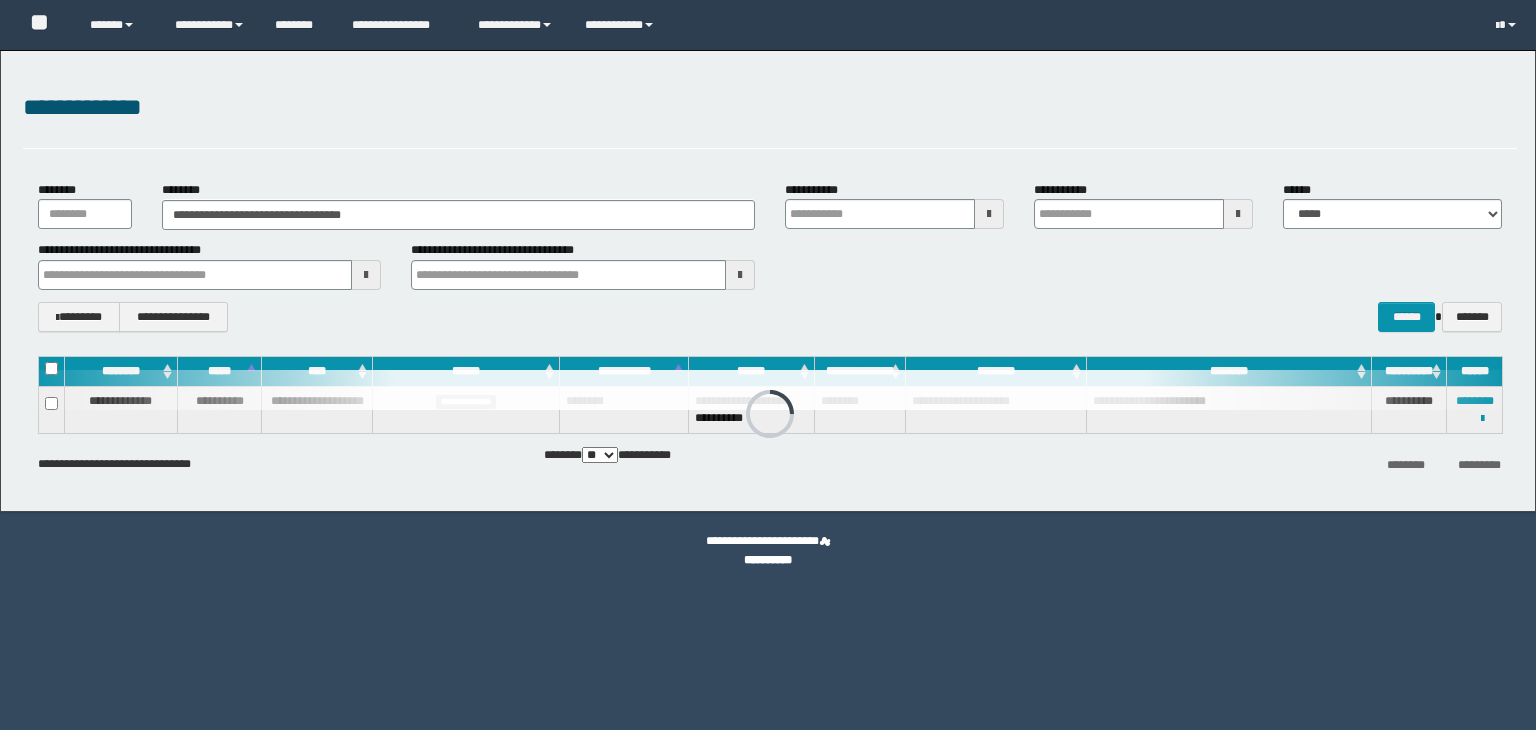 scroll, scrollTop: 0, scrollLeft: 0, axis: both 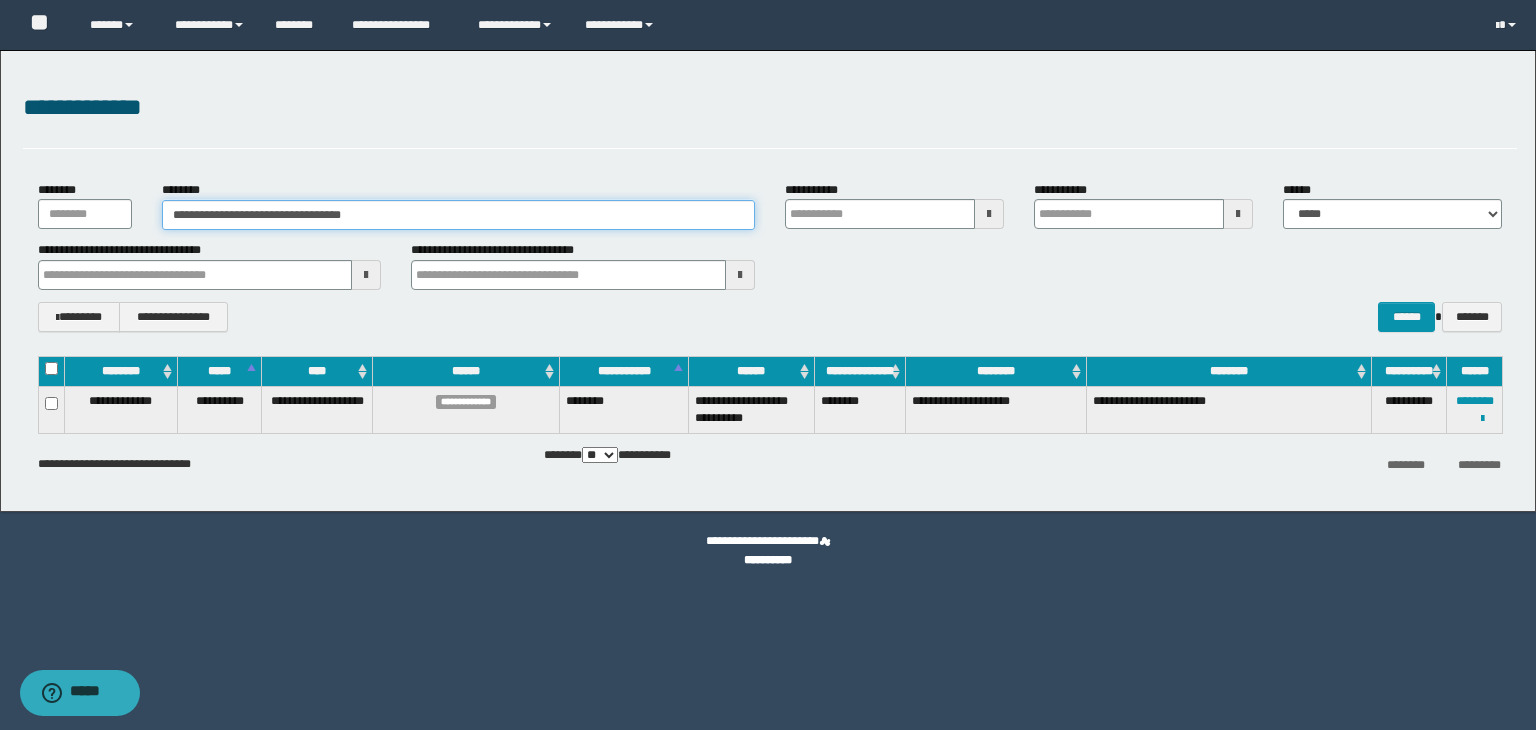 click on "**********" at bounding box center [458, 215] 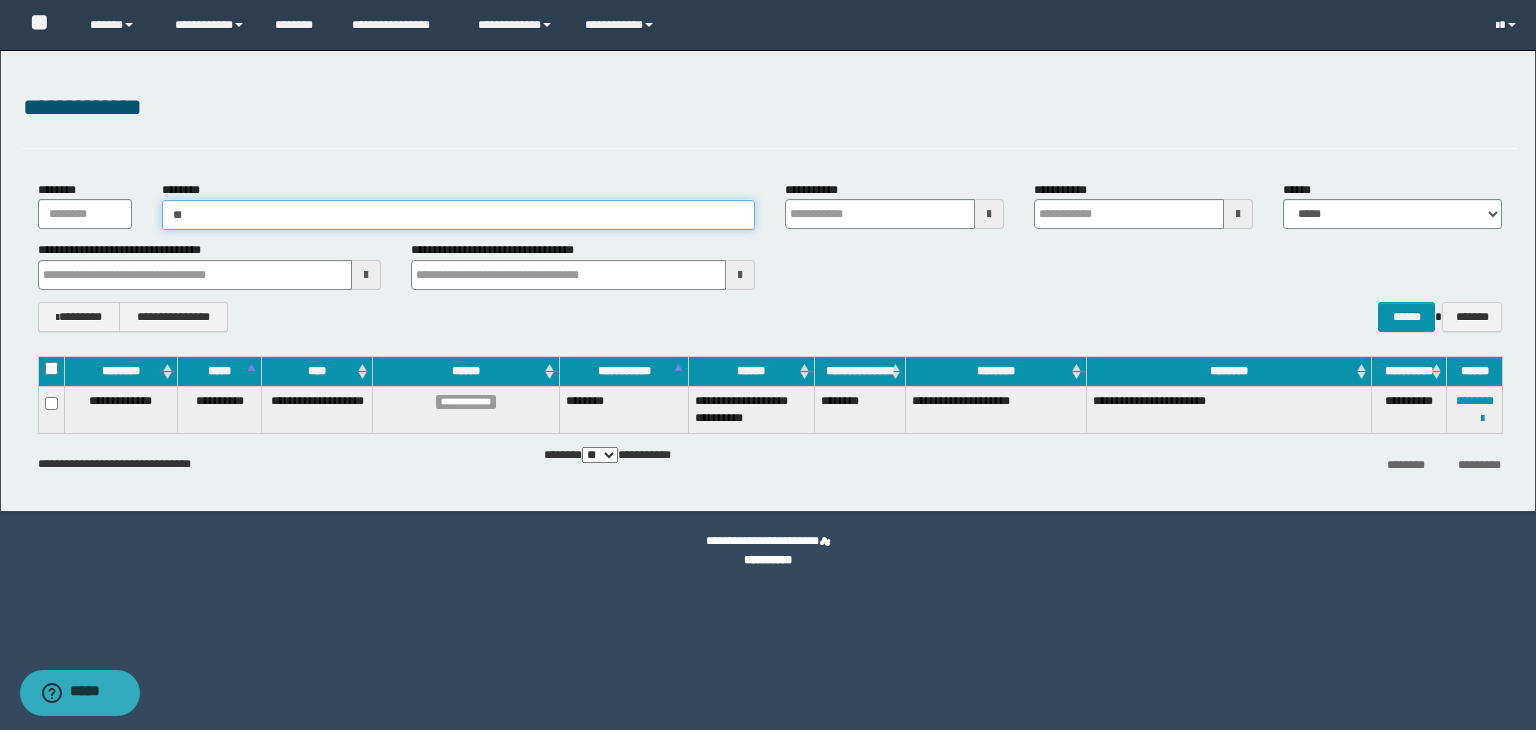 type on "*" 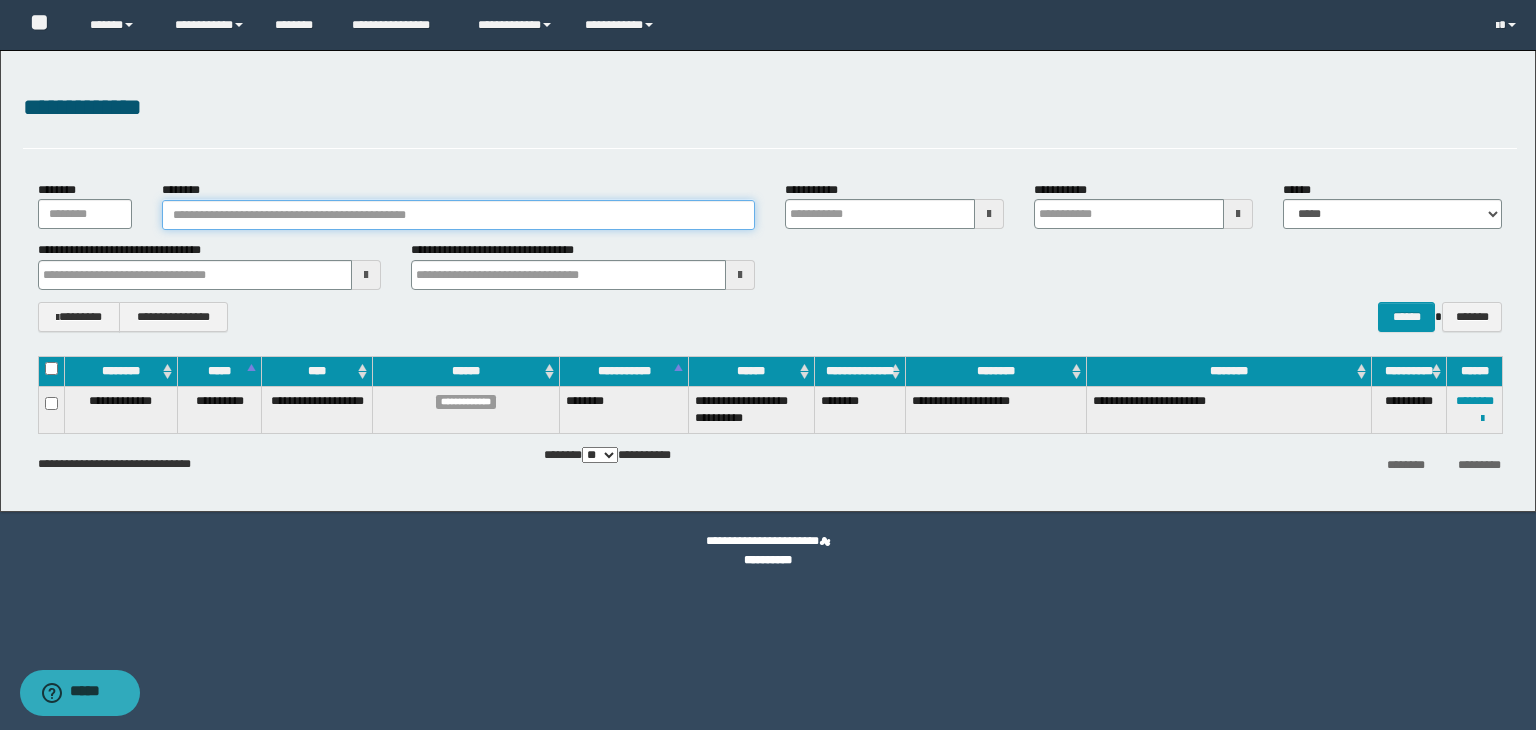 paste on "**********" 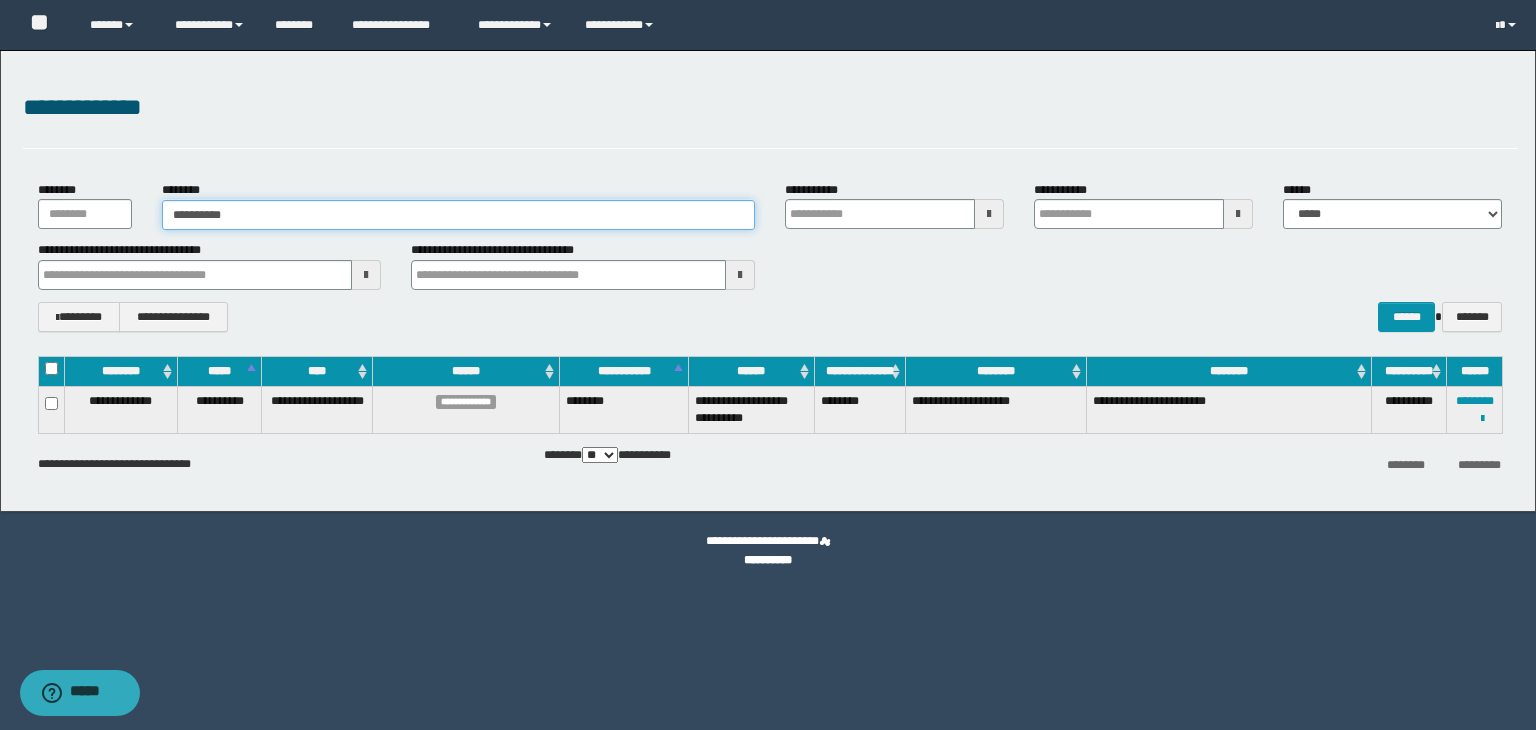 type on "**********" 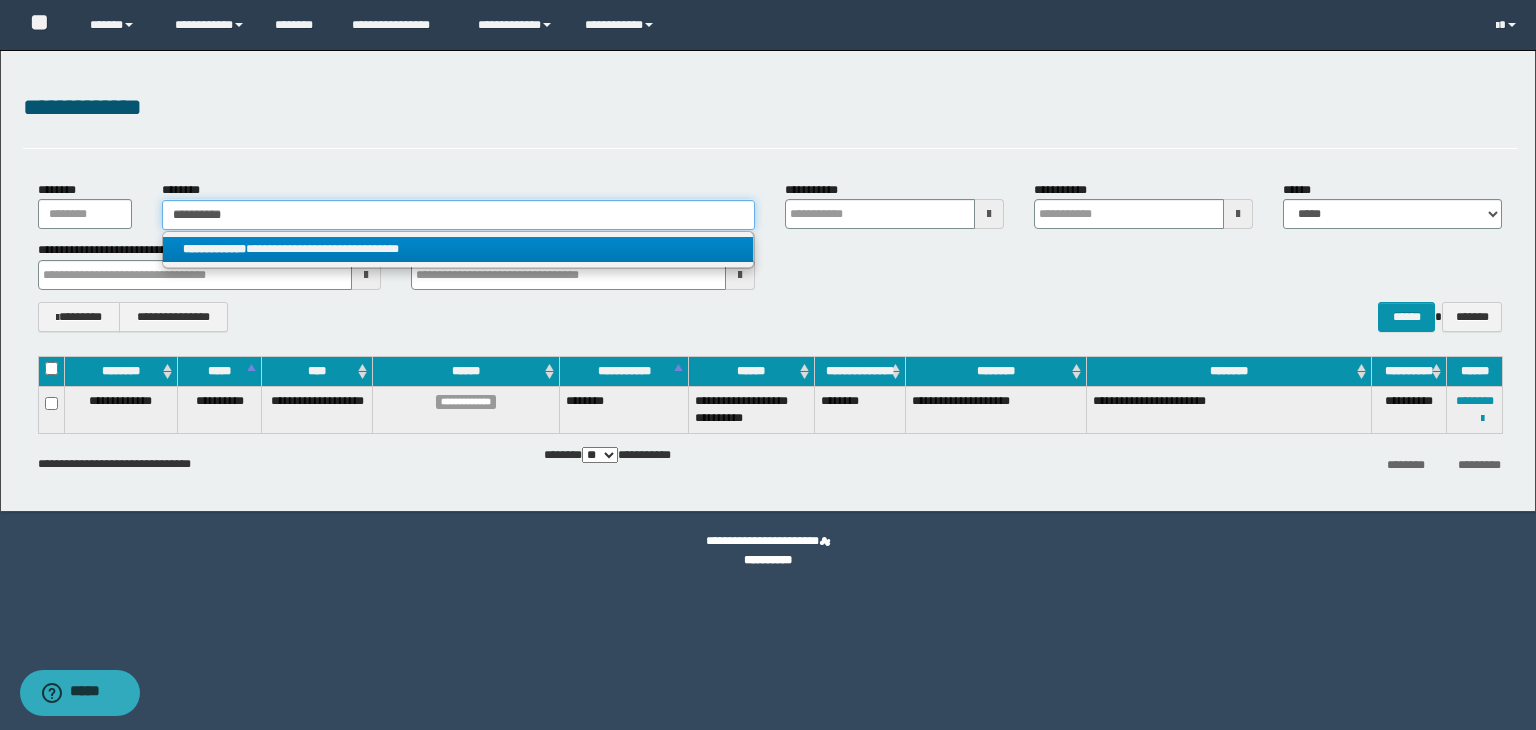 type on "**********" 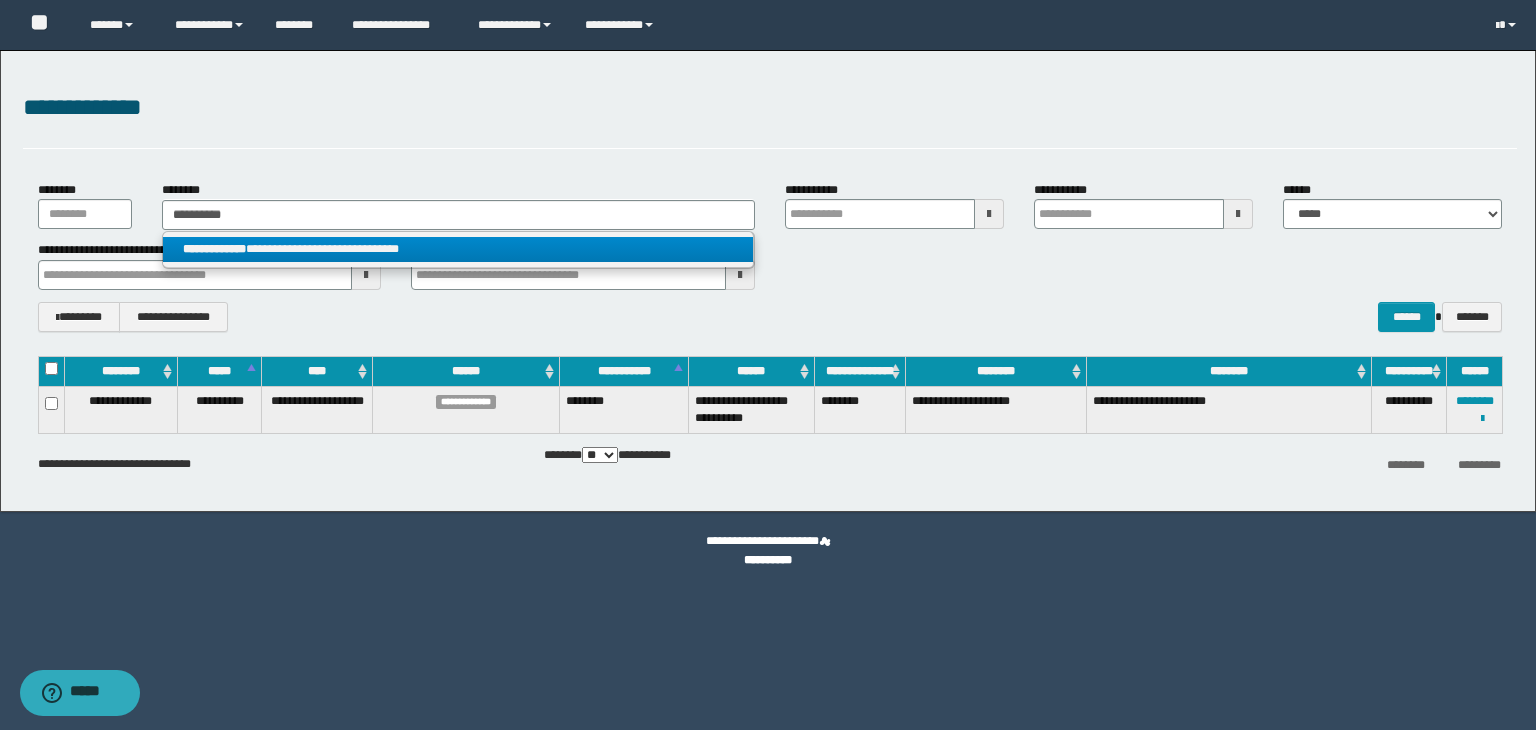 click on "**********" at bounding box center [458, 249] 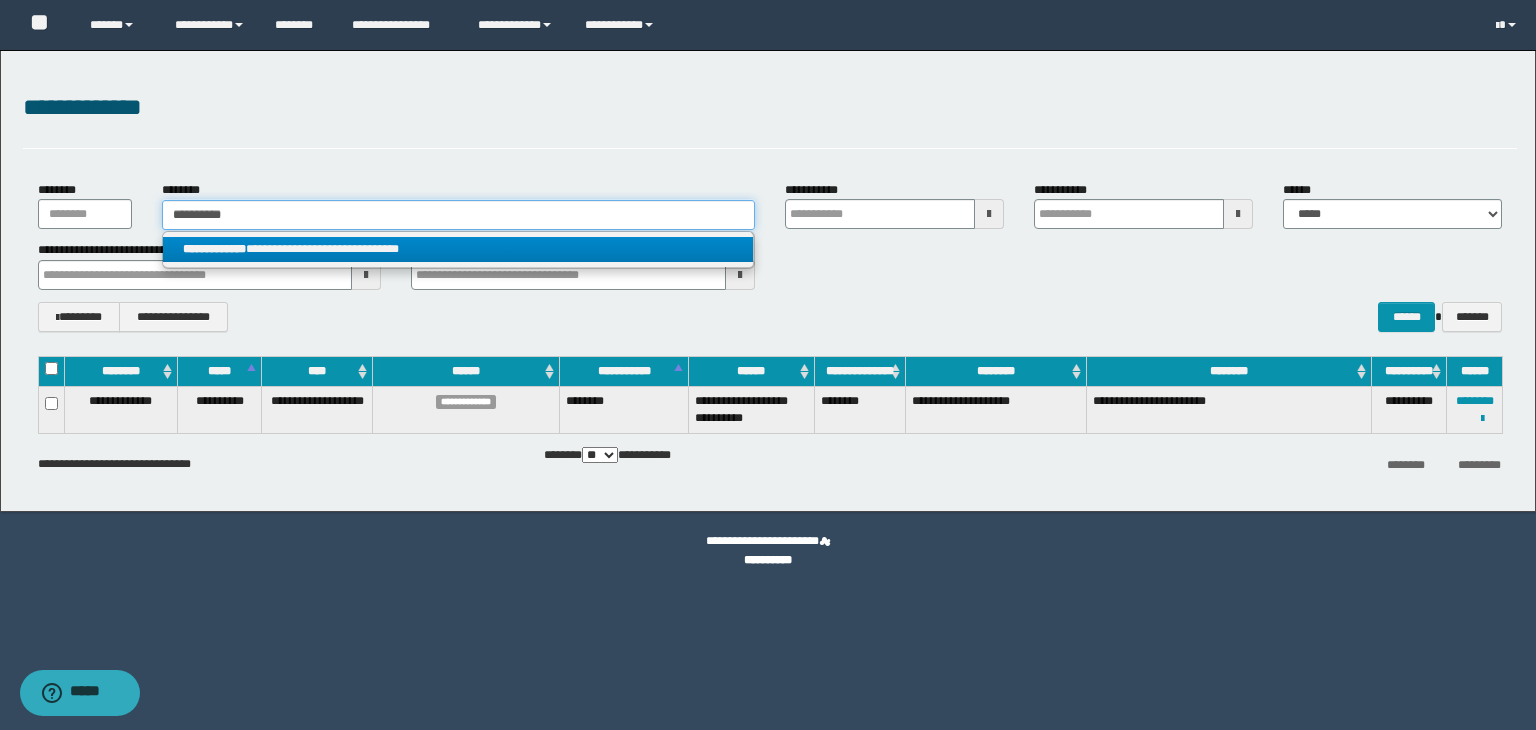 type 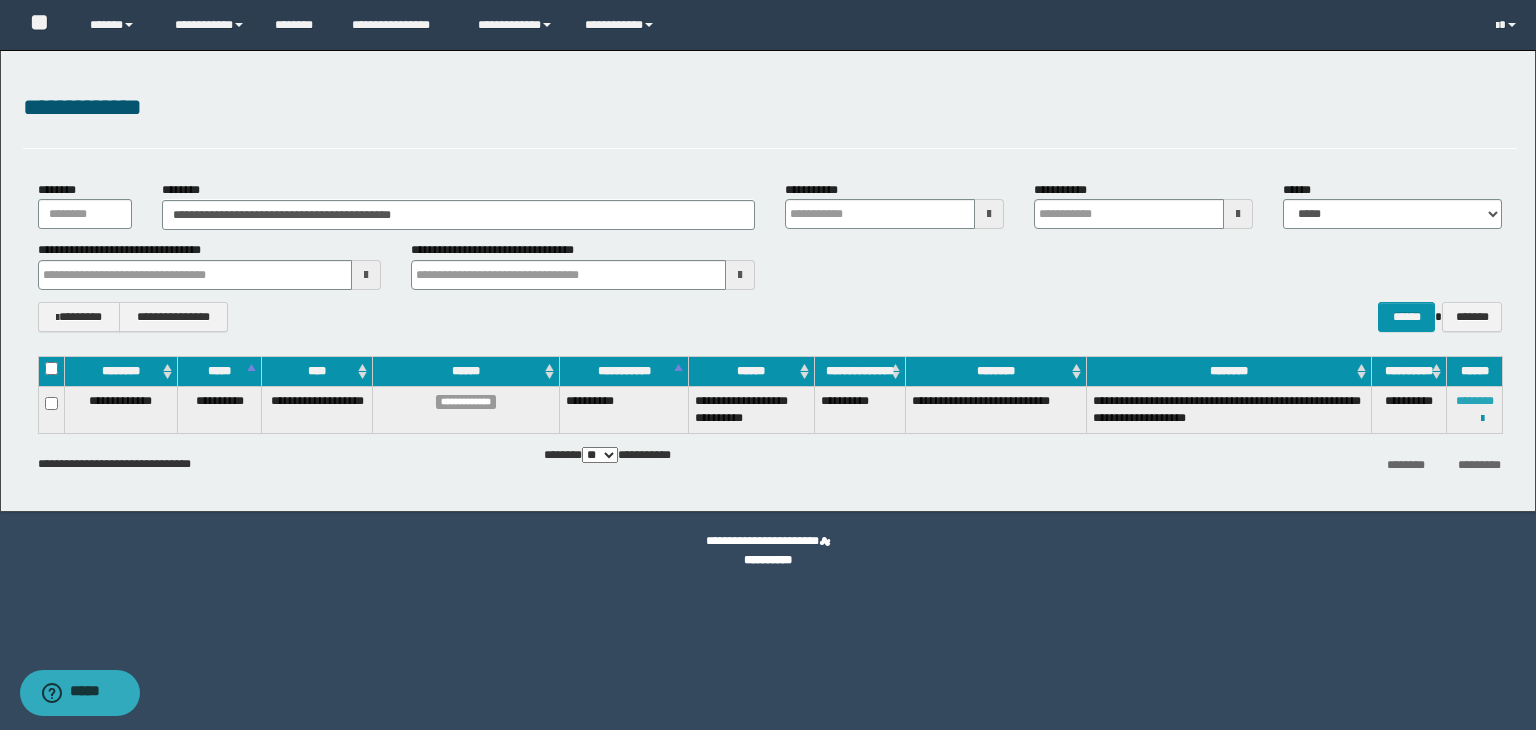 click on "********" at bounding box center (1475, 401) 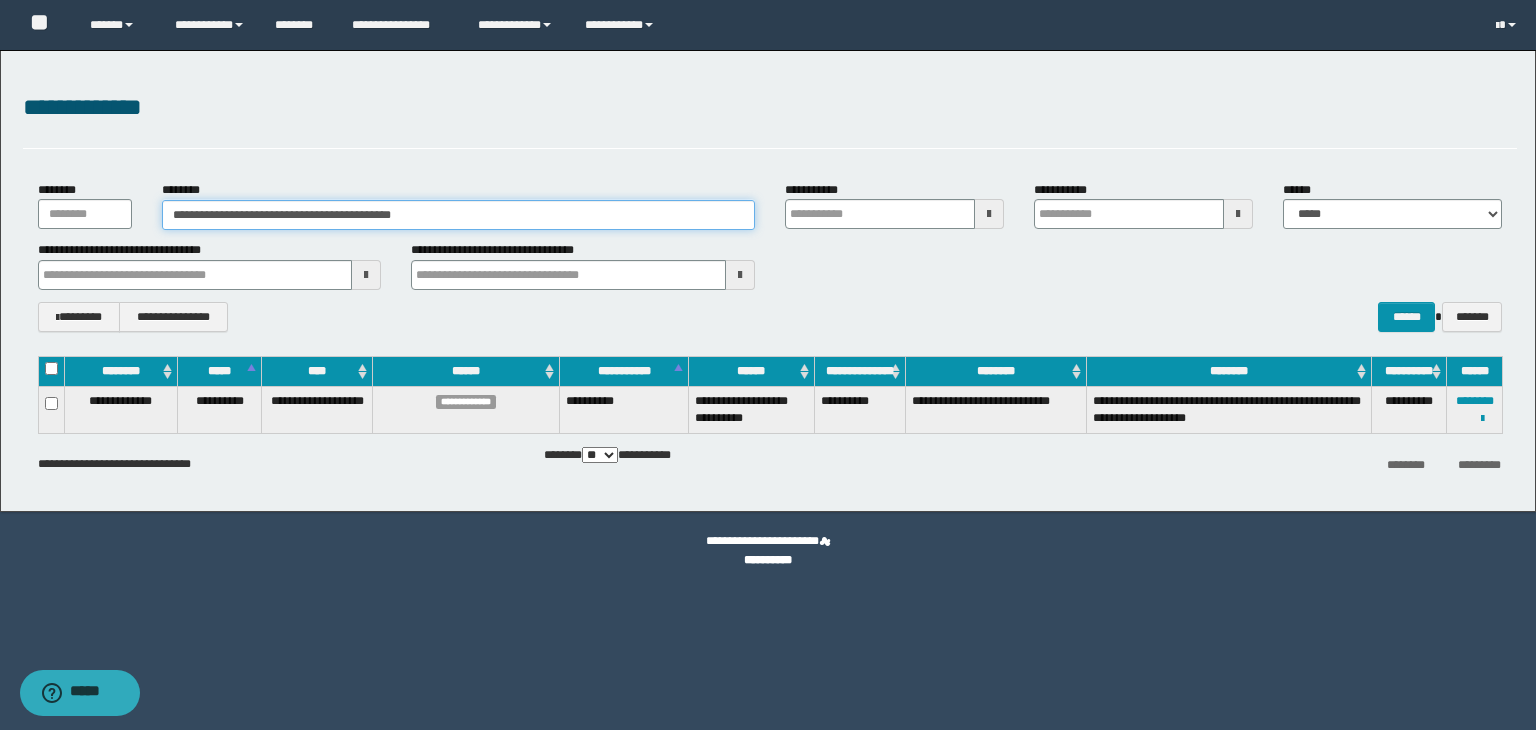 drag, startPoint x: 498, startPoint y: 216, endPoint x: 11, endPoint y: 204, distance: 487.14783 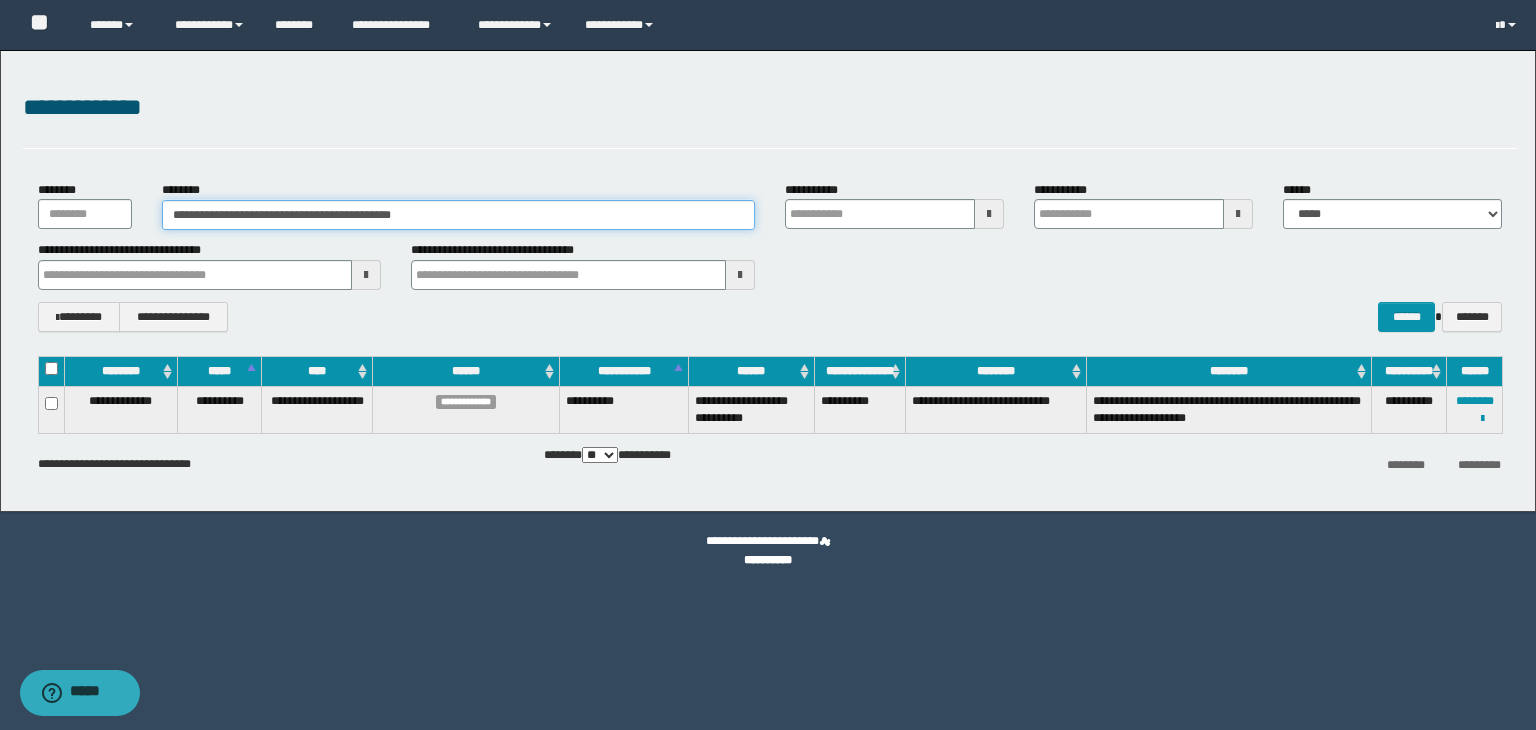 click on "**********" at bounding box center [770, 256] 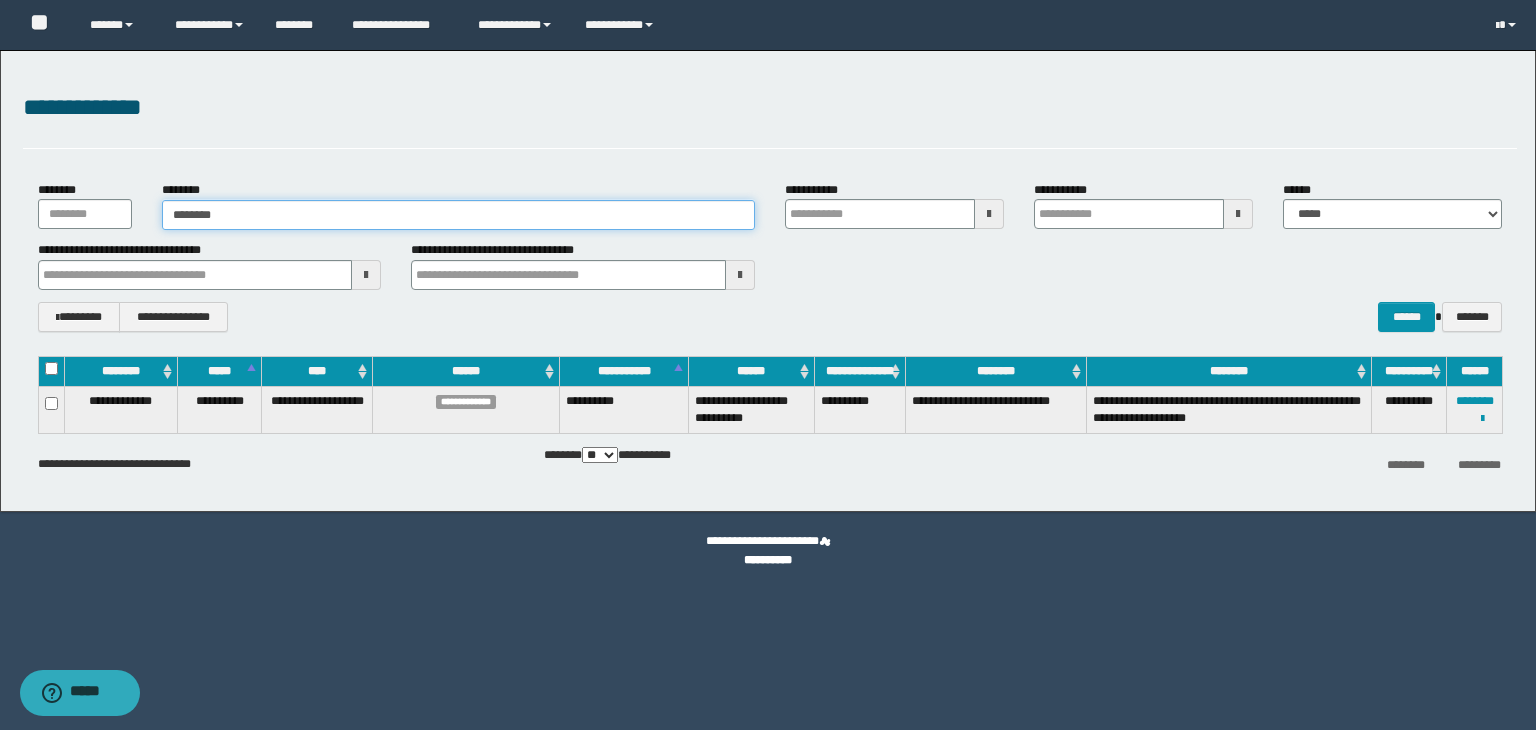 type on "********" 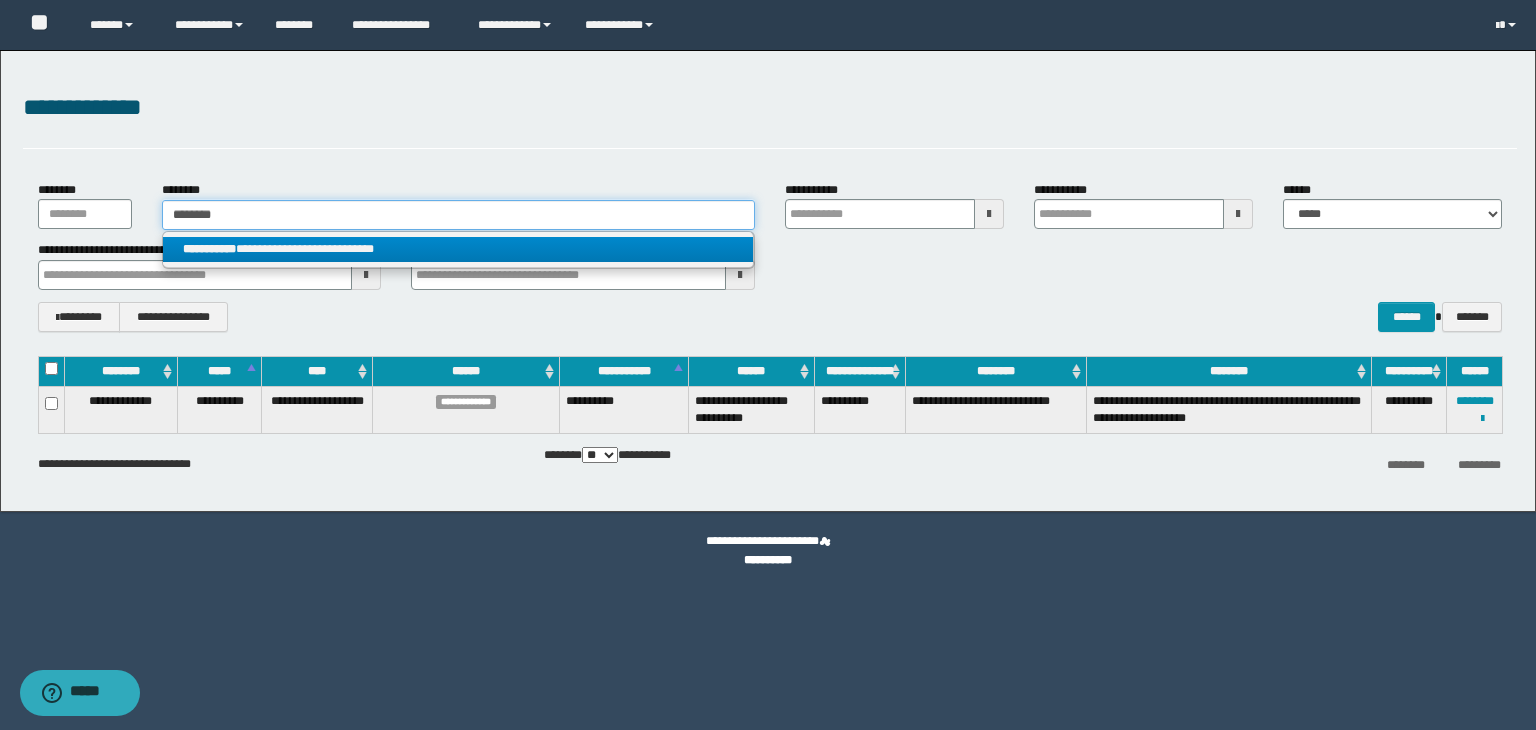 type on "********" 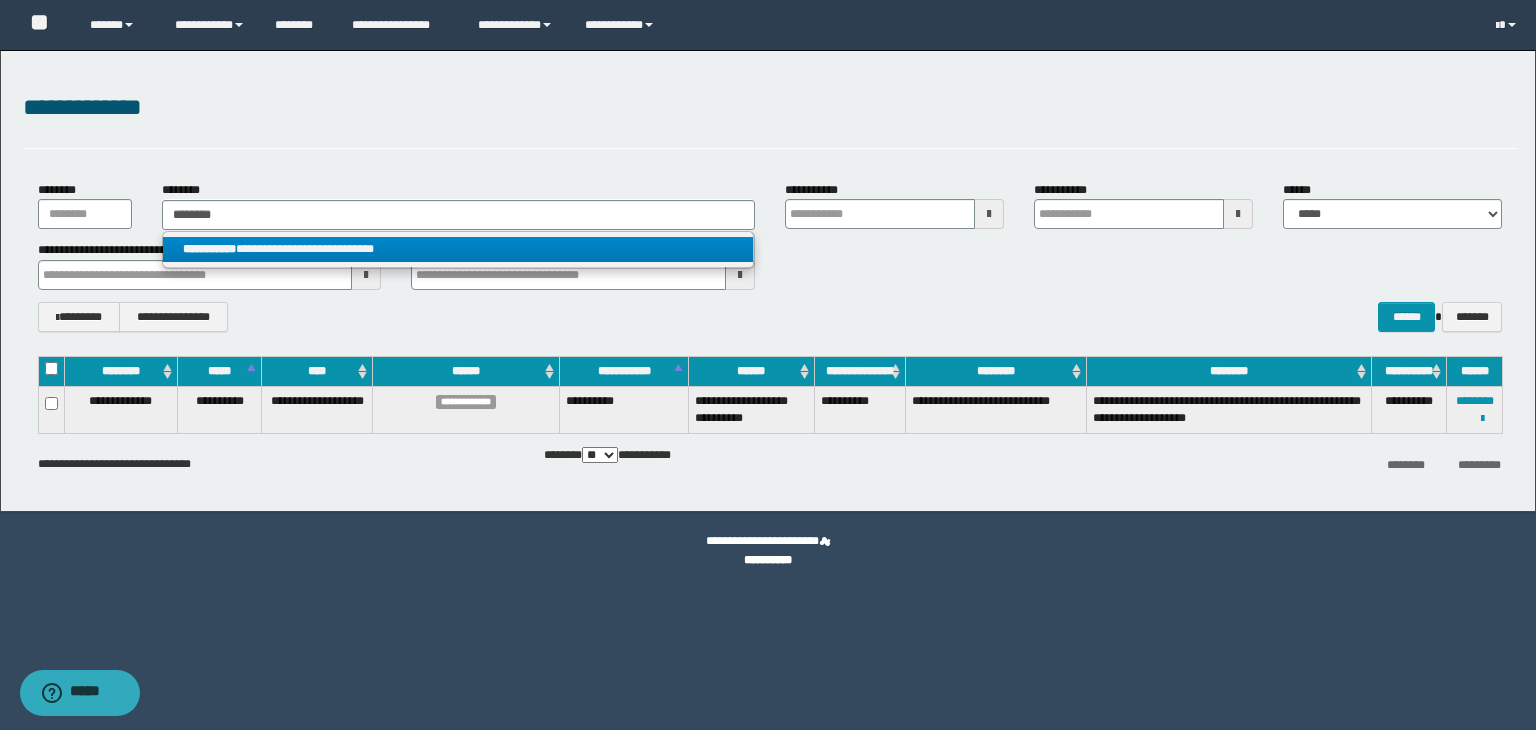 click on "**********" at bounding box center [458, 249] 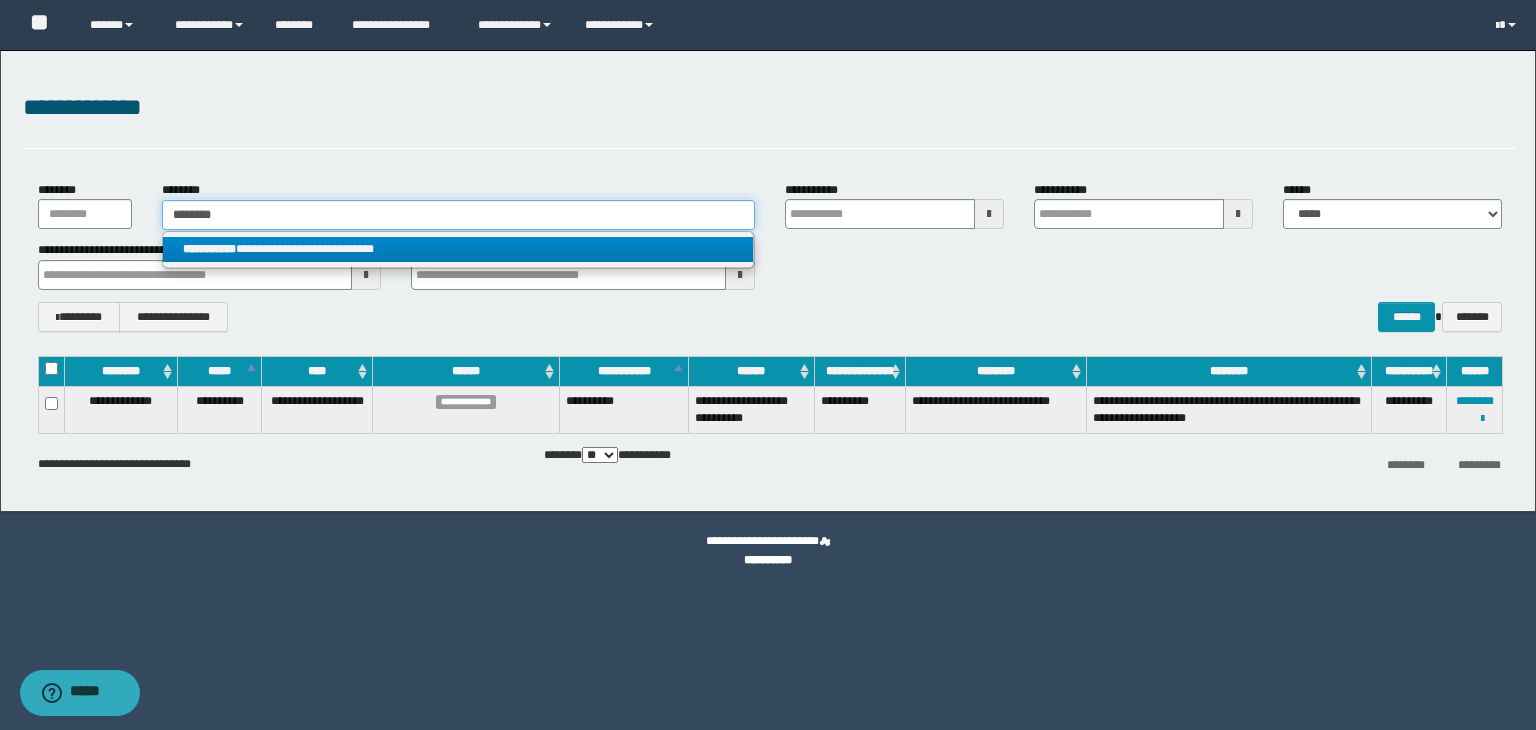 type 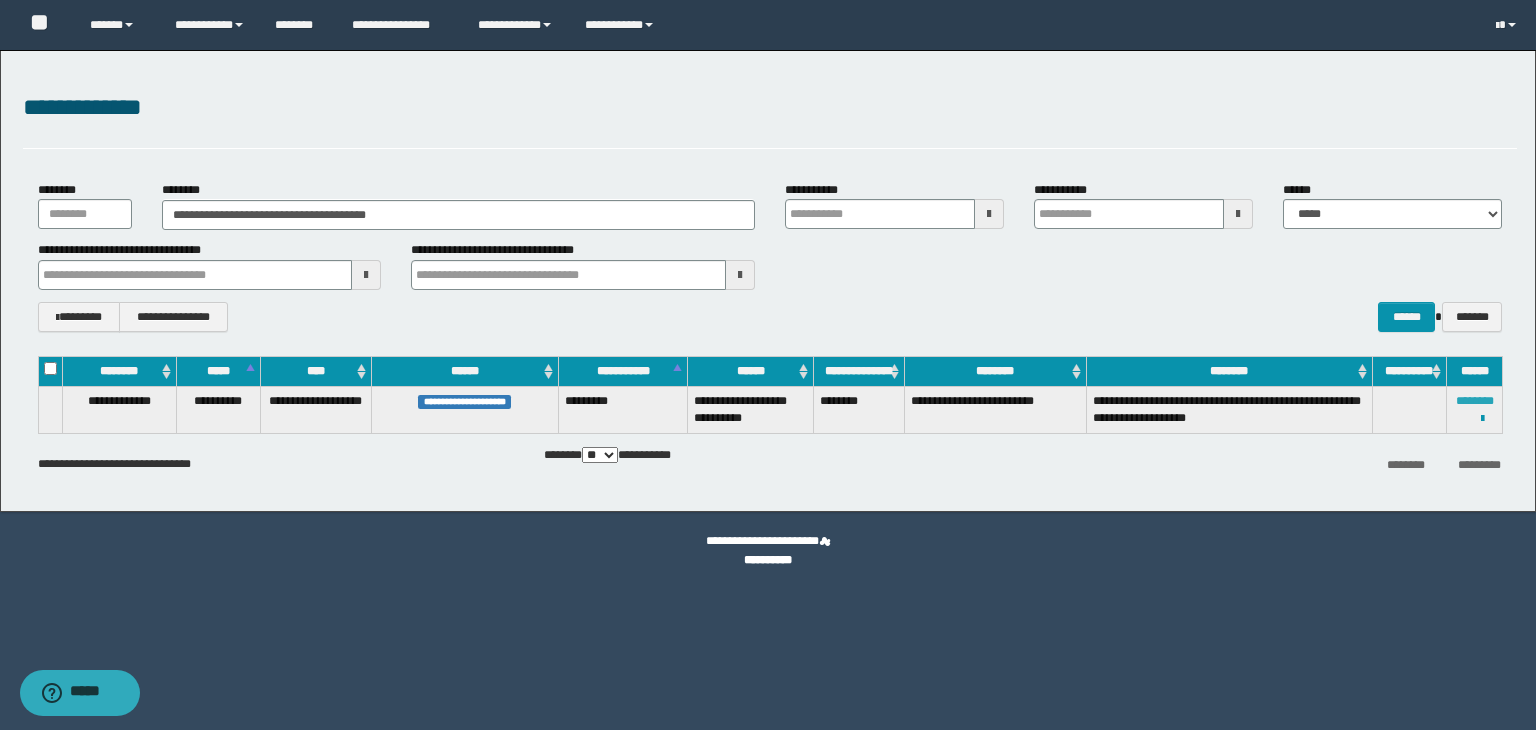 click on "********" at bounding box center (1475, 401) 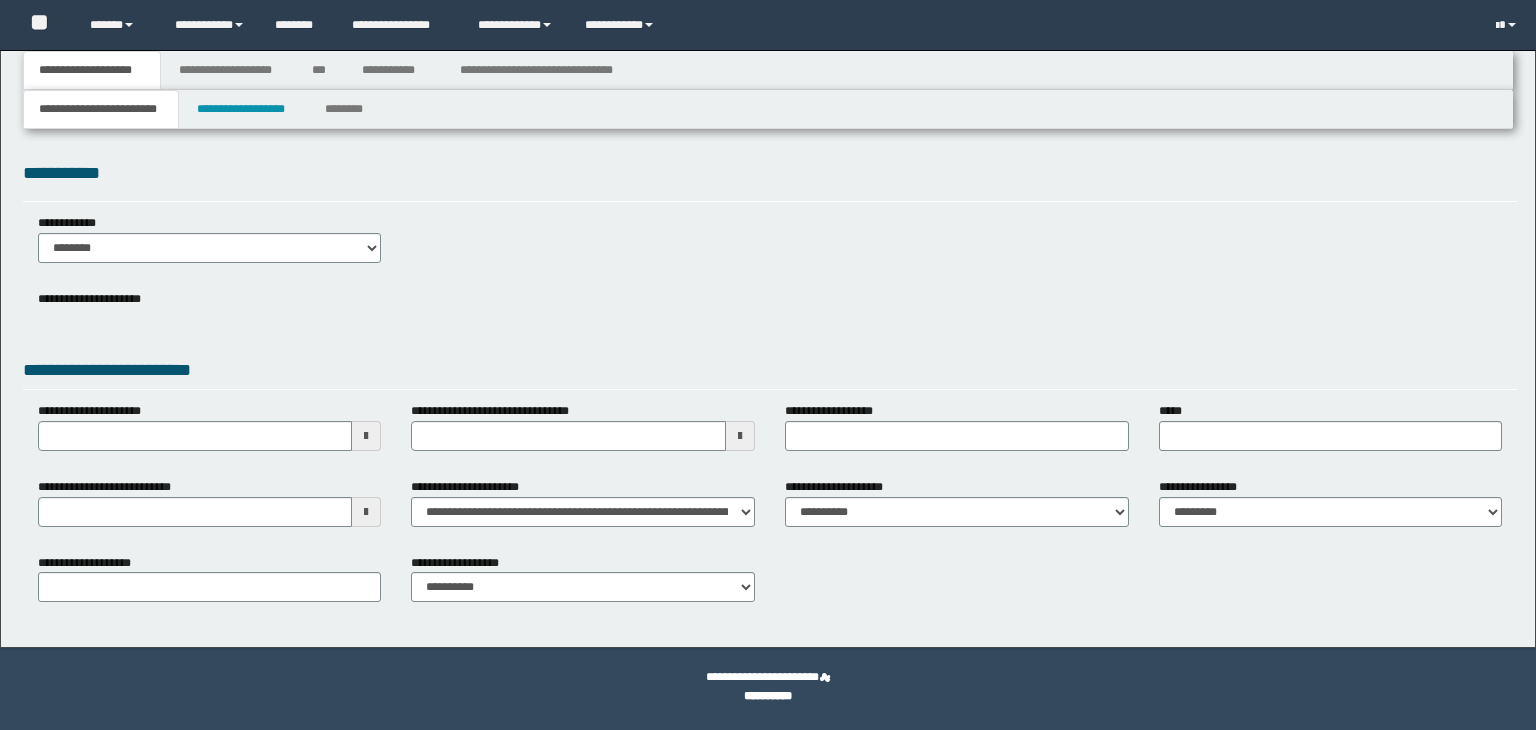 scroll, scrollTop: 0, scrollLeft: 0, axis: both 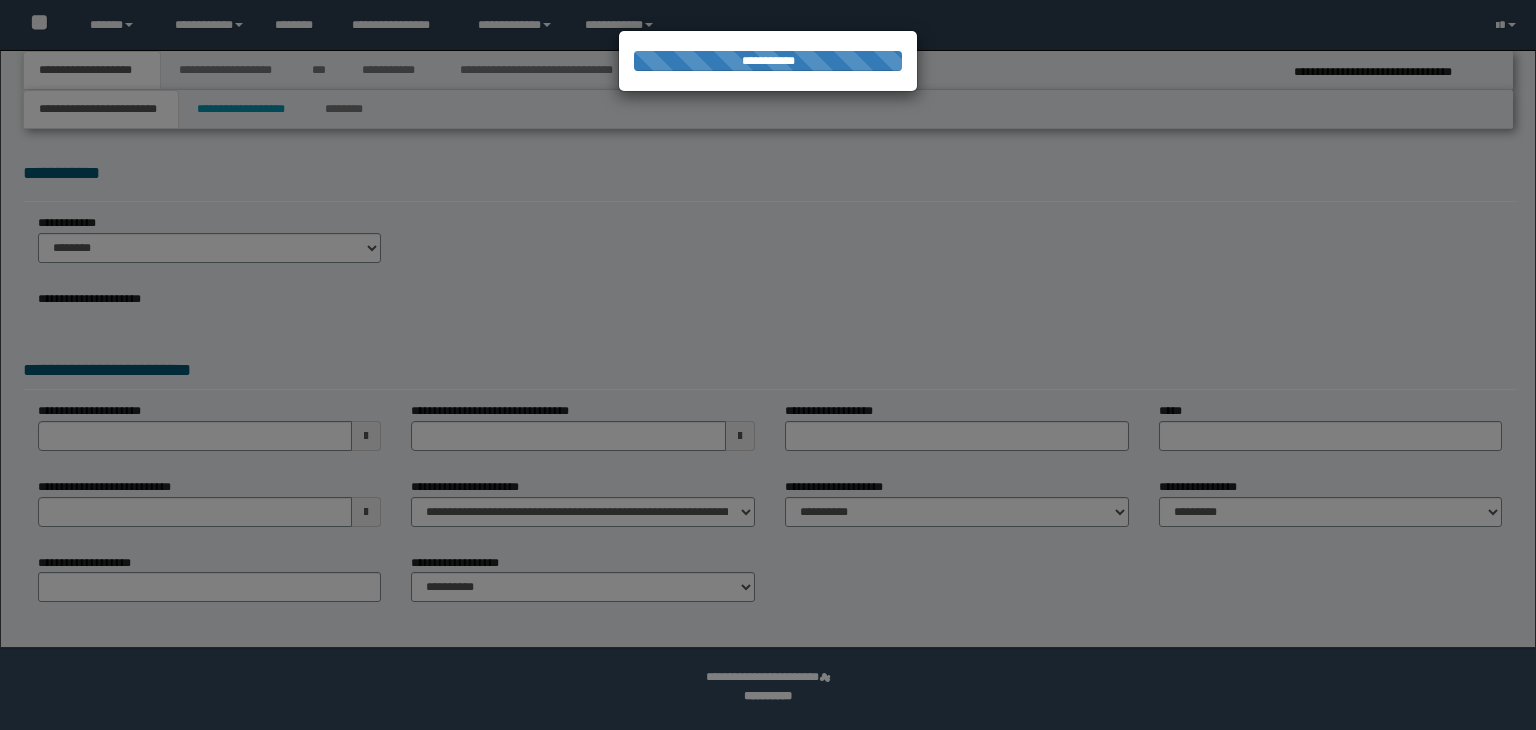 select on "*" 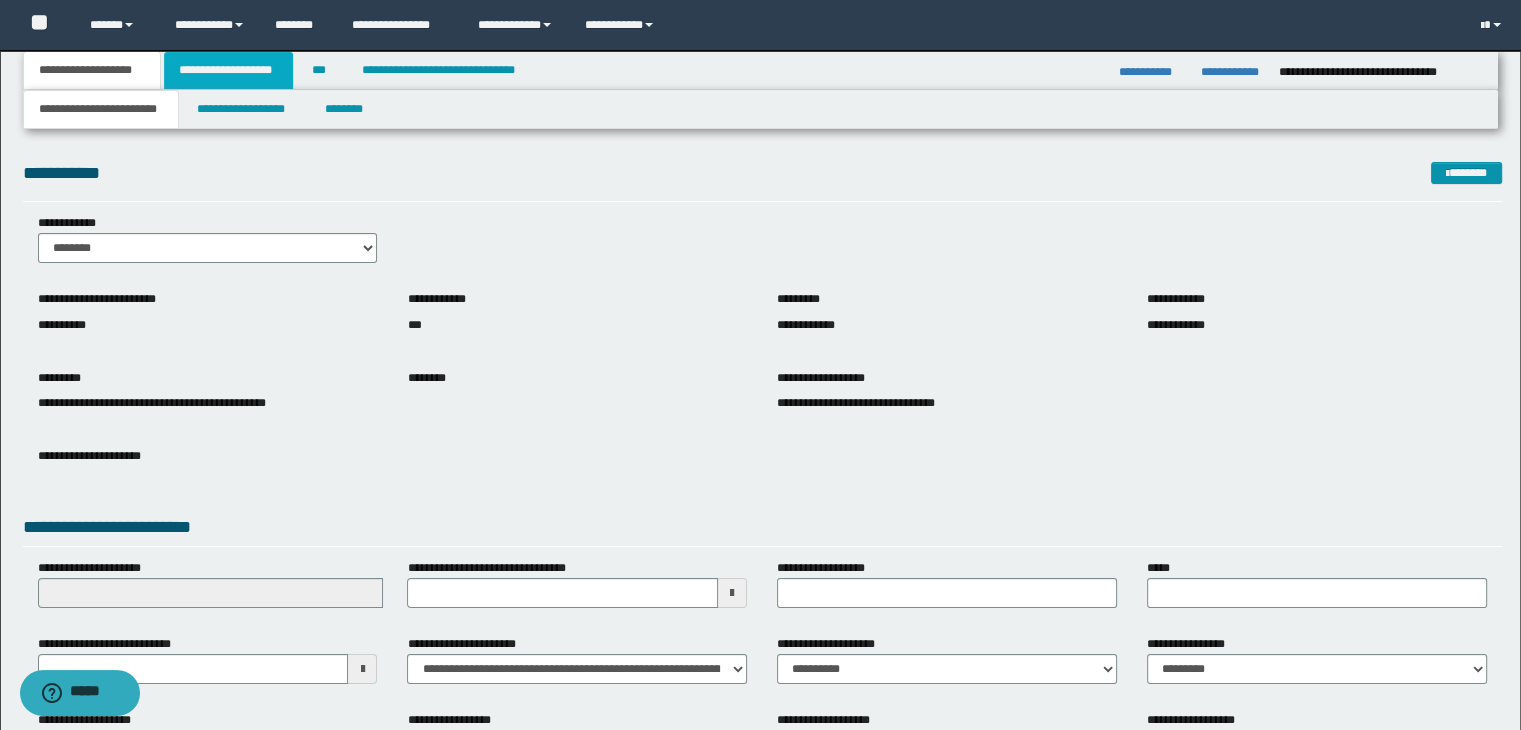 click on "**********" at bounding box center [228, 70] 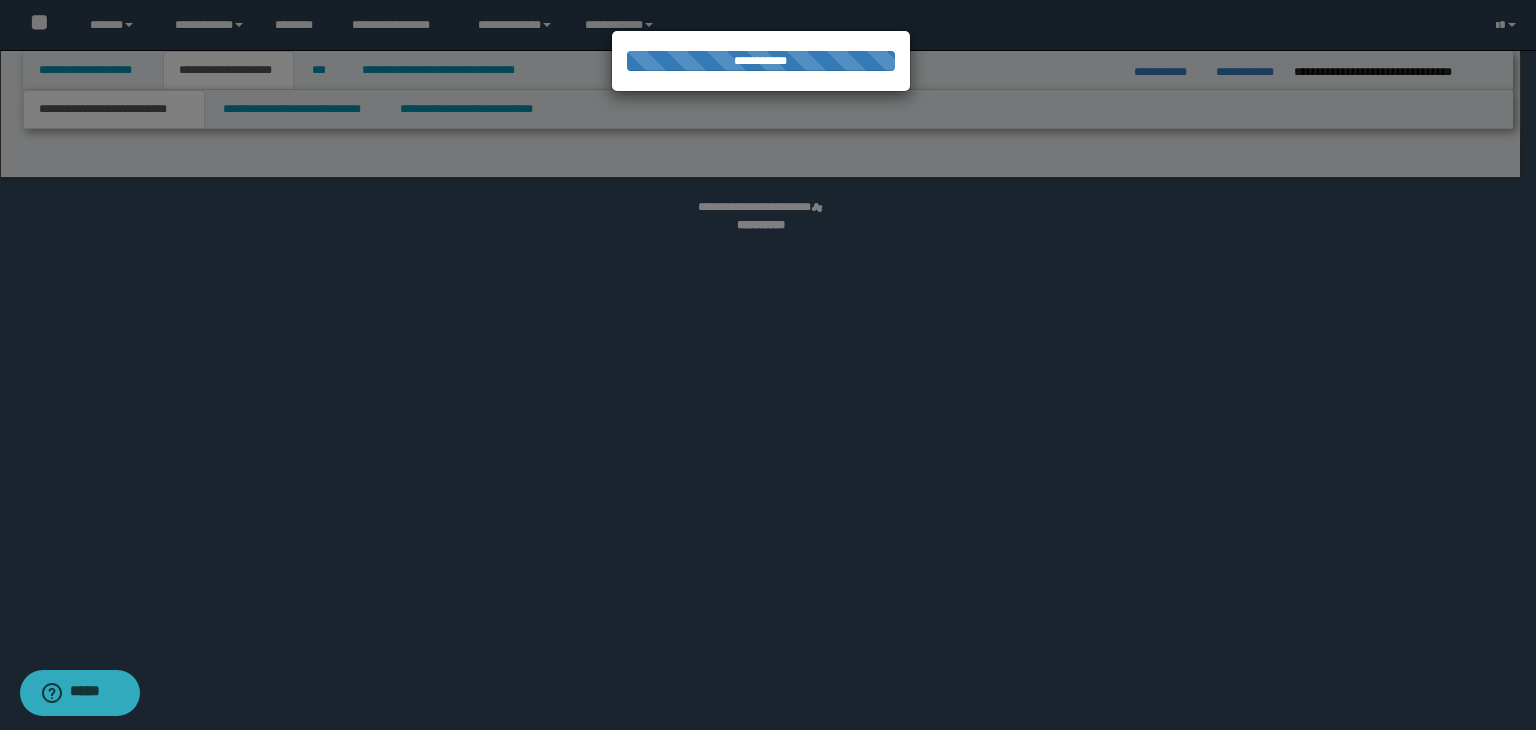click at bounding box center (768, 365) 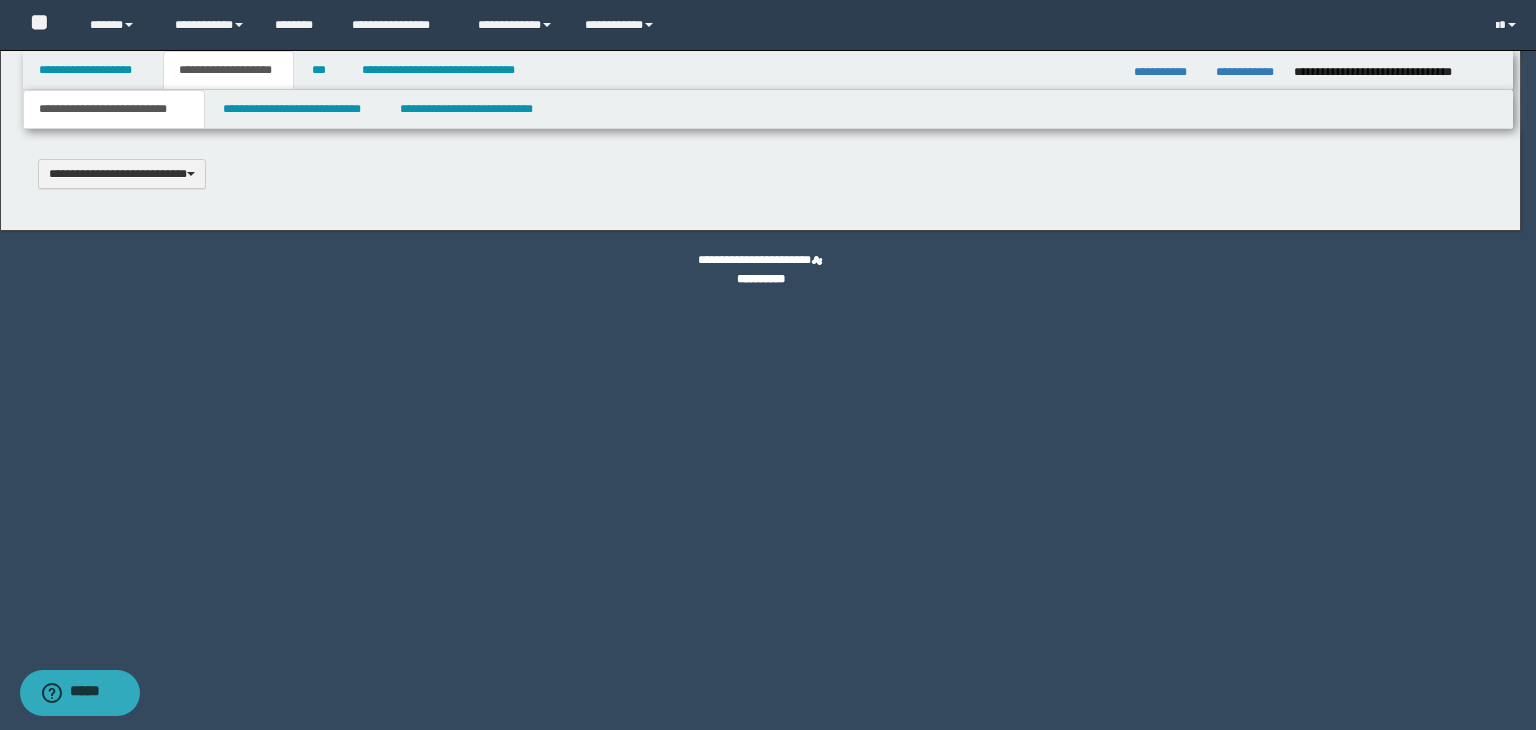 type 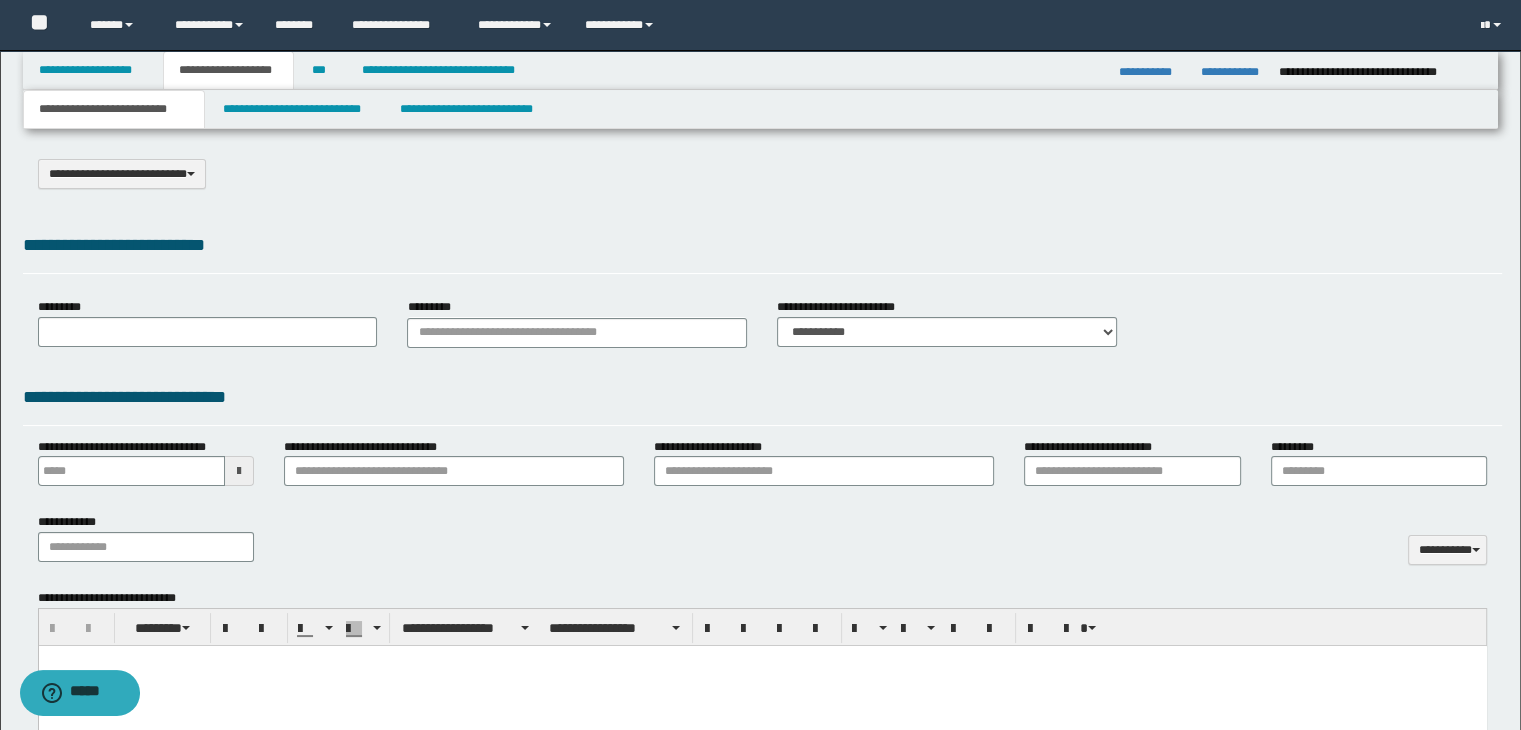 select on "*" 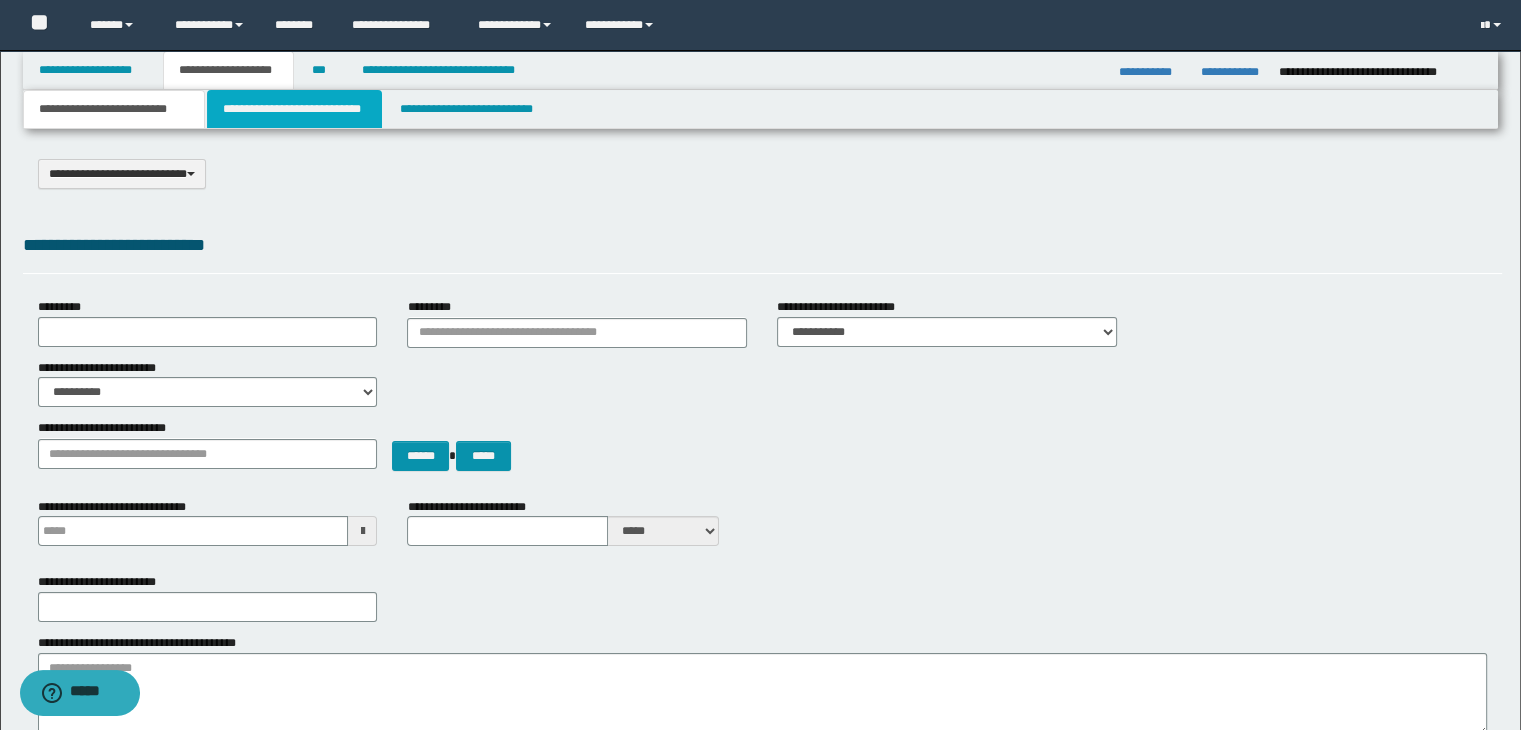click on "**********" at bounding box center [294, 109] 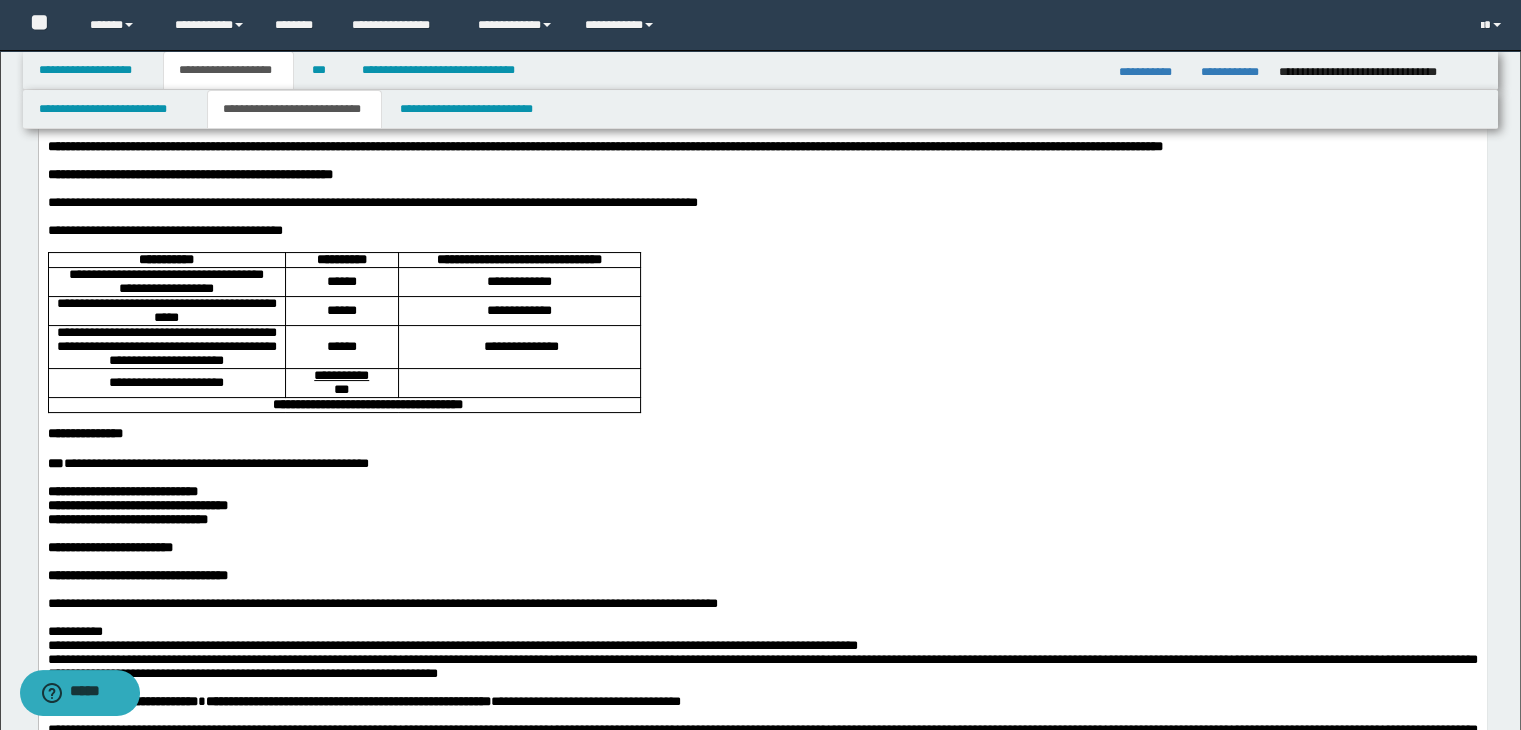 scroll, scrollTop: 0, scrollLeft: 0, axis: both 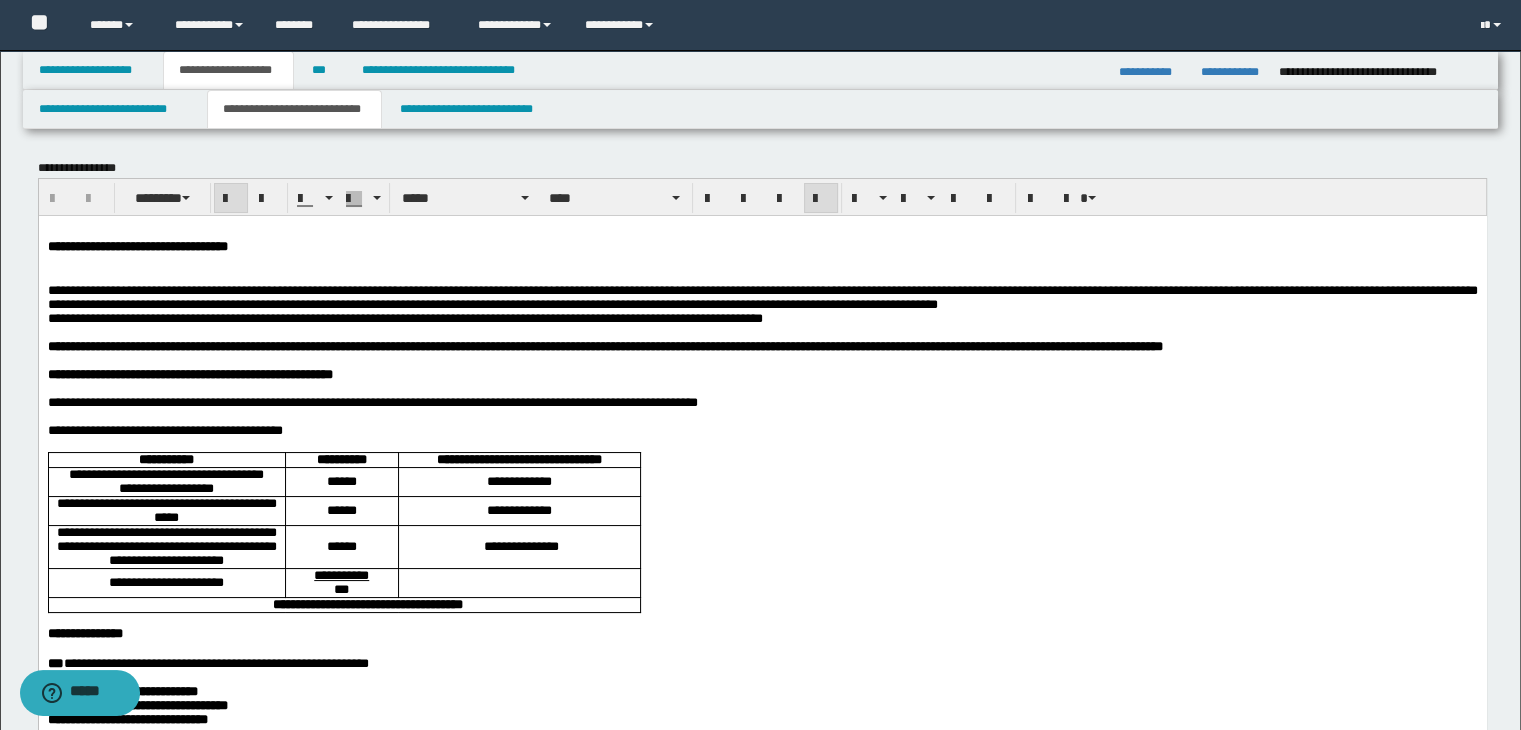click at bounding box center (762, 276) 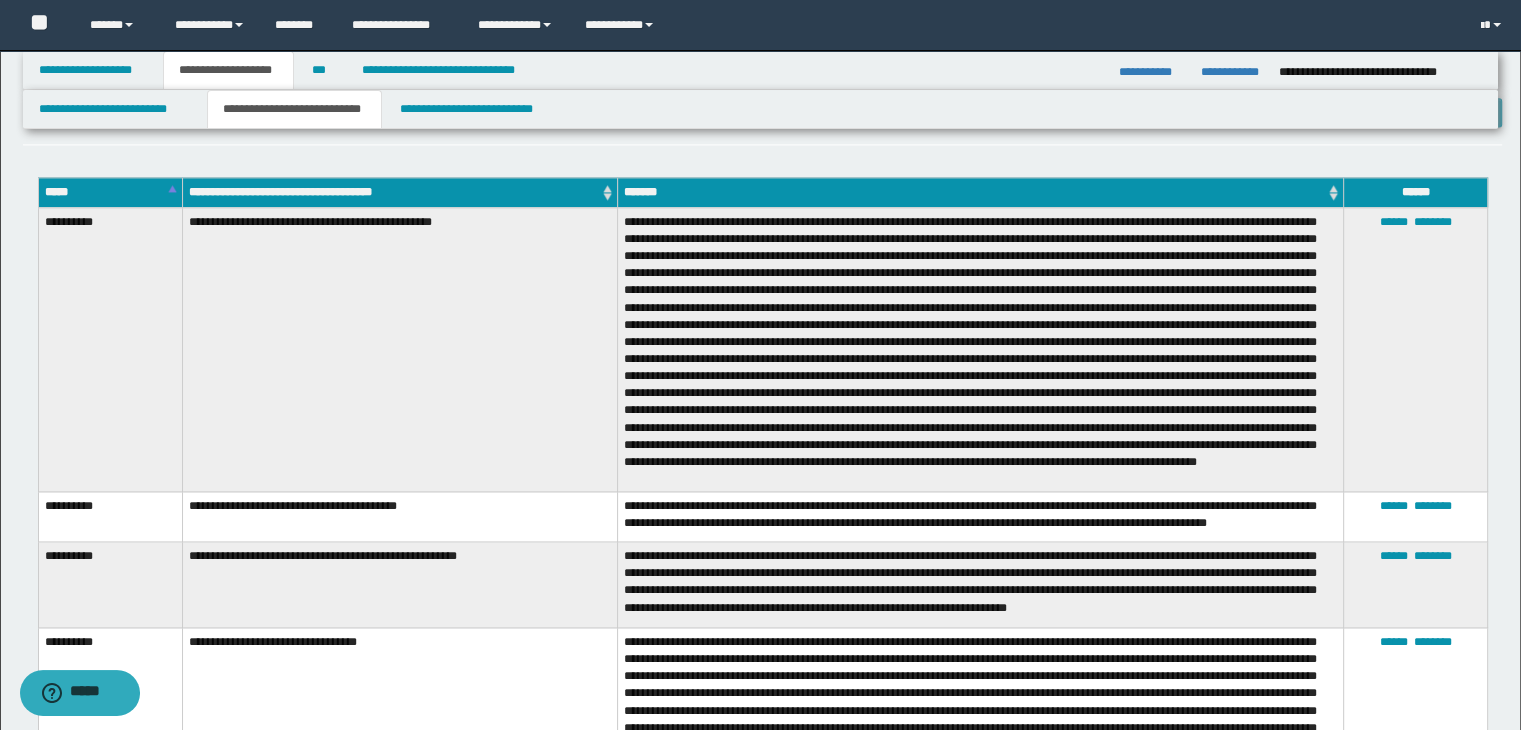 scroll, scrollTop: 2800, scrollLeft: 0, axis: vertical 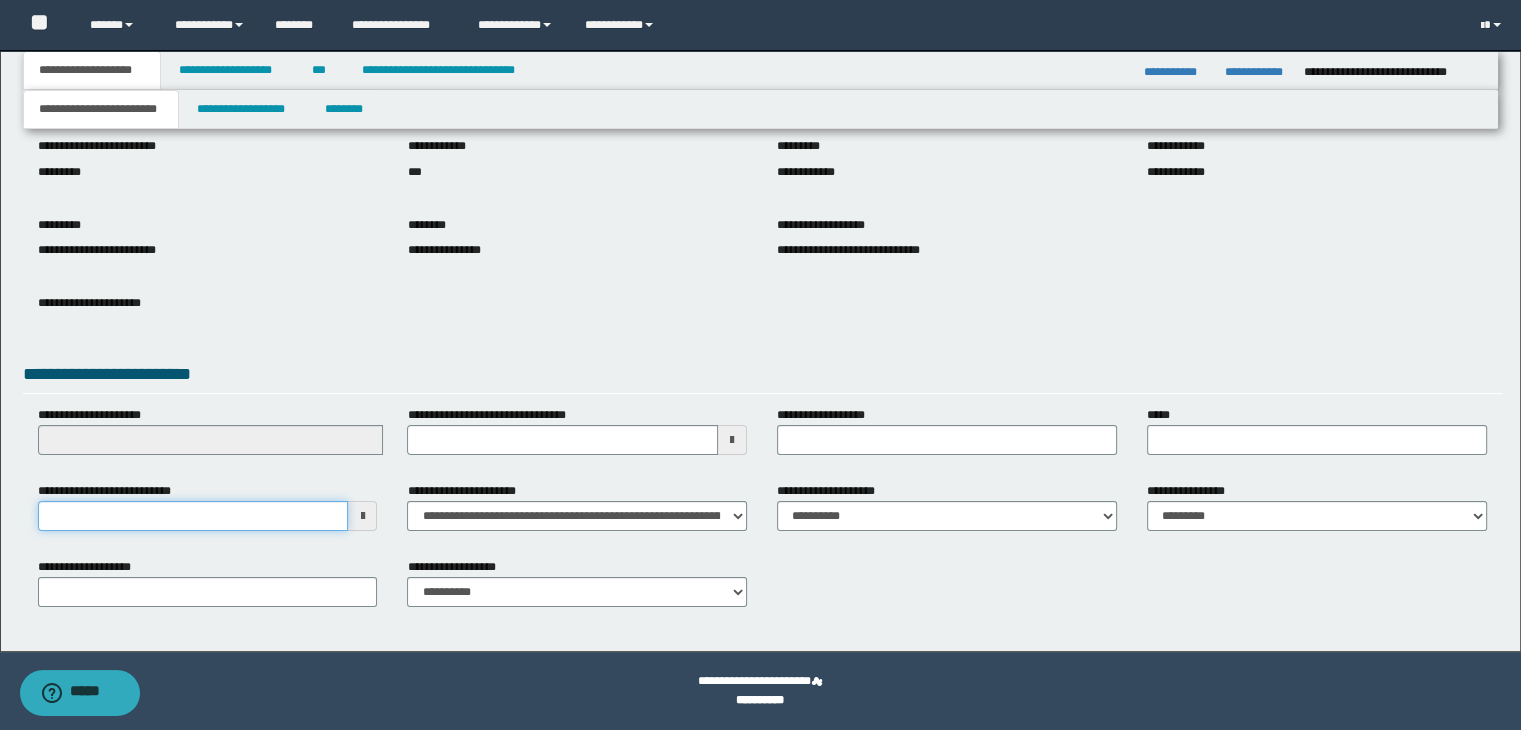click on "**********" at bounding box center (193, 516) 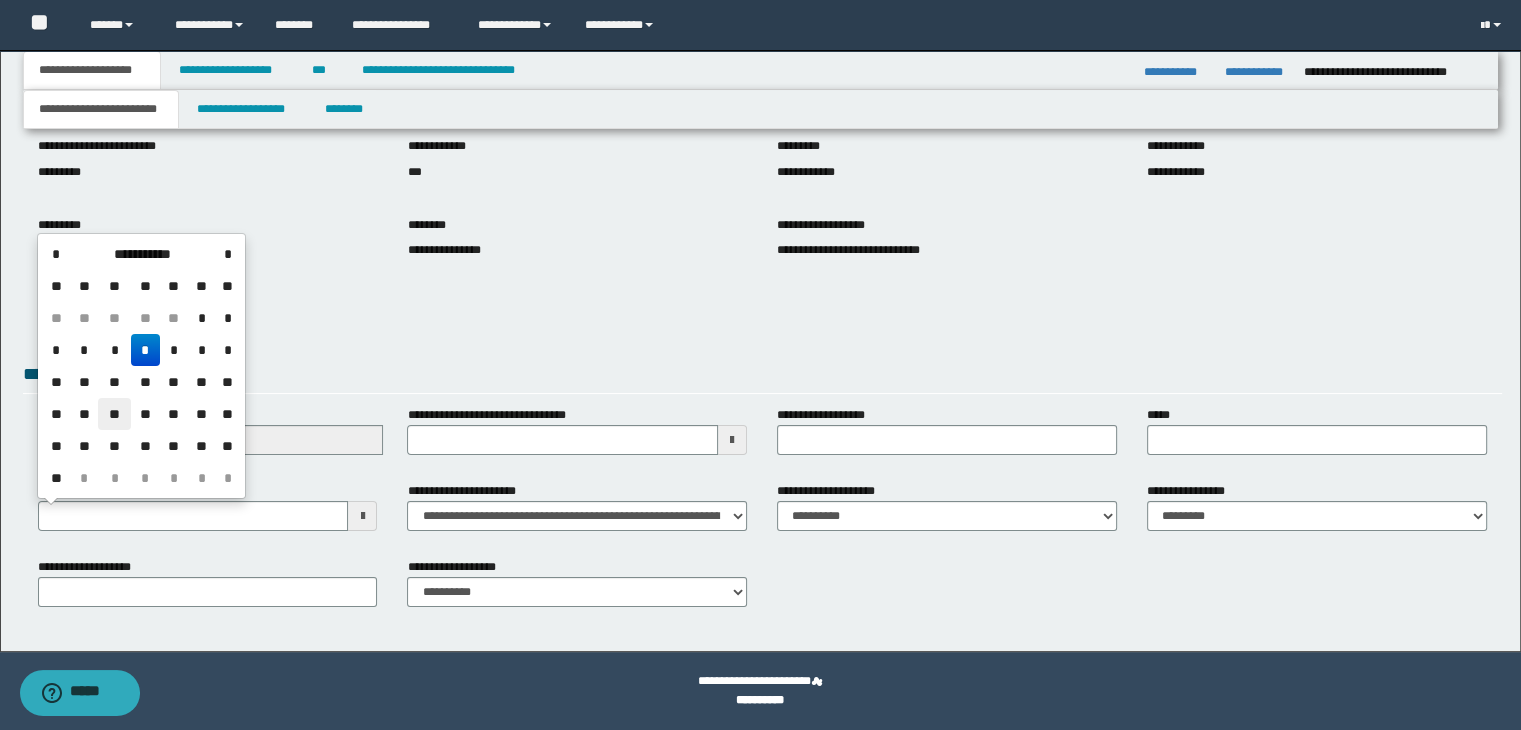 click on "**" at bounding box center [114, 414] 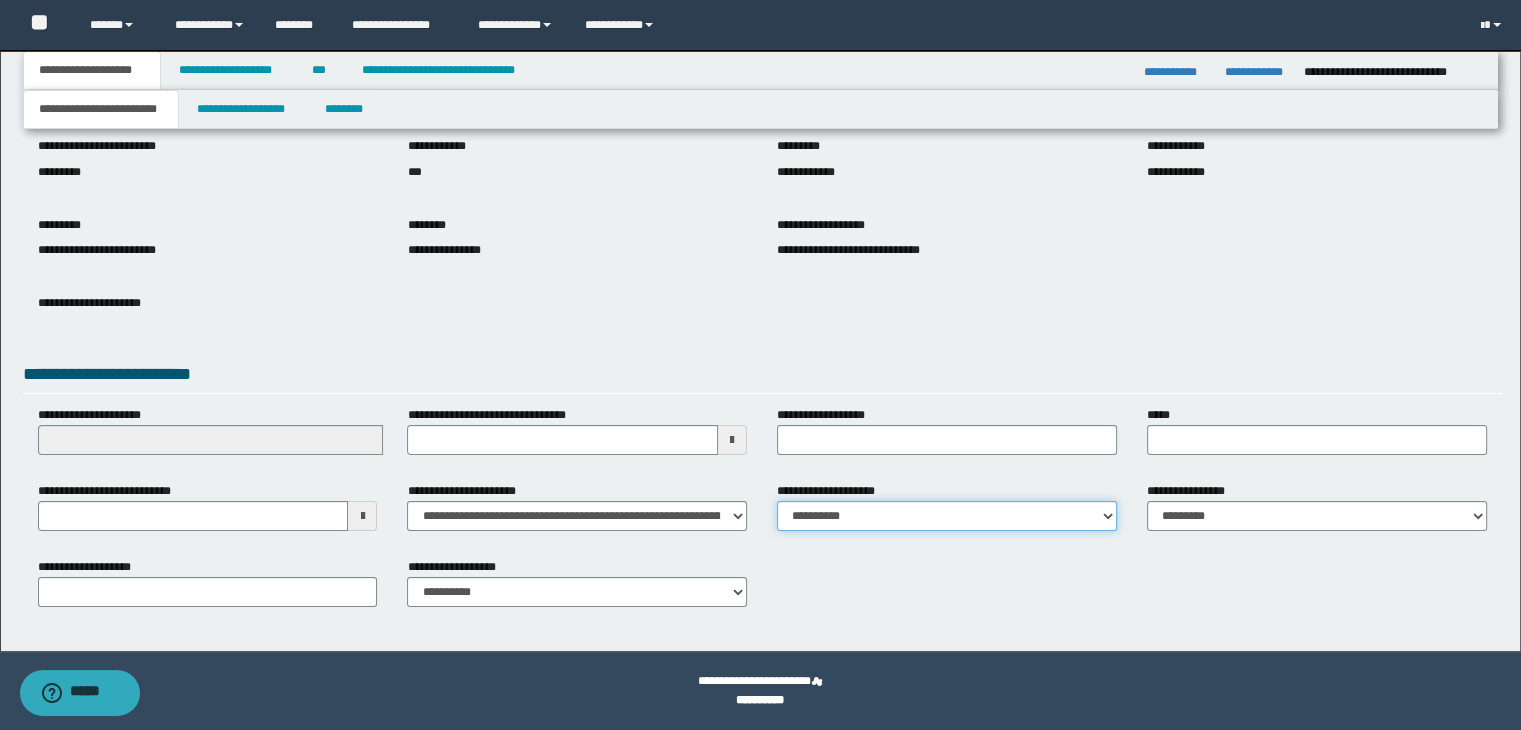 click on "**********" at bounding box center [947, 516] 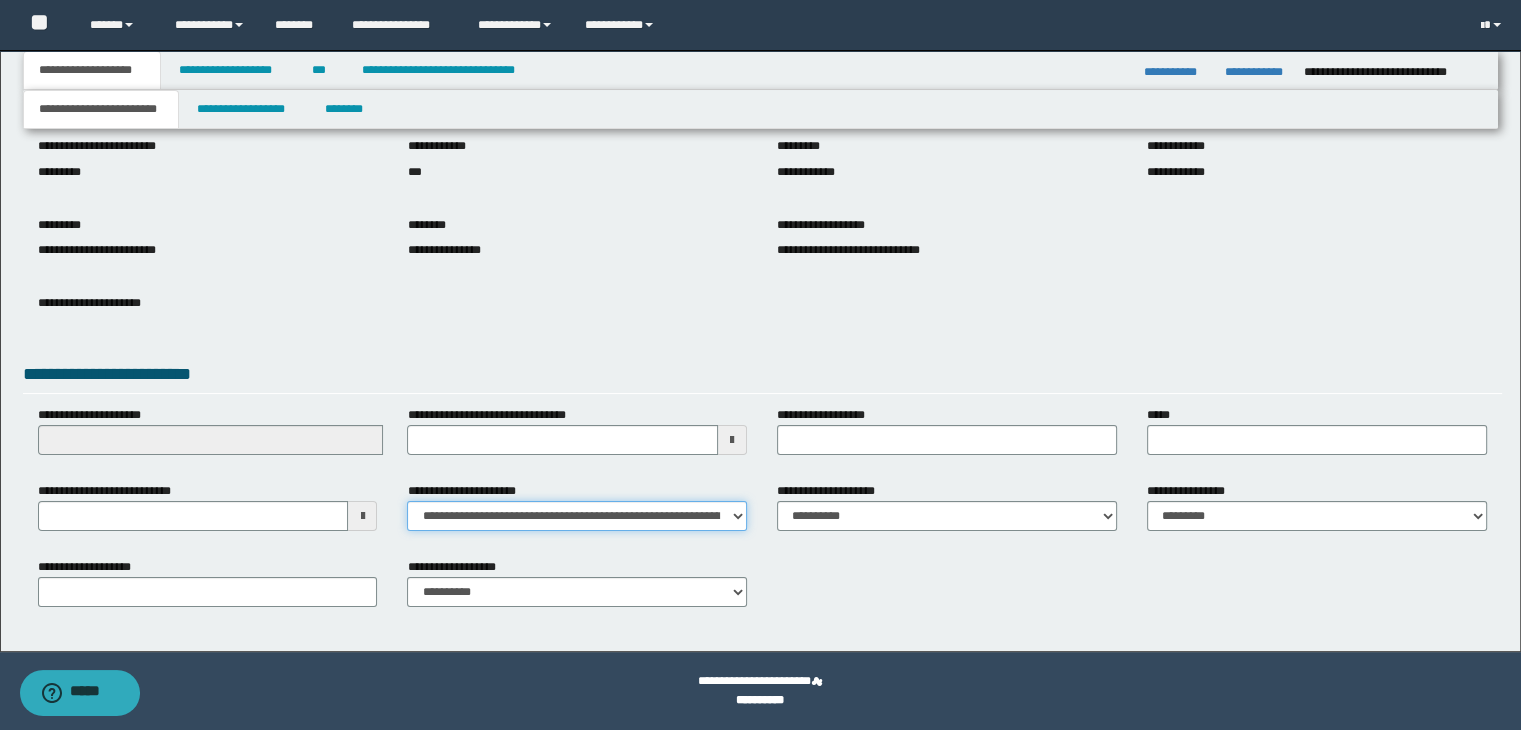 click on "**********" at bounding box center (577, 516) 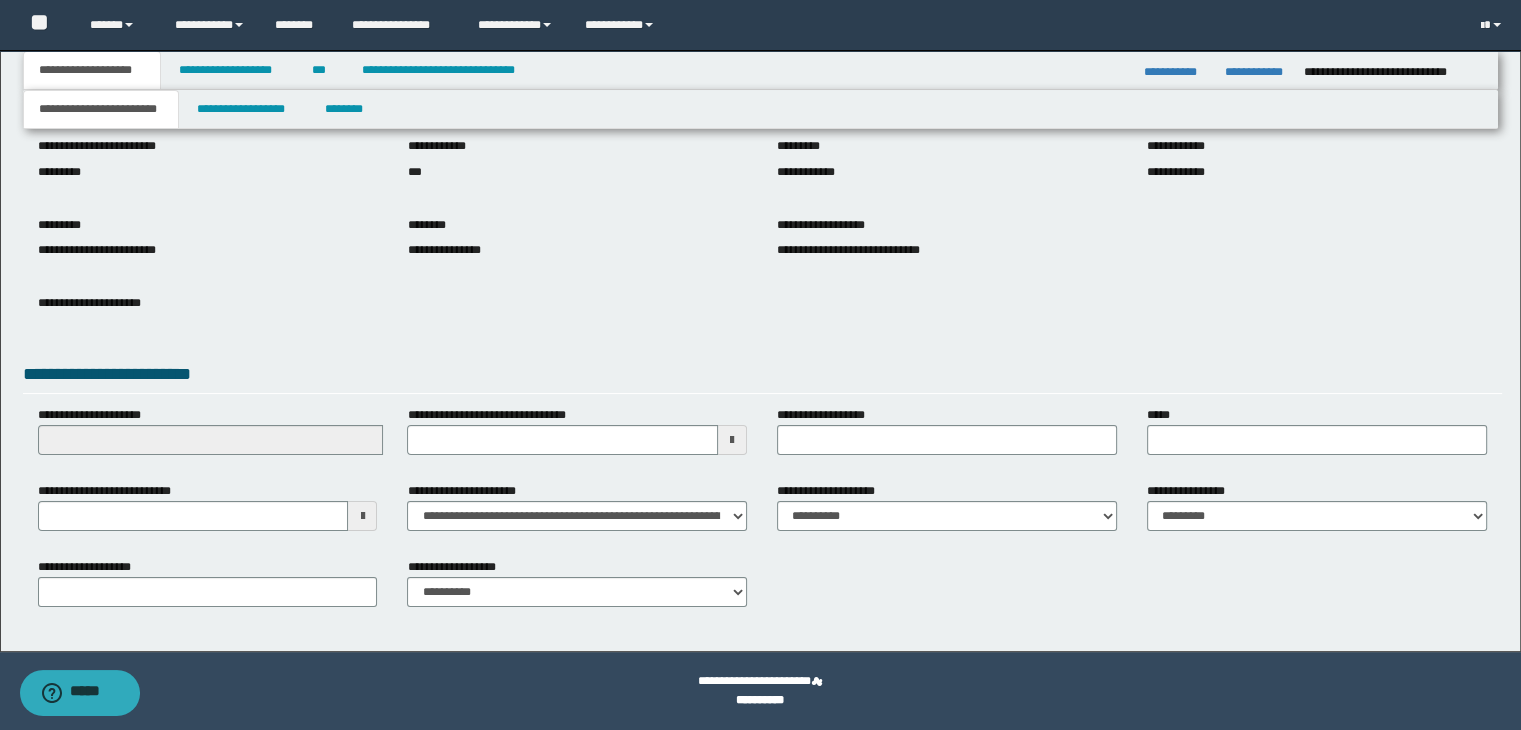 click on "**********" at bounding box center [763, 590] 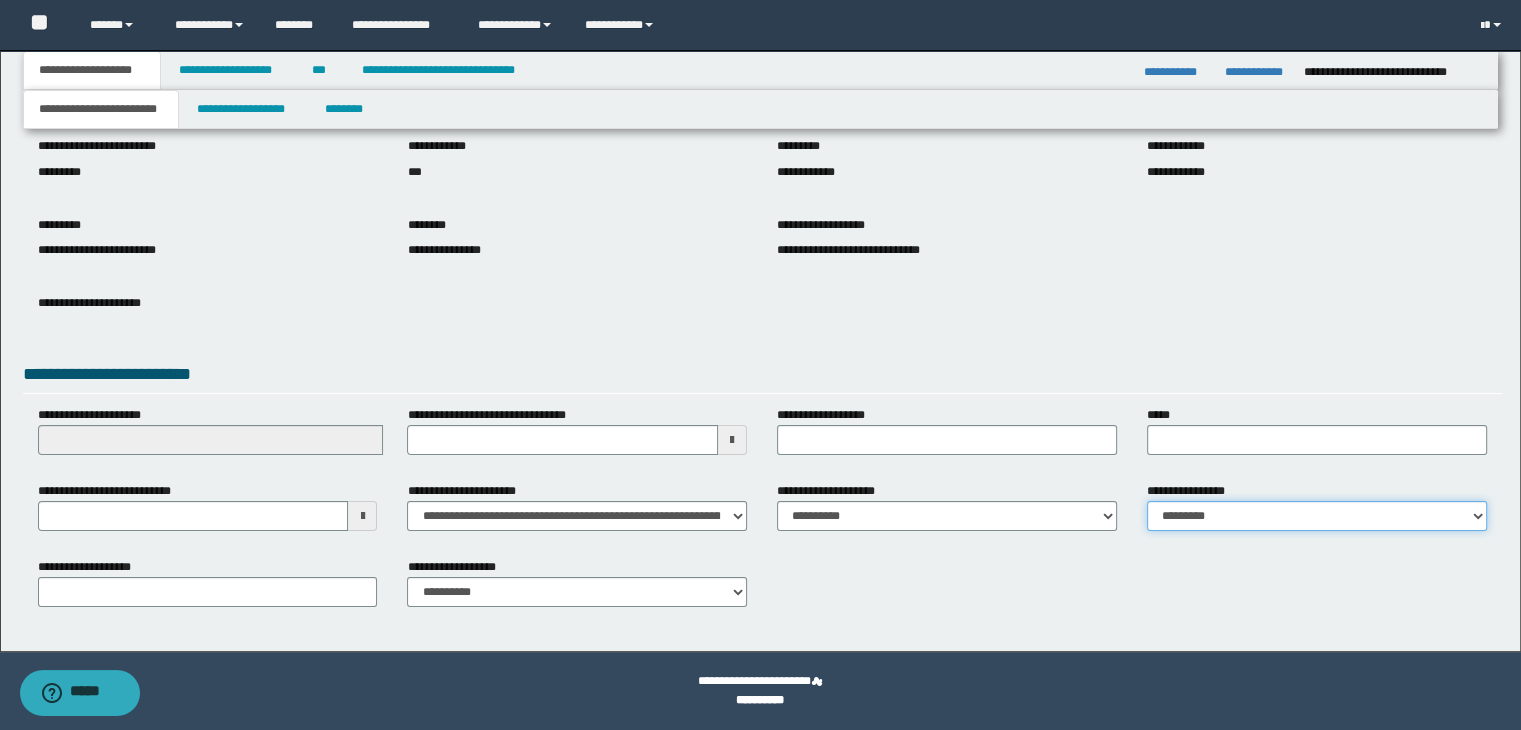 click on "**********" at bounding box center (1317, 516) 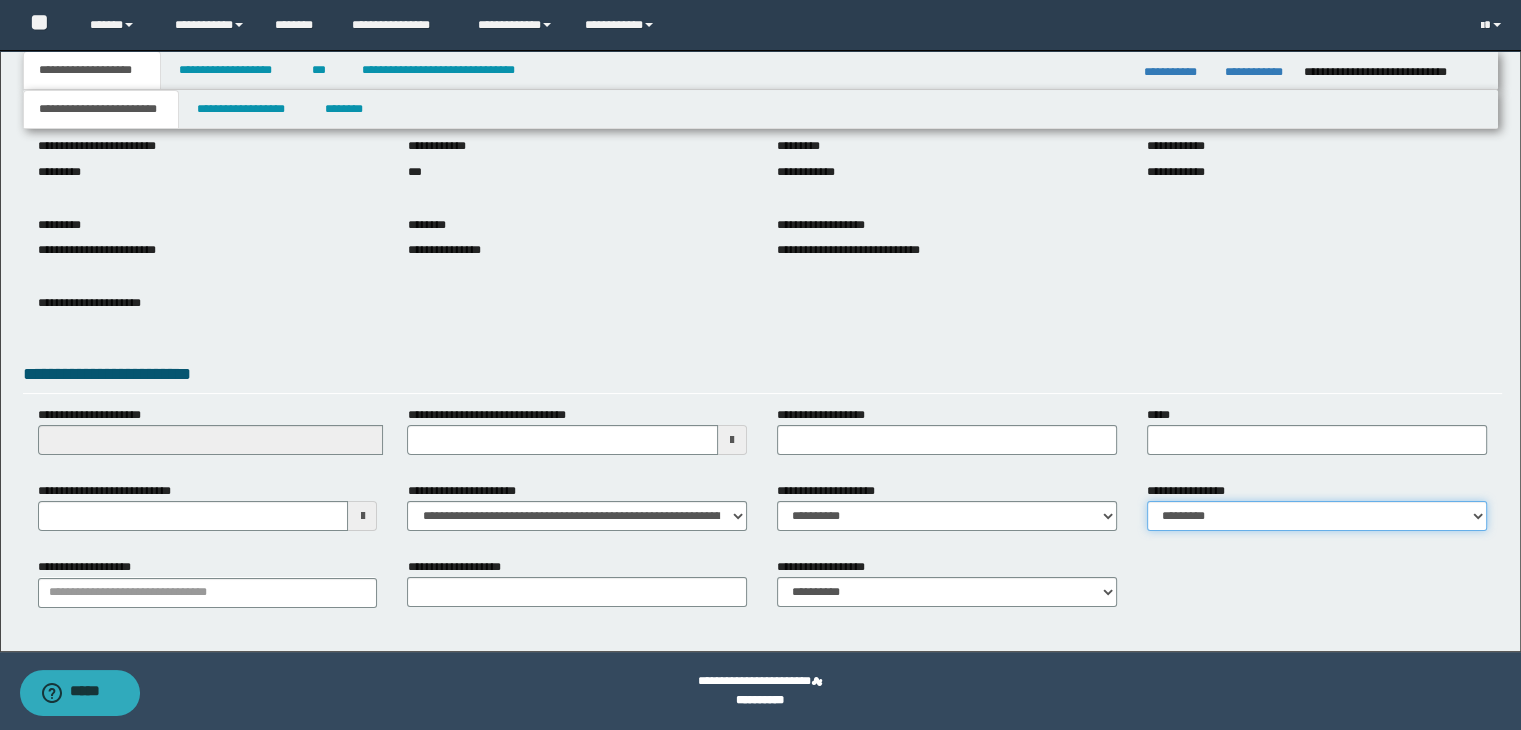 click on "**********" at bounding box center [1317, 516] 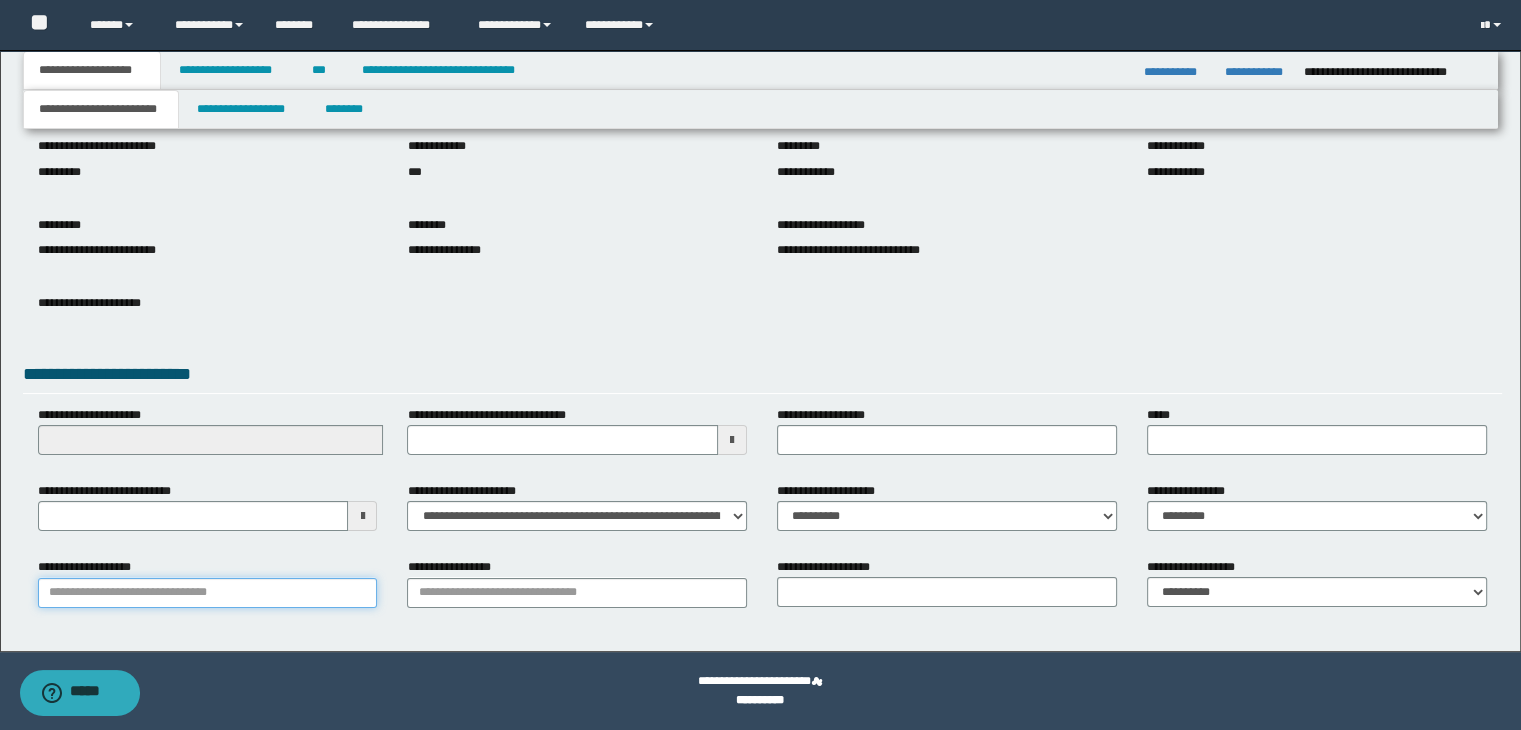 click on "**********" at bounding box center [208, 593] 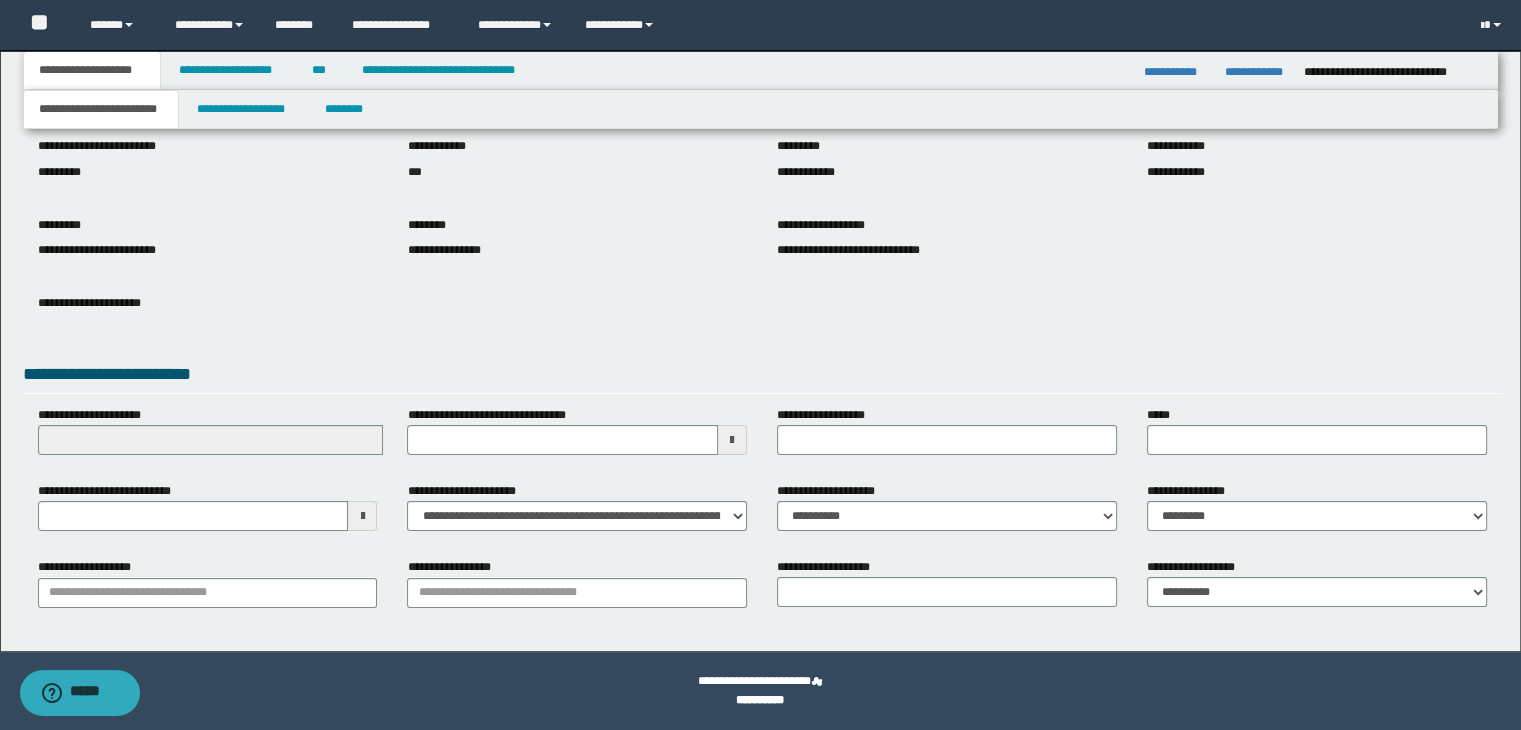 drag, startPoint x: 1030, startPoint y: 371, endPoint x: 908, endPoint y: 440, distance: 140.16063 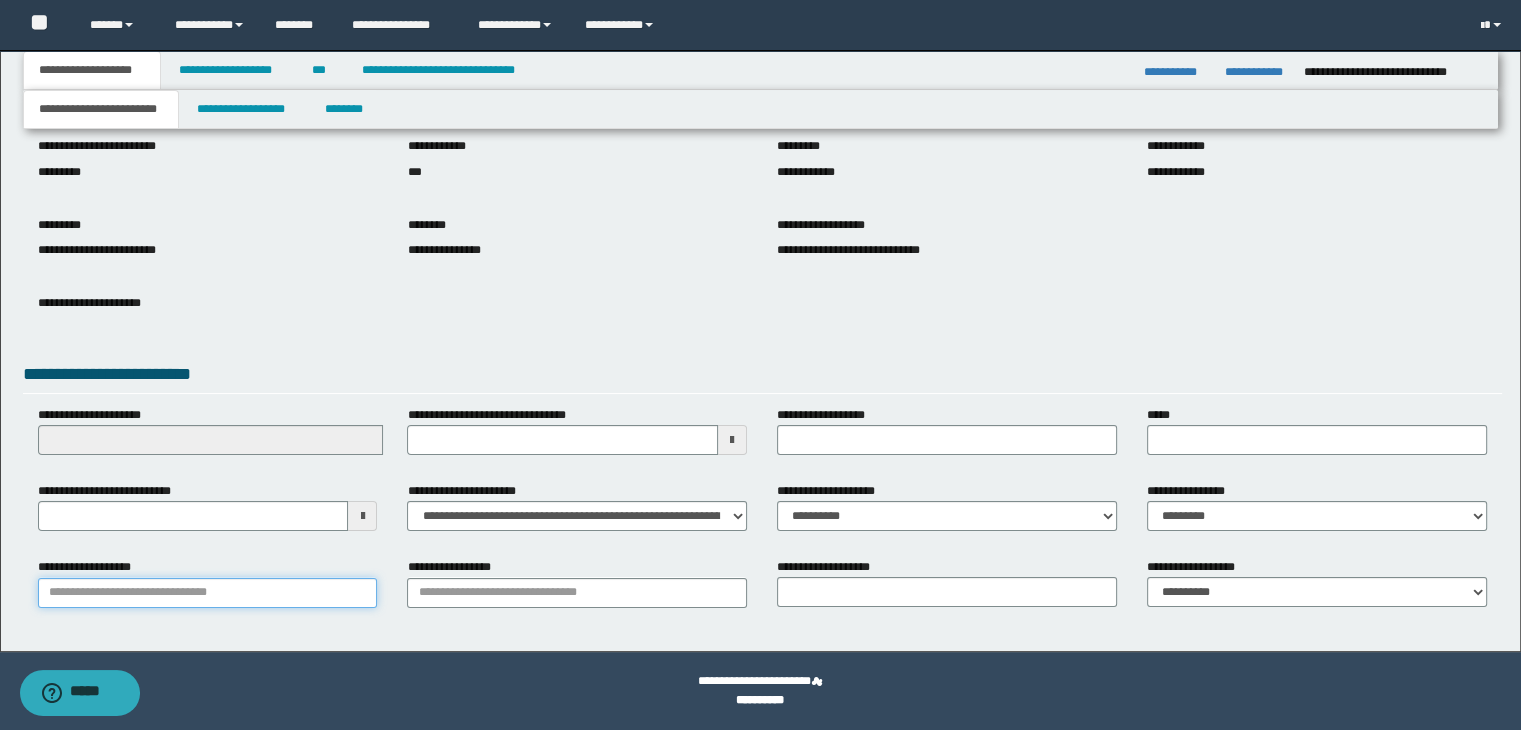 click on "**********" at bounding box center (208, 593) 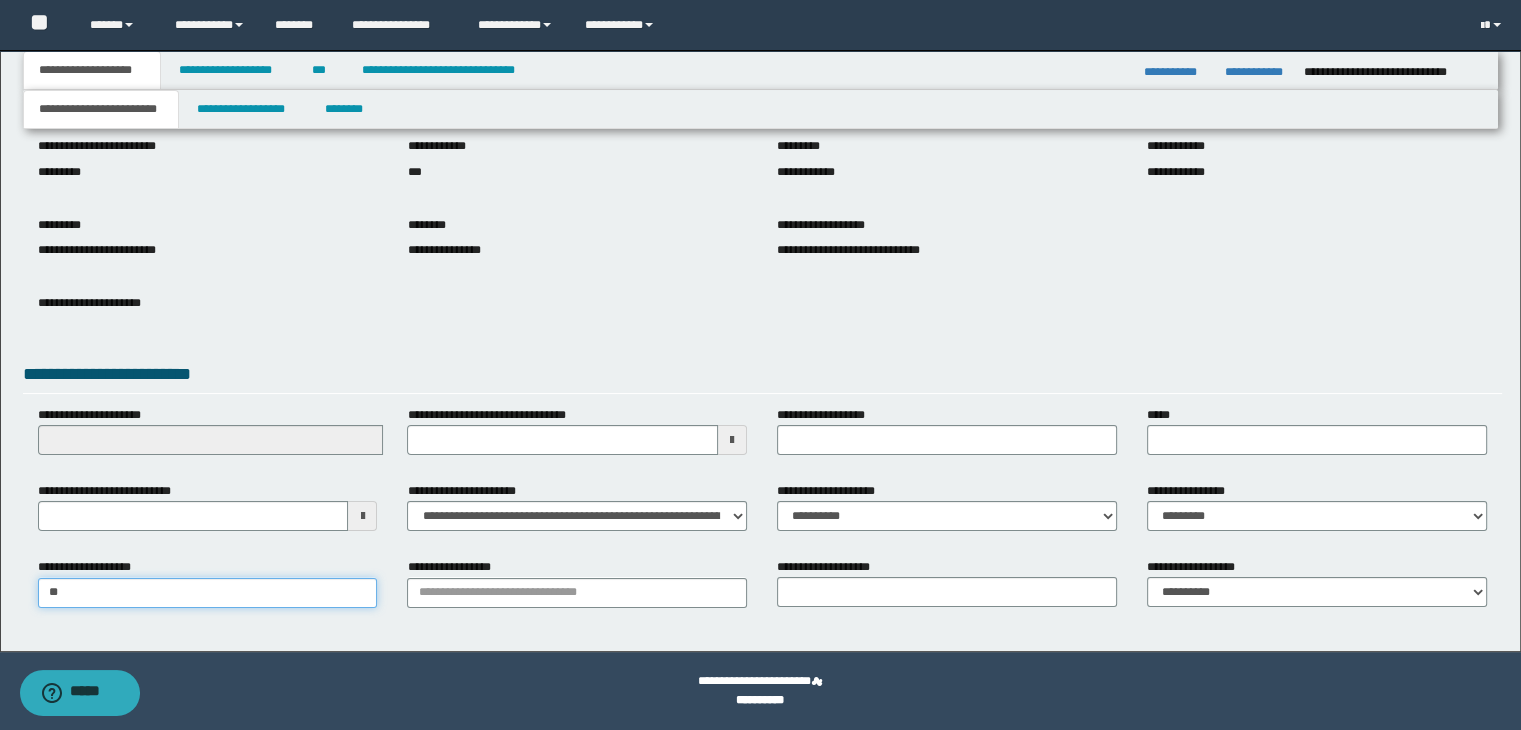 type on "***" 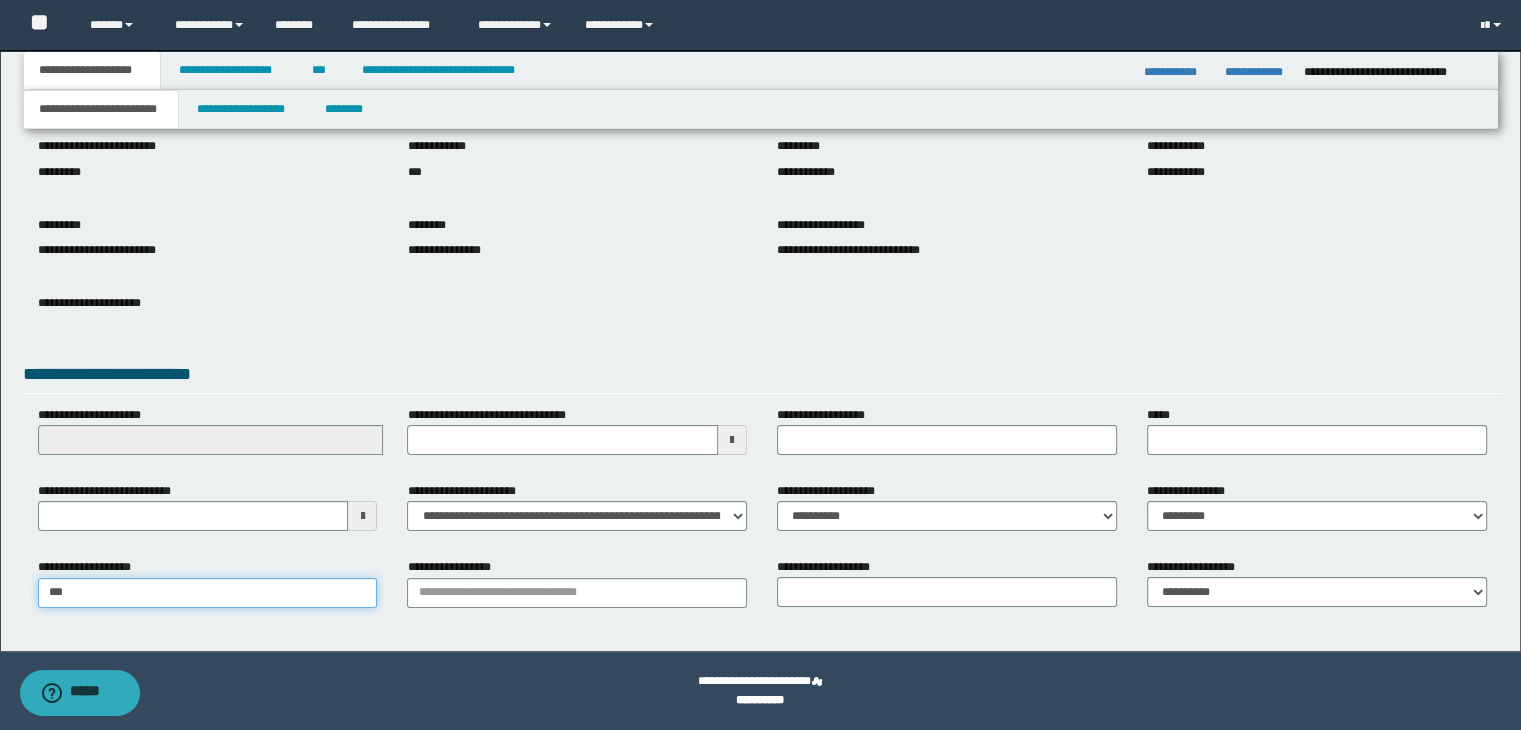 type on "**********" 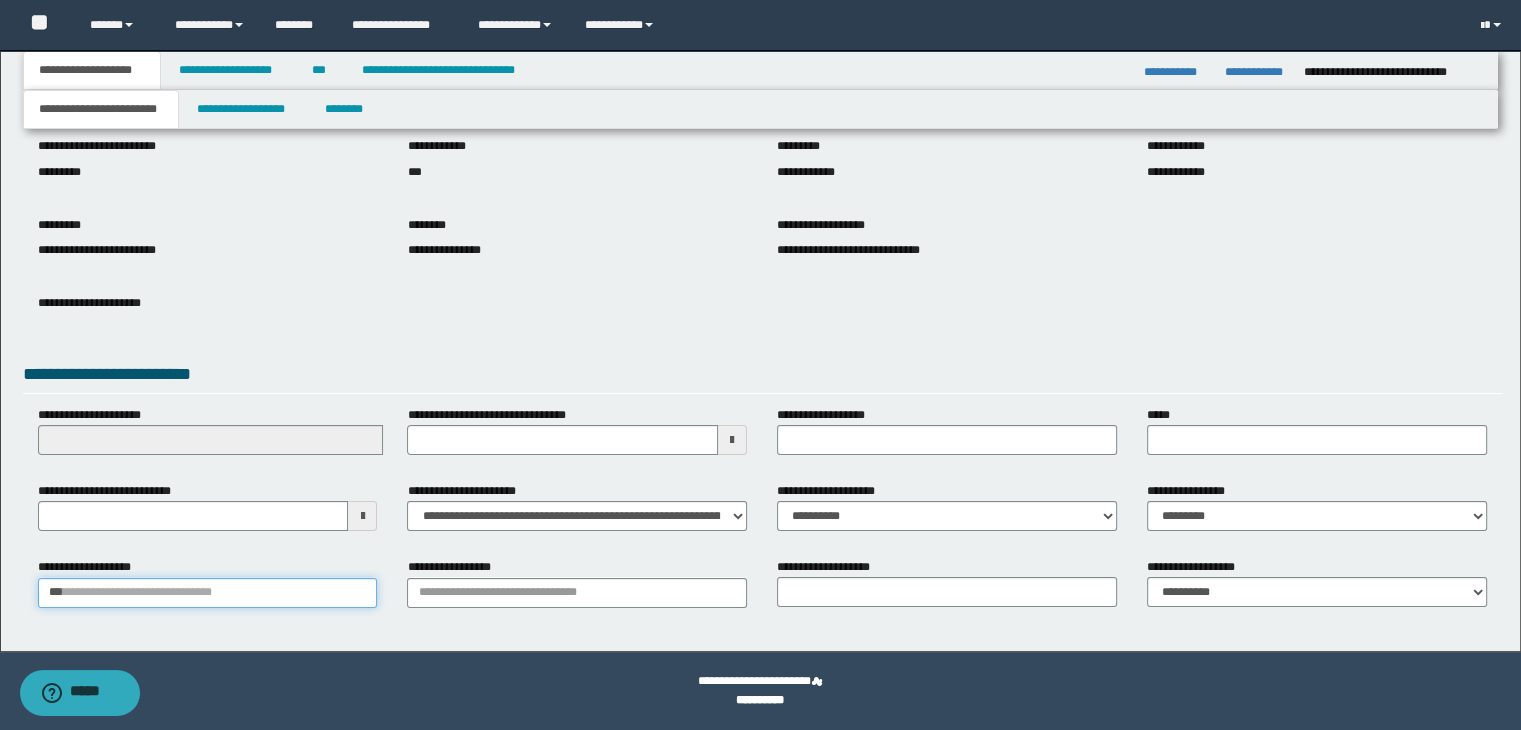 type 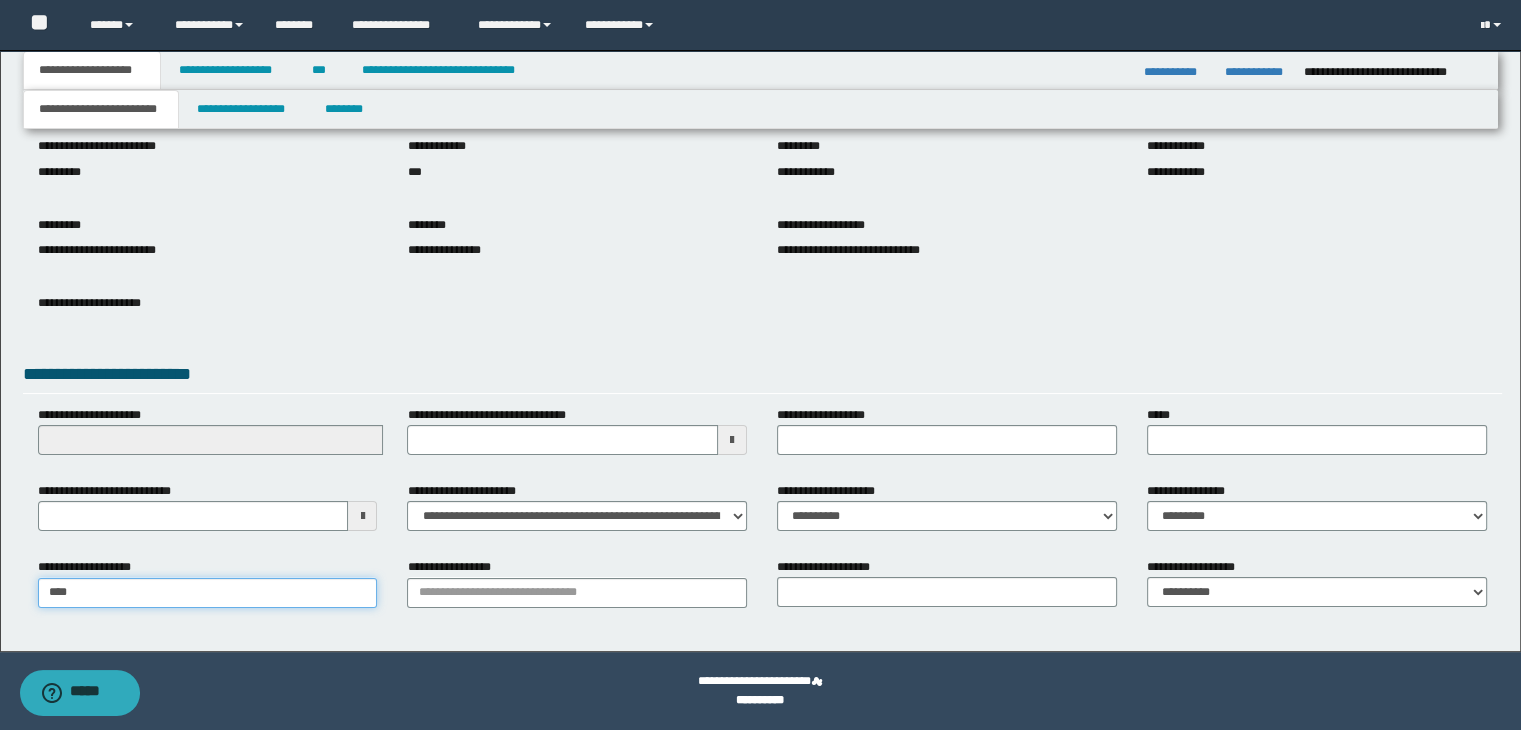 type on "**********" 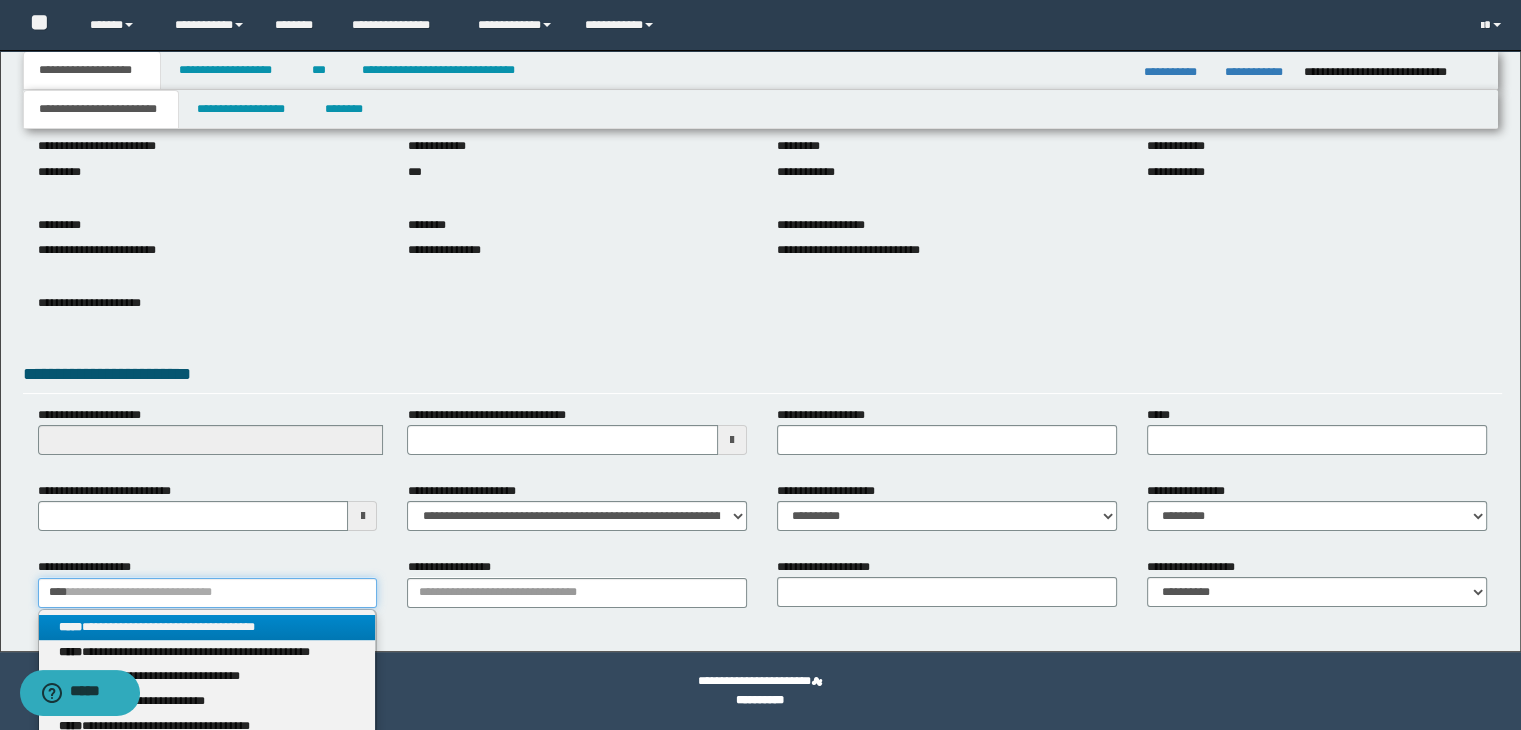 type 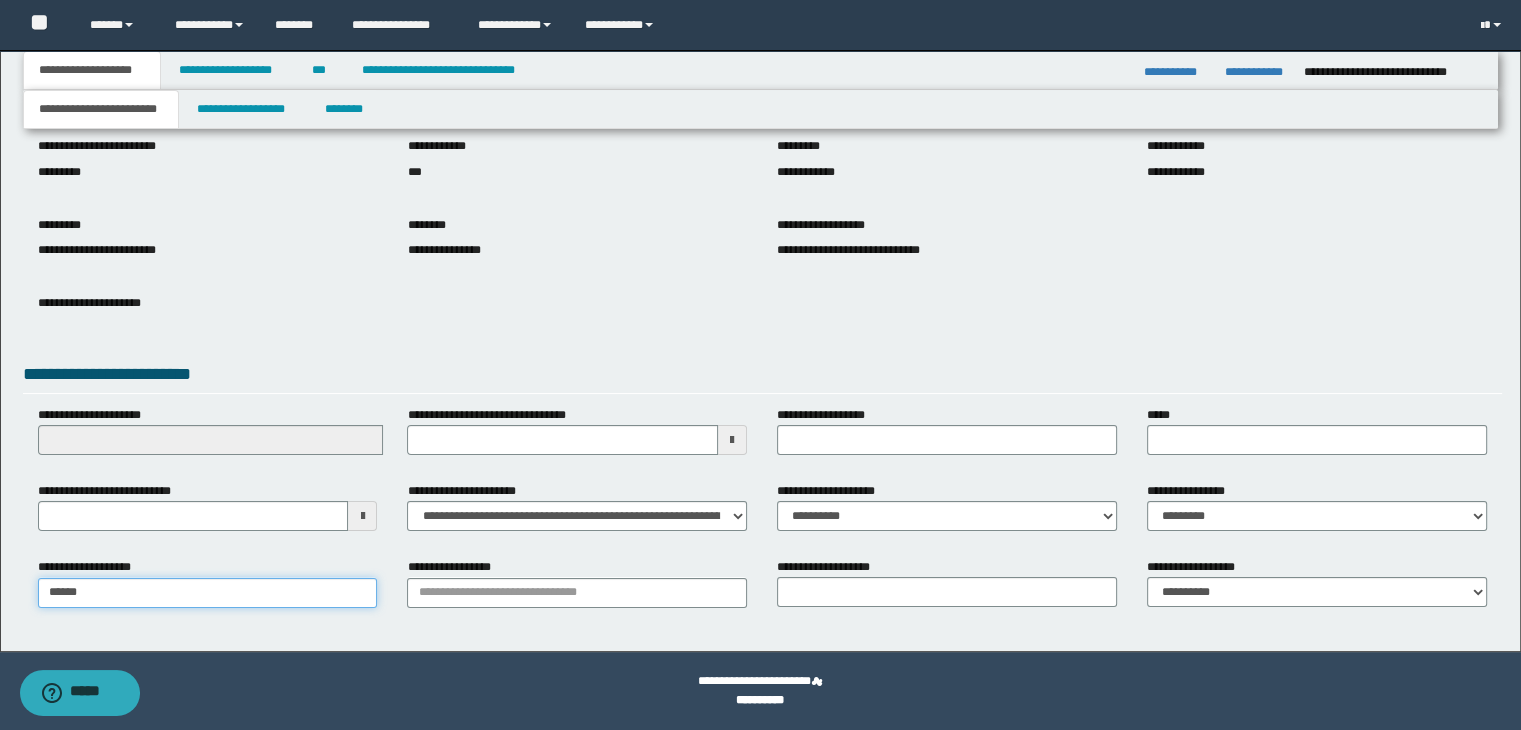 type on "*******" 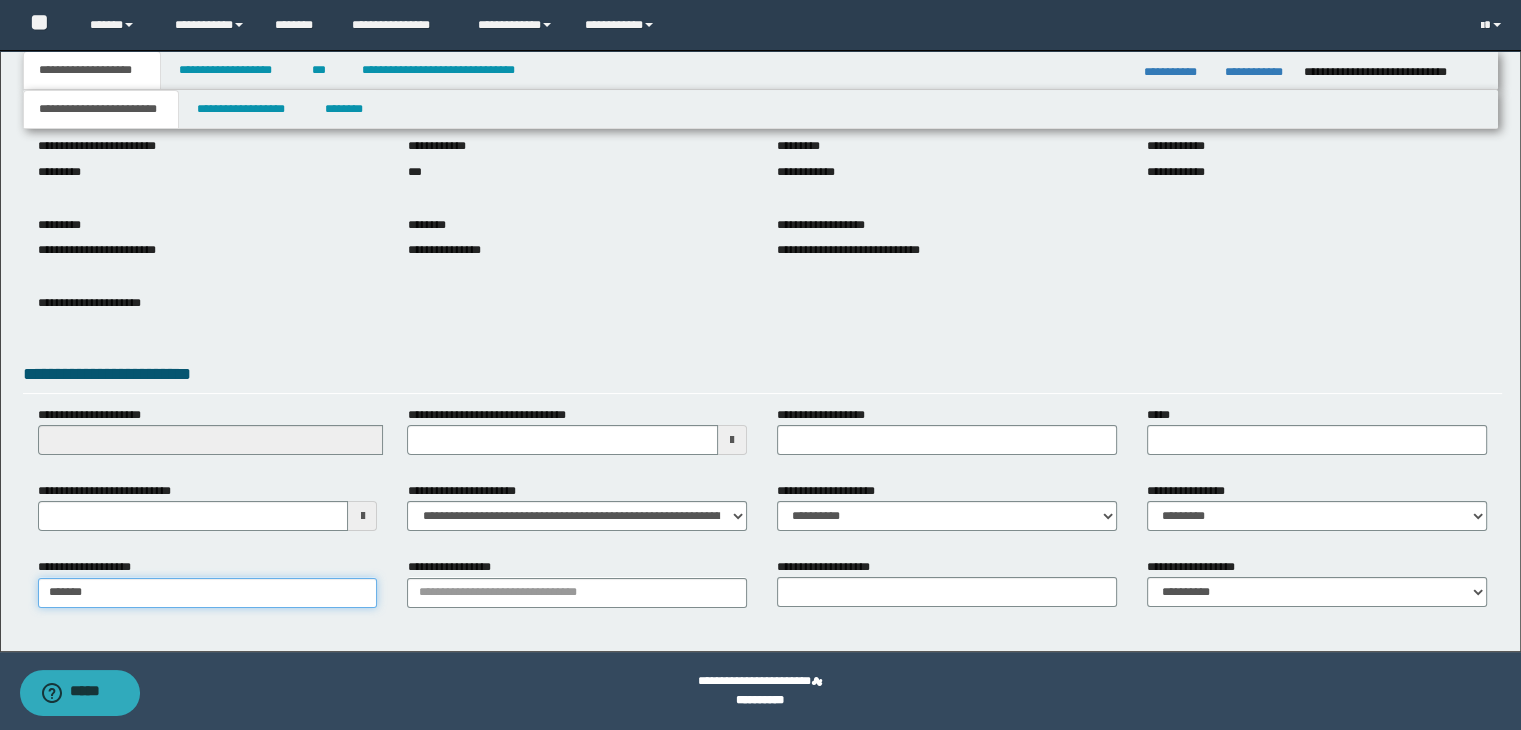type on "**********" 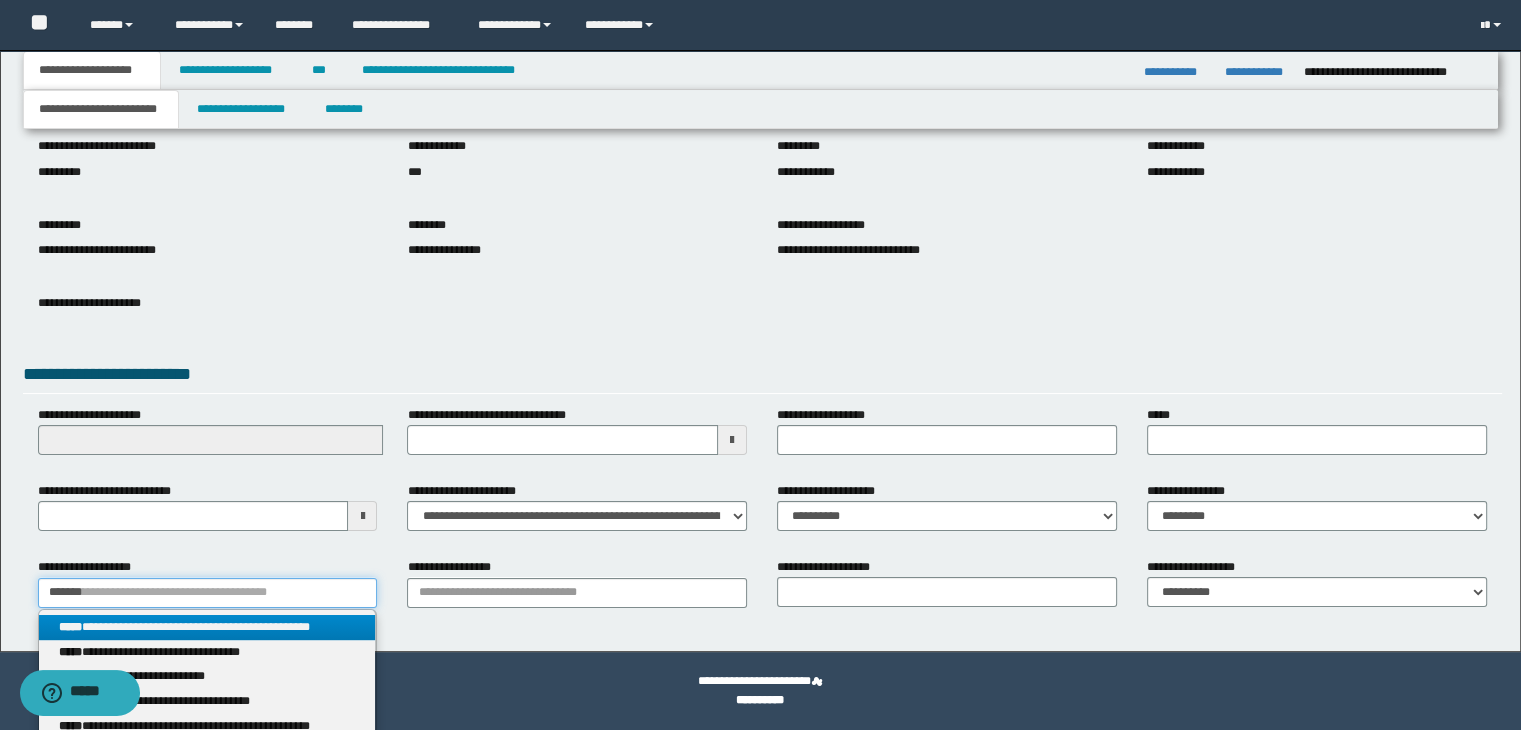 type 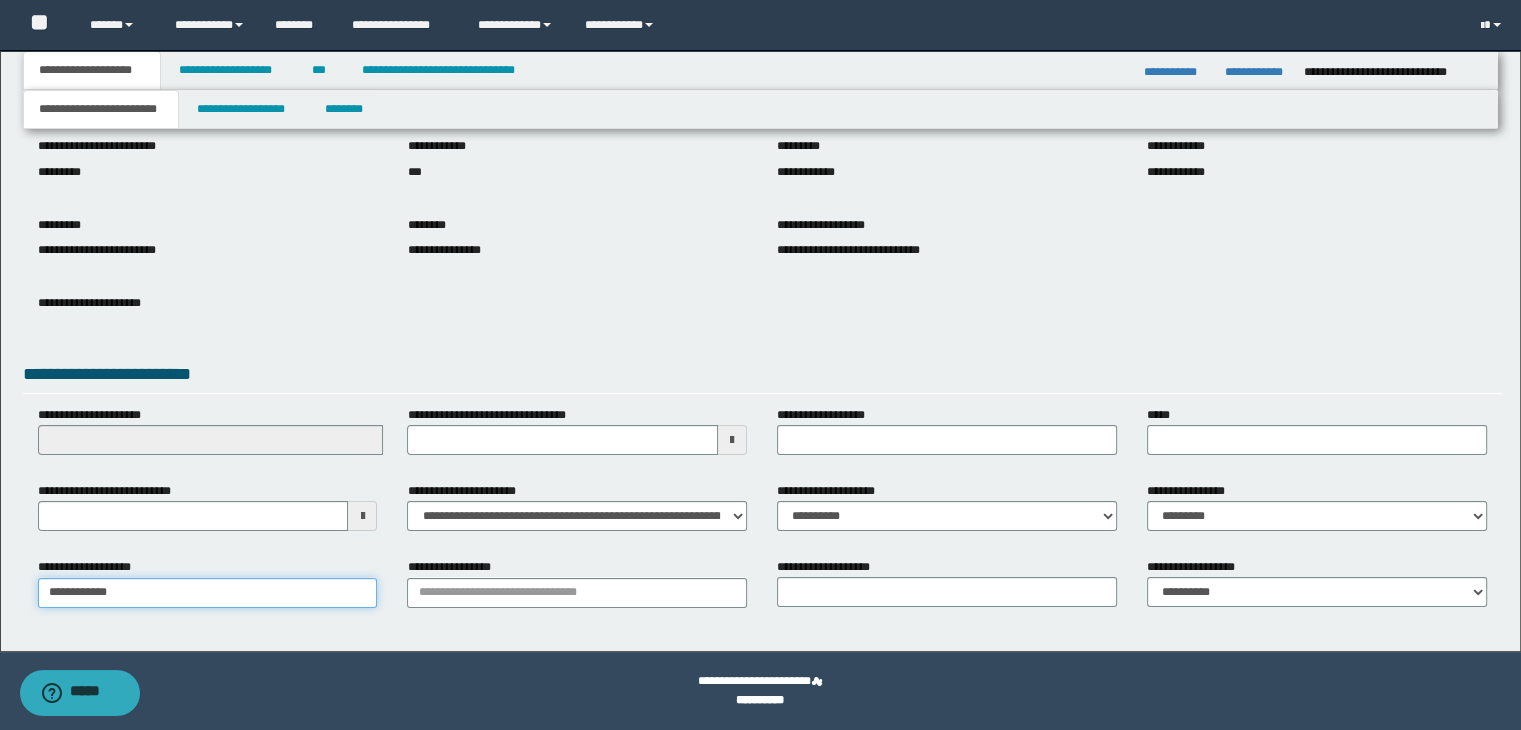 type on "**********" 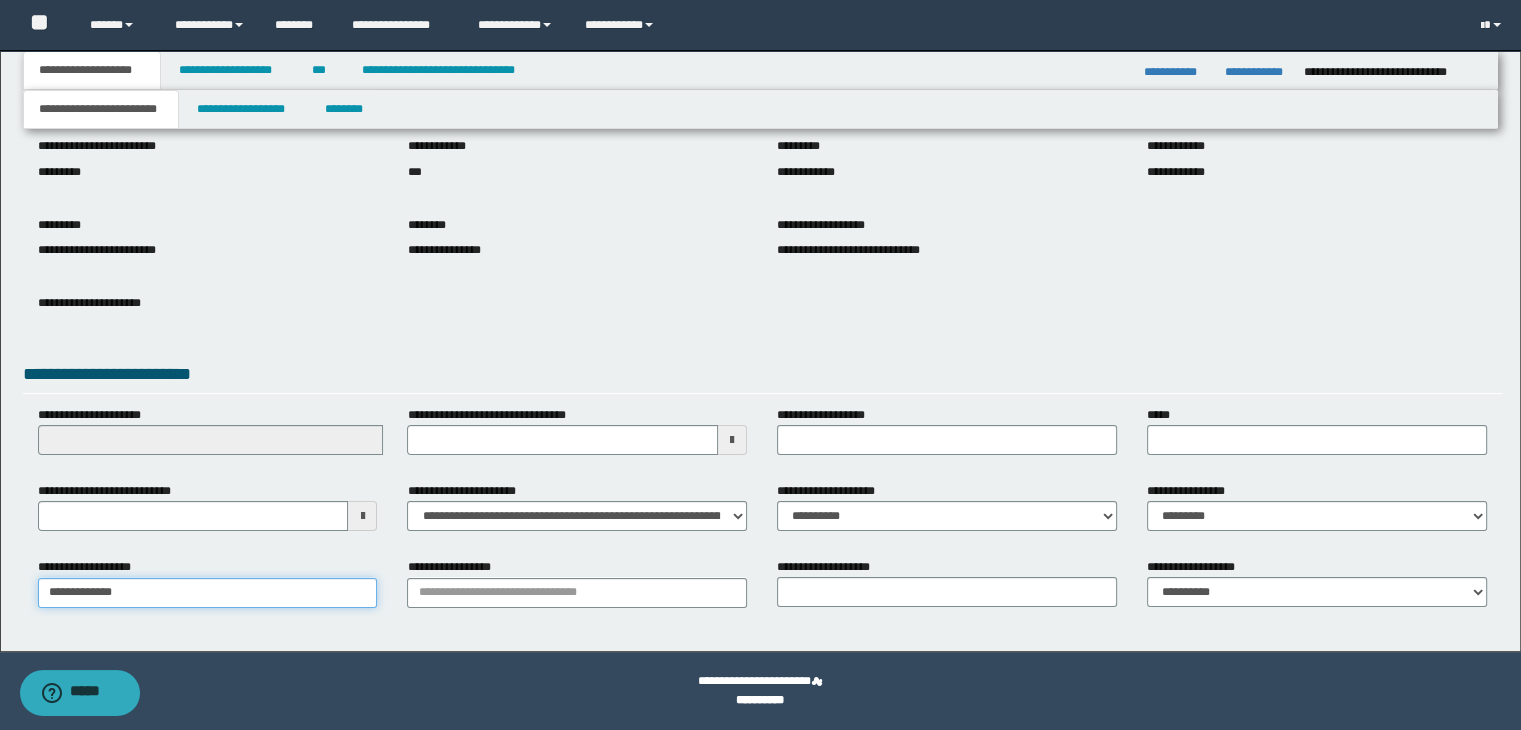 type on "**********" 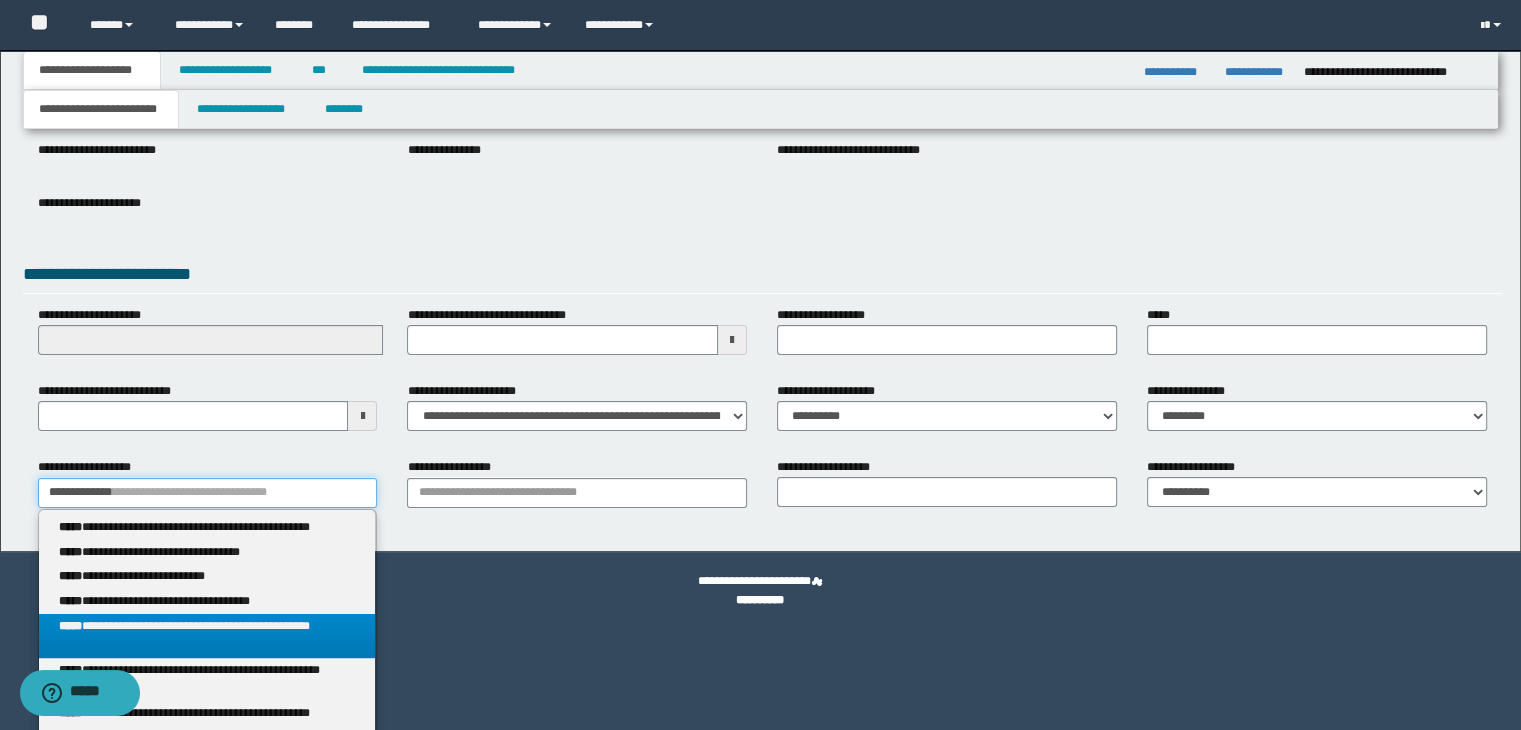 scroll, scrollTop: 275, scrollLeft: 0, axis: vertical 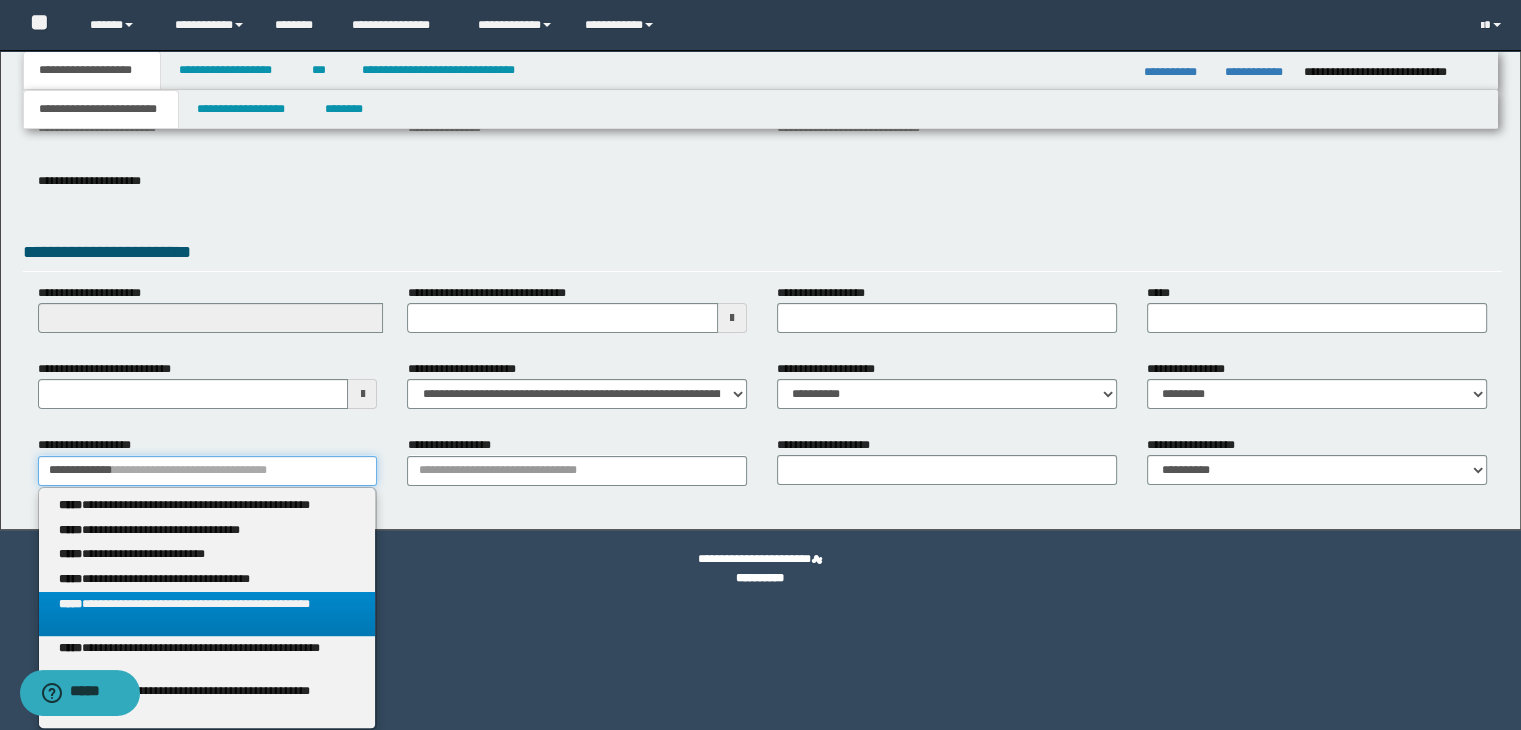 type on "**********" 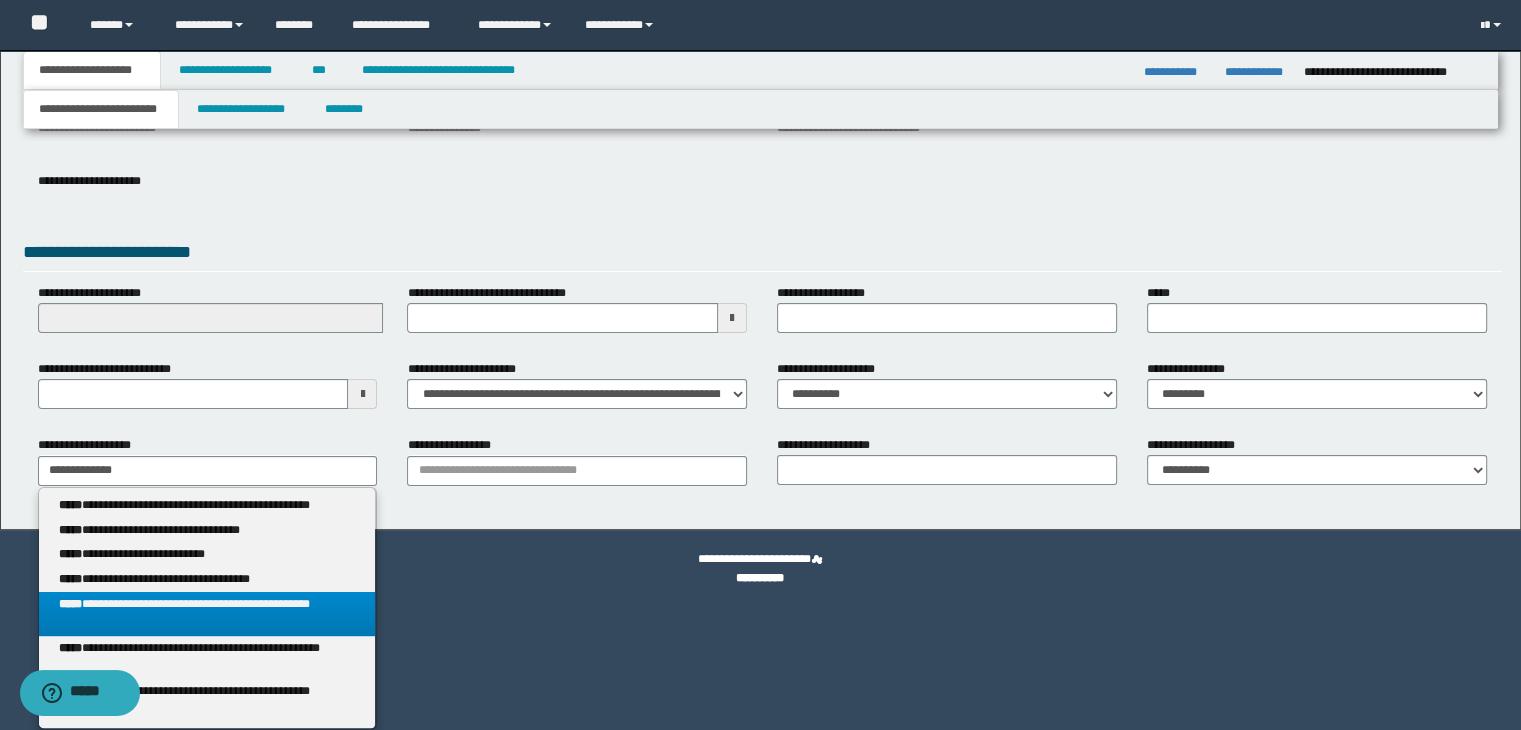 scroll, scrollTop: 153, scrollLeft: 0, axis: vertical 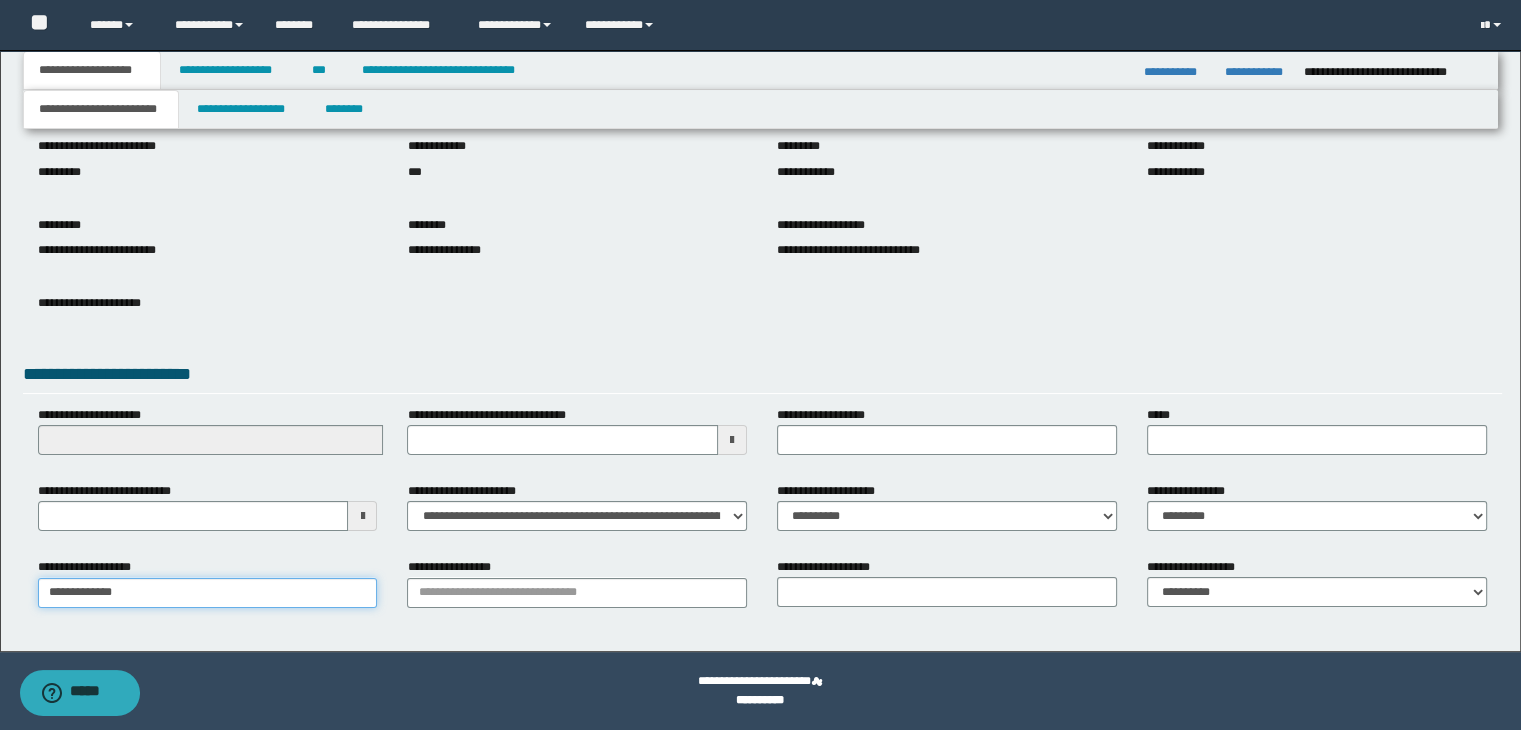 type on "**********" 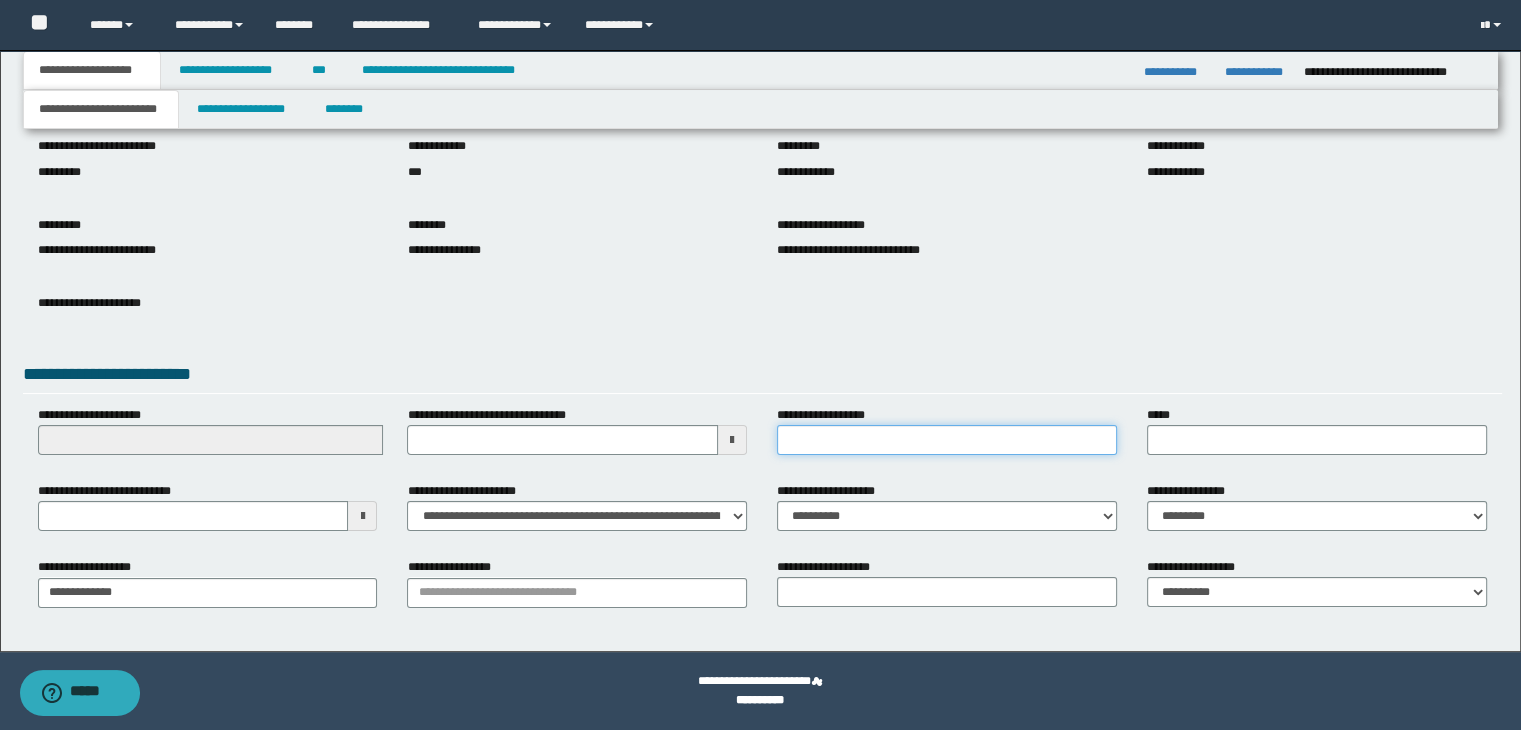 click on "**********" at bounding box center (763, 314) 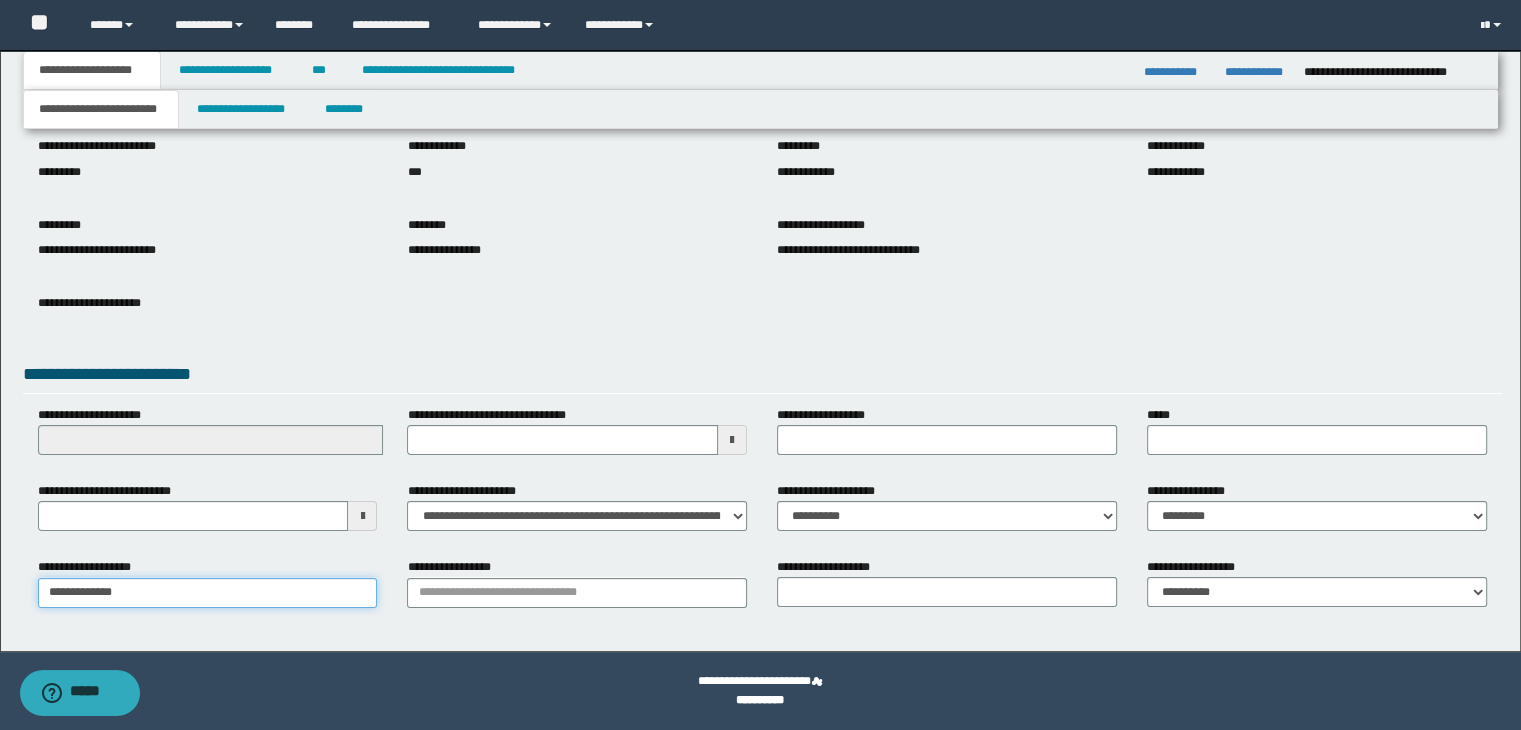 type on "**********" 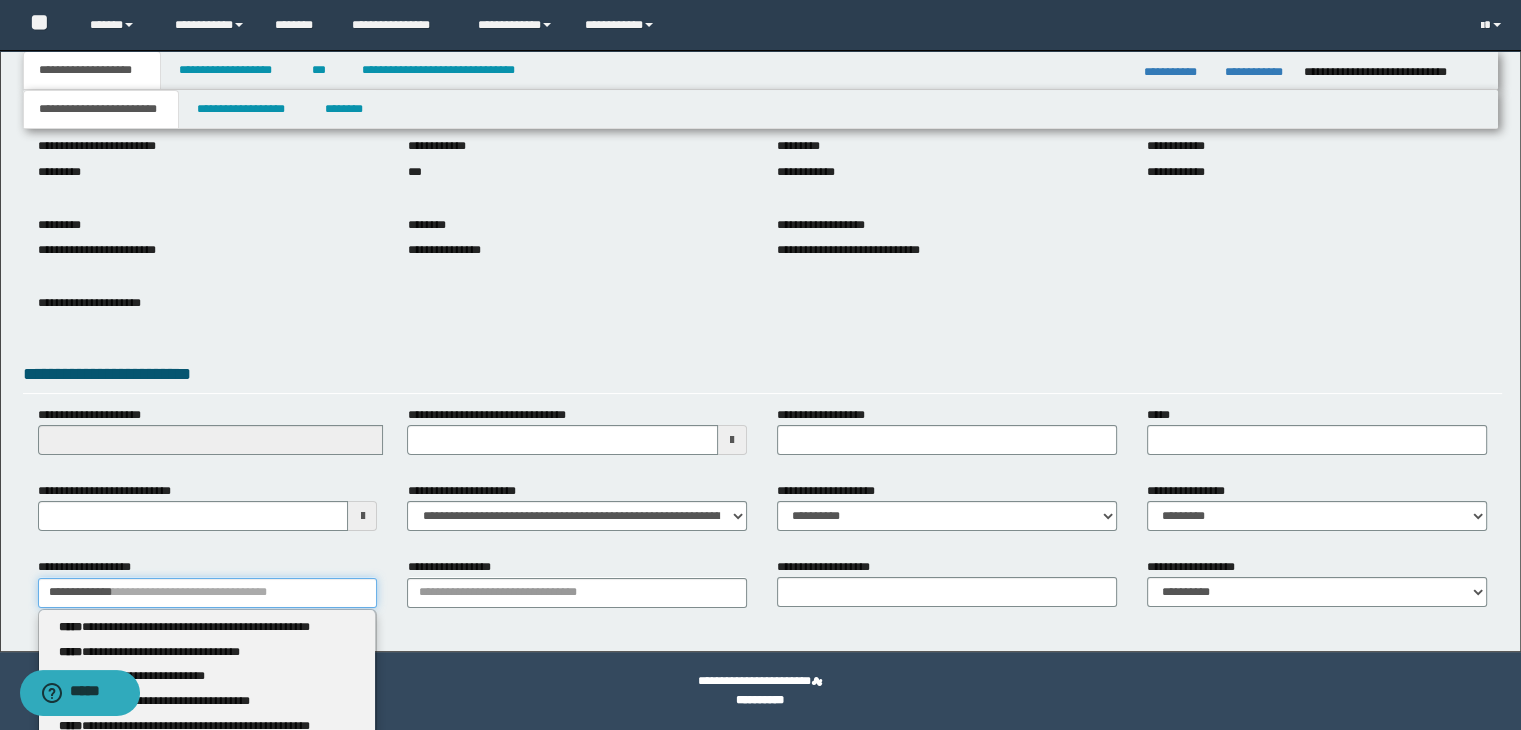click on "**********" at bounding box center [208, 593] 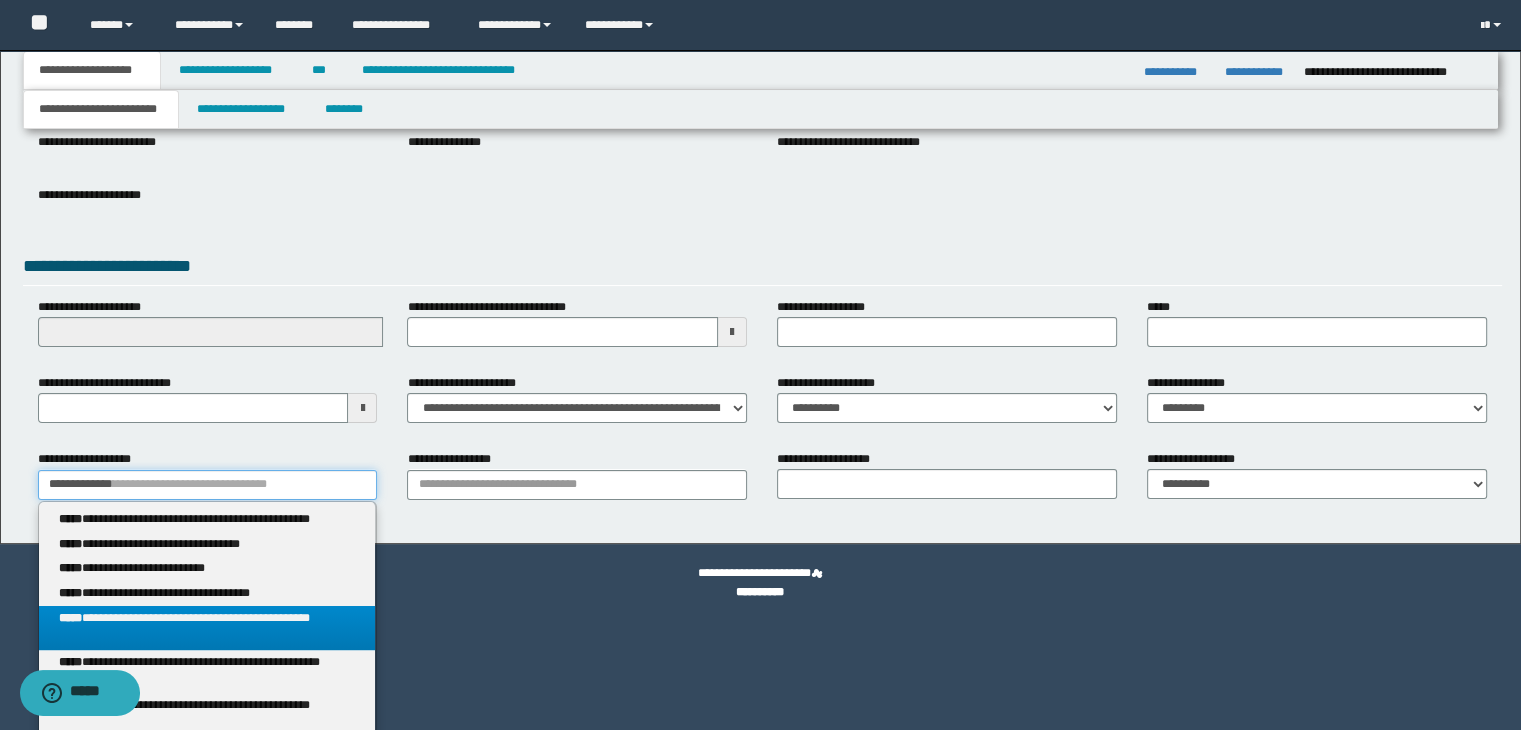 scroll, scrollTop: 275, scrollLeft: 0, axis: vertical 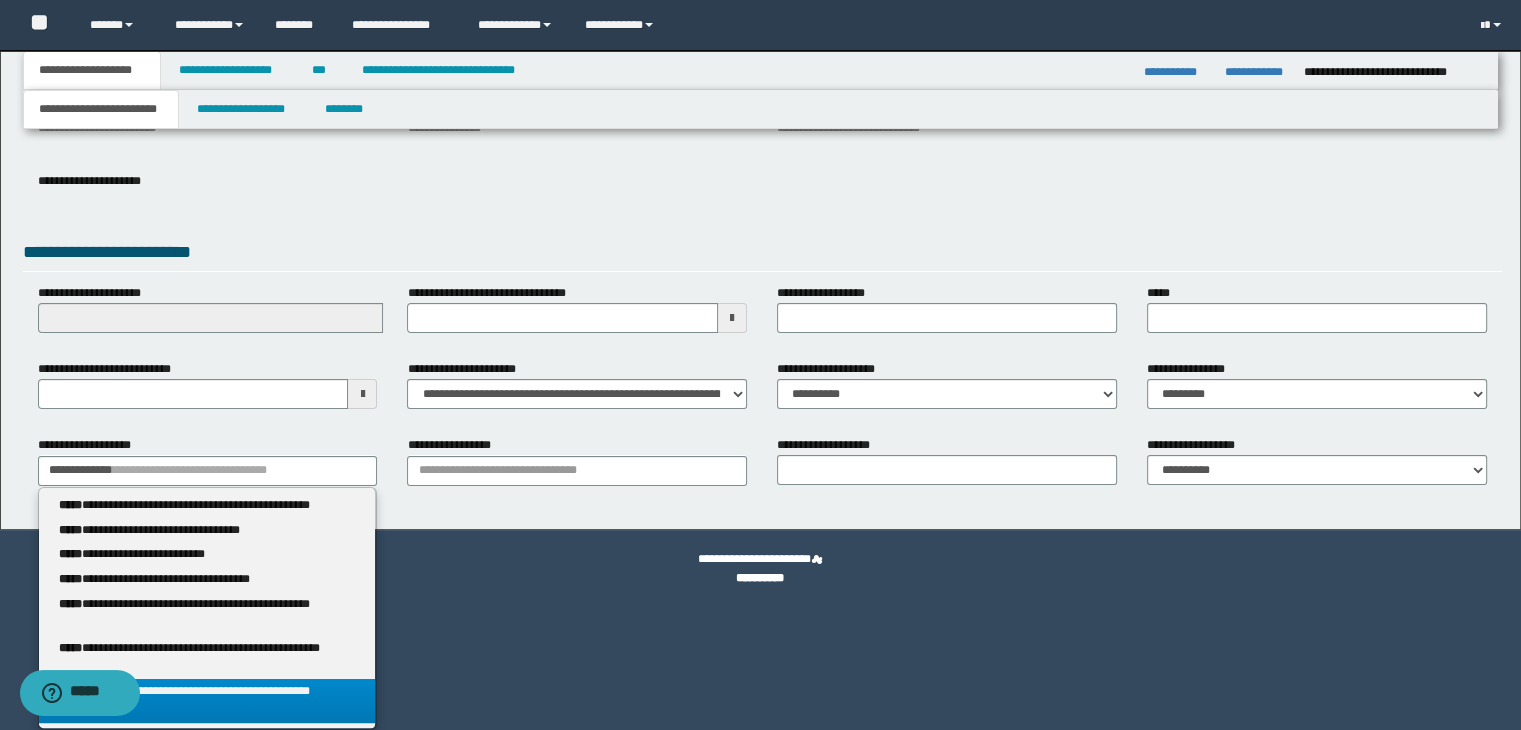 click on "**********" at bounding box center (208, 701) 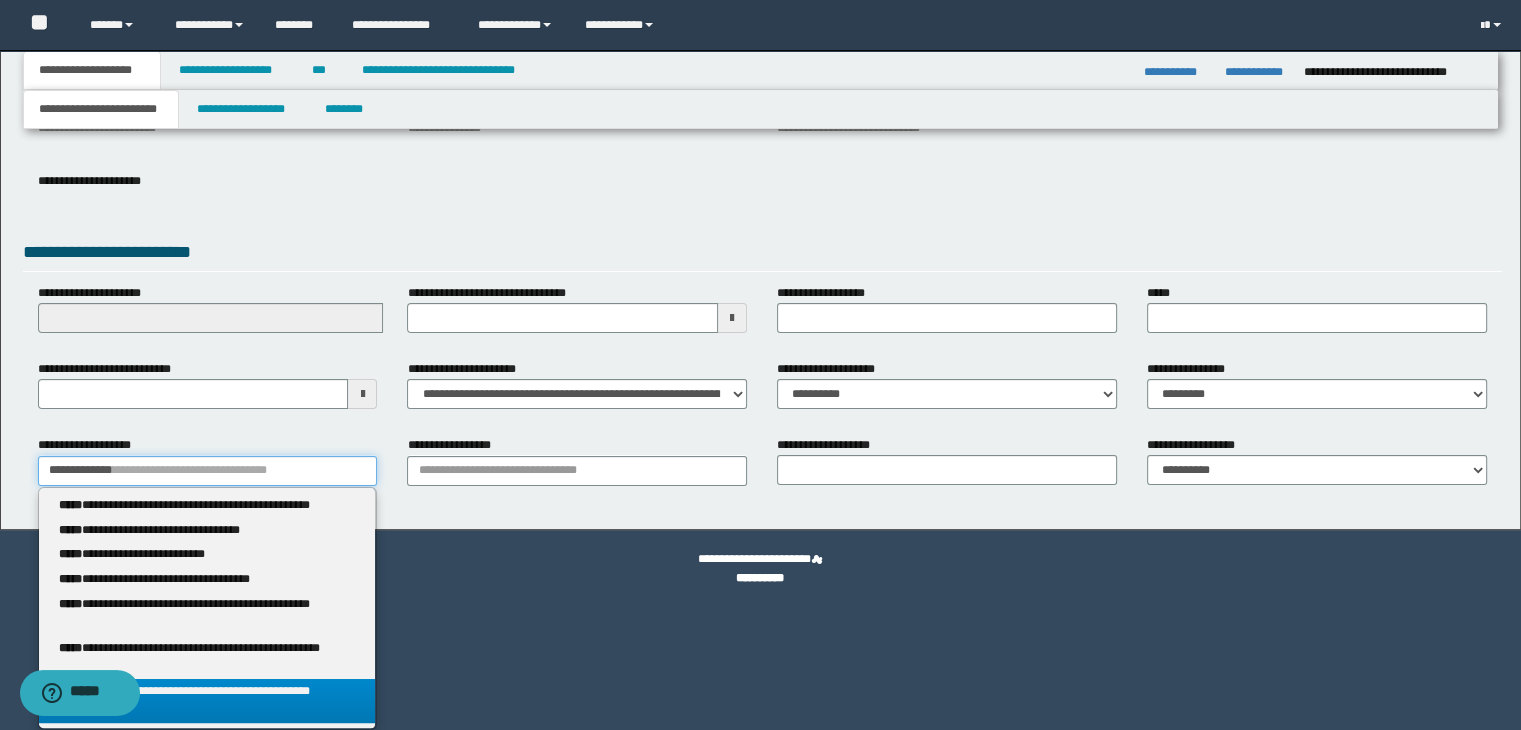 type 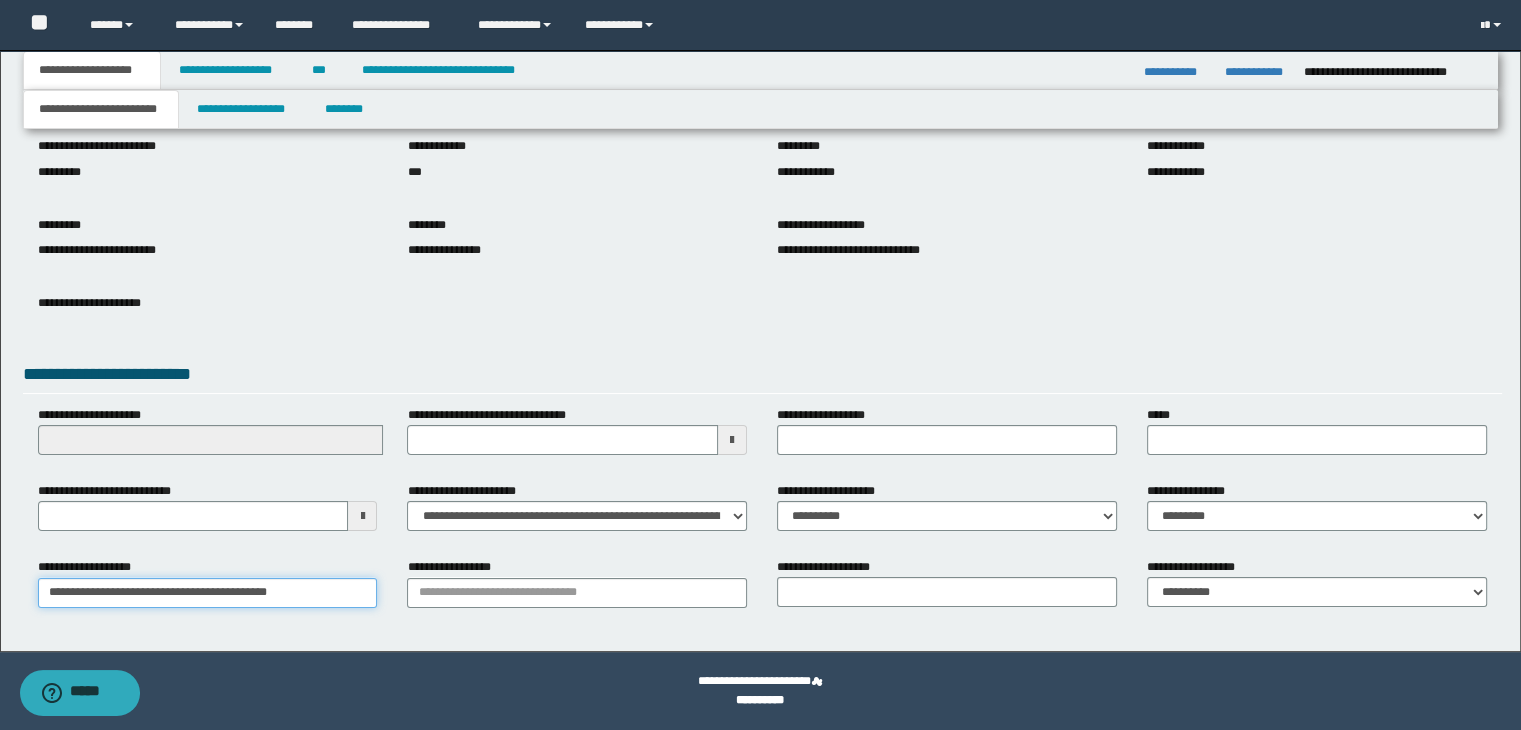 scroll, scrollTop: 153, scrollLeft: 0, axis: vertical 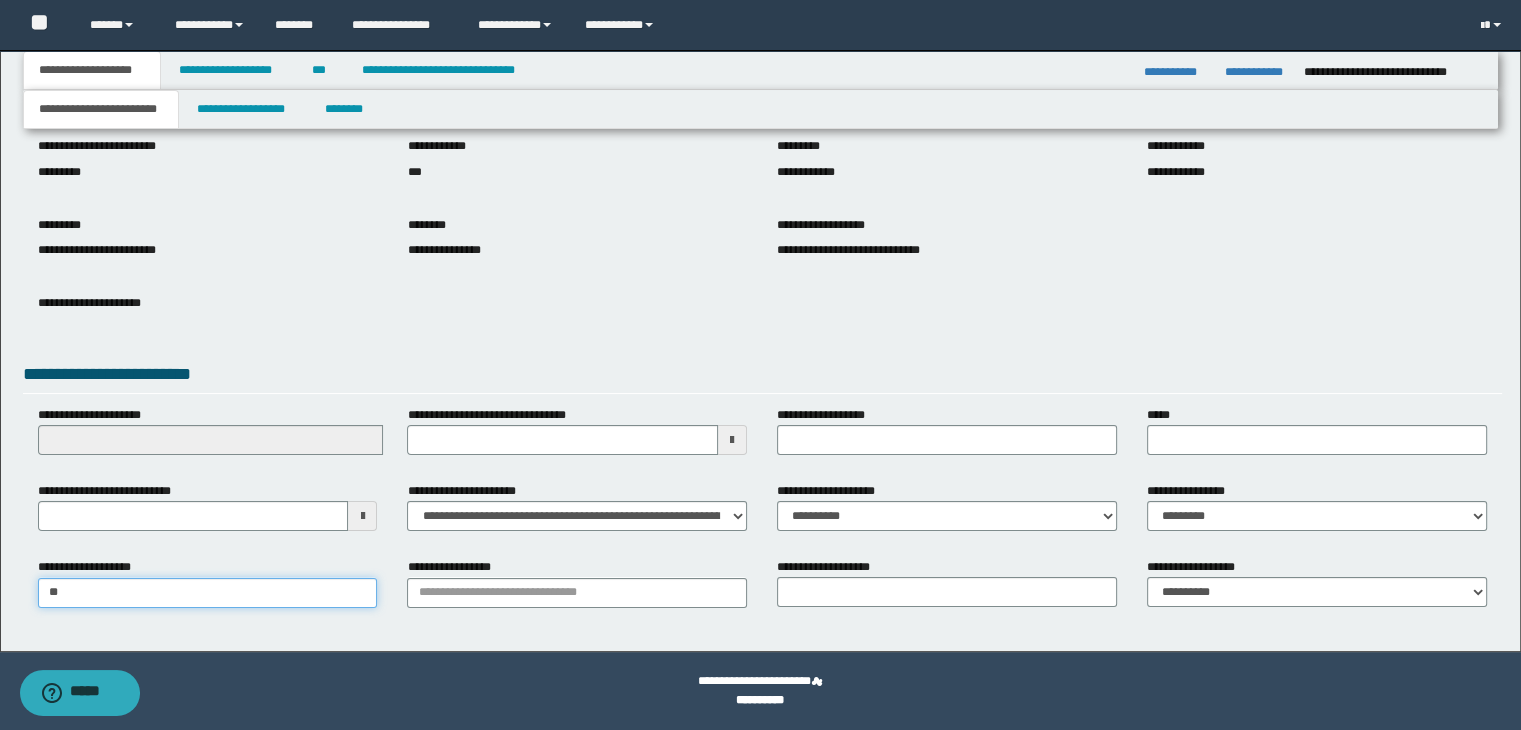 type on "***" 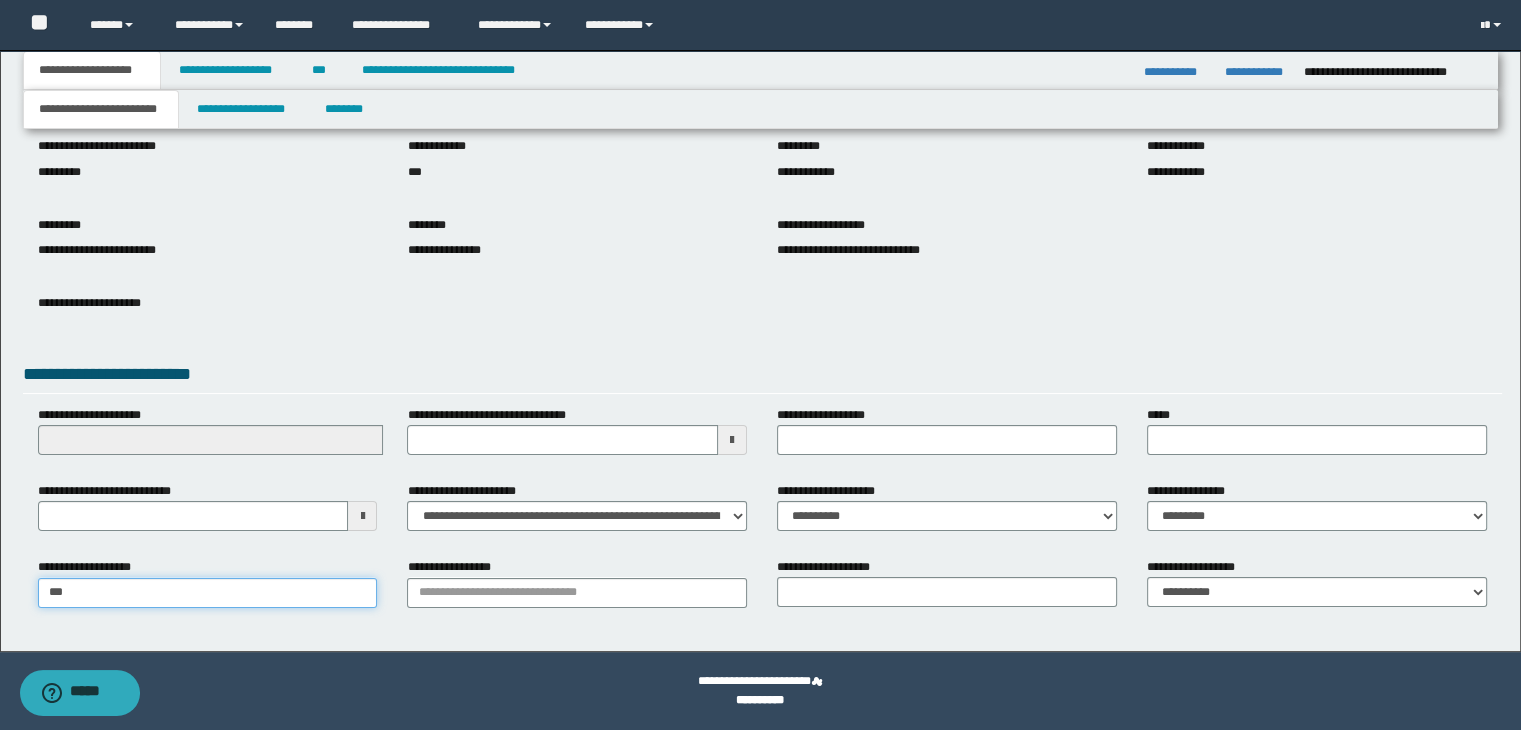 type on "**********" 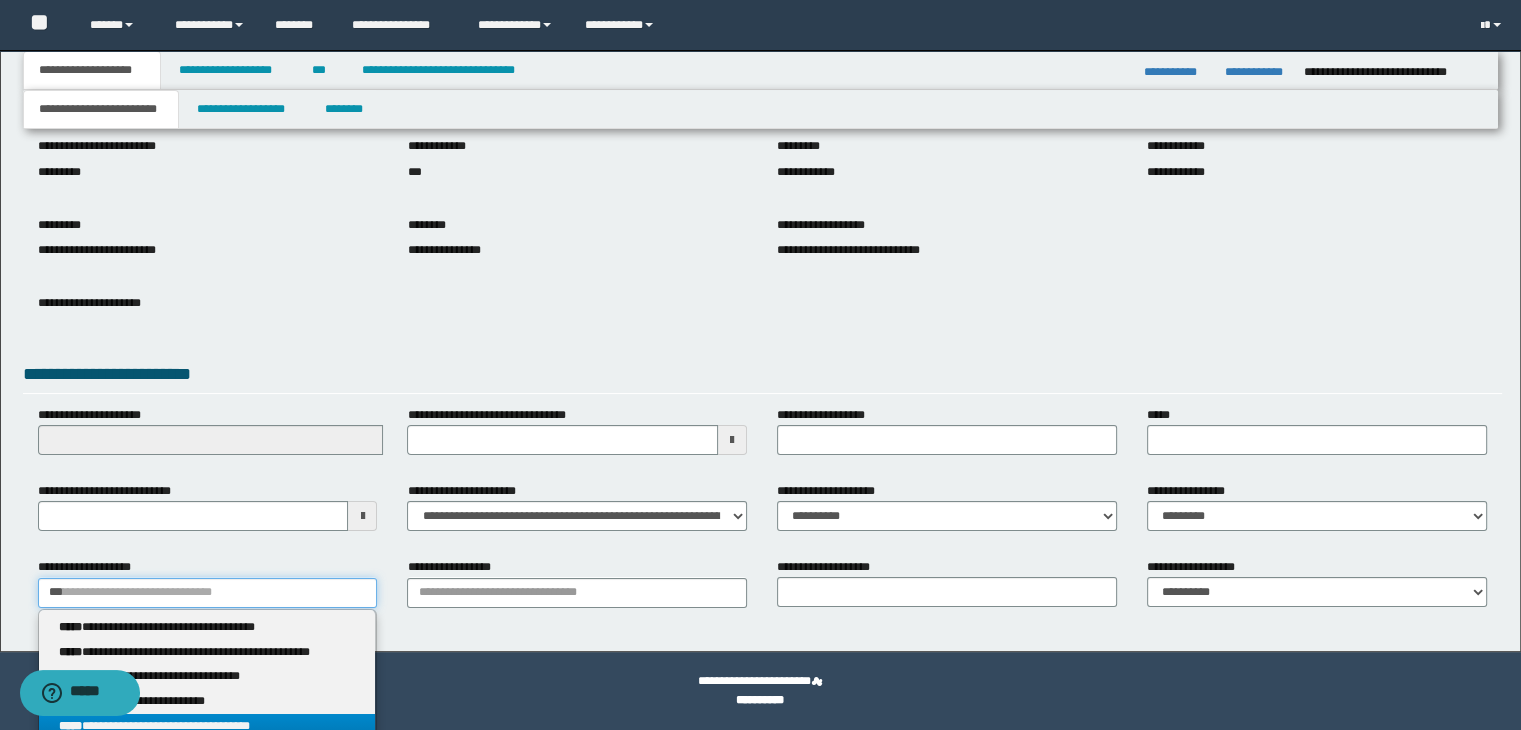 type 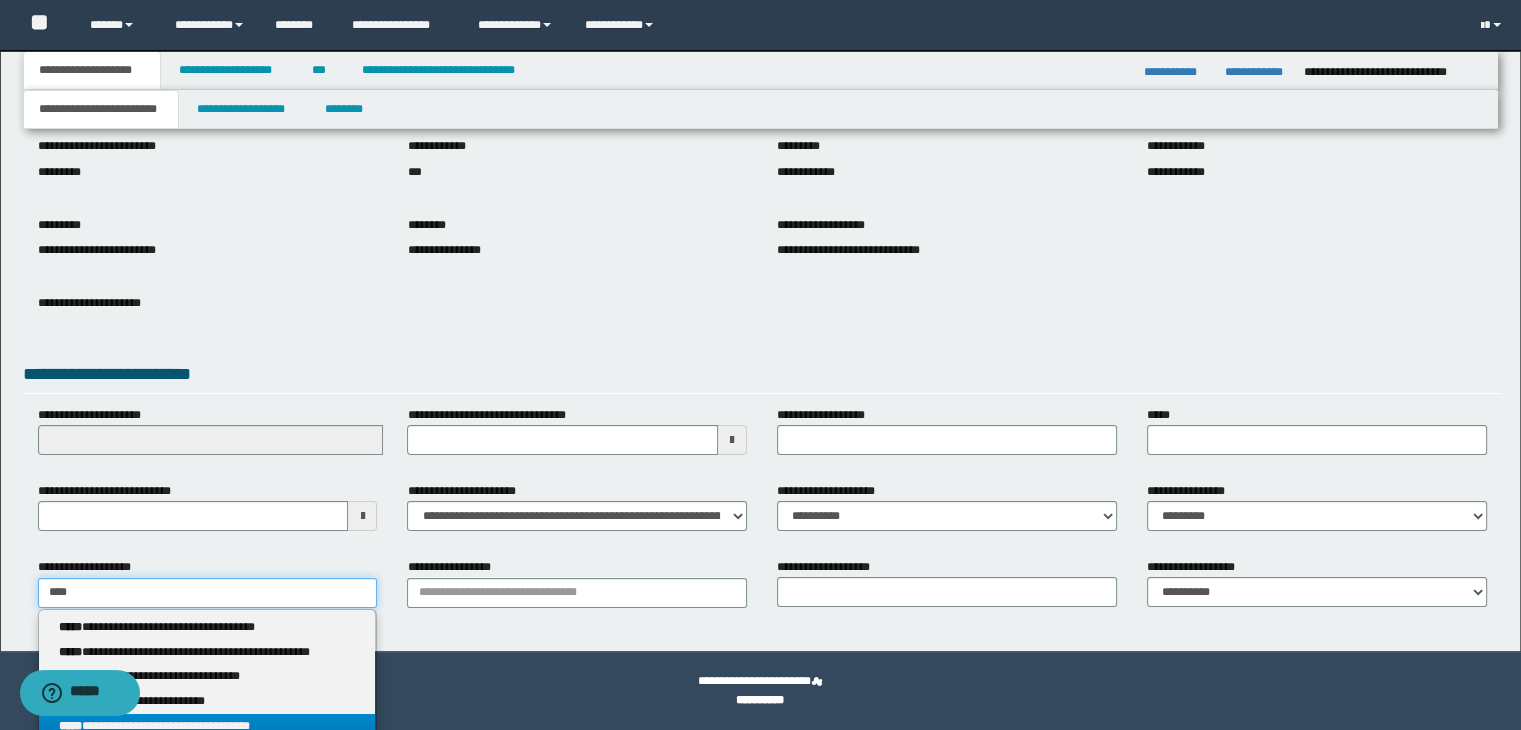 type on "**********" 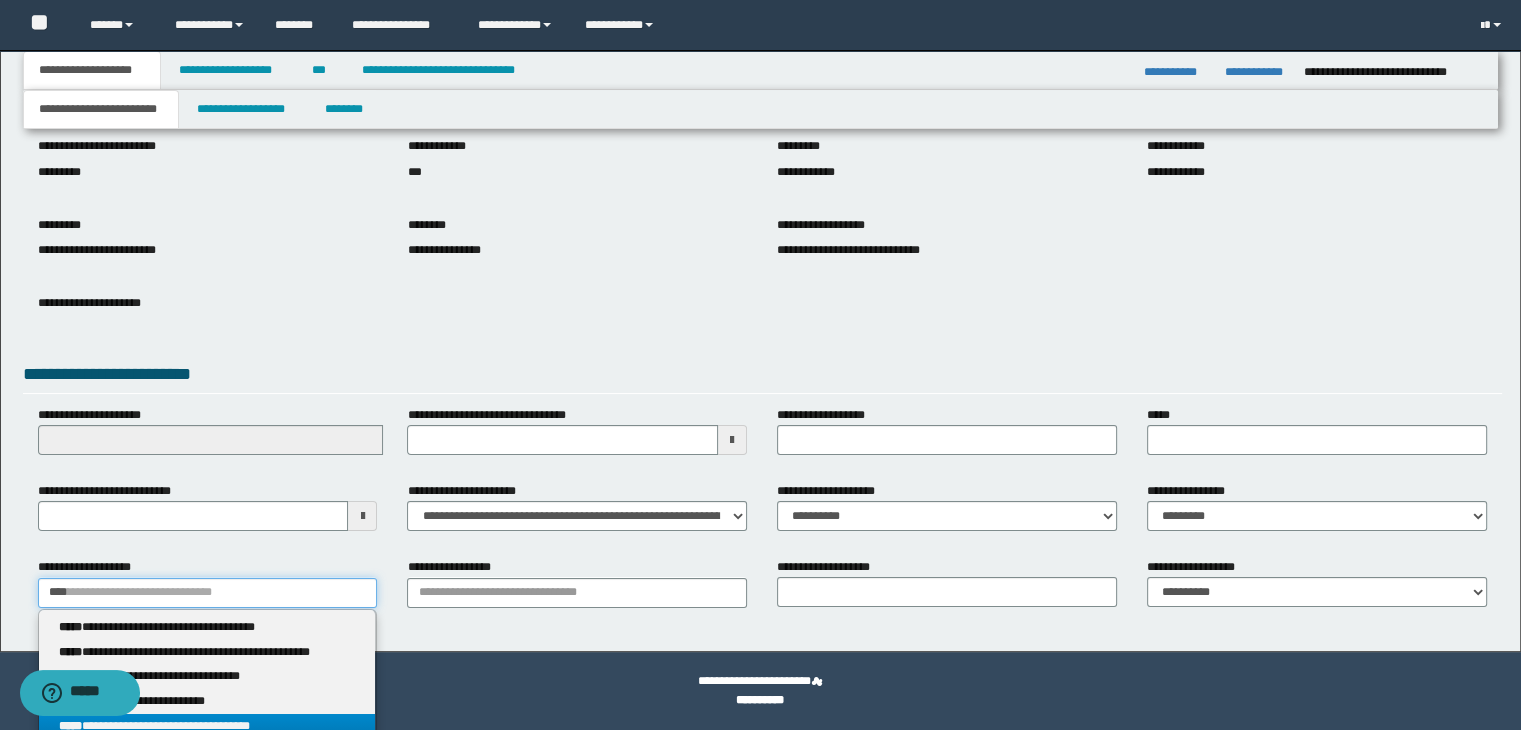 type 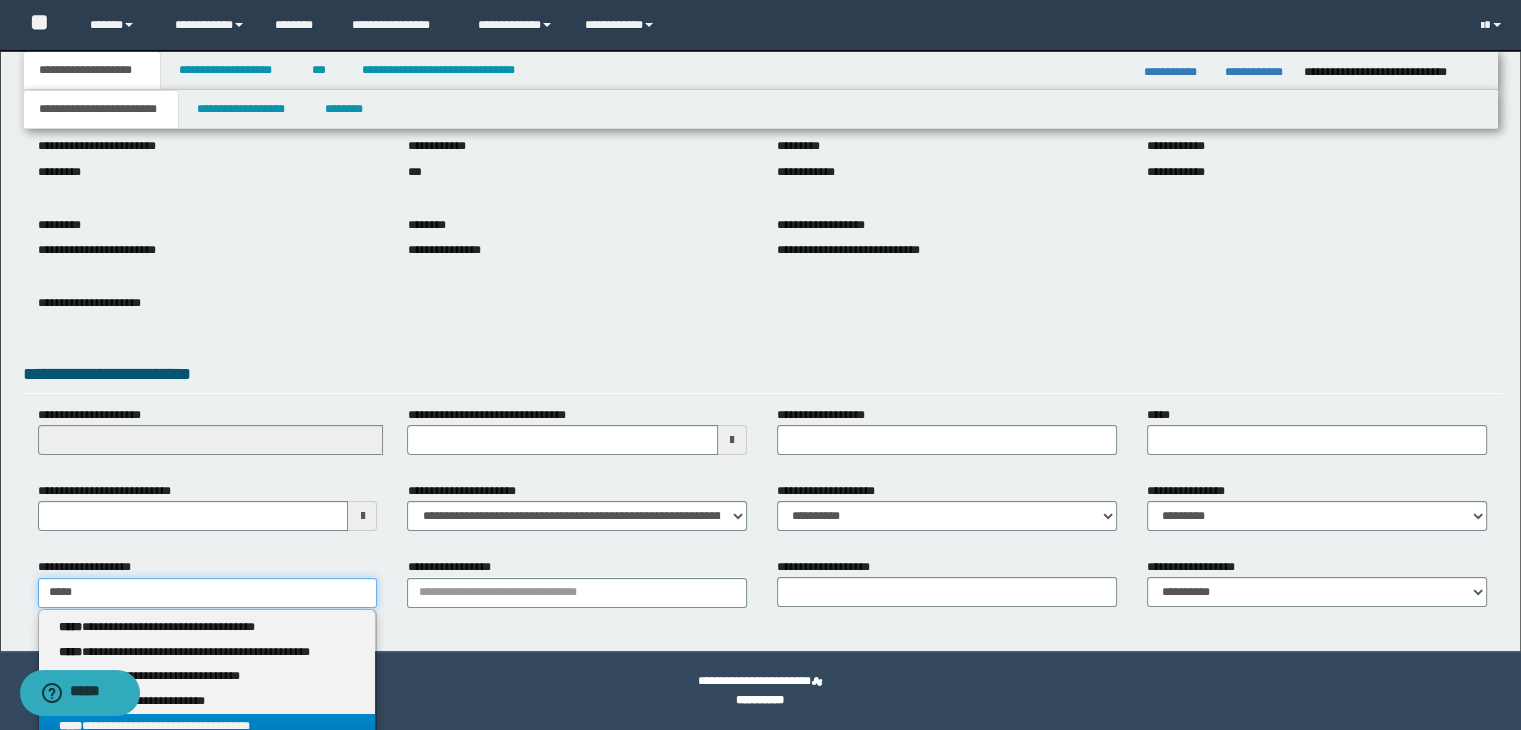 type on "**********" 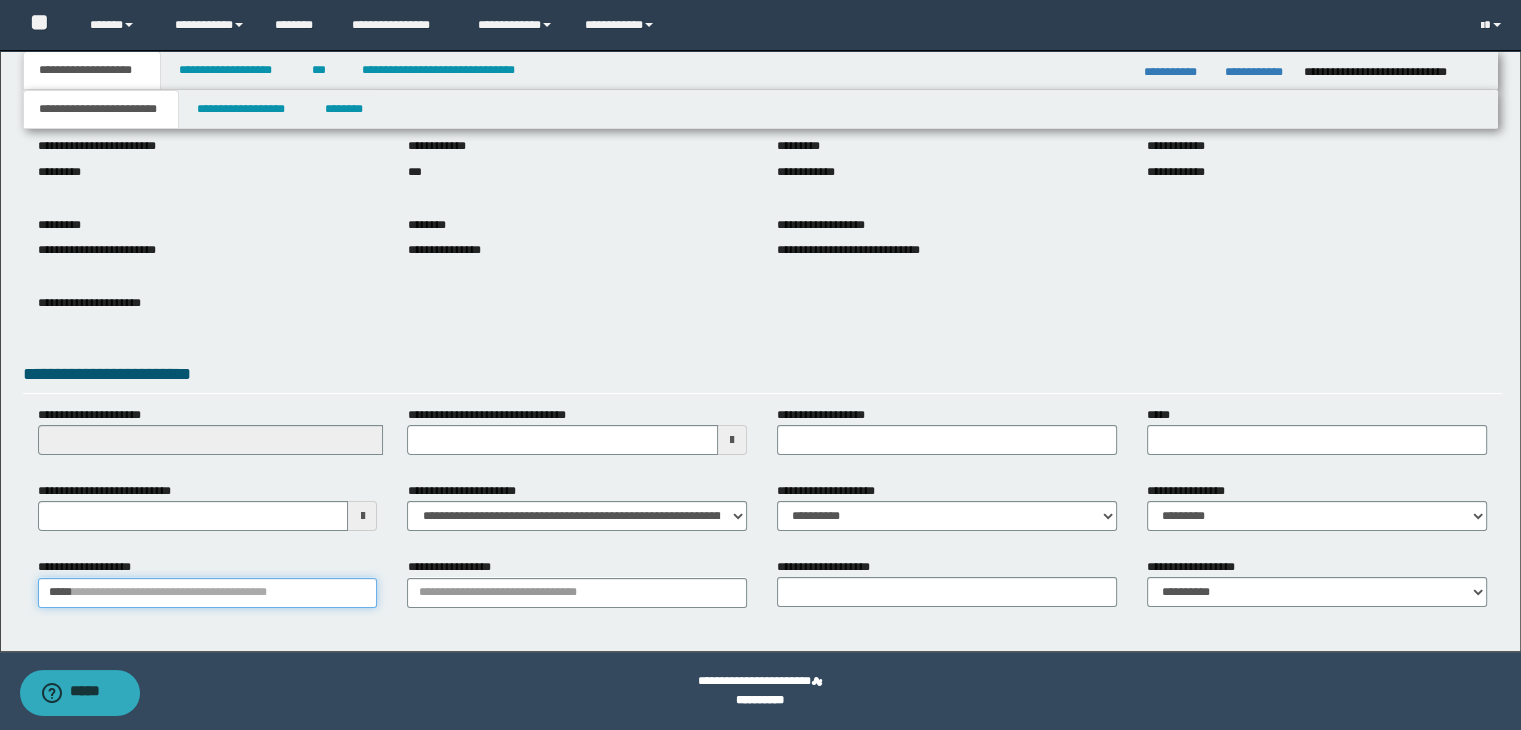 type 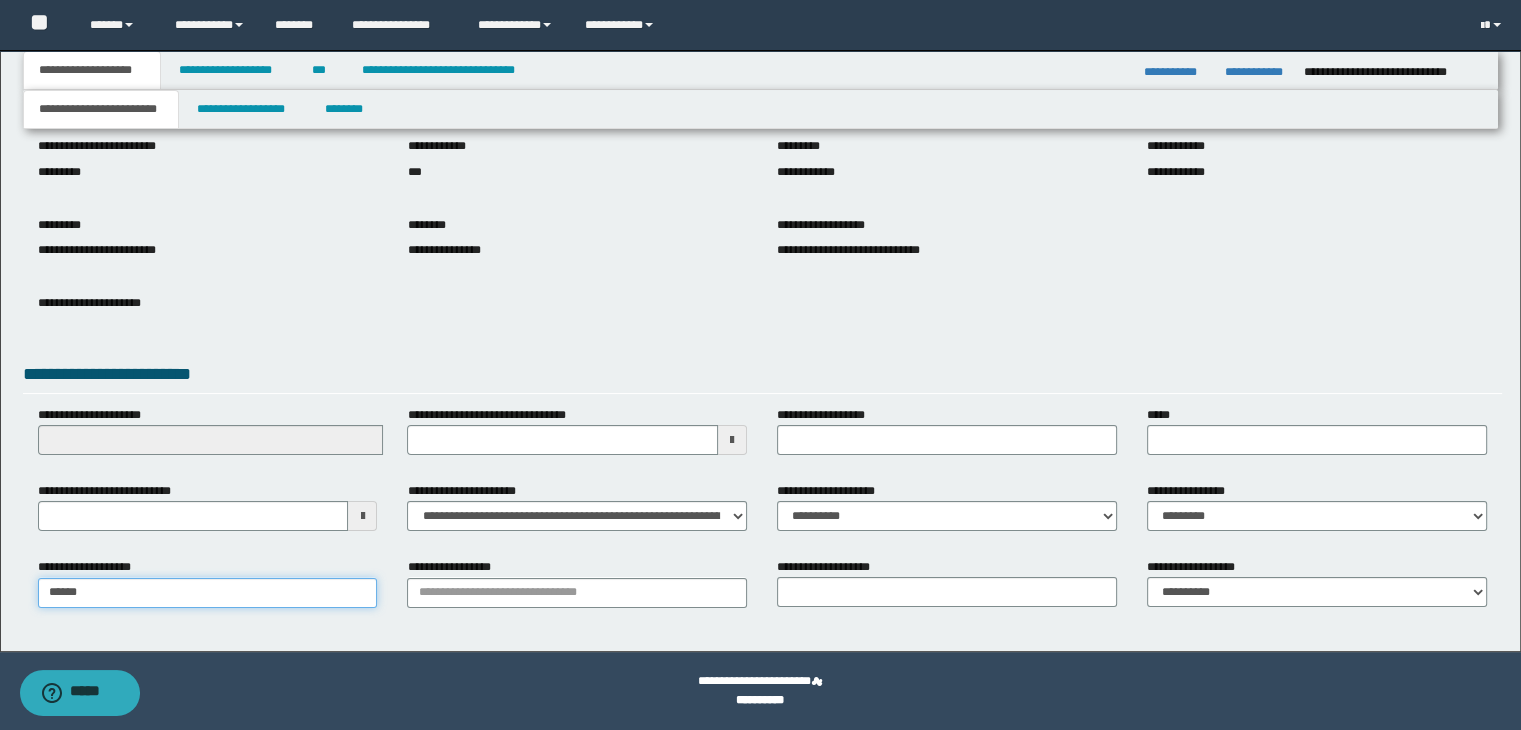 type on "*******" 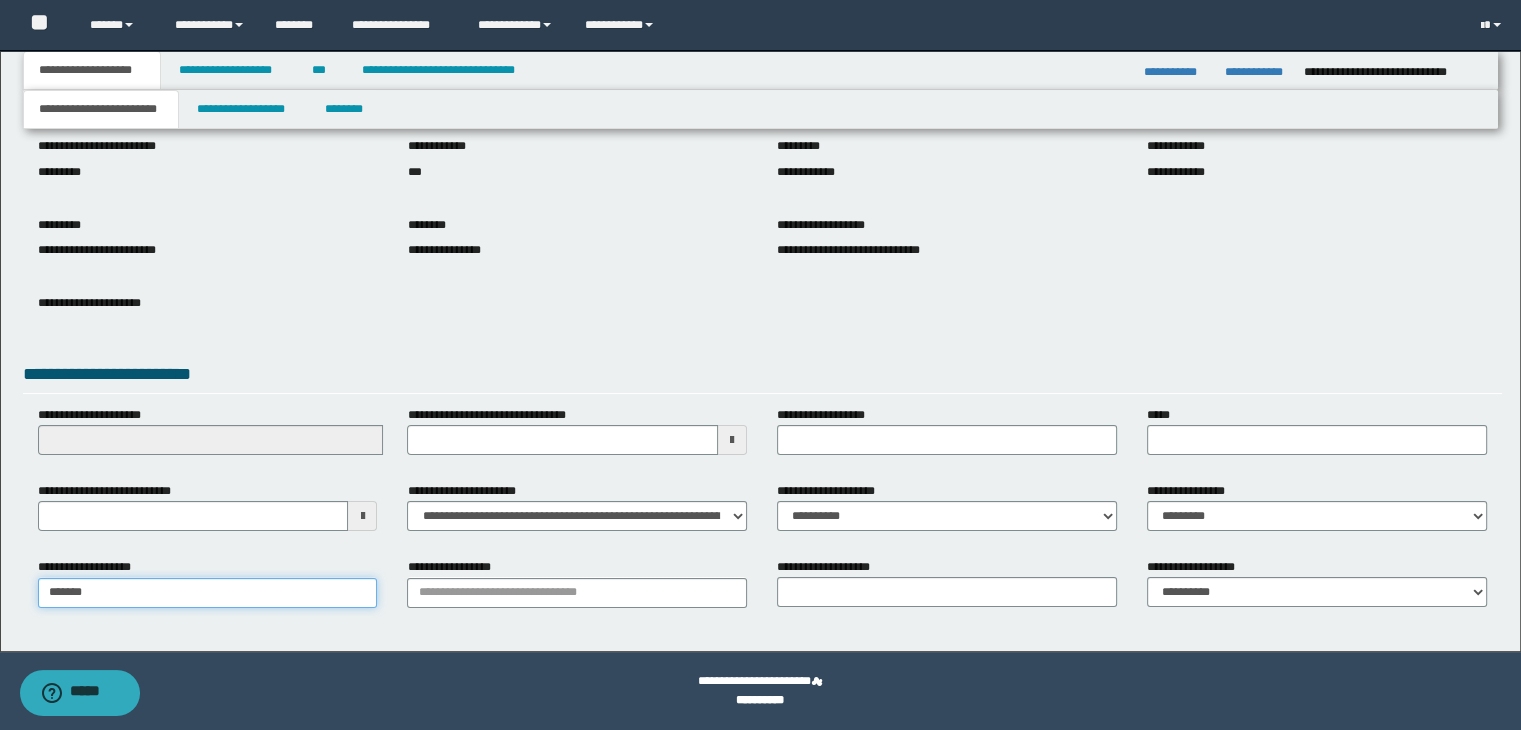 type on "**********" 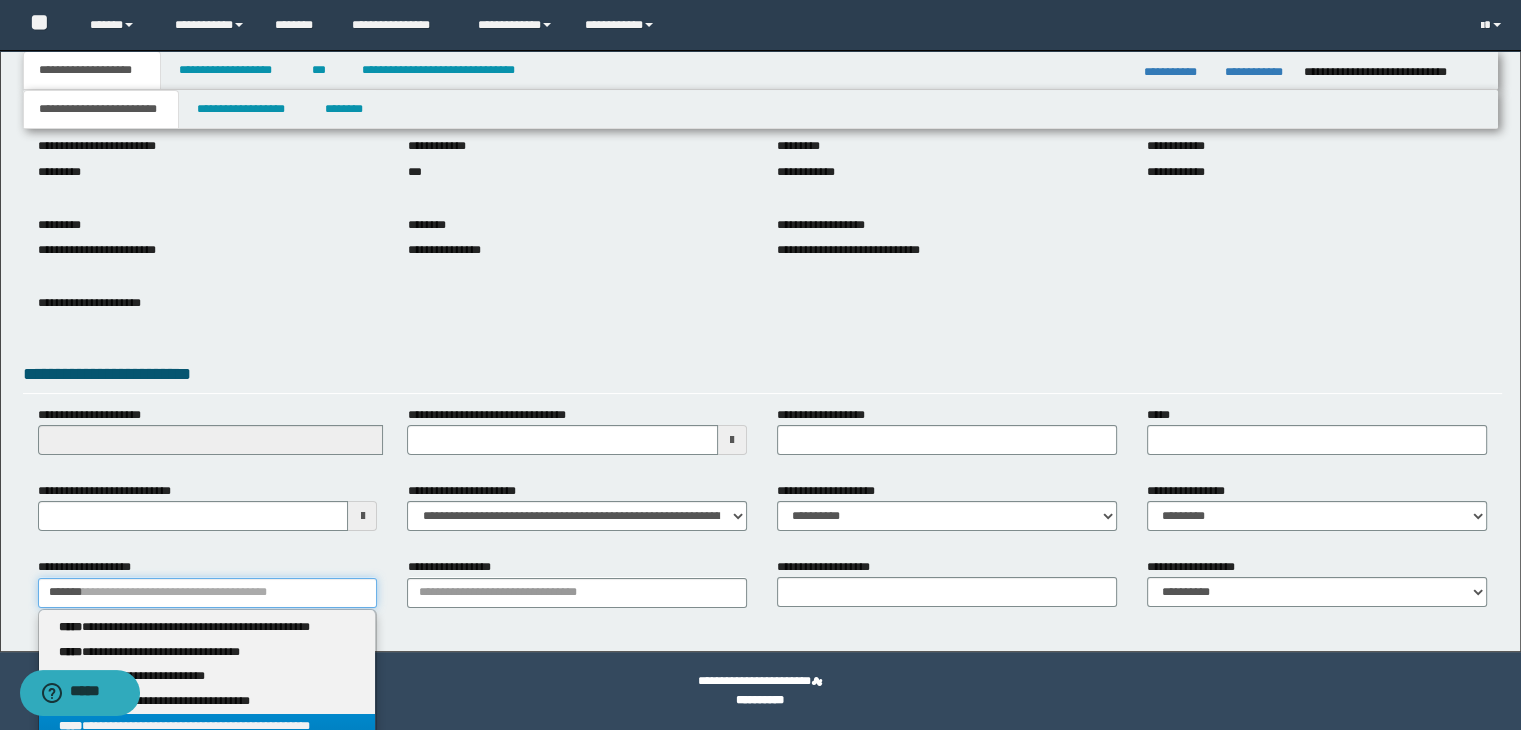 type 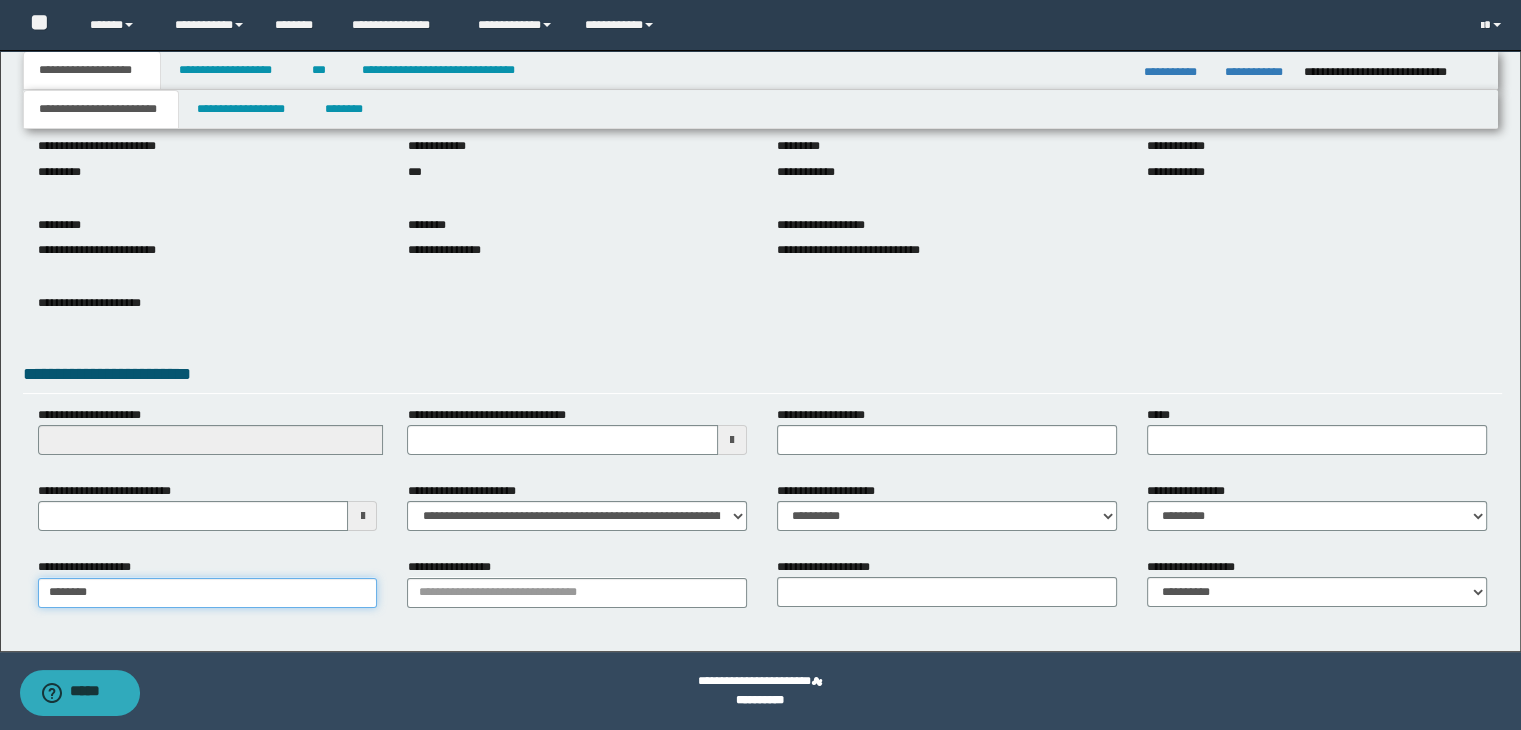 type on "*********" 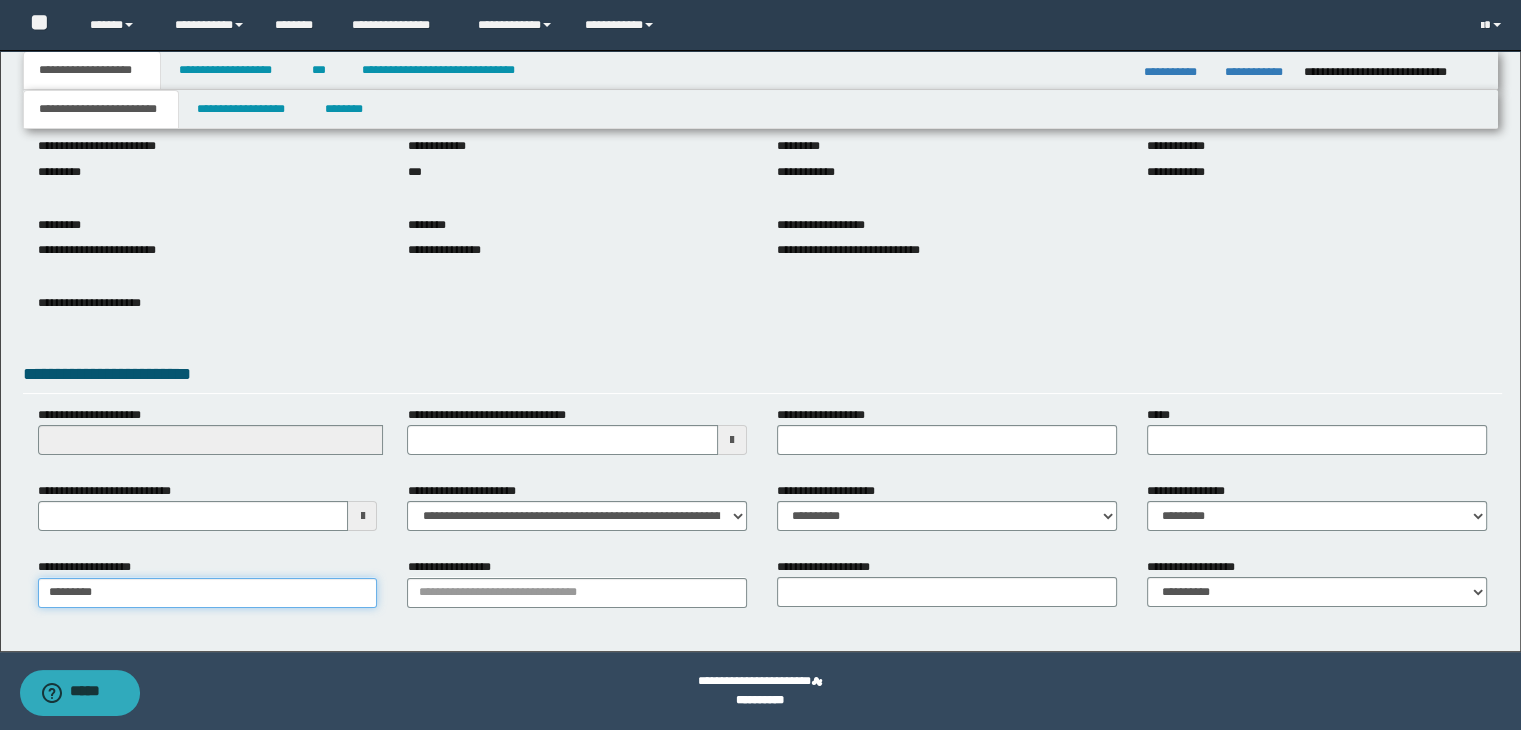 type on "**********" 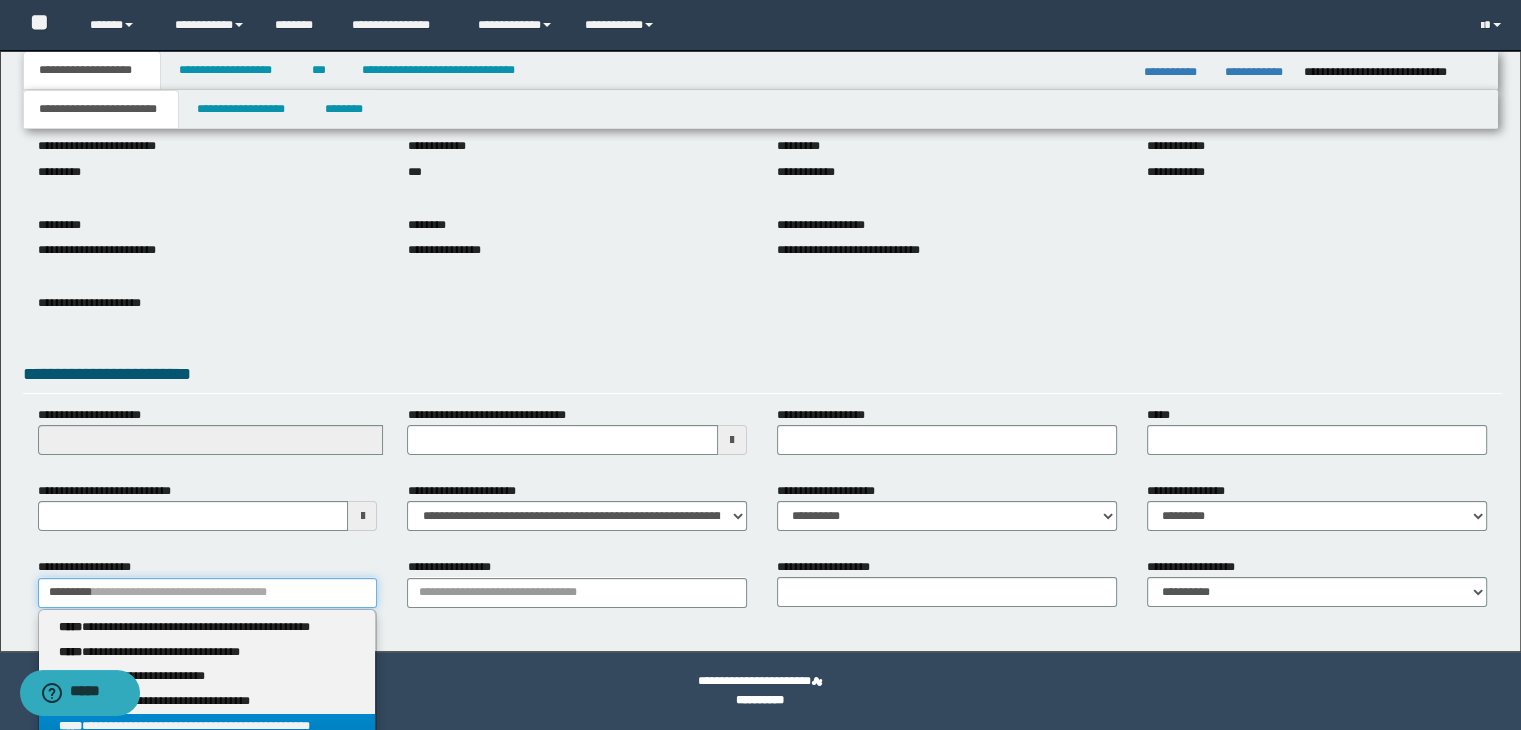 type 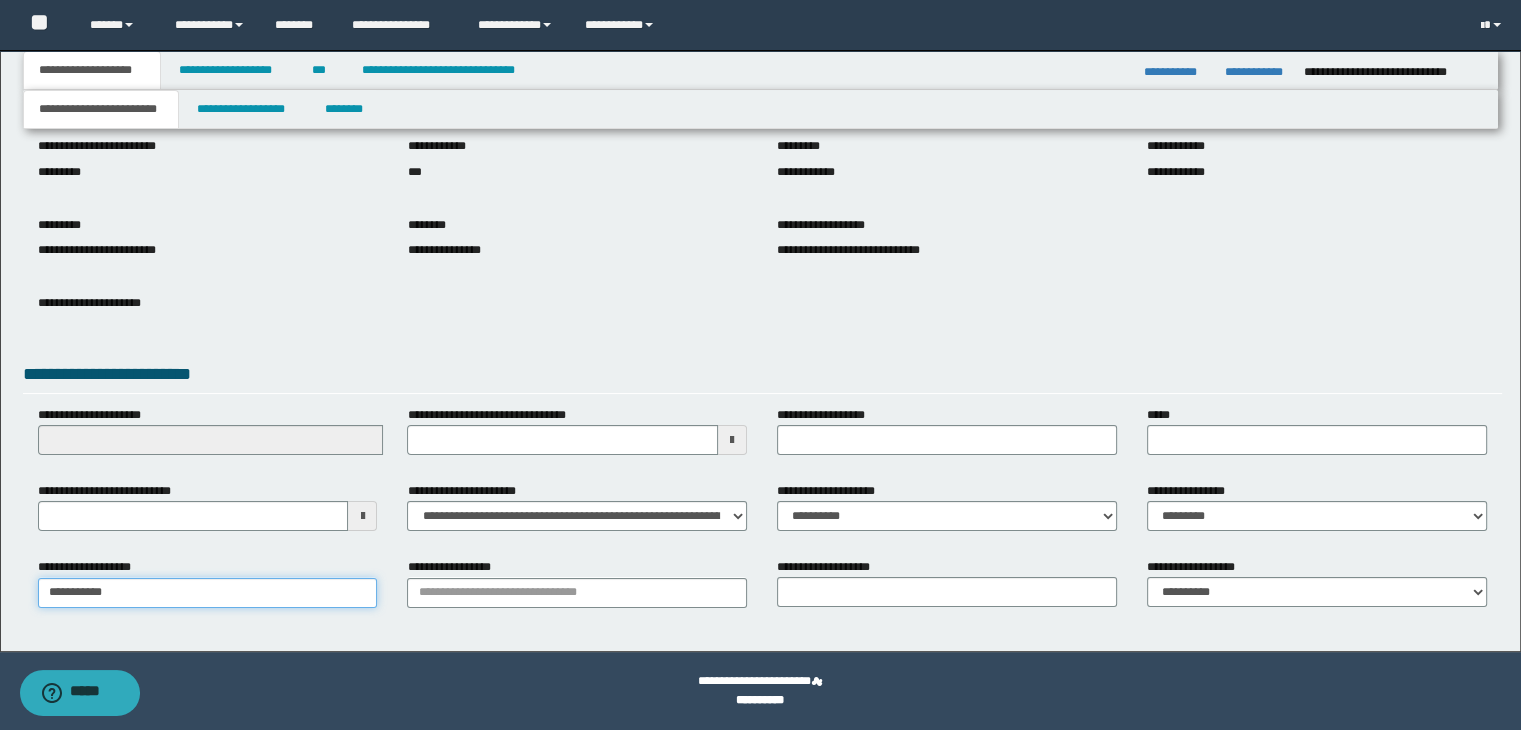 type on "**********" 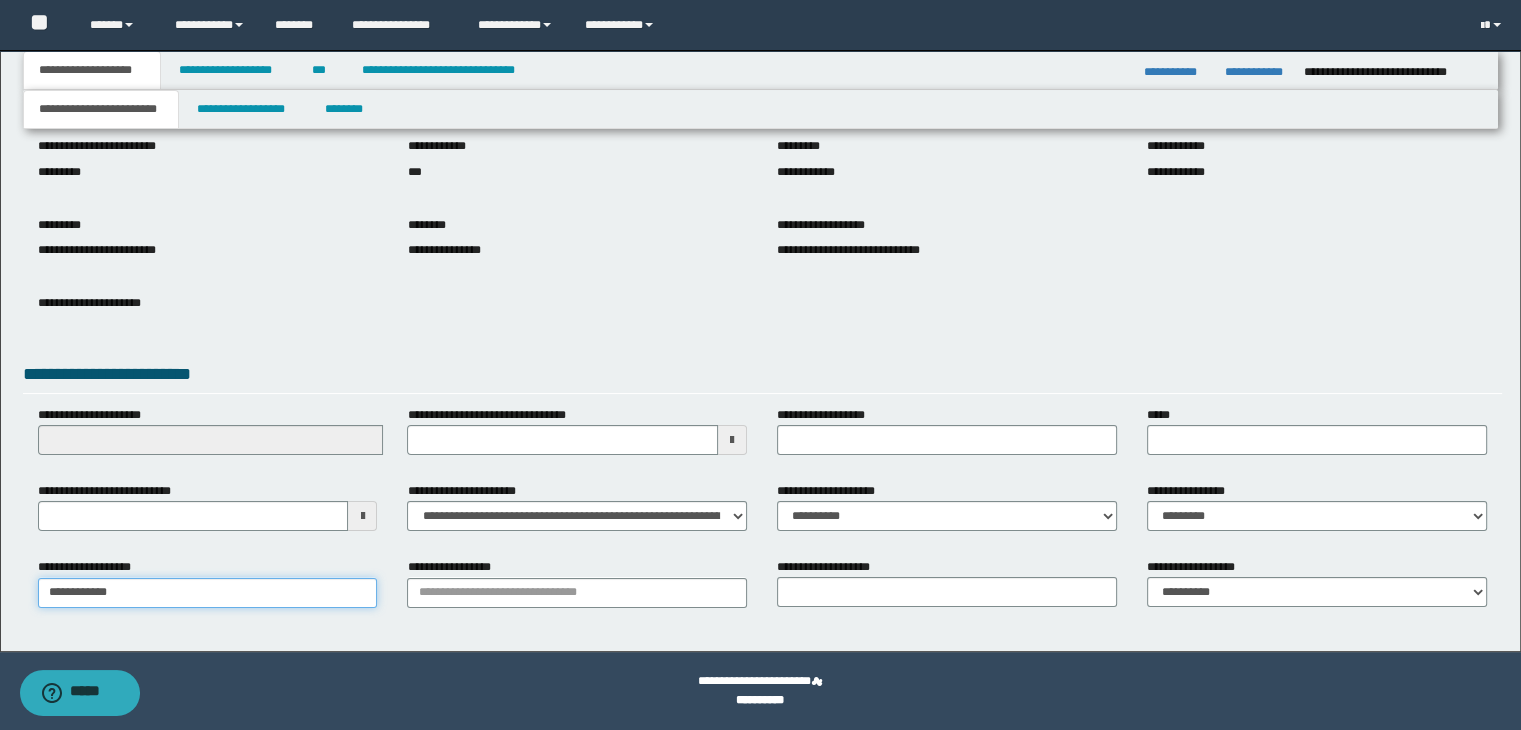 type on "**********" 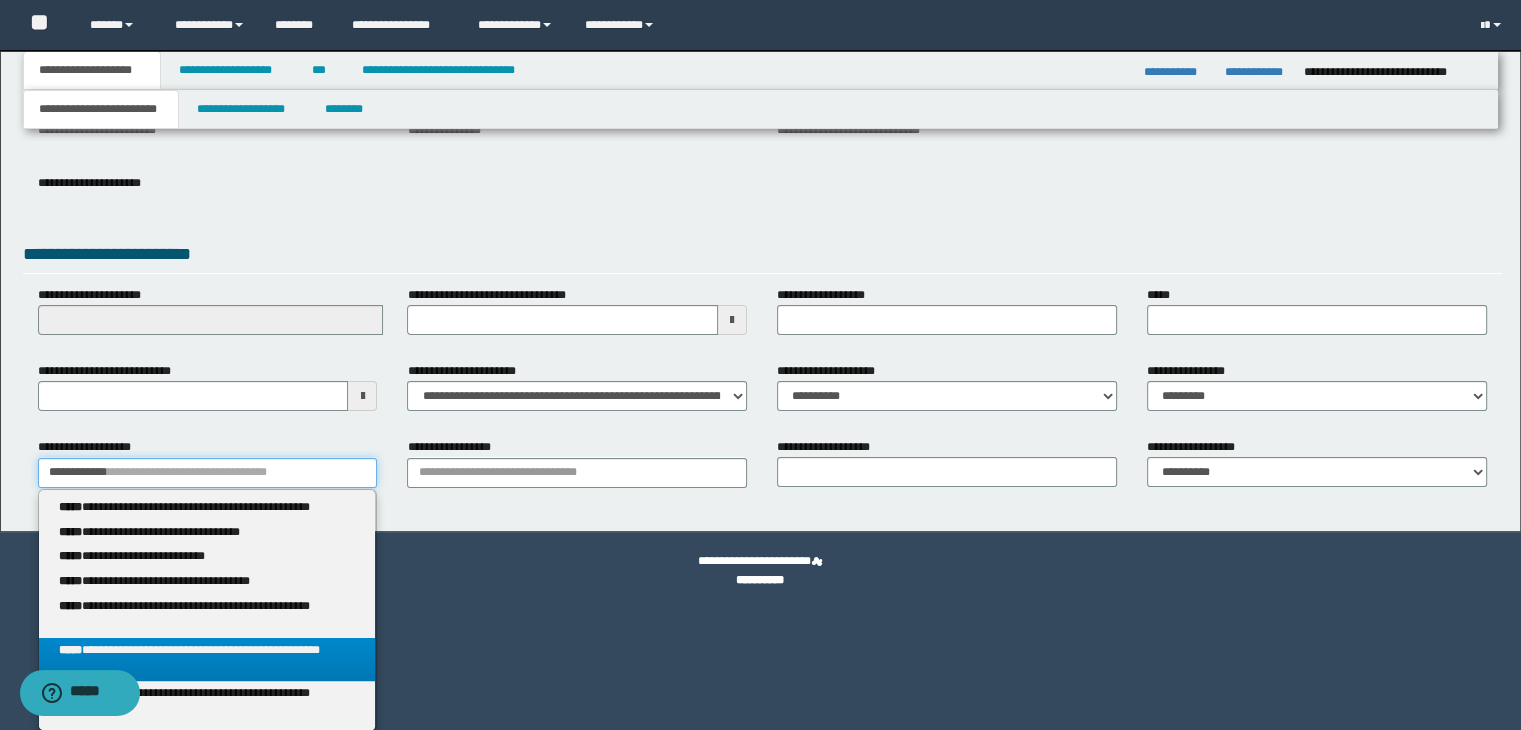 scroll, scrollTop: 275, scrollLeft: 0, axis: vertical 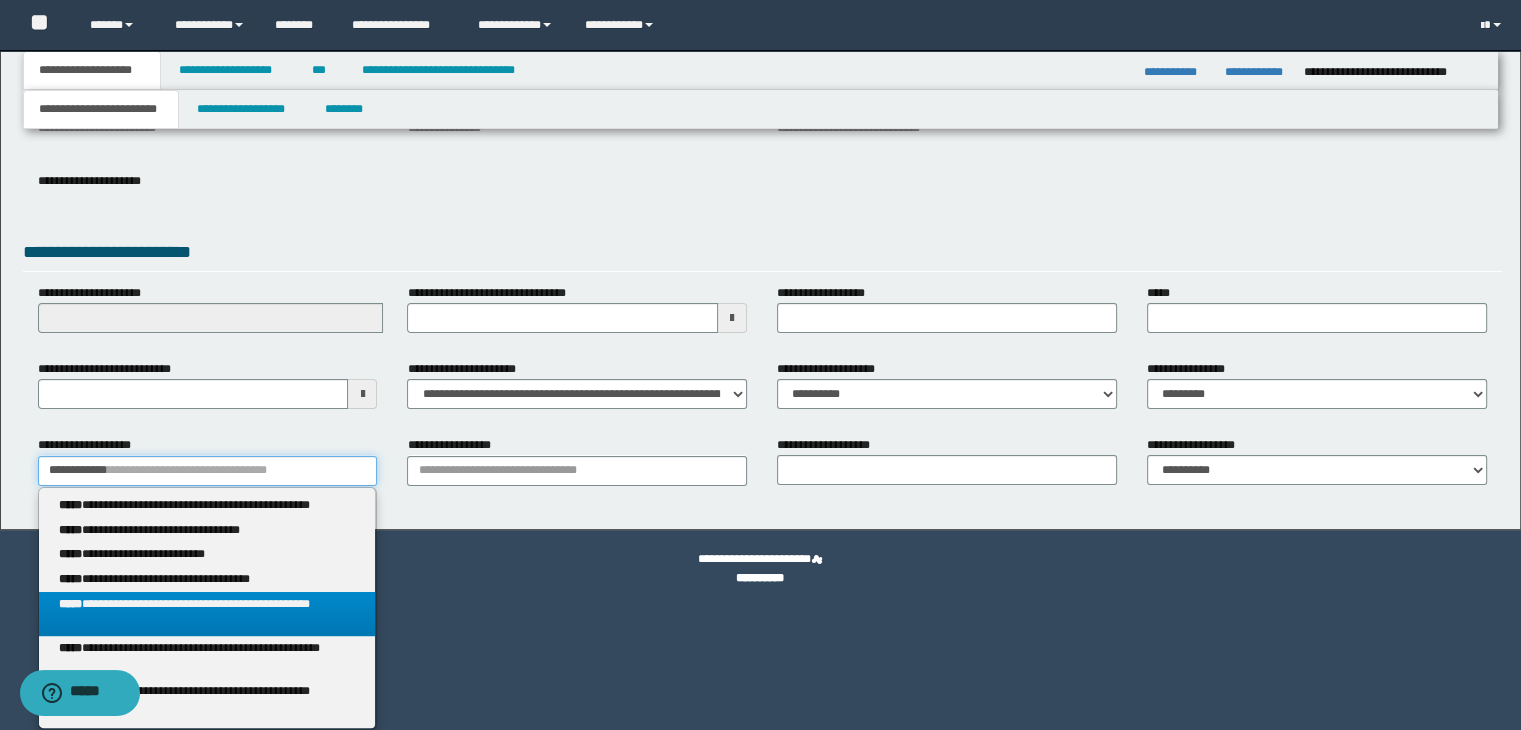 type on "**********" 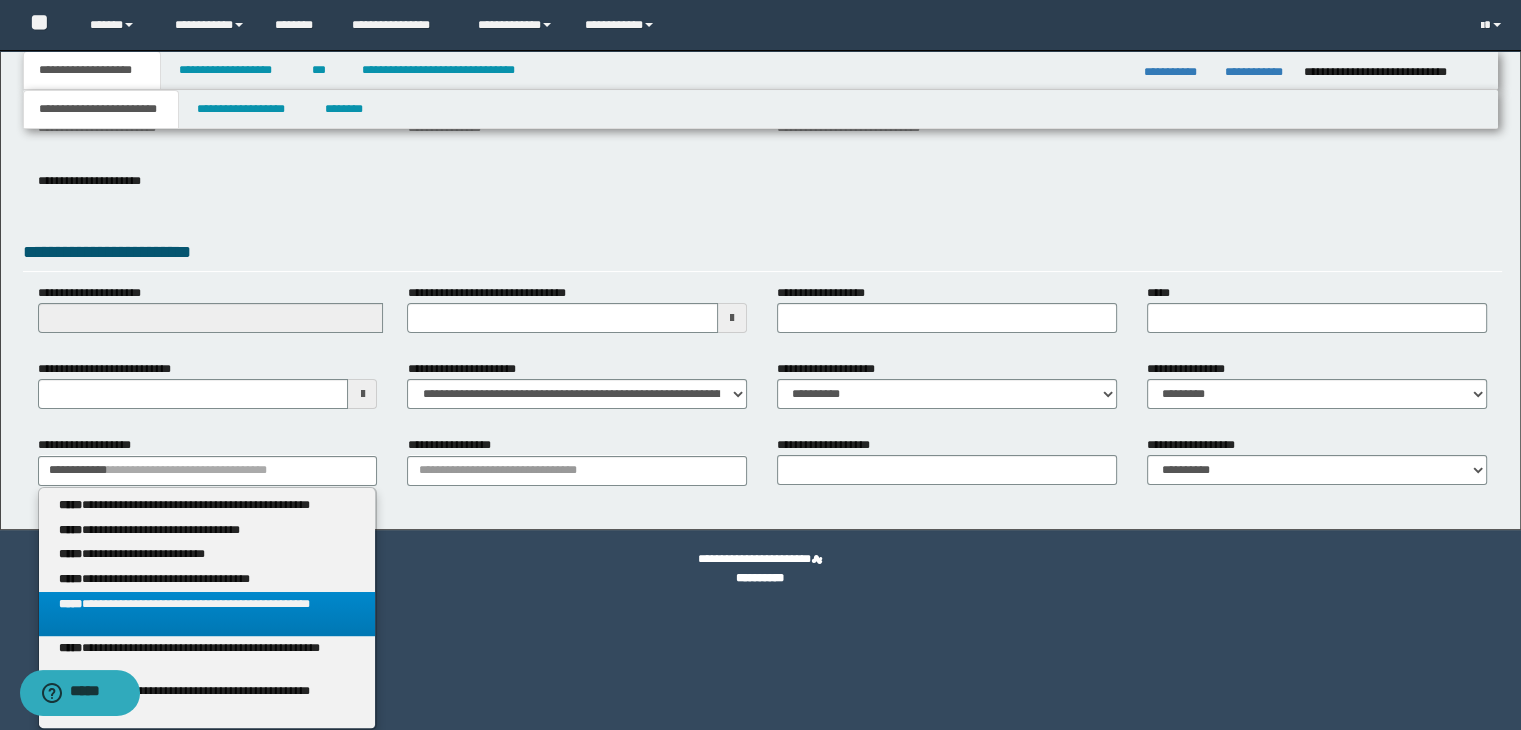 click on "**********" at bounding box center [208, 614] 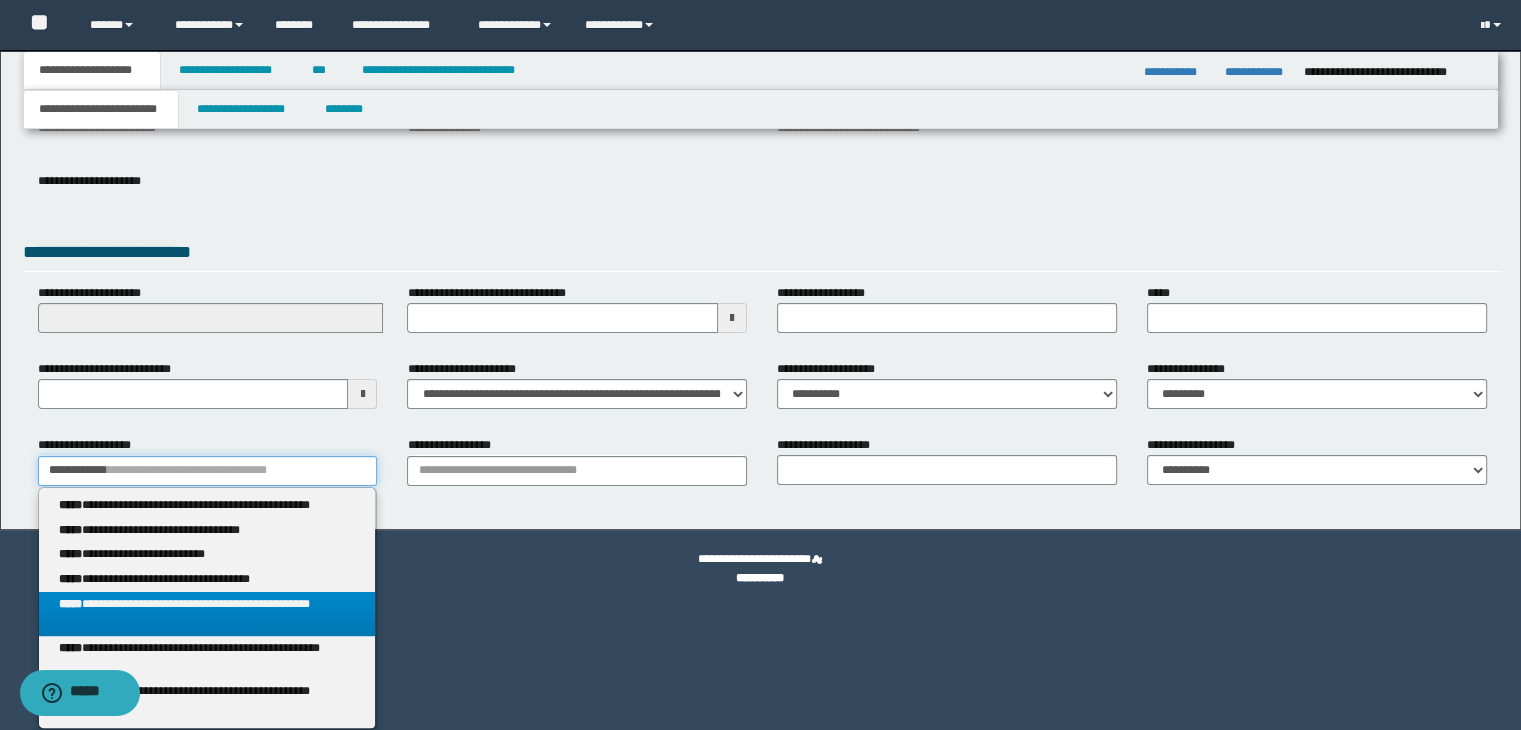 type 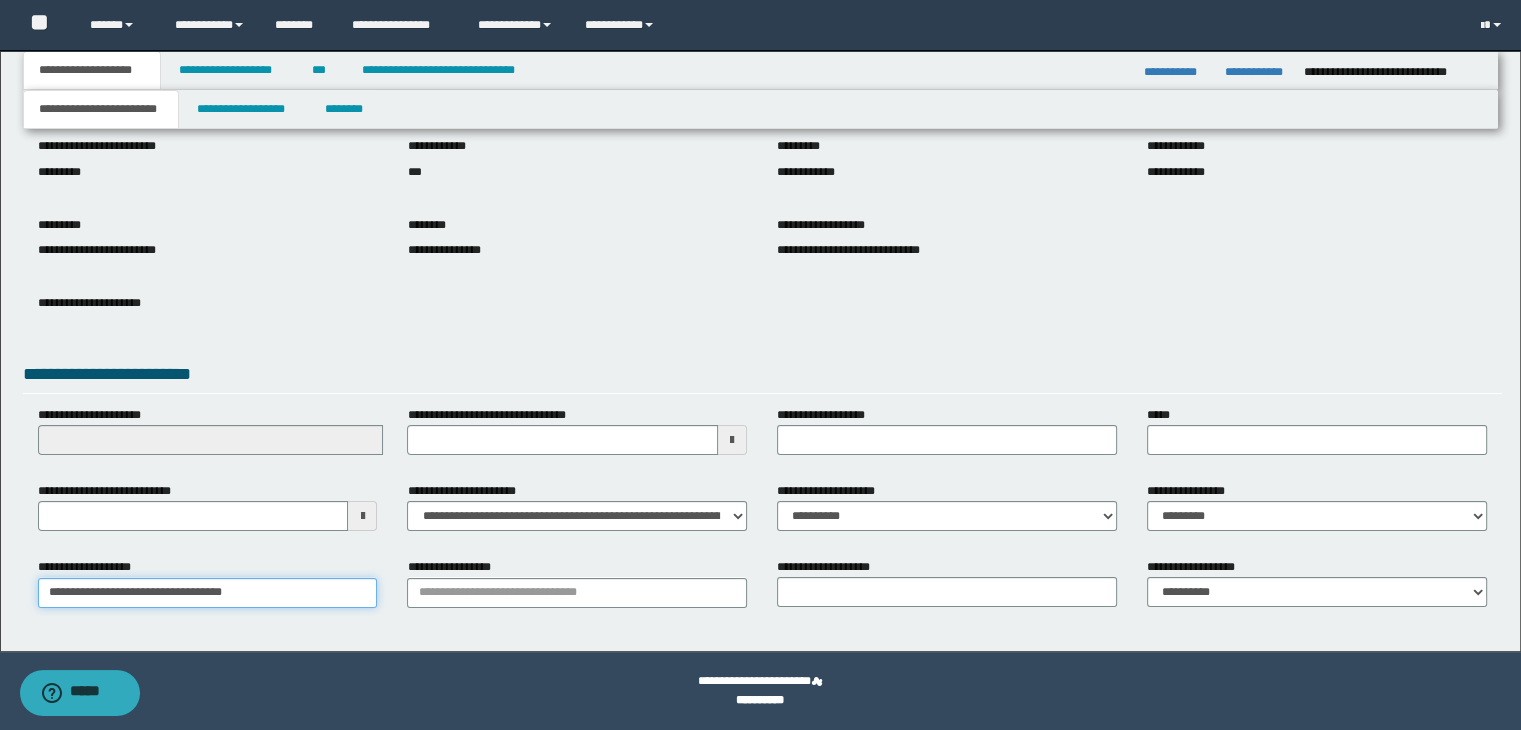 scroll, scrollTop: 153, scrollLeft: 0, axis: vertical 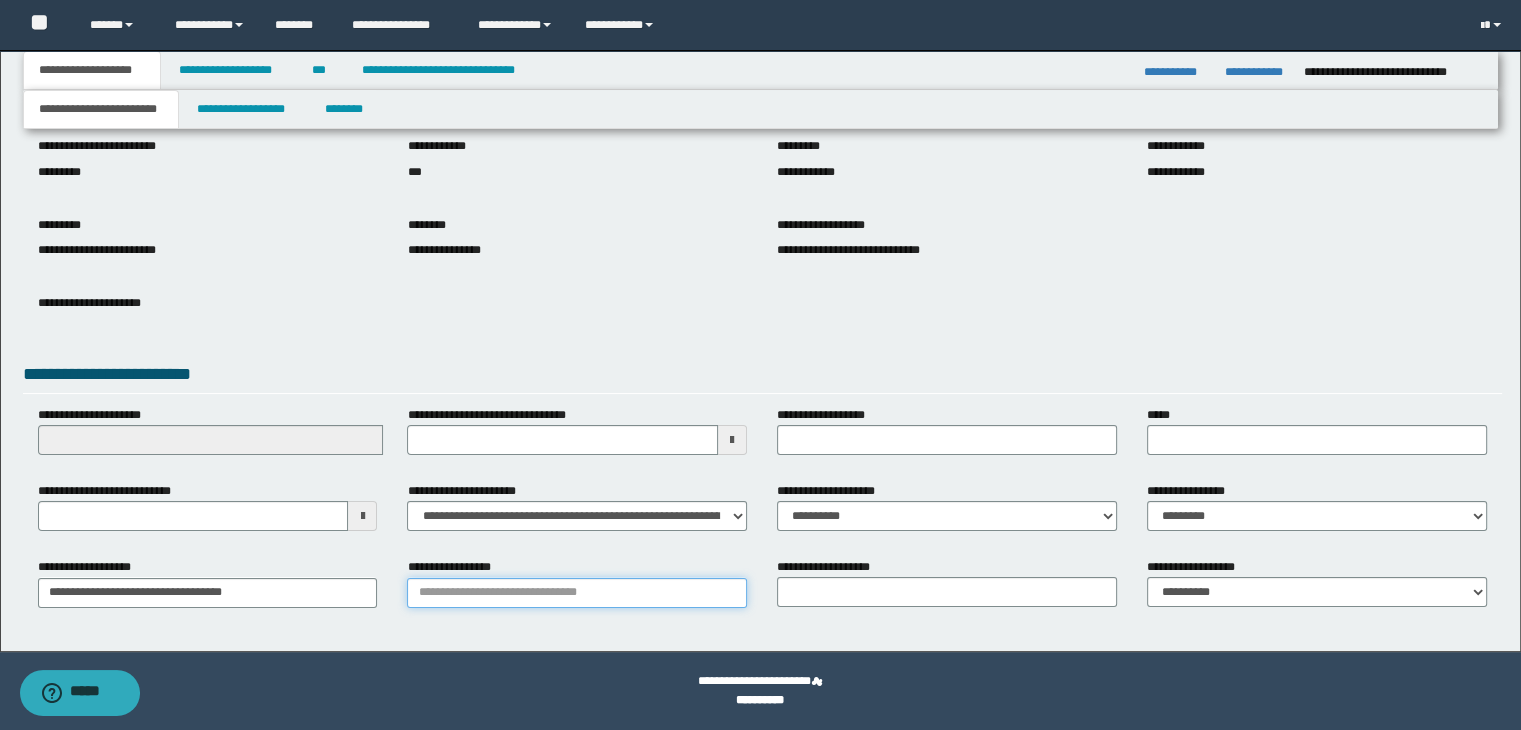 click on "**********" at bounding box center [577, 593] 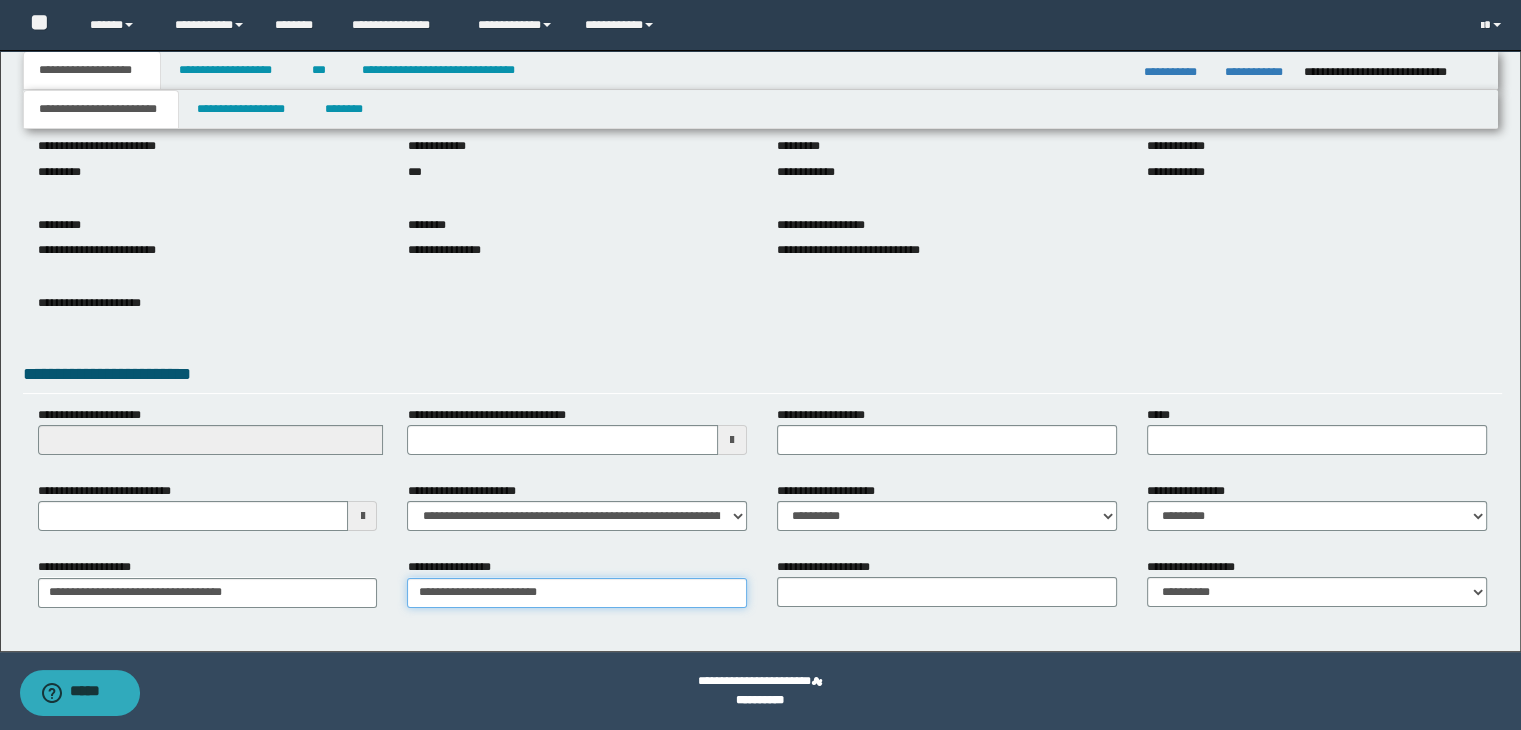 type on "**********" 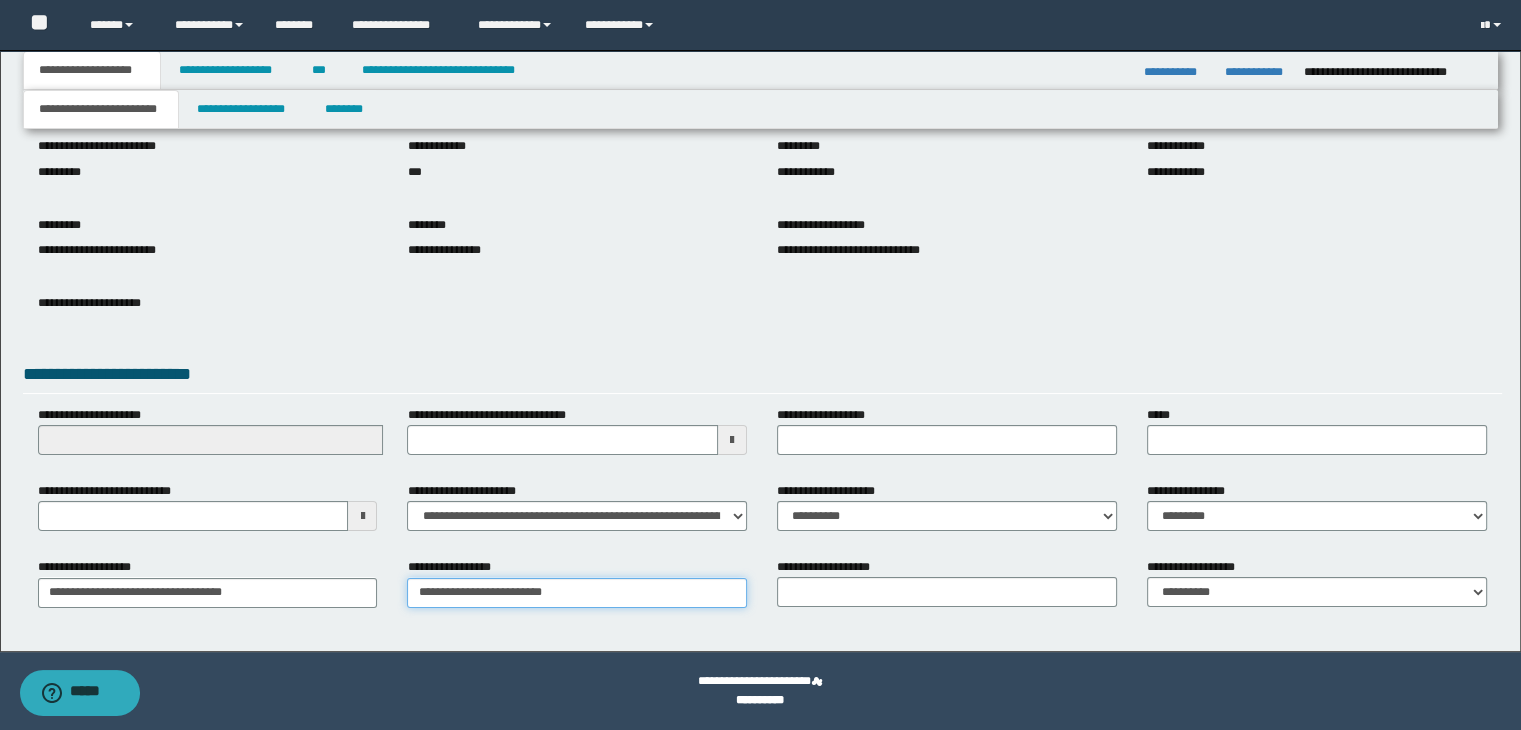 type on "**********" 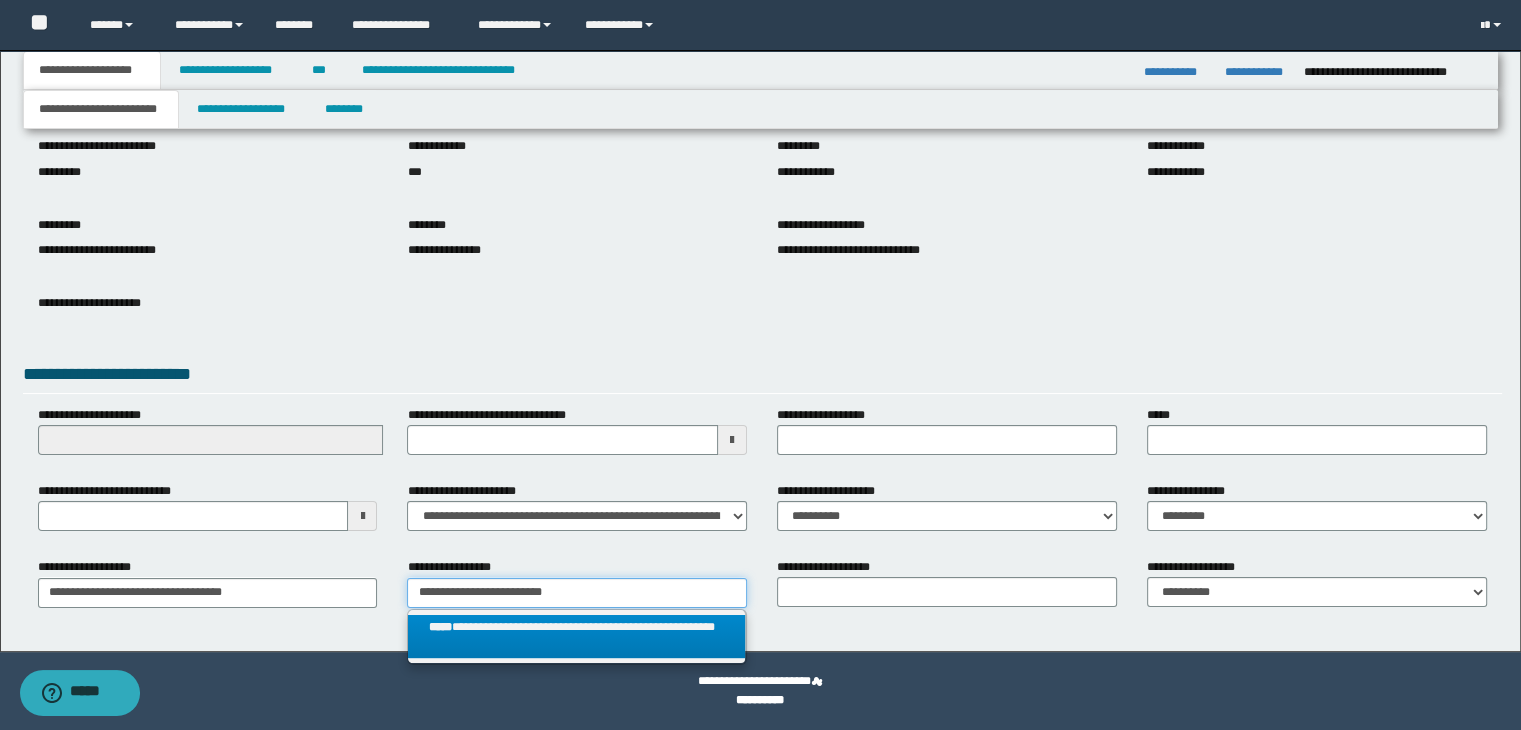 type on "**********" 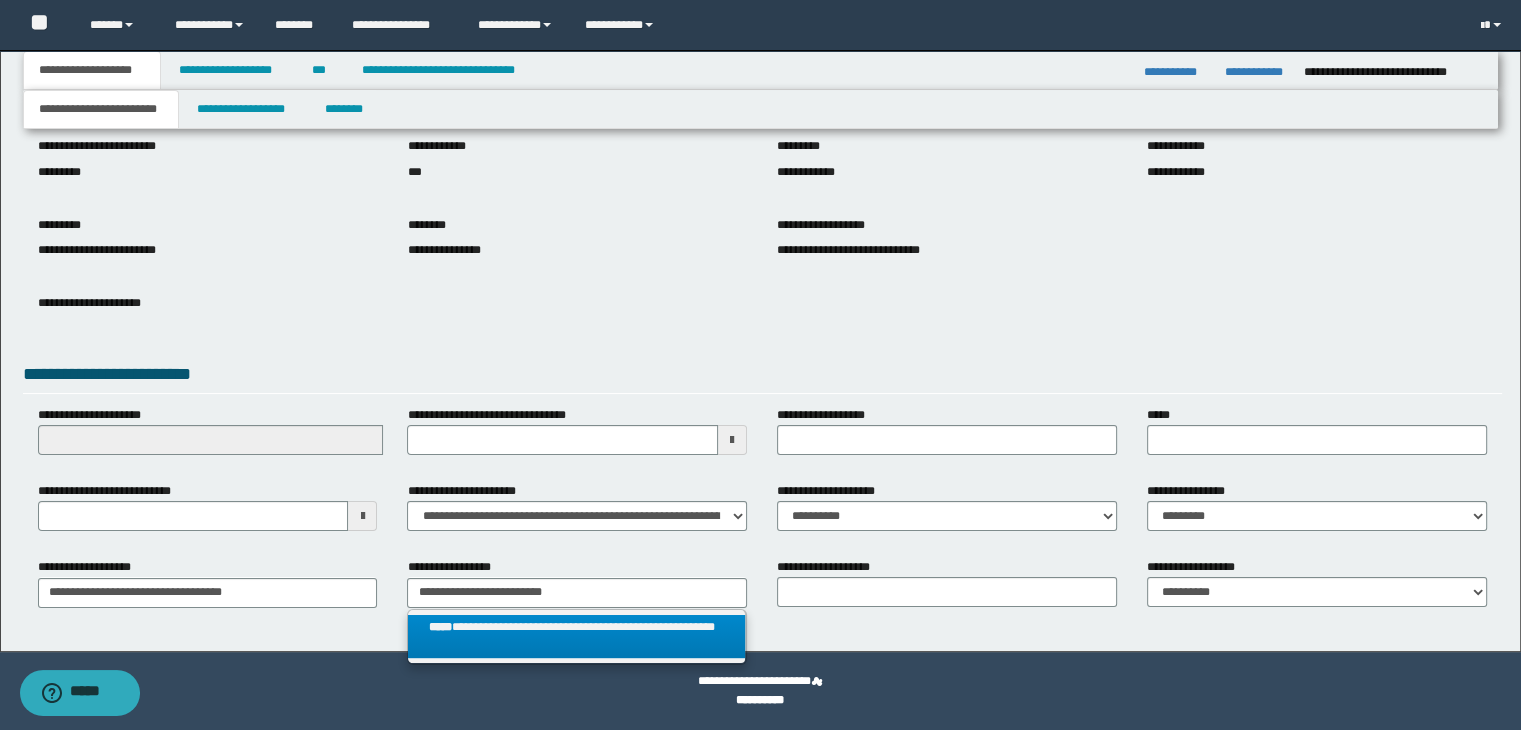 click on "**********" at bounding box center [577, 637] 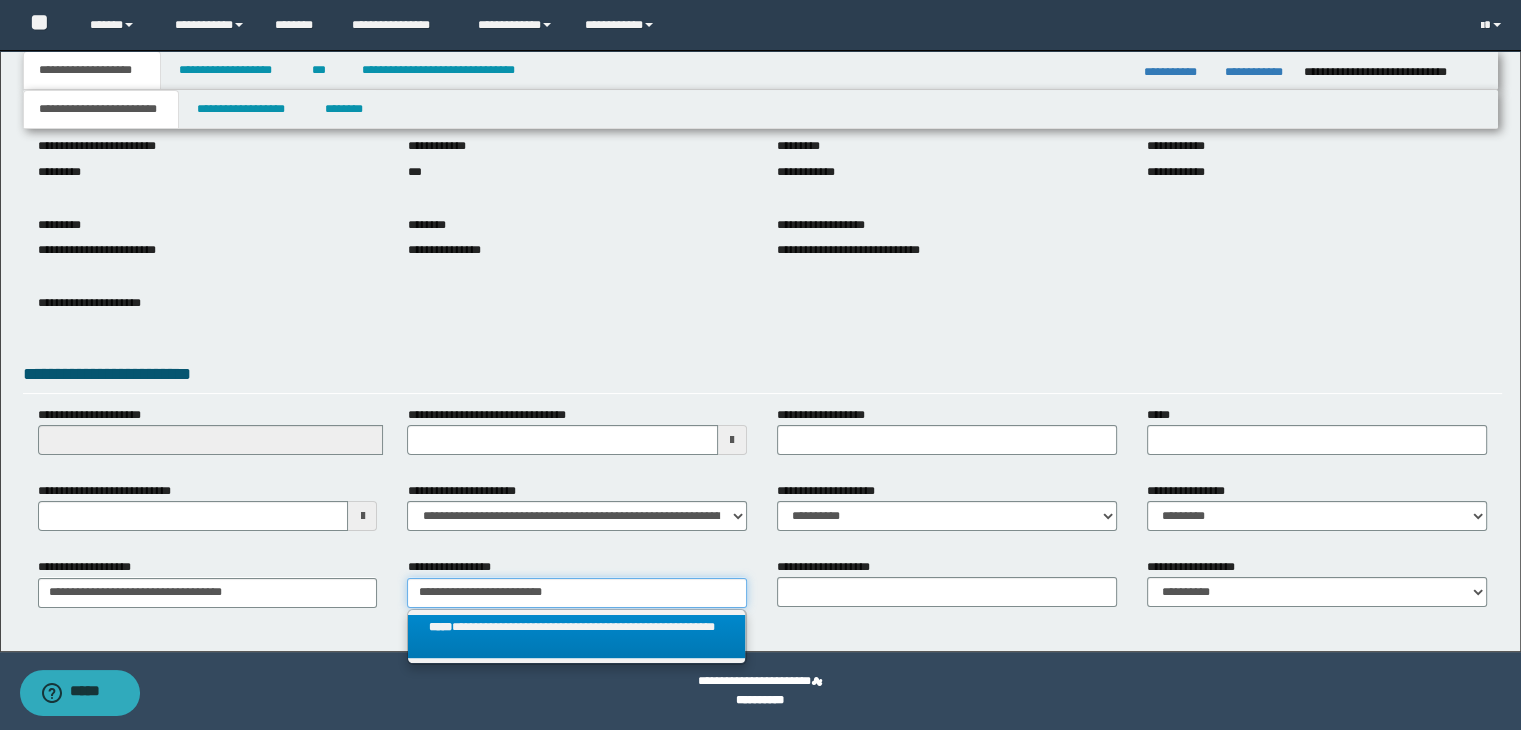 type 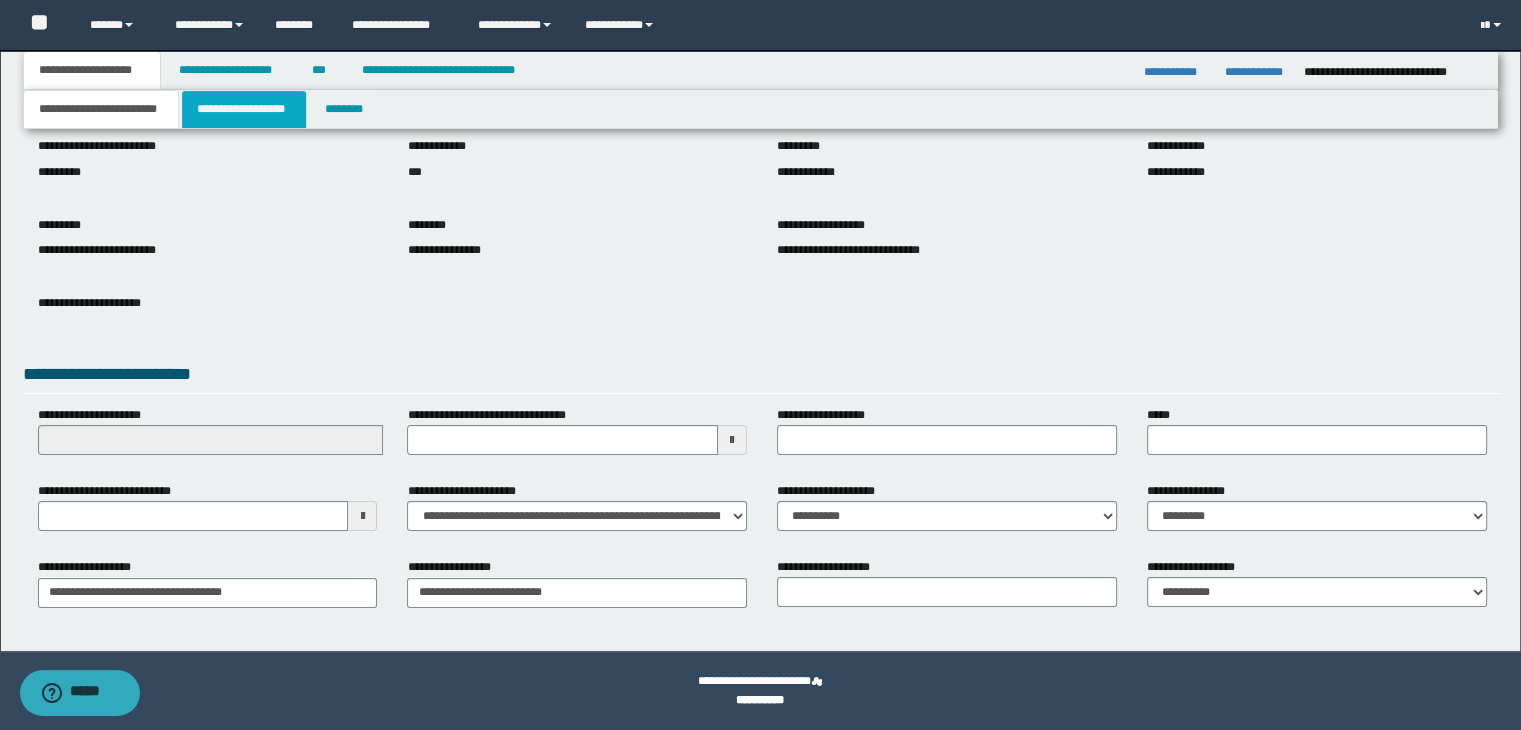 click on "**********" at bounding box center (244, 109) 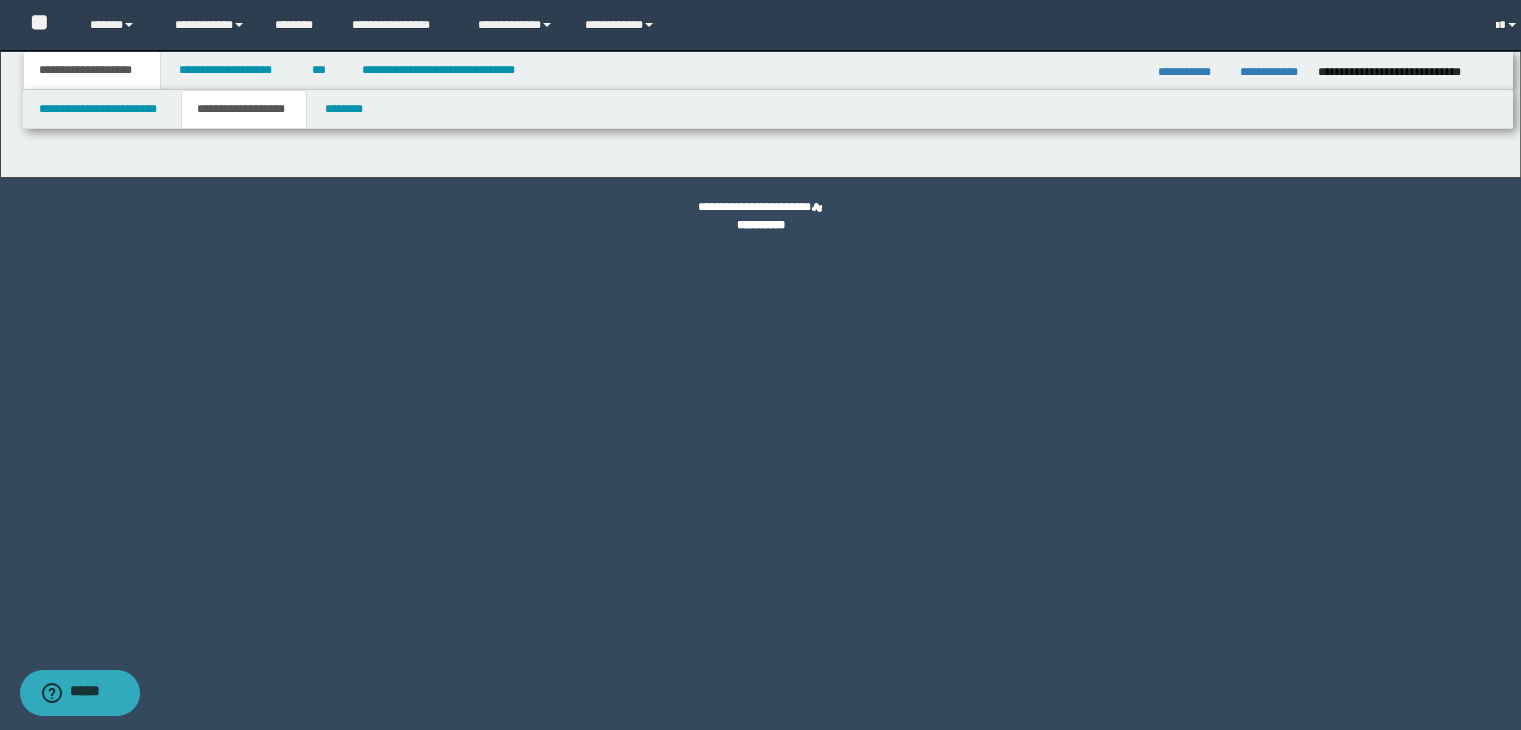 scroll, scrollTop: 0, scrollLeft: 0, axis: both 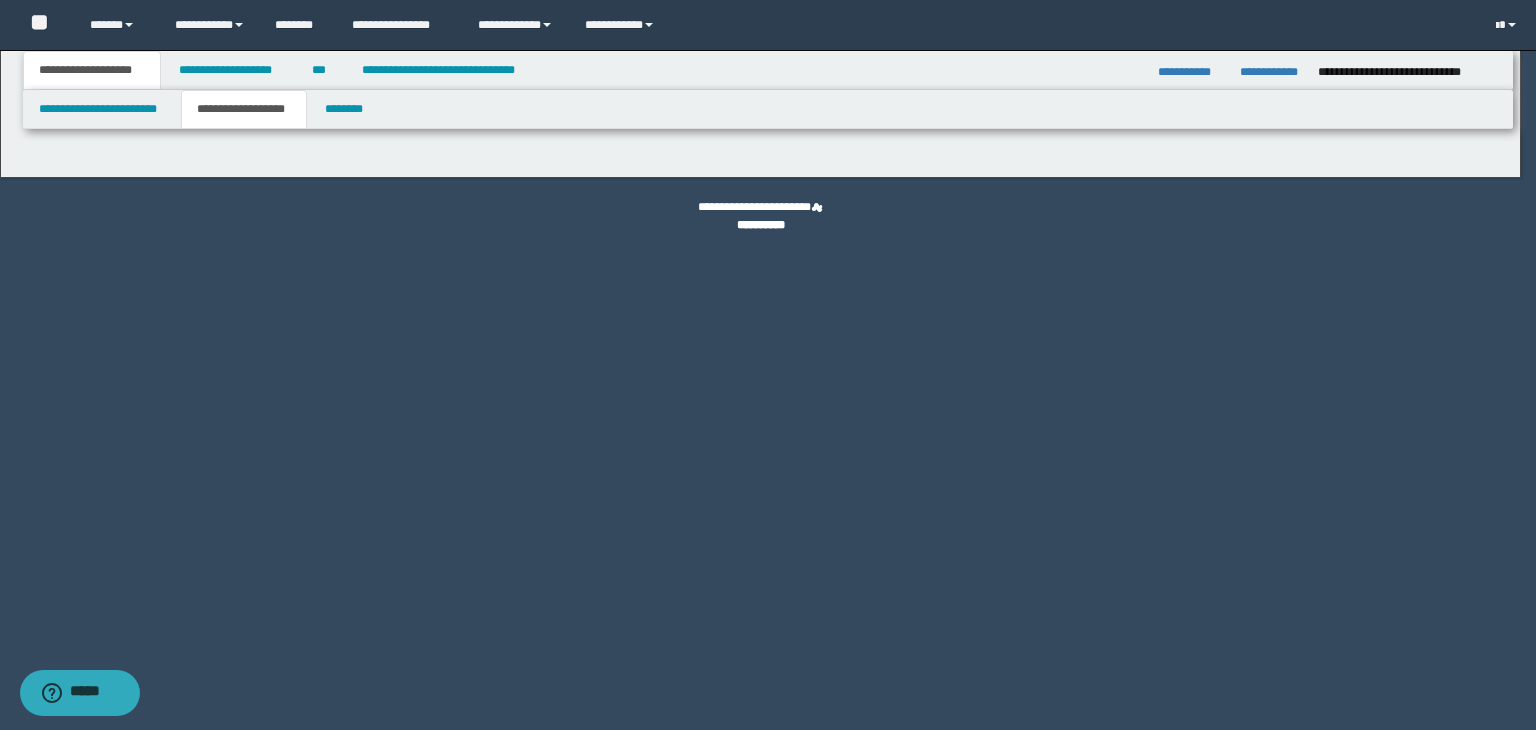 type on "********" 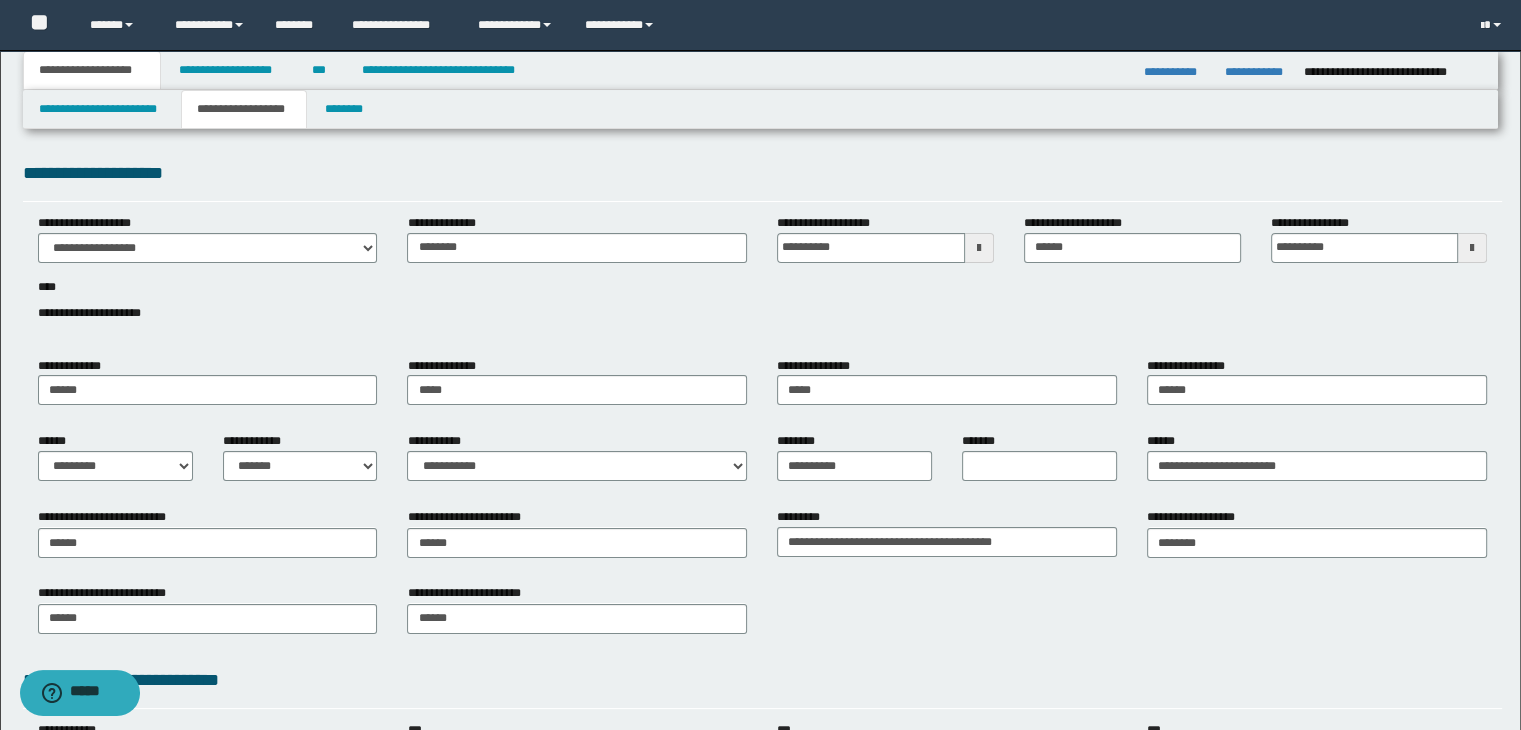 click on "**********" at bounding box center [763, 680] 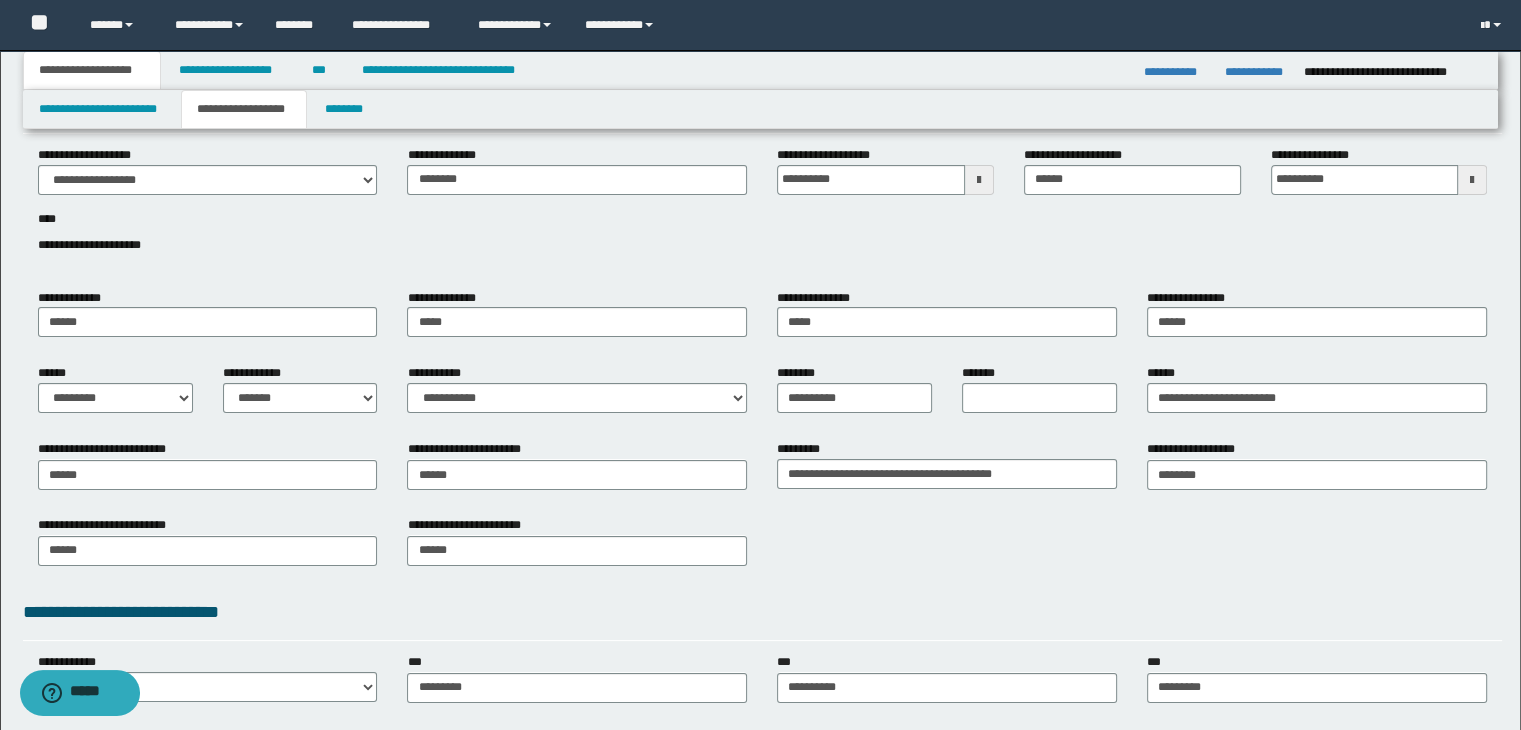scroll, scrollTop: 100, scrollLeft: 0, axis: vertical 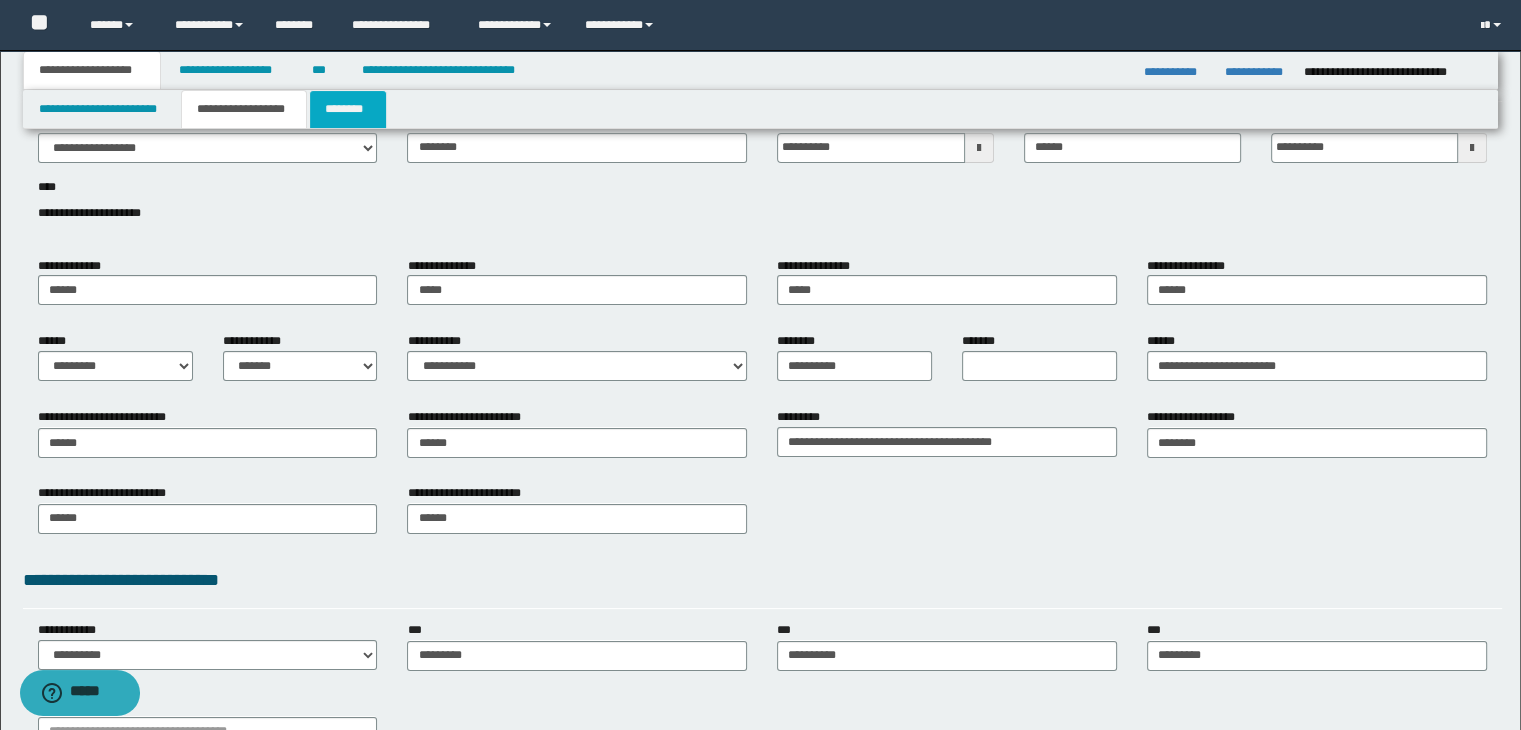 click on "********" at bounding box center [348, 109] 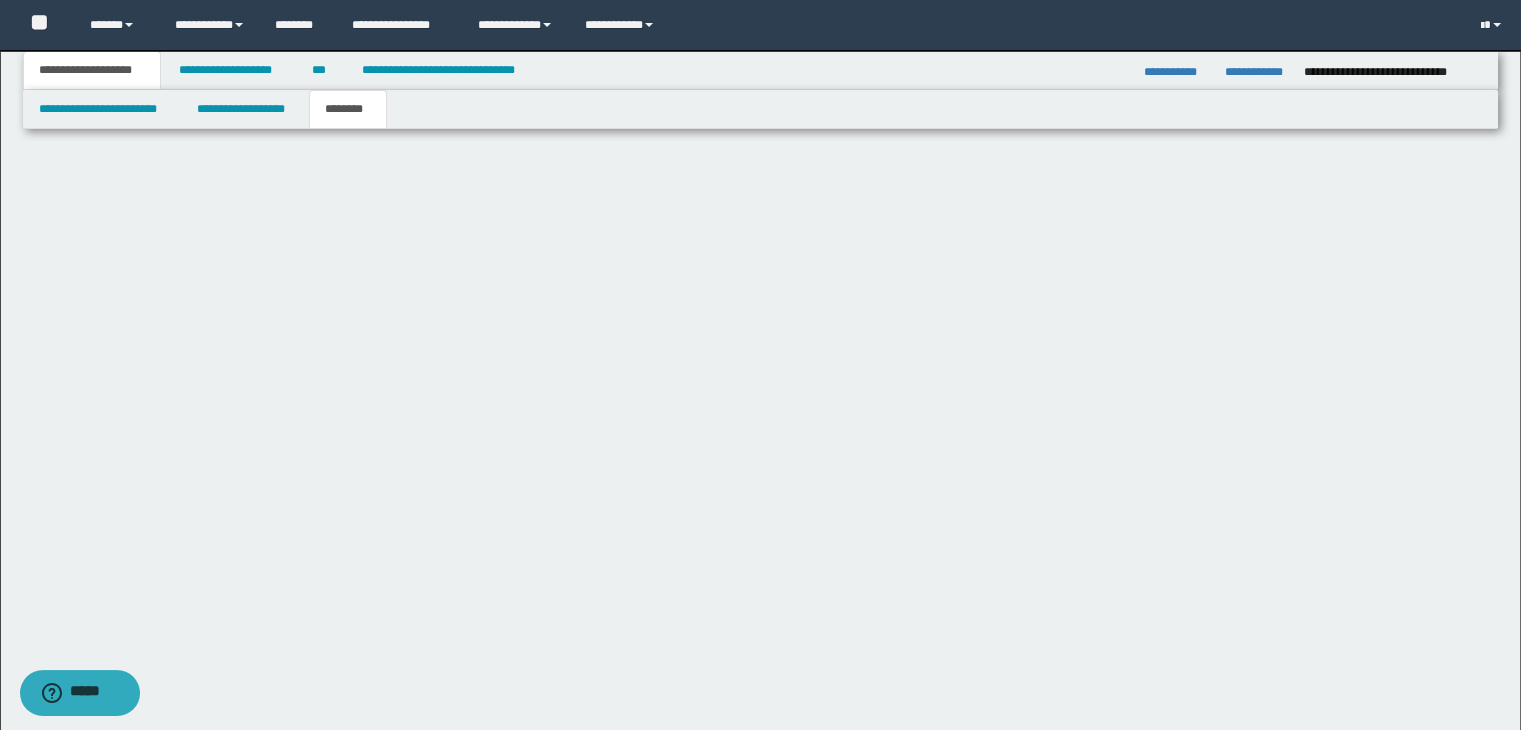 scroll, scrollTop: 0, scrollLeft: 0, axis: both 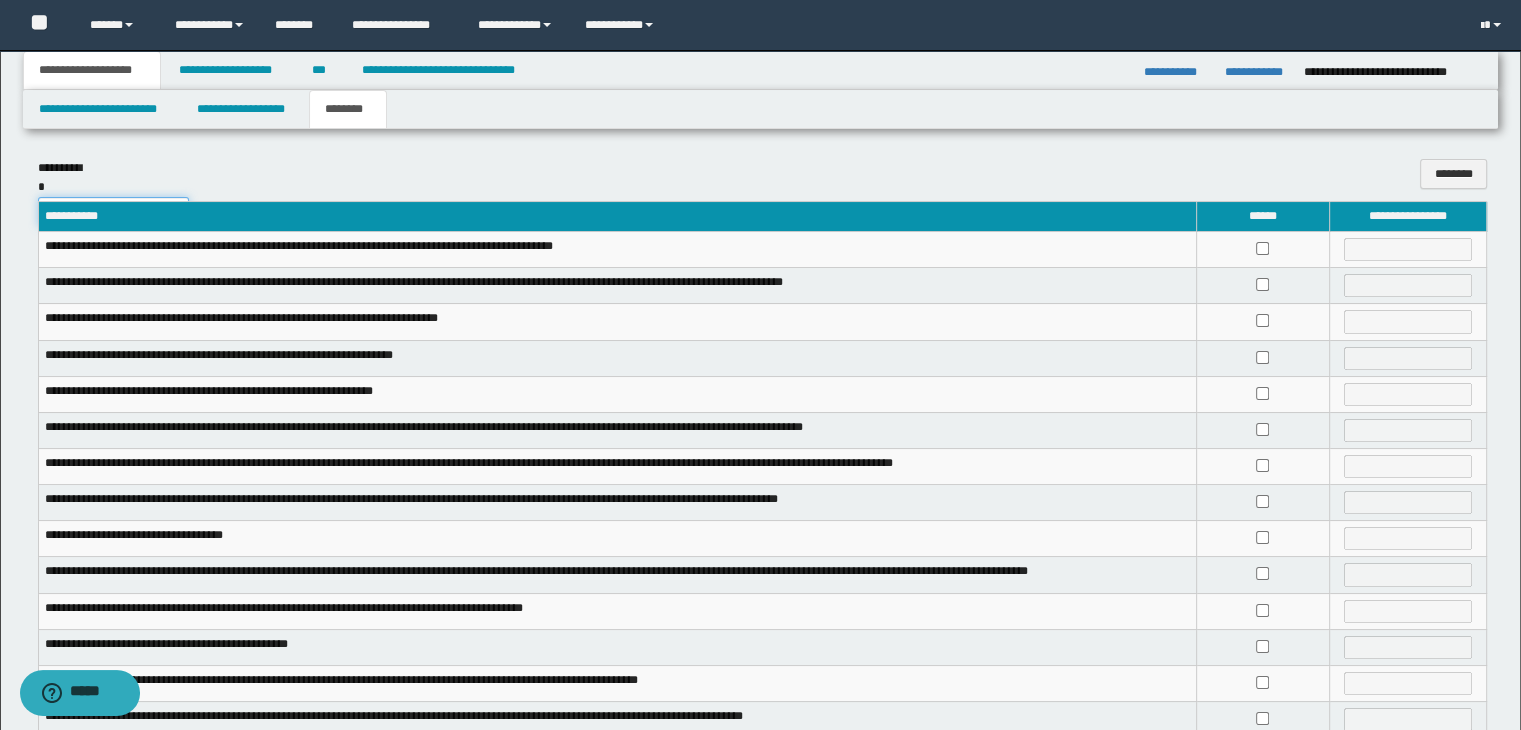 click on "**********" at bounding box center (113, 212) 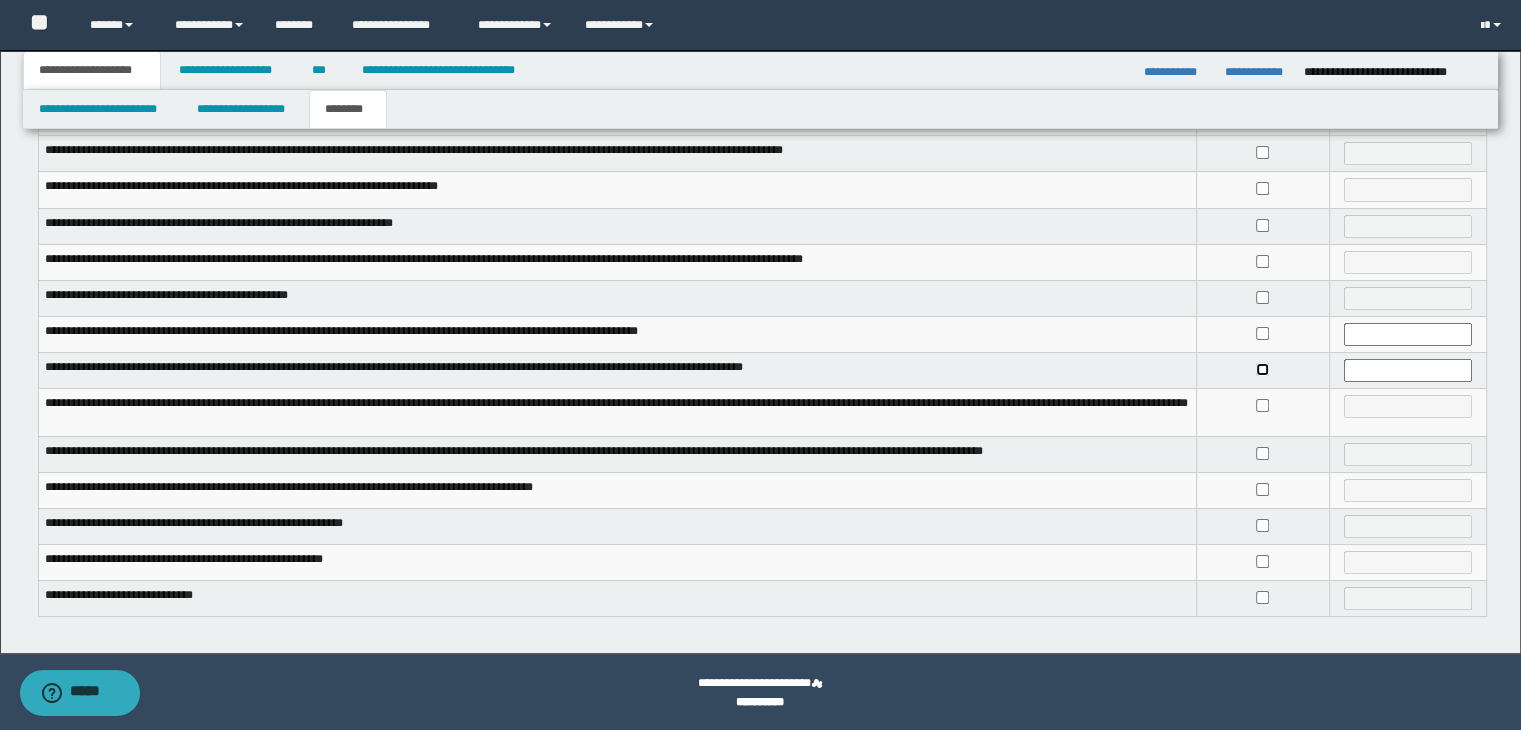 scroll, scrollTop: 134, scrollLeft: 0, axis: vertical 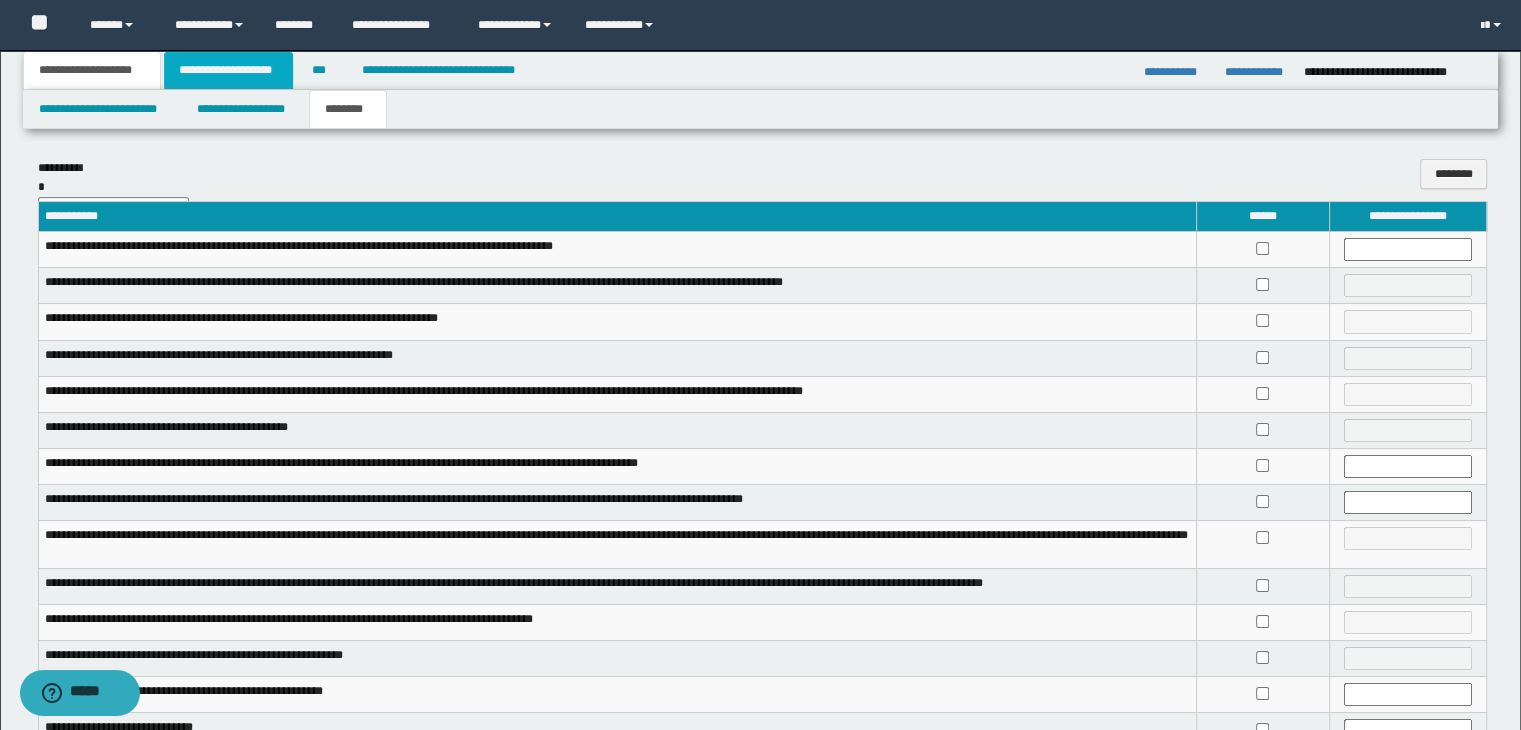 click on "**********" at bounding box center (228, 70) 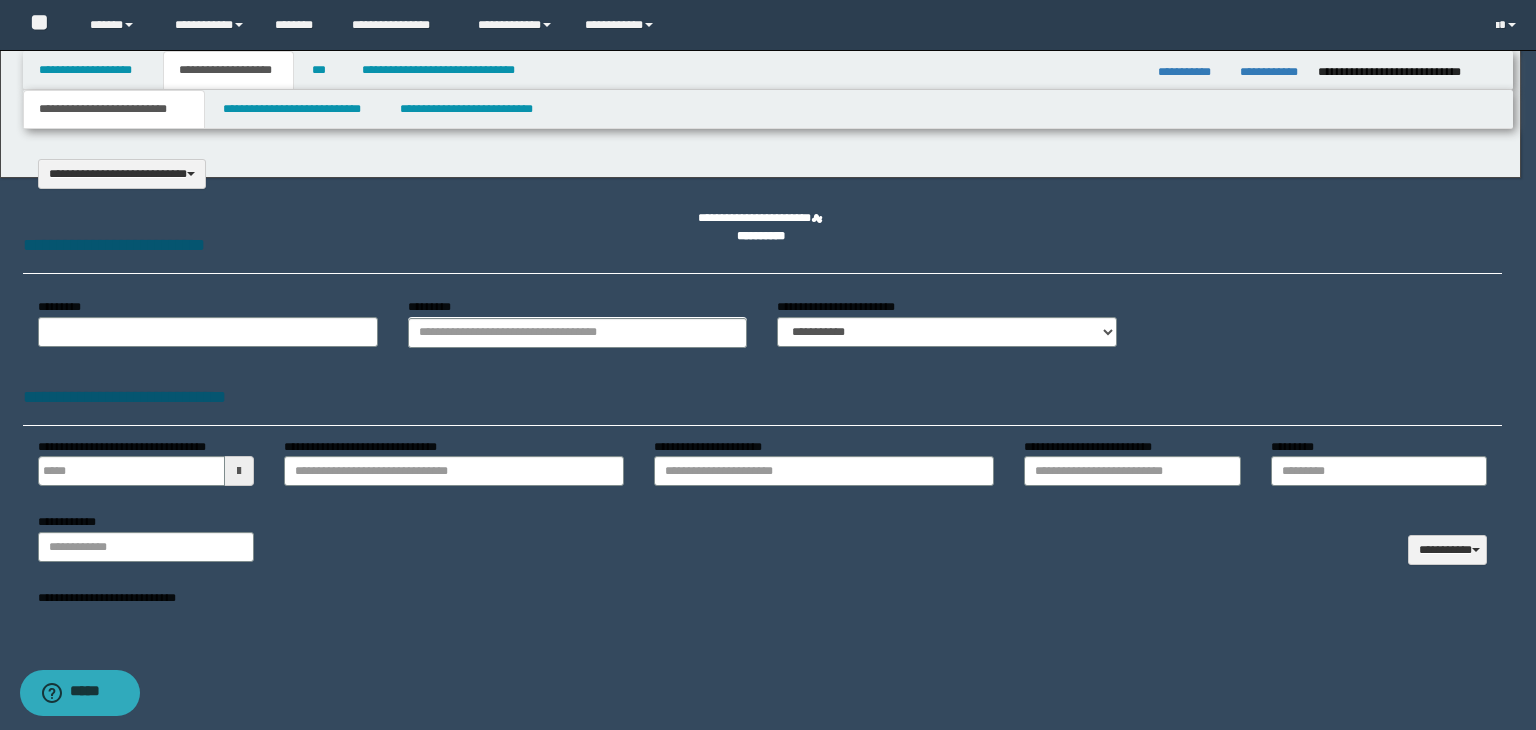 select on "*" 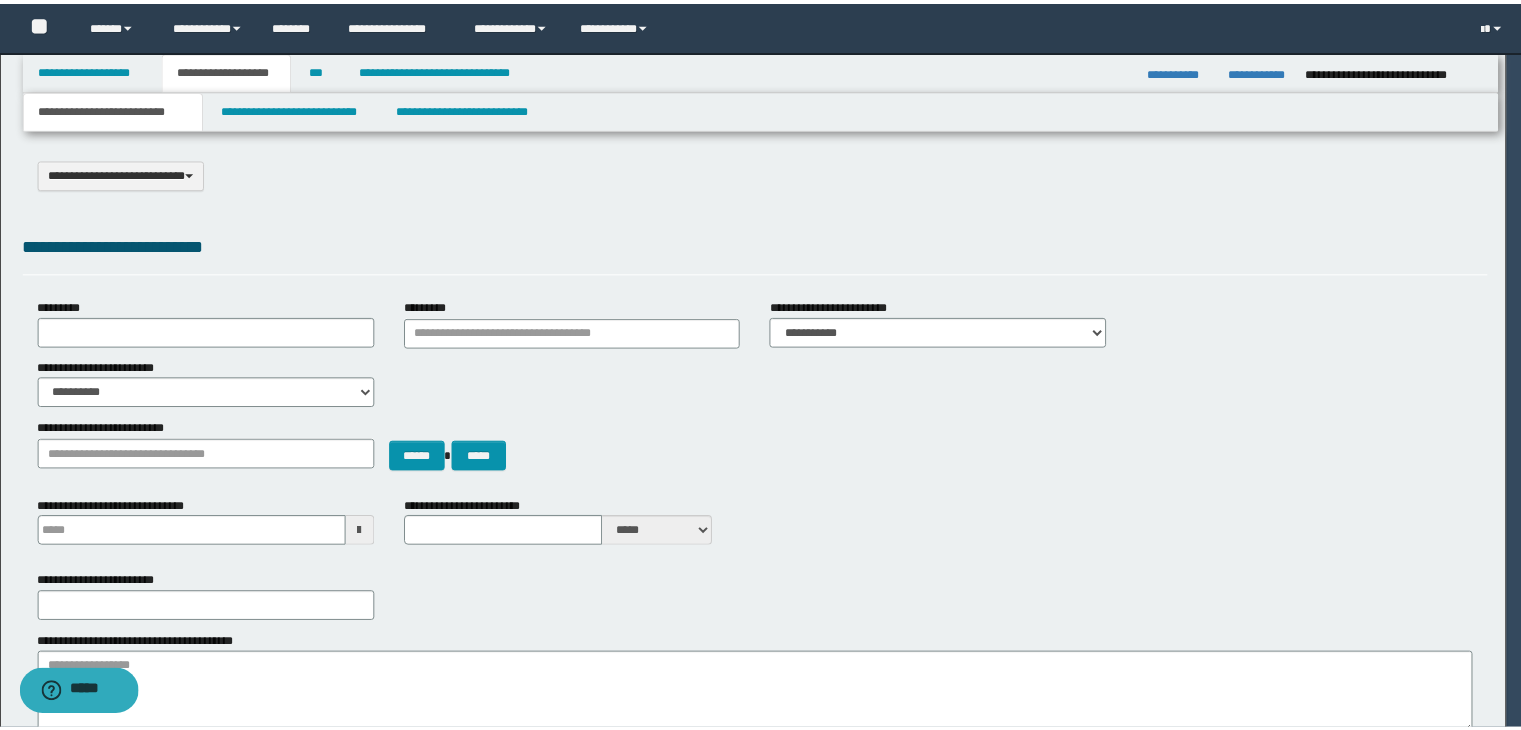 scroll, scrollTop: 0, scrollLeft: 0, axis: both 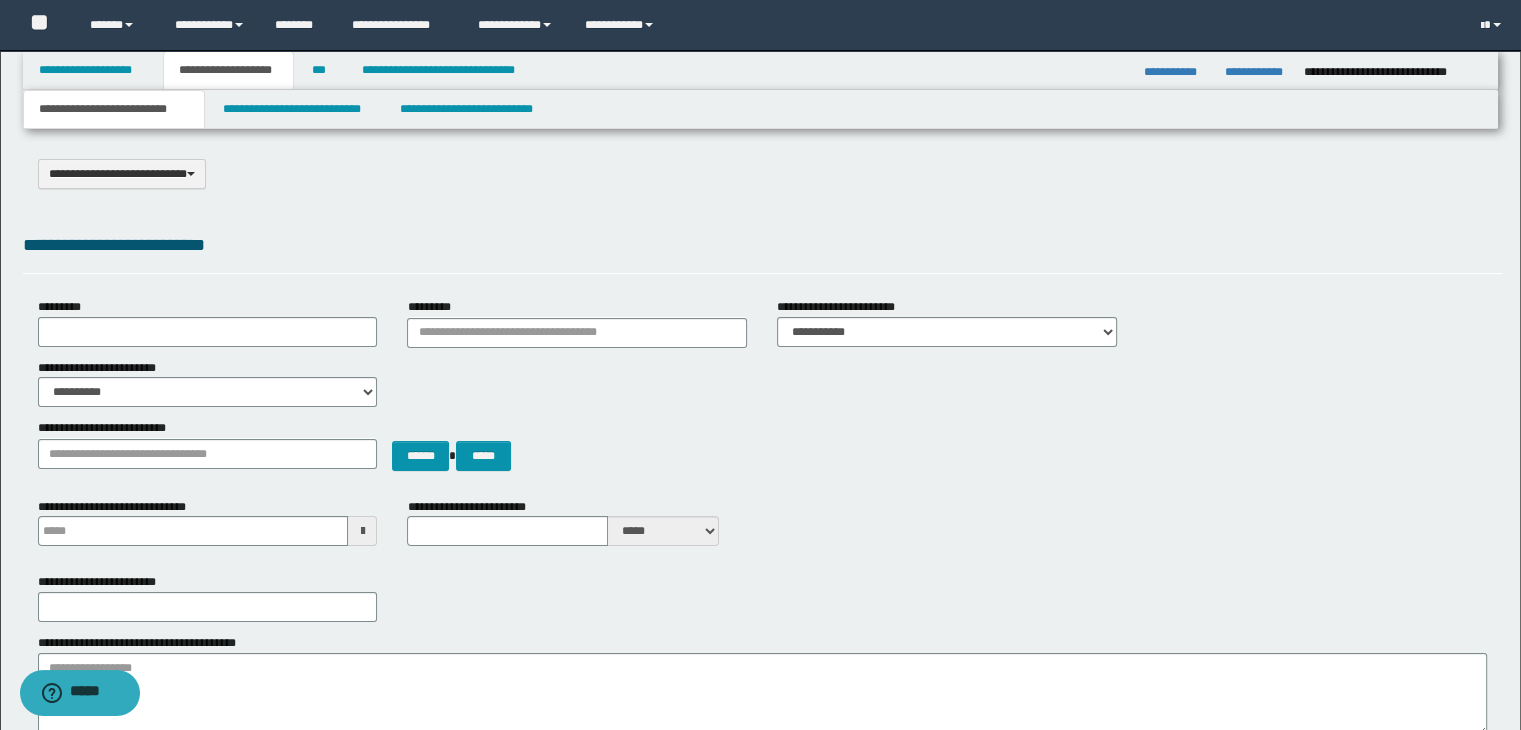 type 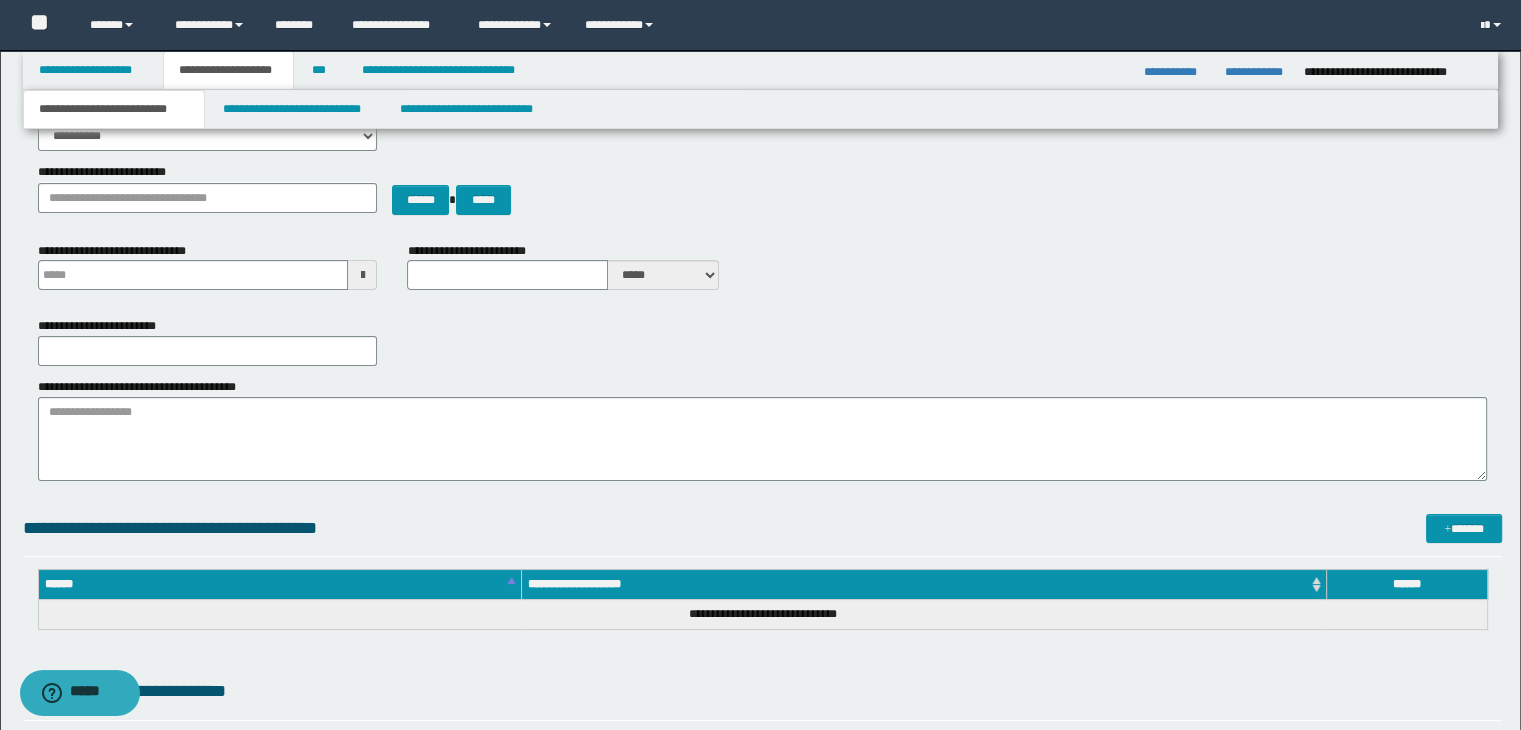 scroll, scrollTop: 500, scrollLeft: 0, axis: vertical 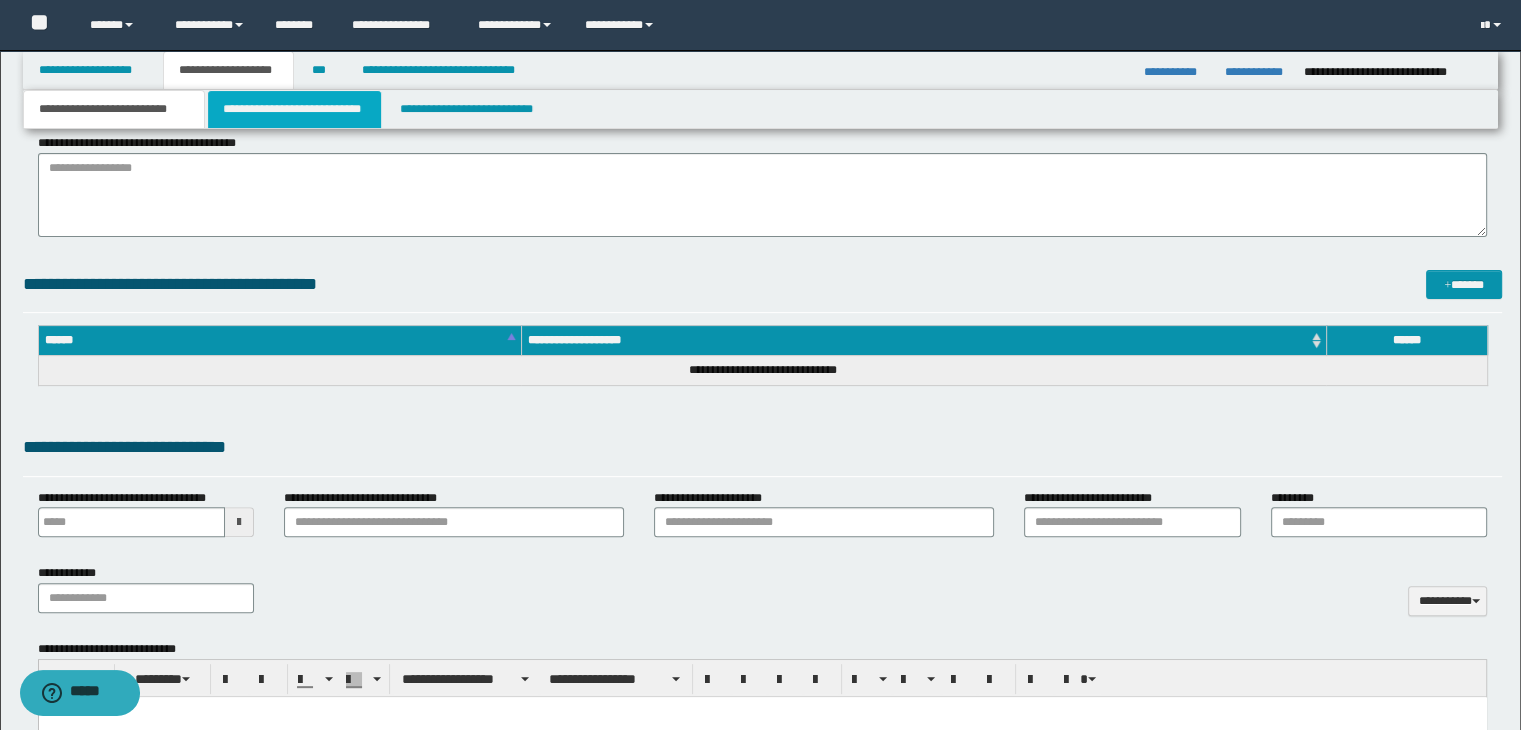 click on "**********" at bounding box center [294, 109] 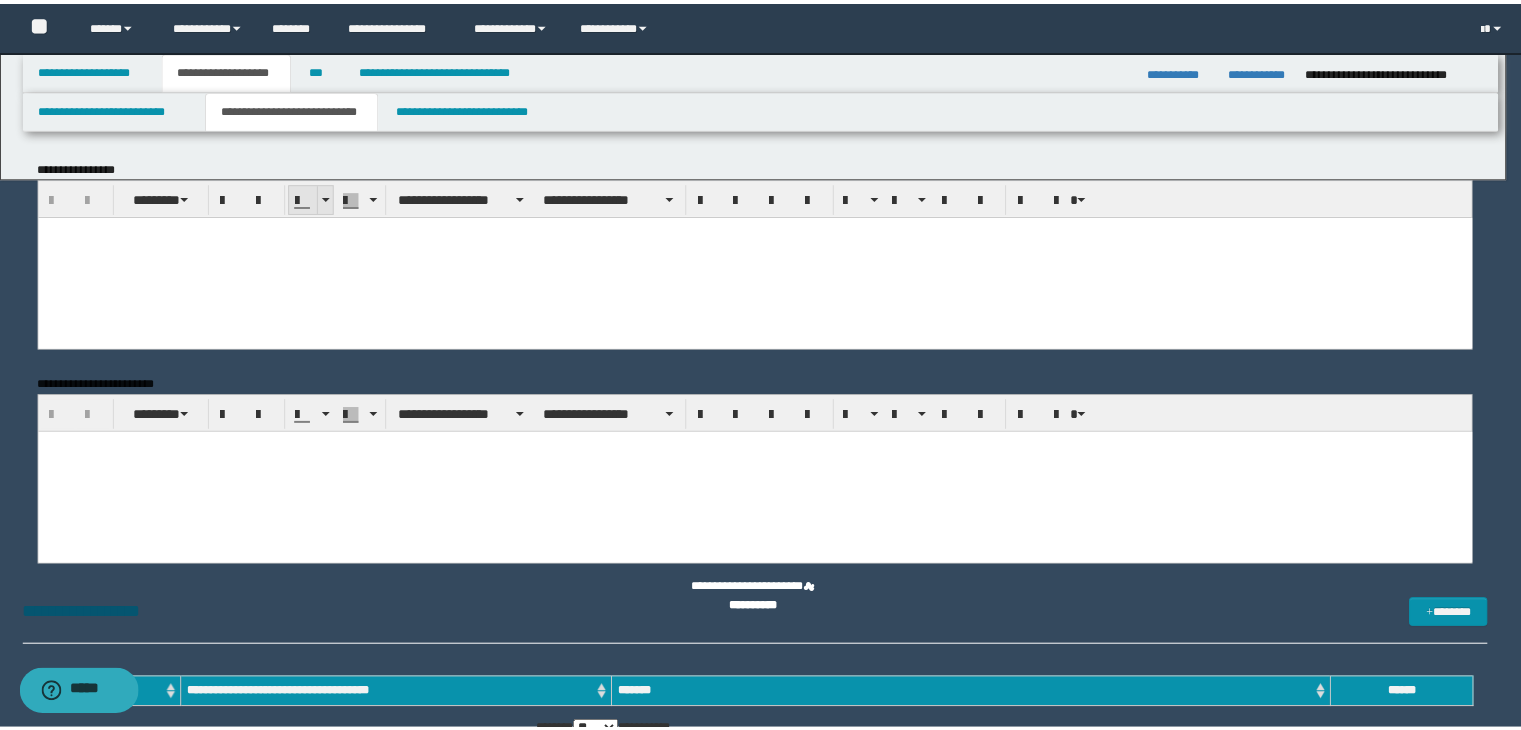 scroll, scrollTop: 0, scrollLeft: 0, axis: both 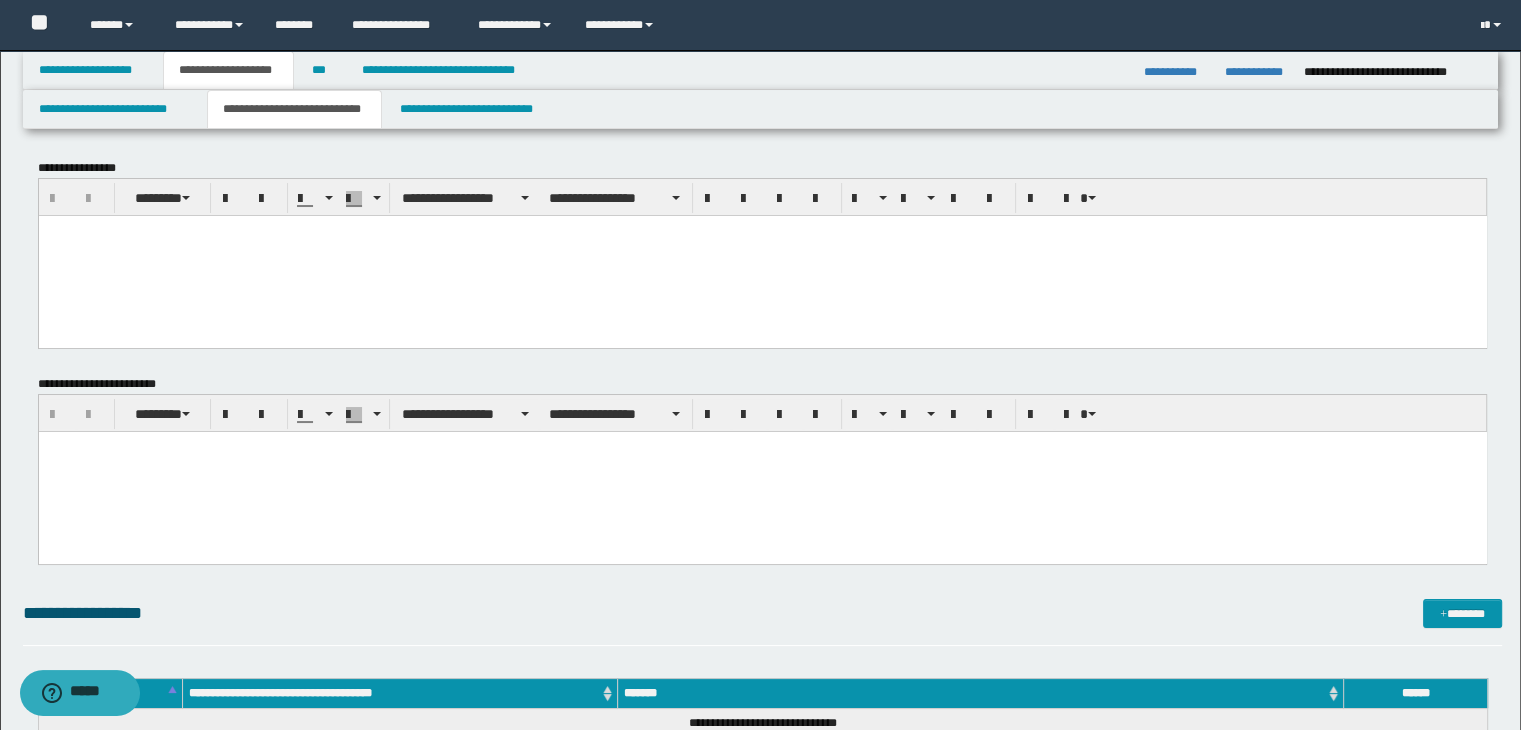 click at bounding box center [762, 255] 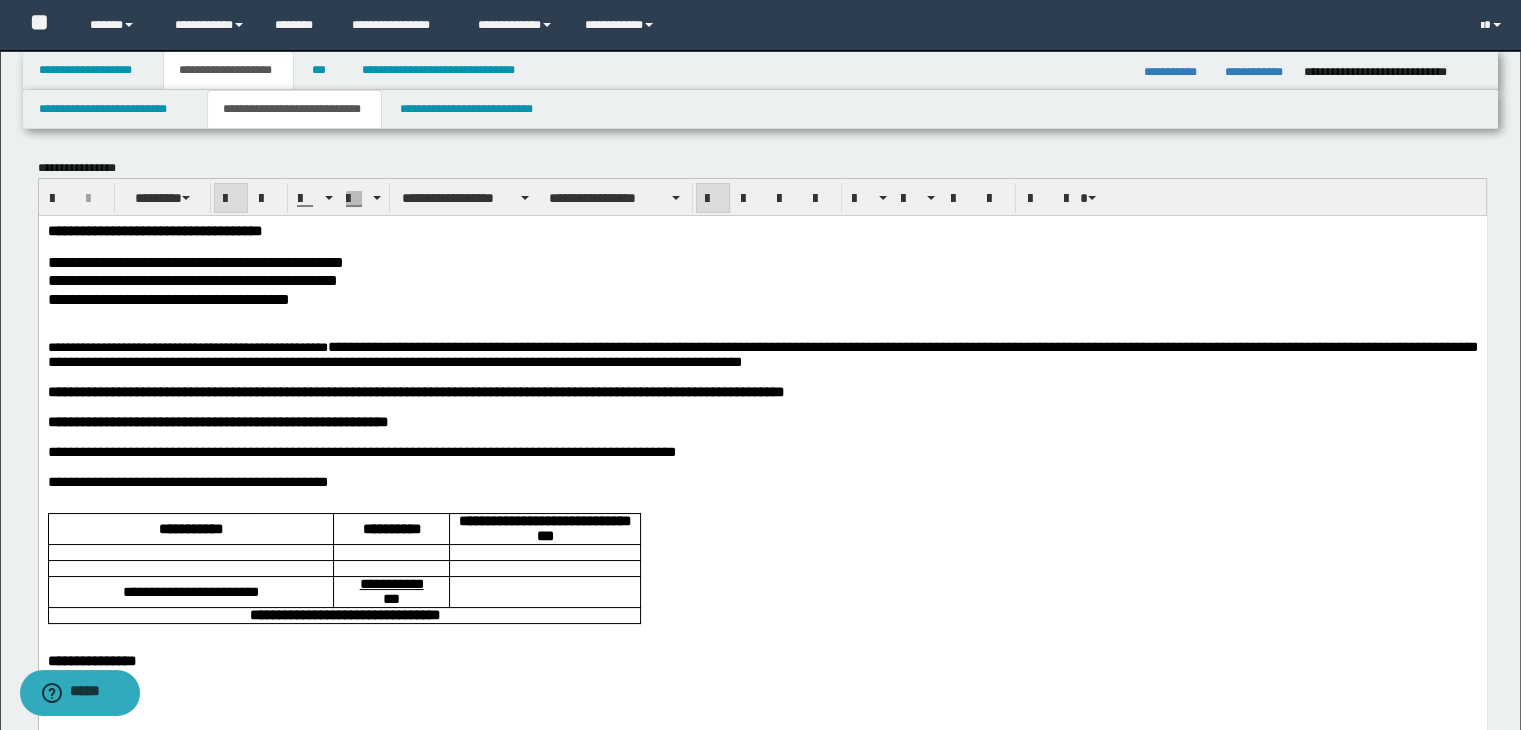 click on "**********" at bounding box center [154, 230] 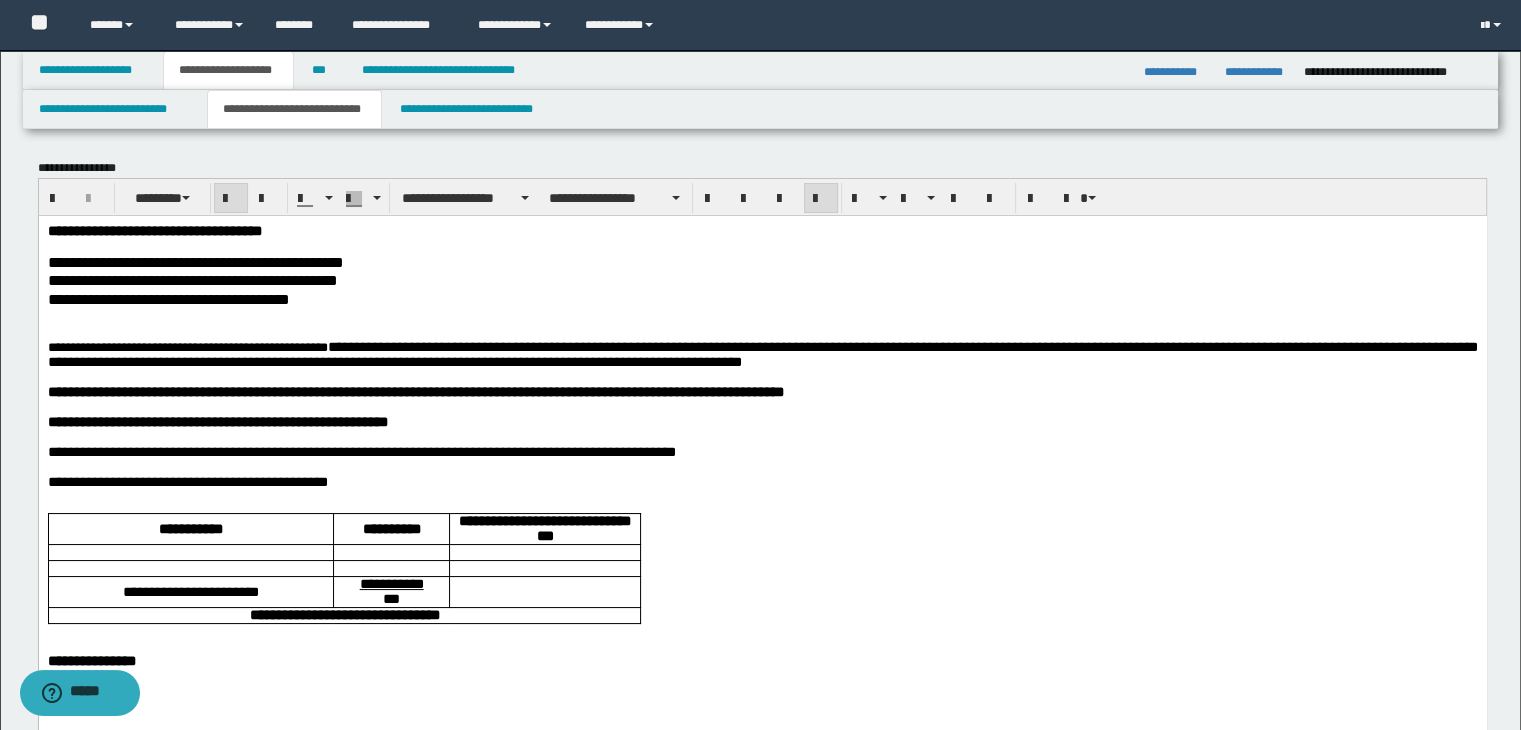 click at bounding box center (762, 245) 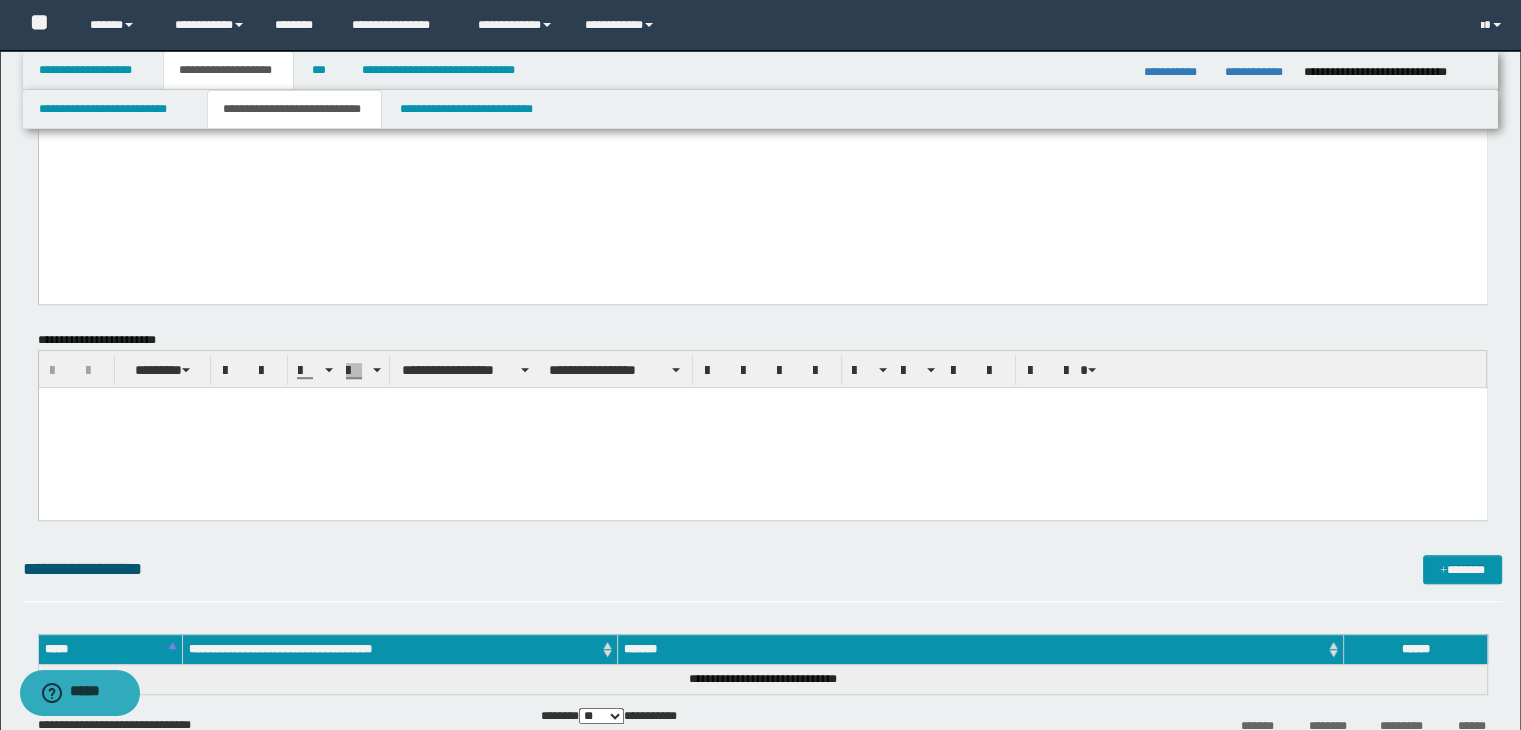scroll, scrollTop: 1100, scrollLeft: 0, axis: vertical 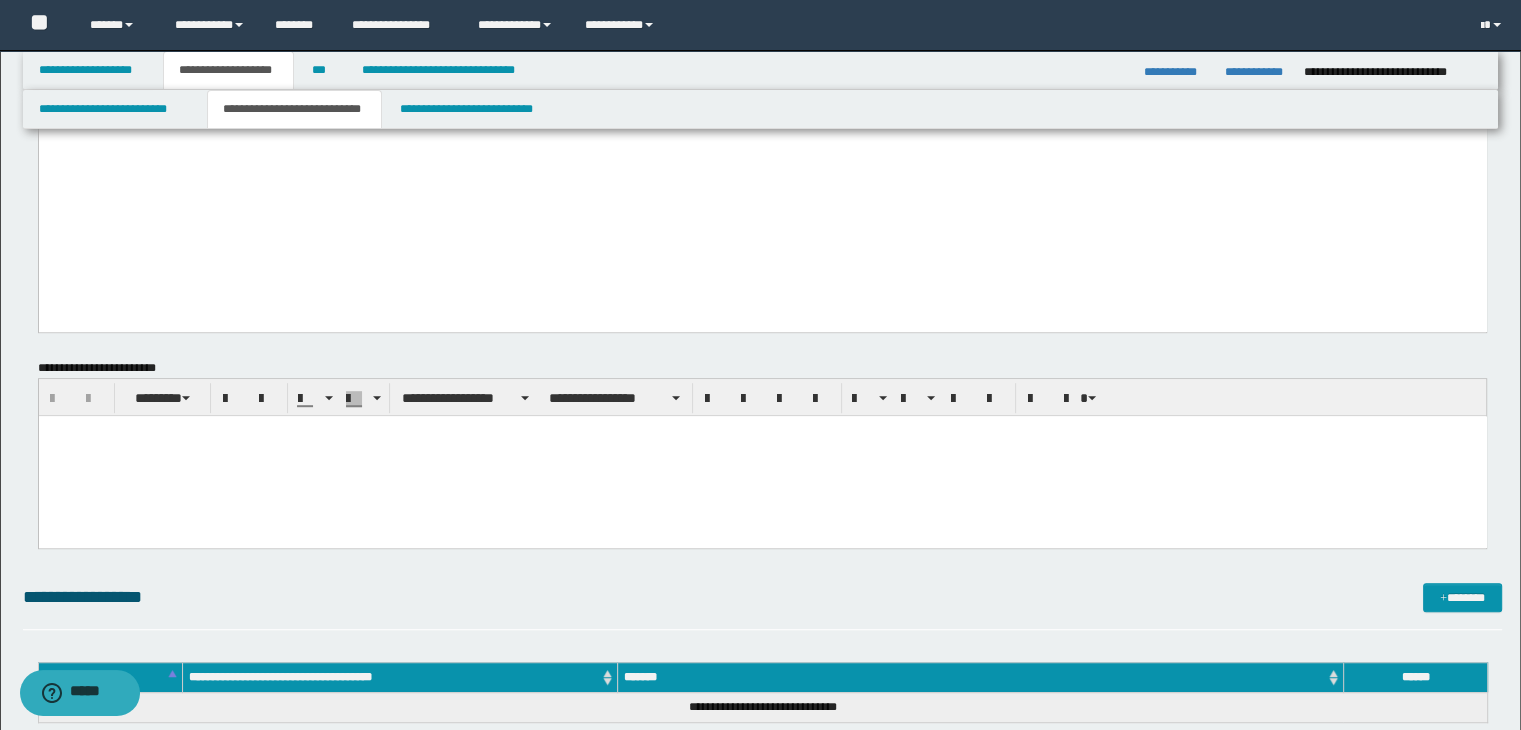 drag, startPoint x: 151, startPoint y: 466, endPoint x: 167, endPoint y: 418, distance: 50.596443 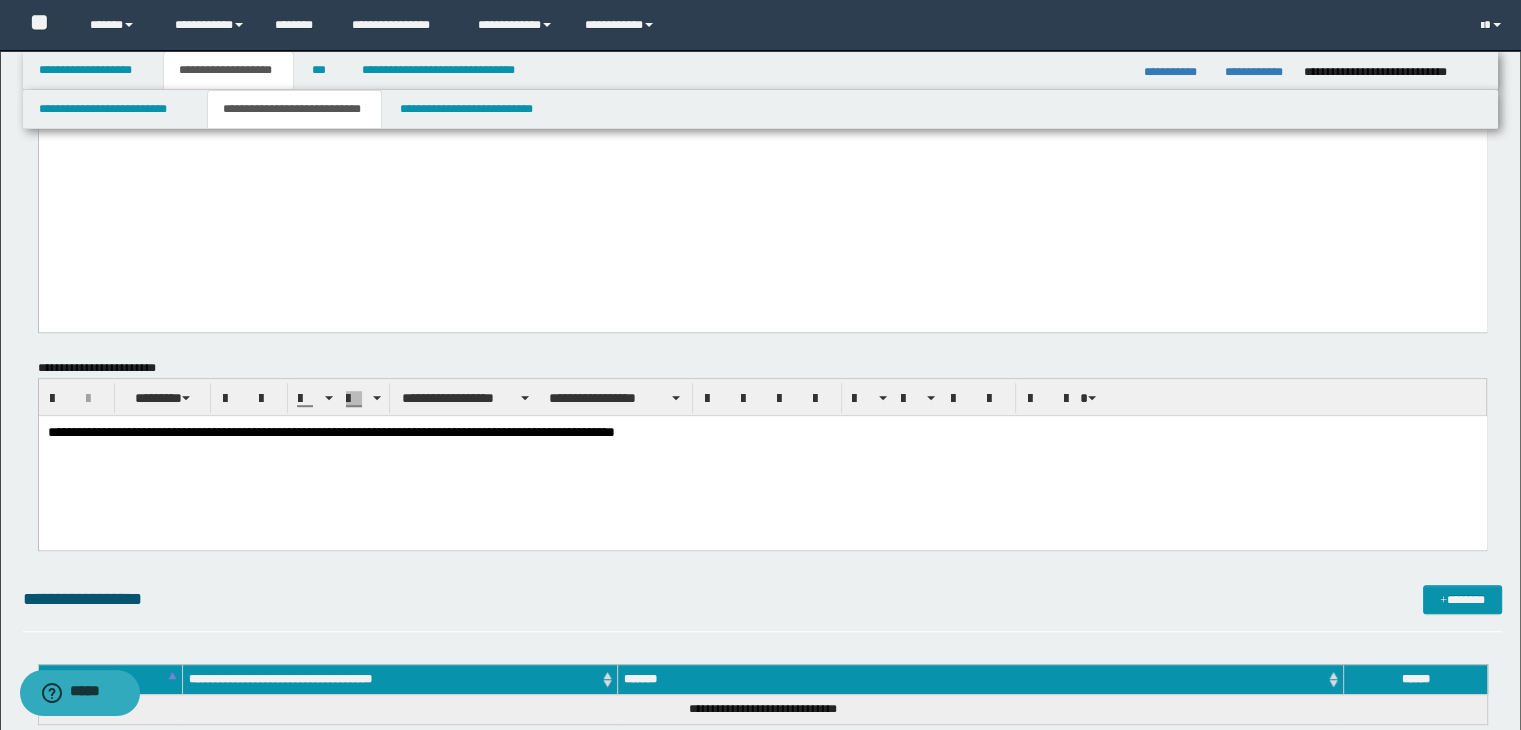 click on "**********" at bounding box center (330, 431) 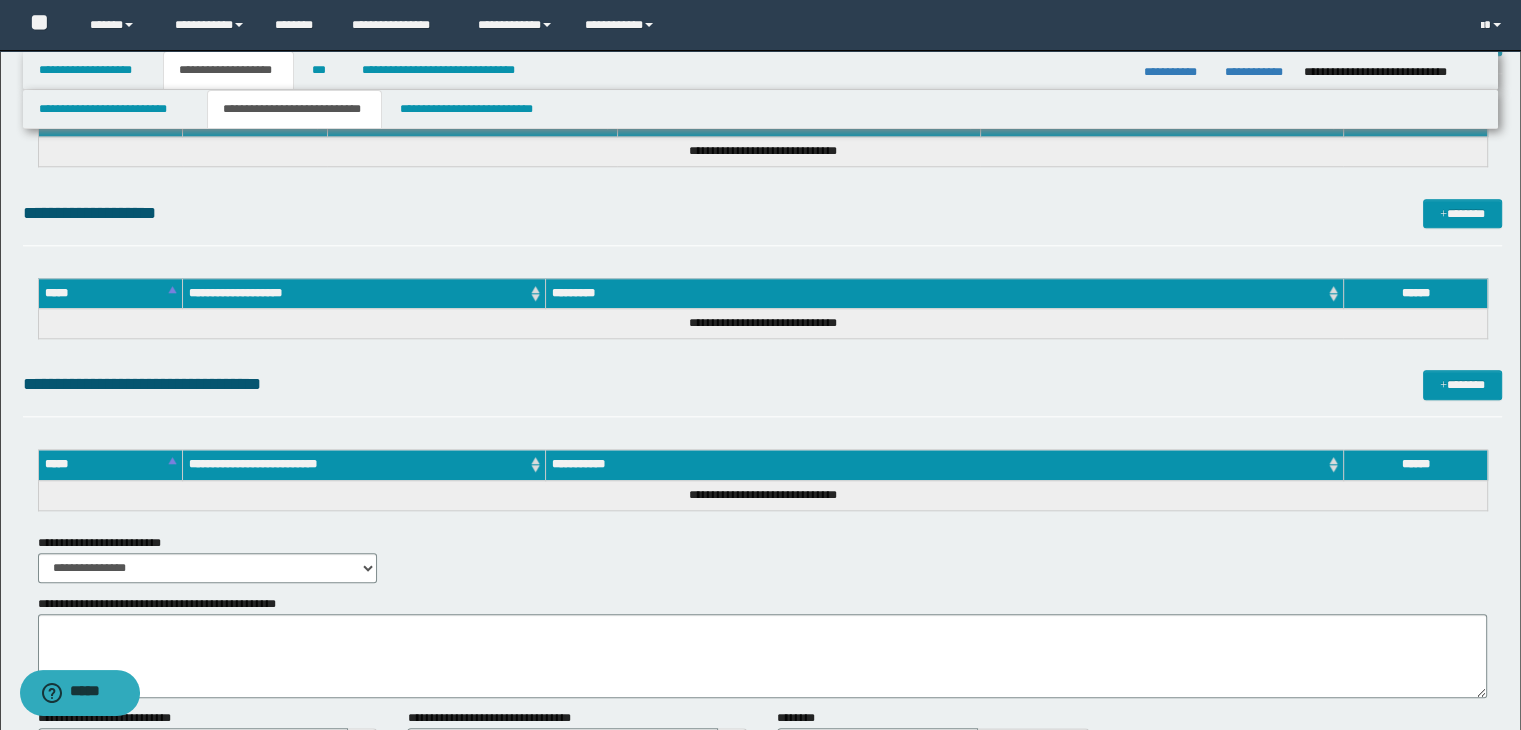 scroll, scrollTop: 2046, scrollLeft: 0, axis: vertical 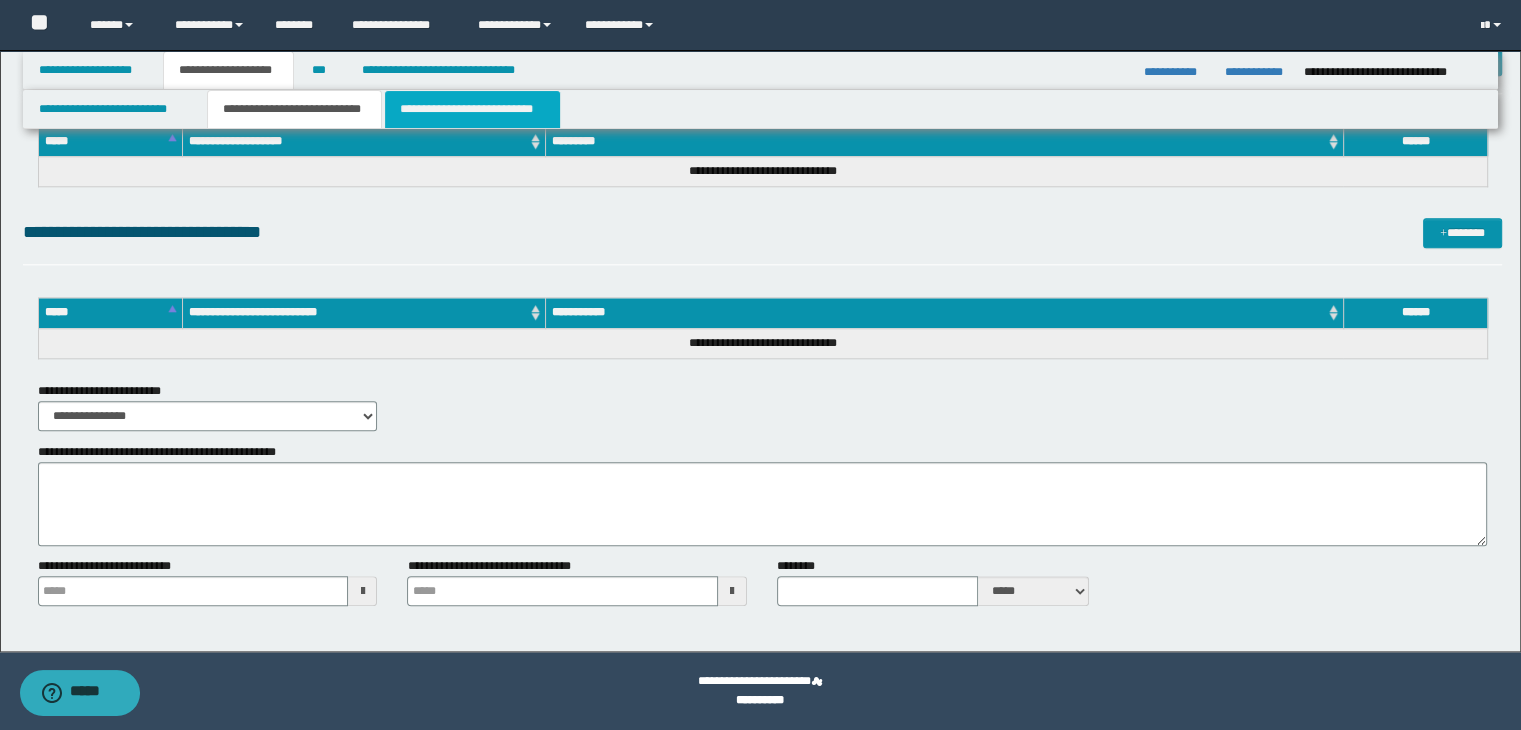 click on "**********" at bounding box center (472, 109) 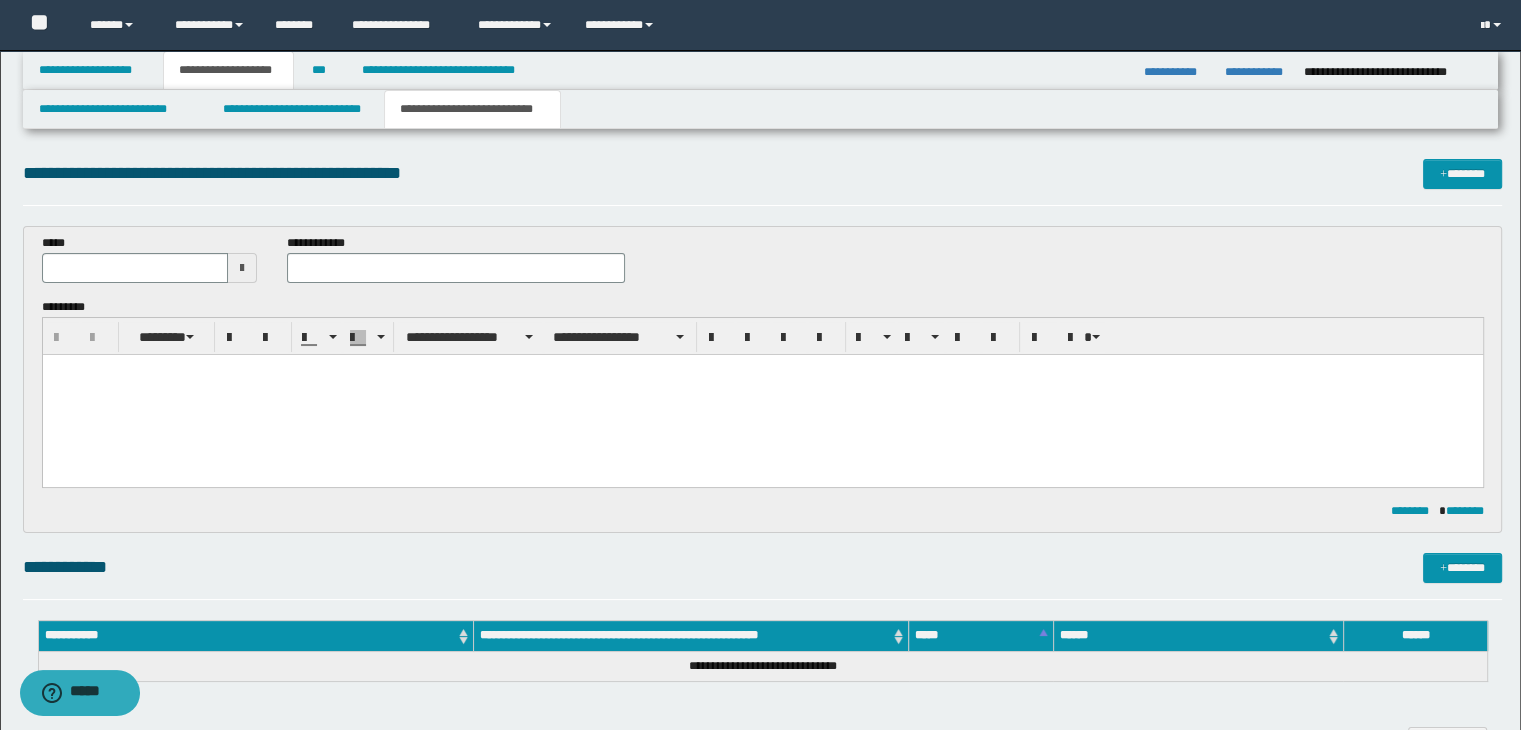 scroll, scrollTop: 0, scrollLeft: 0, axis: both 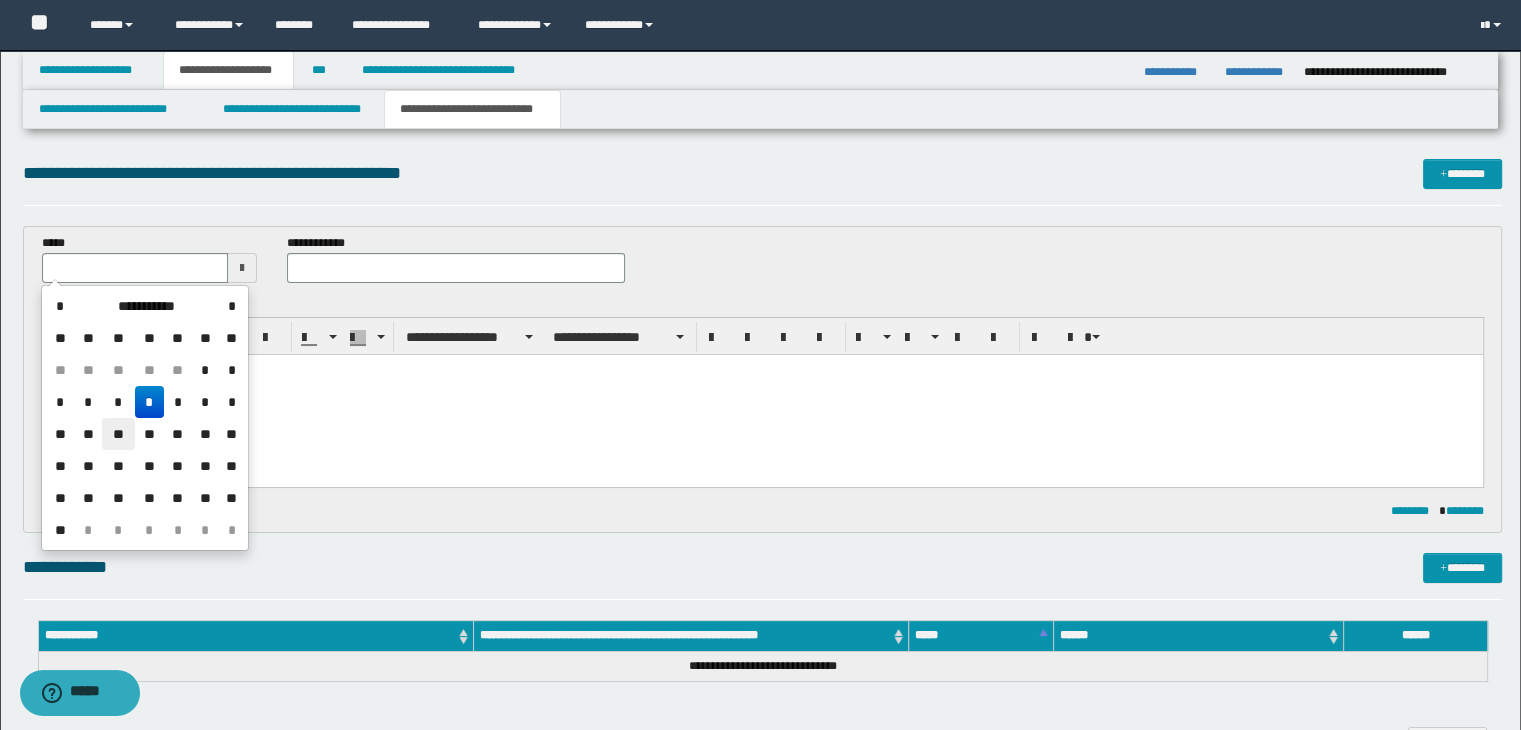 click on "**" at bounding box center (118, 434) 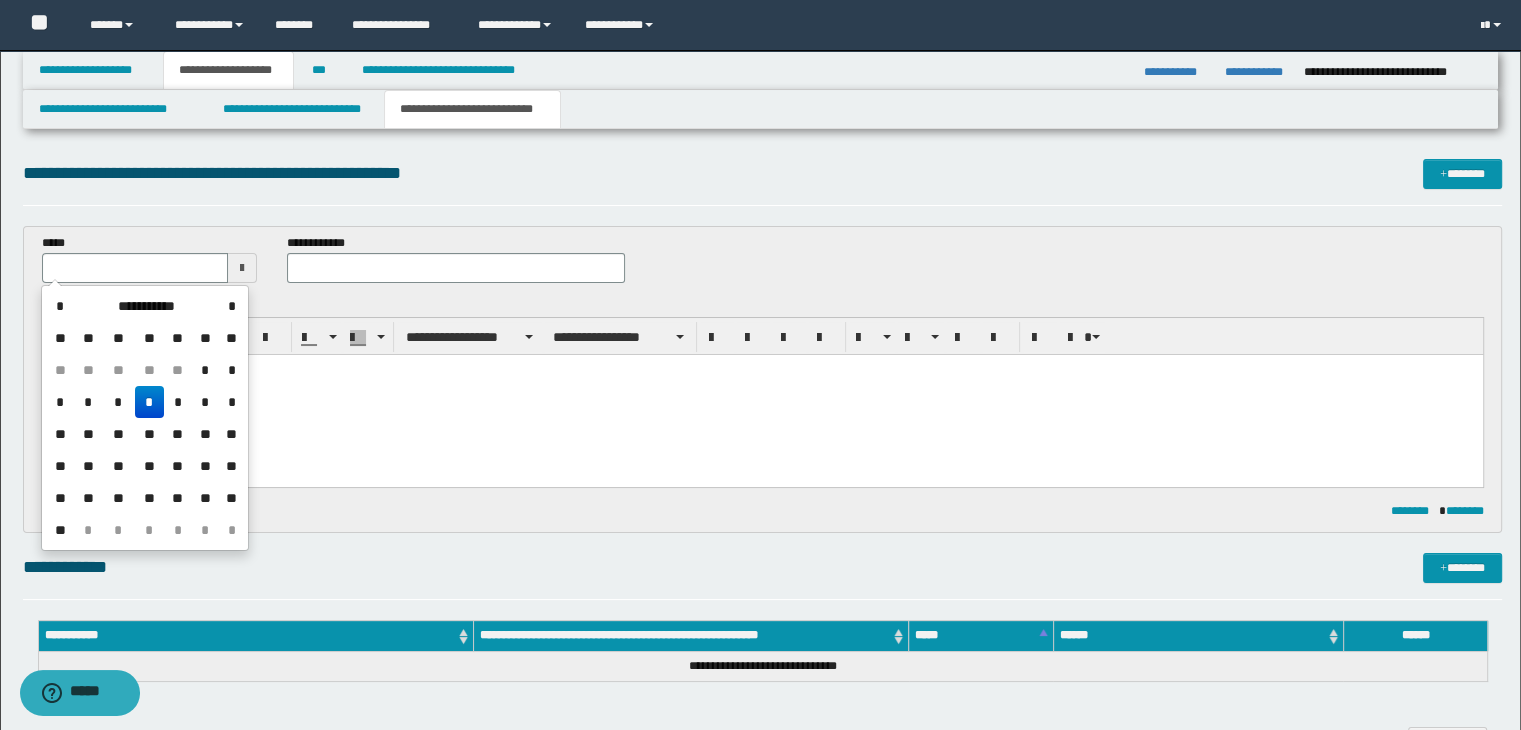 type on "**********" 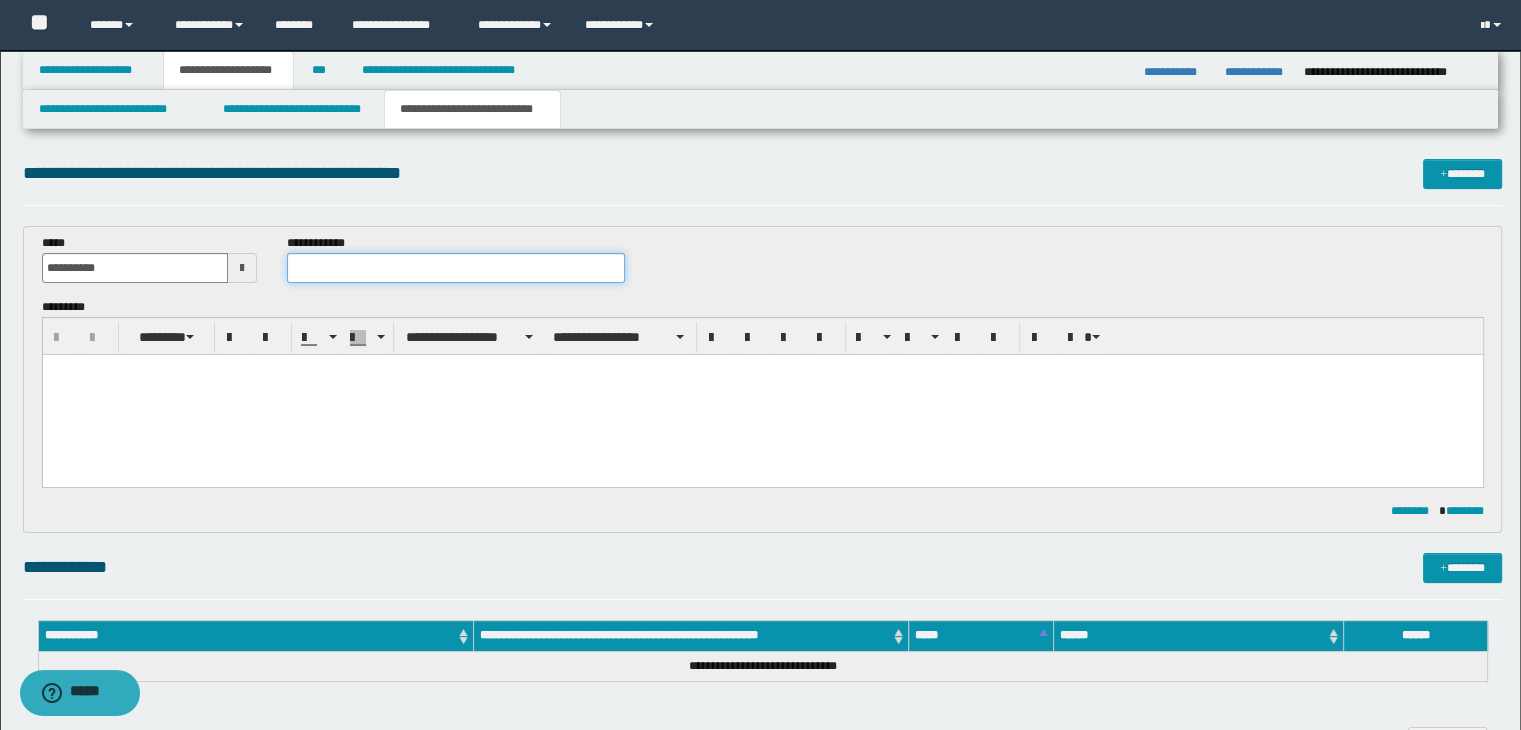 click at bounding box center (456, 268) 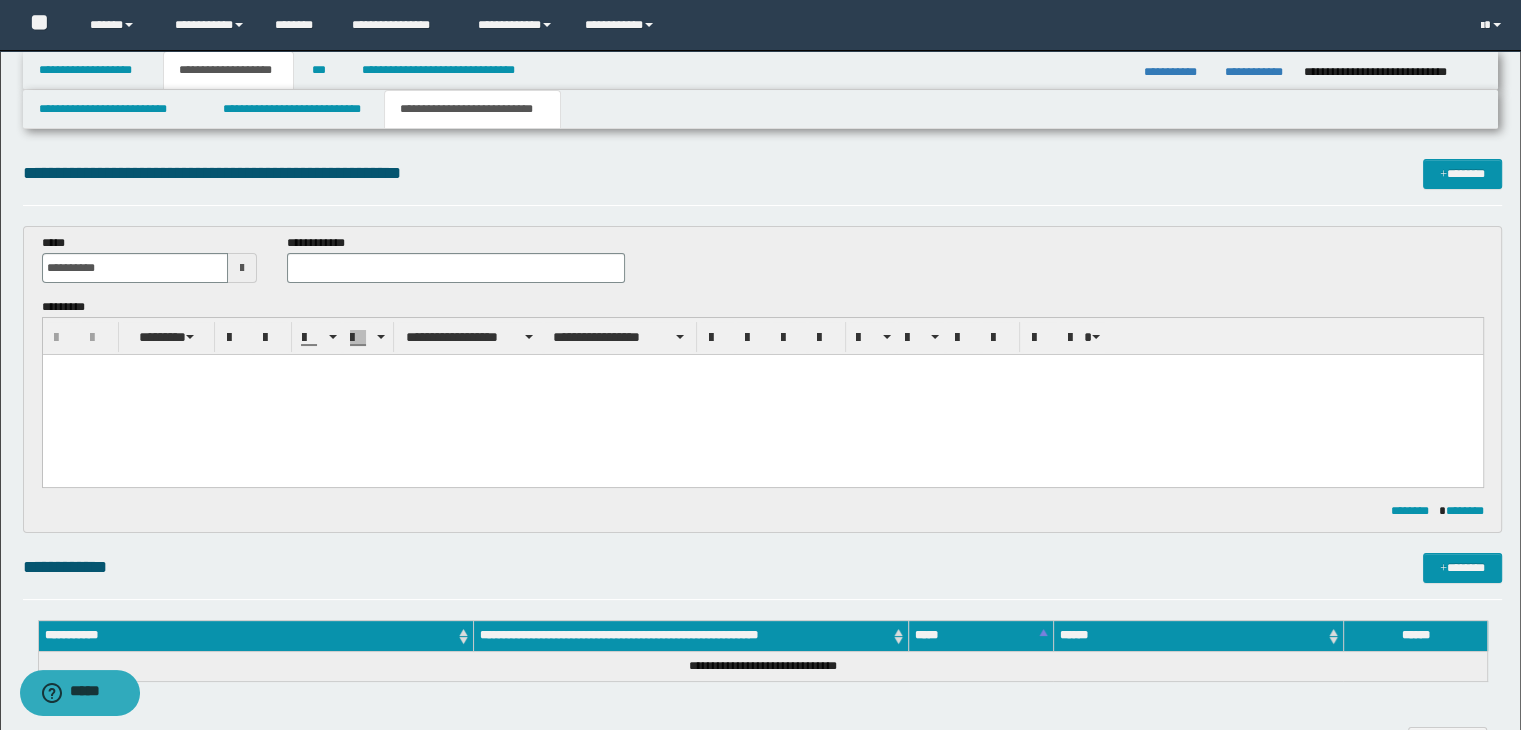 click at bounding box center (762, 369) 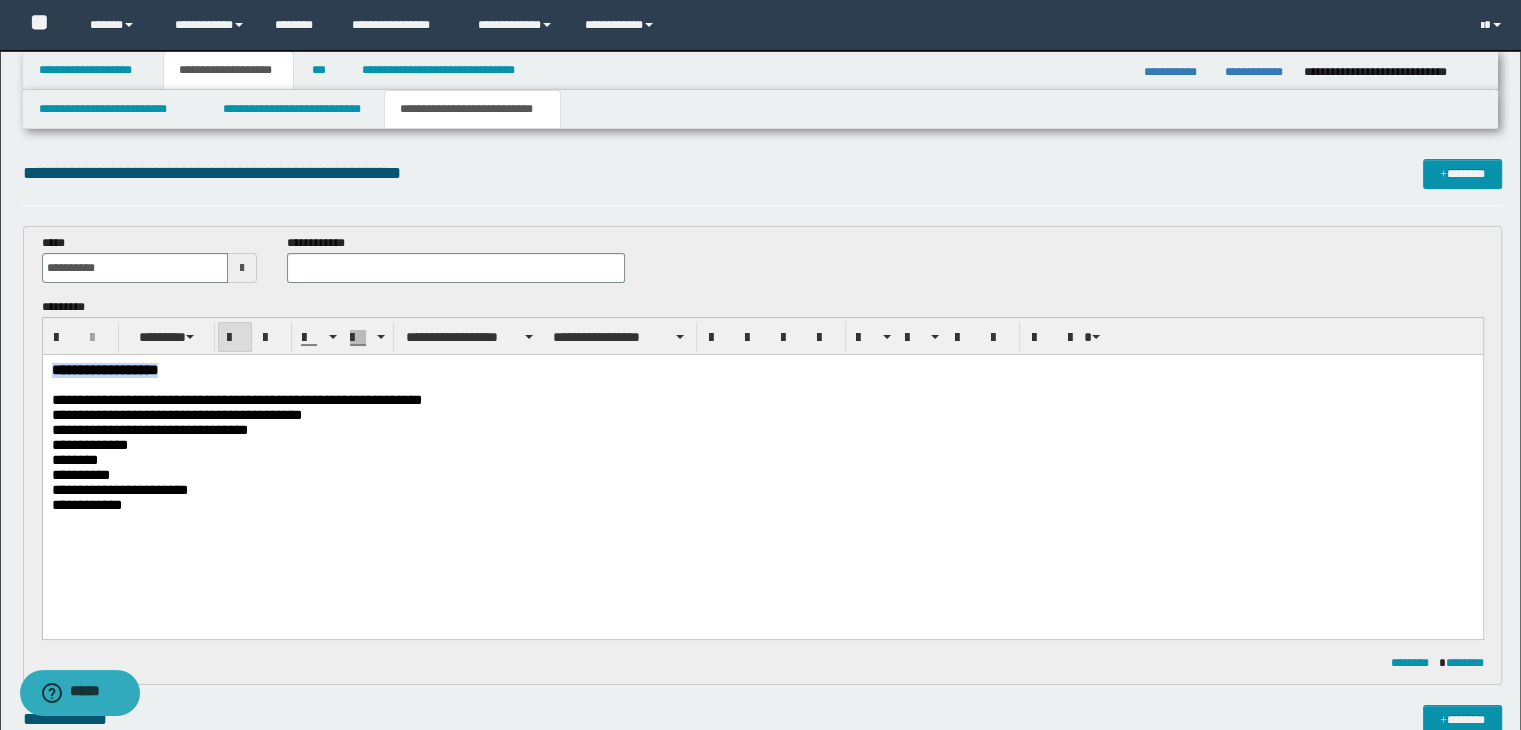 drag, startPoint x: 188, startPoint y: 368, endPoint x: 0, endPoint y: 362, distance: 188.09572 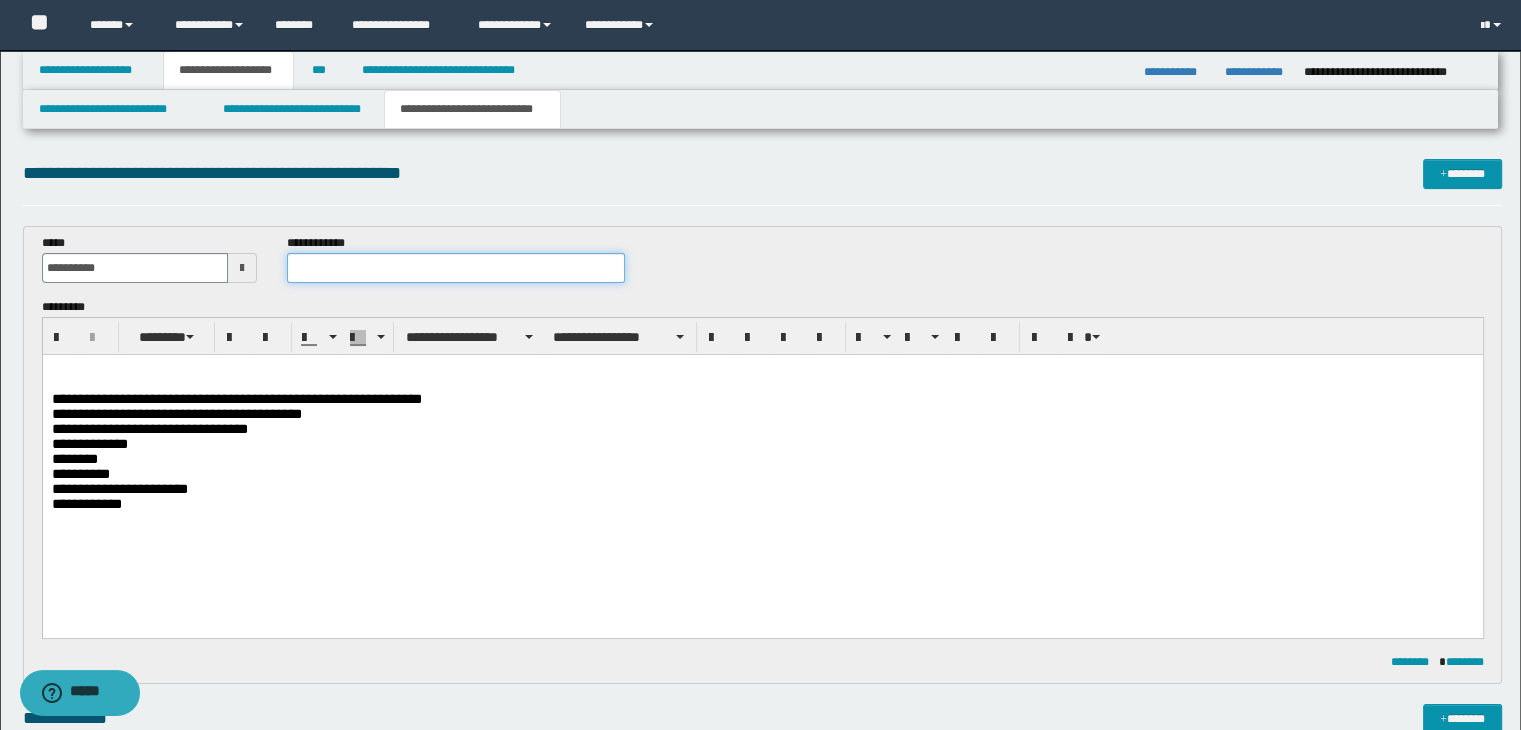 click at bounding box center [456, 268] 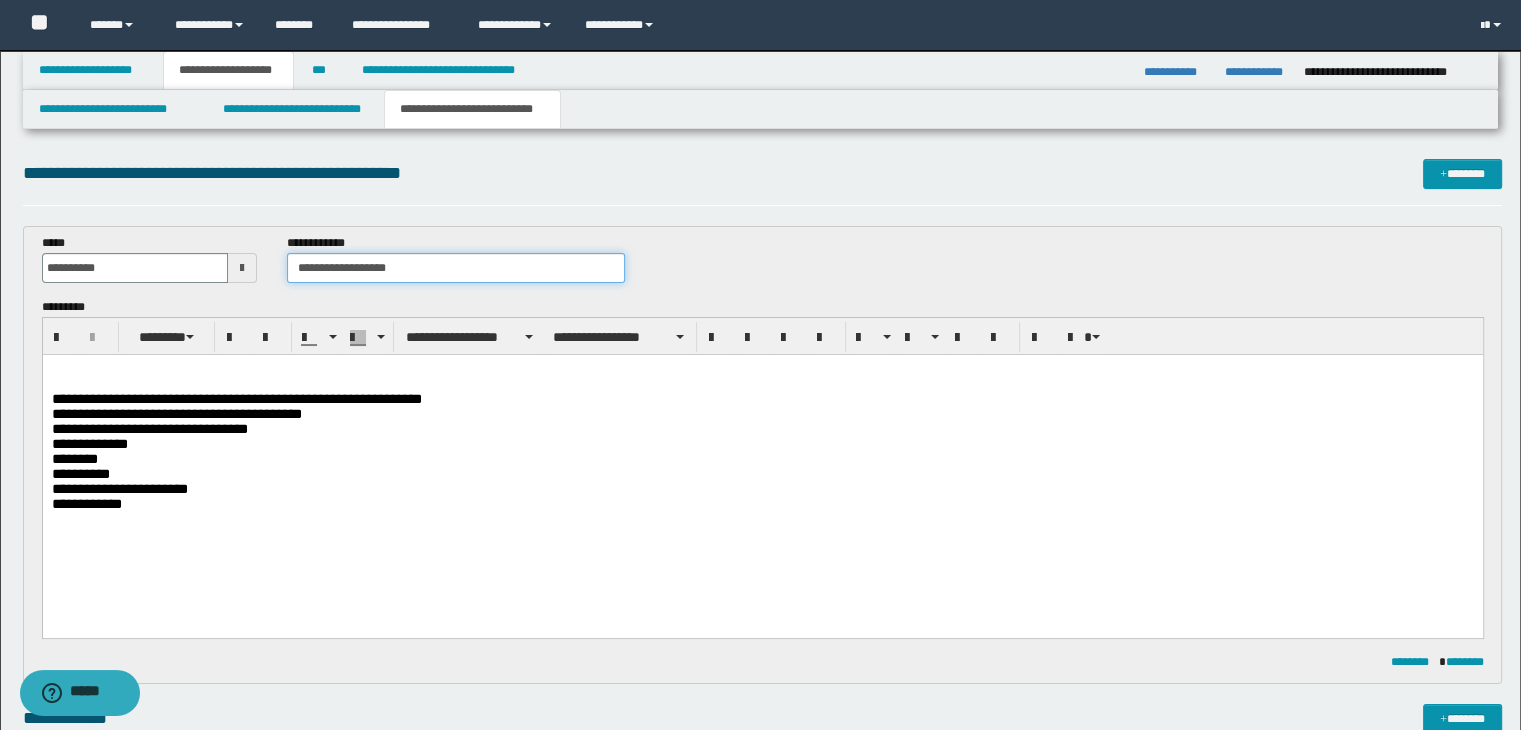 type on "**********" 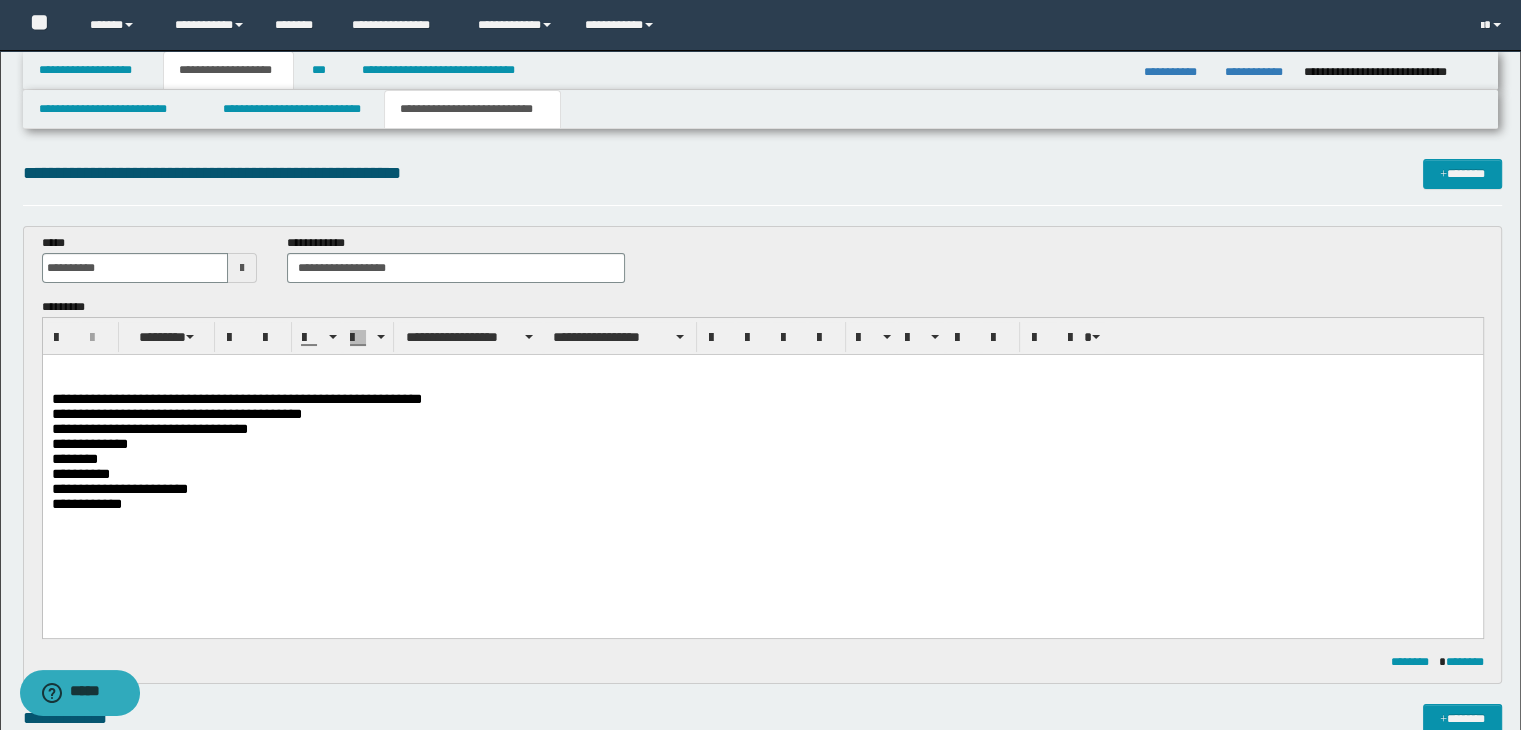 click at bounding box center [762, 369] 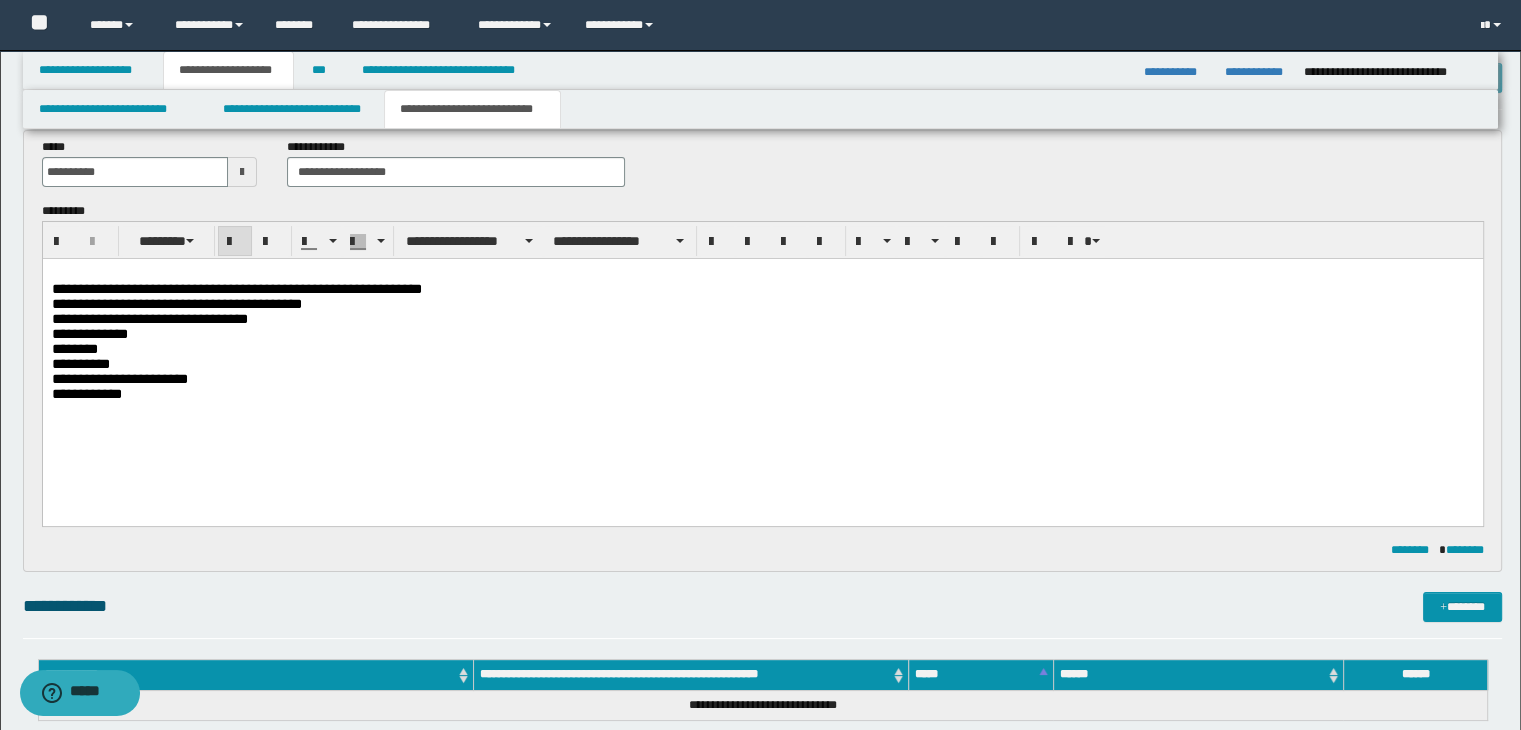 scroll, scrollTop: 0, scrollLeft: 0, axis: both 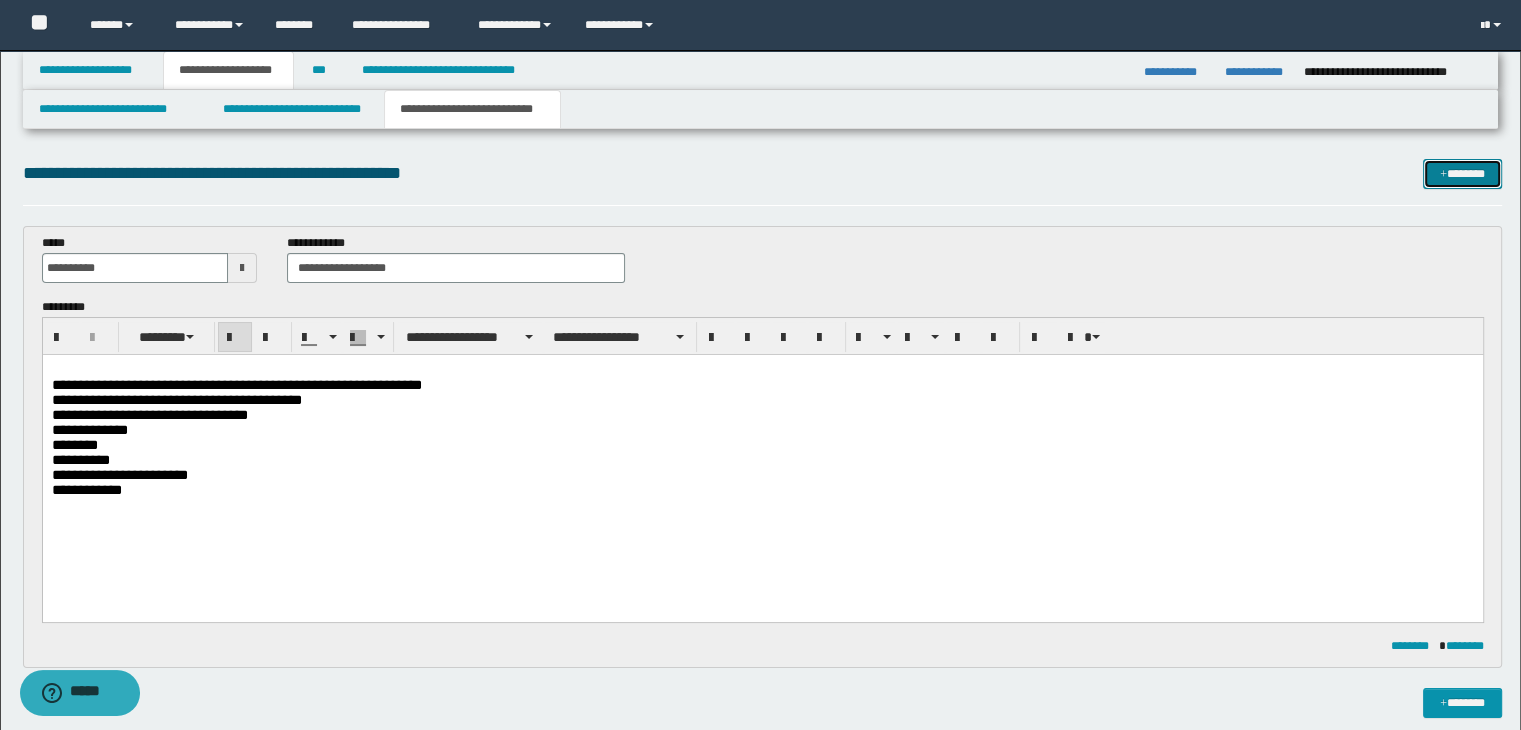 click on "*******" at bounding box center [1462, 174] 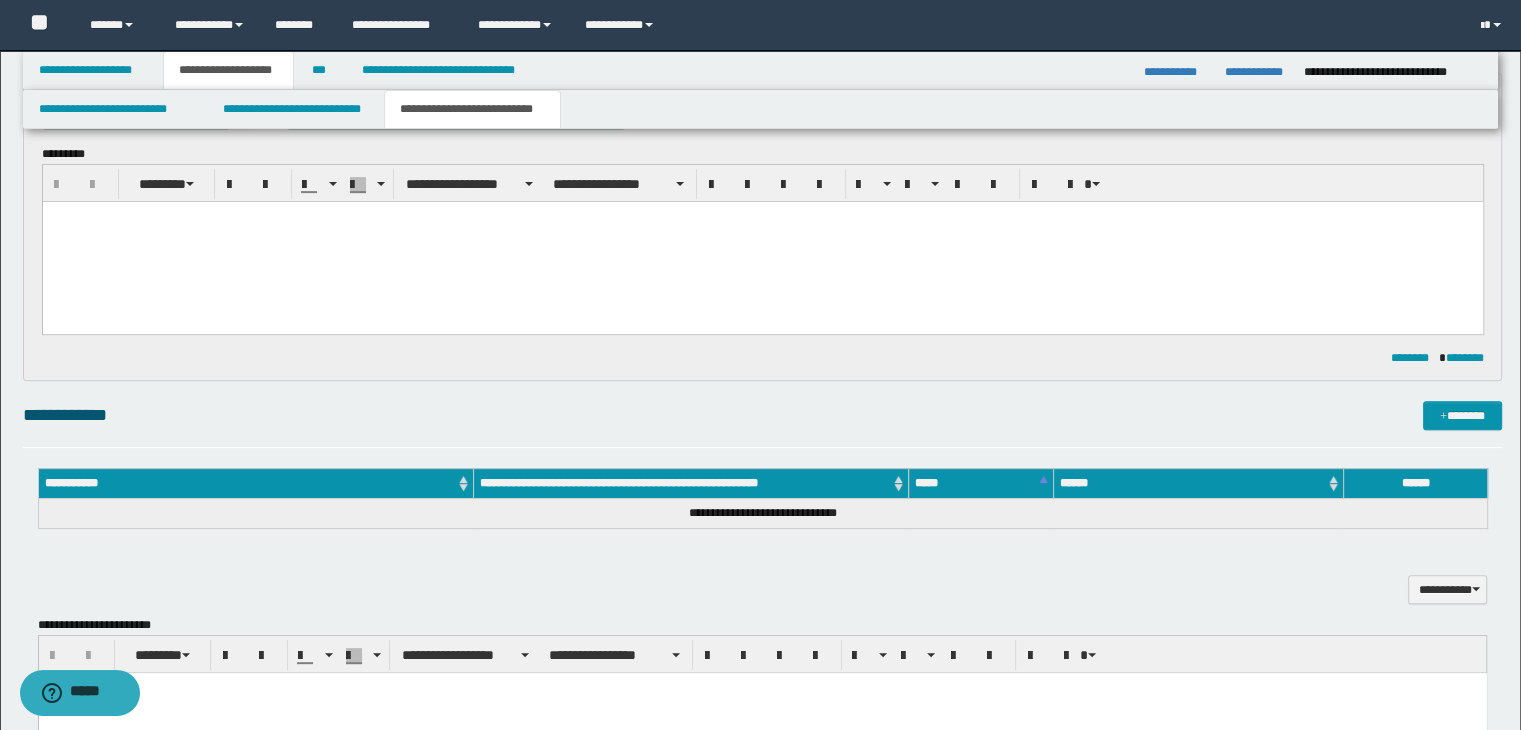 scroll, scrollTop: 0, scrollLeft: 0, axis: both 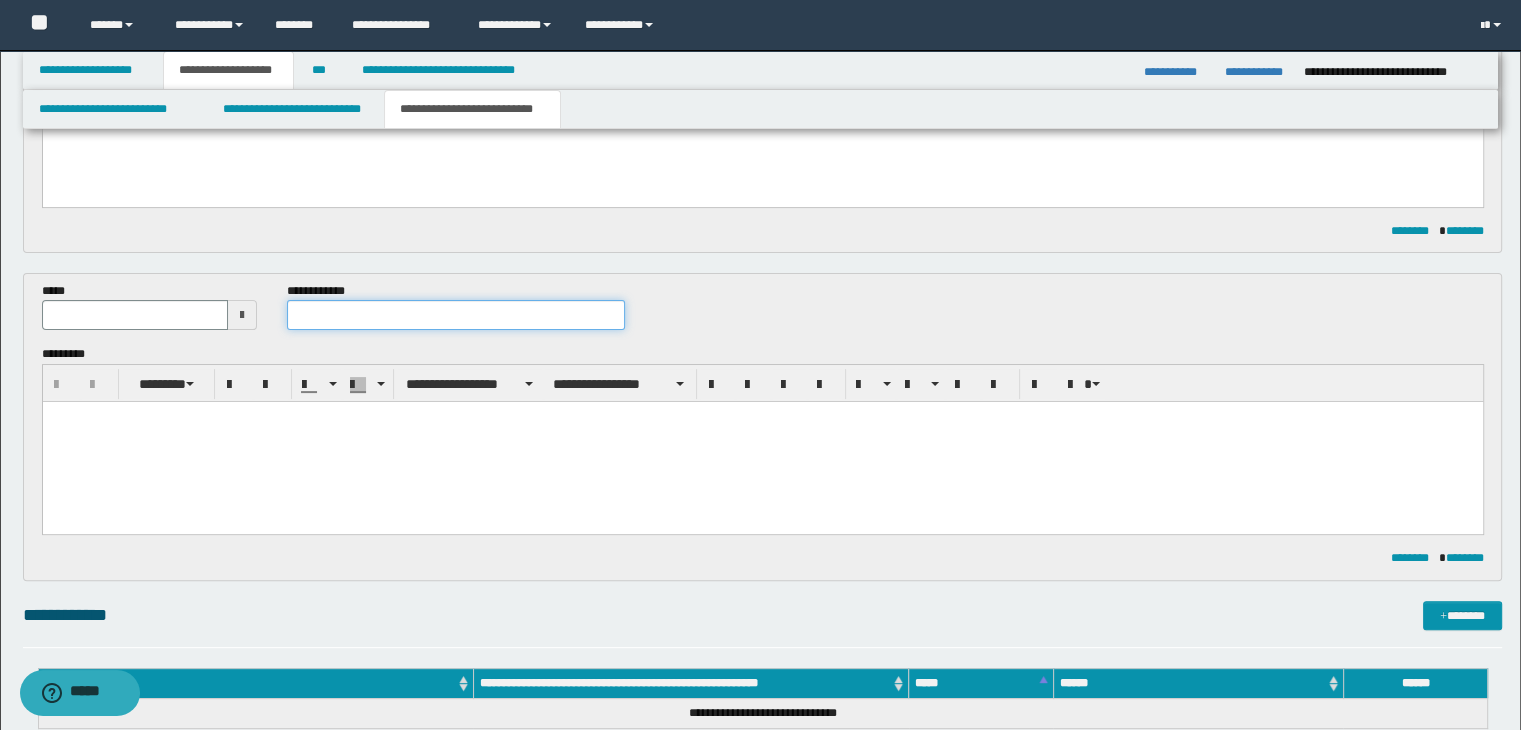 click at bounding box center [456, 315] 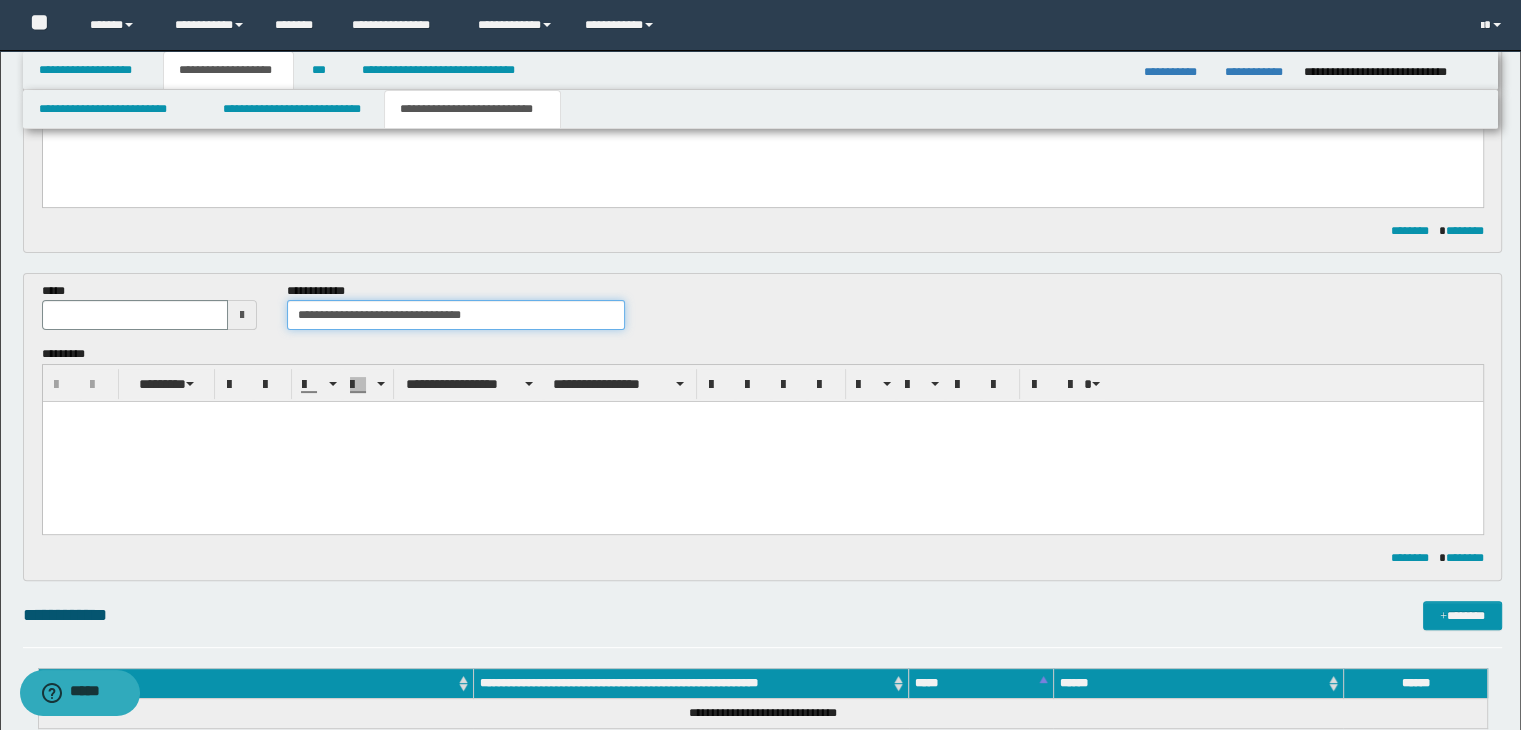 type on "**********" 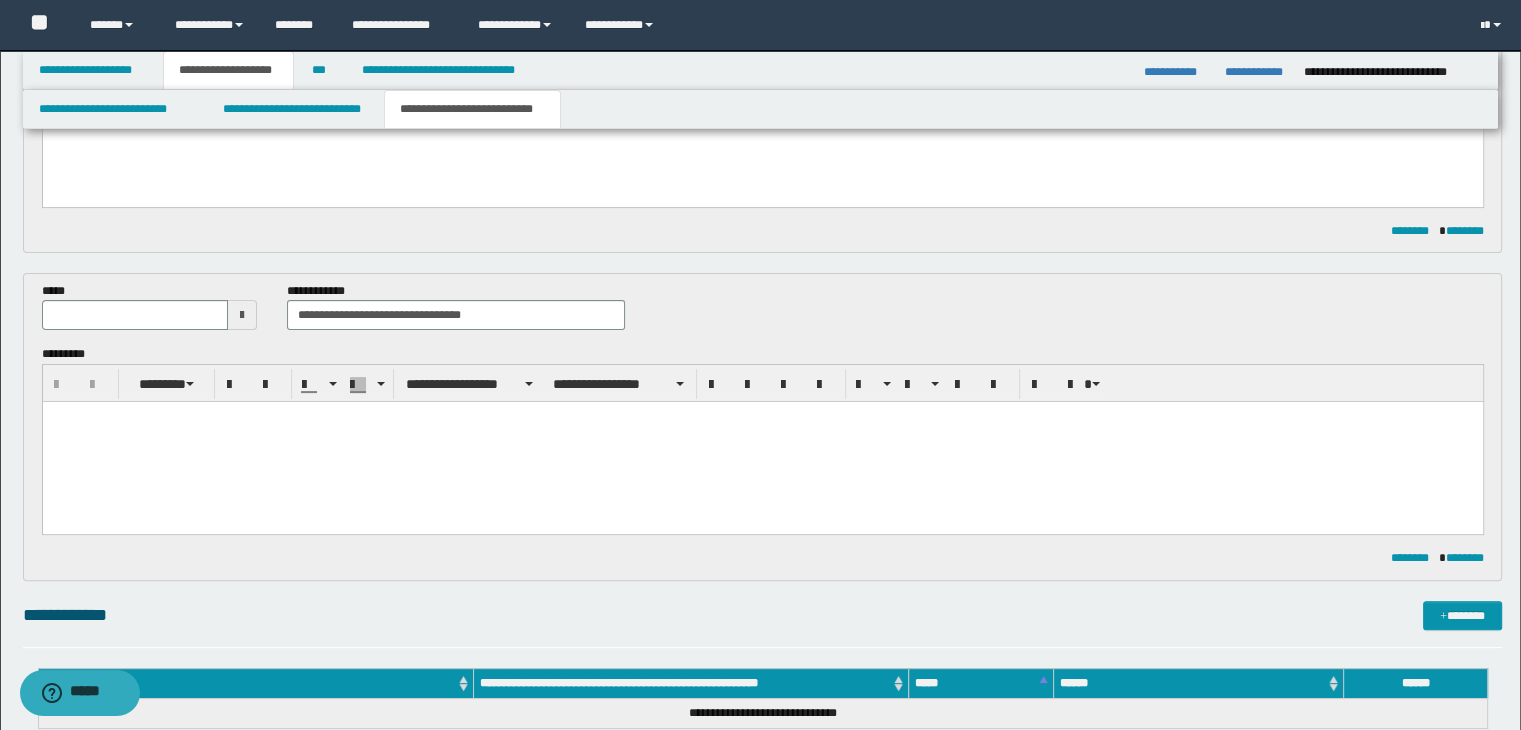 click at bounding box center [242, 315] 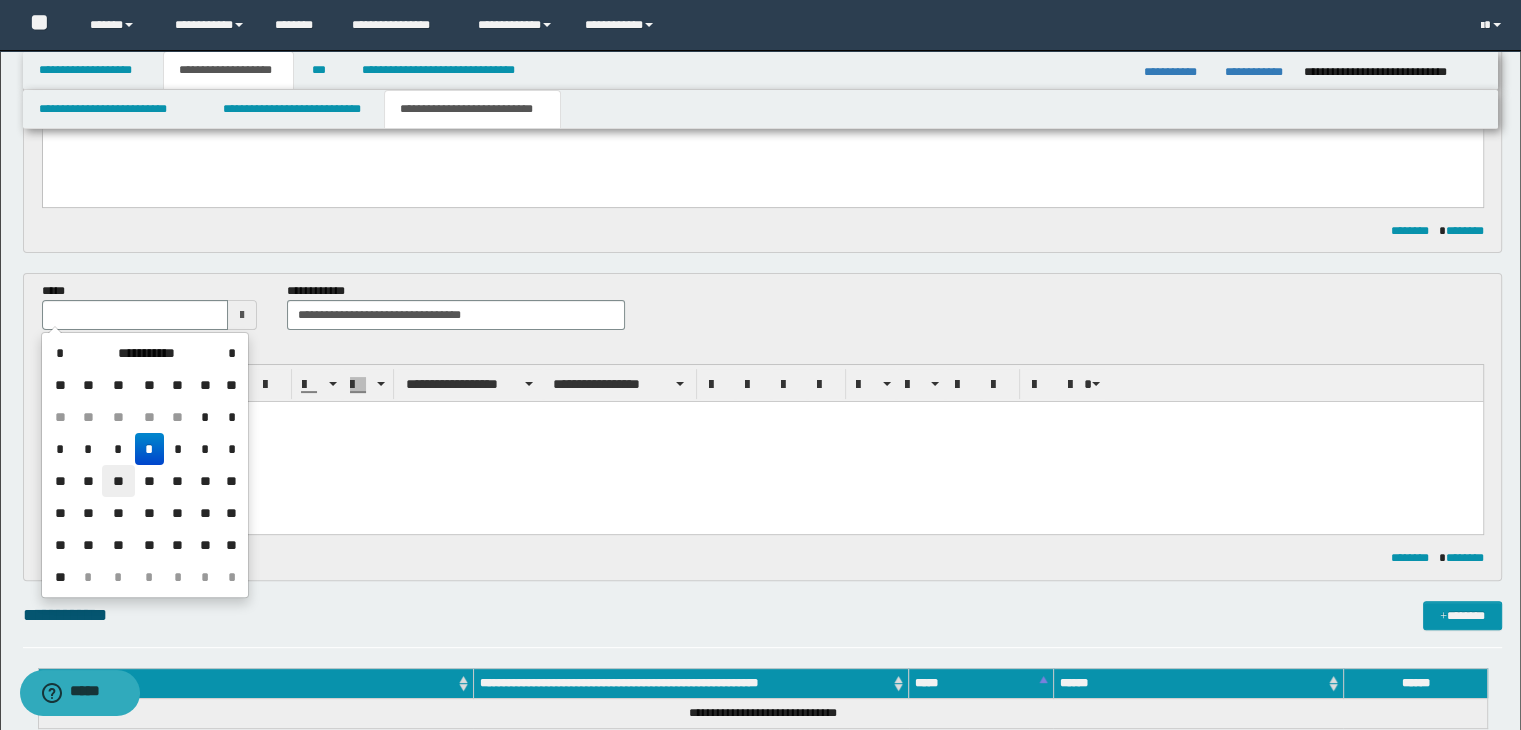 click on "**" at bounding box center (118, 481) 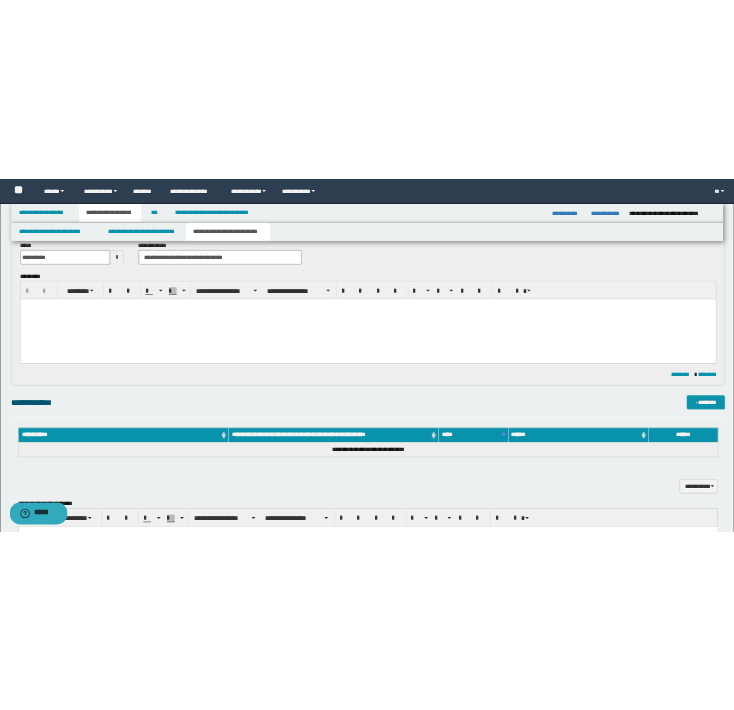 scroll, scrollTop: 715, scrollLeft: 0, axis: vertical 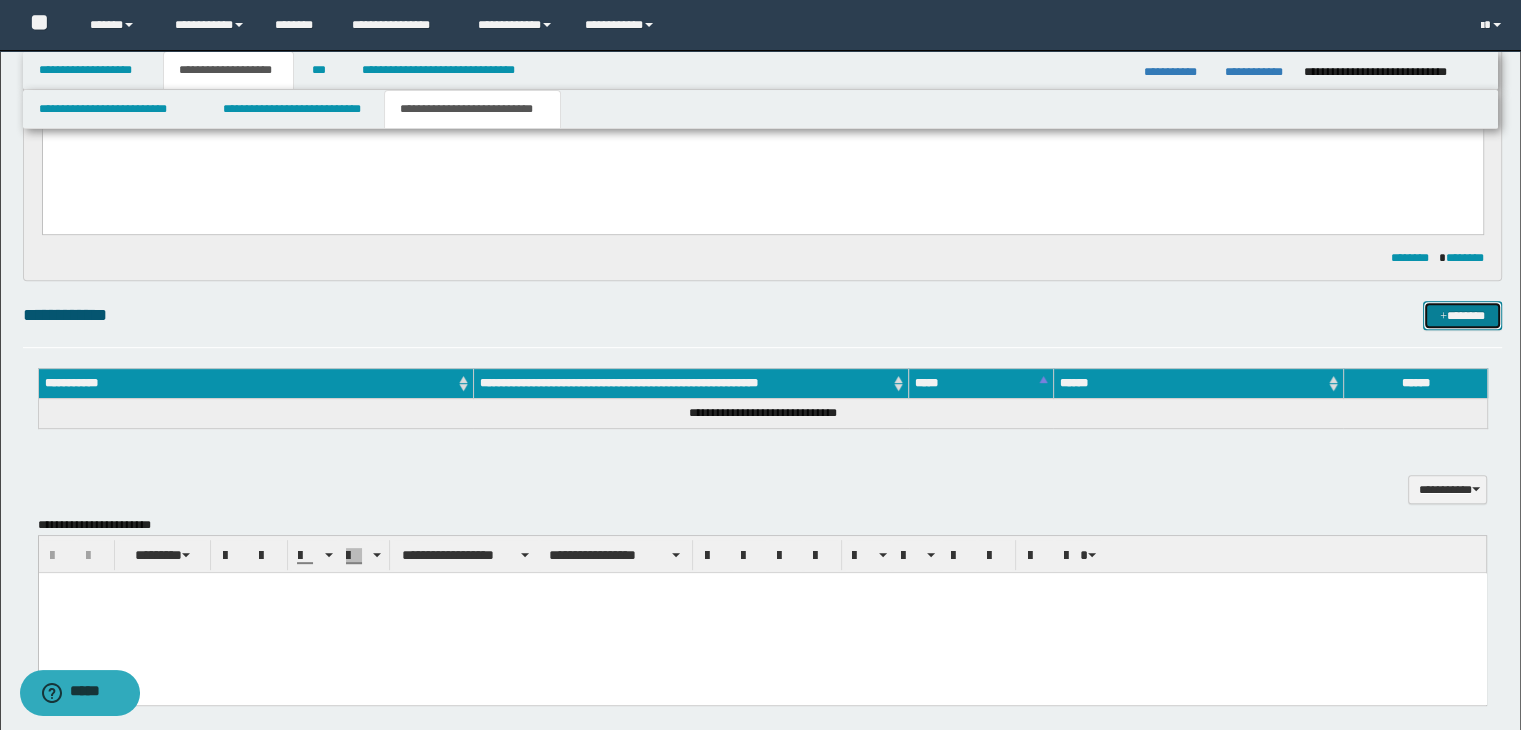 click on "*******" at bounding box center [1462, 316] 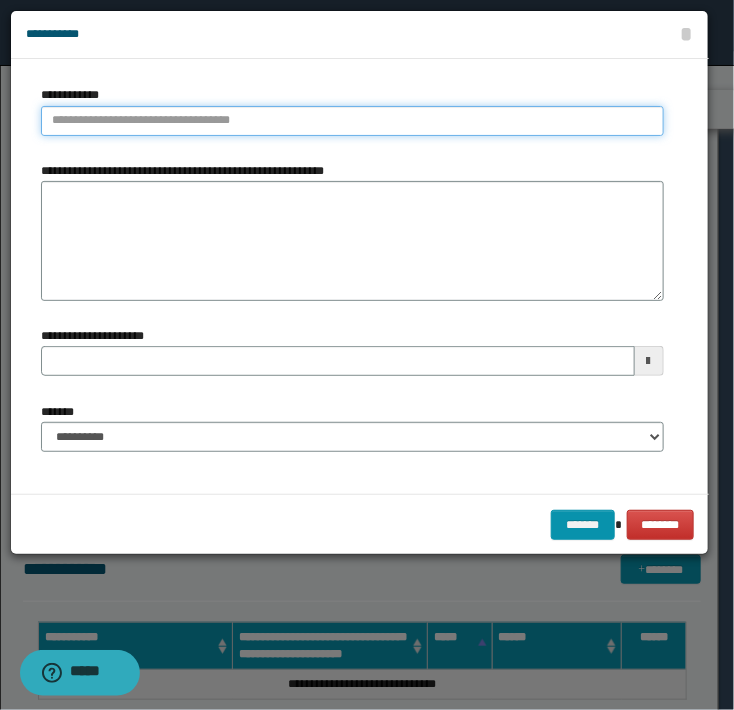 click on "**********" at bounding box center (352, 121) 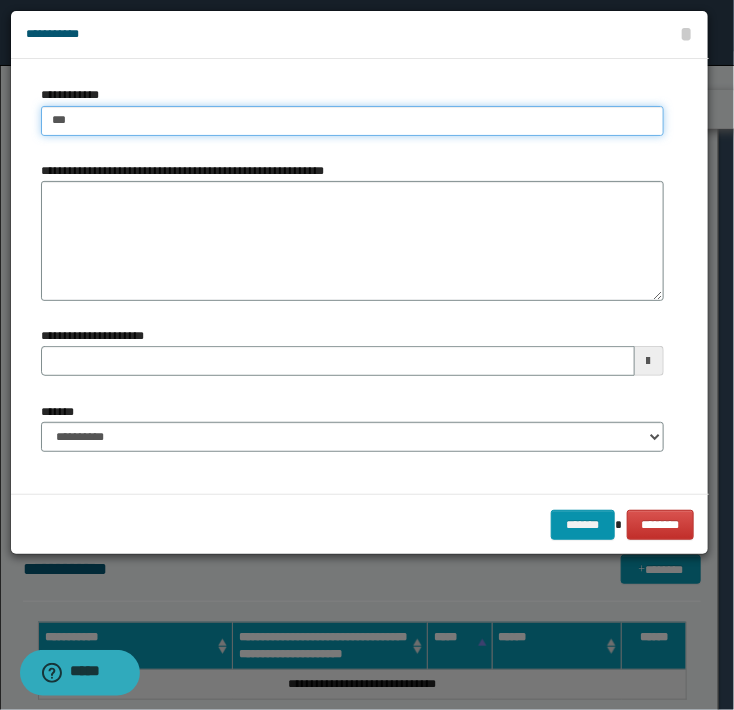 type on "****" 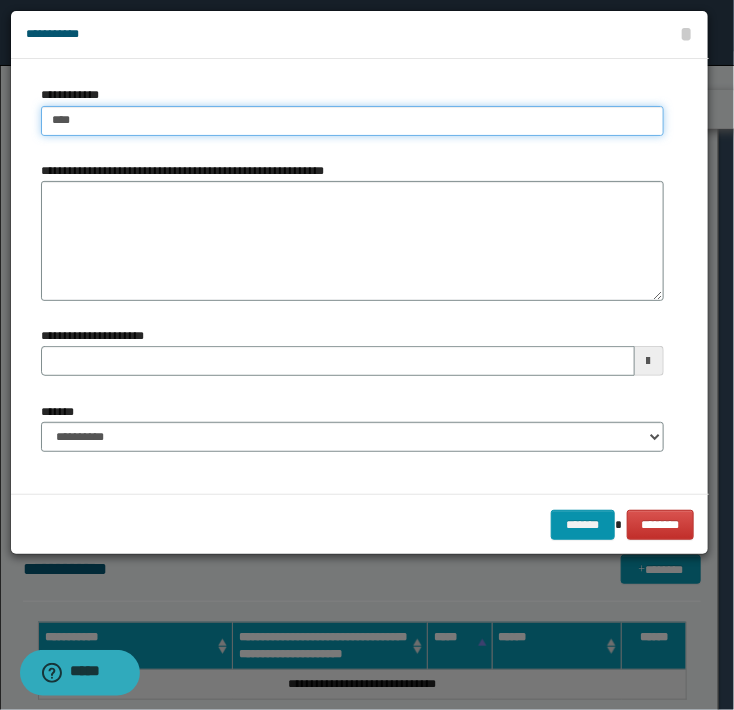 type on "****" 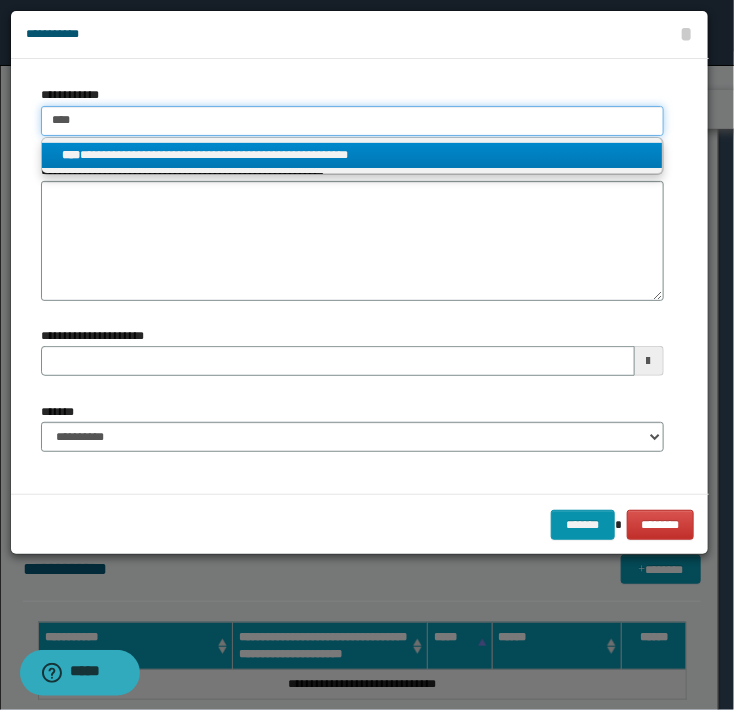 type on "****" 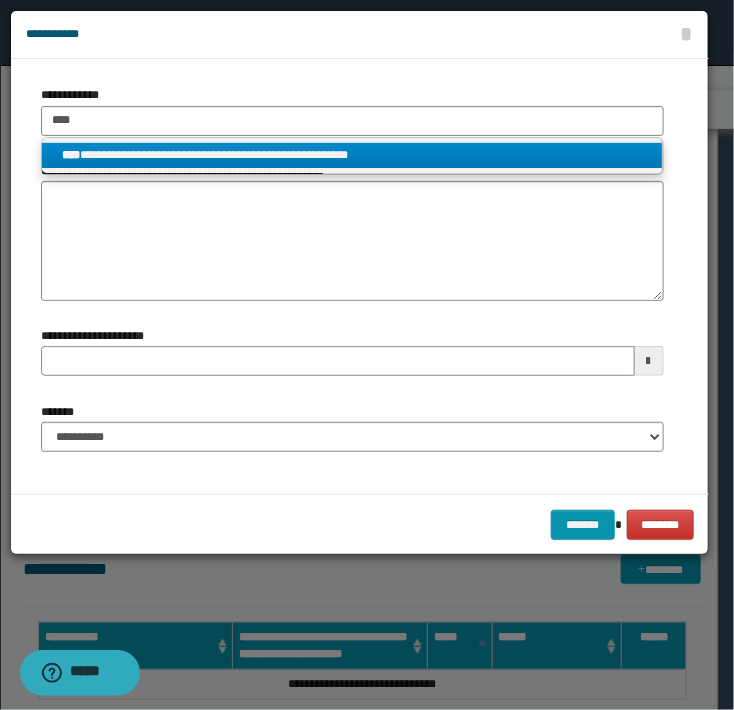 click on "**********" at bounding box center [352, 155] 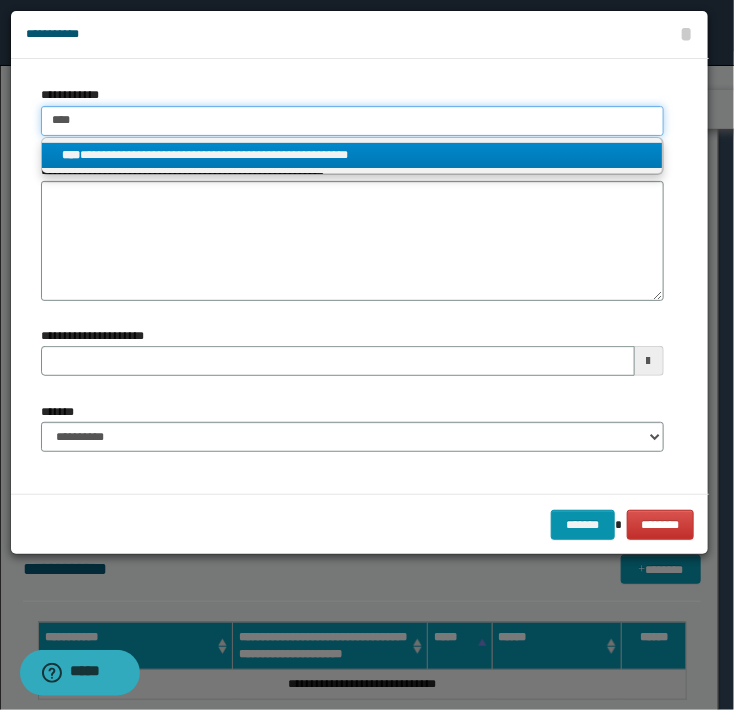 type 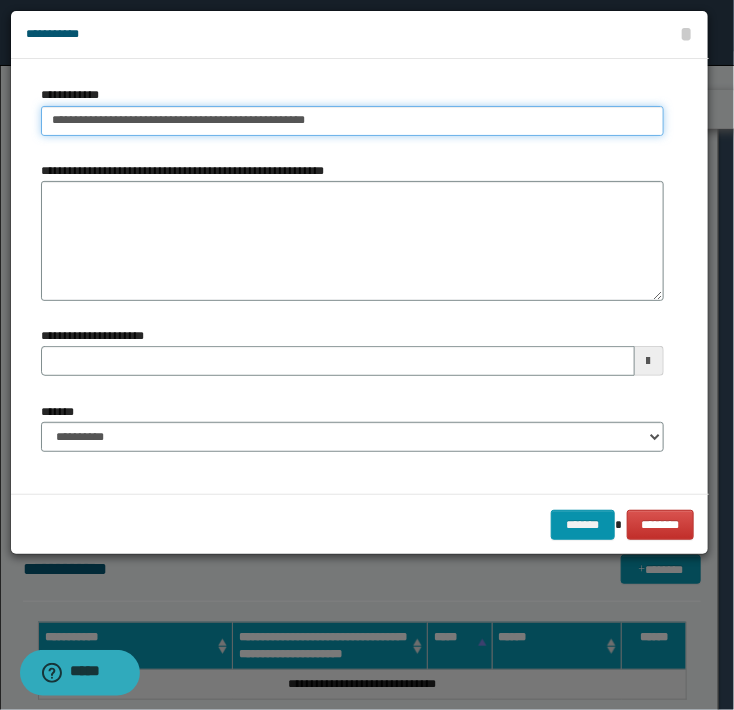 type 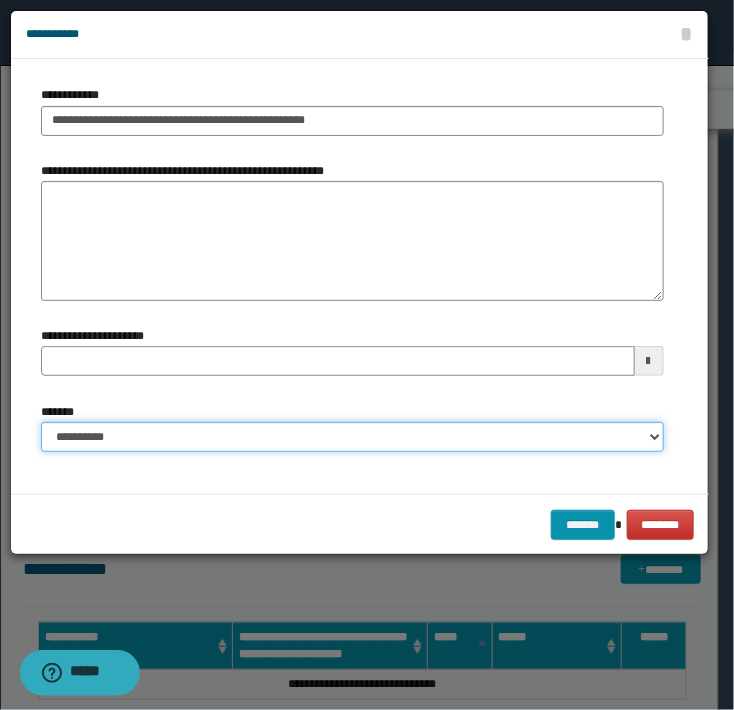 click on "**********" at bounding box center [352, 437] 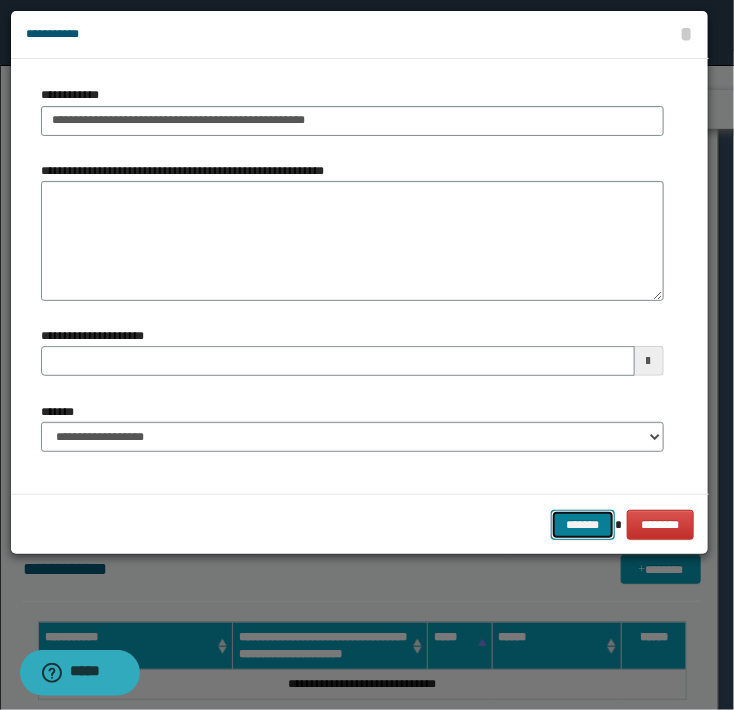 click on "*******" at bounding box center (583, 525) 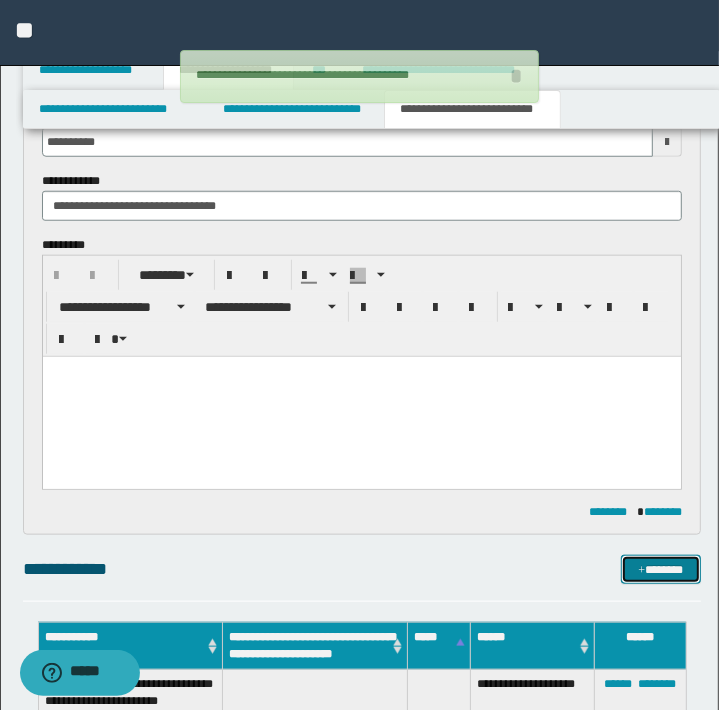 type 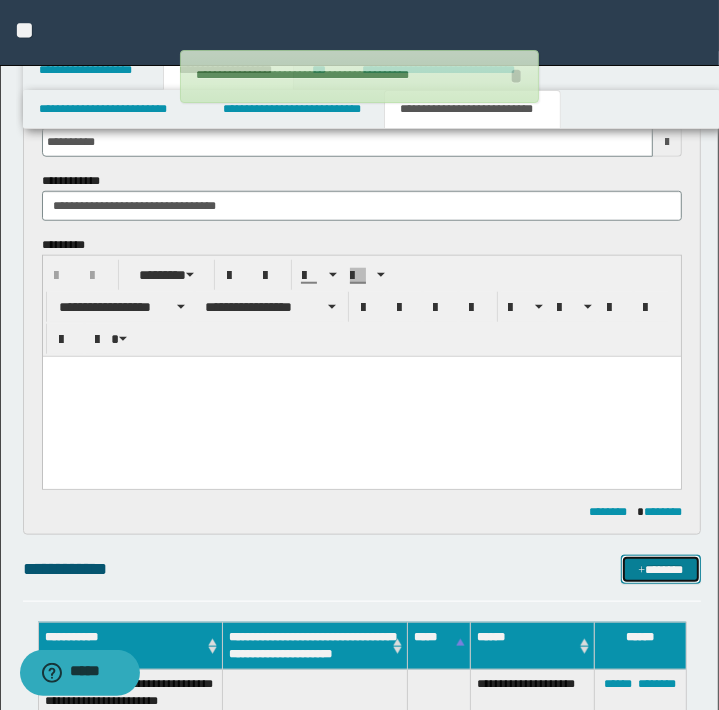 type 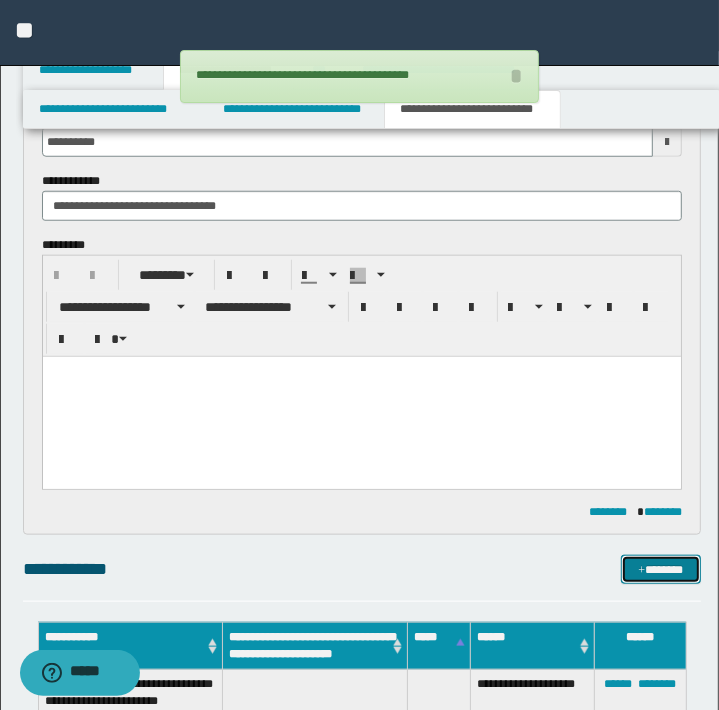 click on "*******" at bounding box center [660, 570] 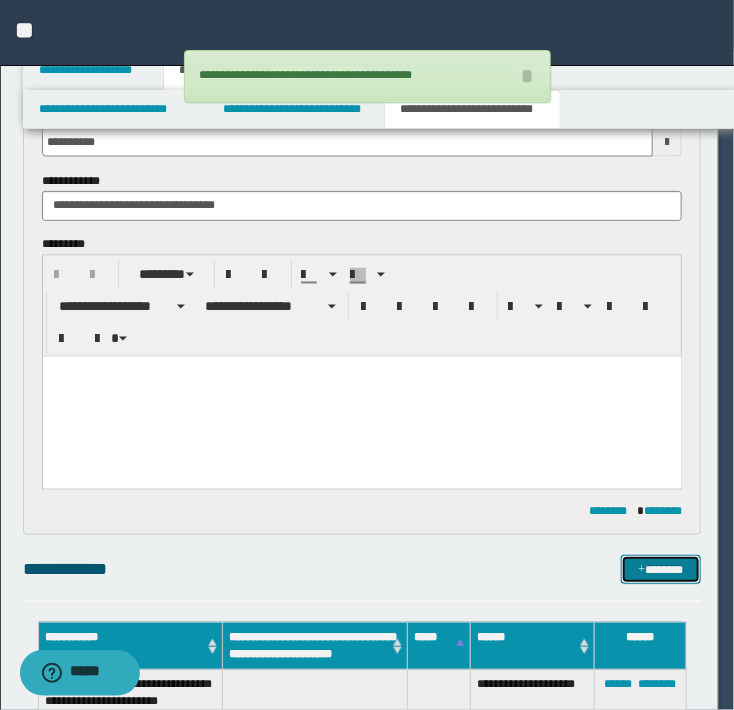 type 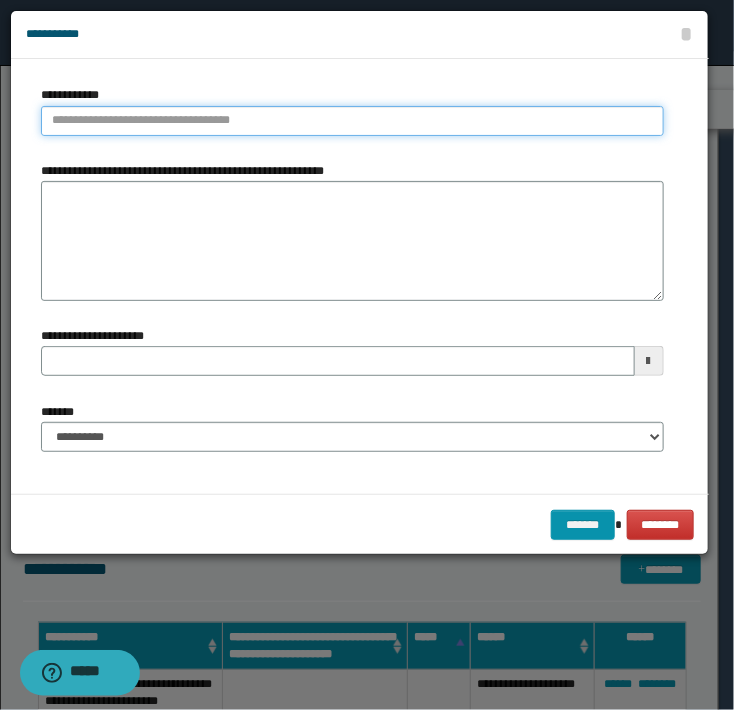 type on "**********" 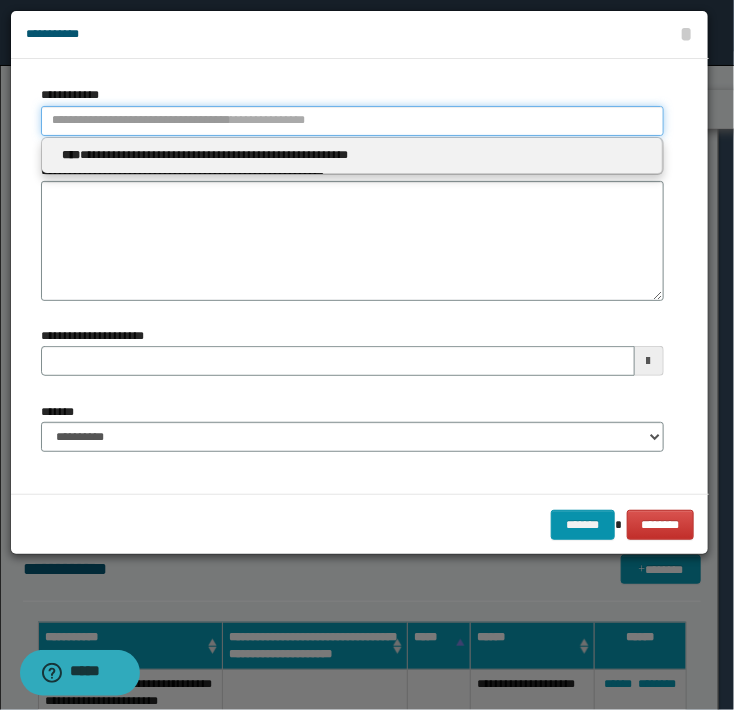 click on "**********" at bounding box center (352, 121) 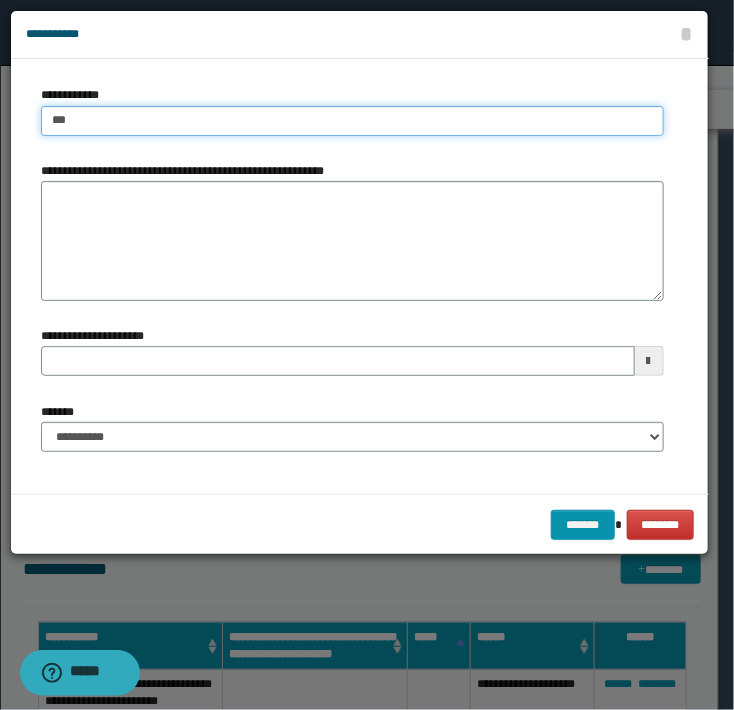 type on "****" 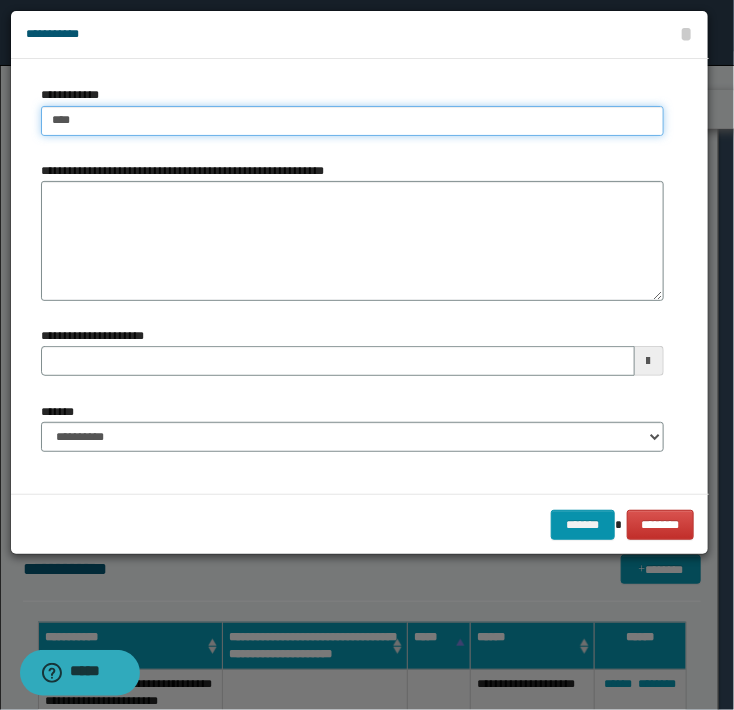 type on "****" 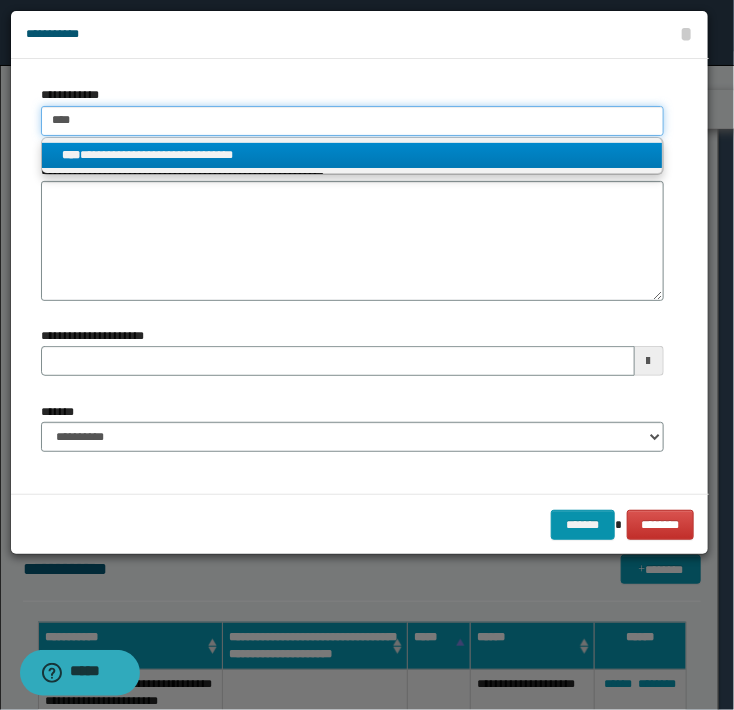 type on "****" 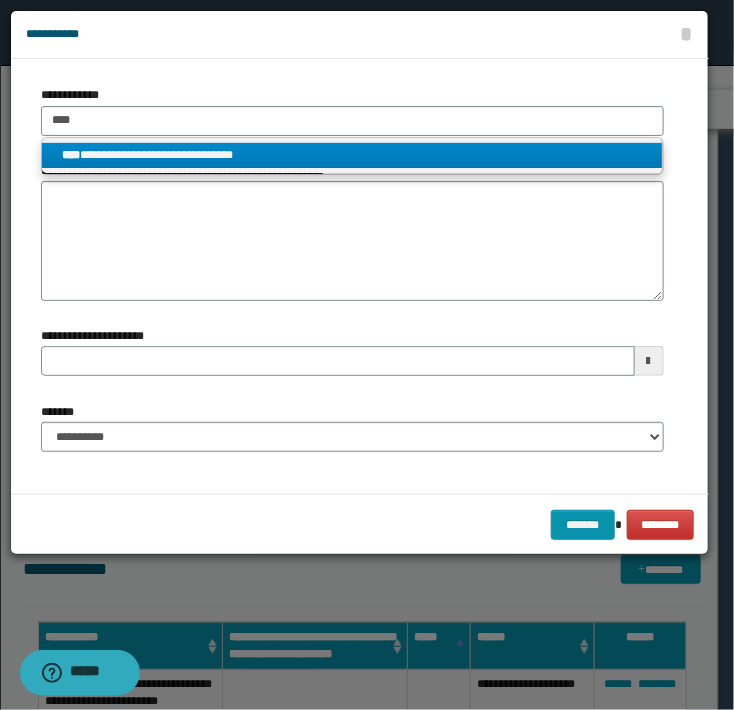 click on "**********" at bounding box center (352, 155) 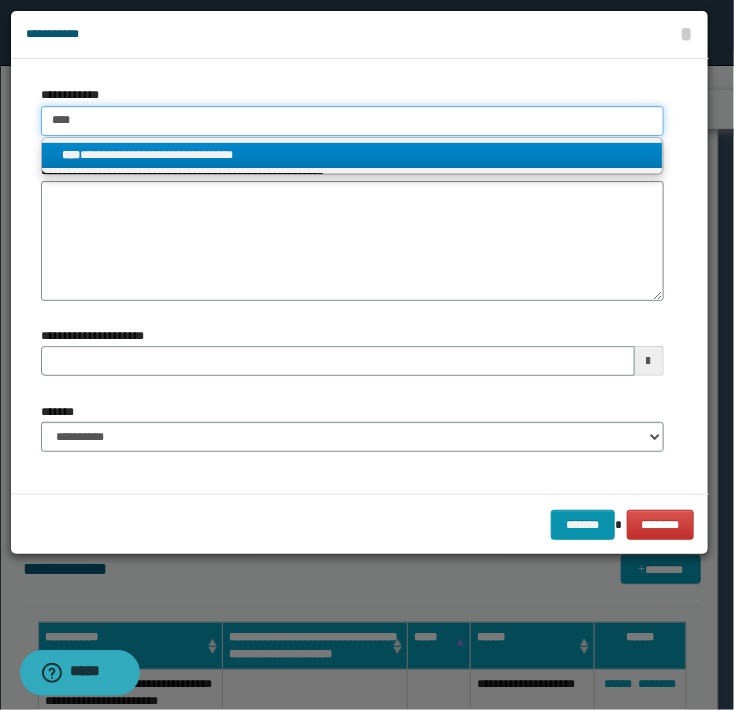 type 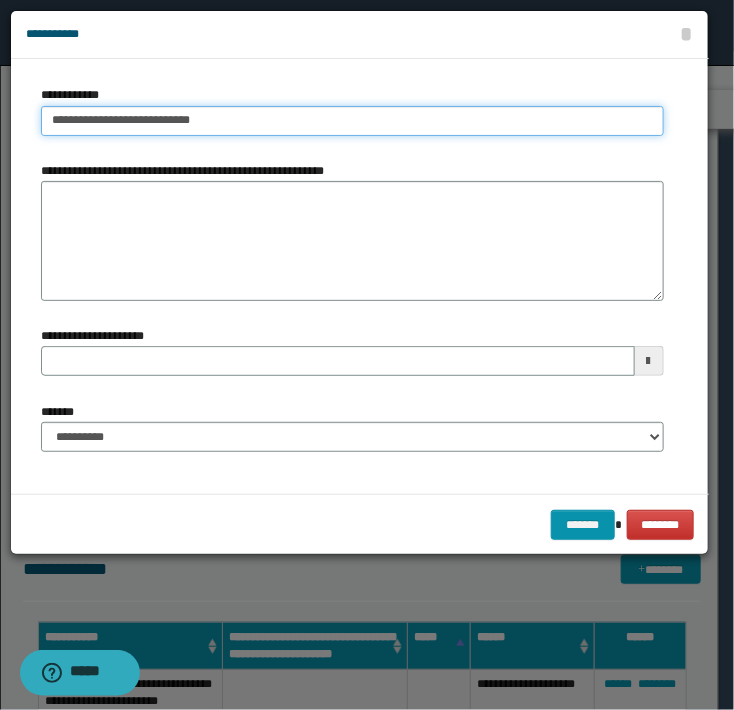 type 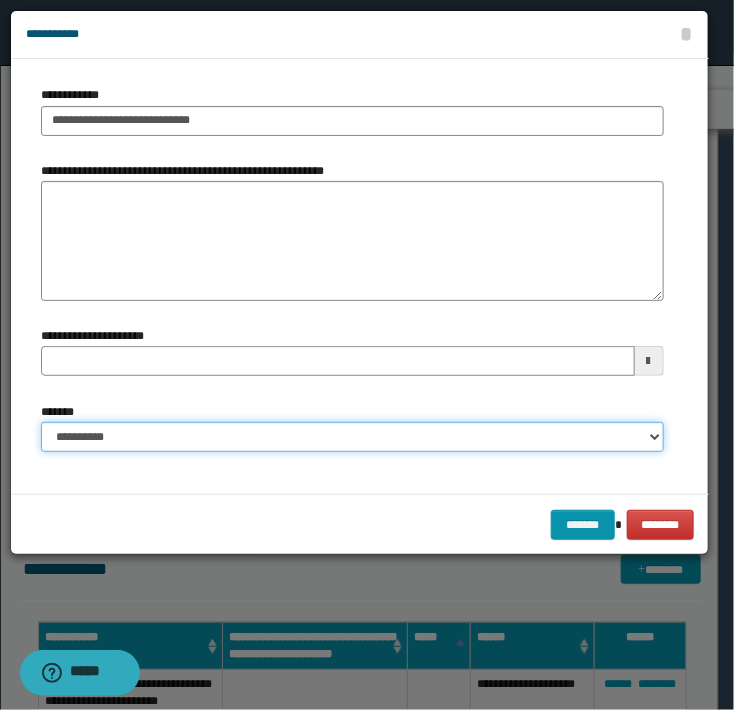 click on "**********" at bounding box center [352, 437] 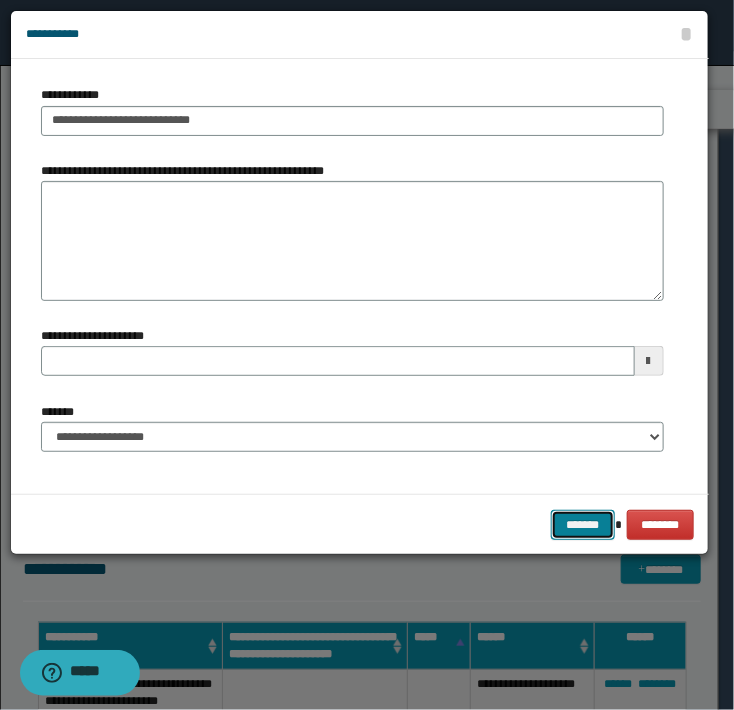 click on "*******" at bounding box center [583, 525] 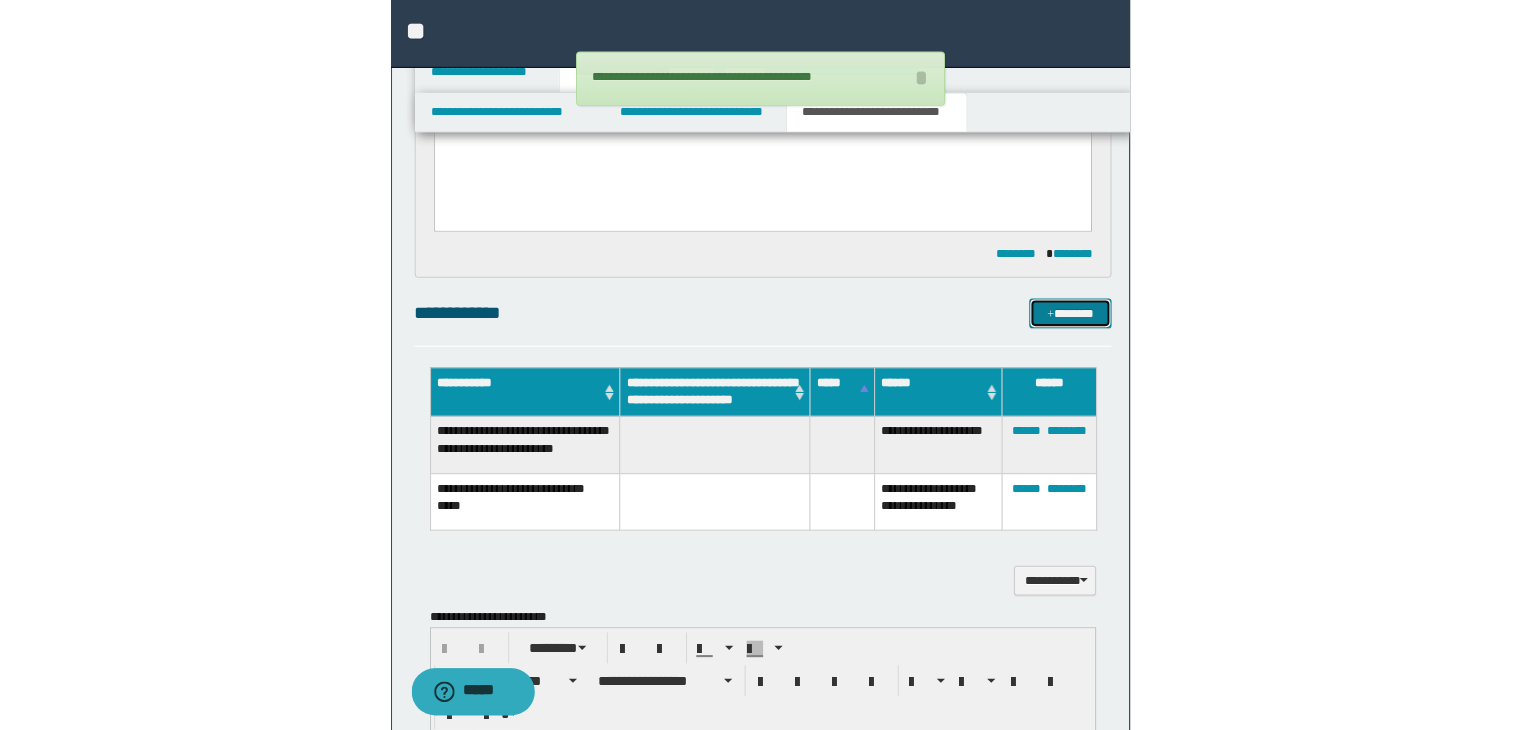scroll, scrollTop: 1015, scrollLeft: 0, axis: vertical 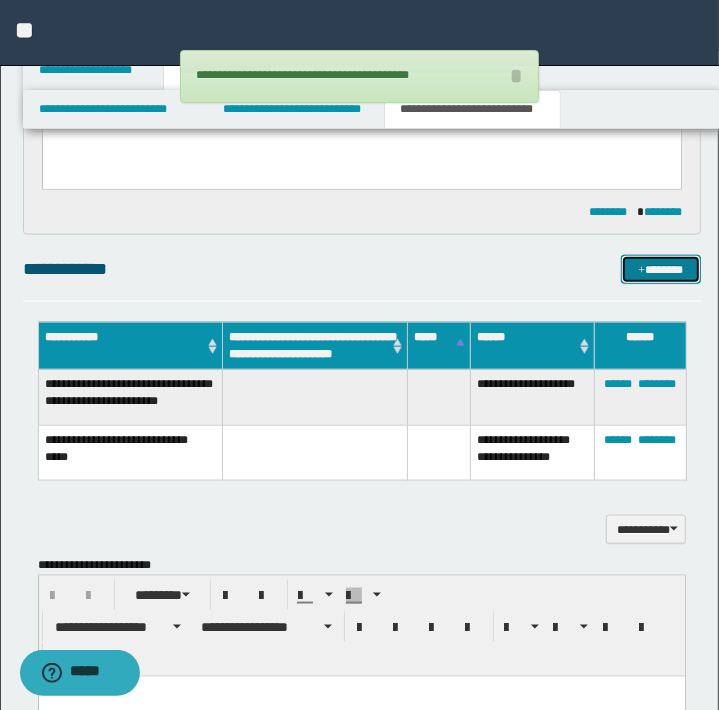 click on "*******" at bounding box center (660, 270) 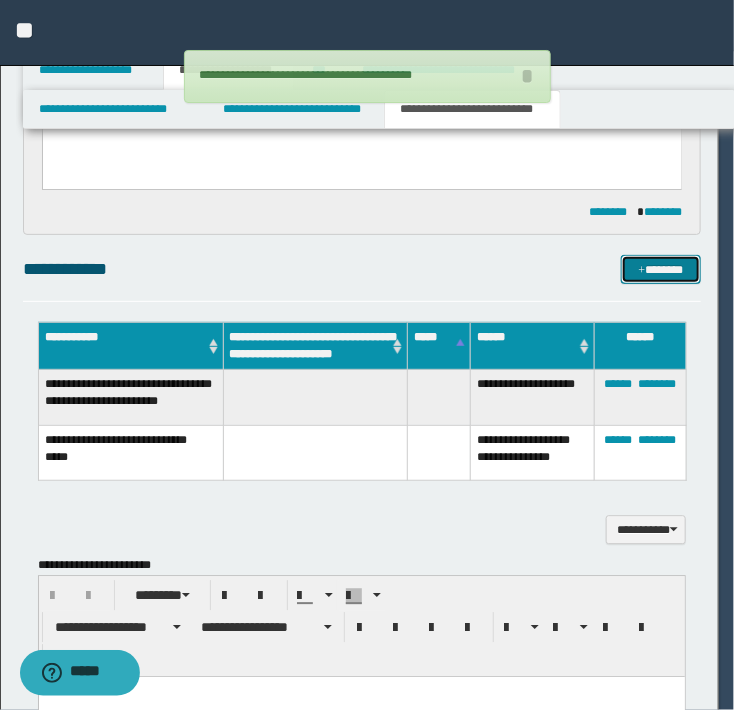 type 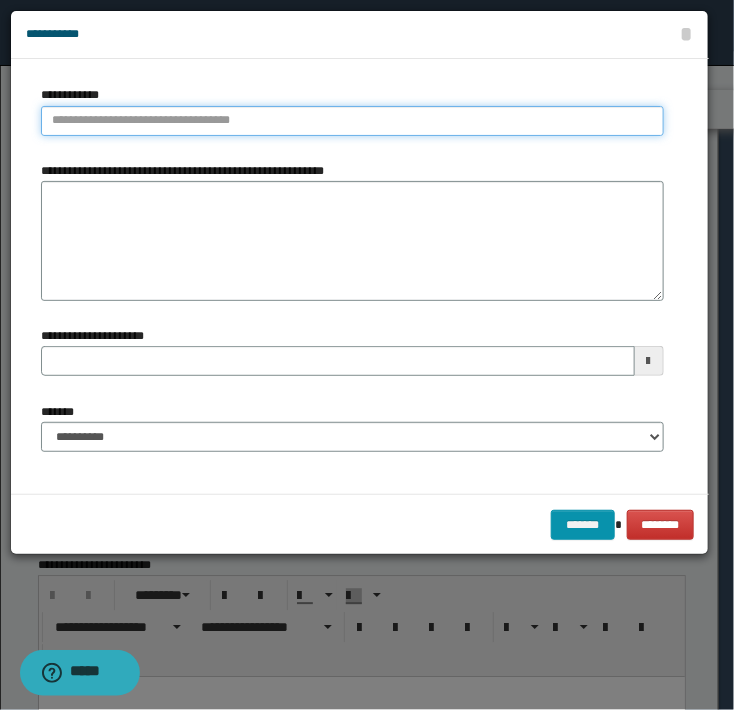 type on "**********" 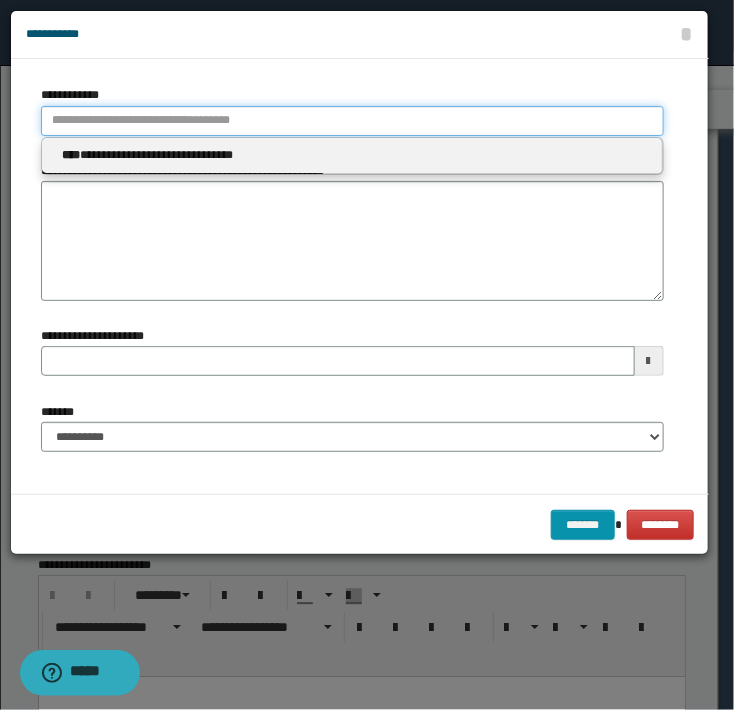 click on "**********" at bounding box center (352, 121) 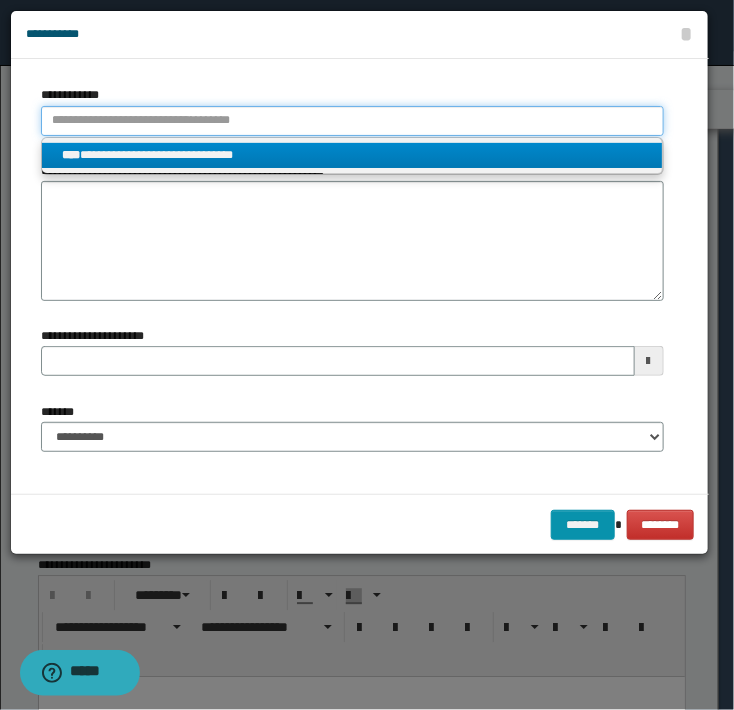 type 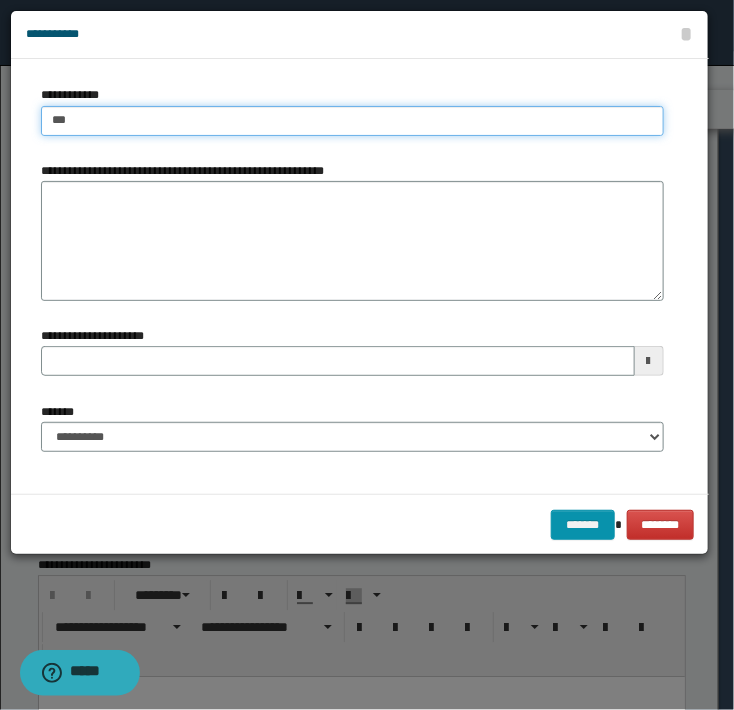 type on "****" 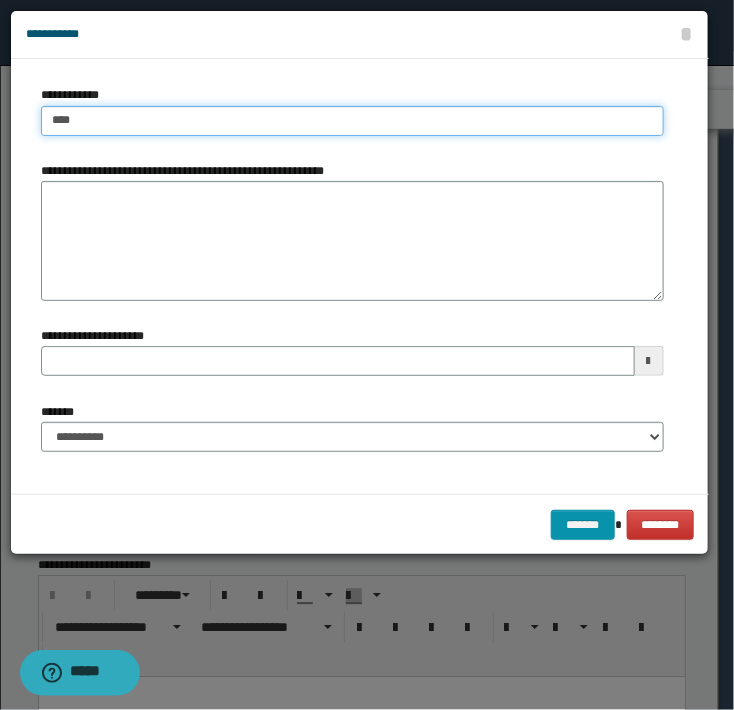 type on "****" 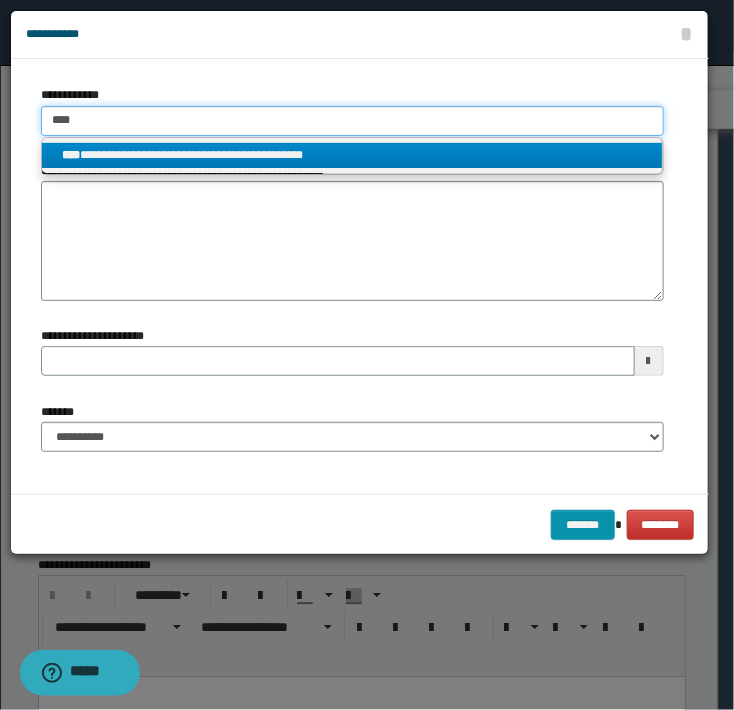 type on "****" 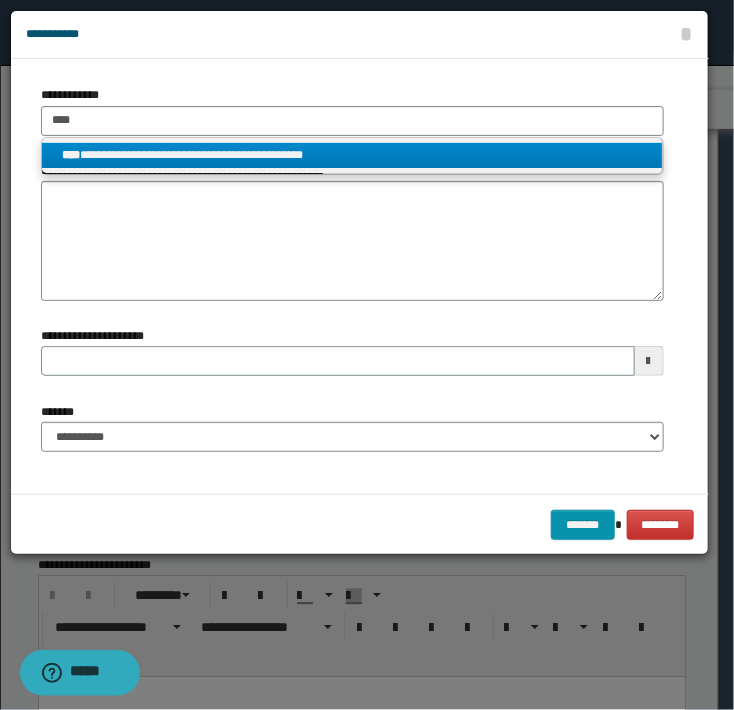 click on "**********" at bounding box center (352, 155) 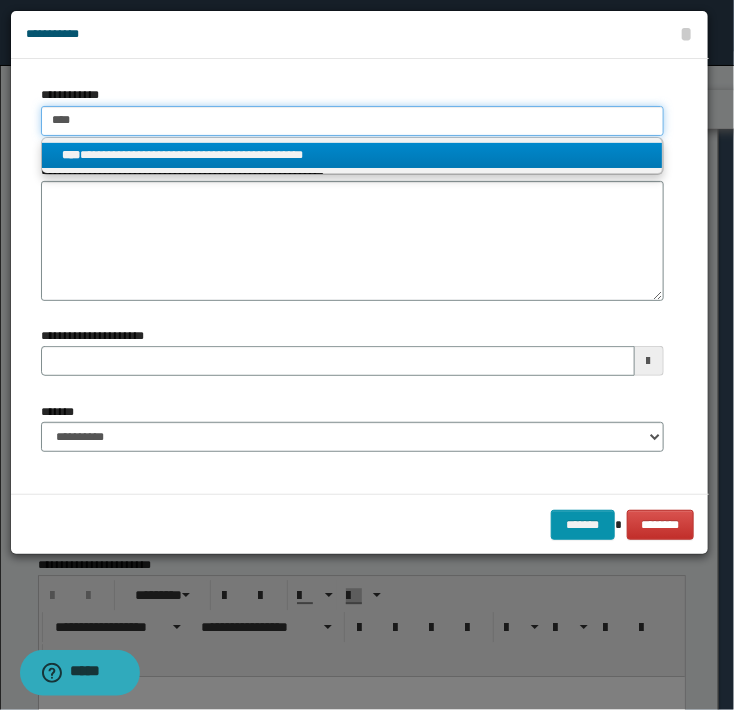 type 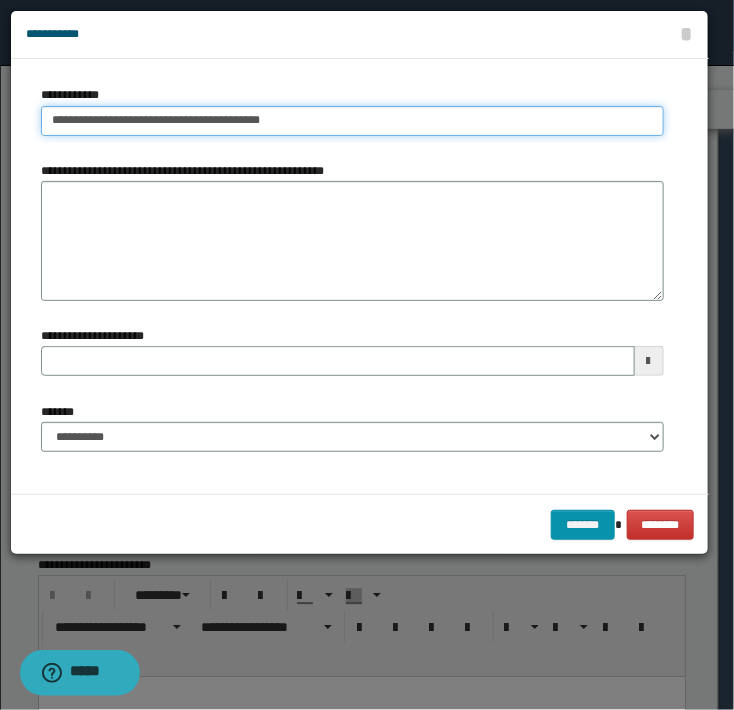 type 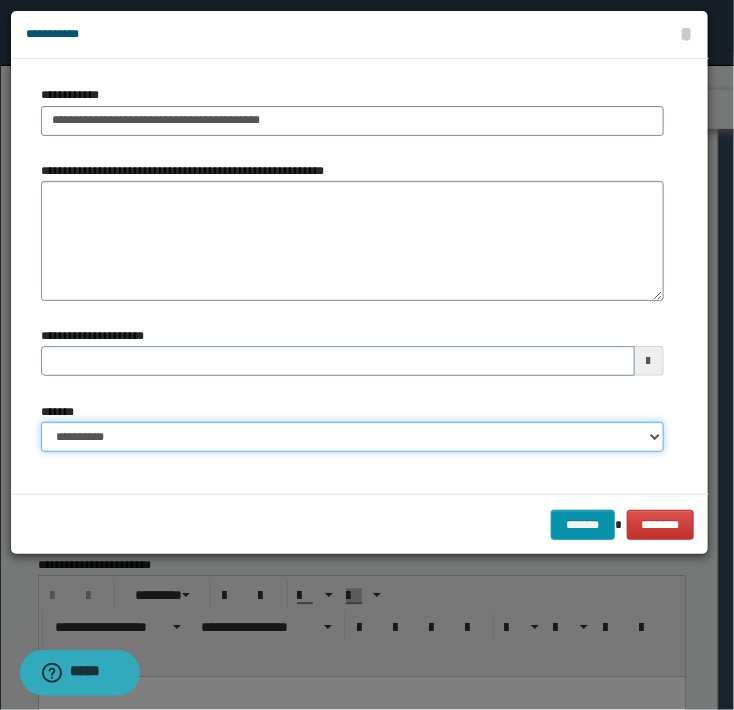 click on "**********" at bounding box center [352, 437] 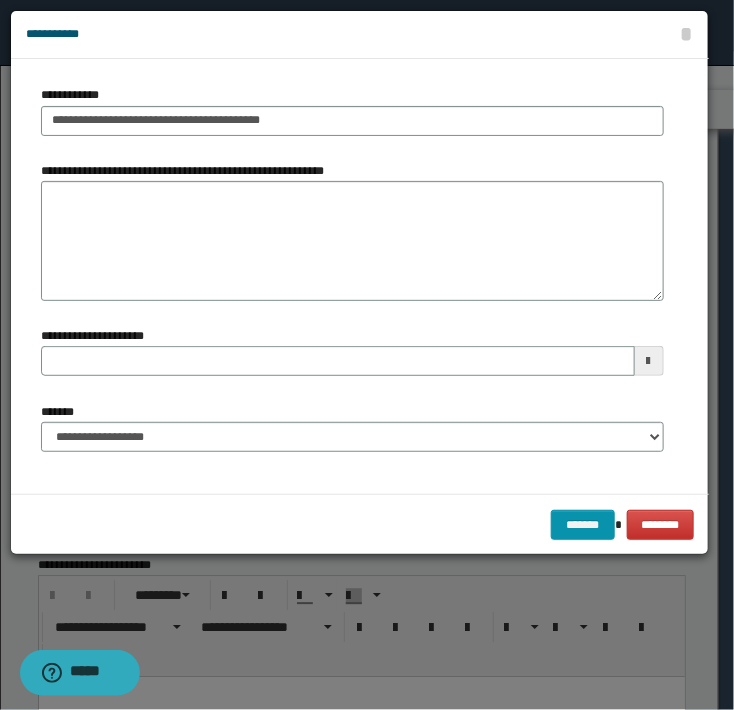 click on "*******
********" at bounding box center (360, 524) 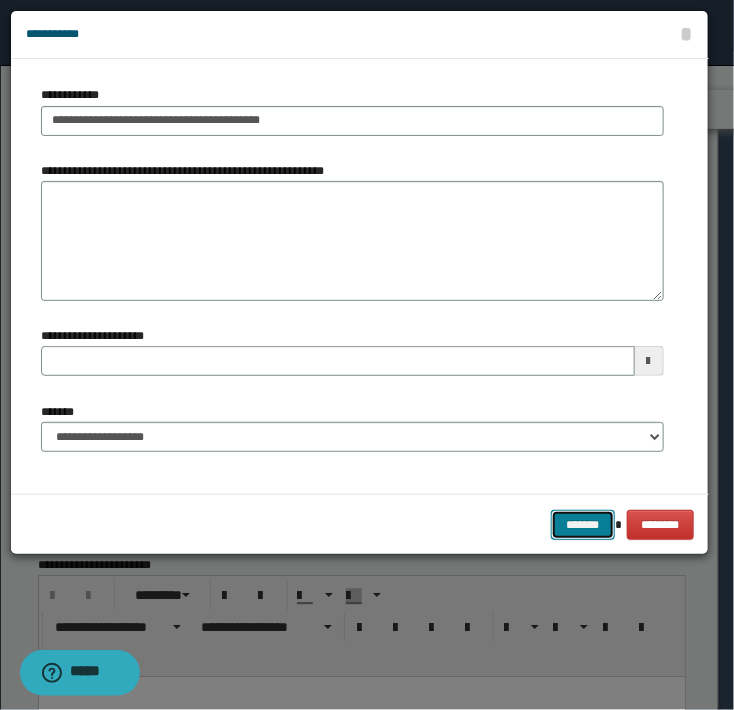 click on "*******" at bounding box center (583, 525) 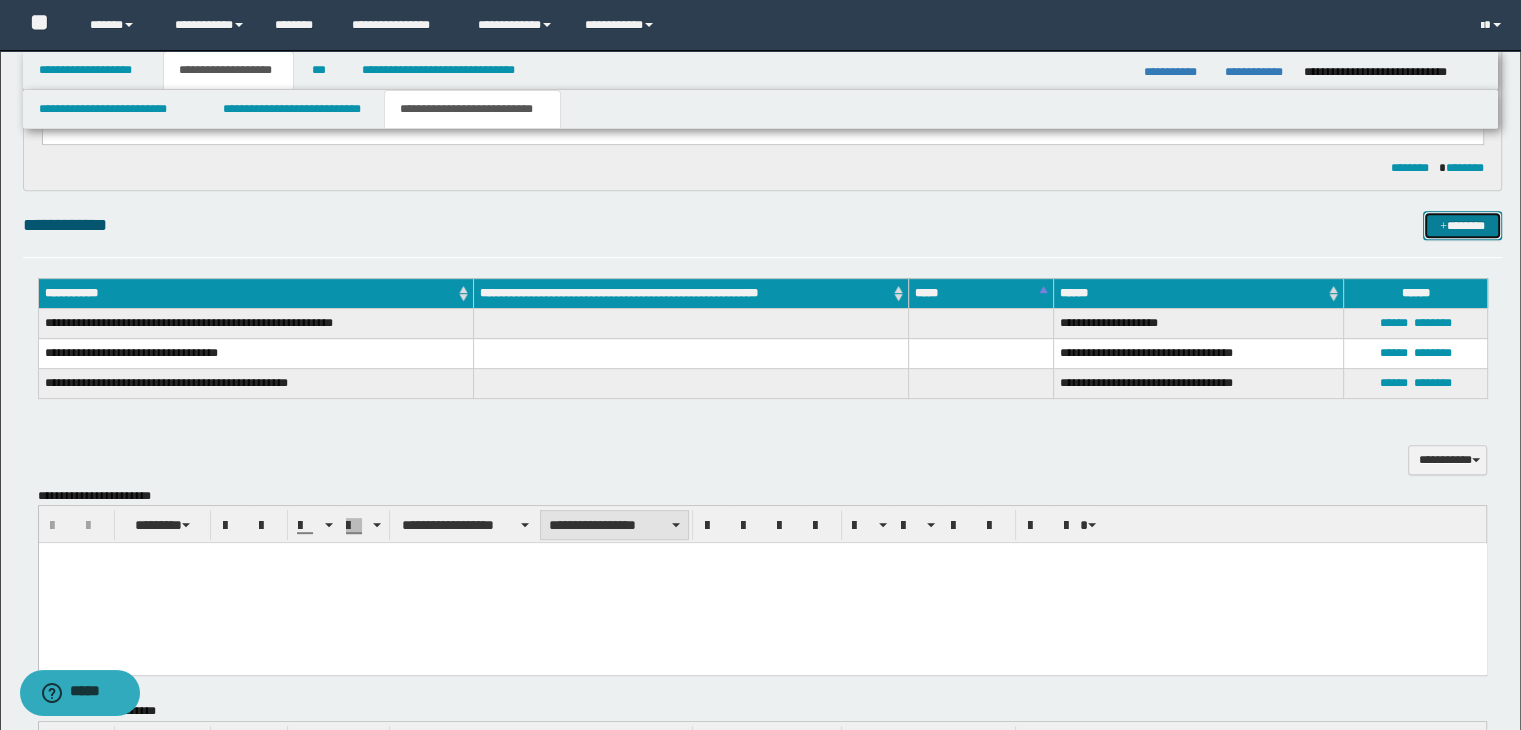 scroll, scrollTop: 804, scrollLeft: 0, axis: vertical 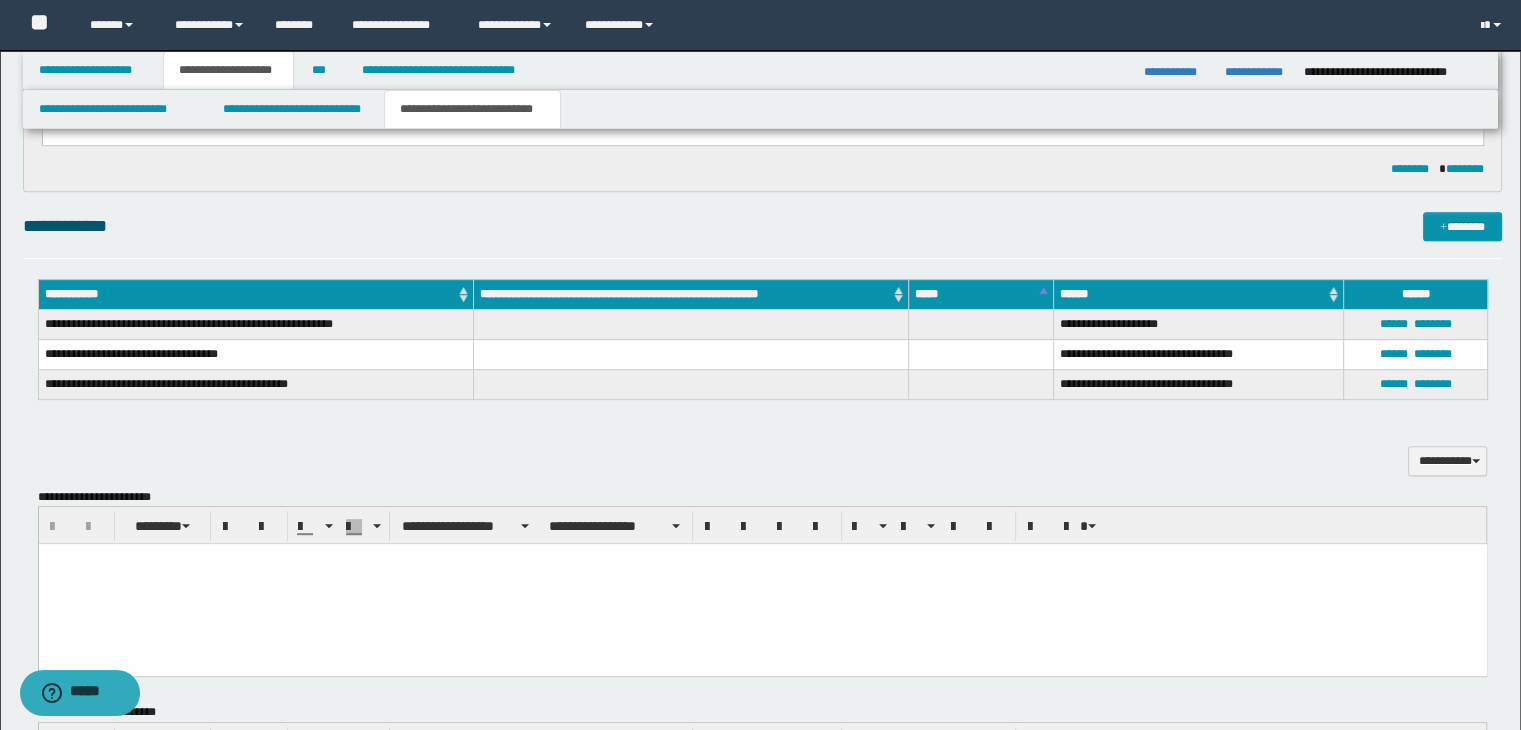 click at bounding box center (762, 584) 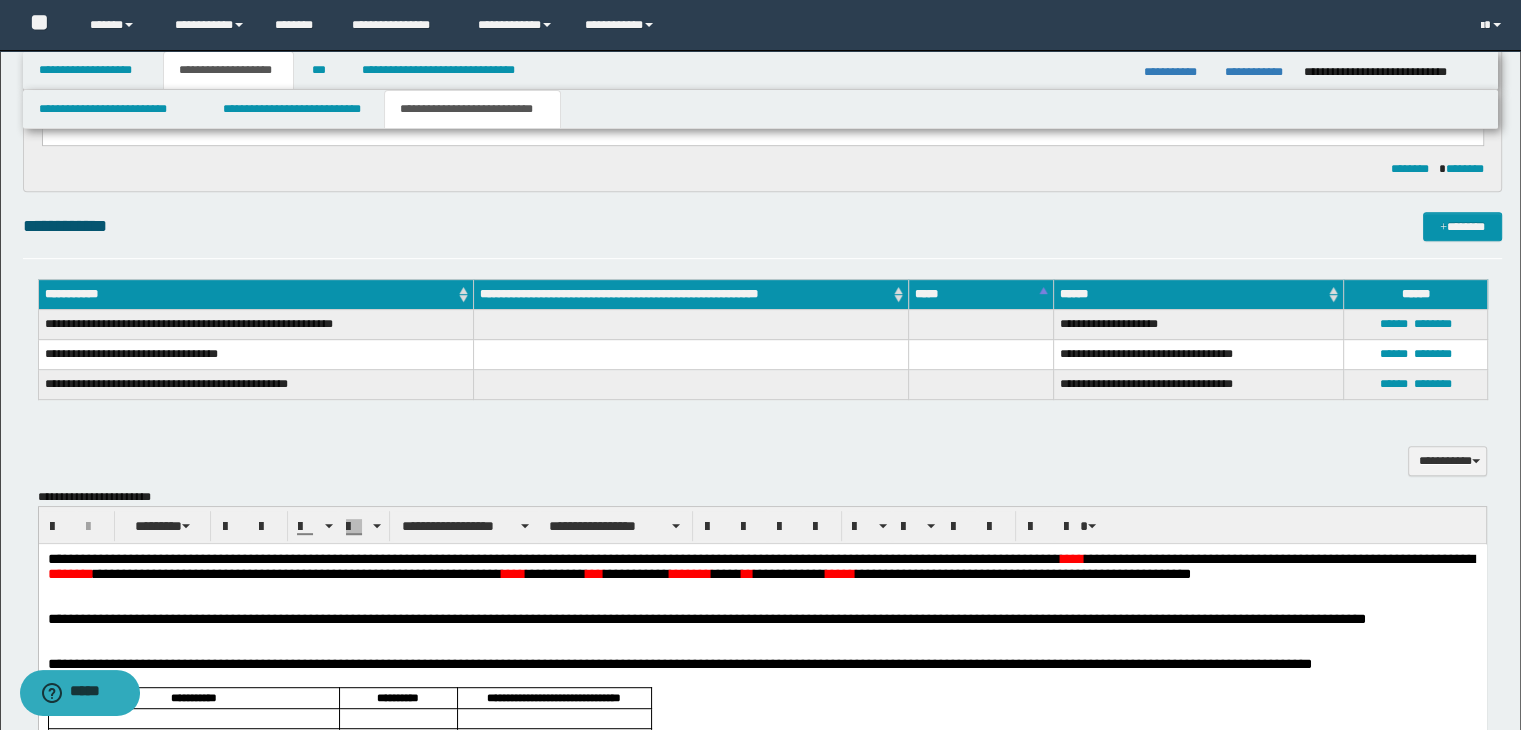 click on "**********" at bounding box center [760, 566] 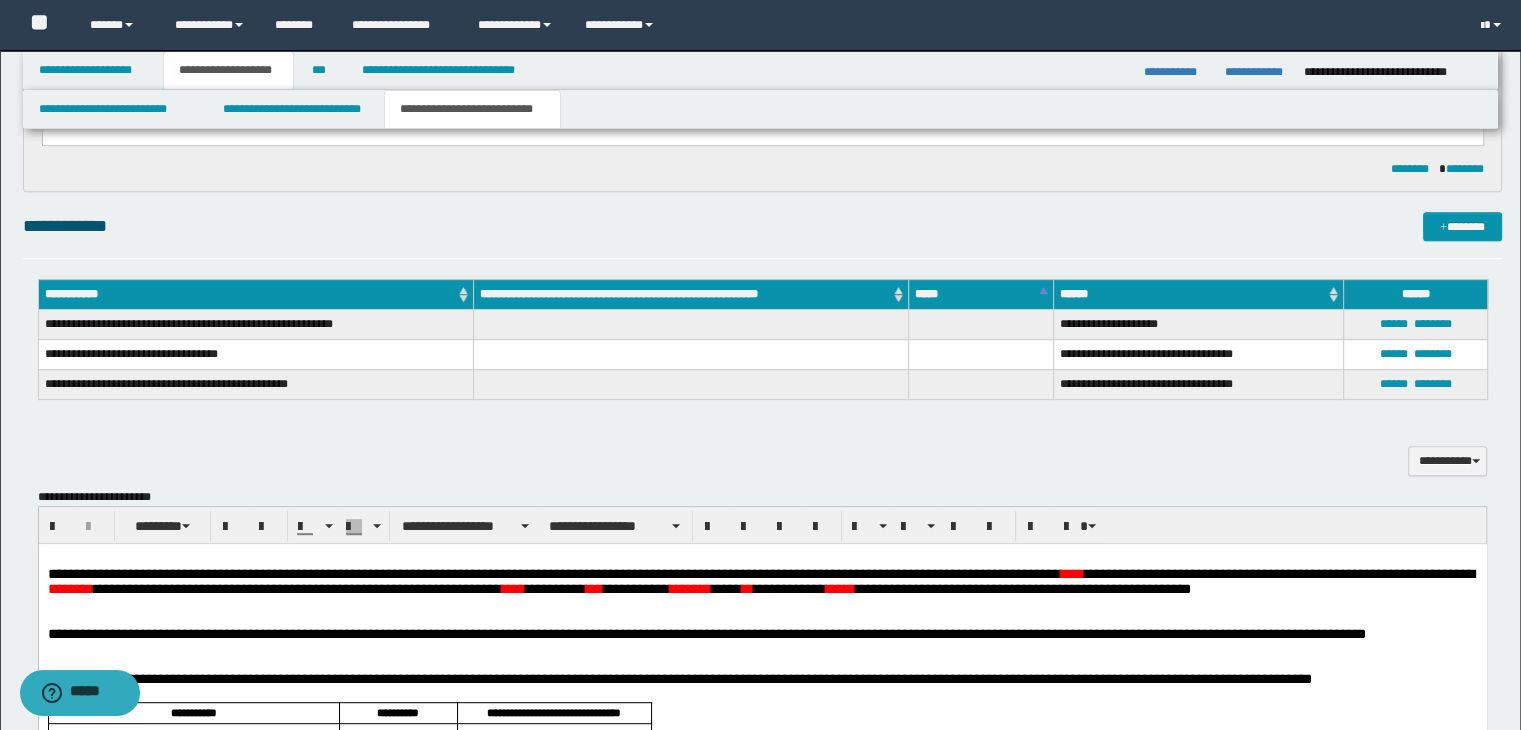 click on "**********" at bounding box center [706, 634] 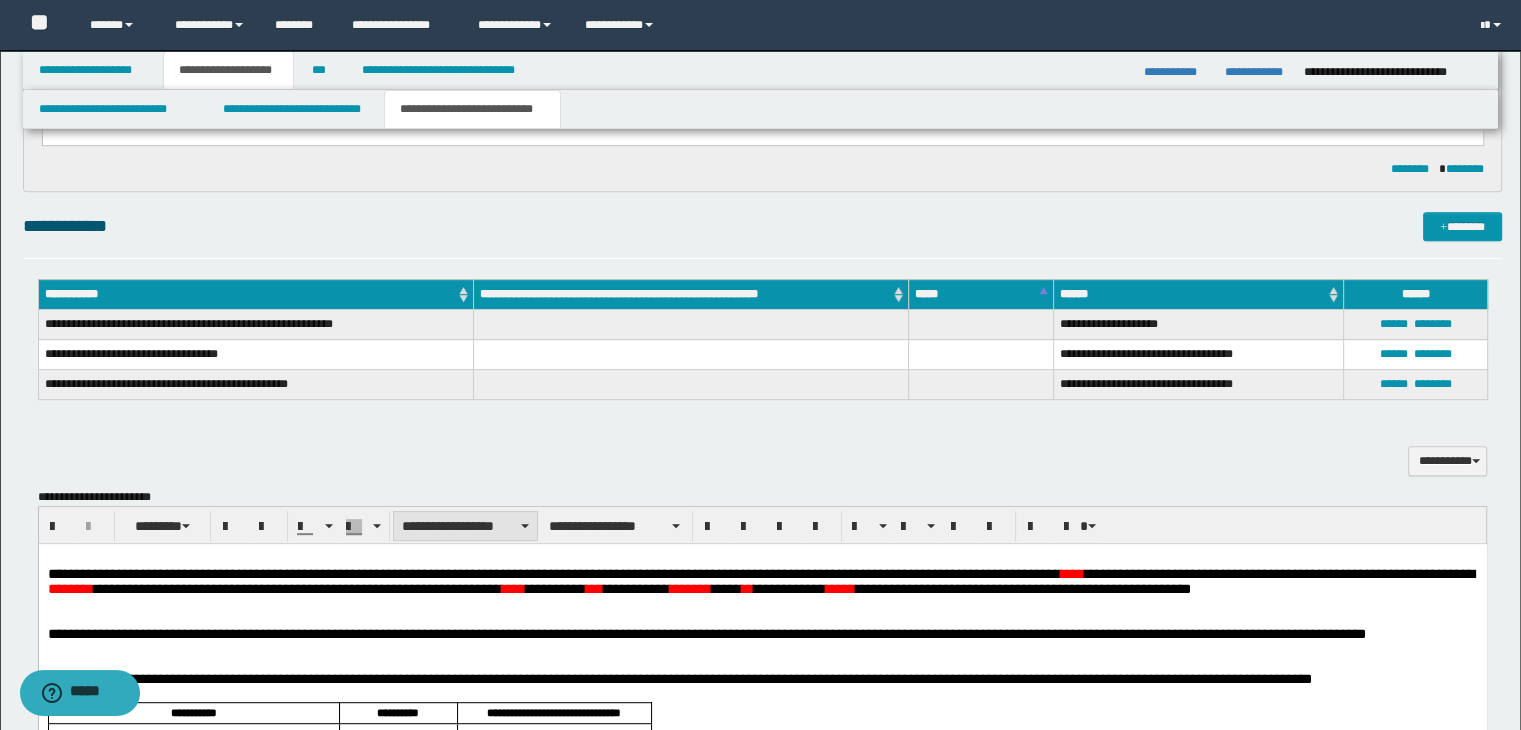 click on "**********" at bounding box center (465, 526) 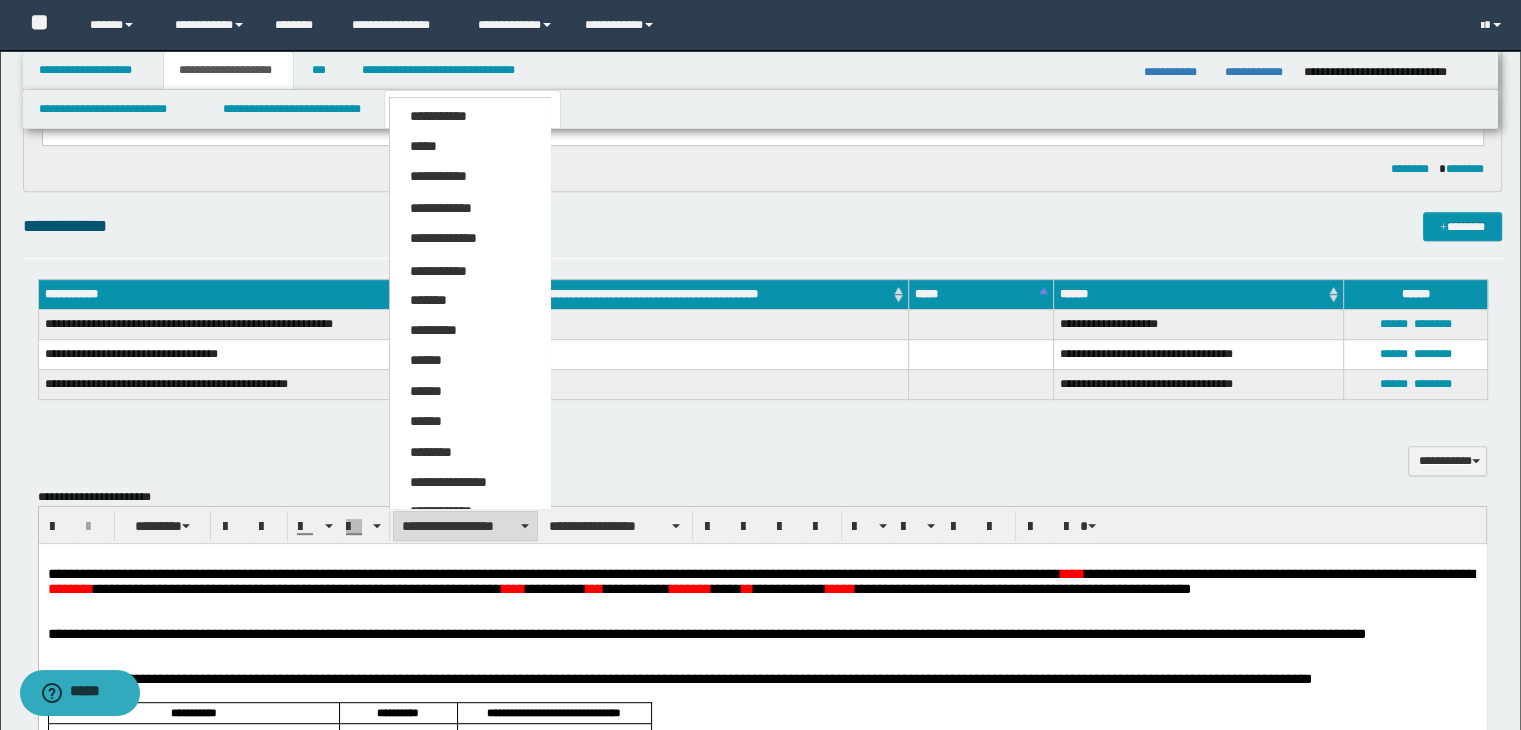 click on "**********" at bounding box center [763, 627] 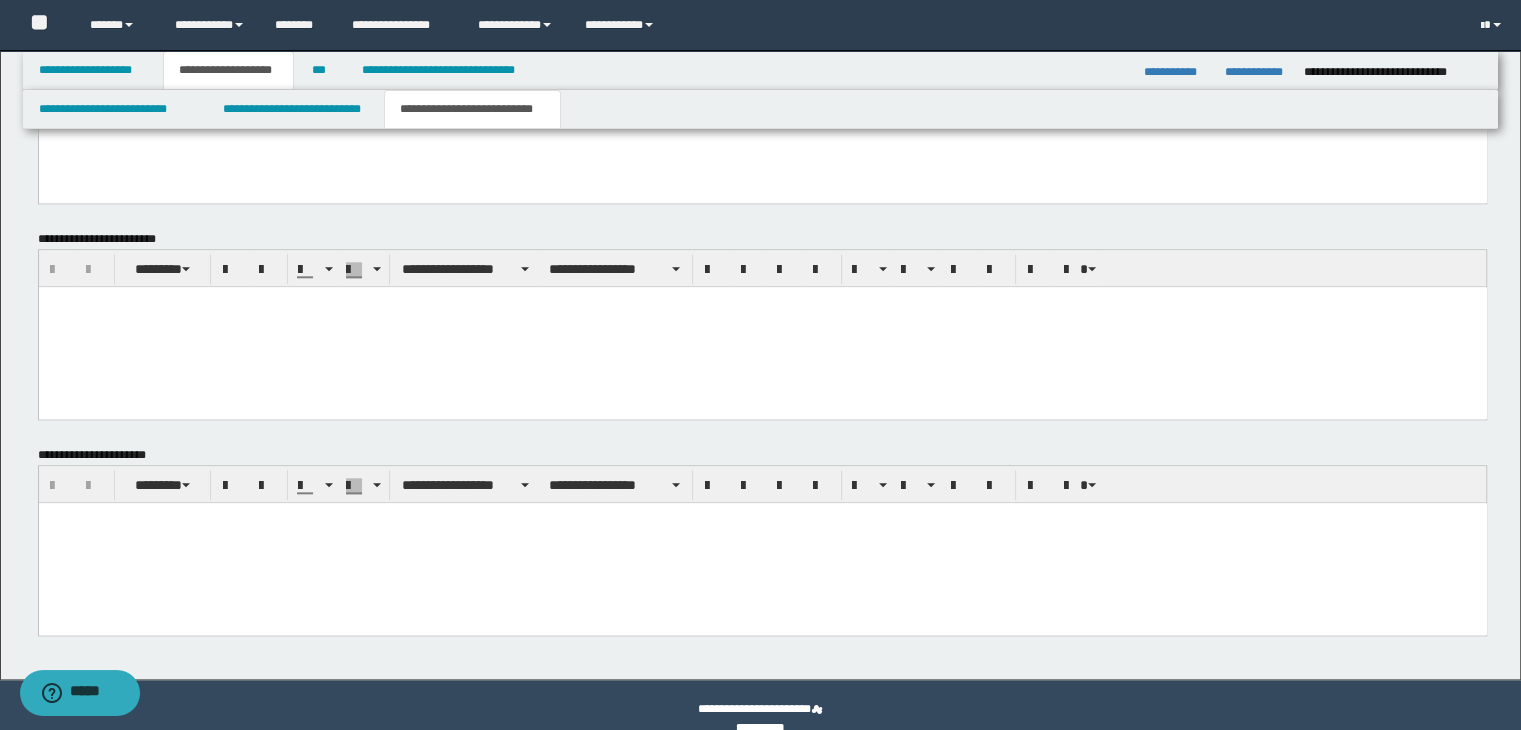 scroll, scrollTop: 2081, scrollLeft: 0, axis: vertical 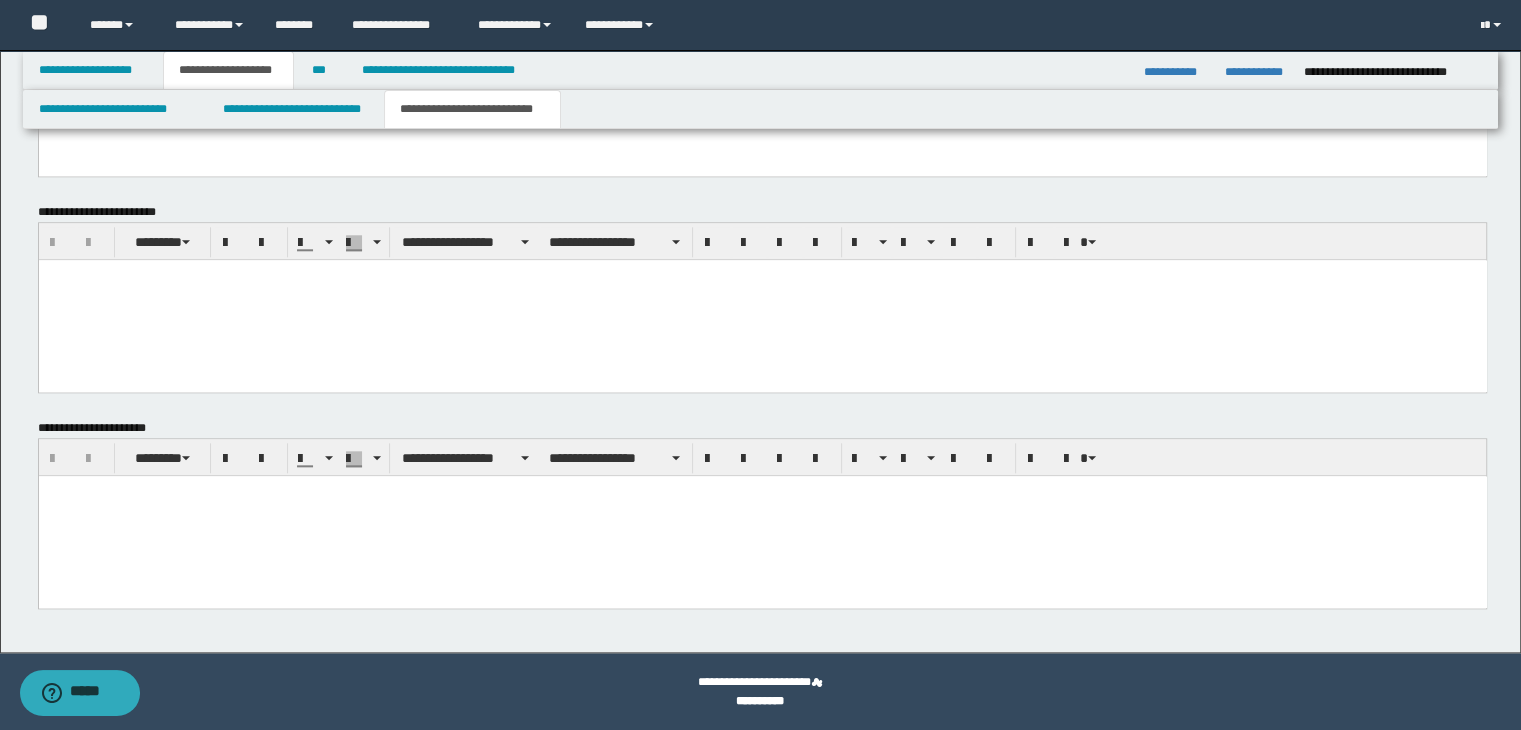 click at bounding box center [762, 516] 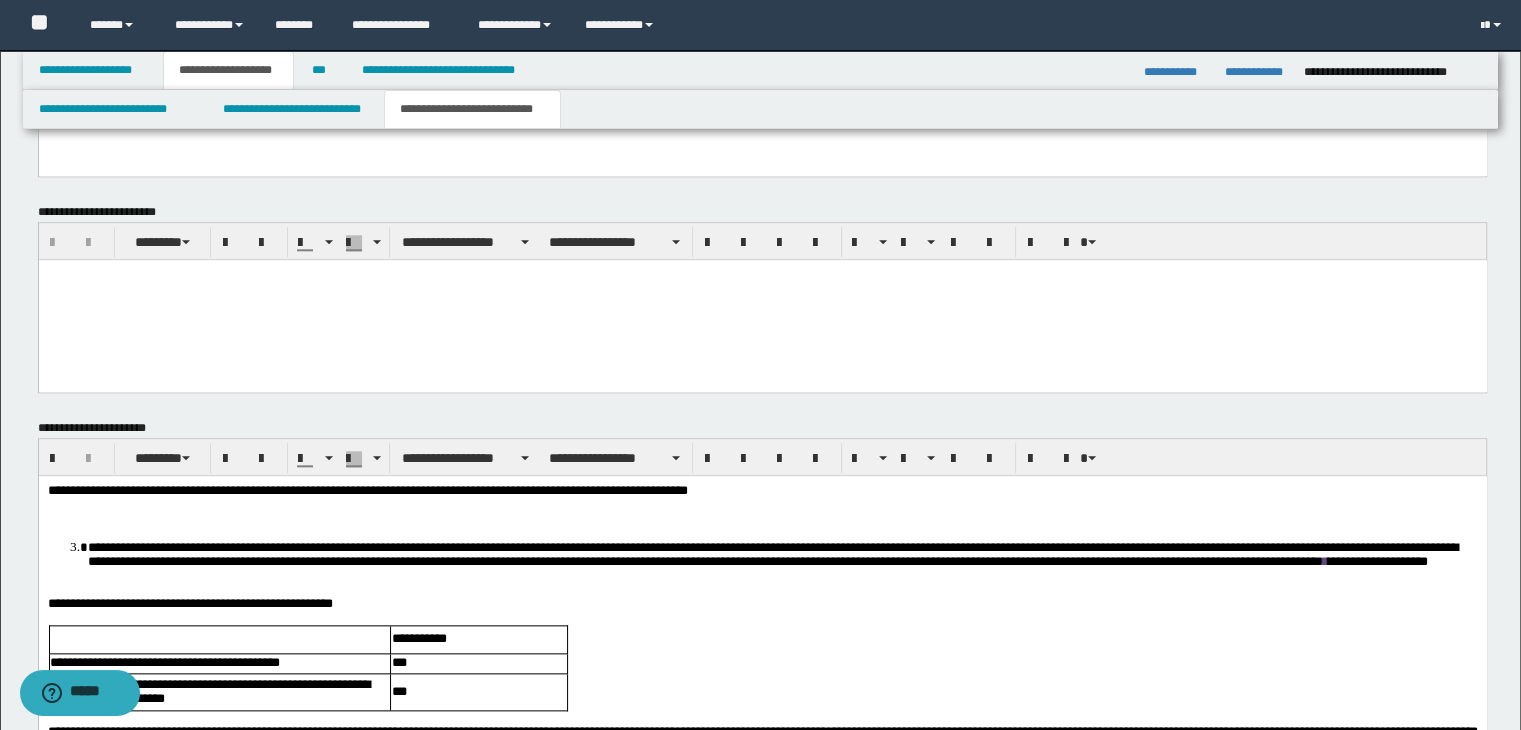 click on "**********" at bounding box center (367, 490) 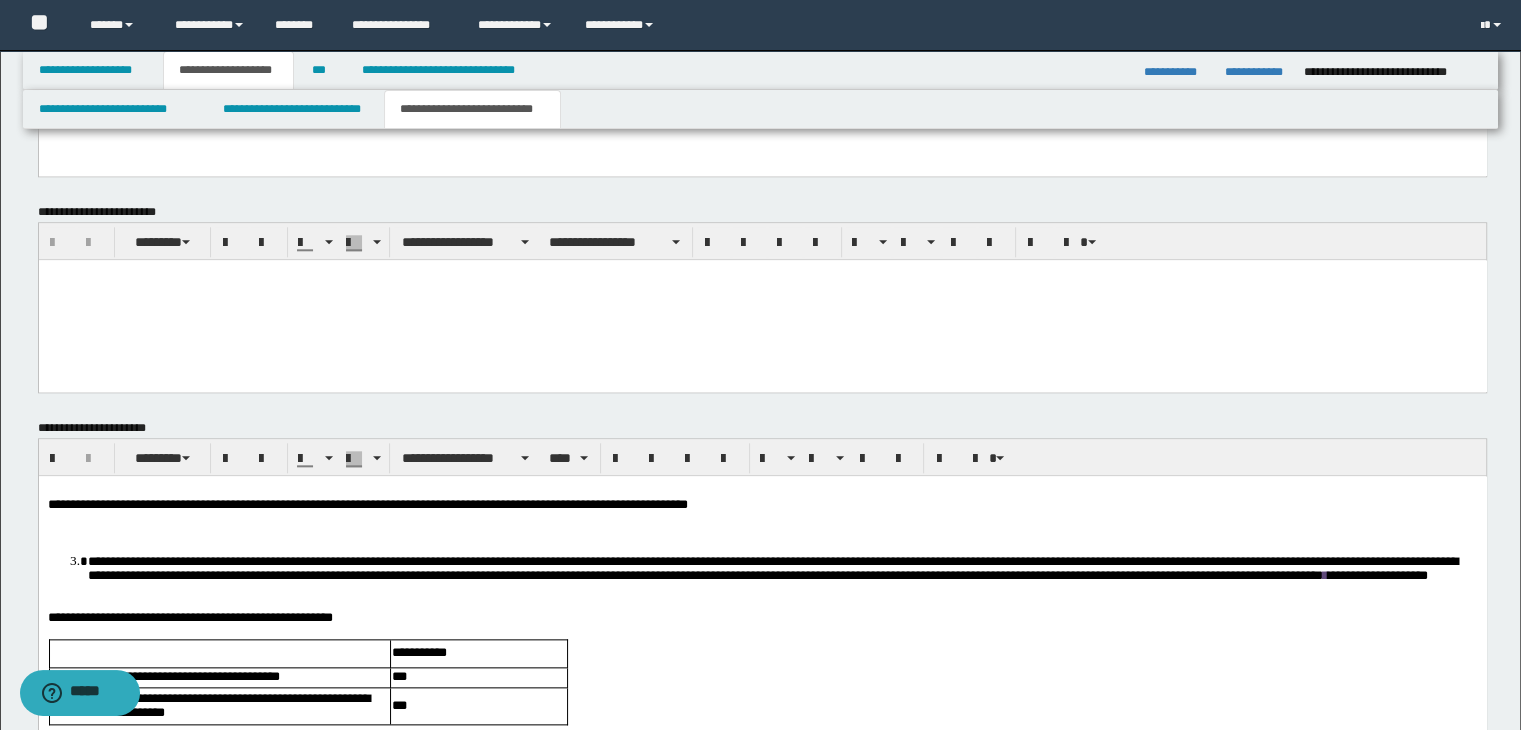 scroll, scrollTop: 1681, scrollLeft: 0, axis: vertical 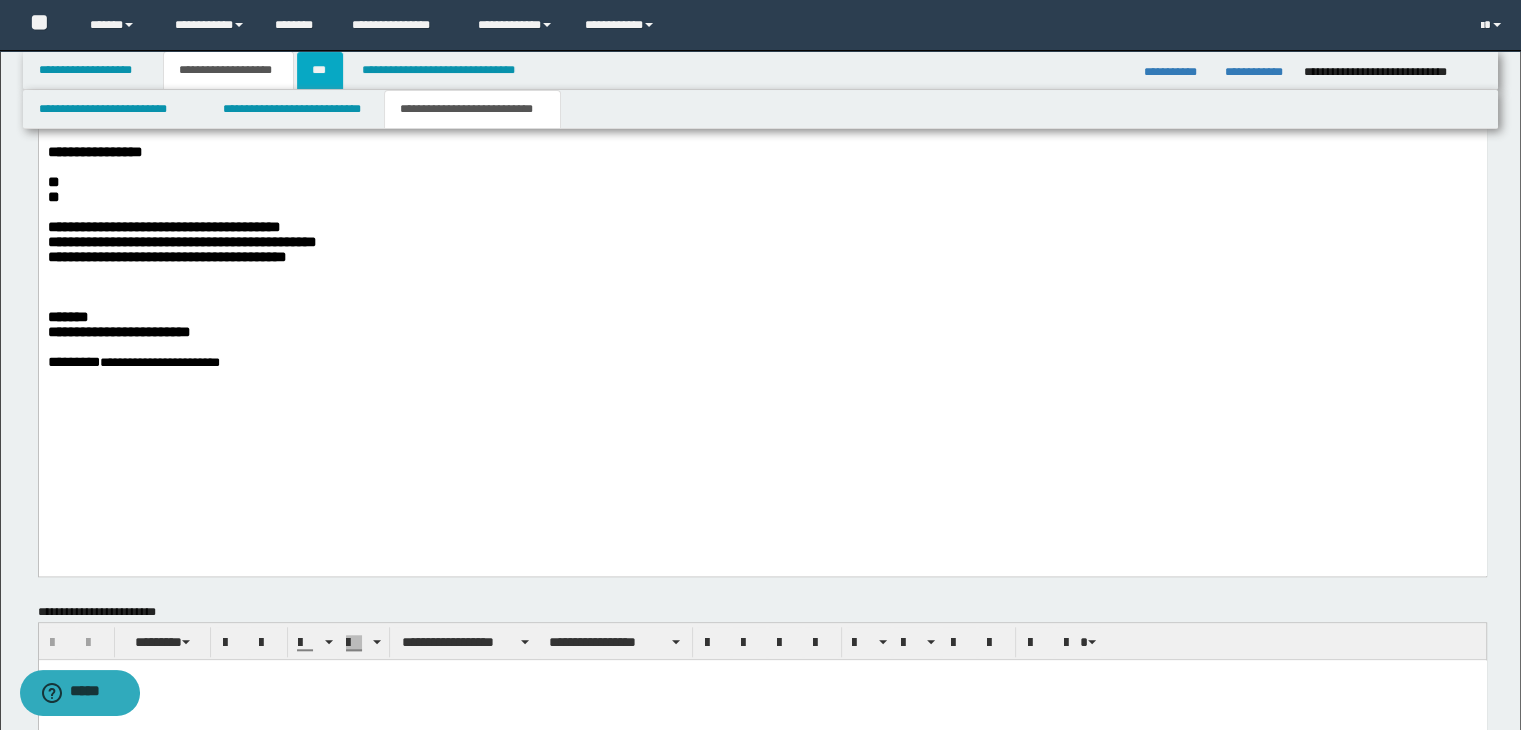click on "***" at bounding box center (320, 70) 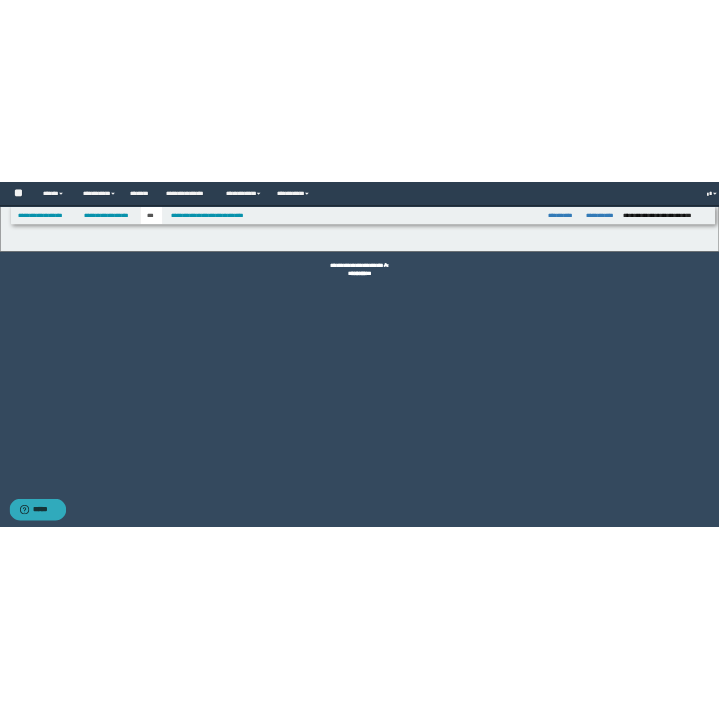 scroll, scrollTop: 0, scrollLeft: 0, axis: both 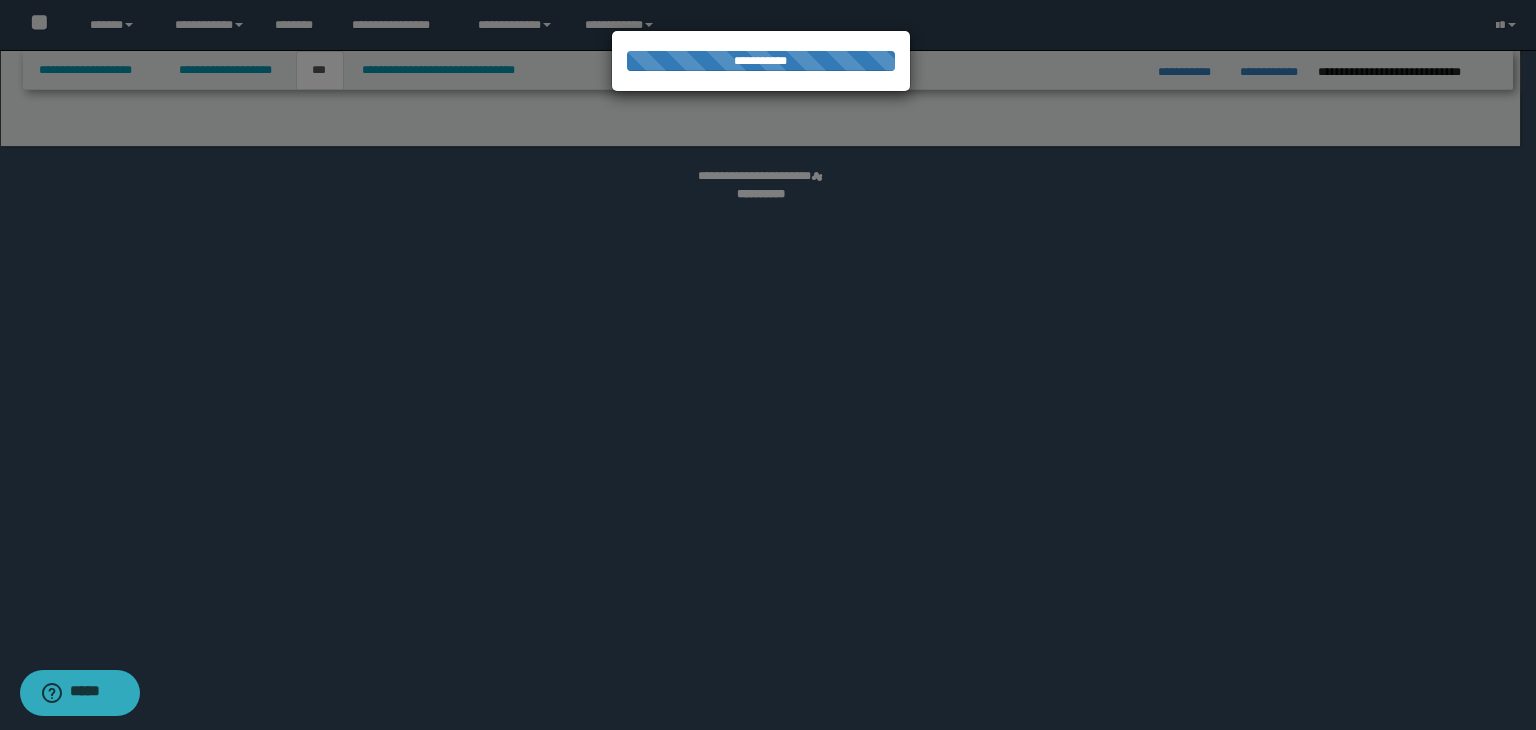 select on "*" 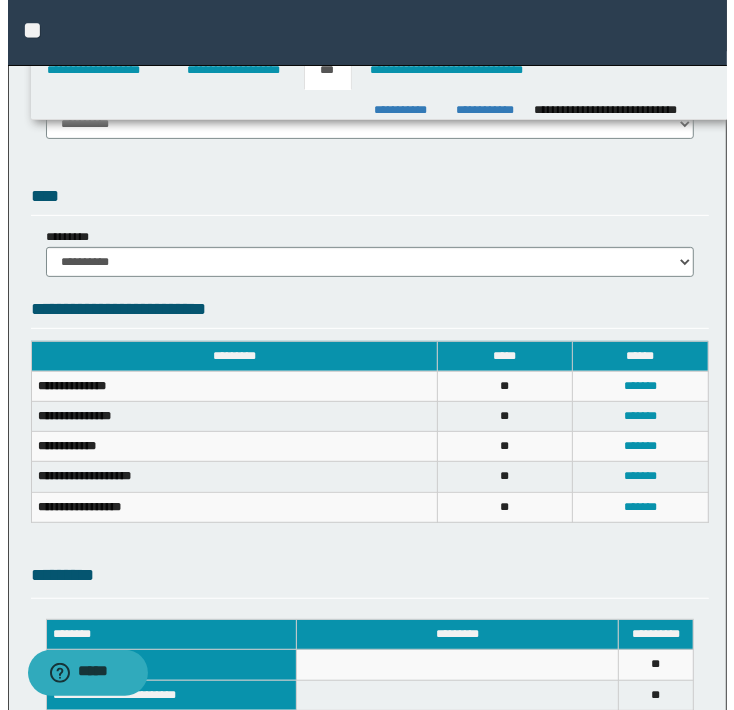 scroll, scrollTop: 300, scrollLeft: 0, axis: vertical 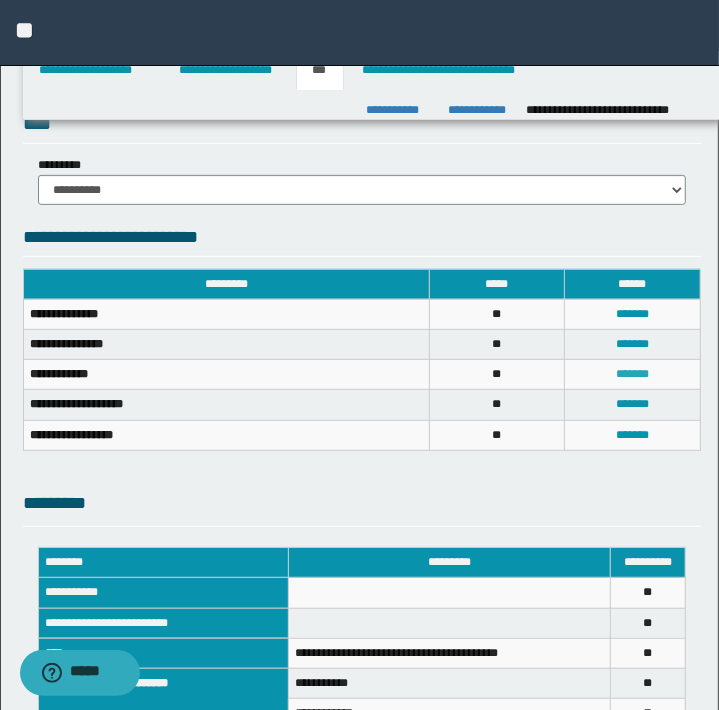 click on "*******" at bounding box center [632, 374] 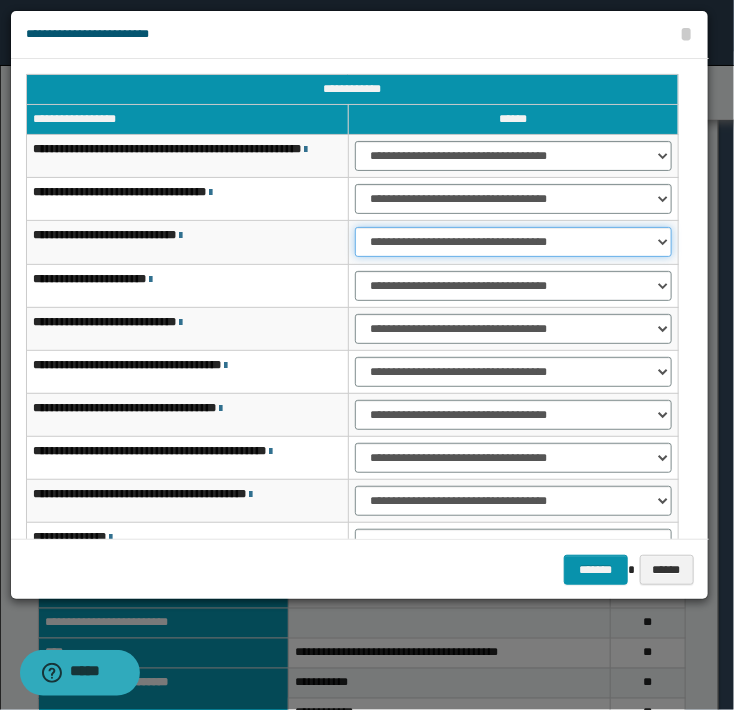 click on "**********" at bounding box center [513, 242] 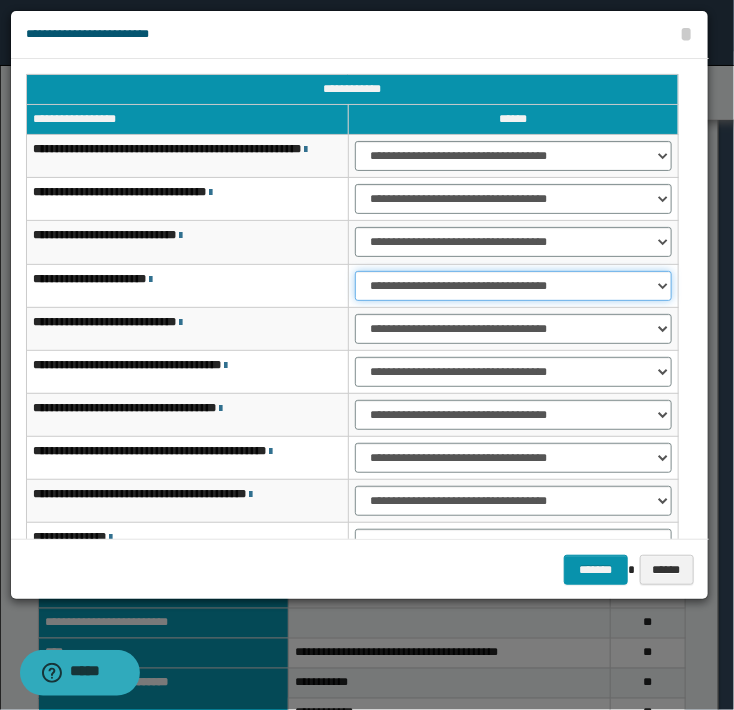 click on "**********" at bounding box center [513, 286] 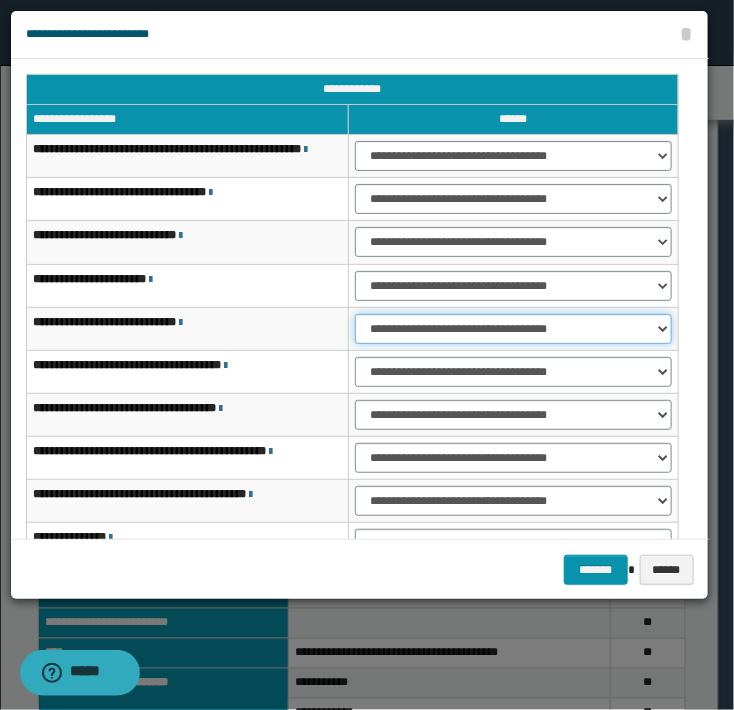 click on "**********" at bounding box center [513, 329] 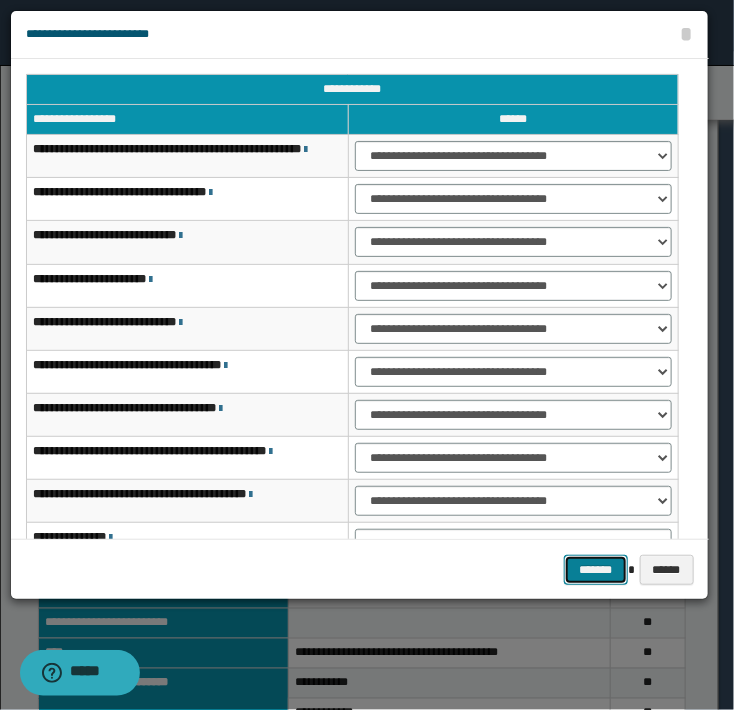 click on "*******" at bounding box center (596, 570) 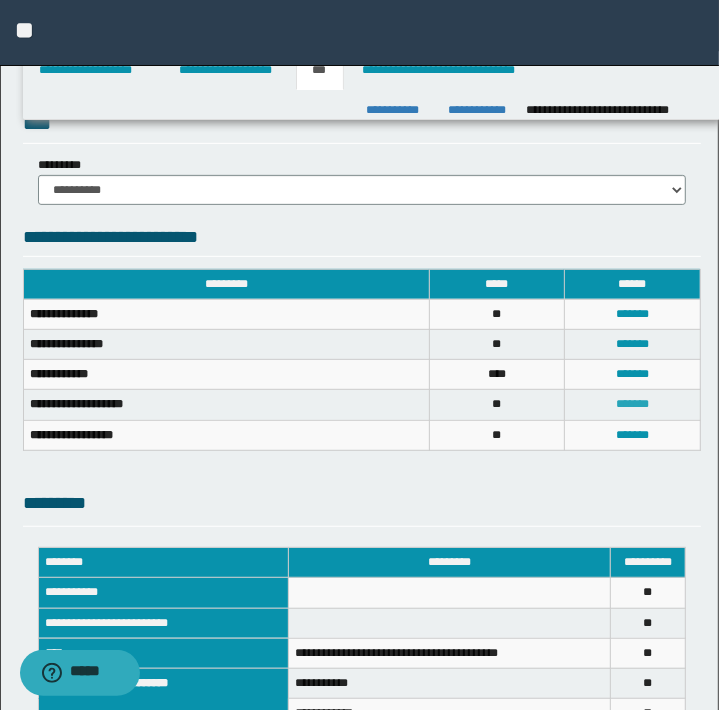 click on "*******" at bounding box center [632, 404] 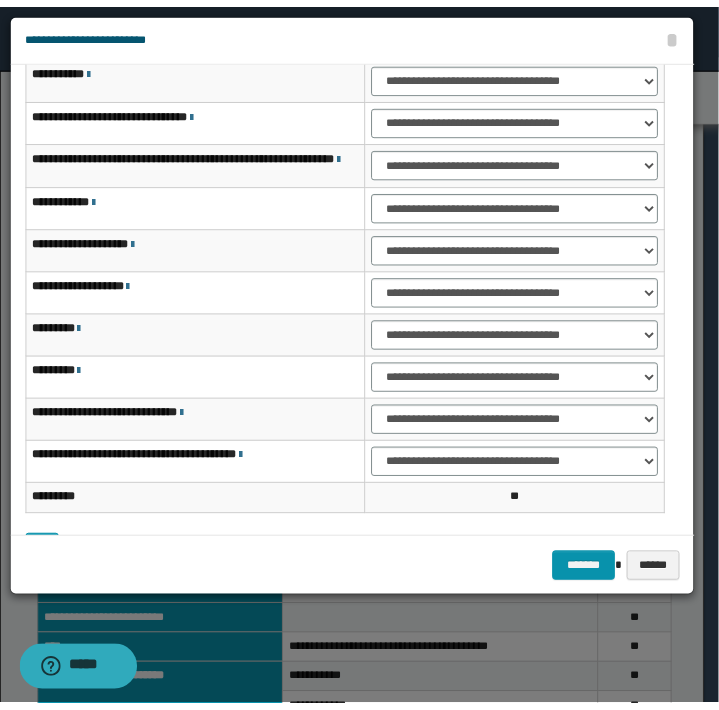 scroll, scrollTop: 152, scrollLeft: 0, axis: vertical 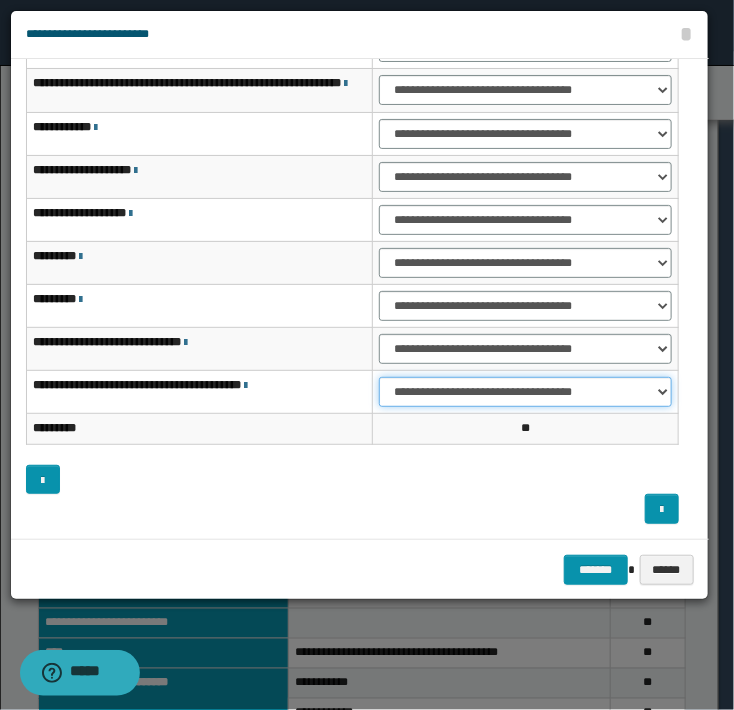 click on "**********" at bounding box center [525, 392] 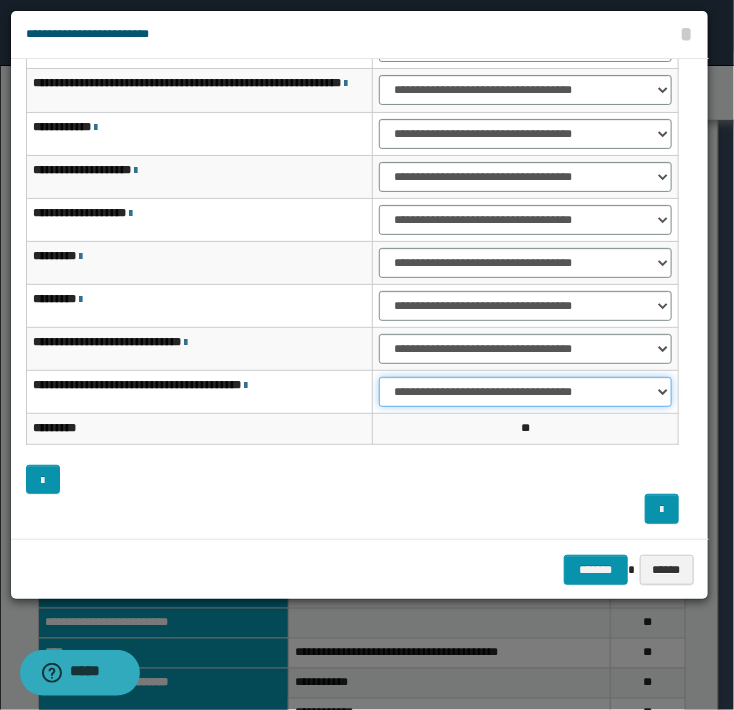 select on "***" 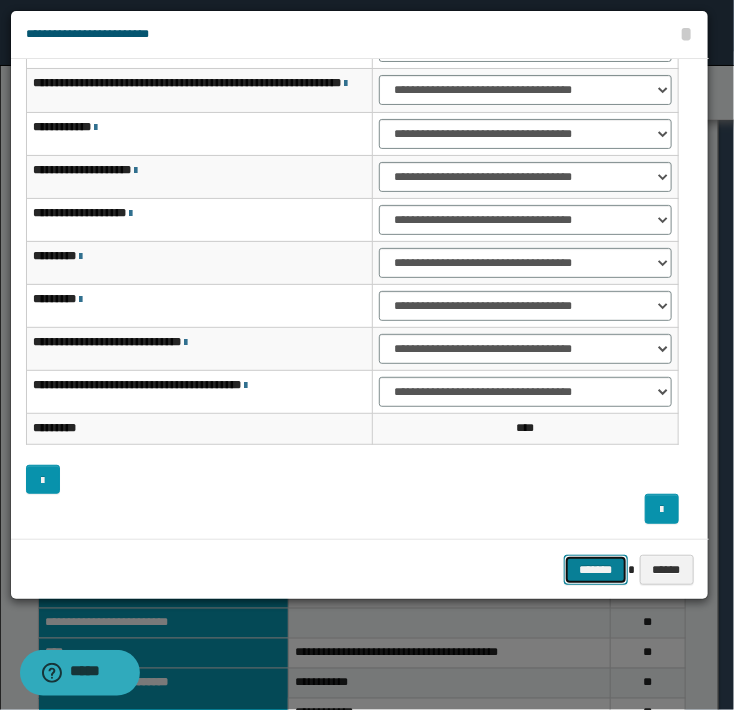 click on "*******" at bounding box center [596, 570] 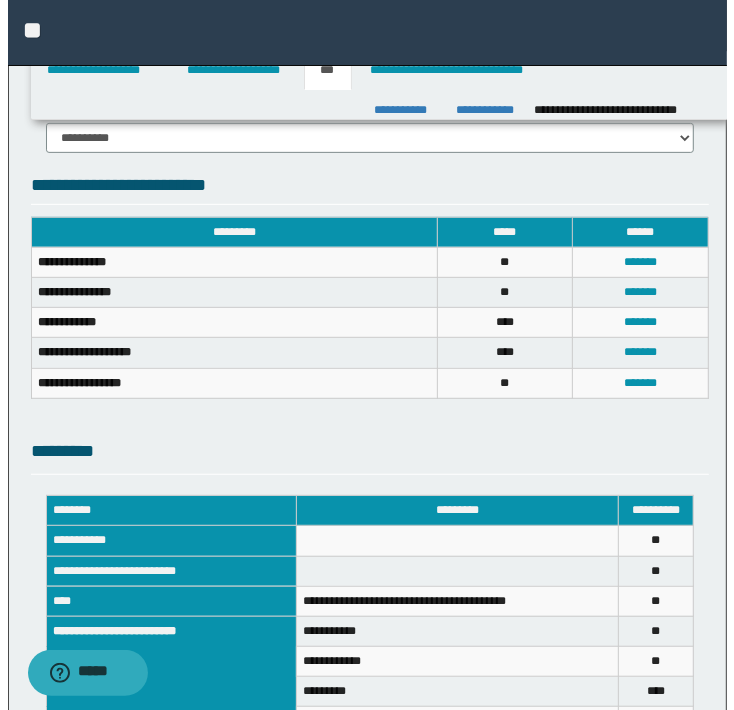 scroll, scrollTop: 400, scrollLeft: 0, axis: vertical 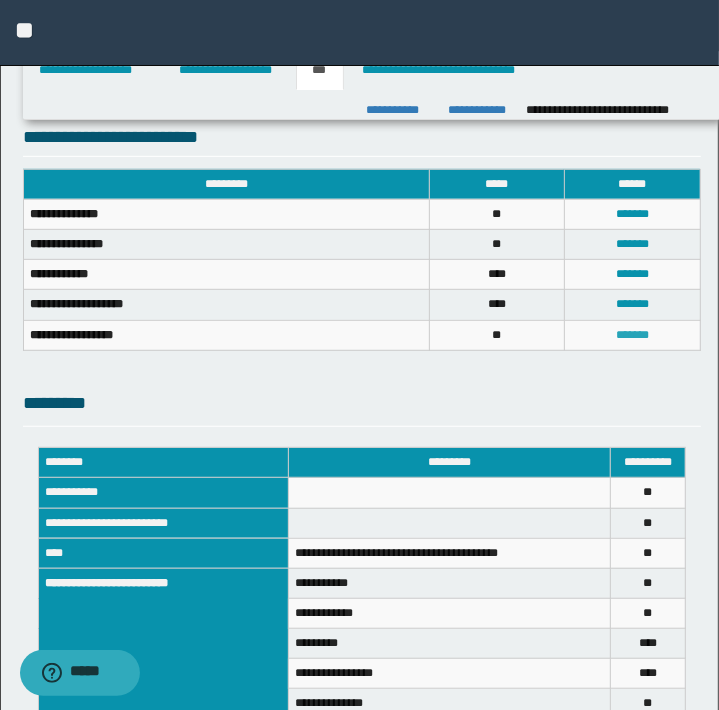 click on "*******" at bounding box center (632, 335) 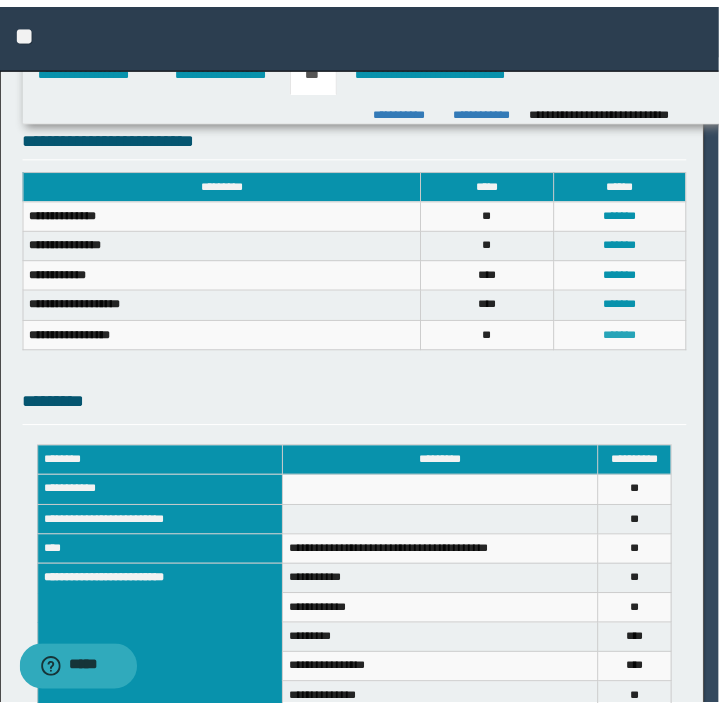 scroll, scrollTop: 119, scrollLeft: 0, axis: vertical 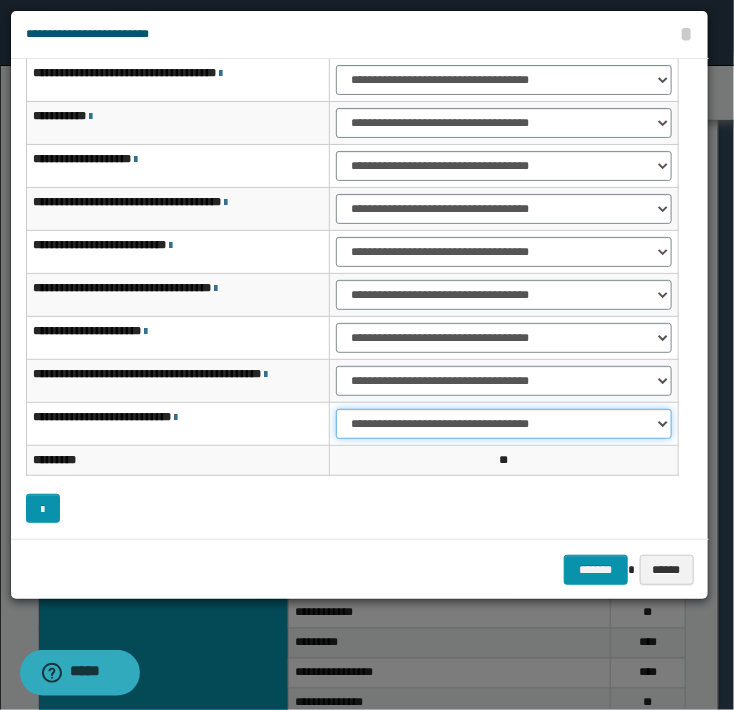 click on "**********" at bounding box center (504, 424) 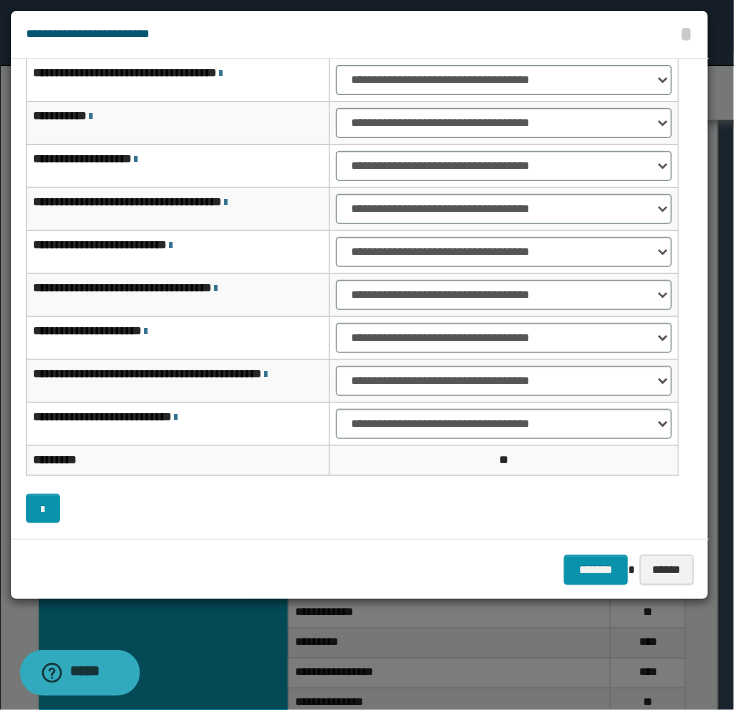 click on "**********" at bounding box center [82, 159] 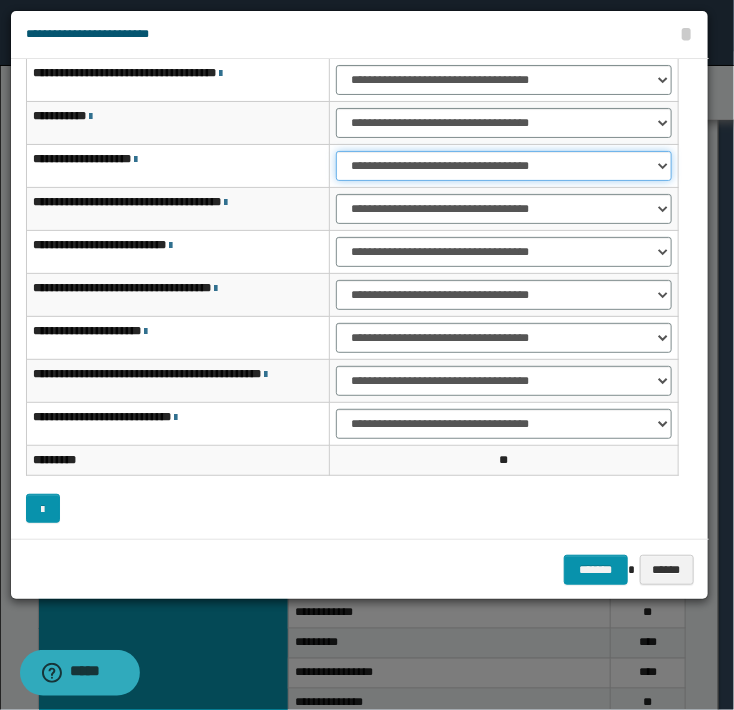click on "**********" at bounding box center (504, 166) 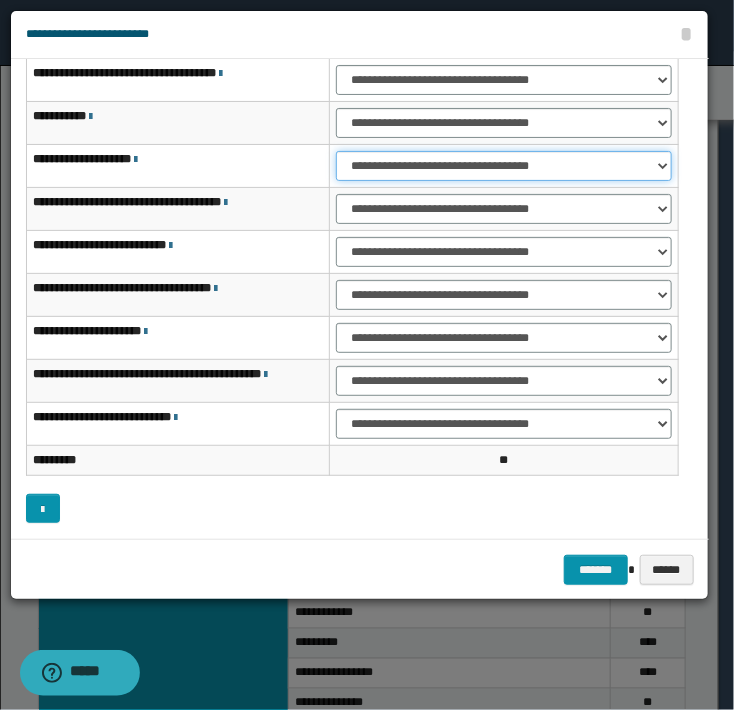 select on "***" 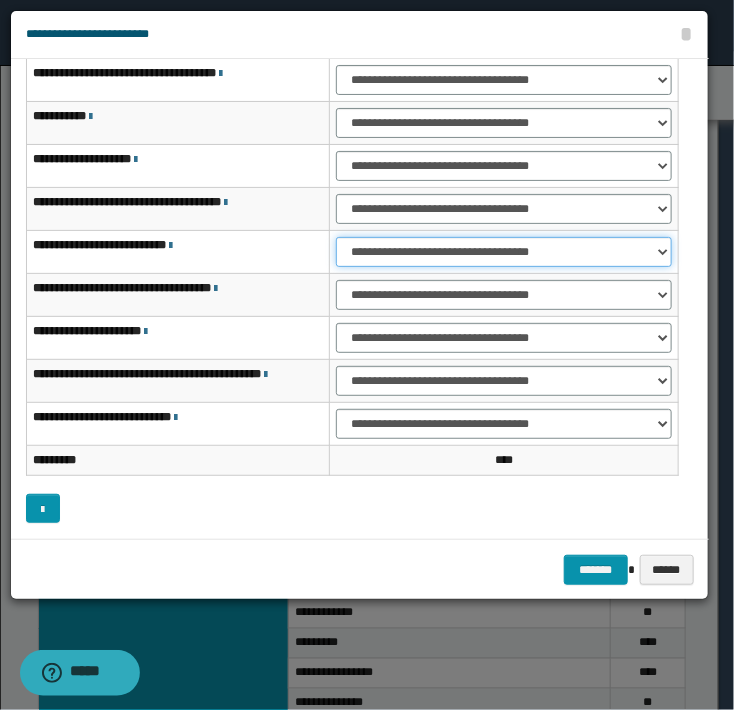 click on "**********" at bounding box center [504, 252] 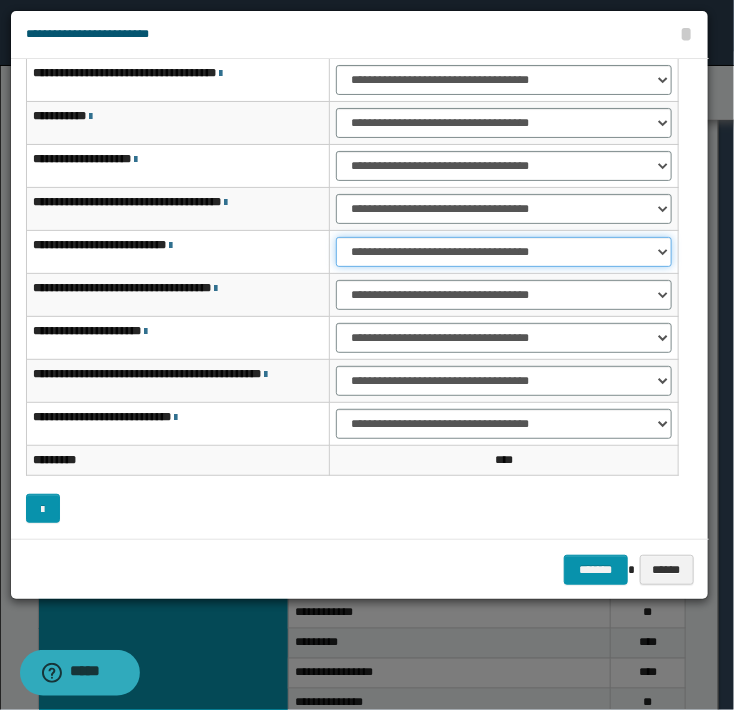 select on "***" 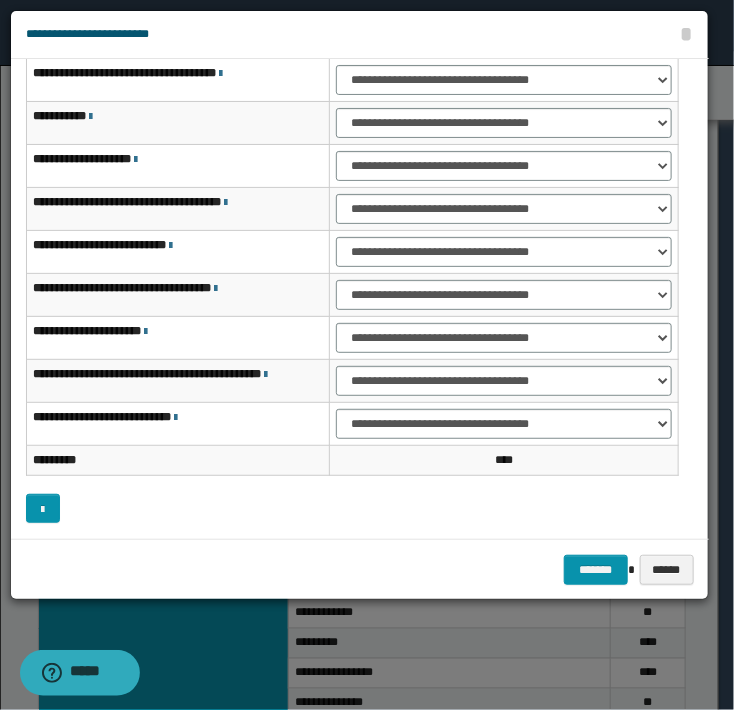 click on "*******
******" at bounding box center (360, 569) 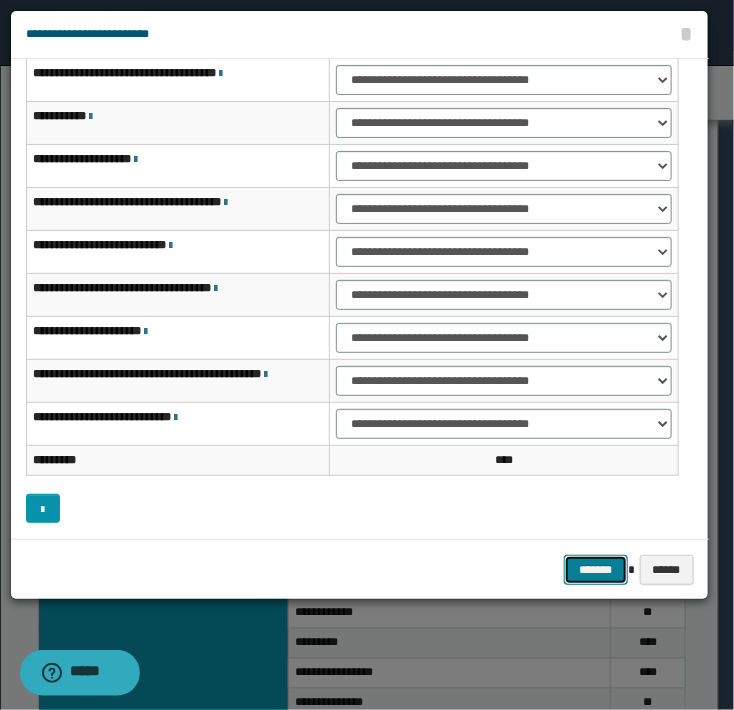click on "*******" at bounding box center (596, 570) 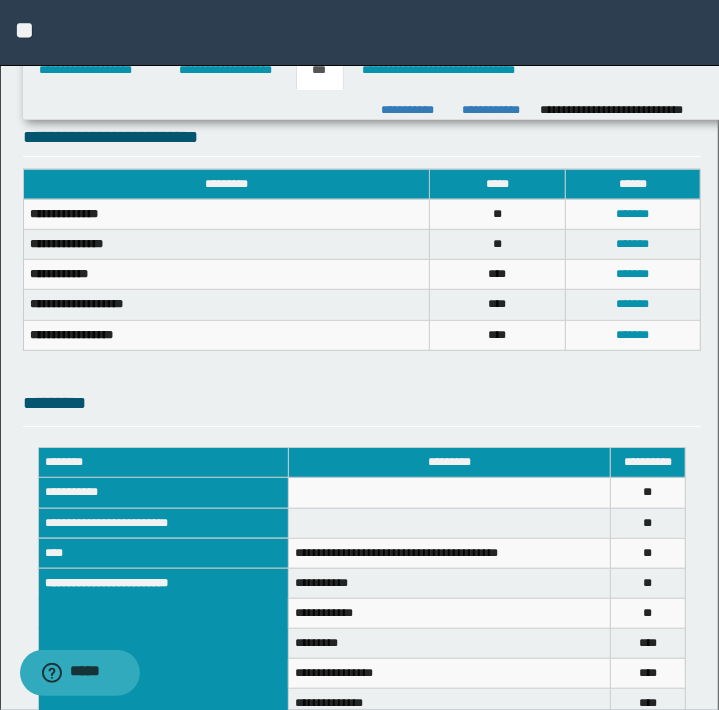 click on "**********" at bounding box center (449, 614) 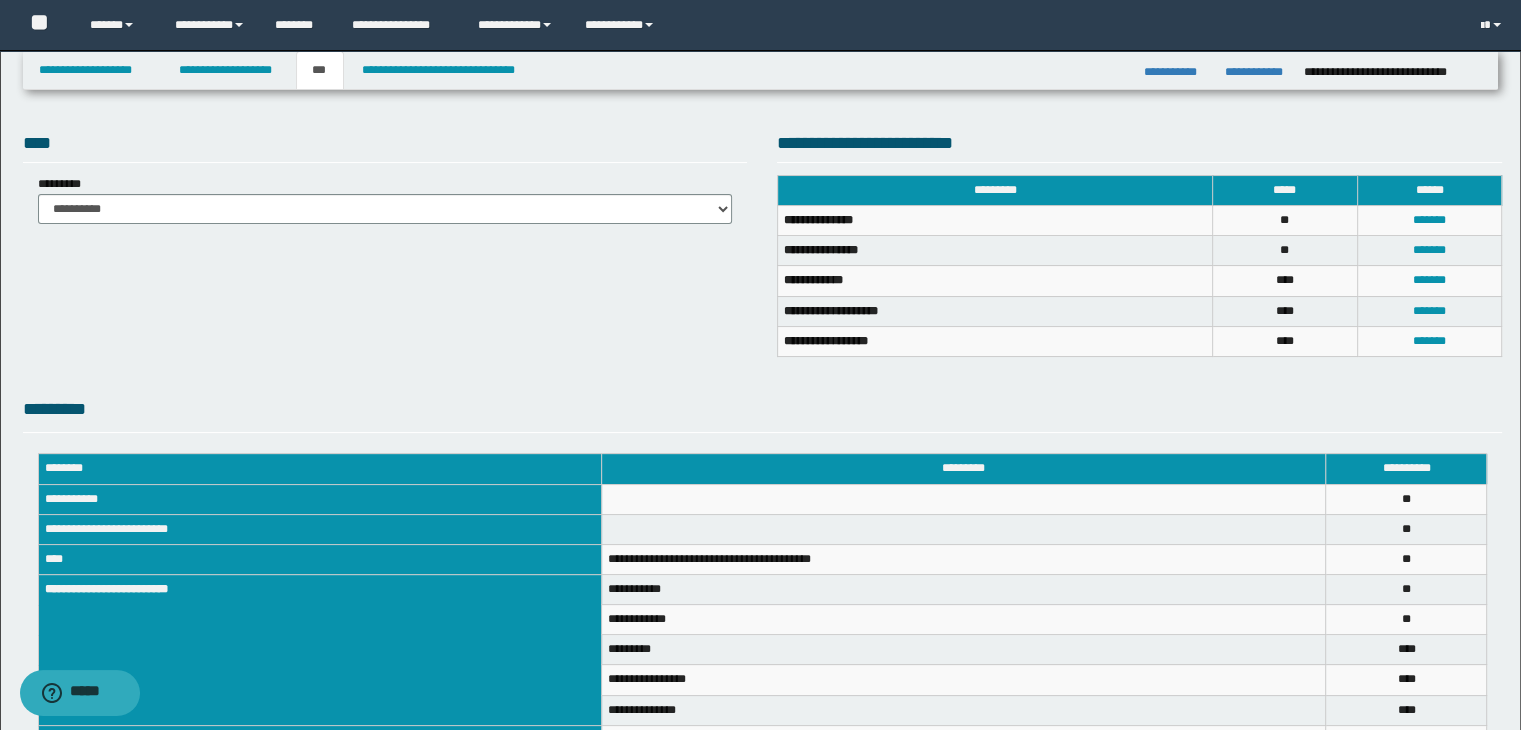 scroll, scrollTop: 307, scrollLeft: 0, axis: vertical 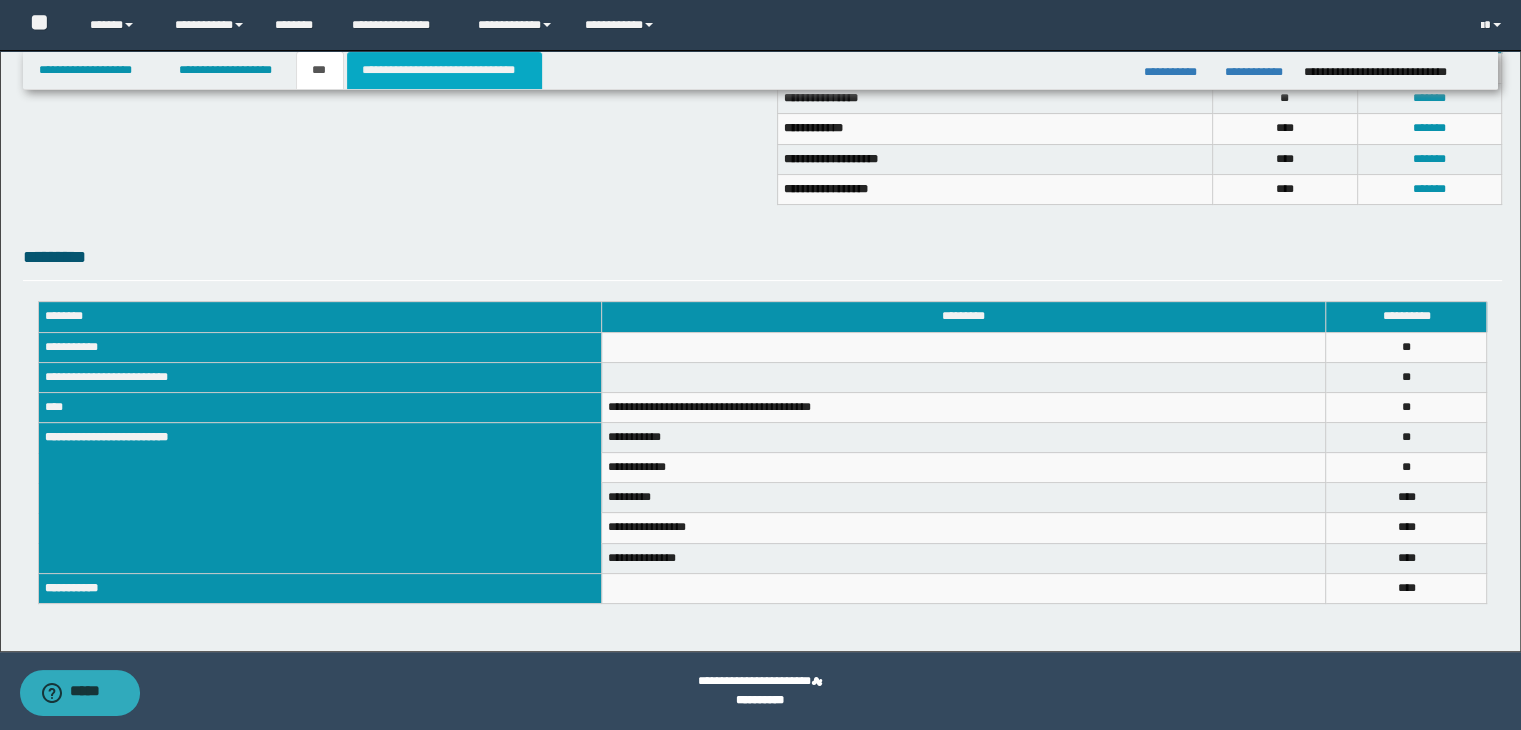 click on "**********" at bounding box center [444, 70] 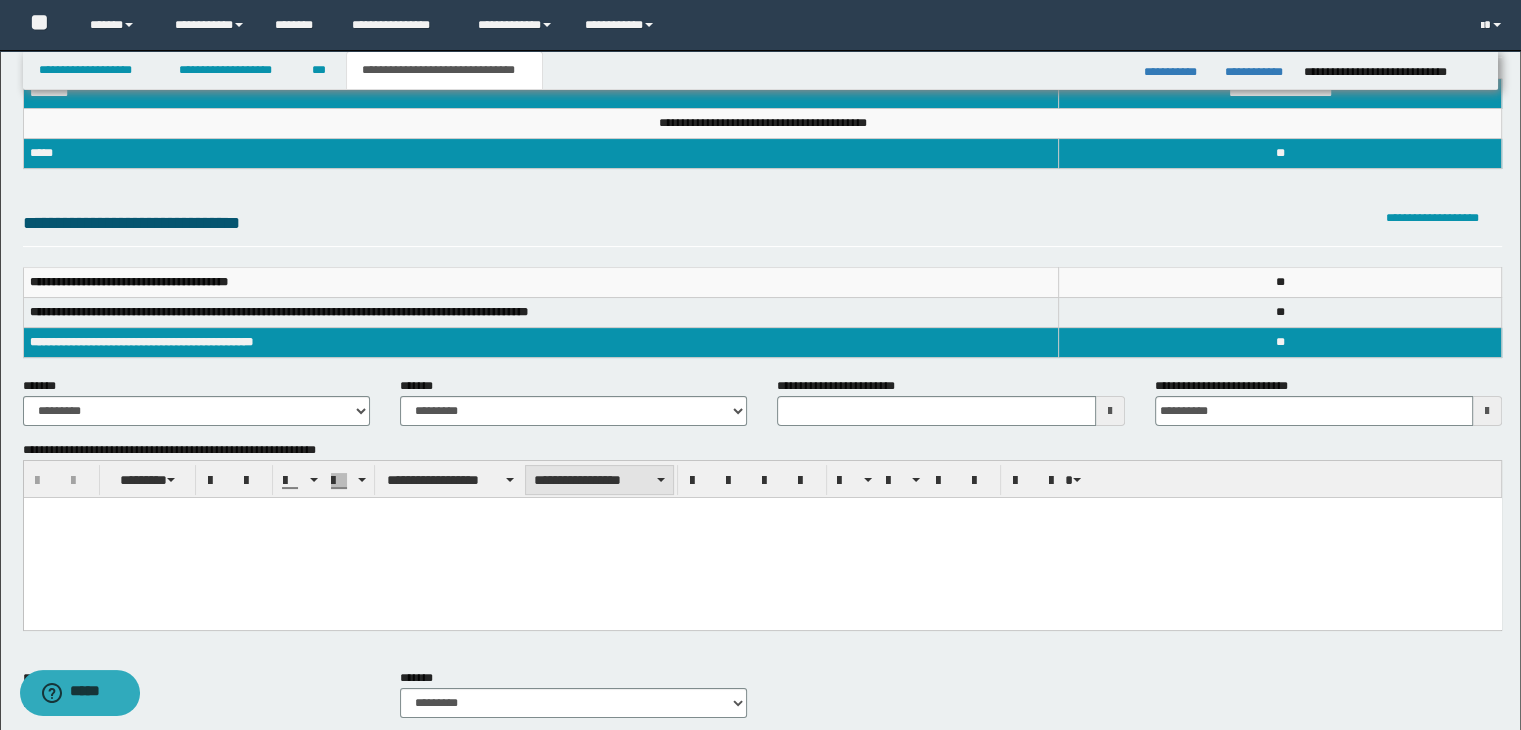 scroll, scrollTop: 200, scrollLeft: 0, axis: vertical 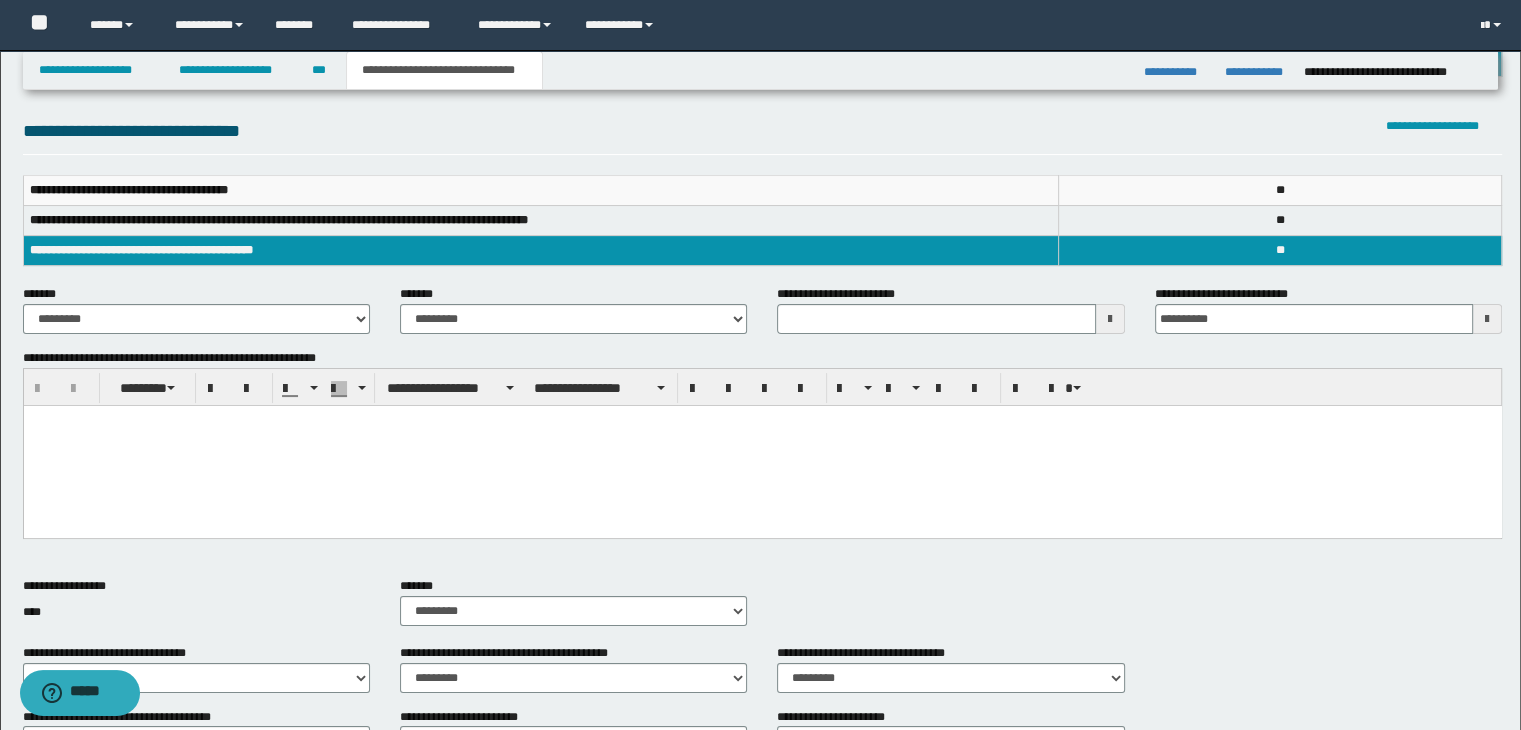 type 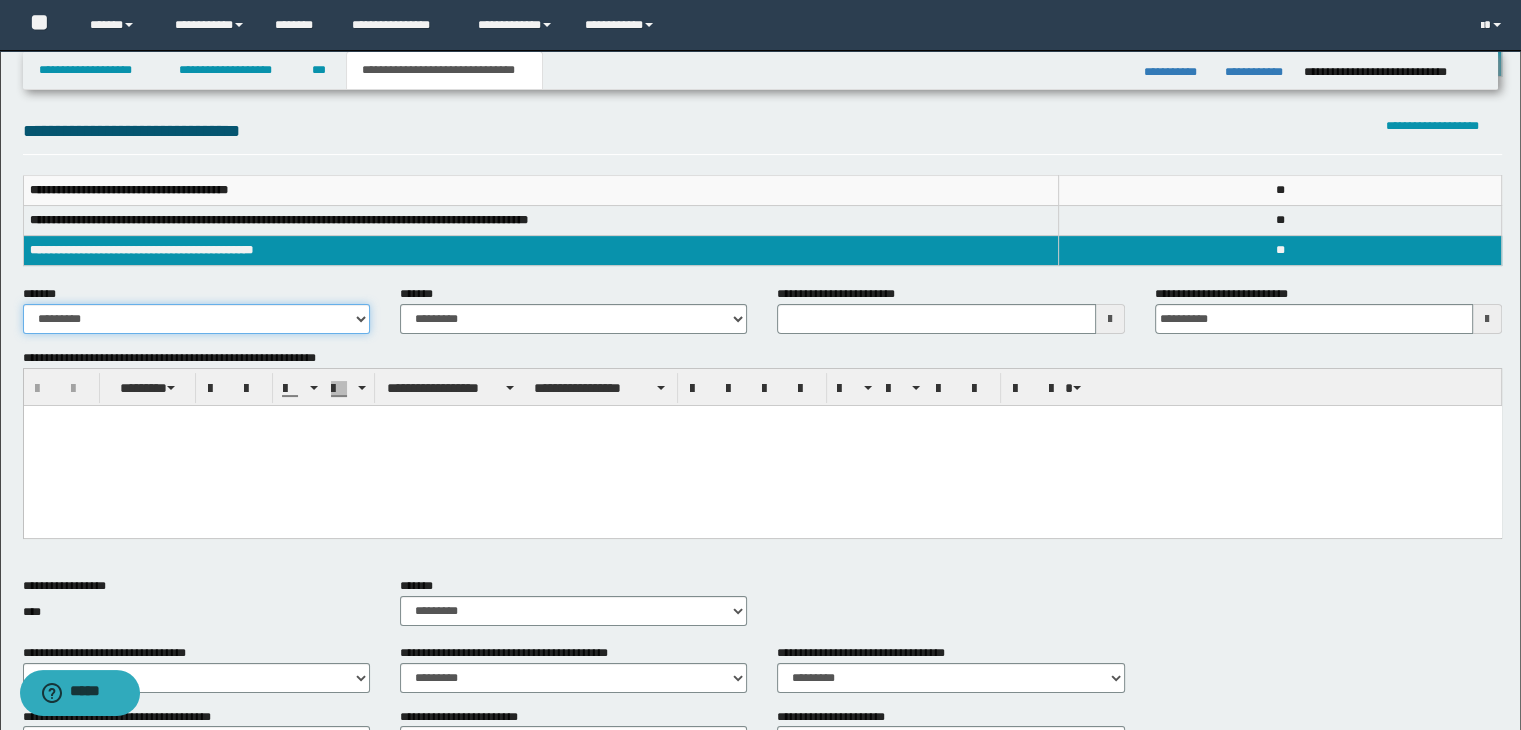 click on "**********" at bounding box center [196, 319] 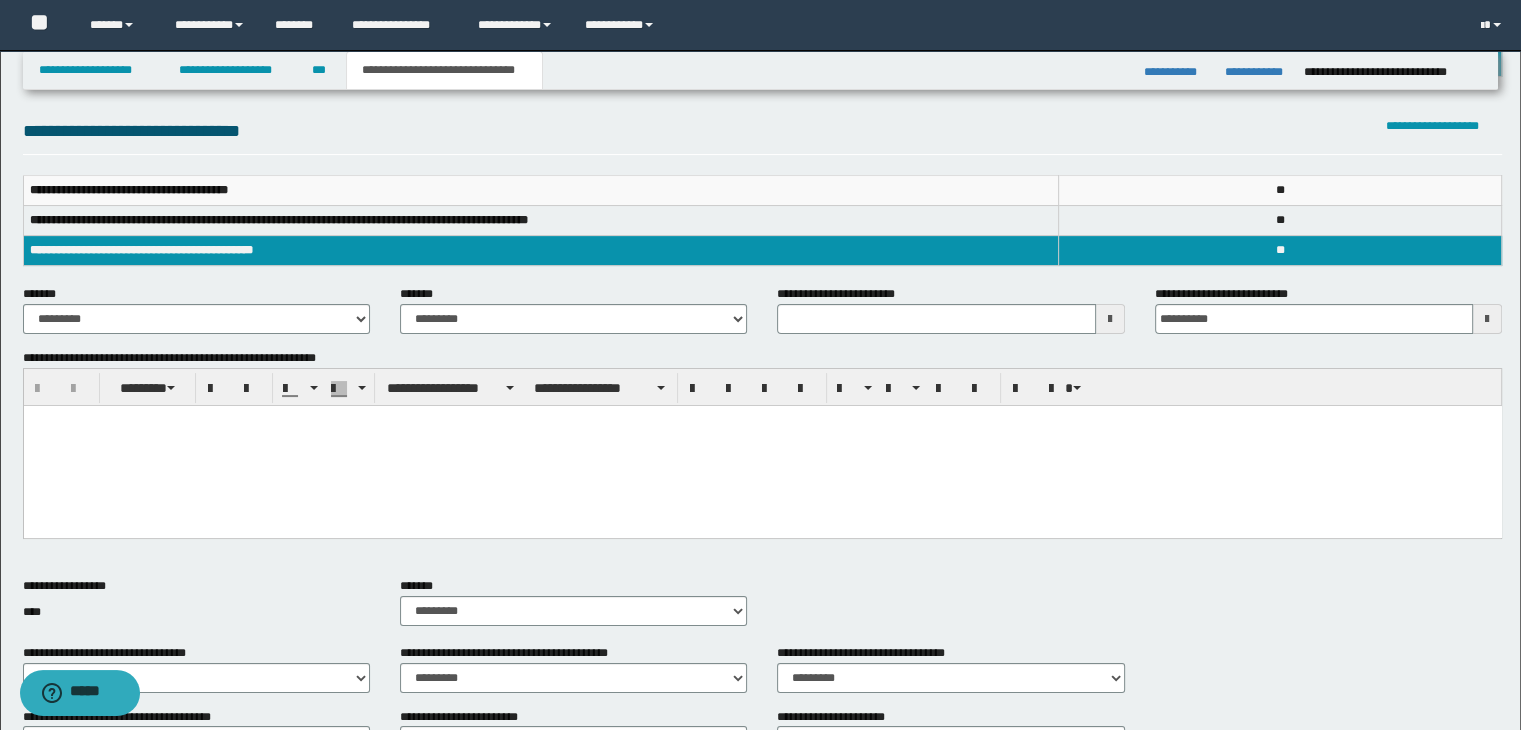click at bounding box center (762, 446) 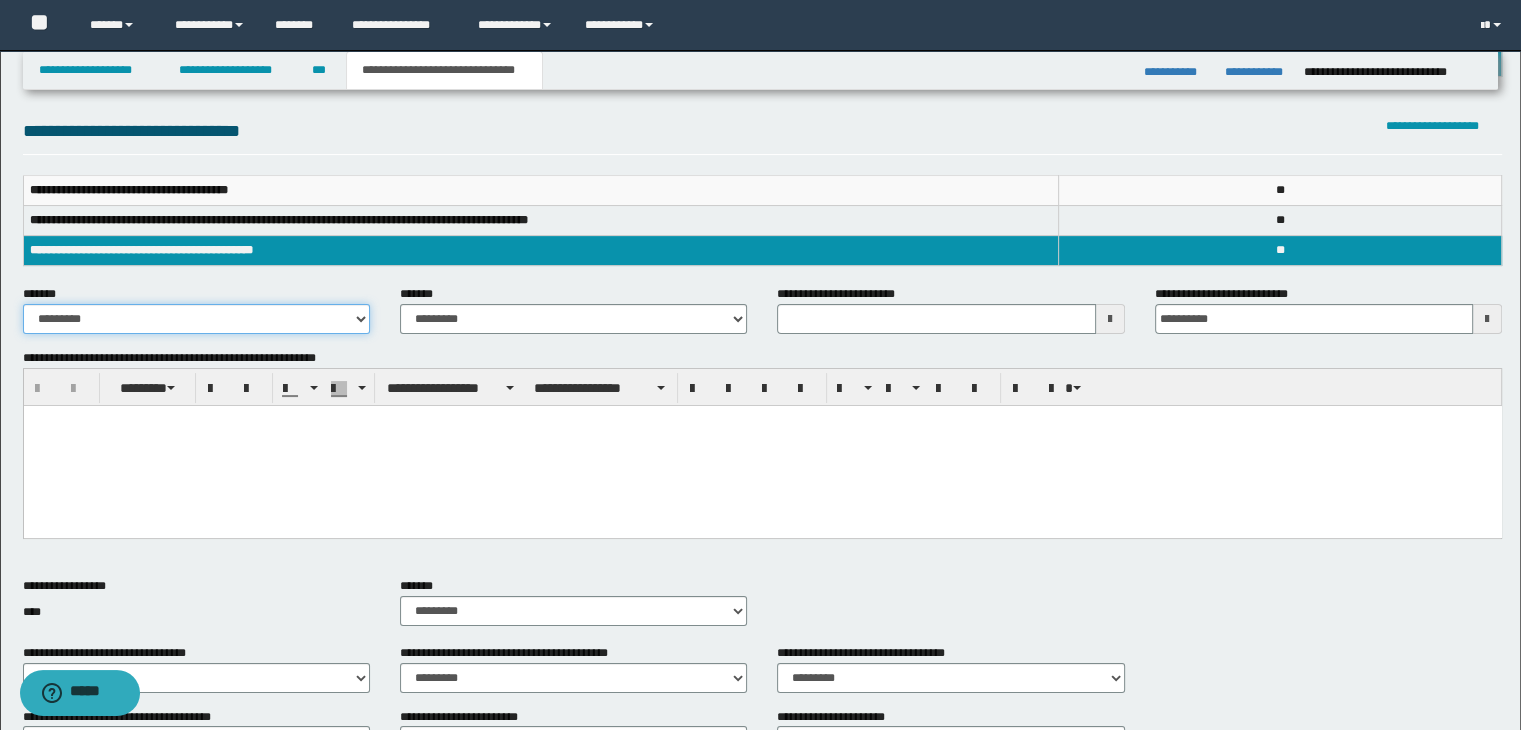 click on "**********" at bounding box center [196, 319] 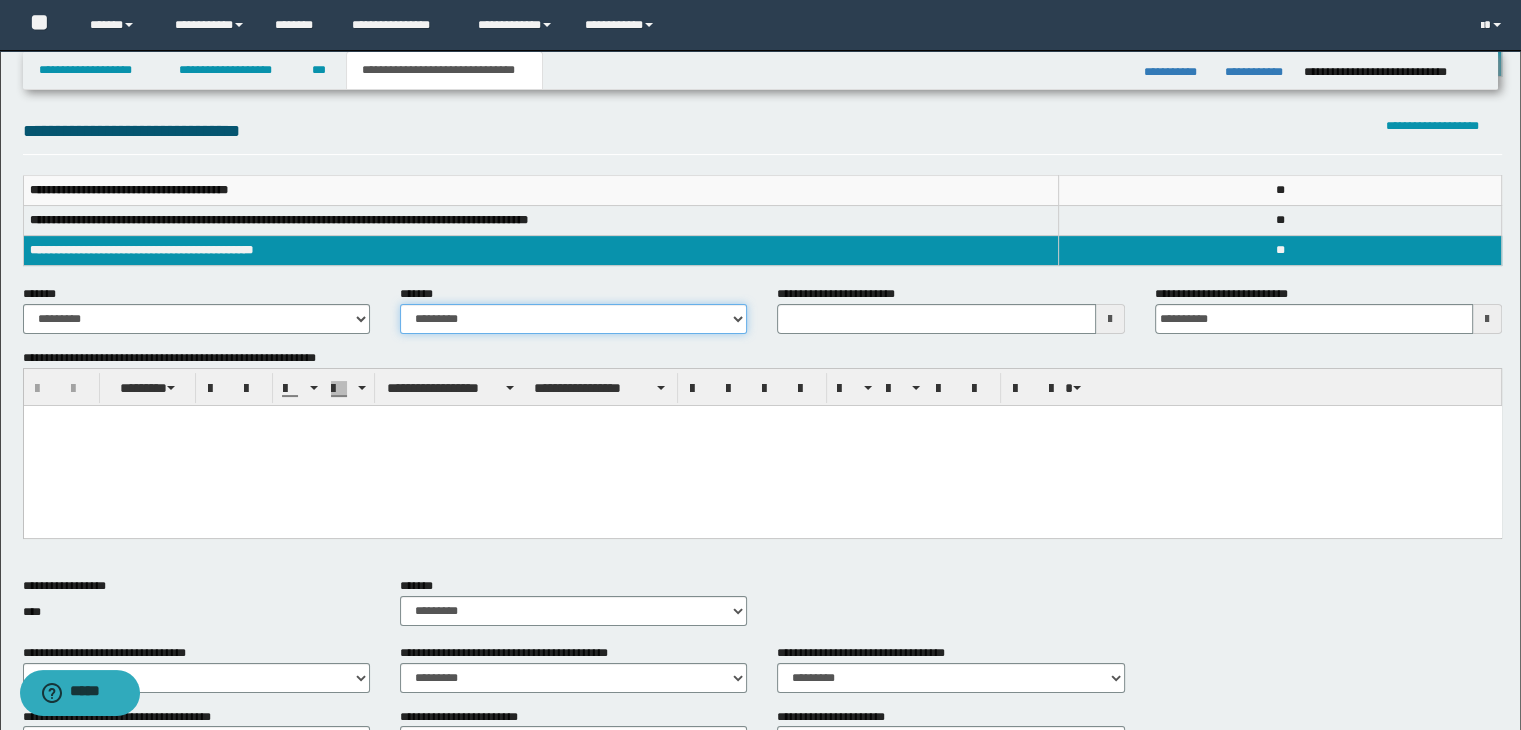 click on "**********" at bounding box center [573, 319] 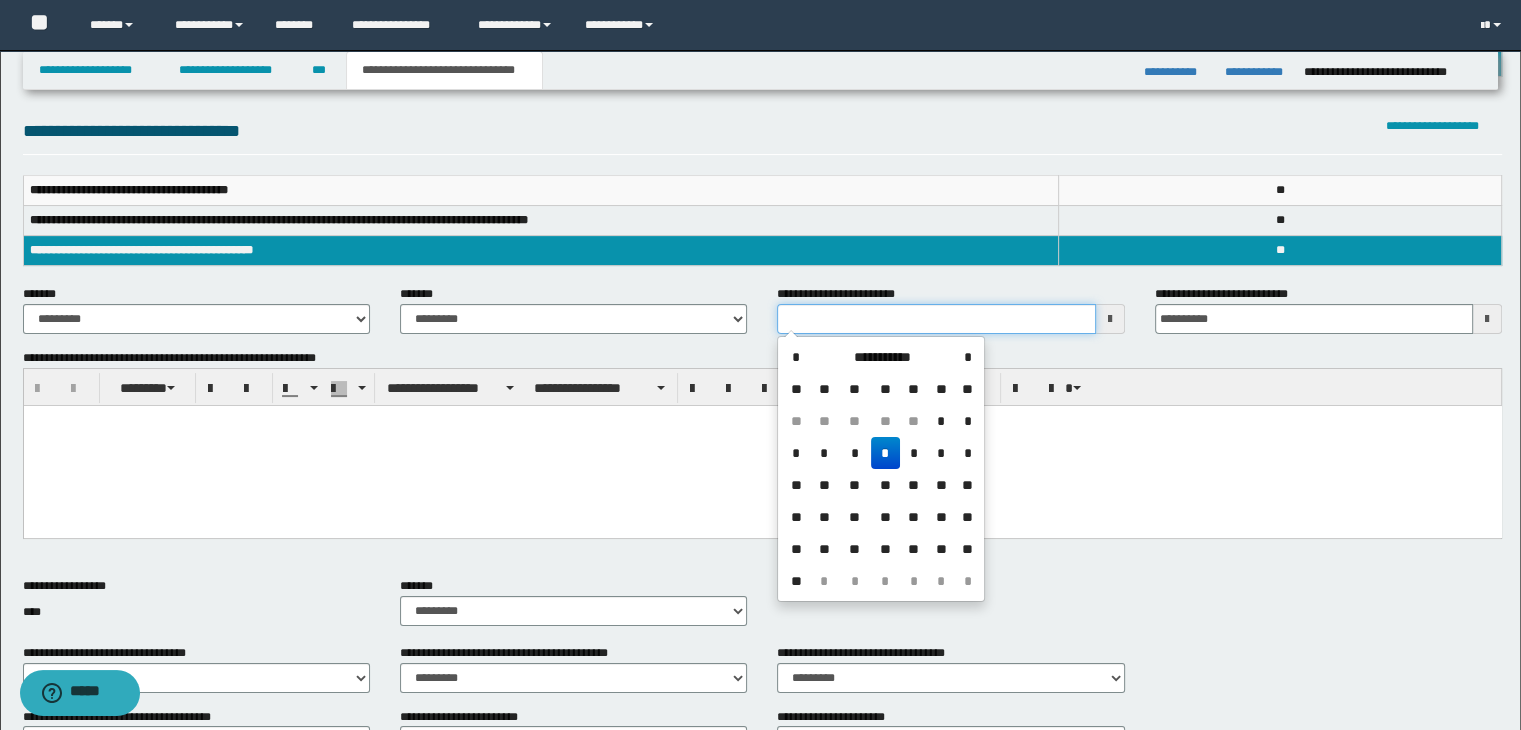 click on "**********" at bounding box center [936, 319] 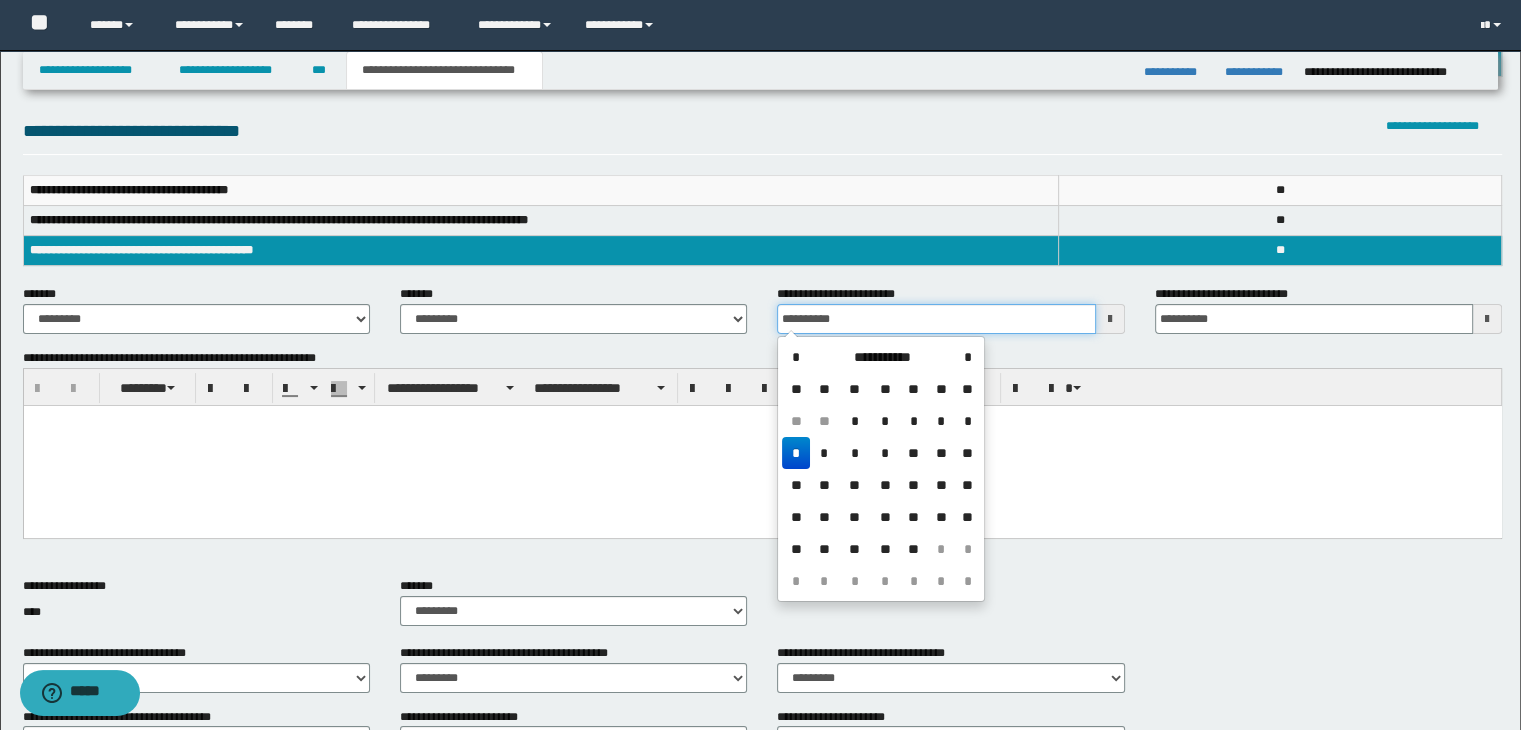 drag, startPoint x: 895, startPoint y: 327, endPoint x: 730, endPoint y: 320, distance: 165.14842 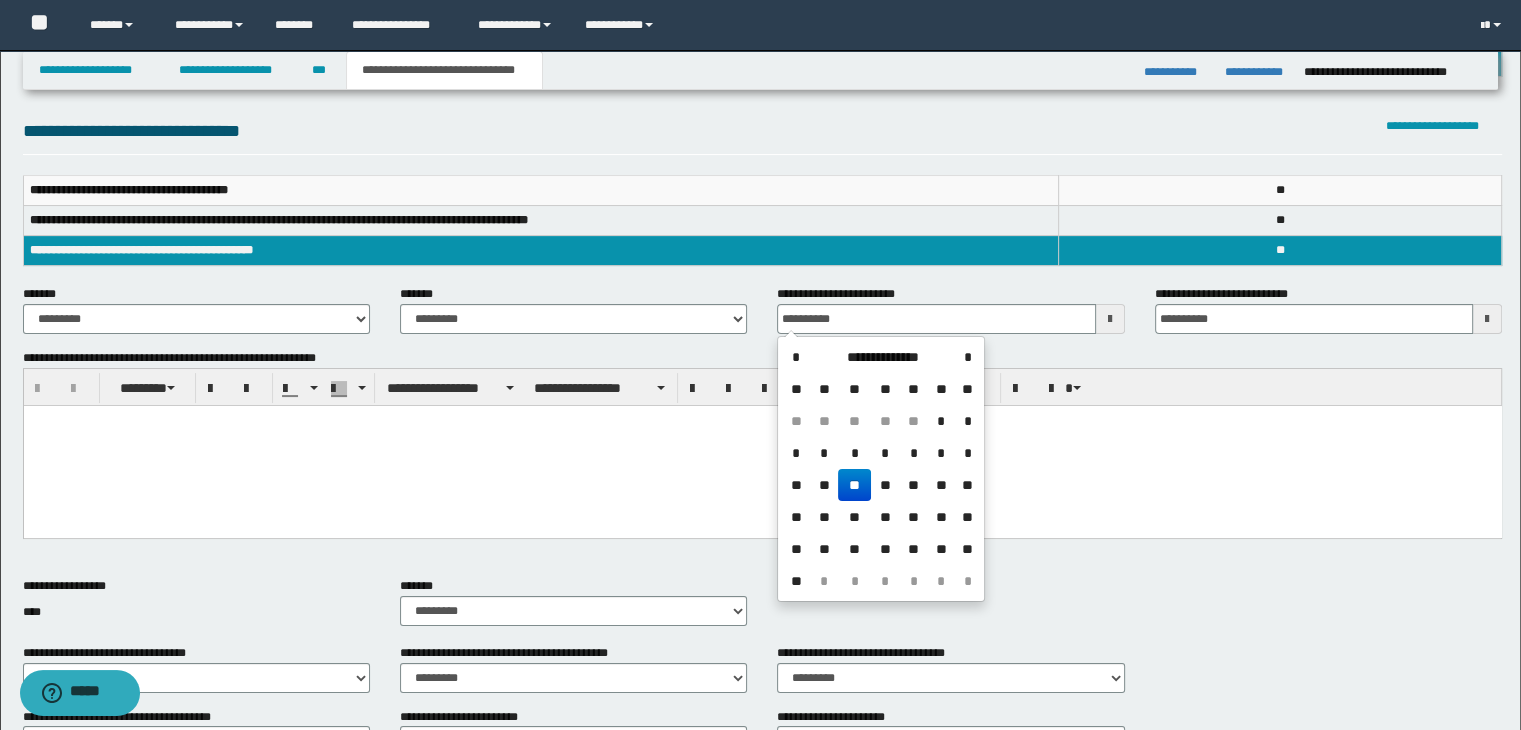 click at bounding box center (762, 446) 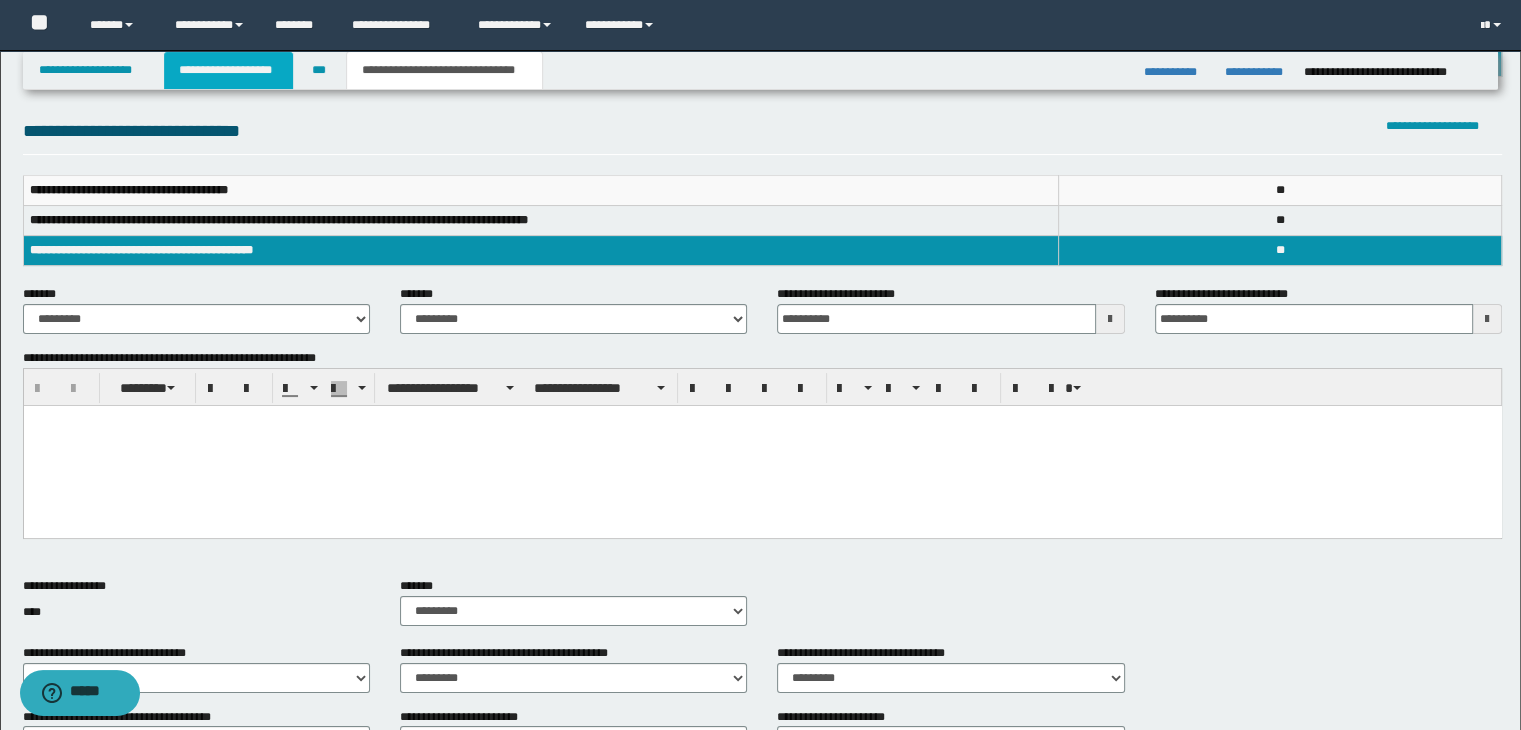 click on "**********" at bounding box center [228, 70] 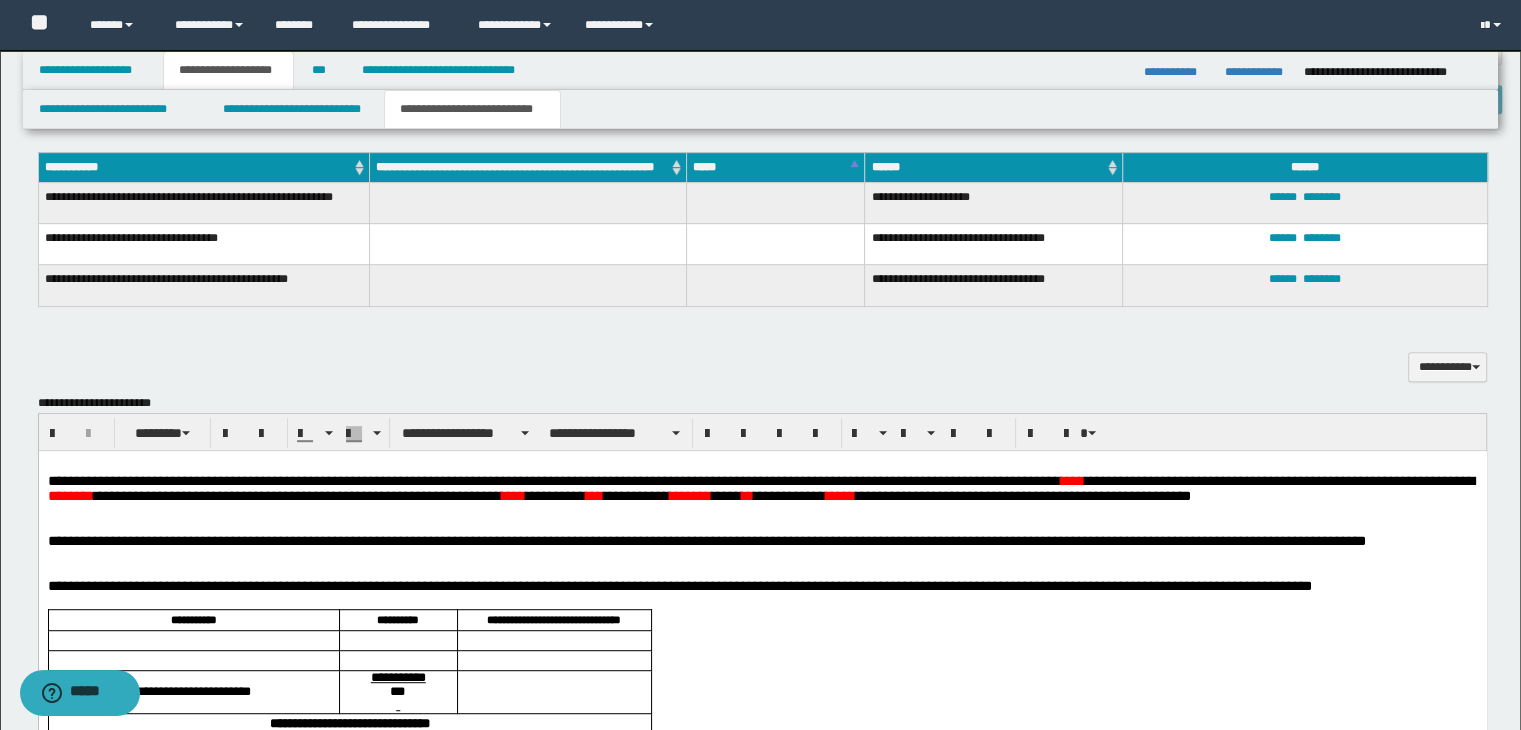 scroll, scrollTop: 1231, scrollLeft: 0, axis: vertical 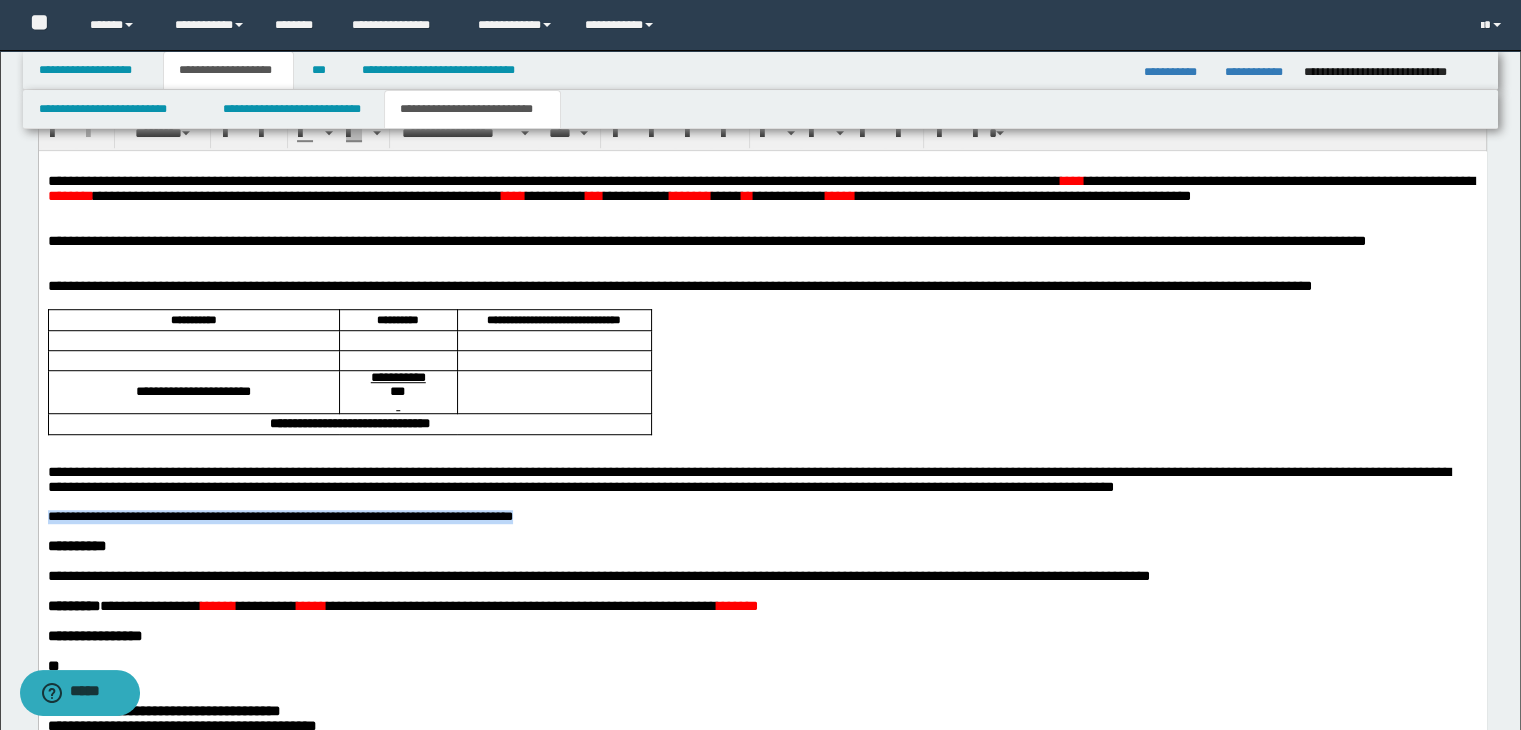 drag, startPoint x: 551, startPoint y: 555, endPoint x: 50, endPoint y: 563, distance: 501.06387 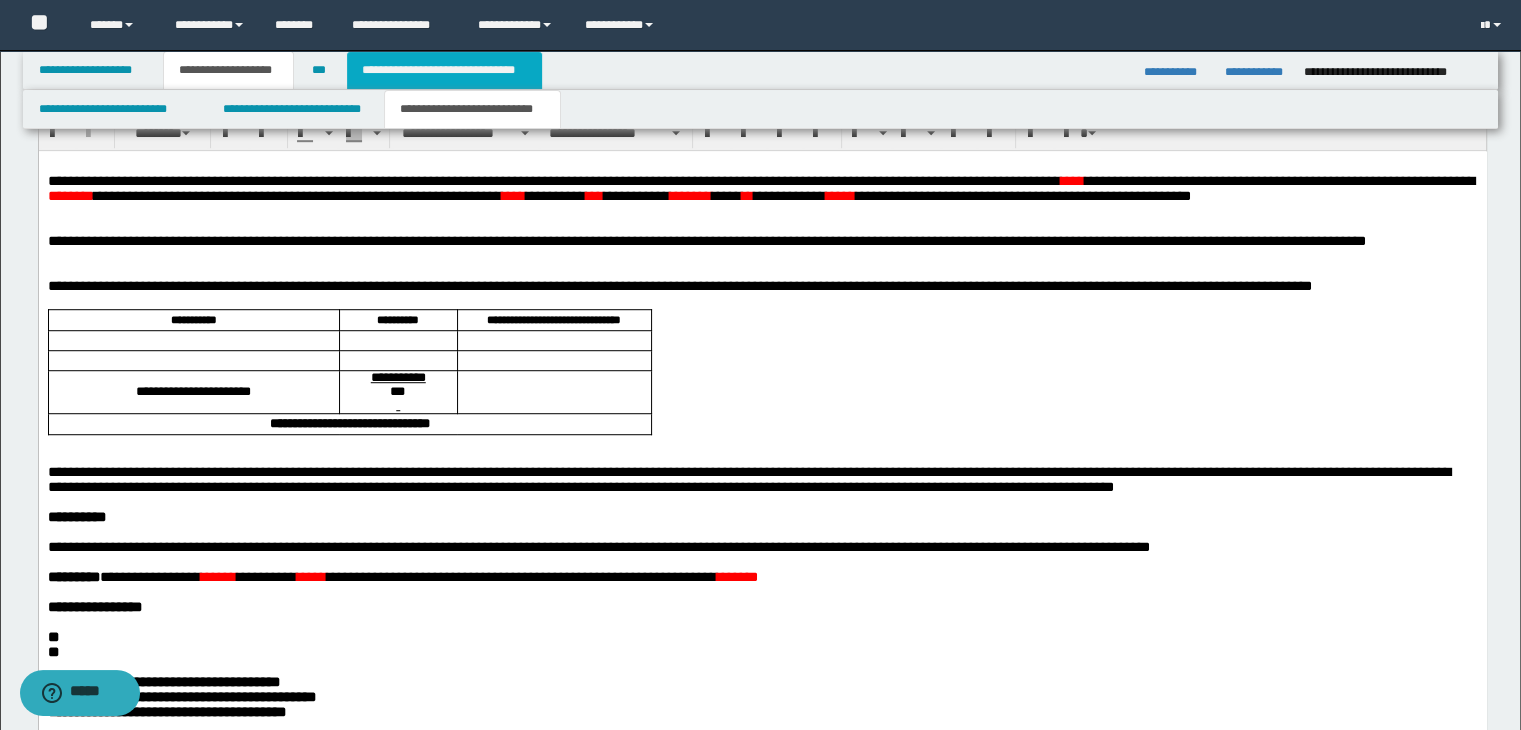 click on "**********" at bounding box center (444, 70) 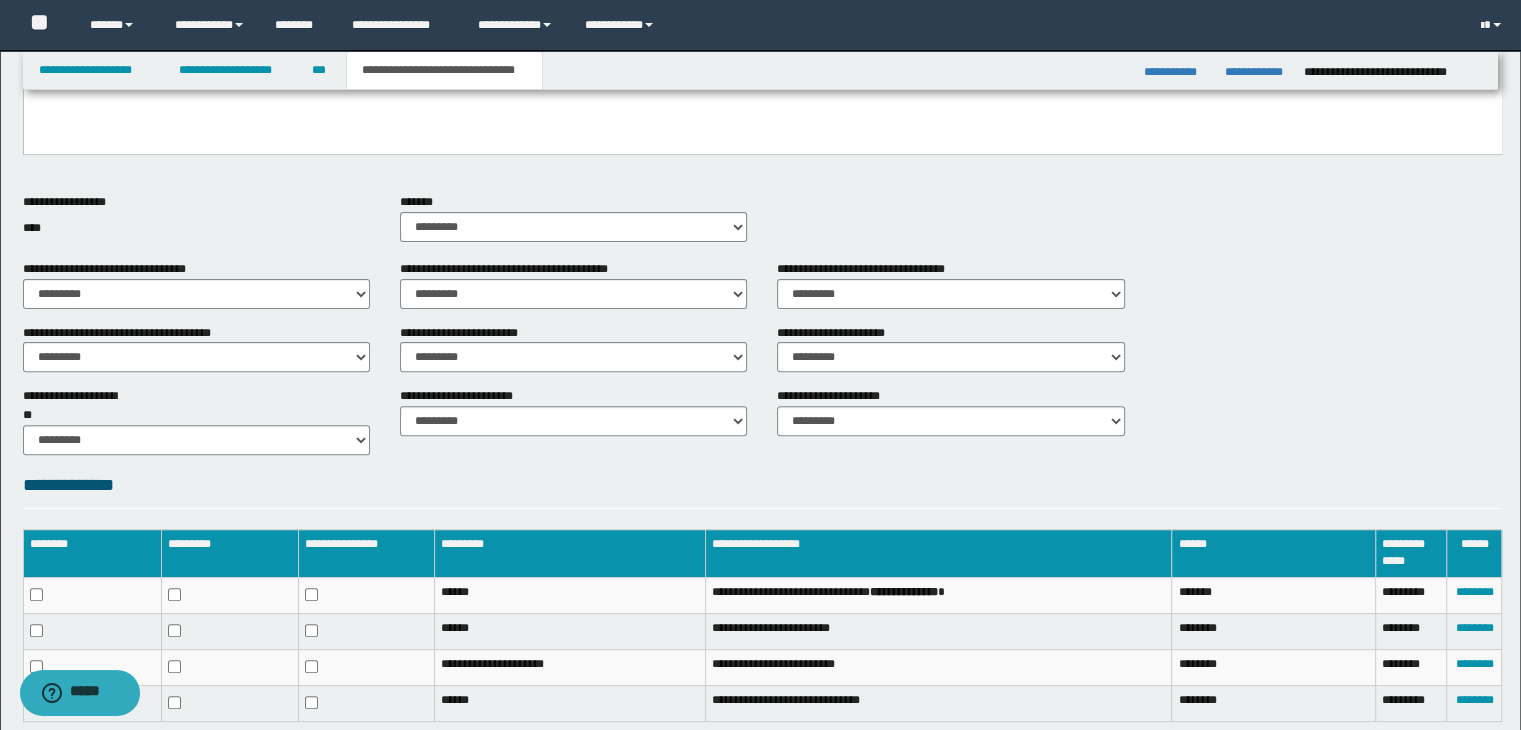 scroll, scrollTop: 432, scrollLeft: 0, axis: vertical 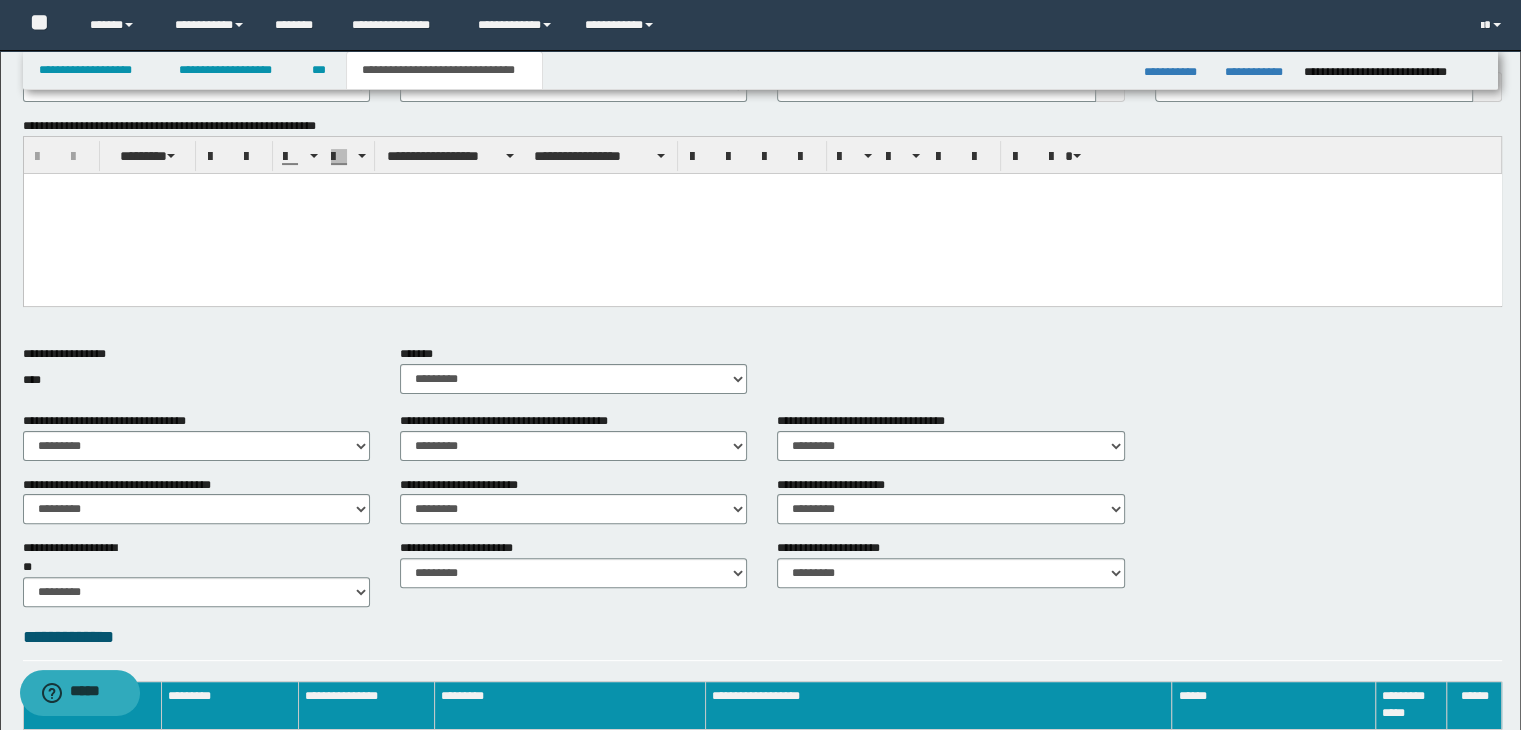 click at bounding box center (762, 214) 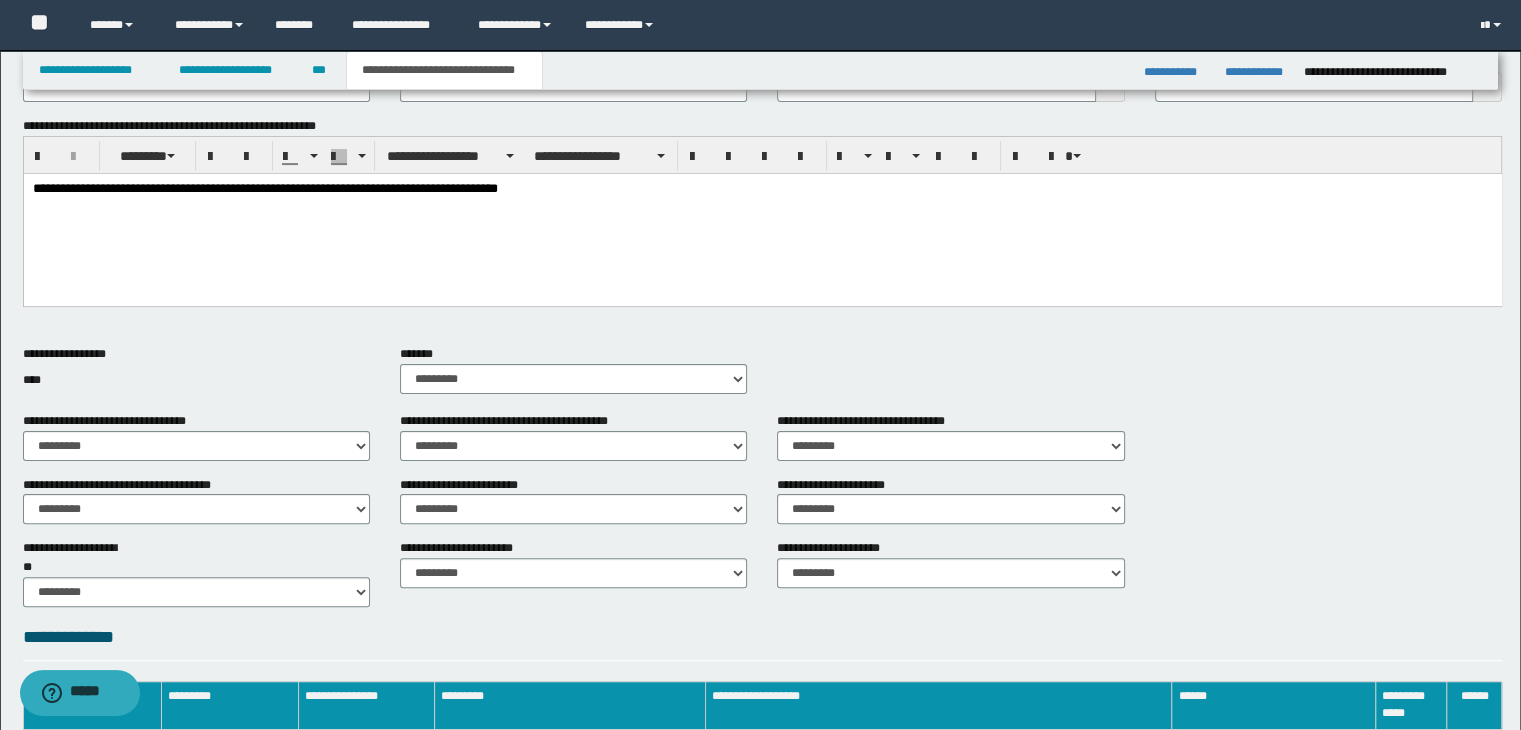 click on "**********" at bounding box center [762, 190] 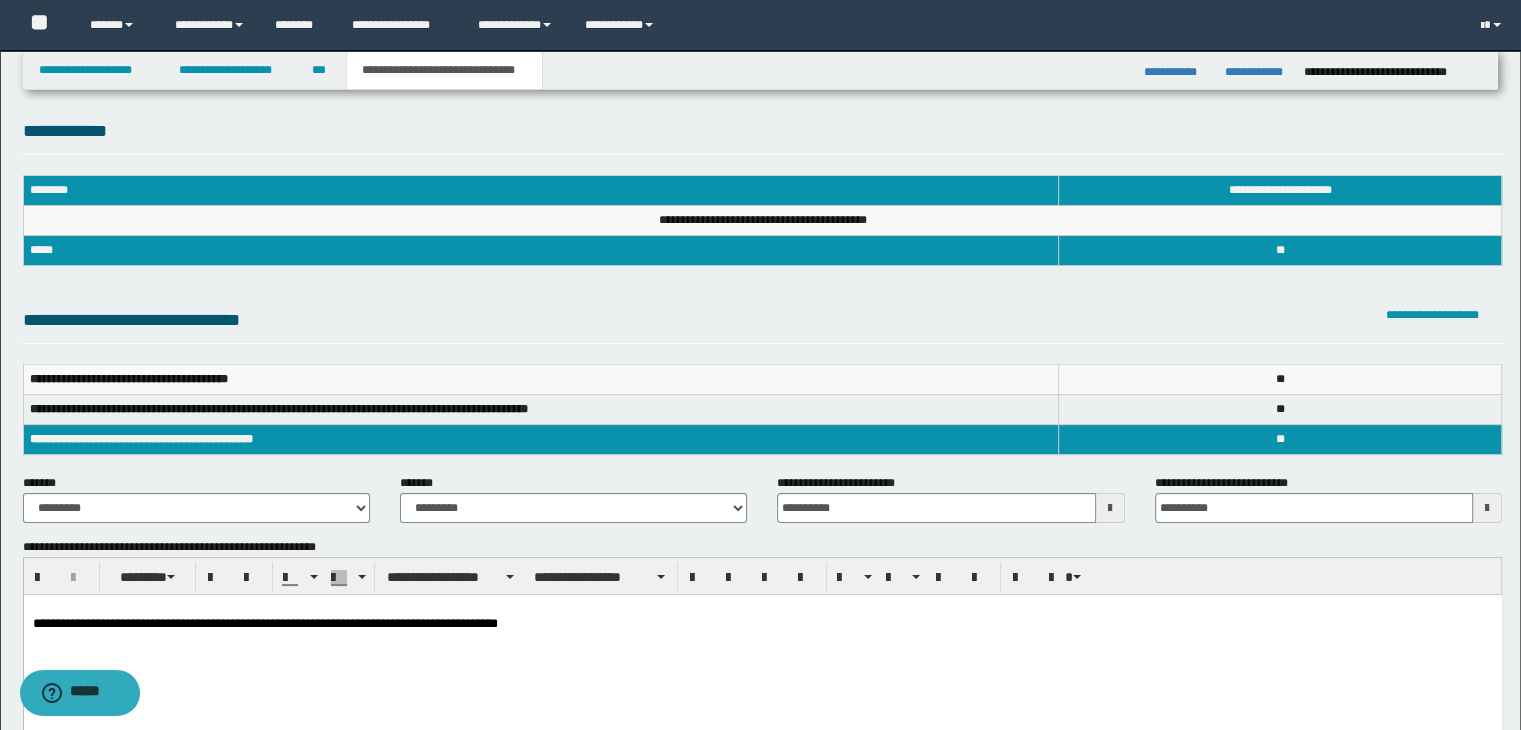 scroll, scrollTop: 0, scrollLeft: 0, axis: both 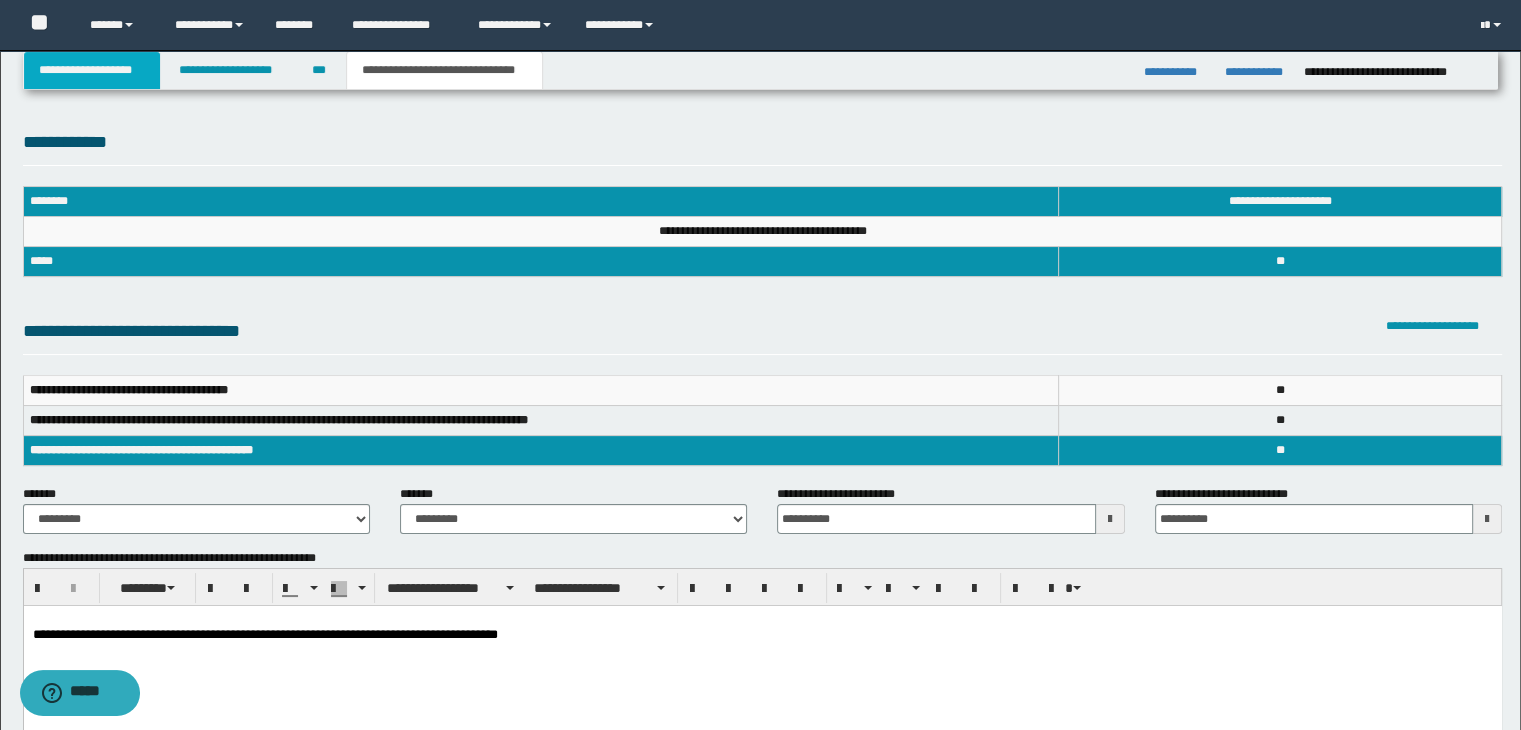 click on "**********" at bounding box center [92, 70] 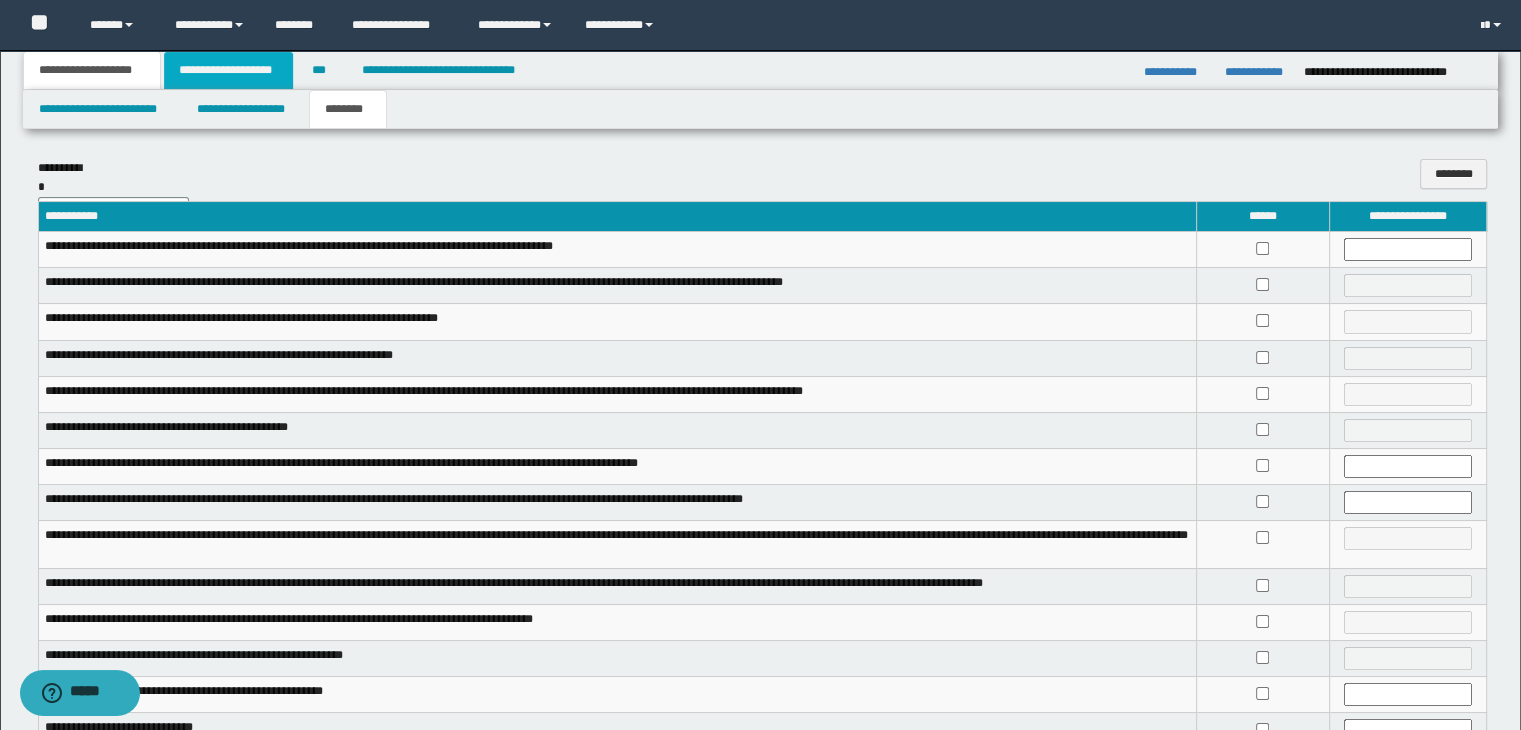 click on "**********" at bounding box center (228, 70) 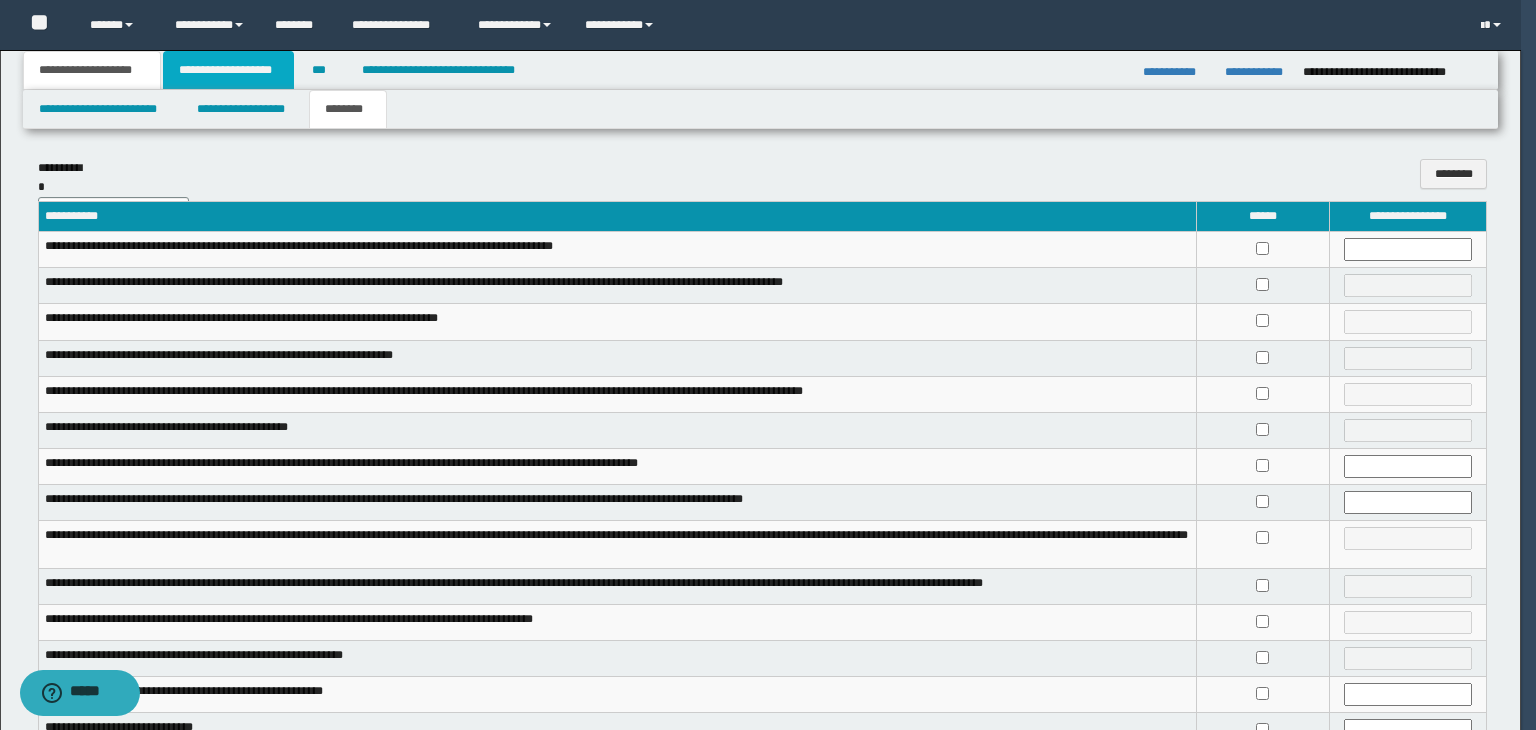 type 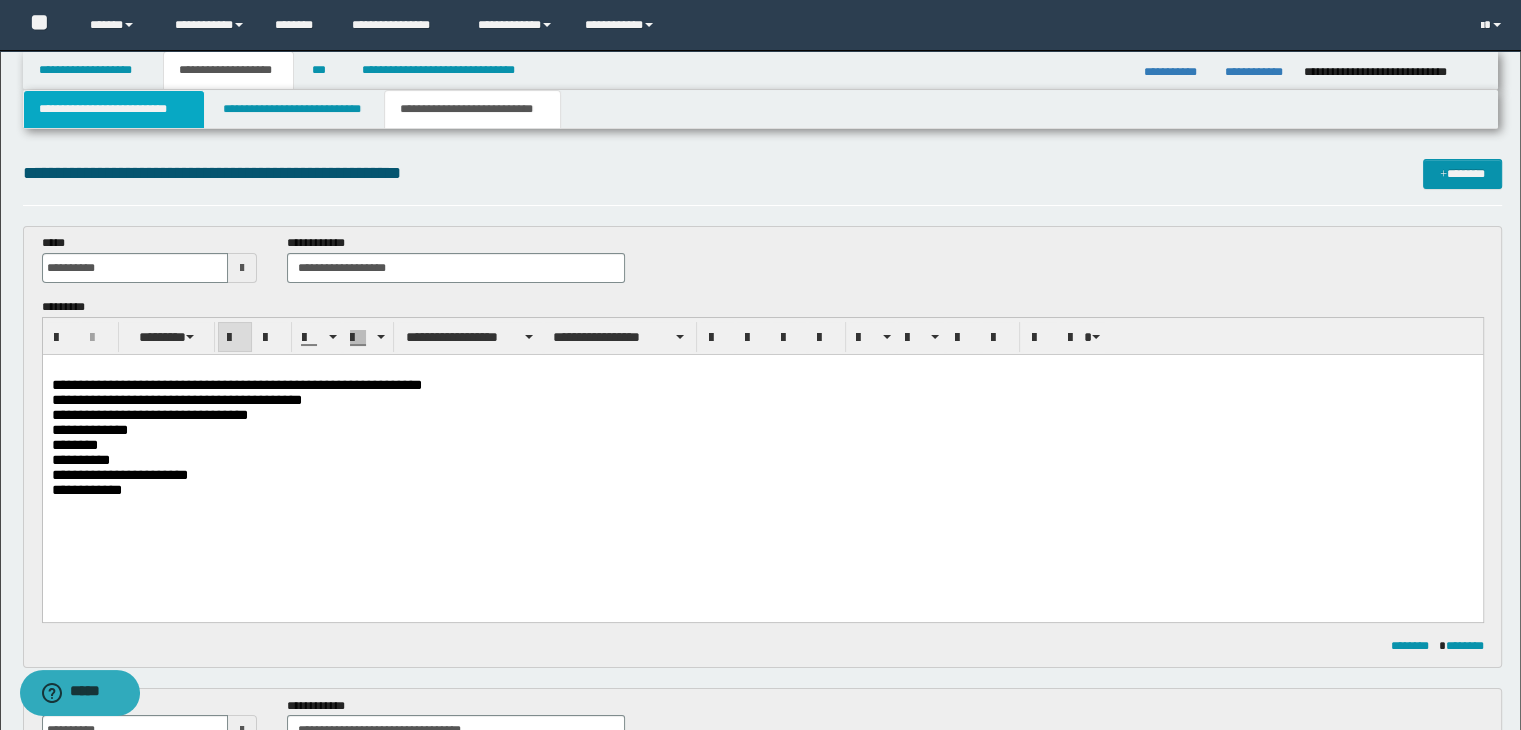 click on "**********" at bounding box center (114, 109) 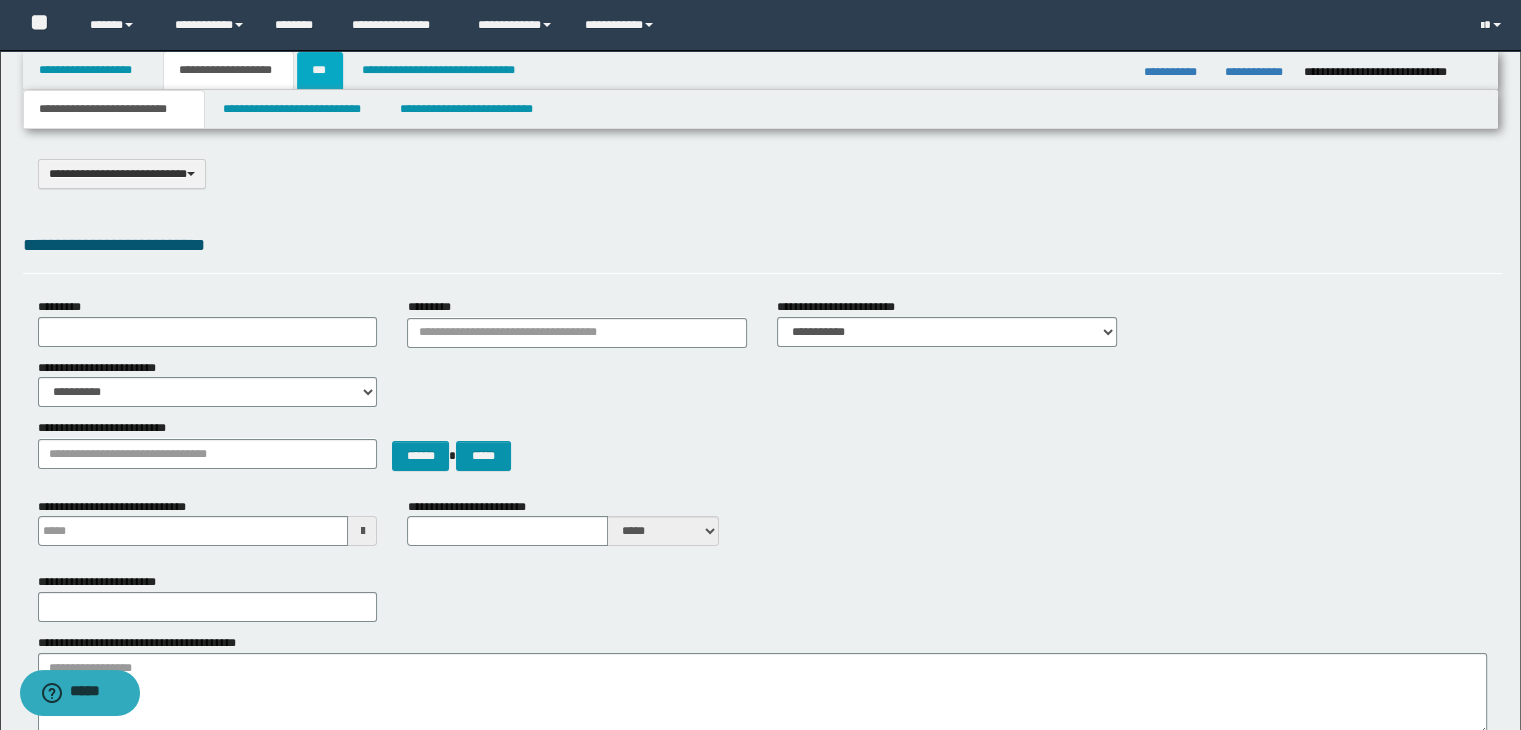 click on "***" at bounding box center [320, 70] 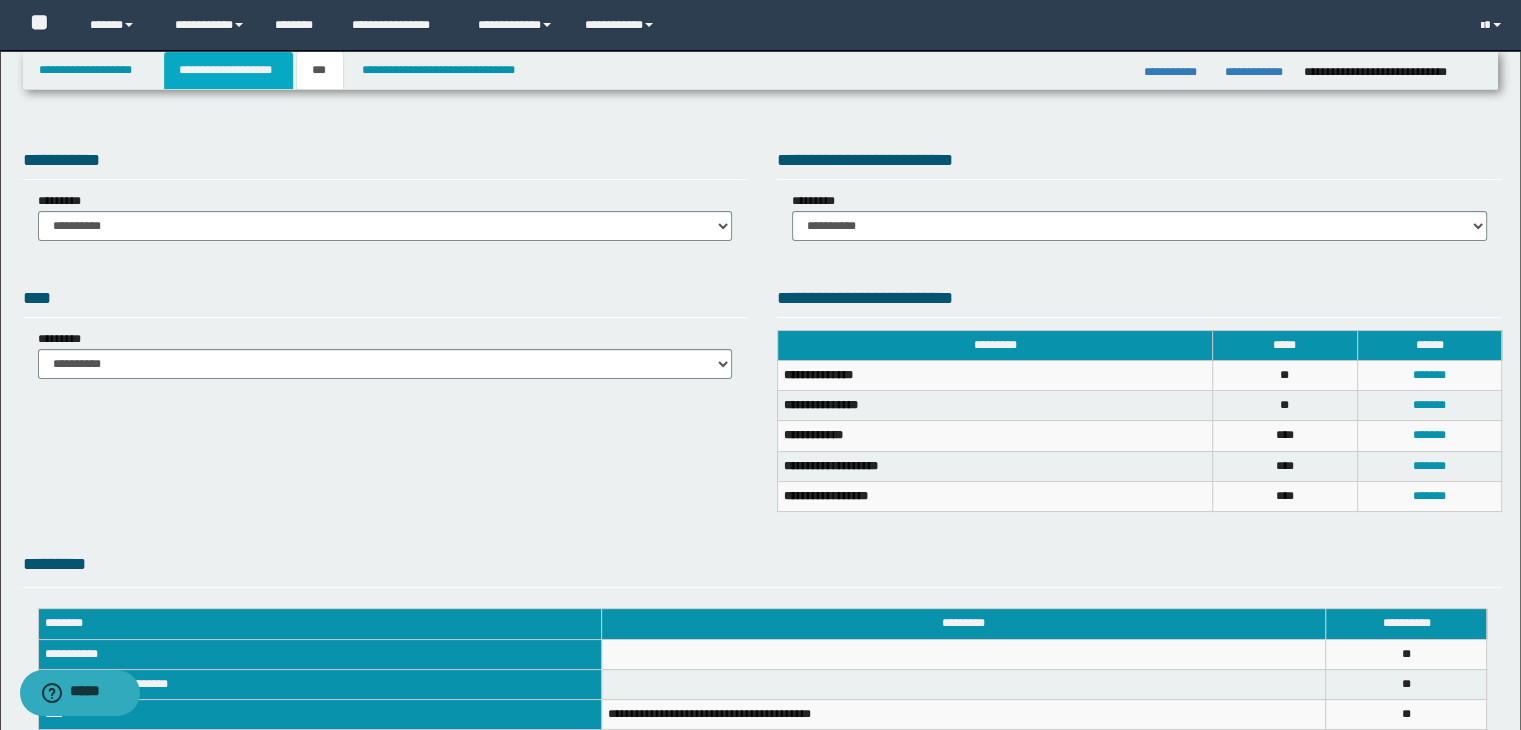 click on "**********" at bounding box center [228, 70] 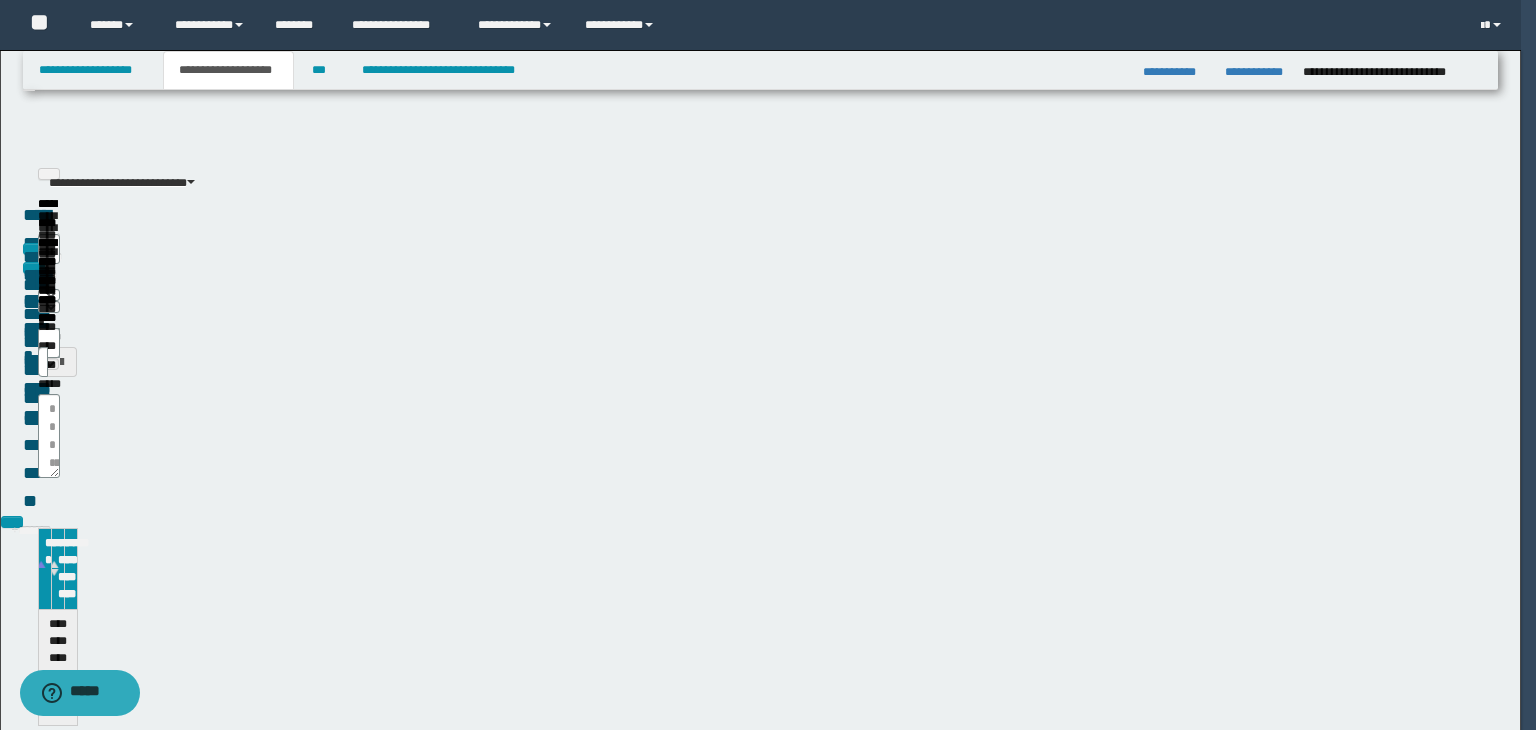 type 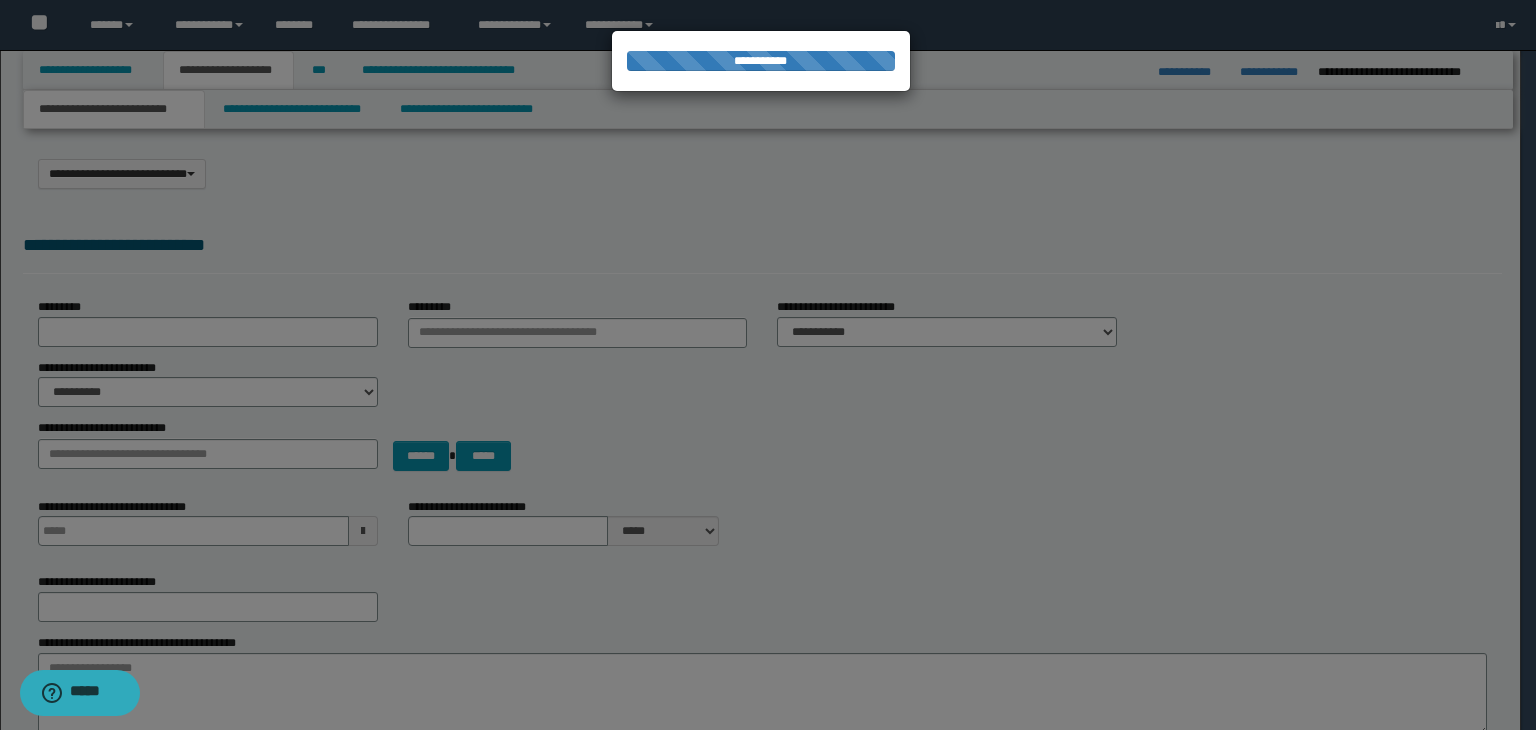 click on "**********" at bounding box center (760, 913) 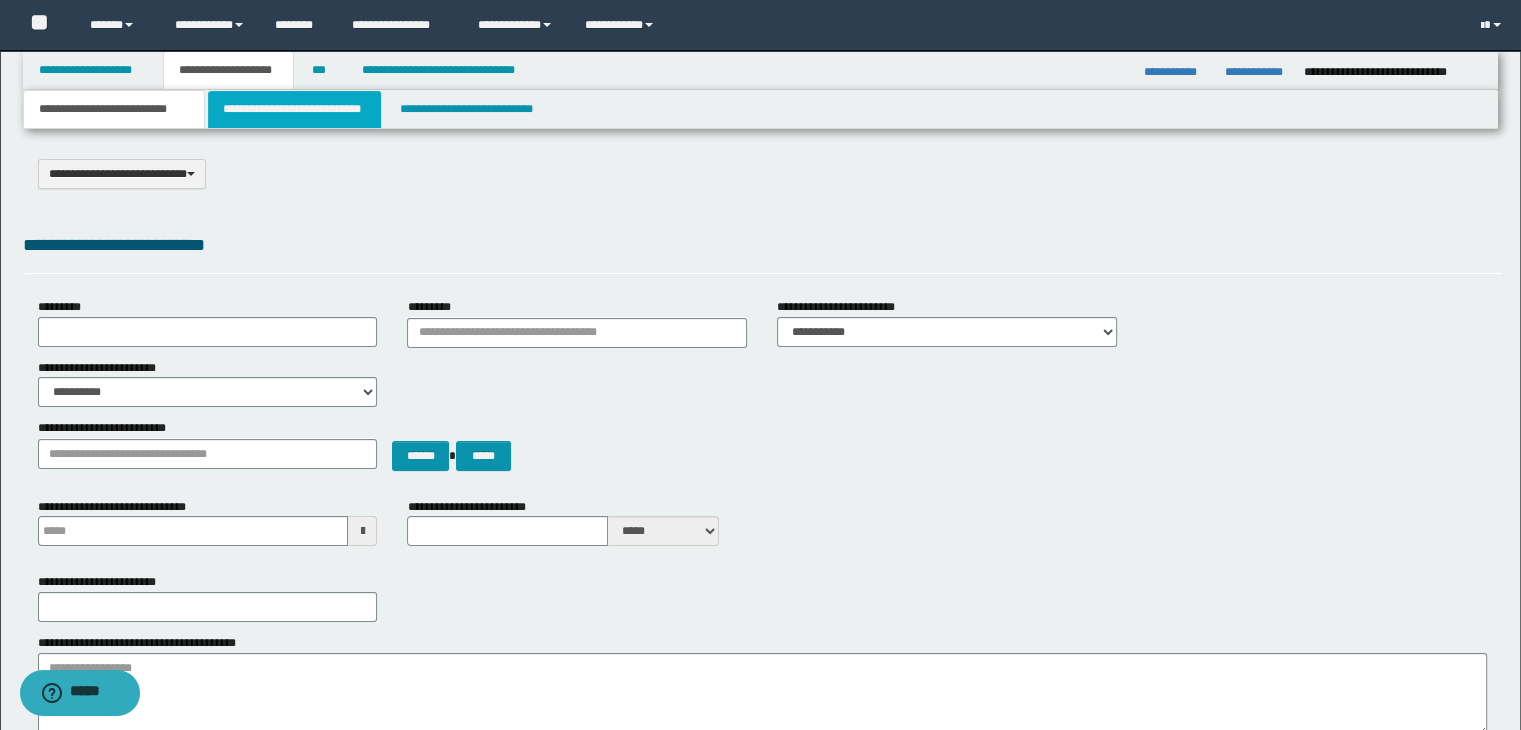 click on "**********" at bounding box center (294, 109) 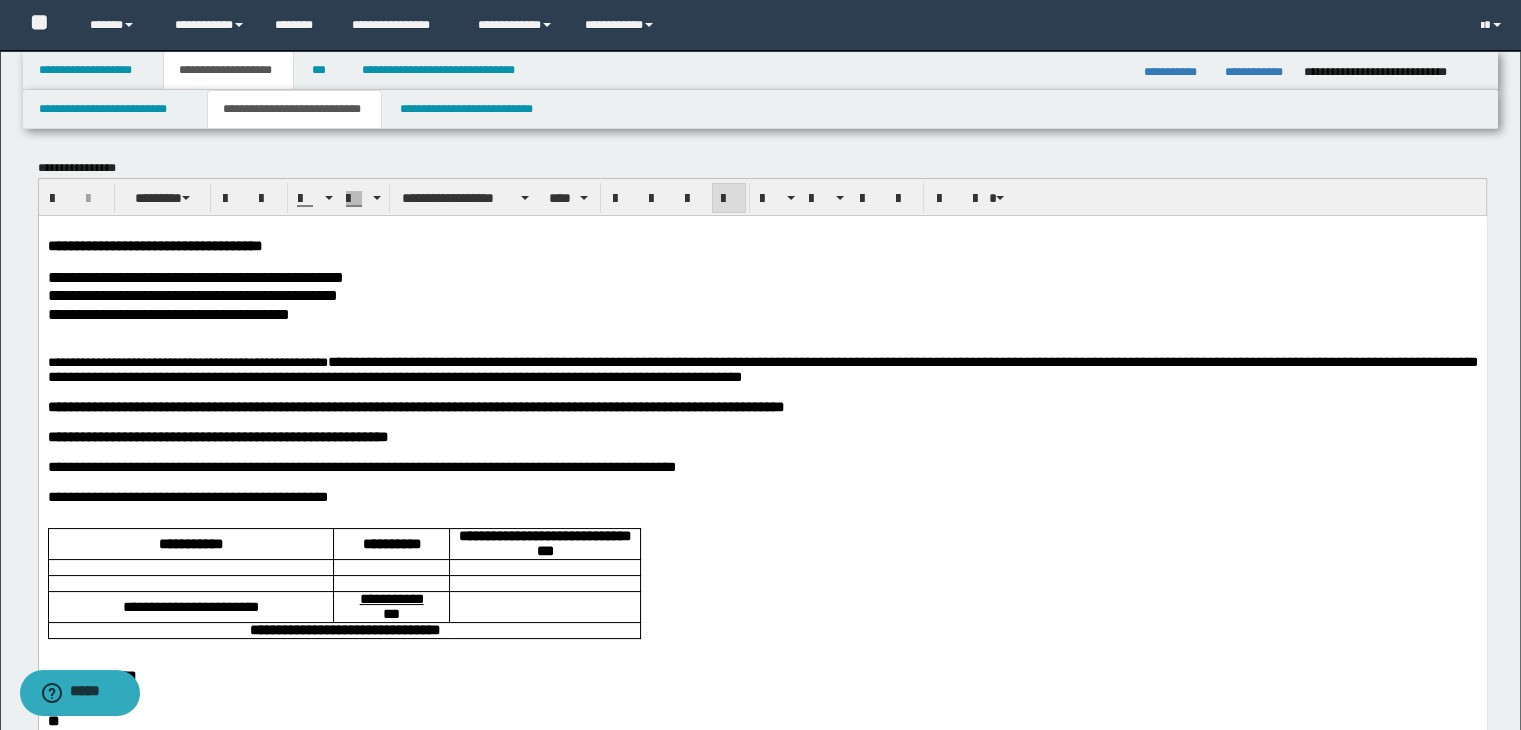 drag, startPoint x: 43, startPoint y: 298, endPoint x: 271, endPoint y: 309, distance: 228.2652 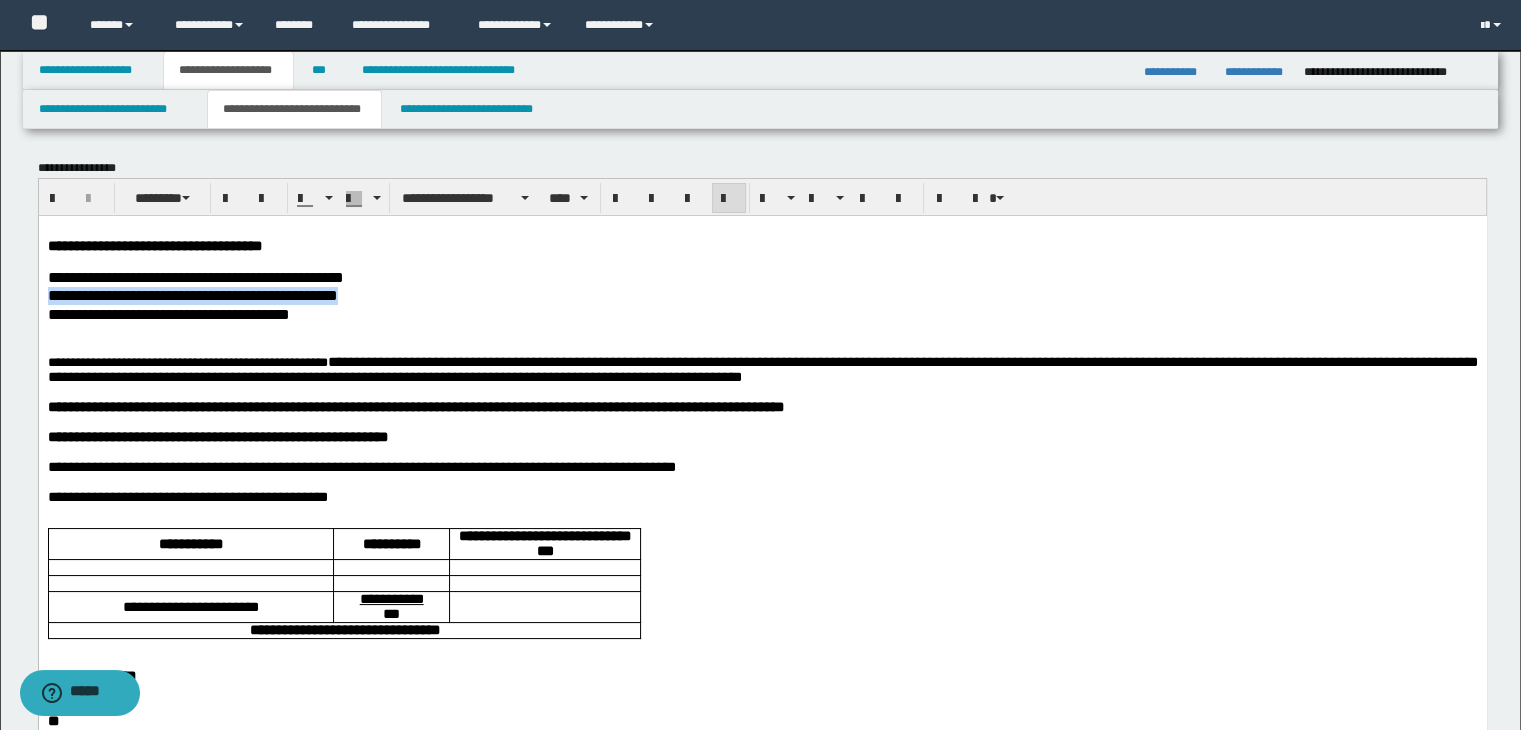 drag, startPoint x: 405, startPoint y: 300, endPoint x: 43, endPoint y: 314, distance: 362.27063 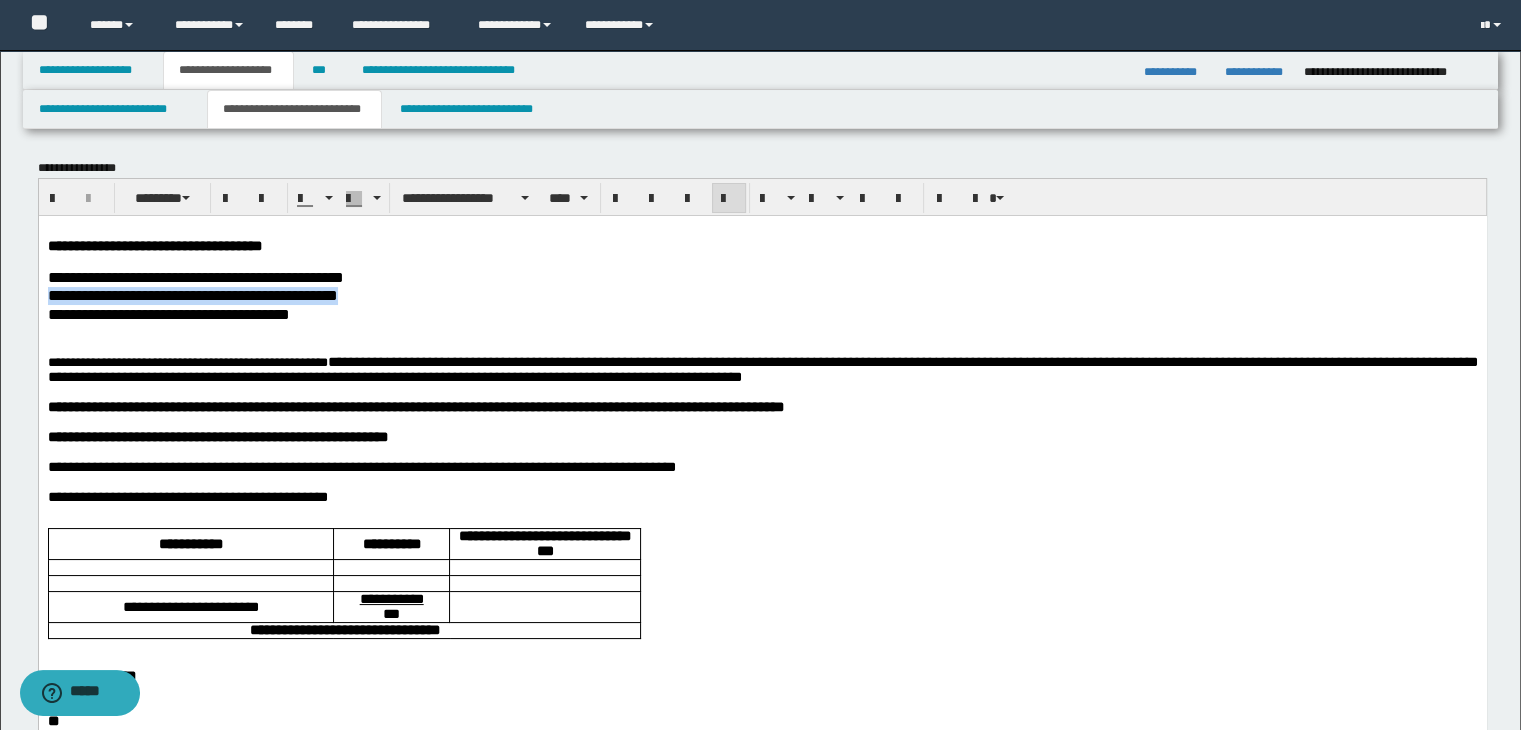 click on "**********" at bounding box center (762, 744) 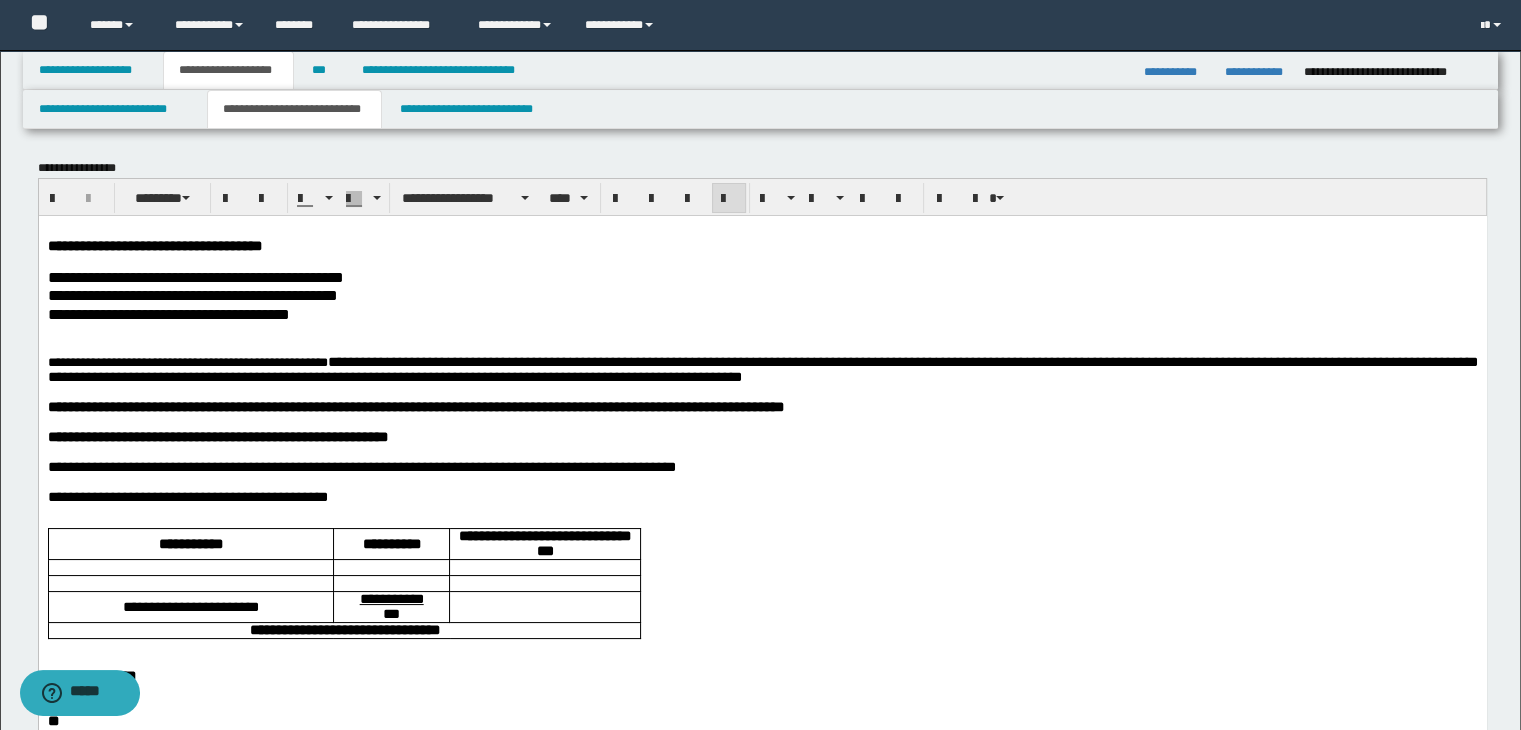 click on "**********" at bounding box center [187, 361] 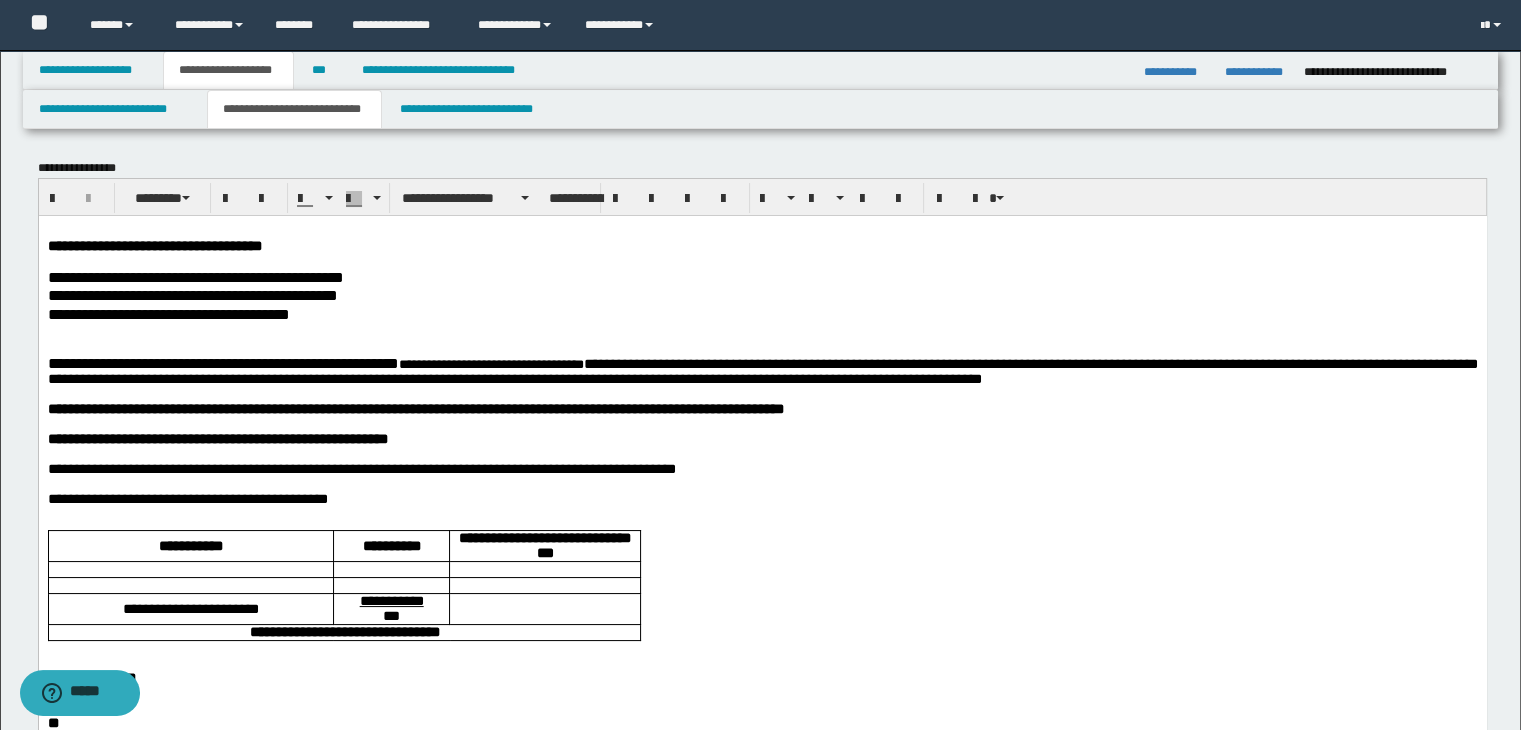 drag, startPoint x: 867, startPoint y: 473, endPoint x: 857, endPoint y: 461, distance: 15.6205 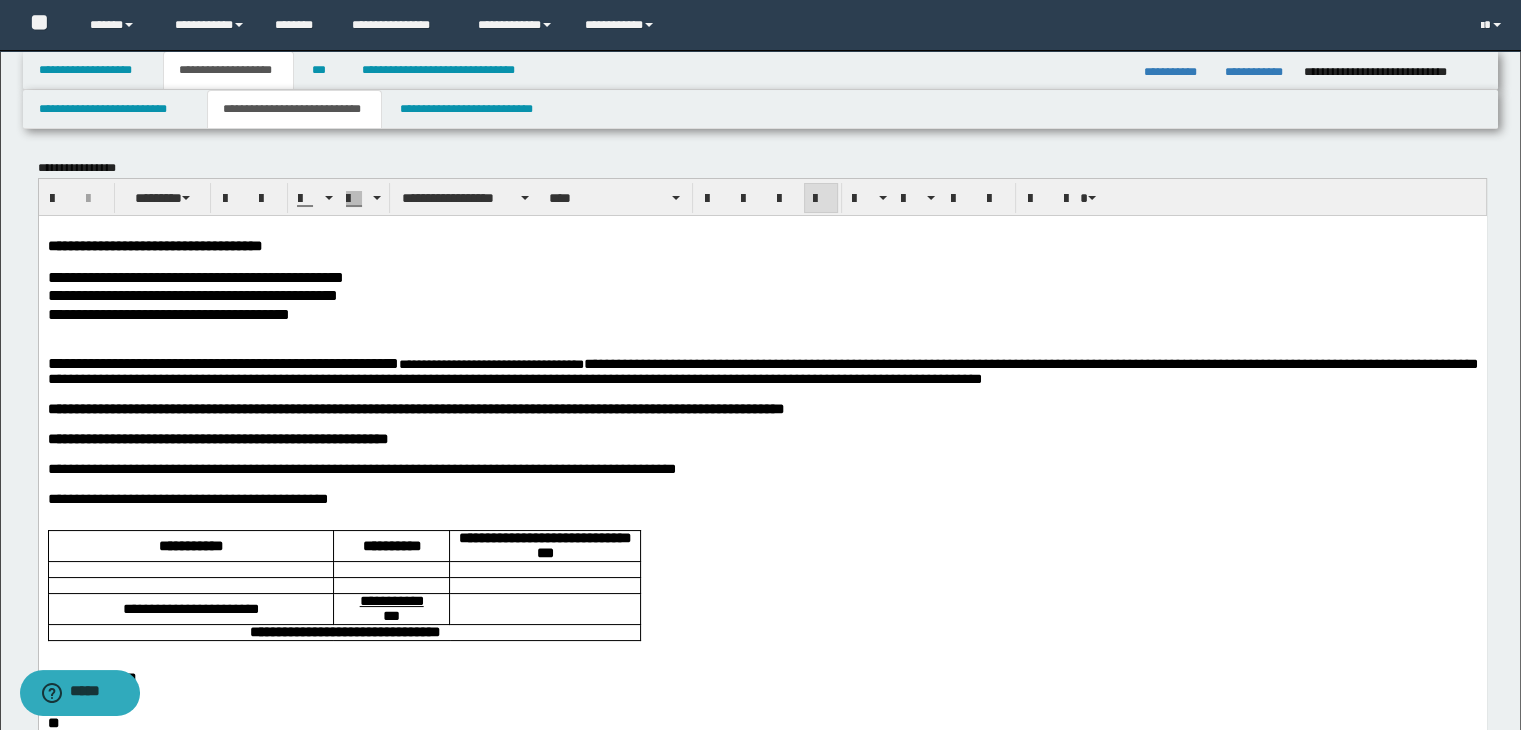 drag, startPoint x: 579, startPoint y: 373, endPoint x: 607, endPoint y: 369, distance: 28.284271 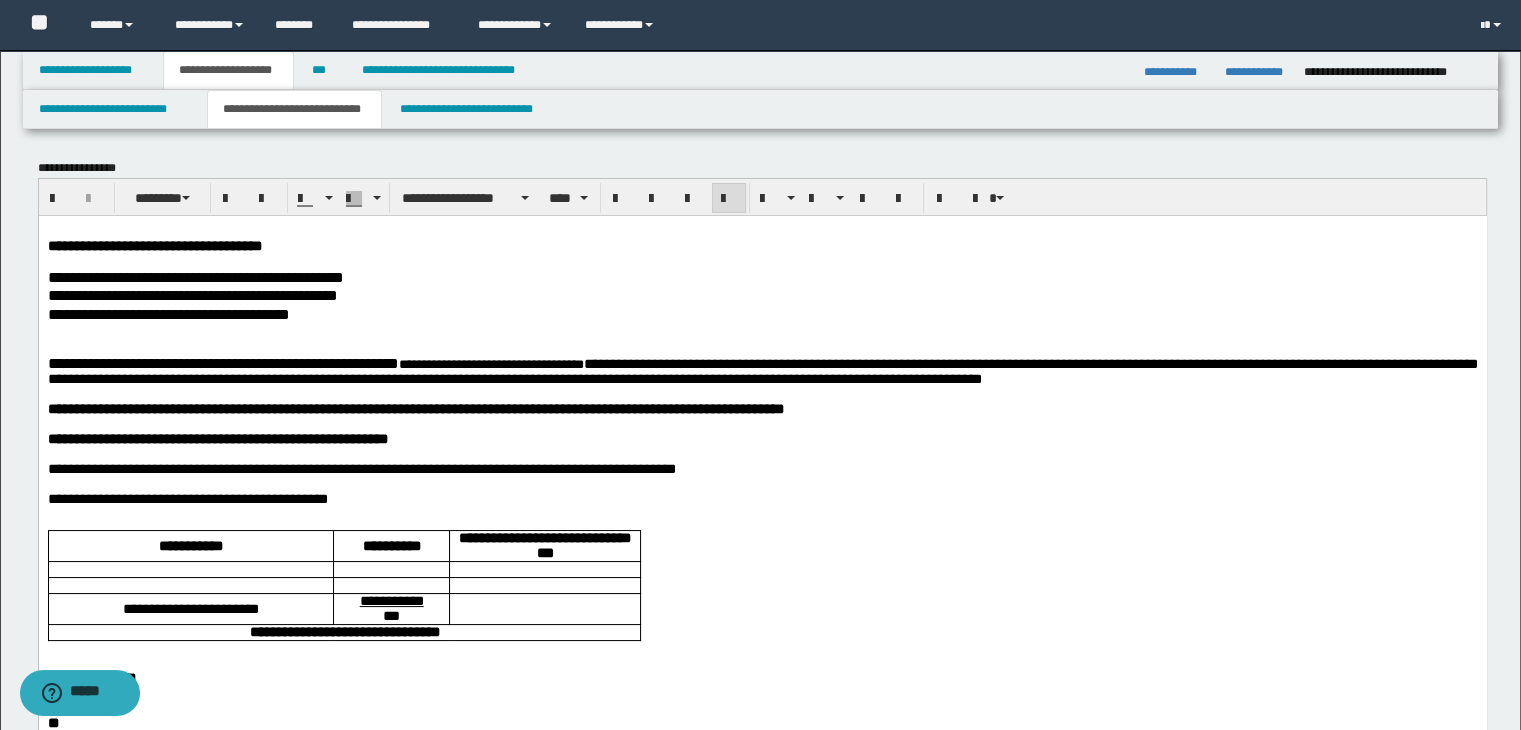 drag, startPoint x: 598, startPoint y: 370, endPoint x: 607, endPoint y: 376, distance: 10.816654 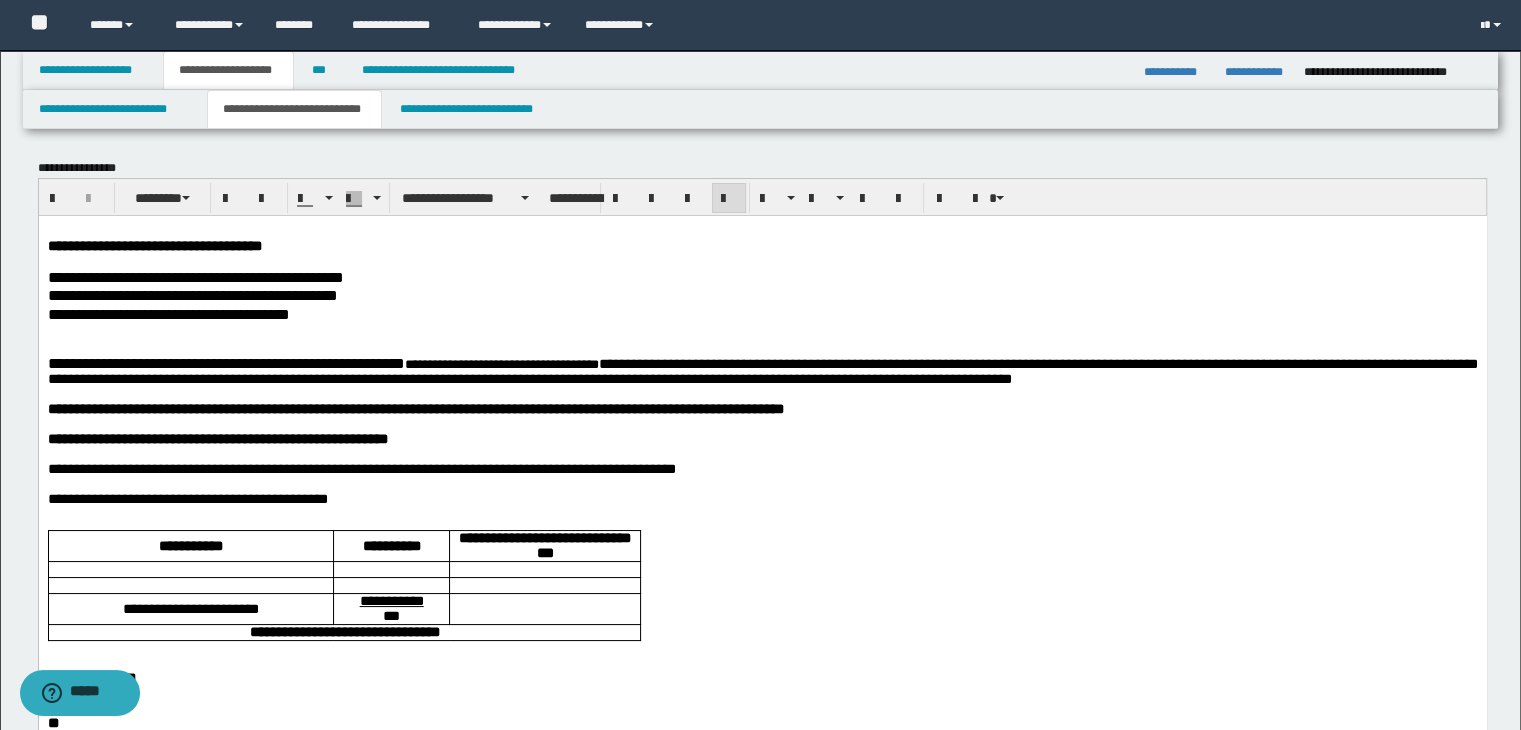 click on "**********" at bounding box center (762, 468) 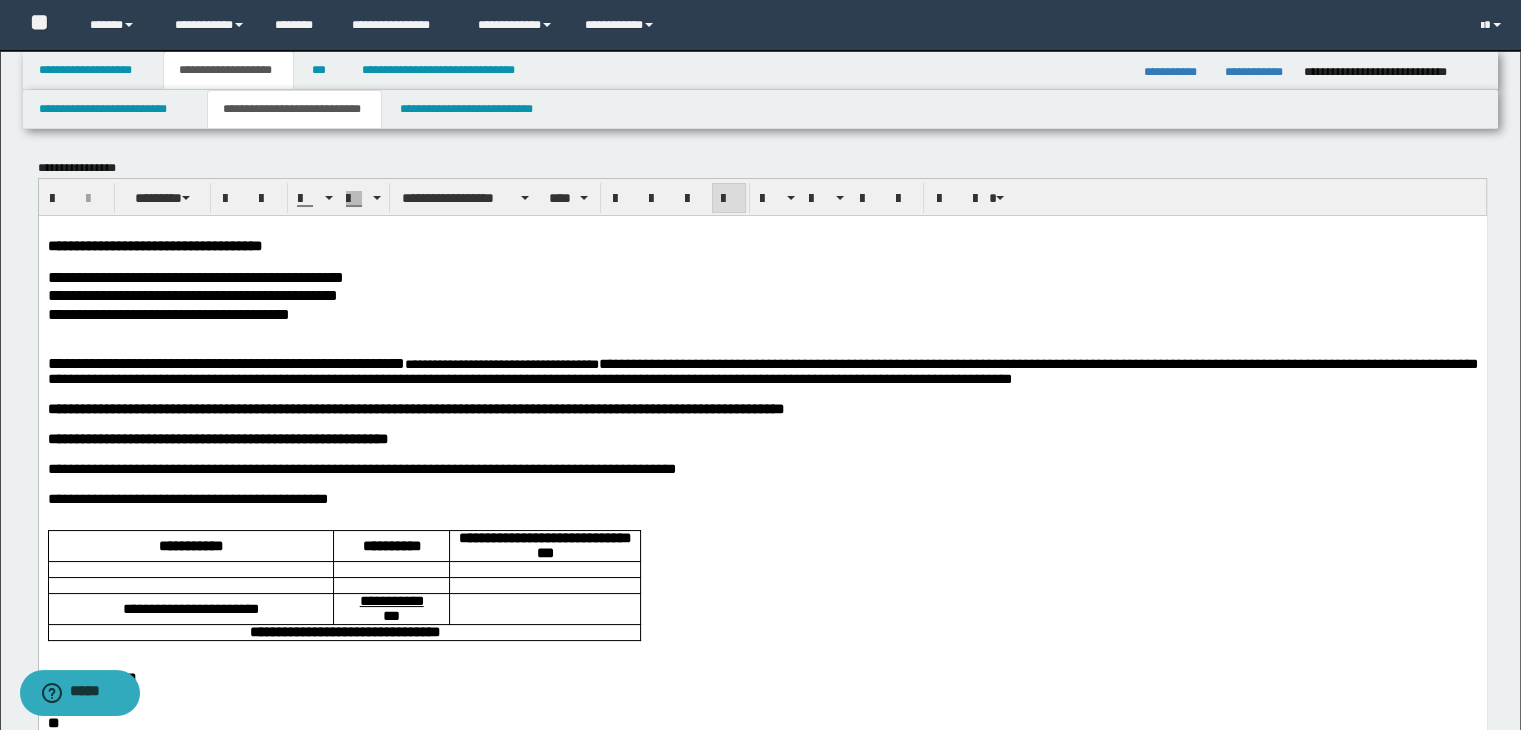 click on "**********" at bounding box center [322, 363] 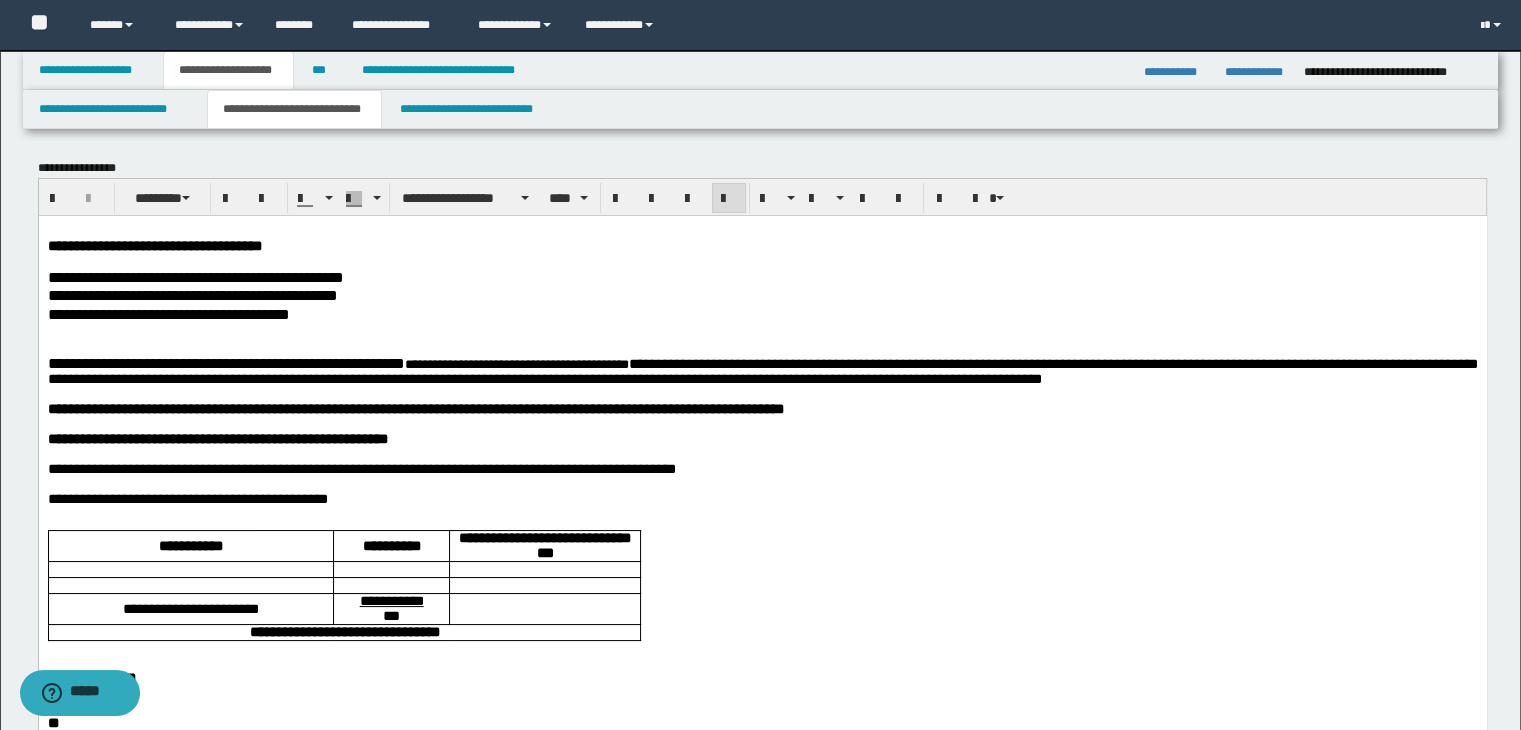 click on "**********" at bounding box center [762, 745] 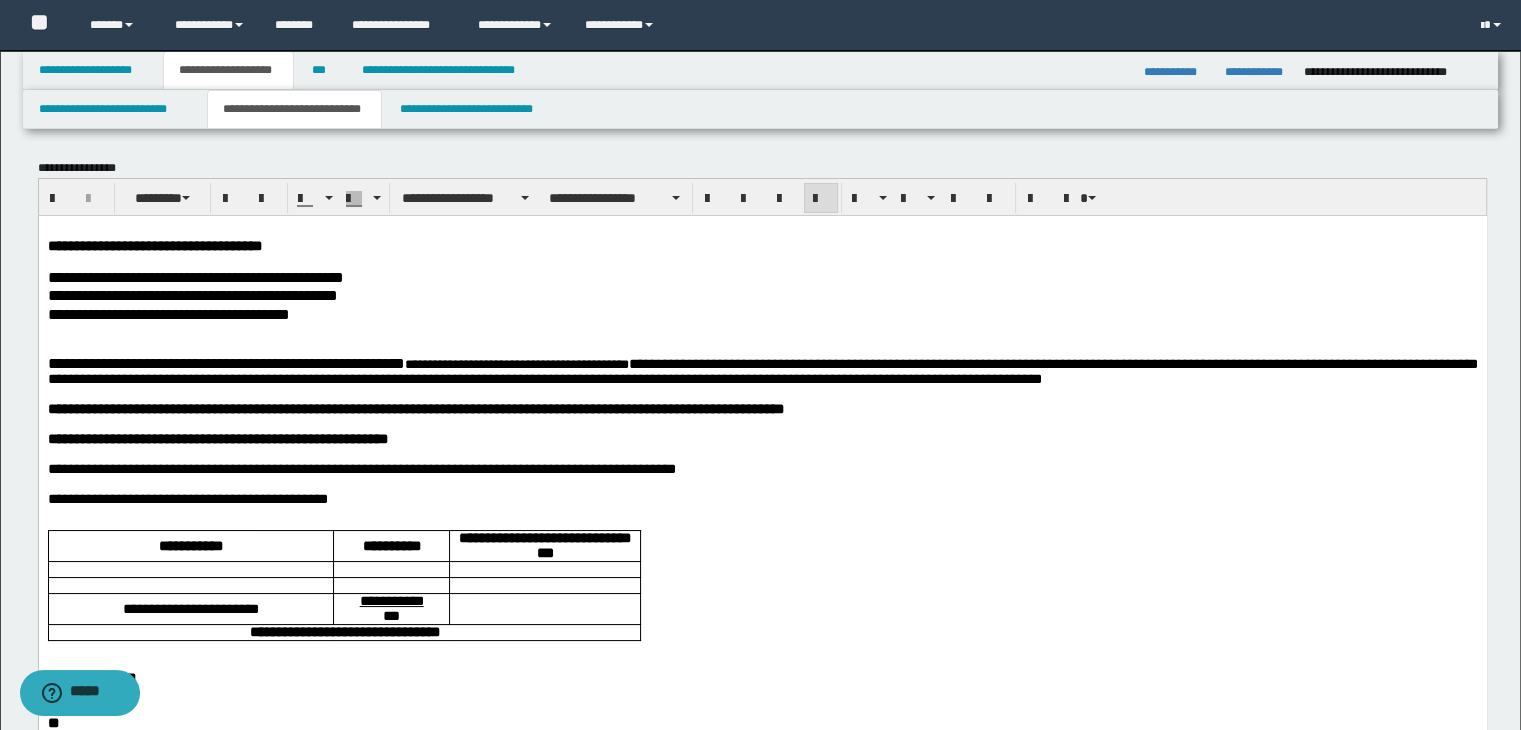 click at bounding box center (762, 513) 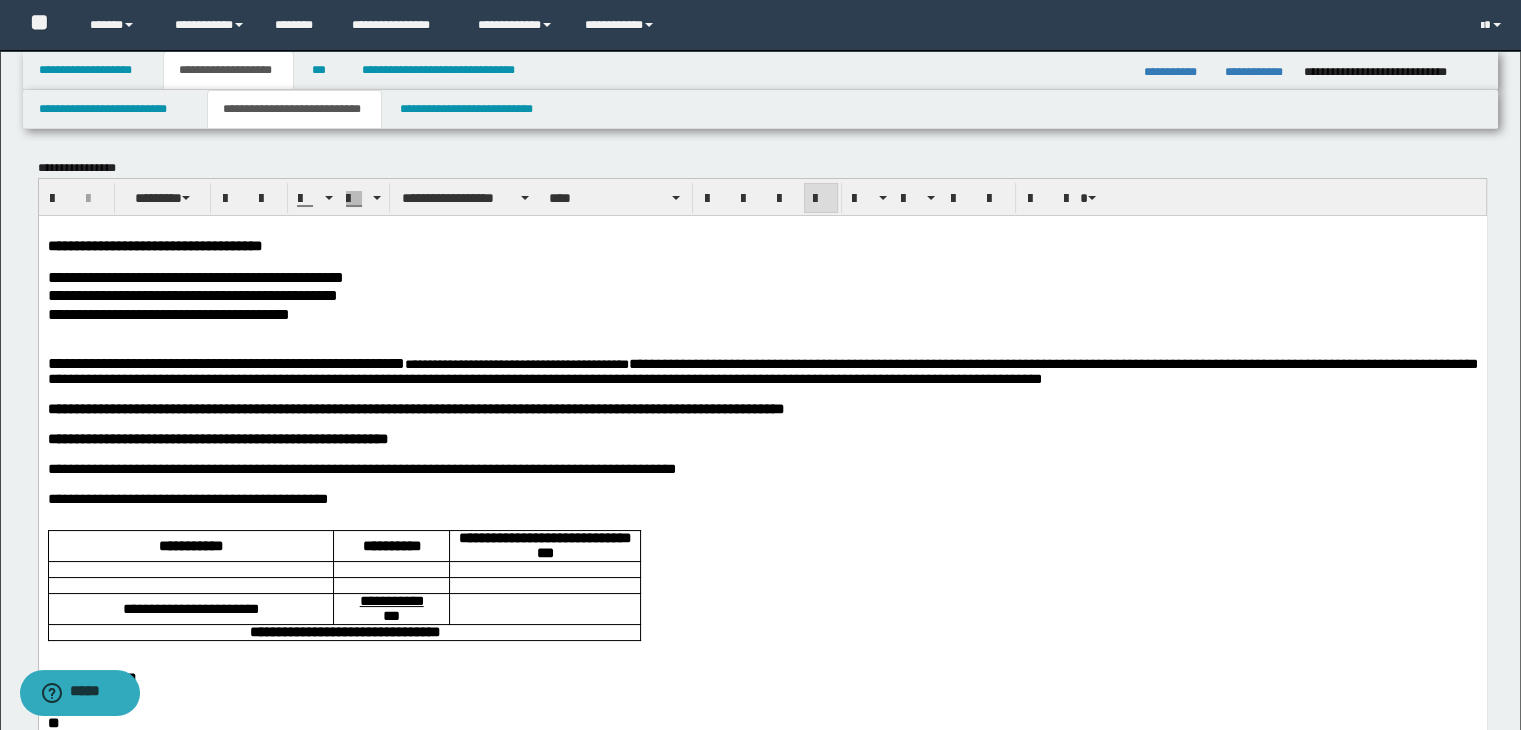 click on "**********" at bounding box center (337, 363) 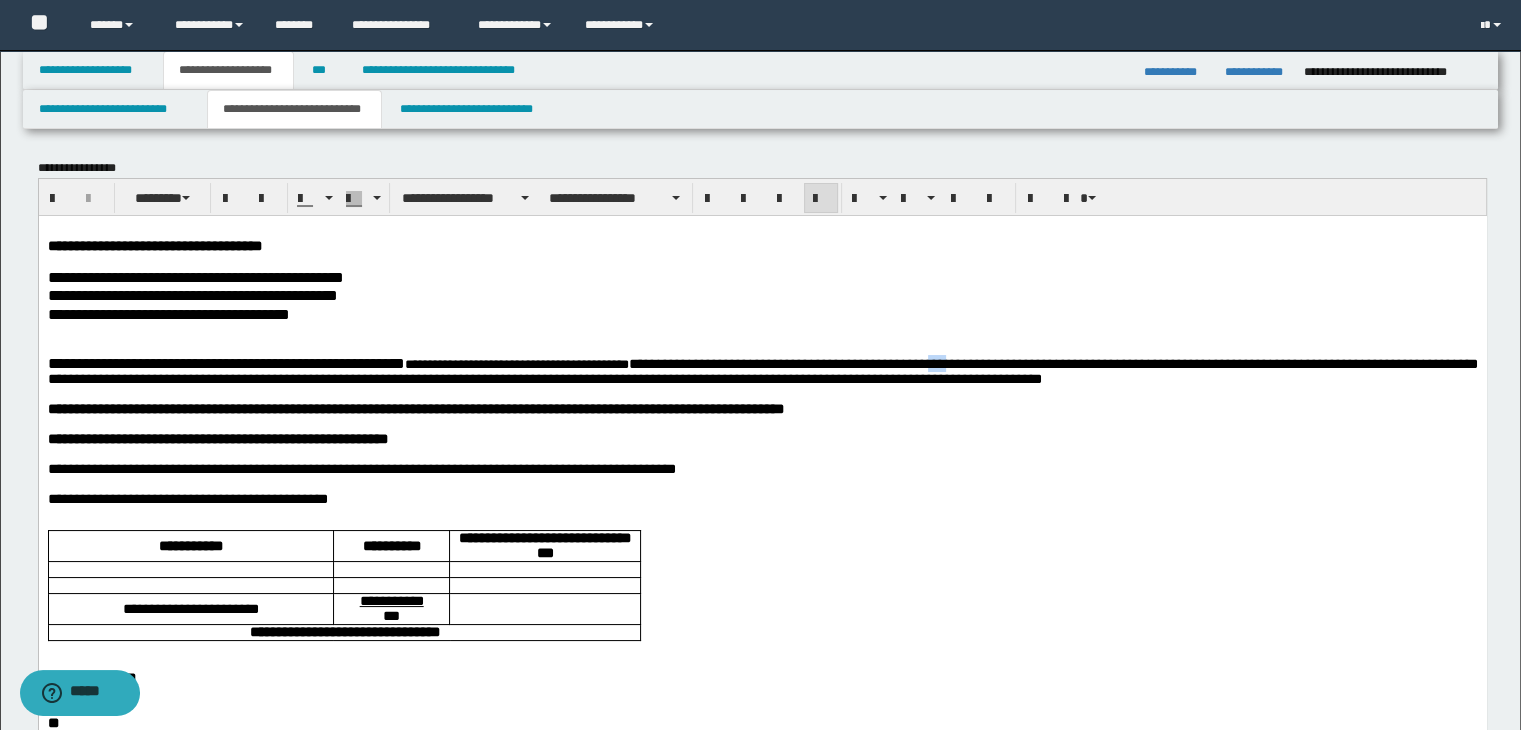 drag, startPoint x: 1047, startPoint y: 366, endPoint x: 1019, endPoint y: 371, distance: 28.442924 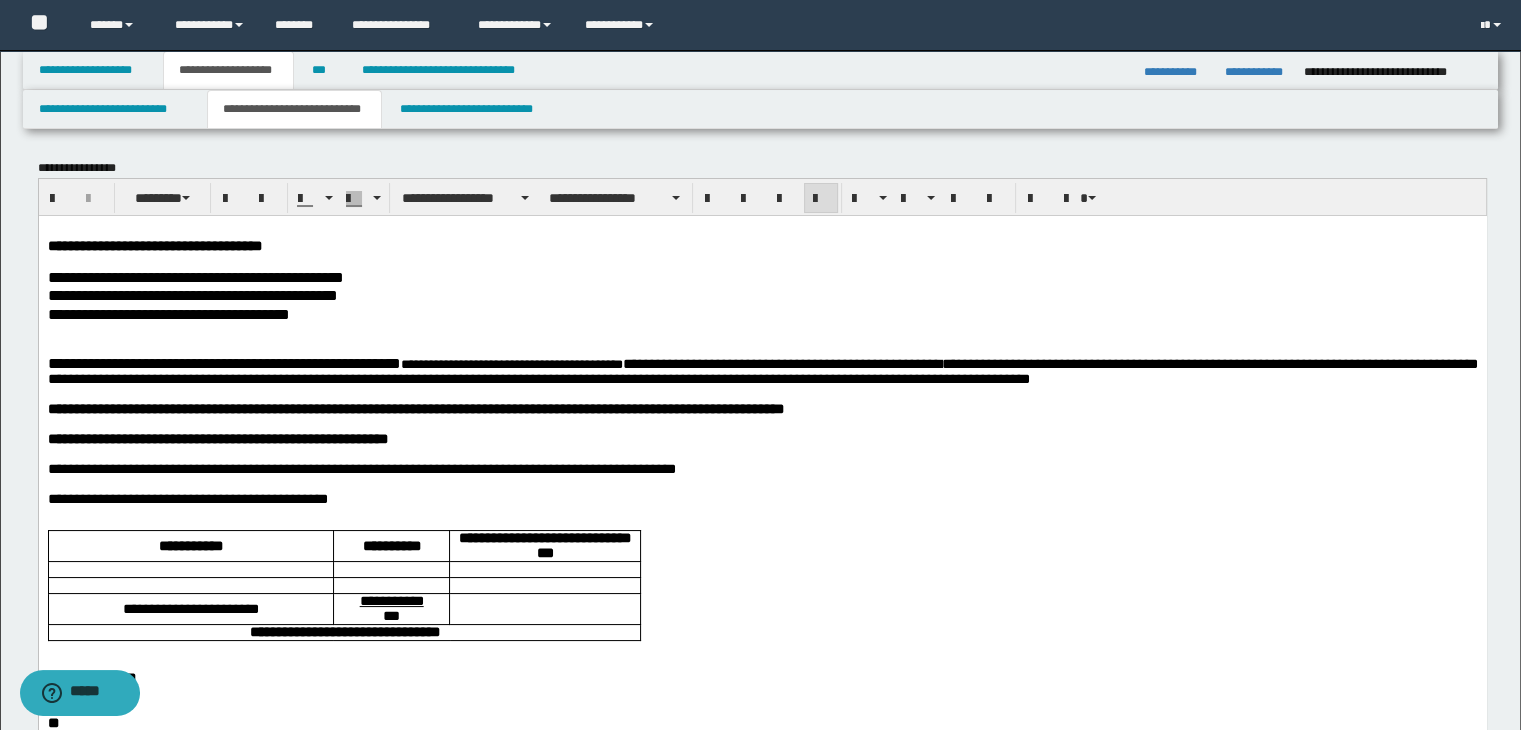click on "**********" at bounding box center (762, 370) 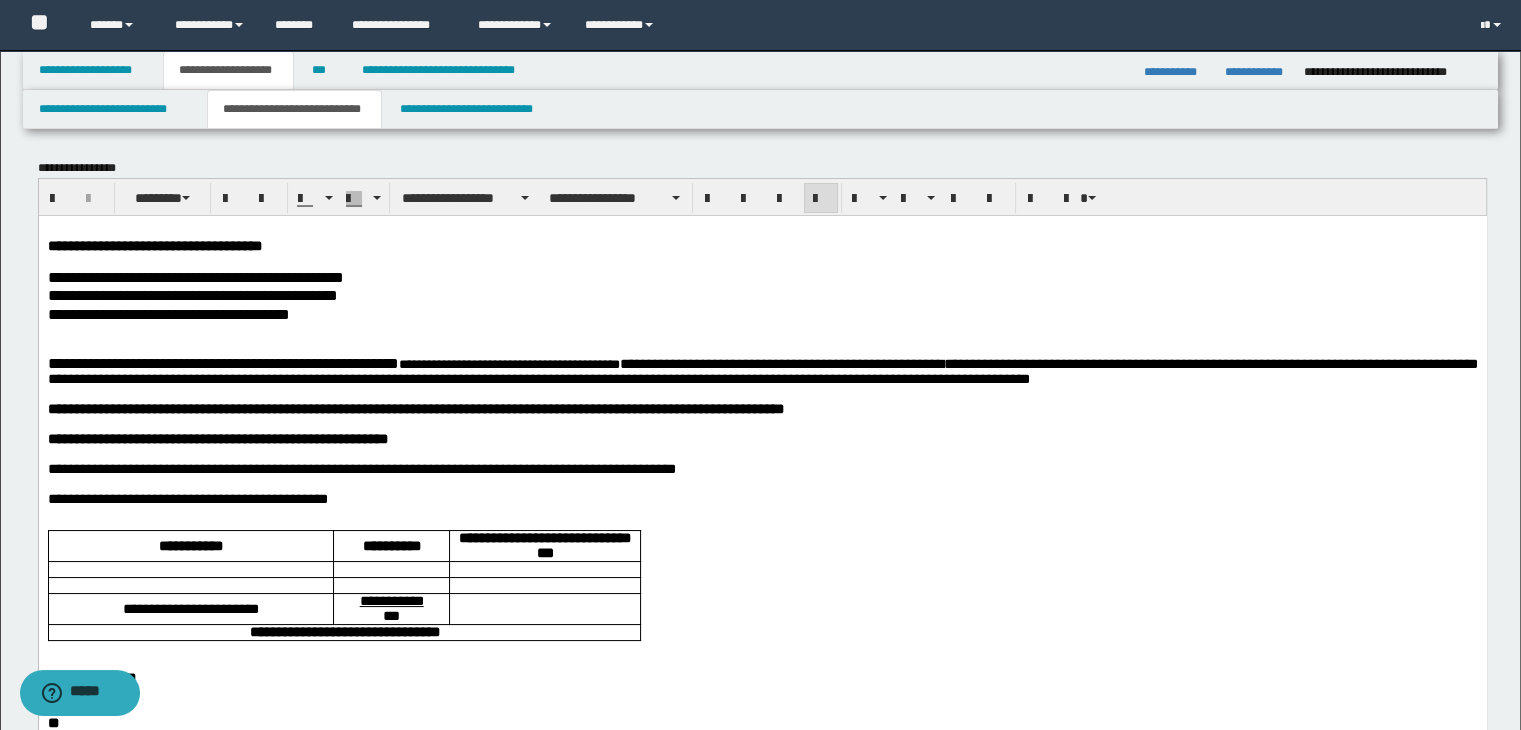 click on "**********" at bounding box center (762, 370) 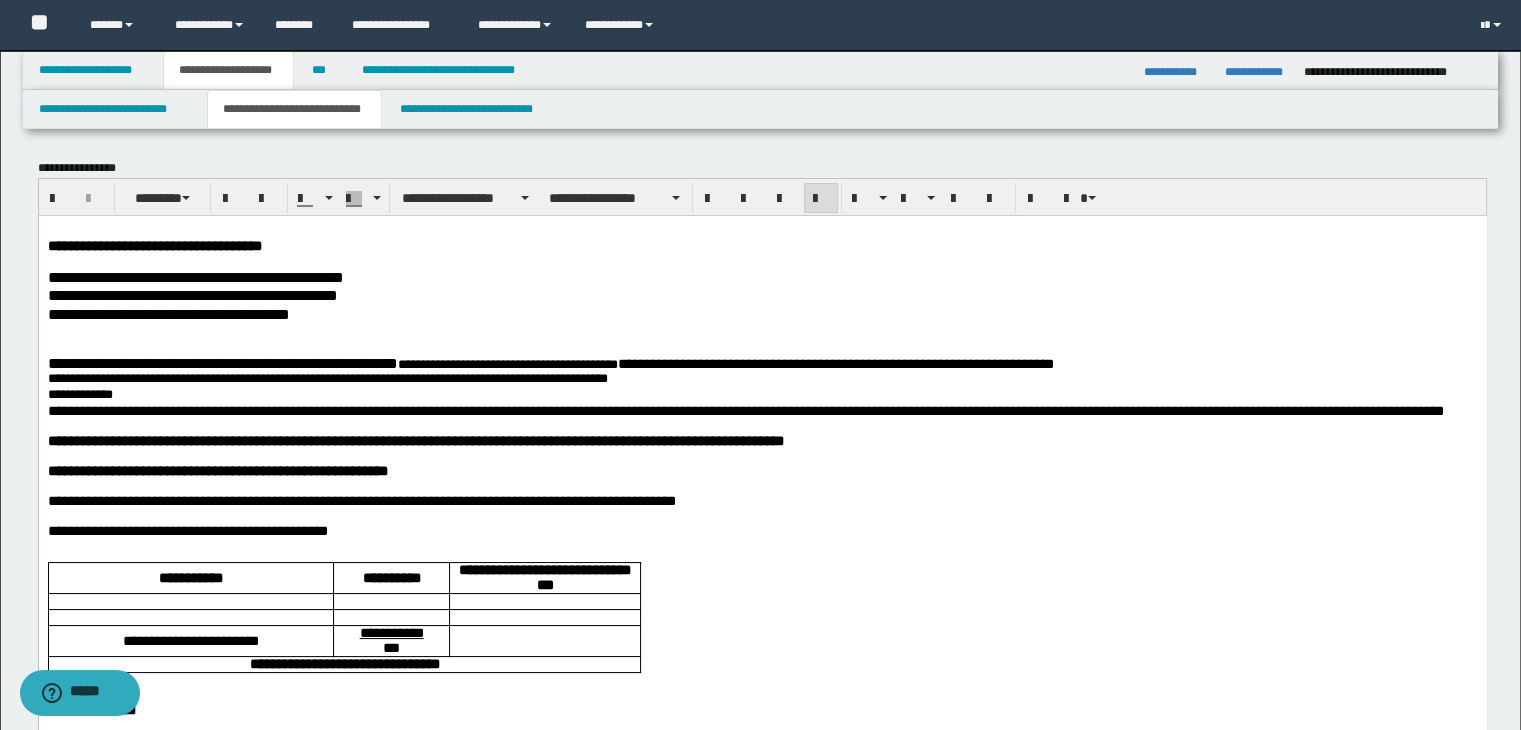 click on "**********" at bounding box center (762, 761) 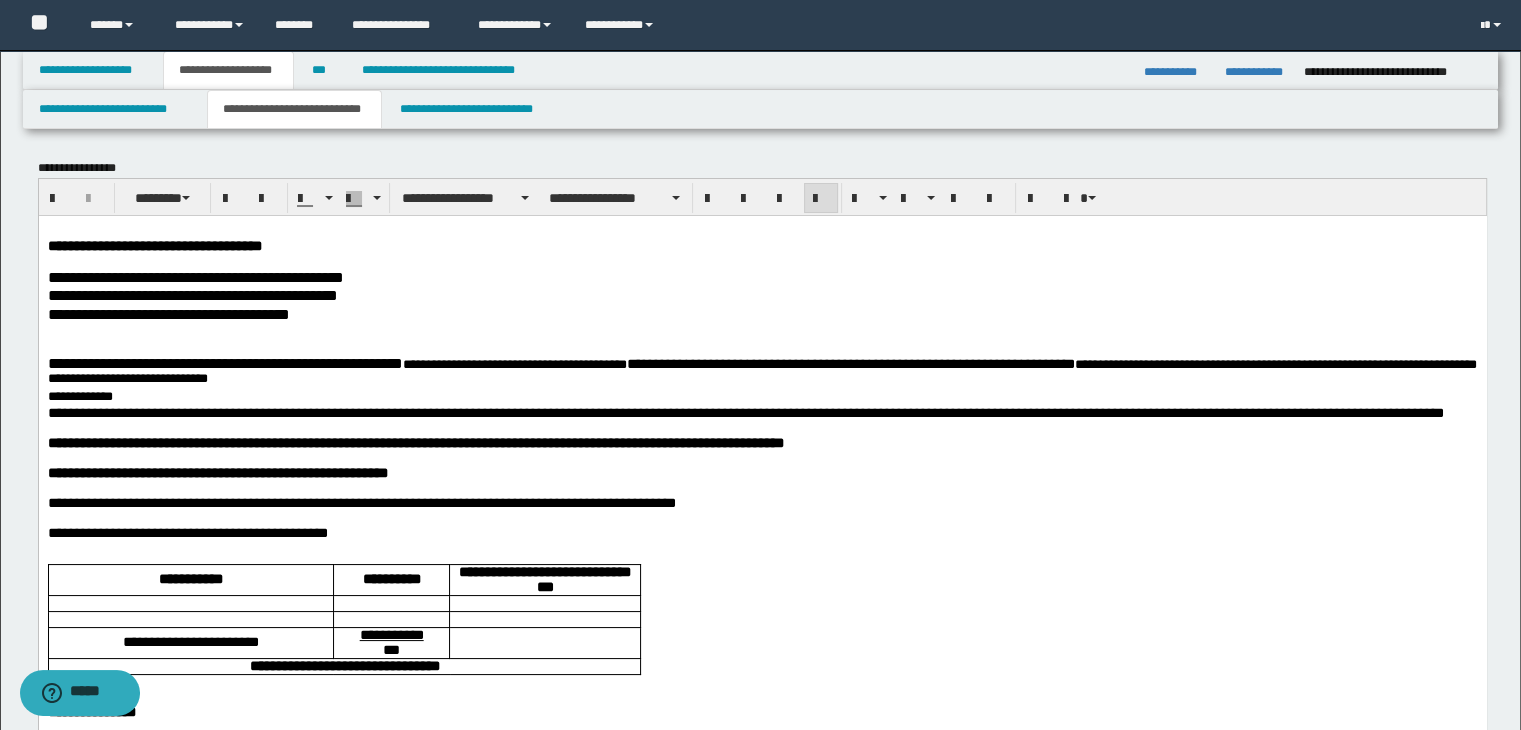click on "**********" at bounding box center (762, 397) 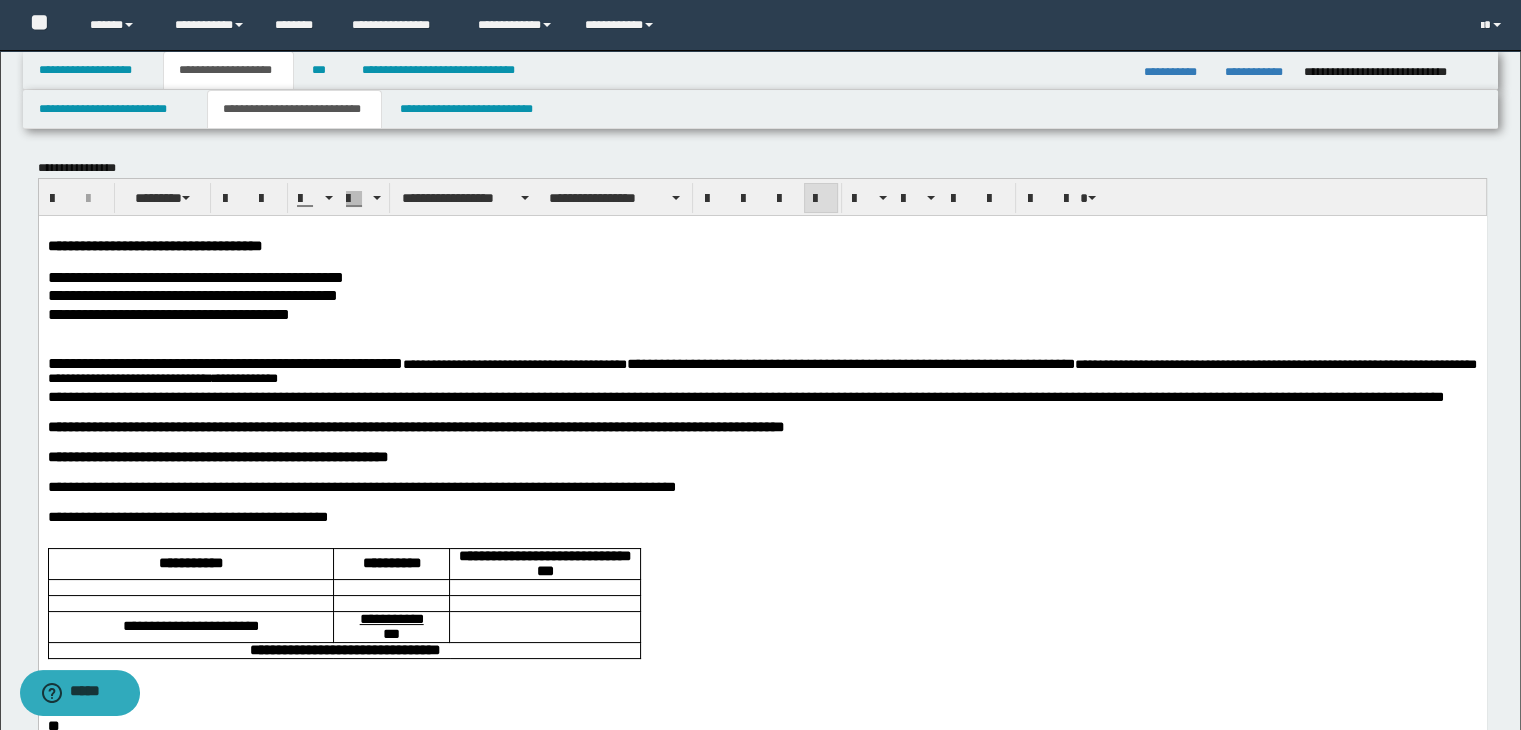 click on "**********" at bounding box center [745, 396] 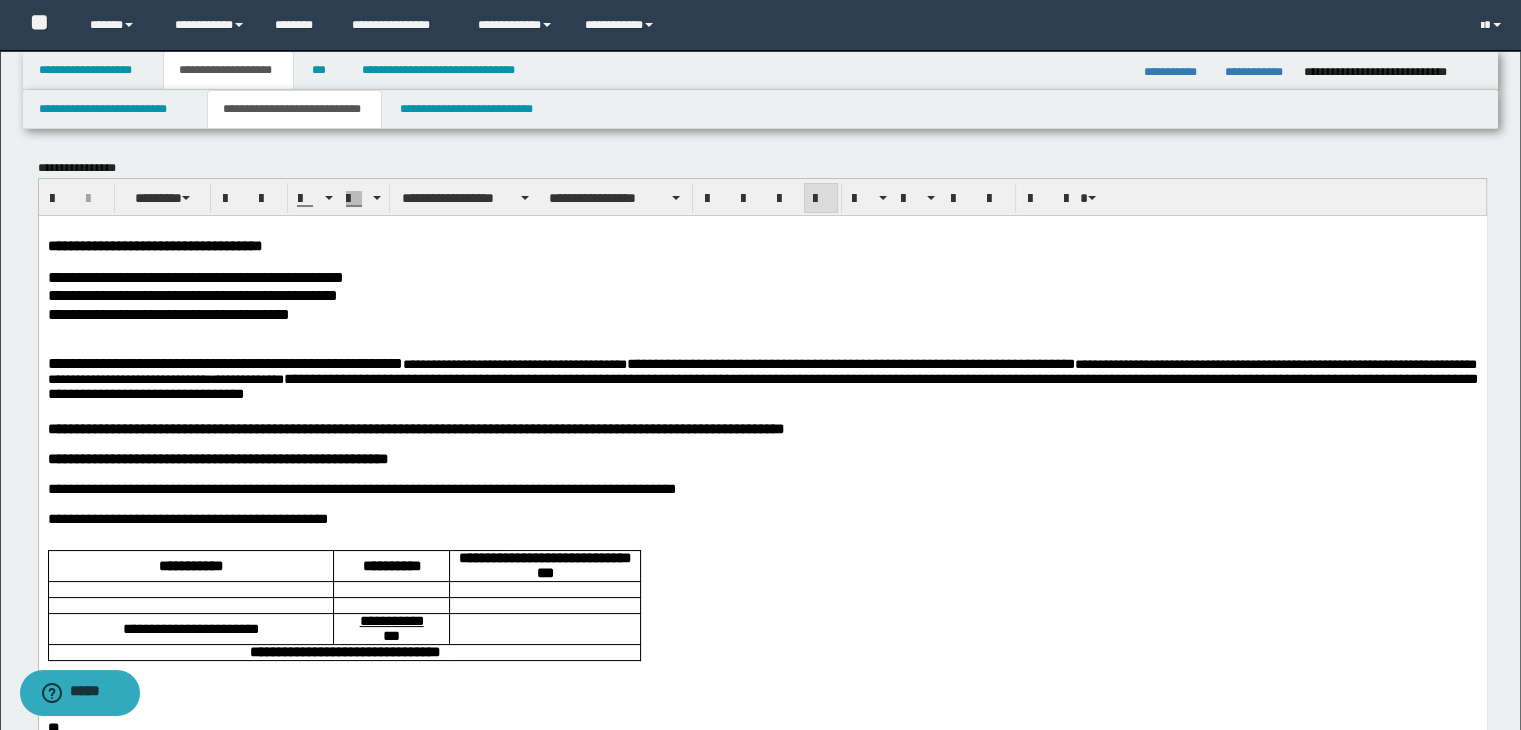 click at bounding box center (762, 503) 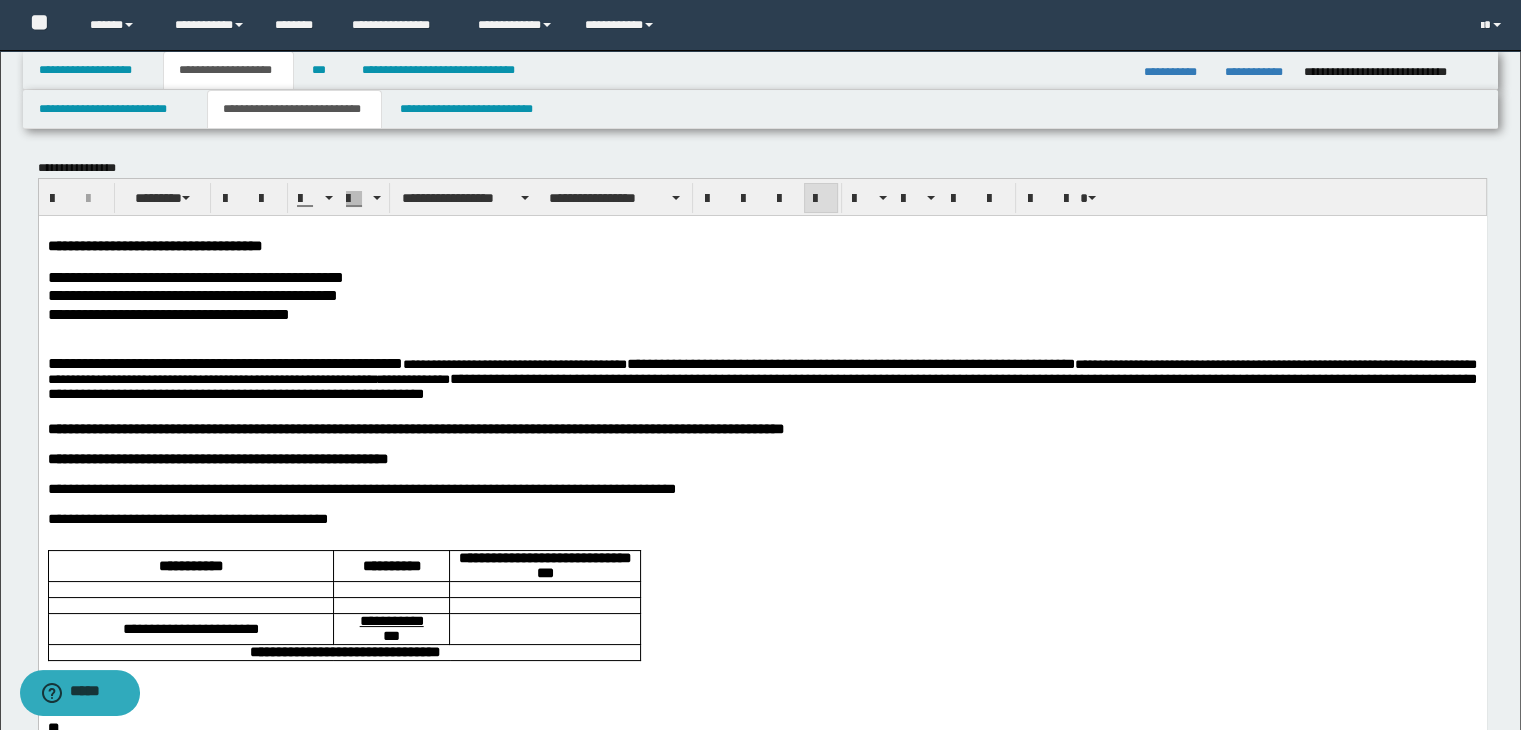 click on "**********" at bounding box center [762, 755] 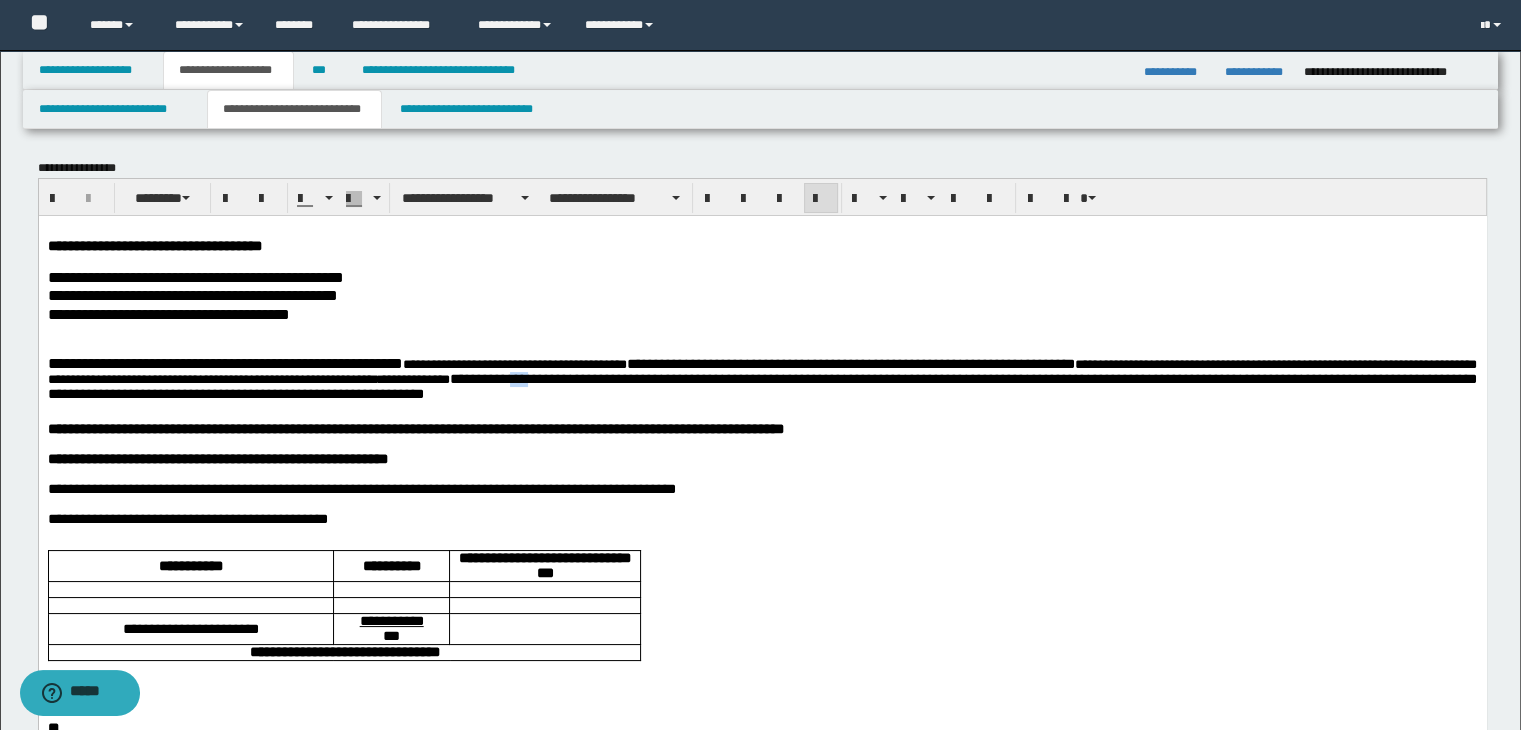 drag, startPoint x: 647, startPoint y: 389, endPoint x: 667, endPoint y: 403, distance: 24.41311 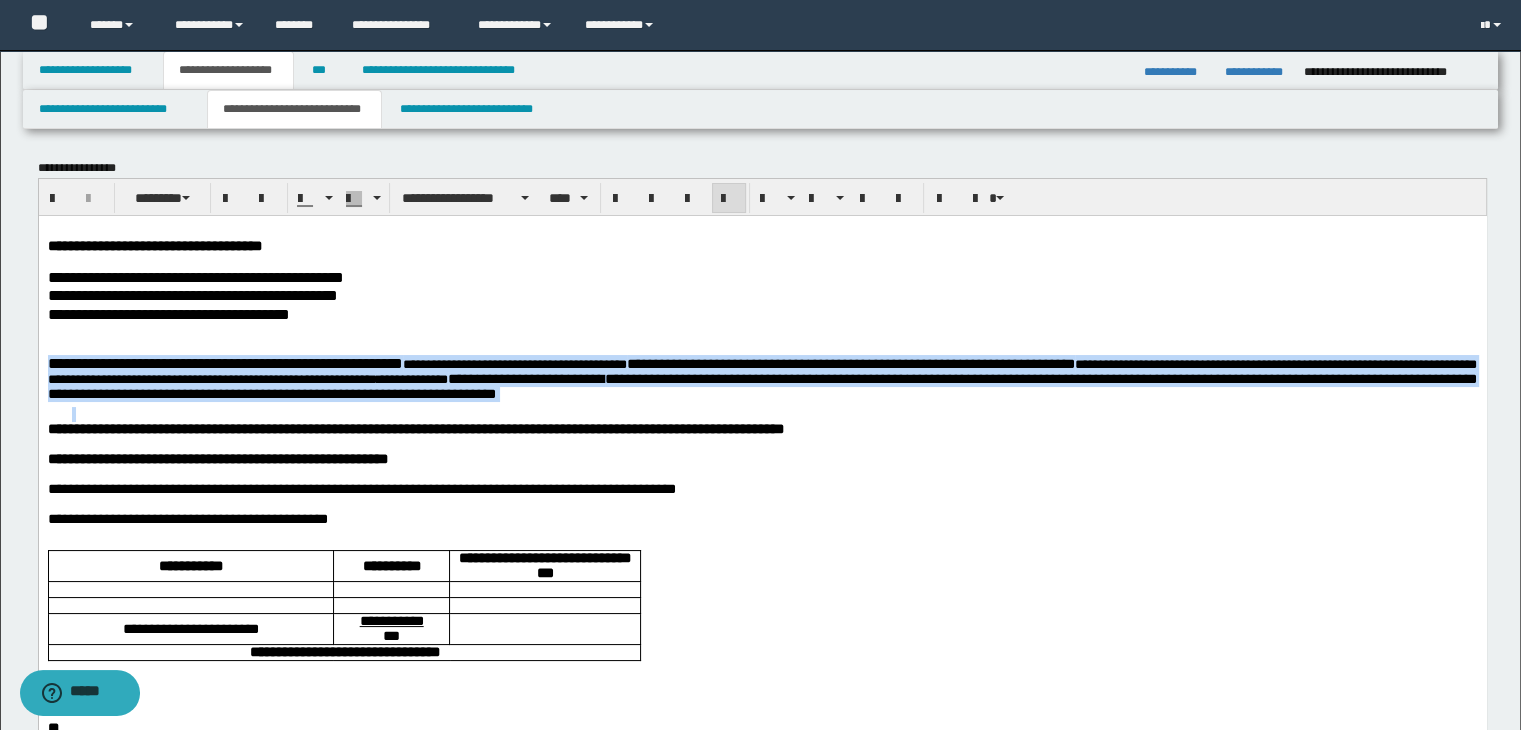 drag, startPoint x: 791, startPoint y: 413, endPoint x: -1, endPoint y: 363, distance: 793.5767 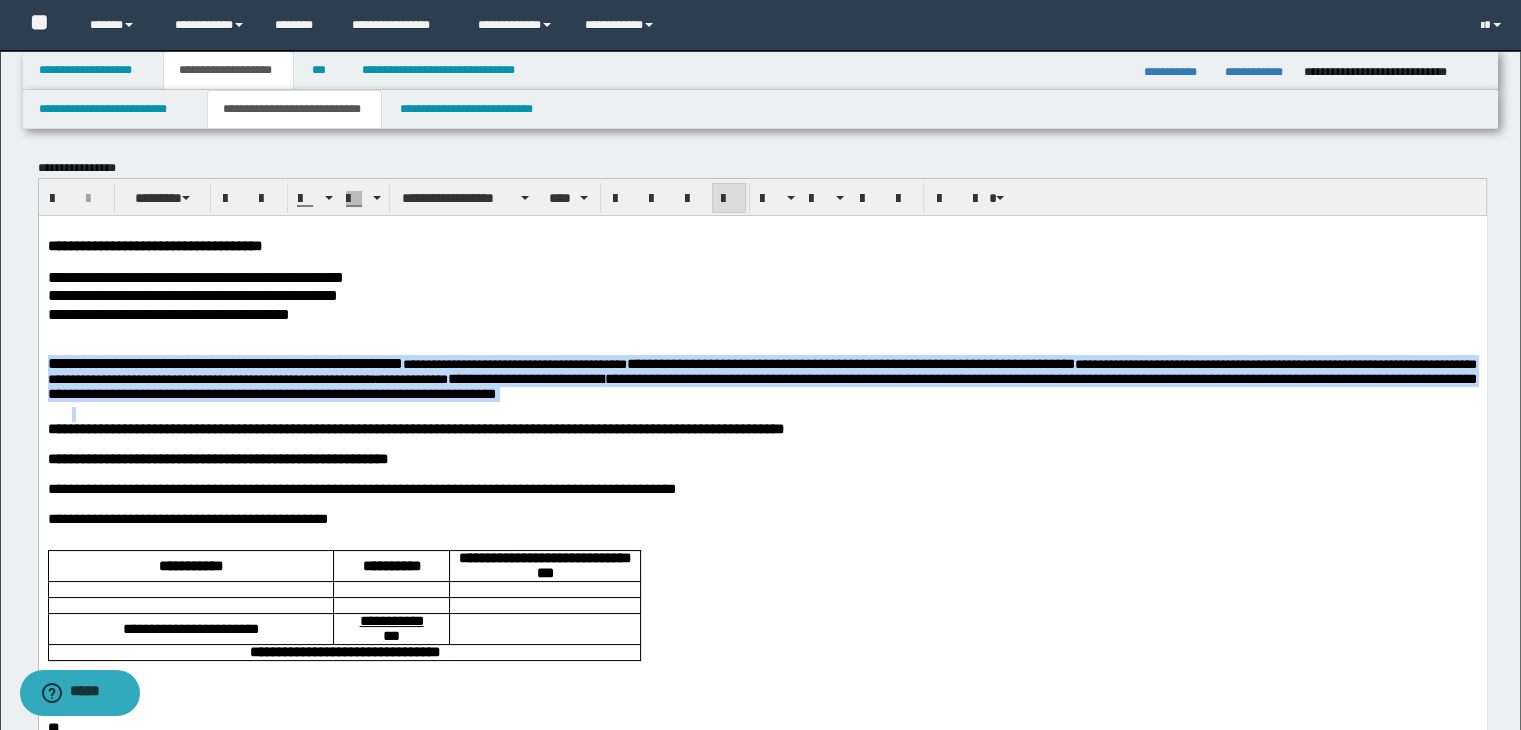 click on "**********" at bounding box center (762, 755) 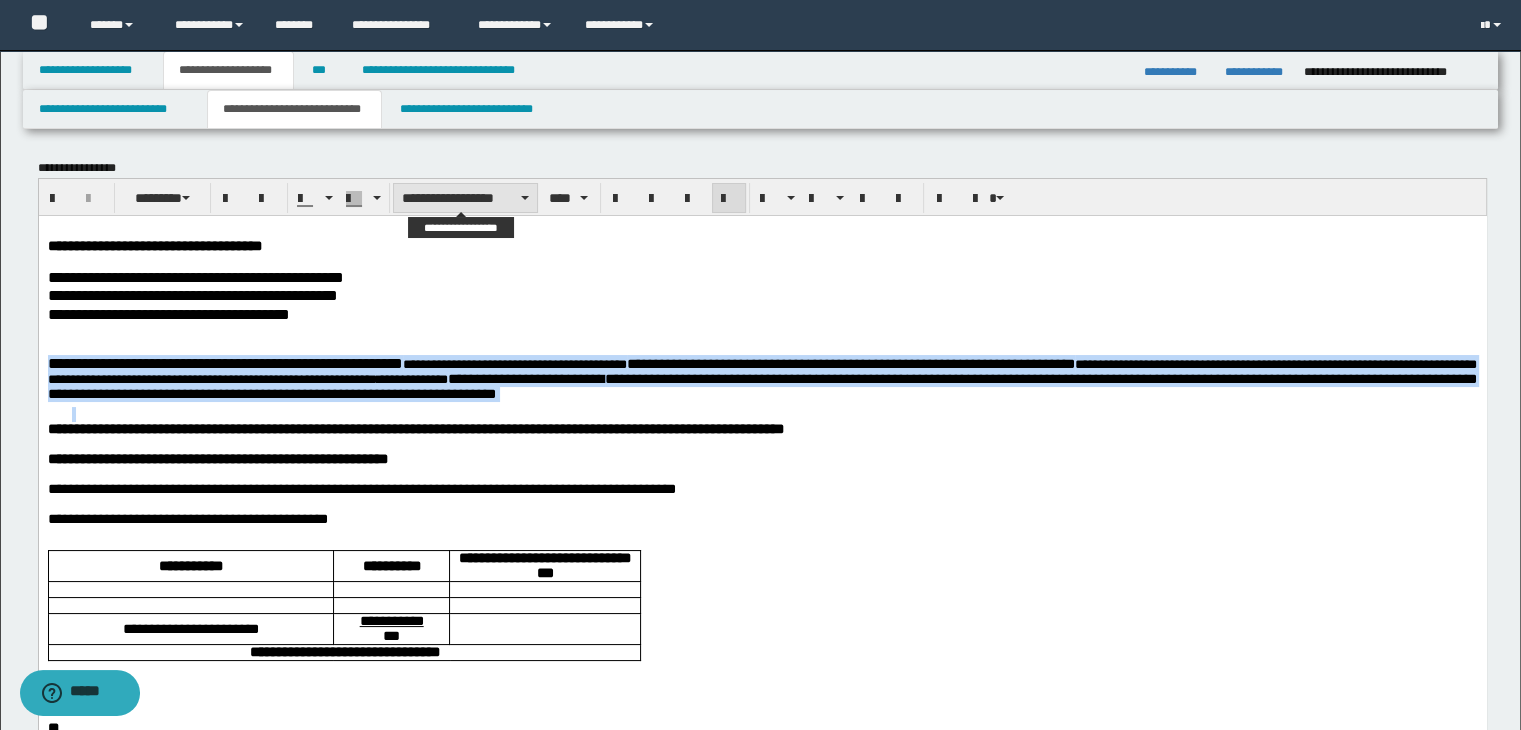 click on "**********" at bounding box center (465, 198) 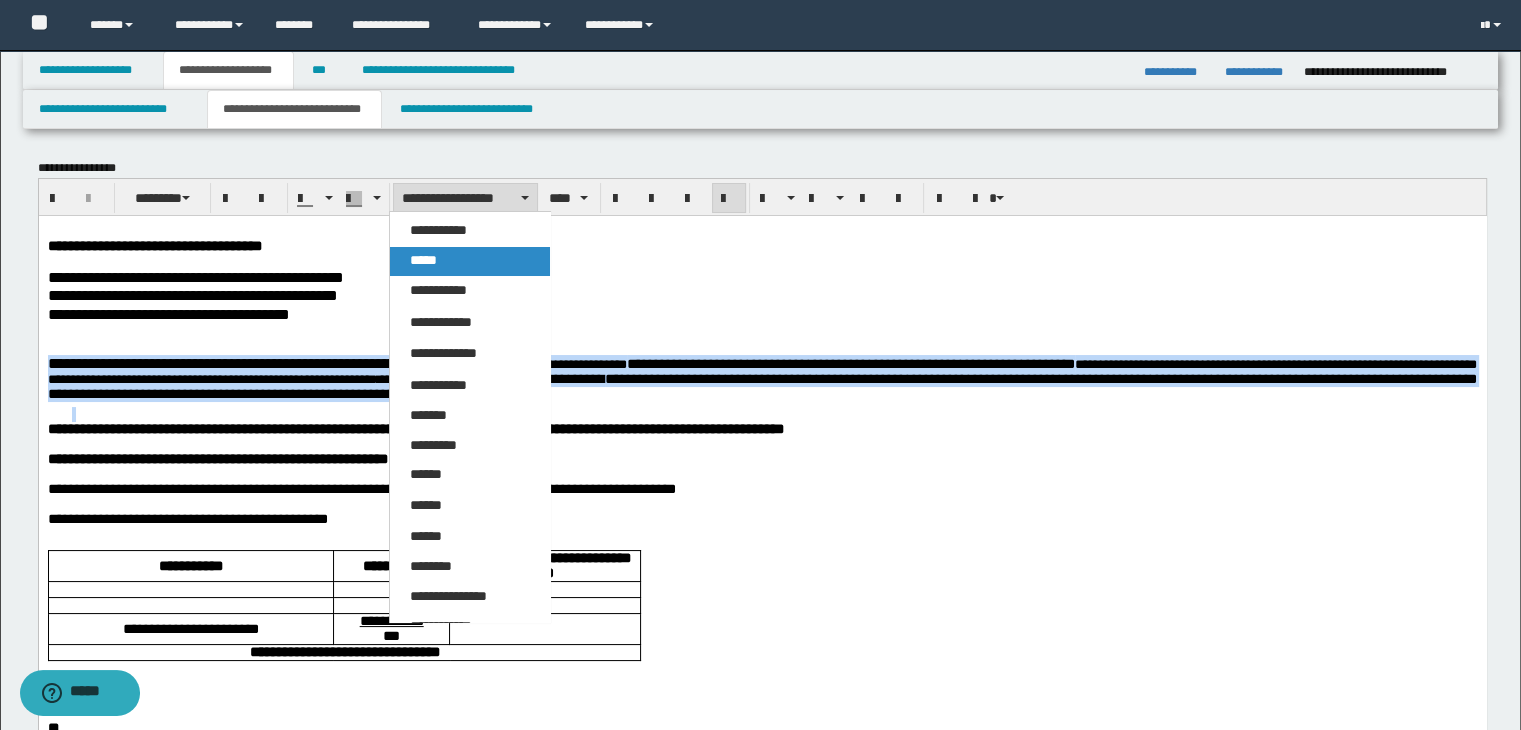 click on "*****" at bounding box center [470, 261] 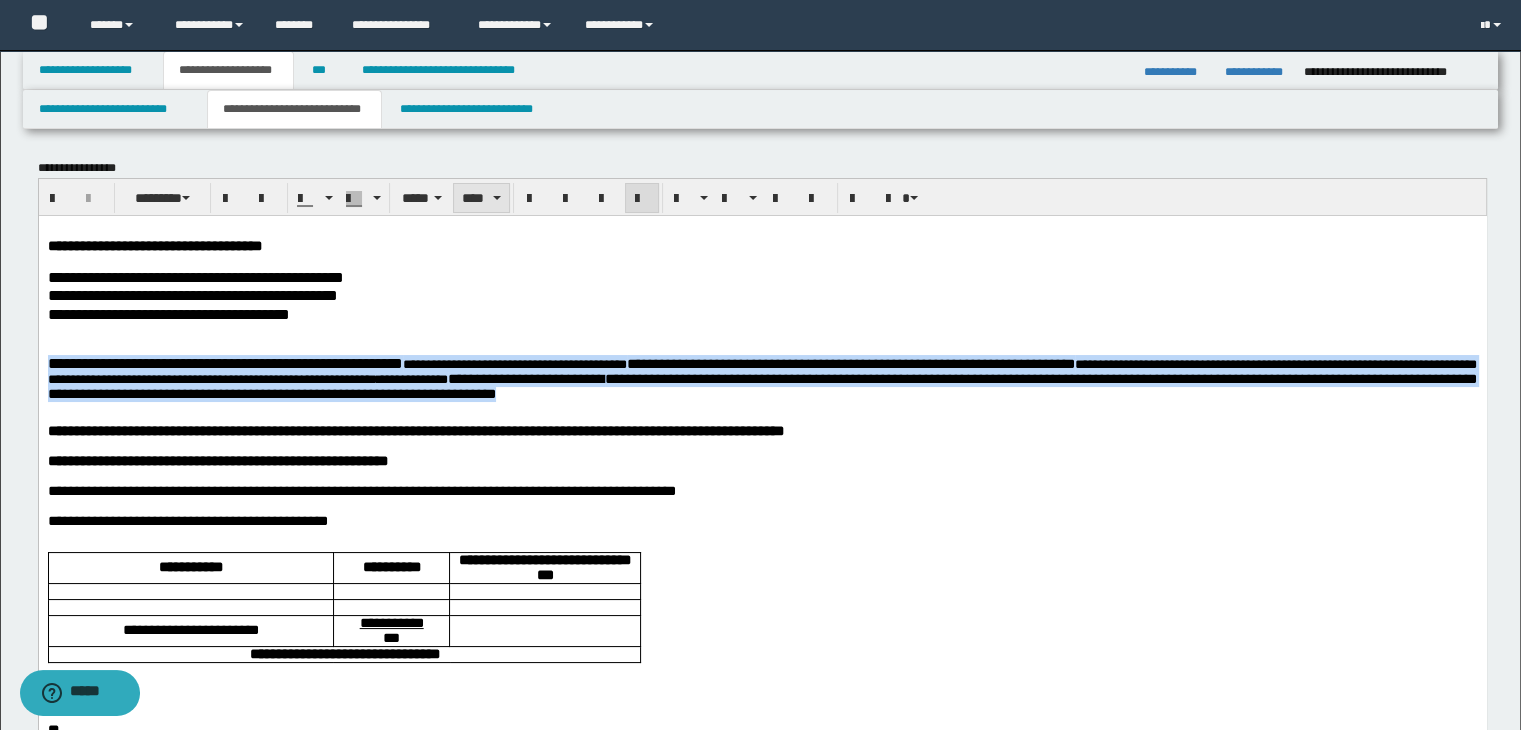 click on "****" at bounding box center [481, 198] 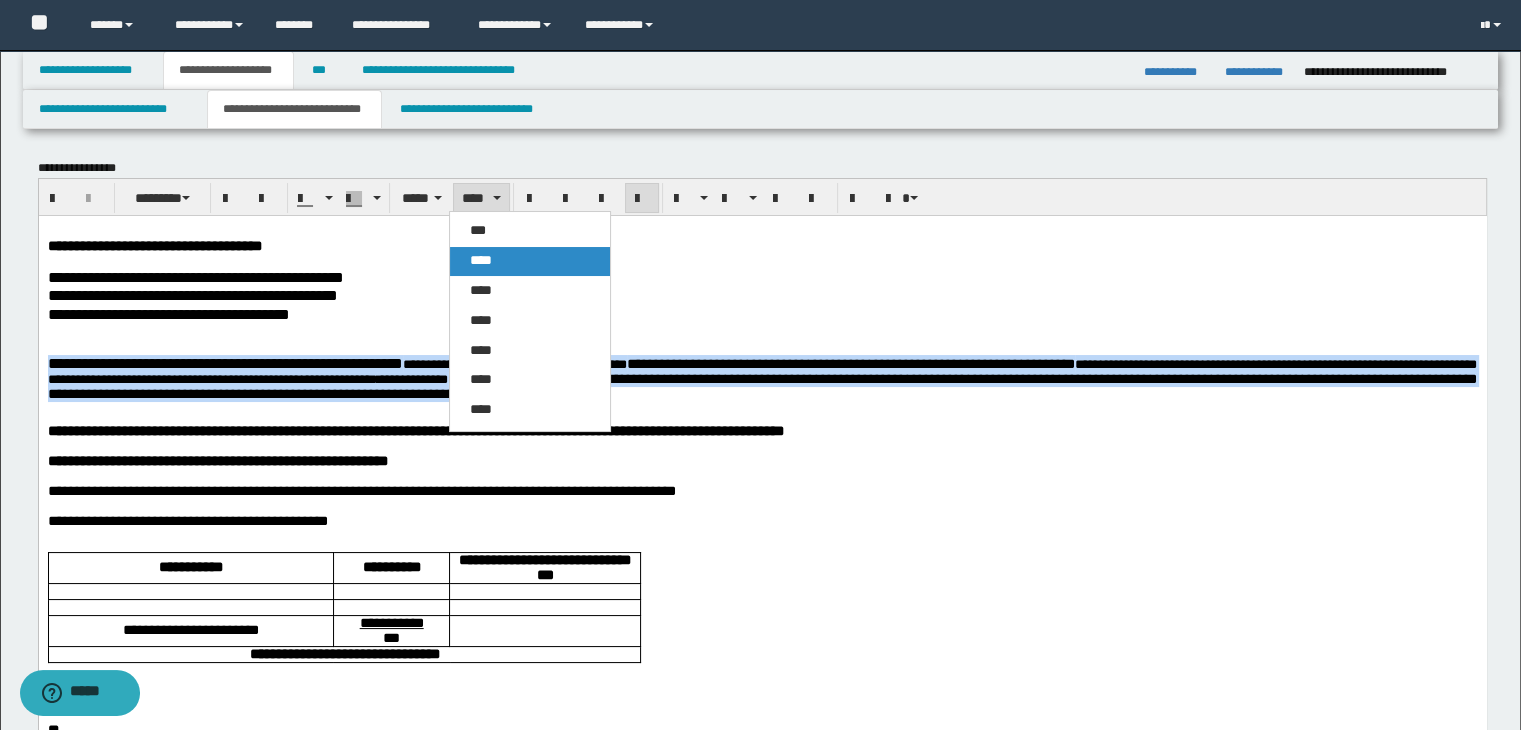 click on "****" at bounding box center [530, 261] 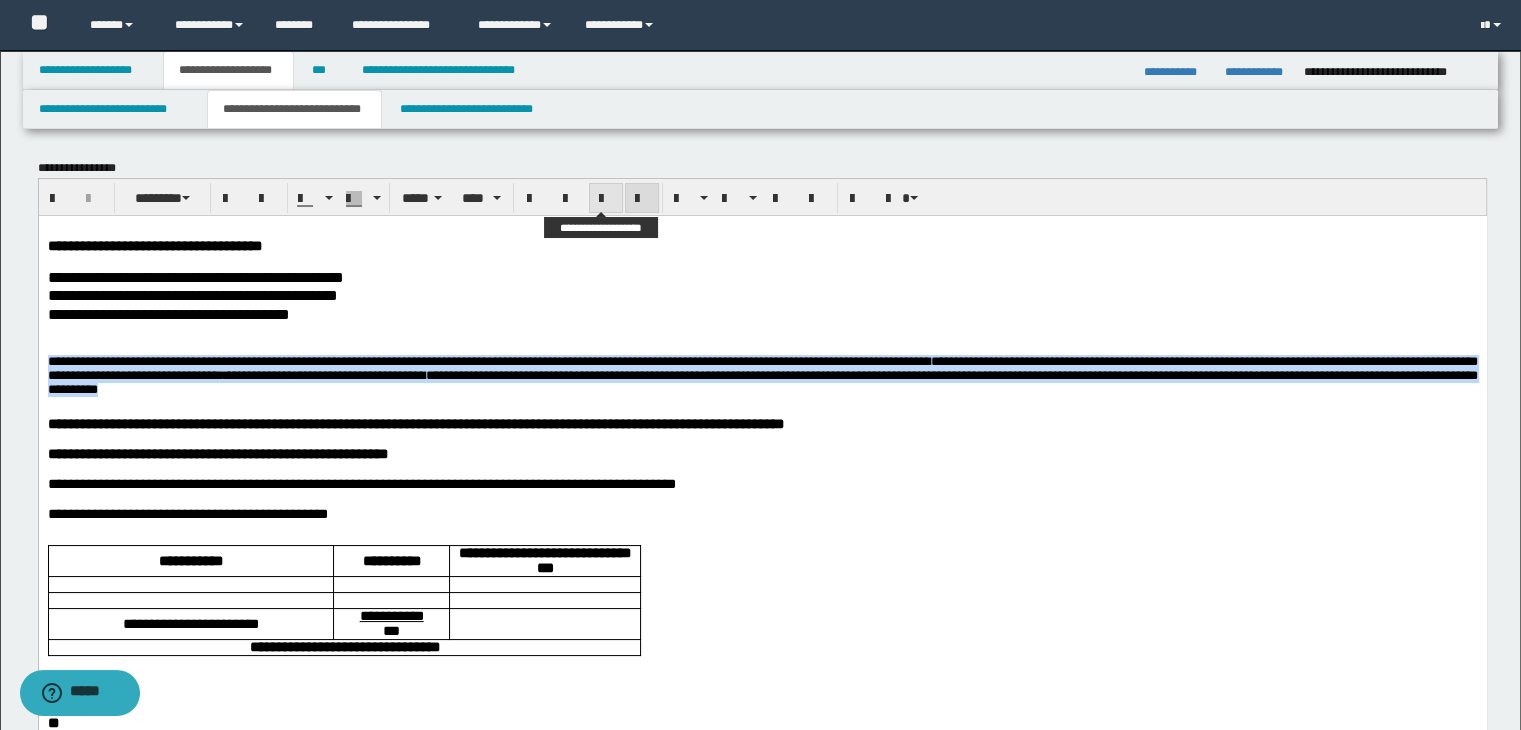 click at bounding box center [606, 199] 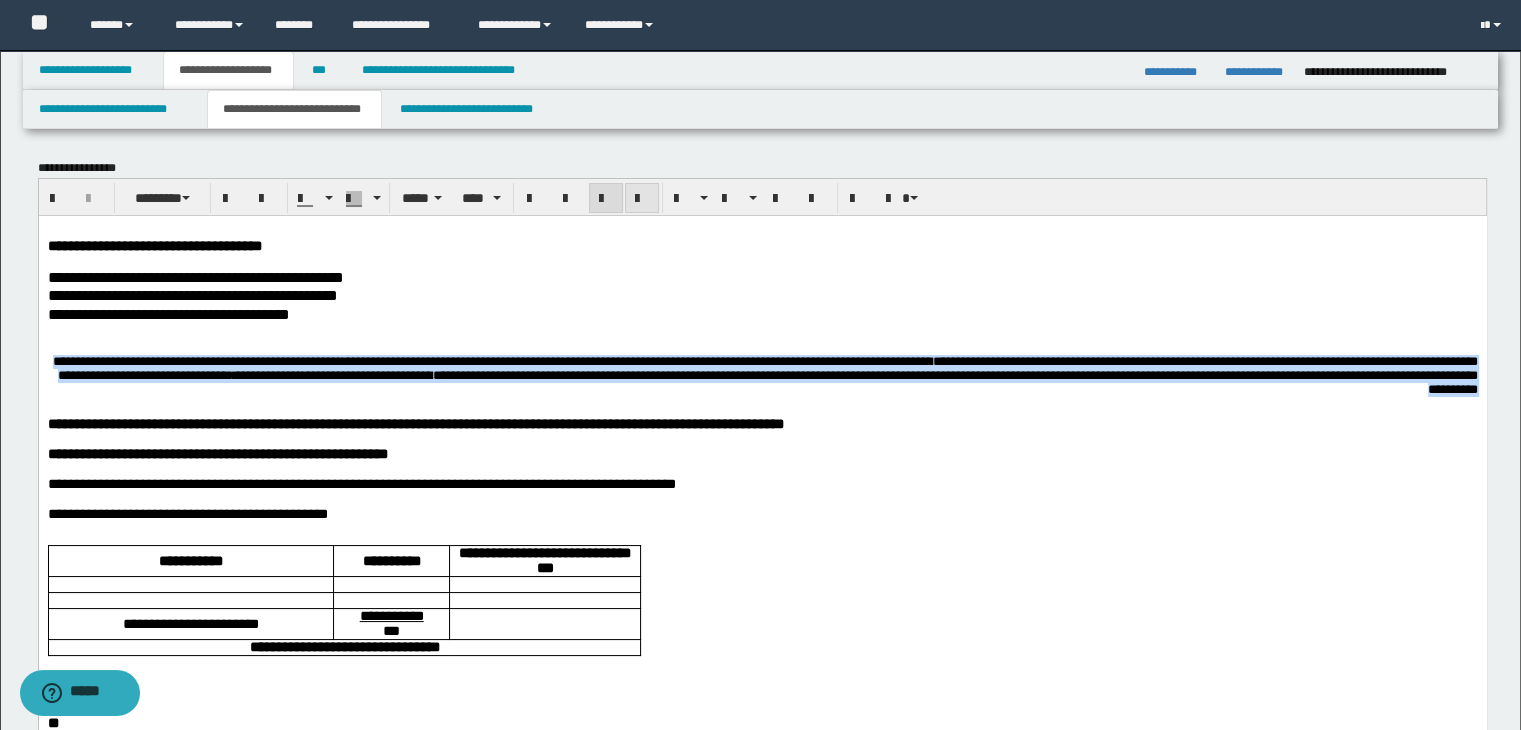 click at bounding box center (642, 198) 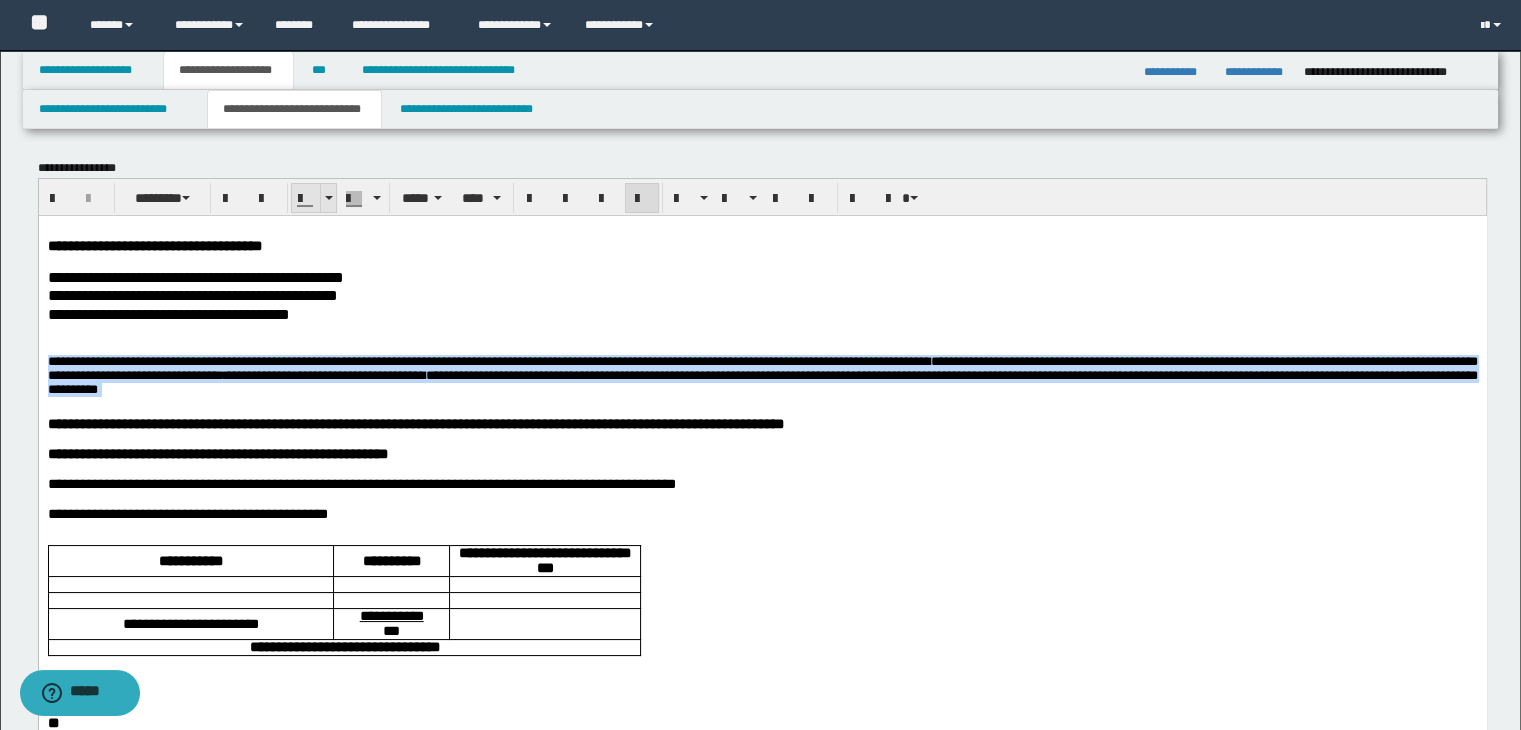 click at bounding box center [328, 198] 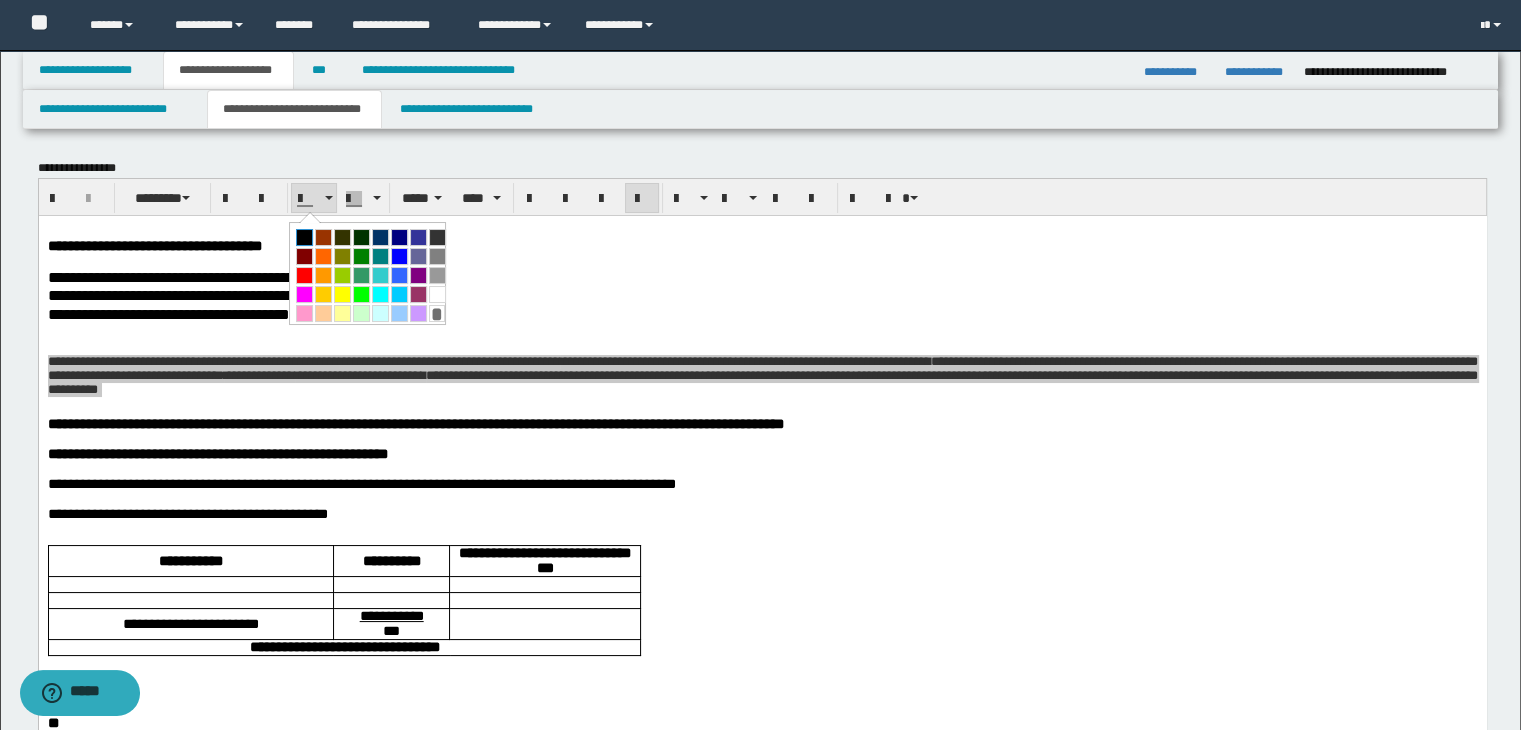 click at bounding box center (304, 237) 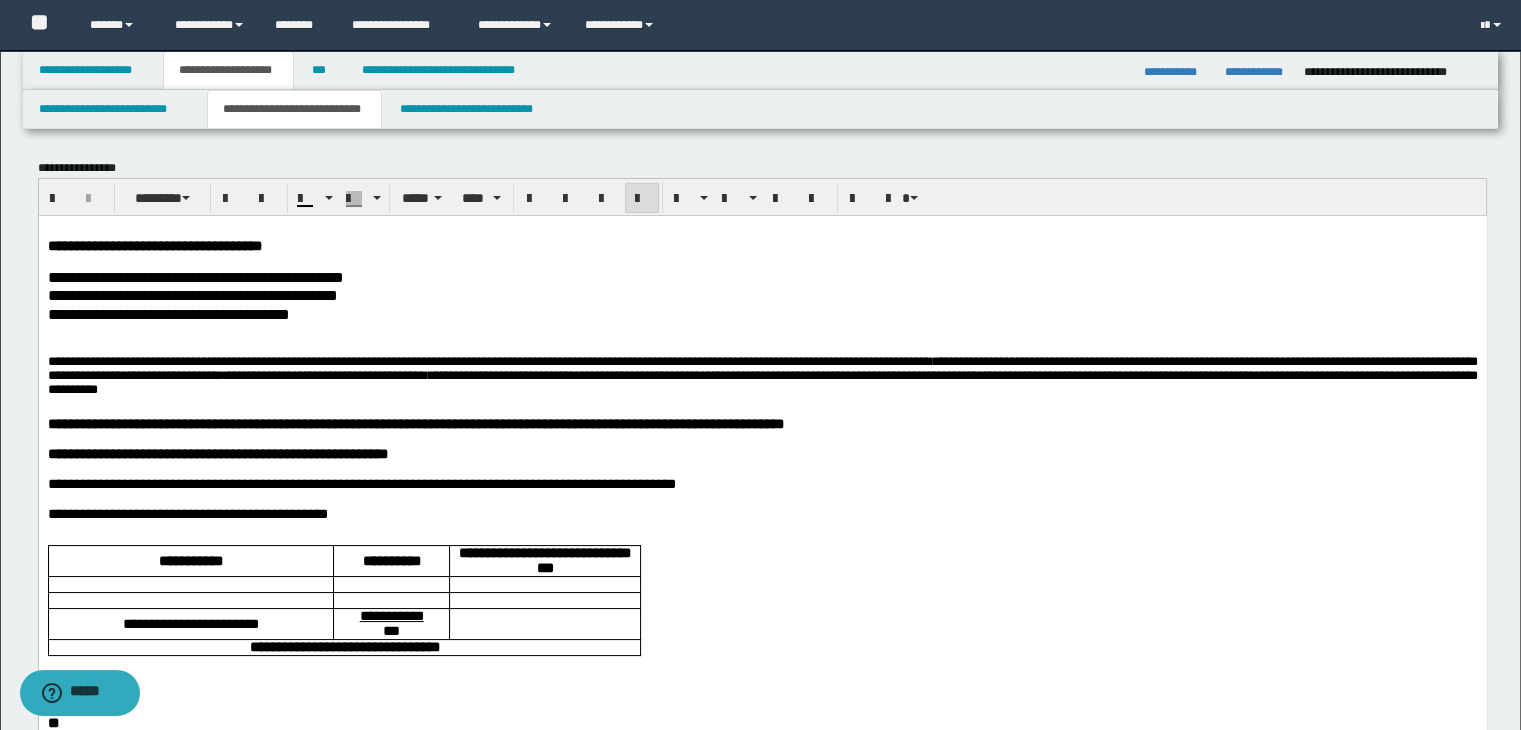 click on "**********" at bounding box center (762, 453) 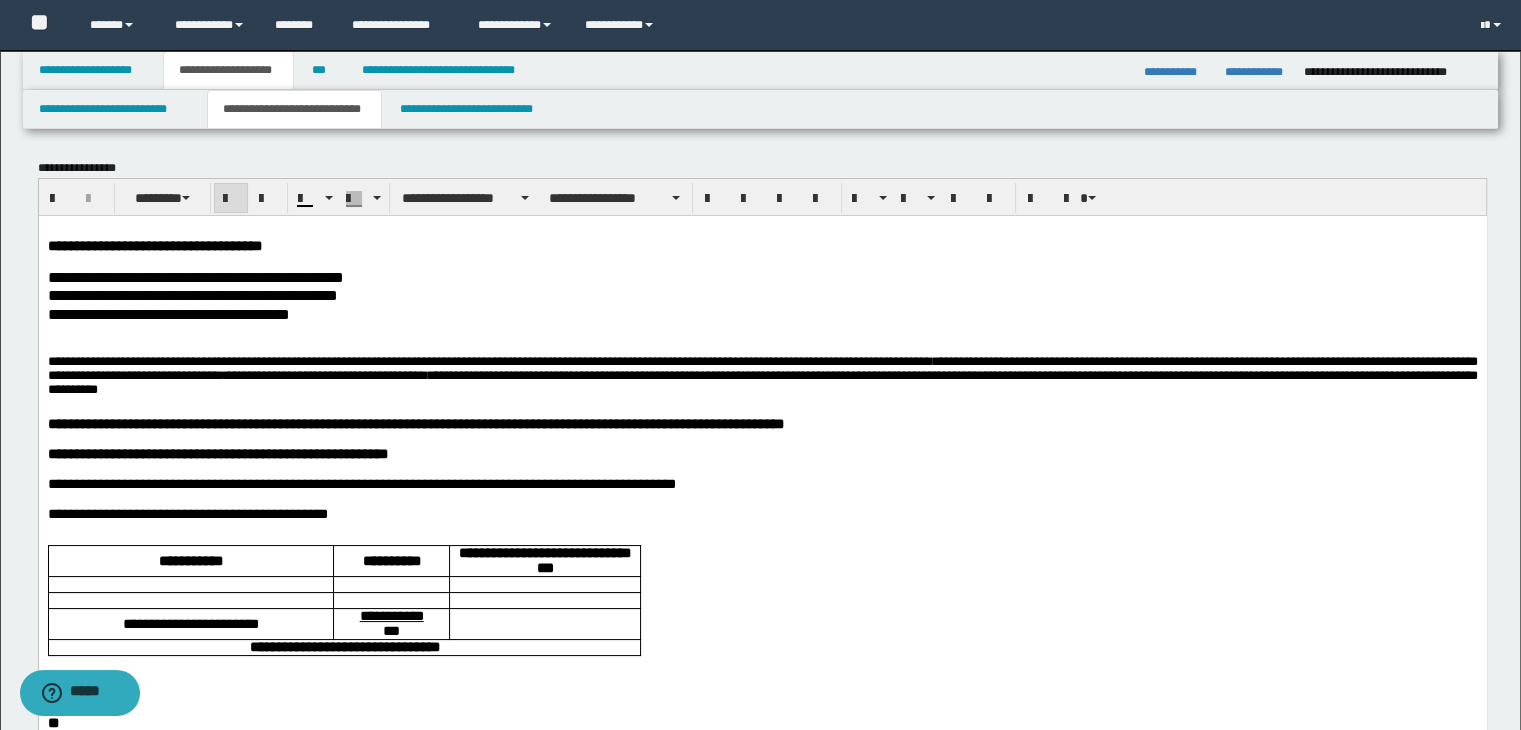 click on "**********" at bounding box center [762, 374] 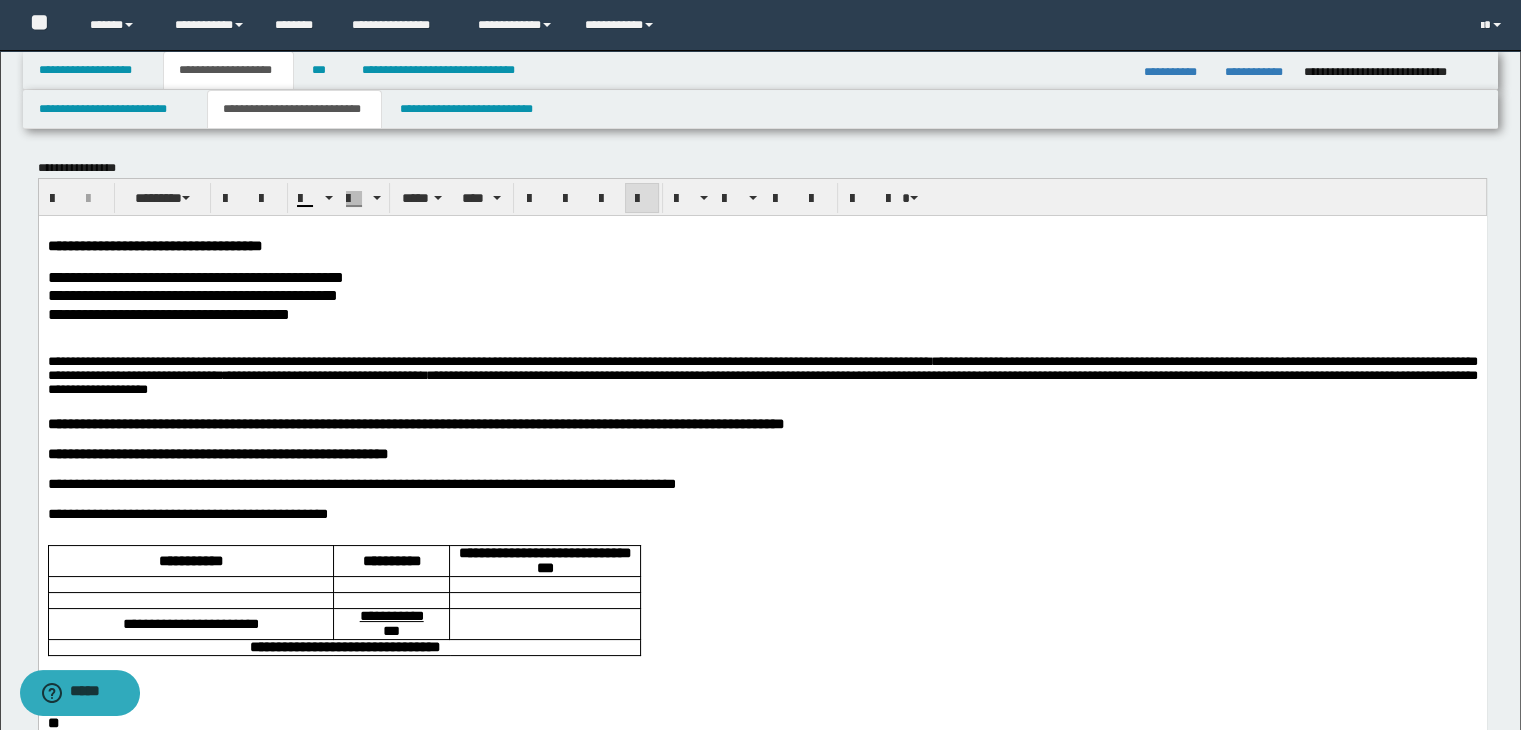 click on "**********" at bounding box center [762, 378] 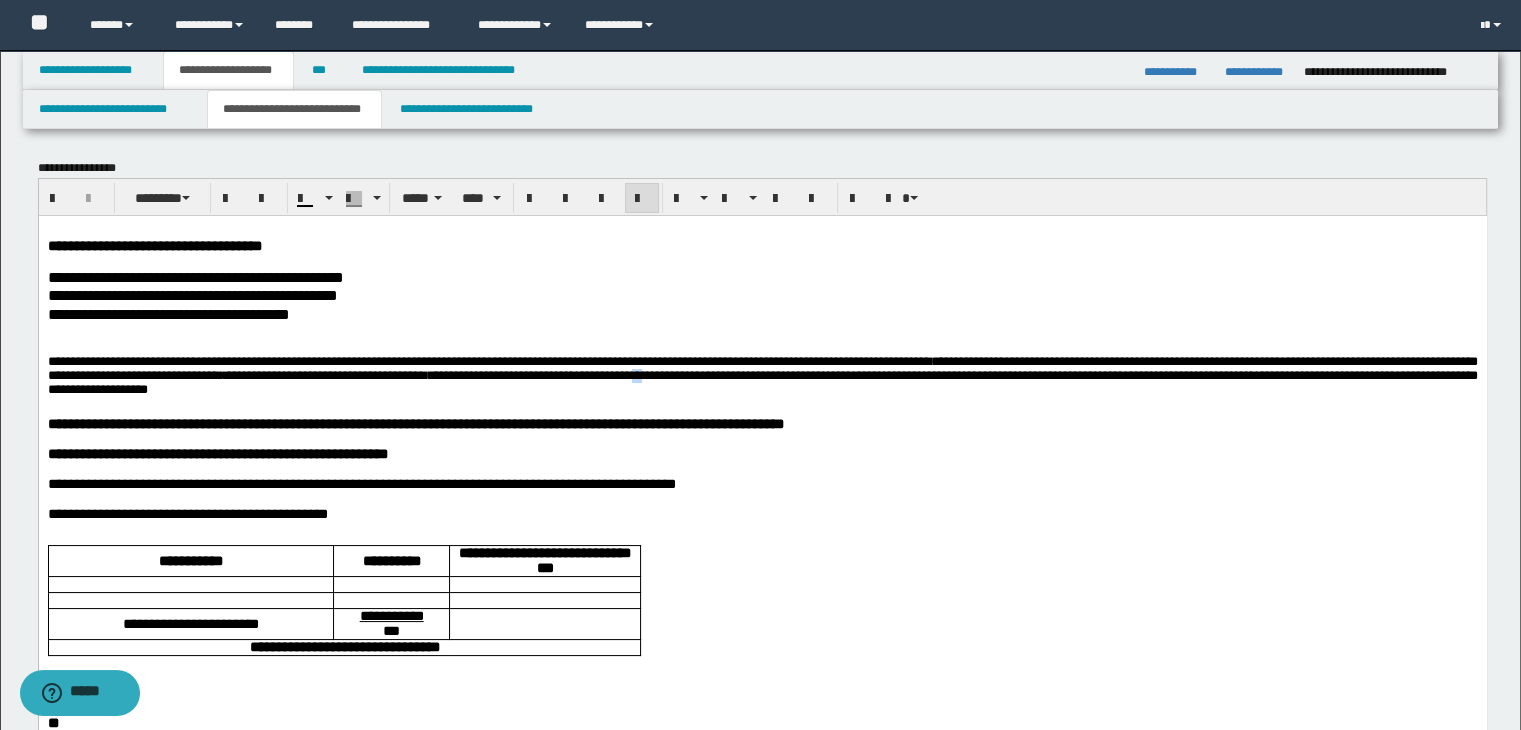 drag, startPoint x: 1081, startPoint y: 382, endPoint x: 1103, endPoint y: 379, distance: 22.203604 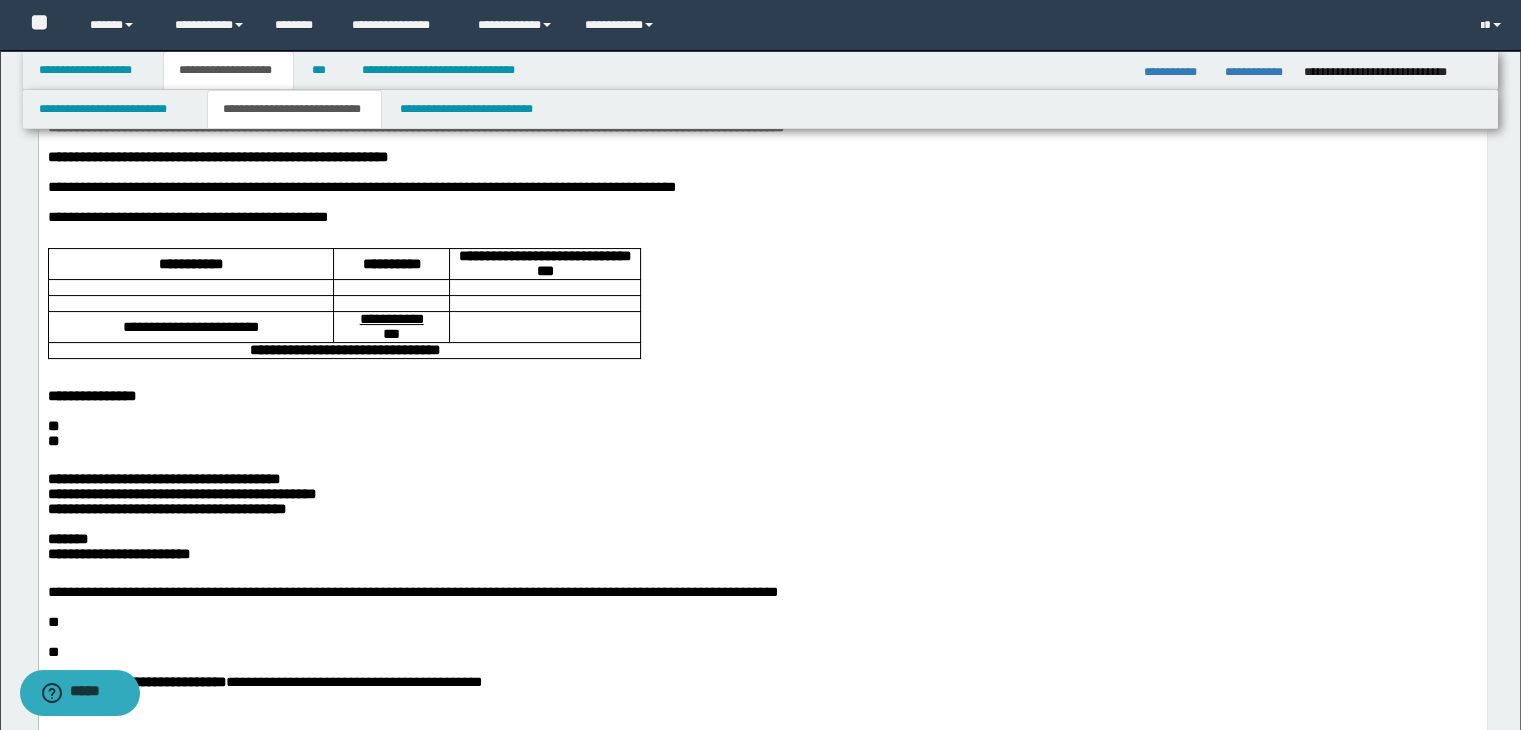 scroll, scrollTop: 300, scrollLeft: 0, axis: vertical 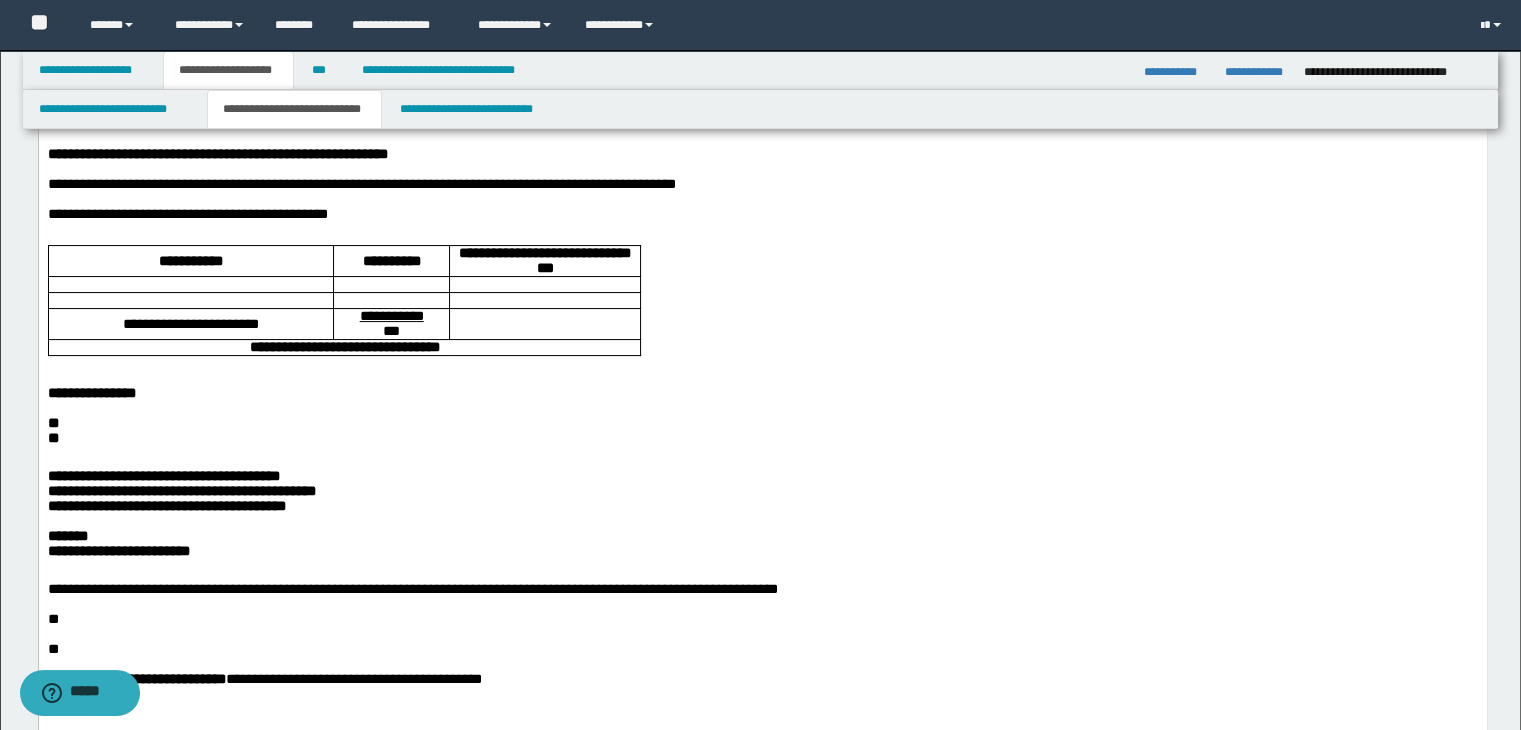 drag, startPoint x: 935, startPoint y: 599, endPoint x: 935, endPoint y: 566, distance: 33 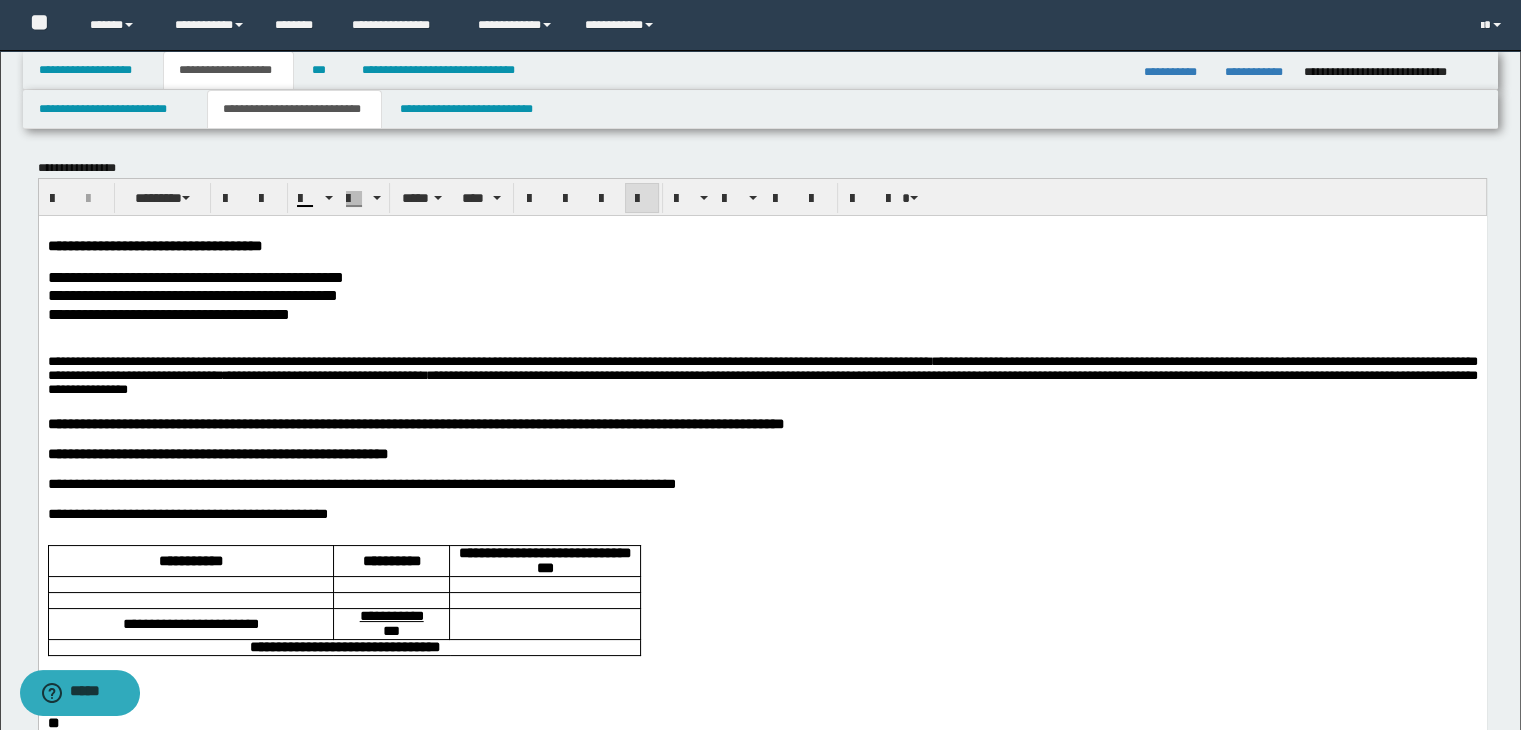 click on "**********" at bounding box center [762, 374] 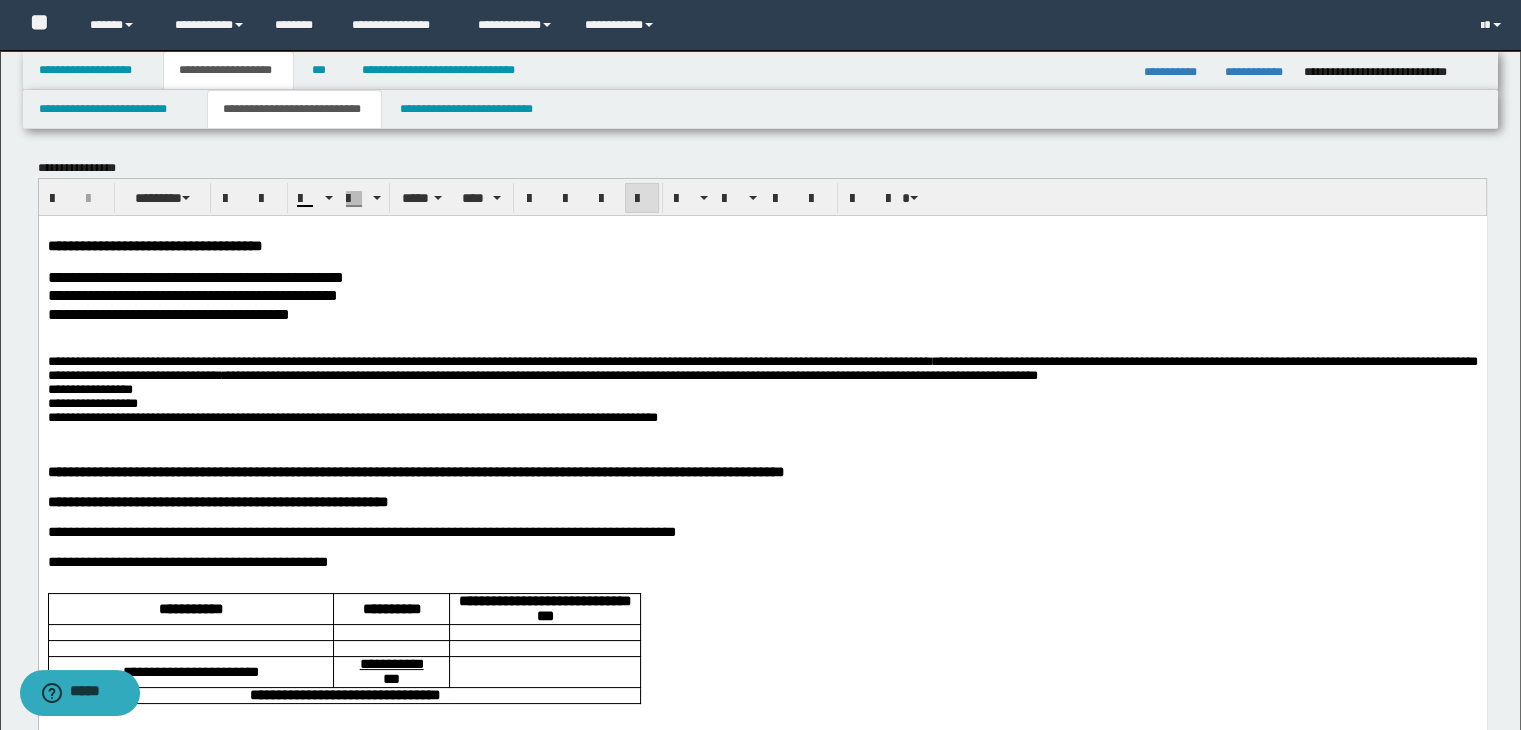 click on "**********" at bounding box center [762, 388] 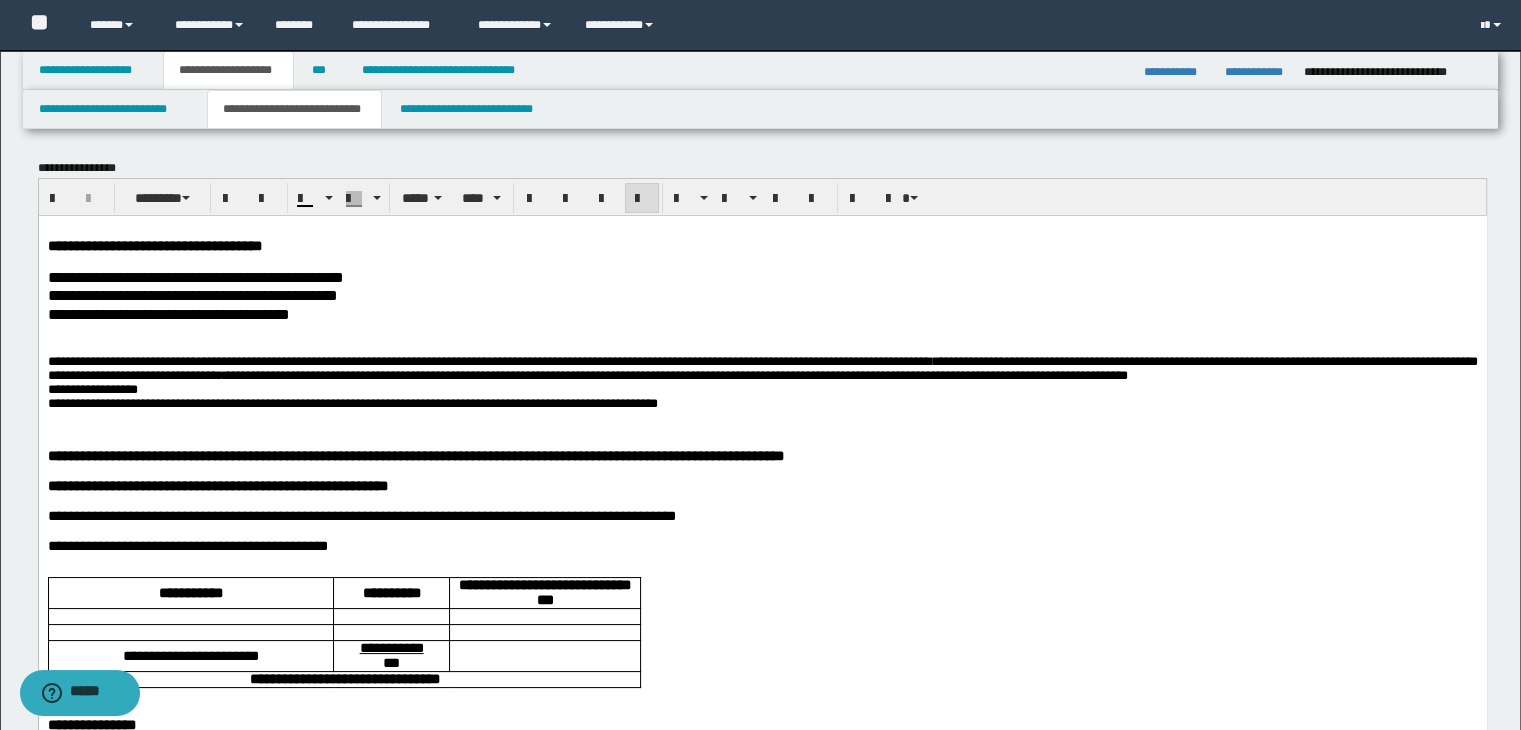 click on "**********" at bounding box center [762, 381] 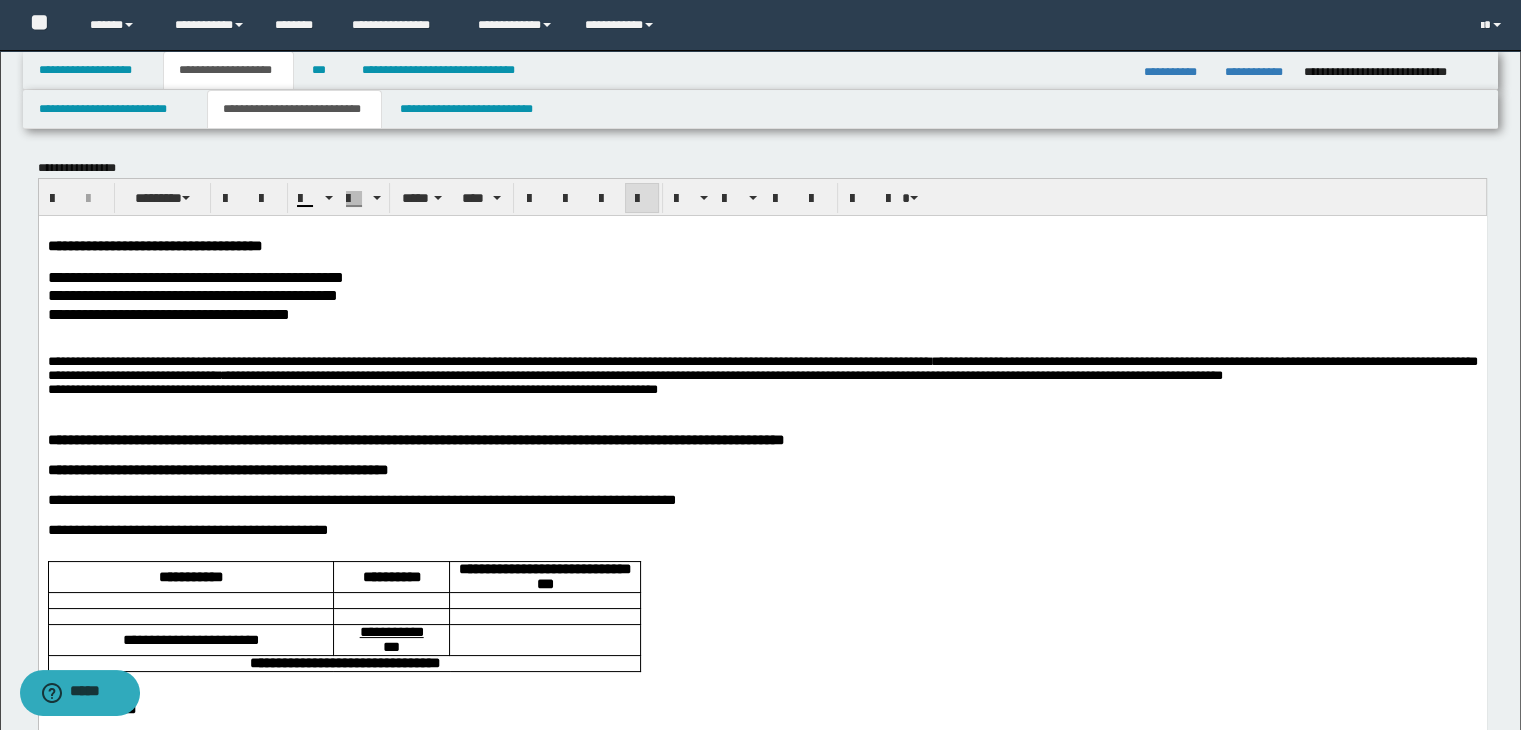 click on "**********" at bounding box center (762, 374) 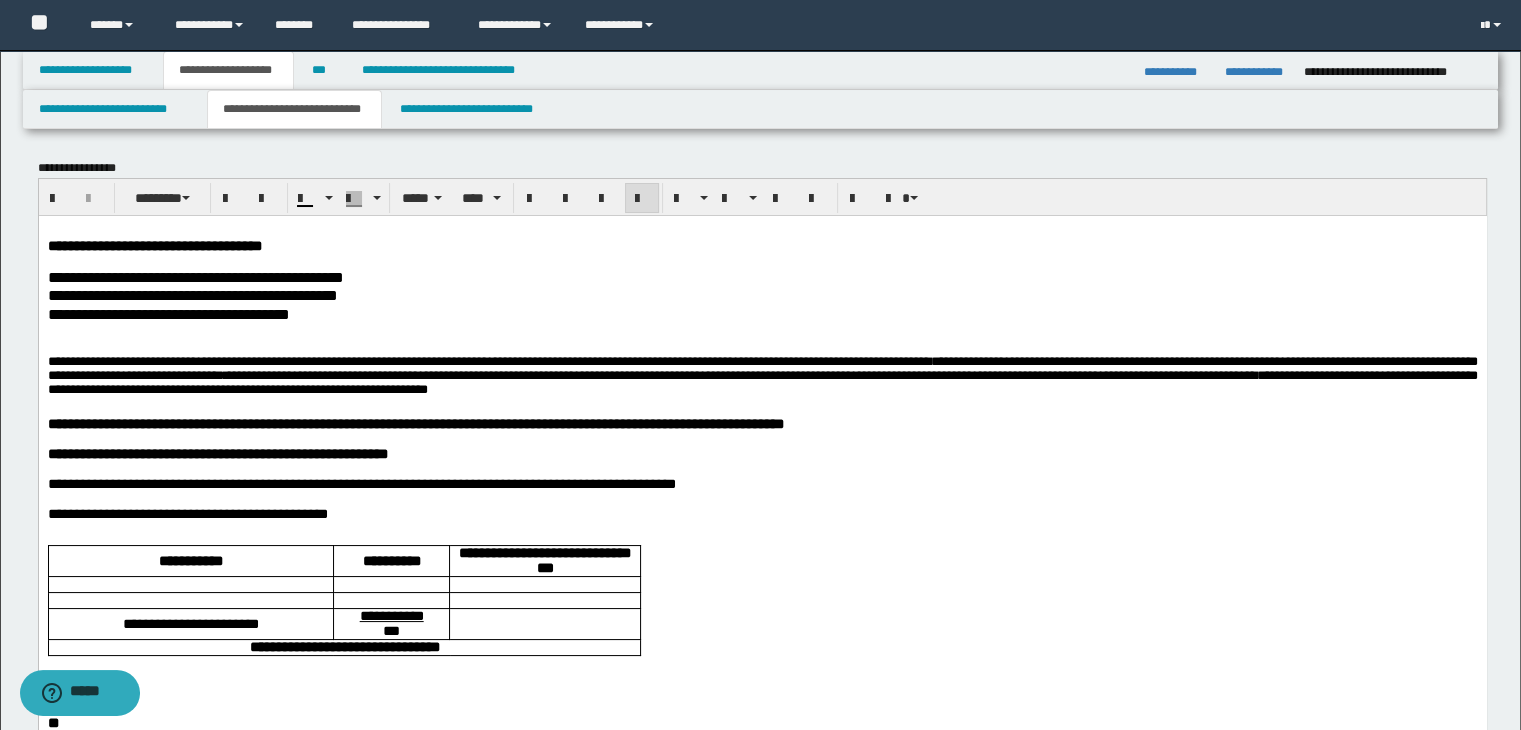 click on "**********" at bounding box center [762, 513] 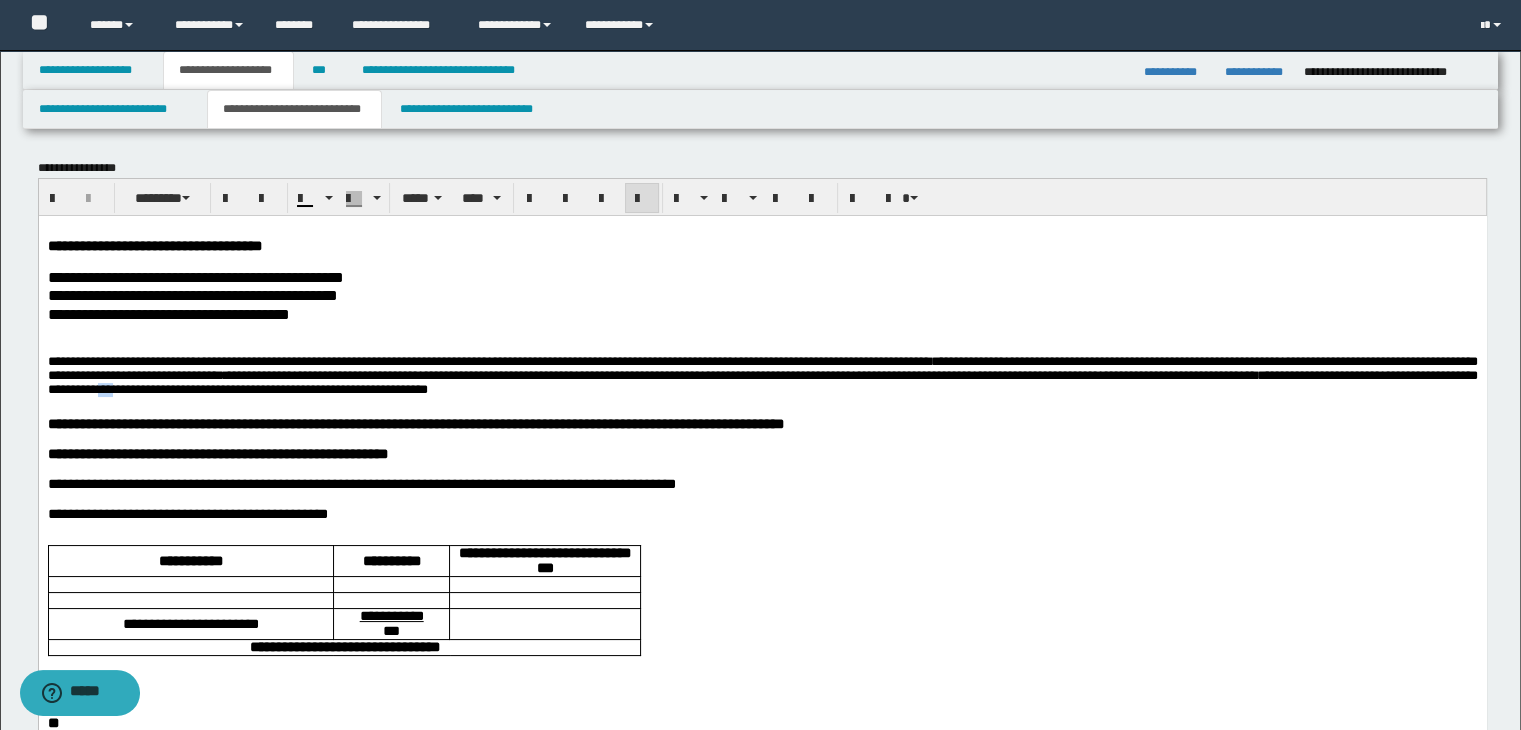 drag, startPoint x: 735, startPoint y: 402, endPoint x: 715, endPoint y: 404, distance: 20.09975 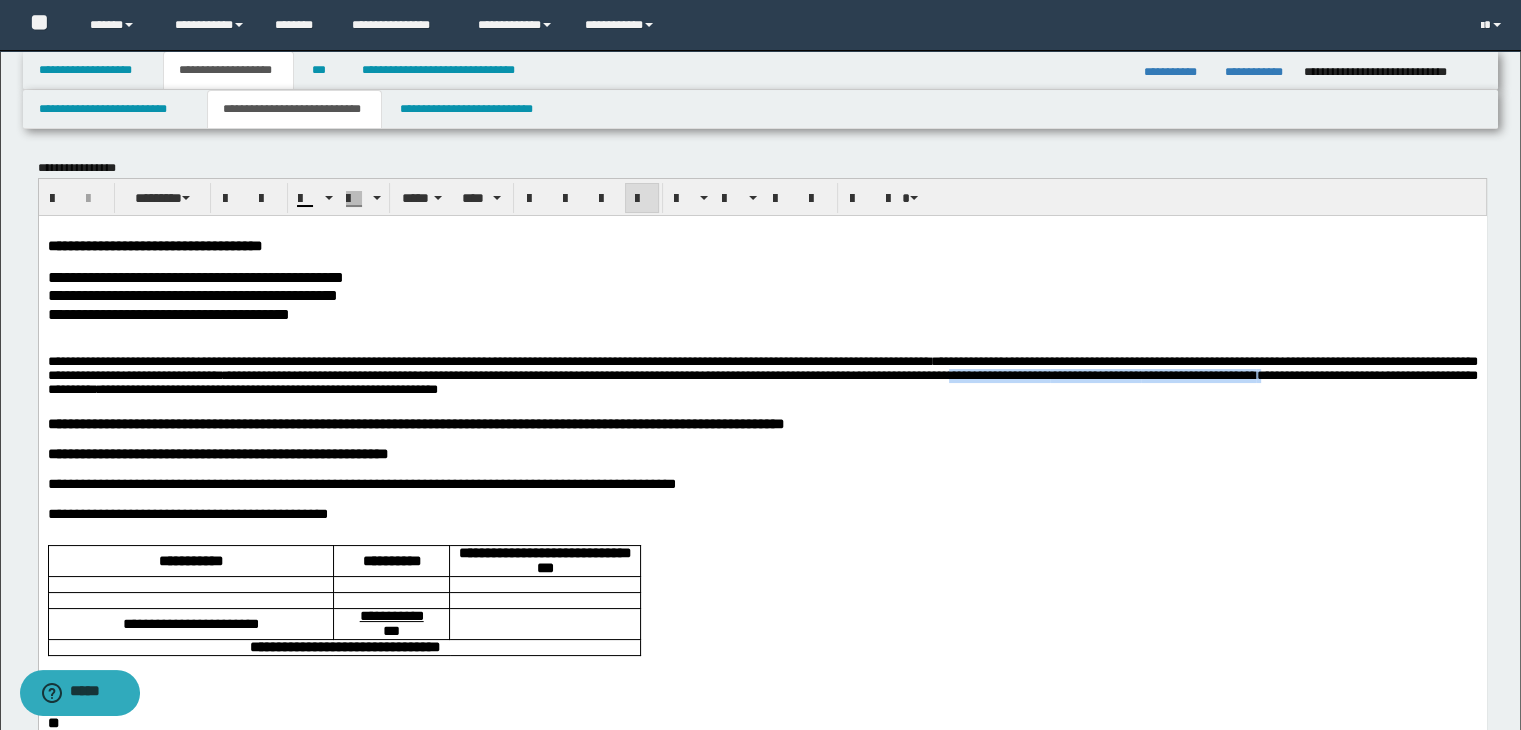 drag, startPoint x: 395, startPoint y: 401, endPoint x: 1461, endPoint y: 388, distance: 1066.0792 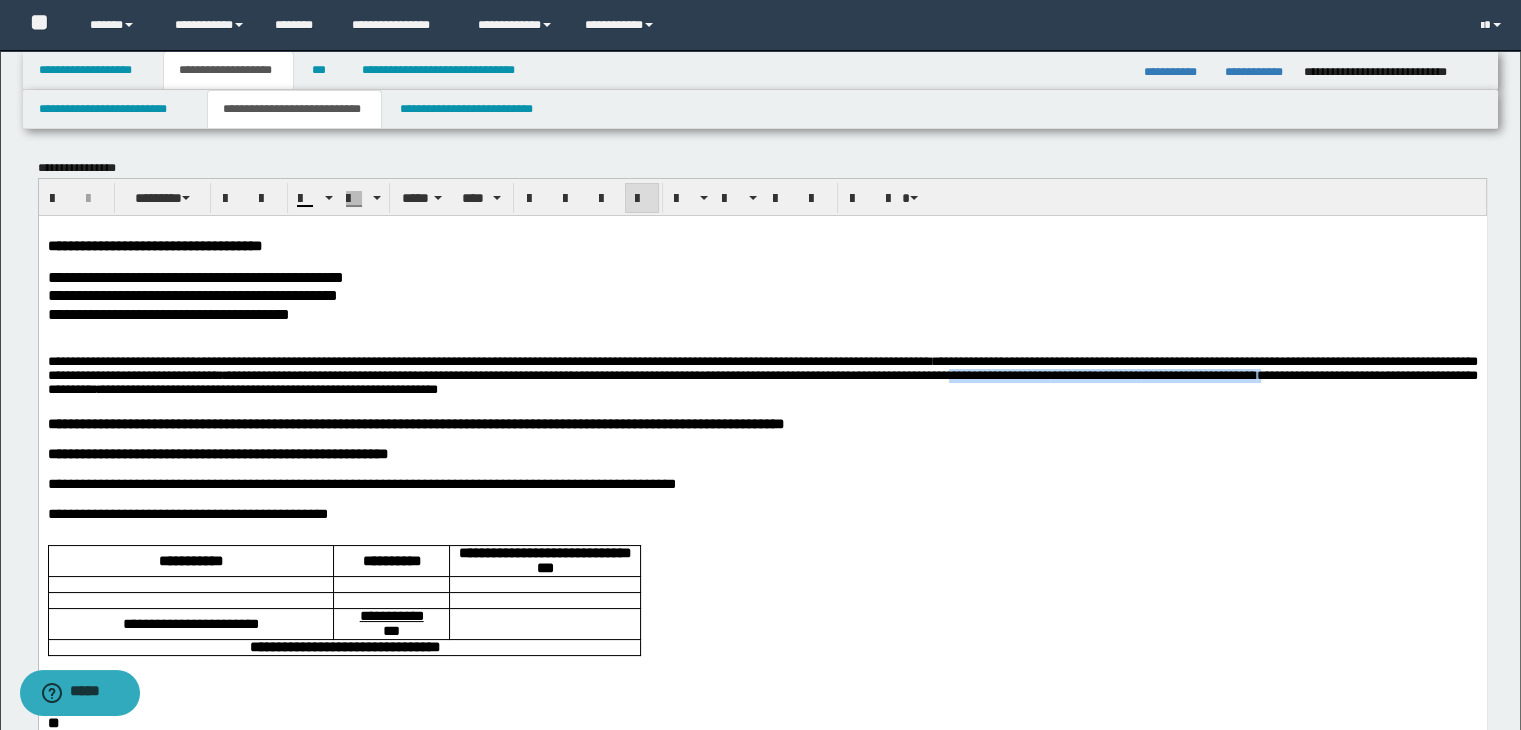 click on "**********" at bounding box center (762, 374) 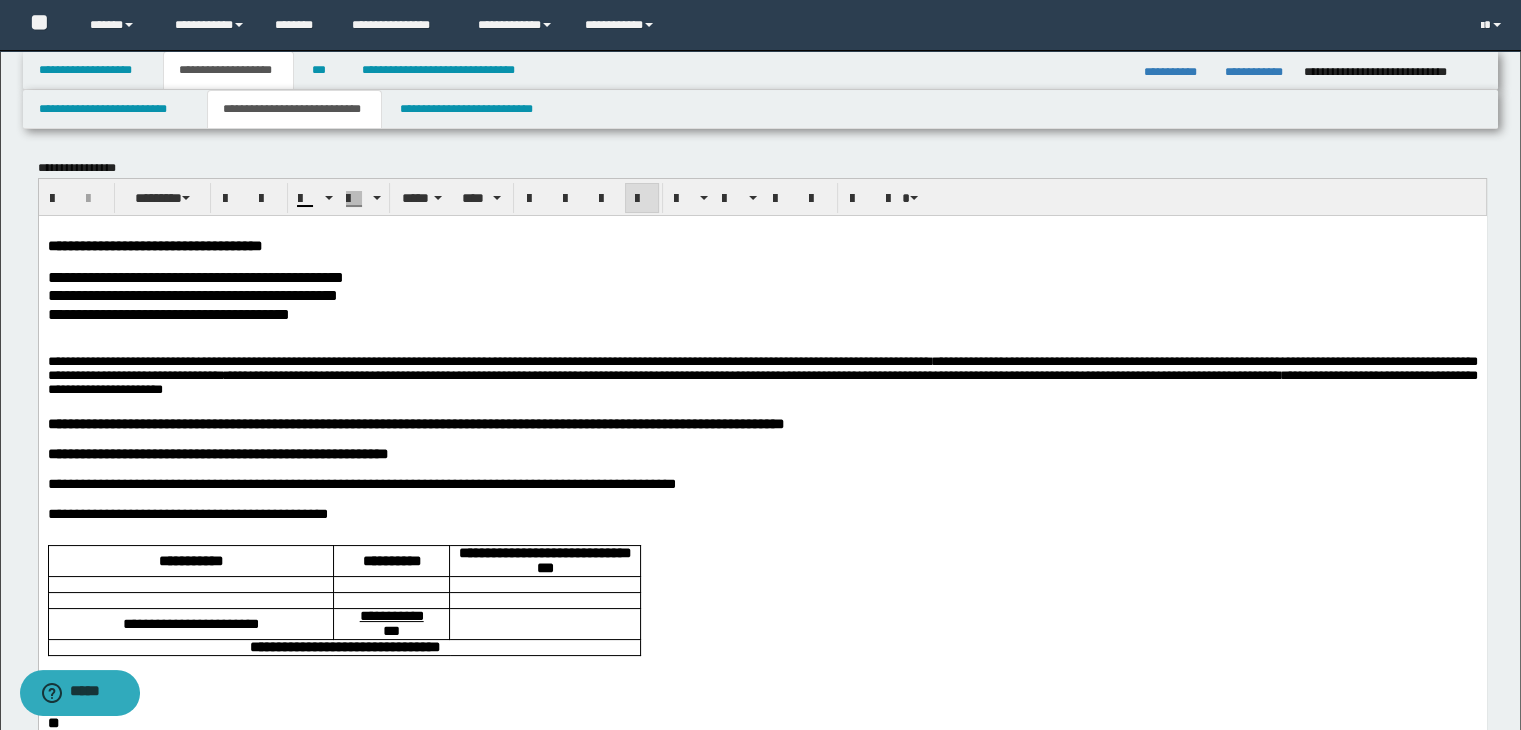 click on "**********" at bounding box center [762, 374] 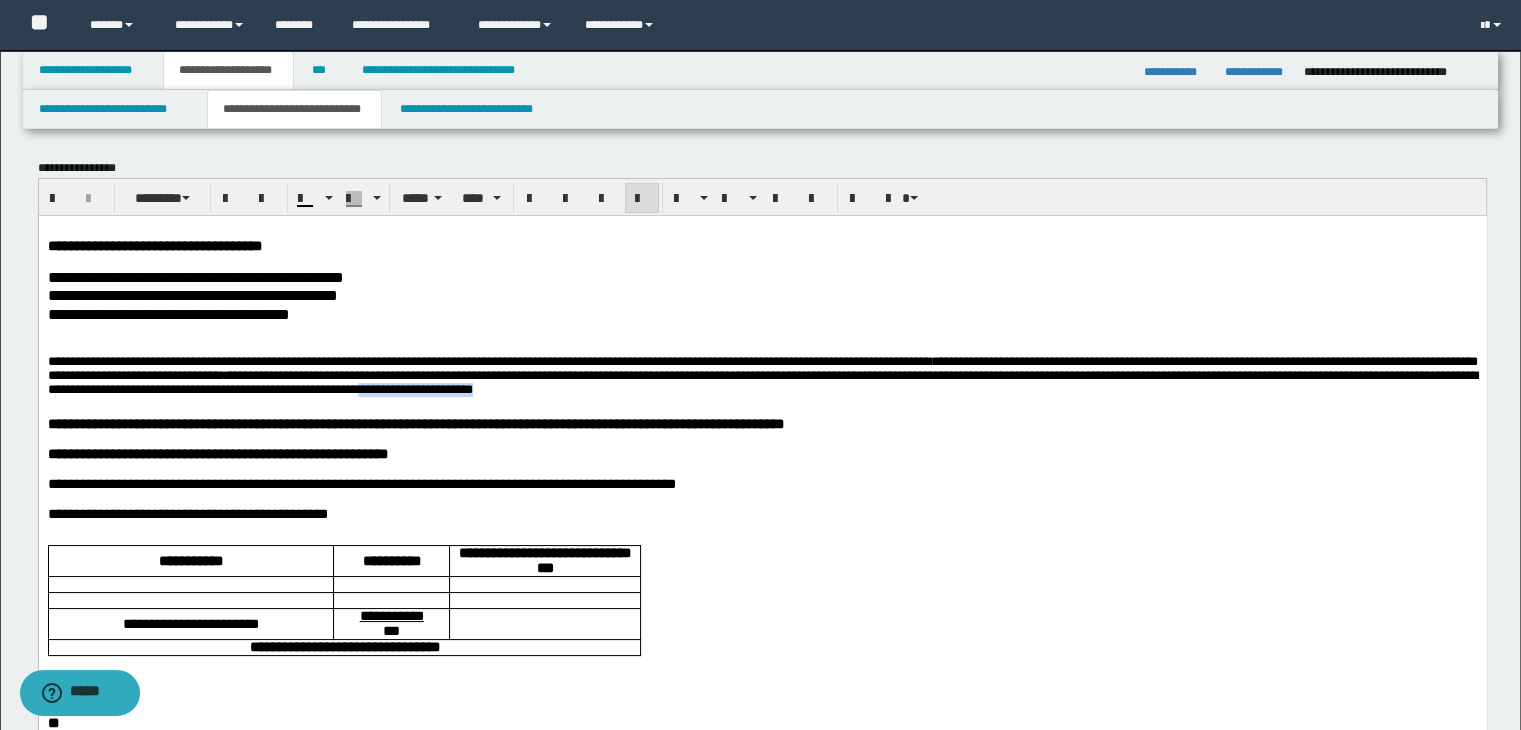 drag, startPoint x: 1151, startPoint y: 393, endPoint x: 995, endPoint y: 407, distance: 156.62694 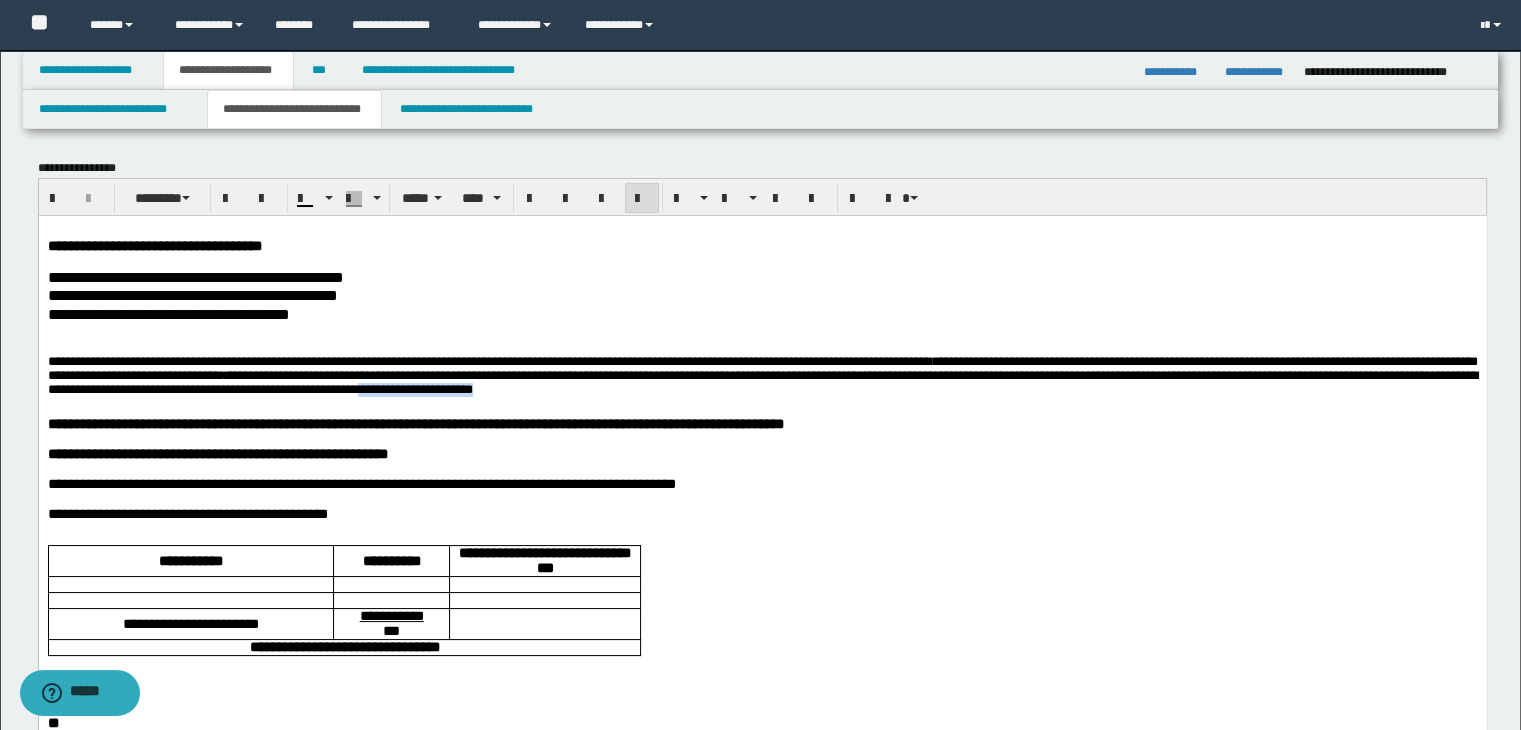 click on "**********" at bounding box center [762, 378] 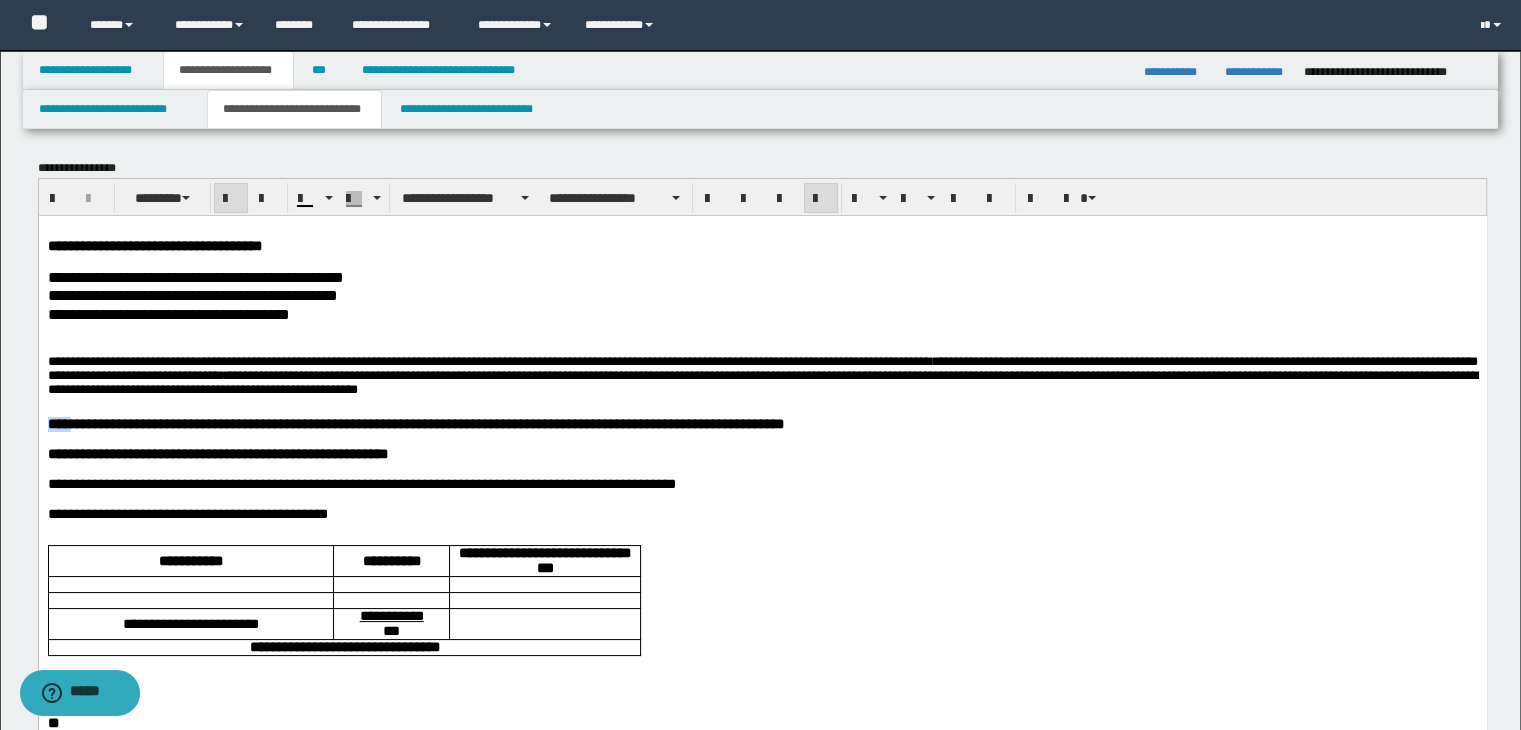 drag, startPoint x: 91, startPoint y: 433, endPoint x: 49, endPoint y: 433, distance: 42 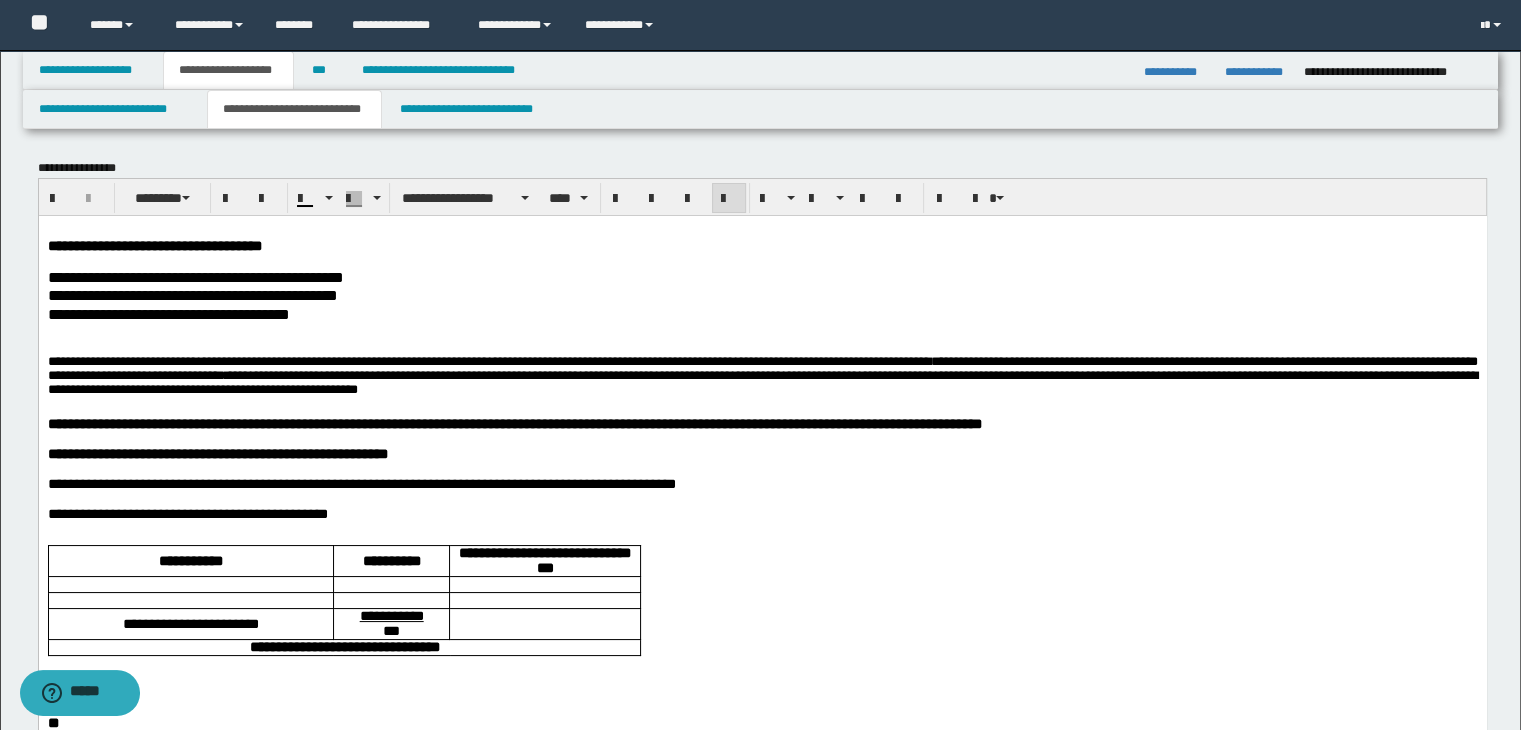 click on "**********" at bounding box center (762, 277) 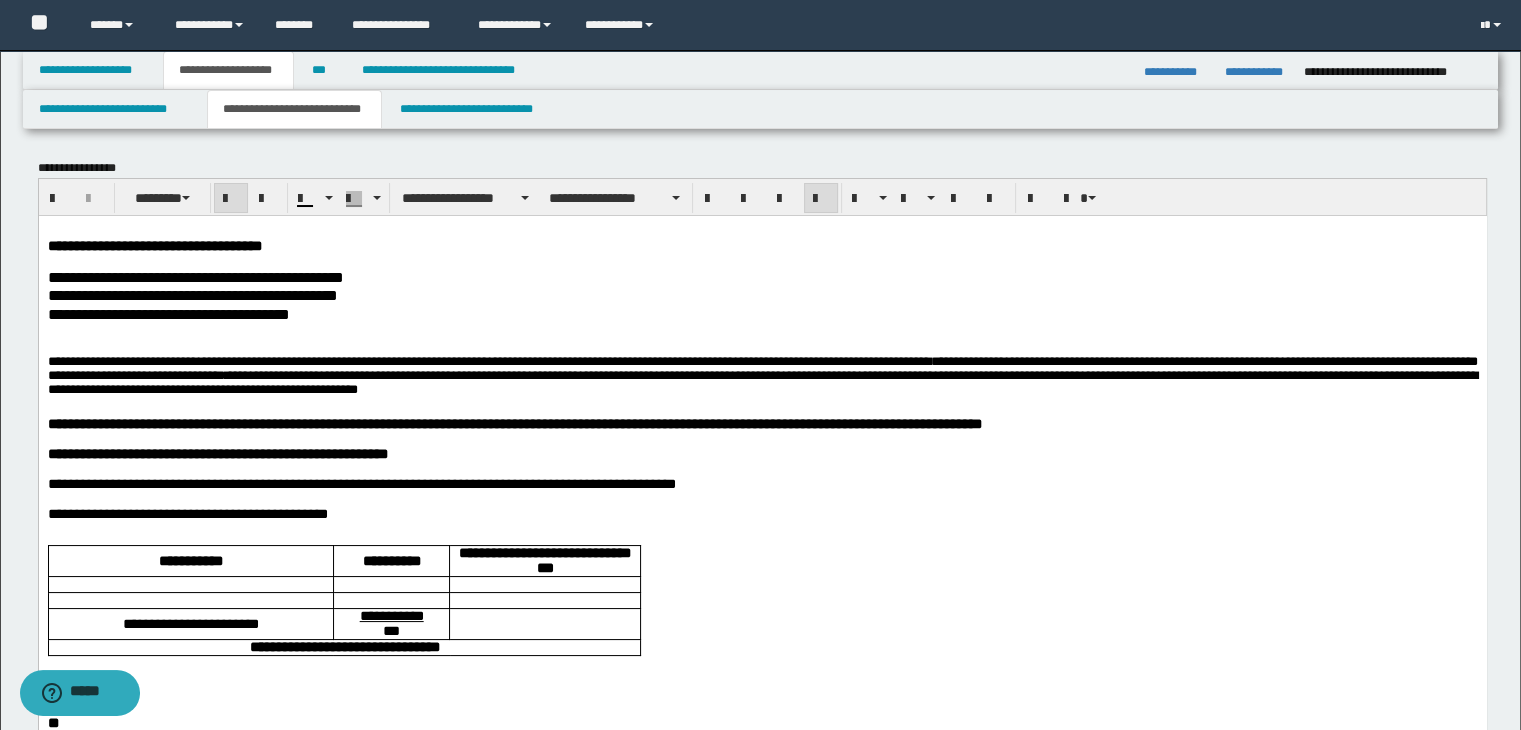 click on "**********" at bounding box center [514, 423] 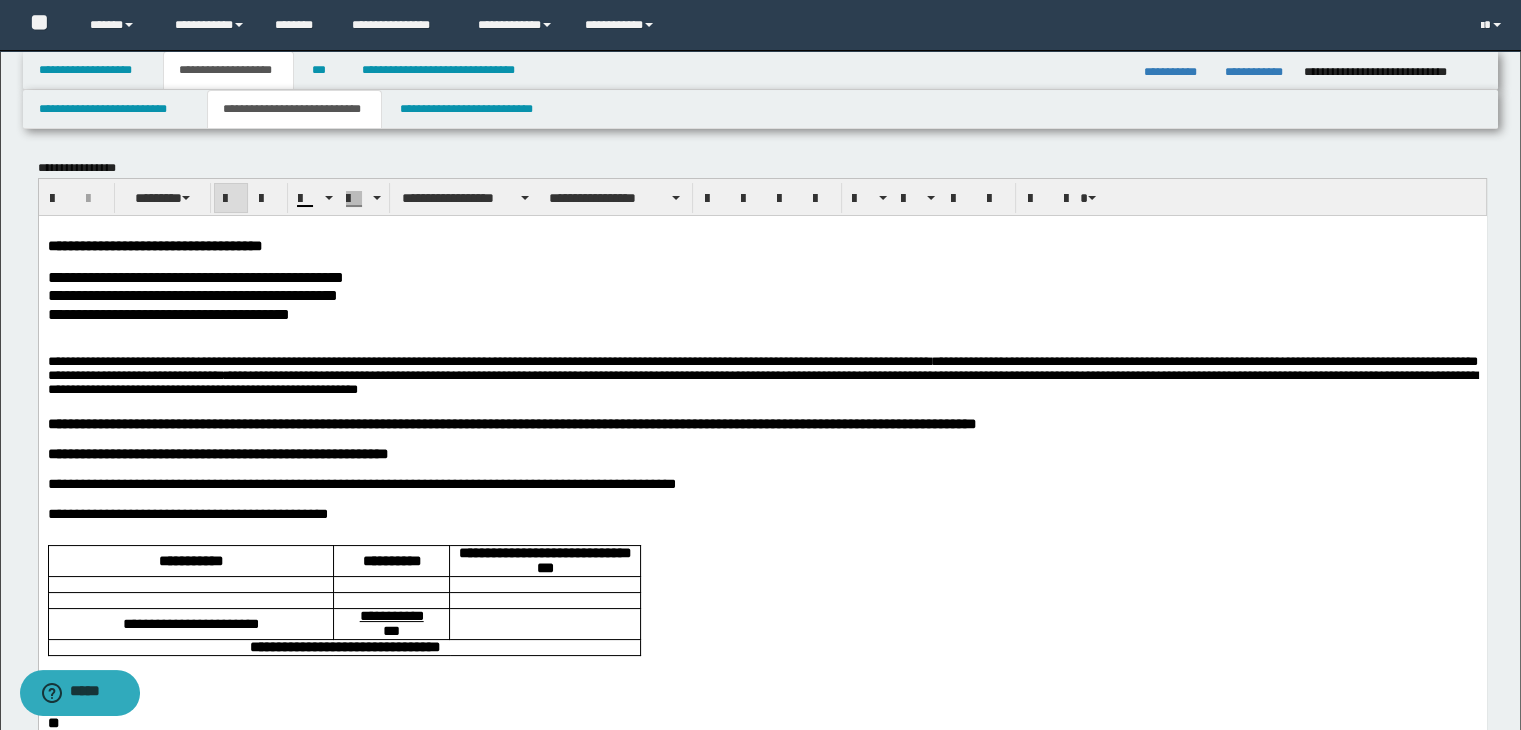 drag, startPoint x: 878, startPoint y: 463, endPoint x: 827, endPoint y: 441, distance: 55.542778 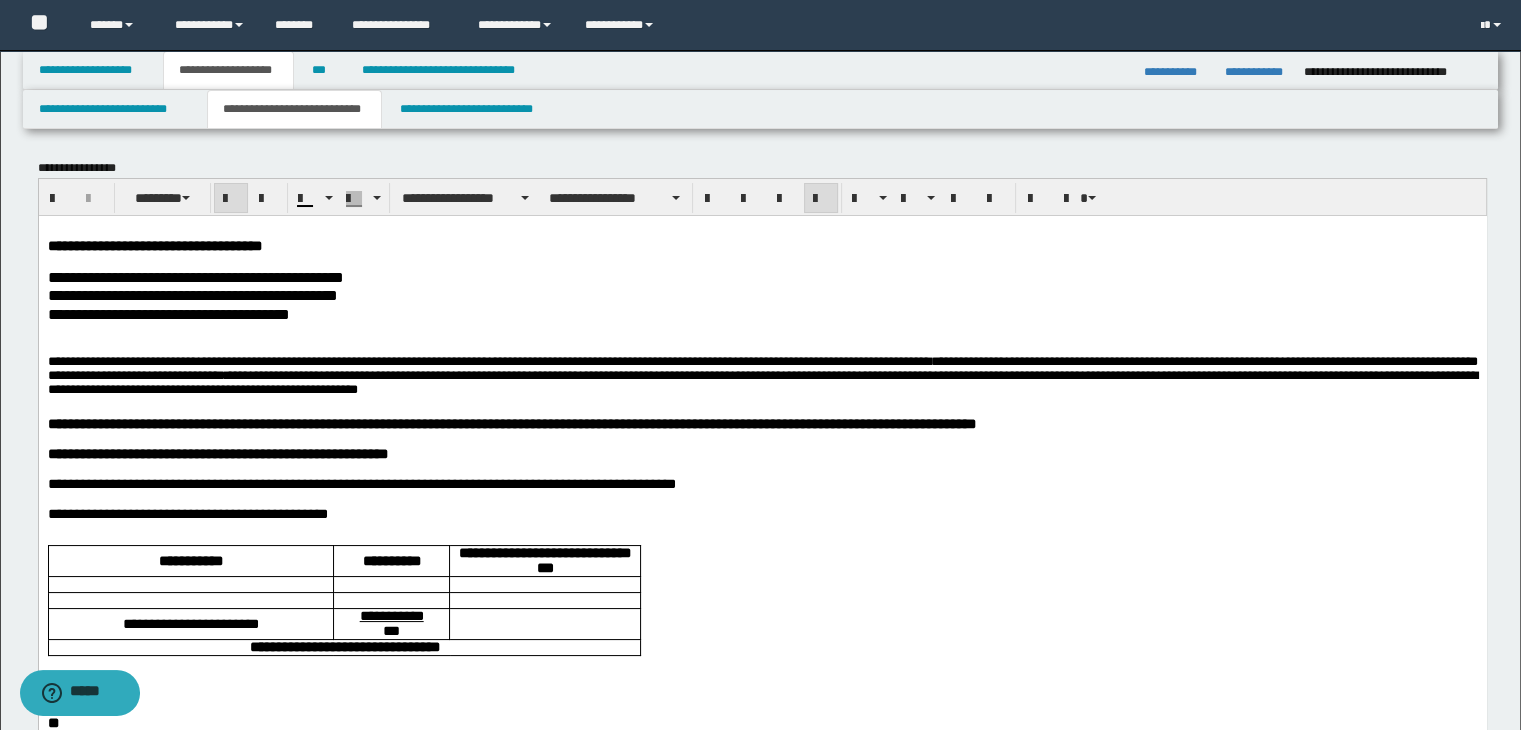 click on "**********" at bounding box center (511, 423) 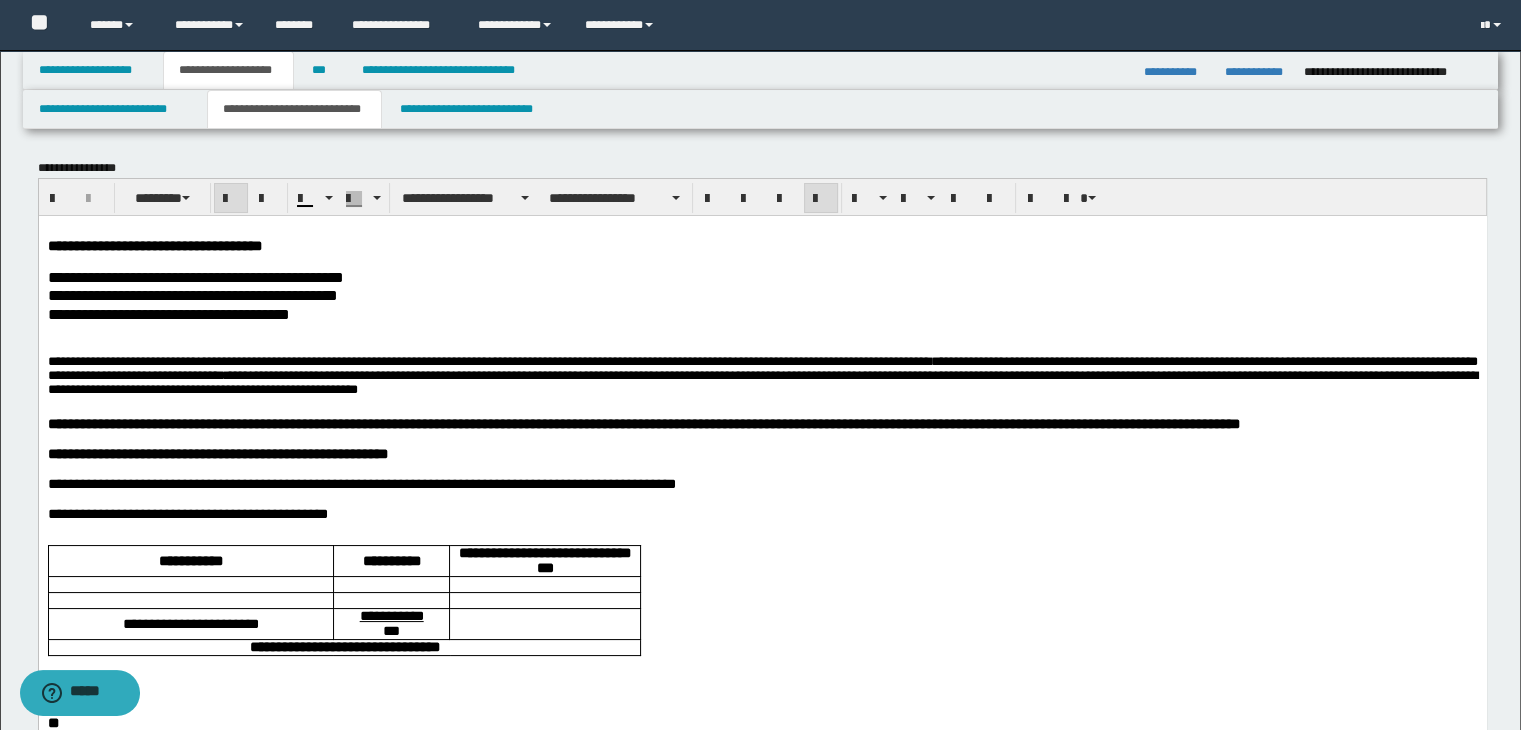 click on "**********" at bounding box center (361, 483) 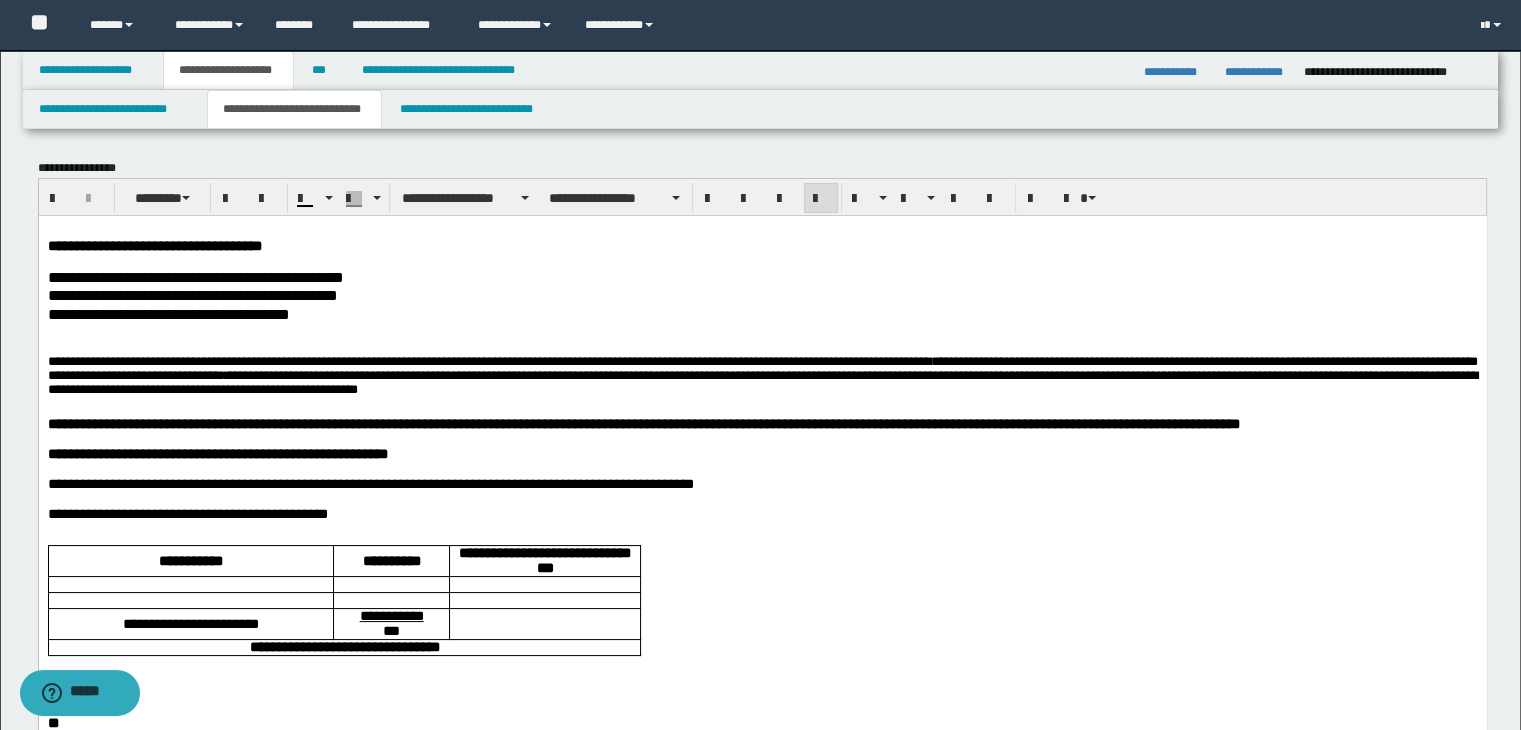 drag, startPoint x: 1011, startPoint y: 618, endPoint x: 997, endPoint y: 618, distance: 14 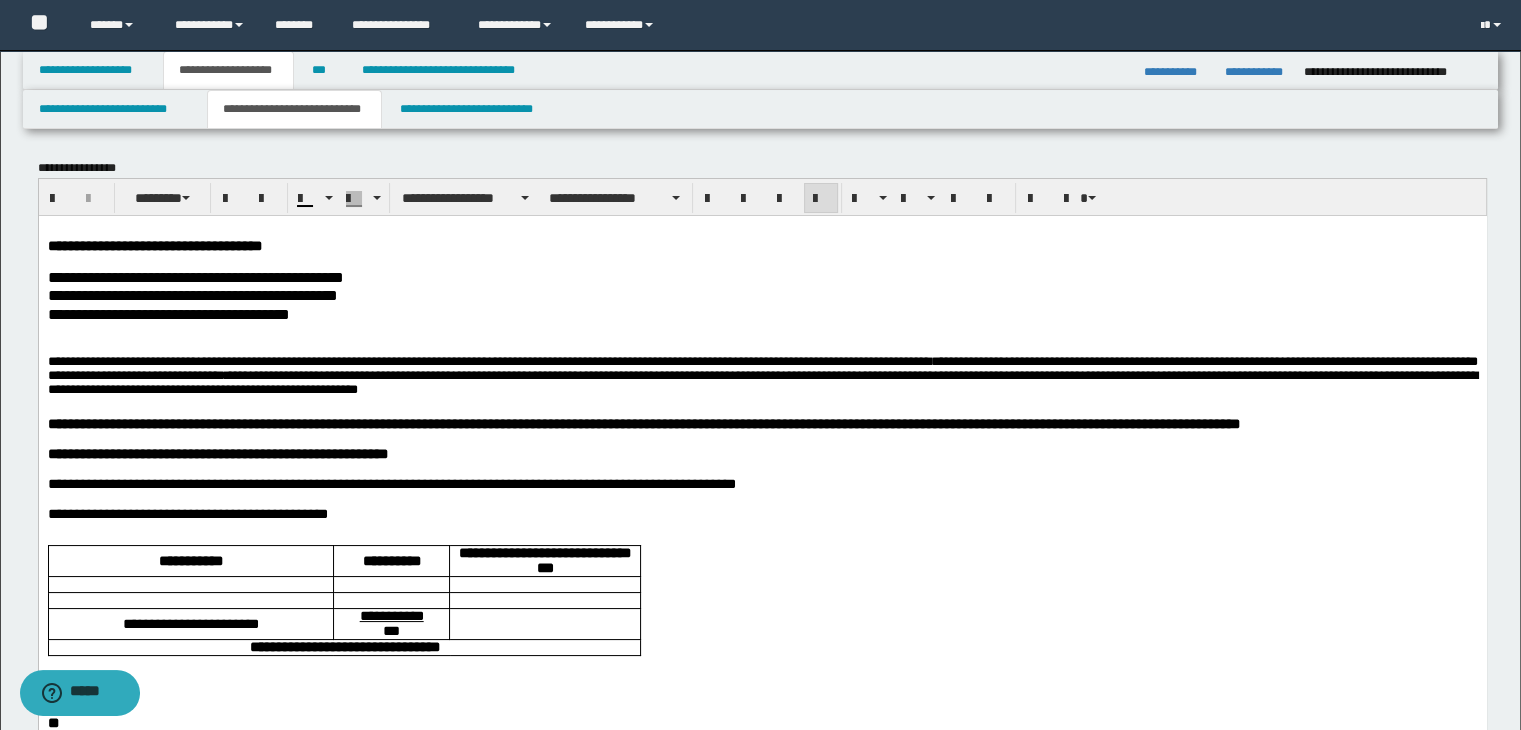 click at bounding box center (762, 498) 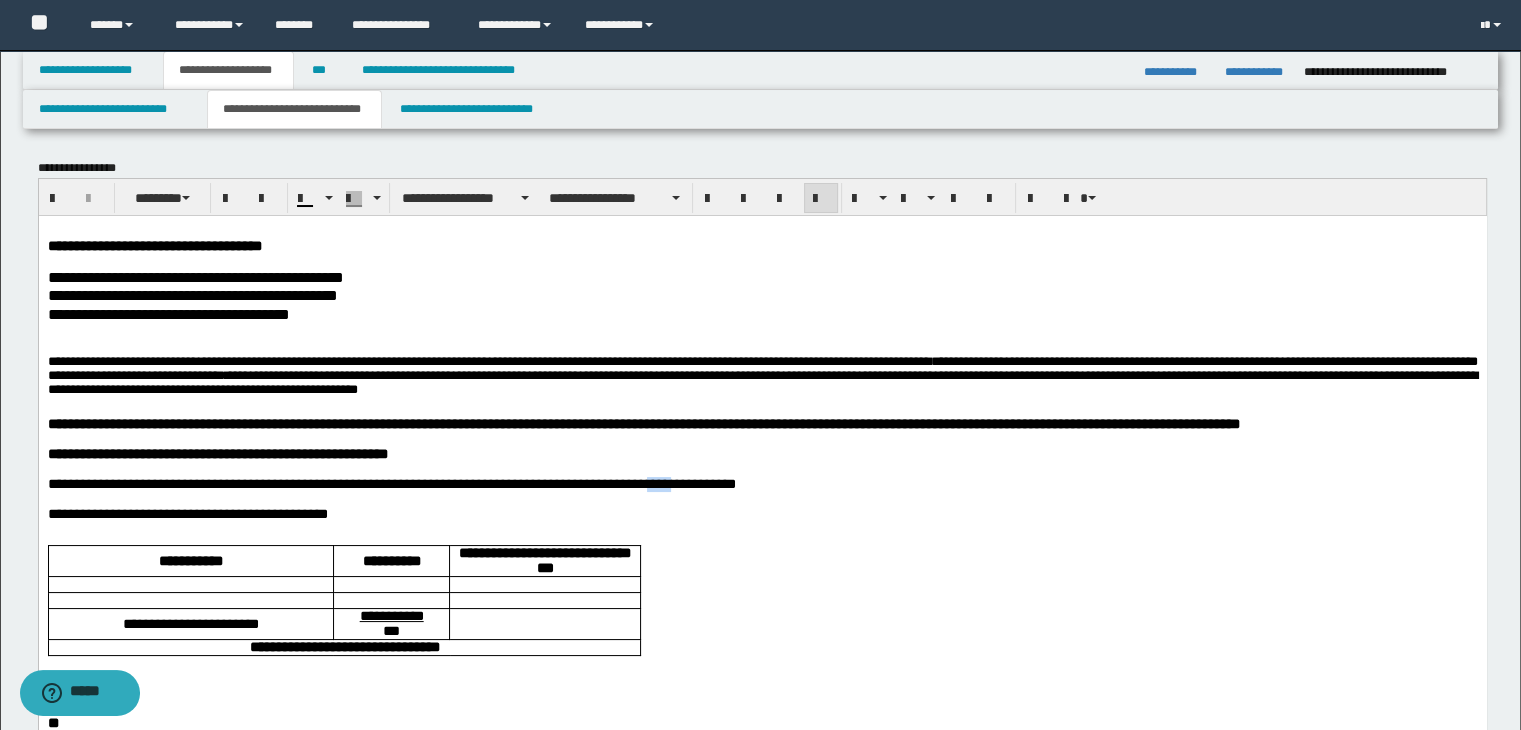 drag, startPoint x: 701, startPoint y: 498, endPoint x: 662, endPoint y: 499, distance: 39.012817 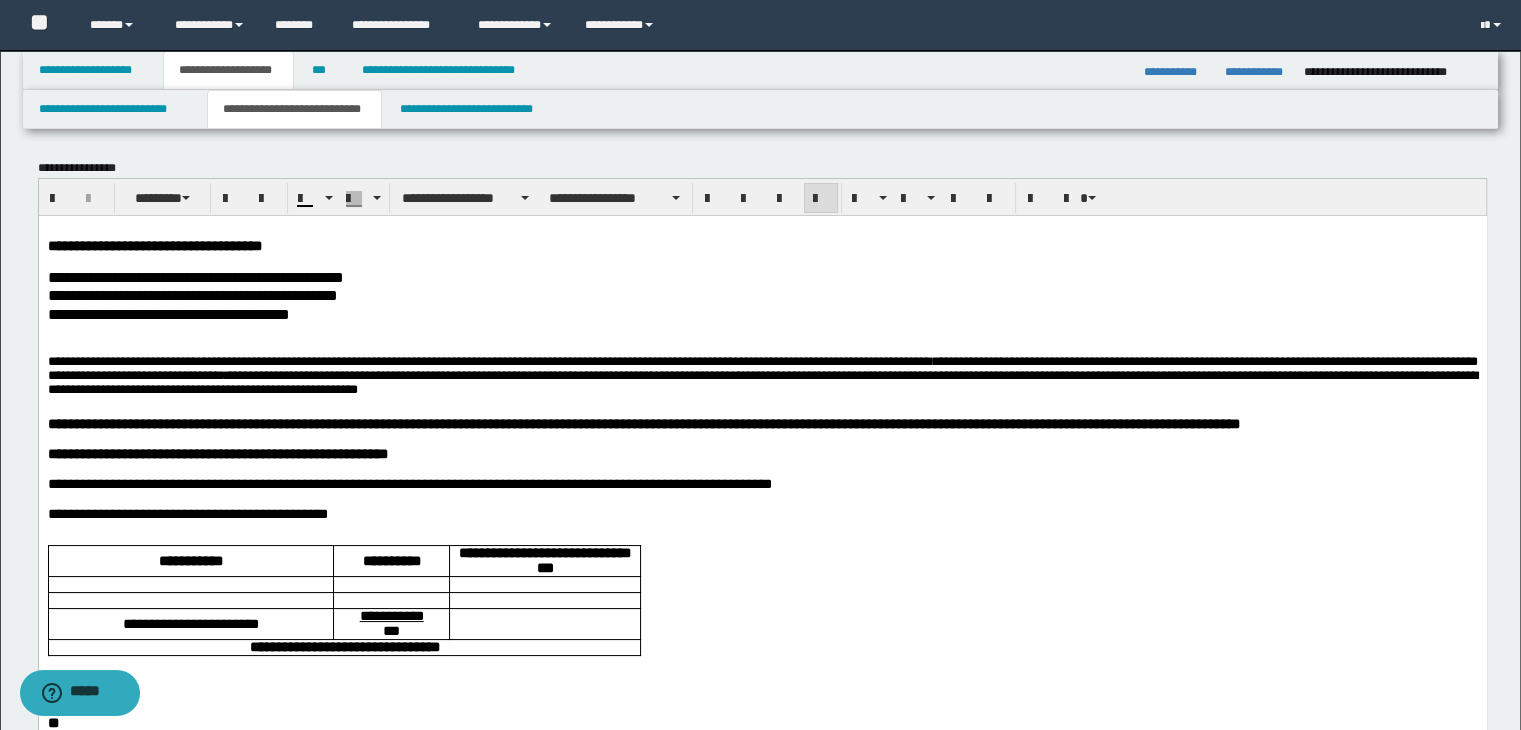click on "**********" at bounding box center [762, 513] 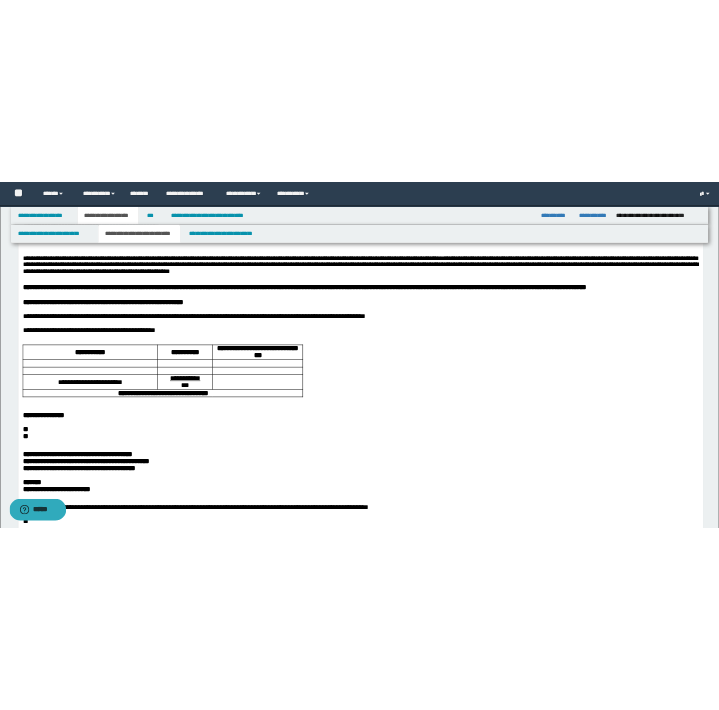 scroll, scrollTop: 300, scrollLeft: 0, axis: vertical 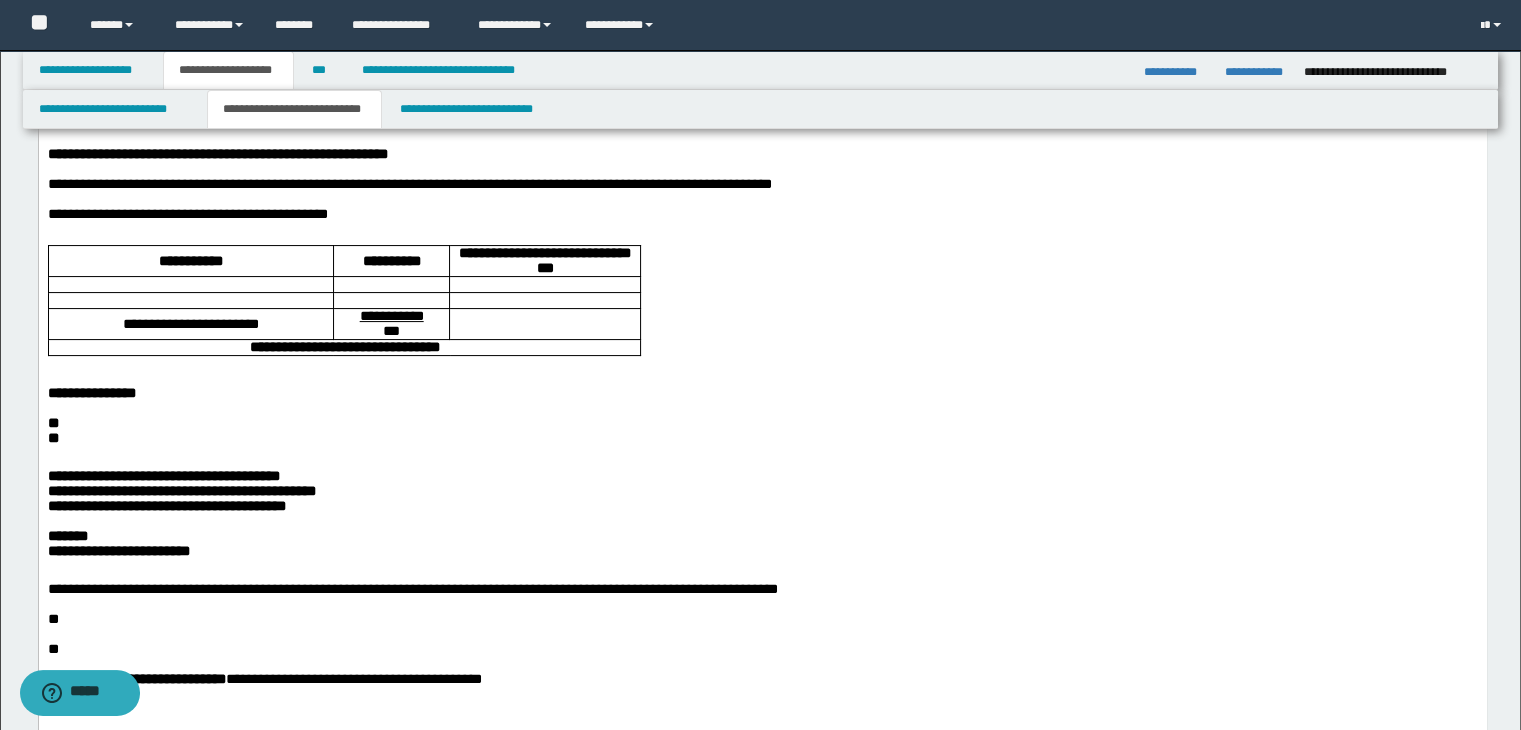 click on "**" at bounding box center (762, 423) 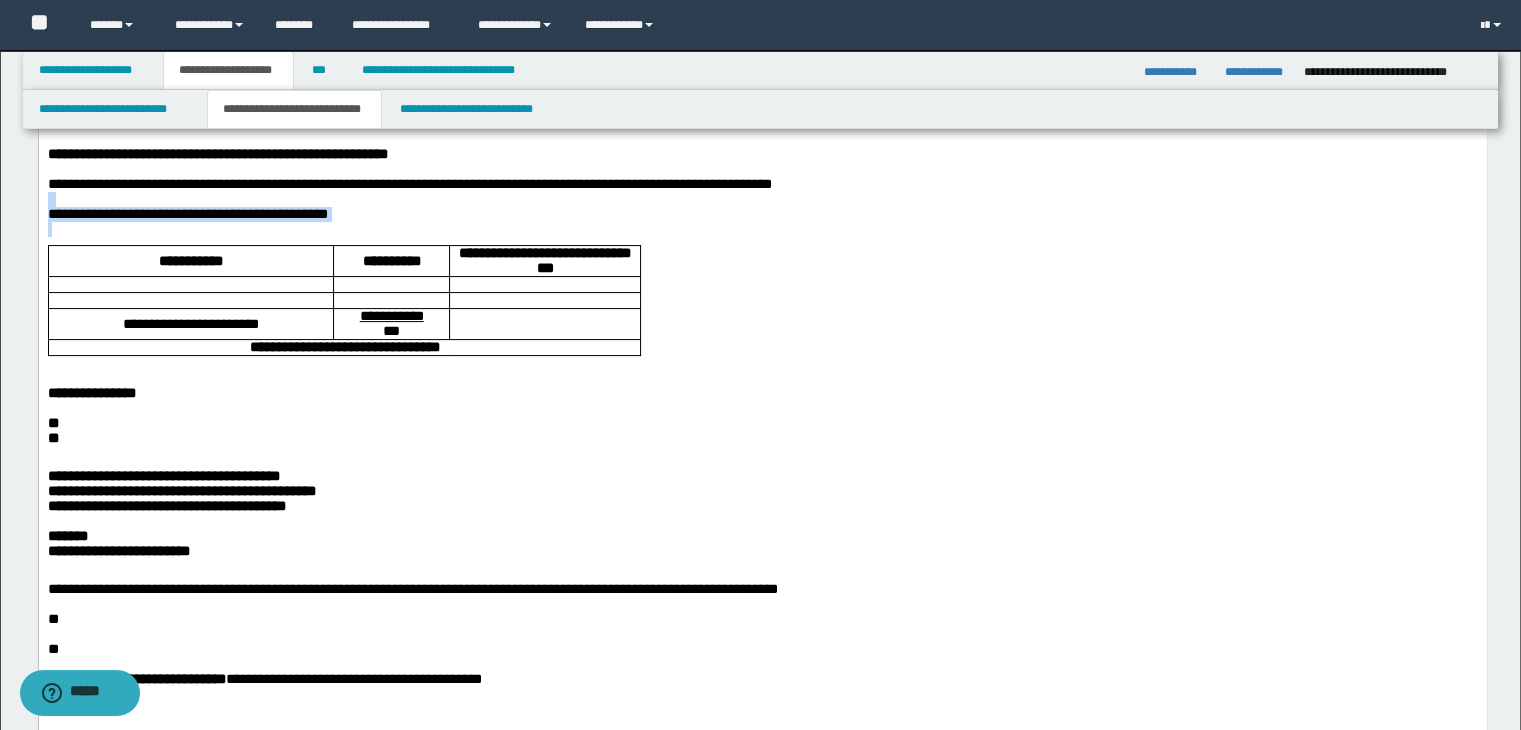 drag, startPoint x: 668, startPoint y: 391, endPoint x: 3, endPoint y: 222, distance: 686.1385 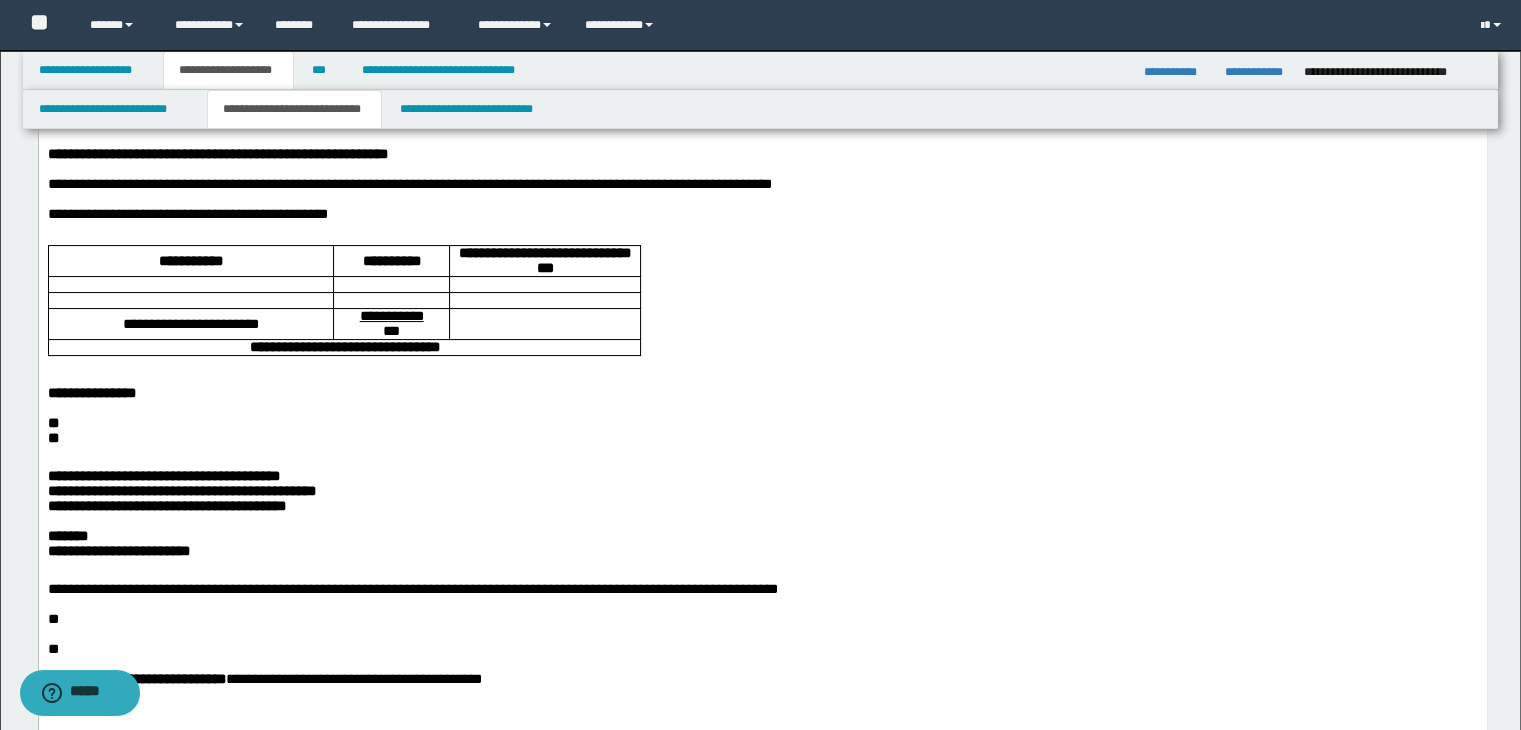 drag, startPoint x: 304, startPoint y: 491, endPoint x: 387, endPoint y: 481, distance: 83.60024 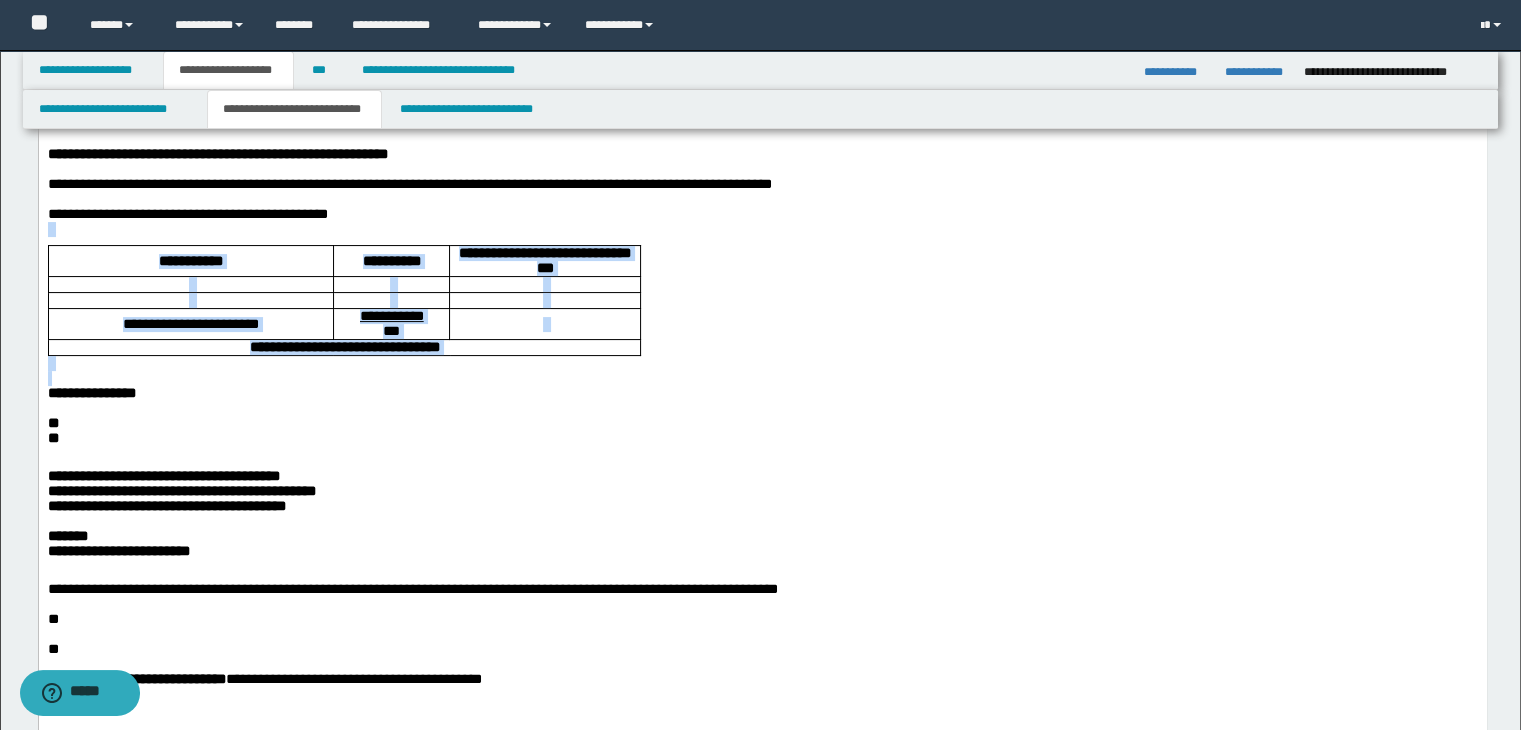 drag, startPoint x: 687, startPoint y: 416, endPoint x: 60, endPoint y: 166, distance: 675.003 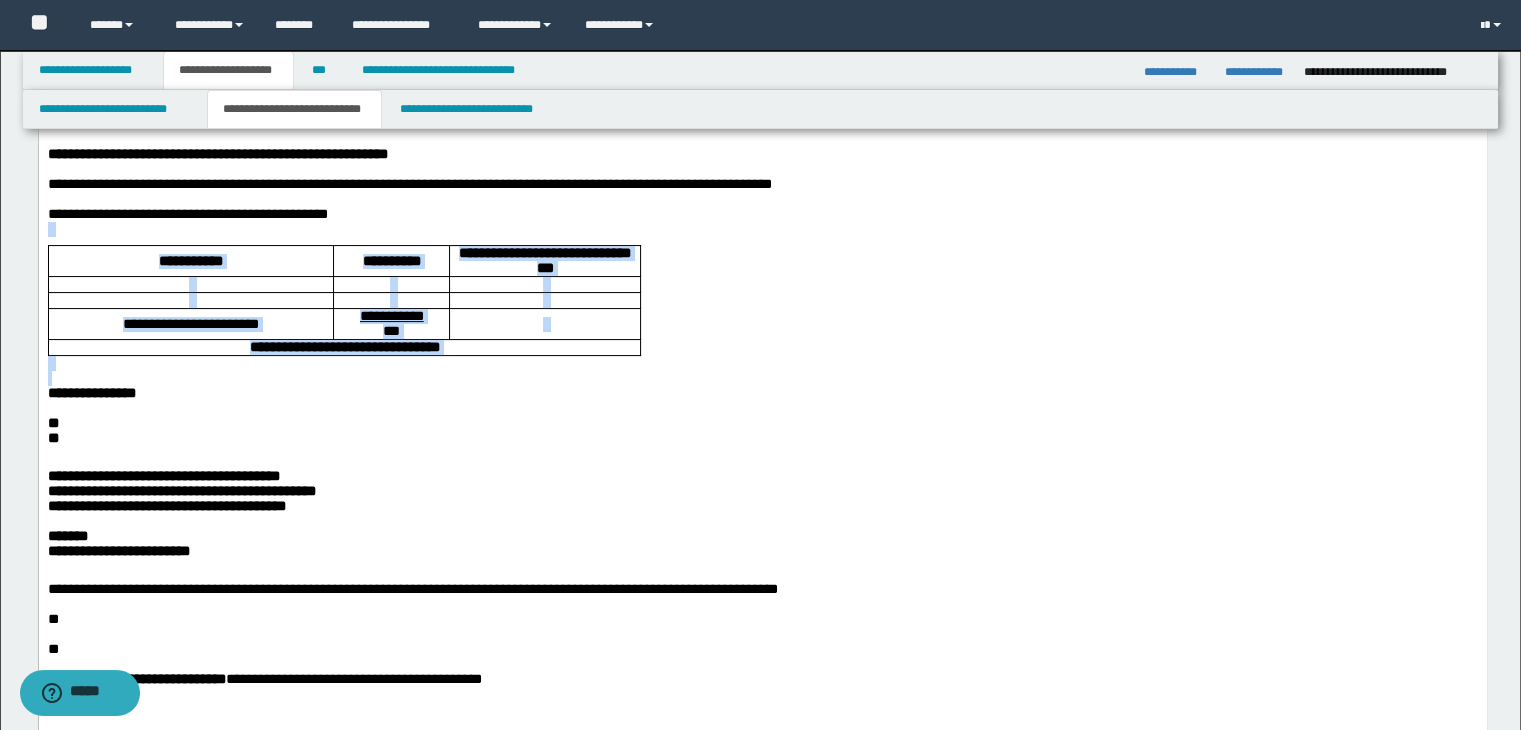 click on "**********" at bounding box center (762, 454) 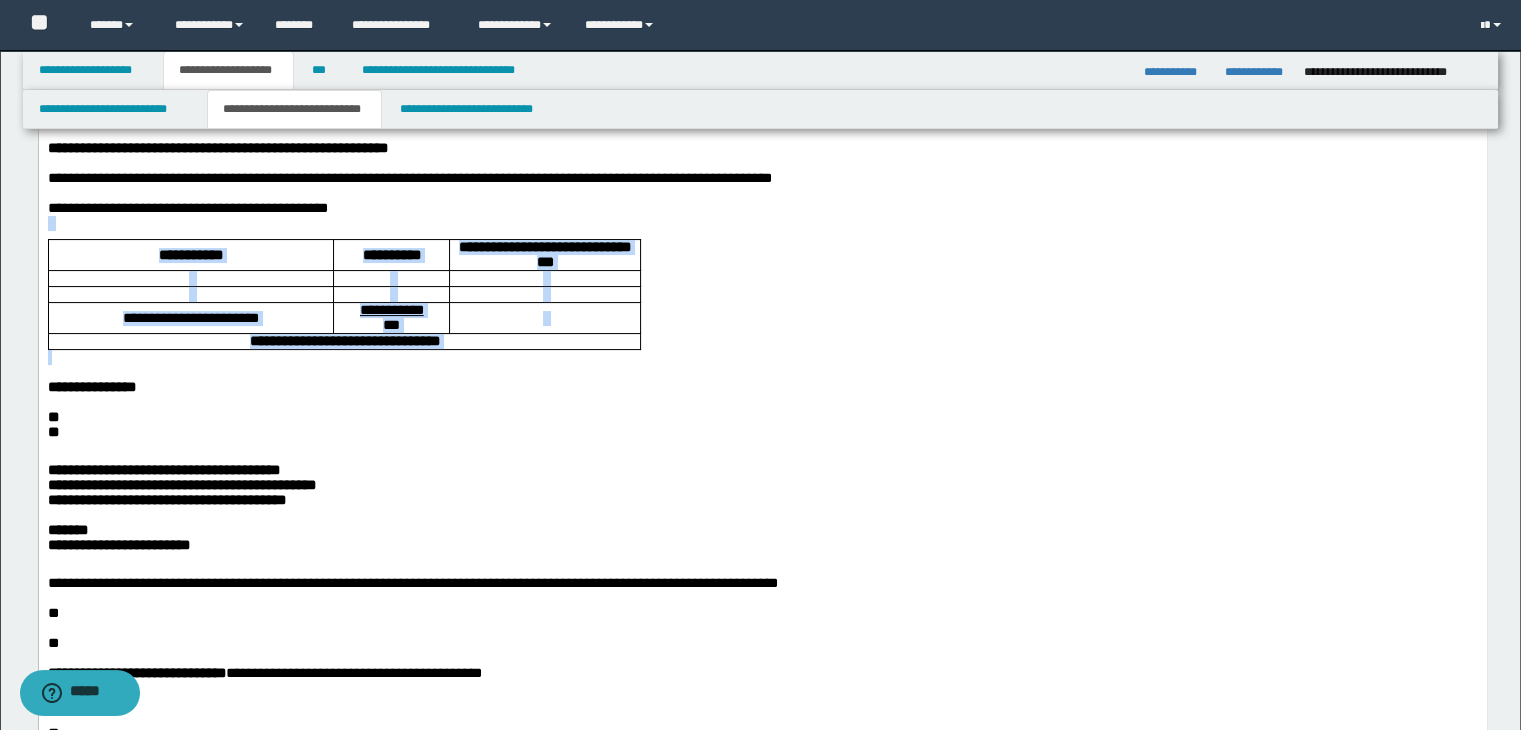 drag, startPoint x: 720, startPoint y: 407, endPoint x: 35, endPoint y: 253, distance: 702.0976 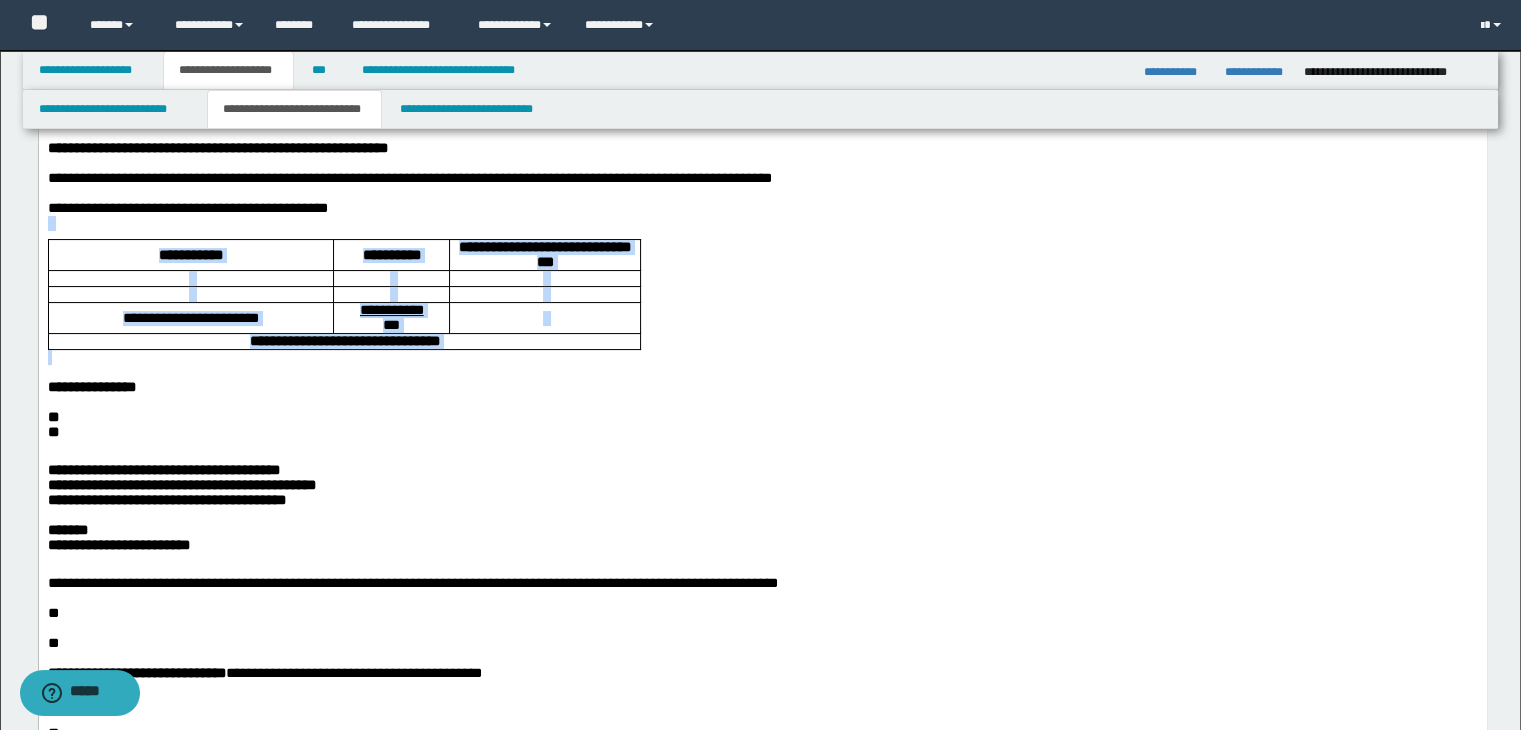click on "**********" at bounding box center [762, 451] 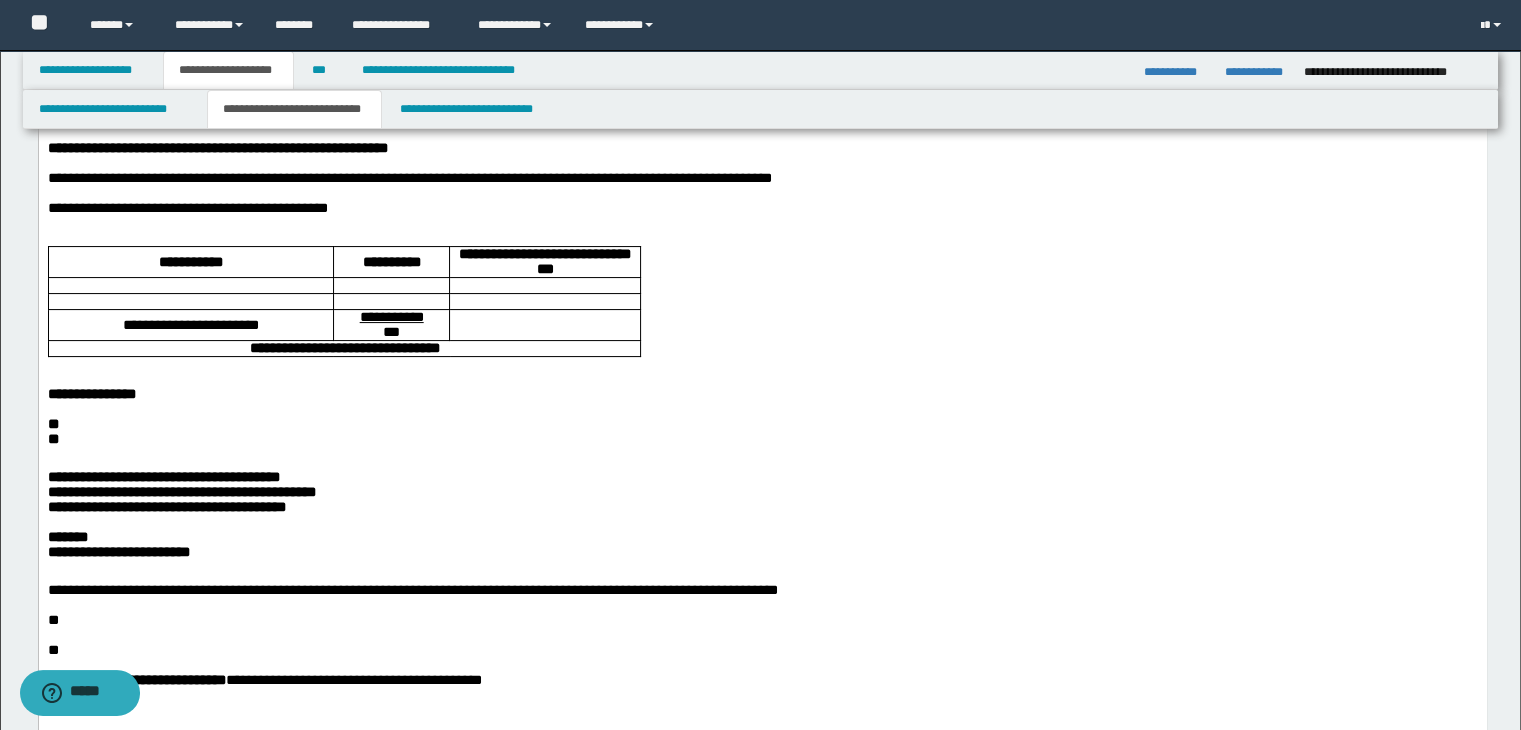 click on "**********" at bounding box center (762, 454) 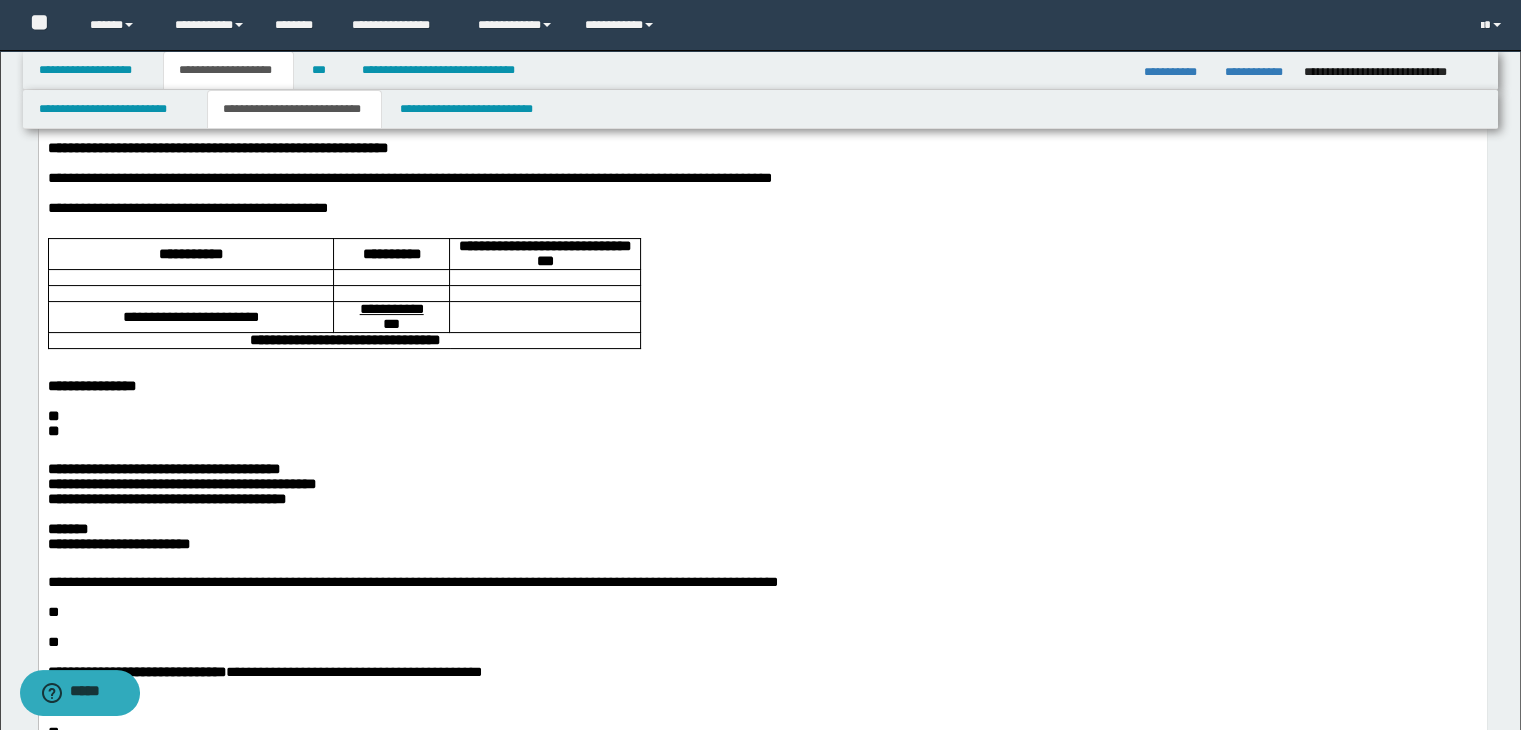 click on "**********" at bounding box center (762, 544) 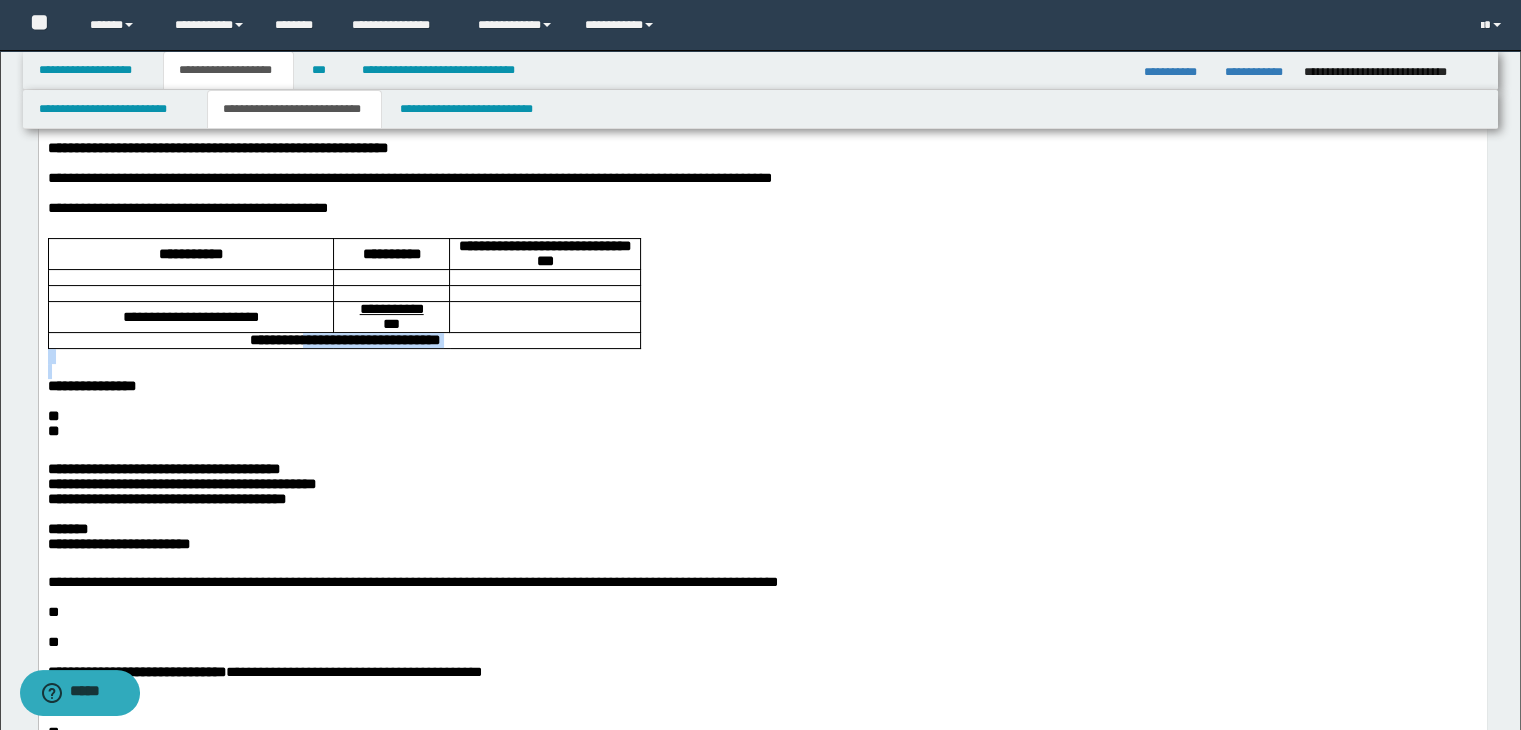 drag, startPoint x: 683, startPoint y: 429, endPoint x: 282, endPoint y: 380, distance: 403.98267 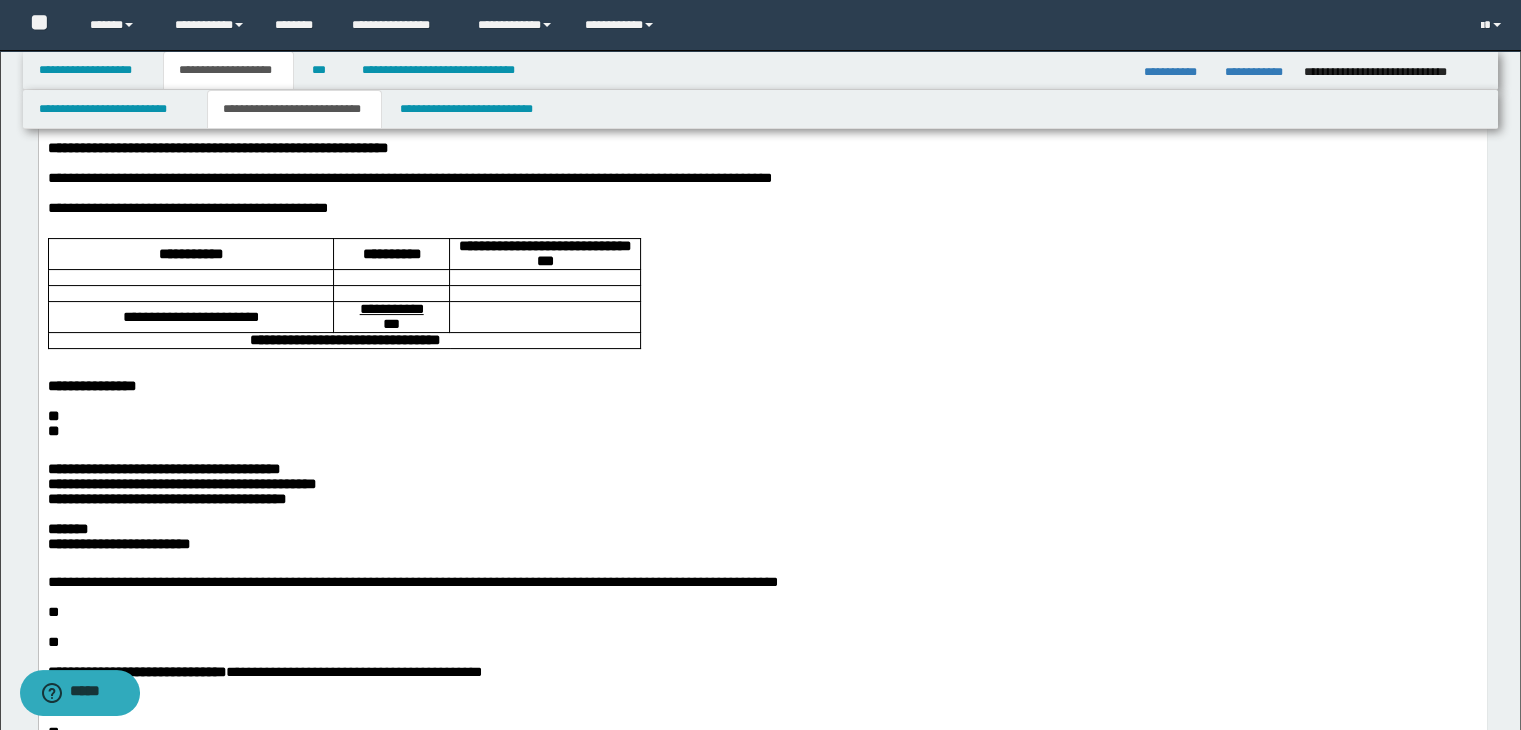click on "**********" at bounding box center (762, 386) 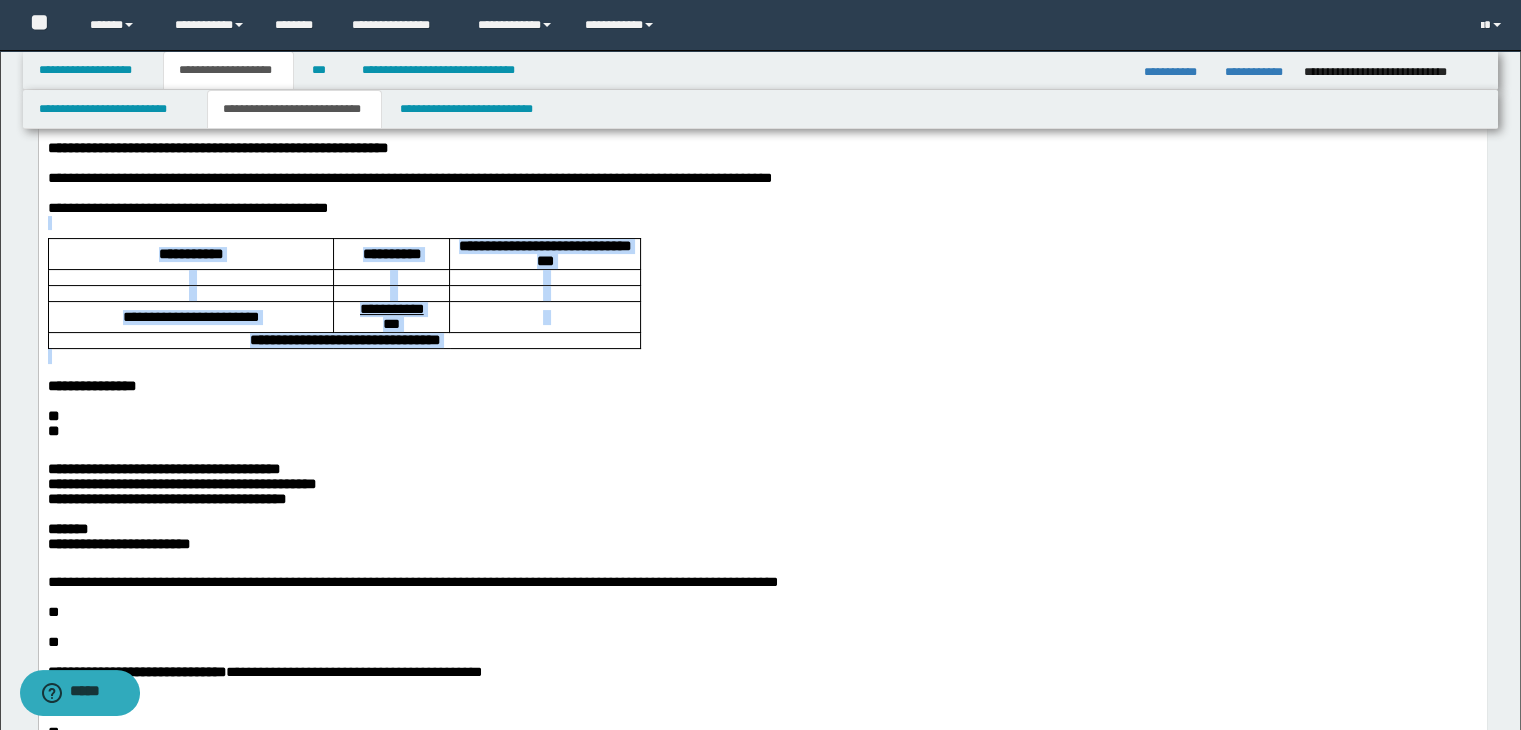 drag, startPoint x: 656, startPoint y: 408, endPoint x: 70, endPoint y: 168, distance: 633.24243 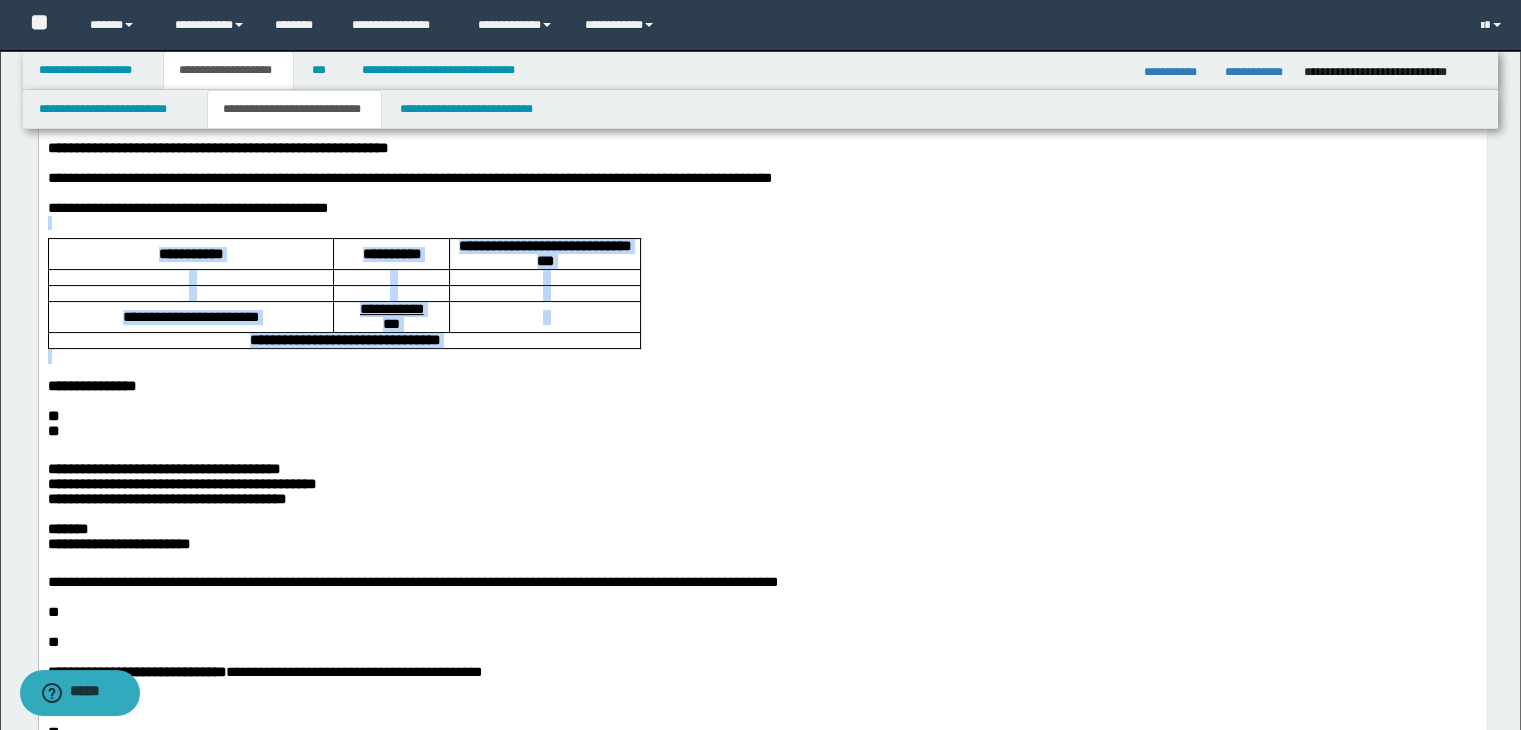 click on "**********" at bounding box center (762, 450) 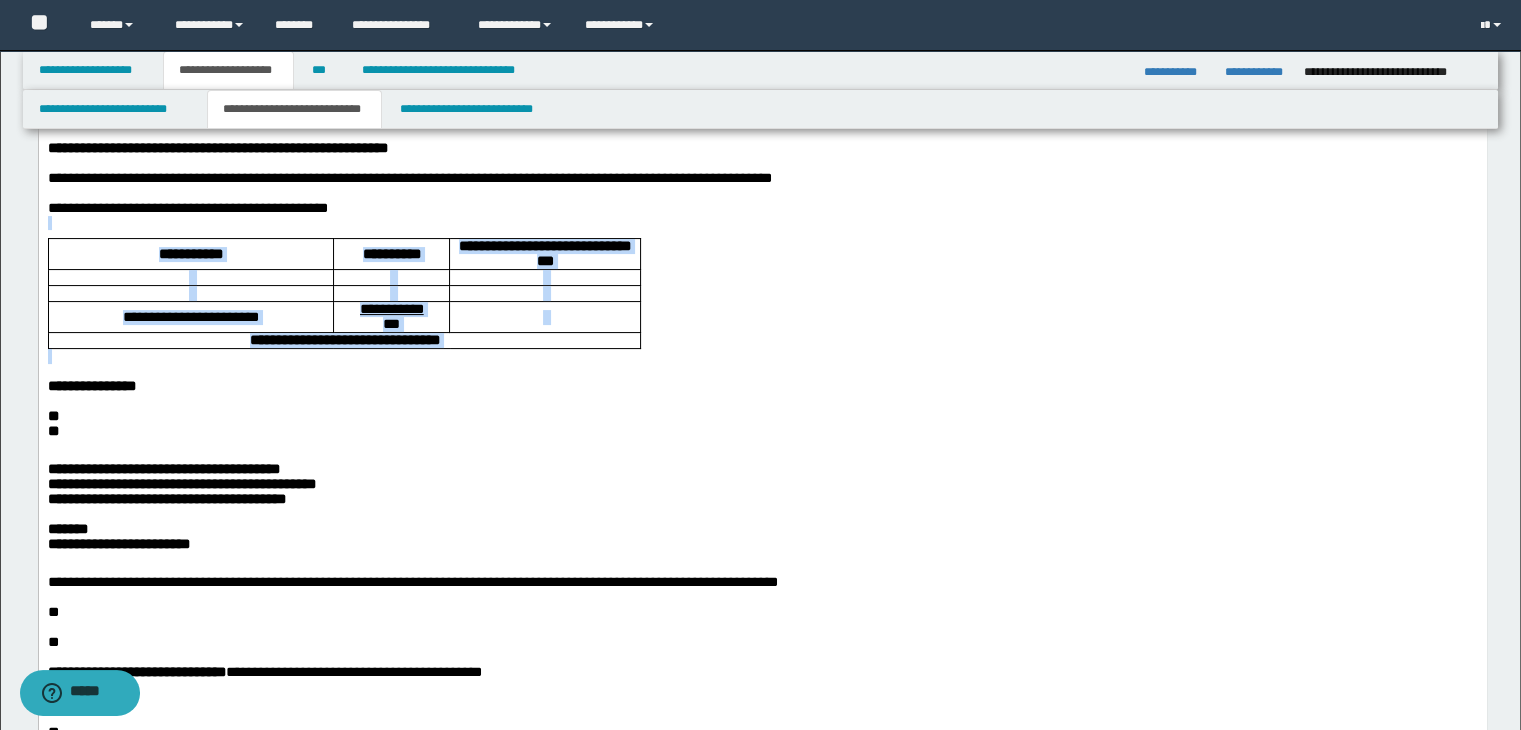 copy on "**********" 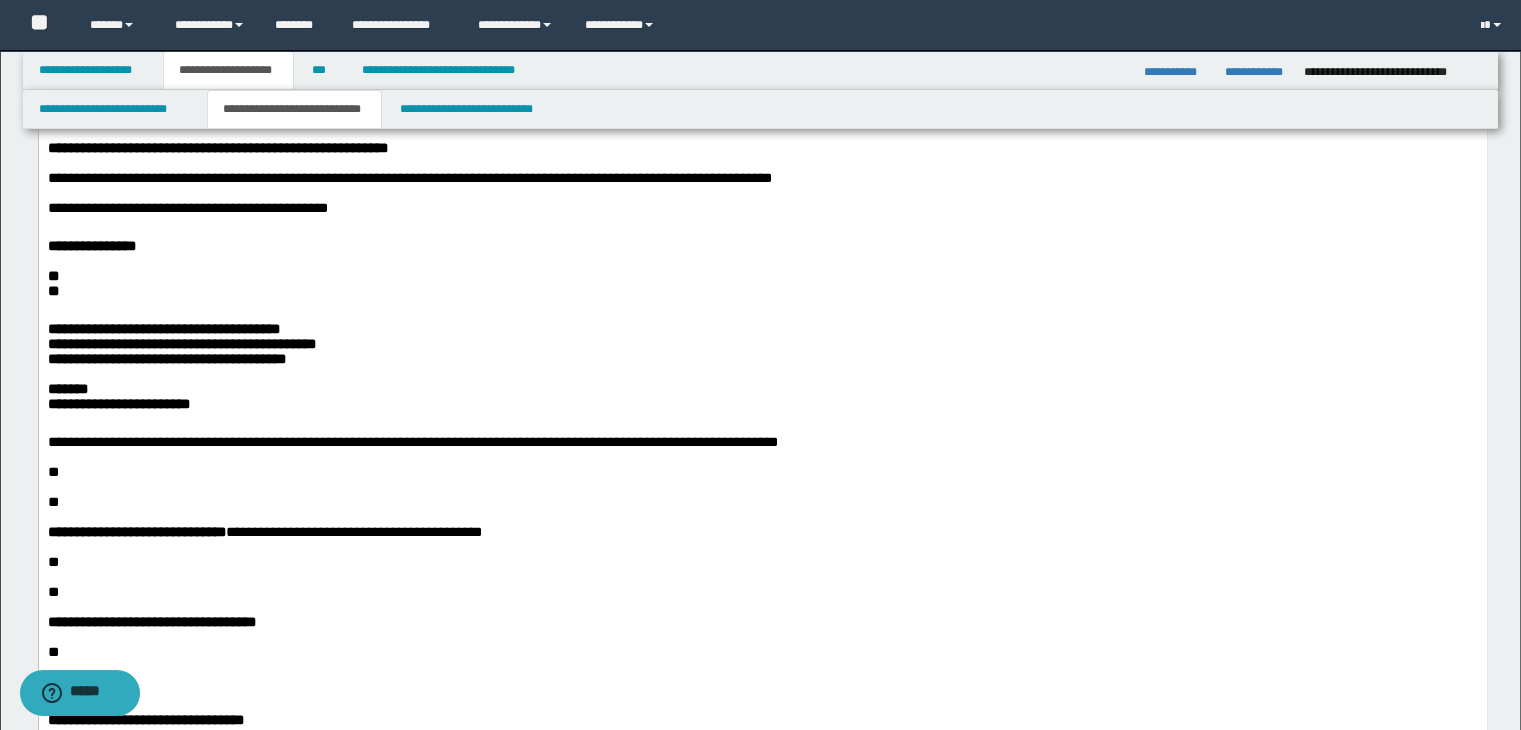click on "**********" at bounding box center (762, 359) 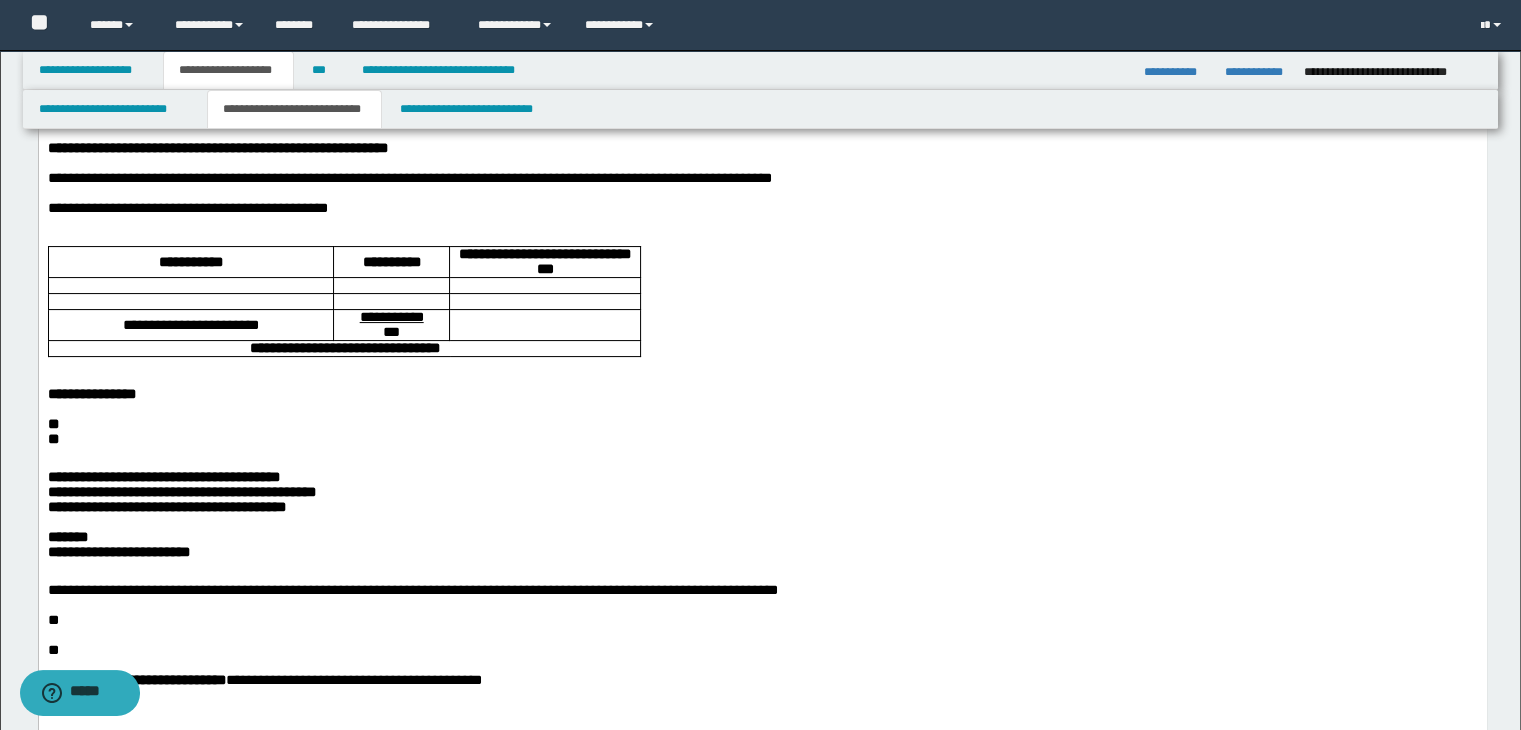 drag, startPoint x: 686, startPoint y: 399, endPoint x: 673, endPoint y: 404, distance: 13.928389 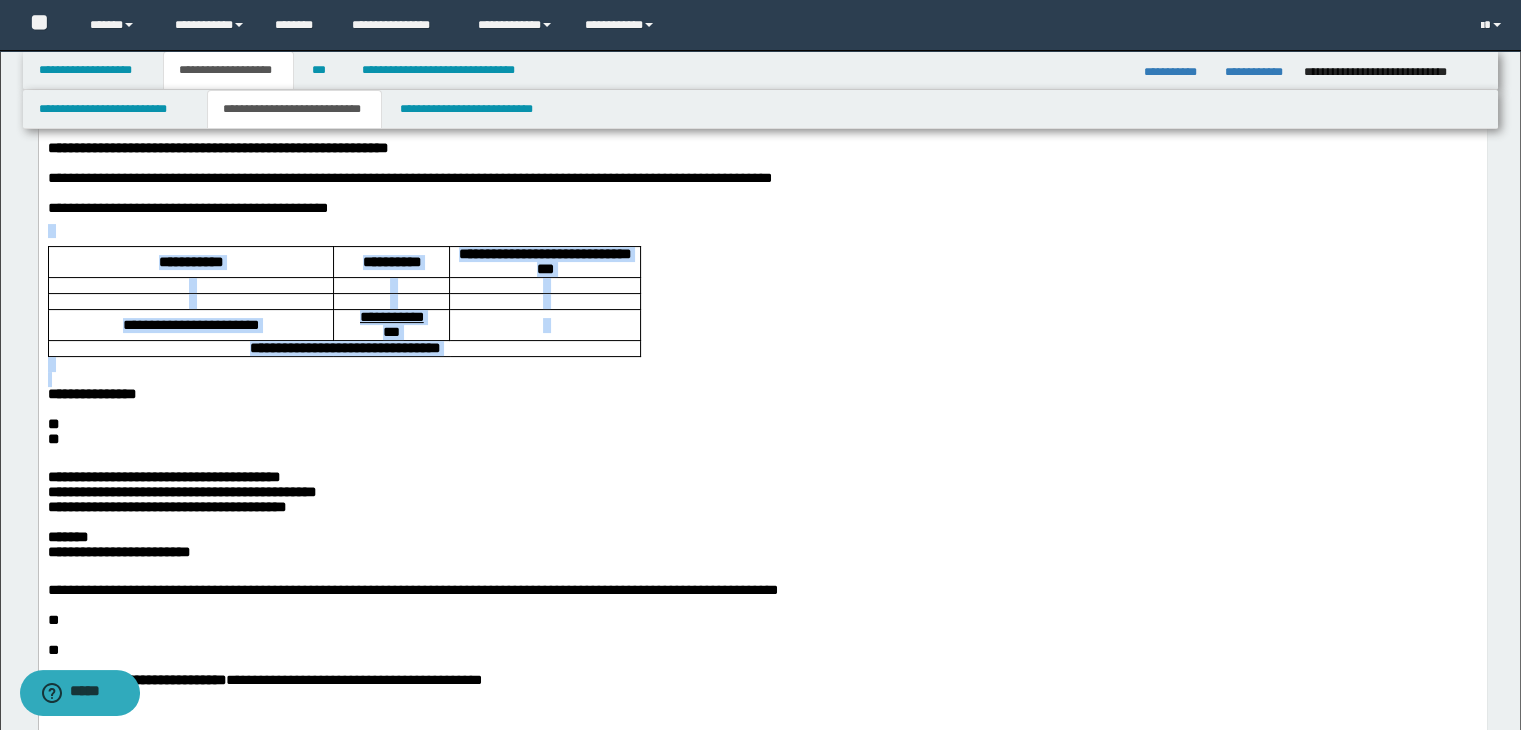 drag, startPoint x: 656, startPoint y: 429, endPoint x: 66, endPoint y: 178, distance: 641.1716 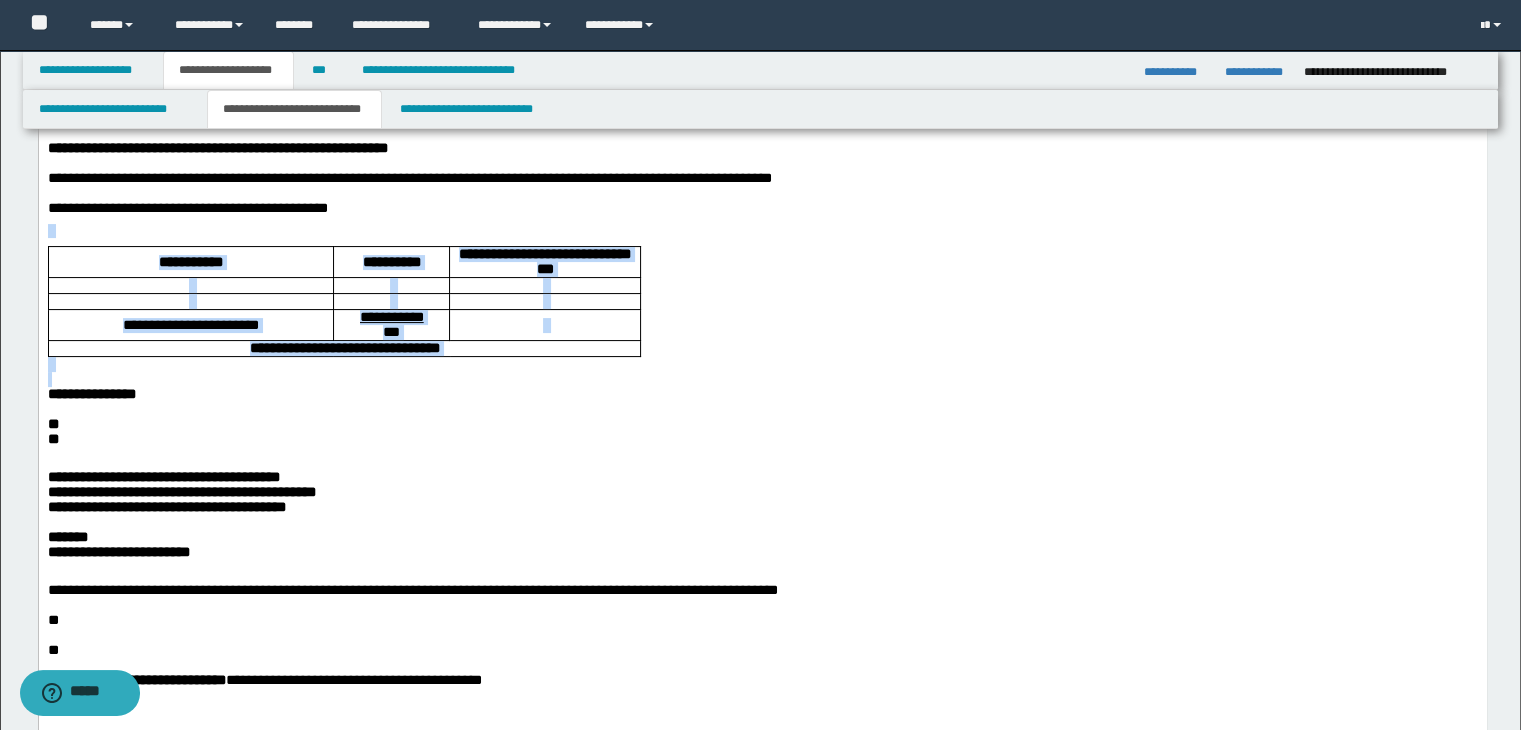 click on "**********" at bounding box center (762, 454) 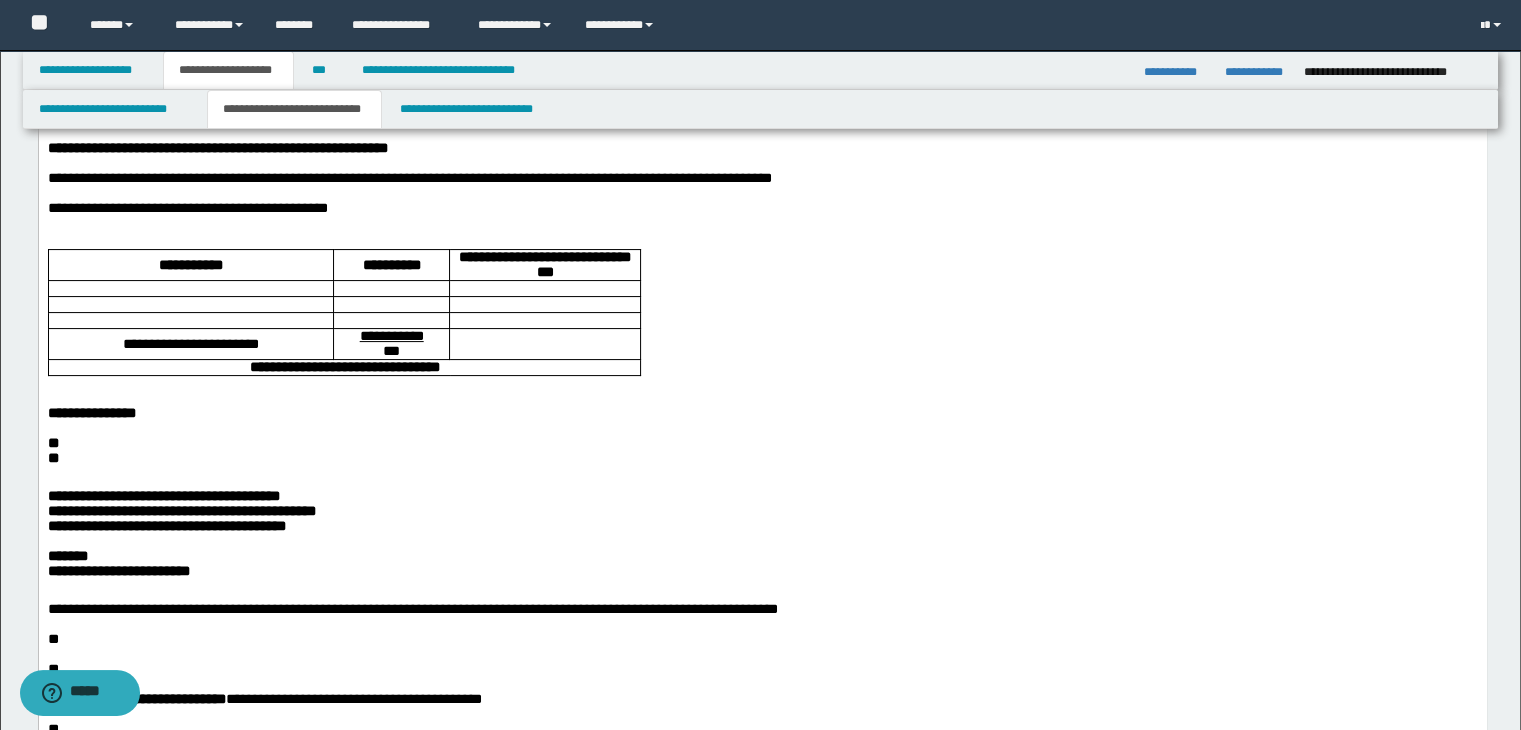 click at bounding box center (762, 232) 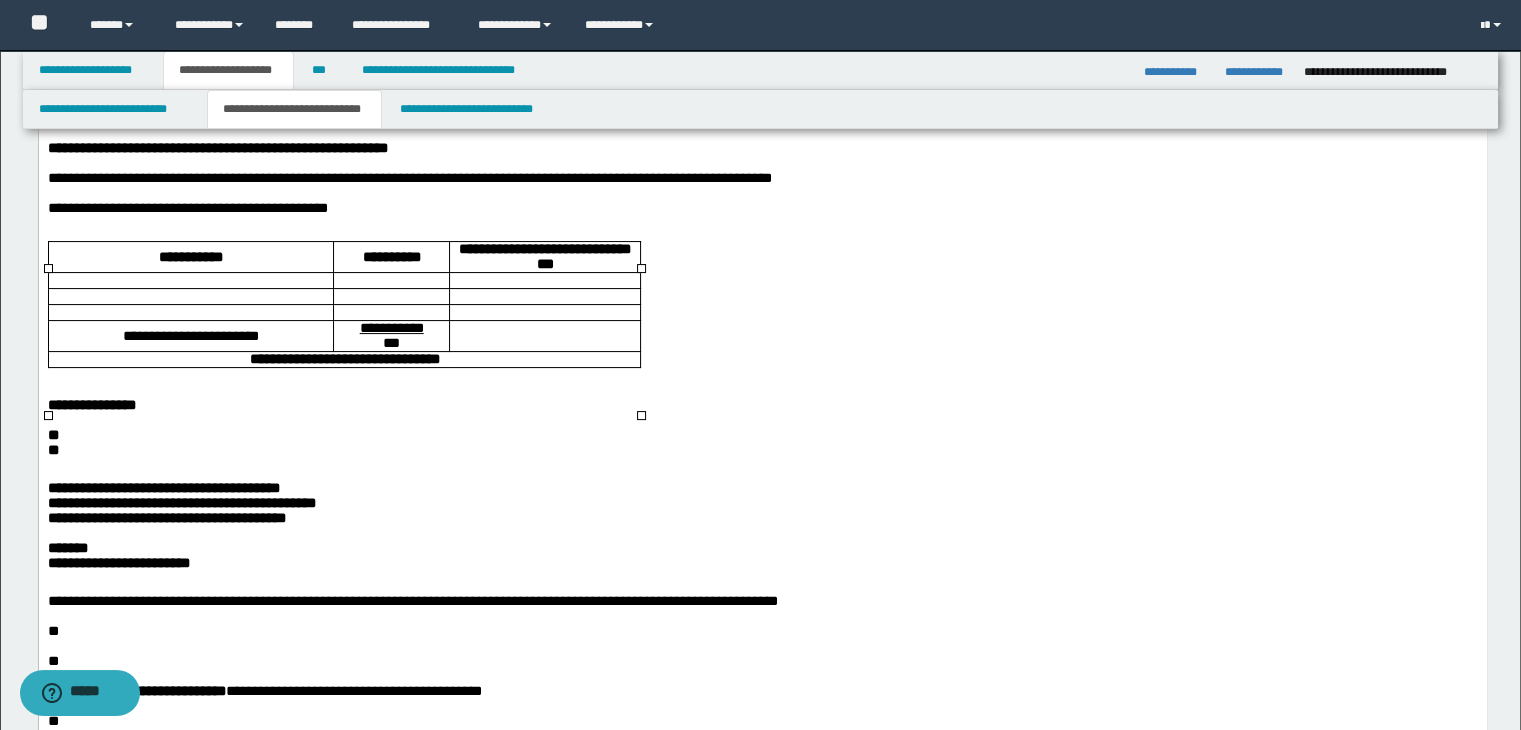 click at bounding box center (190, 280) 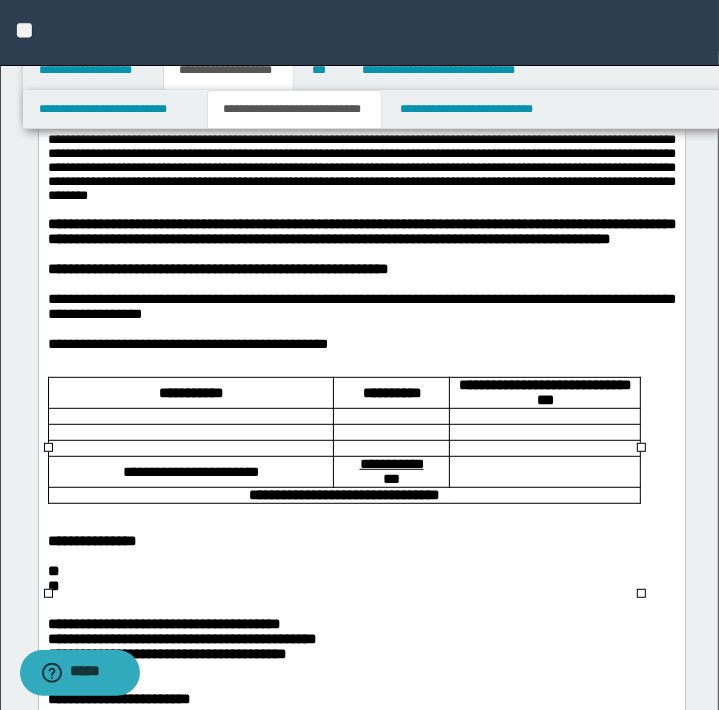 click at bounding box center [190, 416] 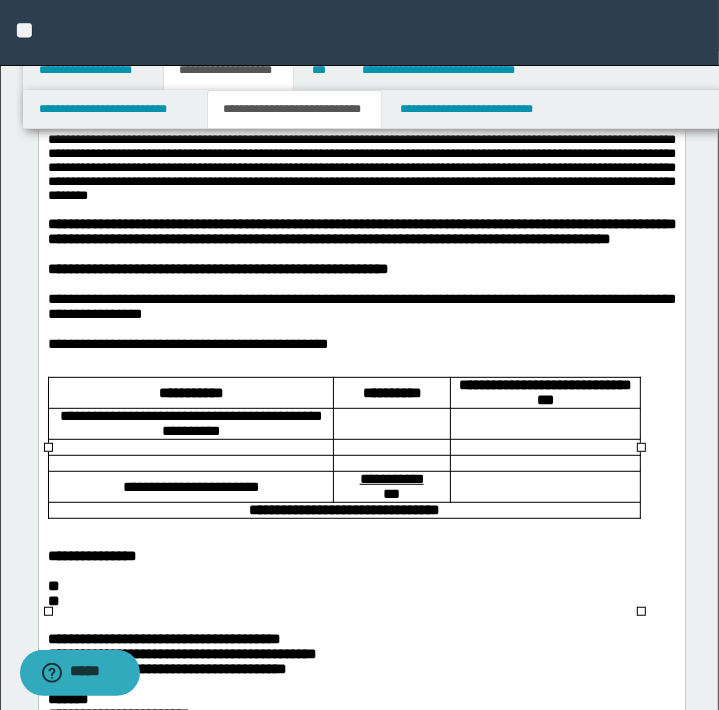 click at bounding box center [391, 424] 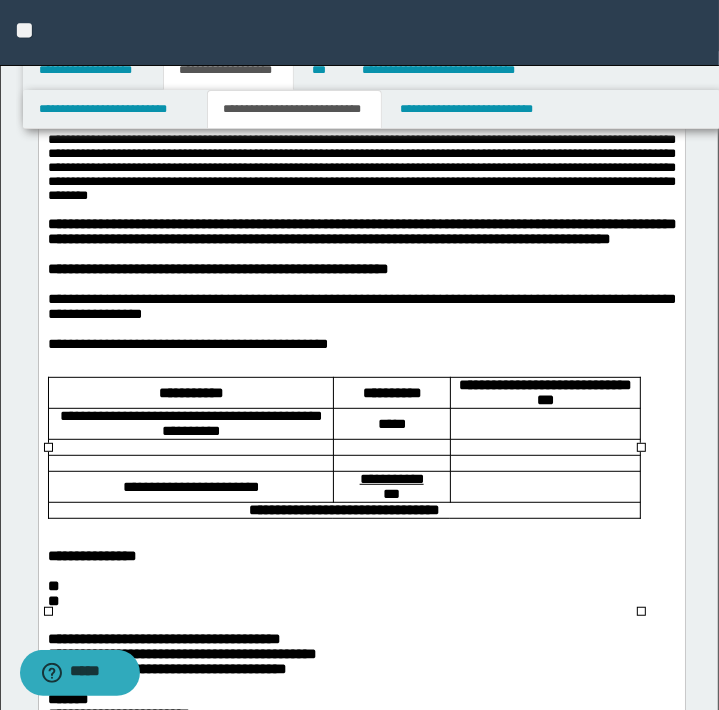 click at bounding box center (391, 447) 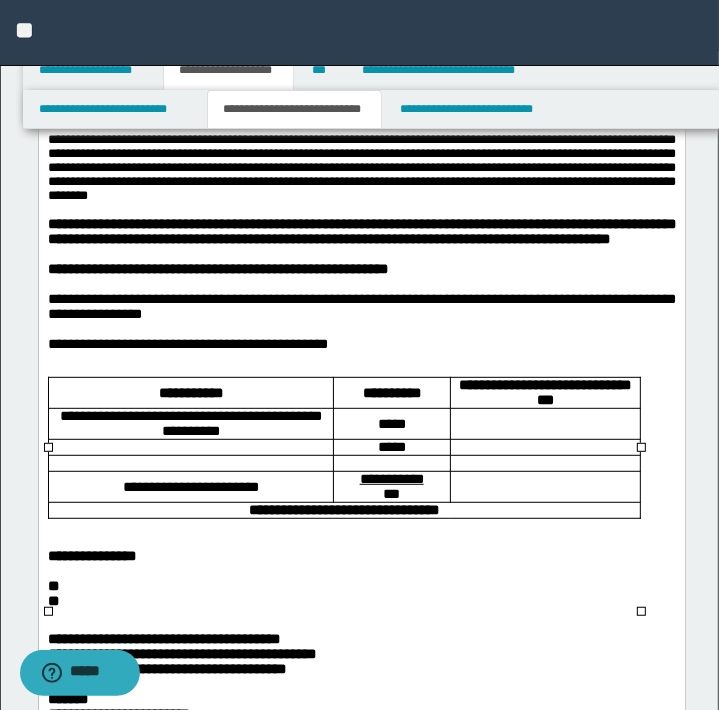 click at bounding box center [544, 424] 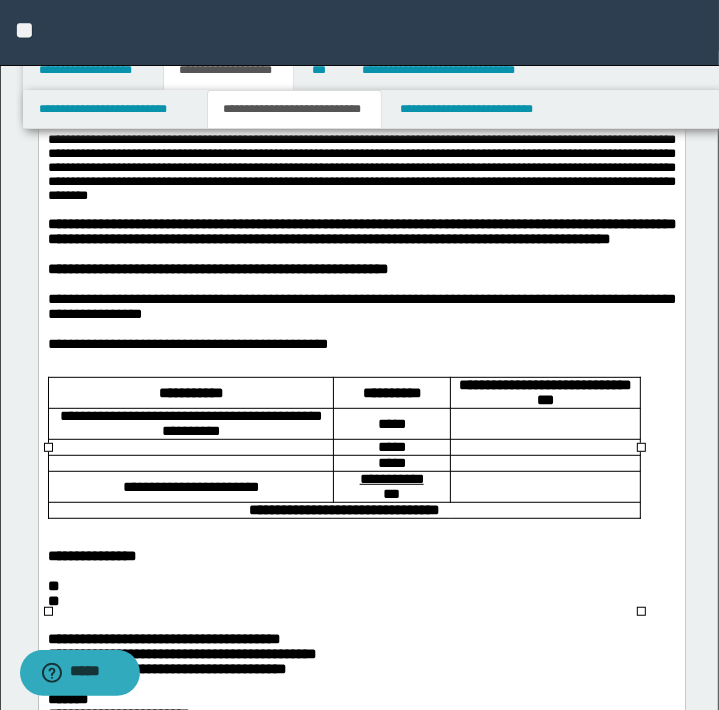 click at bounding box center (544, 424) 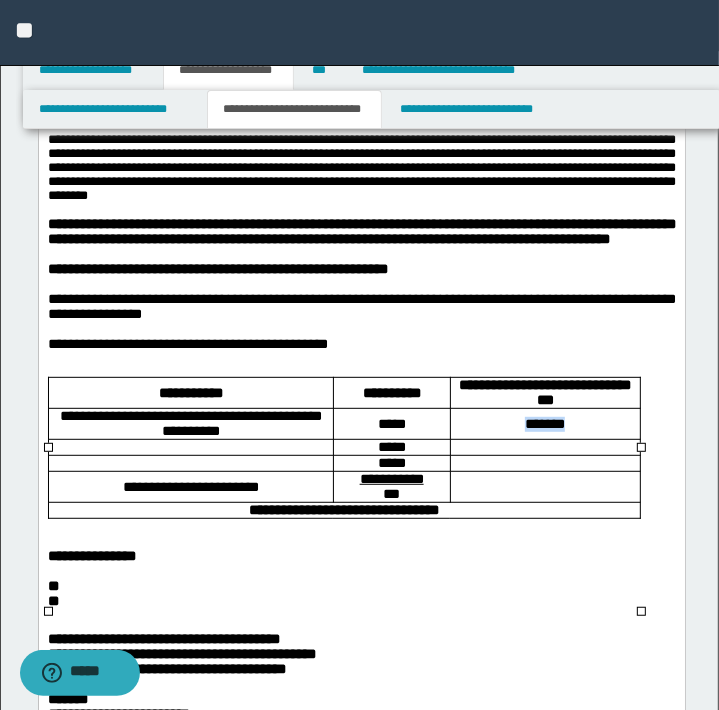 drag, startPoint x: 594, startPoint y: 500, endPoint x: 519, endPoint y: 514, distance: 76.29548 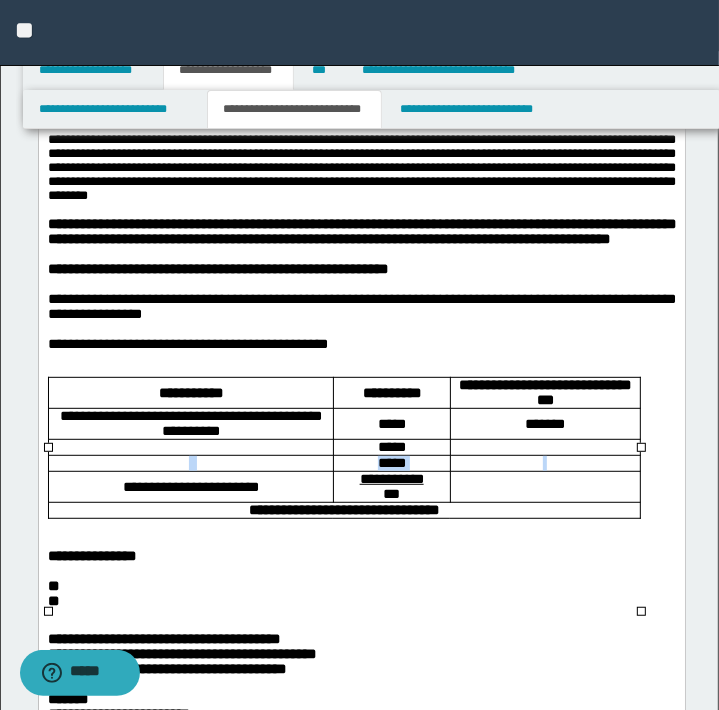 drag, startPoint x: 551, startPoint y: 529, endPoint x: 551, endPoint y: 551, distance: 22 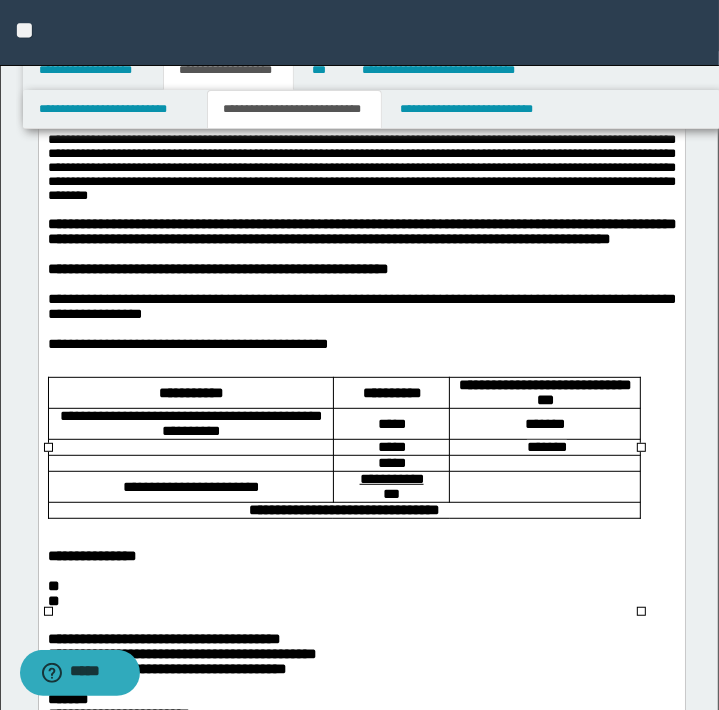 click at bounding box center (544, 463) 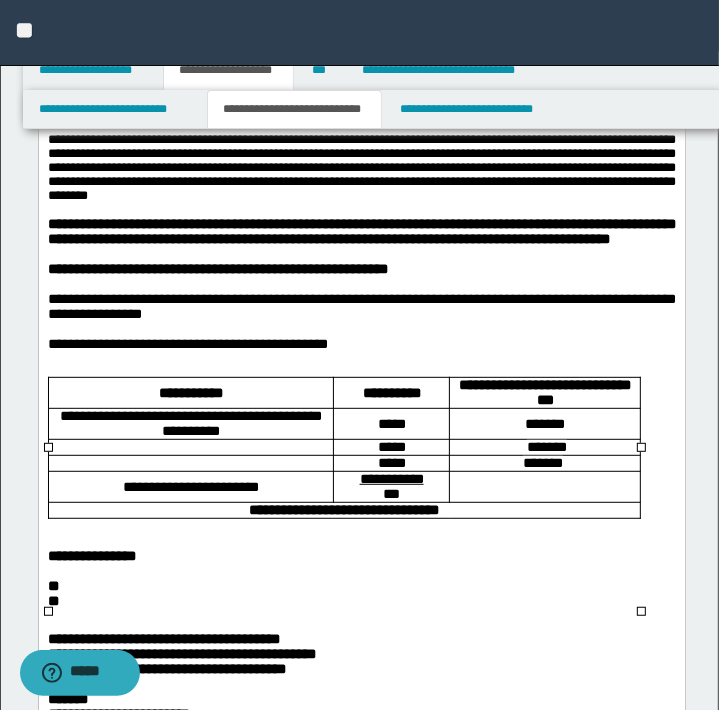 click on "*******" at bounding box center (544, 424) 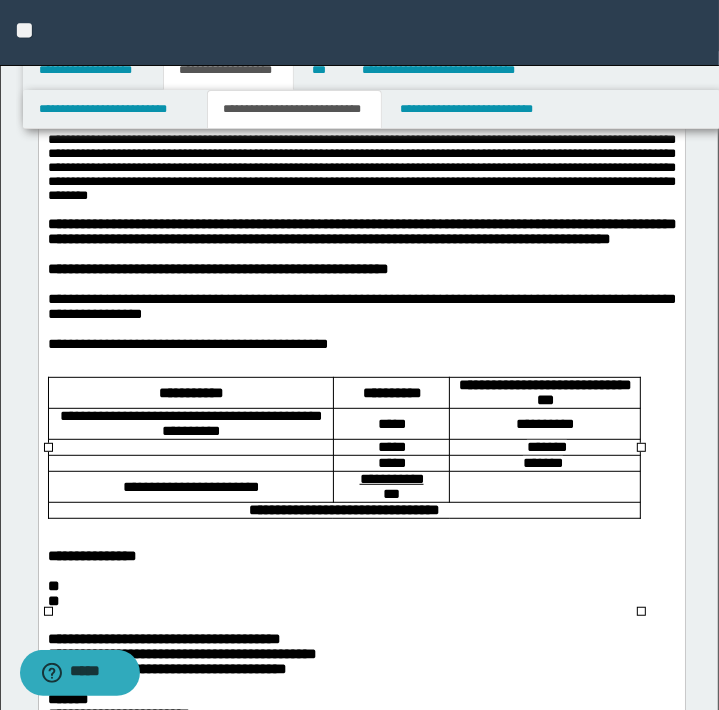 click on "**********" at bounding box center (544, 424) 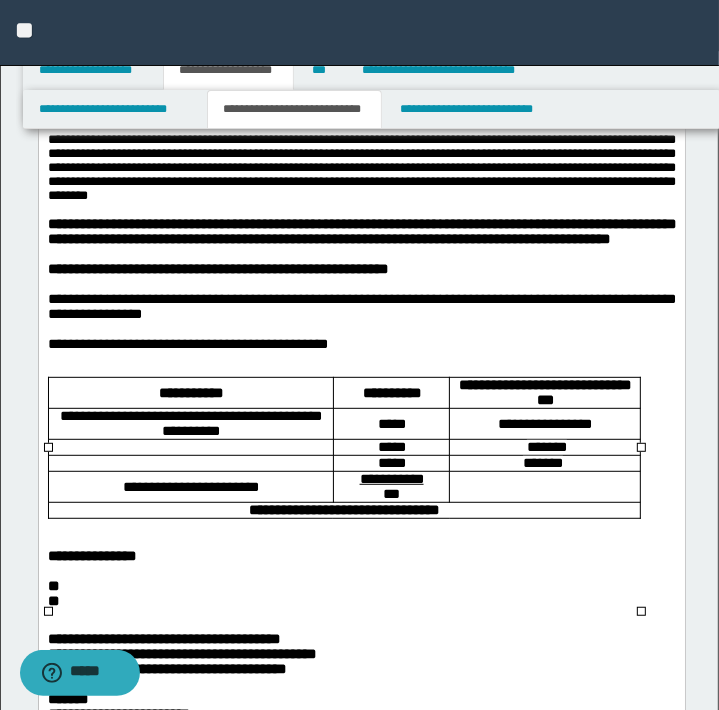 click on "*******" at bounding box center (546, 447) 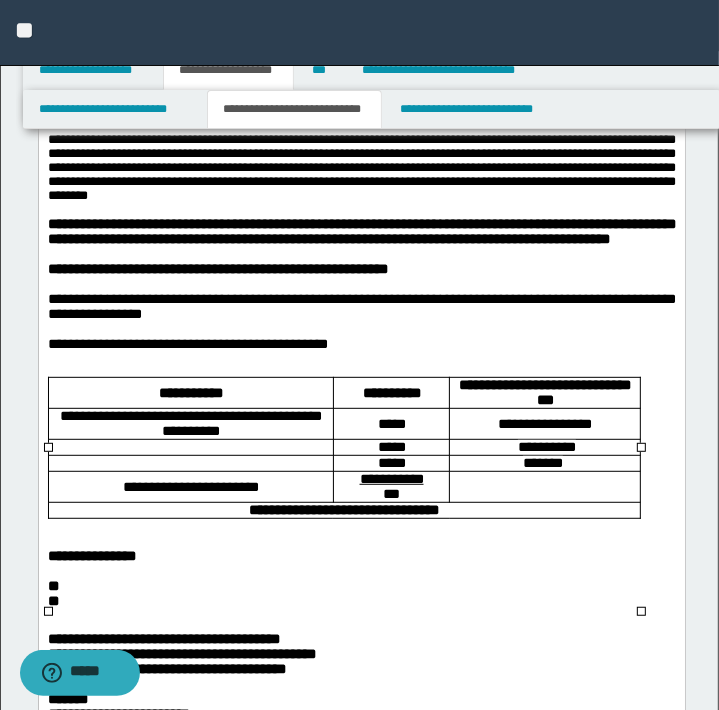click on "**********" at bounding box center (544, 447) 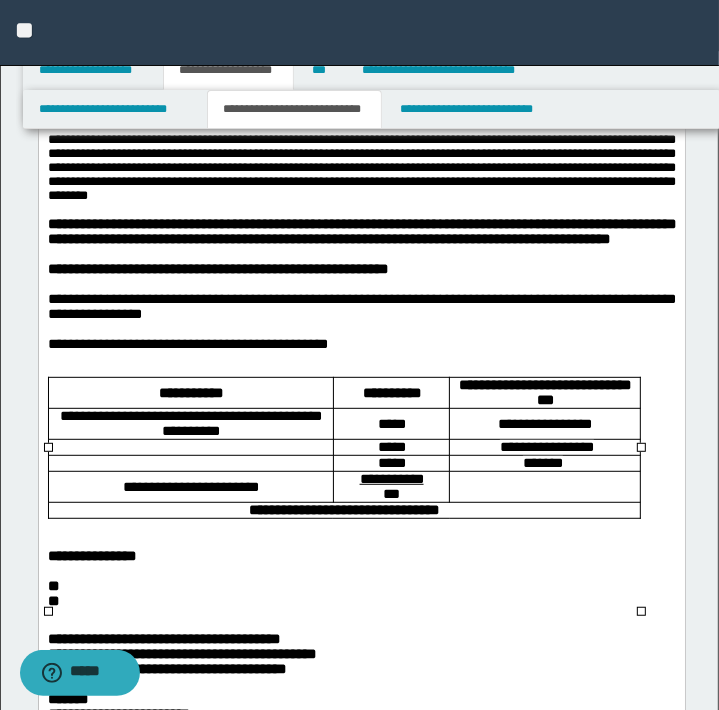 click at bounding box center [544, 487] 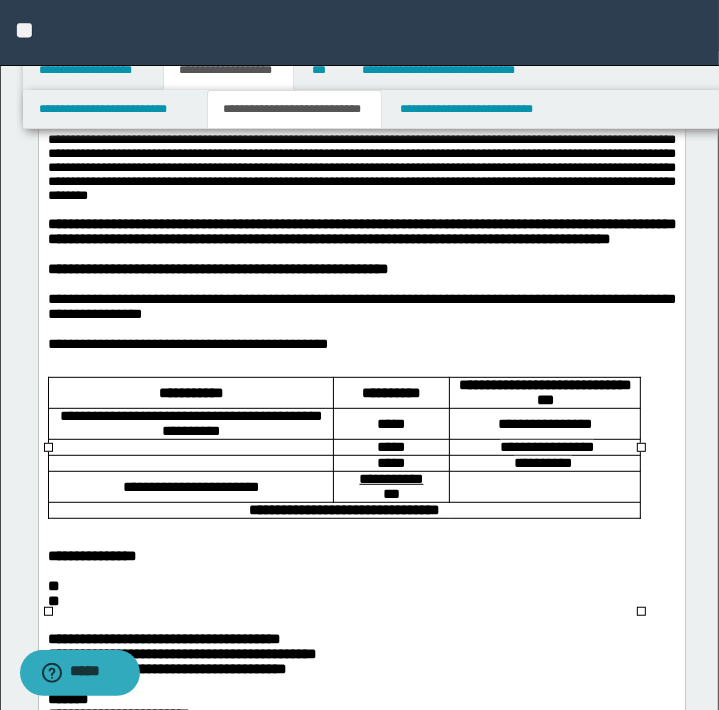 click on "**********" at bounding box center [544, 463] 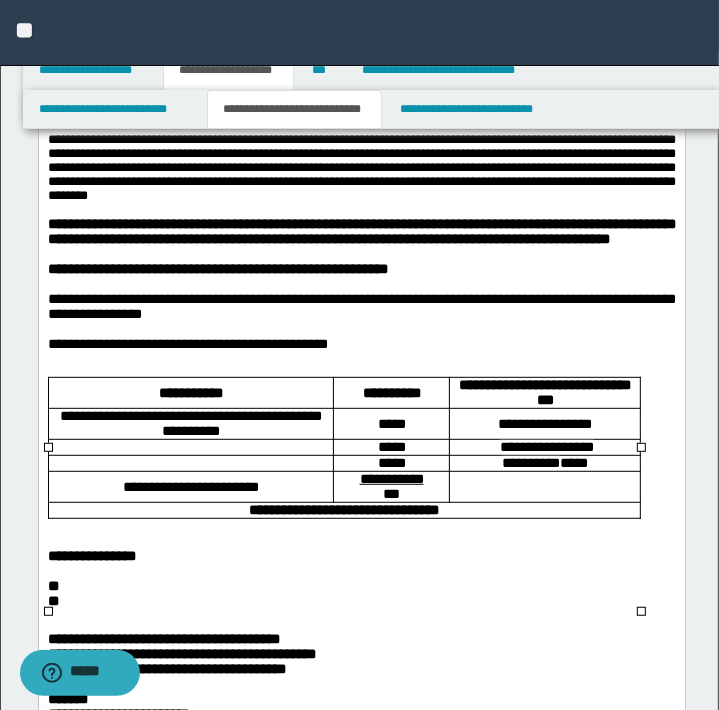 click on "**********" at bounding box center [344, 510] 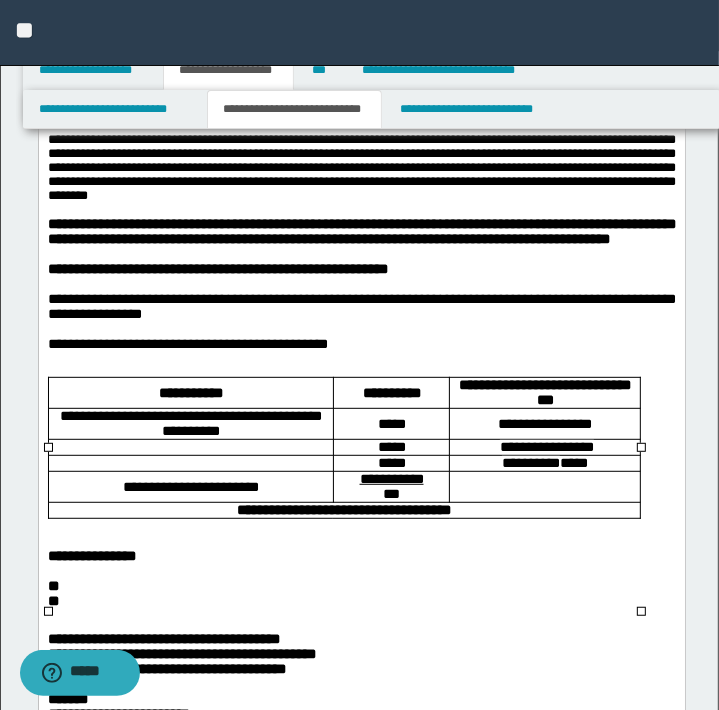click at bounding box center (190, 447) 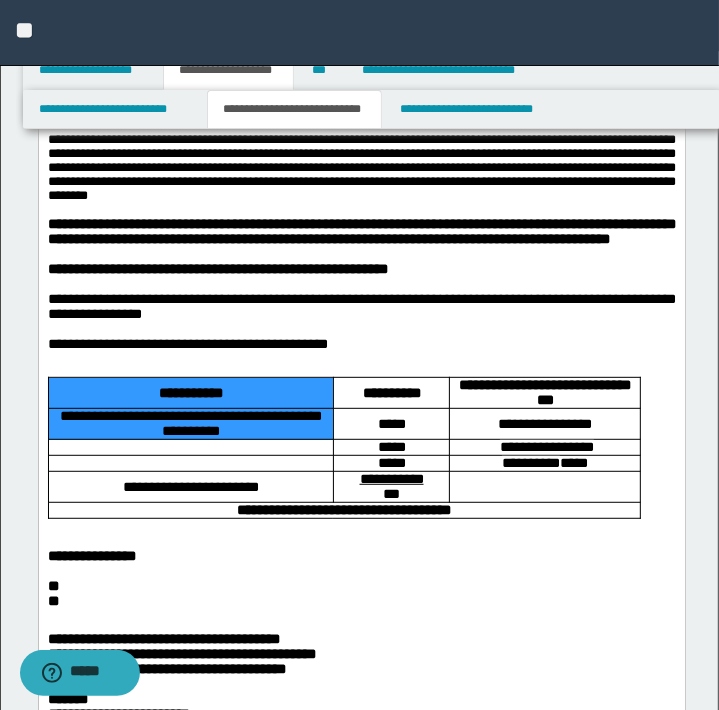 drag, startPoint x: 261, startPoint y: 513, endPoint x: 58, endPoint y: 496, distance: 203.71059 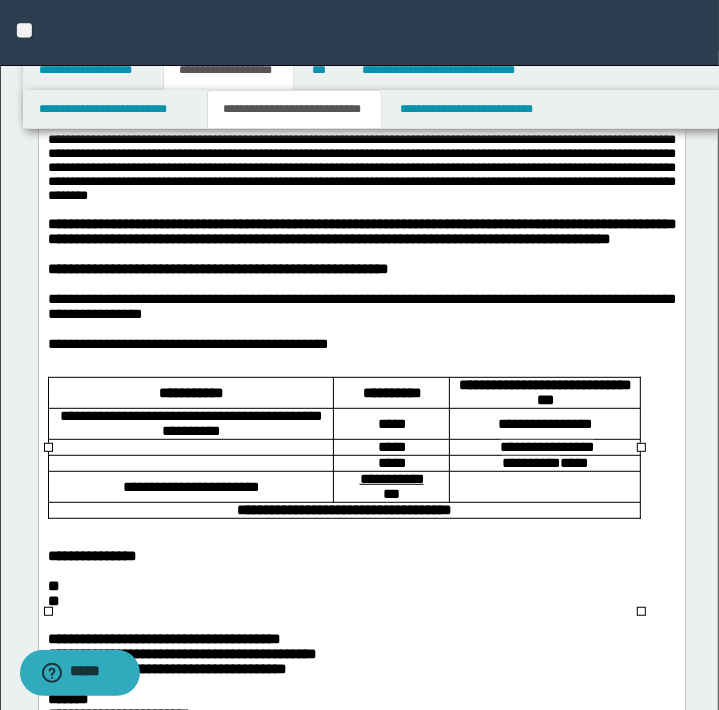 click on "**********" at bounding box center [190, 423] 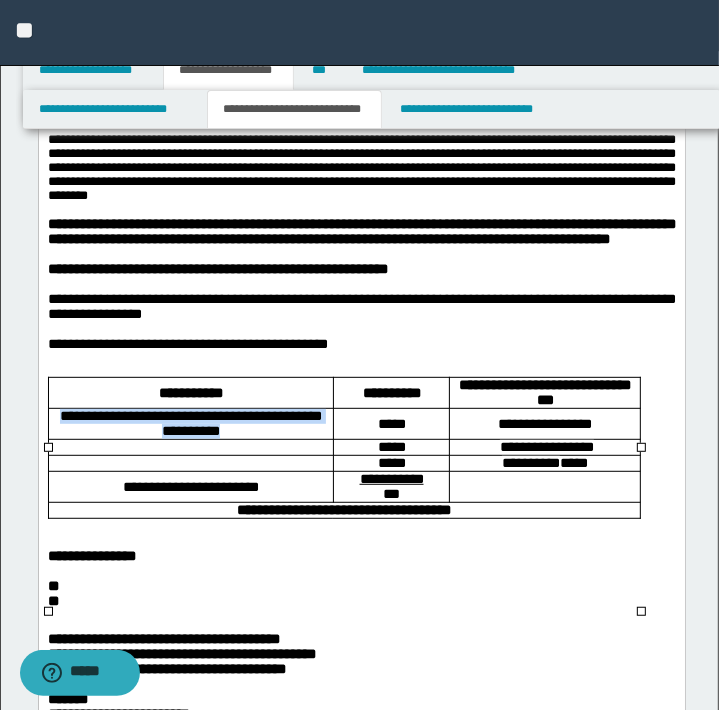 drag, startPoint x: 57, startPoint y: 496, endPoint x: 251, endPoint y: 510, distance: 194.5045 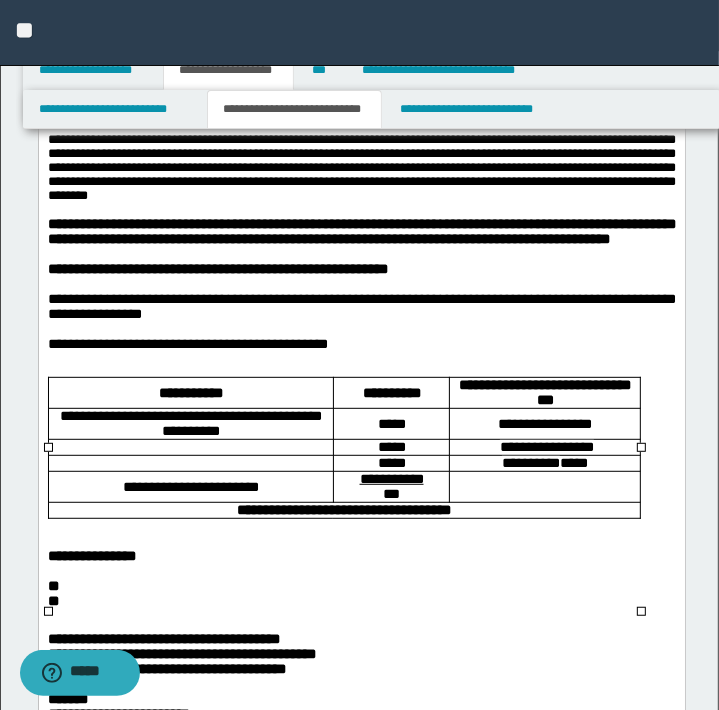 click at bounding box center [190, 447] 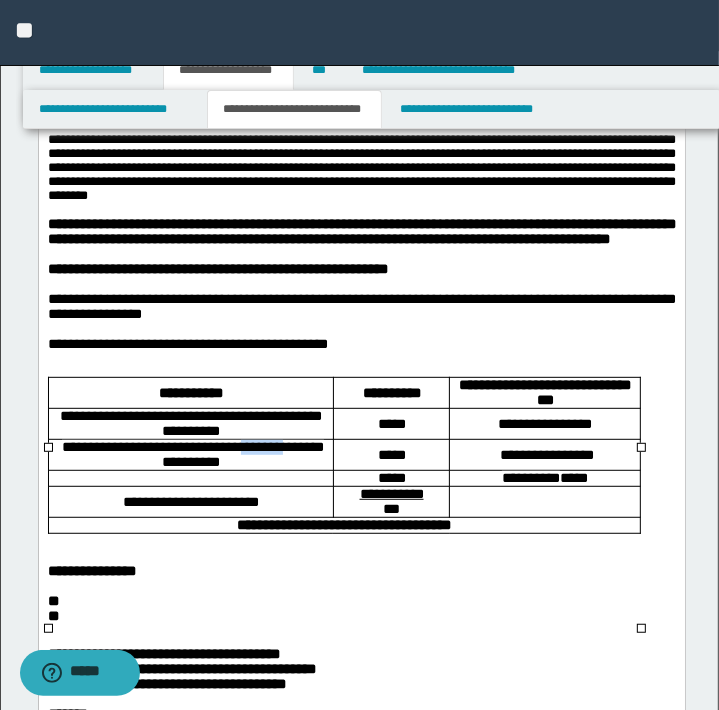 drag, startPoint x: 267, startPoint y: 532, endPoint x: 330, endPoint y: 532, distance: 63 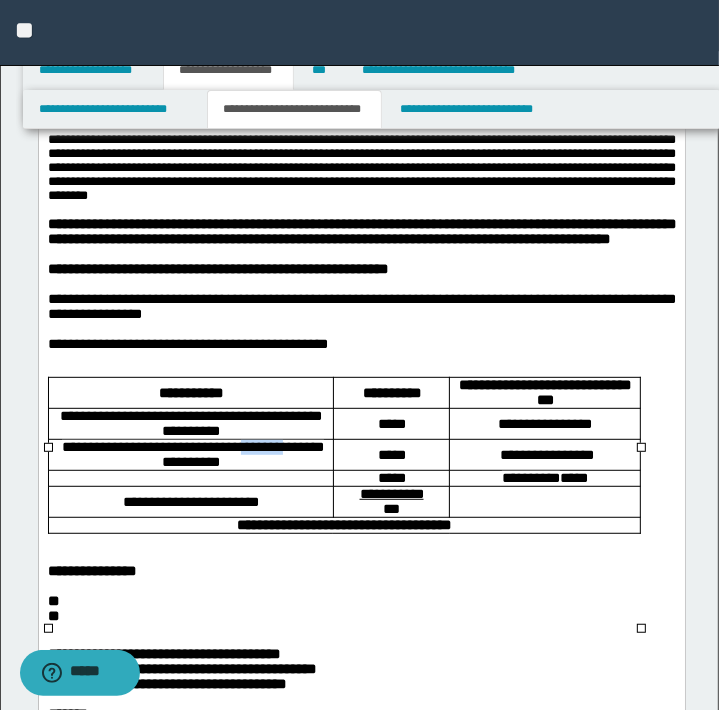 click on "**********" at bounding box center [190, 455] 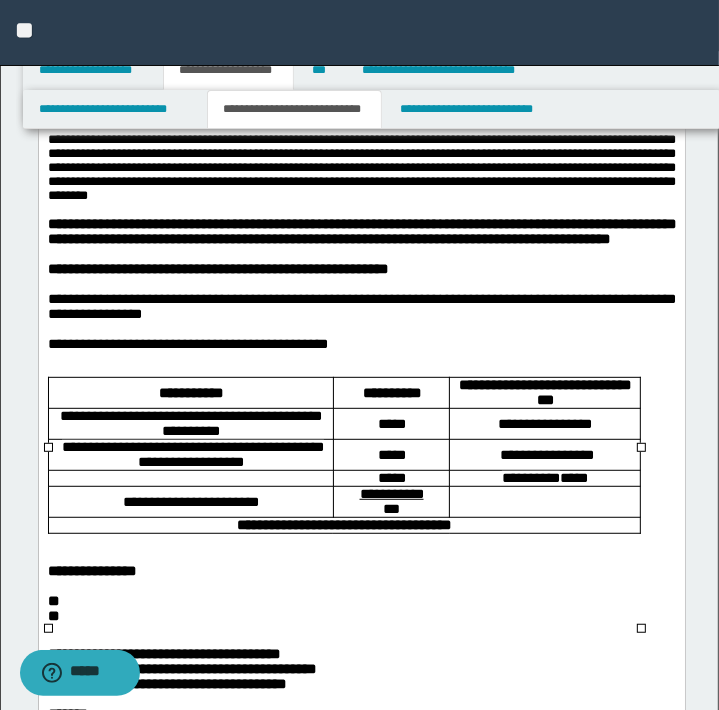 click at bounding box center [190, 478] 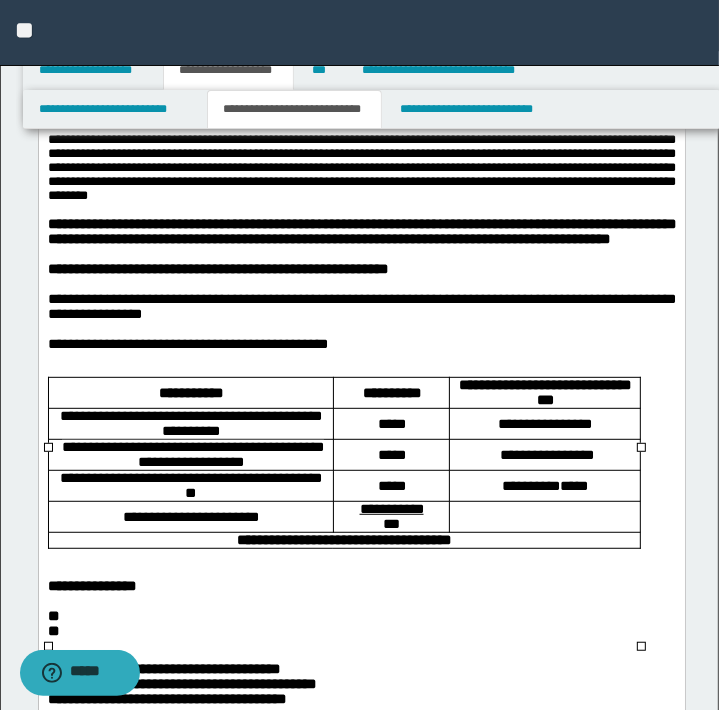 click on "**********" at bounding box center (190, 455) 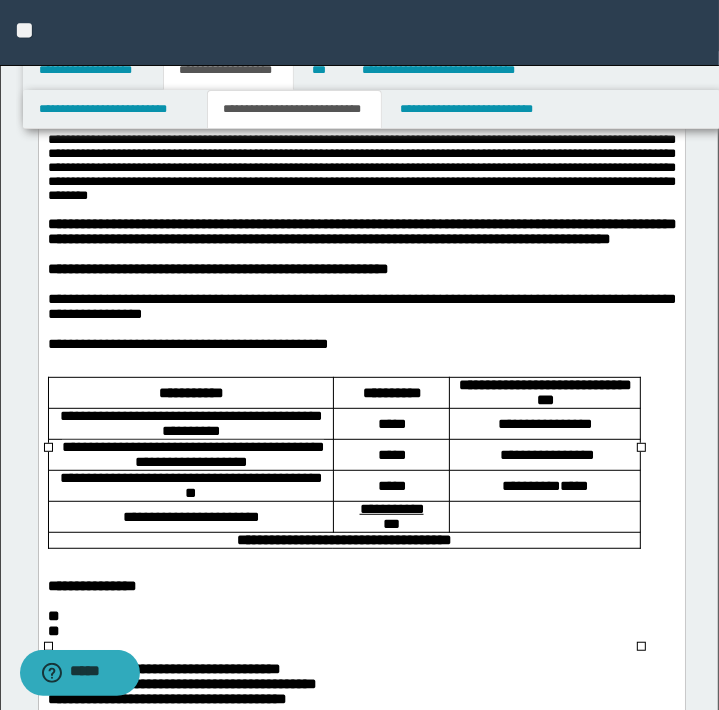 click on "**********" at bounding box center [190, 424] 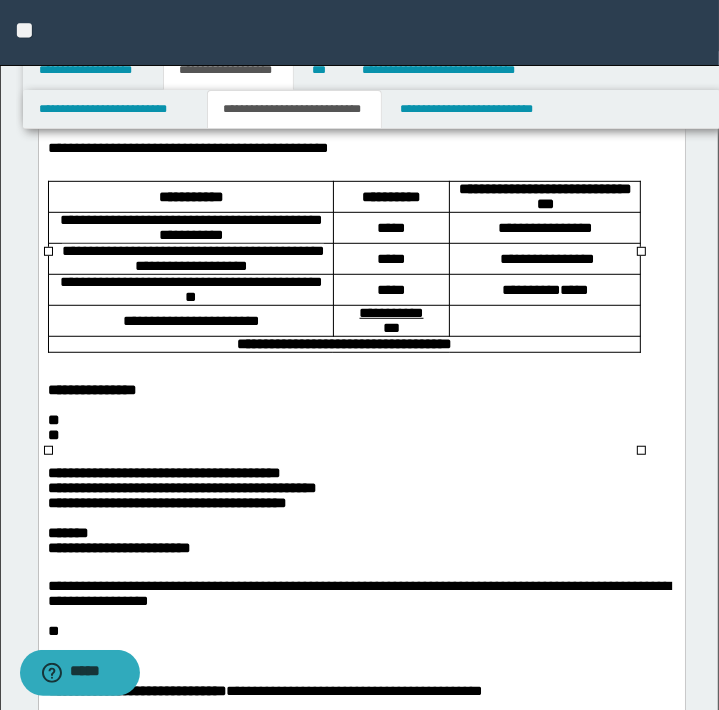 scroll, scrollTop: 500, scrollLeft: 0, axis: vertical 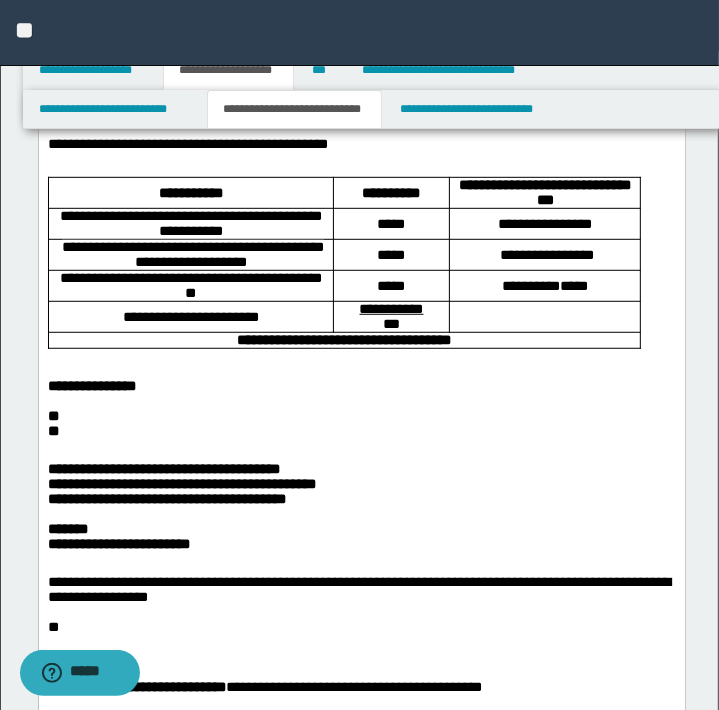 click on "**" at bounding box center (361, 431) 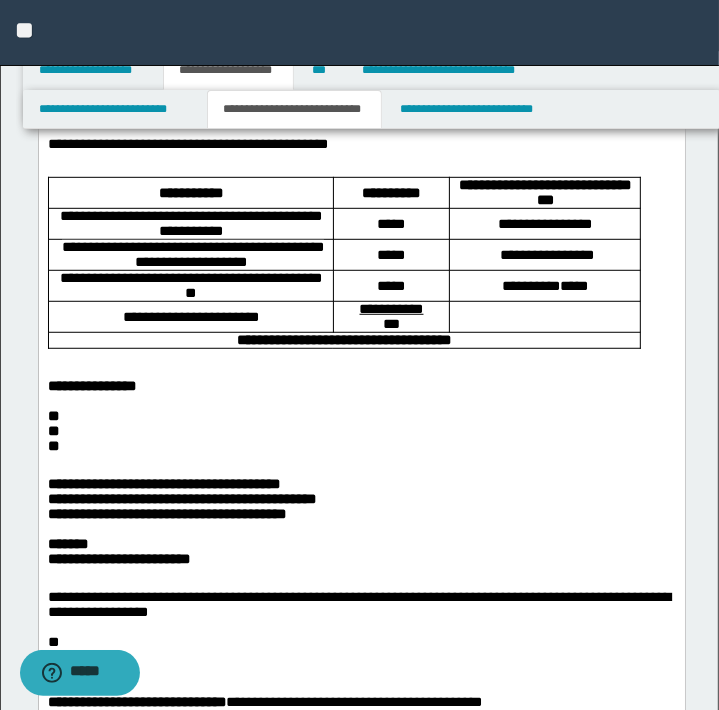 click on "**" at bounding box center (361, 431) 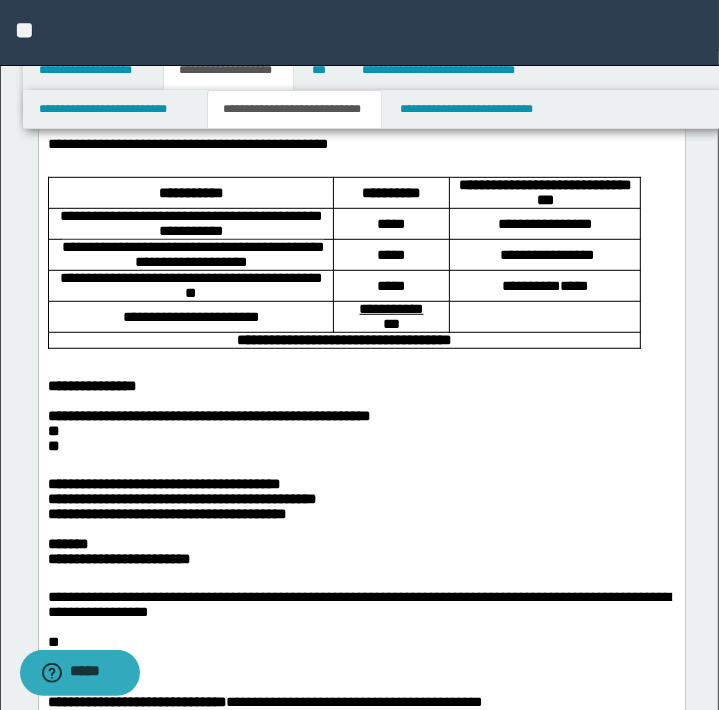 click on "**" at bounding box center (361, 431) 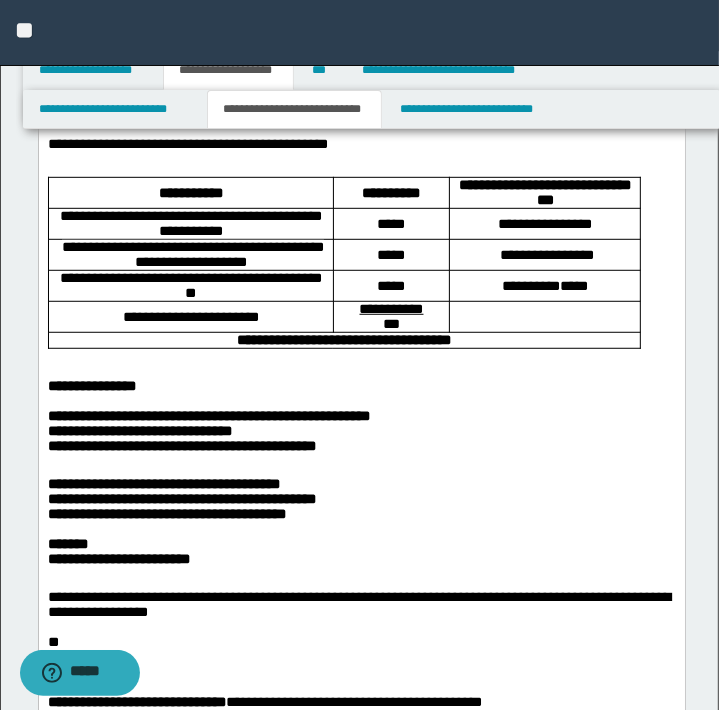 click on "**********" at bounding box center (163, 484) 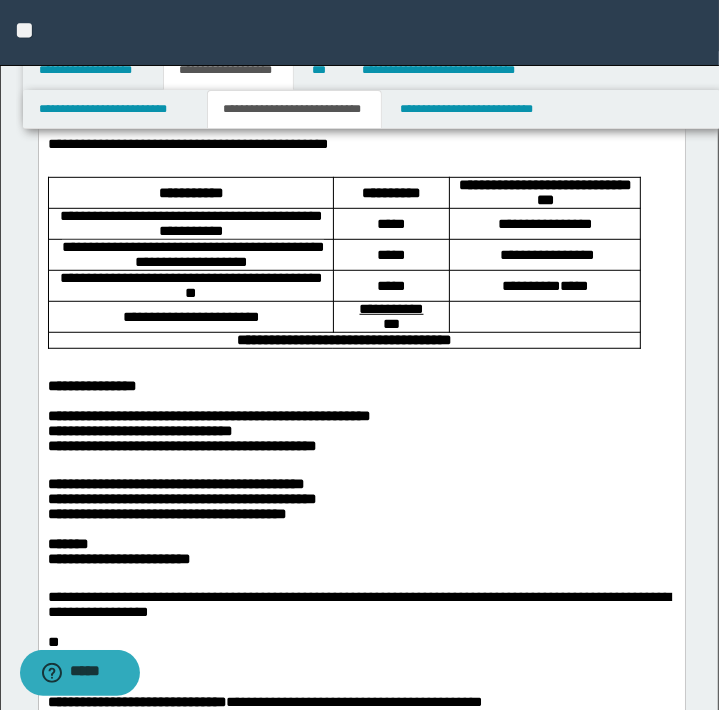click on "**********" at bounding box center [181, 499] 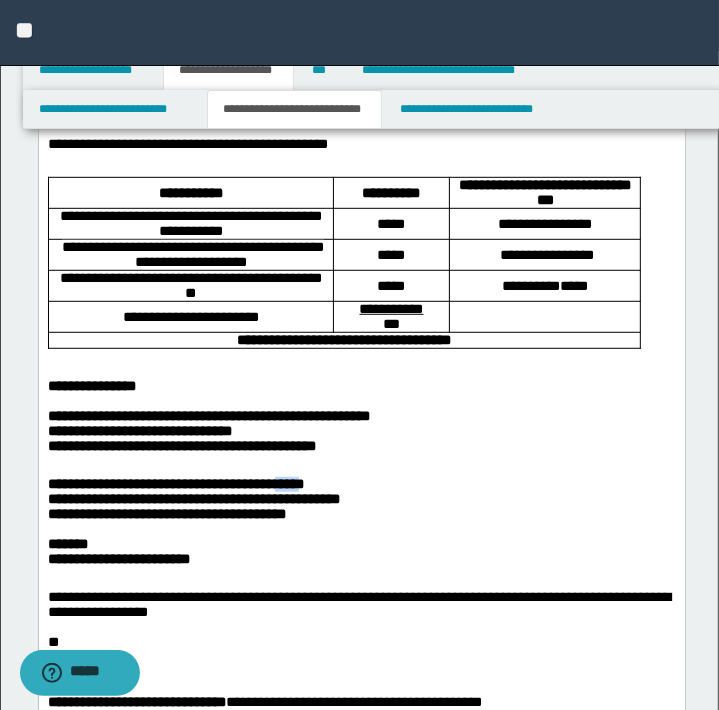 drag, startPoint x: 279, startPoint y: 592, endPoint x: 250, endPoint y: 595, distance: 29.15476 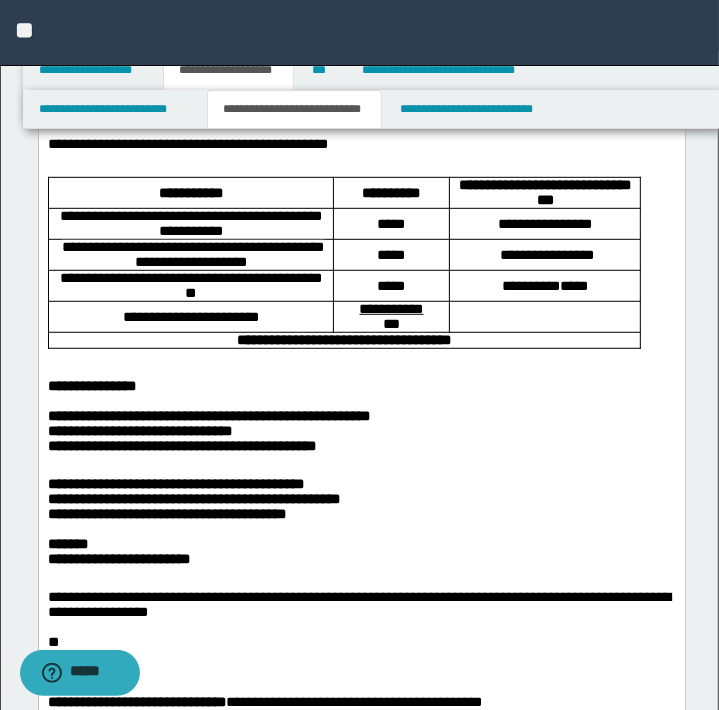 click on "**********" at bounding box center [166, 514] 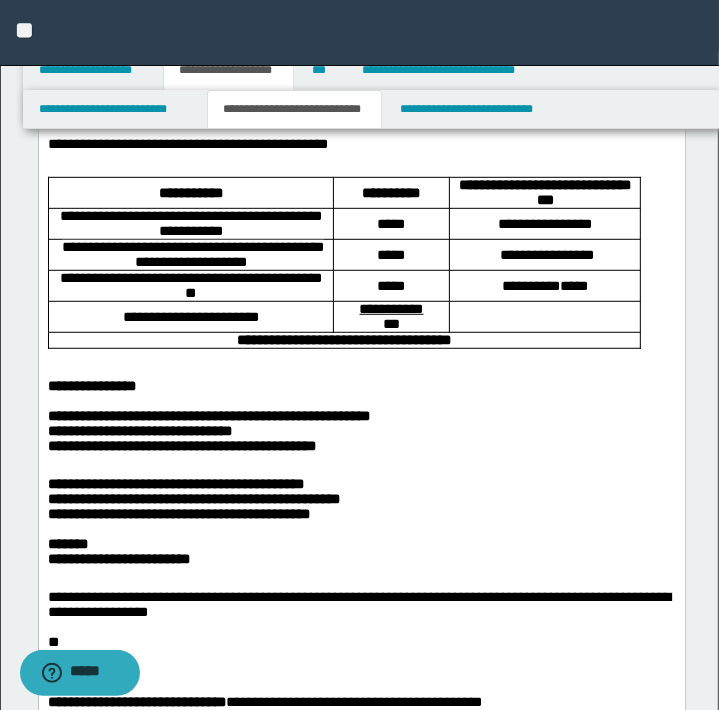 click on "**********" at bounding box center [178, 514] 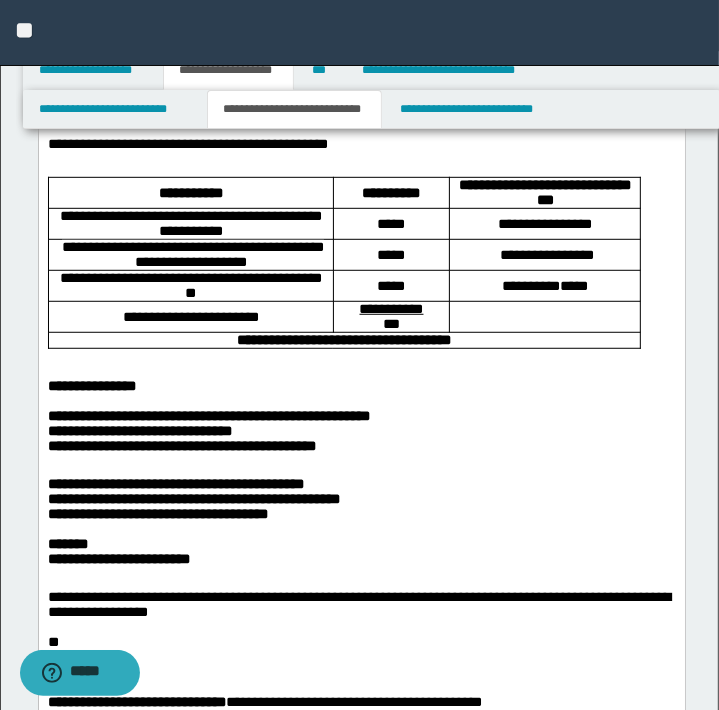 click on "**********" at bounding box center (193, 499) 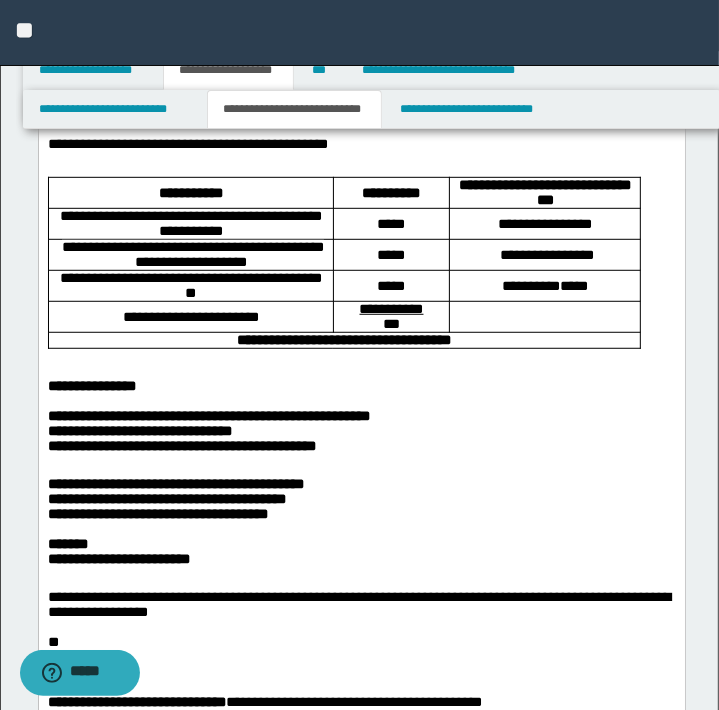 click on "**********" at bounding box center (175, 484) 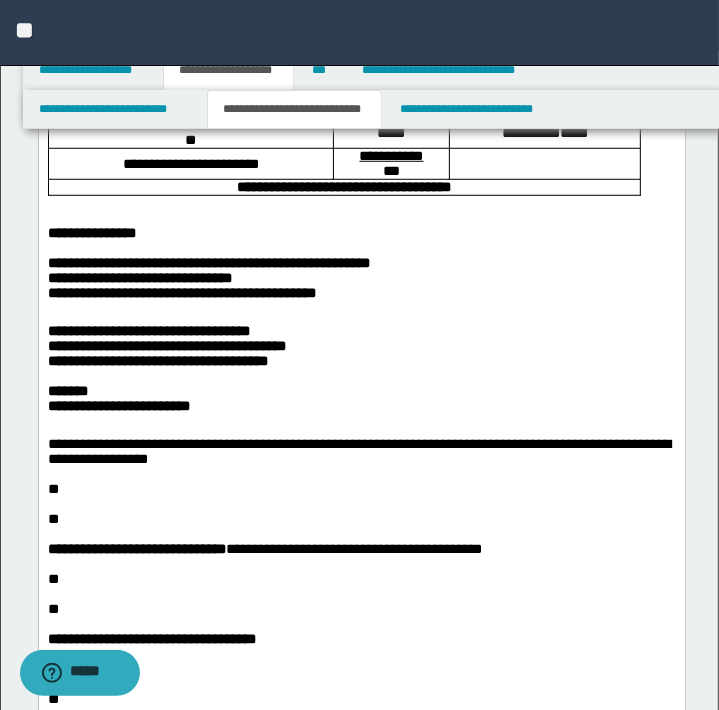 scroll, scrollTop: 700, scrollLeft: 0, axis: vertical 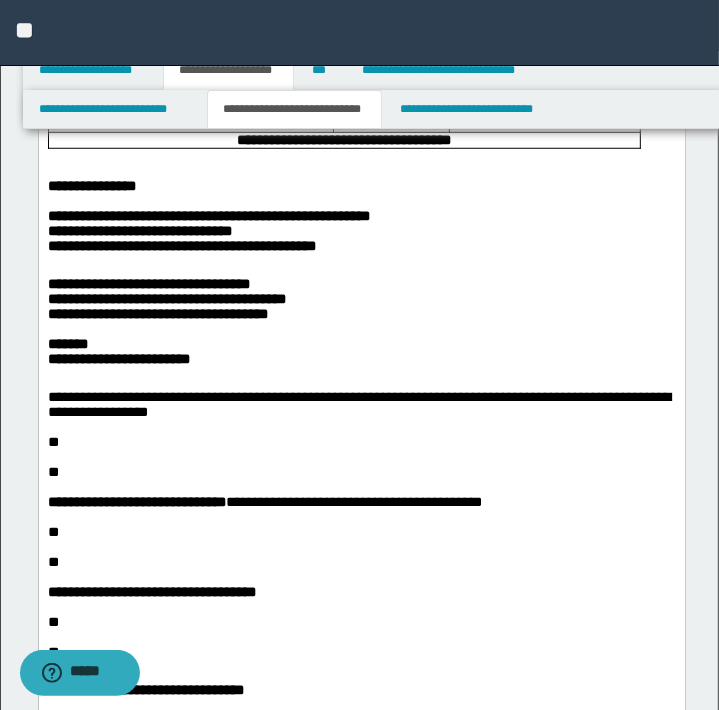 click on "**********" at bounding box center [148, 284] 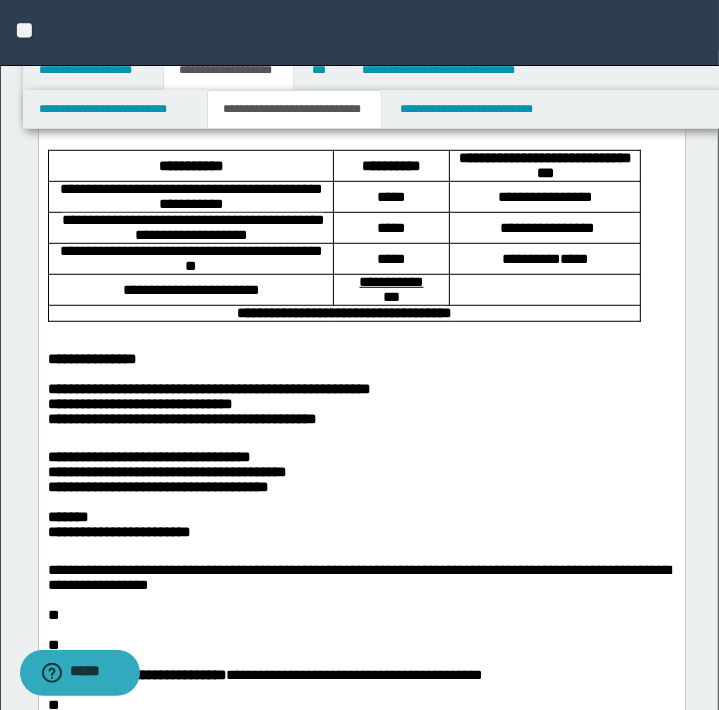 scroll, scrollTop: 500, scrollLeft: 0, axis: vertical 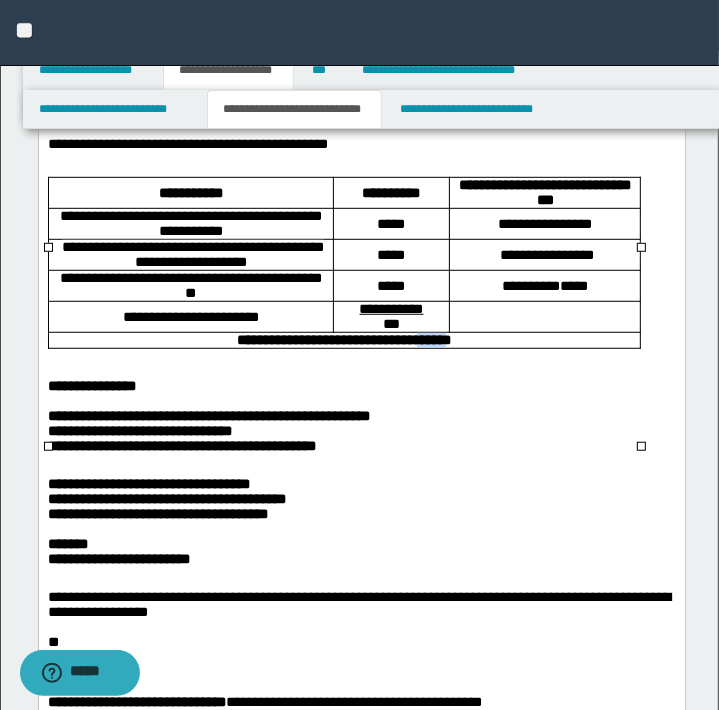 drag, startPoint x: 483, startPoint y: 437, endPoint x: 441, endPoint y: 437, distance: 42 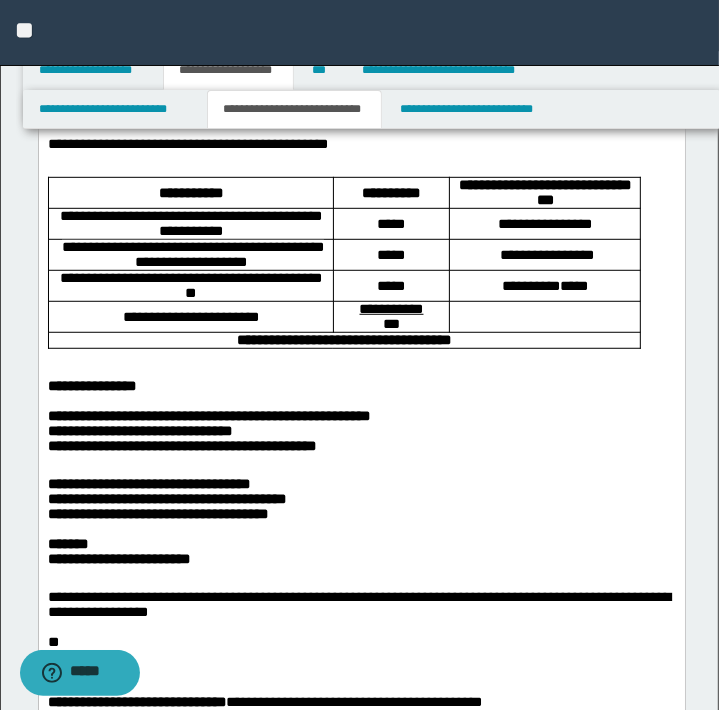 click at bounding box center (361, 461) 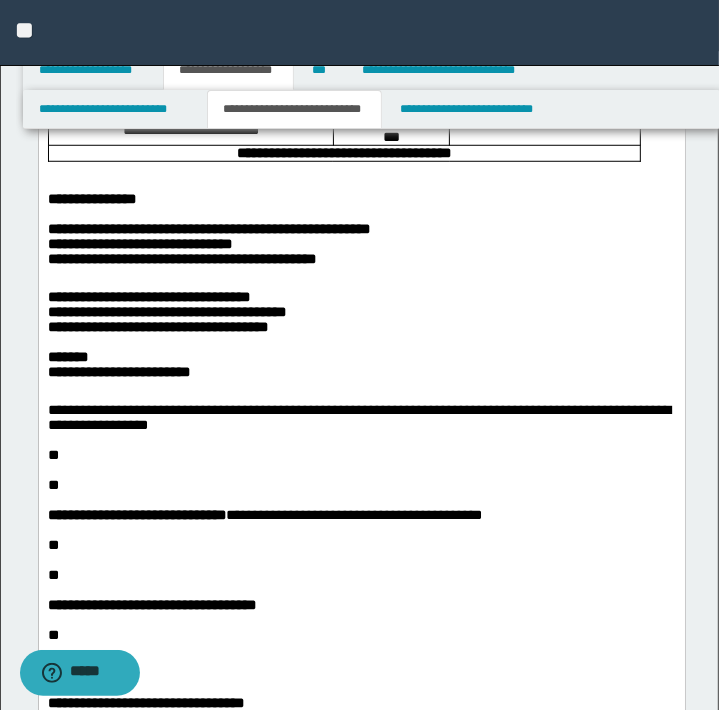 scroll, scrollTop: 700, scrollLeft: 0, axis: vertical 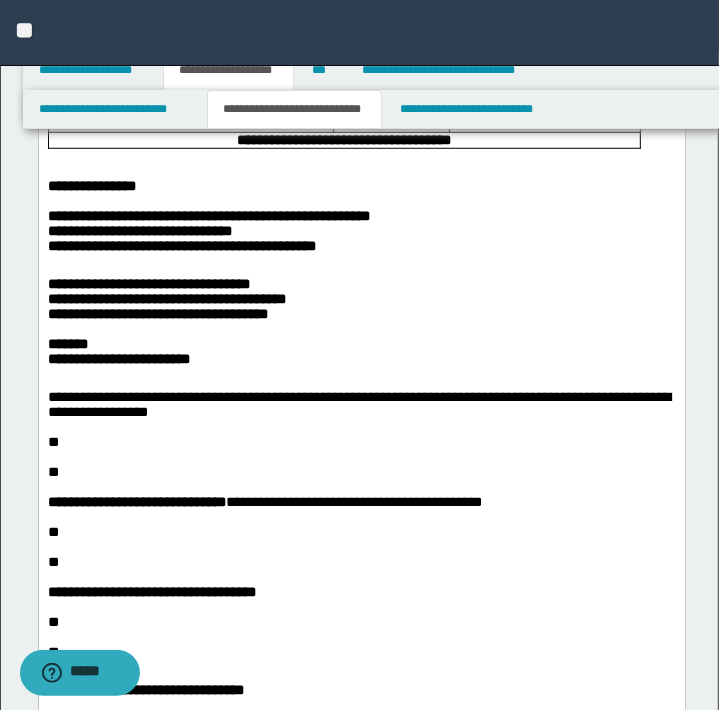 click at bounding box center [361, 329] 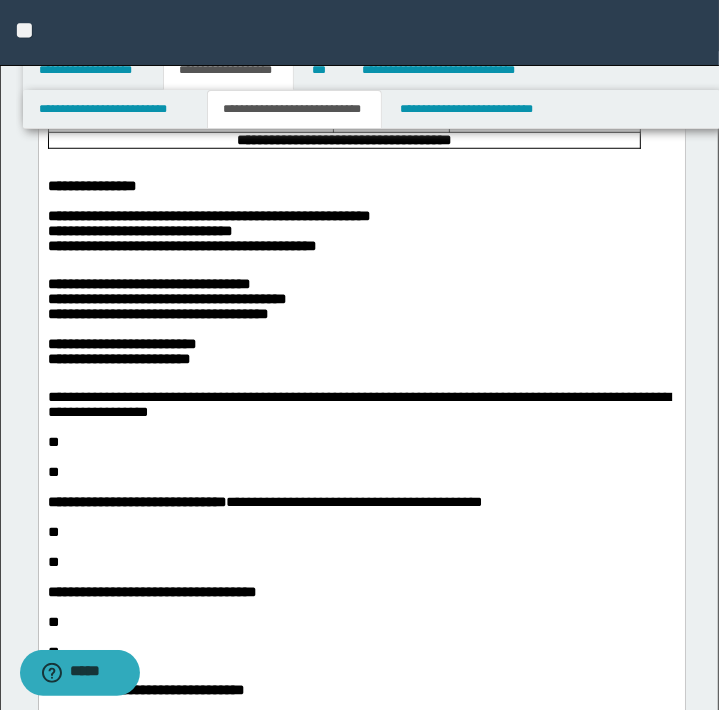 click on "**********" at bounding box center [361, 359] 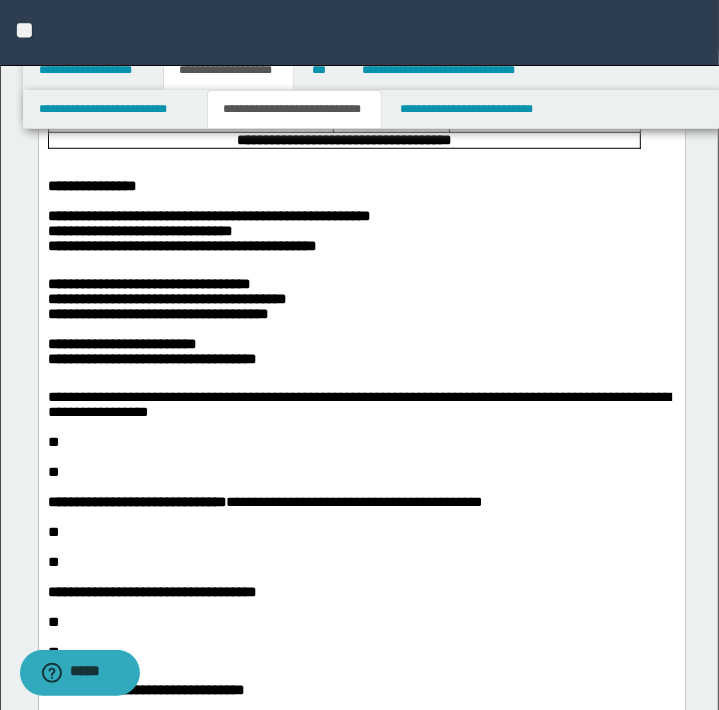 click on "**********" at bounding box center (358, 404) 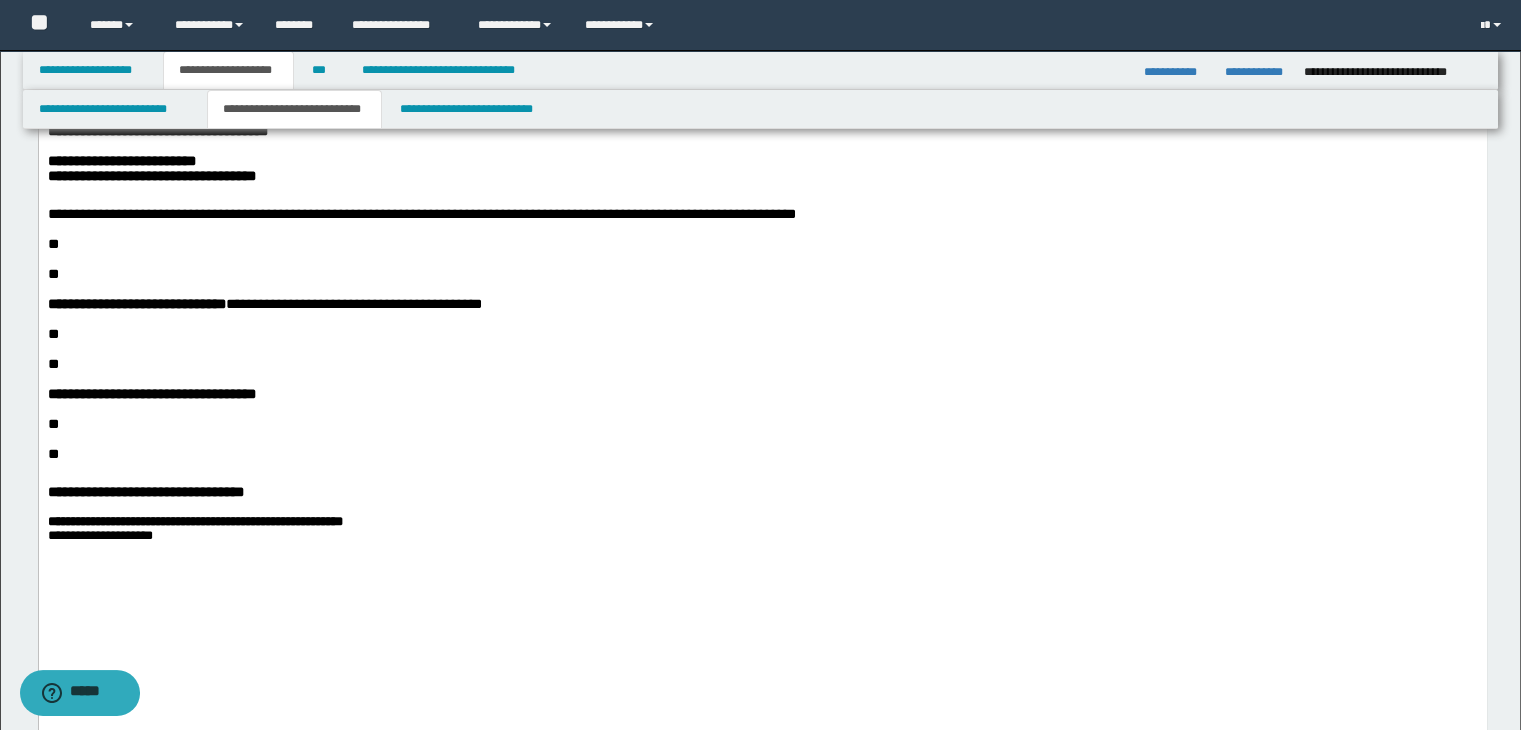scroll, scrollTop: 600, scrollLeft: 0, axis: vertical 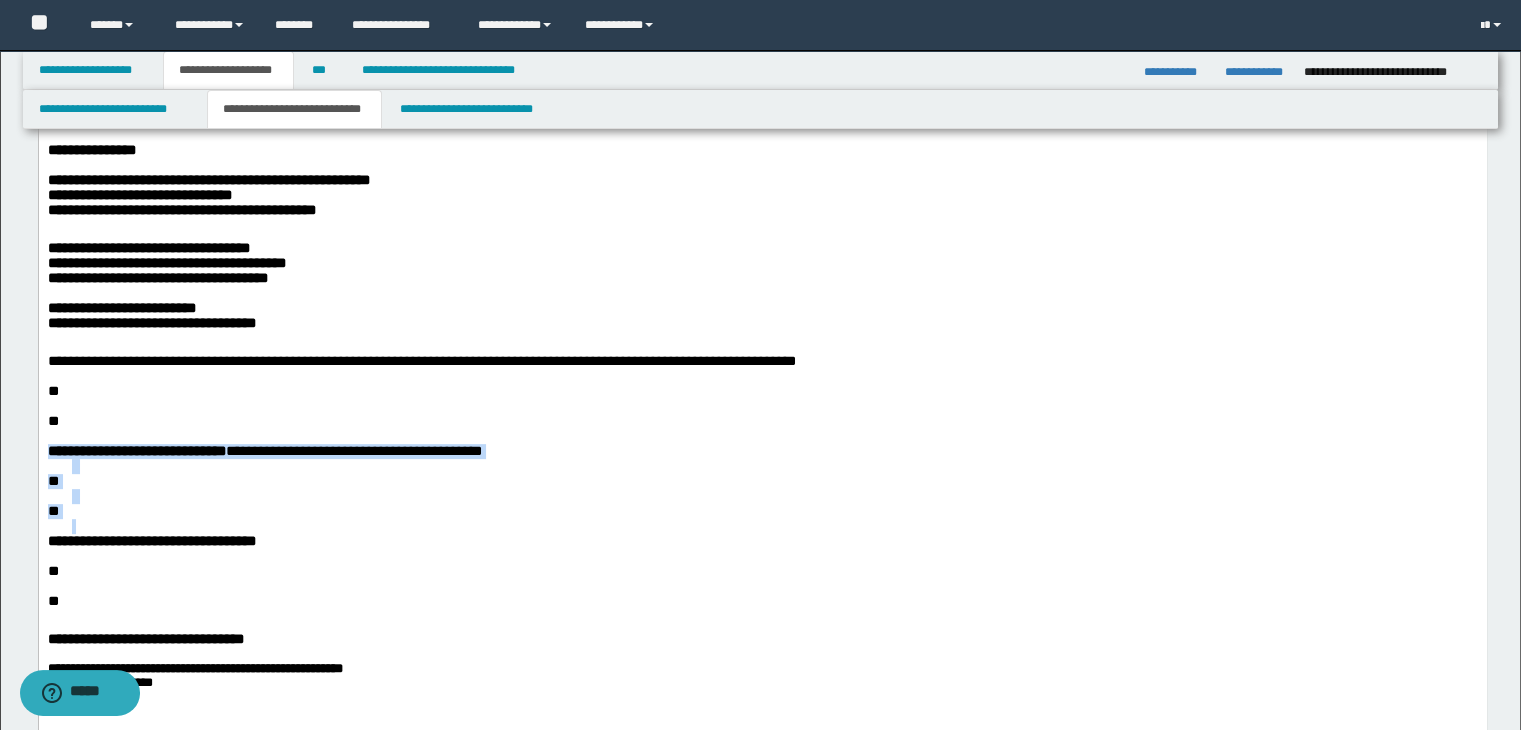 drag, startPoint x: 51, startPoint y: 541, endPoint x: 163, endPoint y: 632, distance: 144.3087 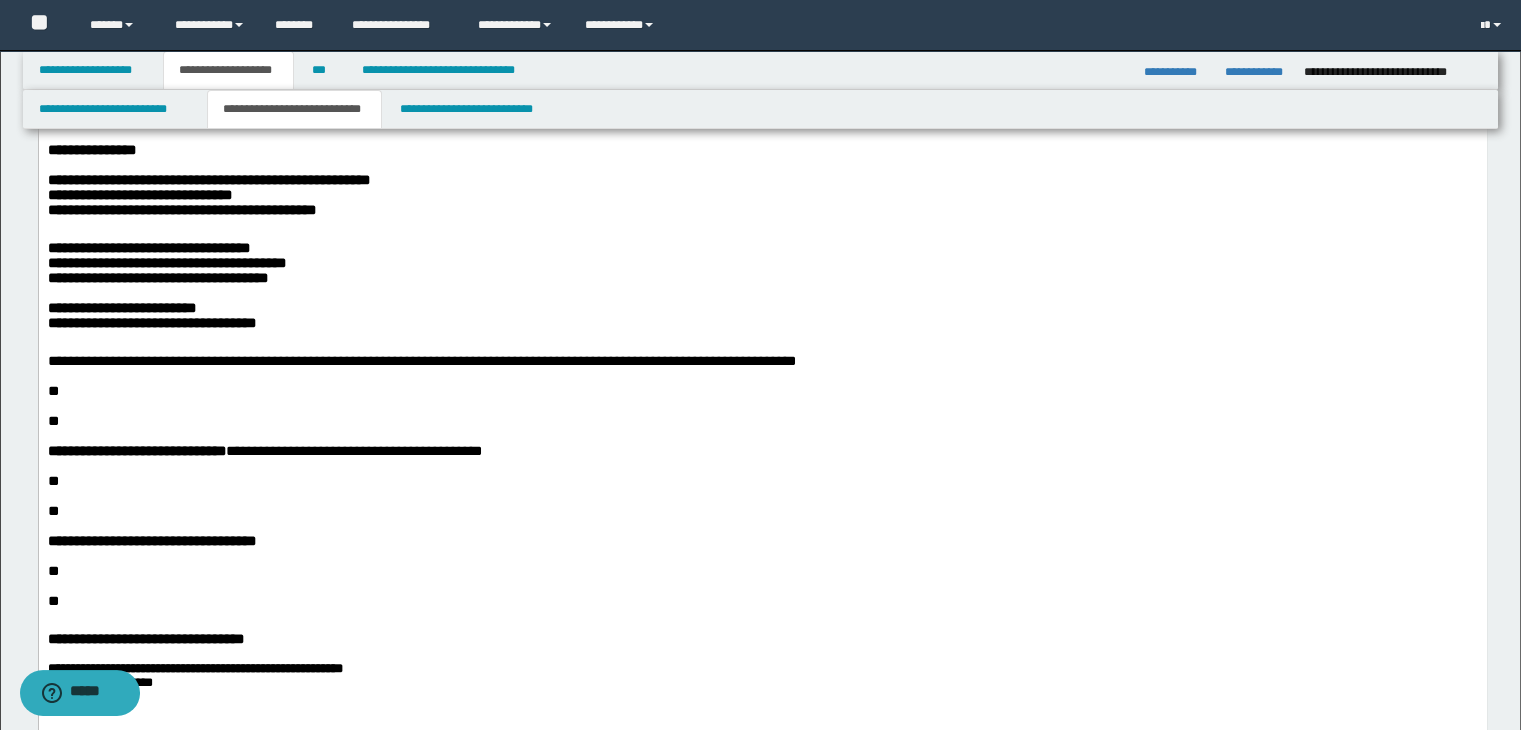 drag, startPoint x: 298, startPoint y: 677, endPoint x: 283, endPoint y: 656, distance: 25.806976 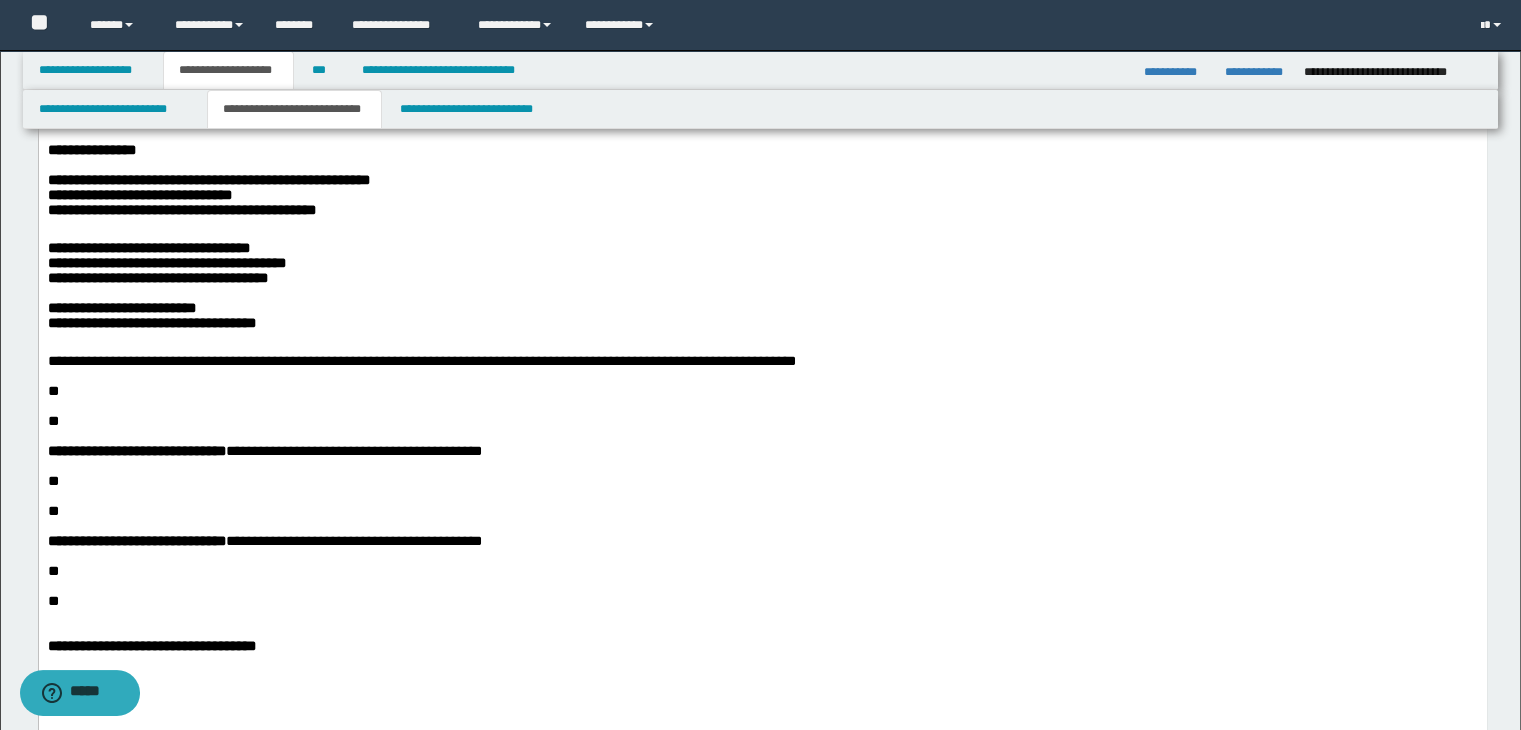 click on "**********" at bounding box center (762, 242) 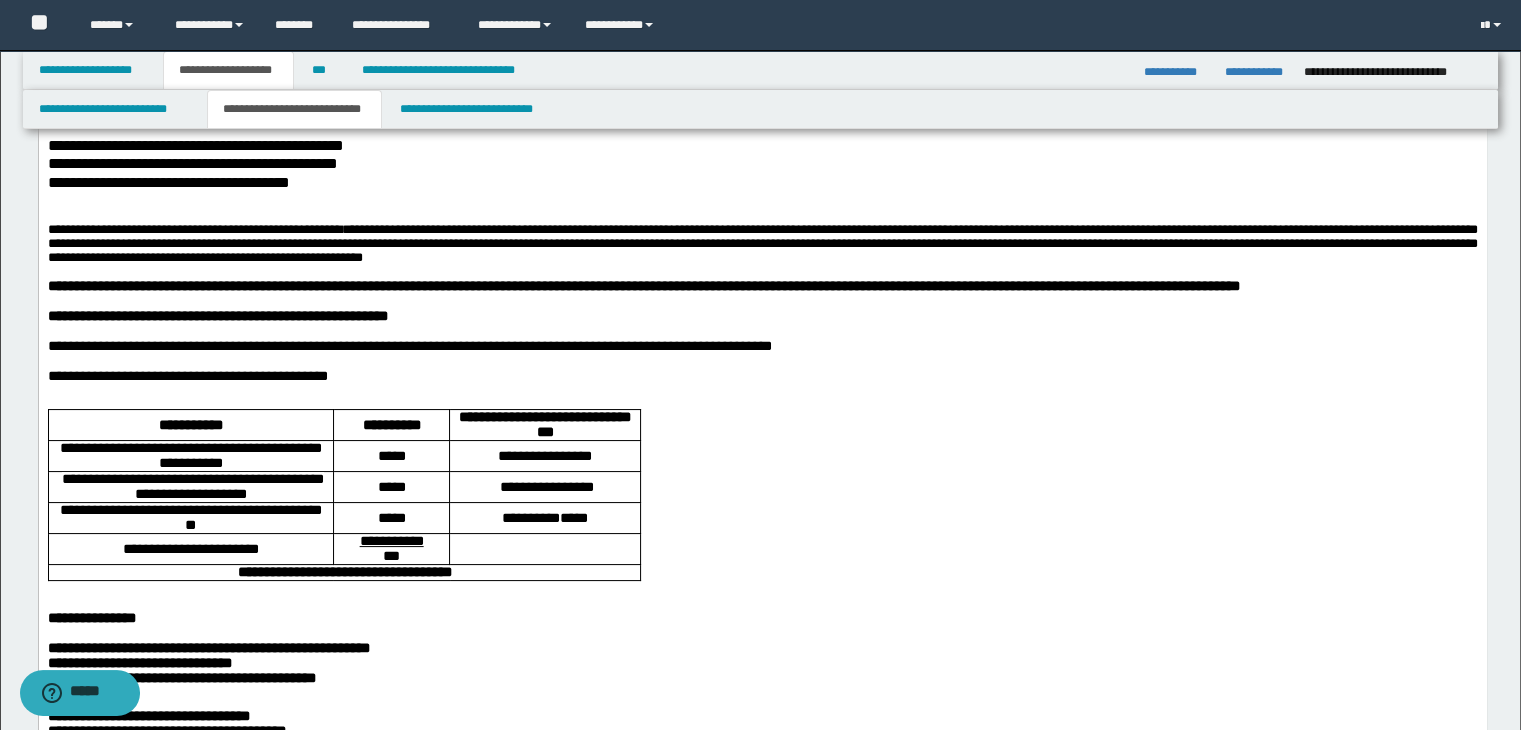 scroll, scrollTop: 0, scrollLeft: 0, axis: both 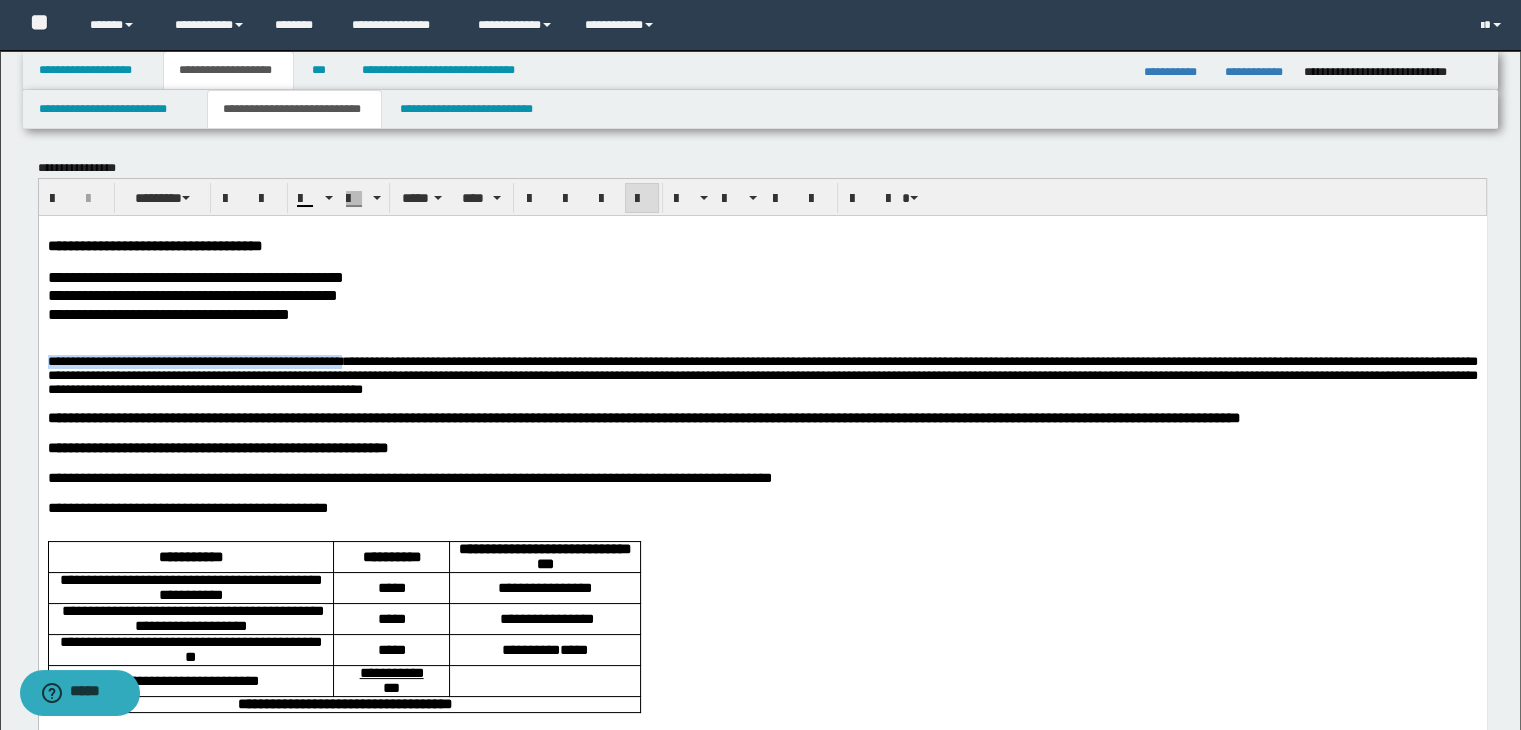 drag, startPoint x: 49, startPoint y: 365, endPoint x: 404, endPoint y: 371, distance: 355.0507 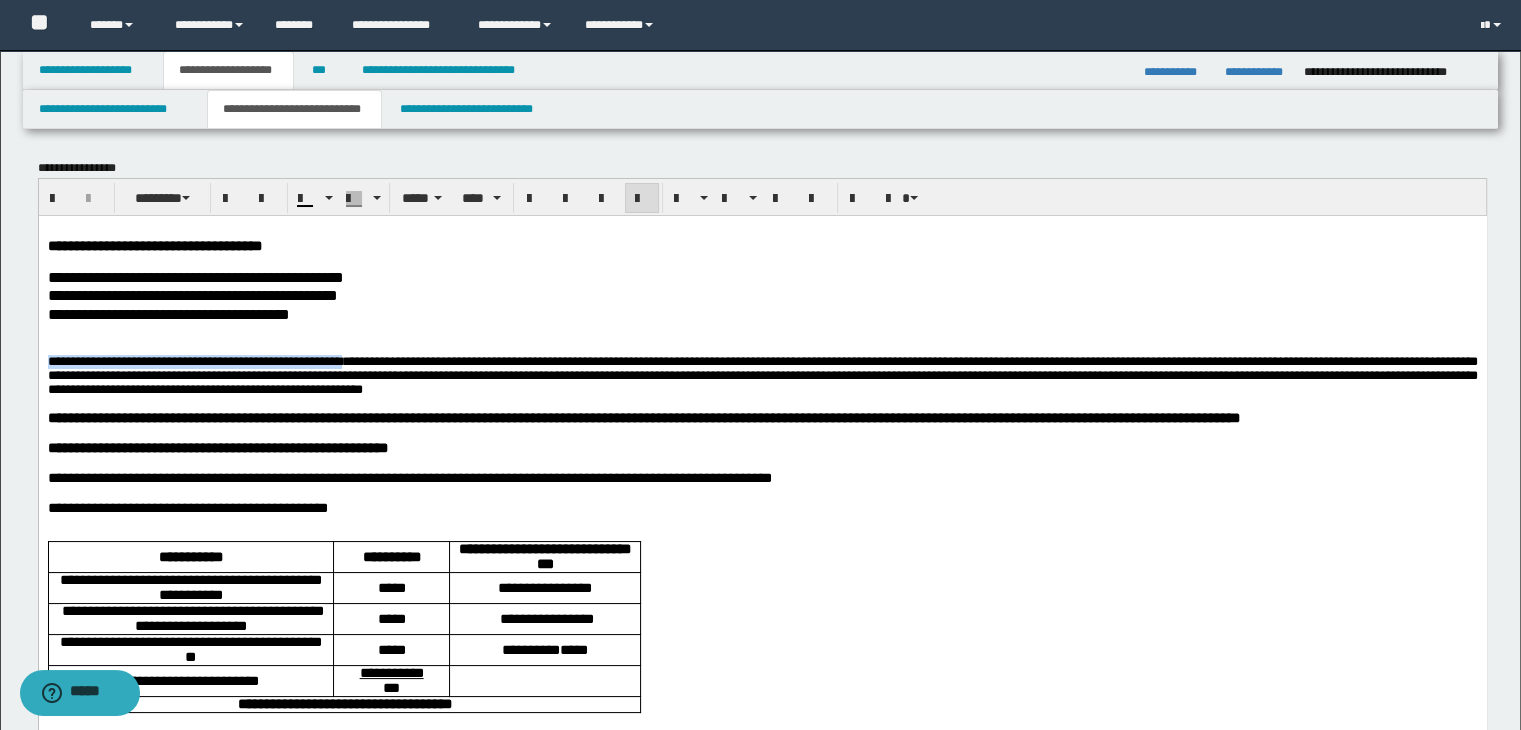 click on "**********" at bounding box center [762, 374] 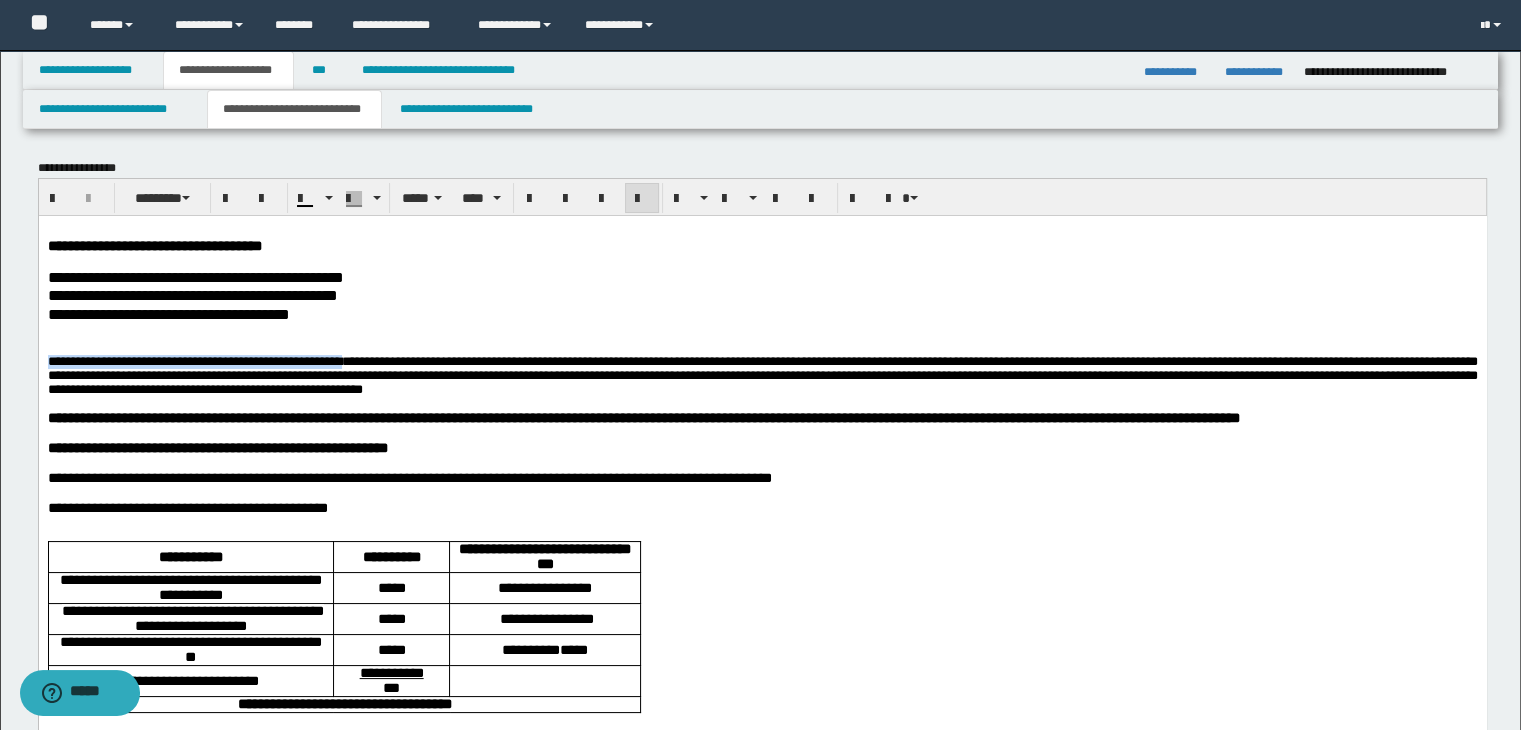 copy on "**********" 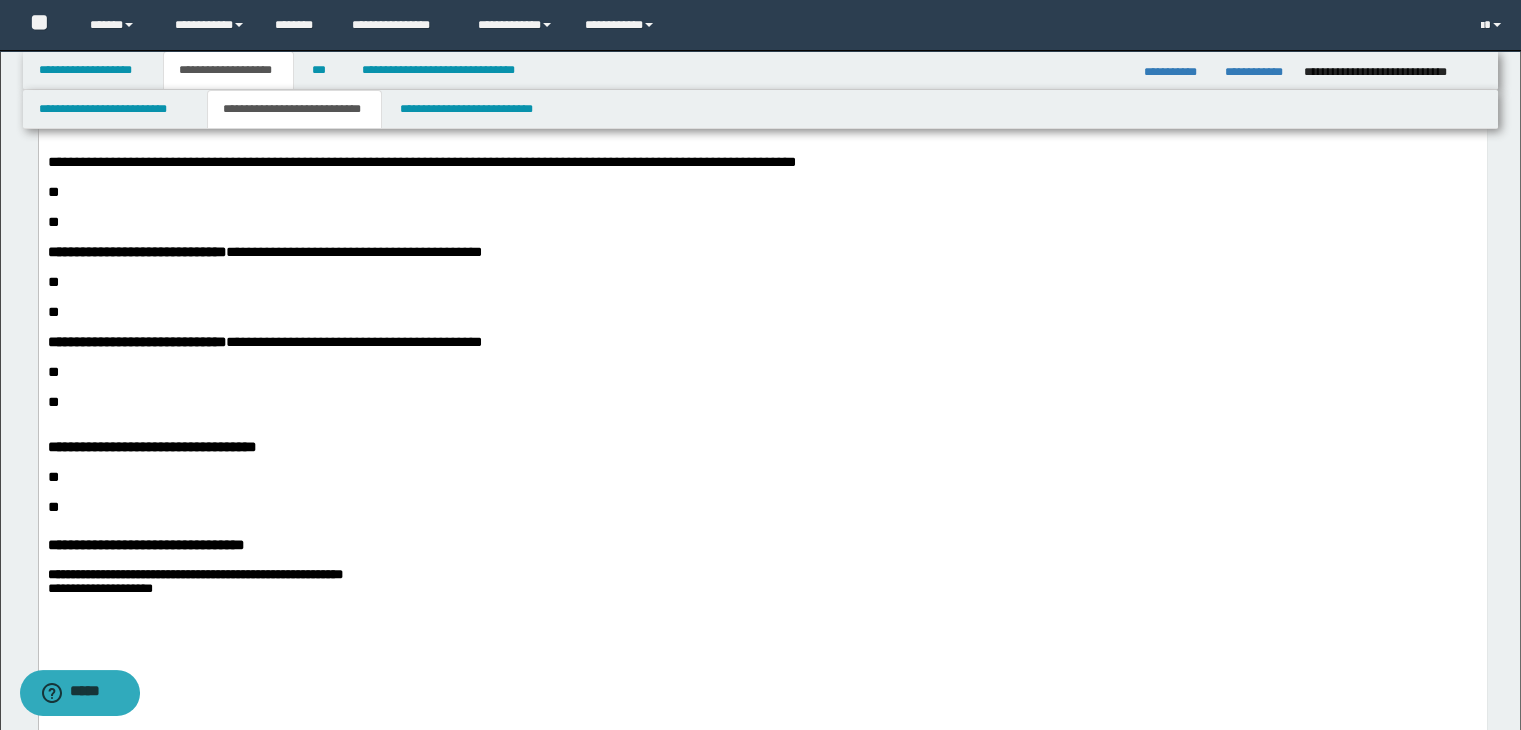 scroll, scrollTop: 600, scrollLeft: 0, axis: vertical 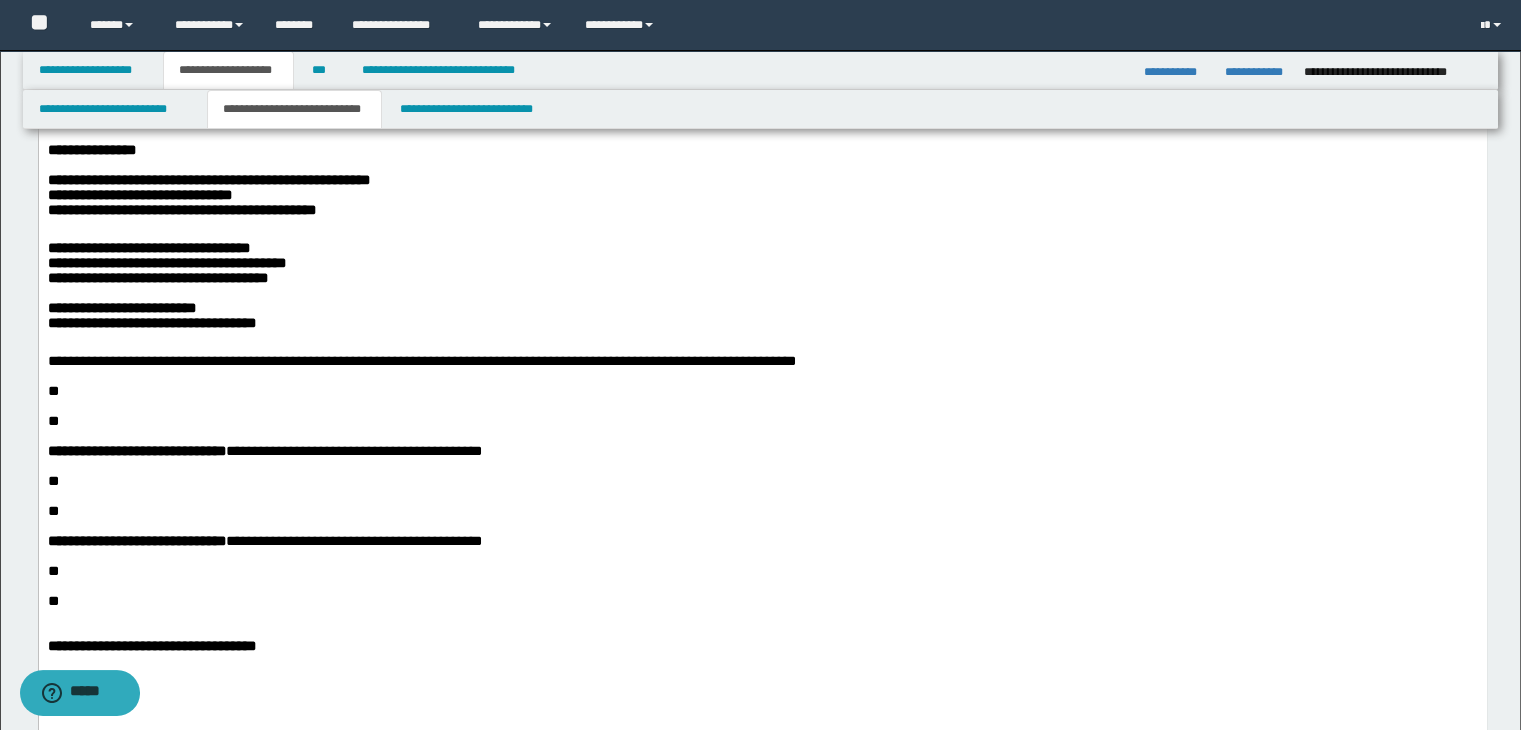 click at bounding box center [762, 406] 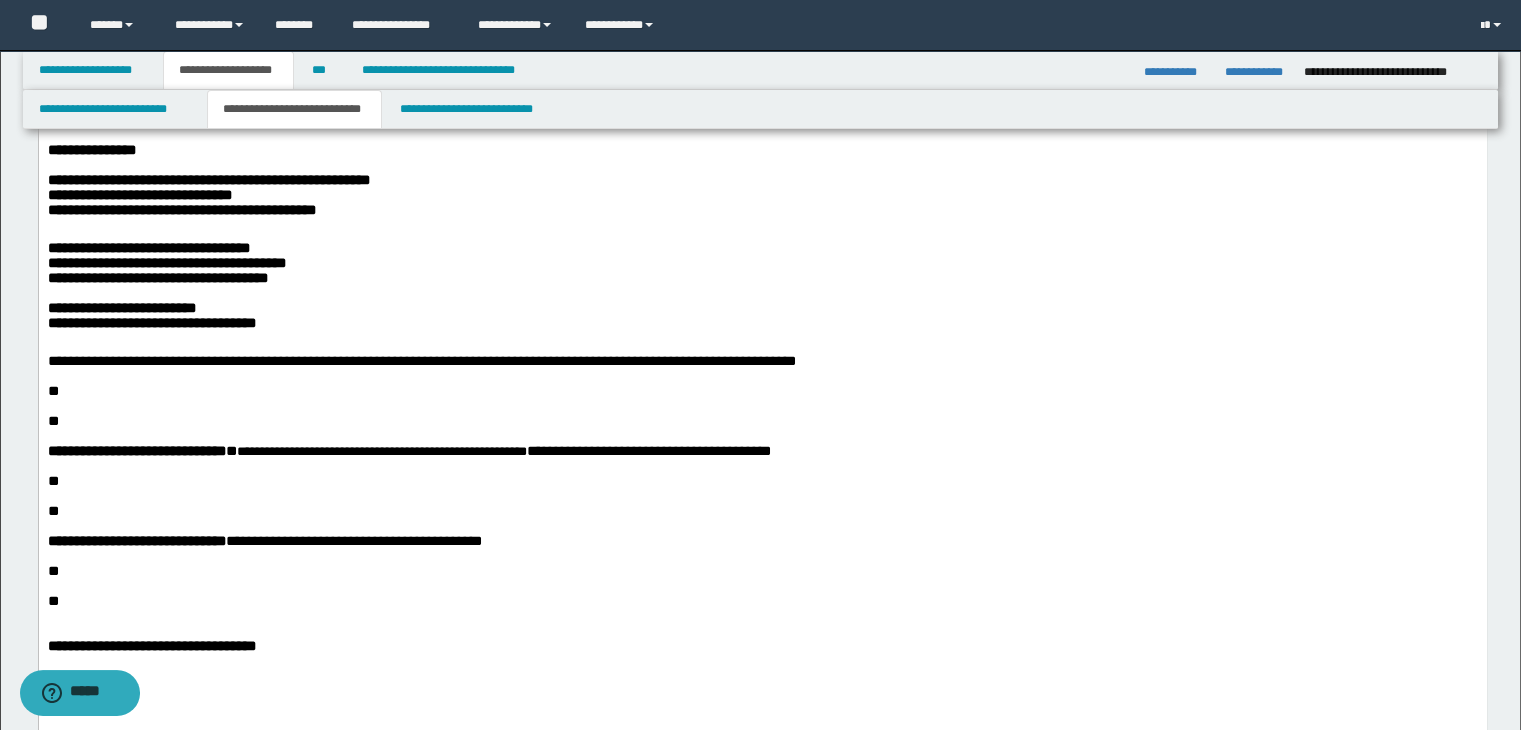click at bounding box center [774, 436] 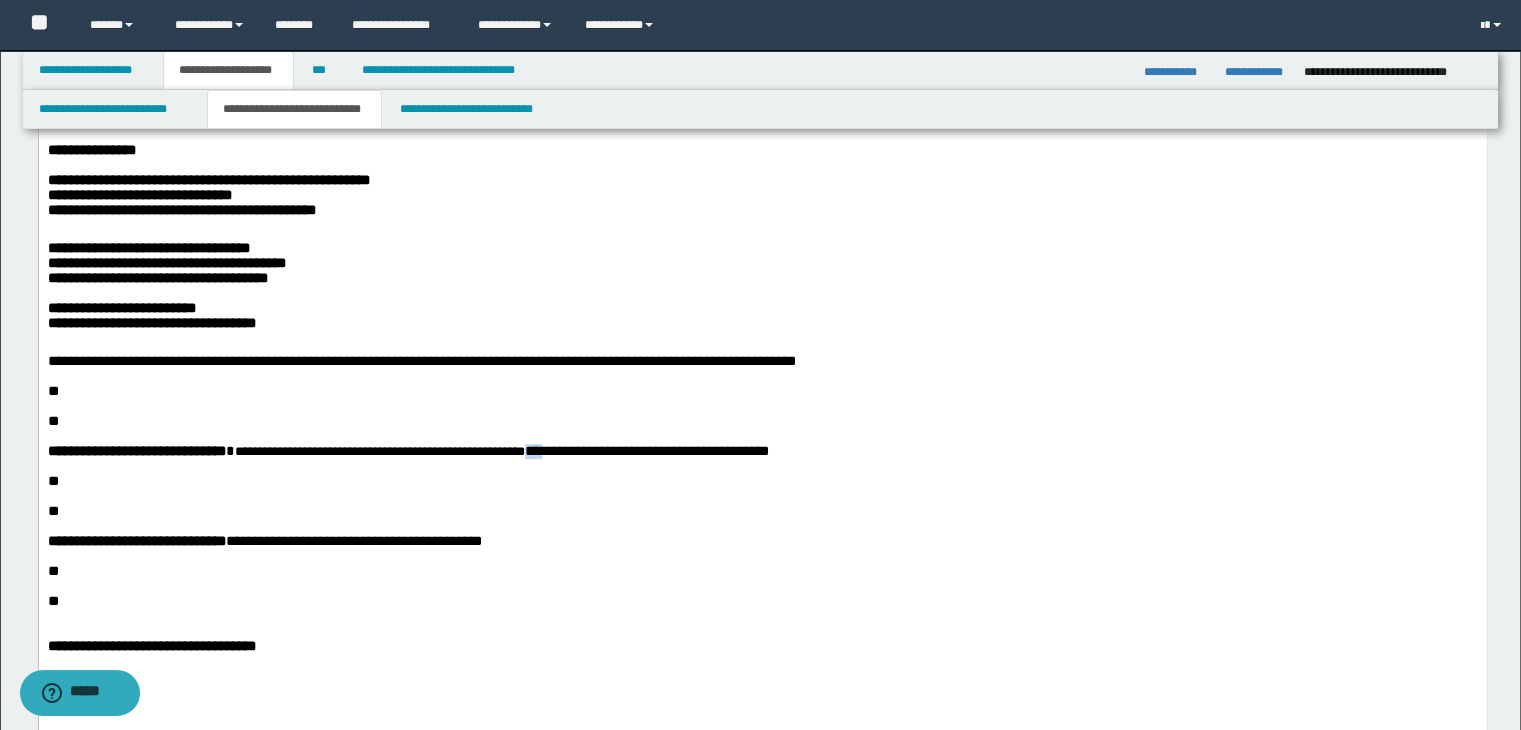 drag, startPoint x: 627, startPoint y: 547, endPoint x: 600, endPoint y: 549, distance: 27.073973 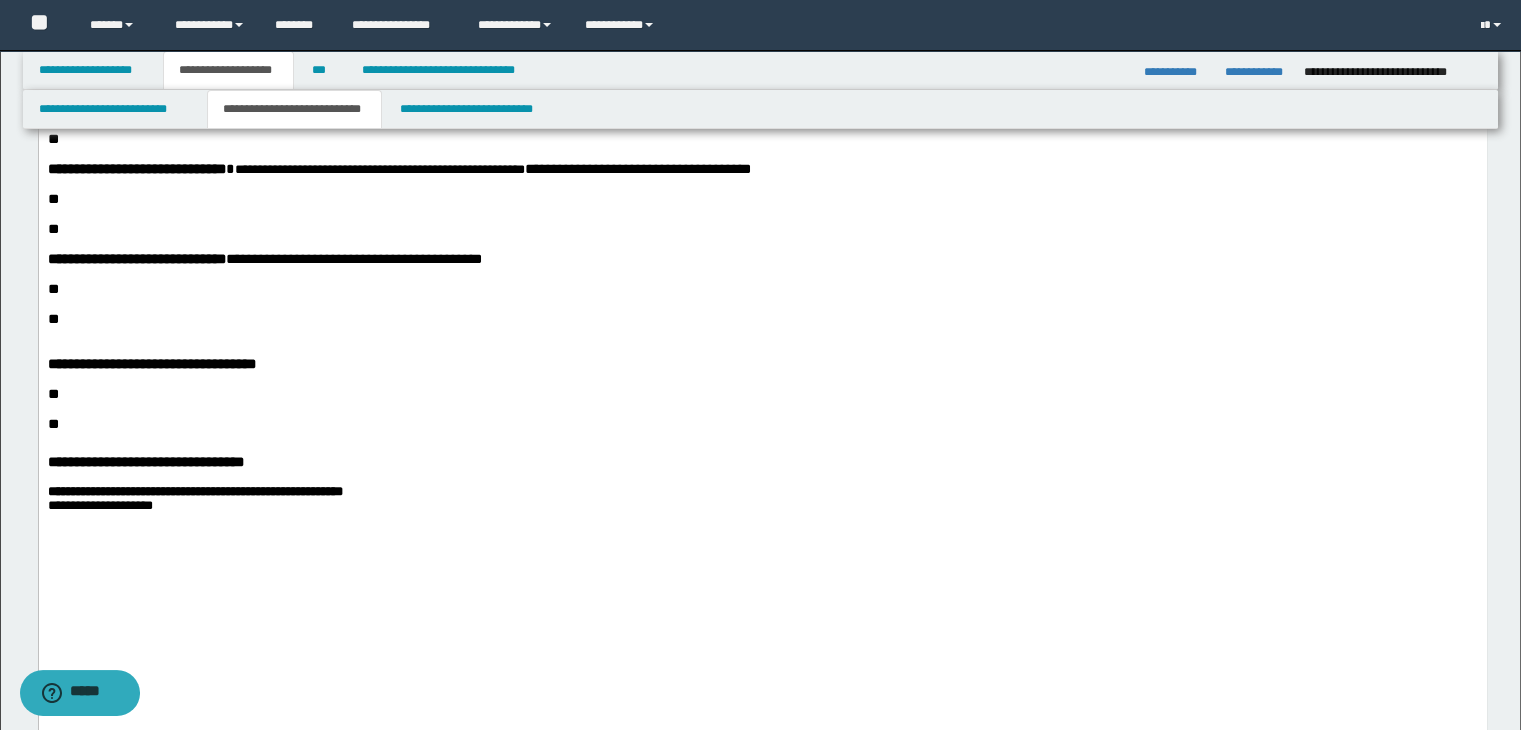 scroll, scrollTop: 900, scrollLeft: 0, axis: vertical 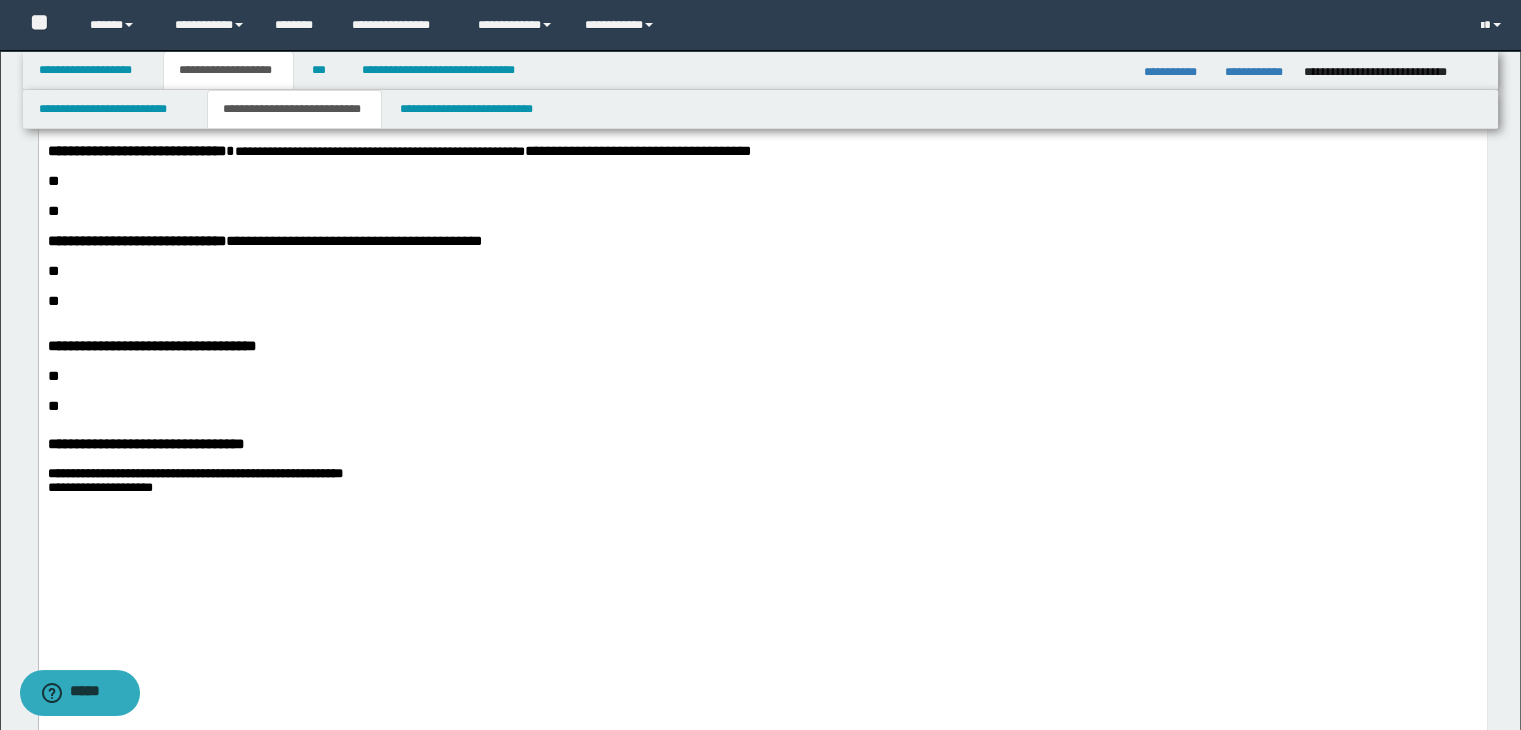 click on "**" at bounding box center (762, 181) 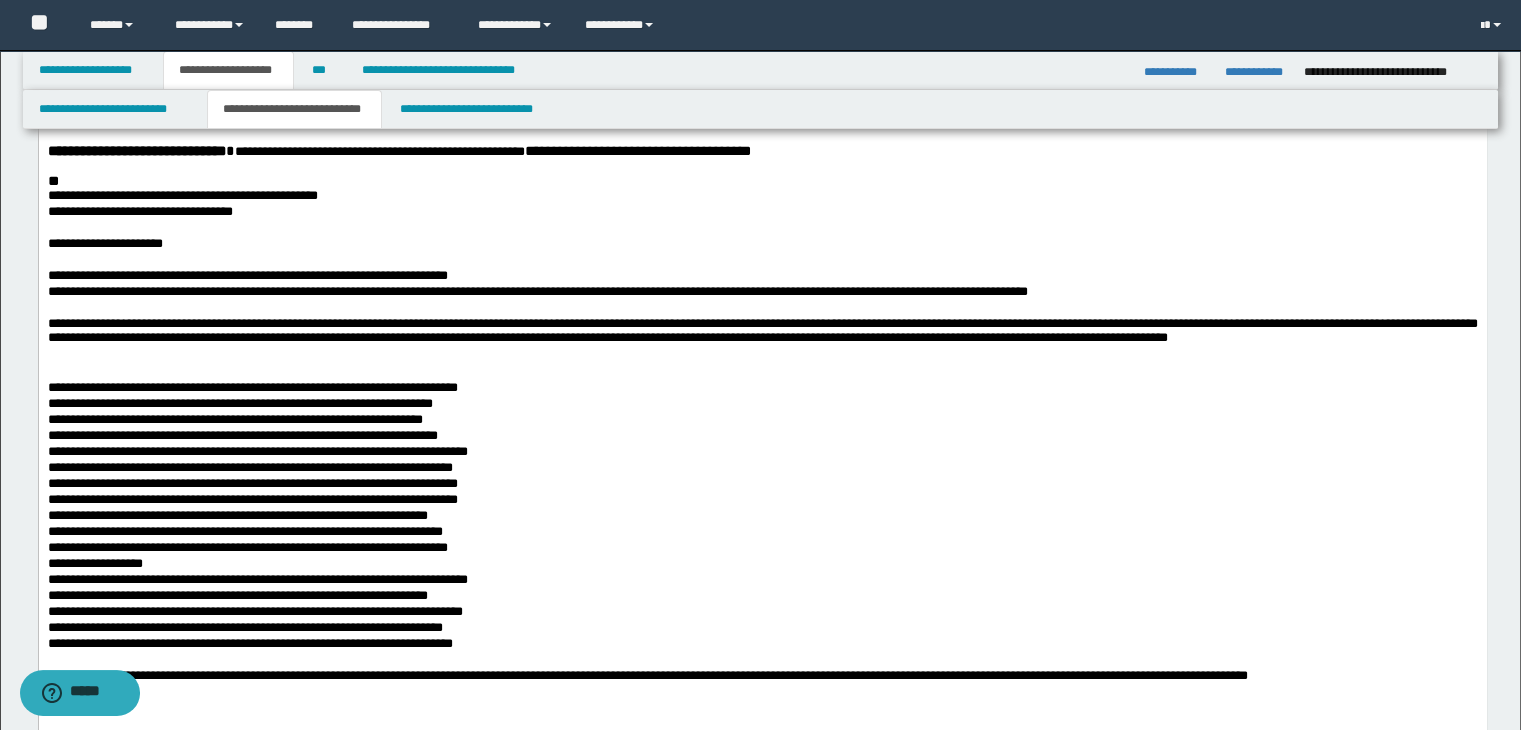 click on "**********" at bounding box center [762, 190] 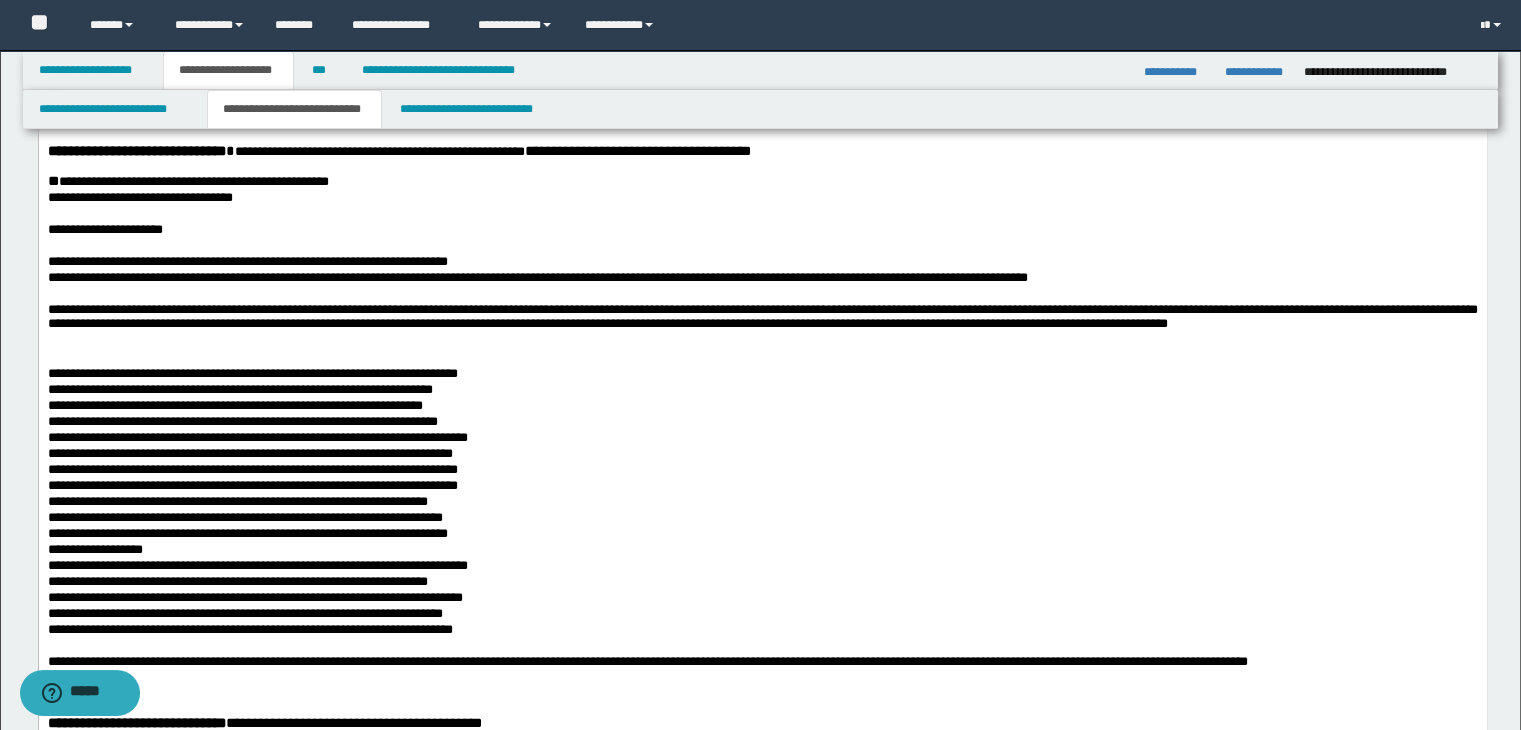 click at bounding box center (762, 215) 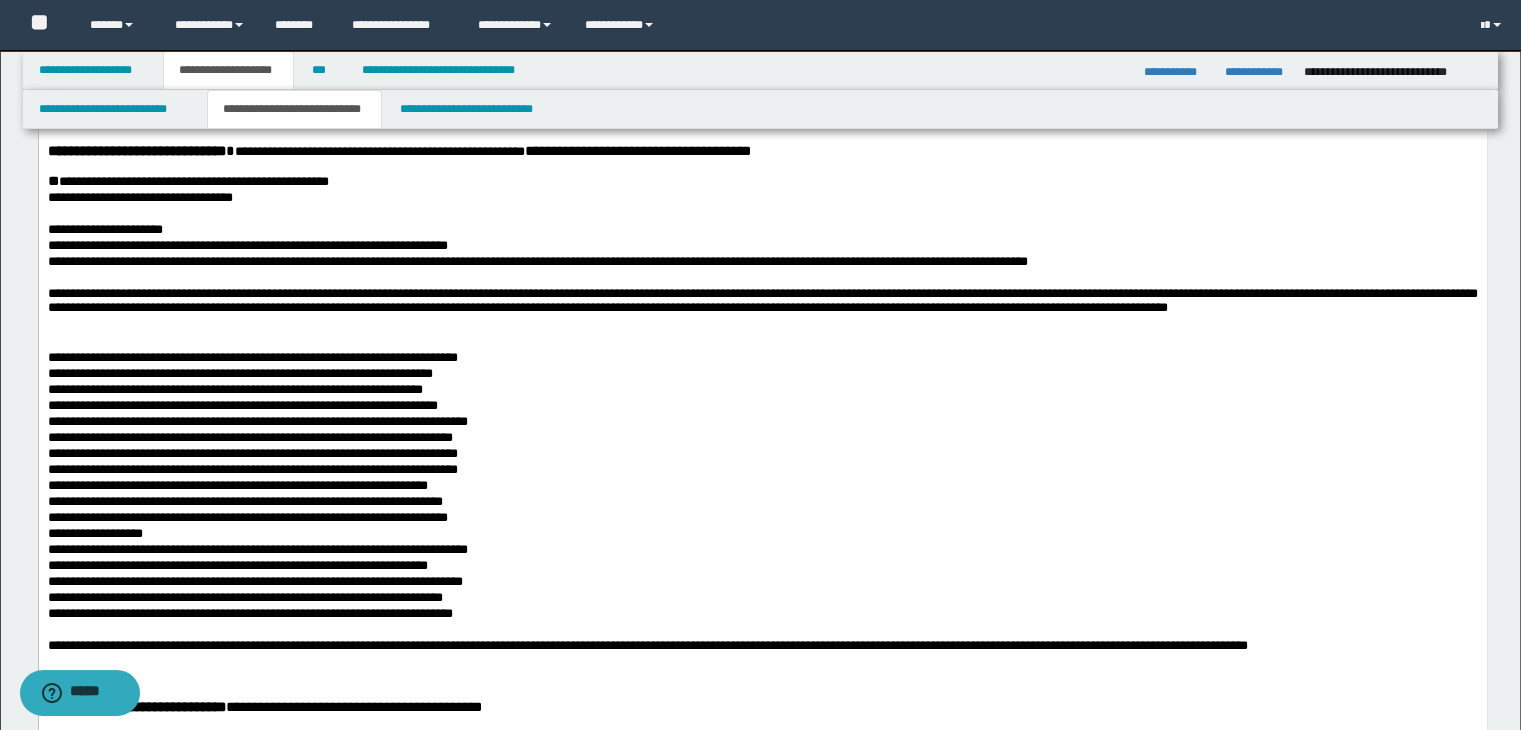 click at bounding box center [762, 215] 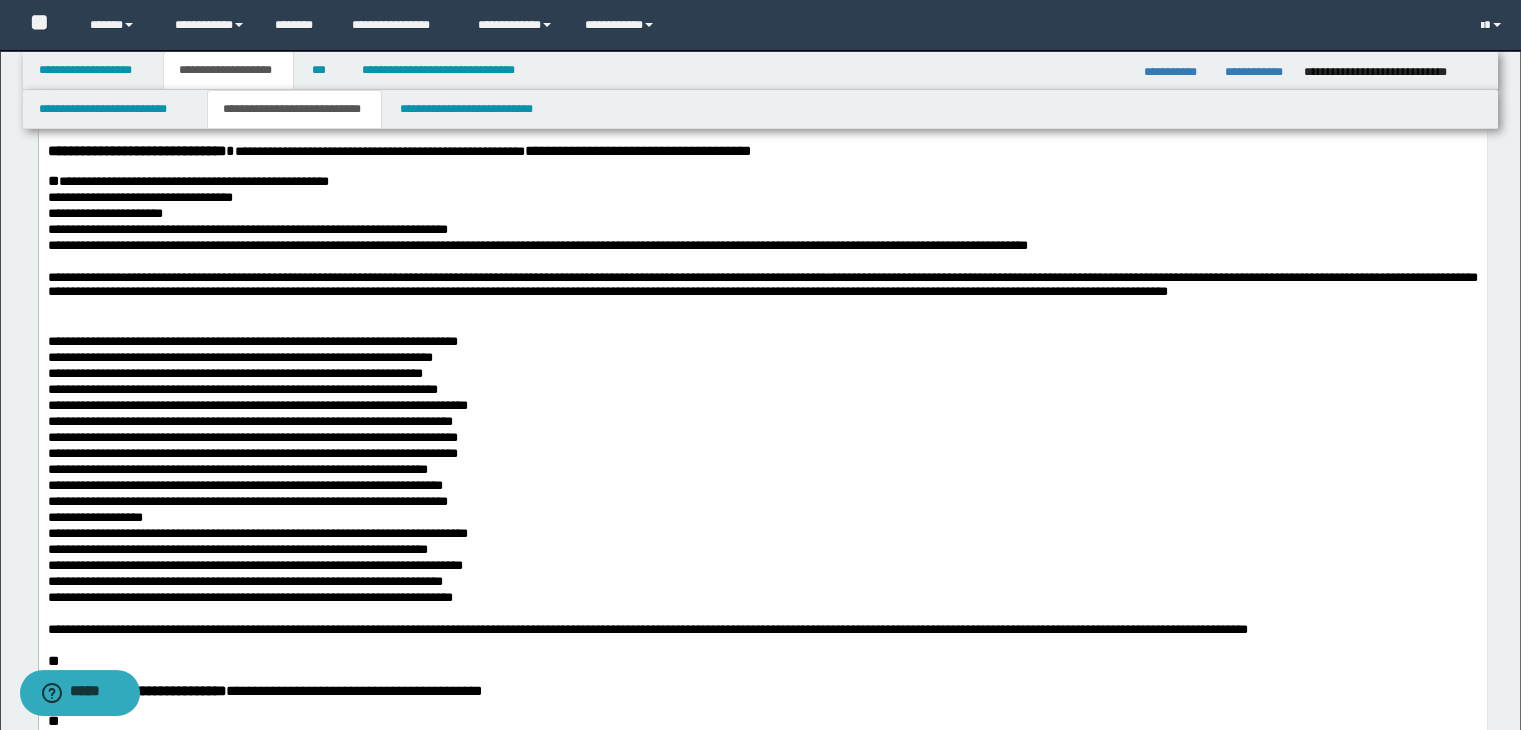 click at bounding box center (762, 263) 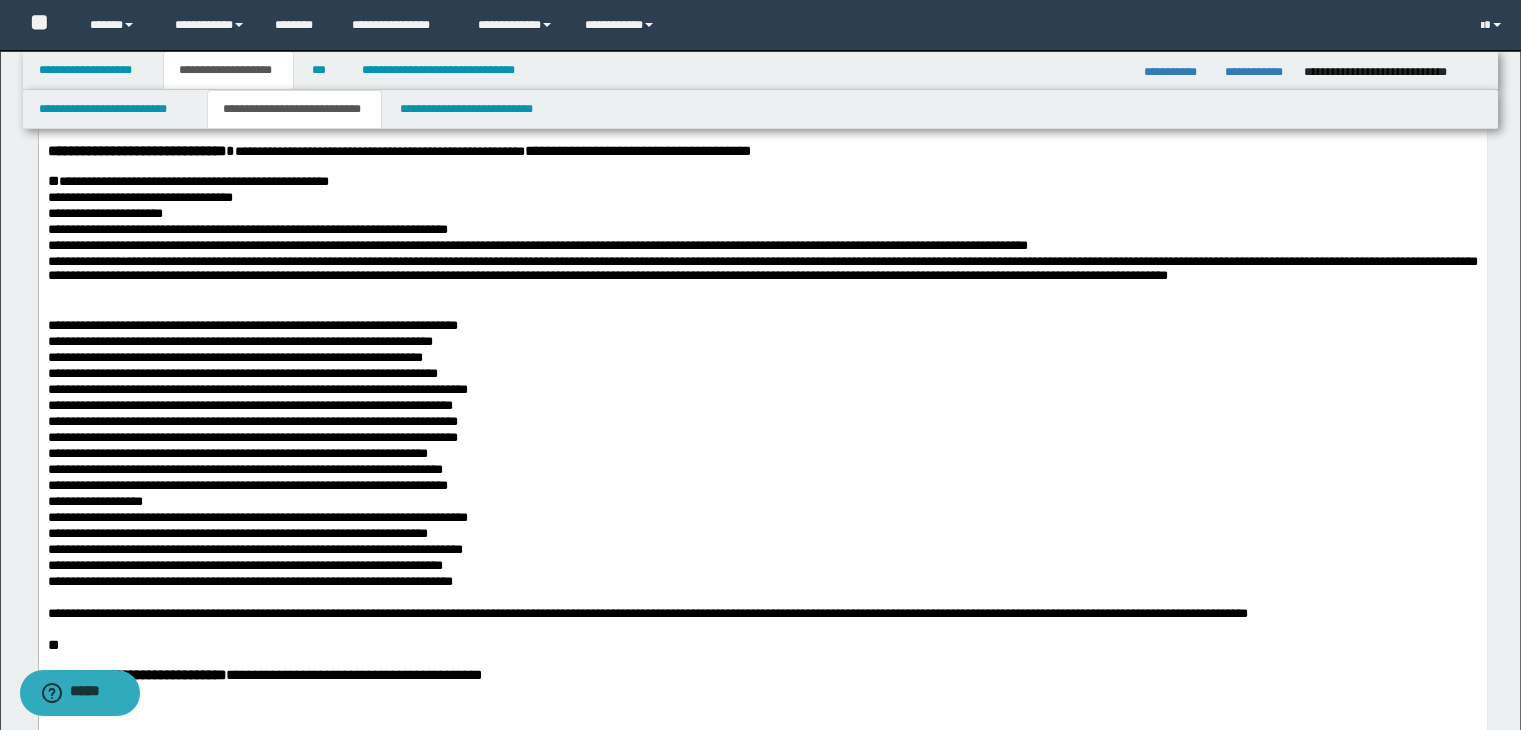 click on "**********" at bounding box center [762, 343] 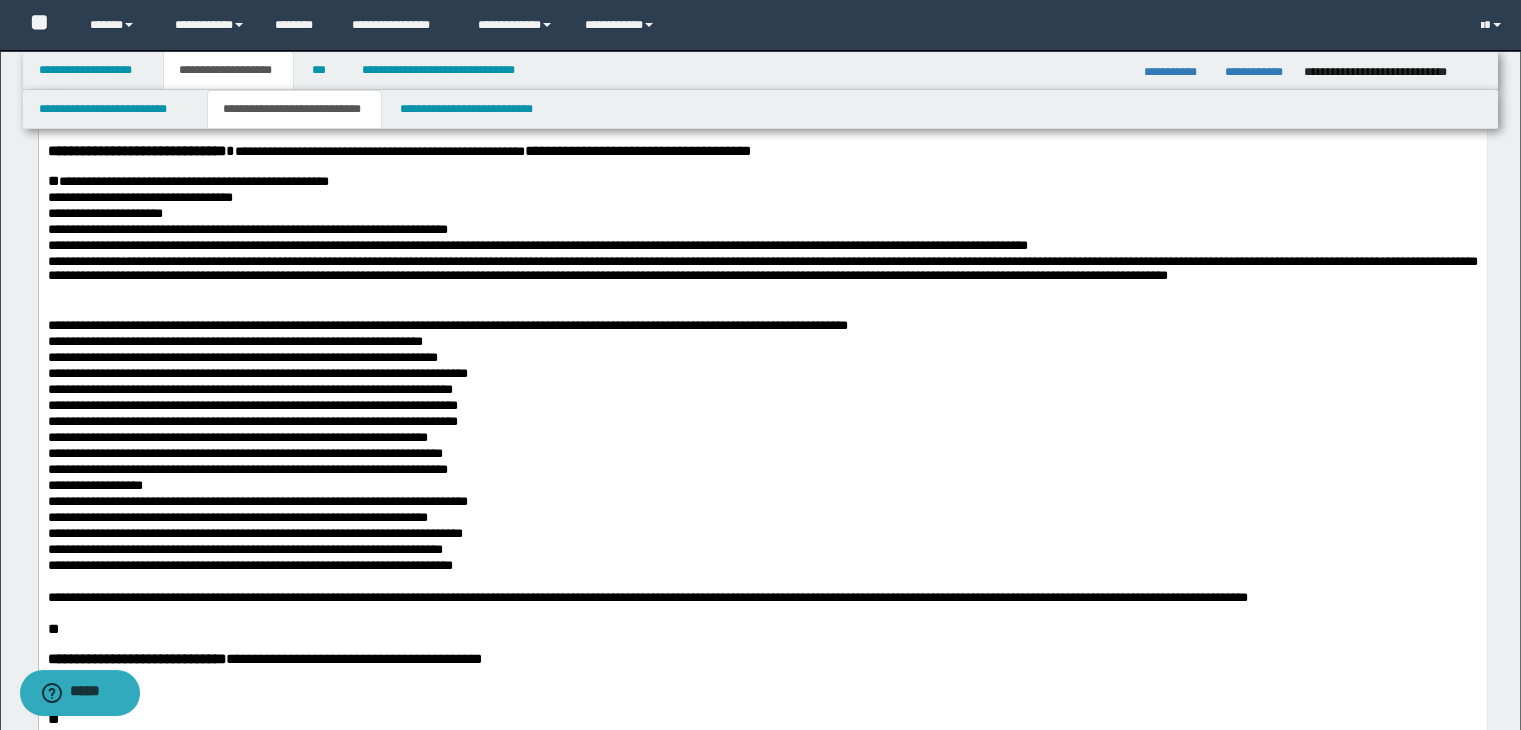 click on "**********" at bounding box center [762, 151] 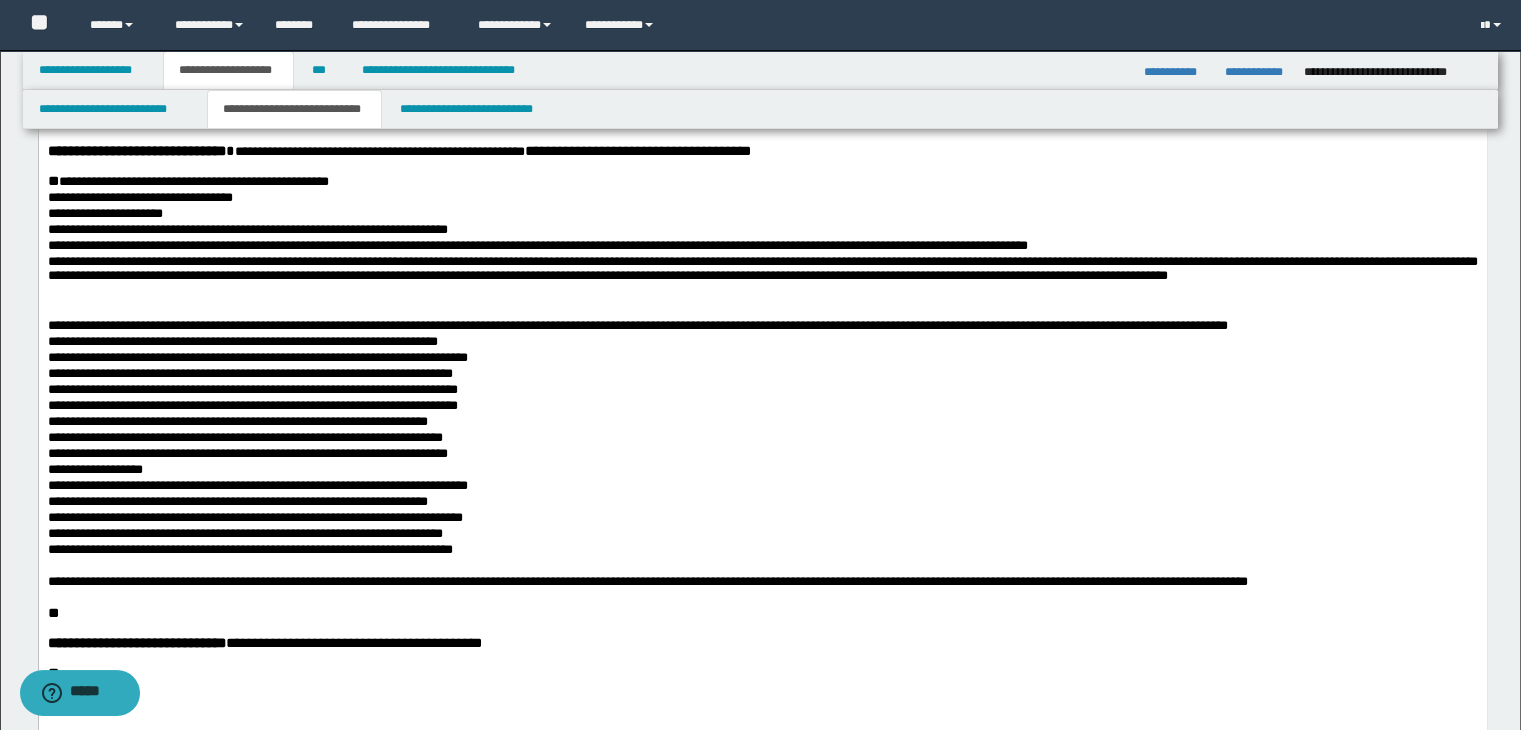 click on "**********" at bounding box center [762, 343] 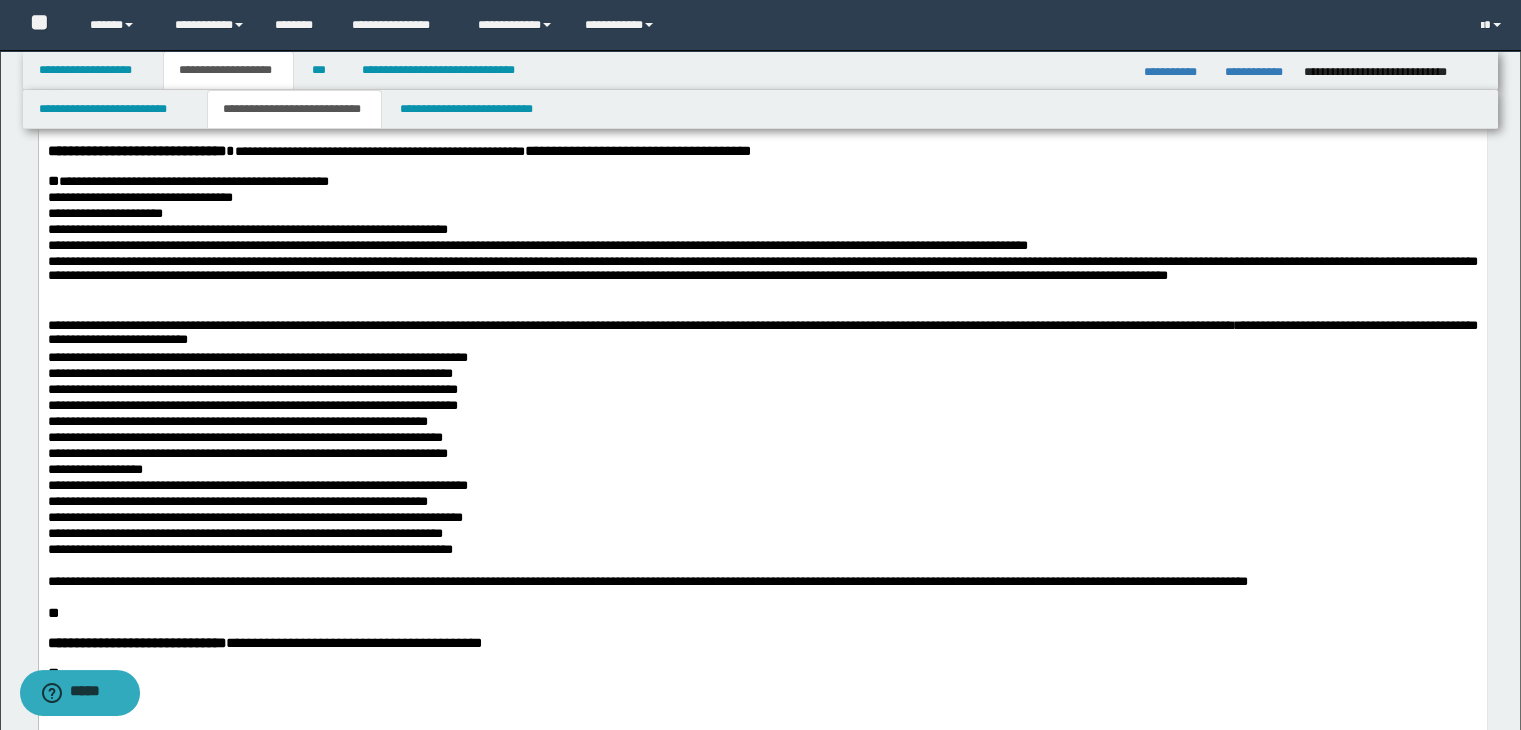 click on "**********" at bounding box center [762, 359] 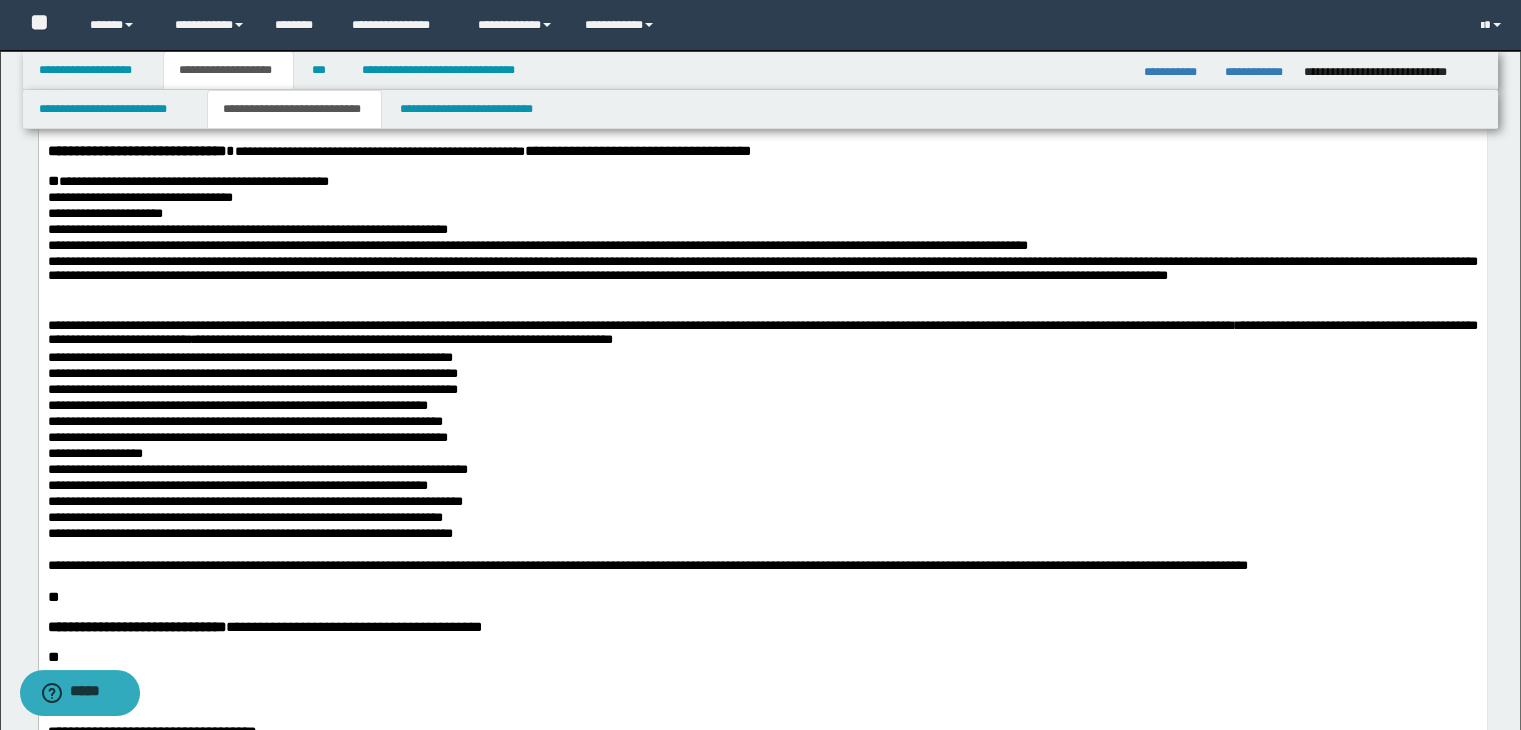 click on "**********" at bounding box center [762, 359] 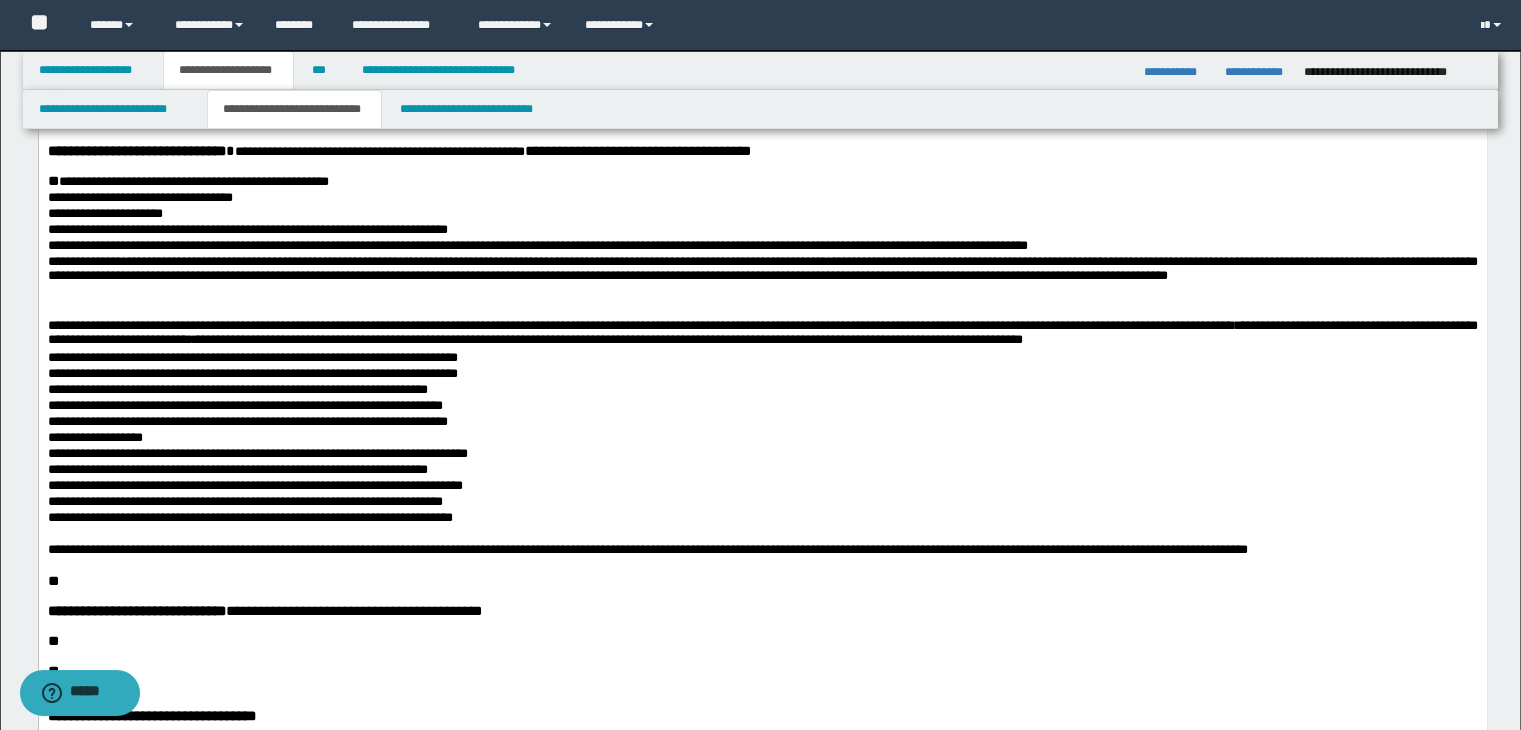 click on "**********" at bounding box center (762, 359) 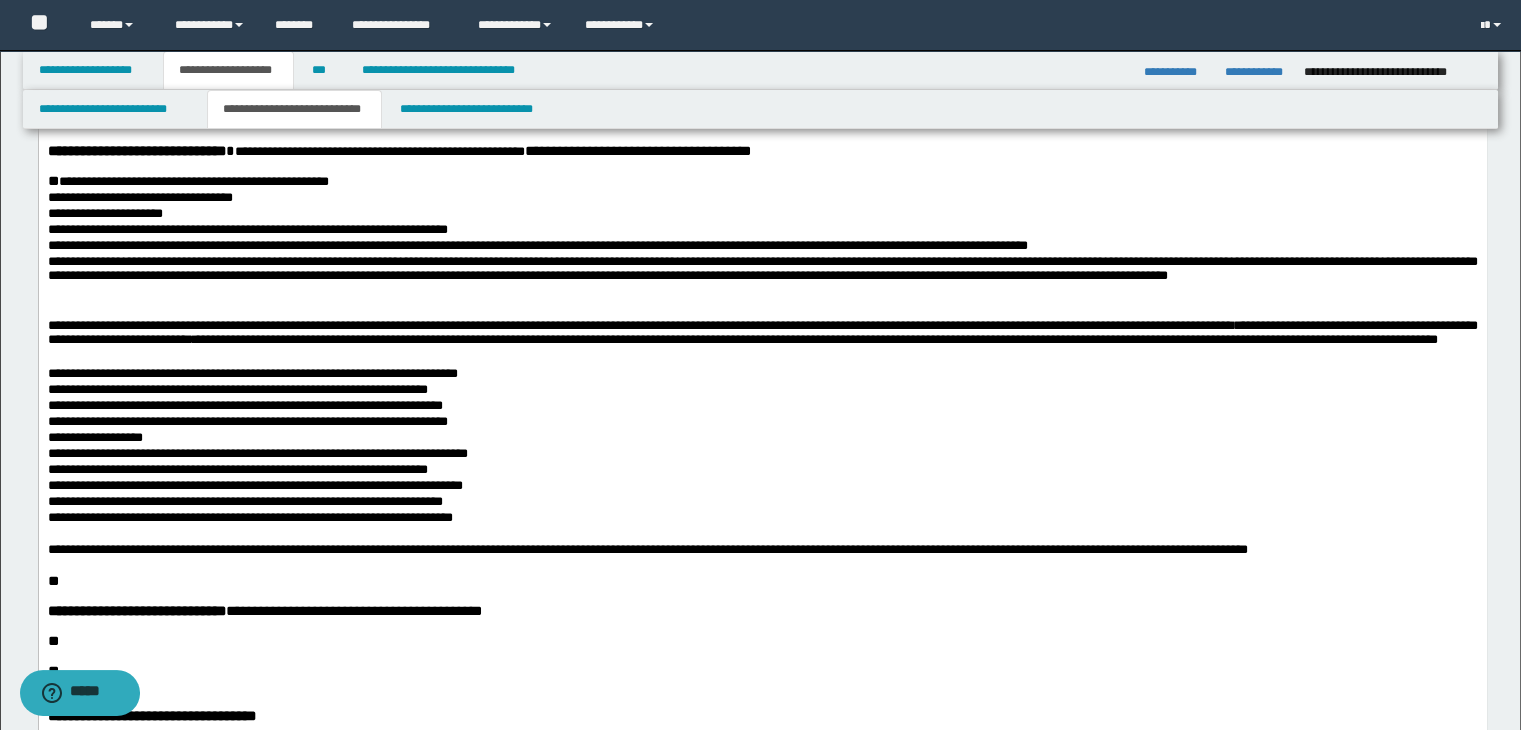 click on "**********" at bounding box center (762, 391) 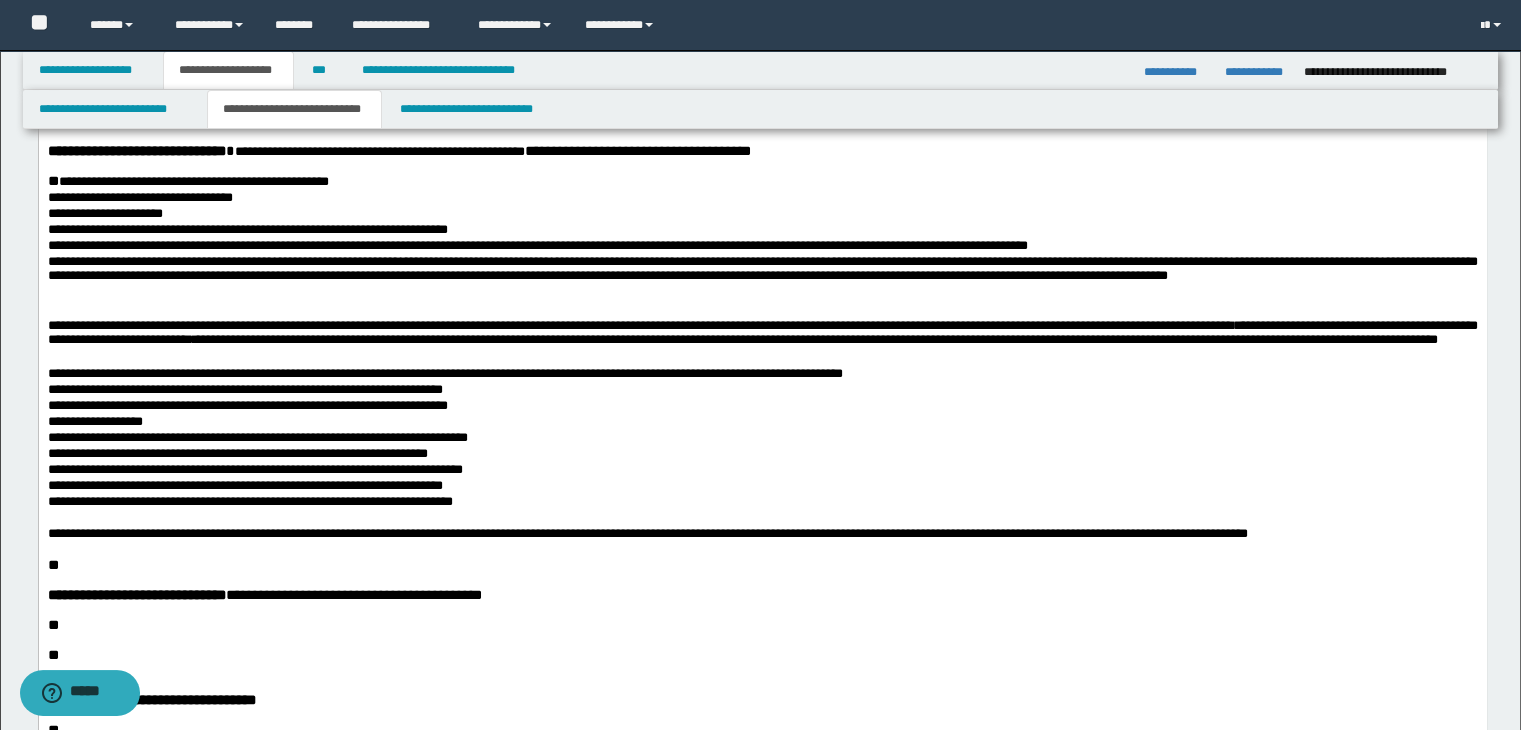 click on "**********" at bounding box center [762, 391] 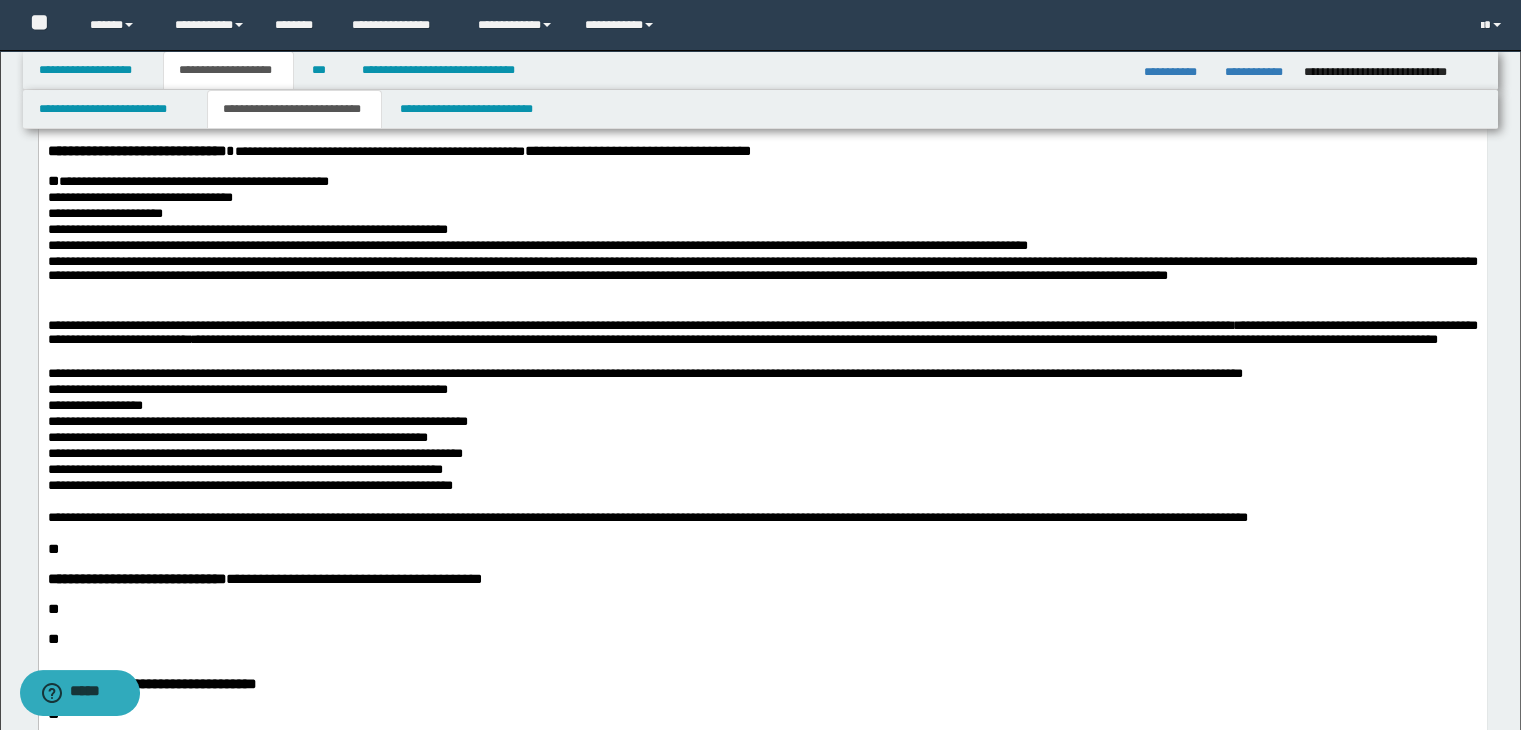 click on "**********" at bounding box center [762, 391] 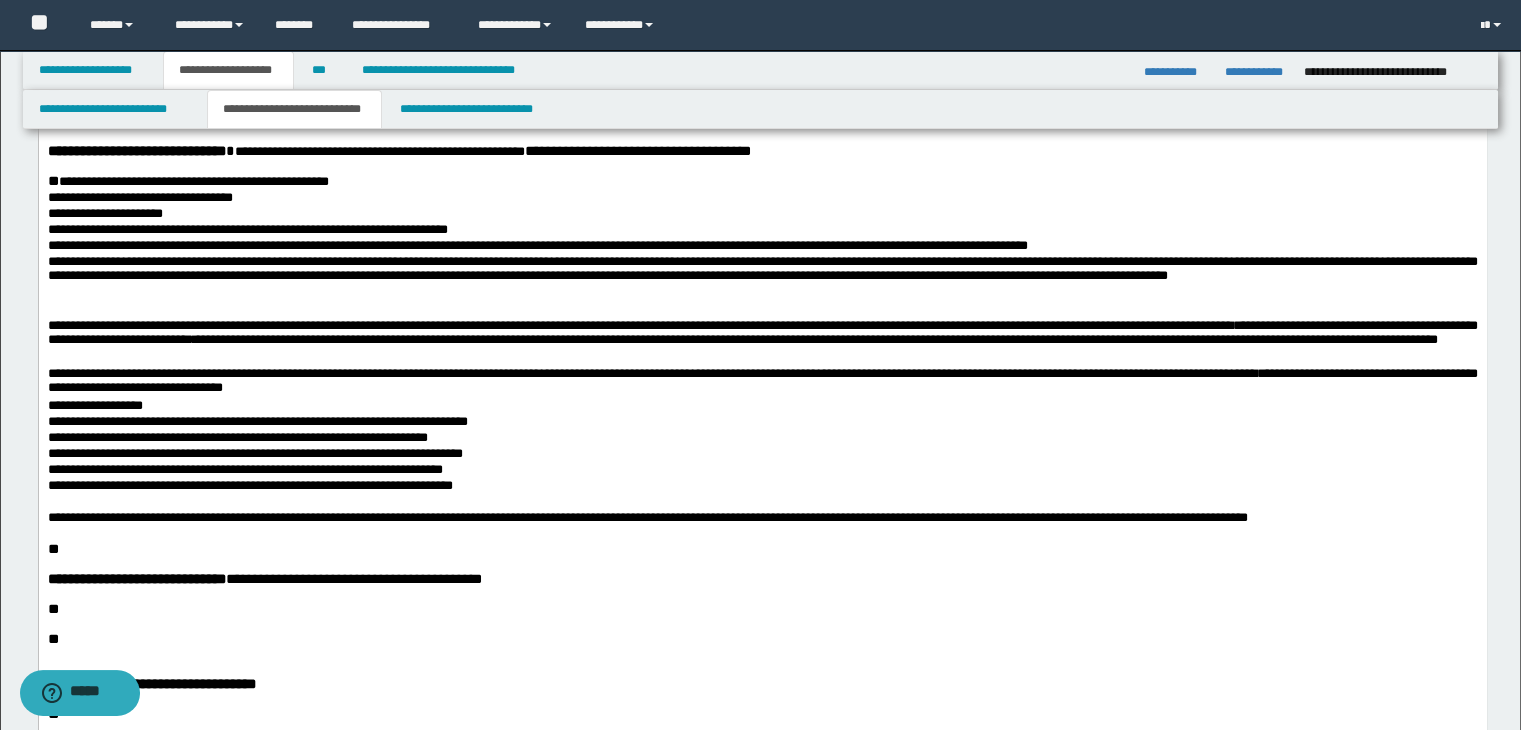 click on "**********" at bounding box center [762, 407] 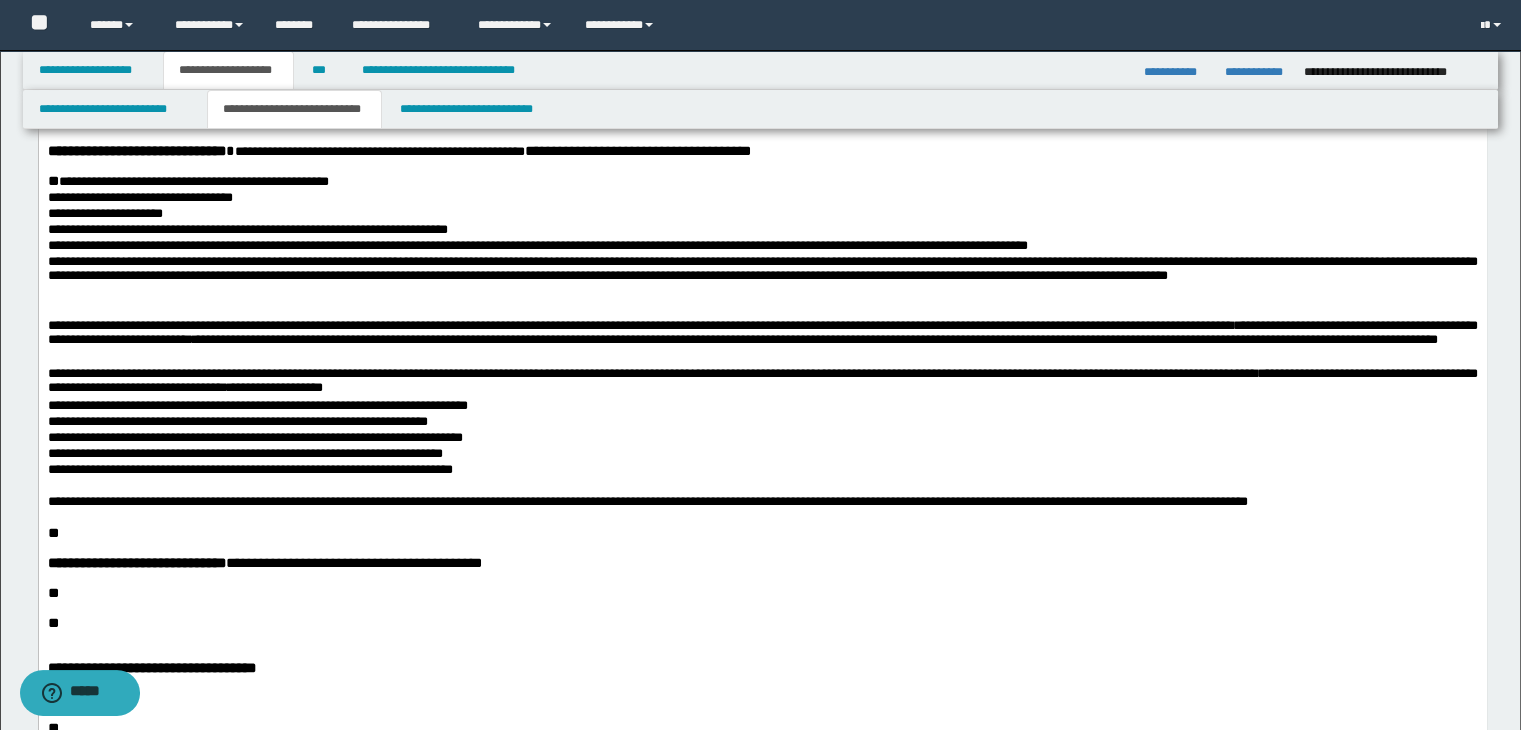 click on "**********" at bounding box center (762, 423) 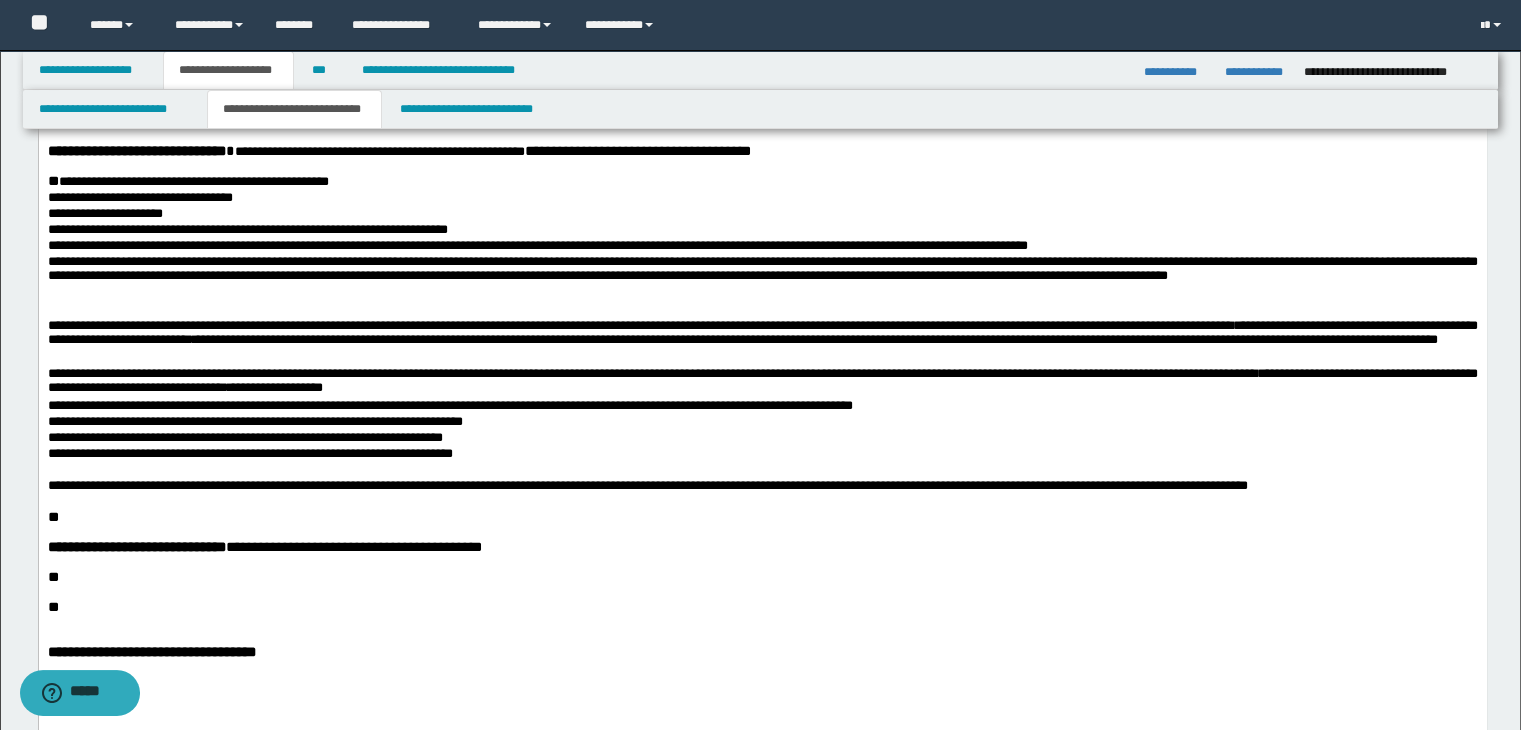 click on "**********" at bounding box center (762, 423) 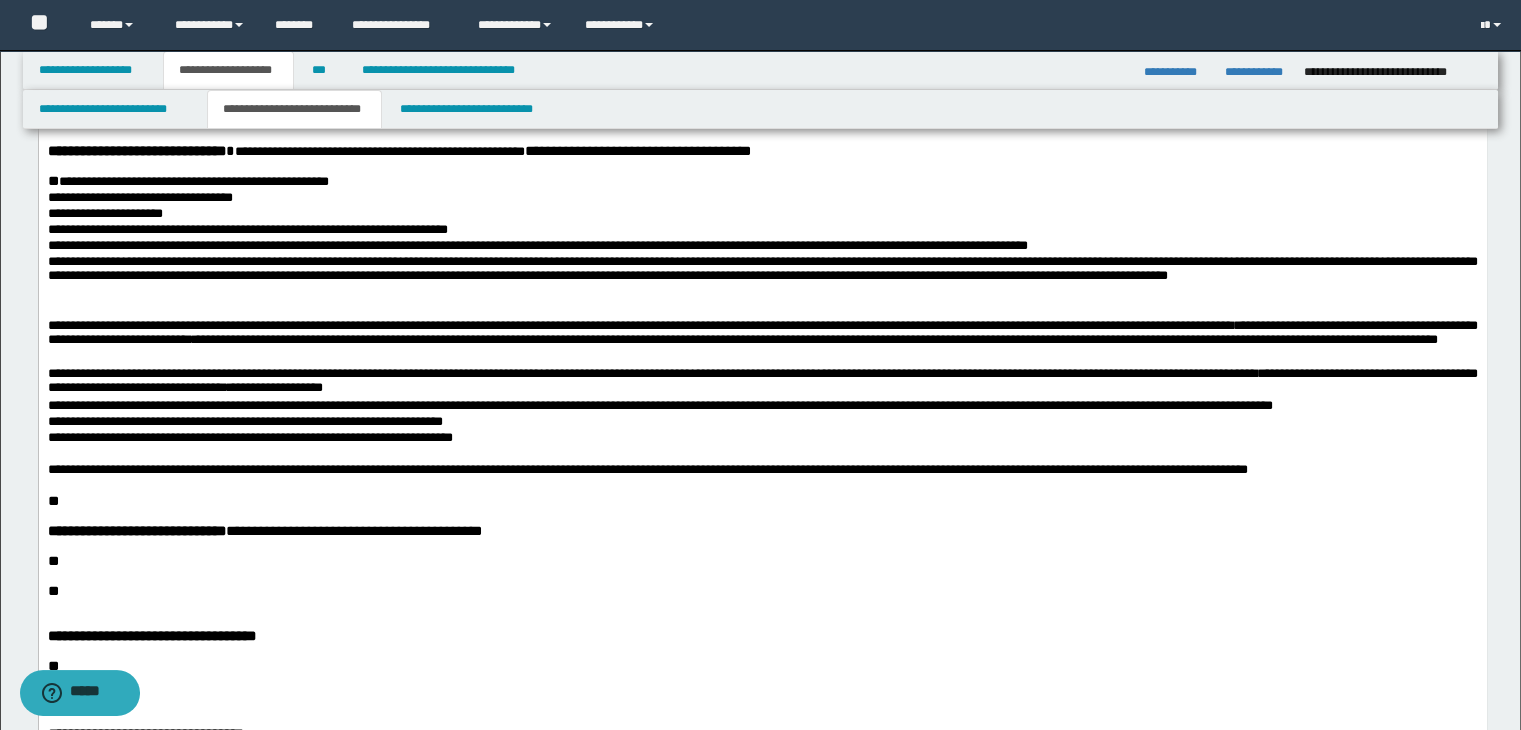 click on "**********" at bounding box center [762, 87] 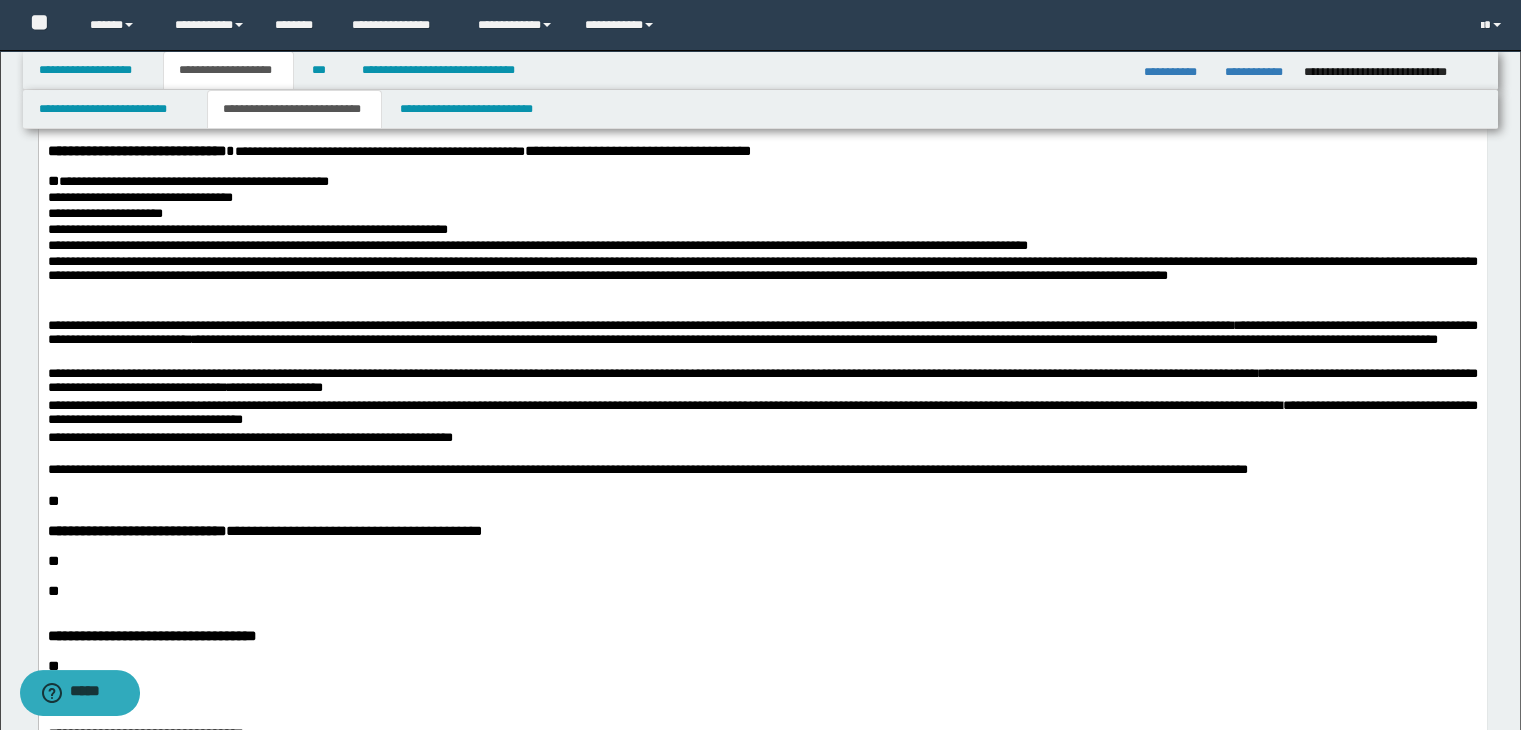 click on "**********" at bounding box center (762, 439) 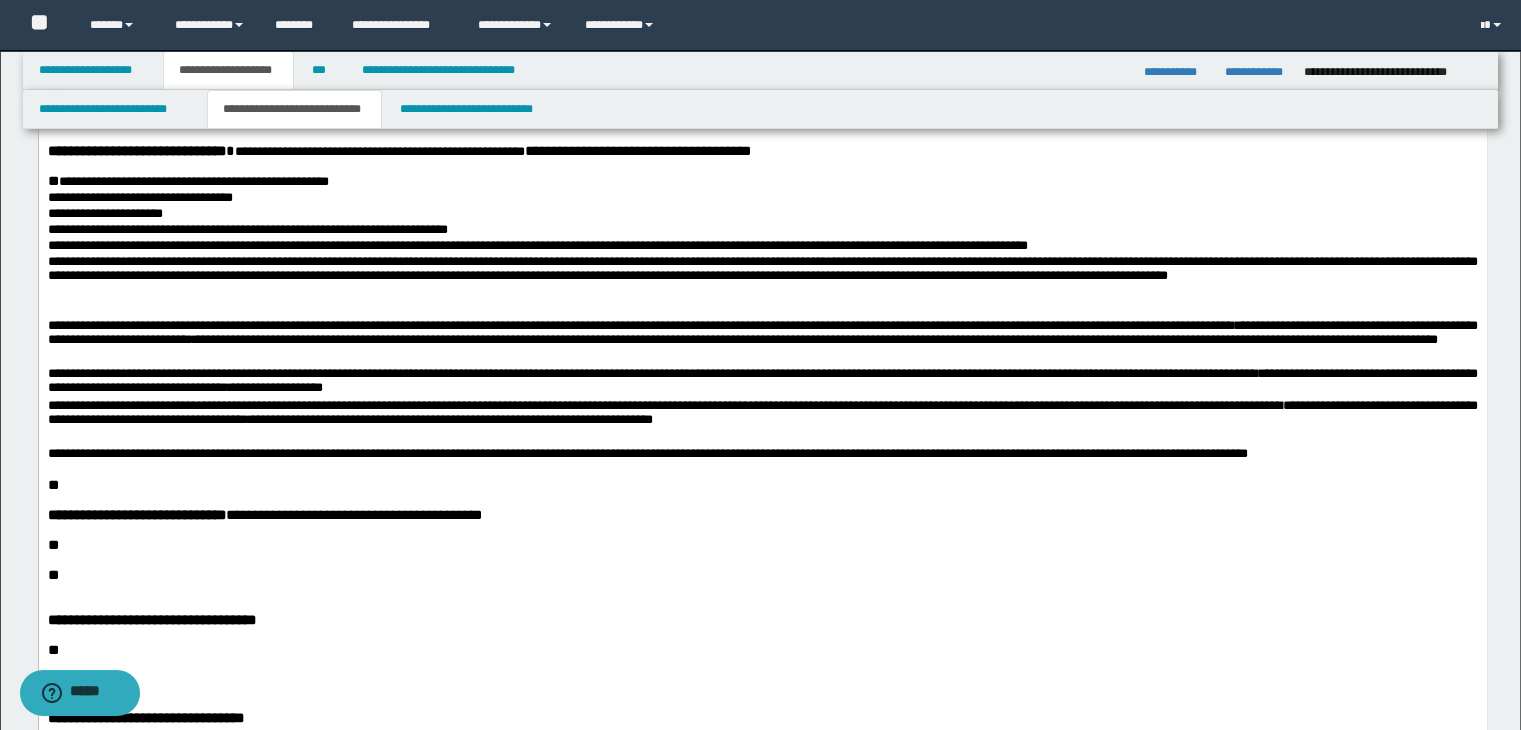 click on "**" at bounding box center (52, 485) 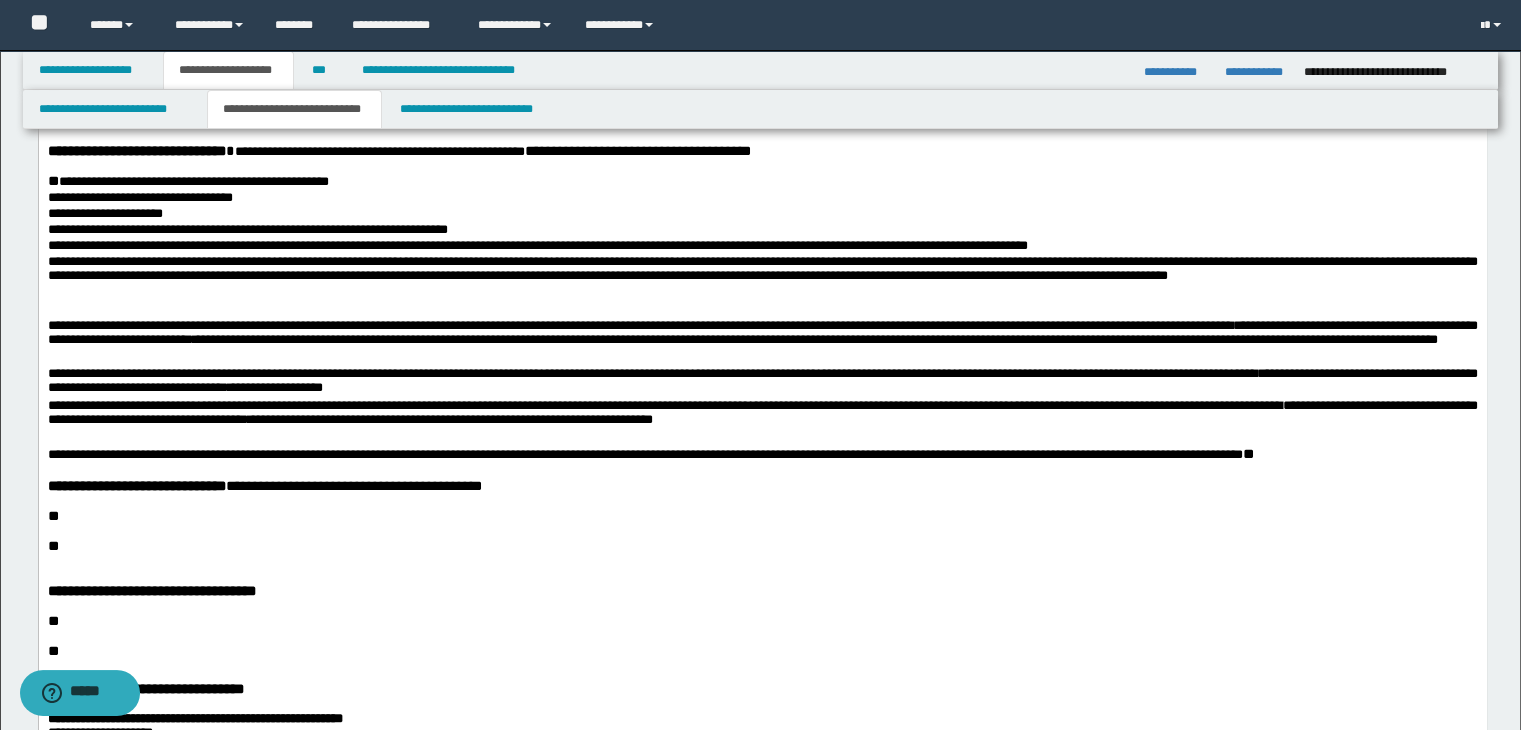 click on "**********" at bounding box center (762, 279) 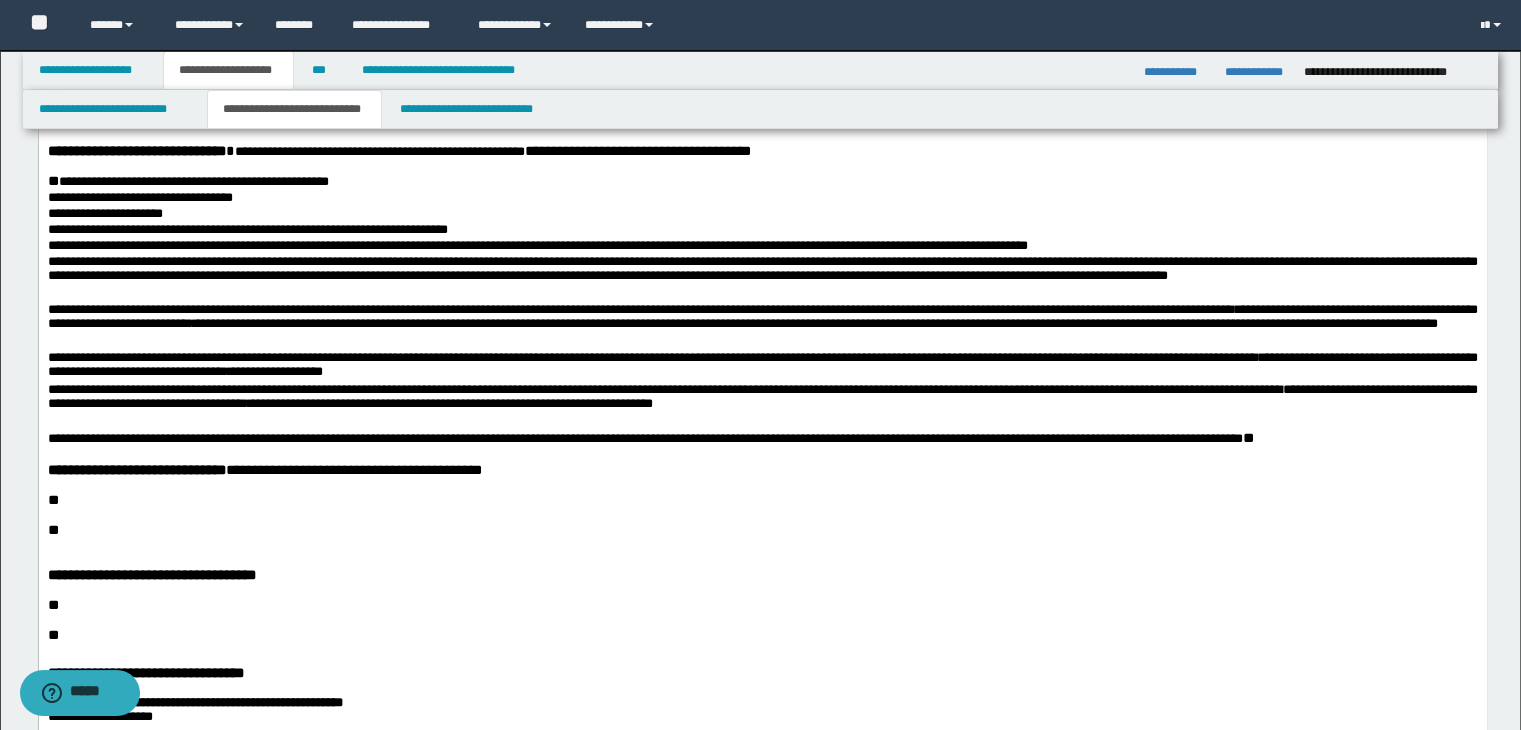 click at bounding box center (762, 423) 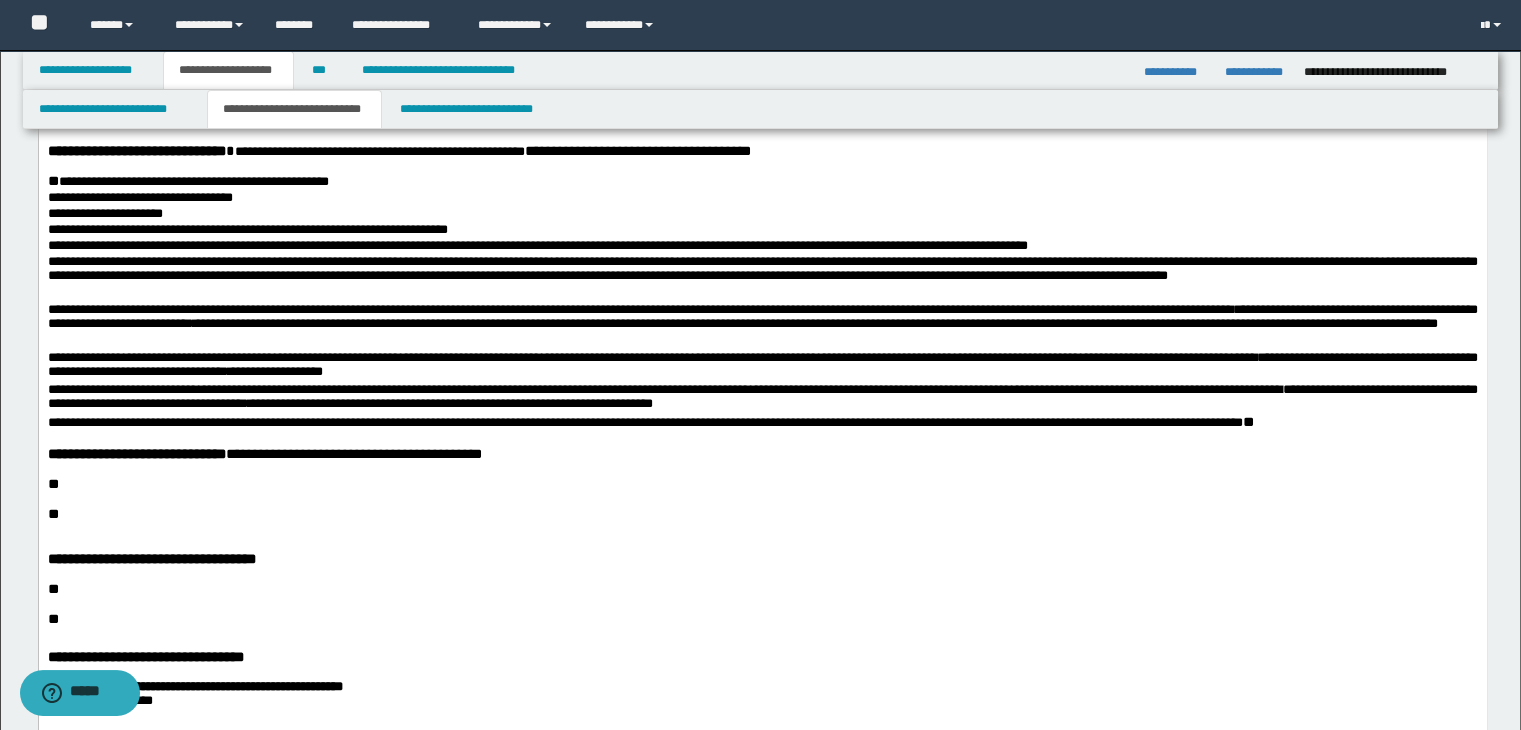 click on "**" at bounding box center [762, 484] 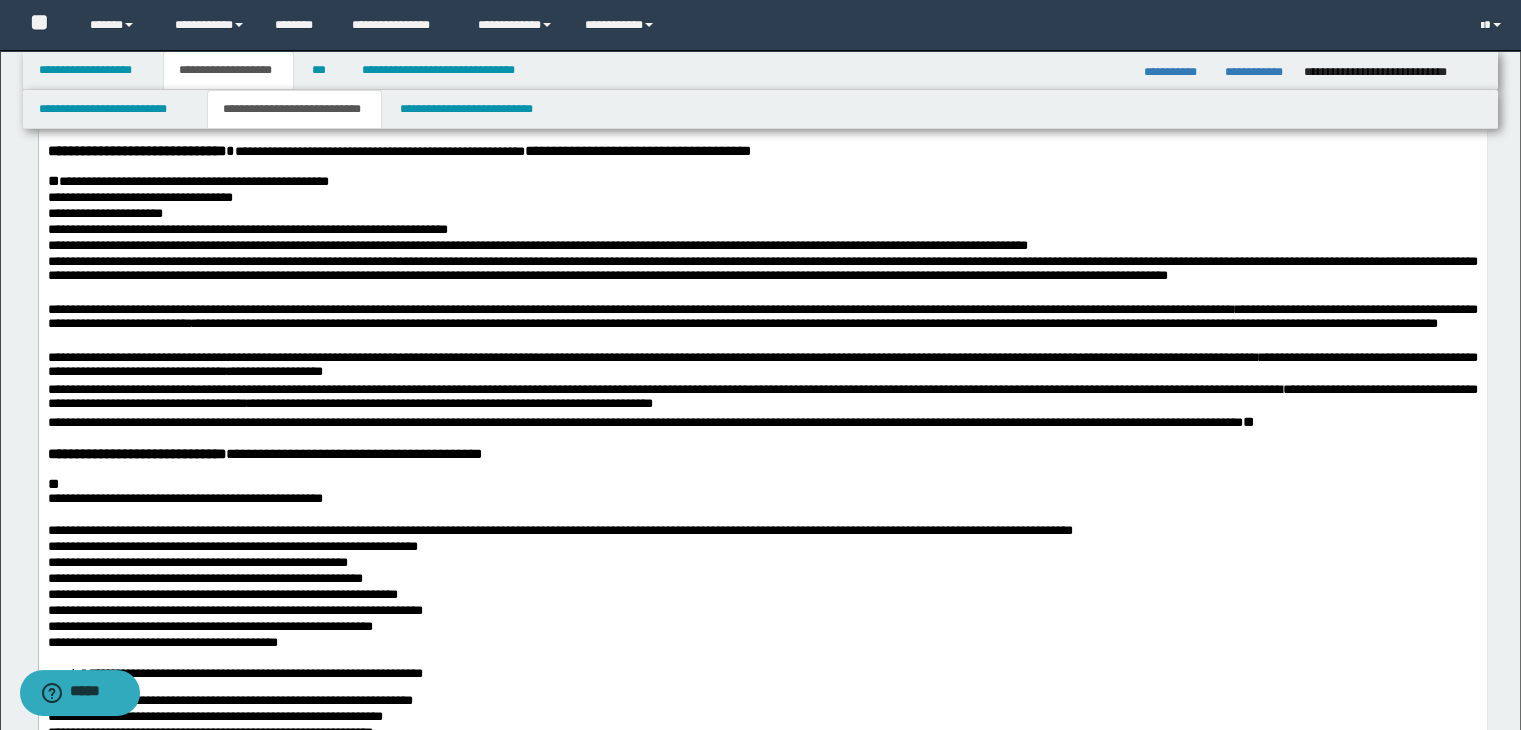 click on "**********" at bounding box center (762, 500) 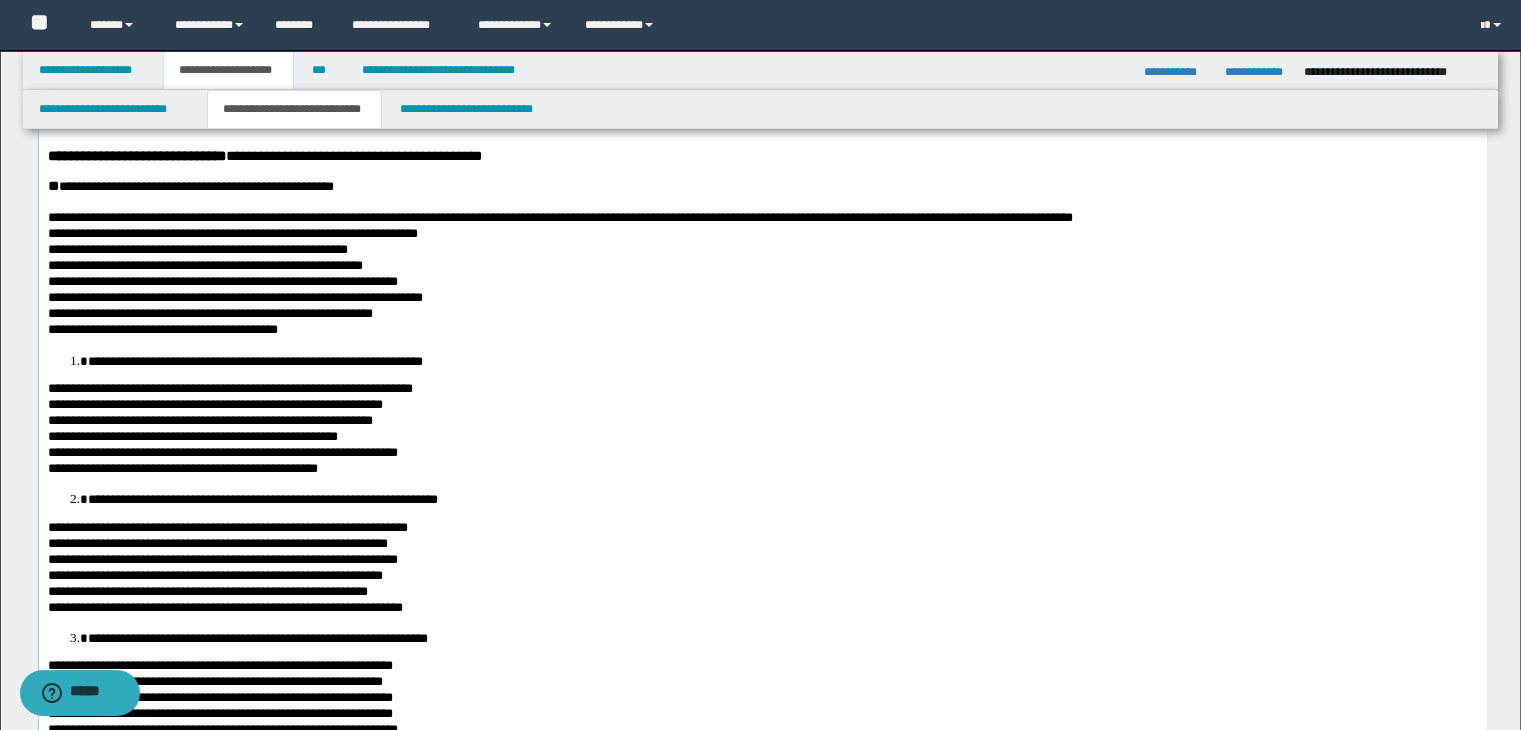 scroll, scrollTop: 1200, scrollLeft: 0, axis: vertical 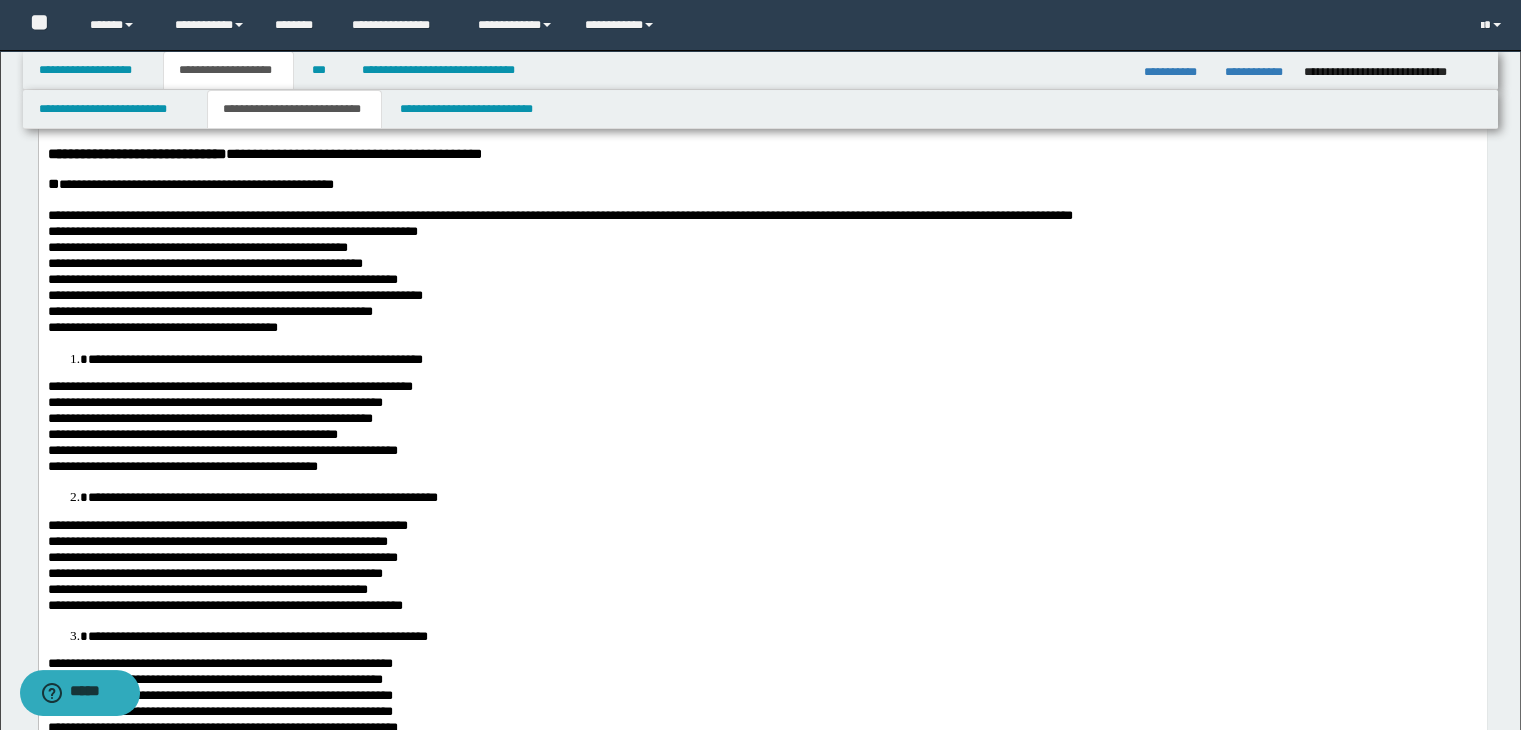 click on "**********" at bounding box center [762, 233] 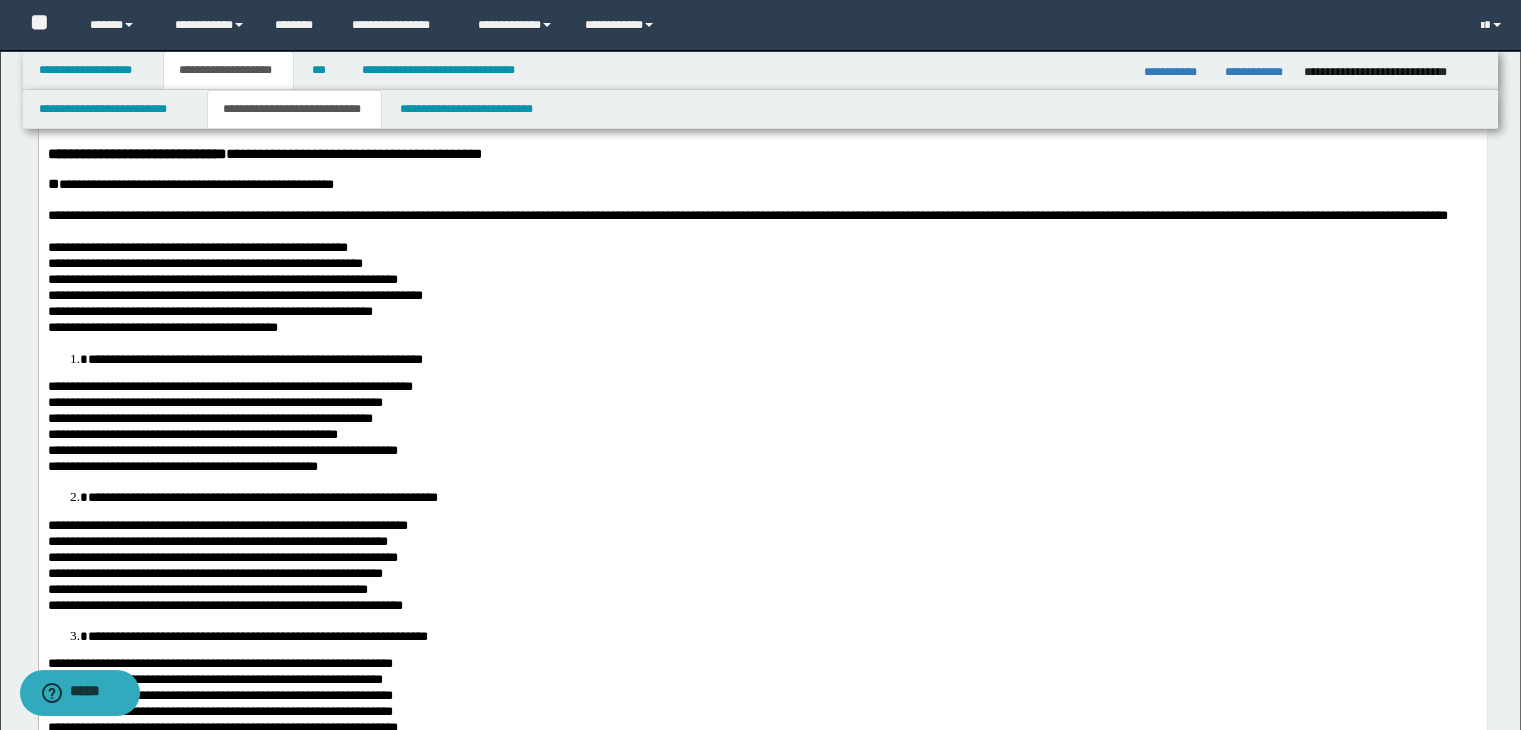 click on "**********" at bounding box center [762, 249] 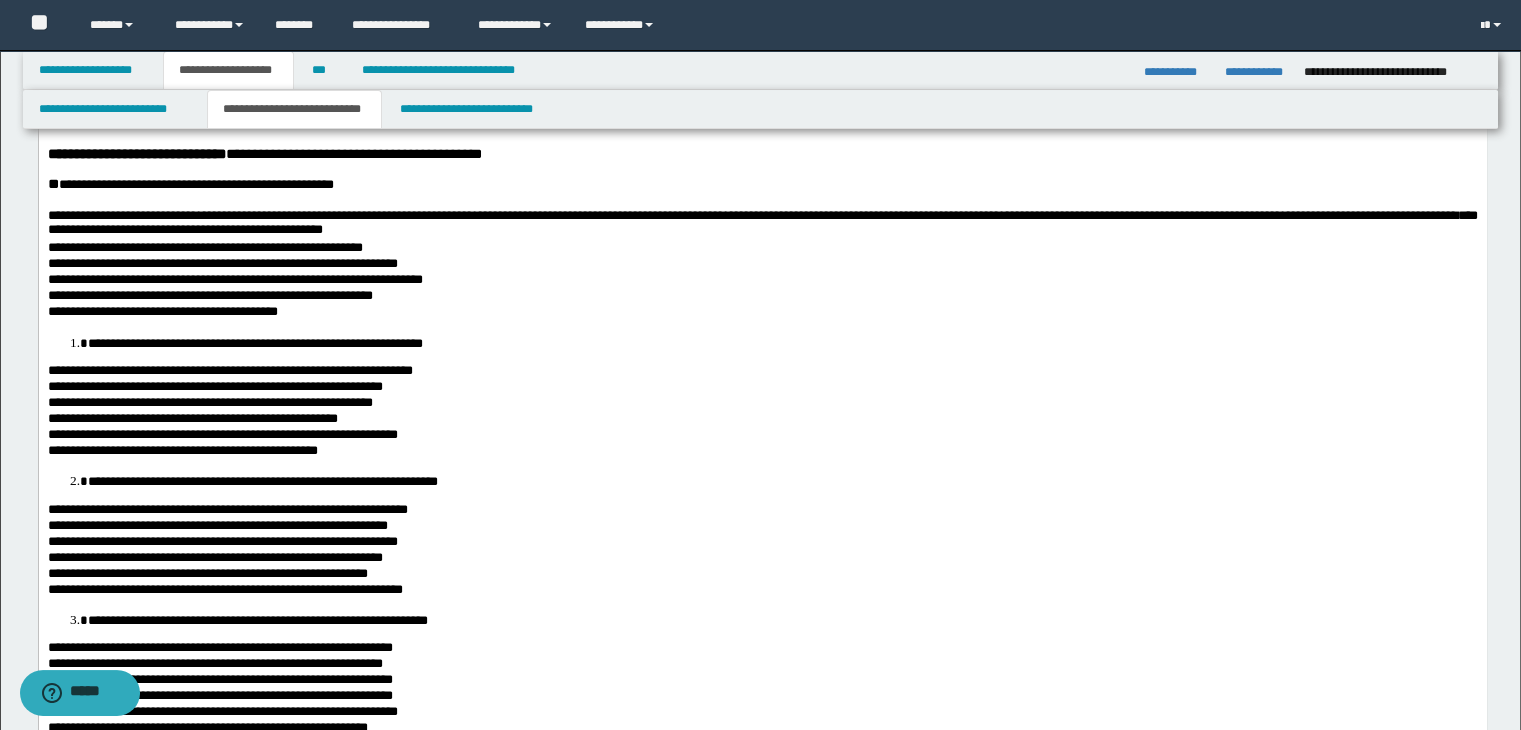 click on "**********" at bounding box center (762, 249) 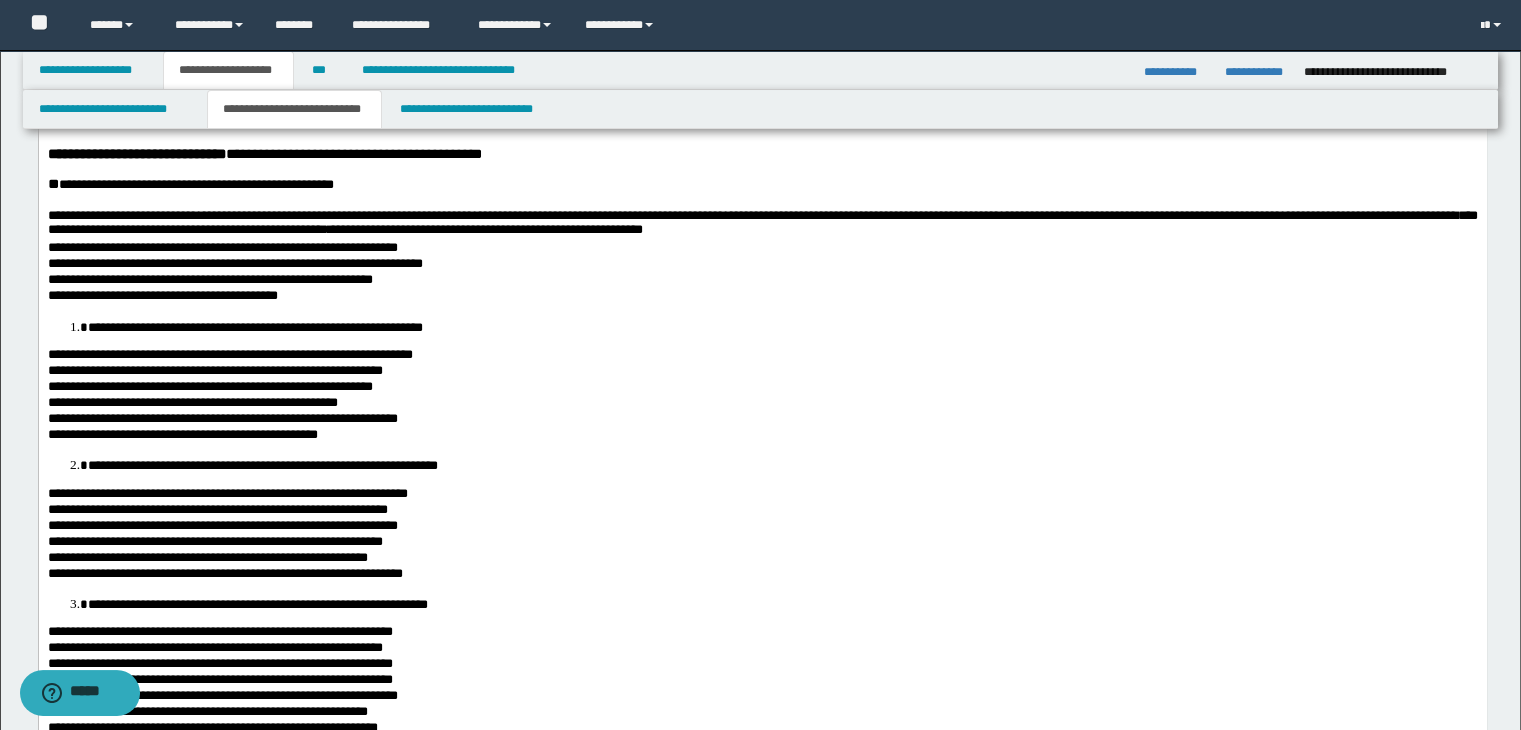 click on "**********" at bounding box center [762, 249] 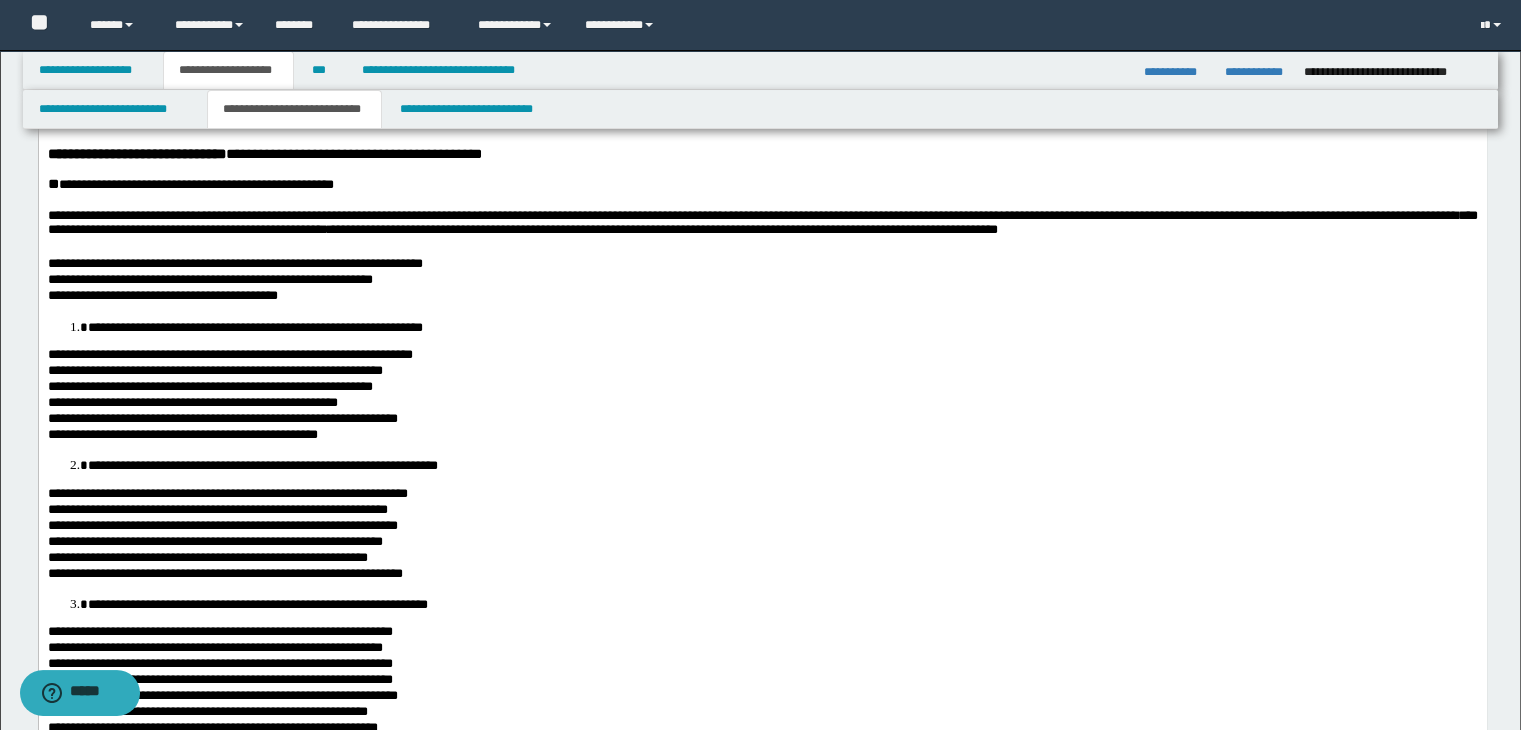 click on "**********" at bounding box center [762, 265] 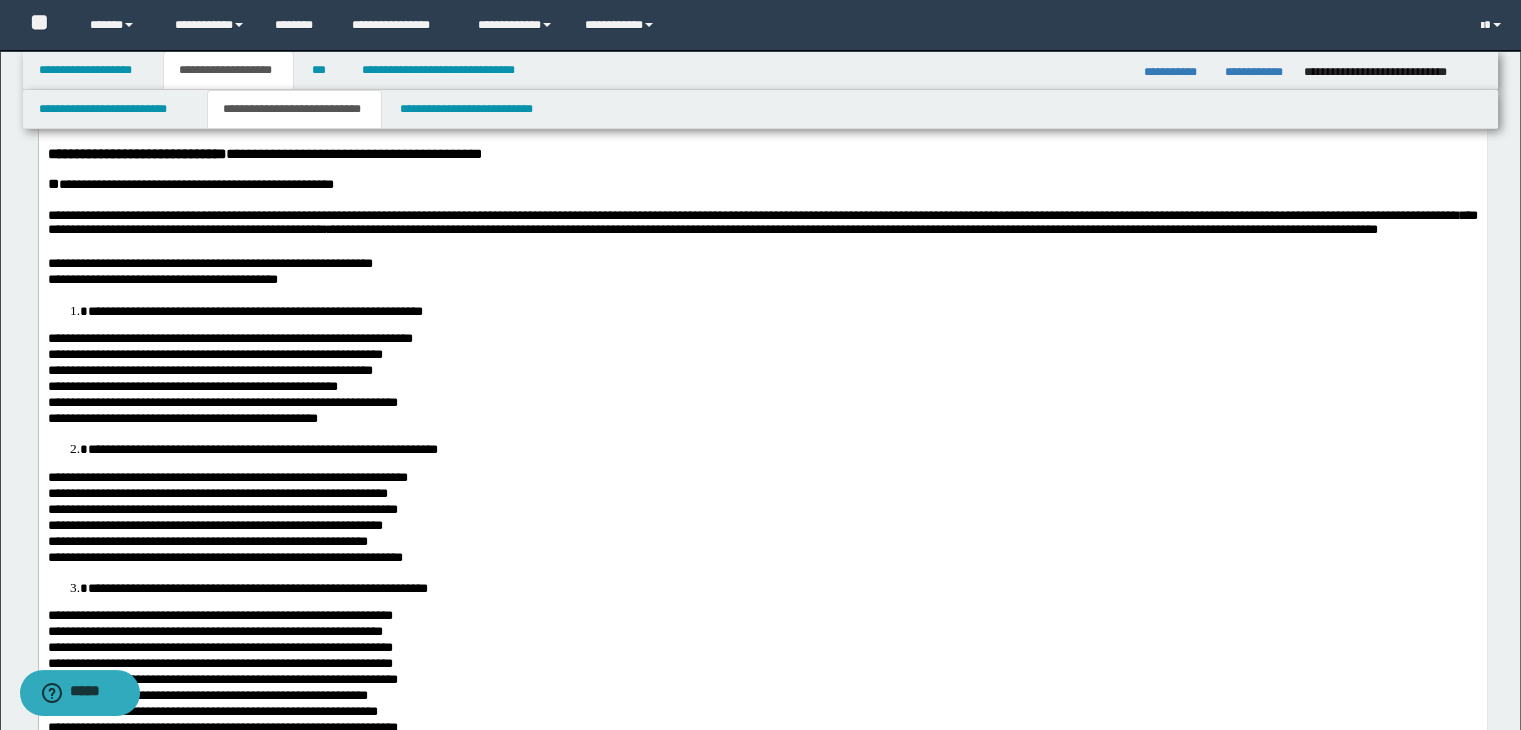 click on "**********" at bounding box center (762, 265) 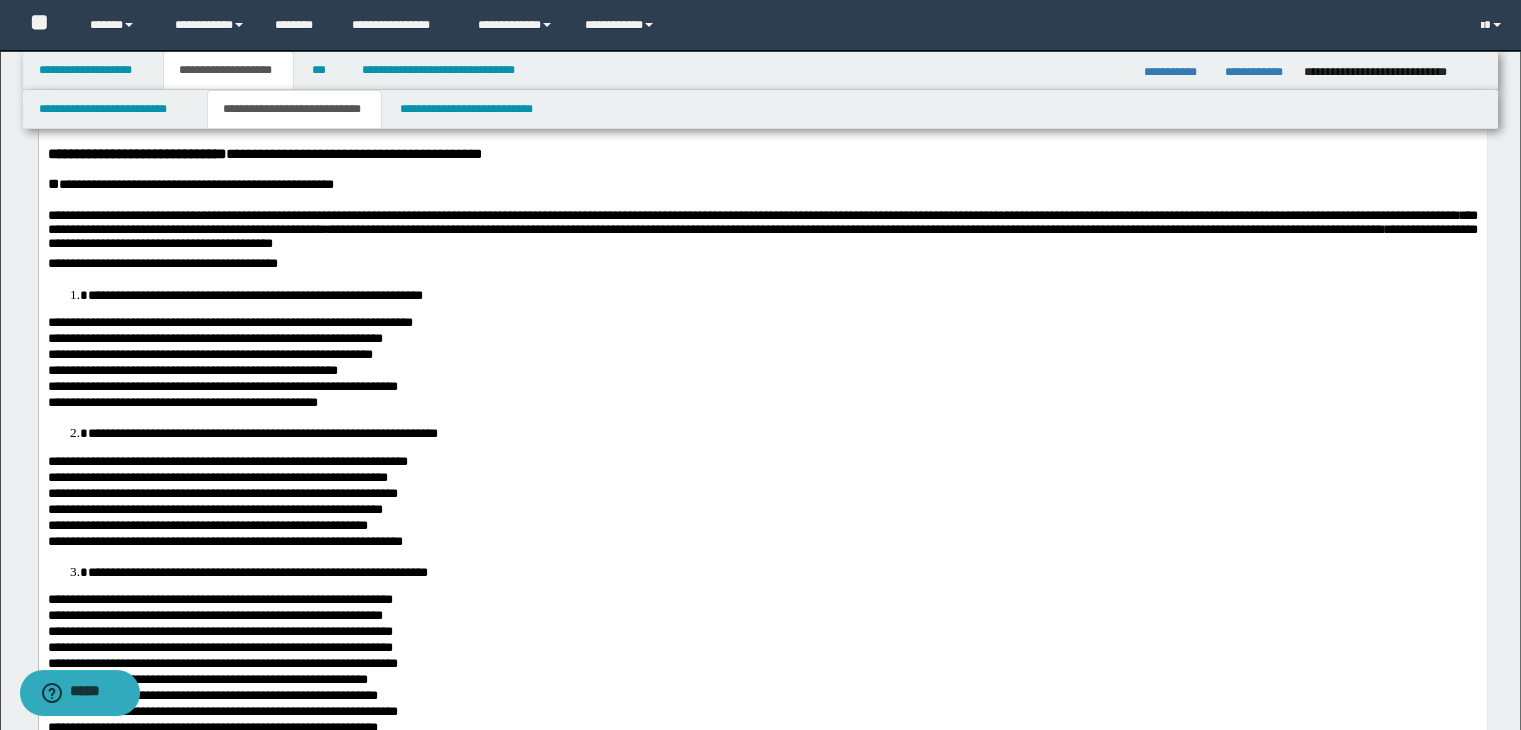 click on "**********" at bounding box center [762, 265] 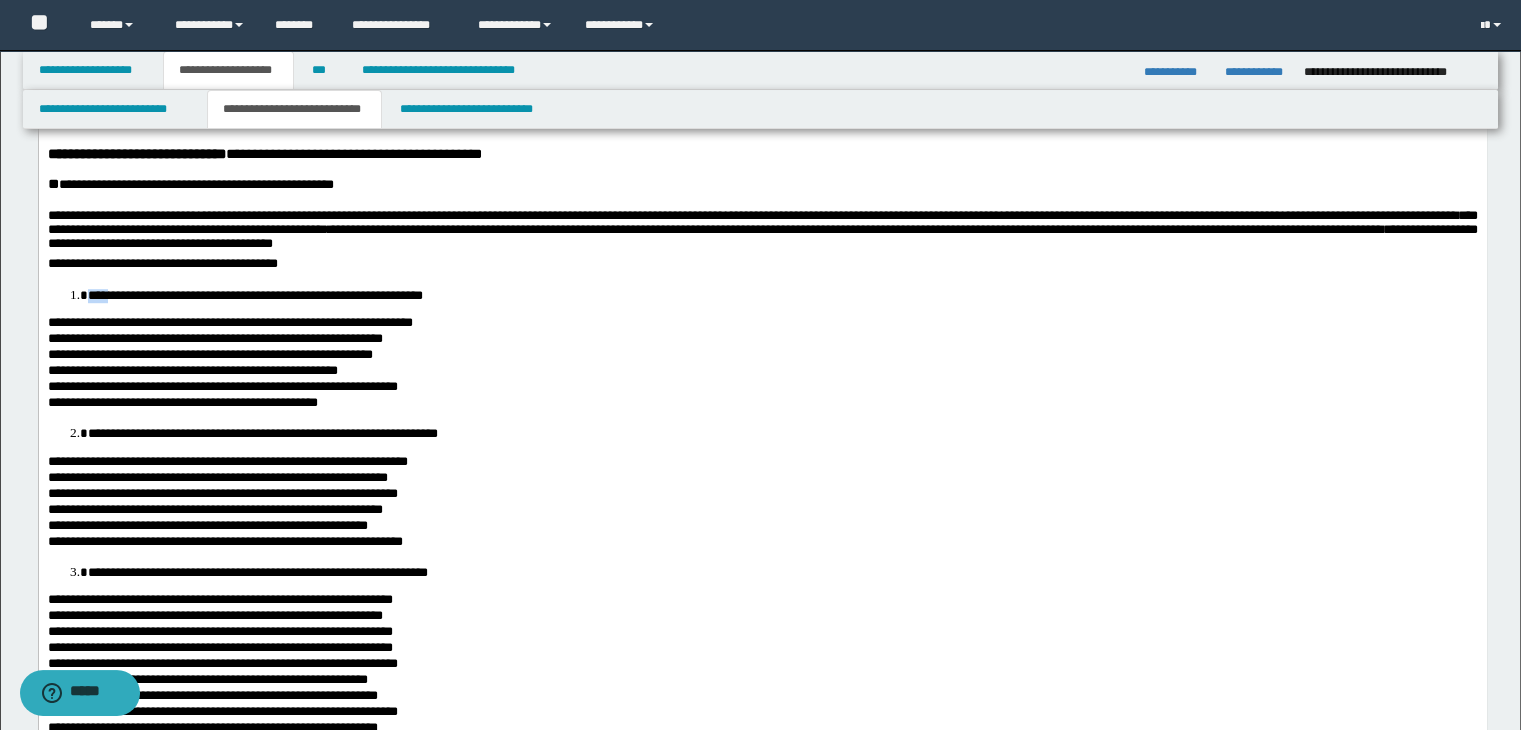 click on "**********" at bounding box center (762, 424) 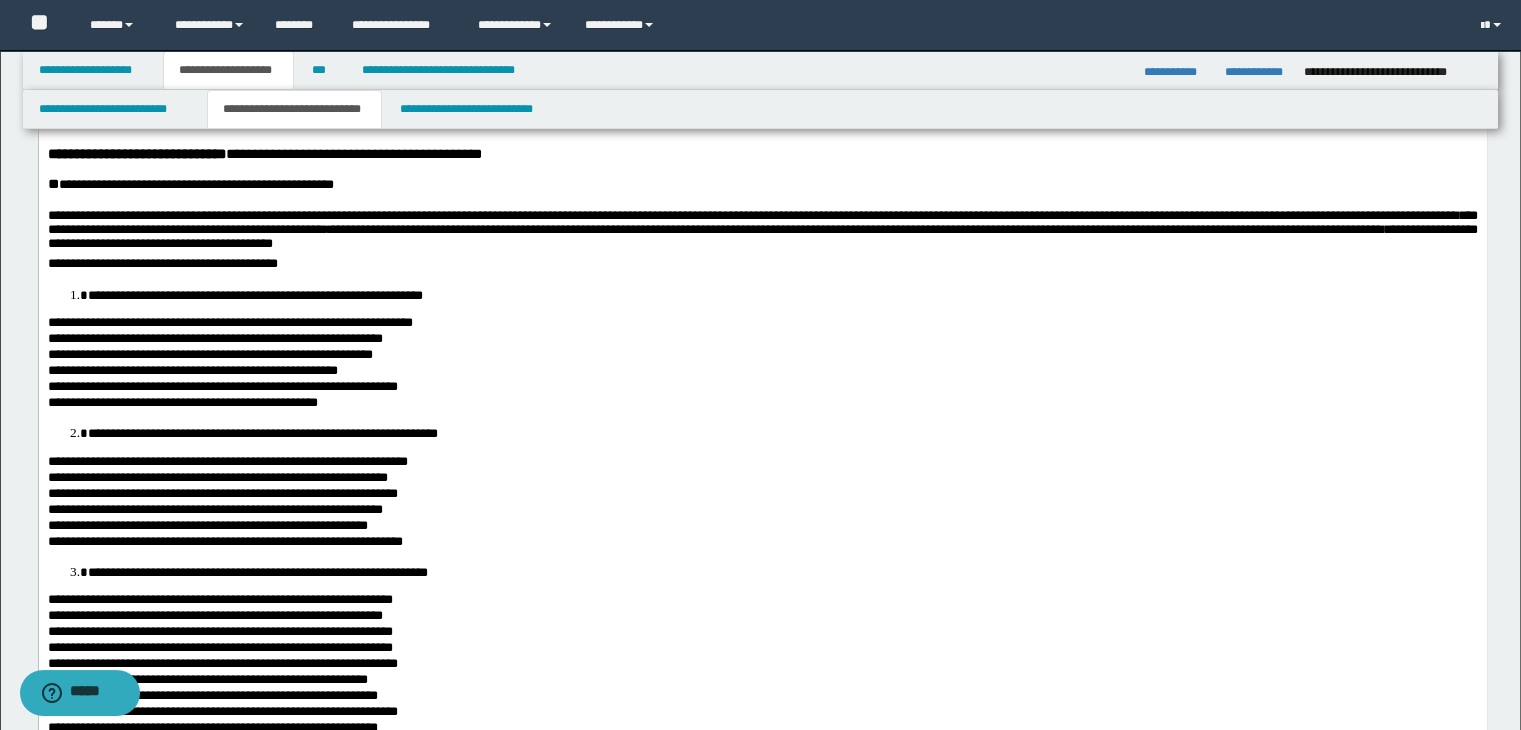 click on "**********" at bounding box center [762, 265] 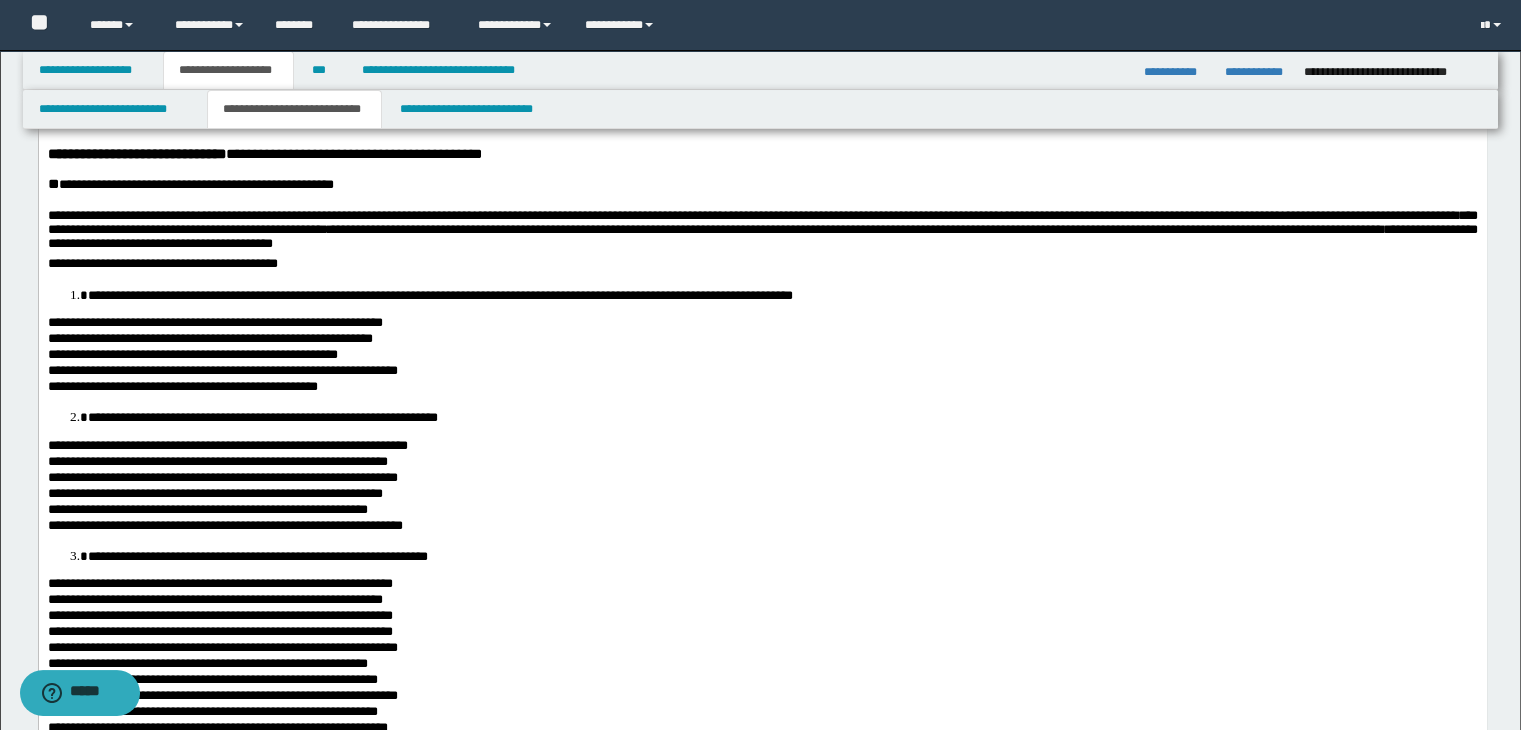 click on "**********" at bounding box center (782, 295) 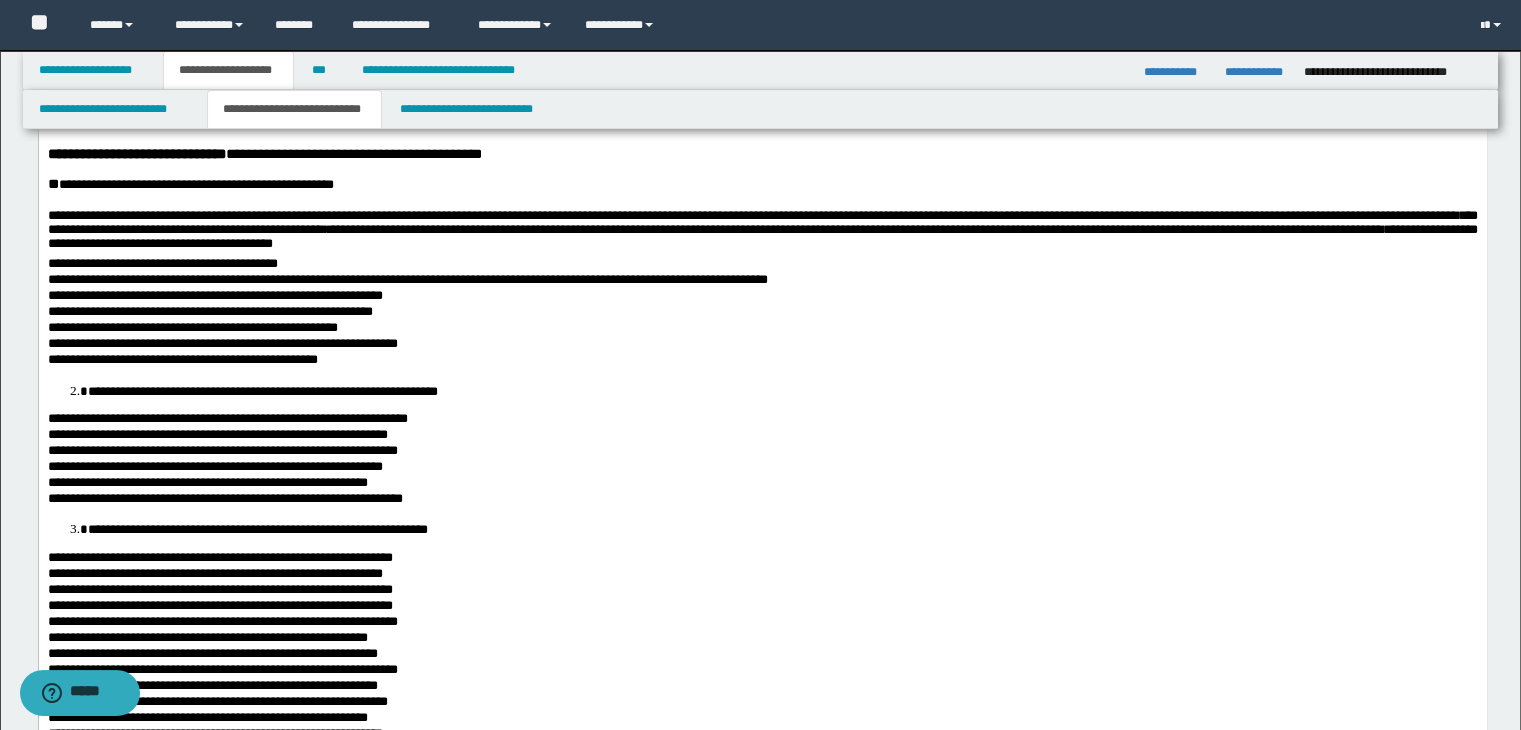 click on "**********" at bounding box center (762, 403) 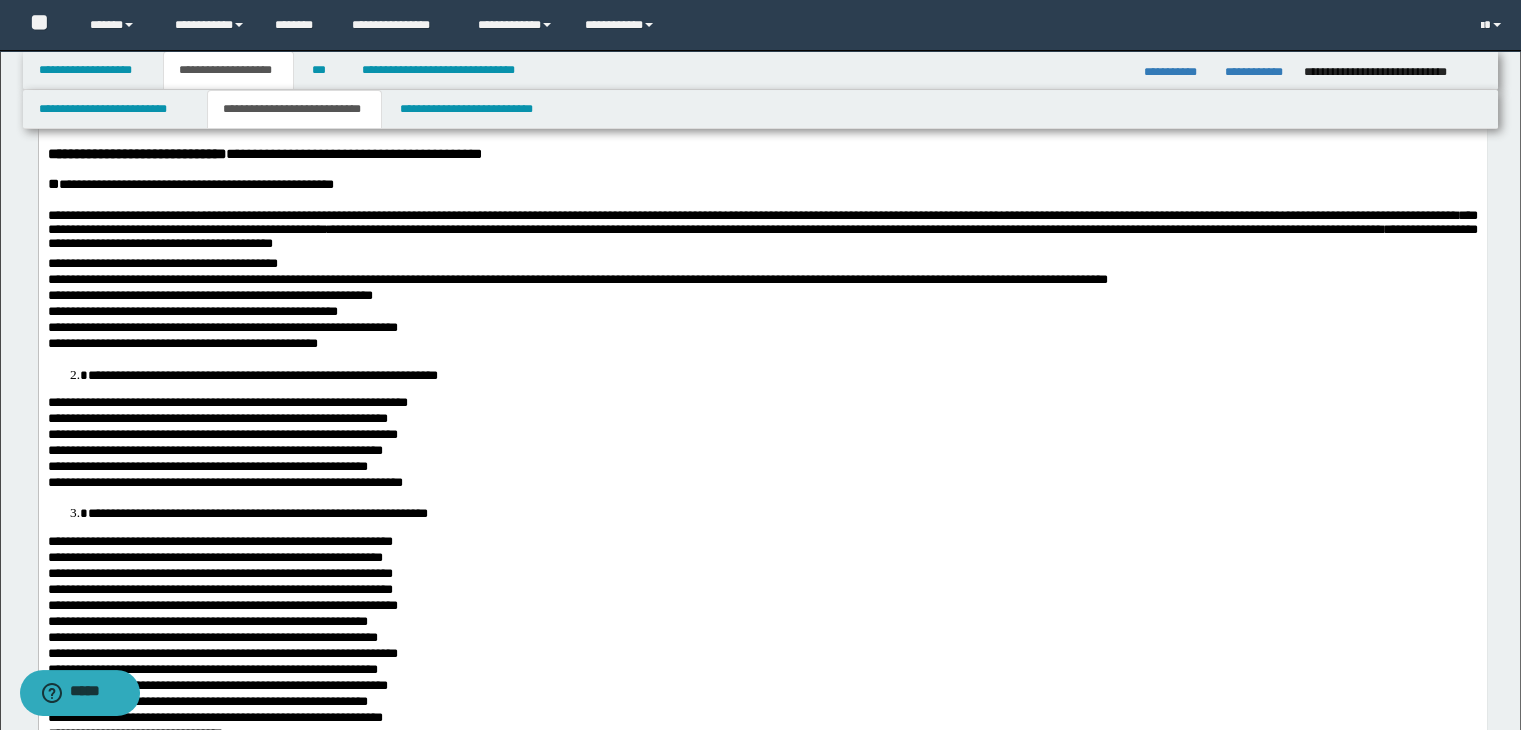 click on "**********" at bounding box center (762, 297) 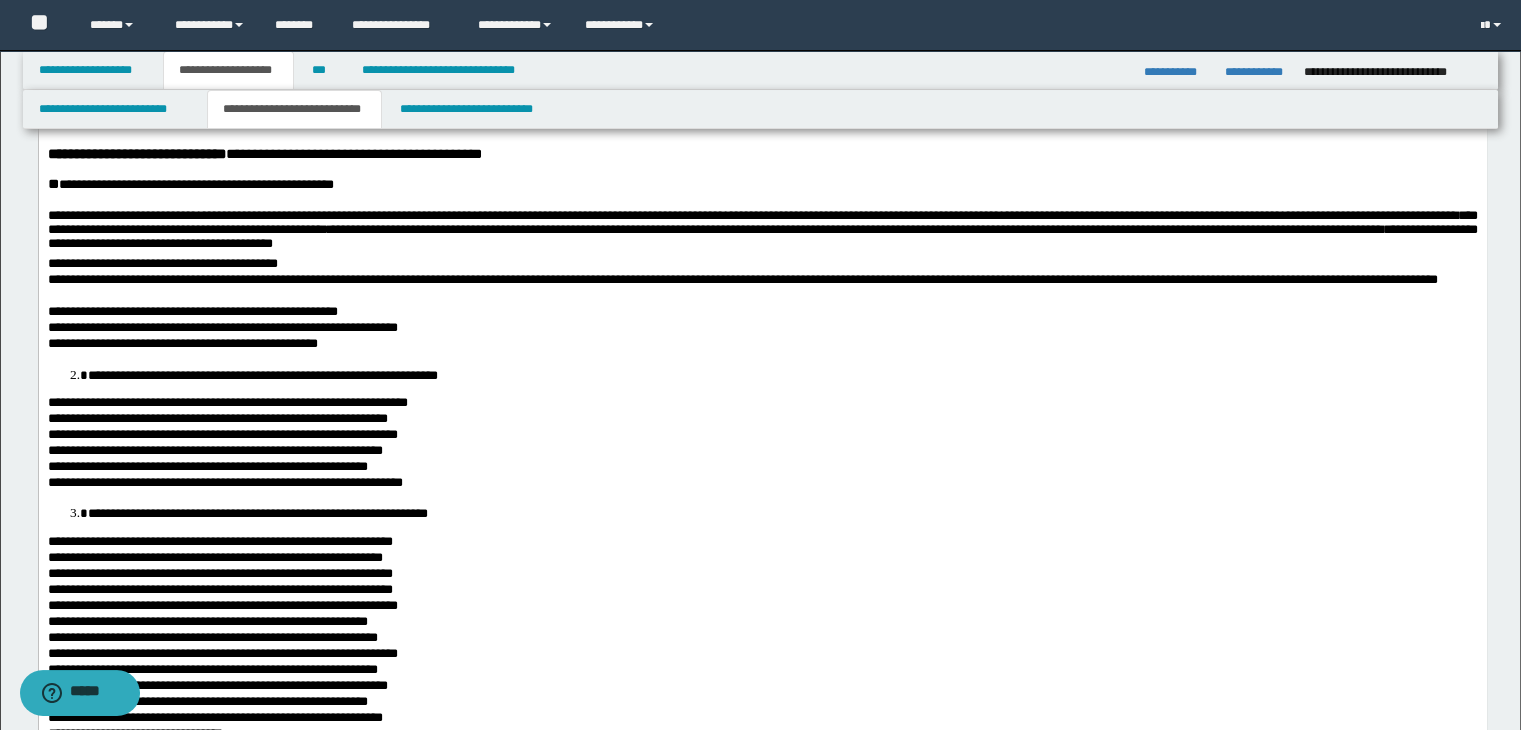 click on "**********" at bounding box center (762, 395) 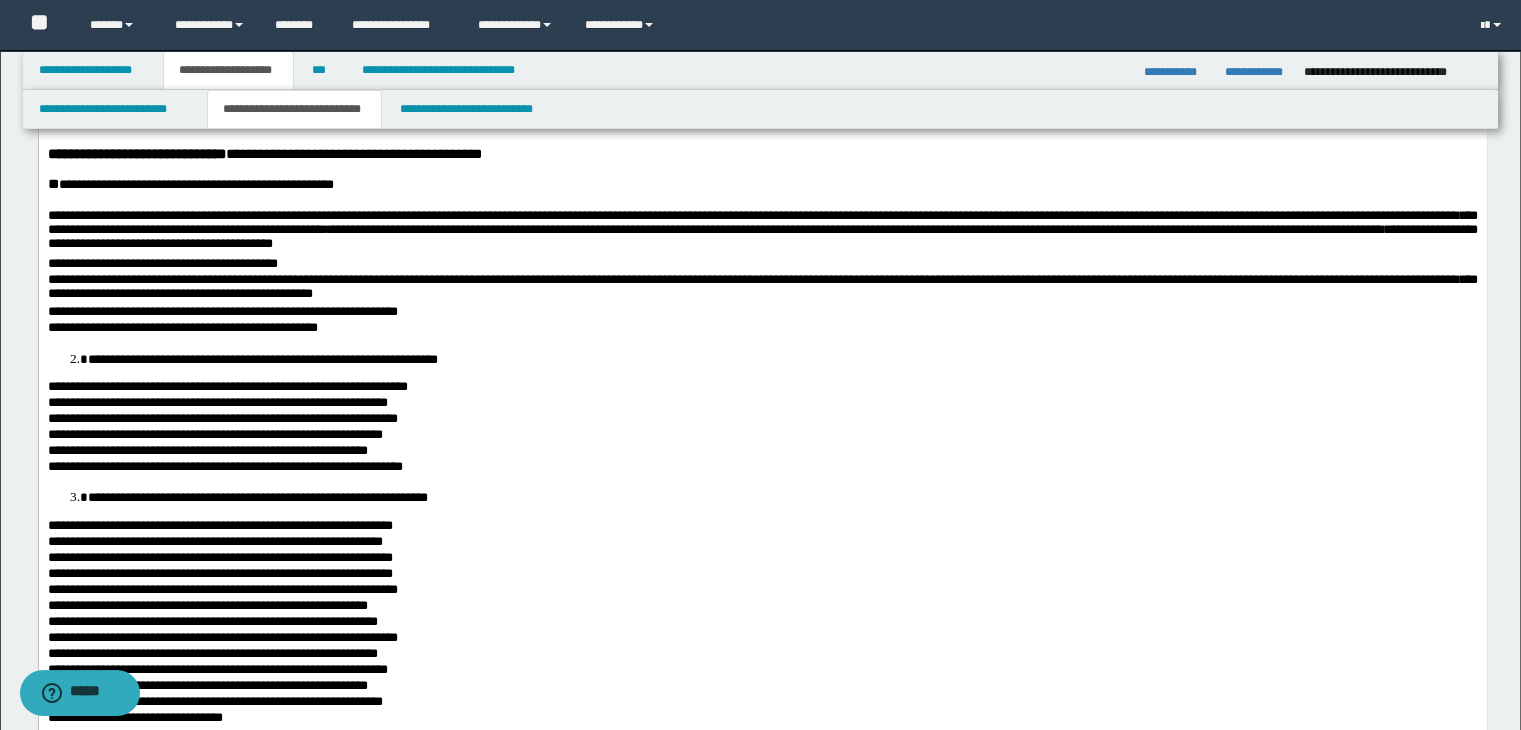 click on "**********" at bounding box center [762, 313] 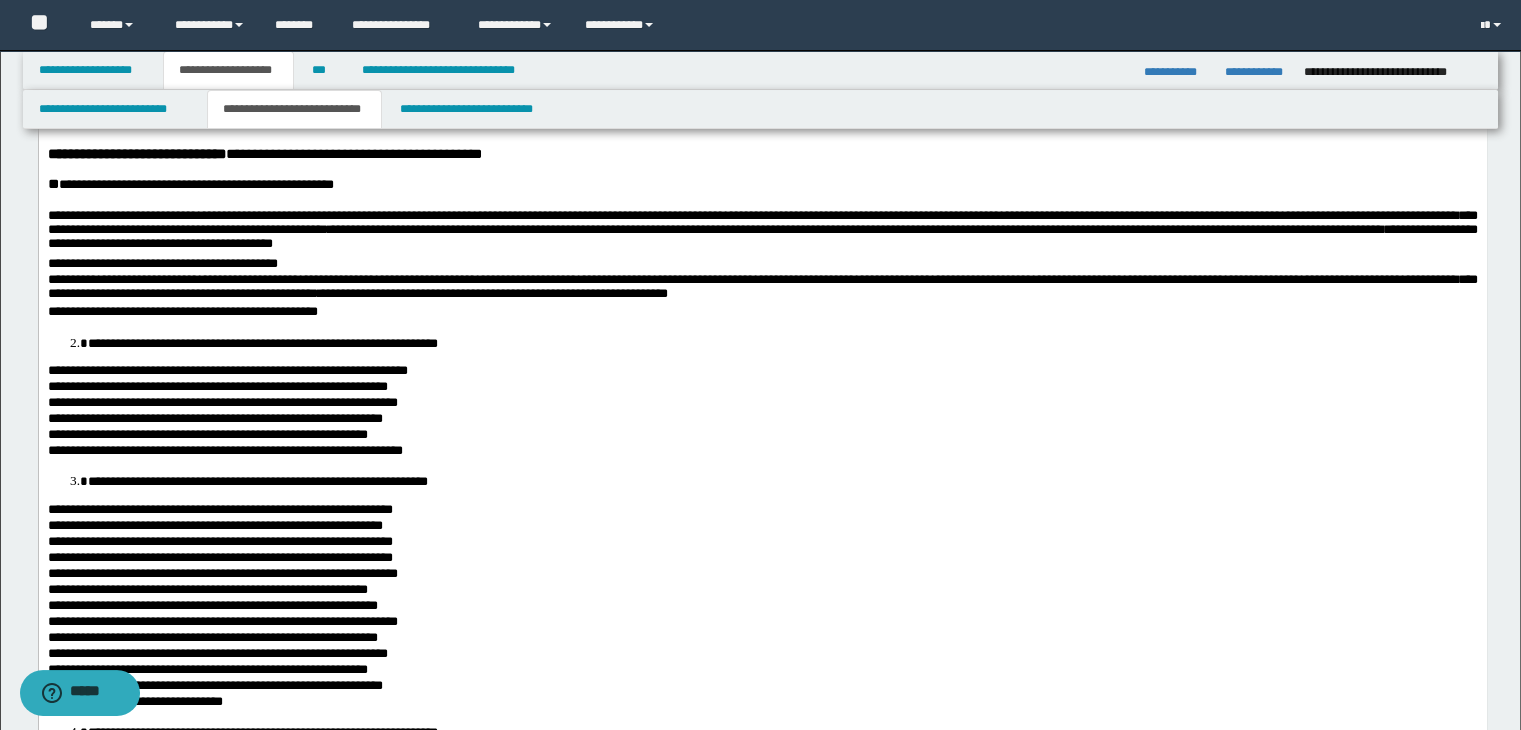 click on "**********" at bounding box center [762, 379] 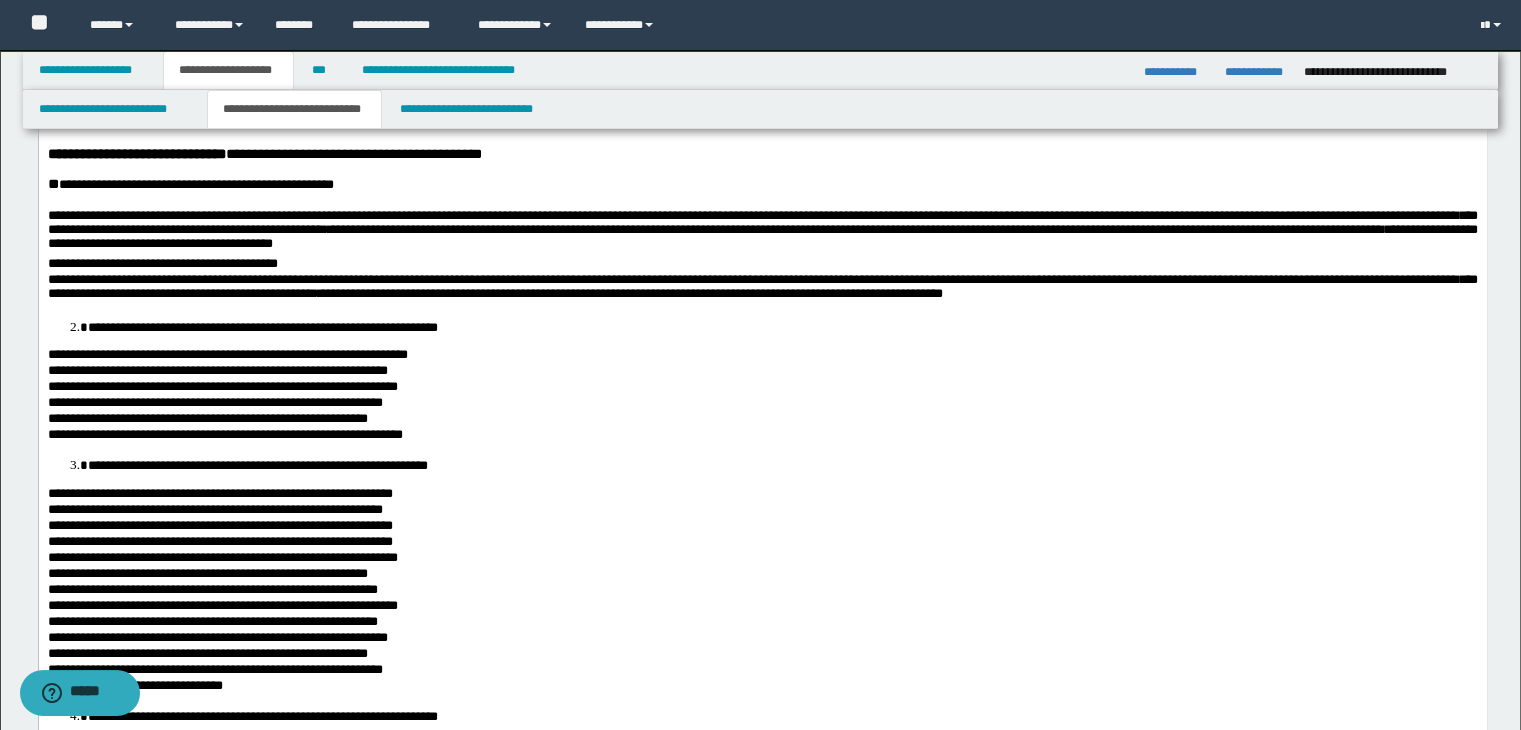 click on "**********" at bounding box center [762, 371] 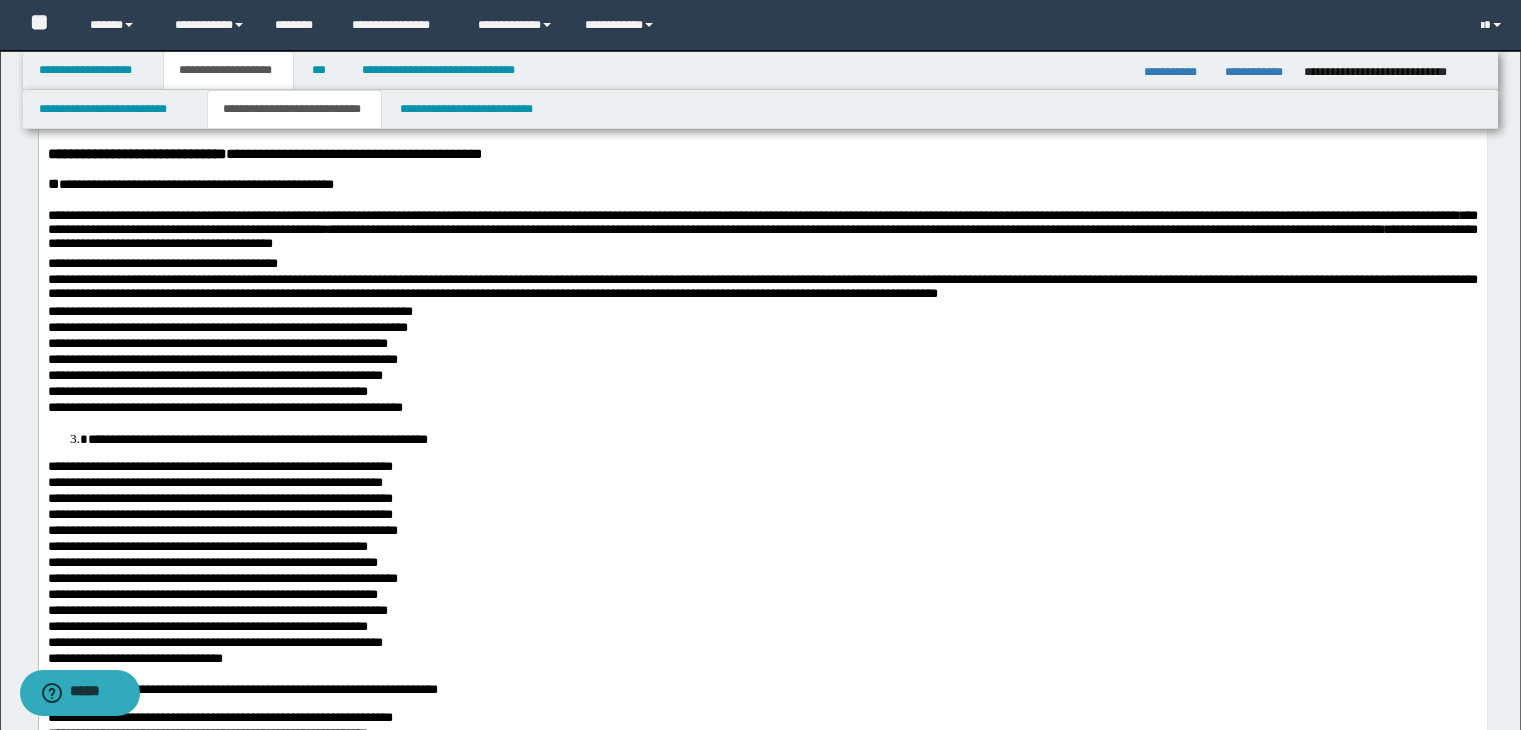 click on "**********" at bounding box center [762, 329] 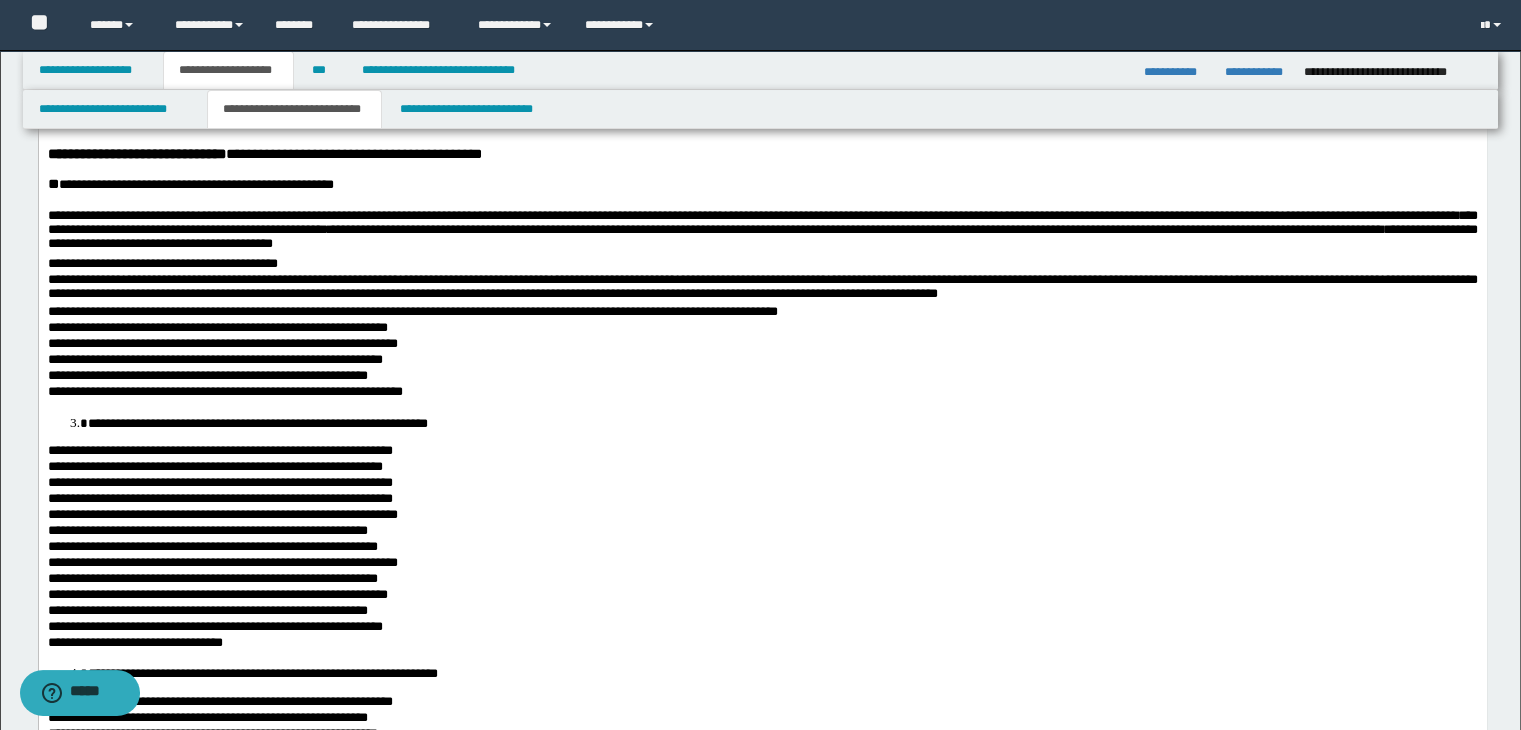 click on "**********" at bounding box center (762, 329) 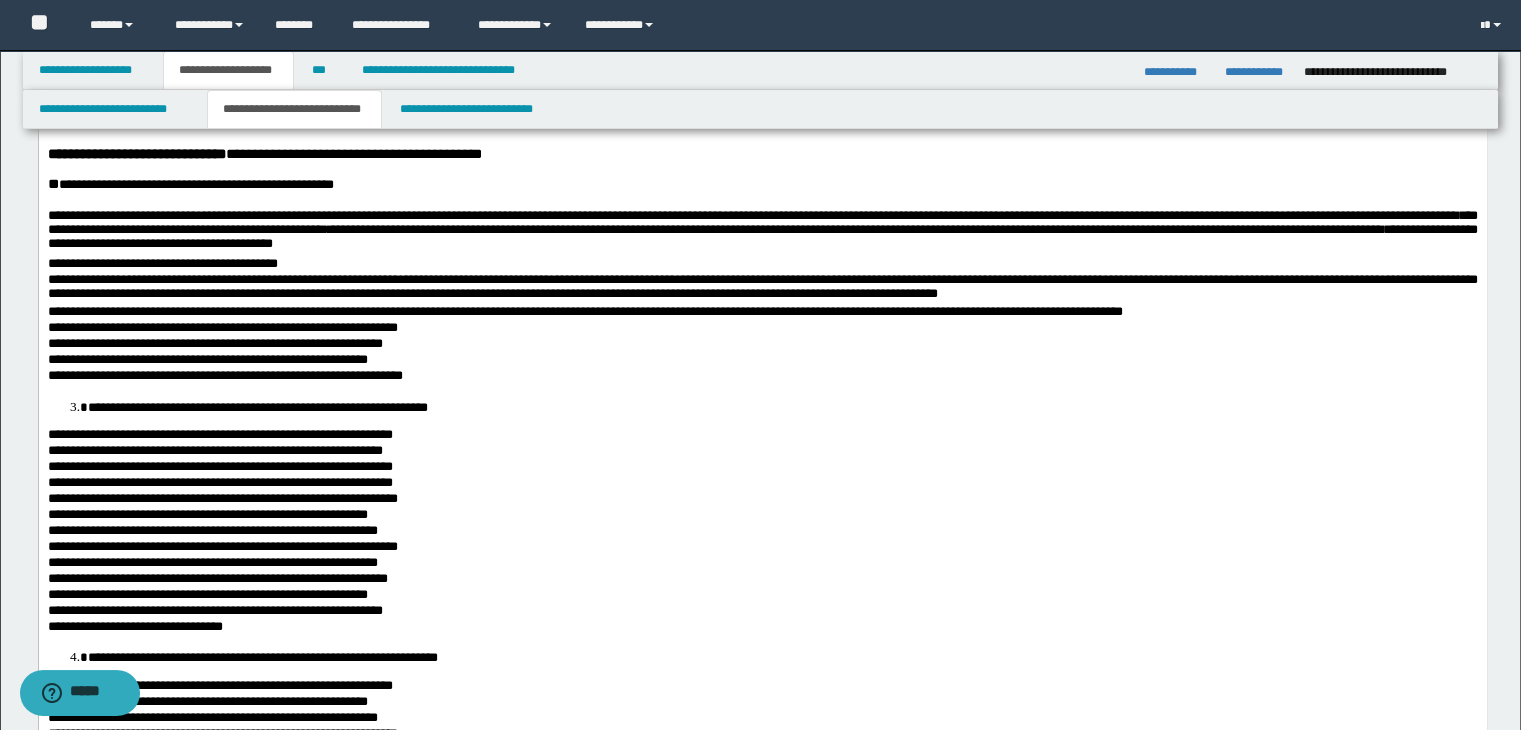 click on "**********" at bounding box center [762, 329] 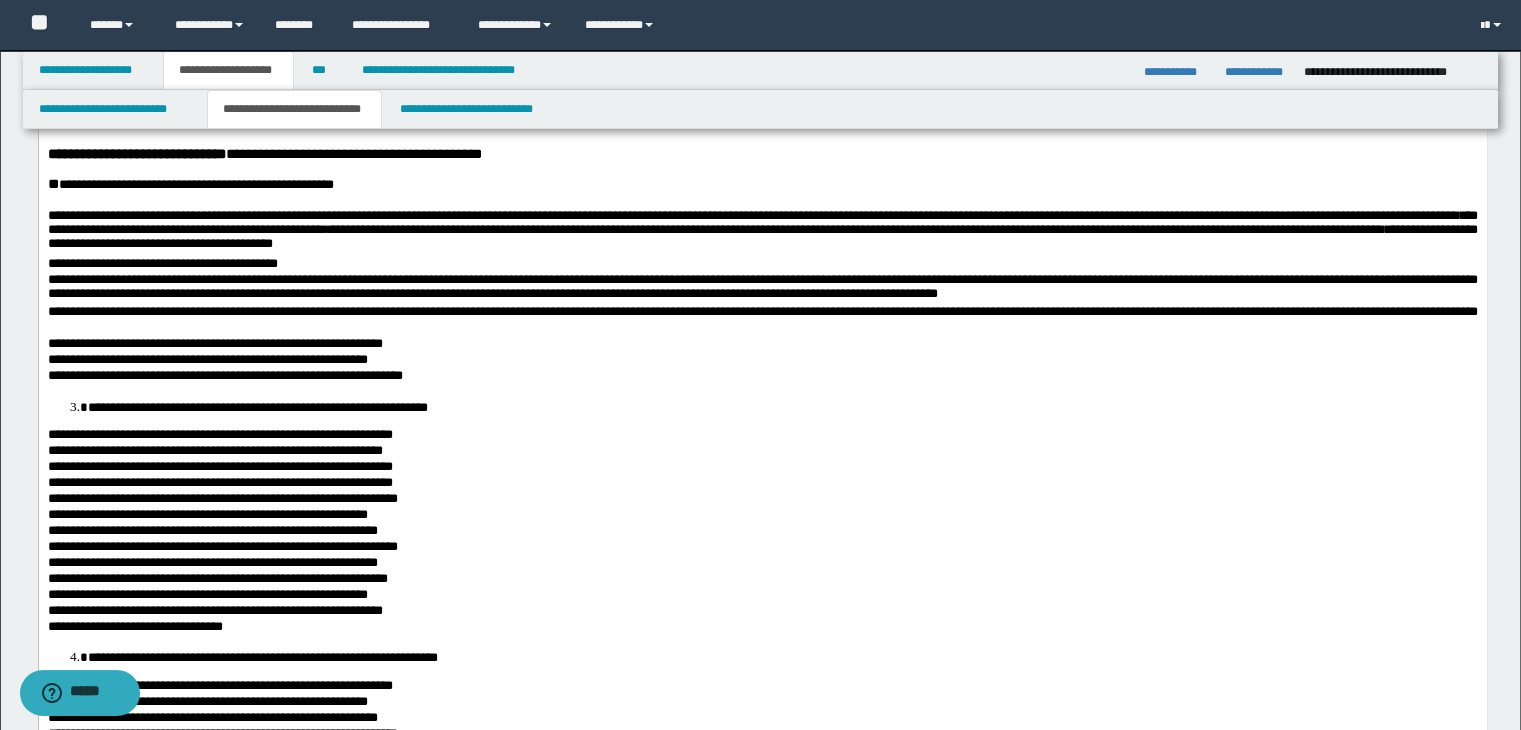 click on "**********" at bounding box center (762, 345) 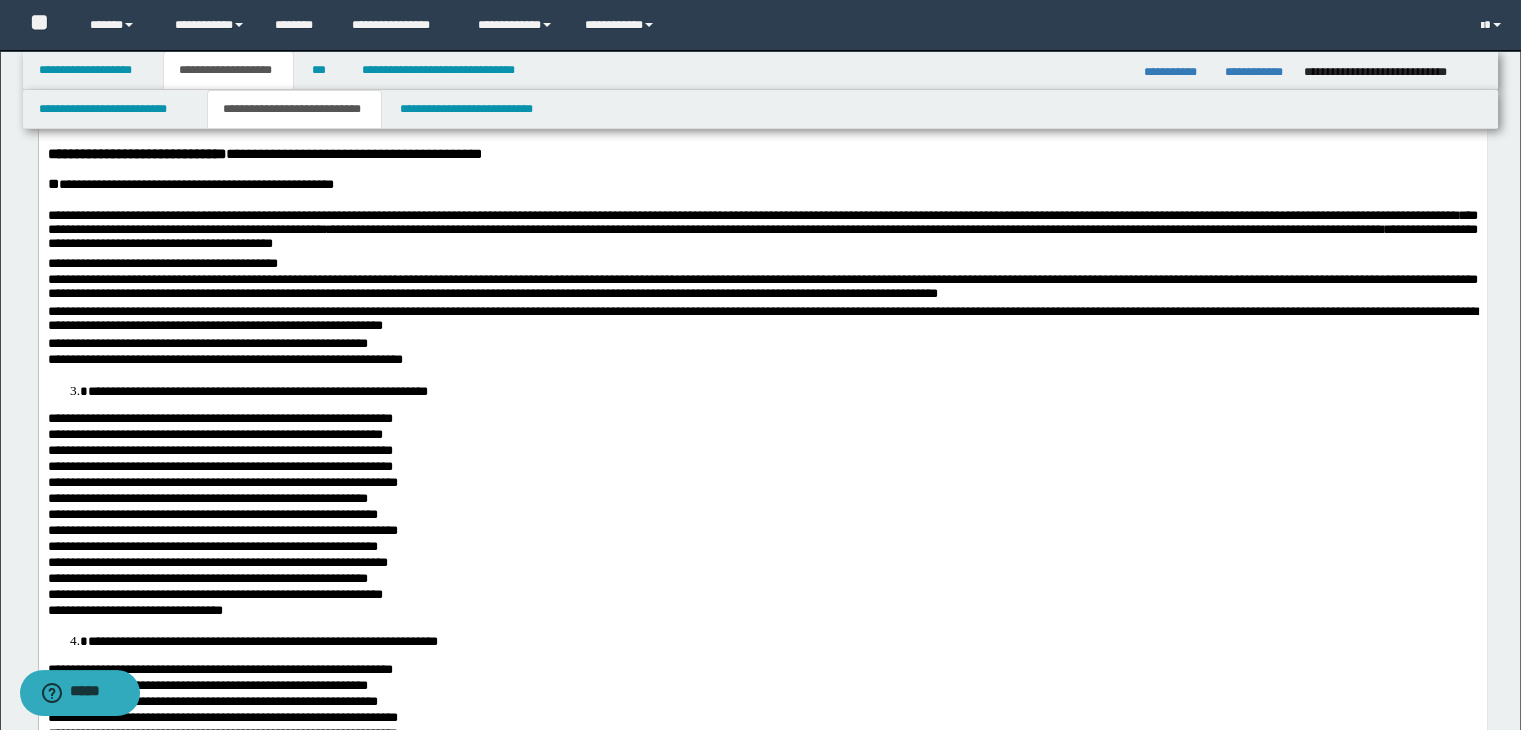 click on "**********" at bounding box center (762, 345) 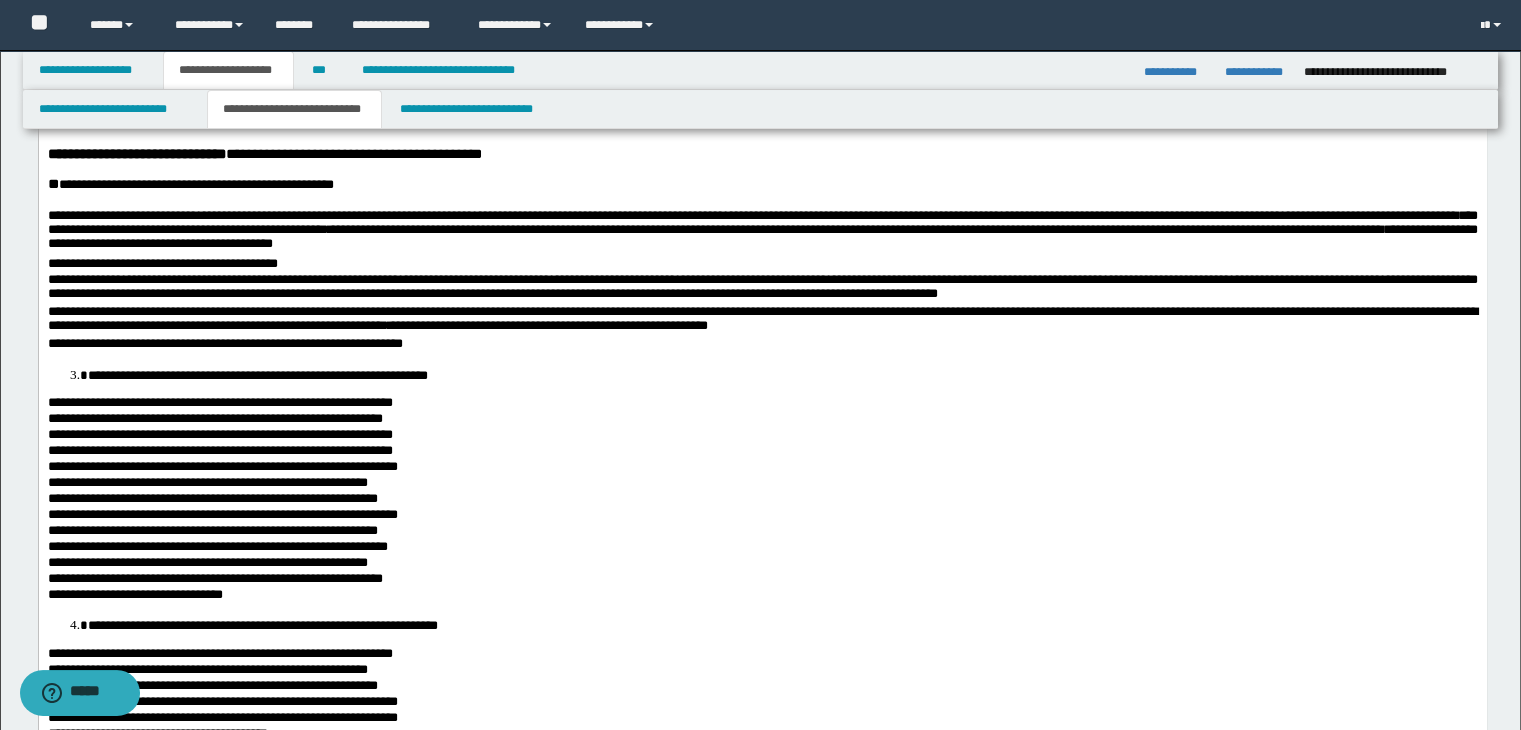 click on "**********" at bounding box center [762, 345] 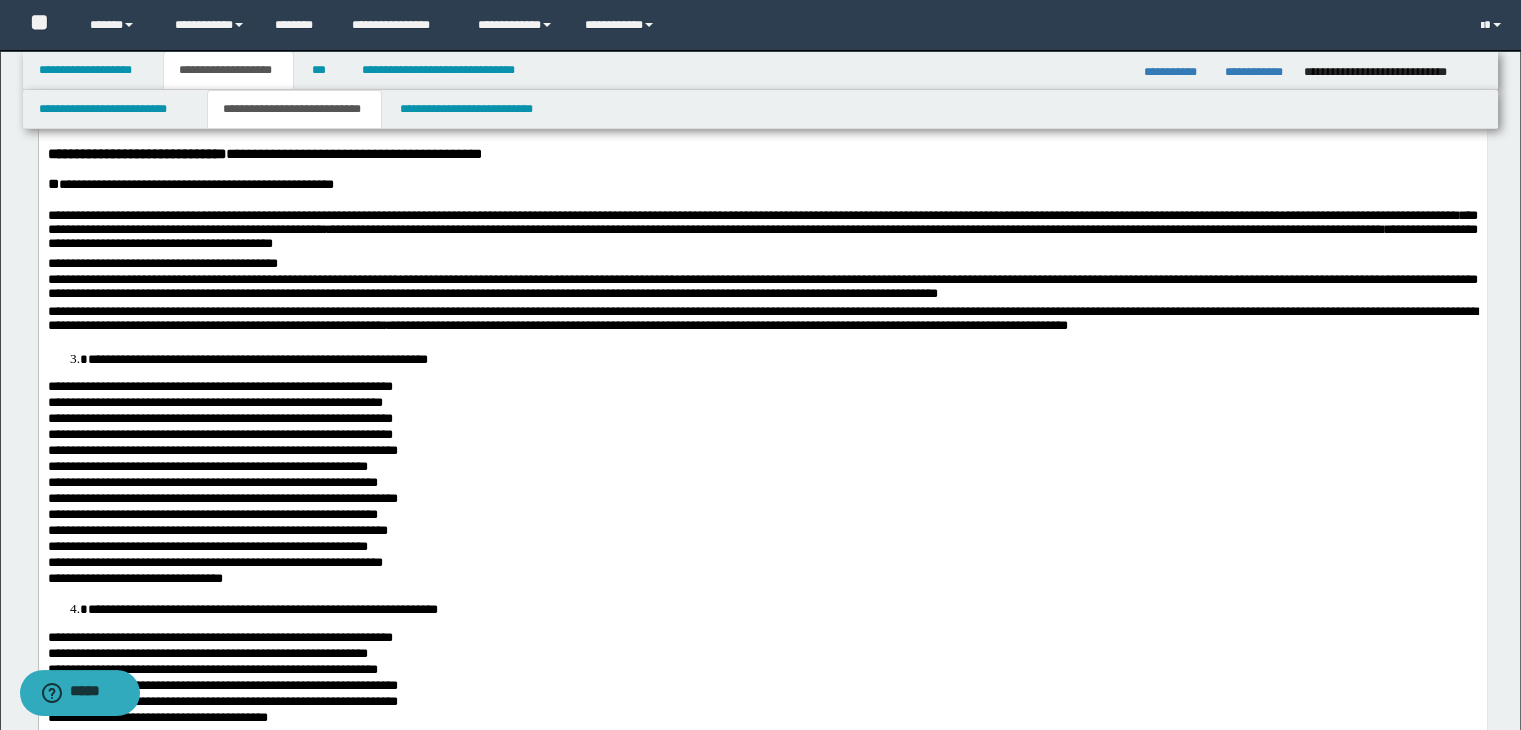 click on "**********" at bounding box center (782, 359) 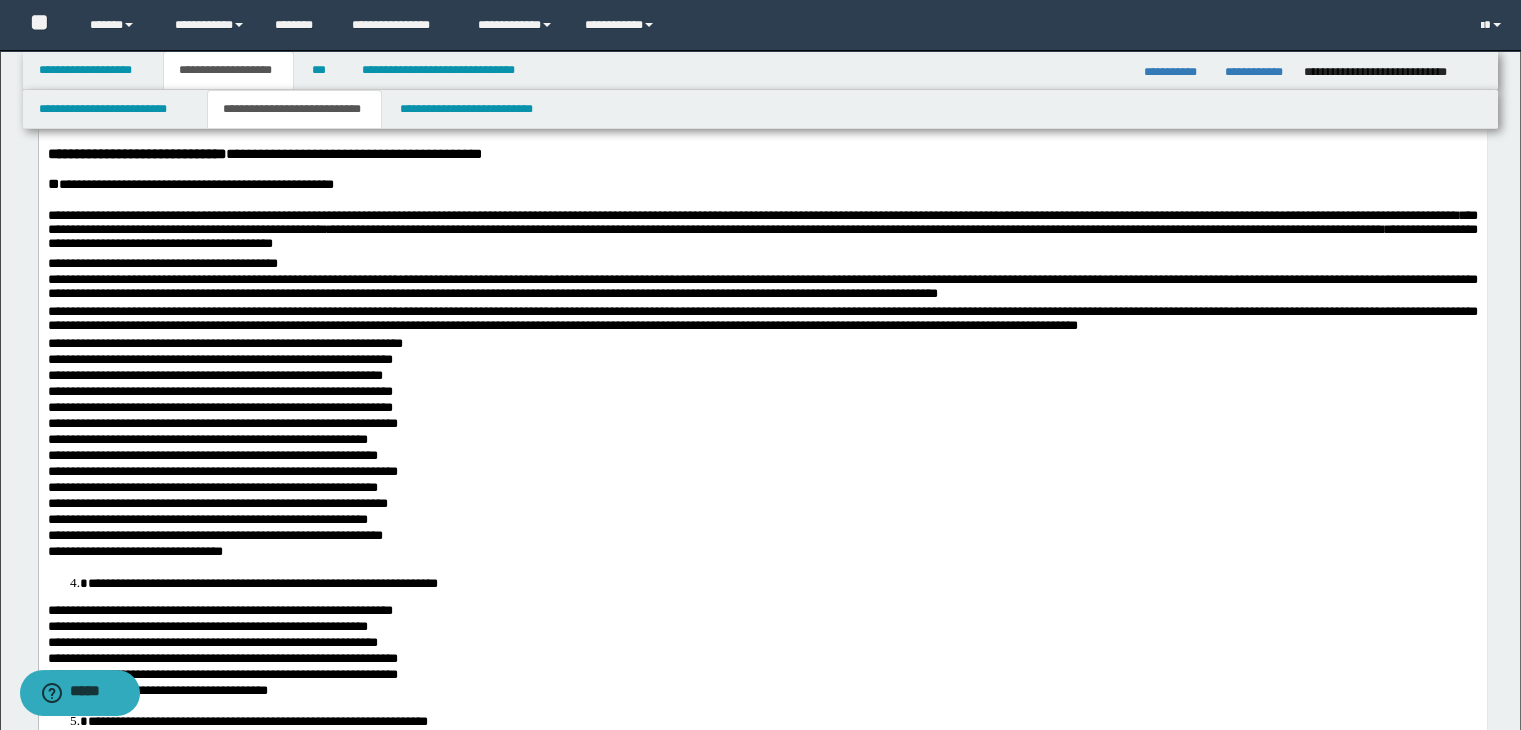 click on "**********" at bounding box center (762, 361) 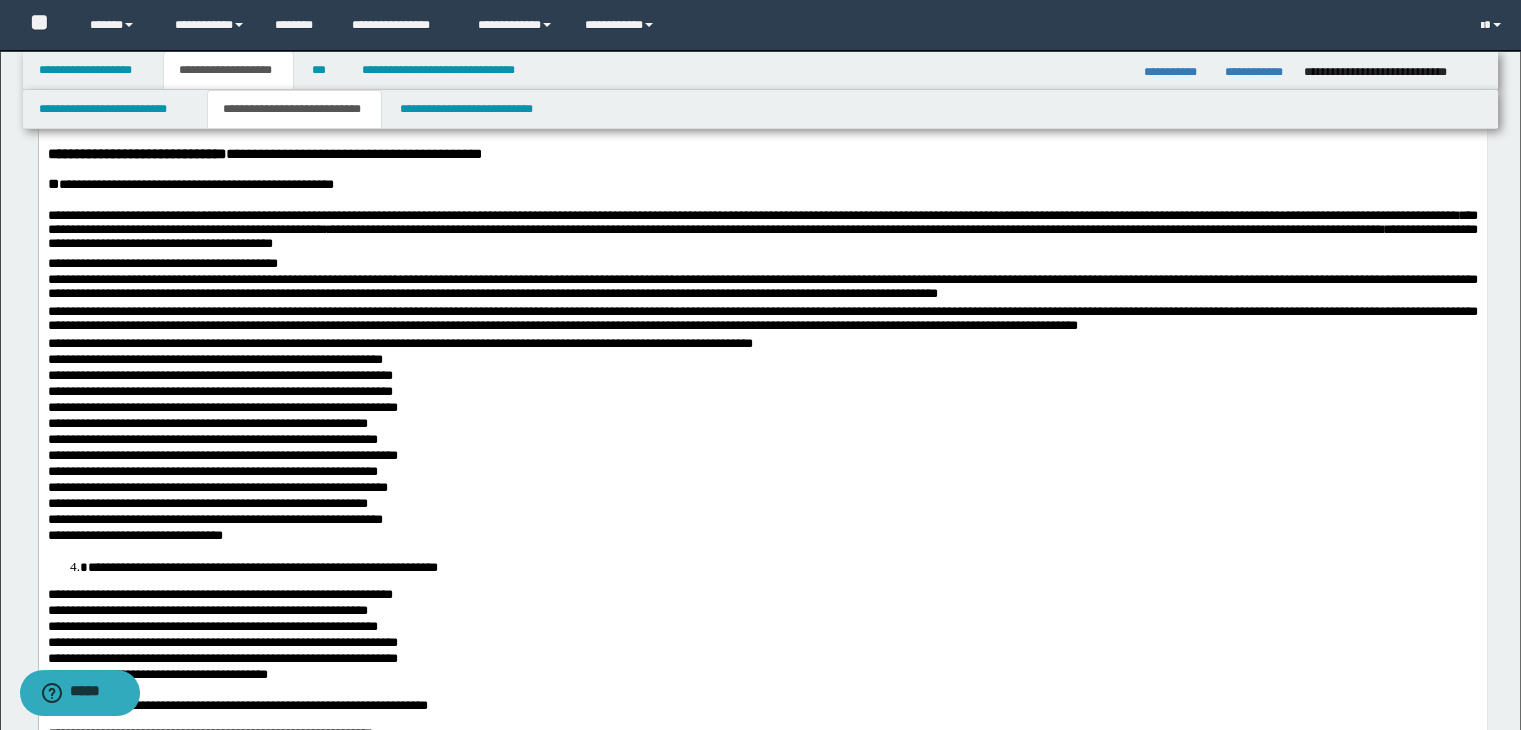 click on "**********" at bounding box center (762, 361) 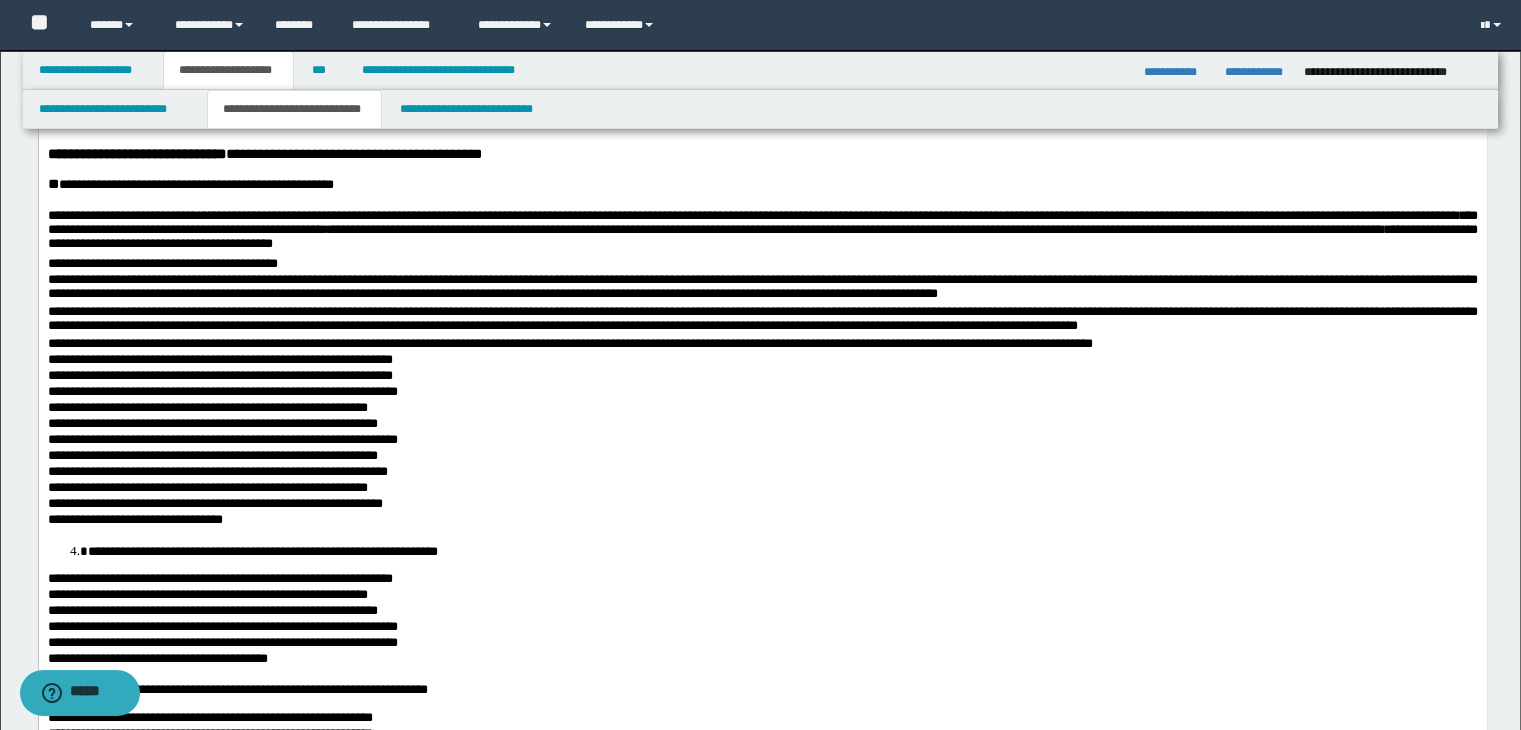 click on "**********" at bounding box center [762, 361] 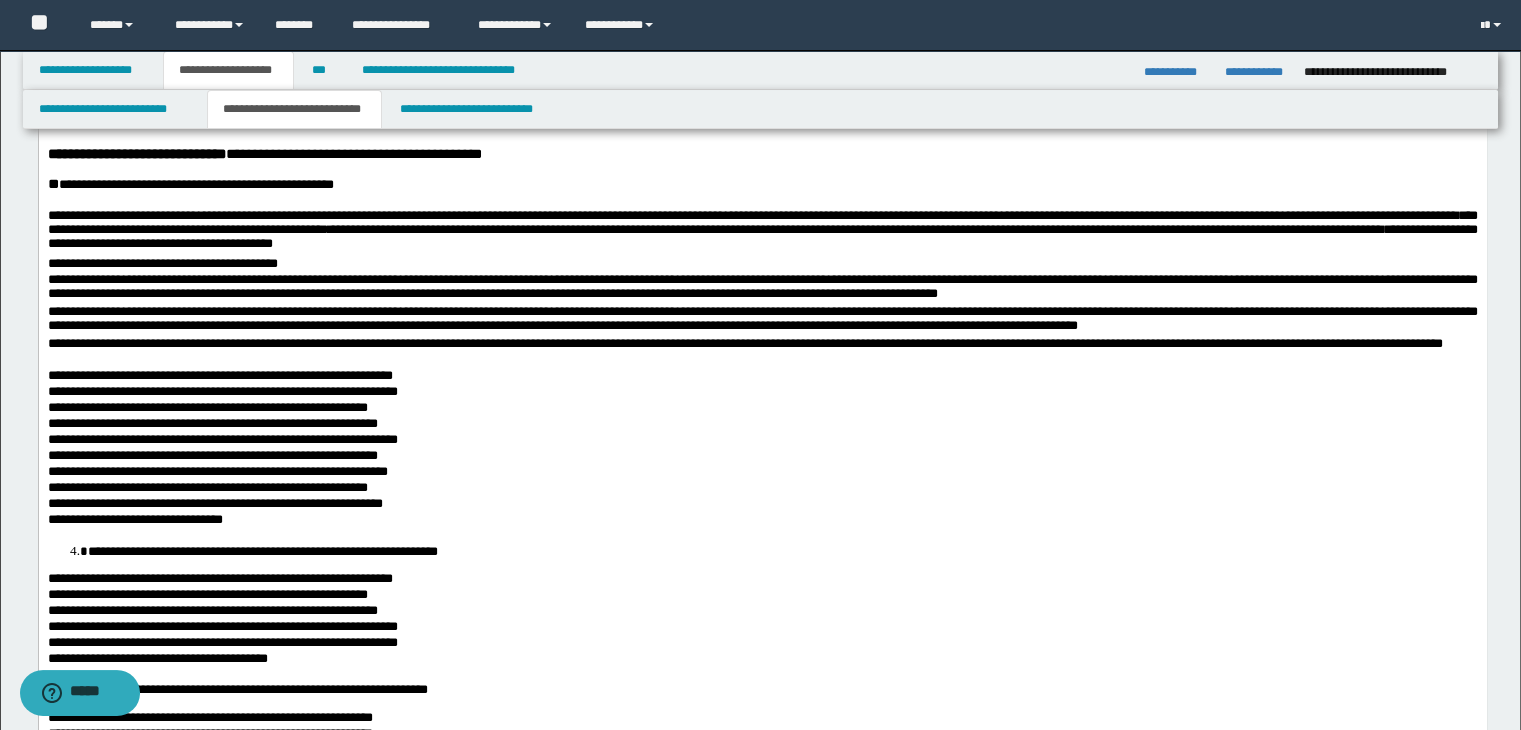 click on "**********" at bounding box center [762, 377] 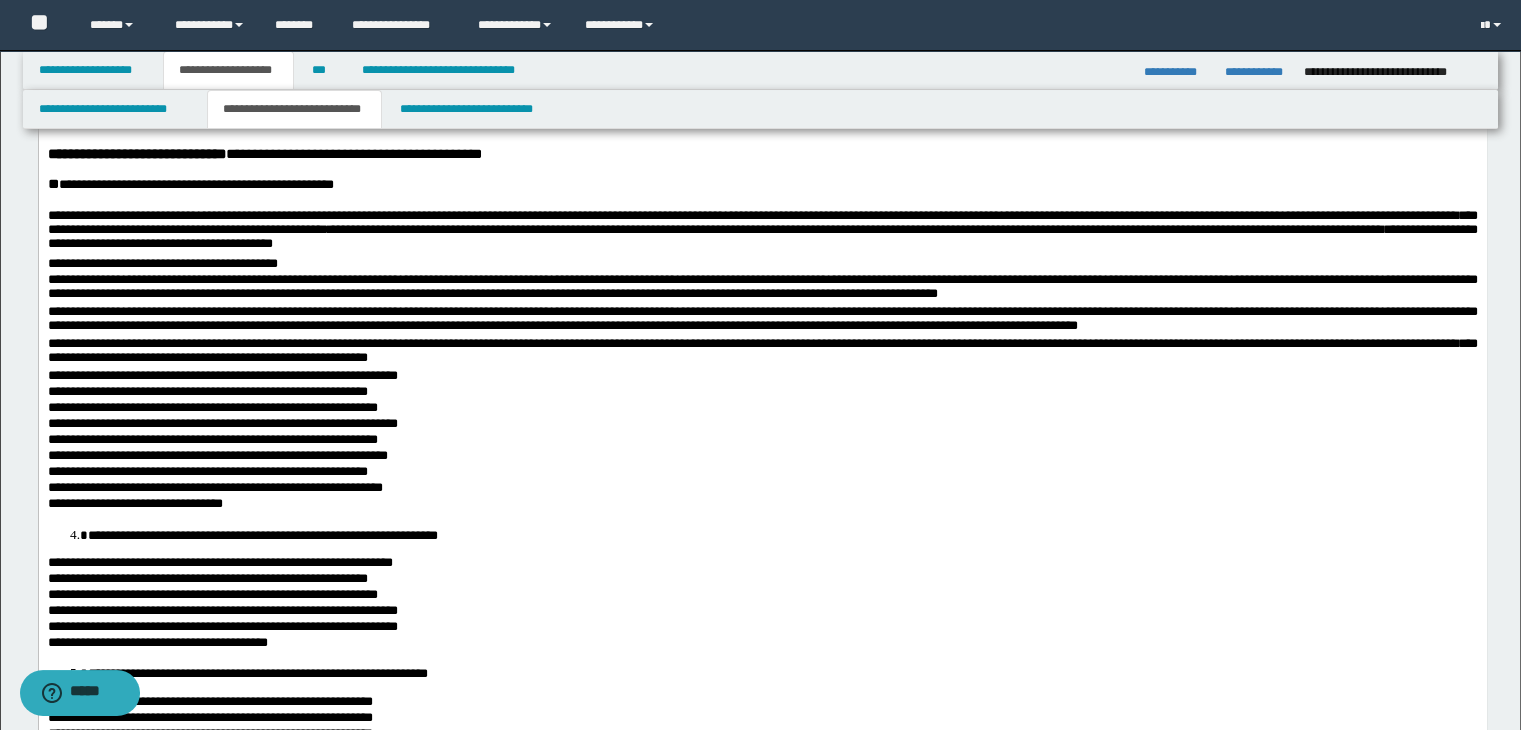 click on "**********" at bounding box center [762, 280] 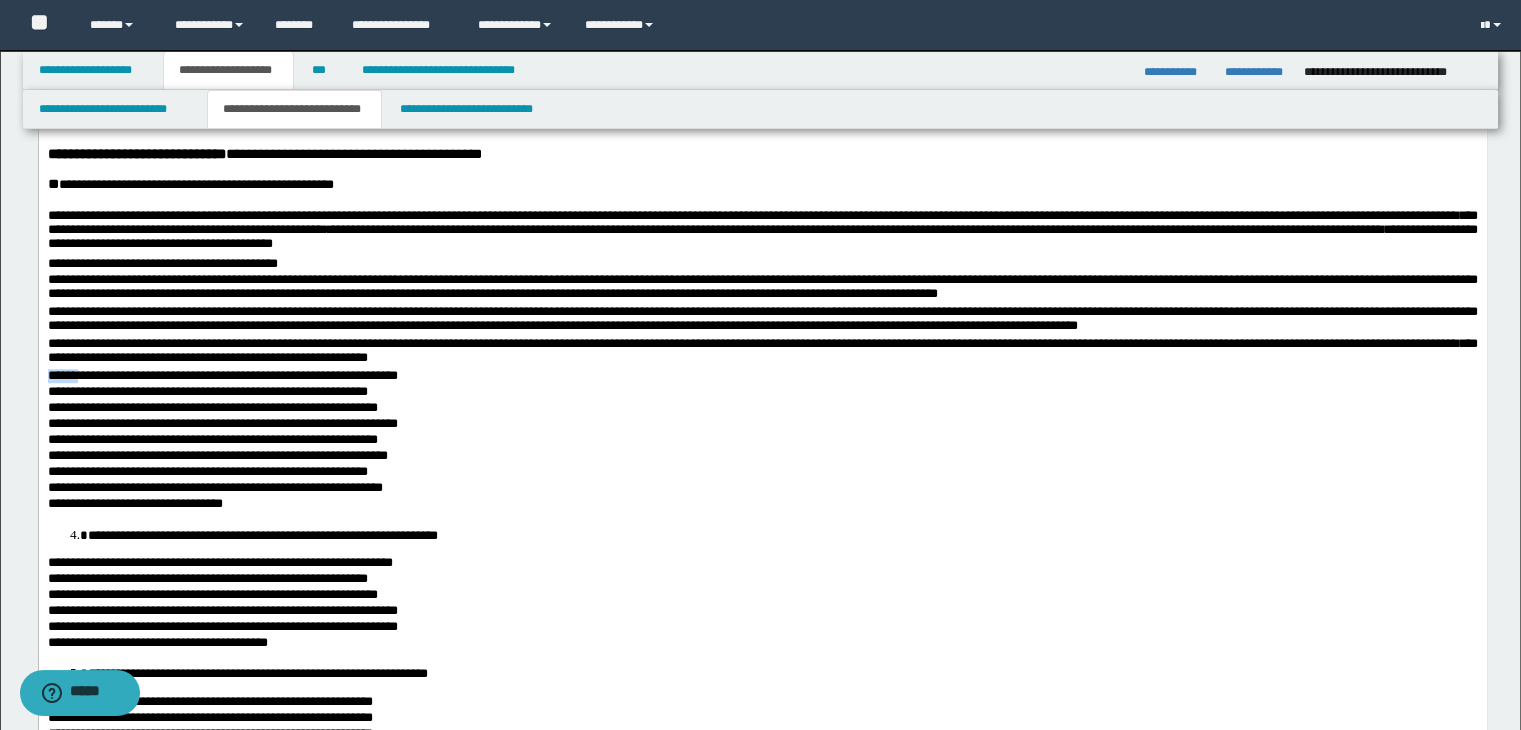 click on "**********" at bounding box center [762, 377] 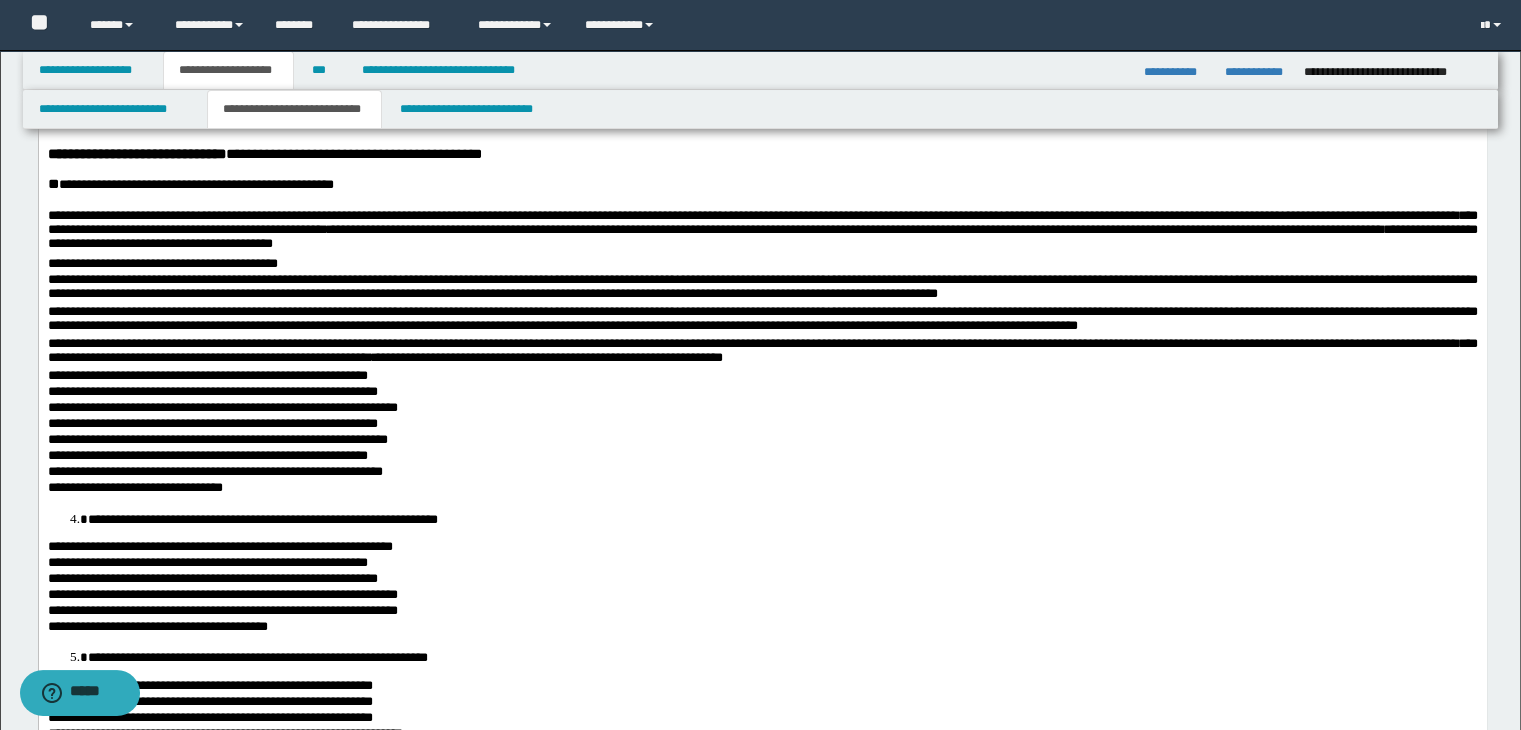 click on "**********" at bounding box center (762, 377) 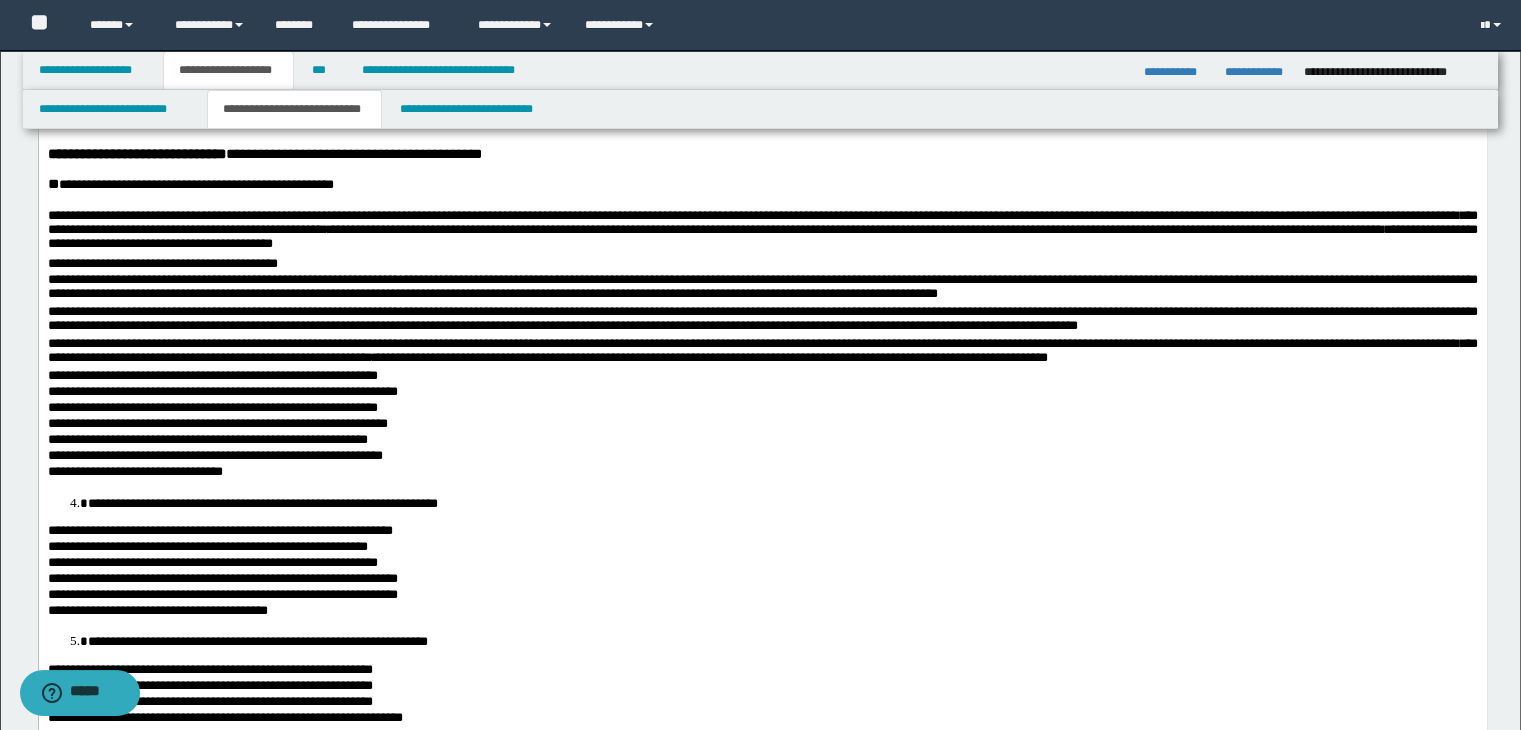 click on "**********" at bounding box center [762, 264] 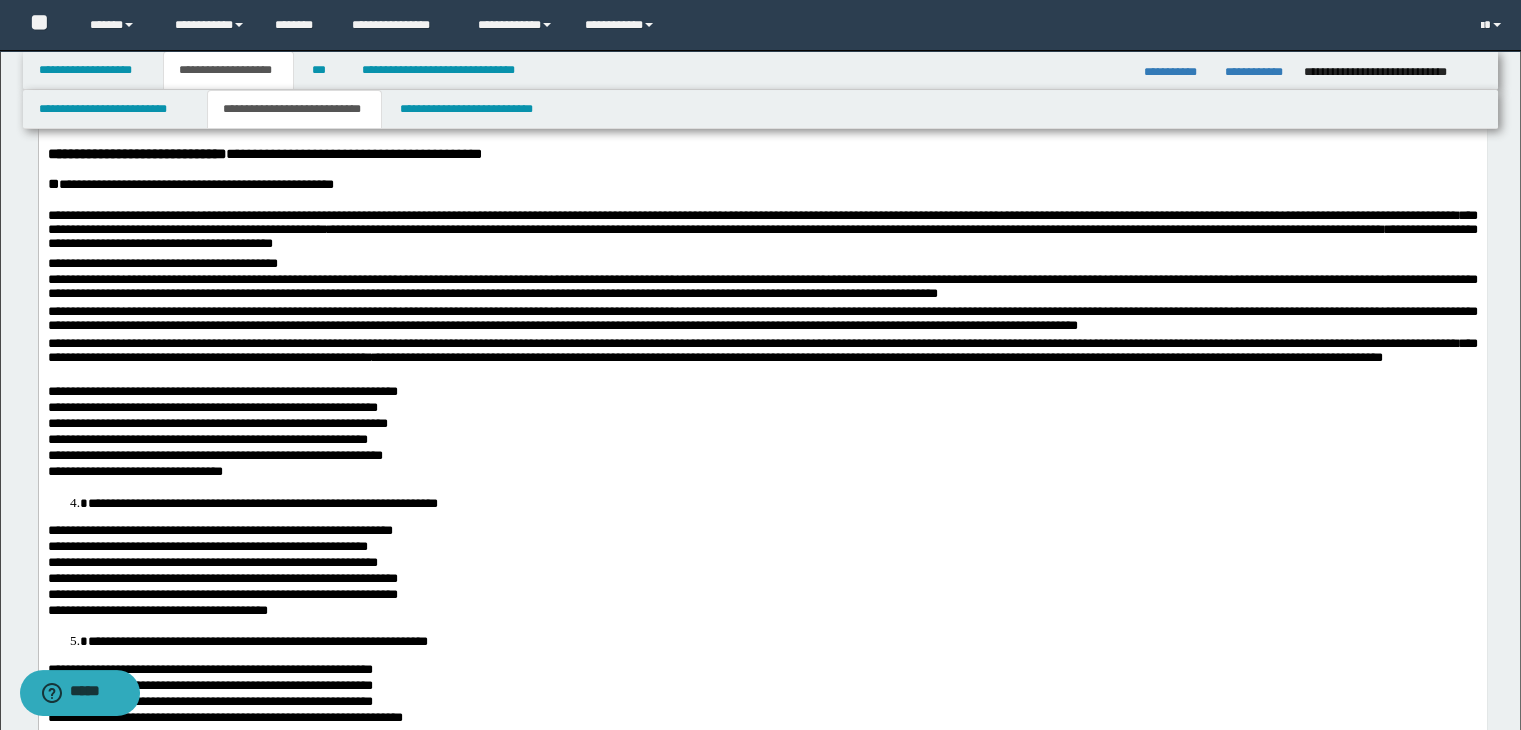 click on "**********" at bounding box center [762, 393] 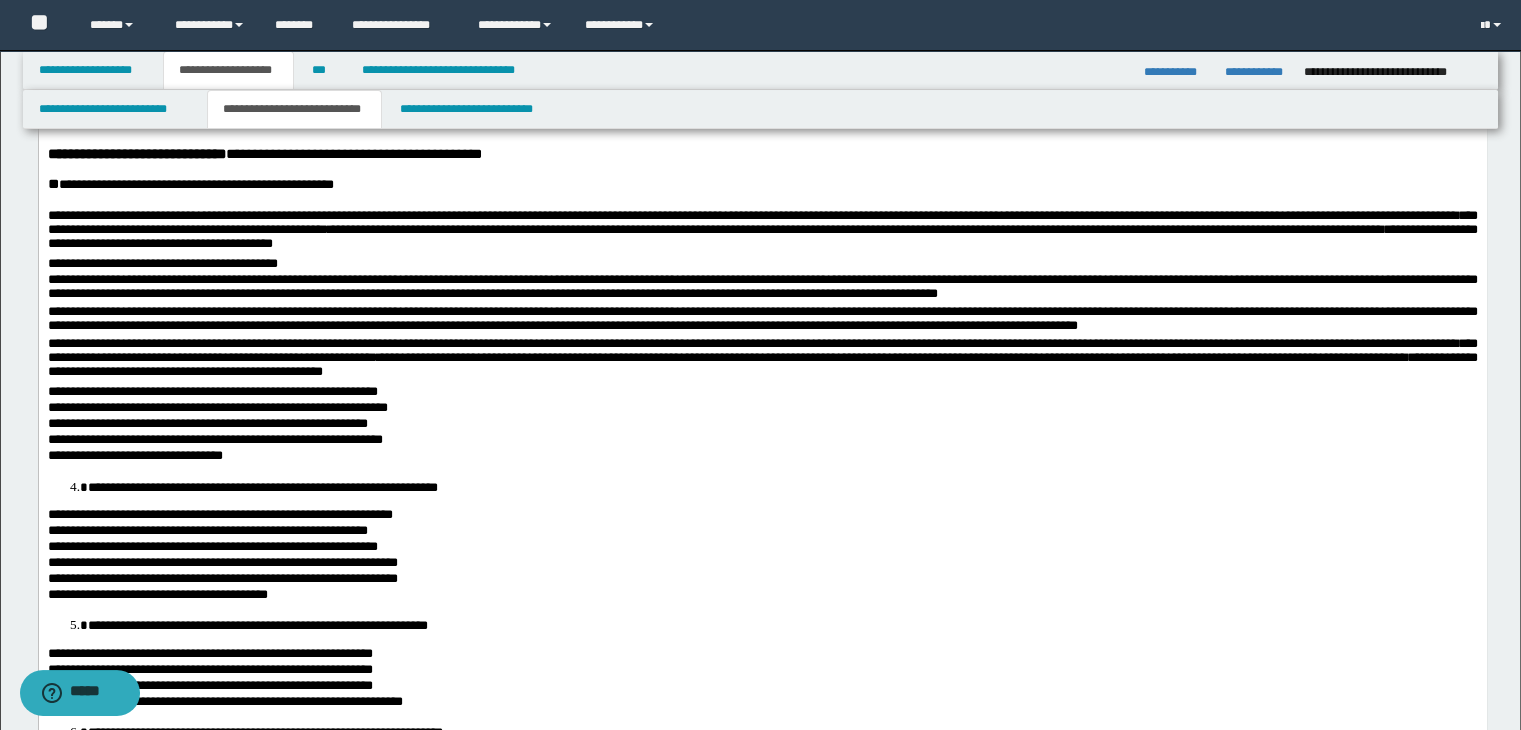 click on "**********" at bounding box center (762, 393) 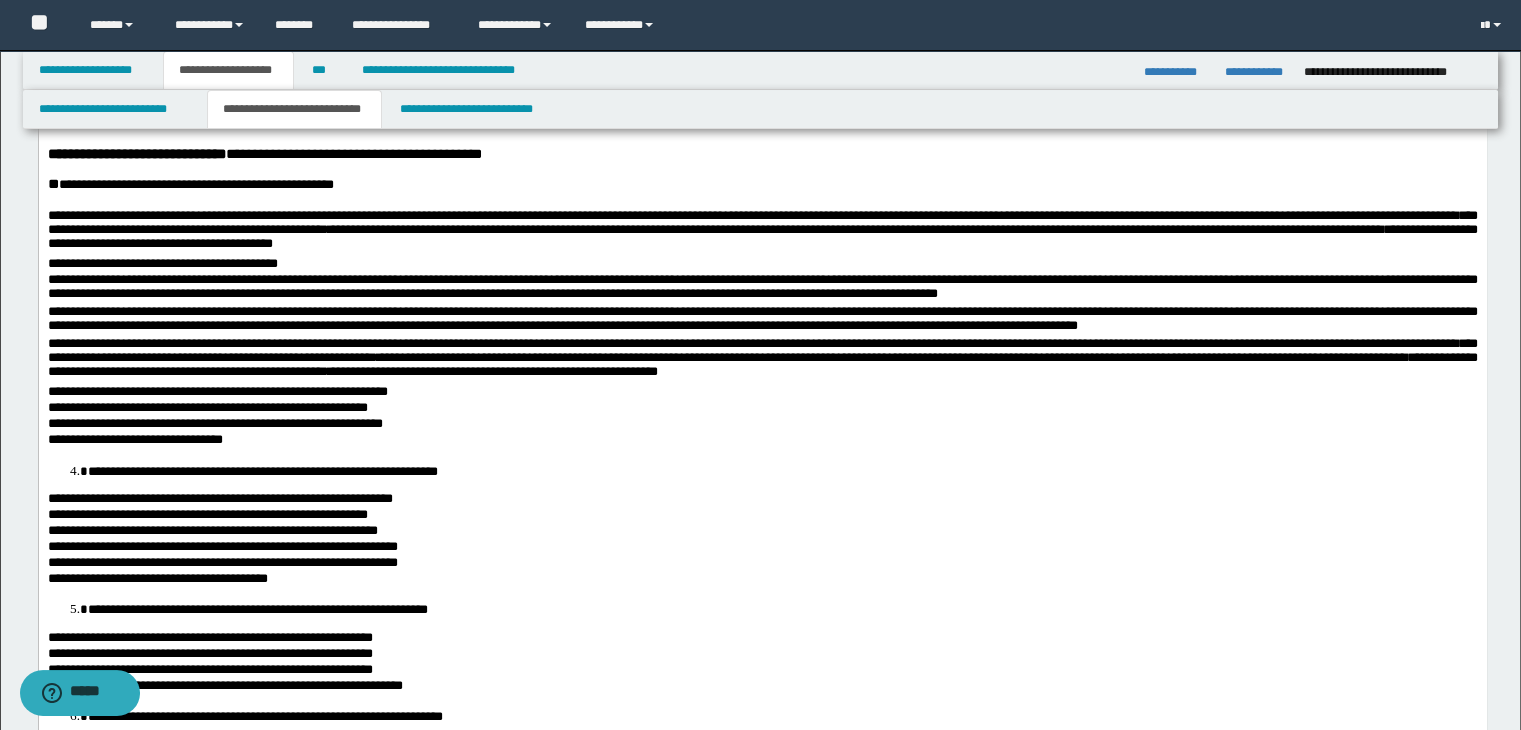 click on "**********" at bounding box center (762, 393) 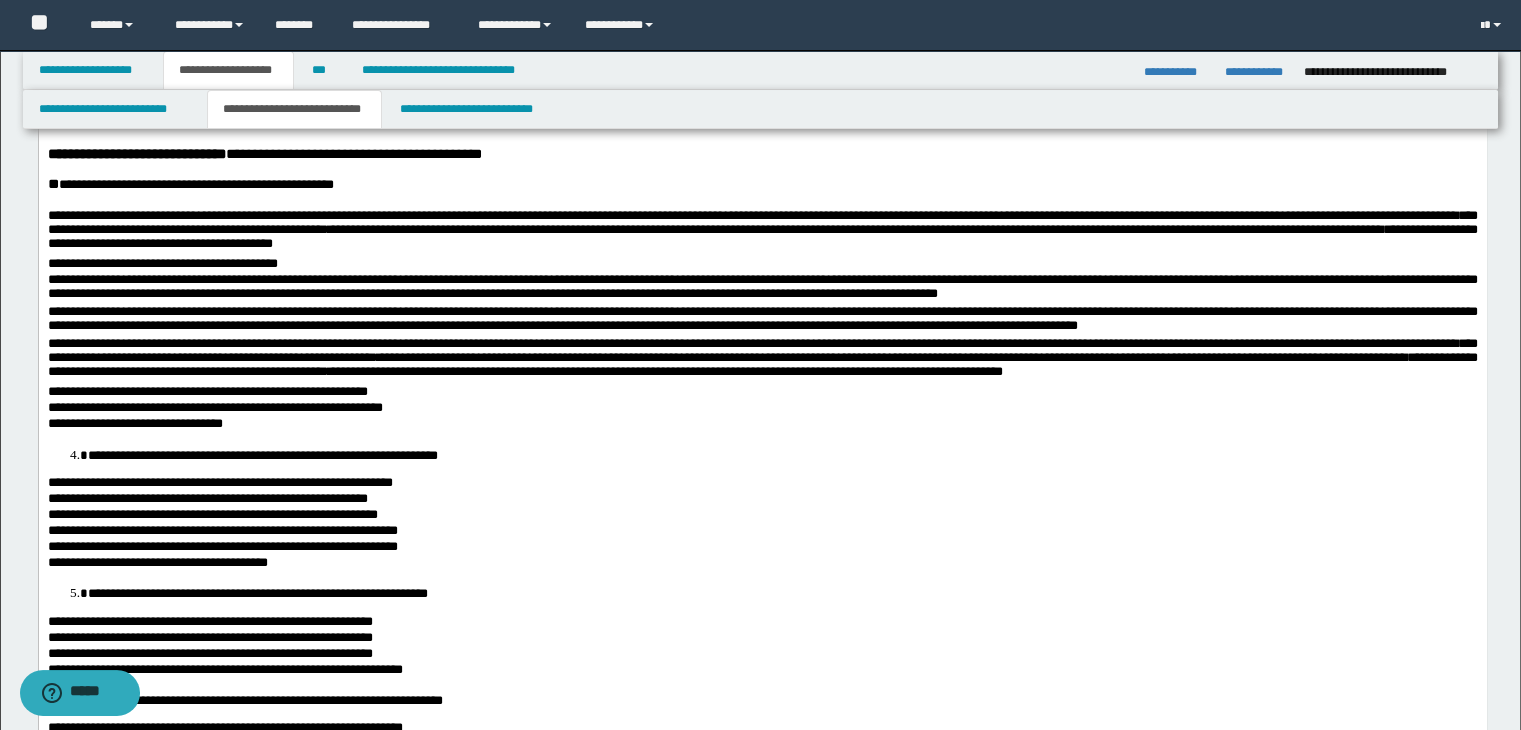 click on "**********" at bounding box center (762, 393) 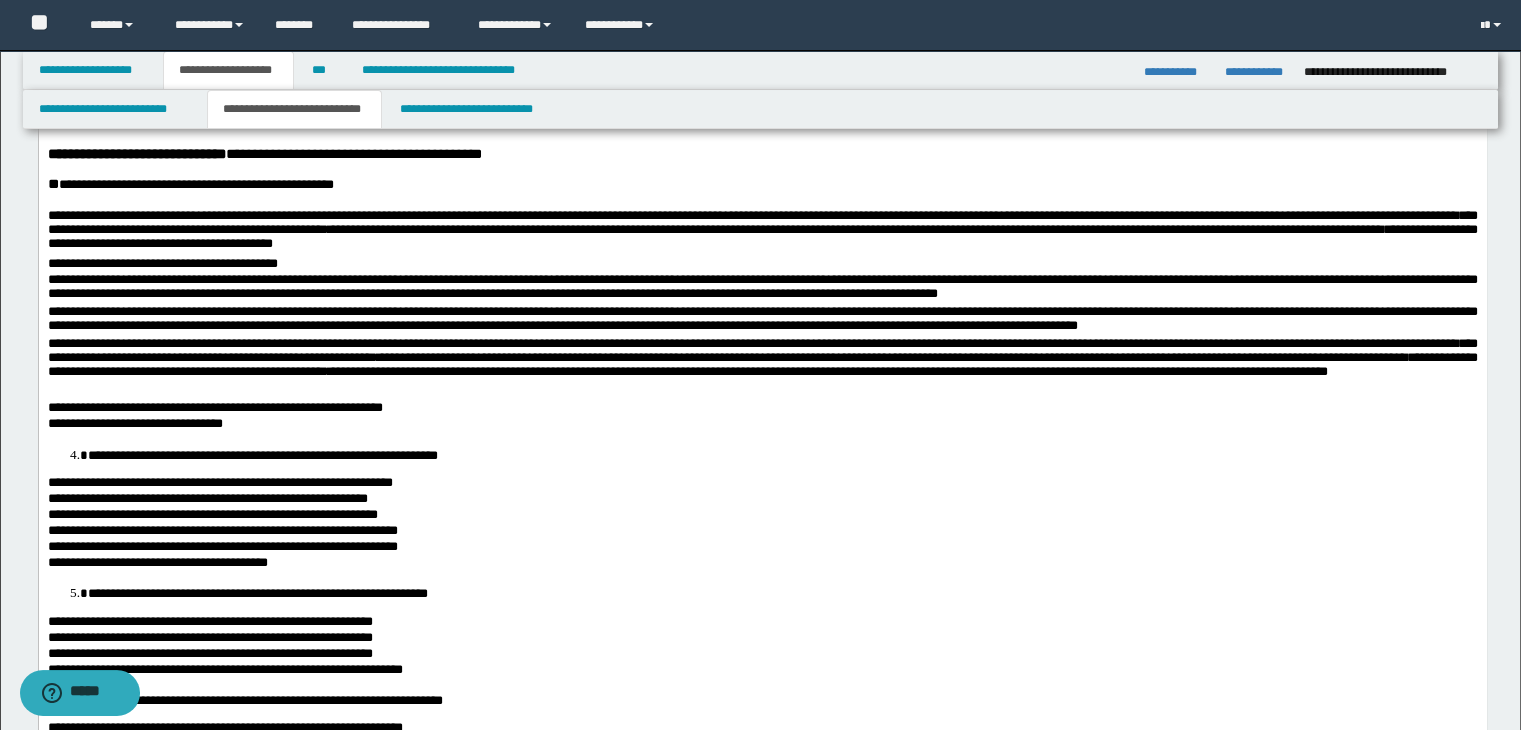 click on "**********" at bounding box center (762, 369) 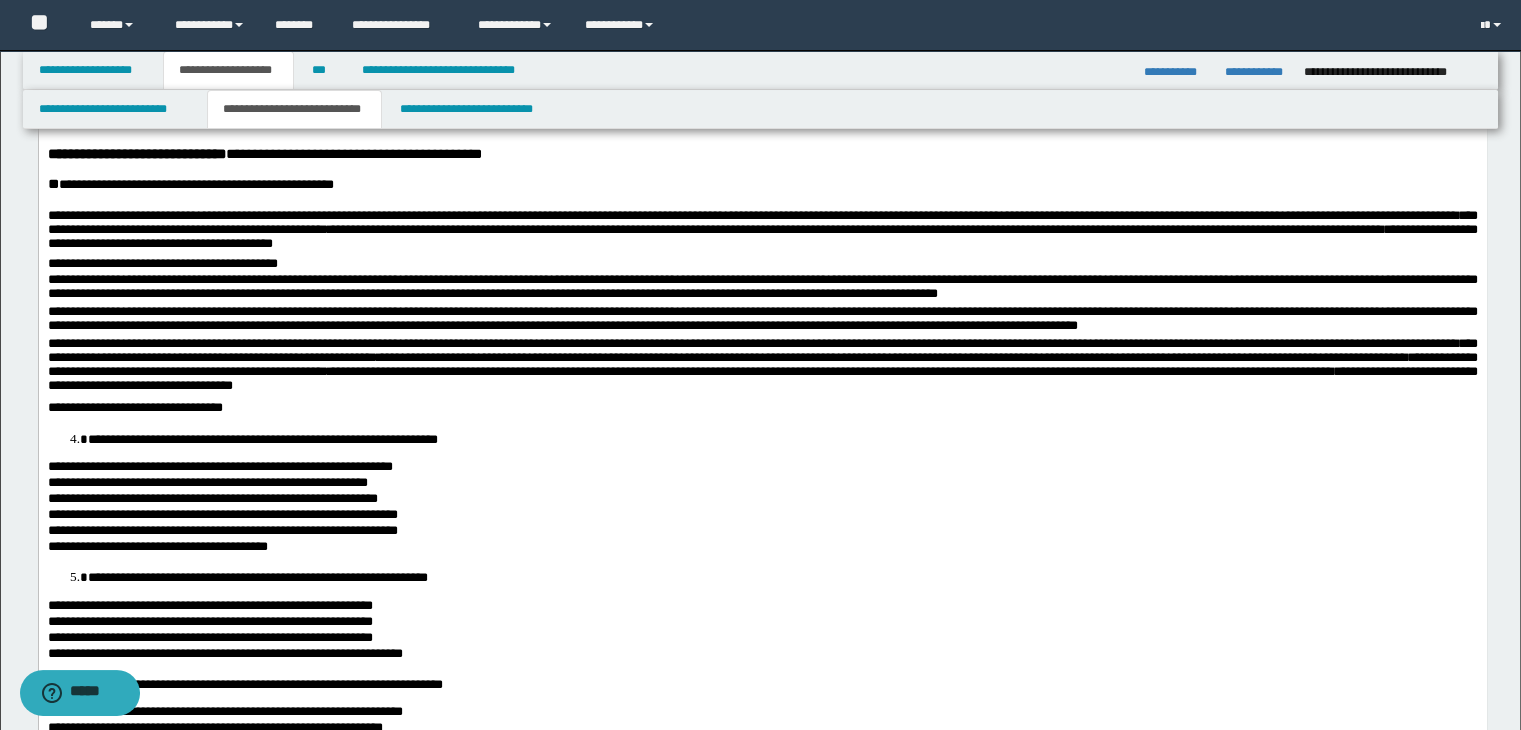 click on "**********" at bounding box center [762, 409] 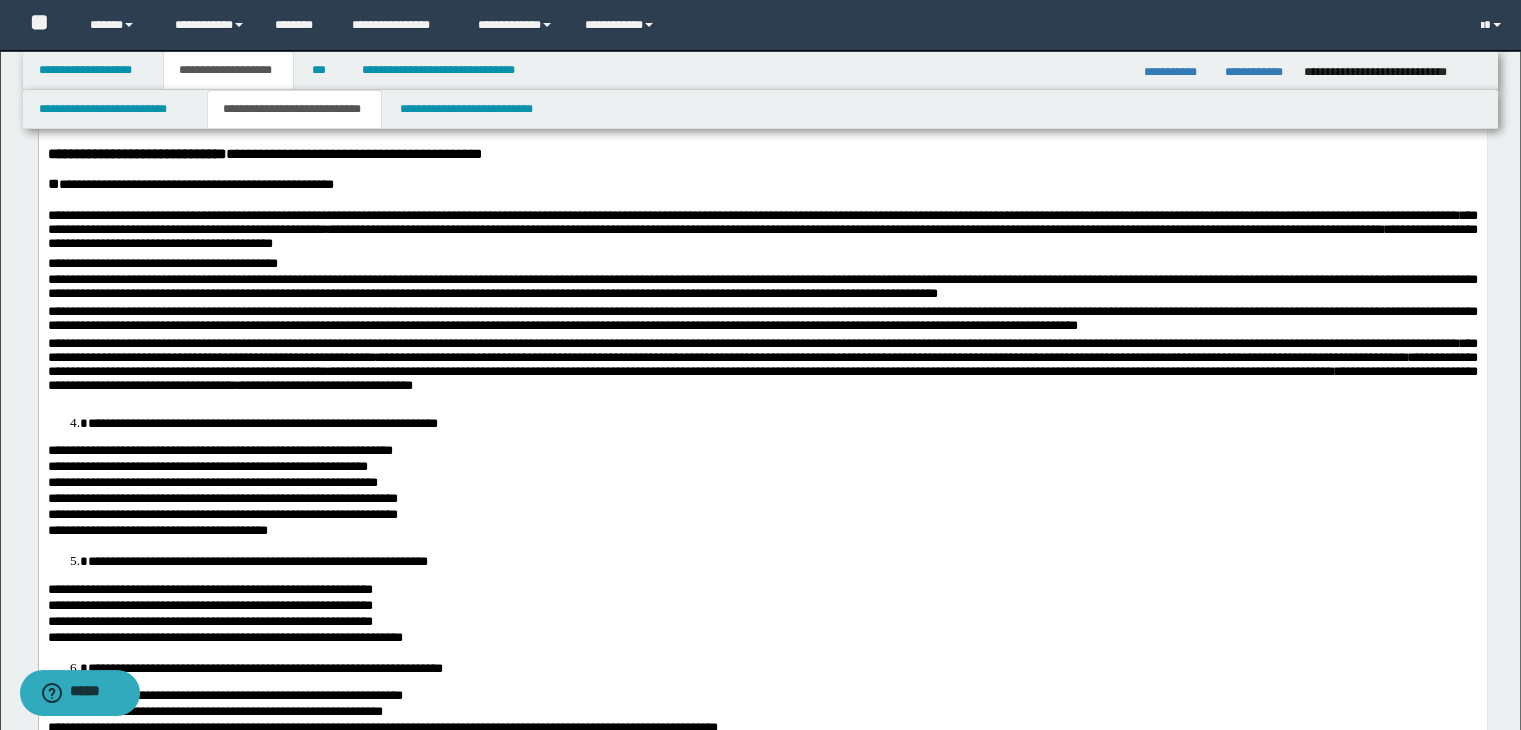 click on "**********" at bounding box center (782, 423) 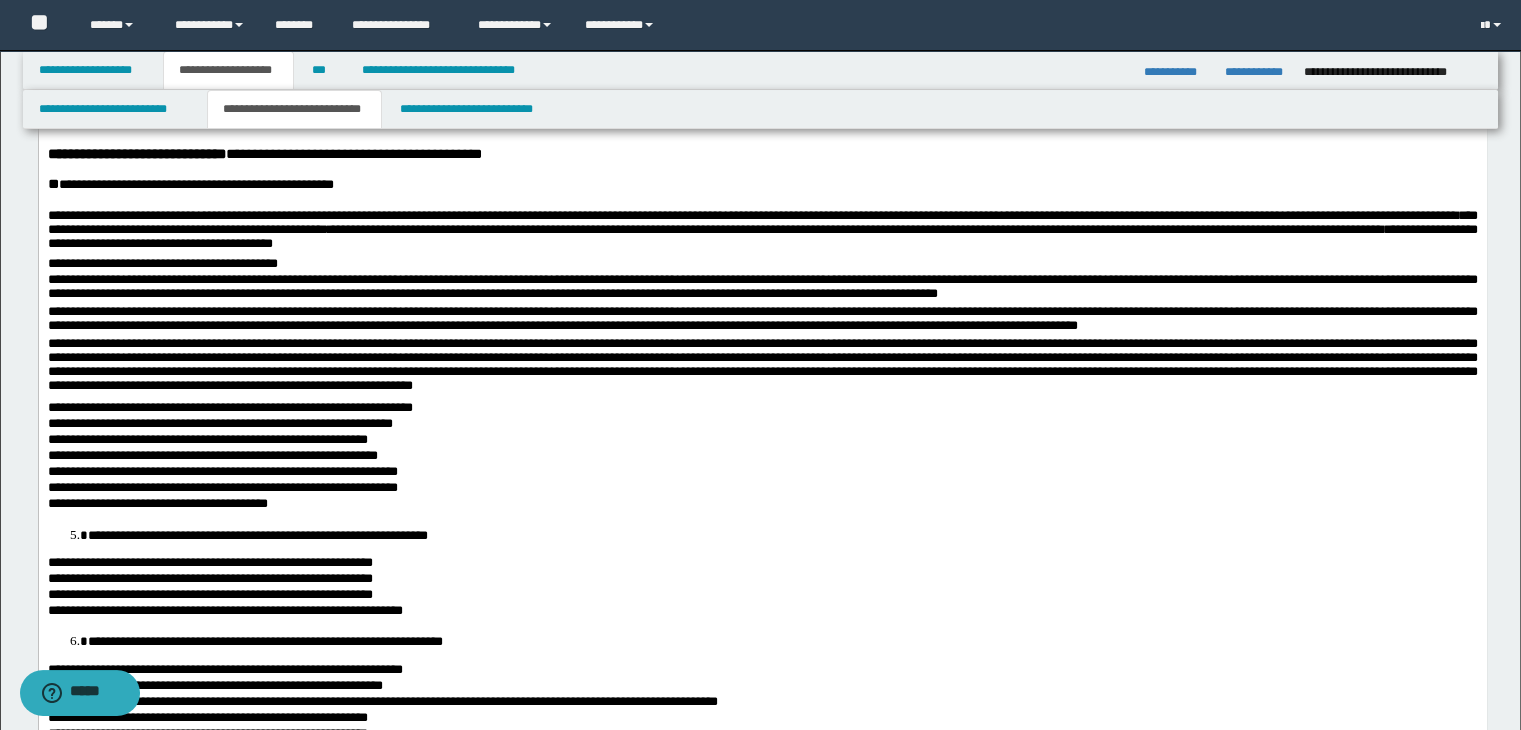 click on "**********" at bounding box center (762, 211) 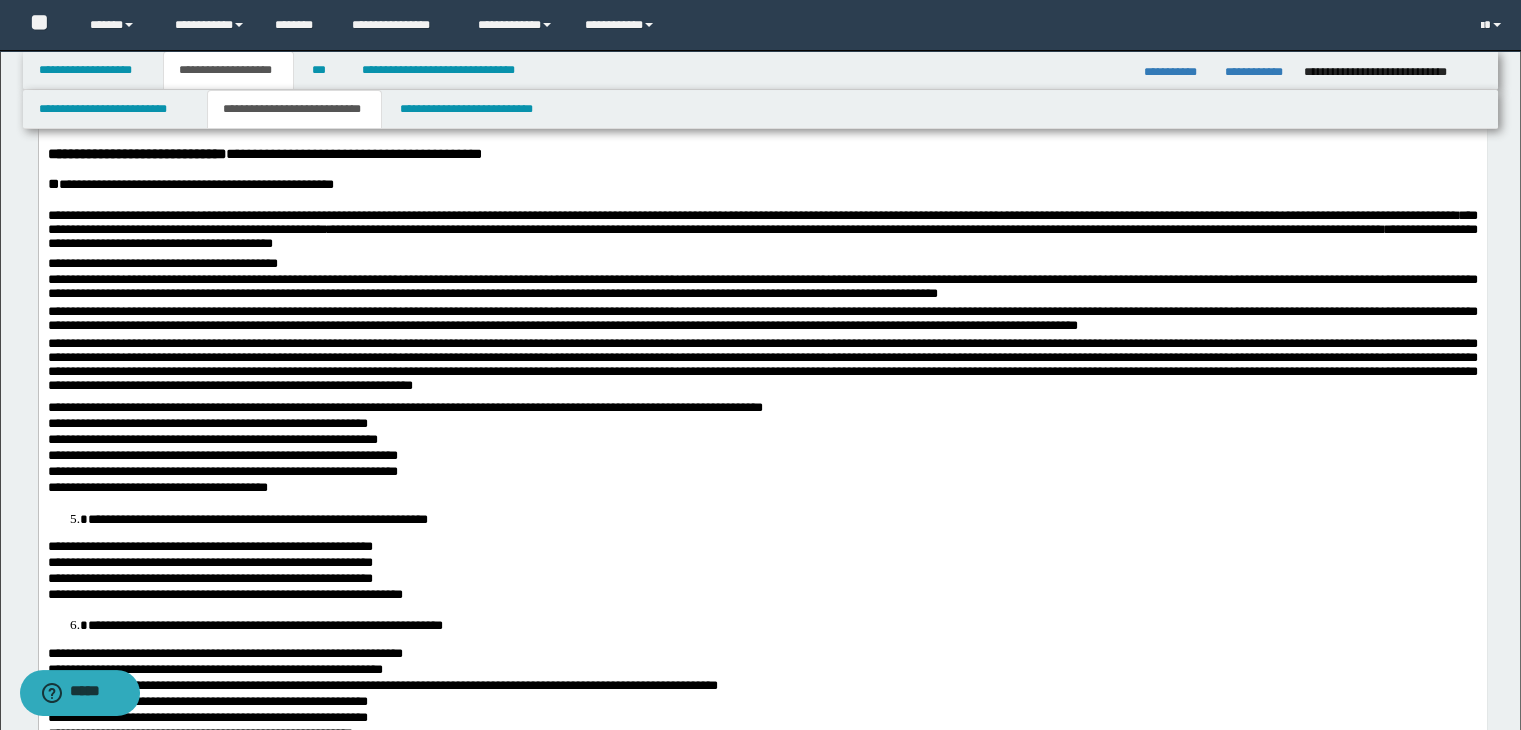 click on "**********" at bounding box center [762, 425] 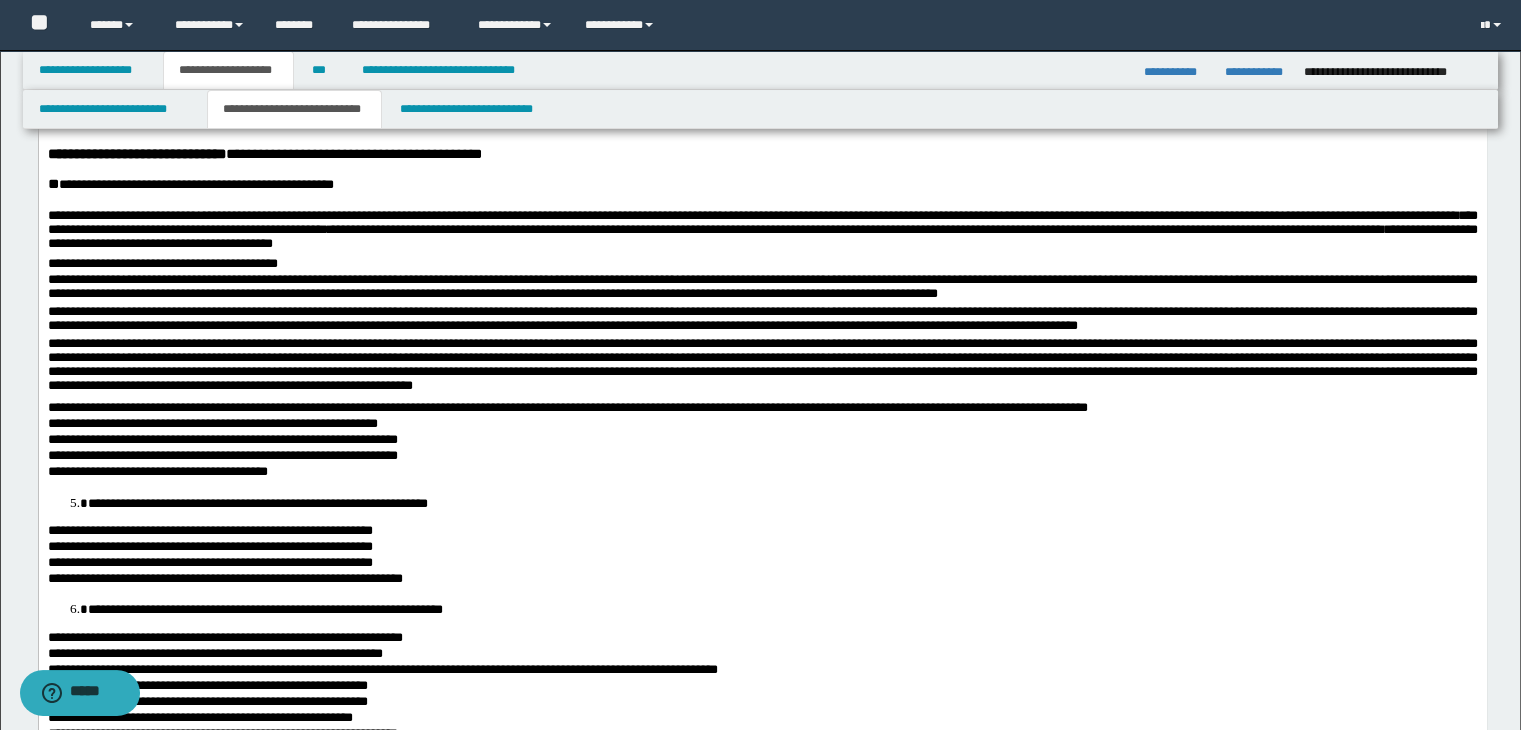 click on "**********" at bounding box center (762, 425) 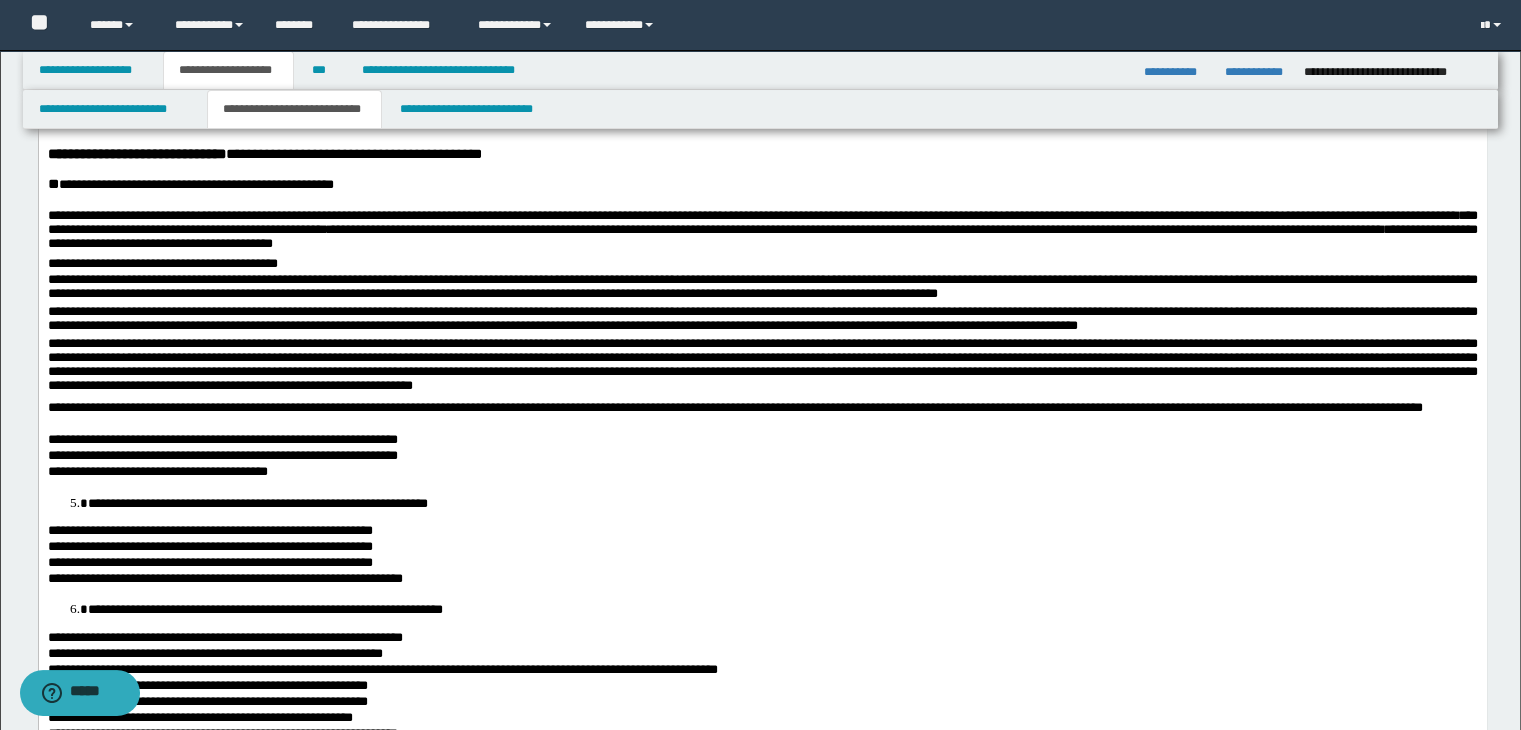 click on "**********" at bounding box center (762, 441) 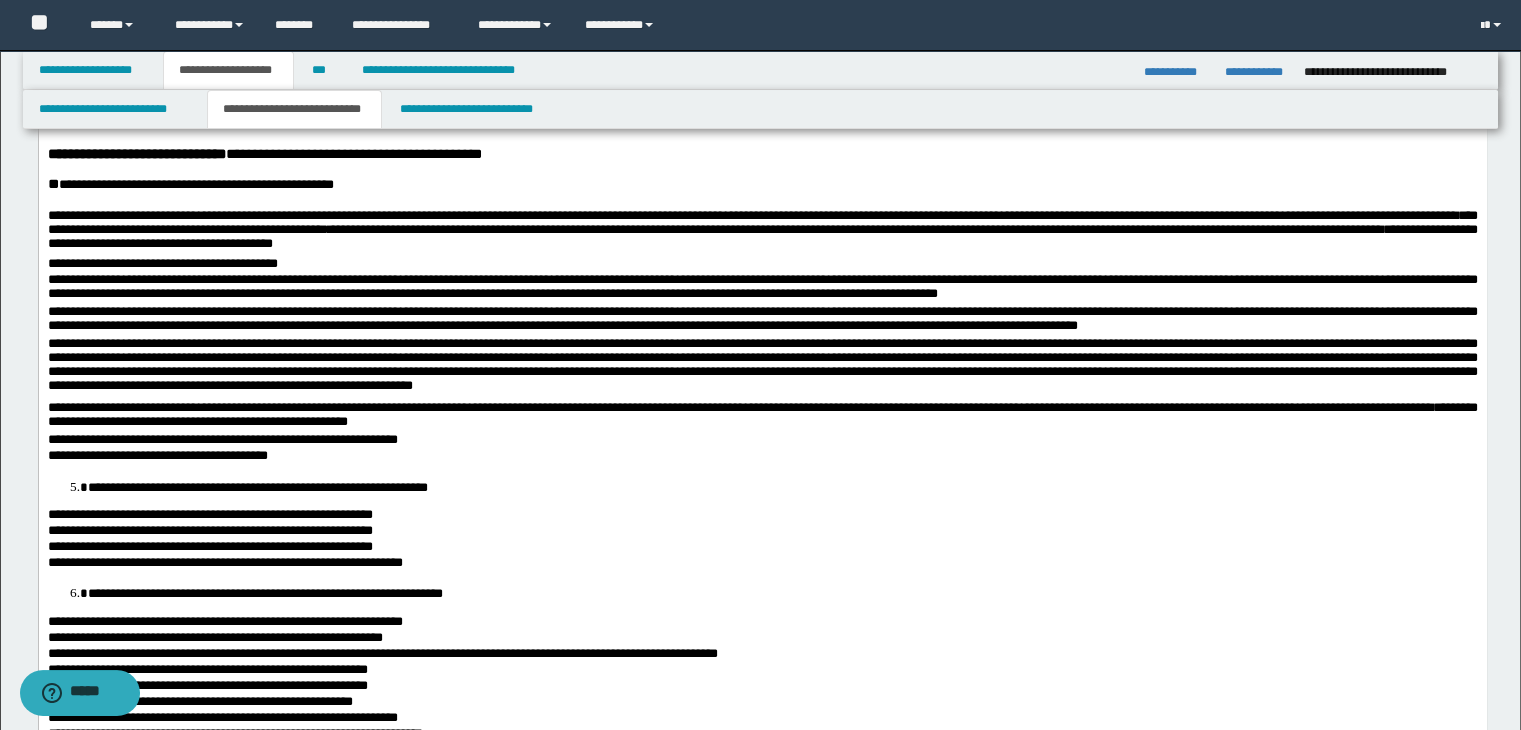 click on "**********" at bounding box center [762, 441] 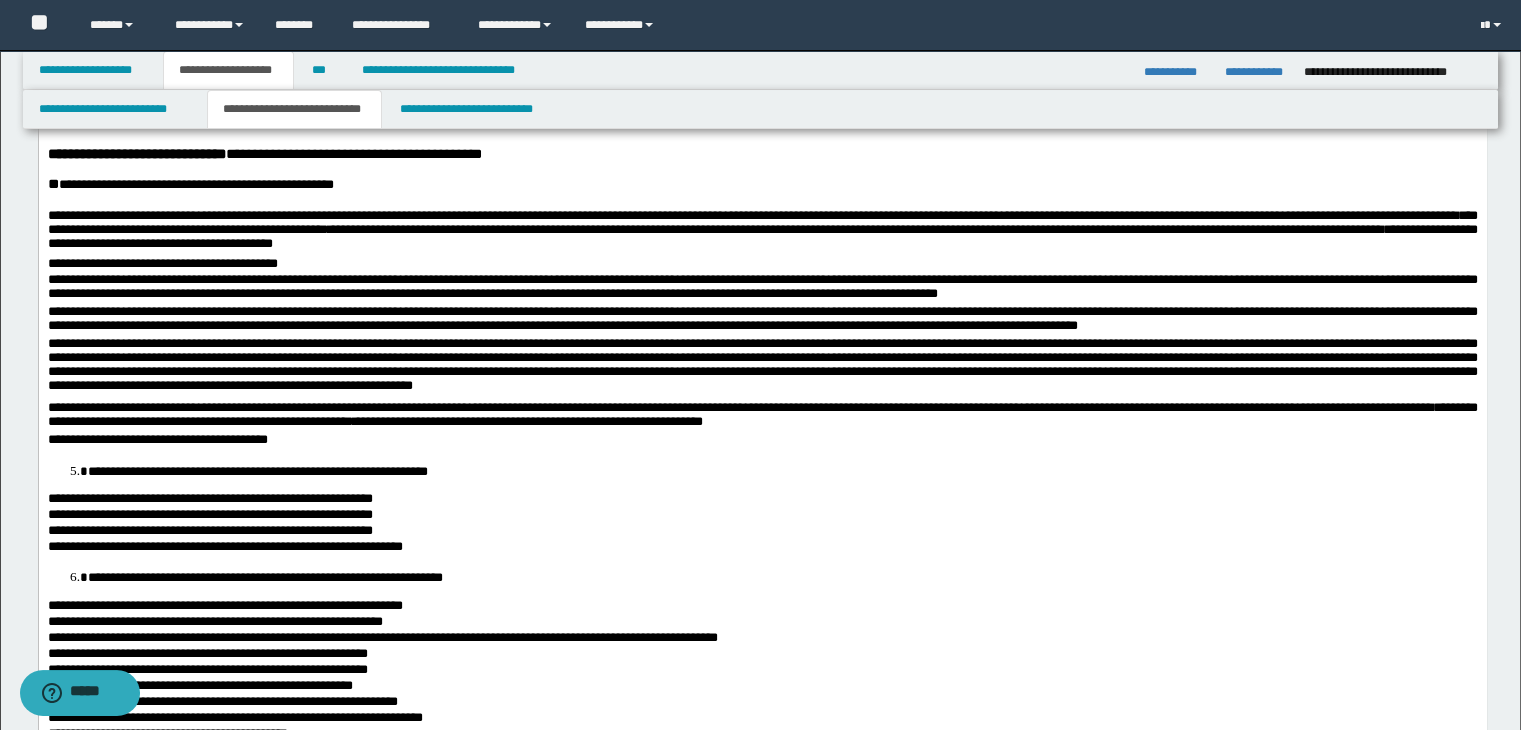 click on "**********" at bounding box center [762, 179] 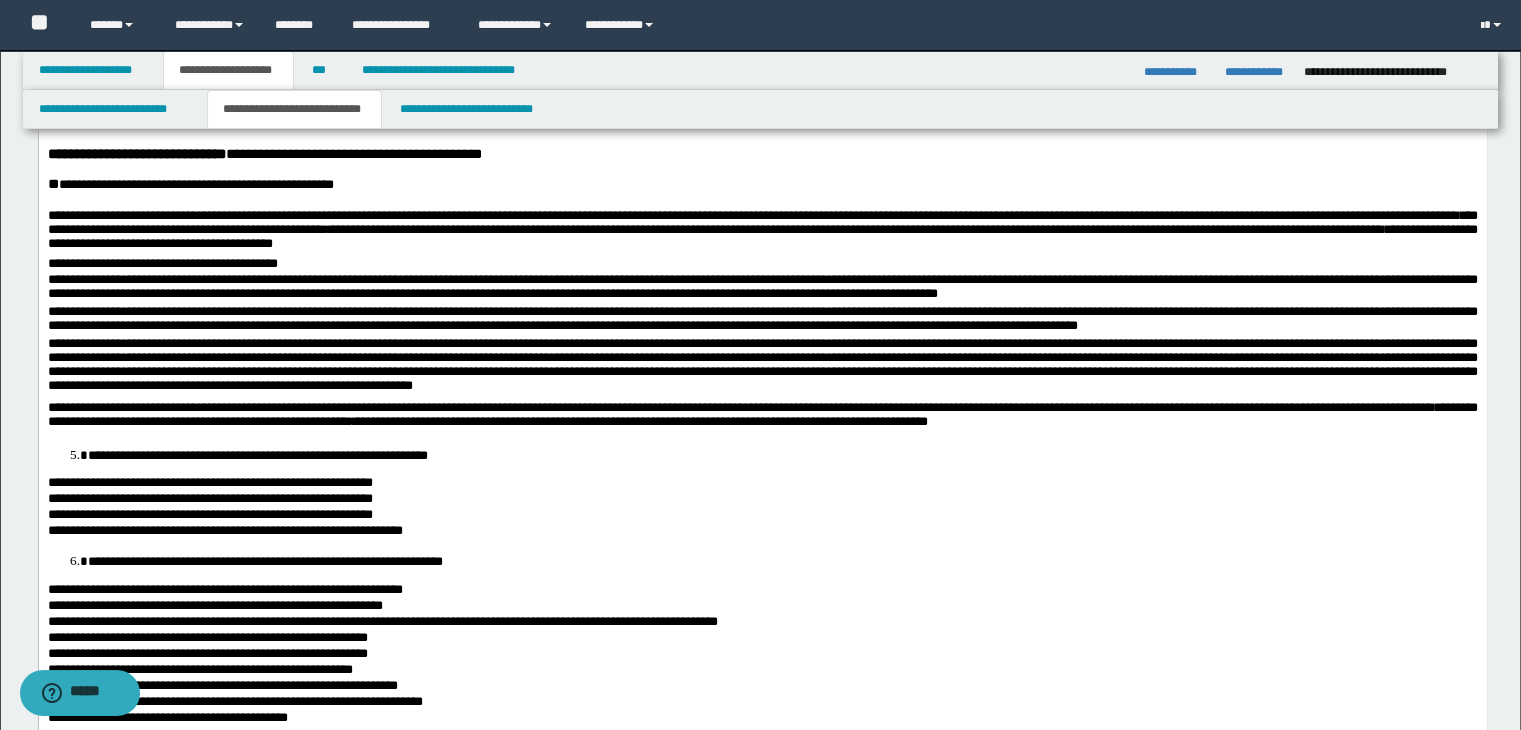 click on "**********" at bounding box center [782, 455] 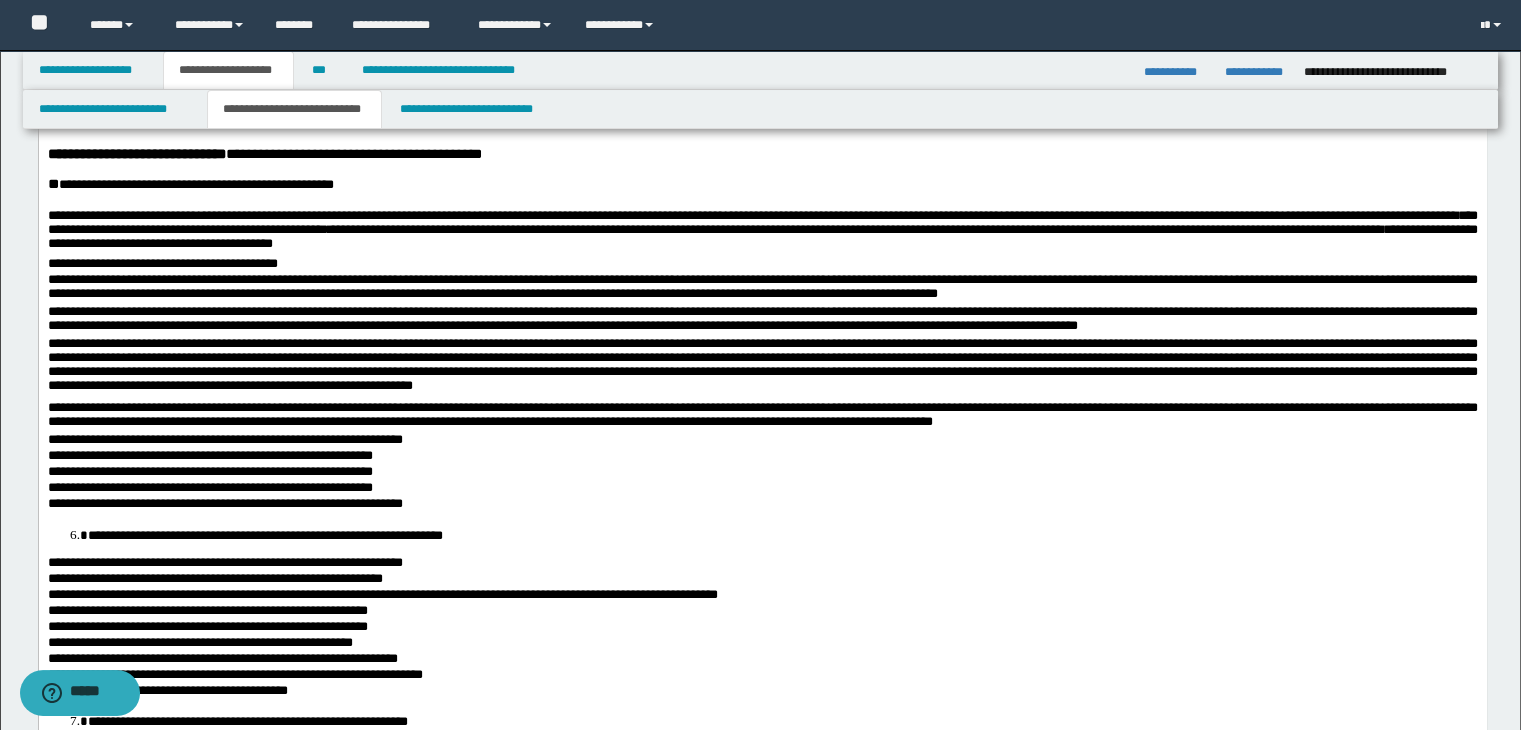 click on "**********" at bounding box center [762, 157] 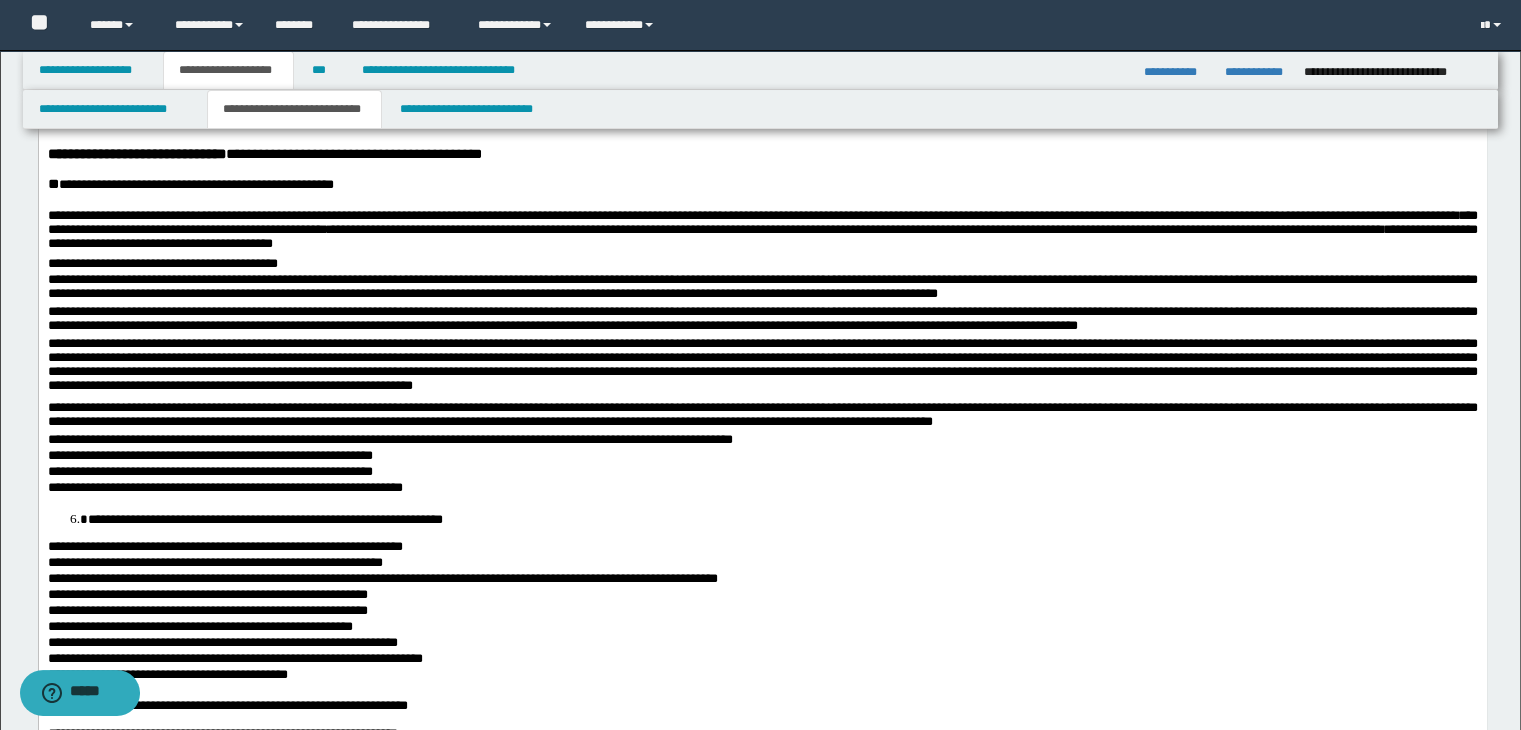 click on "**********" at bounding box center (762, 457) 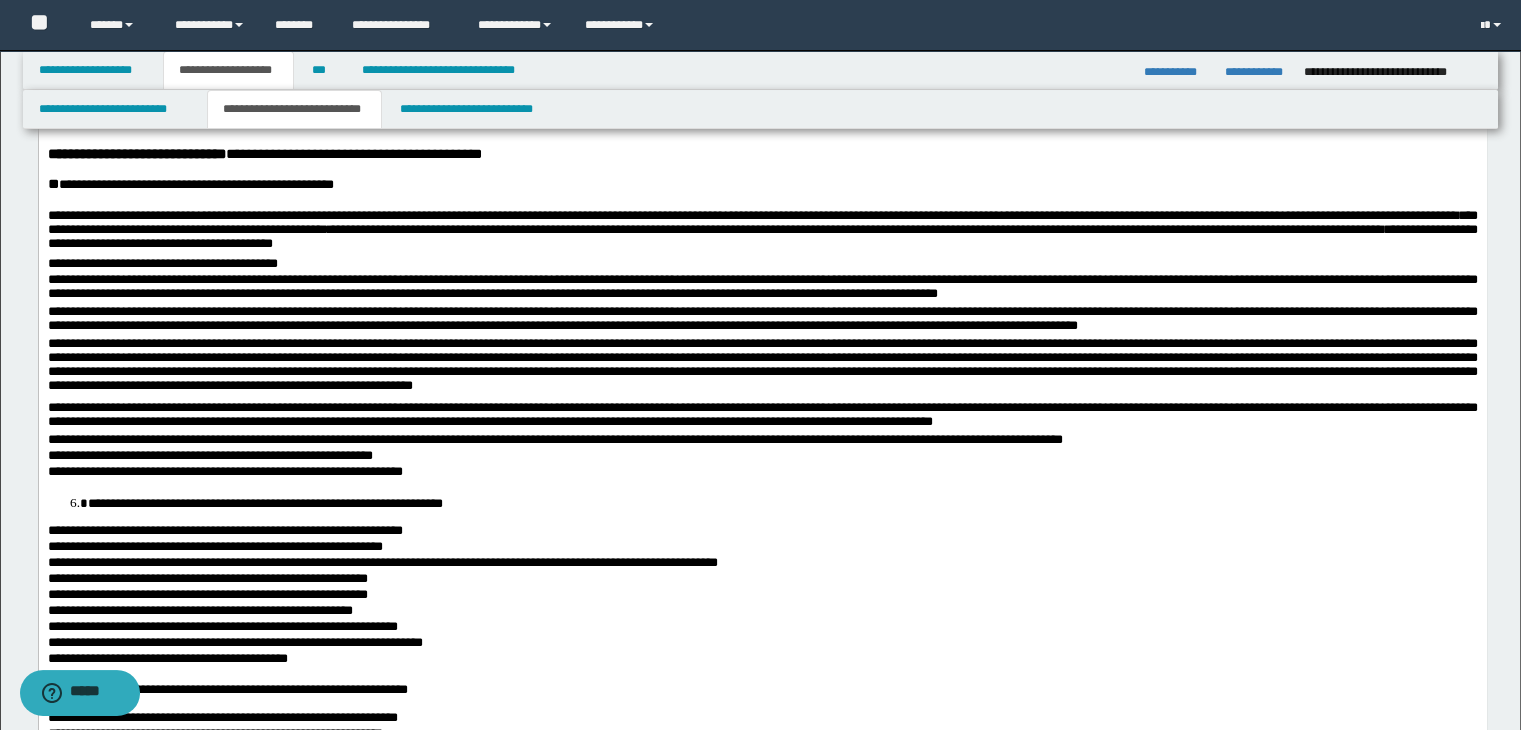 click on "**********" at bounding box center [762, 457] 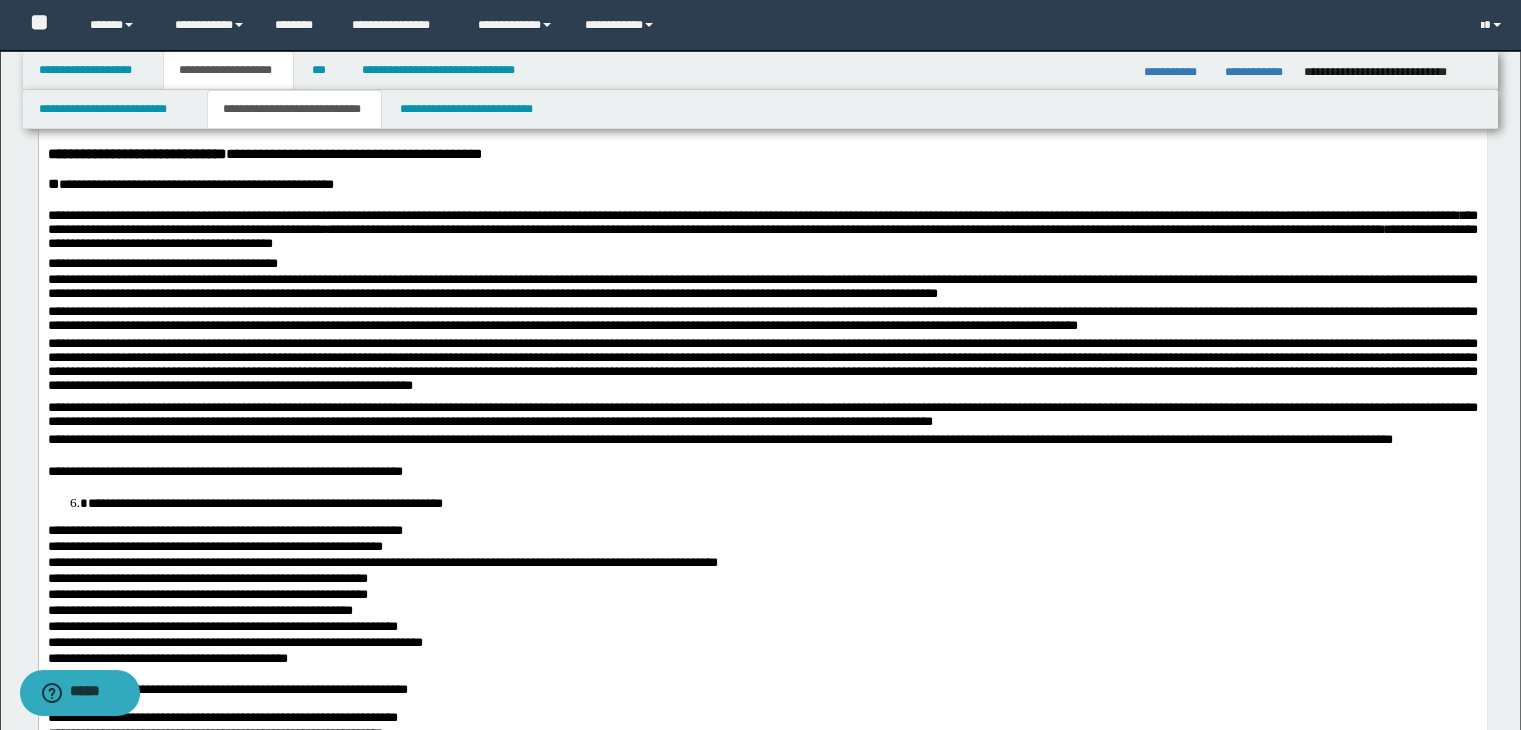 click on "**********" at bounding box center (762, 449) 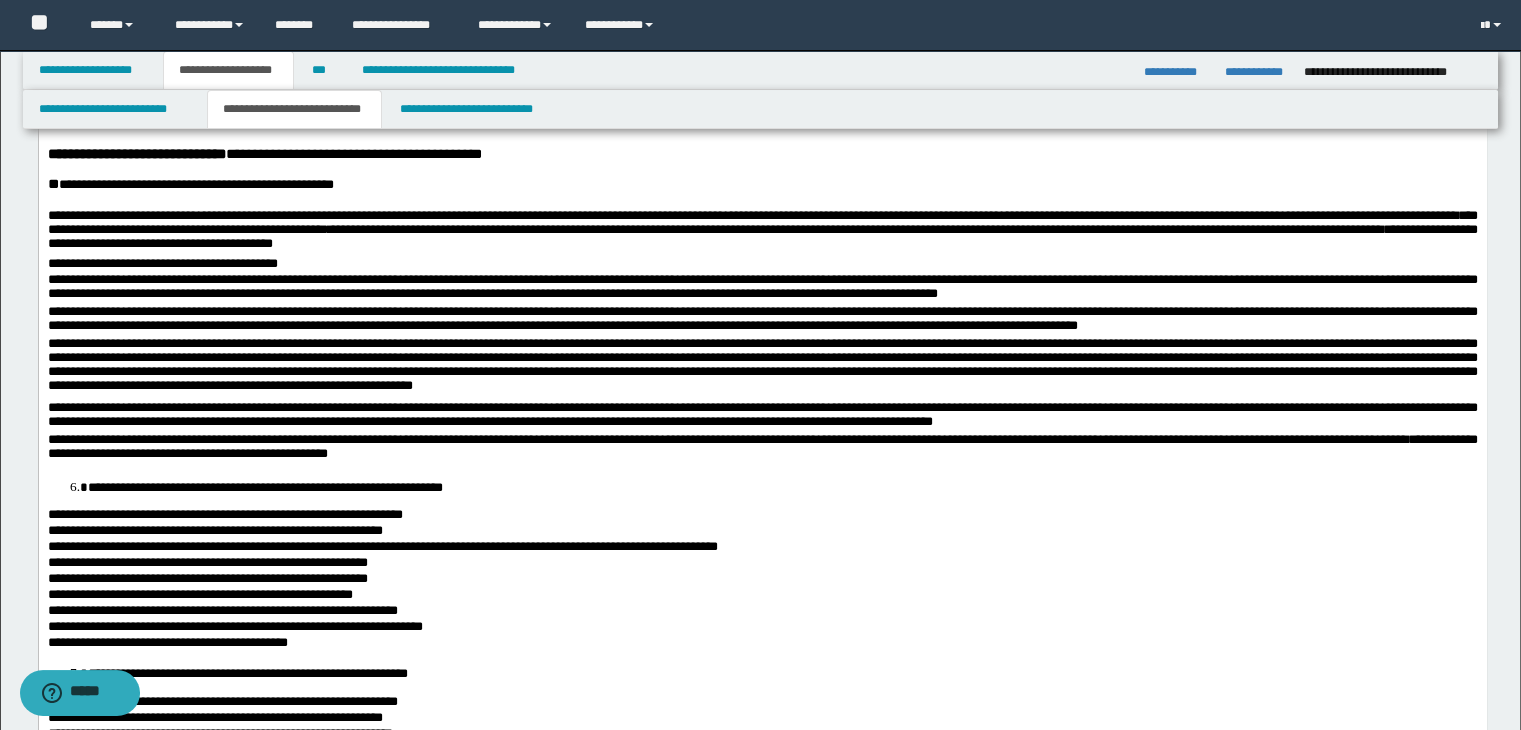 click on "**********" at bounding box center (782, 487) 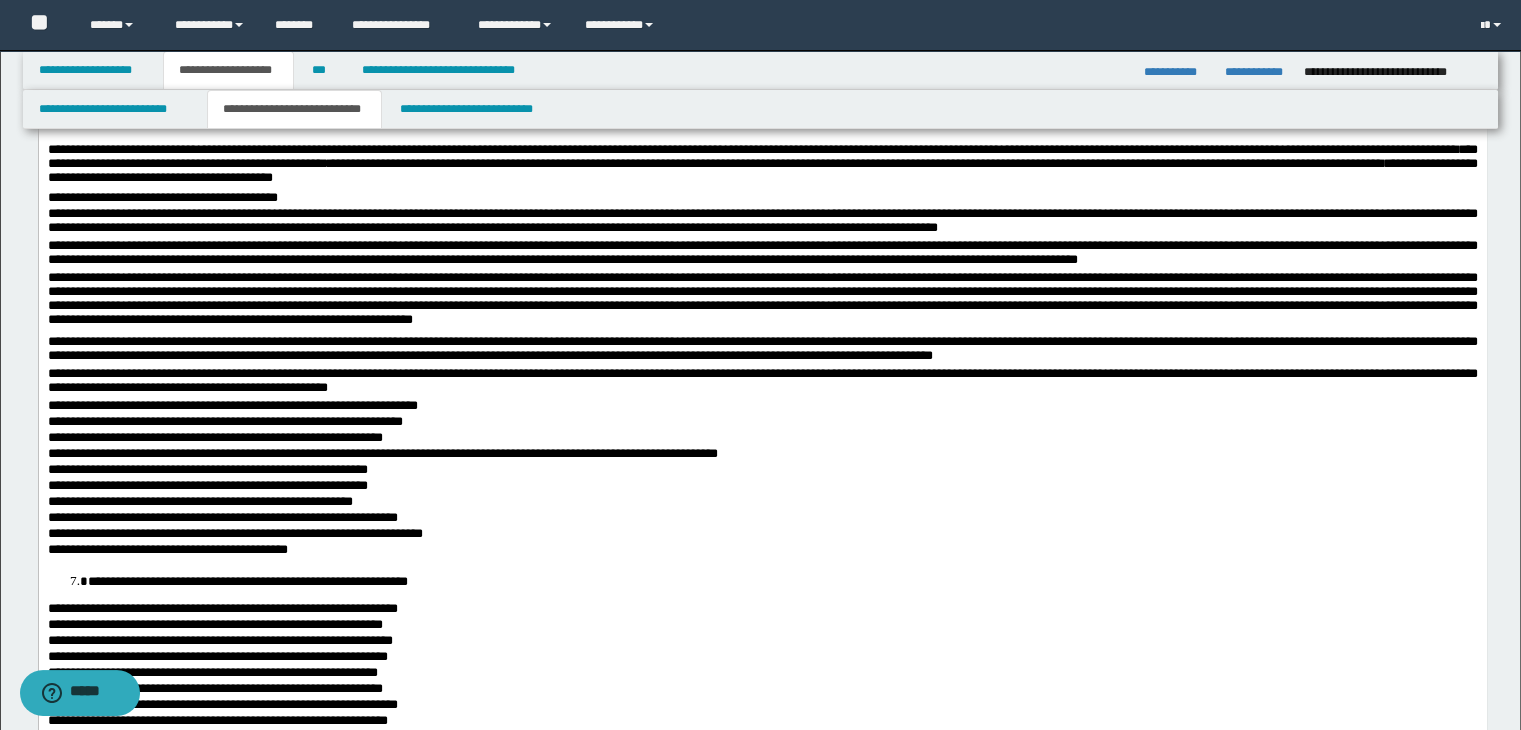 scroll, scrollTop: 1400, scrollLeft: 0, axis: vertical 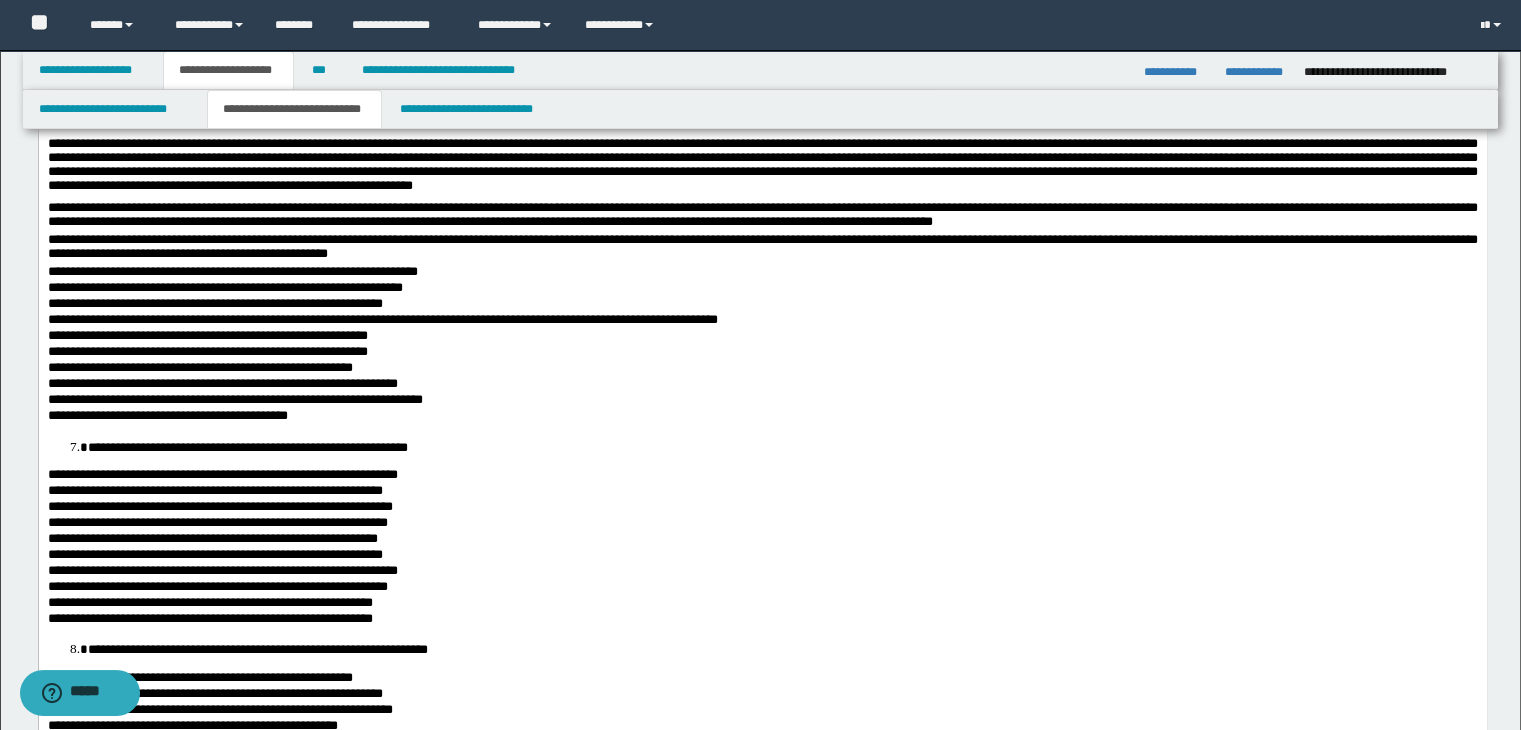 click on "**********" at bounding box center [762, -80] 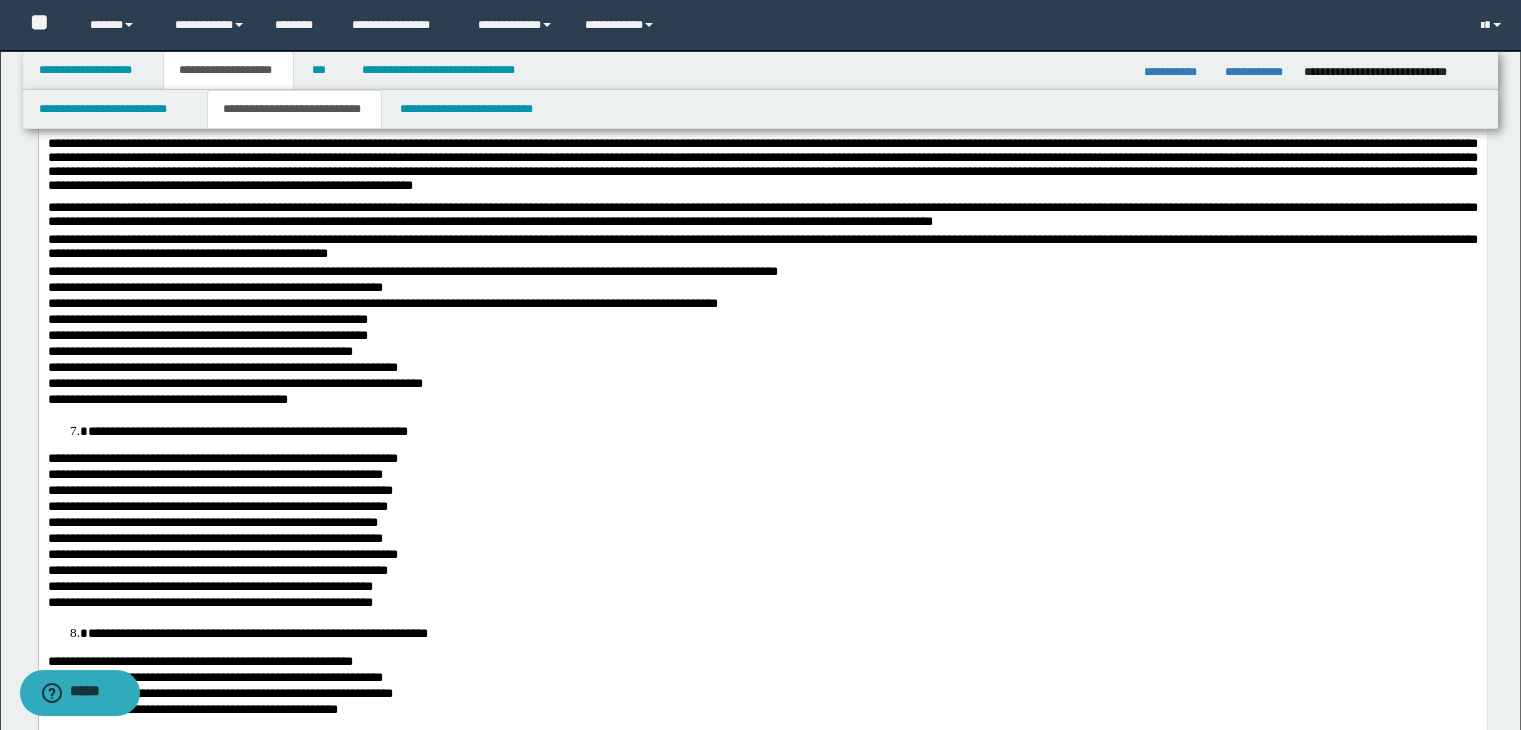 click on "**********" at bounding box center (762, 289) 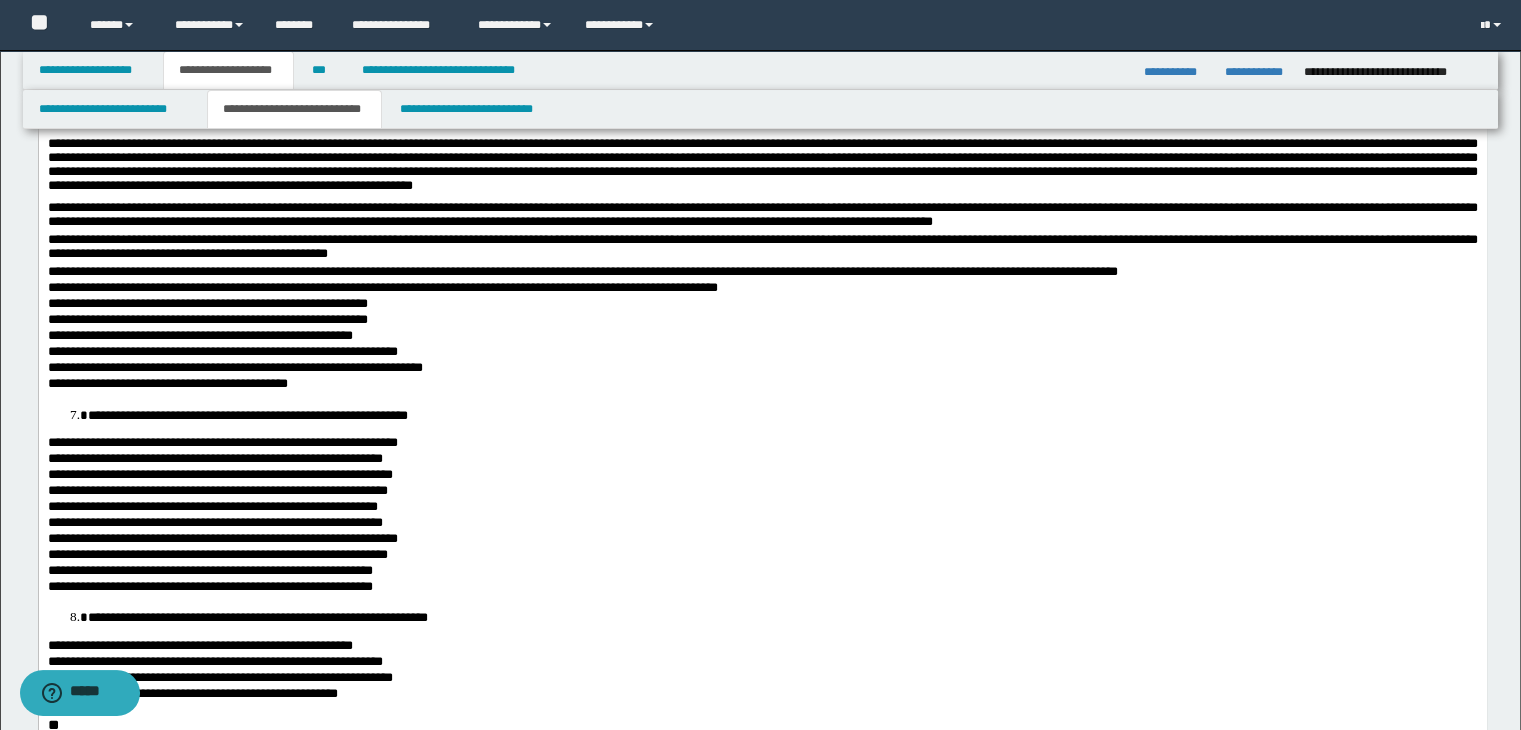 click on "**********" at bounding box center [762, 289] 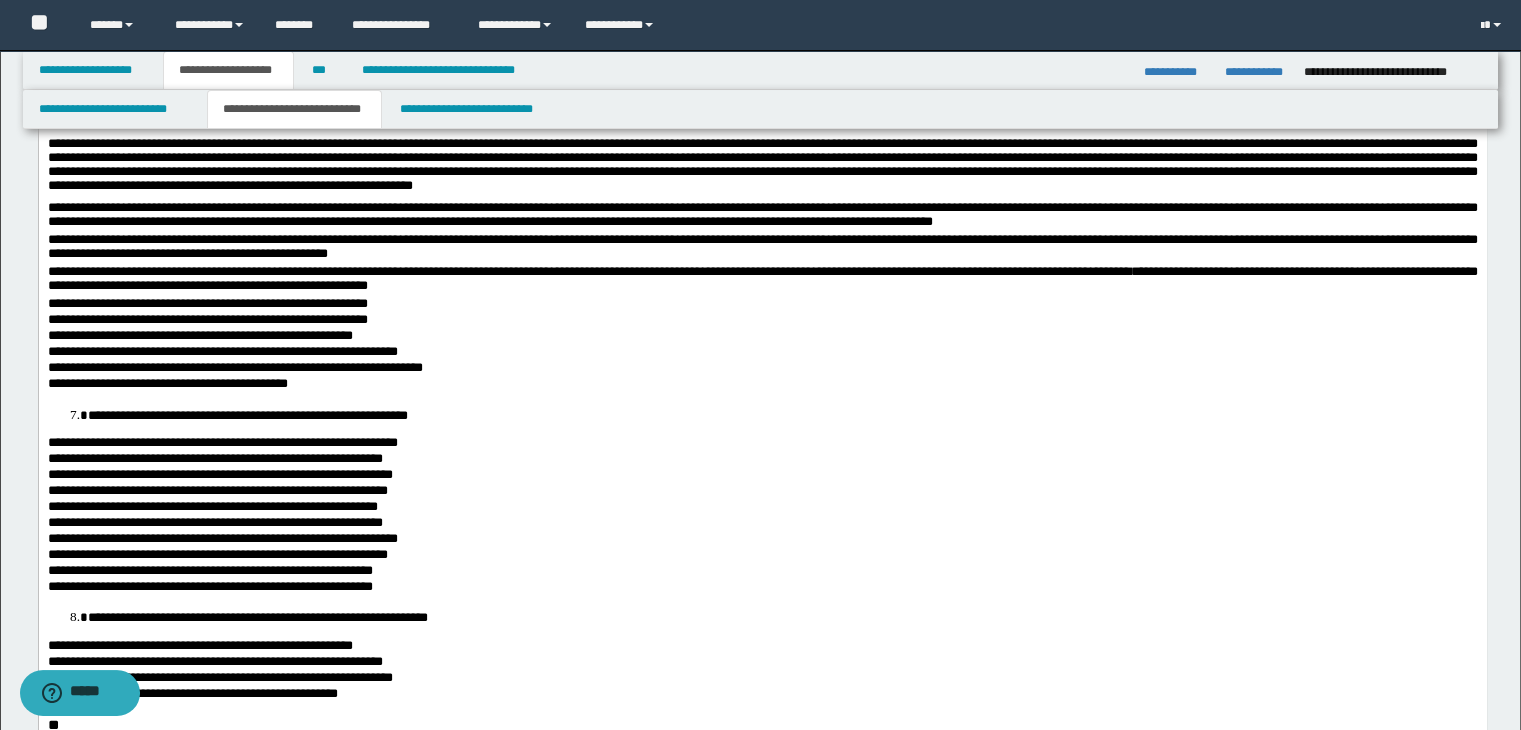 click on "**********" at bounding box center [762, 305] 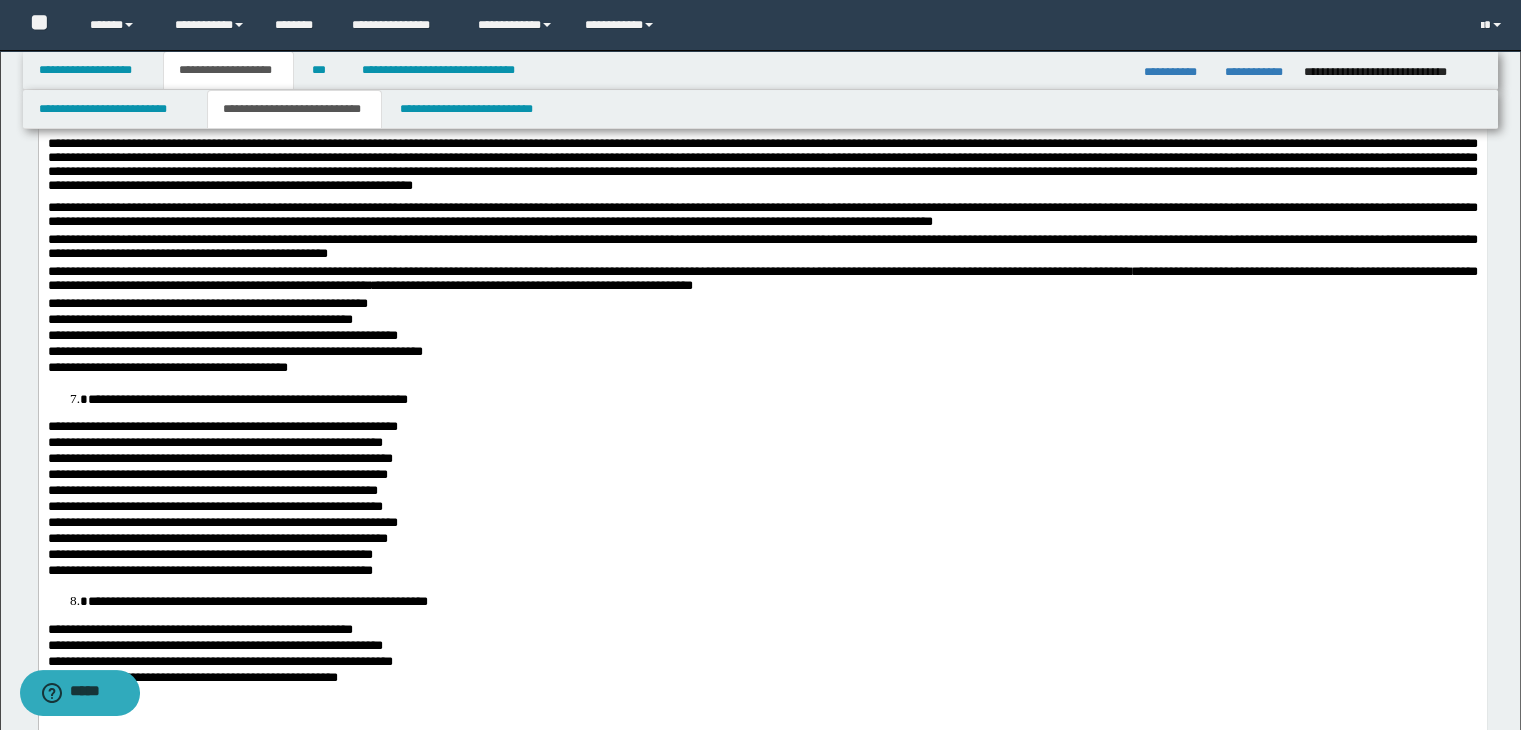 click on "**********" at bounding box center (762, 305) 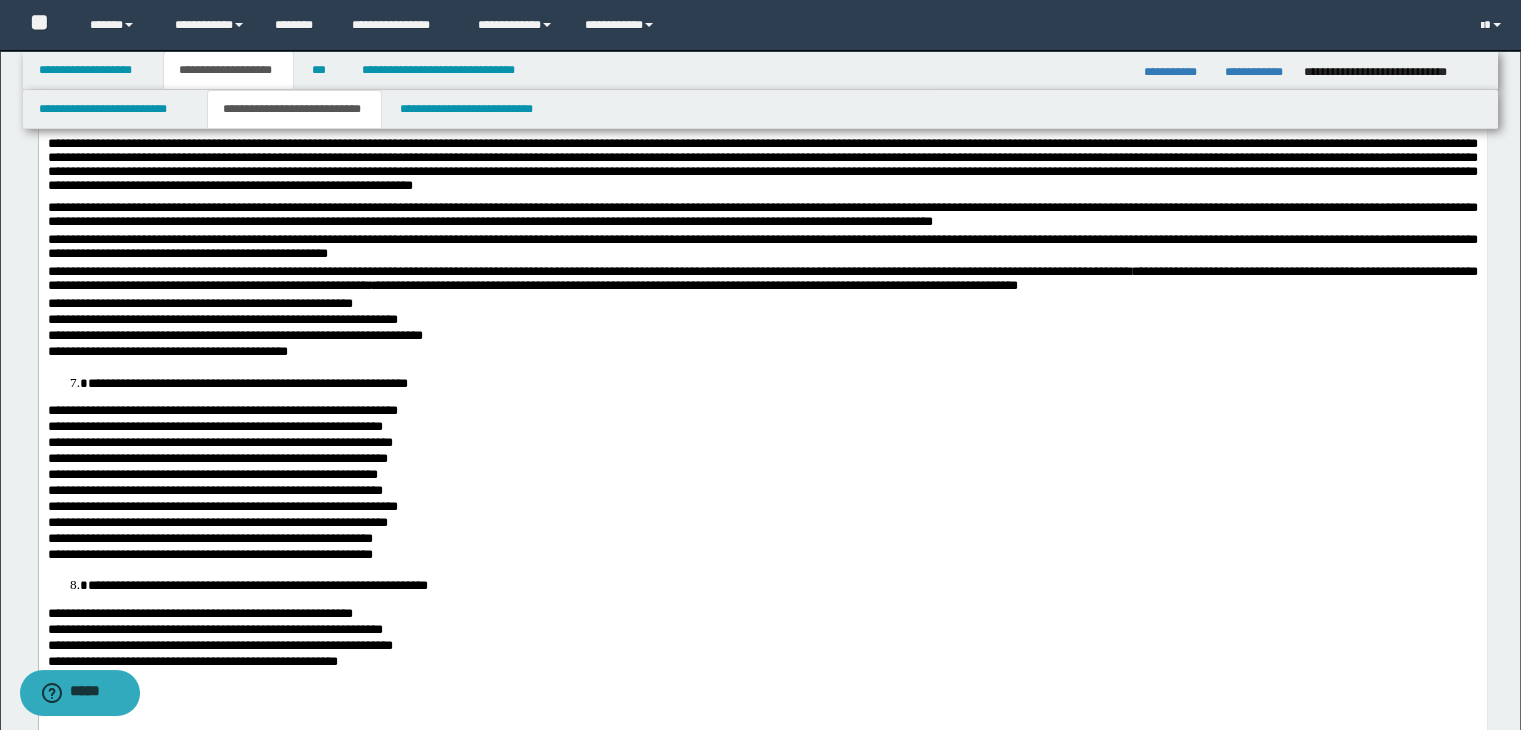 click on "**********" at bounding box center [762, 321] 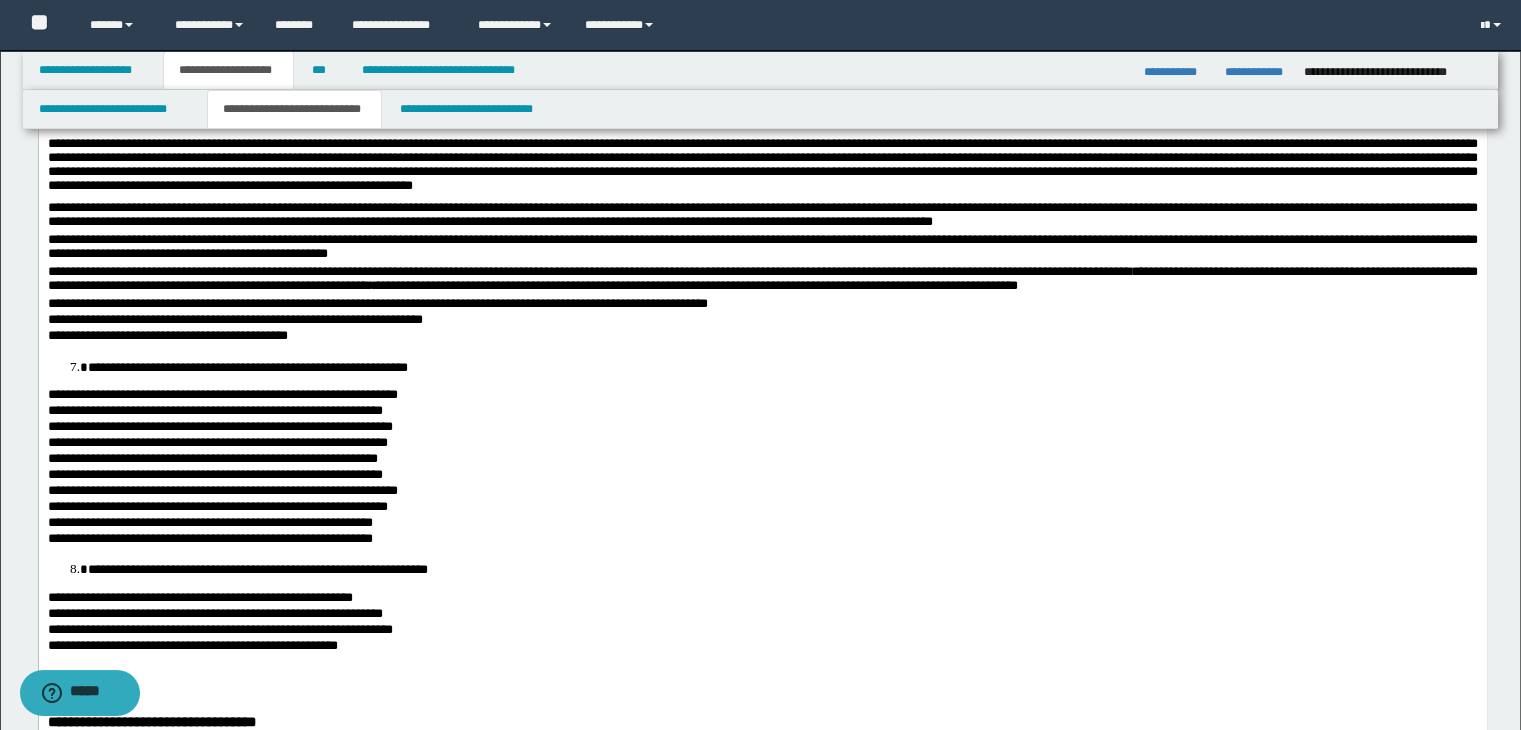click on "**********" at bounding box center (762, 305) 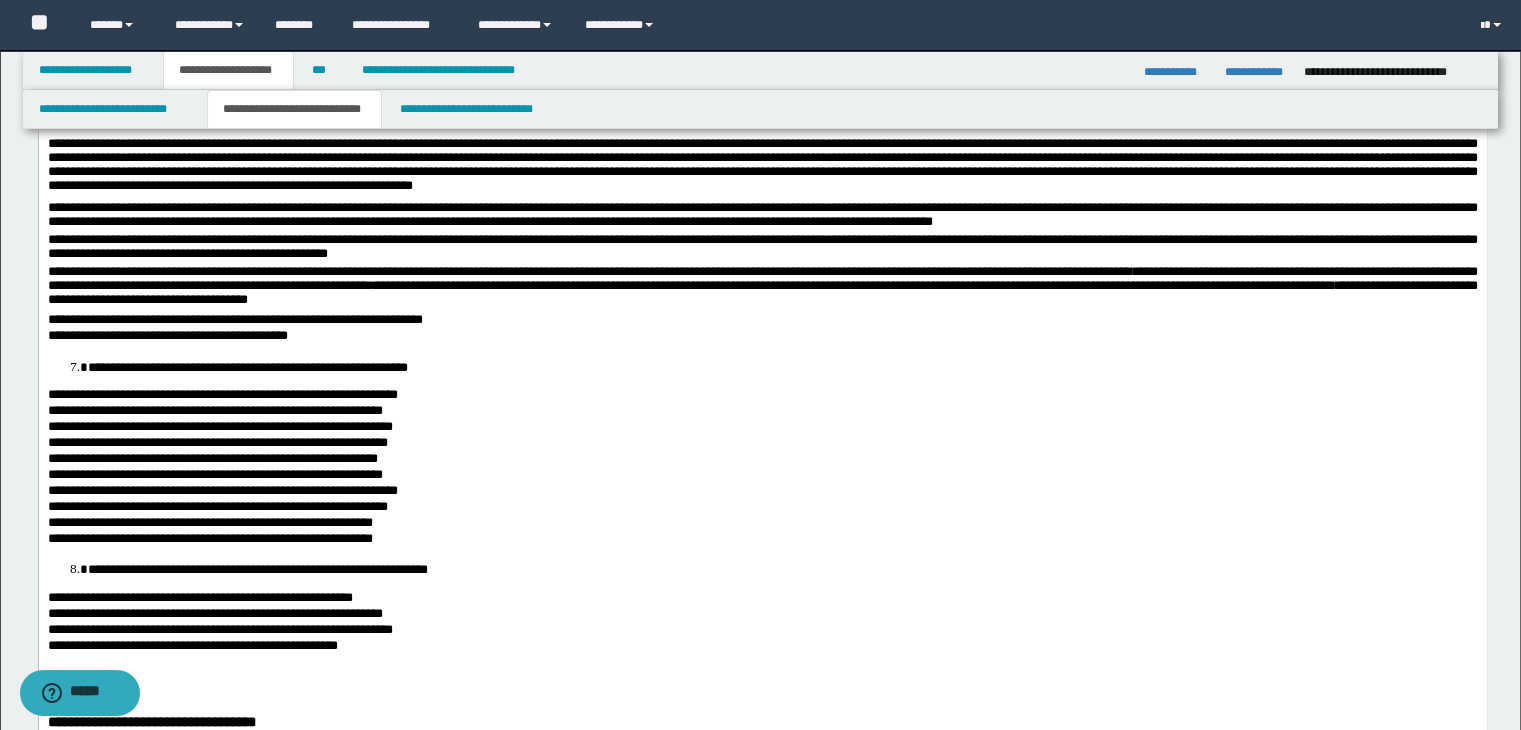click on "**********" at bounding box center (762, 321) 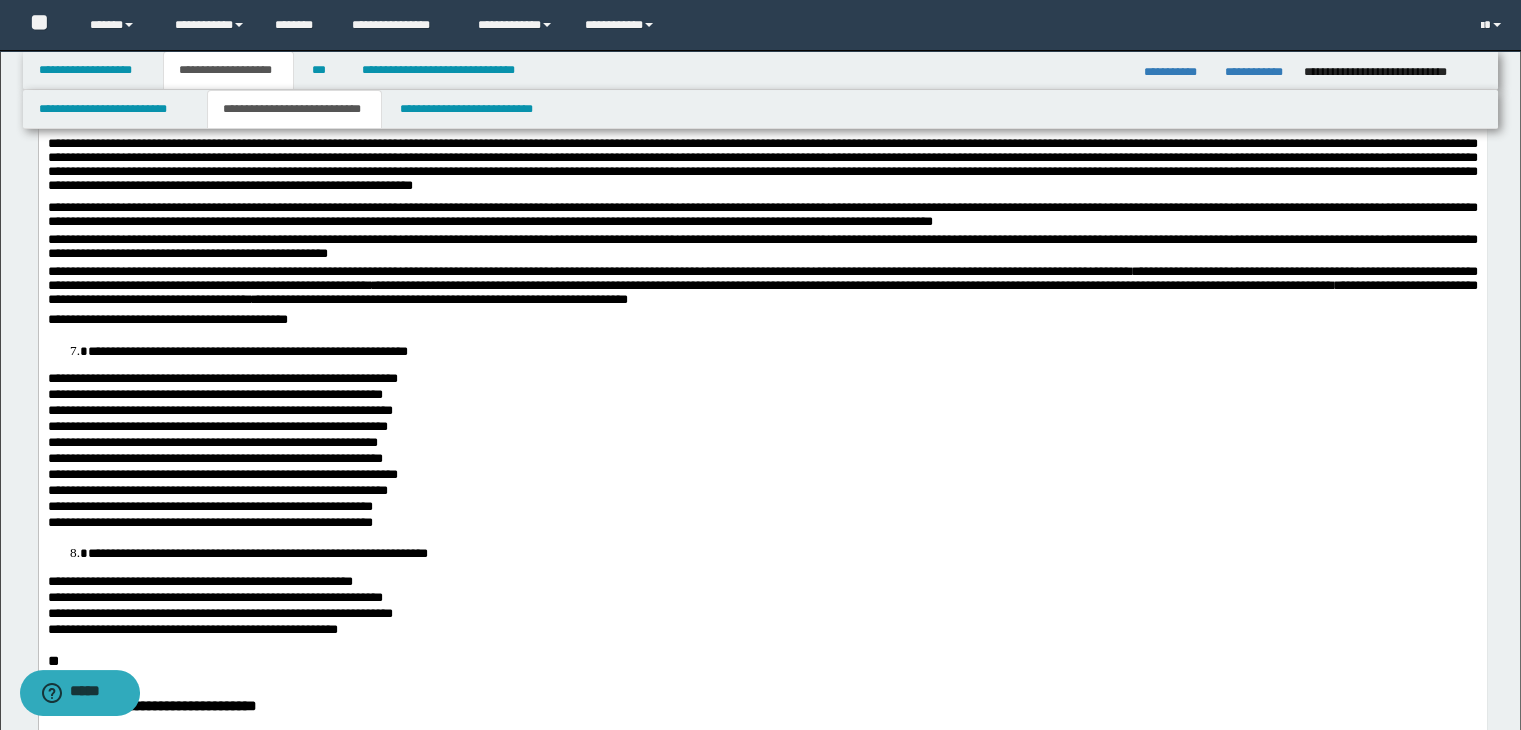 click on "**********" at bounding box center [762, 321] 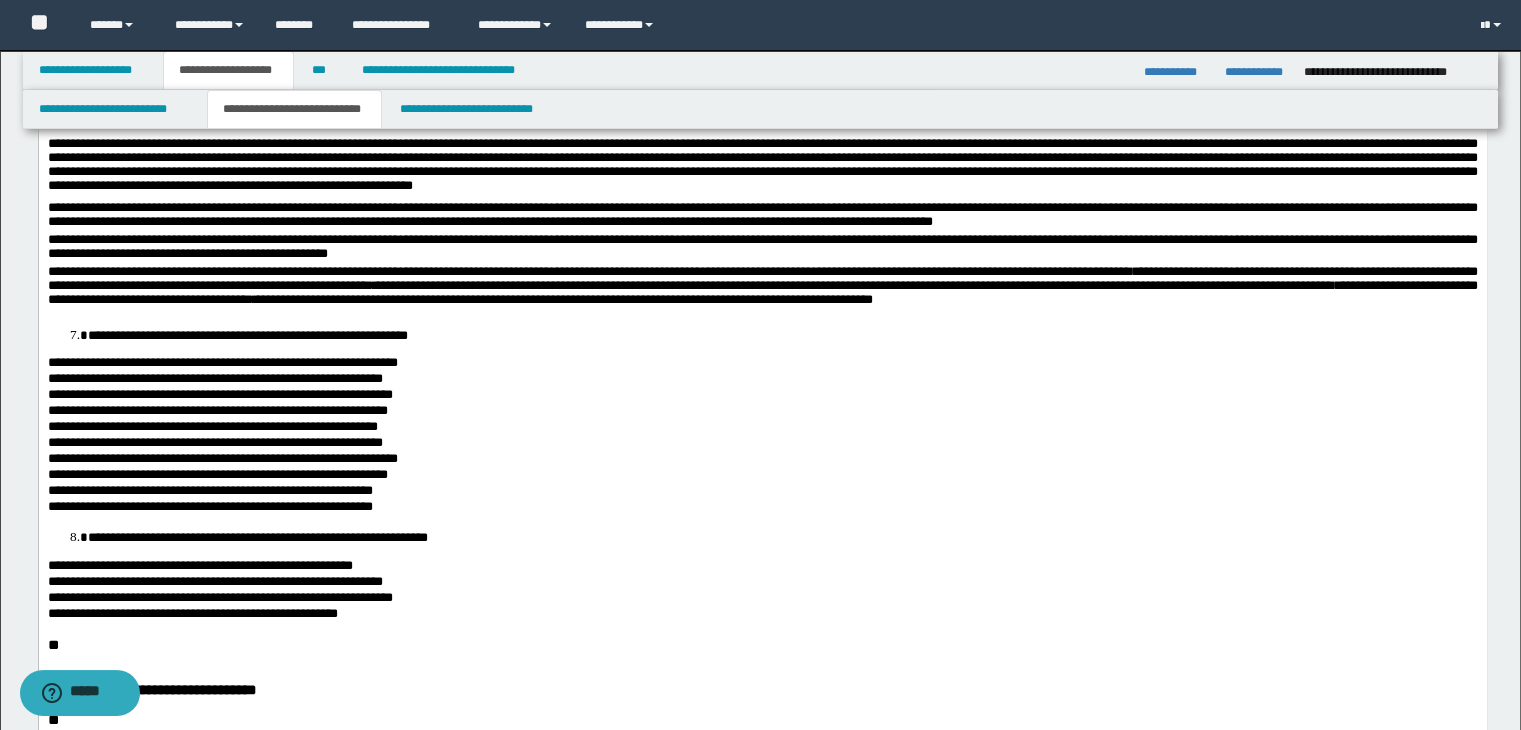click on "**********" at bounding box center (782, 335) 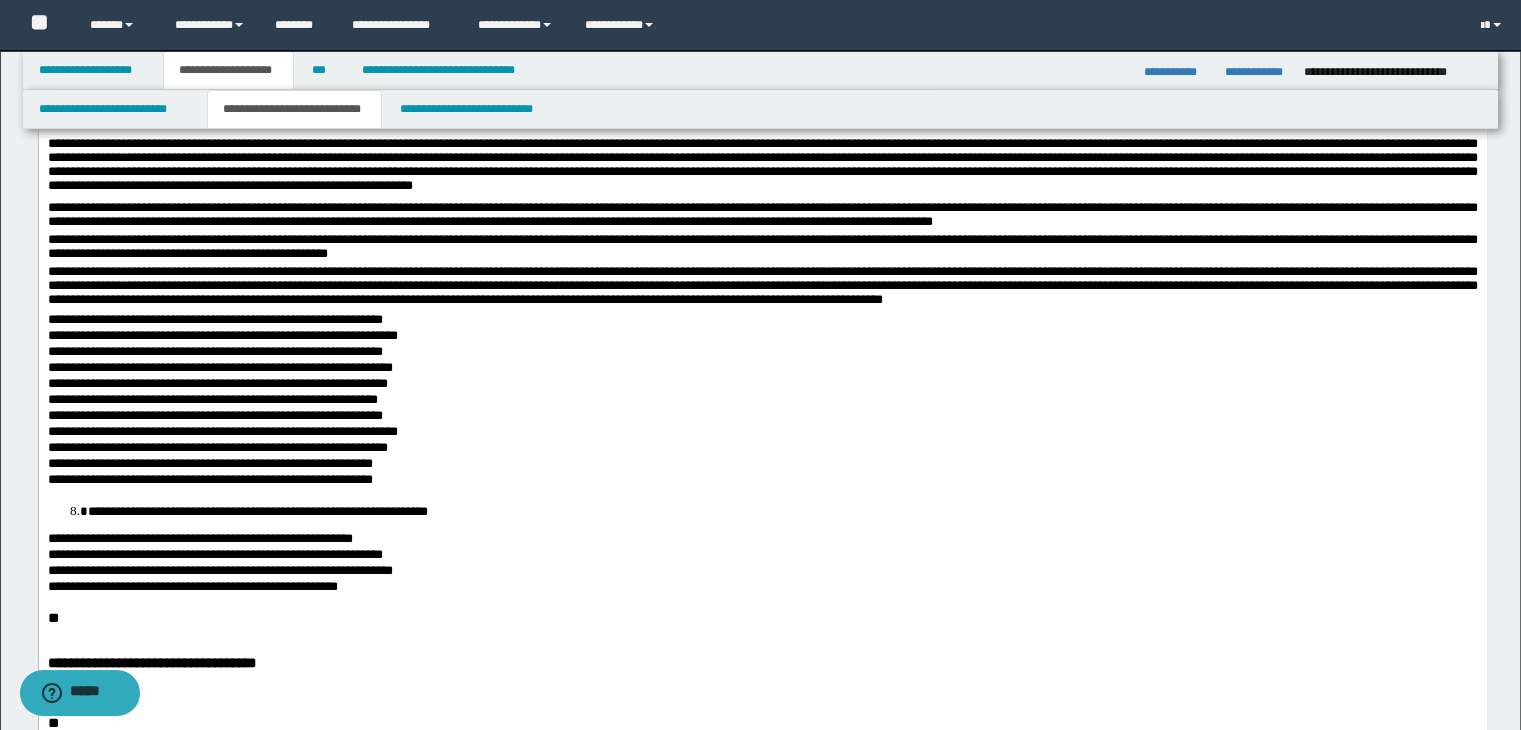 click on "**********" at bounding box center [762, 337] 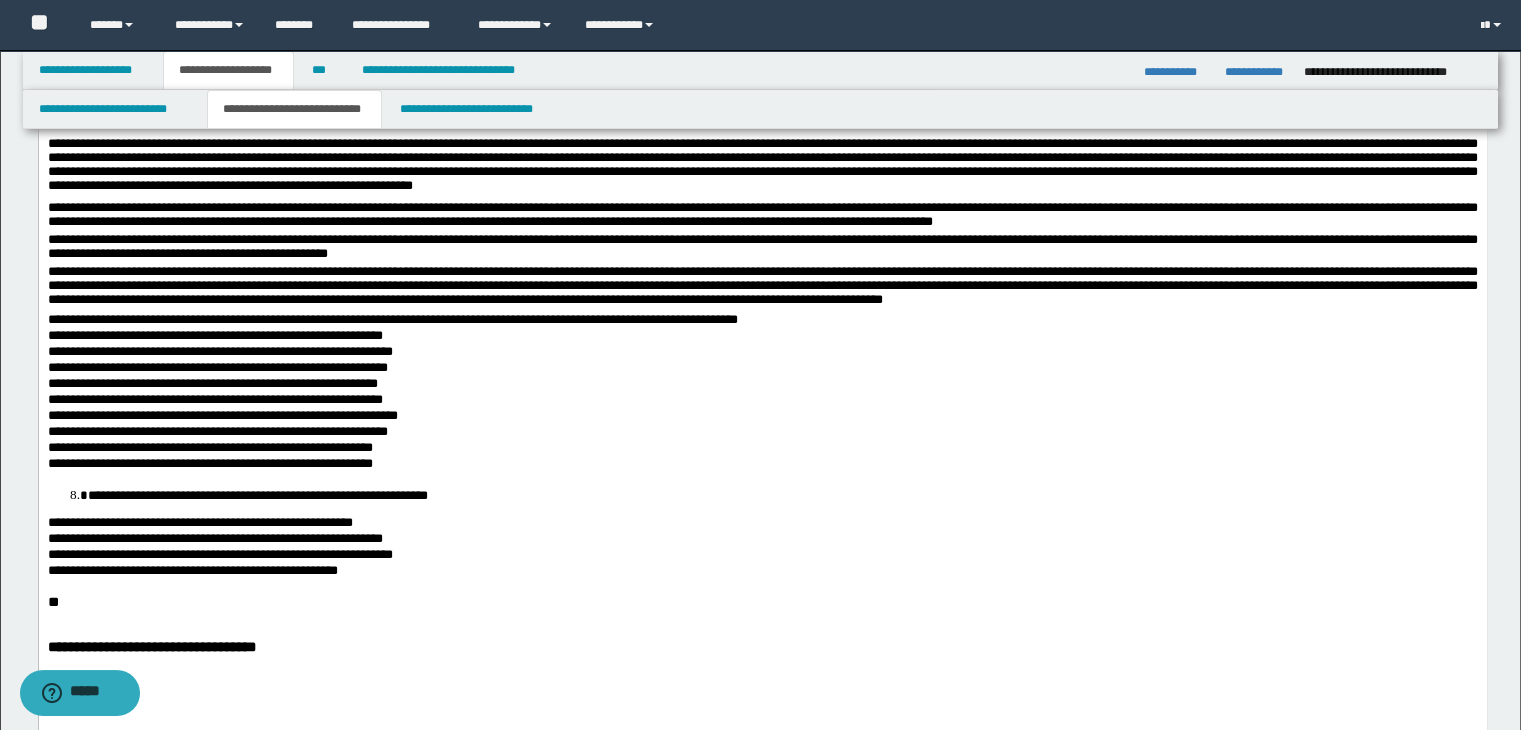 click on "**********" at bounding box center (762, 337) 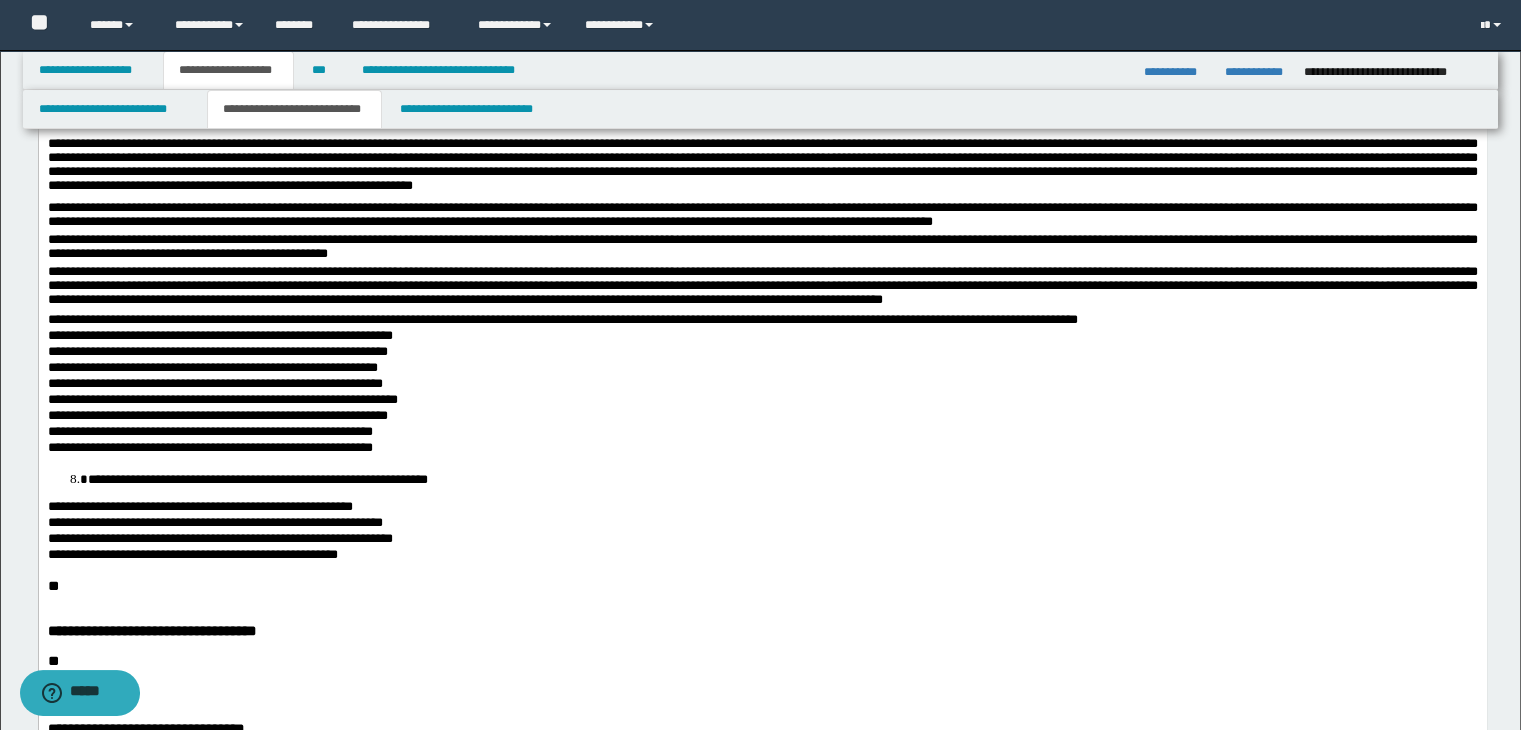 click on "**********" at bounding box center [762, 337] 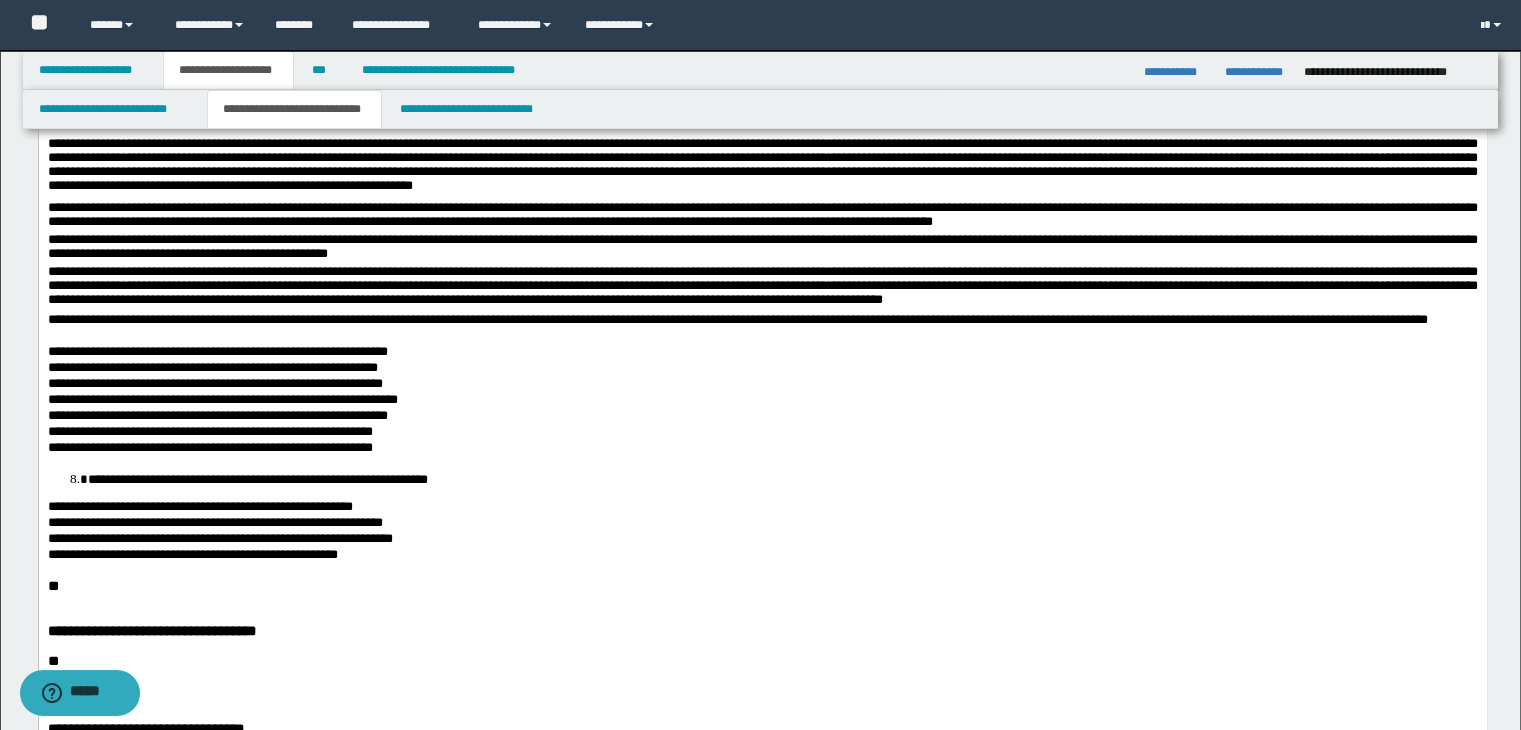 click on "**********" at bounding box center (762, 353) 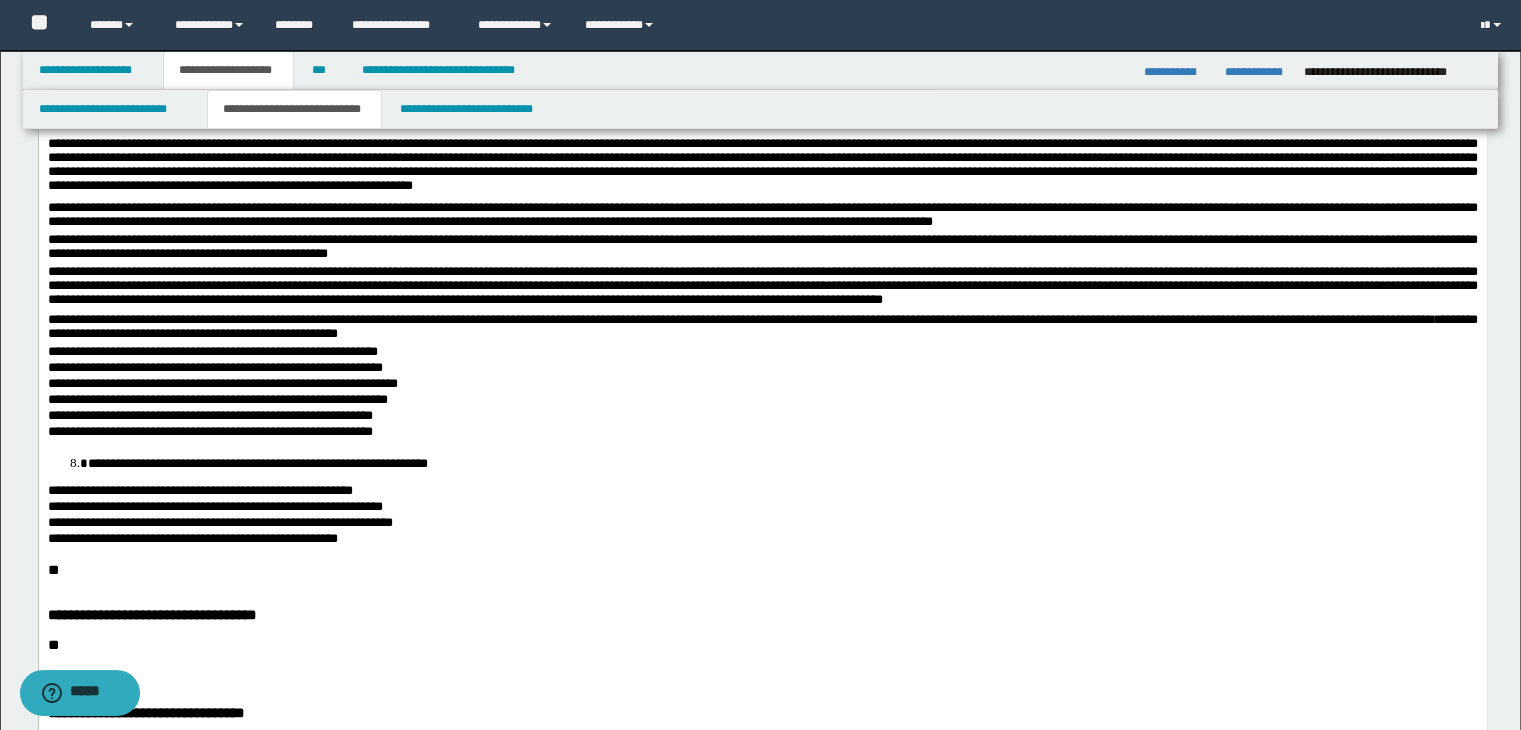 click on "**********" at bounding box center (762, 353) 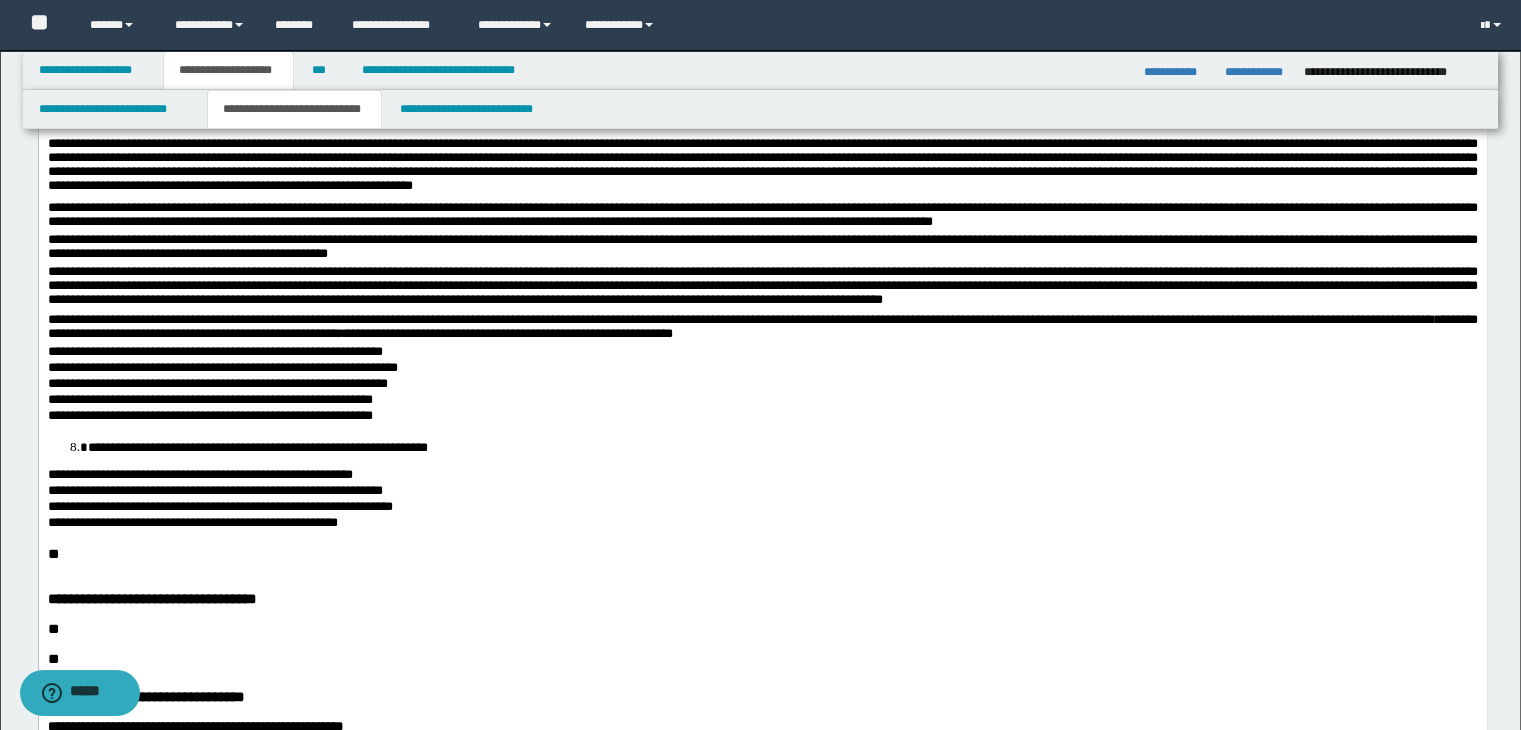 click on "**********" at bounding box center [762, 353] 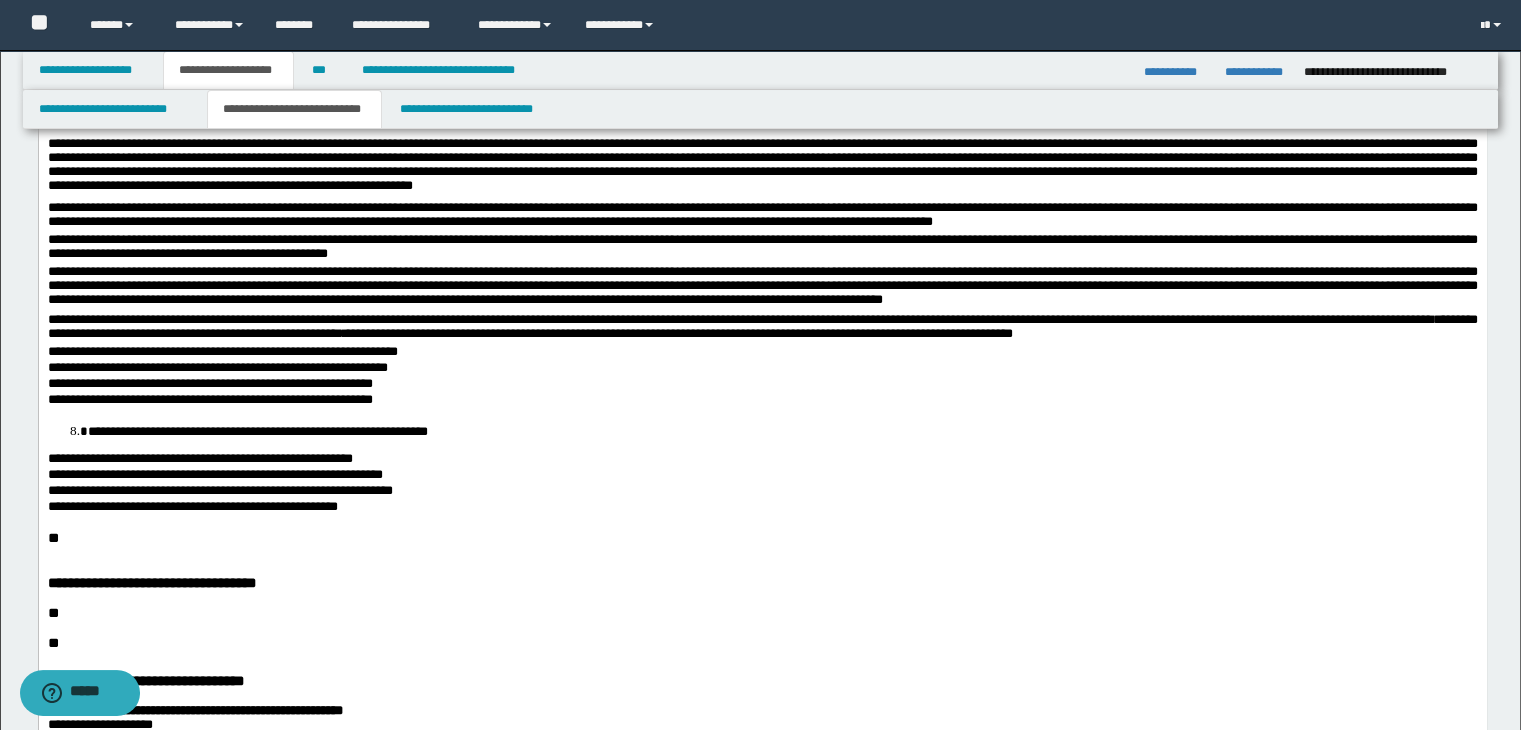 click on "**********" at bounding box center [762, 353] 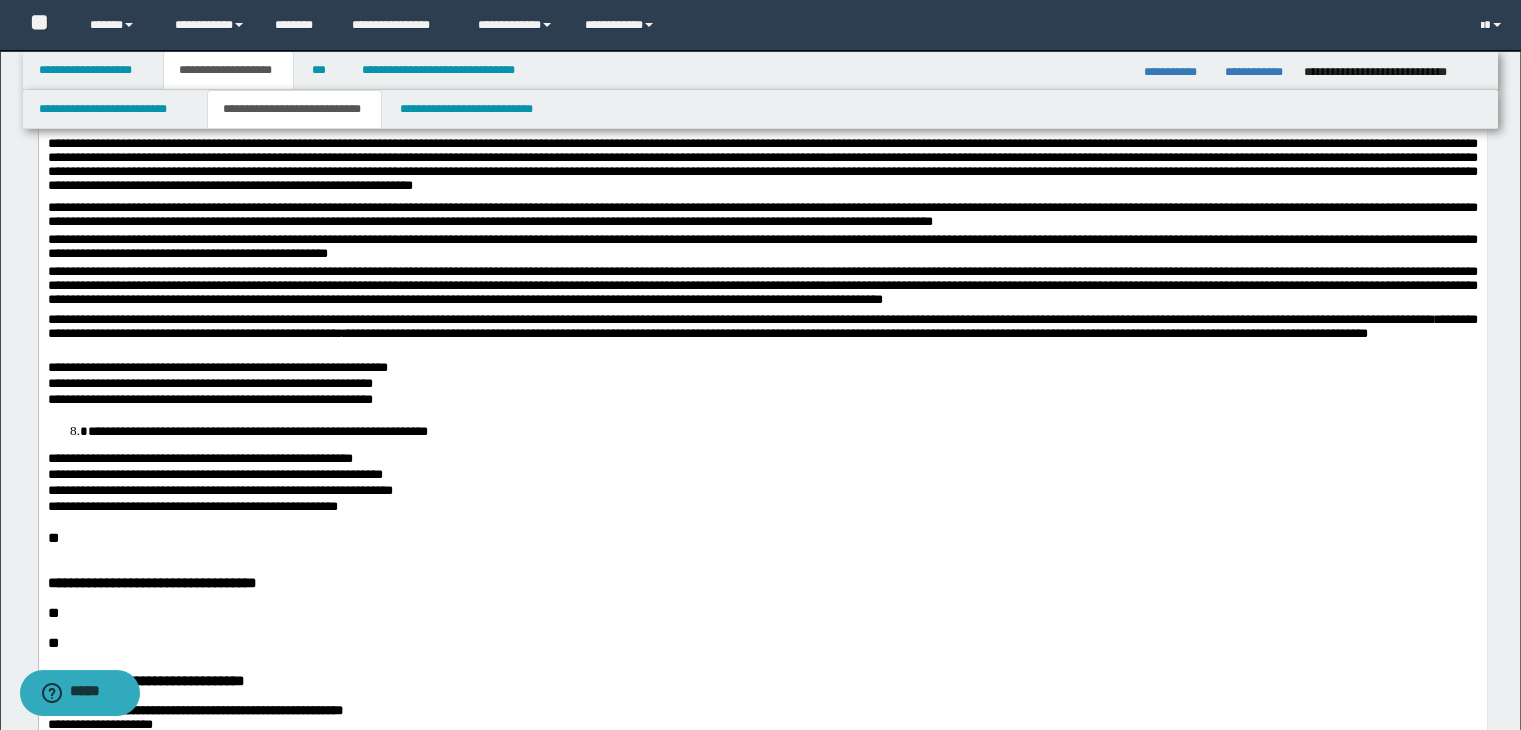 click on "**********" at bounding box center (762, 369) 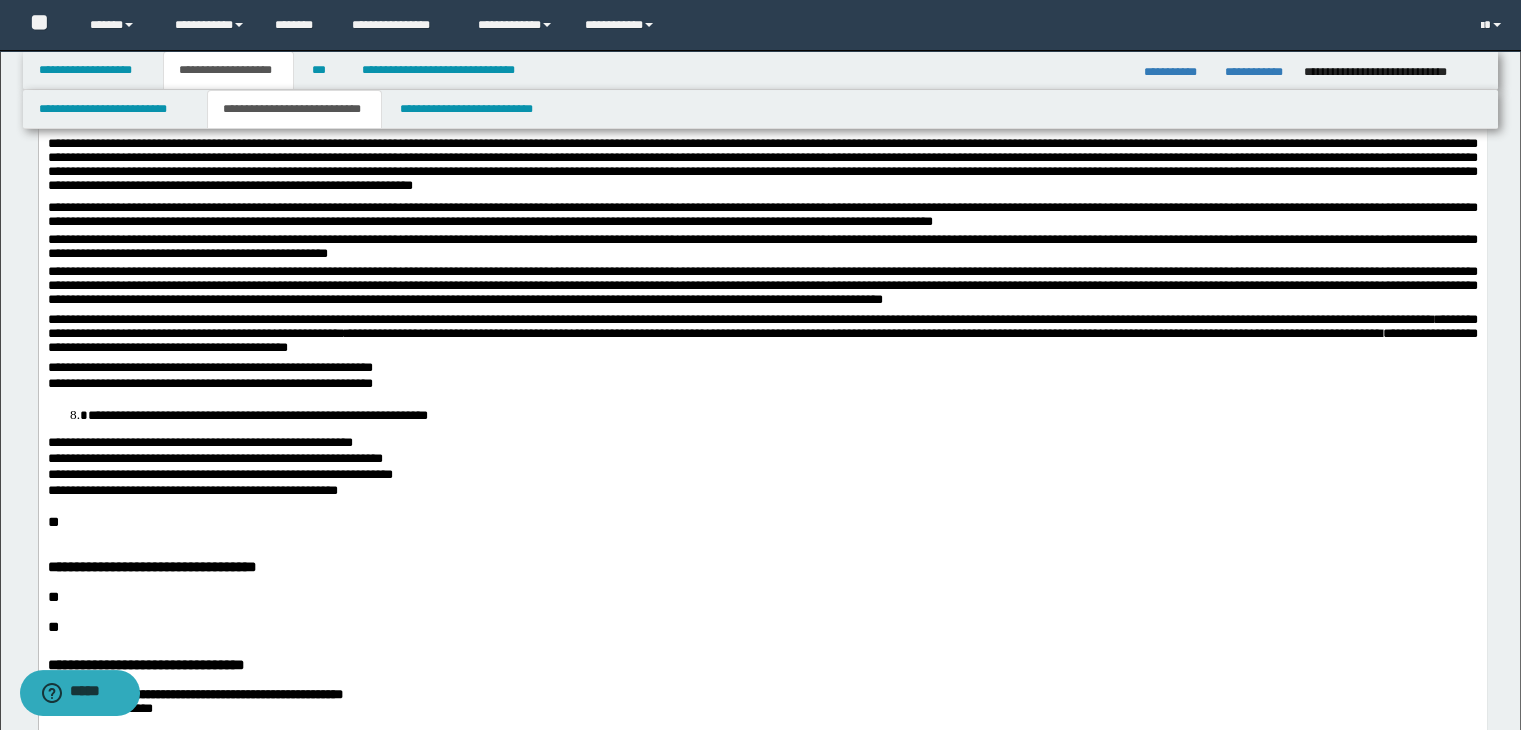 click on "**********" at bounding box center [762, 369] 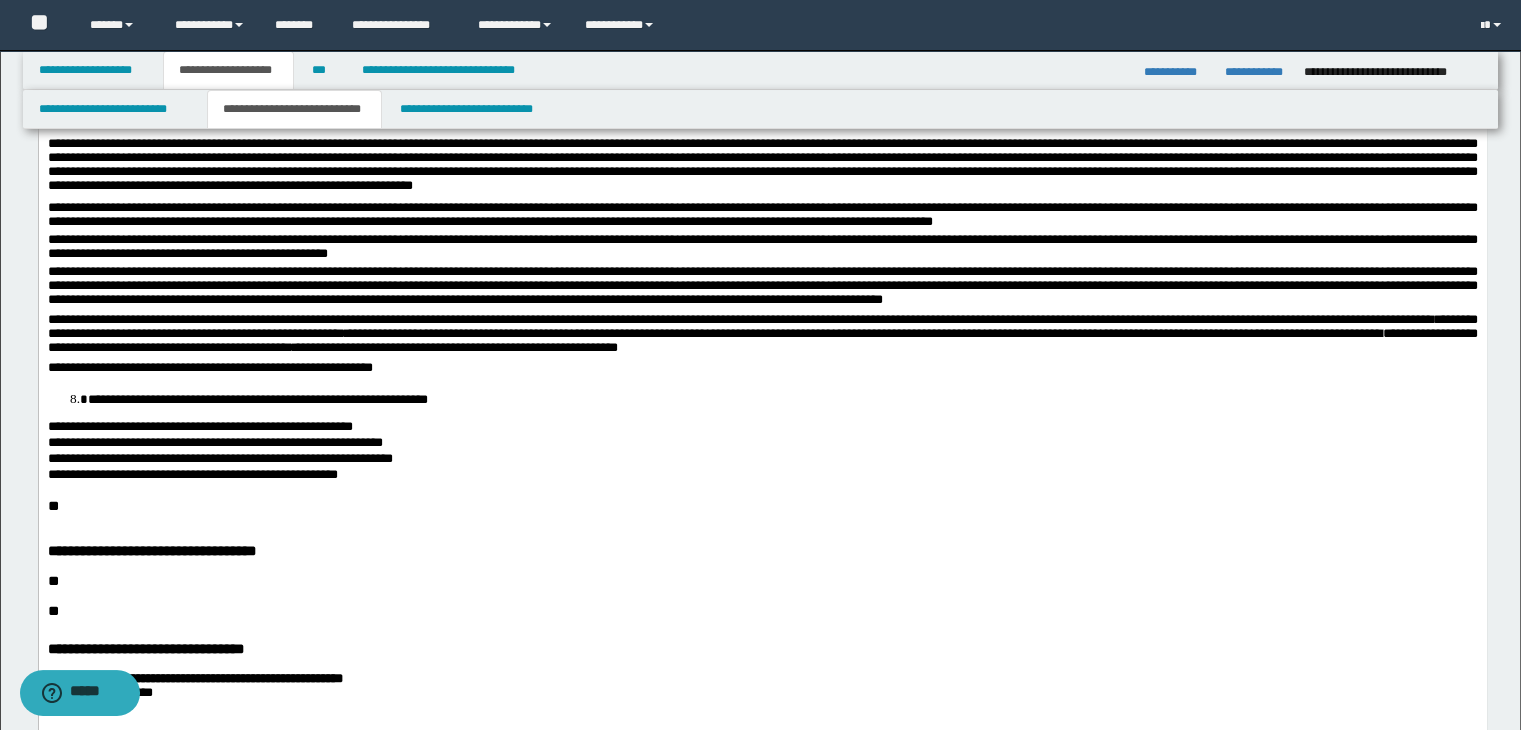 click on "**********" at bounding box center [762, 369] 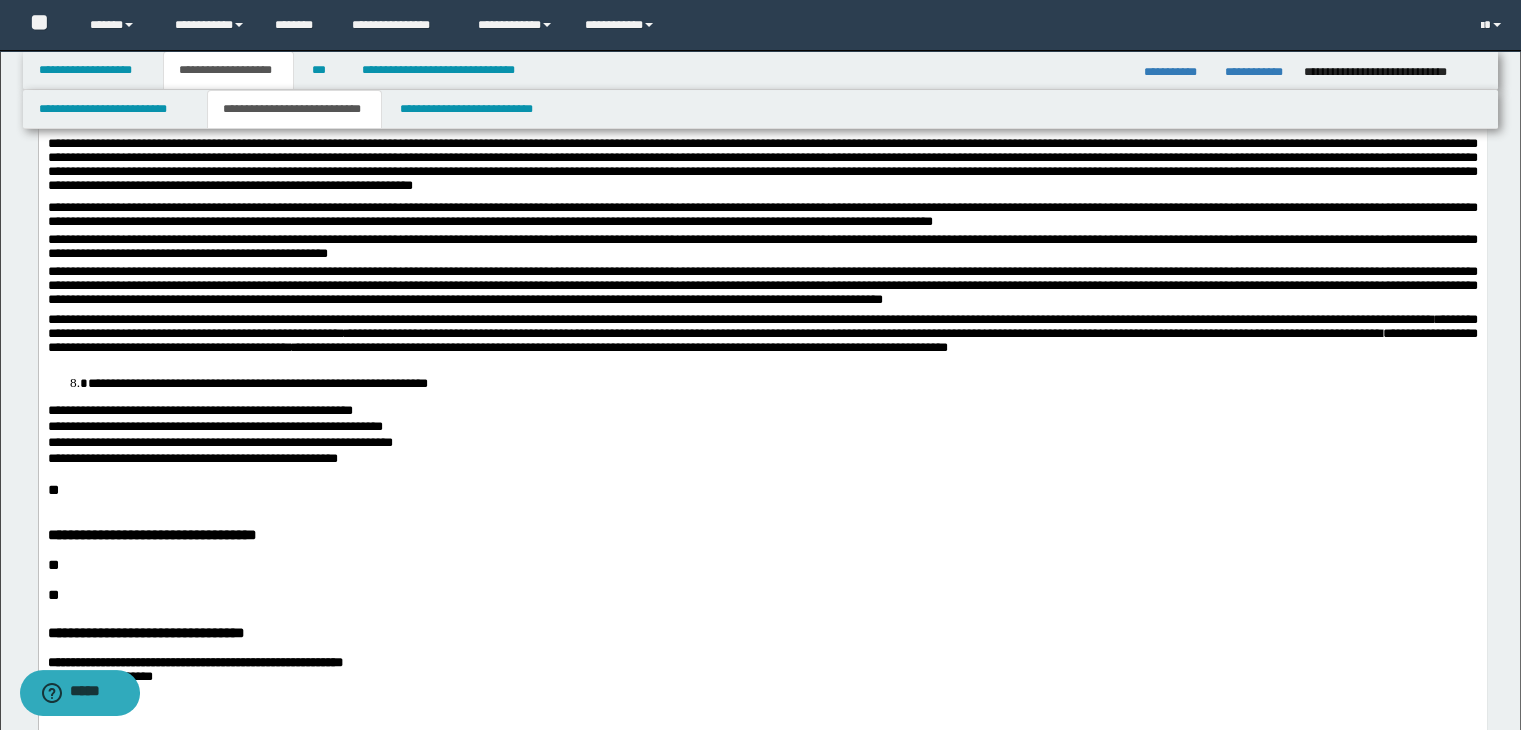 click on "**********" at bounding box center (782, 383) 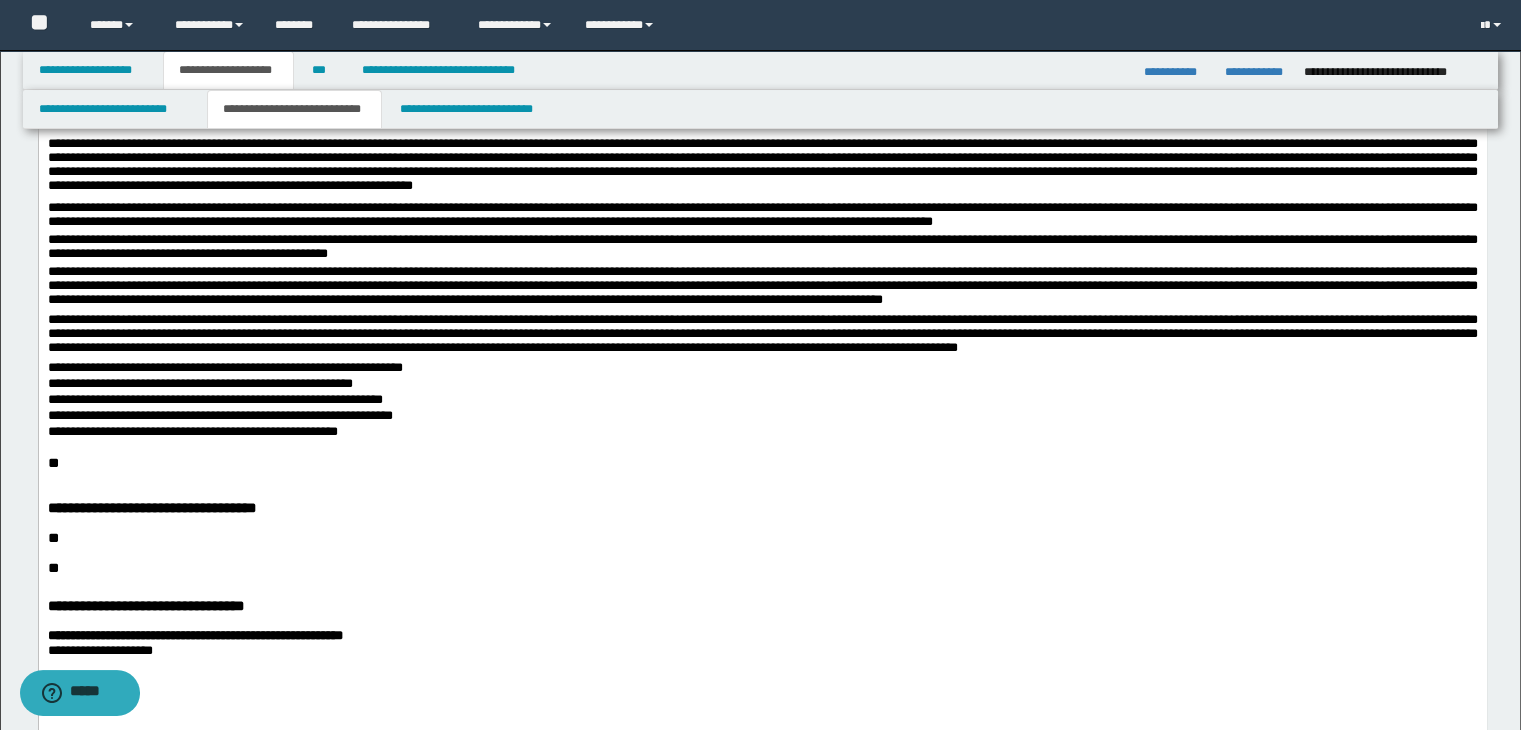 click on "**********" at bounding box center [762, 385] 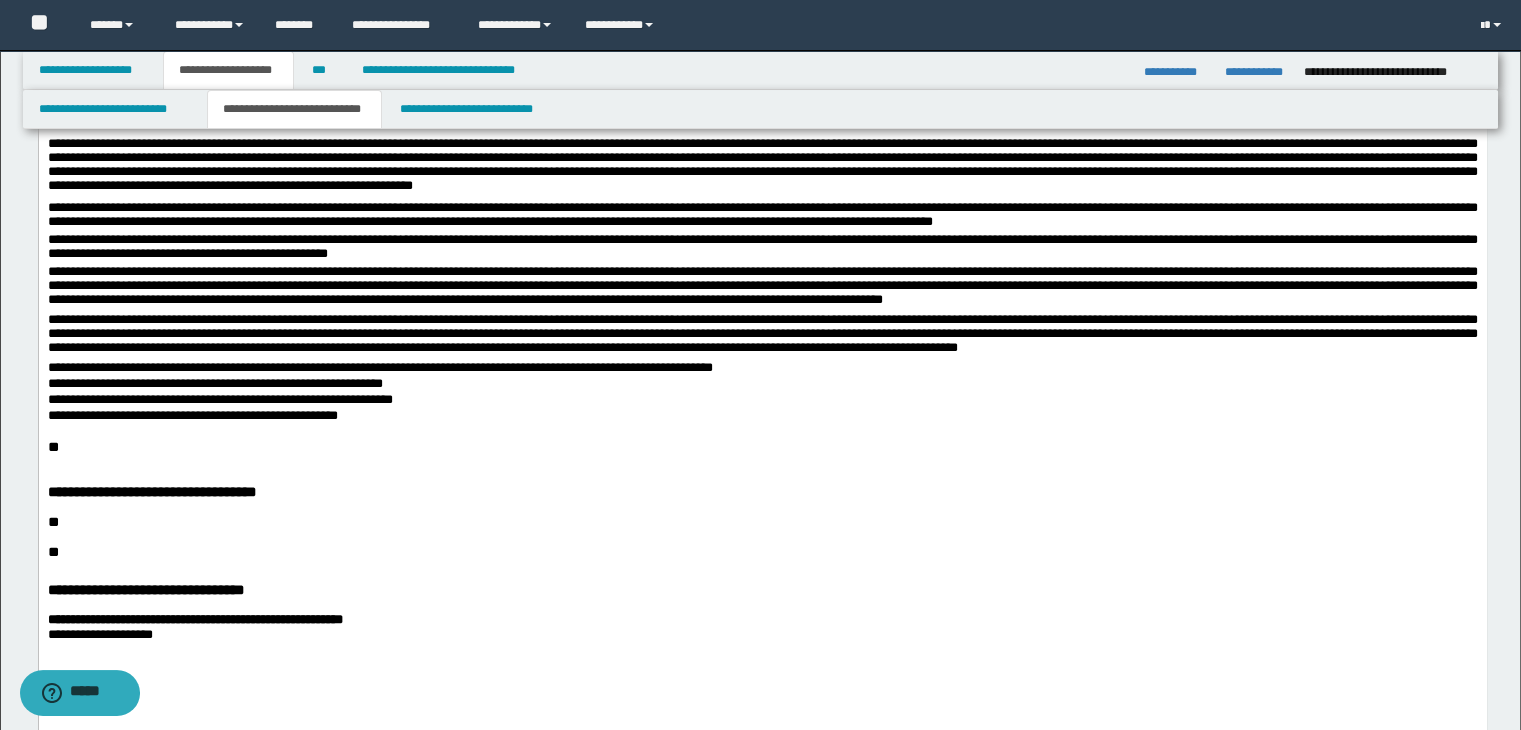 click on "**********" at bounding box center [762, 385] 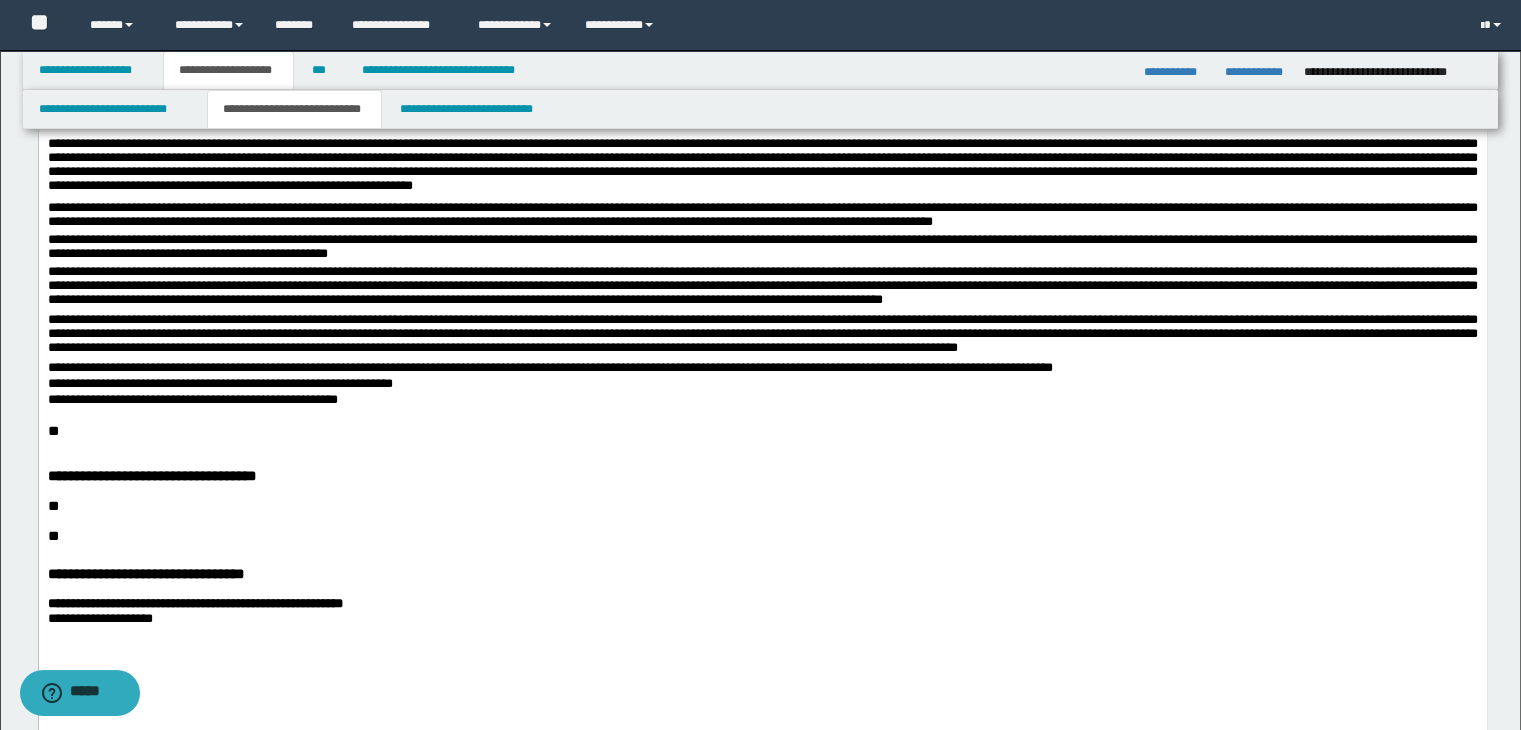 click on "**********" at bounding box center (762, 385) 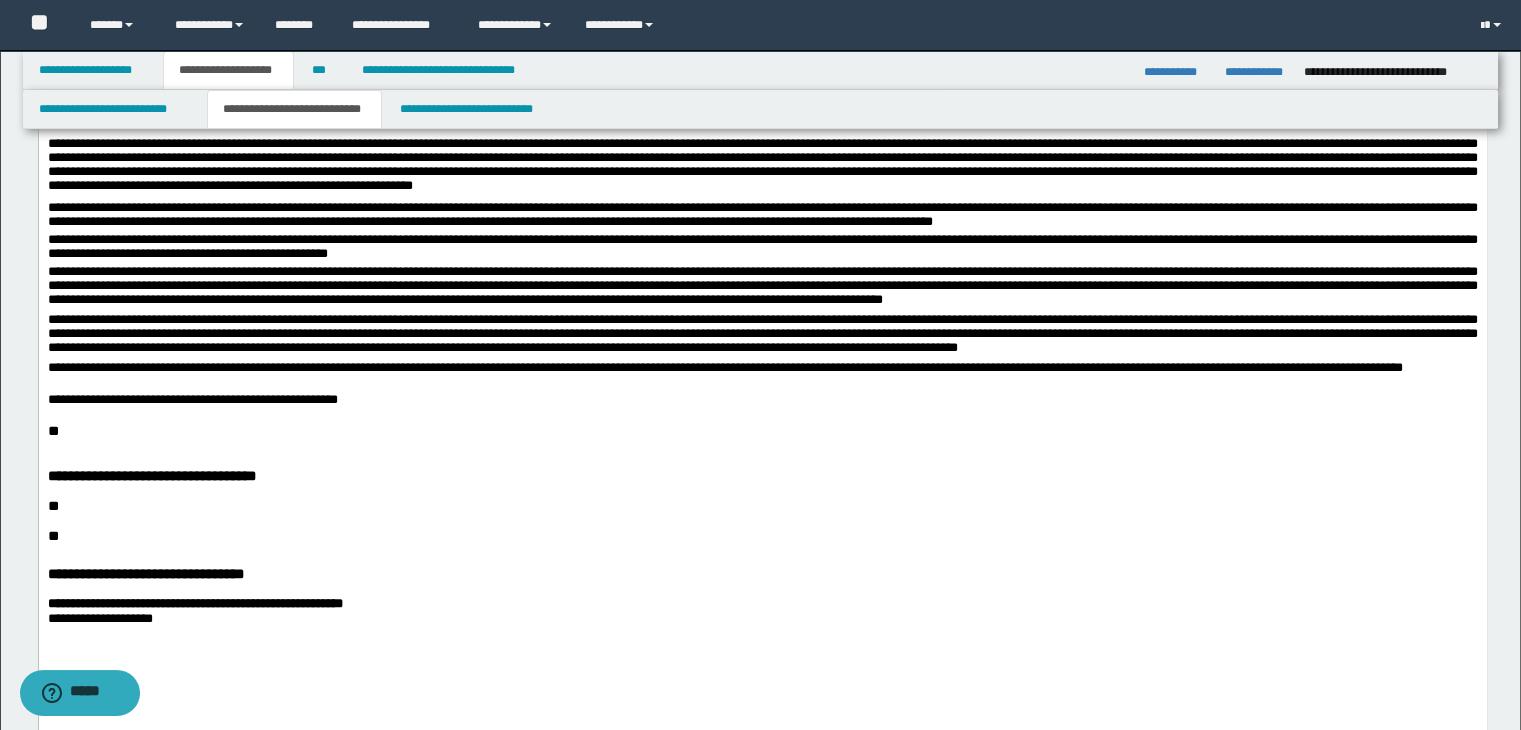click on "**********" at bounding box center [762, 401] 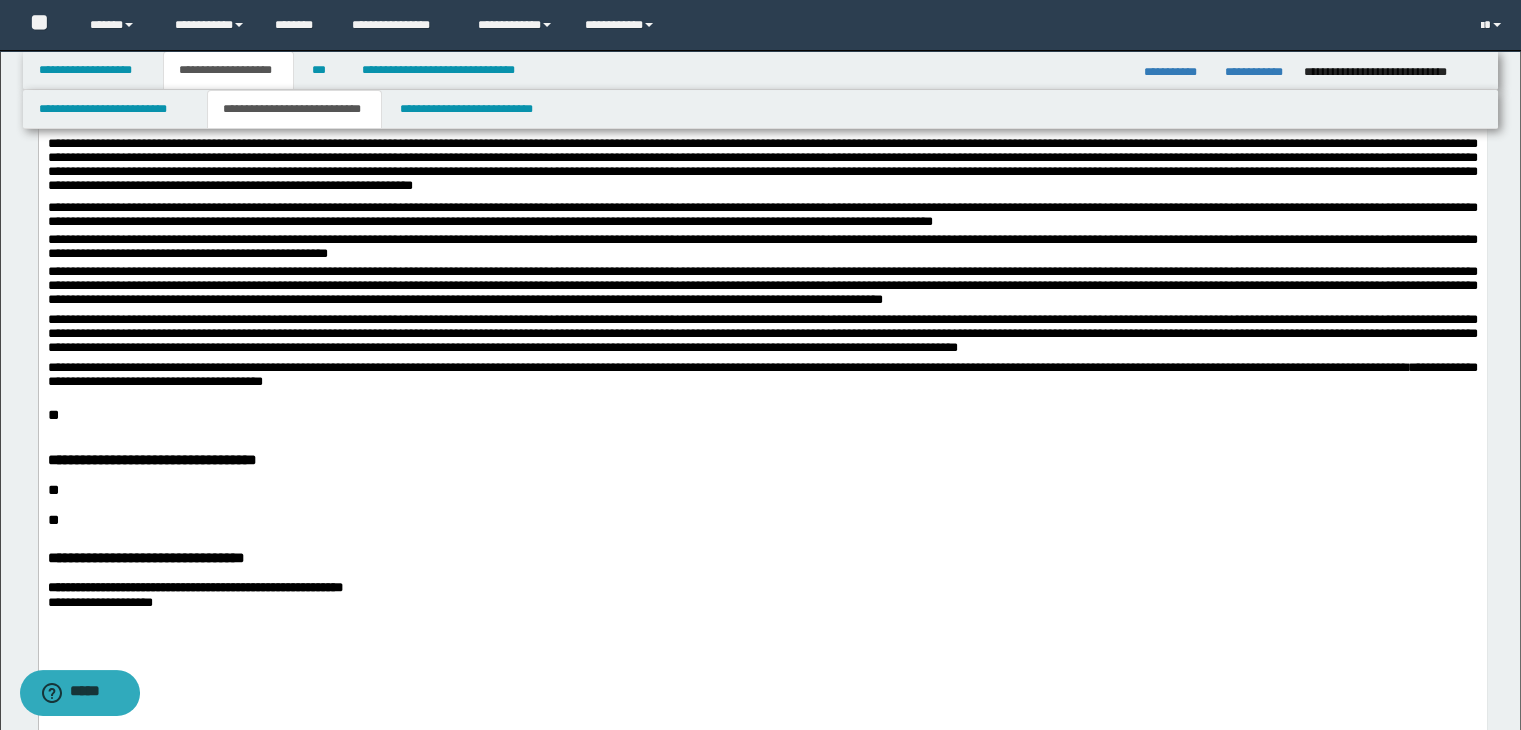 click on "**" at bounding box center [52, 415] 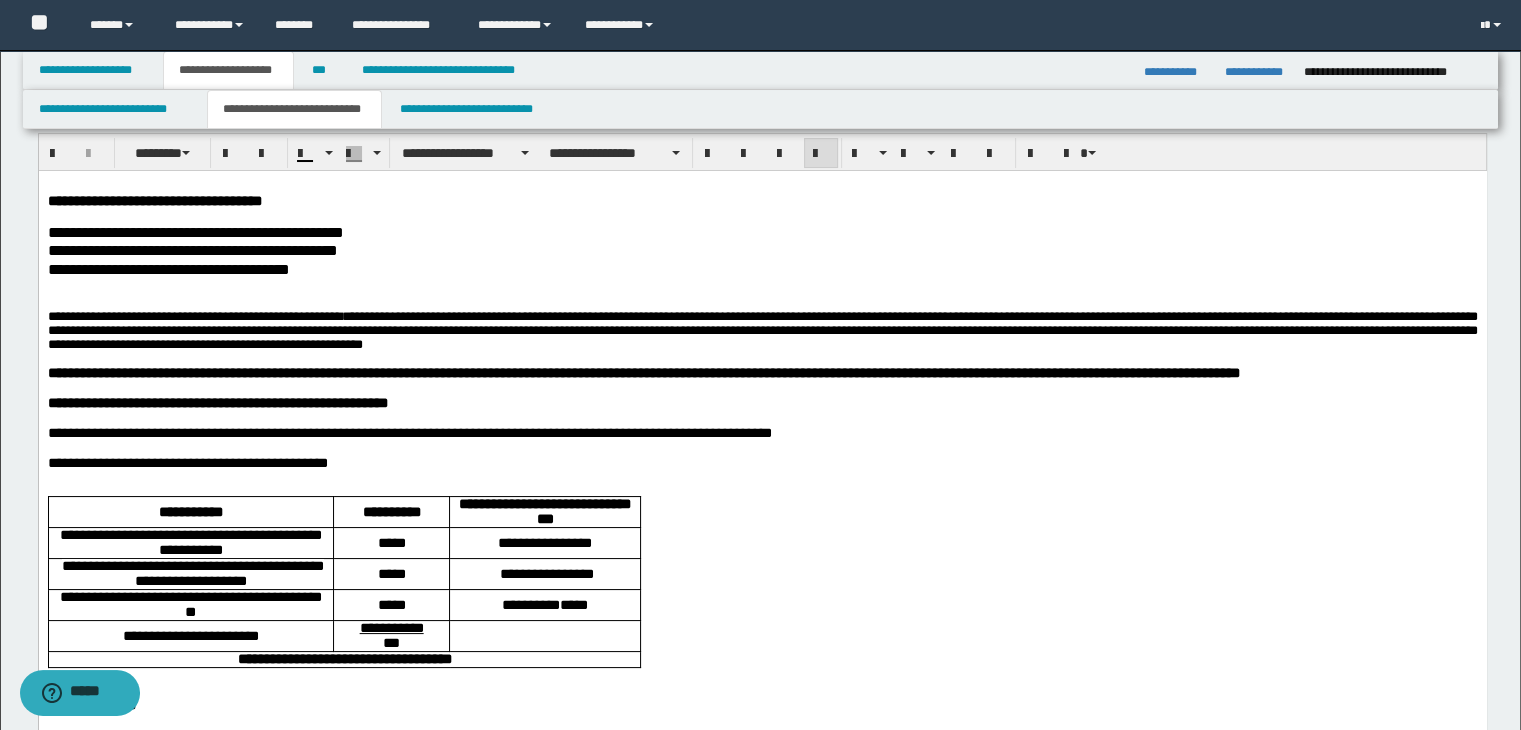 scroll, scrollTop: 0, scrollLeft: 0, axis: both 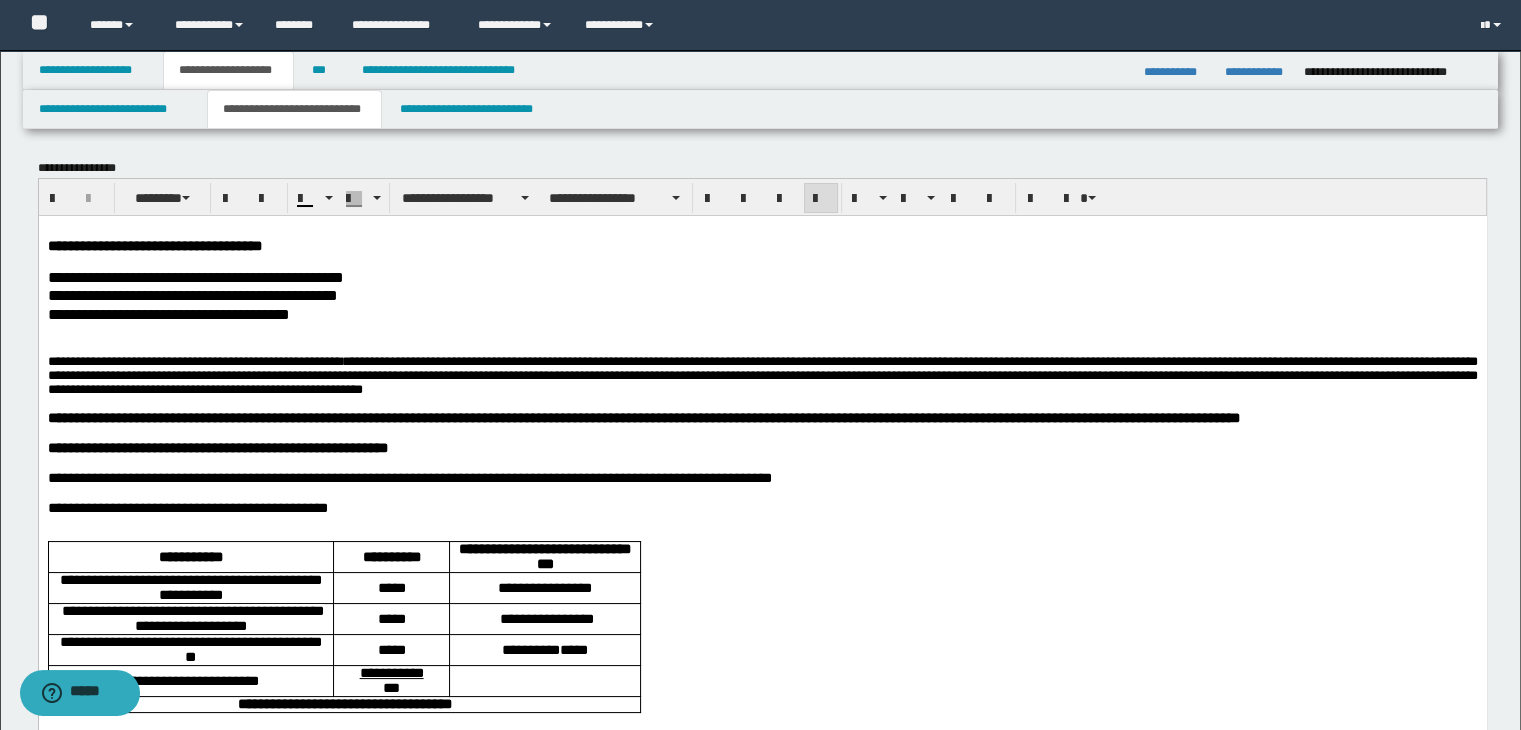 click at bounding box center (762, 230) 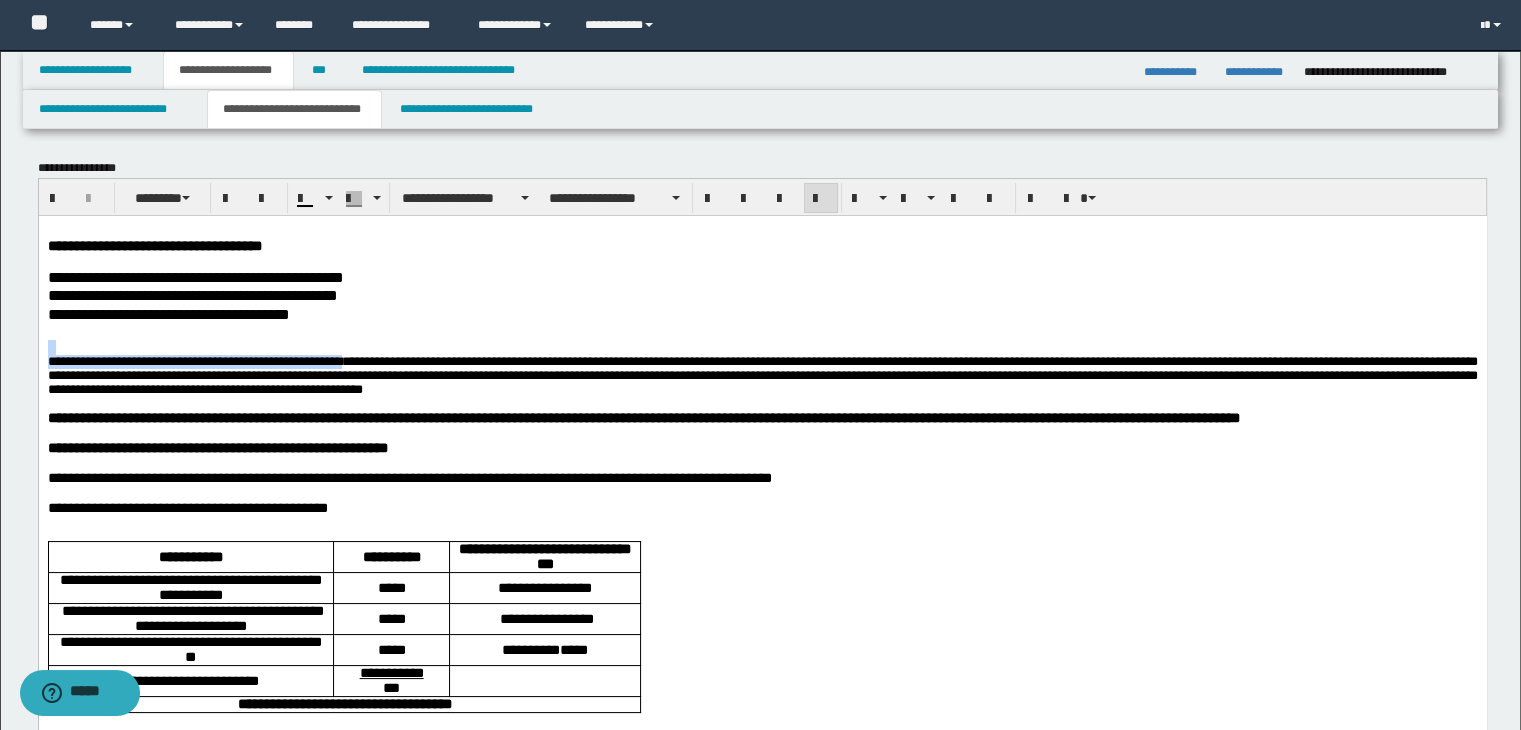 drag, startPoint x: 405, startPoint y: 370, endPoint x: 47, endPoint y: 360, distance: 358.13965 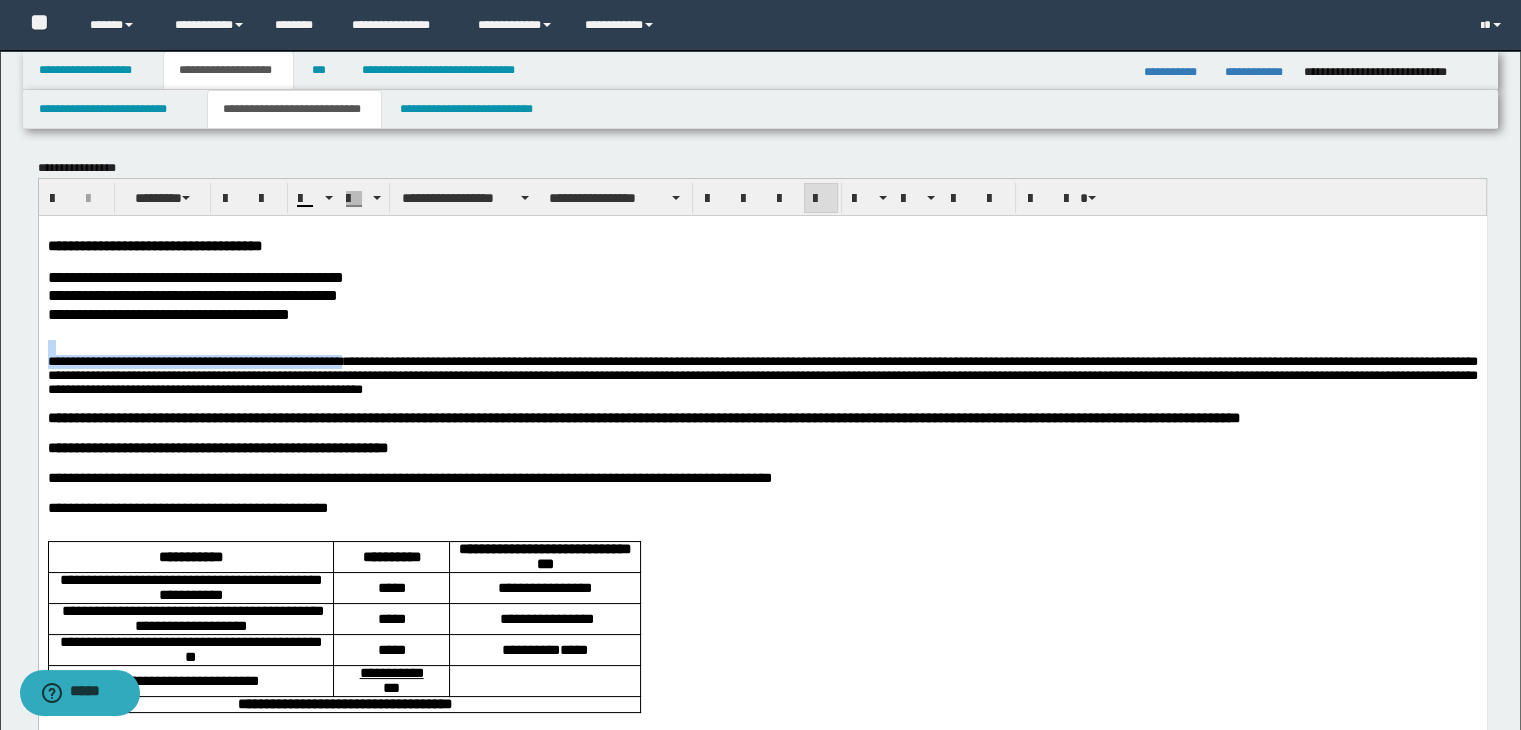 click on "**********" at bounding box center [762, 1134] 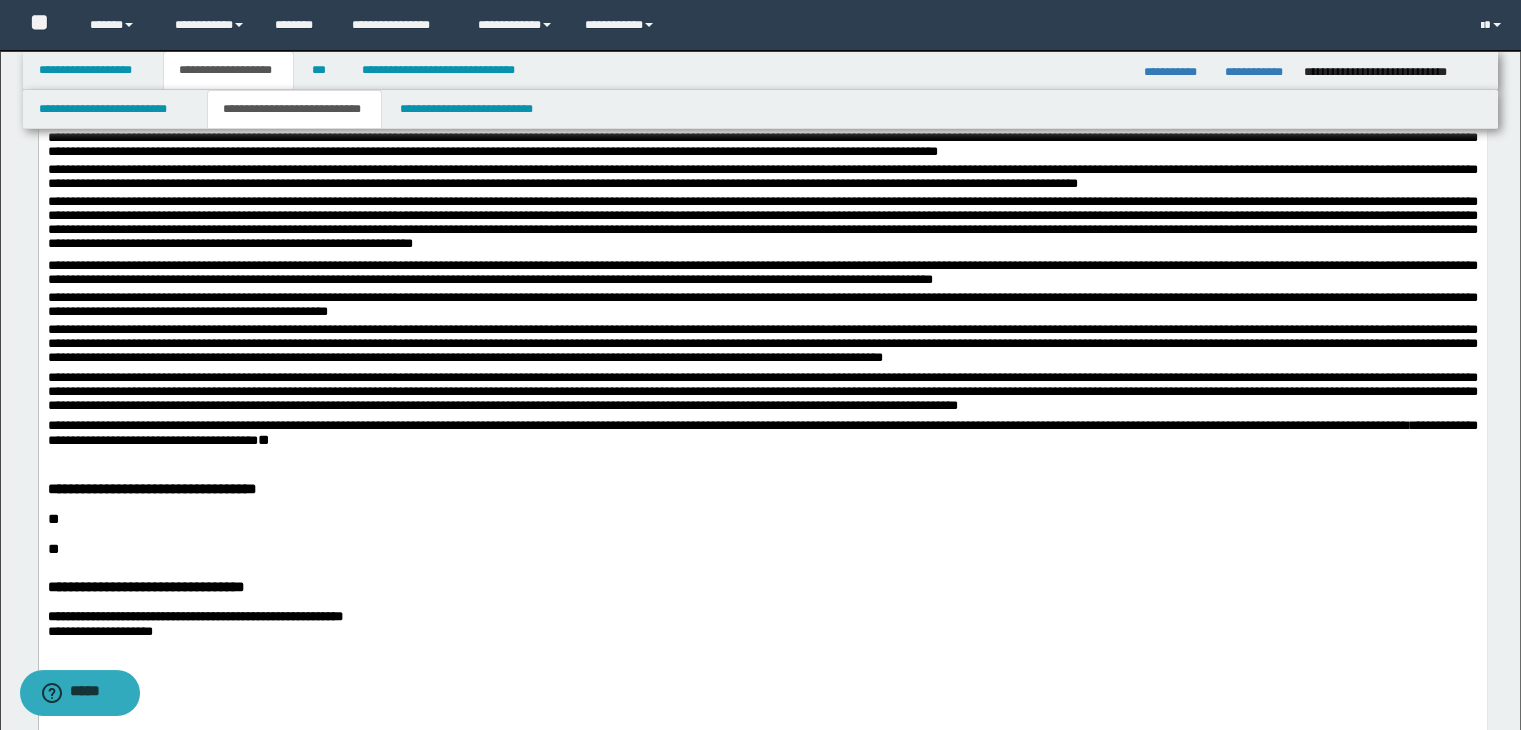 scroll, scrollTop: 1700, scrollLeft: 0, axis: vertical 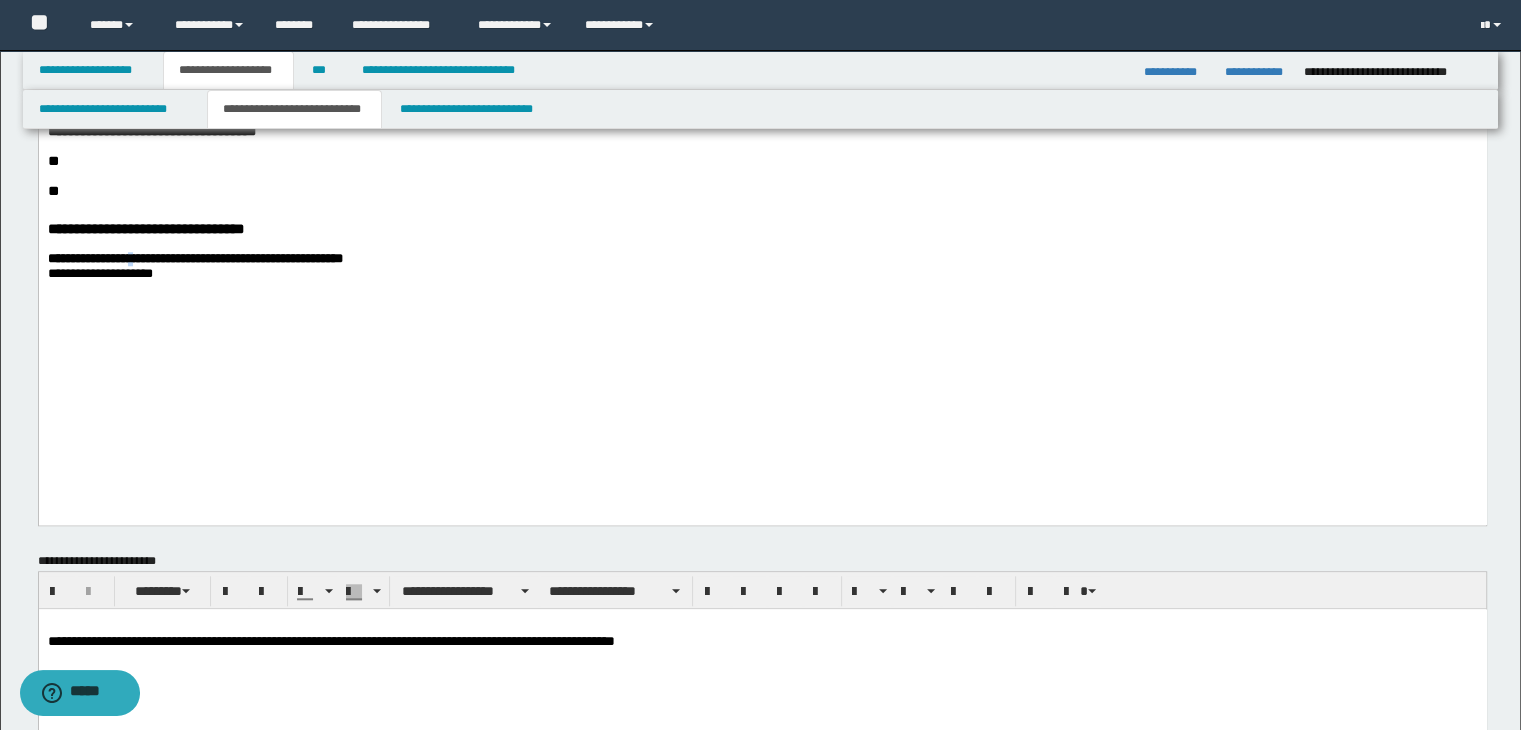 click on "**********" at bounding box center [194, 258] 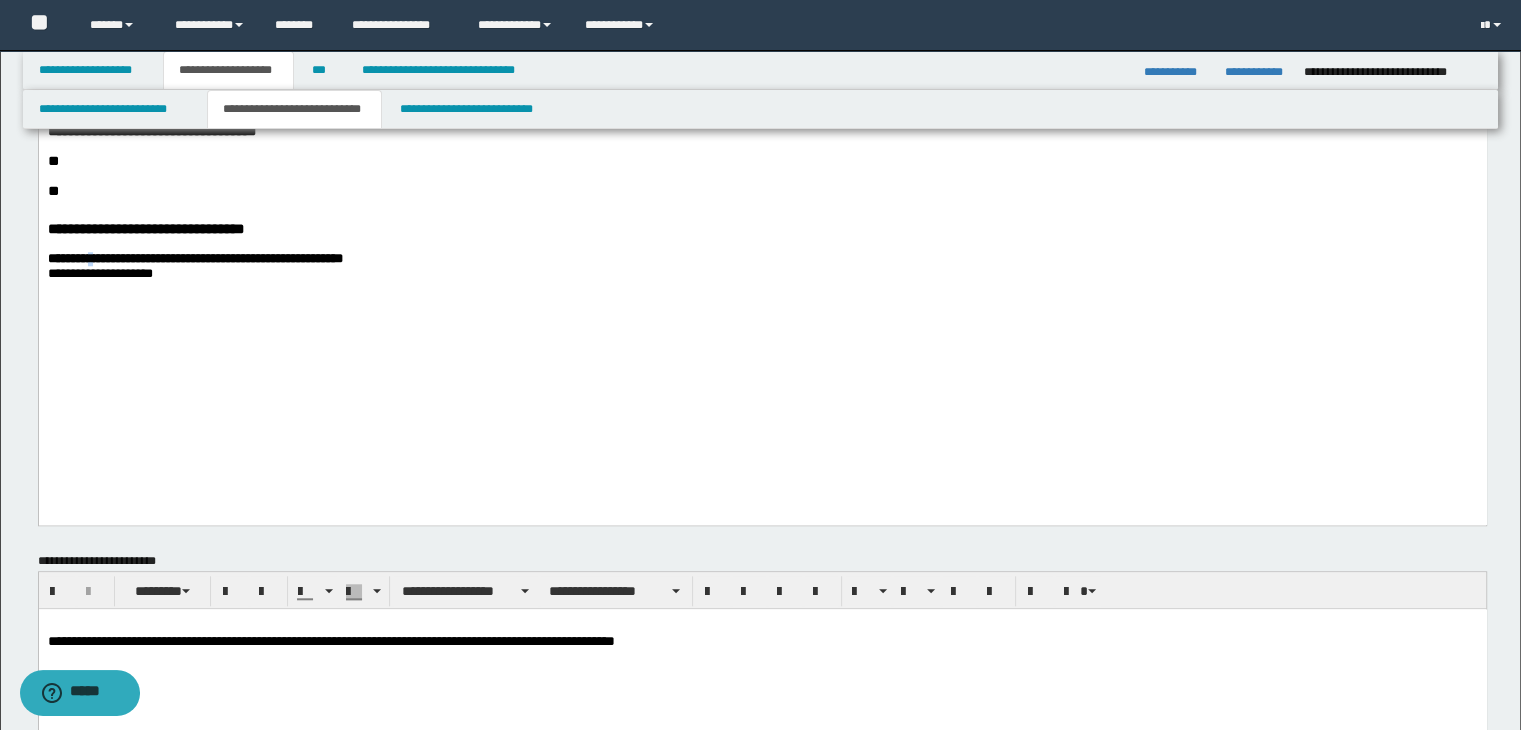 click on "**********" at bounding box center (194, 258) 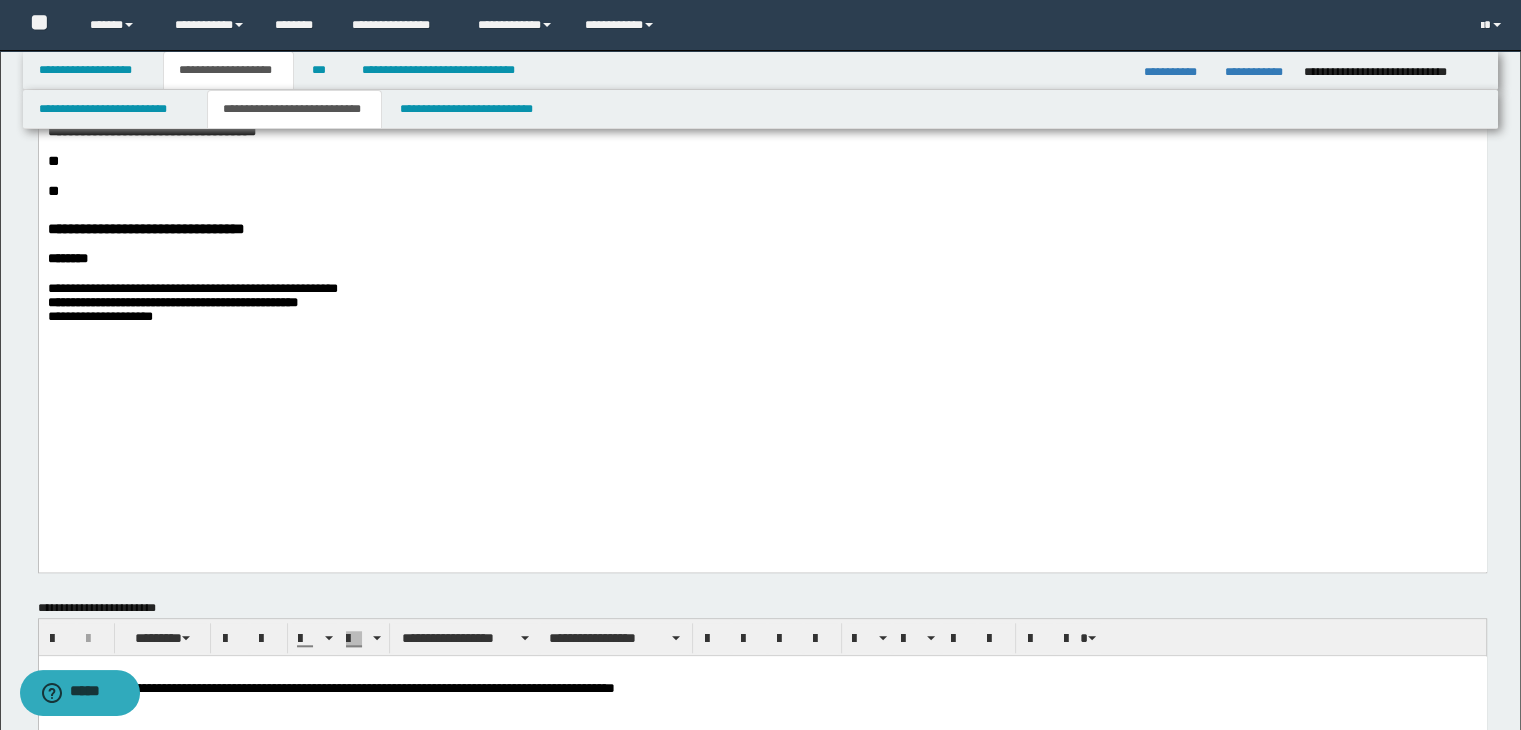 click on "**********" at bounding box center (192, 288) 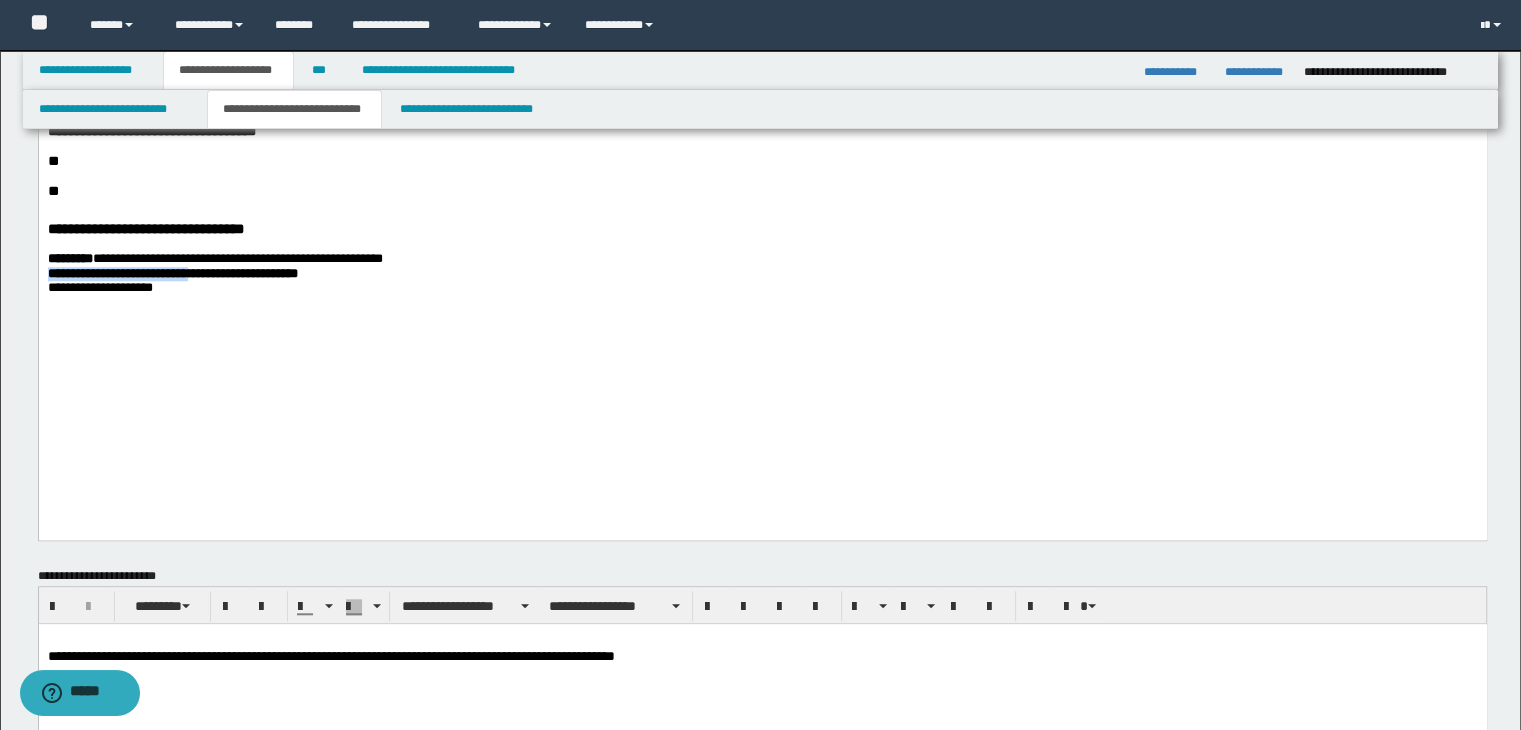 drag, startPoint x: 268, startPoint y: 394, endPoint x: 58, endPoint y: -1095, distance: 1503.7357 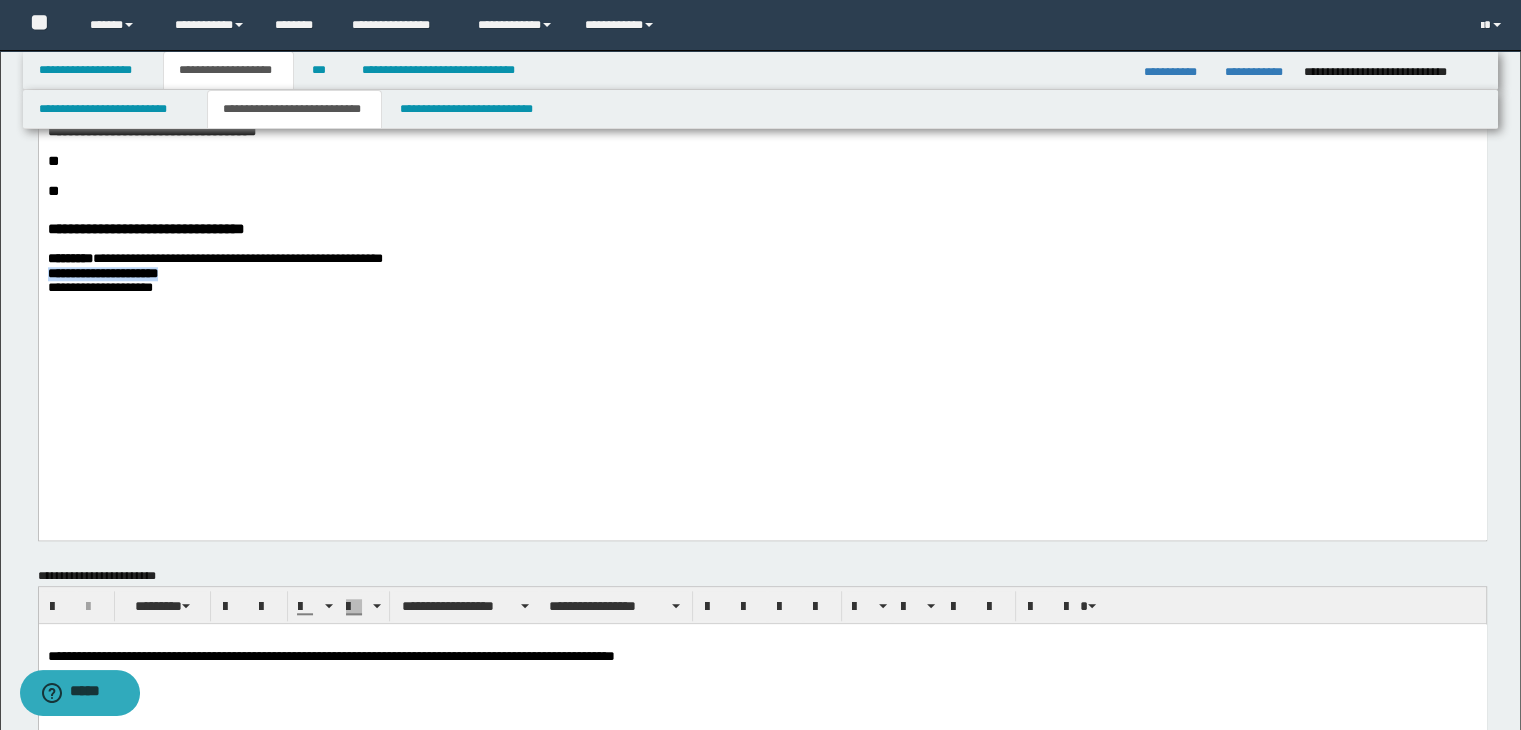 drag, startPoint x: 172, startPoint y: 396, endPoint x: 39, endPoint y: 395, distance: 133.00375 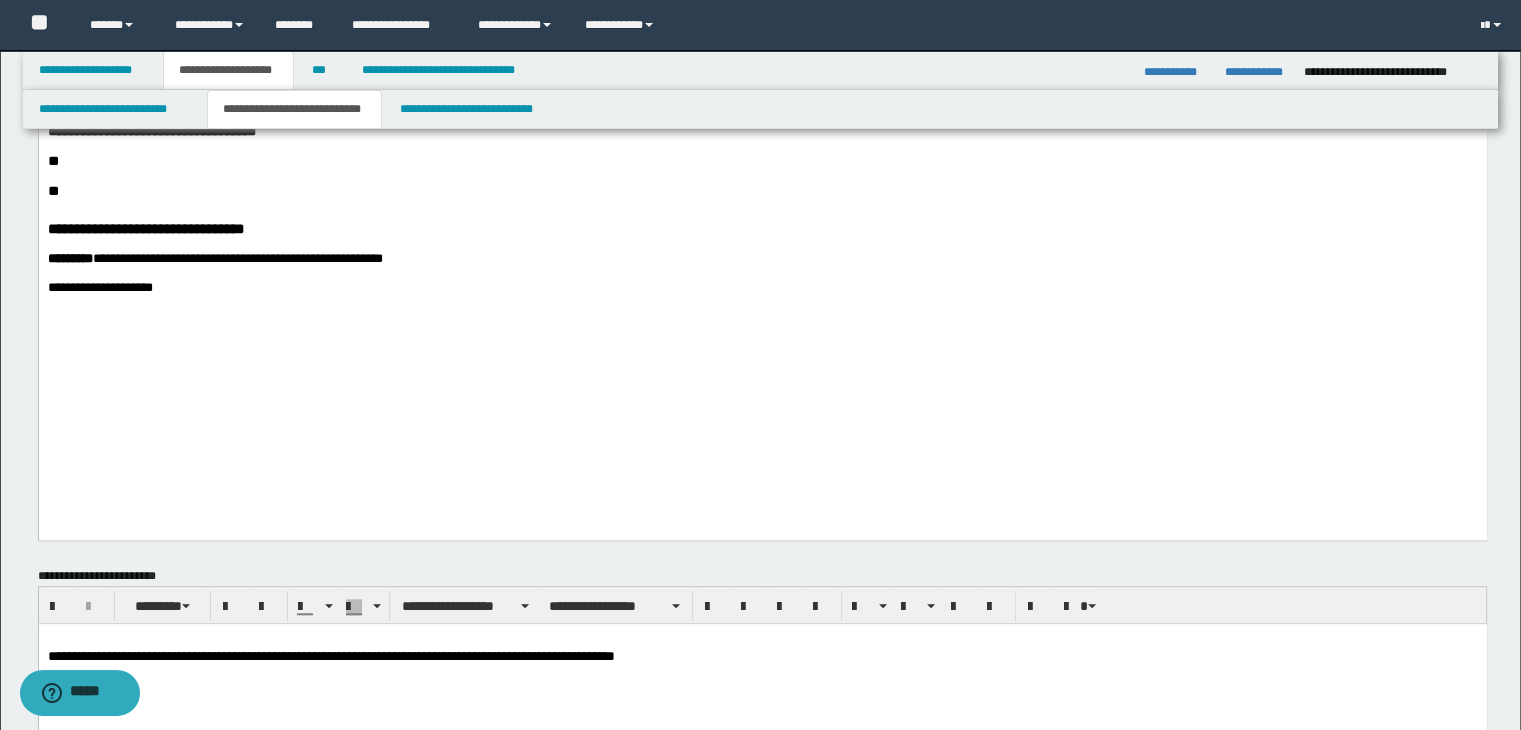 drag, startPoint x: 482, startPoint y: 390, endPoint x: 128, endPoint y: 387, distance: 354.01273 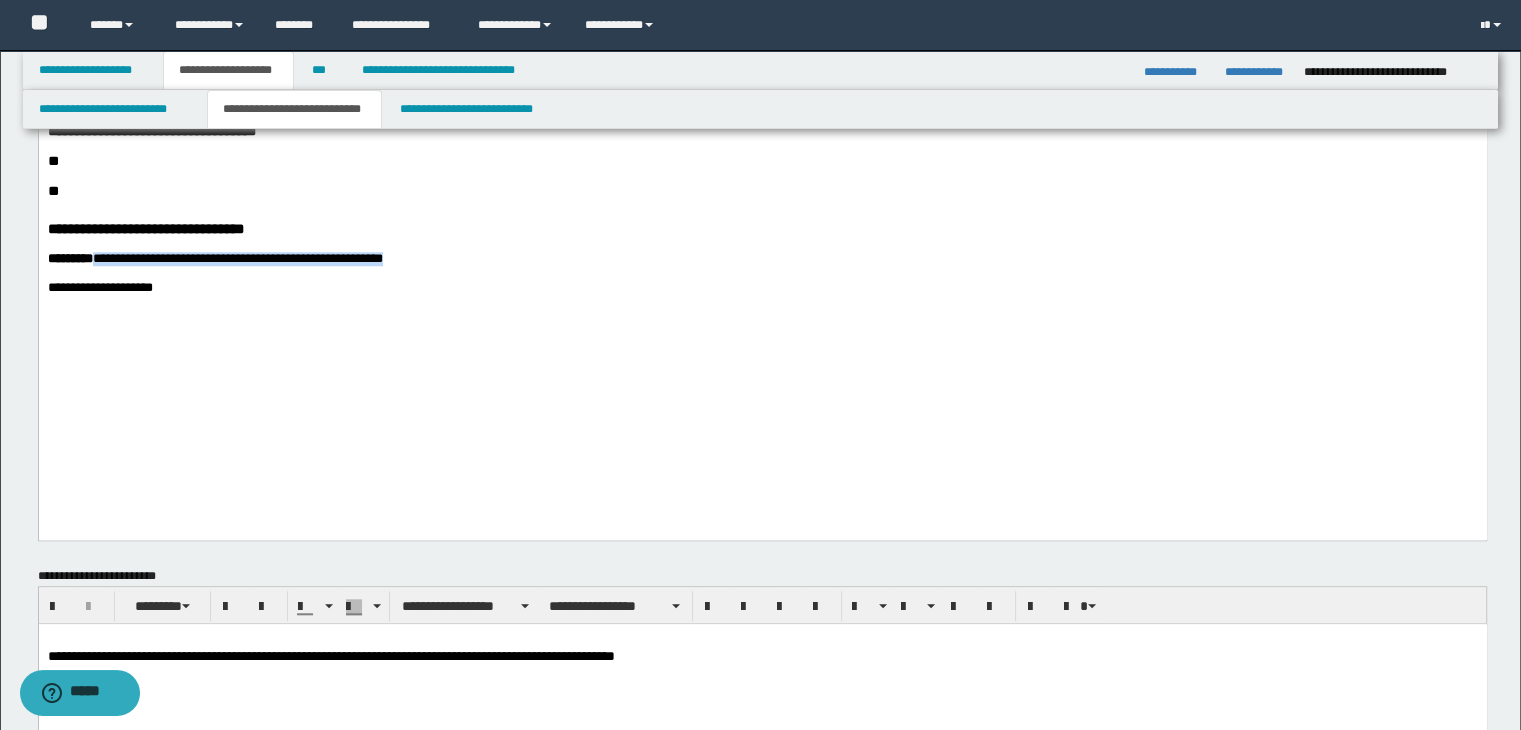 drag, startPoint x: 463, startPoint y: 379, endPoint x: 107, endPoint y: 382, distance: 356.01263 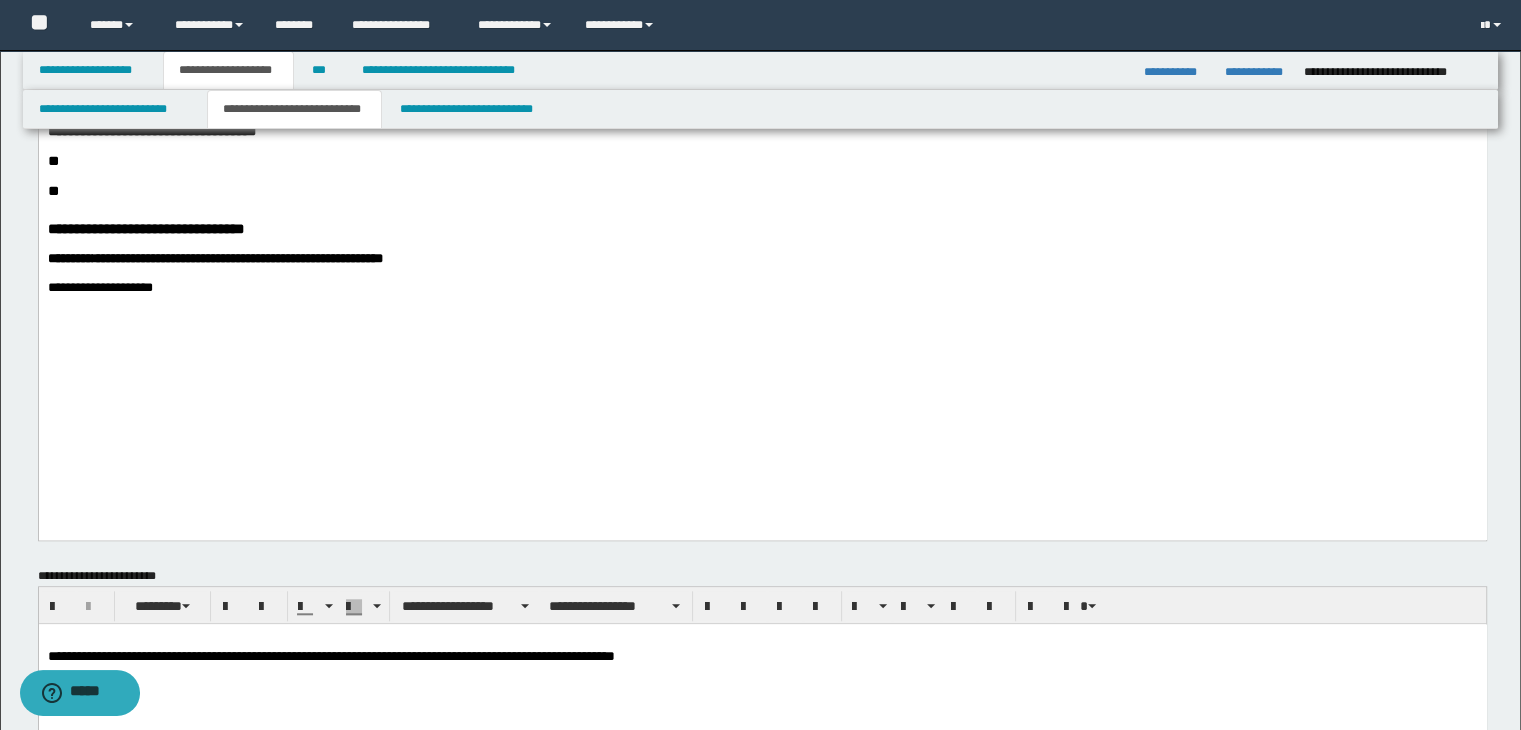 click on "**********" at bounding box center [99, 287] 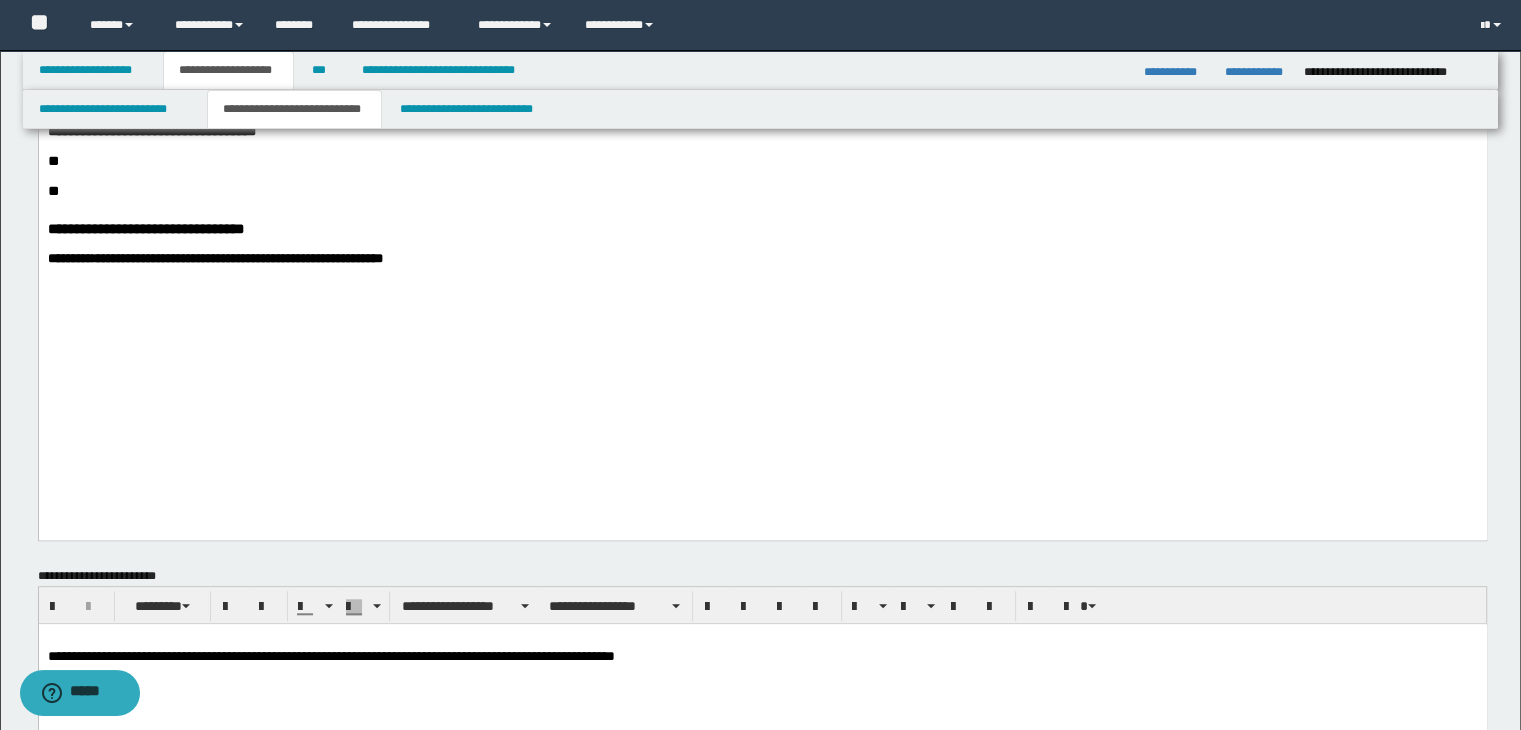 click on "**********" at bounding box center [762, -558] 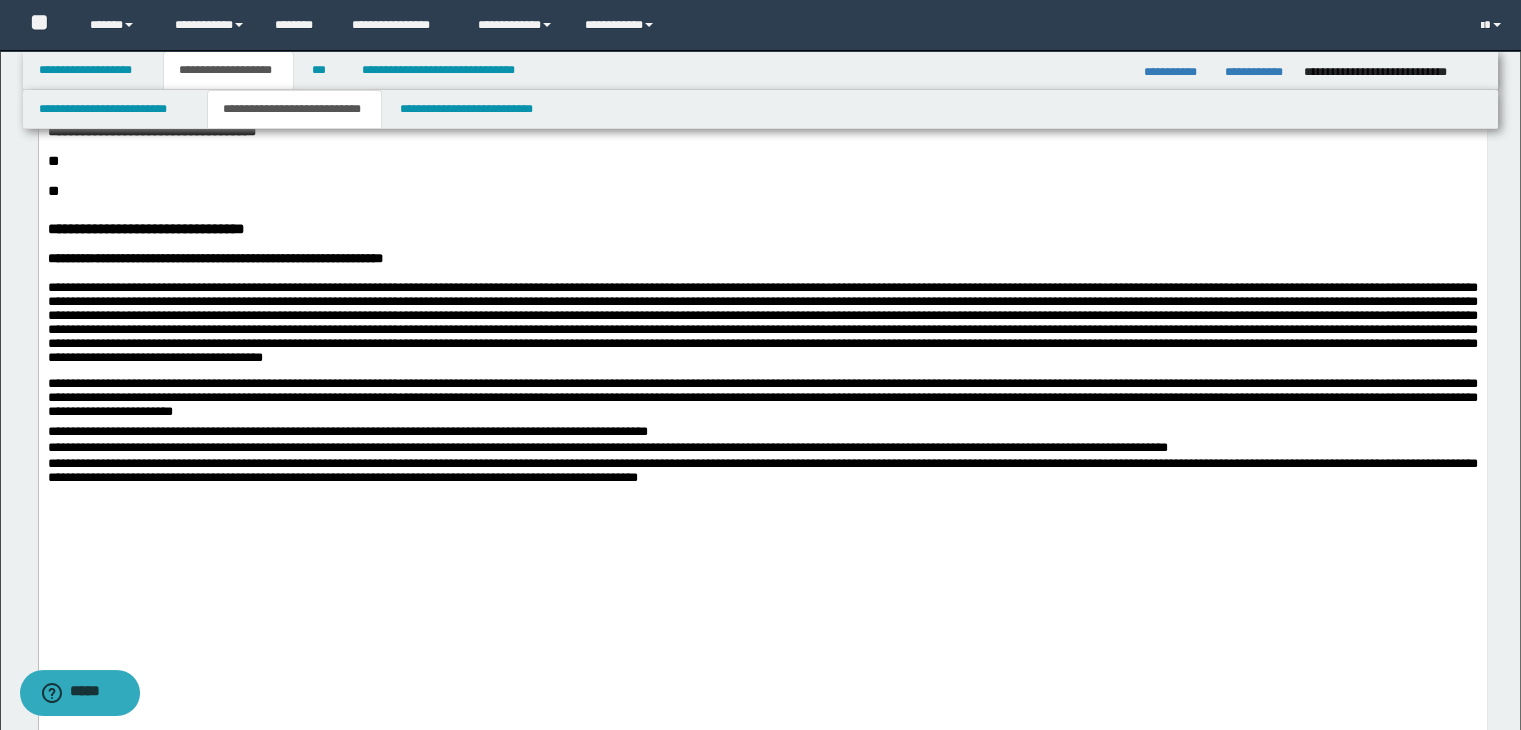 click on "**********" at bounding box center (762, 433) 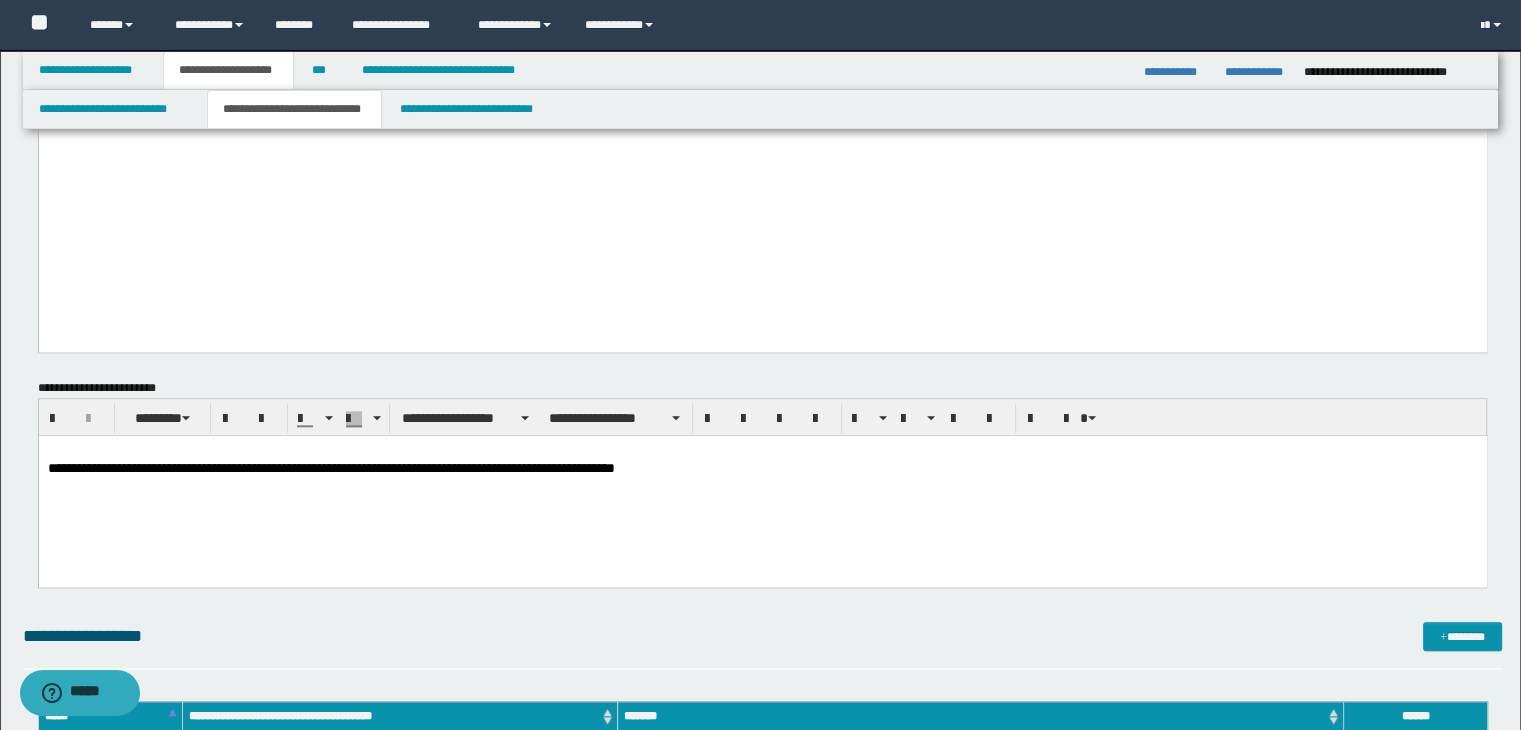 scroll, scrollTop: 2100, scrollLeft: 0, axis: vertical 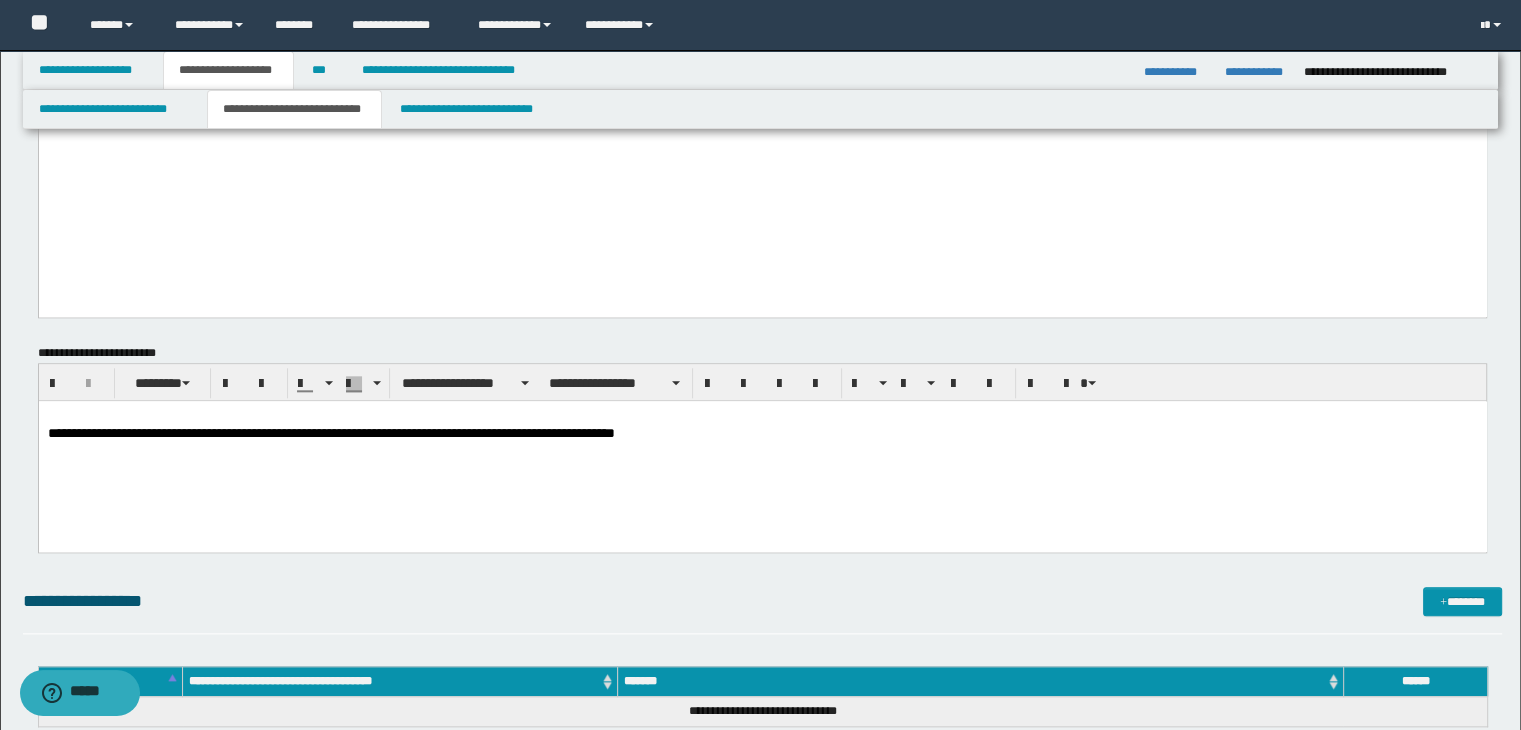 click on "**********" at bounding box center [762, 449] 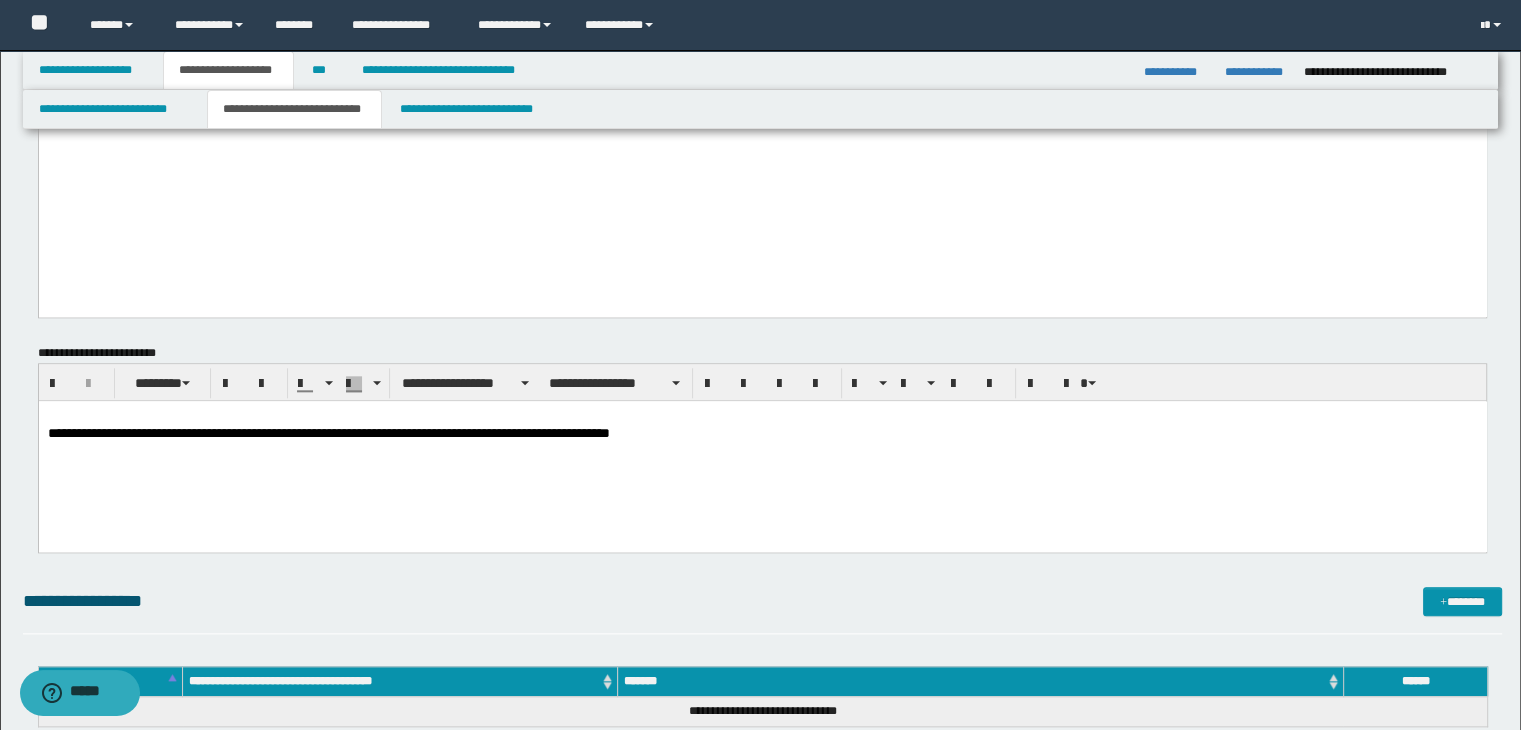 click at bounding box center [762, 416] 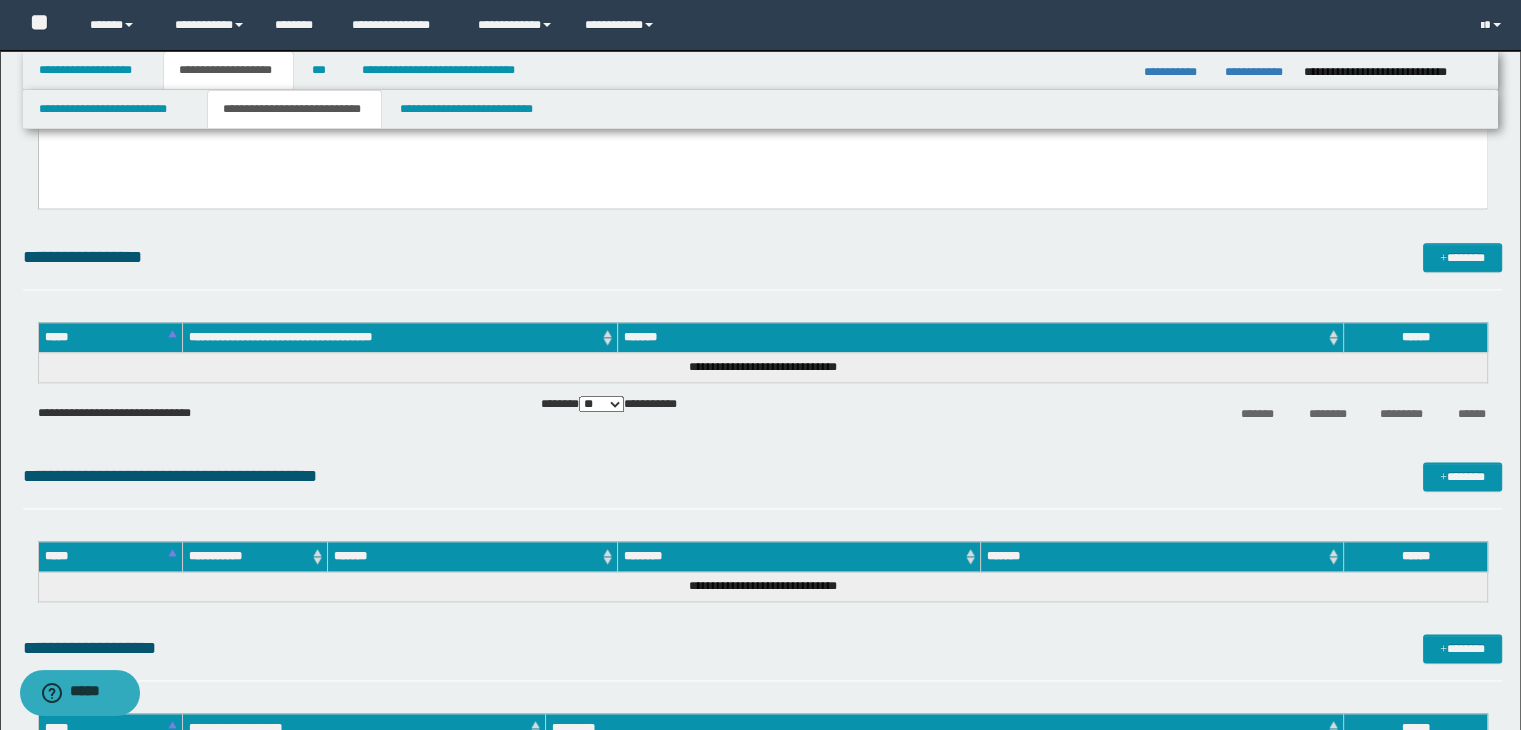 scroll, scrollTop: 2500, scrollLeft: 0, axis: vertical 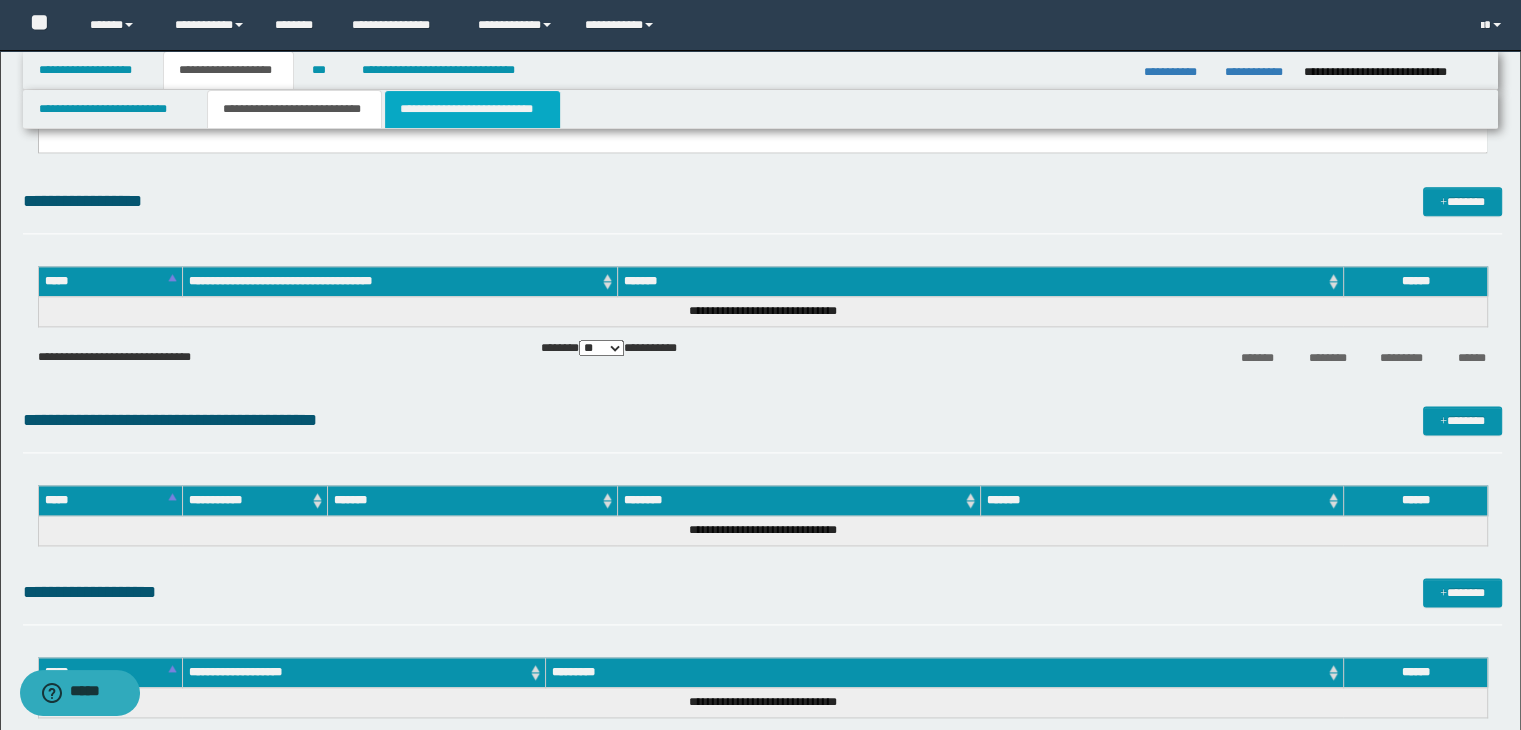 click on "**********" at bounding box center [472, 109] 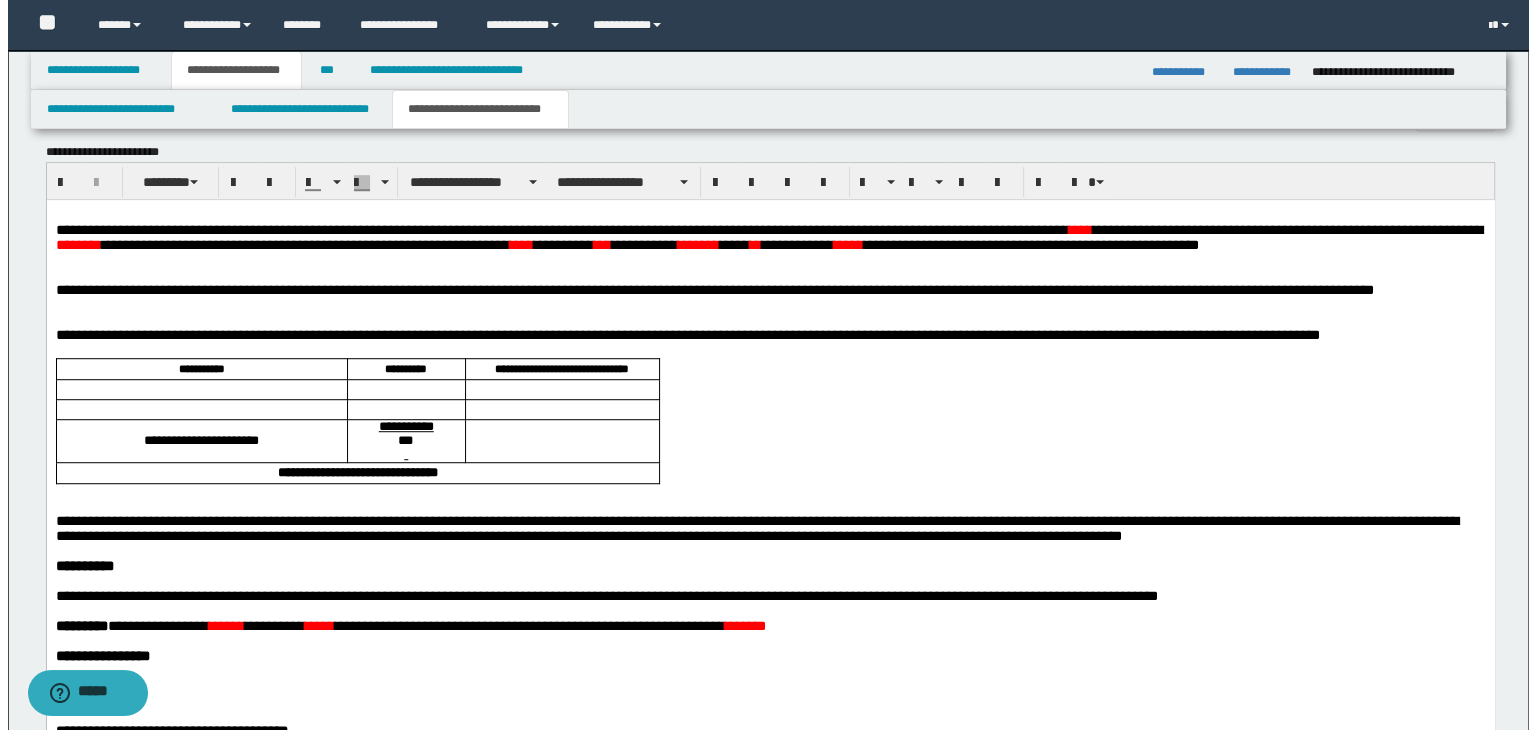 scroll, scrollTop: 1017, scrollLeft: 0, axis: vertical 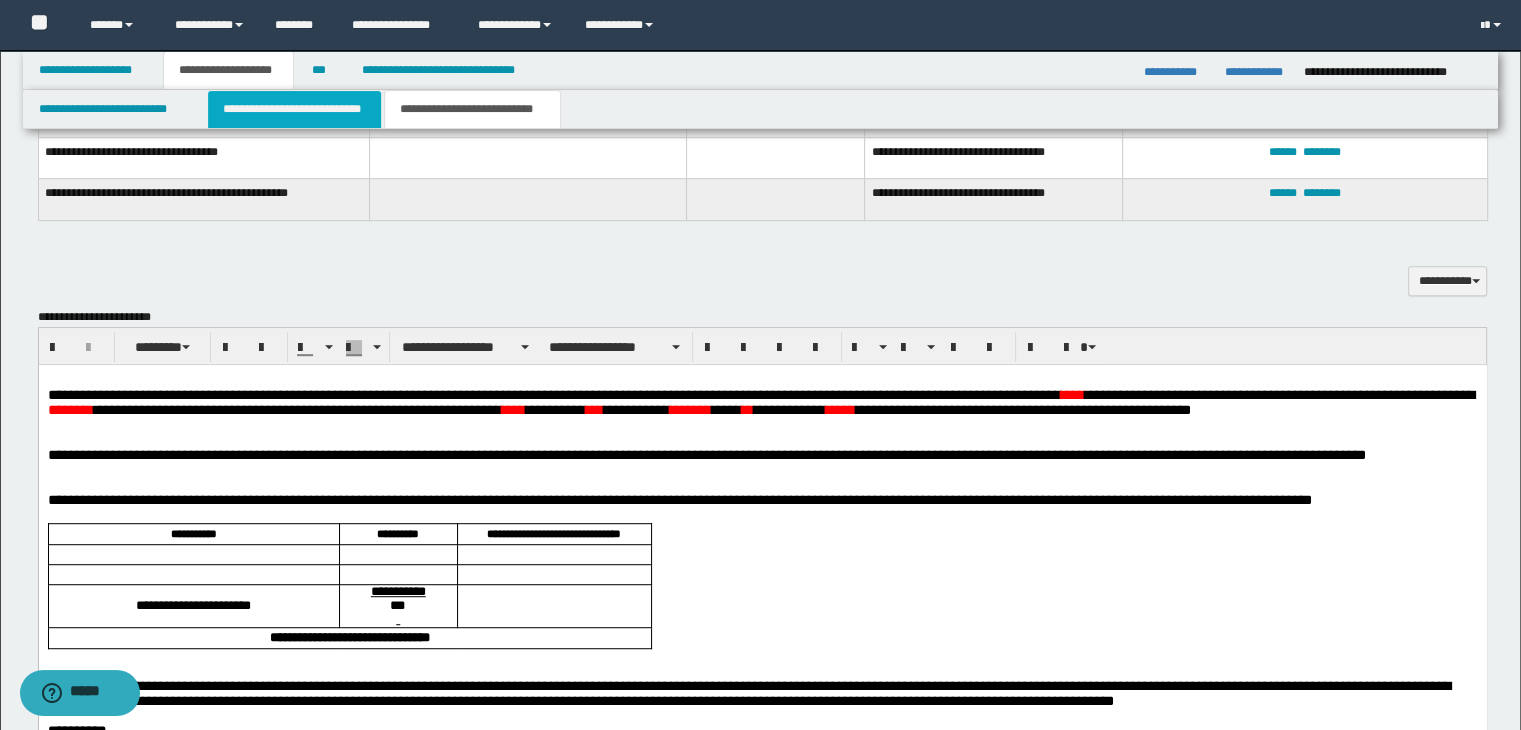 click on "**********" at bounding box center [294, 109] 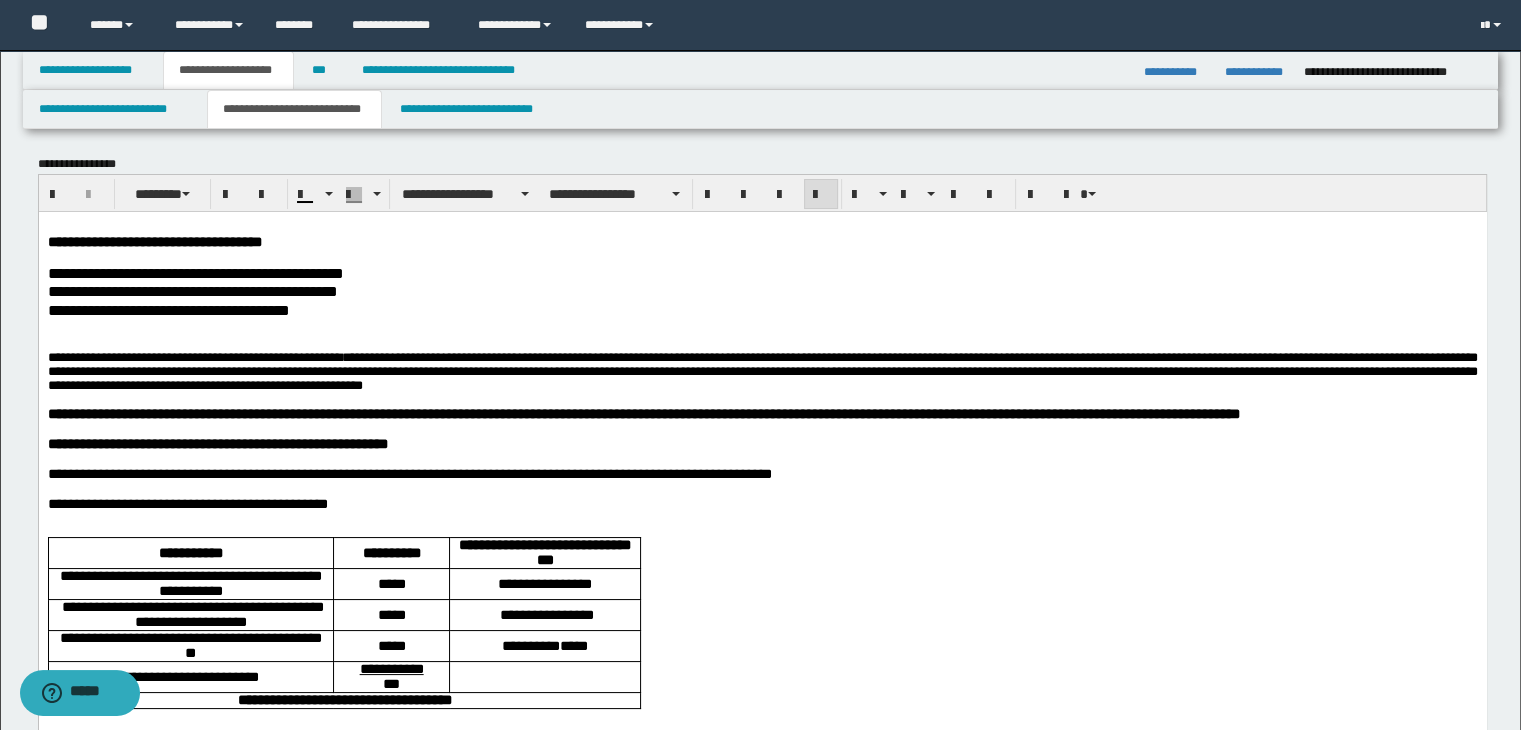 scroll, scrollTop: 0, scrollLeft: 0, axis: both 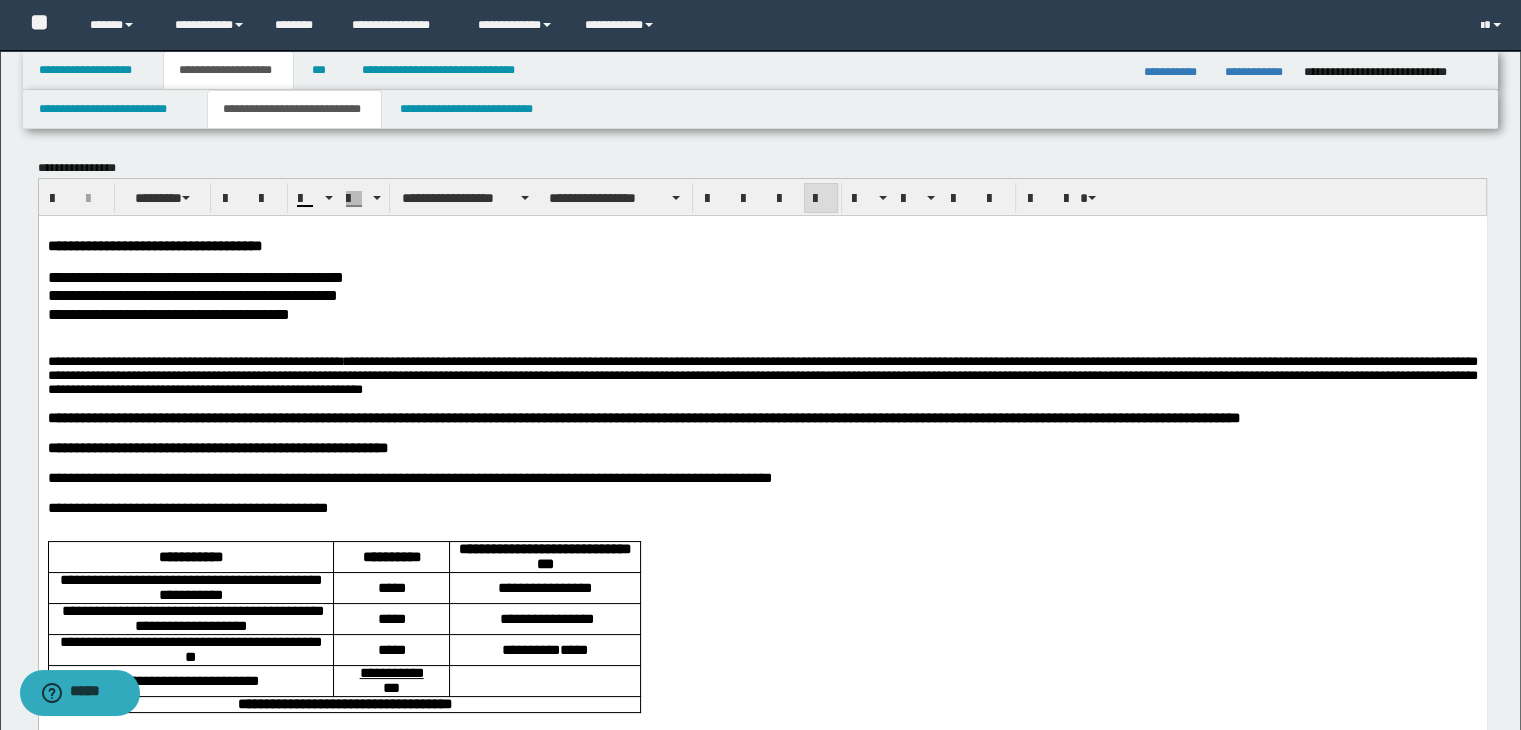 click on "**********" at bounding box center (762, 1230) 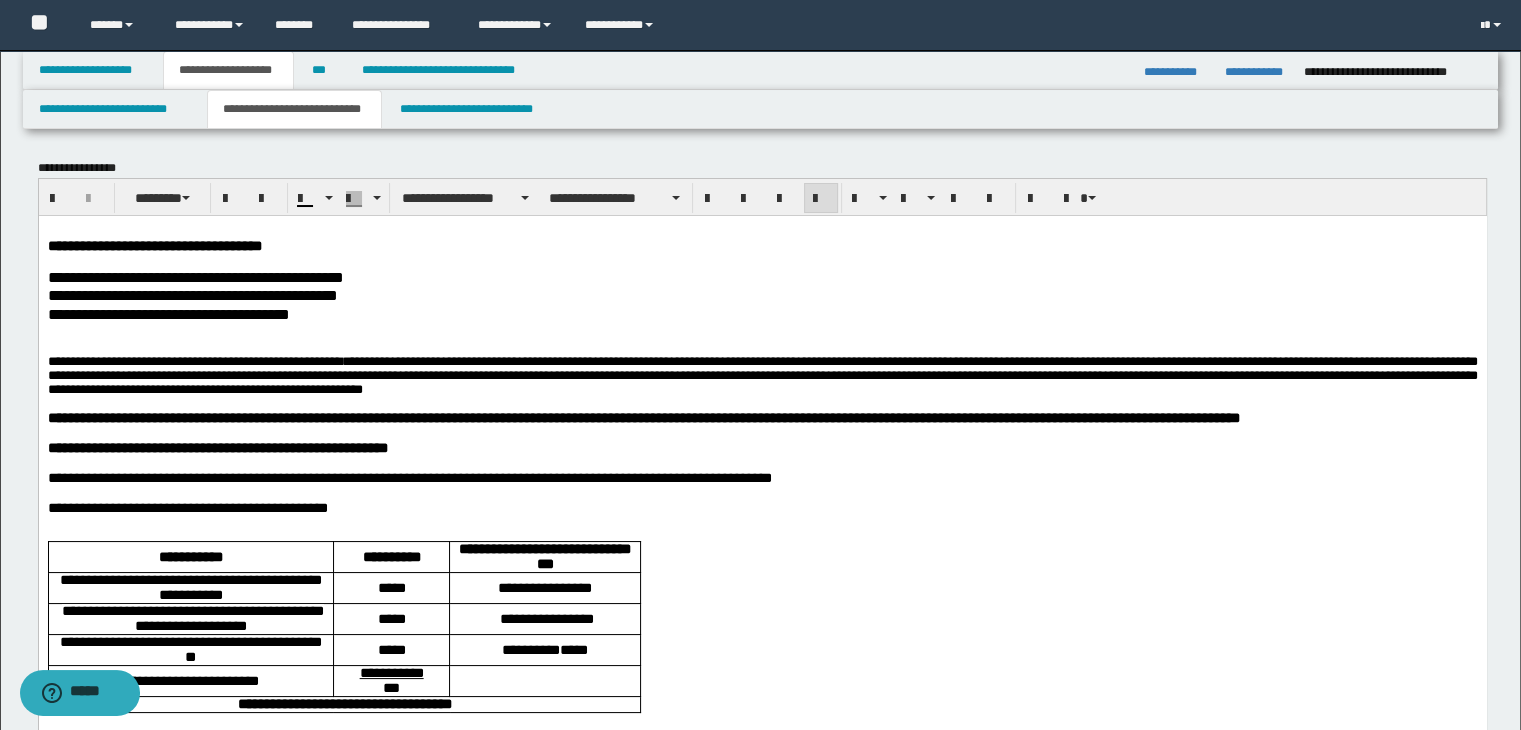 scroll, scrollTop: 0, scrollLeft: 0, axis: both 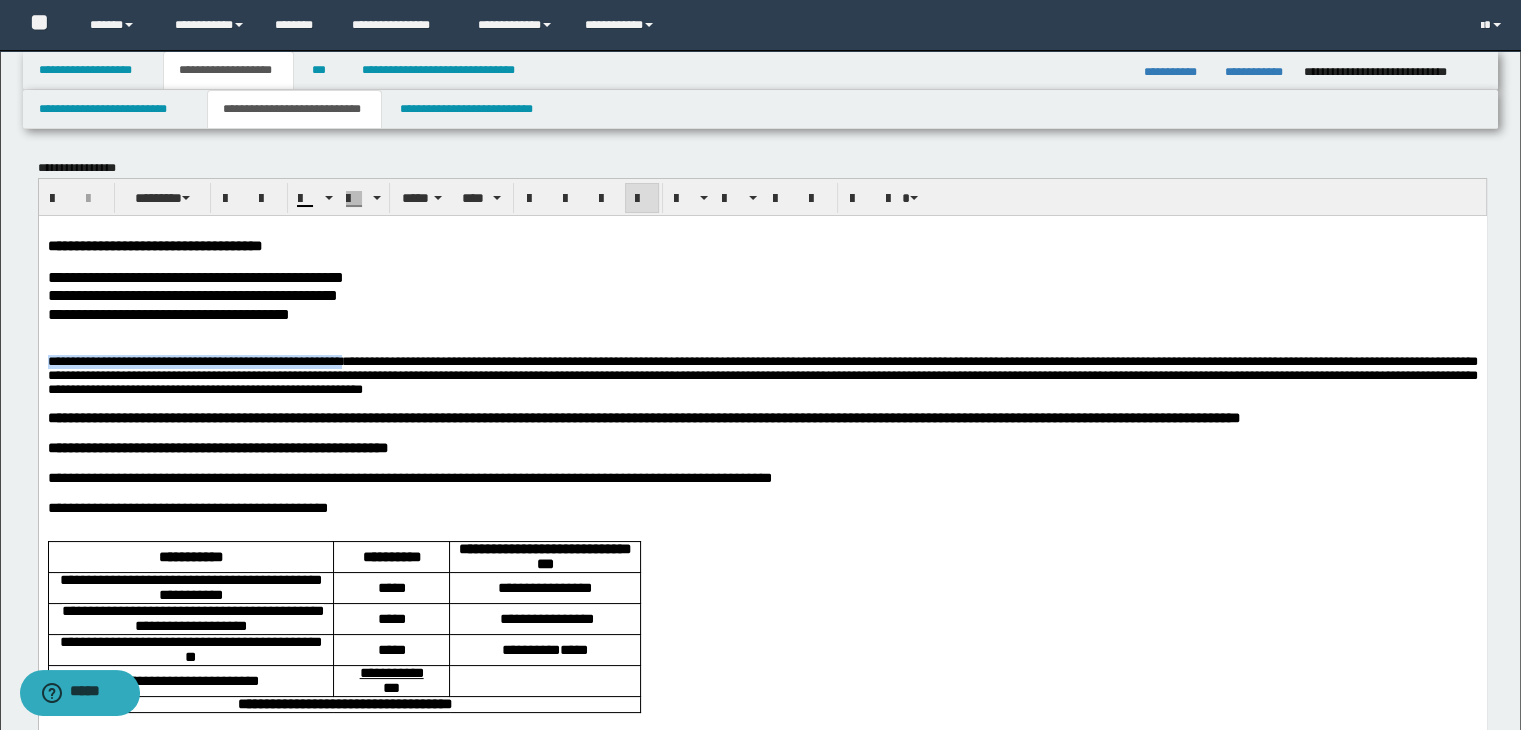 drag, startPoint x: 46, startPoint y: 366, endPoint x: 403, endPoint y: 369, distance: 357.0126 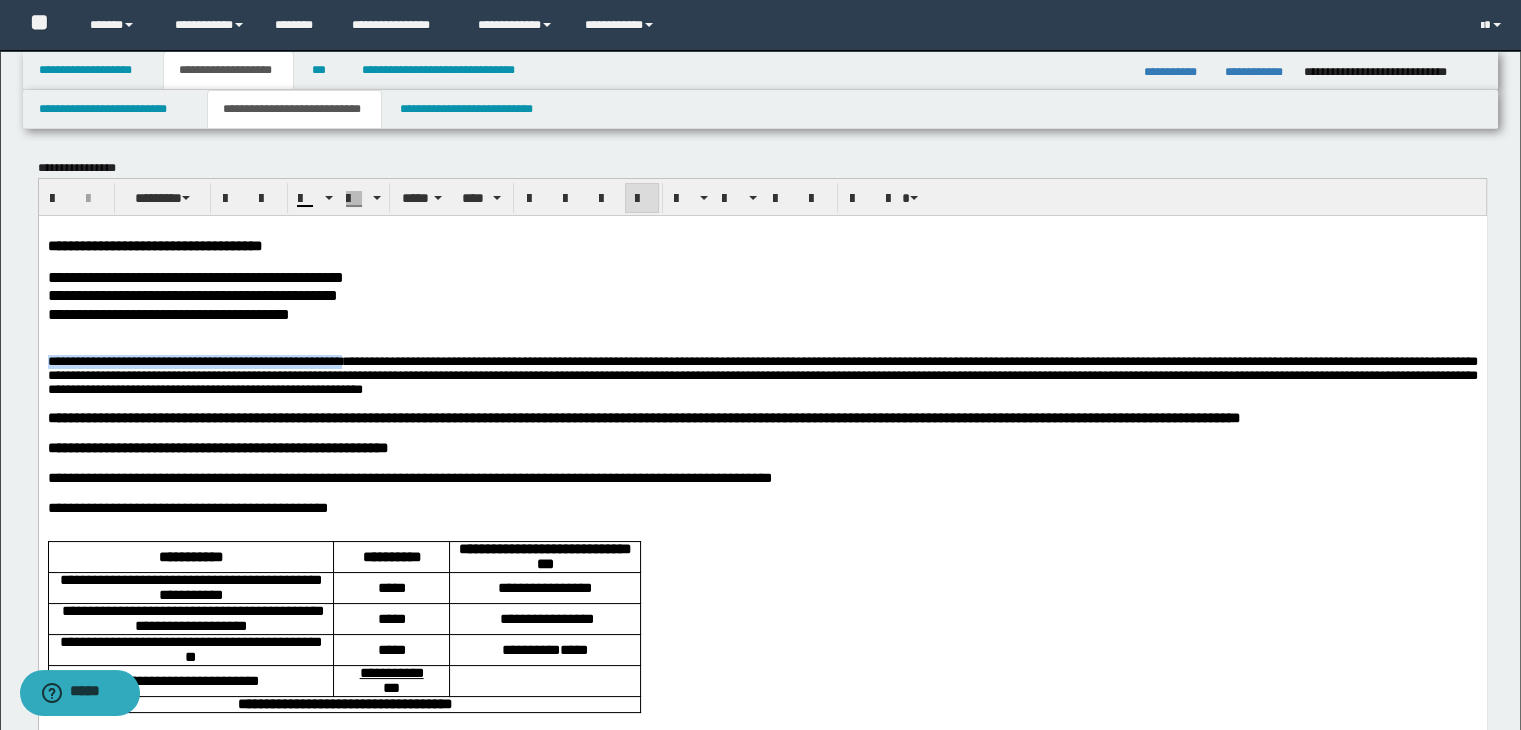 click on "**********" at bounding box center (762, 1230) 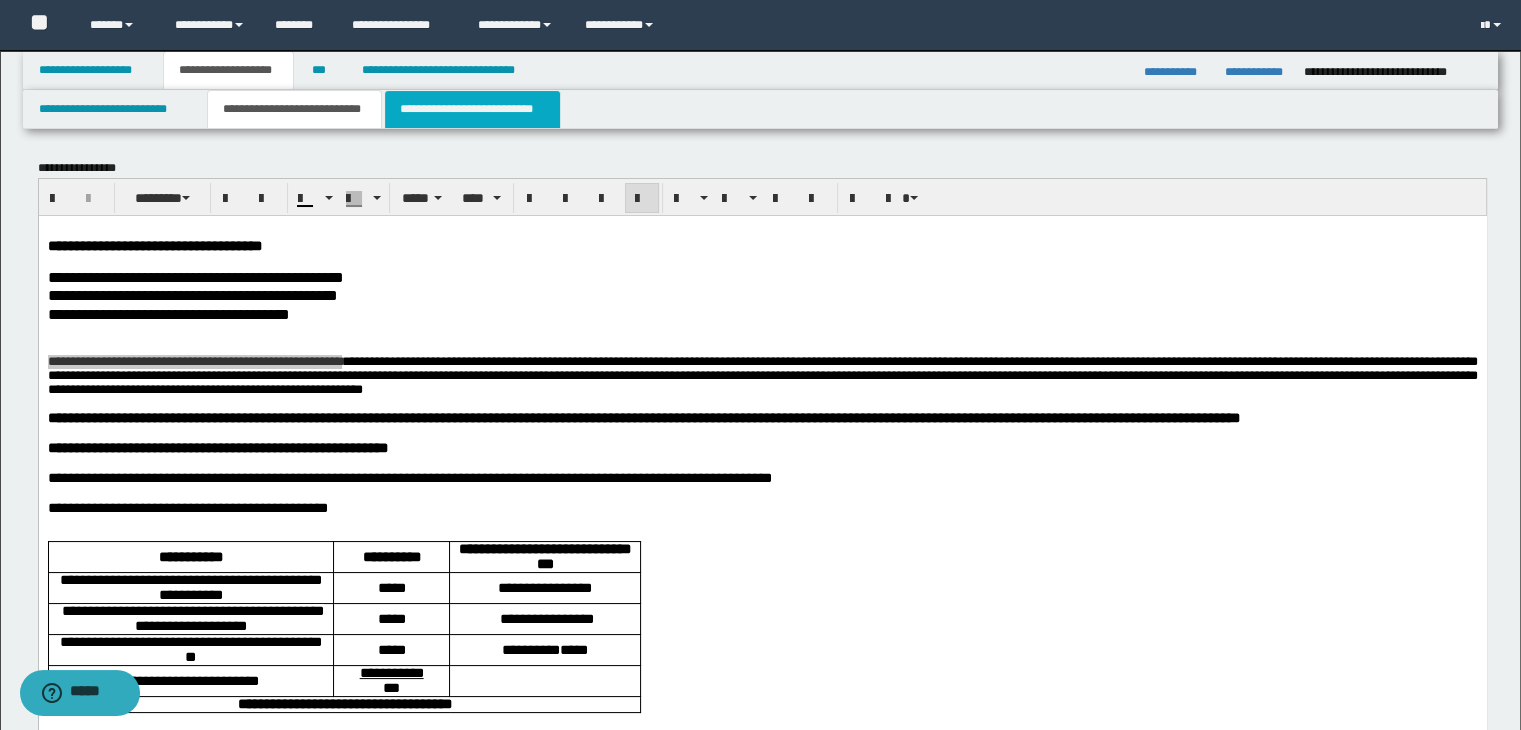 drag, startPoint x: 450, startPoint y: 97, endPoint x: 468, endPoint y: 125, distance: 33.286633 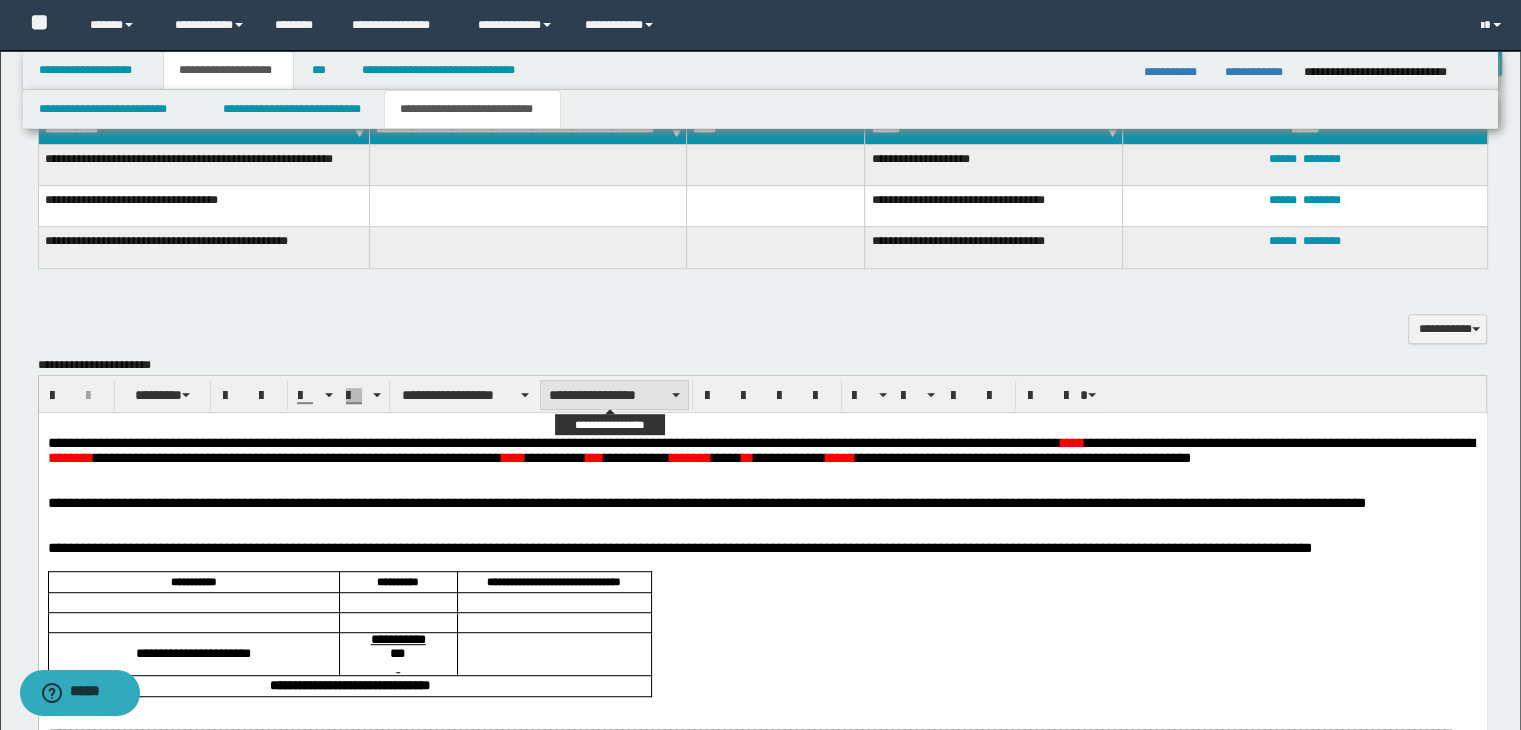 scroll, scrollTop: 1100, scrollLeft: 0, axis: vertical 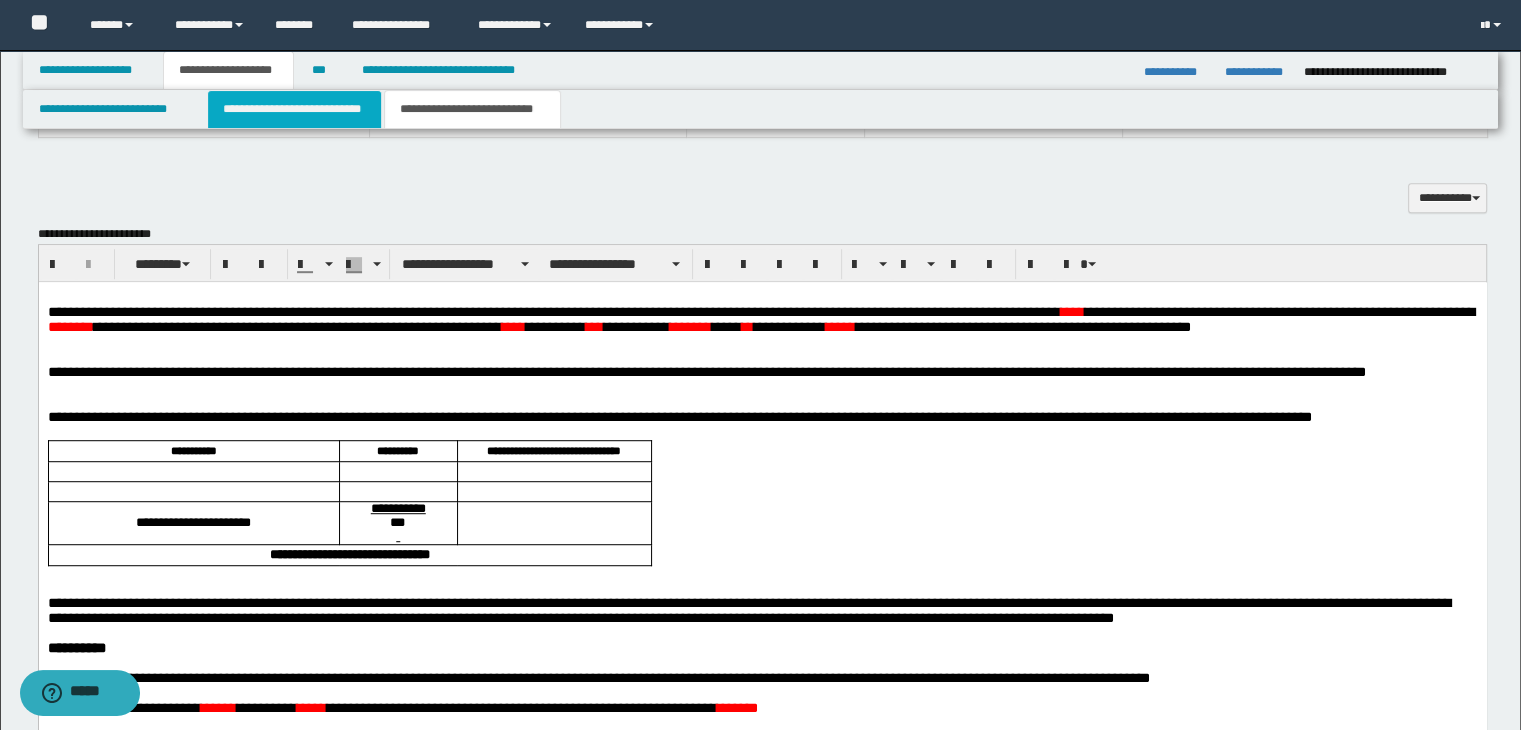 click on "**********" at bounding box center (294, 109) 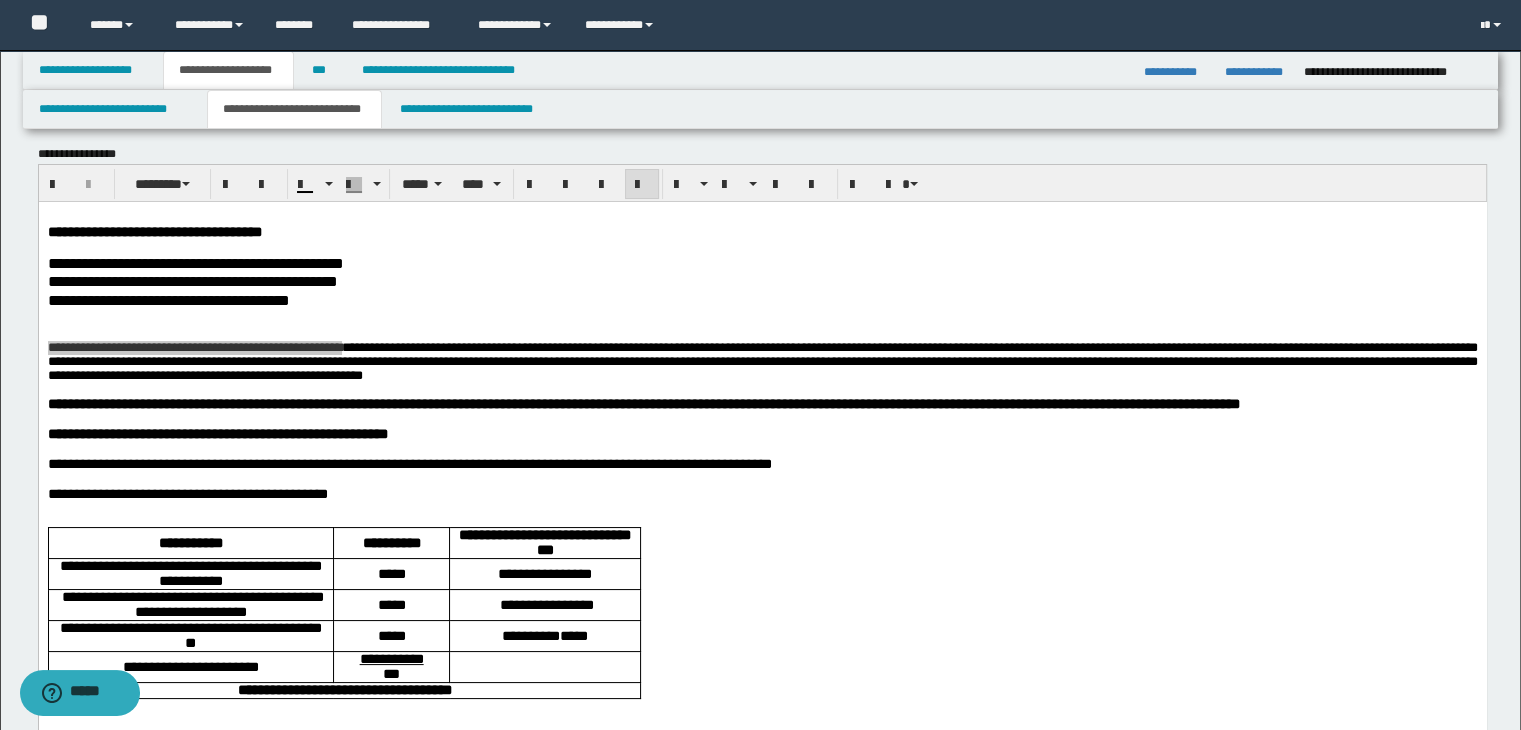 scroll, scrollTop: 0, scrollLeft: 0, axis: both 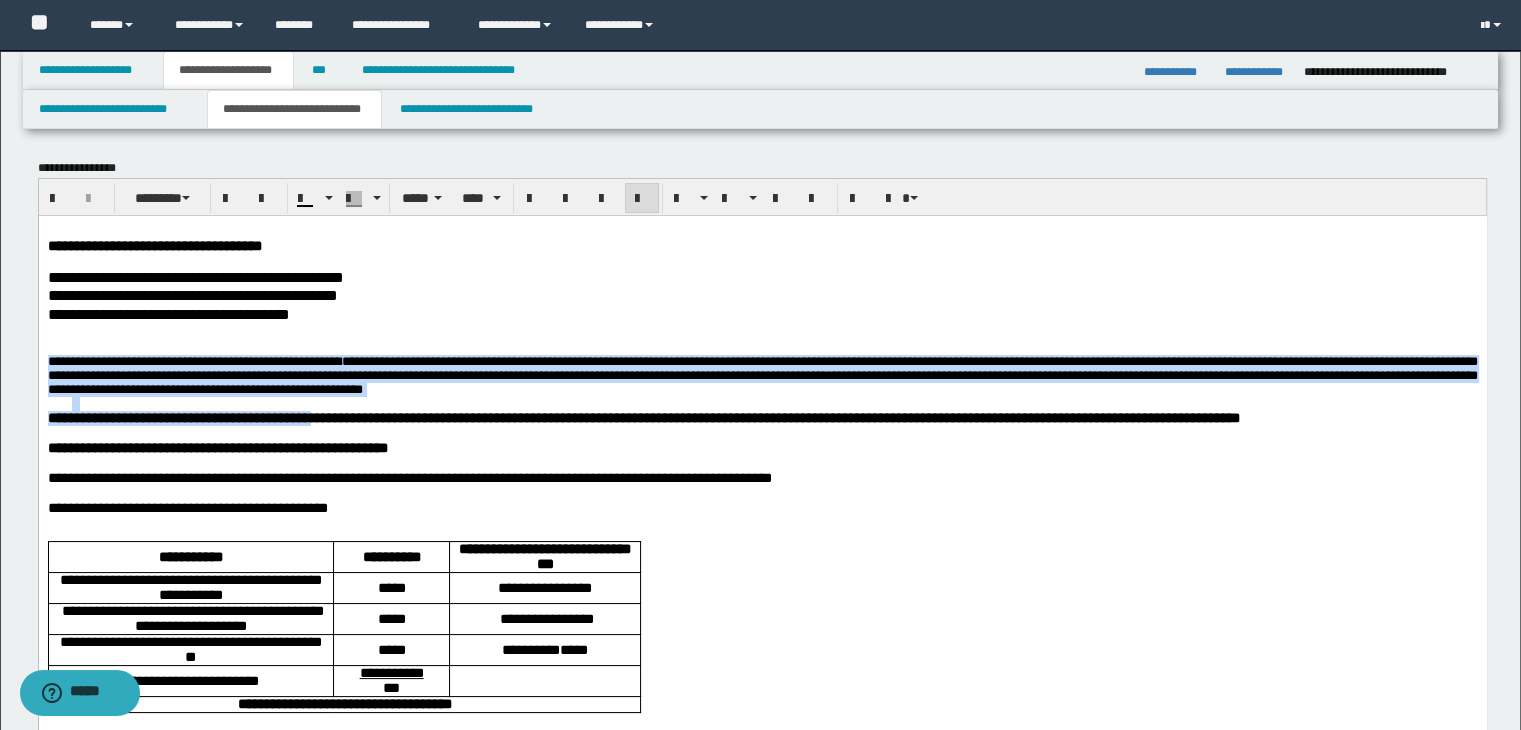 drag, startPoint x: 49, startPoint y: 433, endPoint x: 336, endPoint y: 440, distance: 287.08536 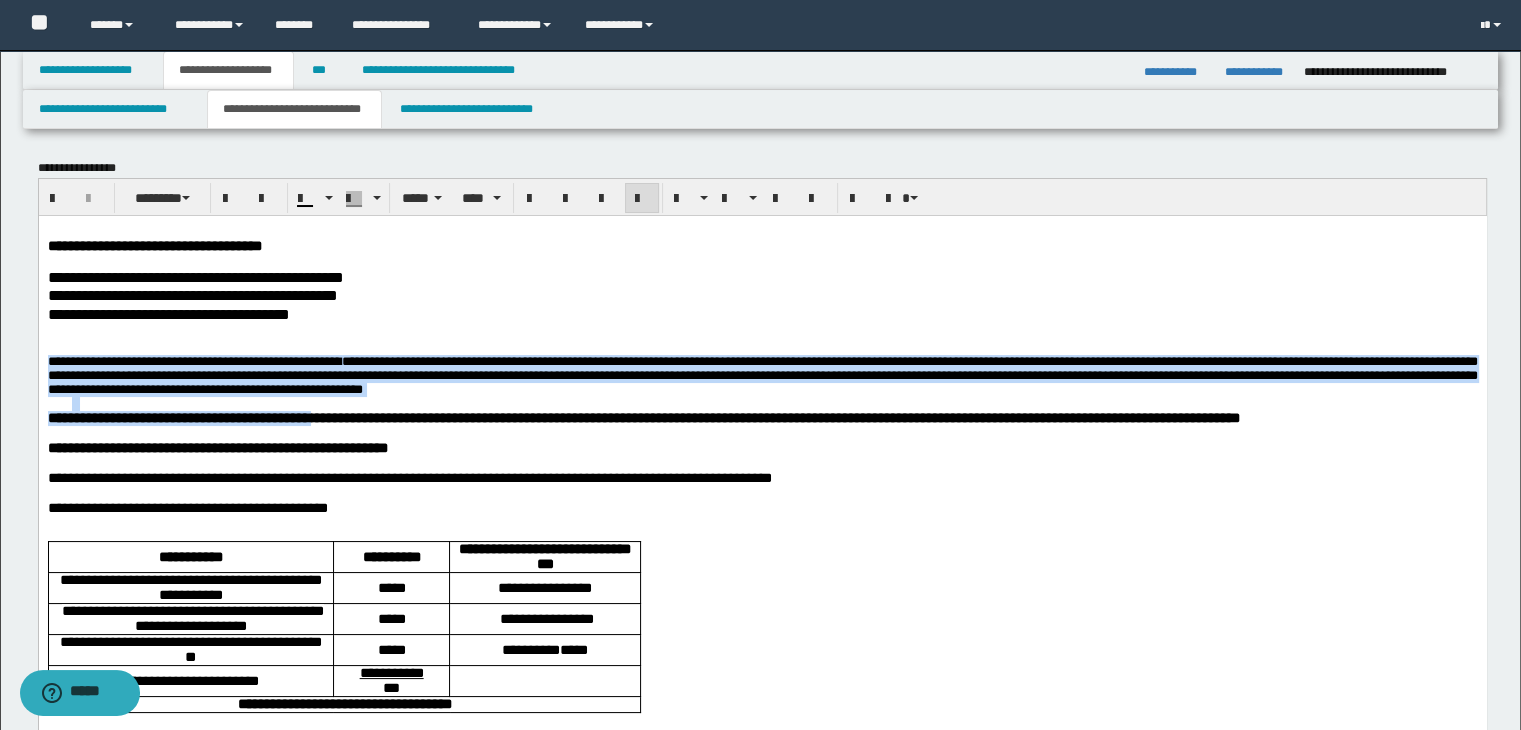 click on "**********" at bounding box center (643, 417) 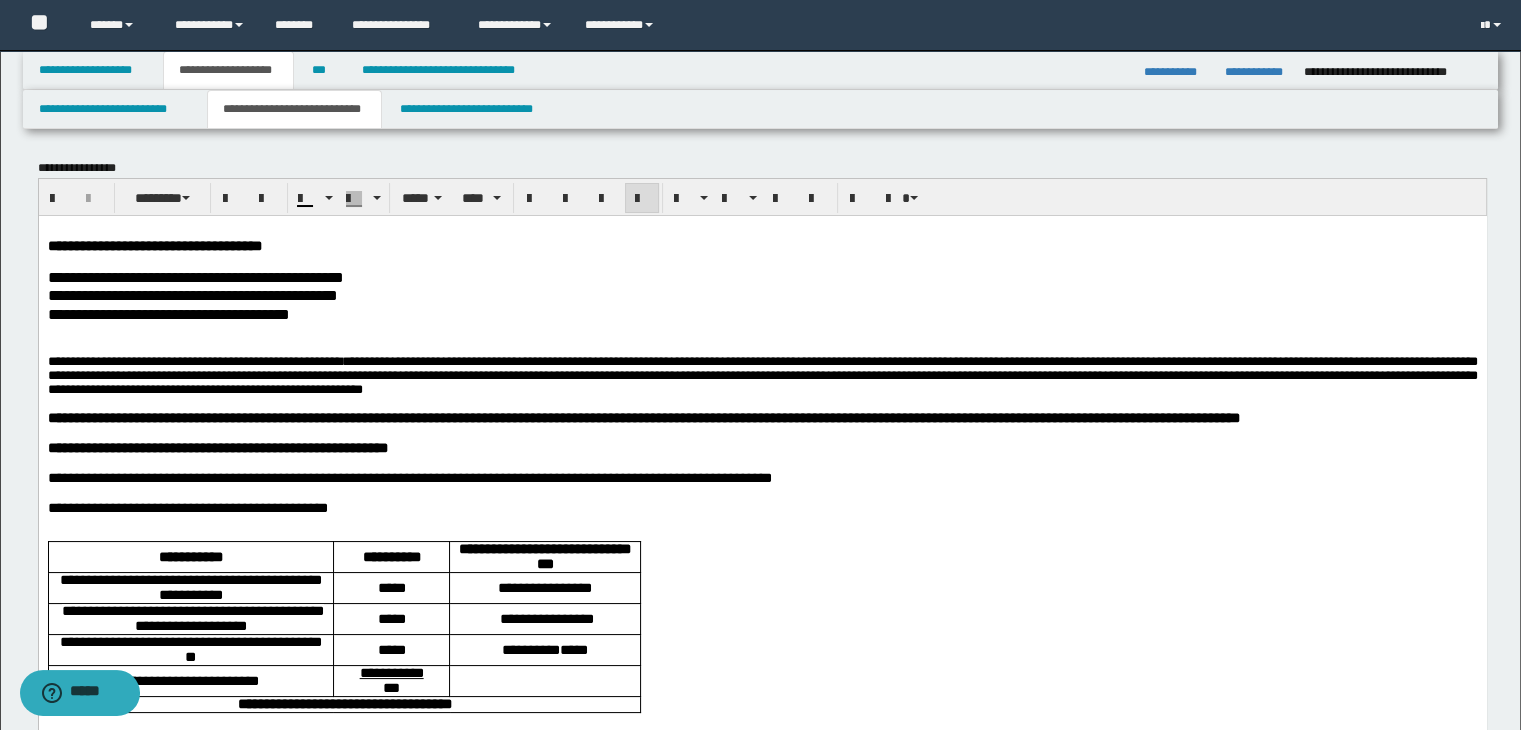 click at bounding box center [762, 432] 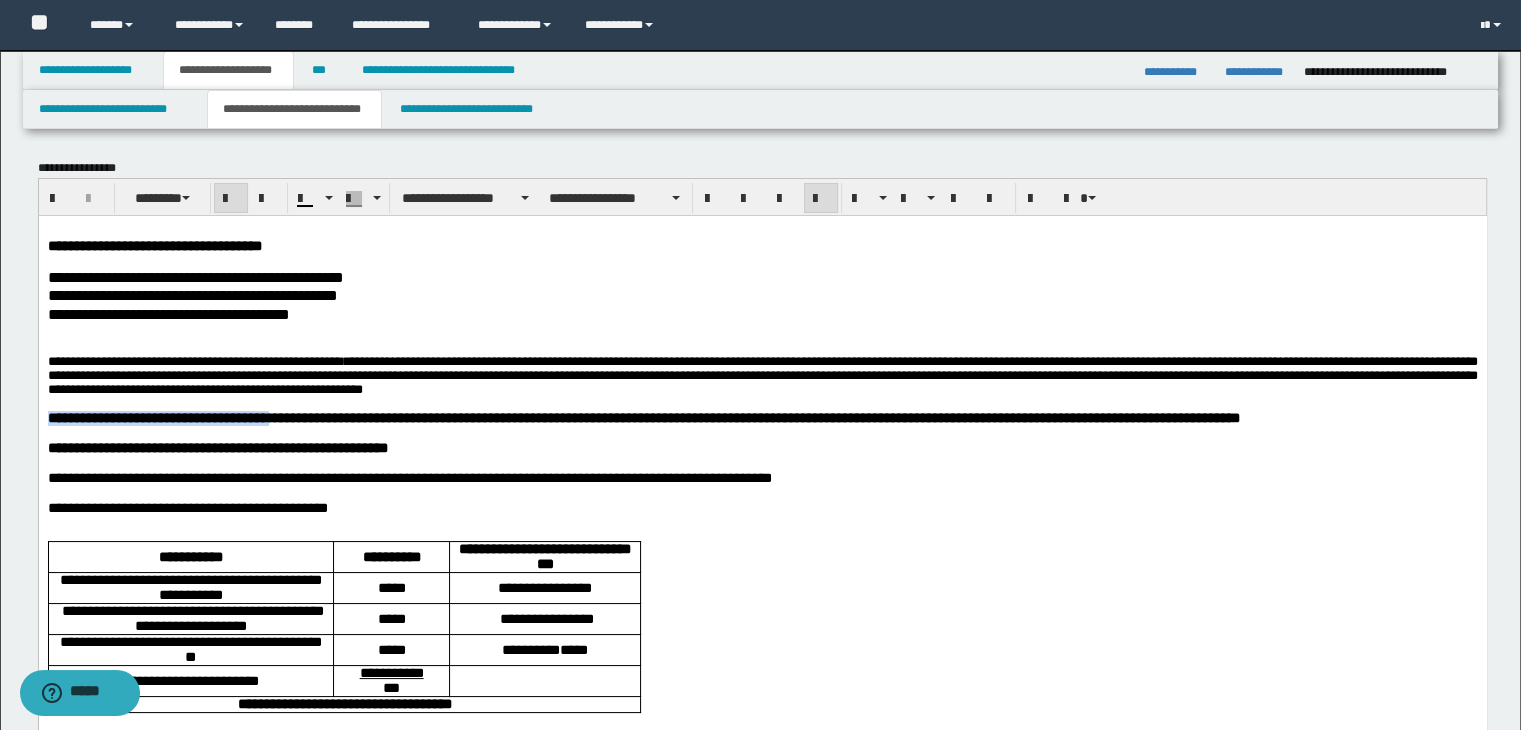 drag, startPoint x: 295, startPoint y: 435, endPoint x: 49, endPoint y: 433, distance: 246.00813 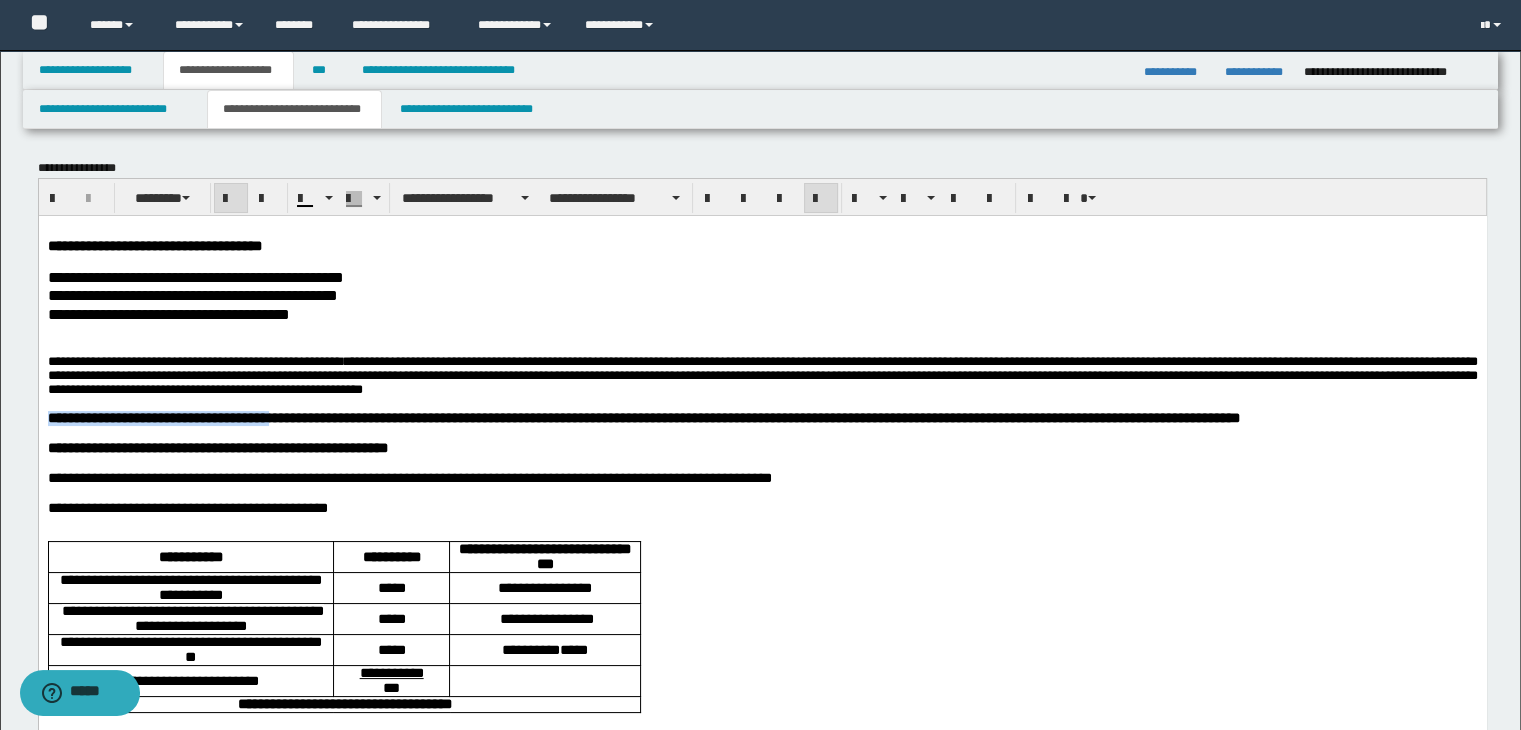 click on "**********" at bounding box center [643, 417] 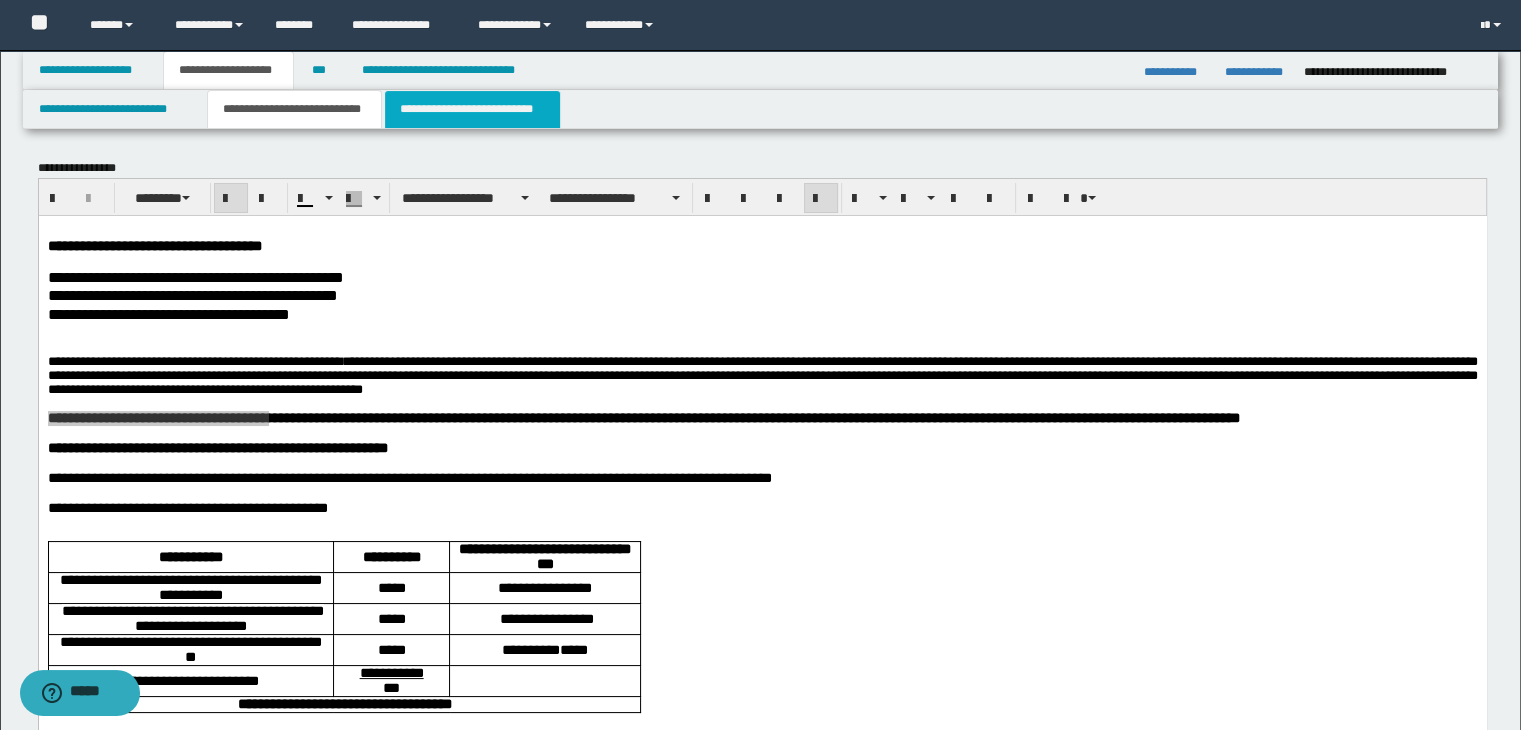 click on "**********" at bounding box center [472, 109] 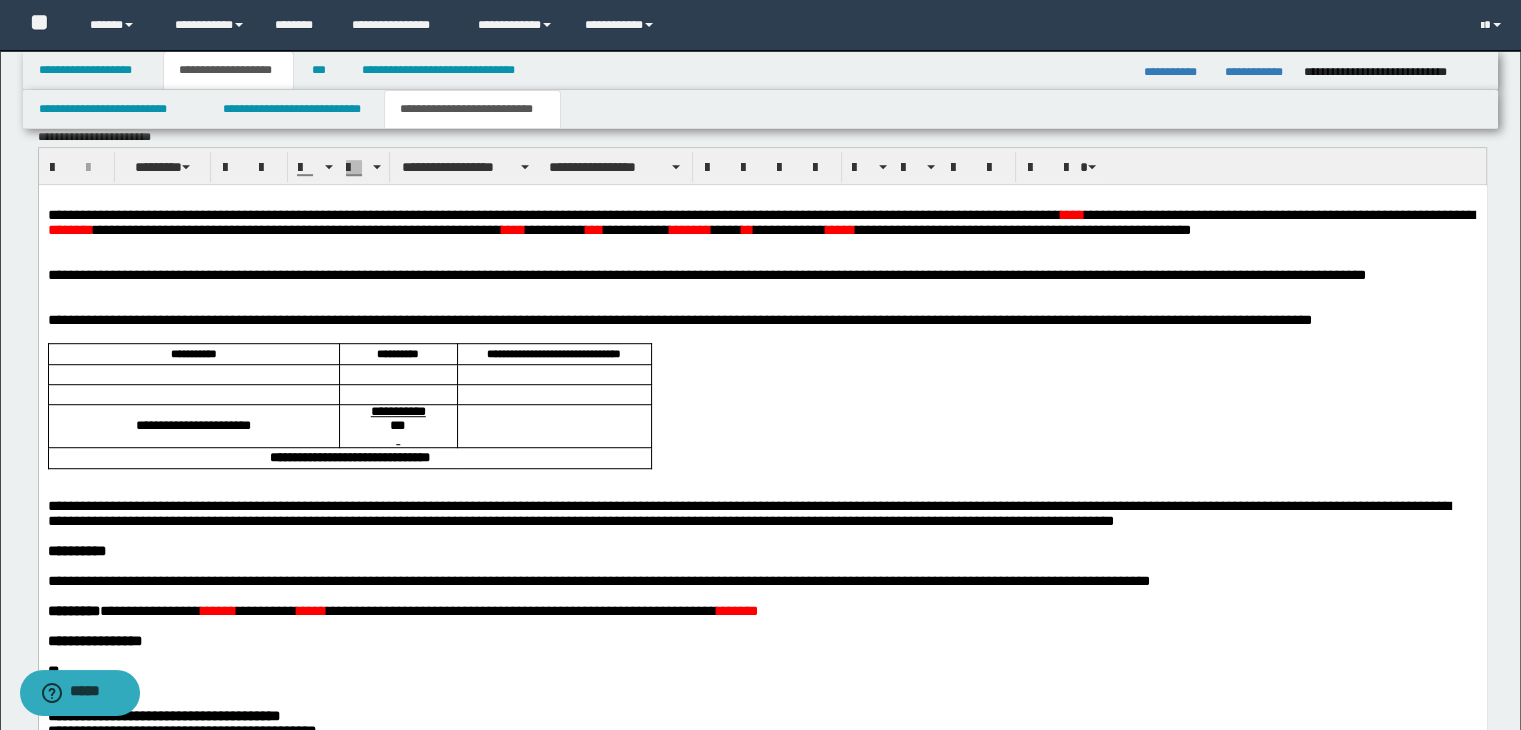 scroll, scrollTop: 1200, scrollLeft: 0, axis: vertical 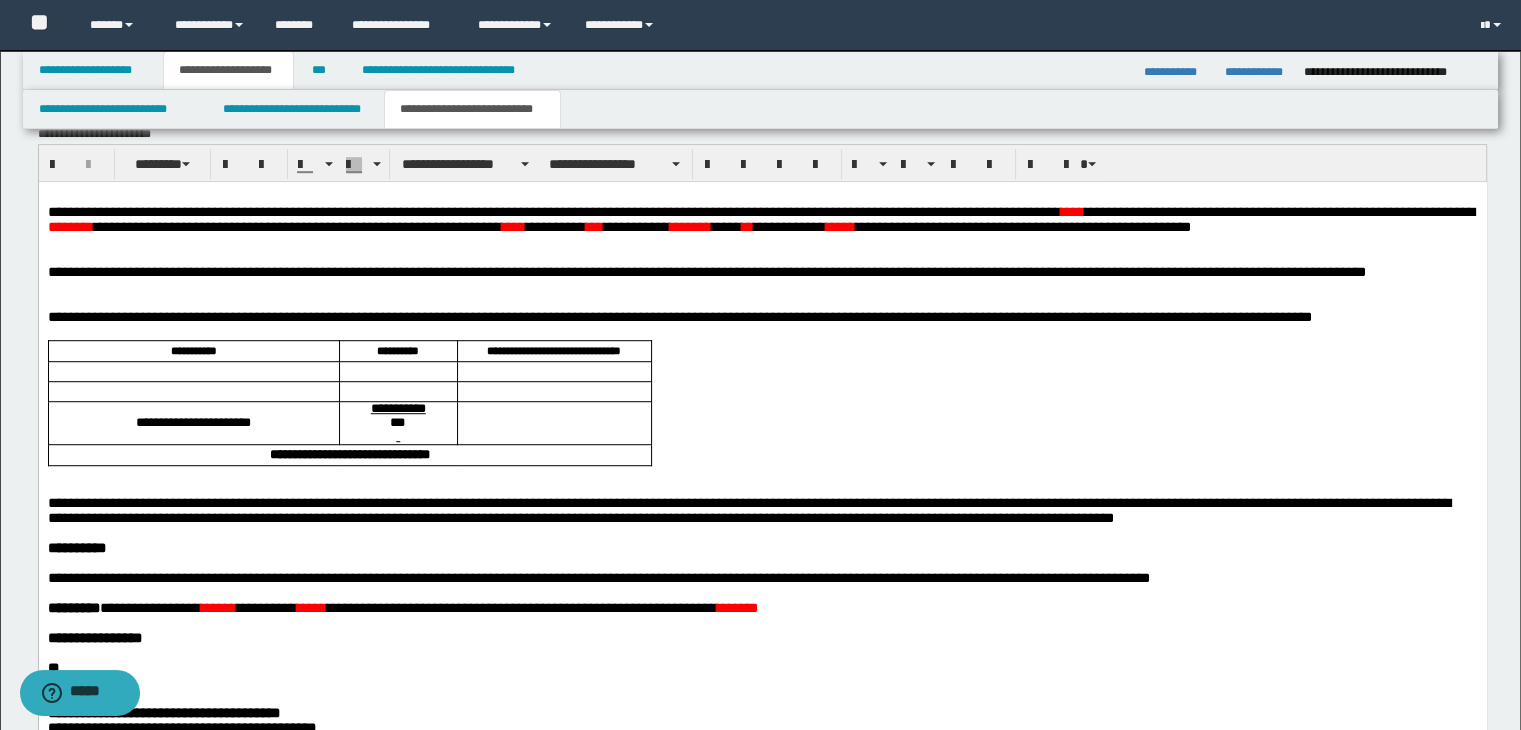 click on "**********" at bounding box center [760, 218] 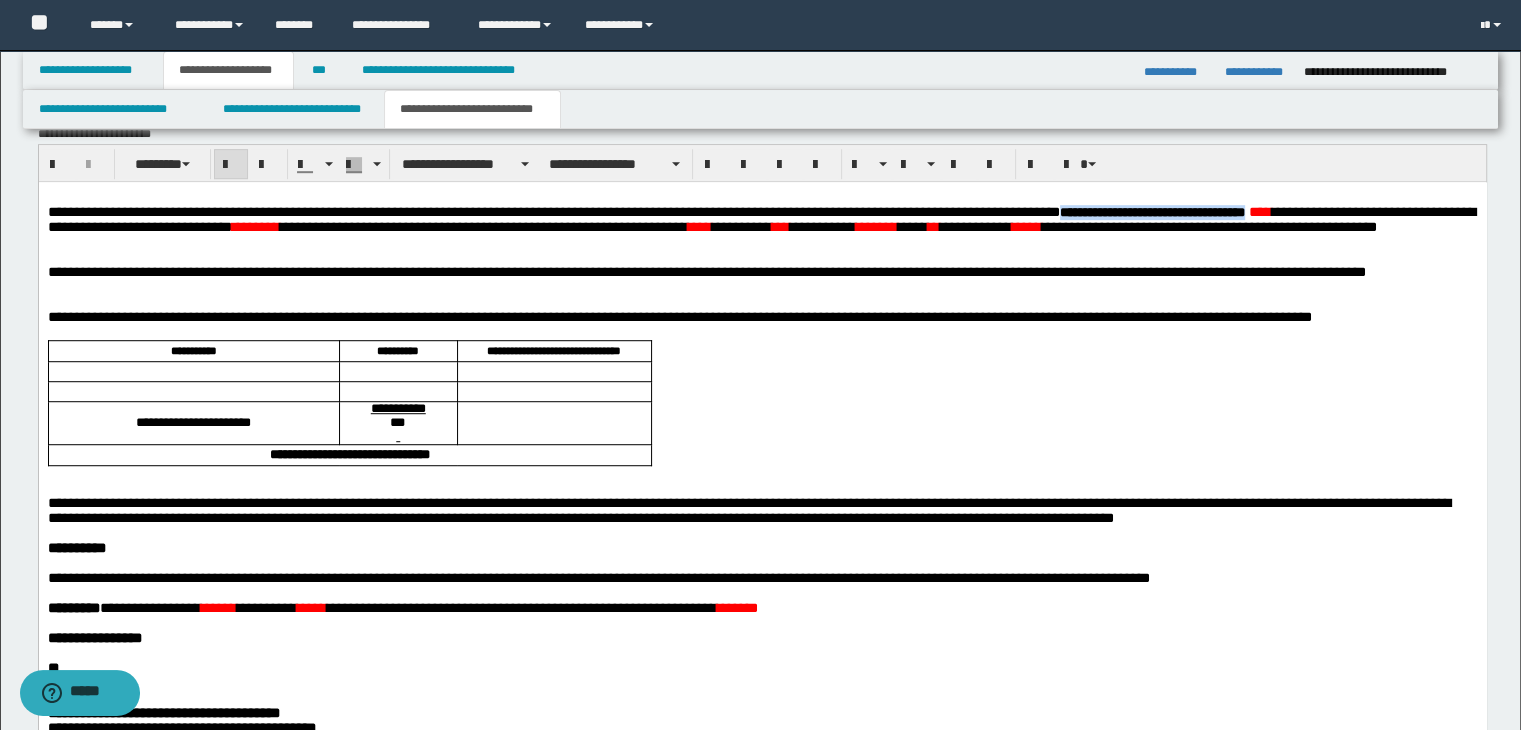 drag, startPoint x: 1255, startPoint y: 218, endPoint x: 1029, endPoint y: 212, distance: 226.07964 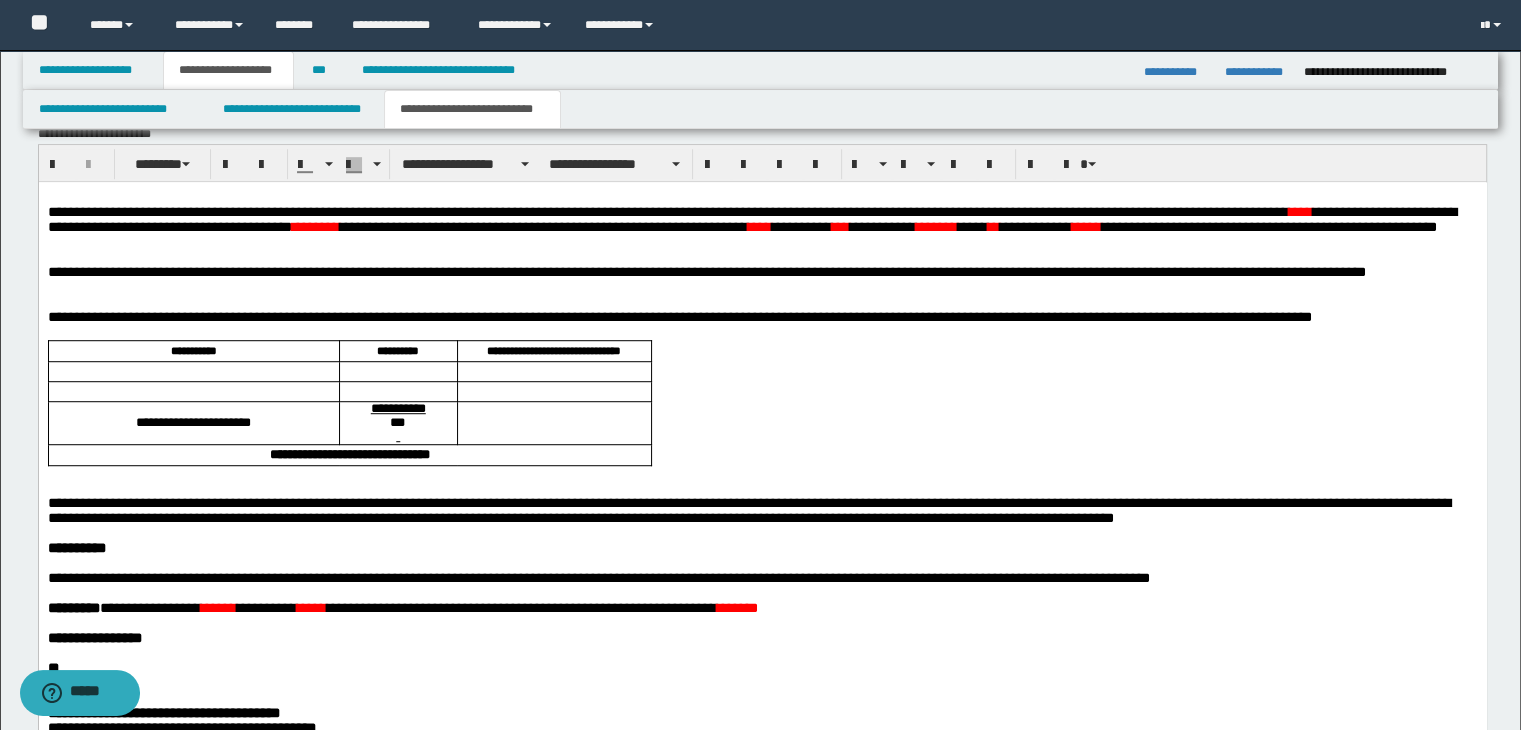 click on "****" at bounding box center (1300, 211) 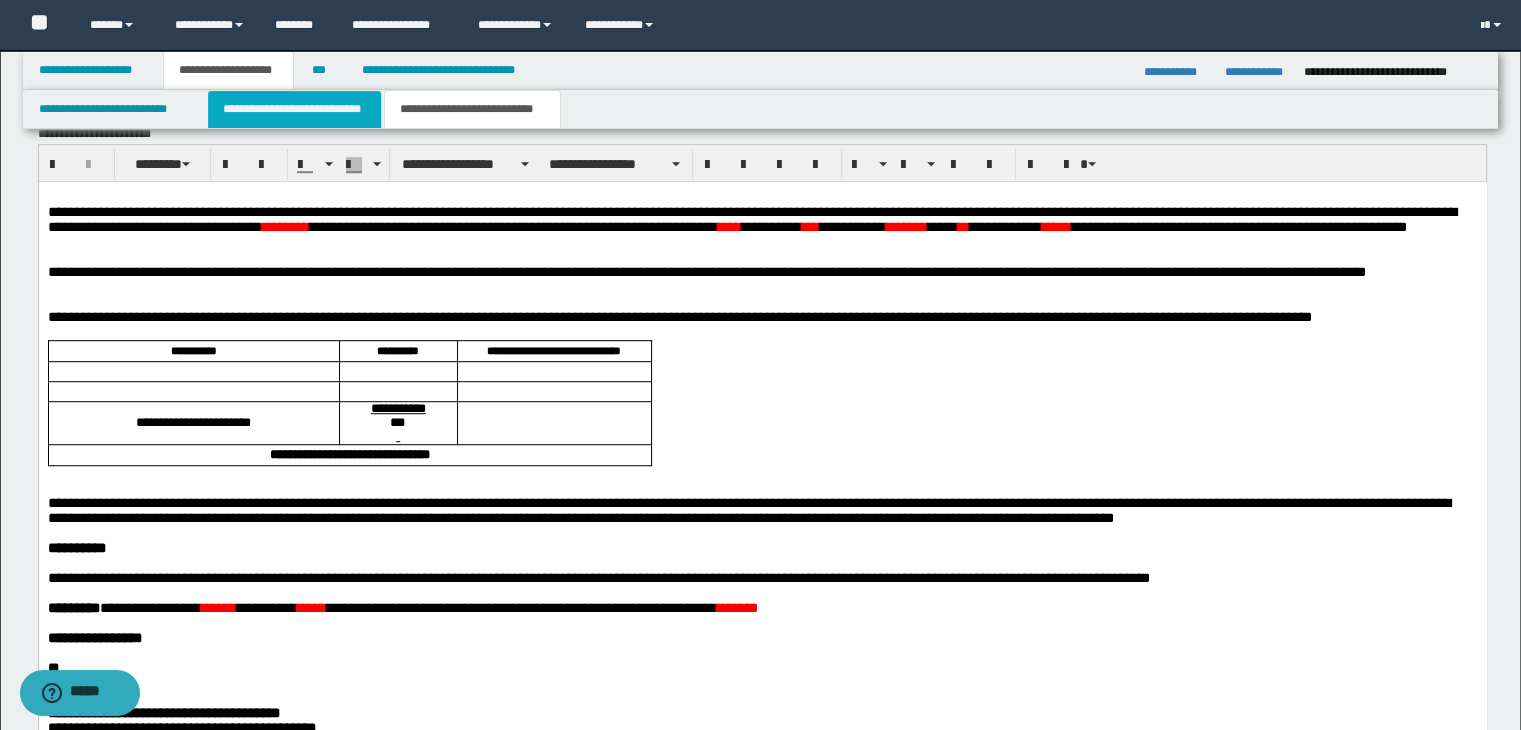 click on "**********" at bounding box center [294, 109] 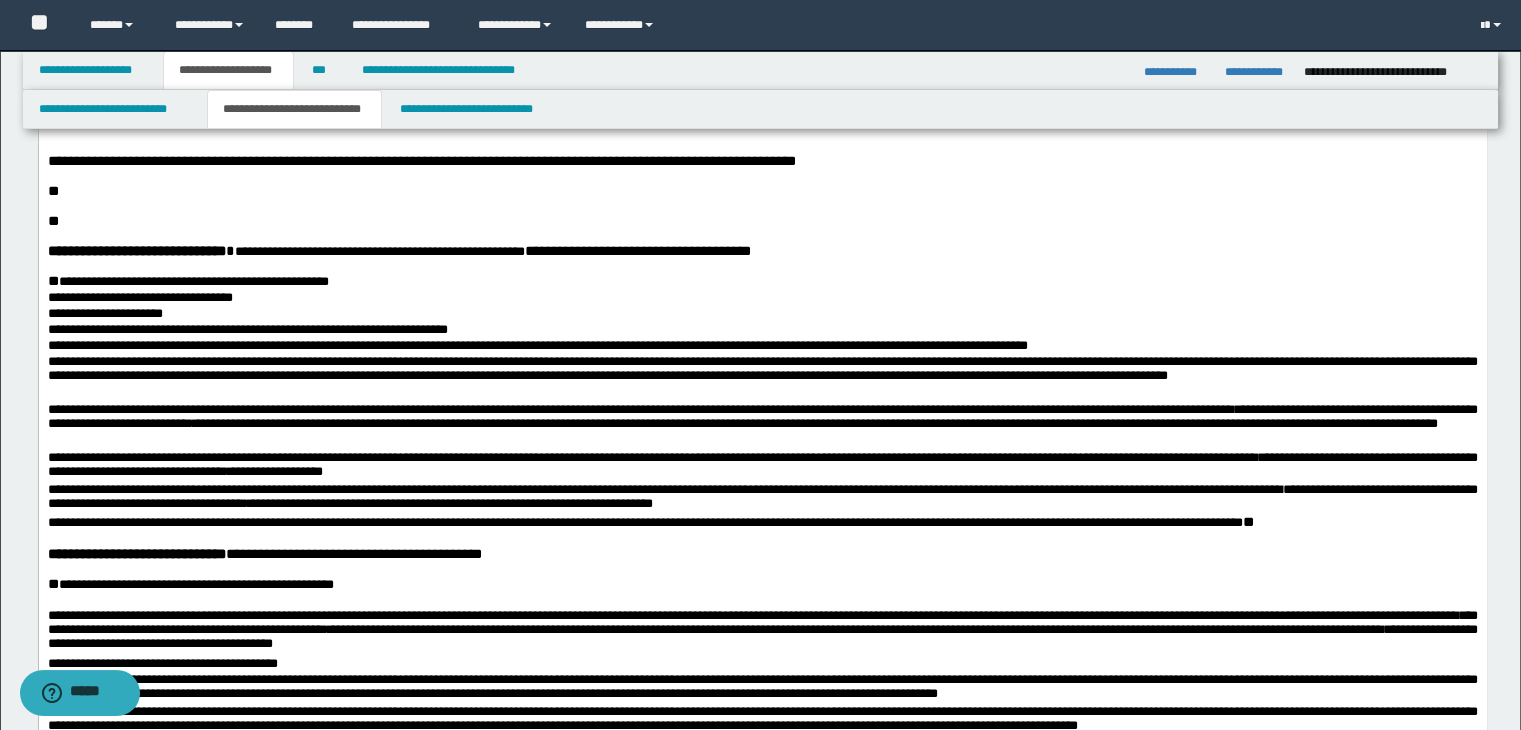 scroll, scrollTop: 500, scrollLeft: 0, axis: vertical 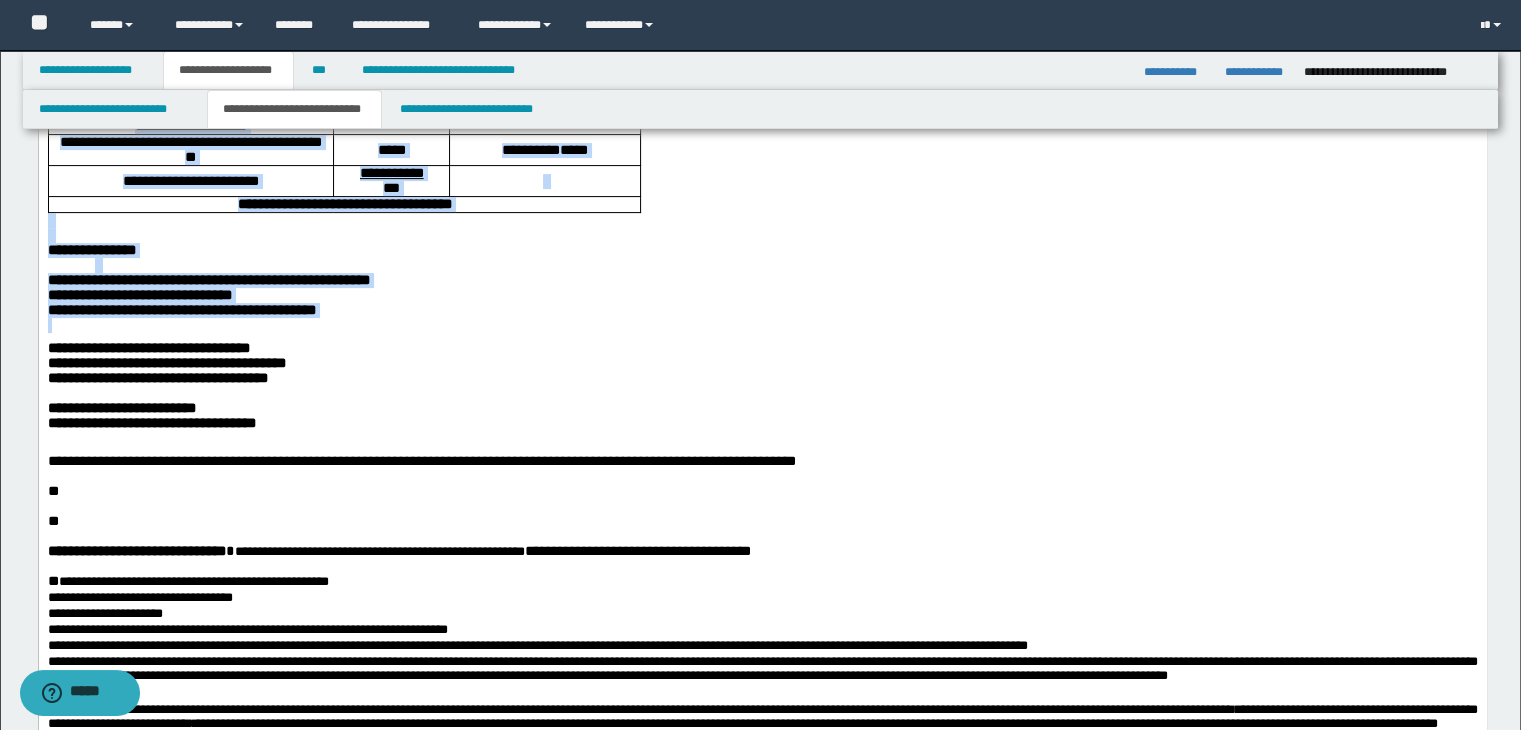 drag, startPoint x: 323, startPoint y: 383, endPoint x: 310, endPoint y: 395, distance: 17.691807 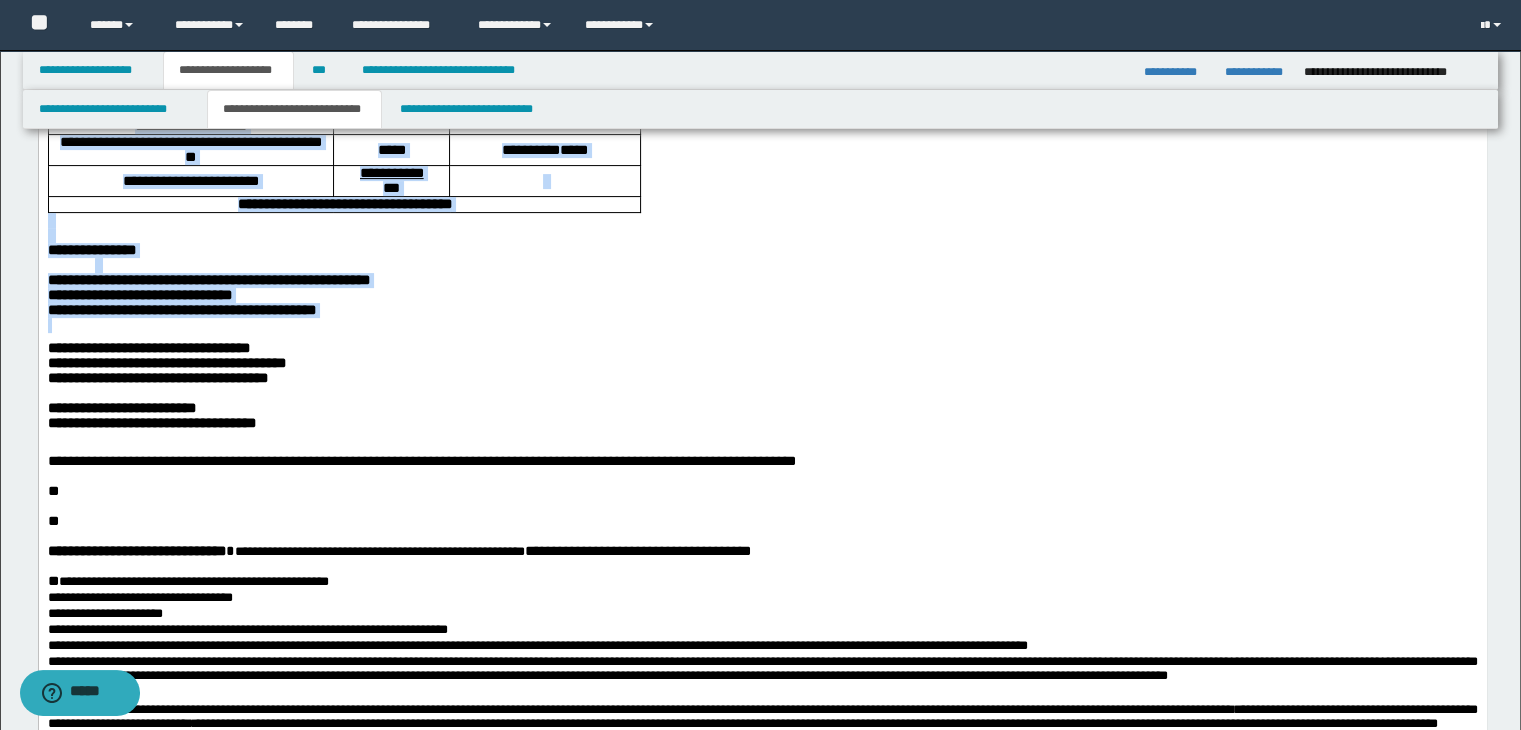 click at bounding box center [762, 325] 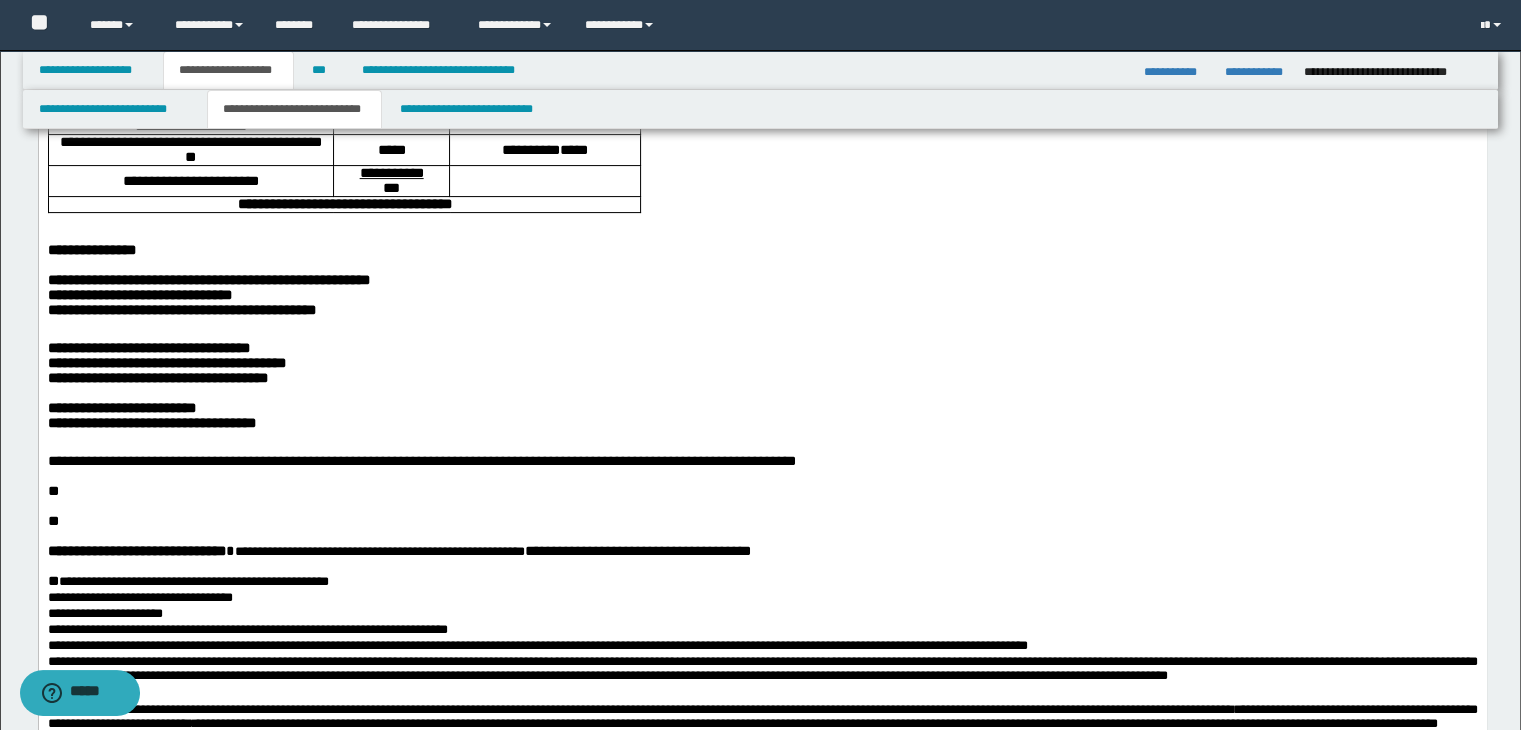 click on "**********" at bounding box center (762, 408) 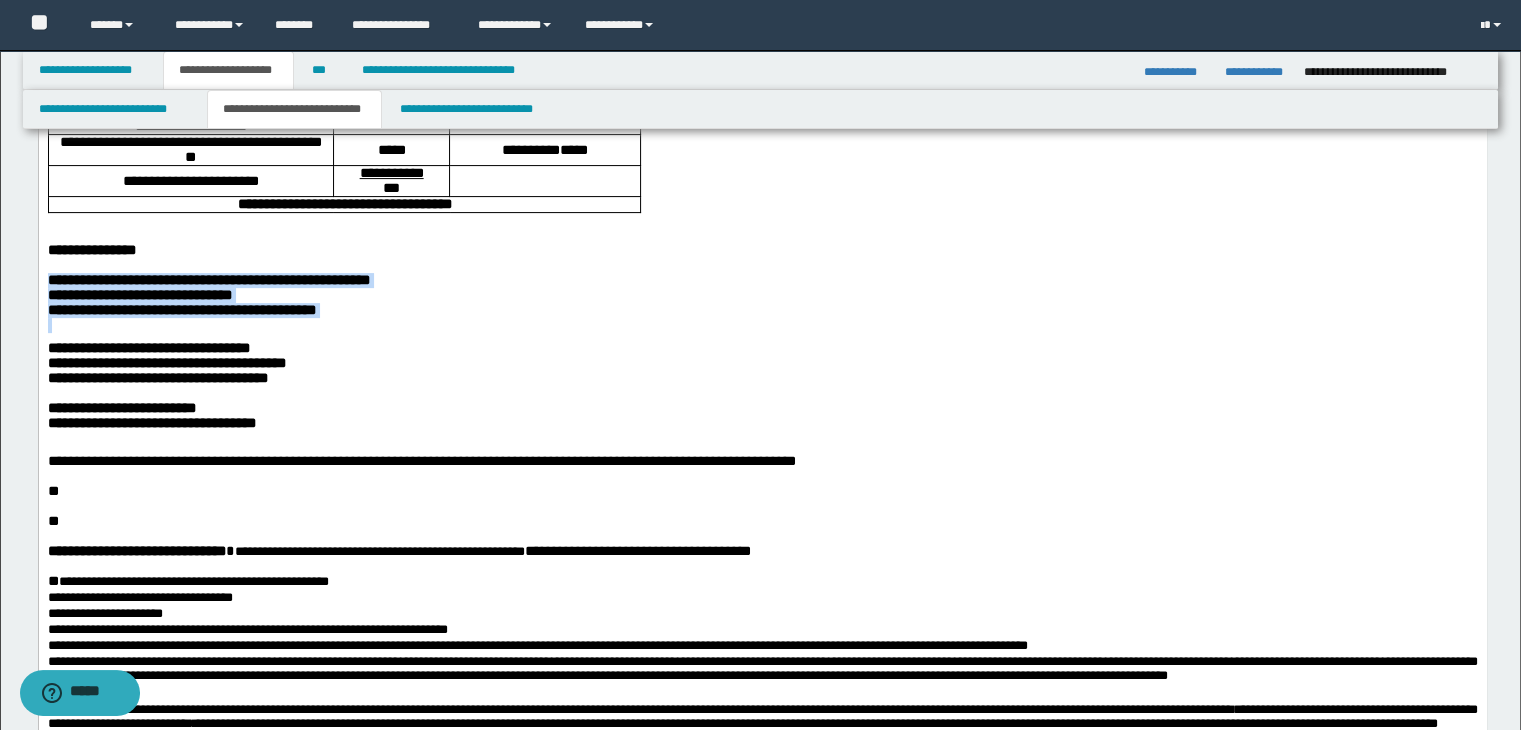 drag, startPoint x: 330, startPoint y: 386, endPoint x: 30, endPoint y: 350, distance: 302.15228 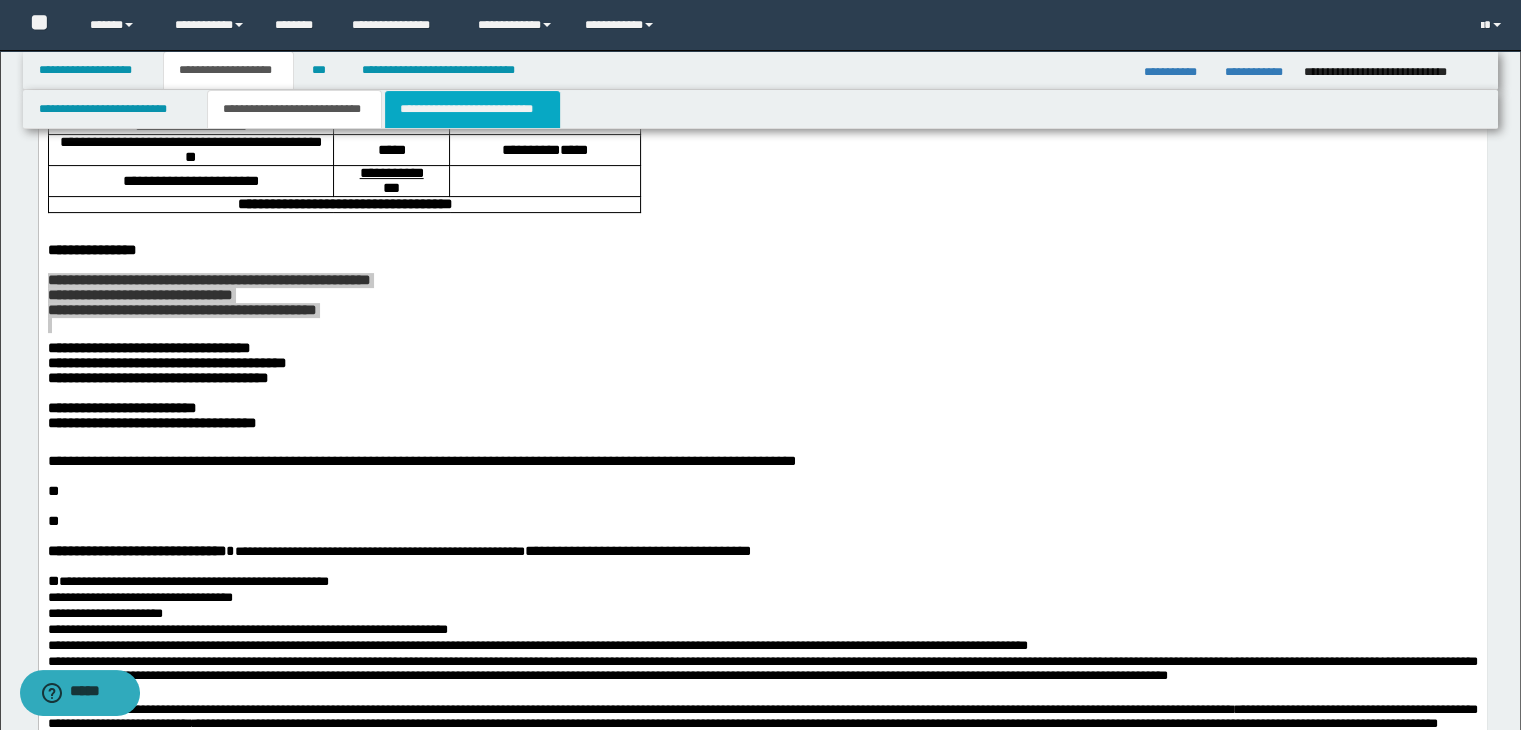 click on "**********" at bounding box center [472, 109] 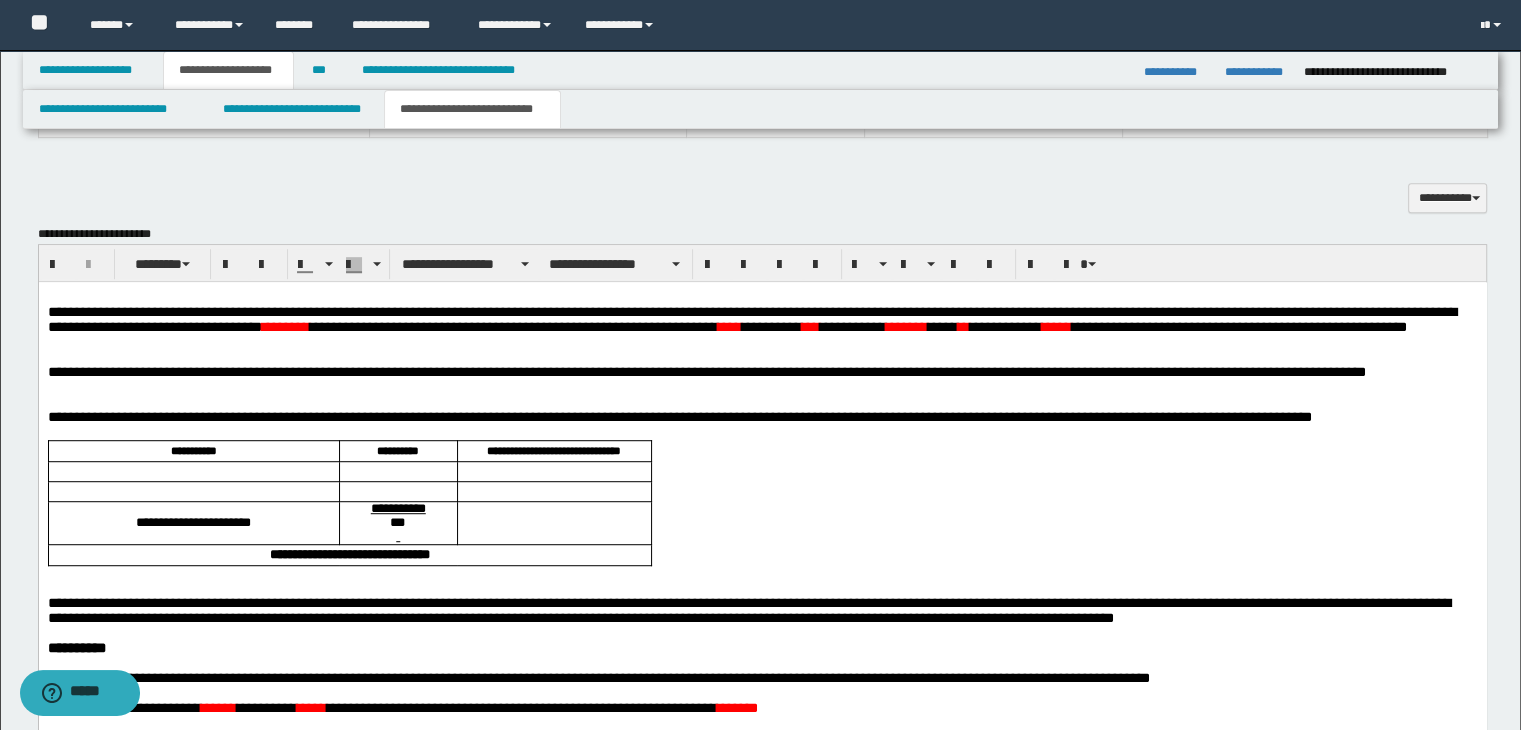 scroll, scrollTop: 1100, scrollLeft: 0, axis: vertical 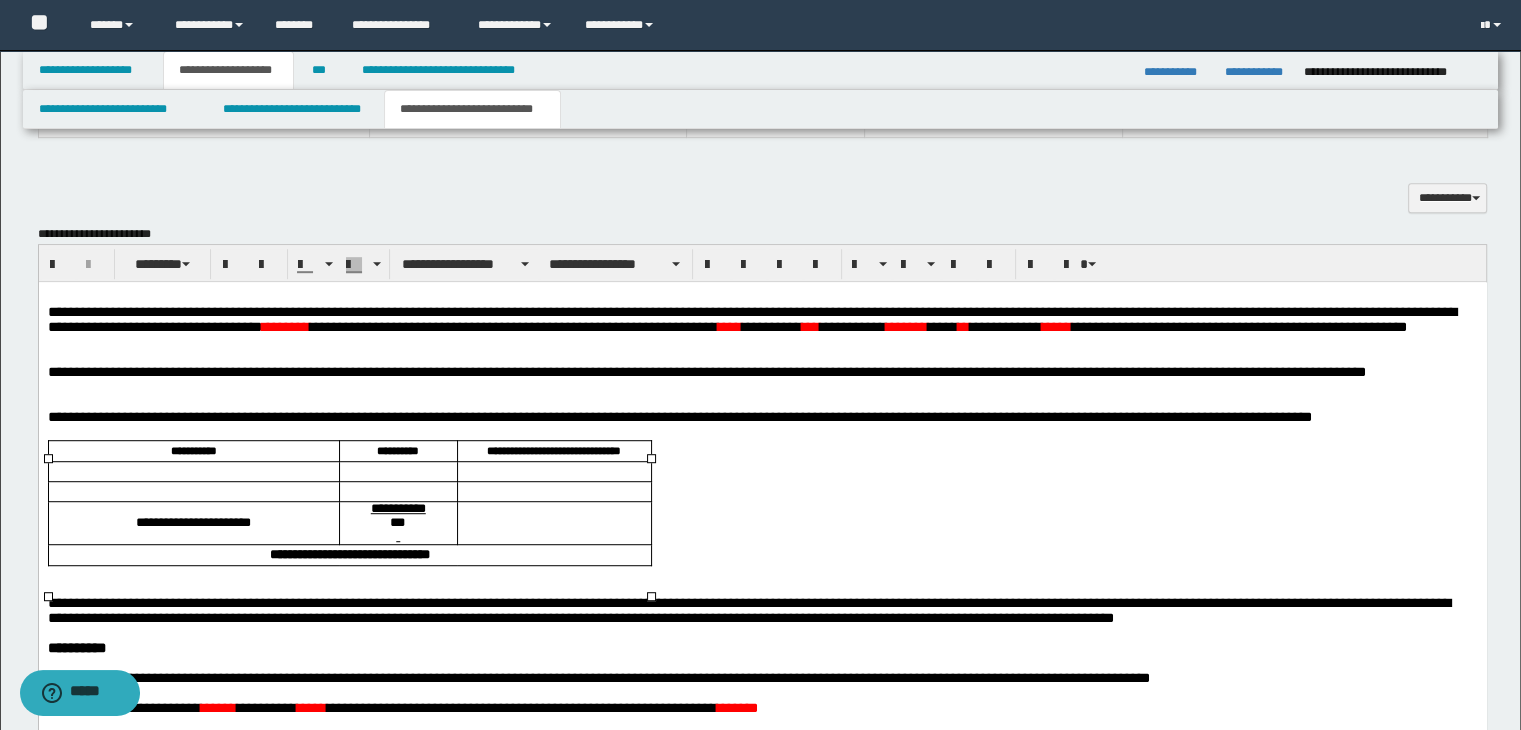 click on "**********" at bounding box center [349, 554] 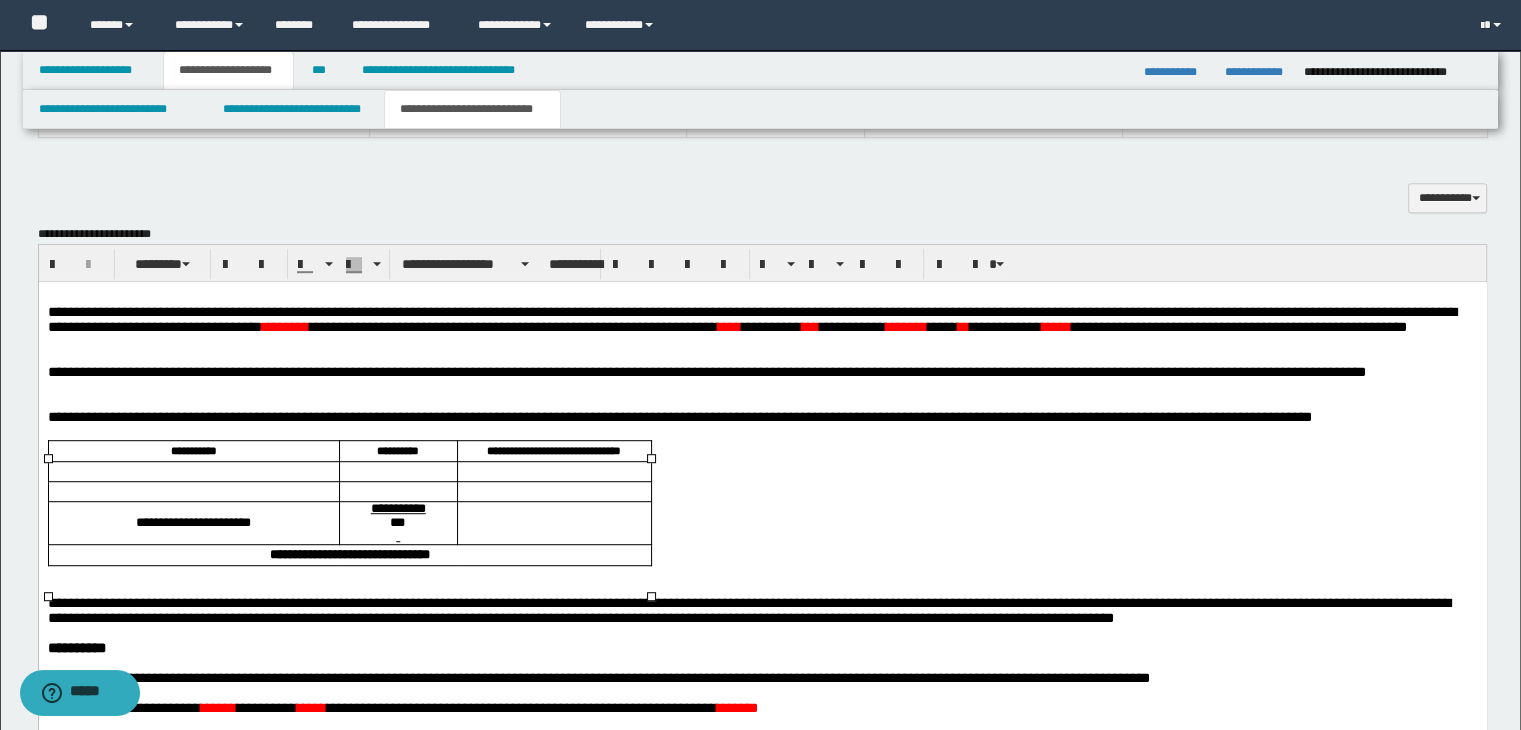 click on "**********" at bounding box center [751, 318] 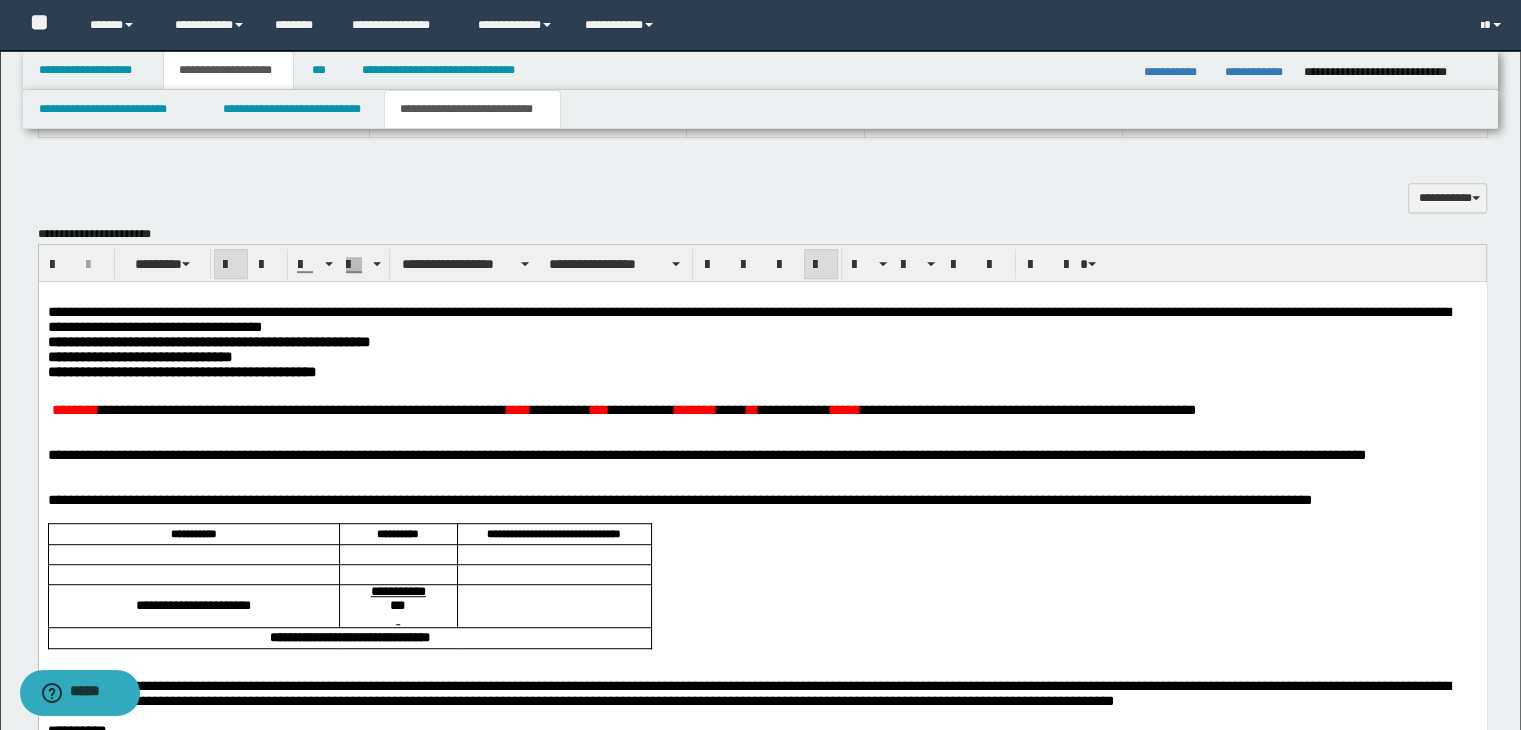 click on "**********" at bounding box center (762, 697) 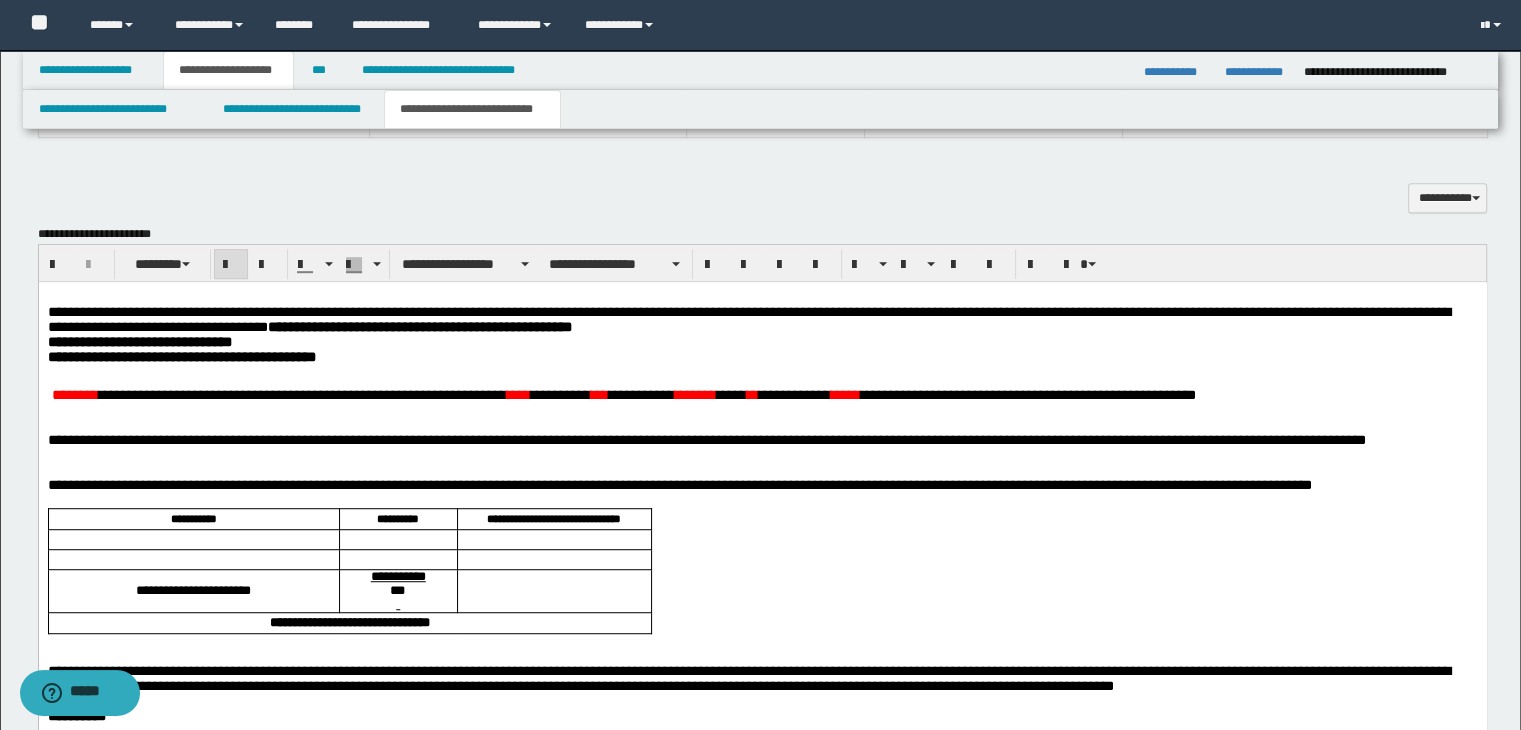click on "**********" at bounding box center (762, 319) 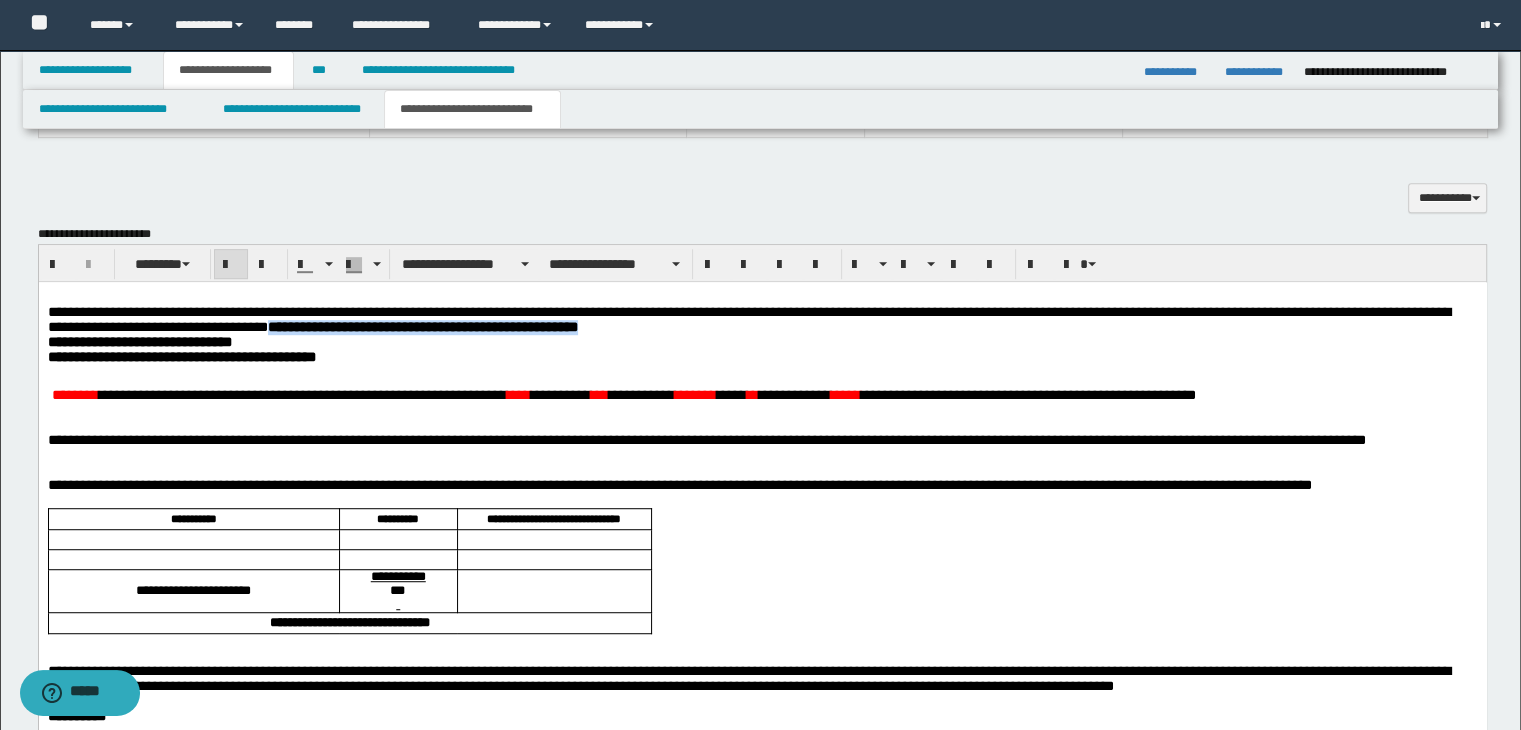 drag, startPoint x: 543, startPoint y: 333, endPoint x: 205, endPoint y: 338, distance: 338.037 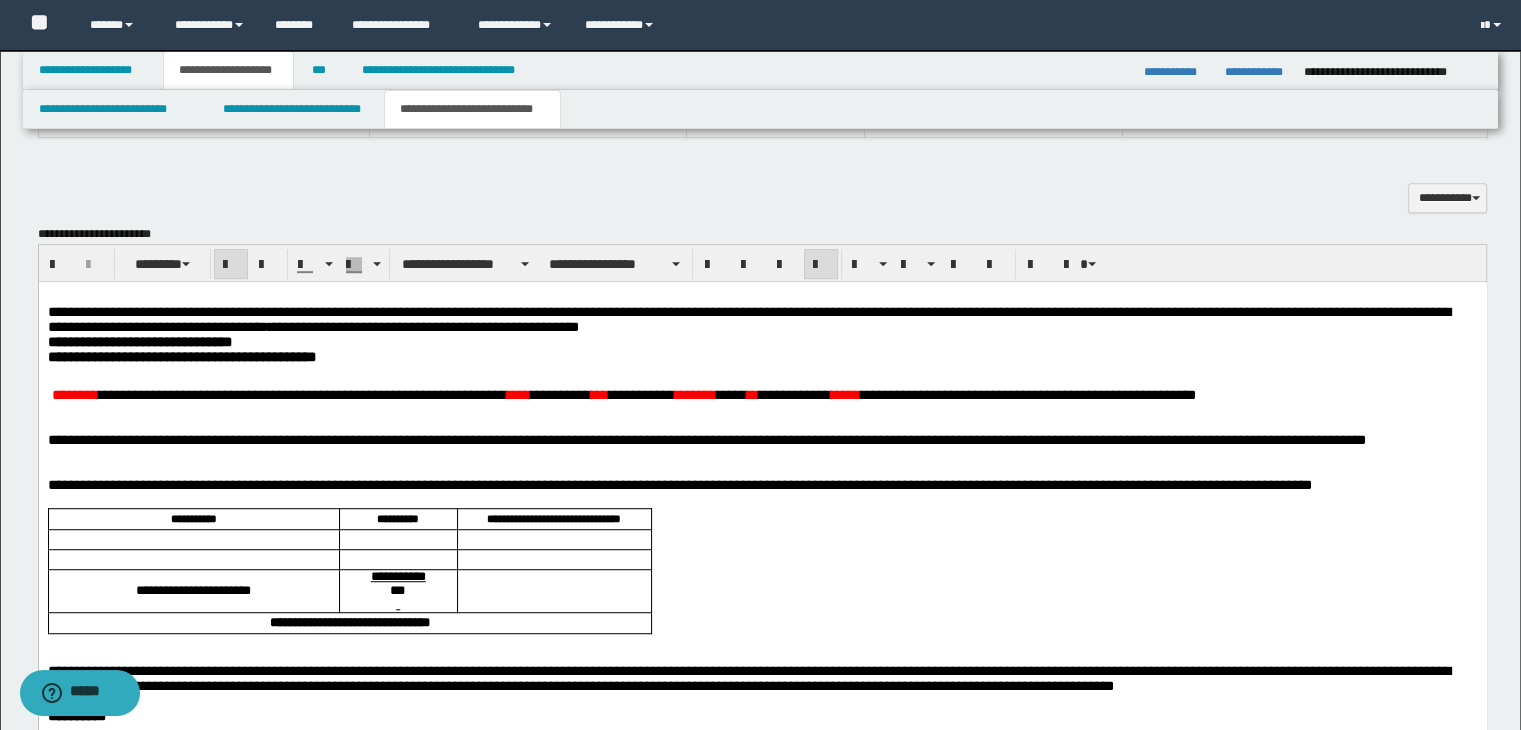 click on "**********" at bounding box center [139, 341] 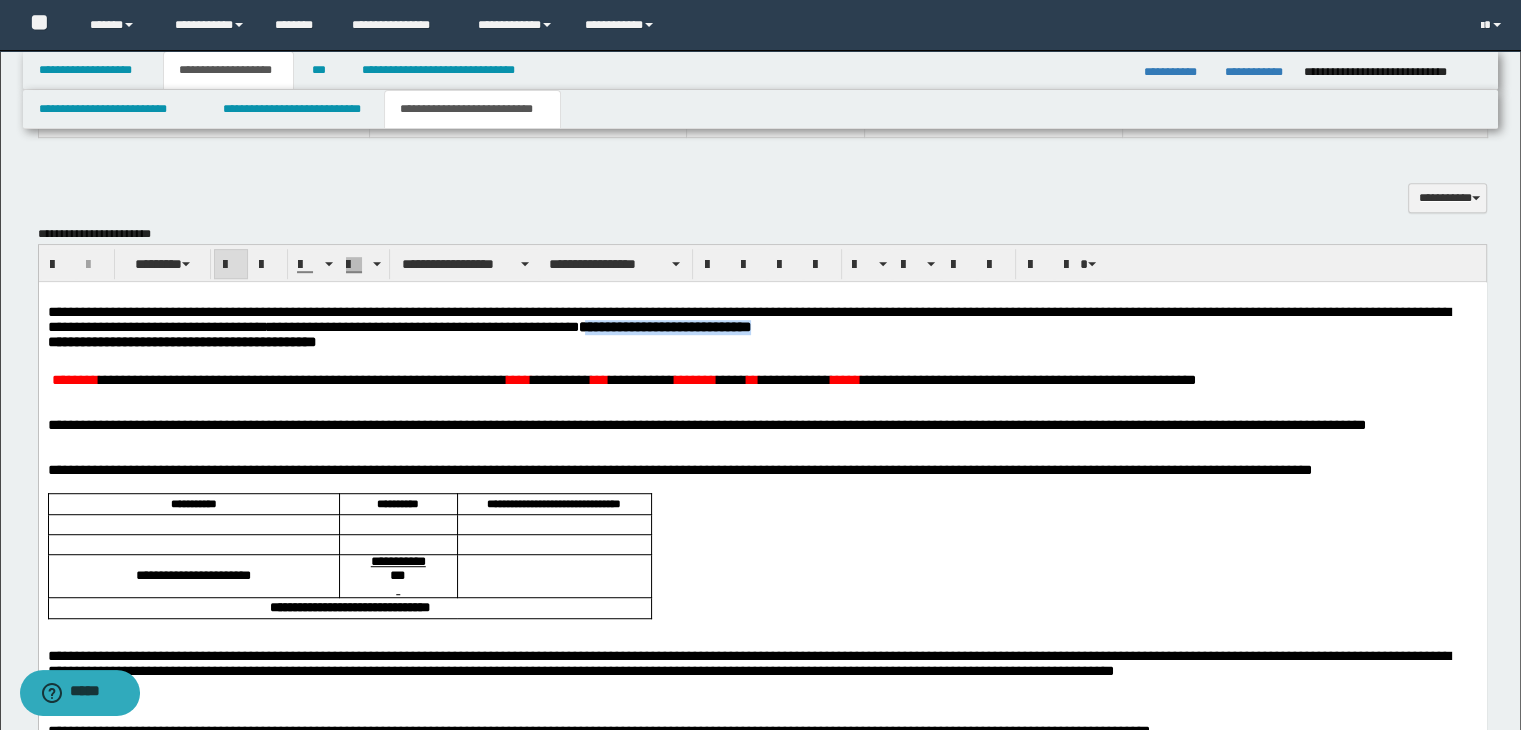drag, startPoint x: 692, startPoint y: 334, endPoint x: 518, endPoint y: 333, distance: 174.00287 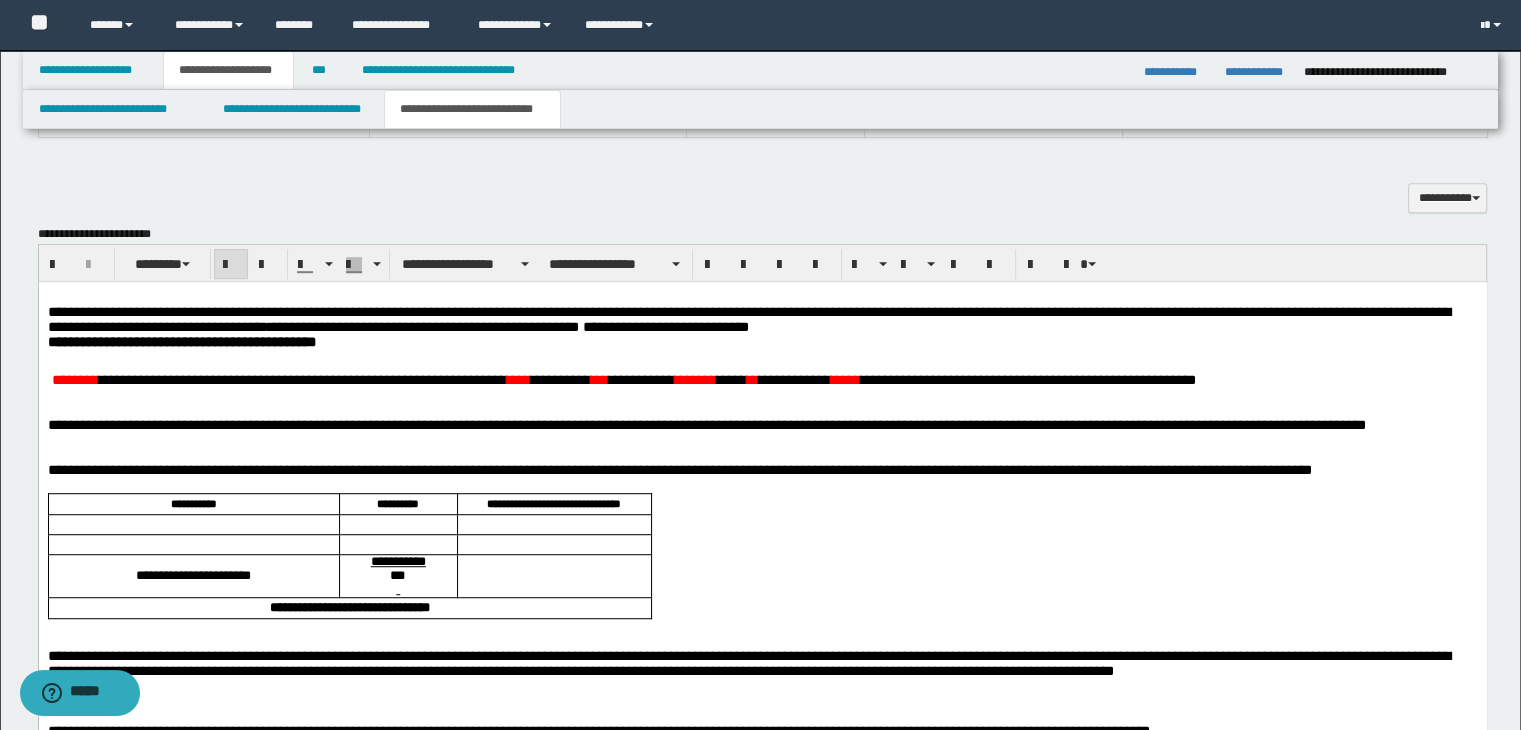 click on "**********" at bounding box center [762, 319] 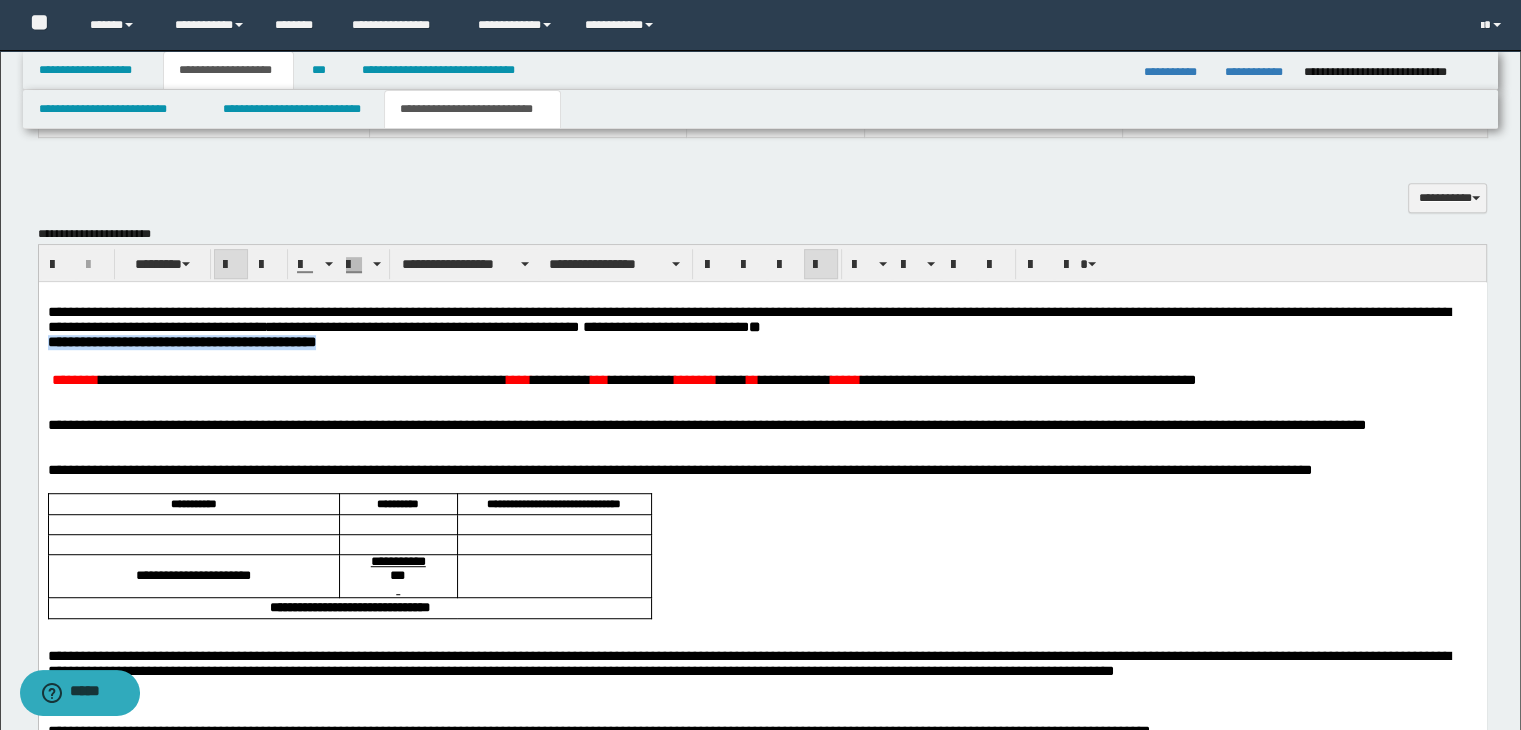 drag, startPoint x: 336, startPoint y: 354, endPoint x: 49, endPoint y: 342, distance: 287.25076 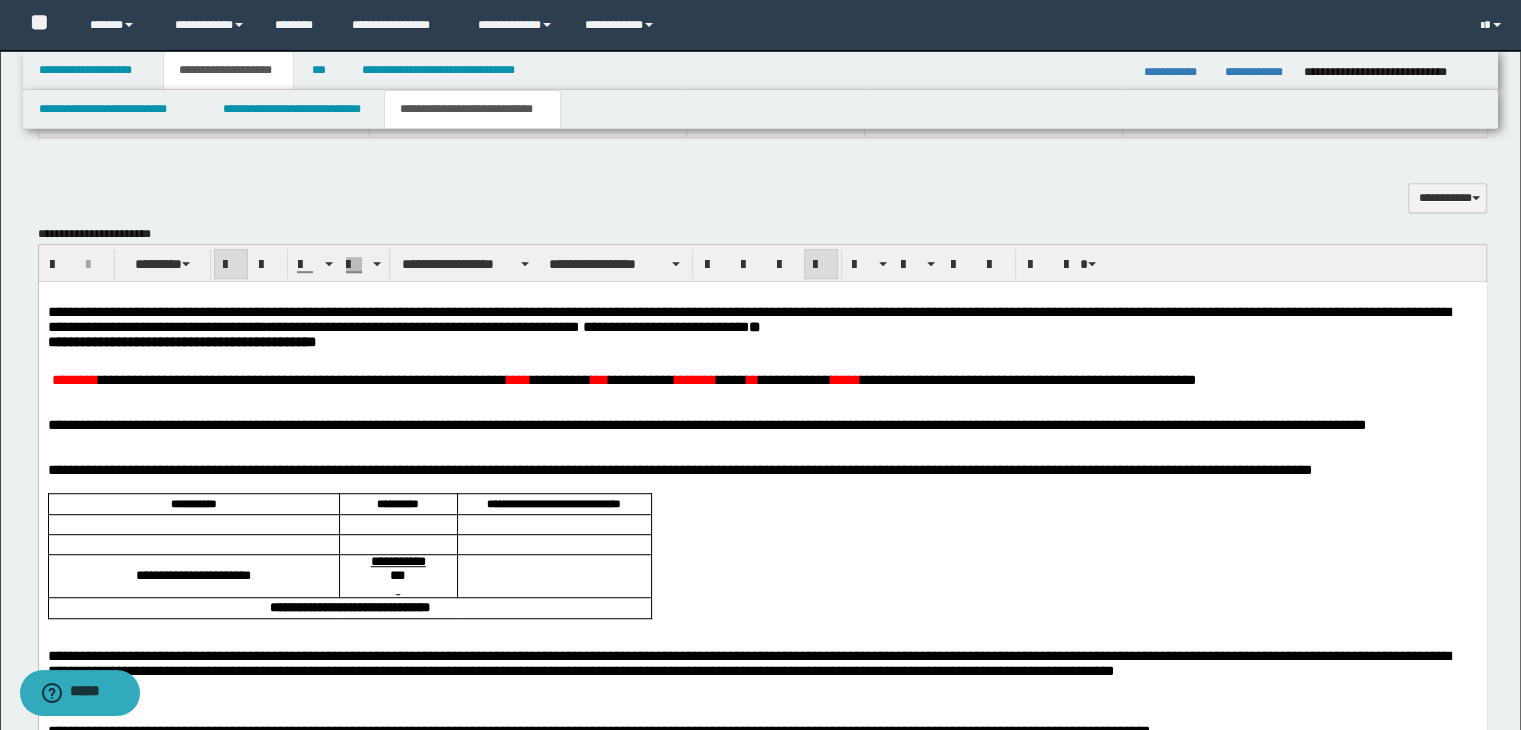 click at bounding box center [762, 356] 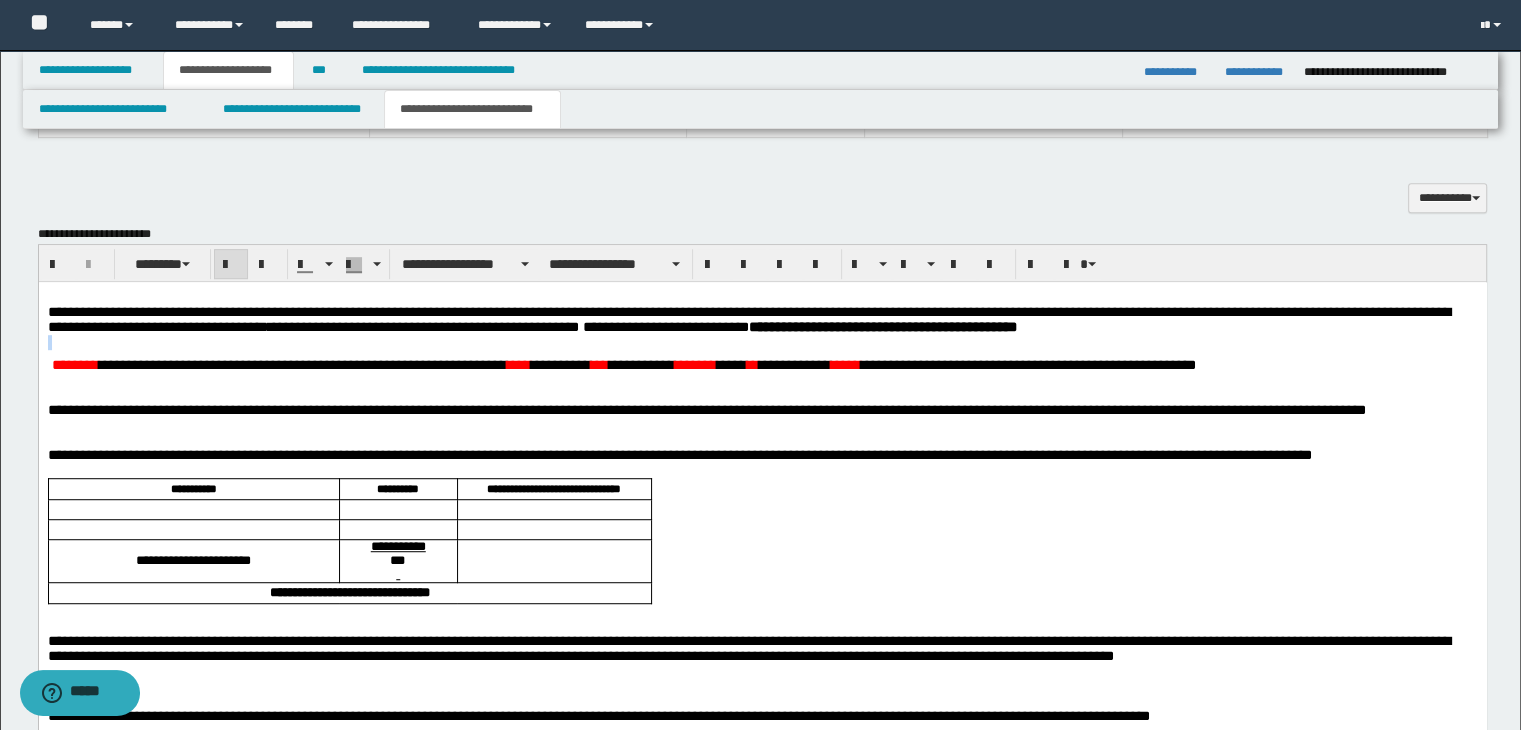 drag, startPoint x: 967, startPoint y: 338, endPoint x: 683, endPoint y: 341, distance: 284.01584 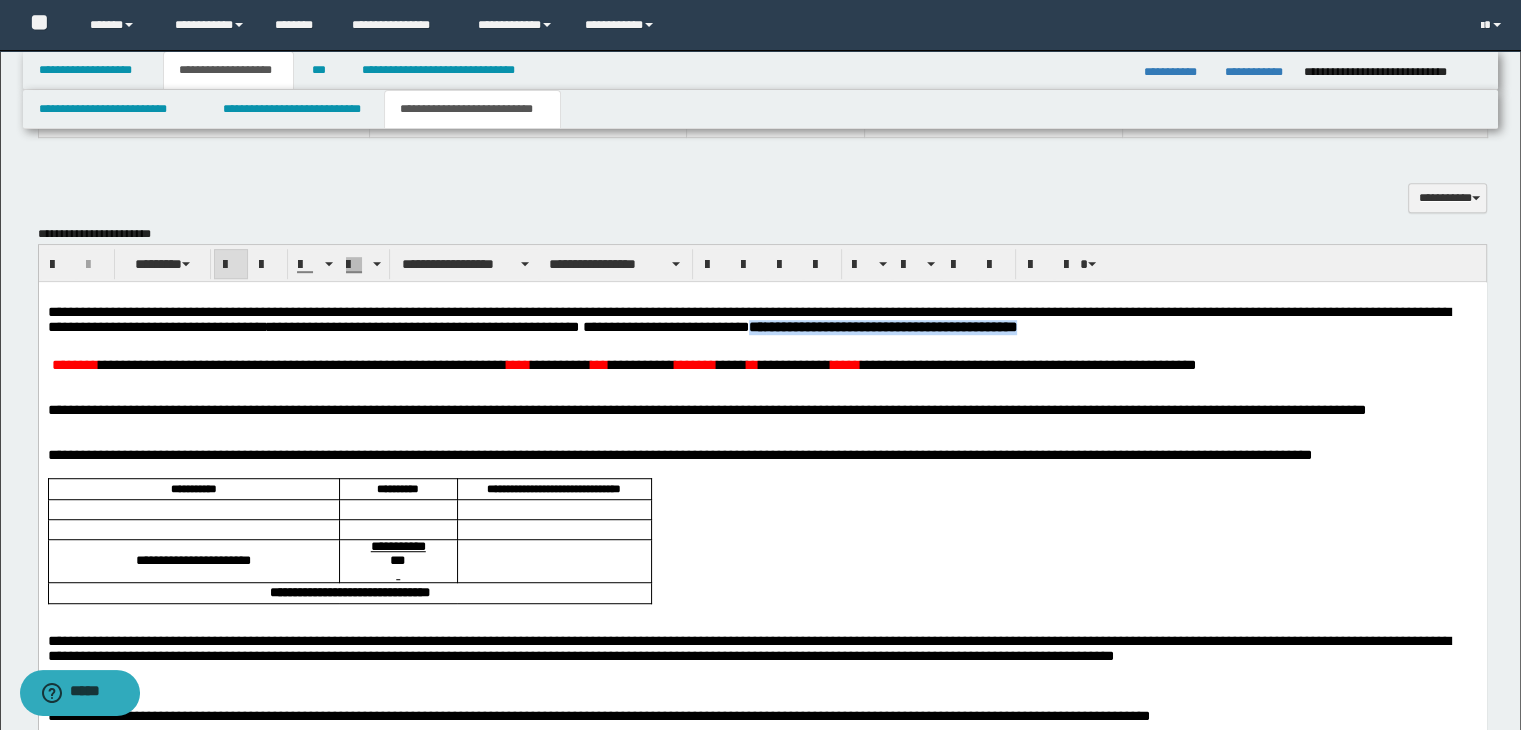 drag, startPoint x: 954, startPoint y: 333, endPoint x: 679, endPoint y: 332, distance: 275.00183 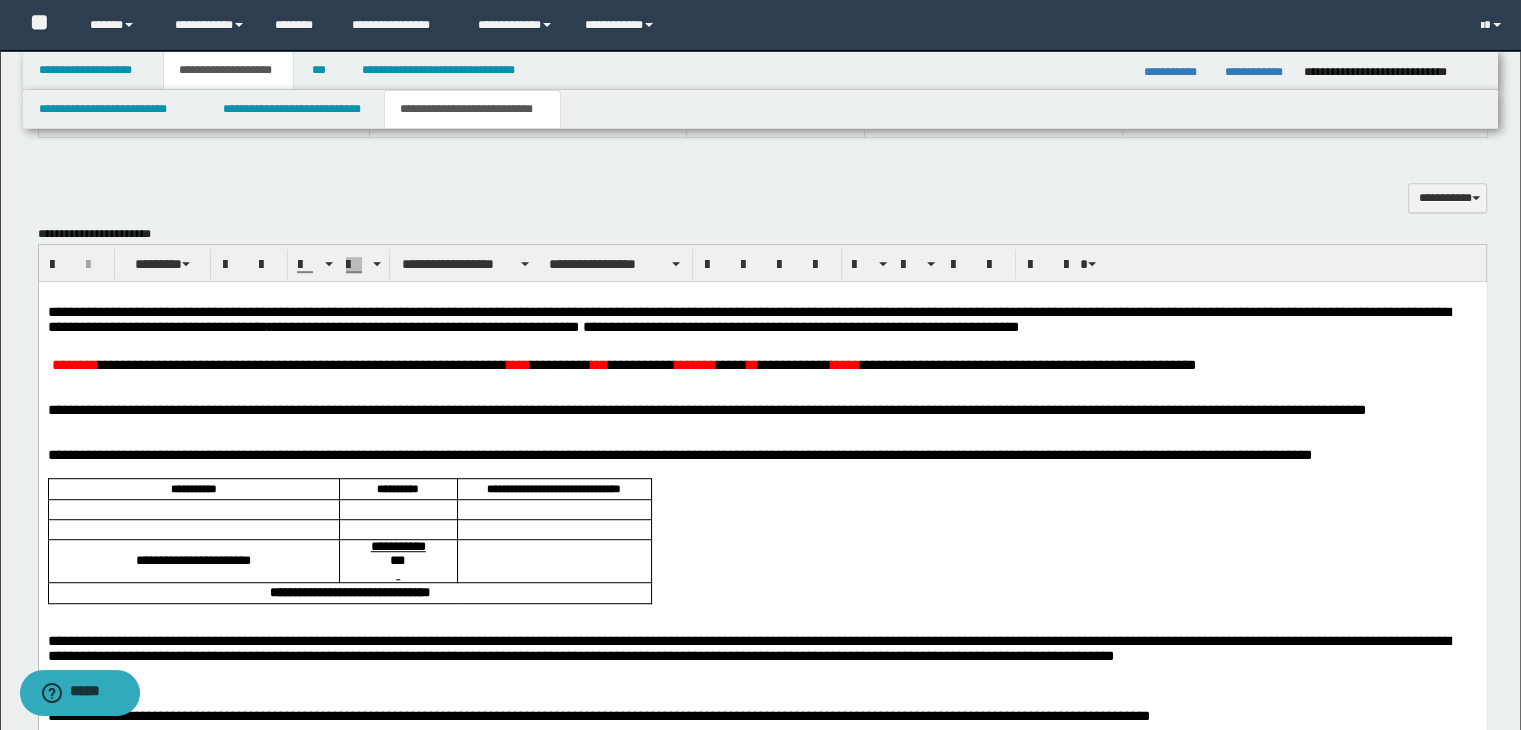 drag, startPoint x: 486, startPoint y: 337, endPoint x: 463, endPoint y: 341, distance: 23.345236 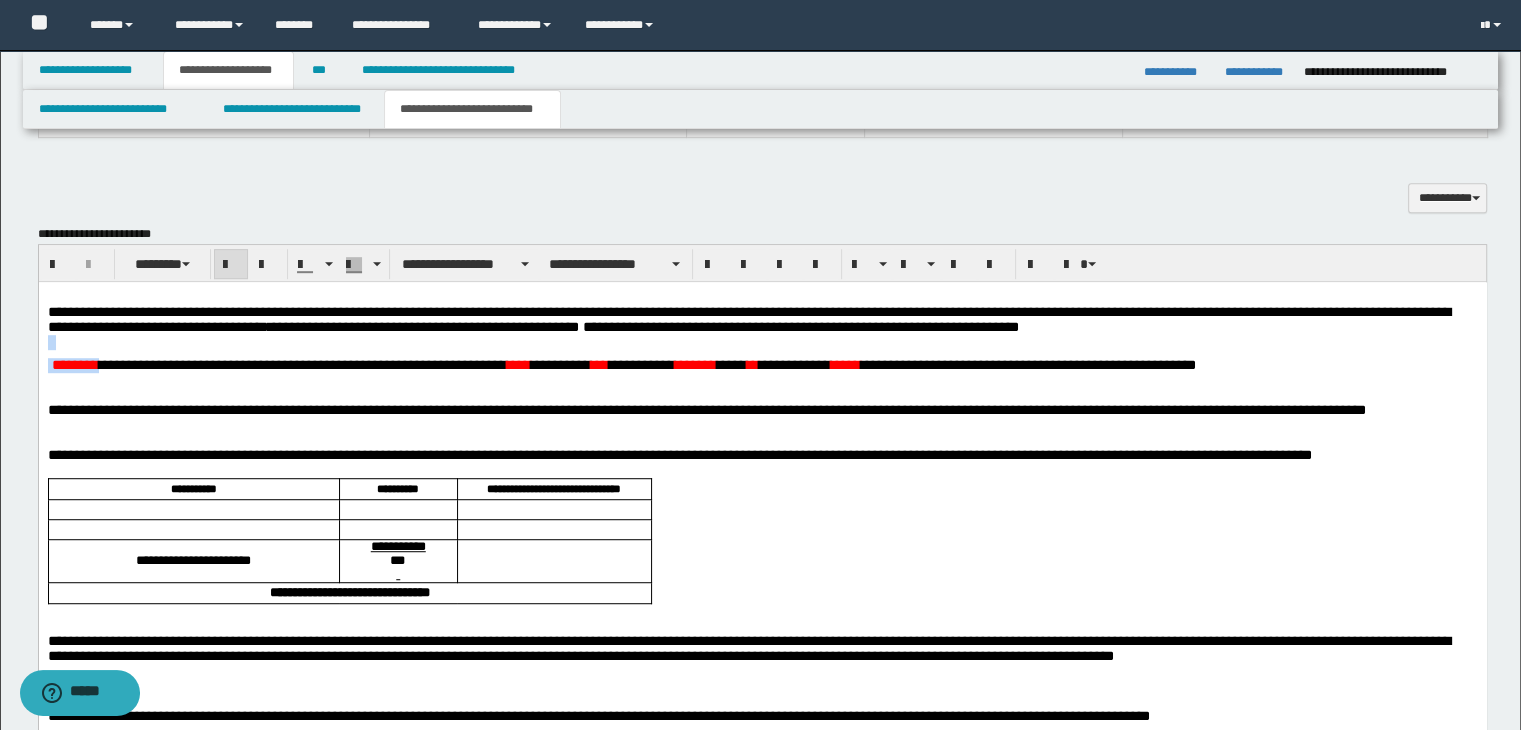 drag, startPoint x: 134, startPoint y: 369, endPoint x: 987, endPoint y: 335, distance: 853.67737 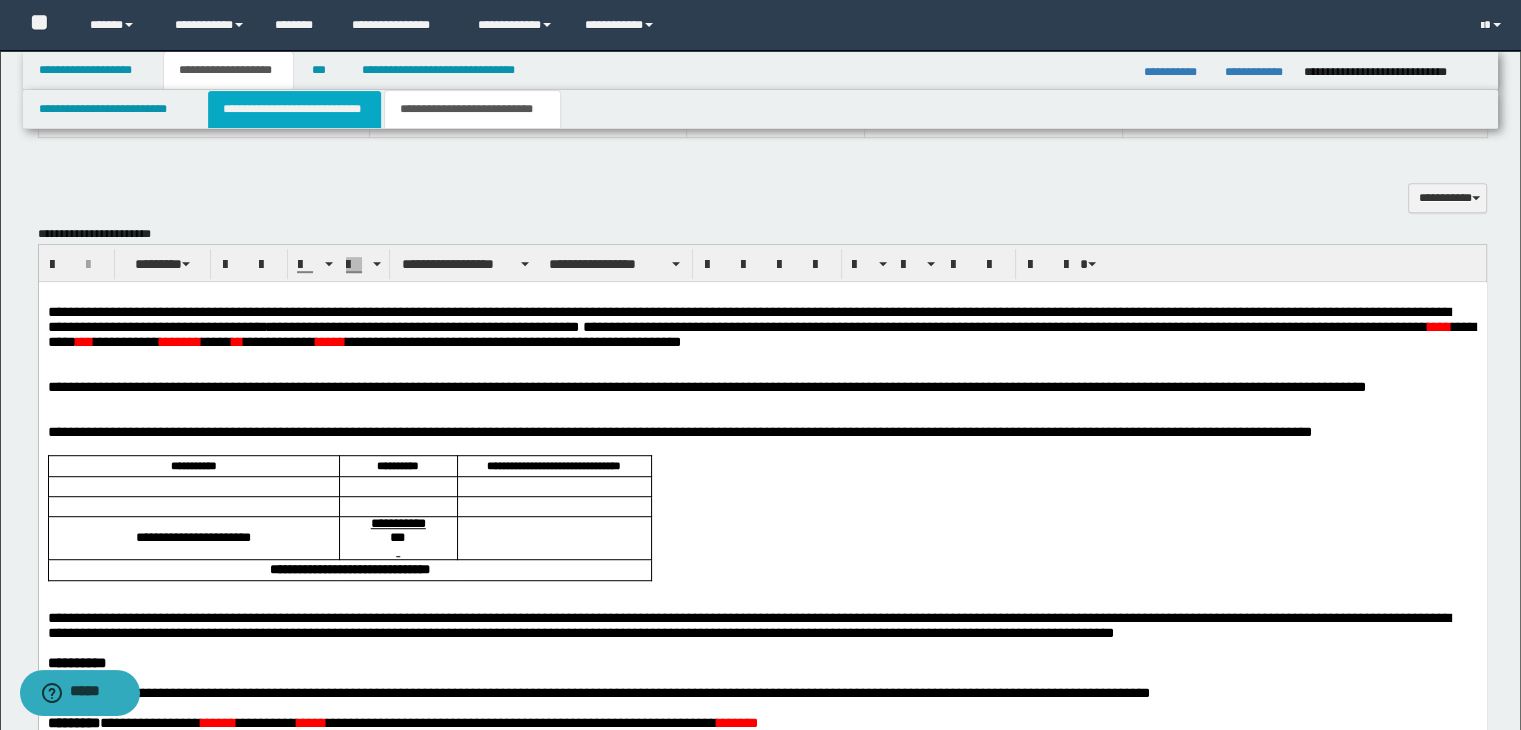 drag, startPoint x: 375, startPoint y: 109, endPoint x: 374, endPoint y: 121, distance: 12.0415945 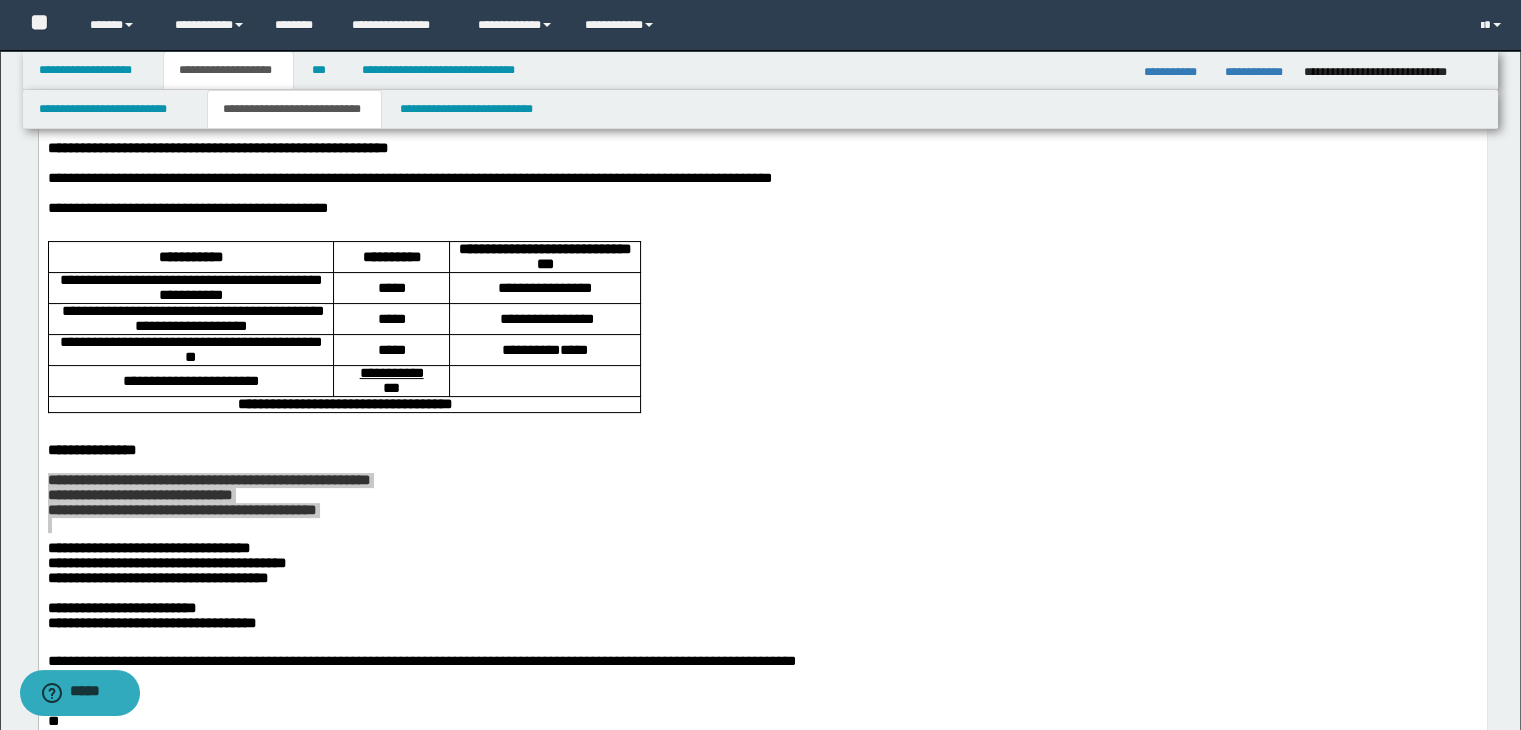 scroll, scrollTop: 0, scrollLeft: 0, axis: both 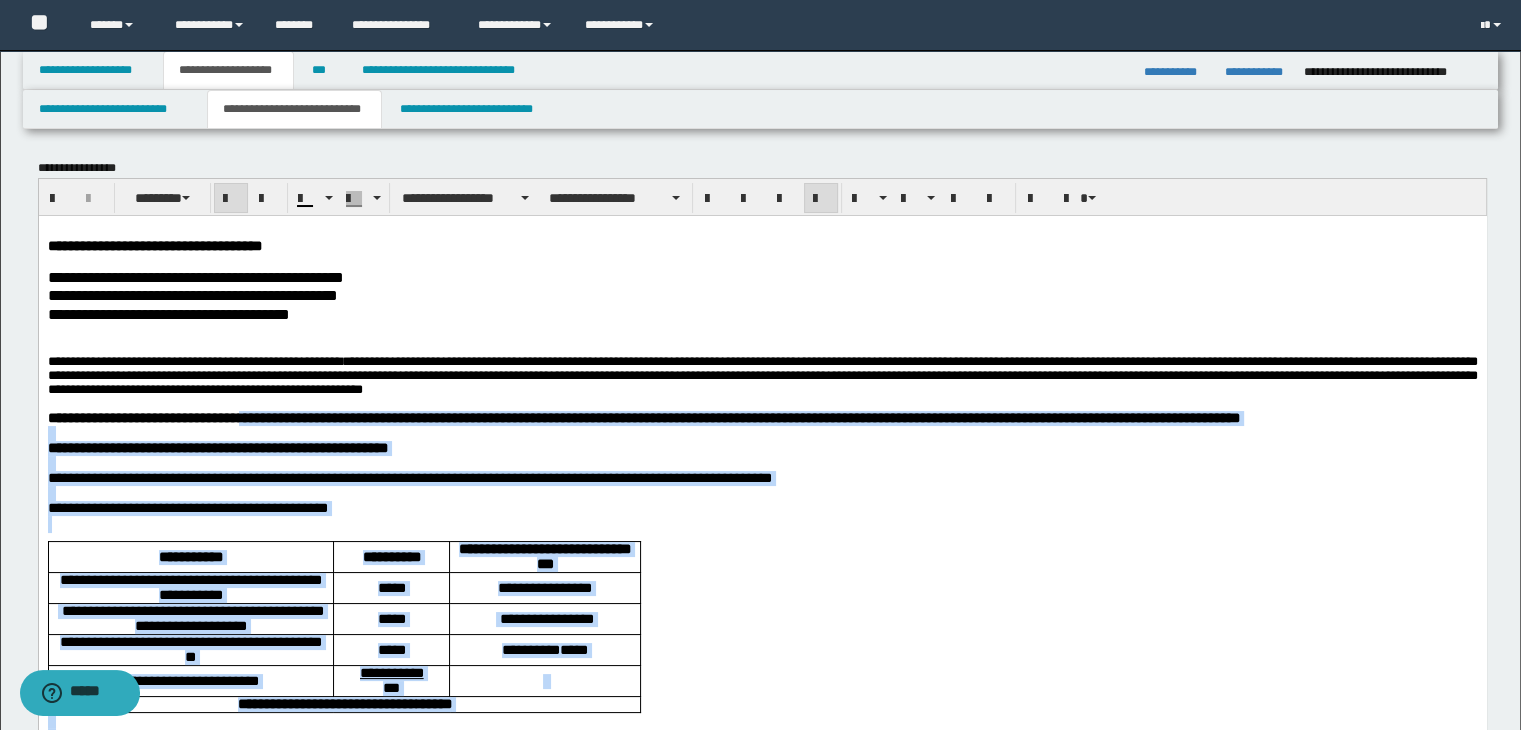 drag, startPoint x: 47, startPoint y: 437, endPoint x: 262, endPoint y: 432, distance: 215.05814 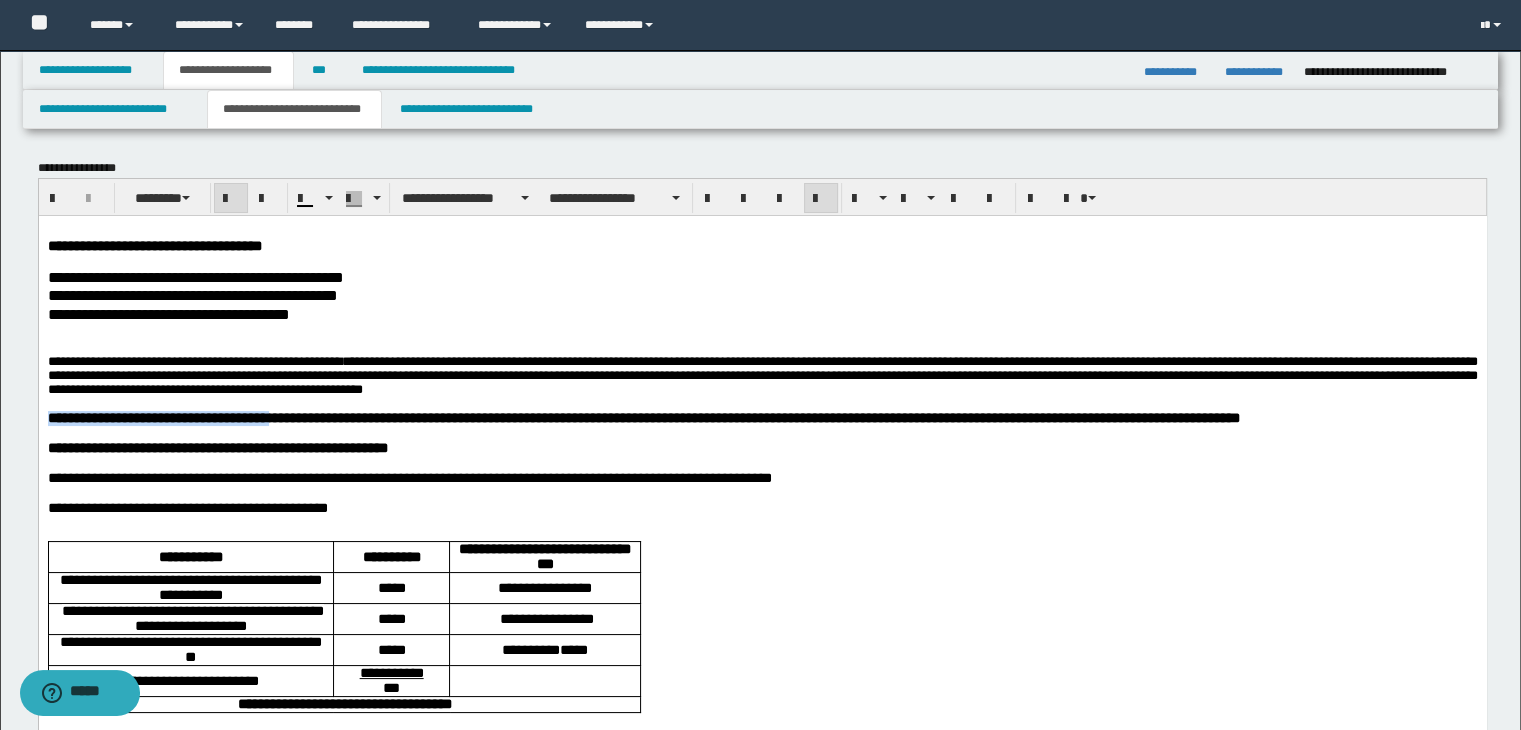drag, startPoint x: 295, startPoint y: 433, endPoint x: 48, endPoint y: 429, distance: 247.03238 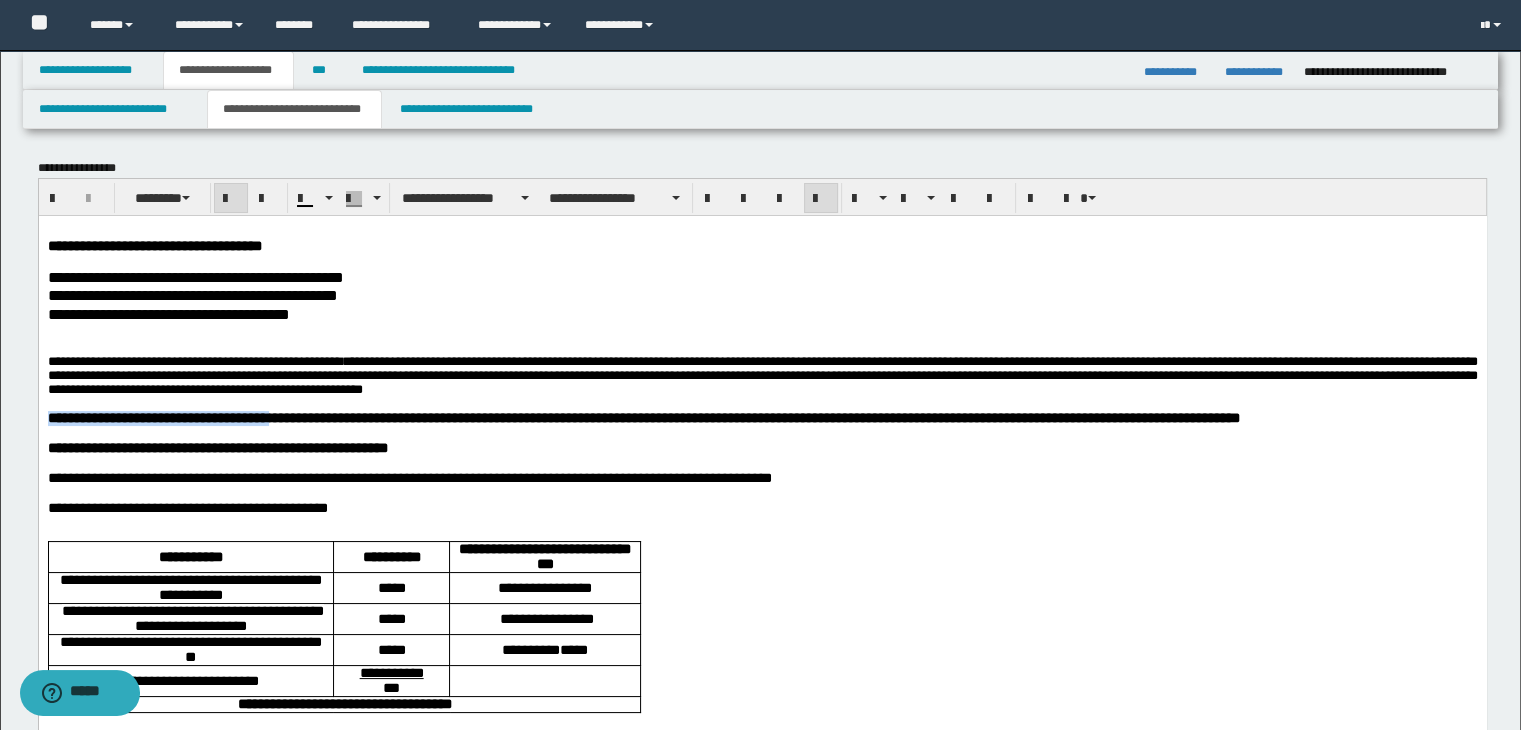 click on "**********" at bounding box center [643, 417] 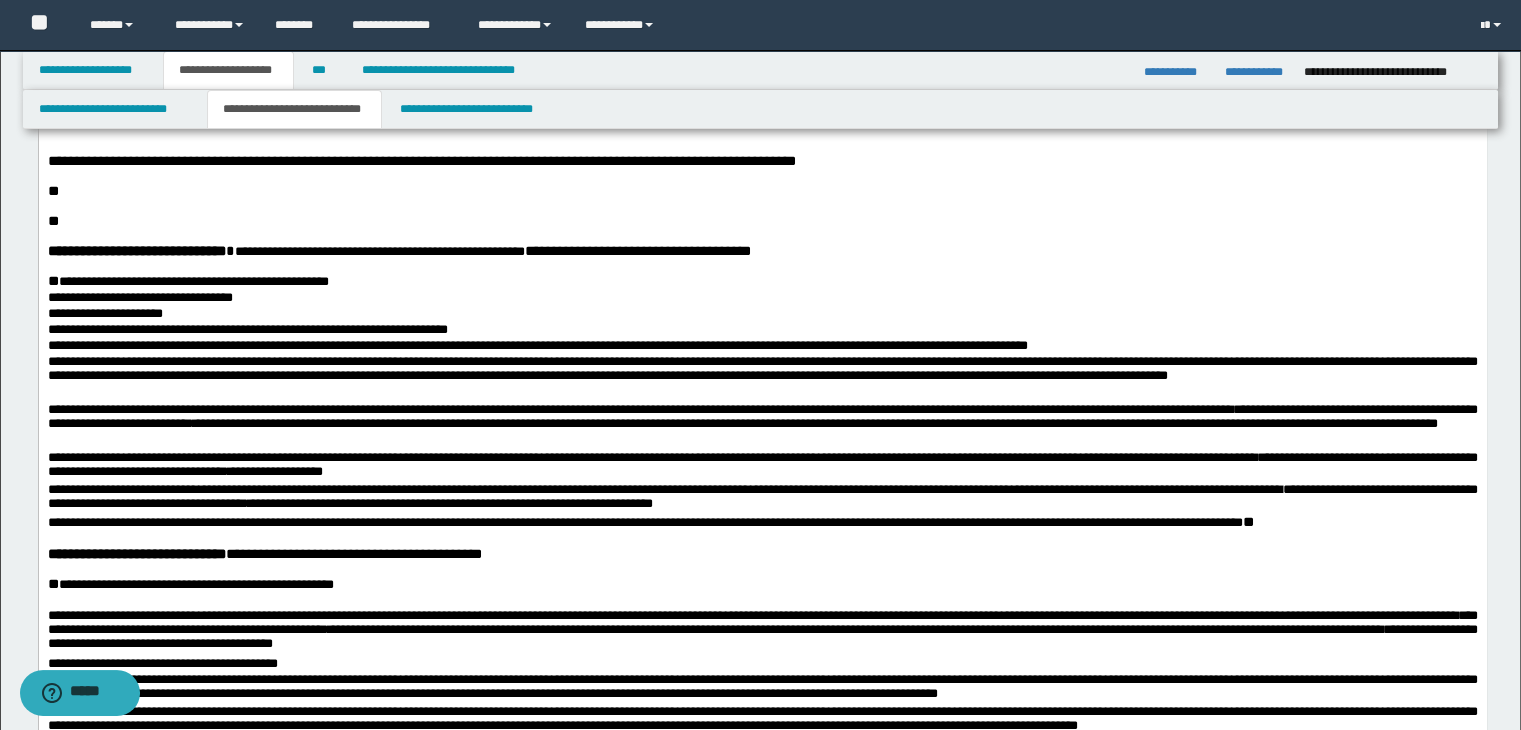 scroll, scrollTop: 1100, scrollLeft: 0, axis: vertical 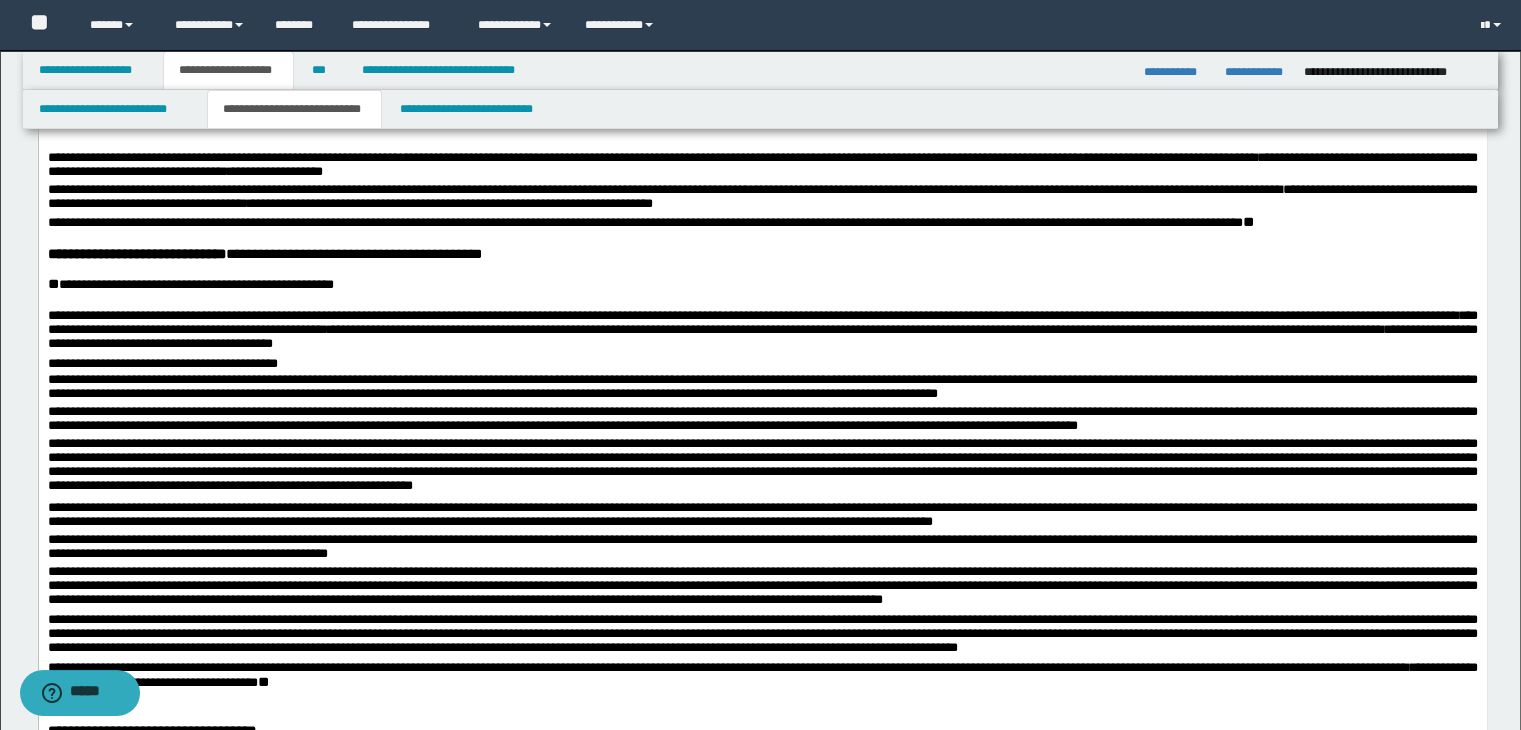 click on "**********" at bounding box center [762, 131] 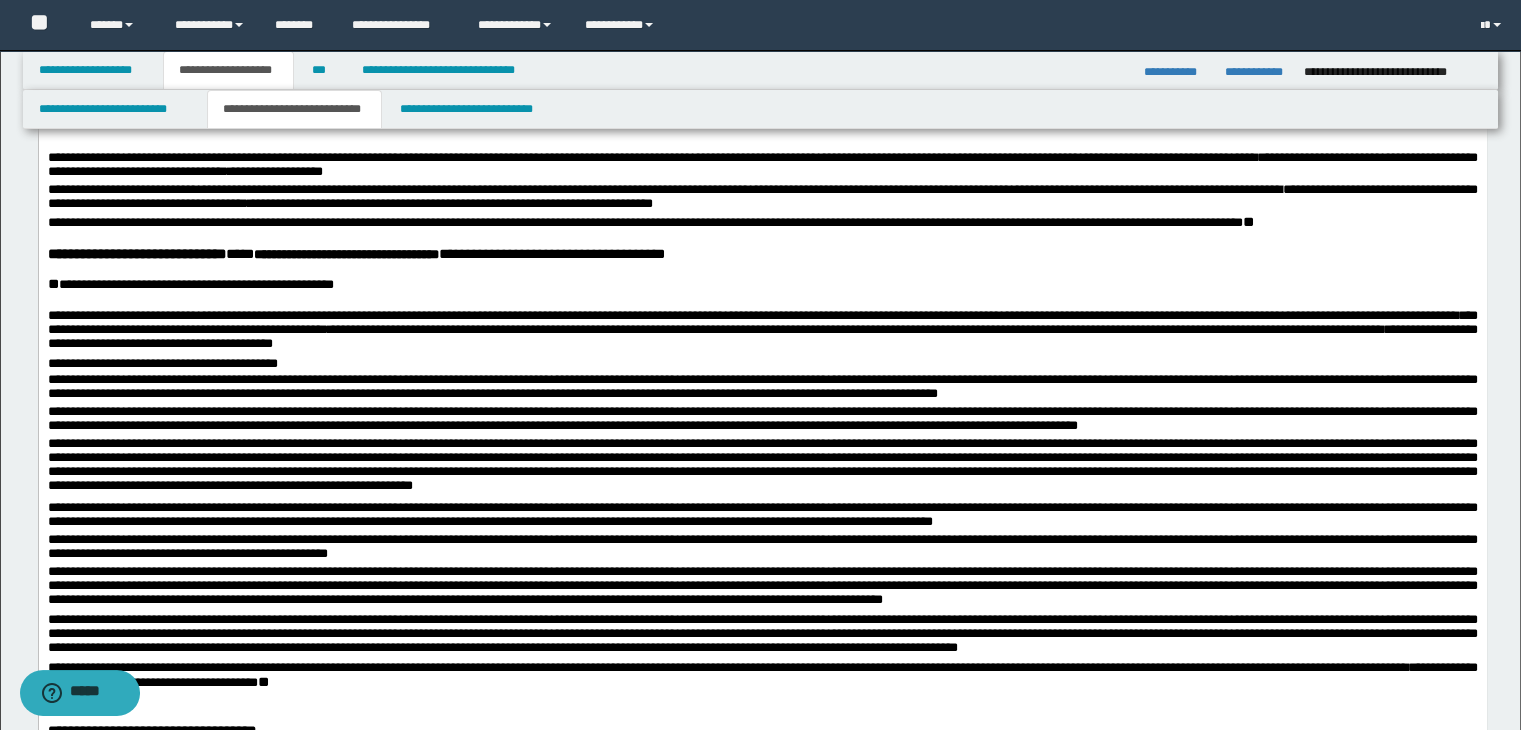 click on "**********" at bounding box center (345, 254) 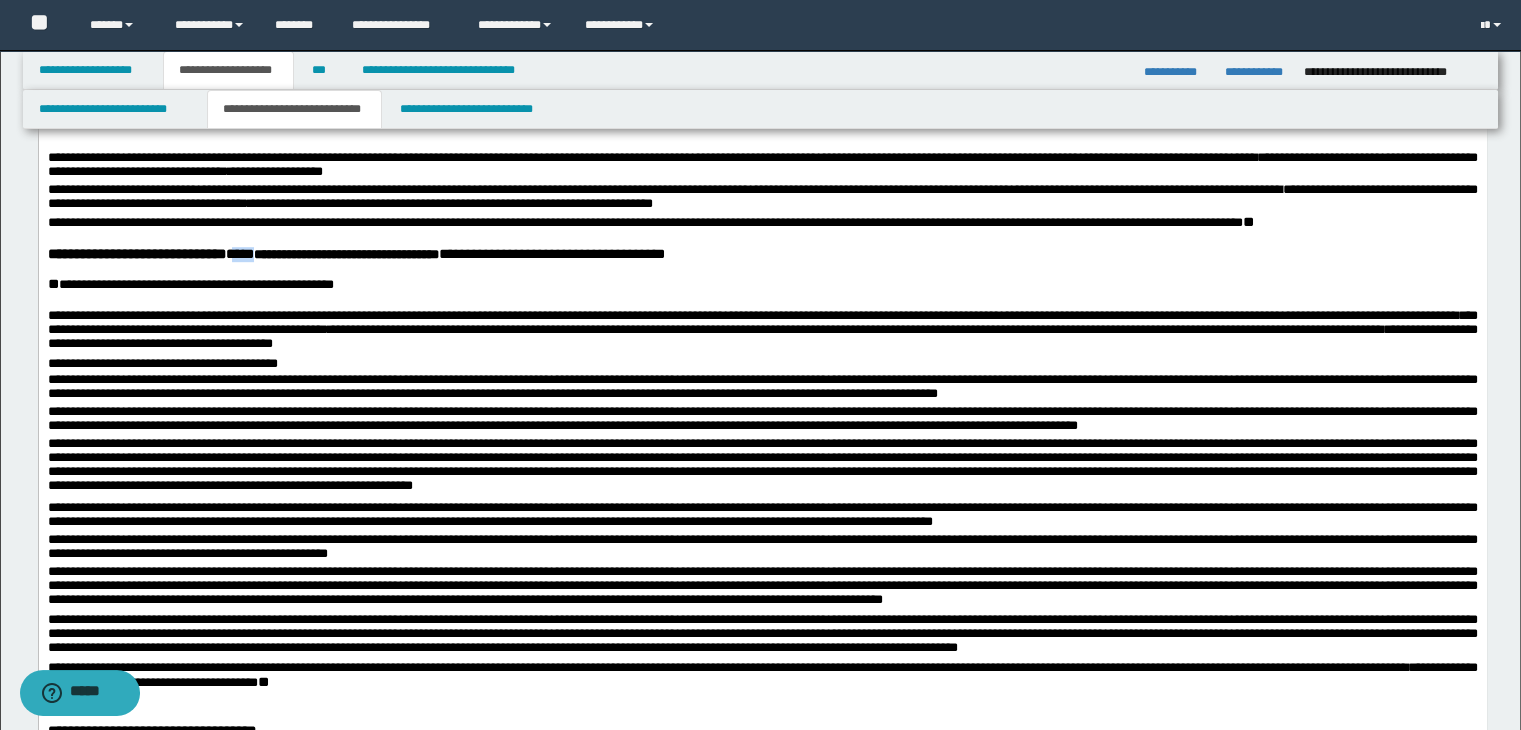 drag, startPoint x: 282, startPoint y: 352, endPoint x: 240, endPoint y: 354, distance: 42.047592 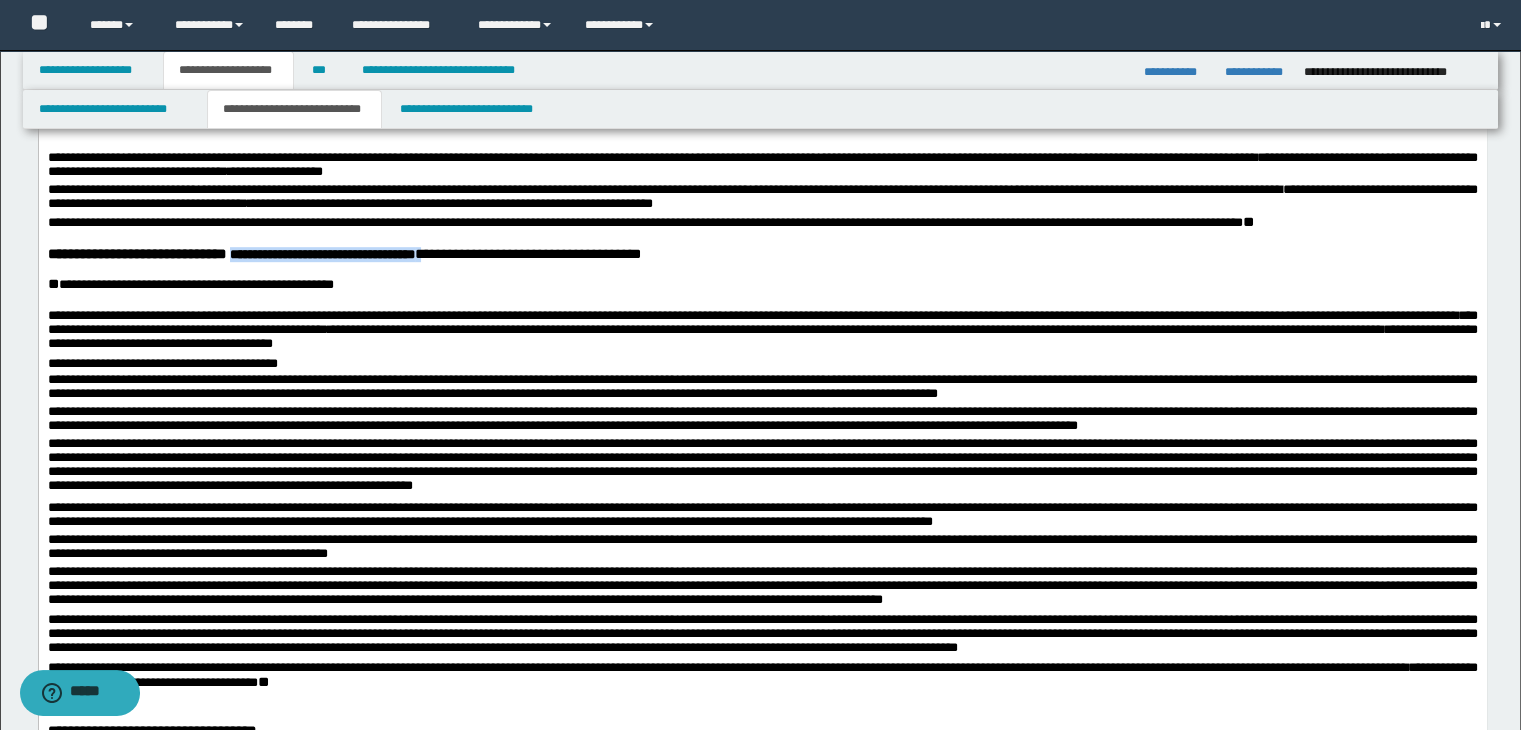 drag, startPoint x: 473, startPoint y: 355, endPoint x: 236, endPoint y: 348, distance: 237.10335 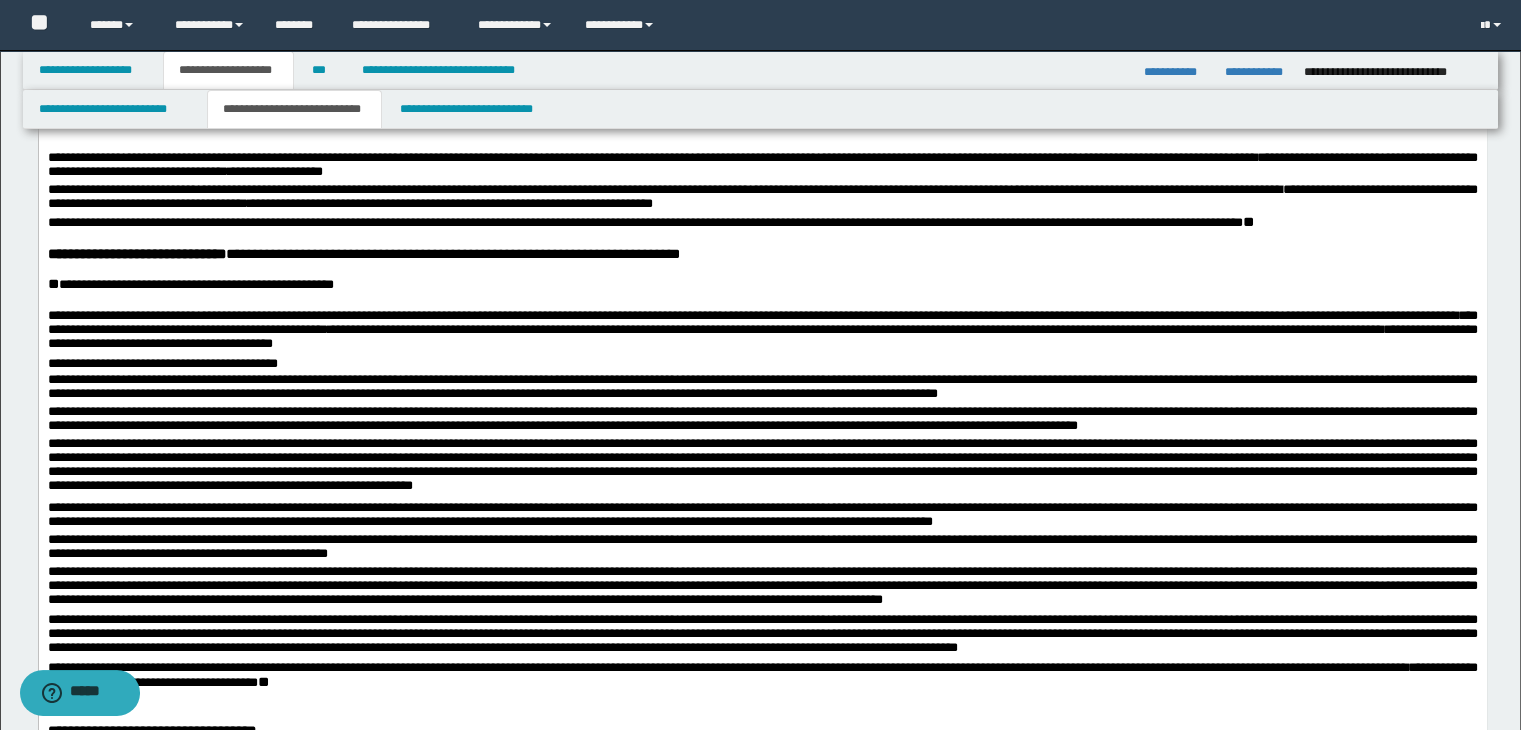 click on "**********" at bounding box center [762, 285] 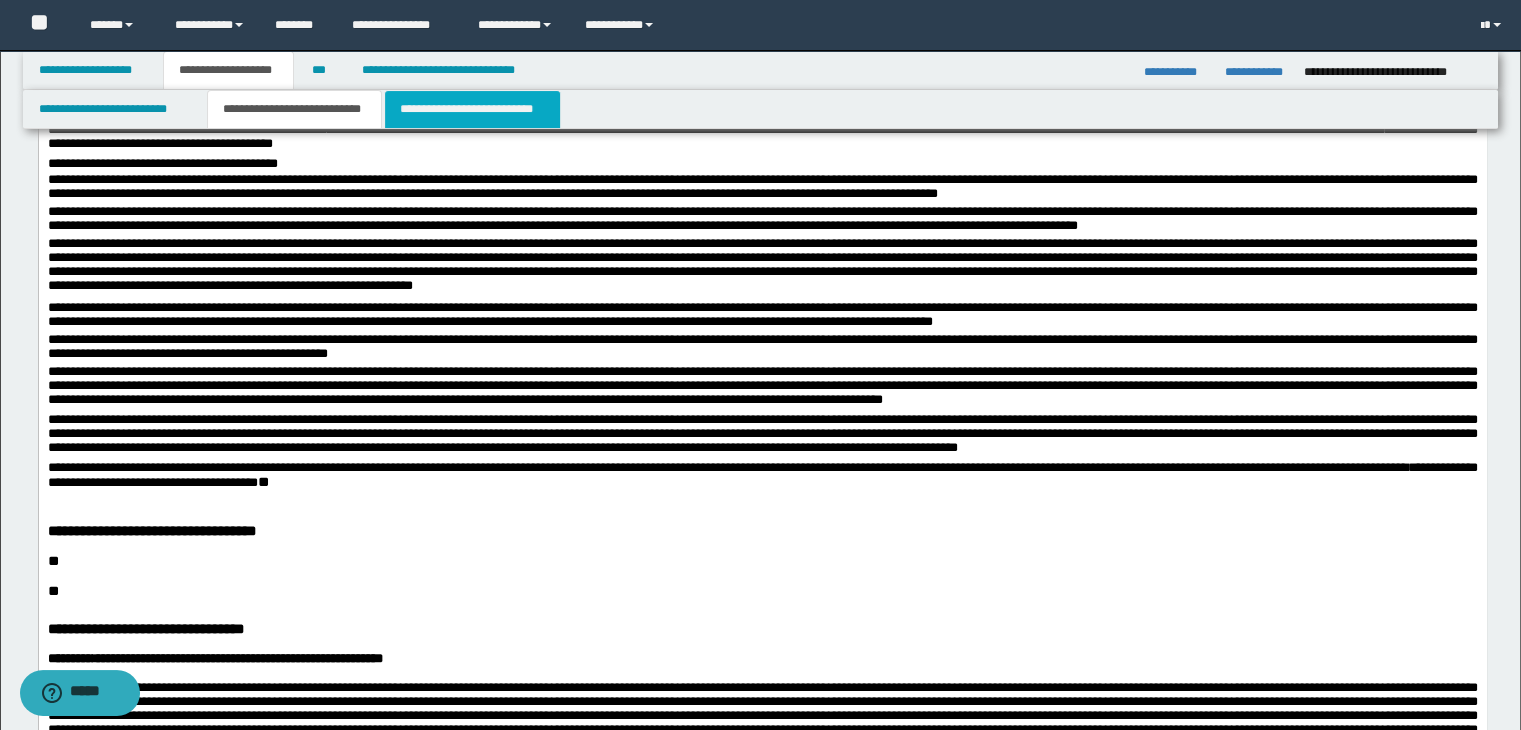 click on "**********" at bounding box center (472, 109) 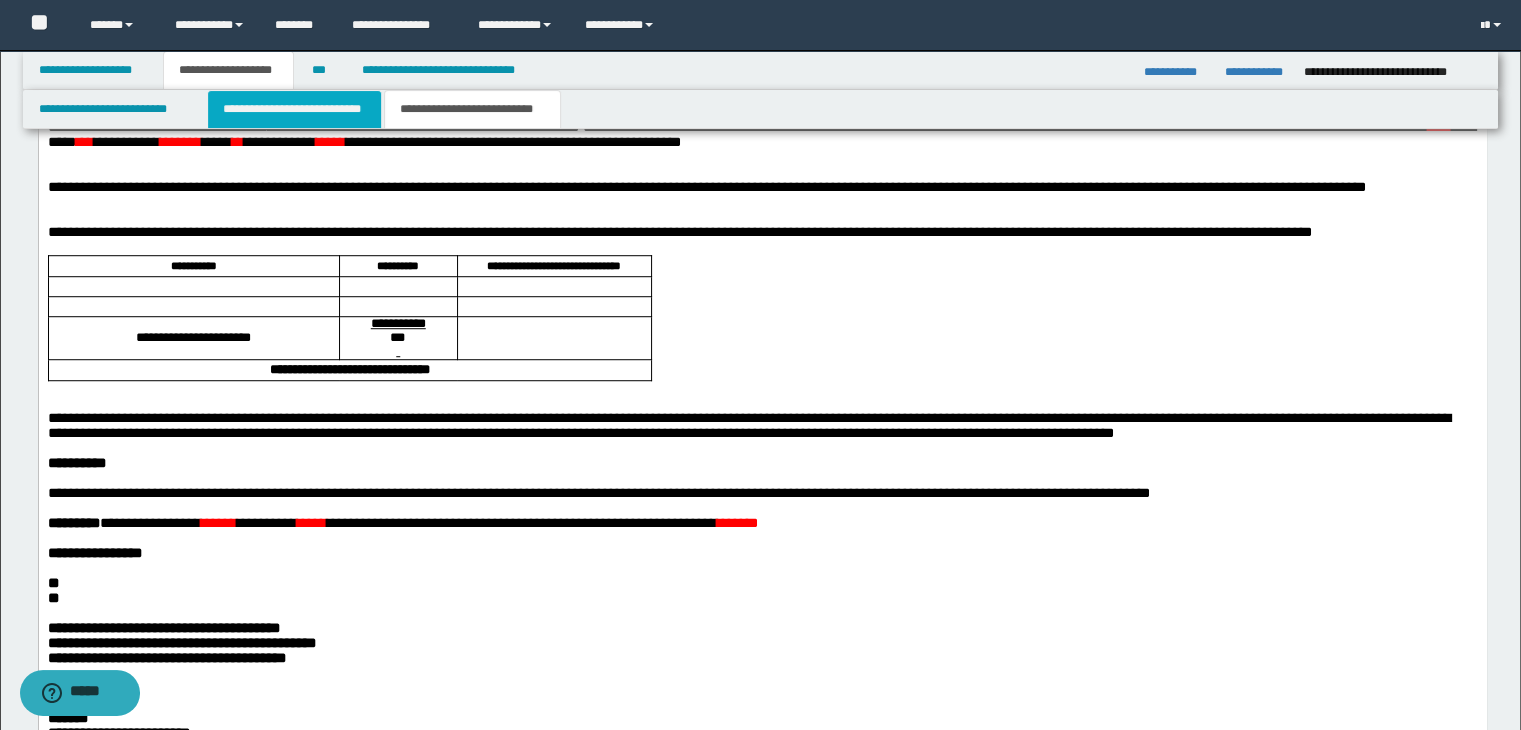 click on "**********" at bounding box center [294, 109] 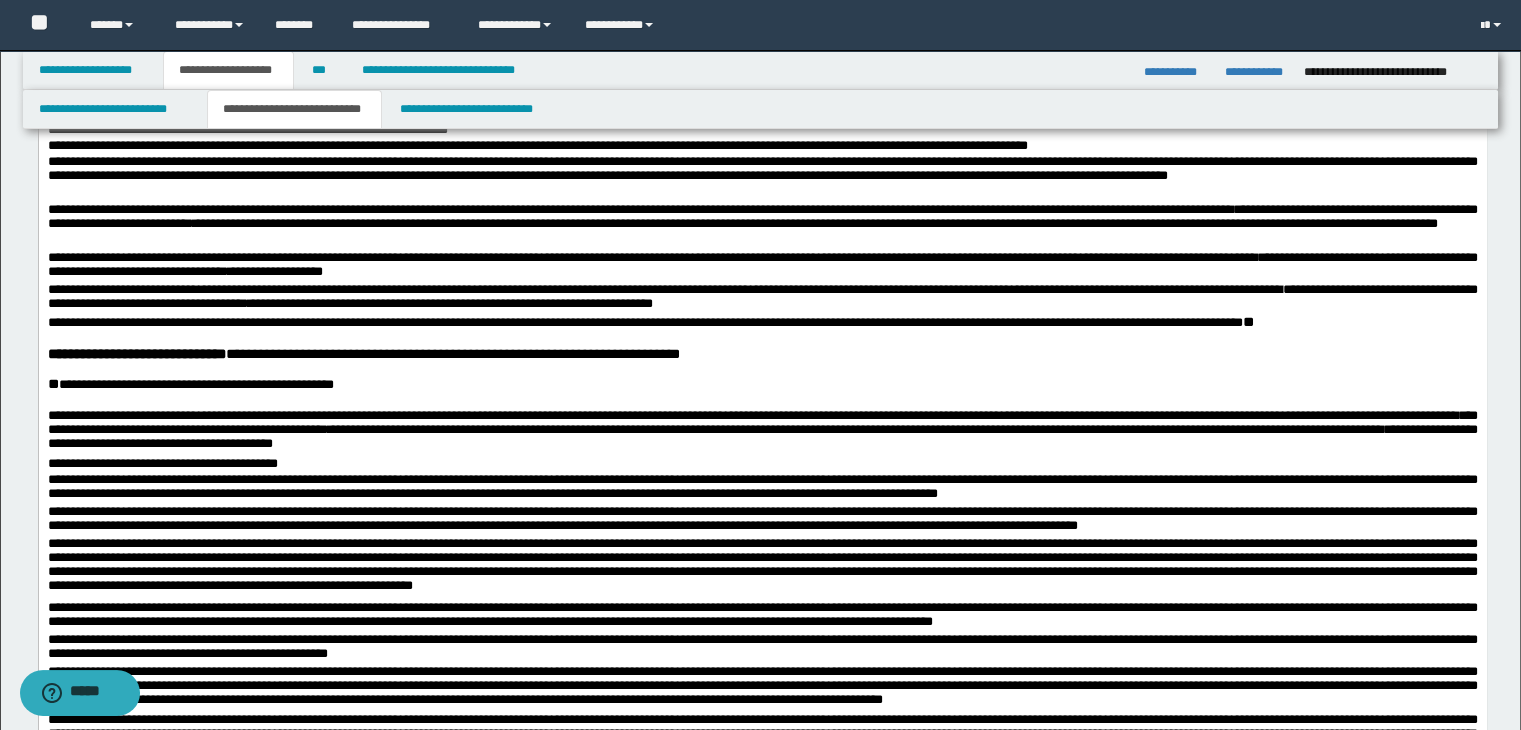 scroll, scrollTop: 700, scrollLeft: 0, axis: vertical 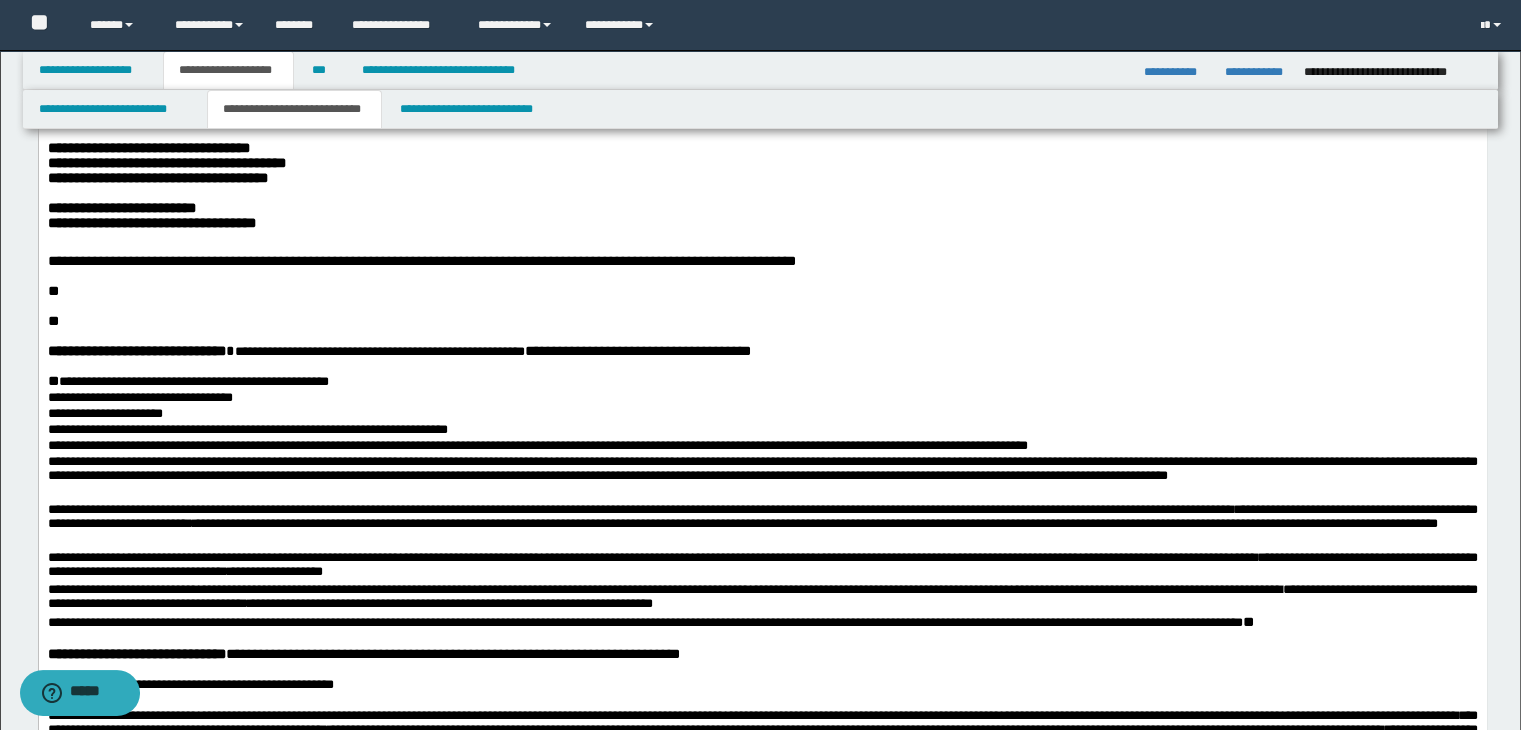drag, startPoint x: 451, startPoint y: 132, endPoint x: 464, endPoint y: 152, distance: 23.853722 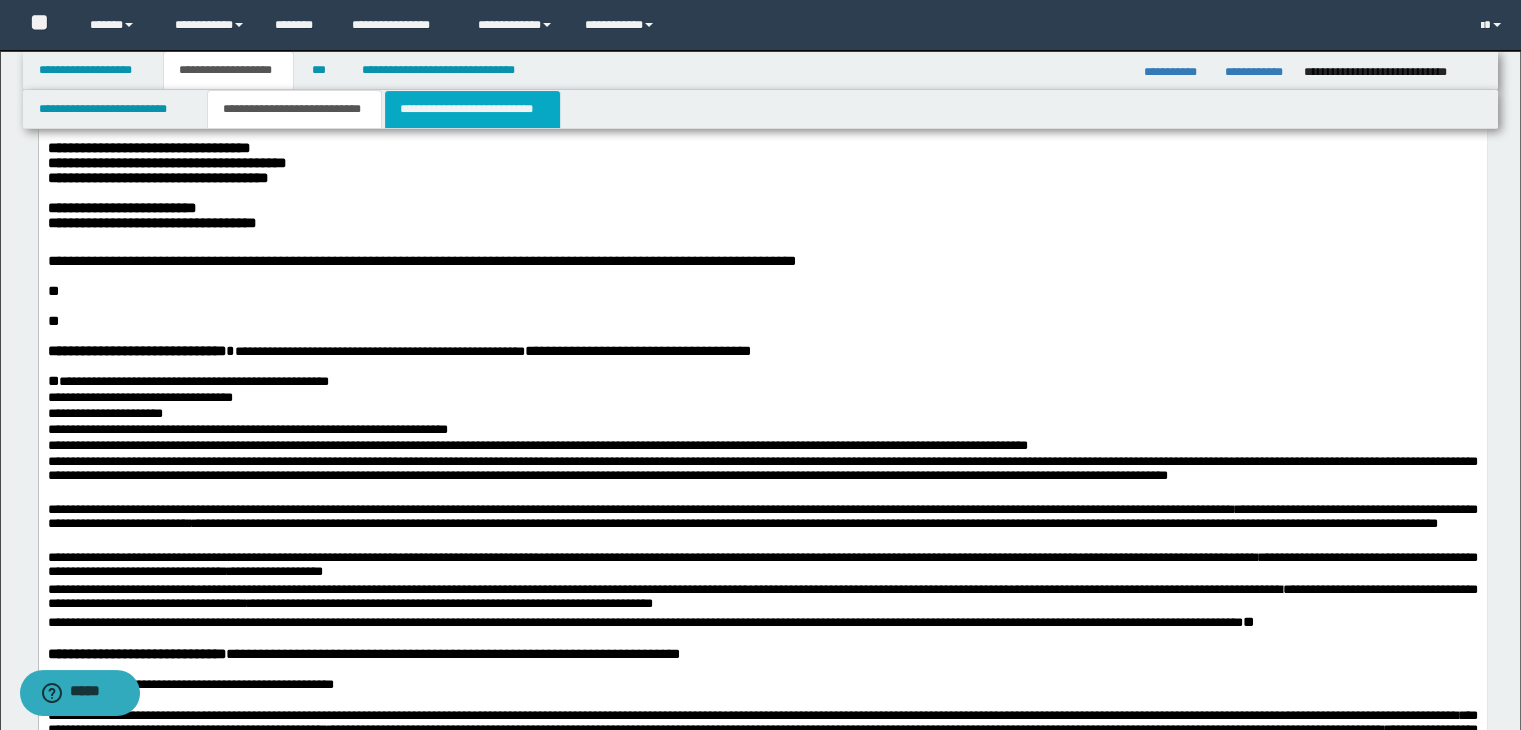 click on "**********" at bounding box center [472, 109] 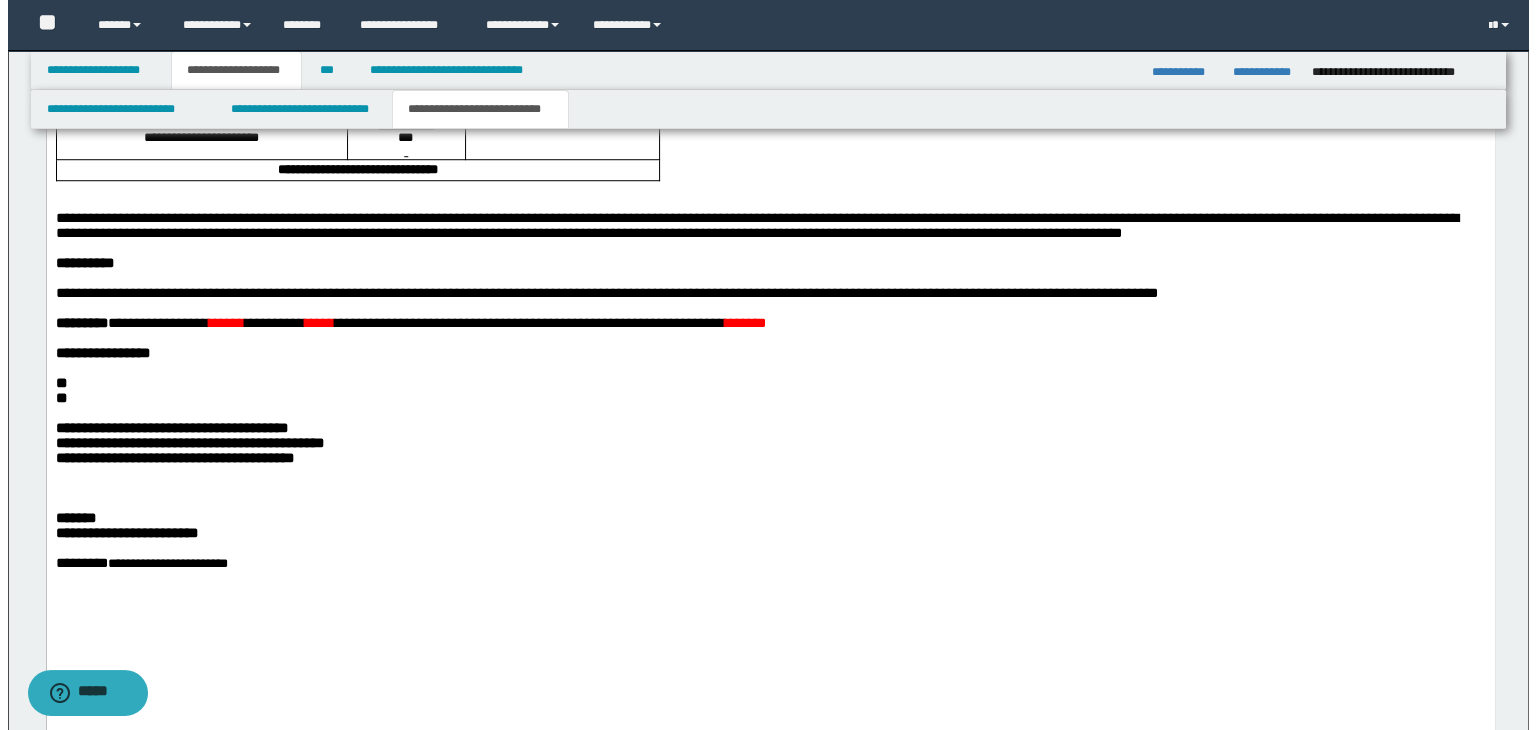 scroll, scrollTop: 1200, scrollLeft: 0, axis: vertical 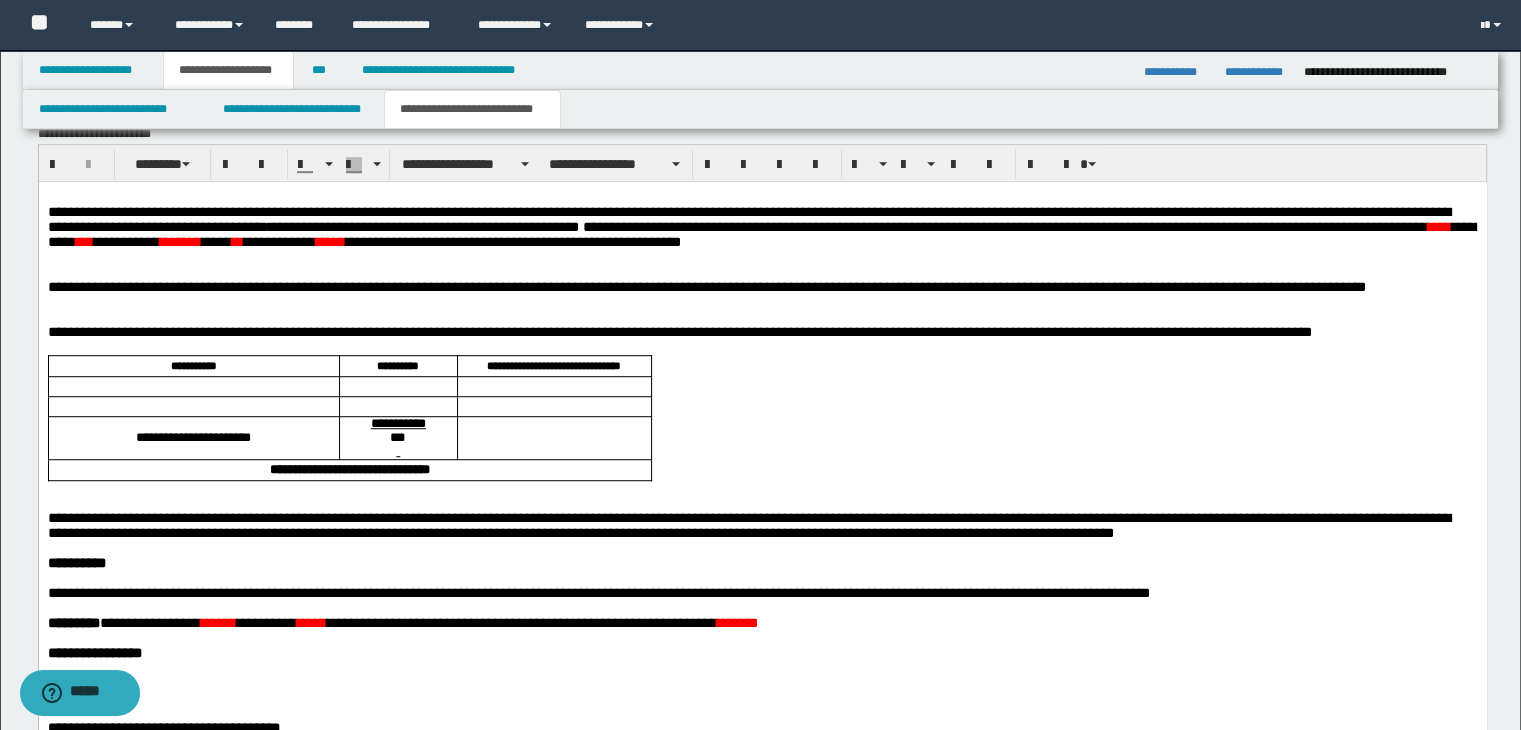 click on "**********" at bounding box center [762, 226] 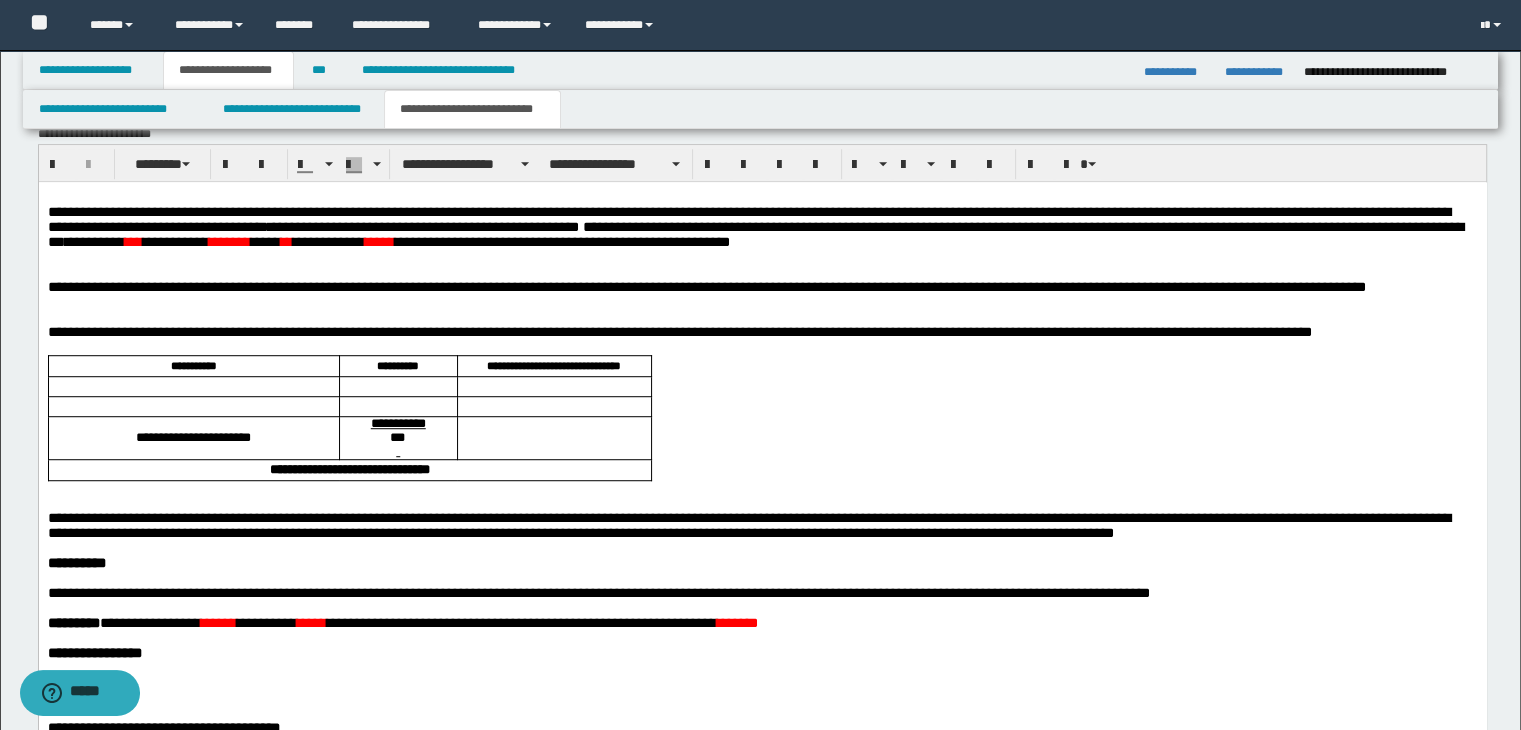 click on "**********" at bounding box center [755, 233] 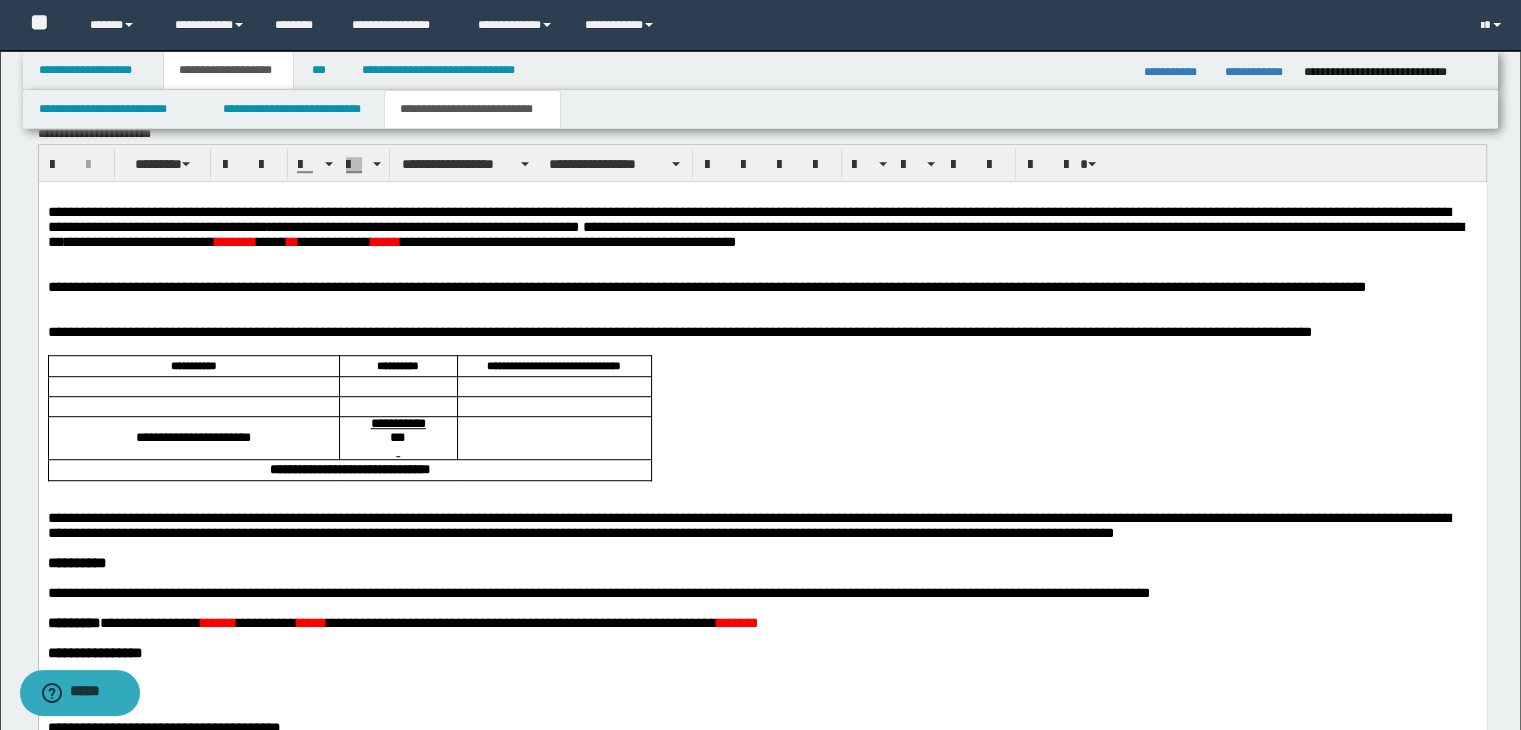 click on "**********" at bounding box center (755, 233) 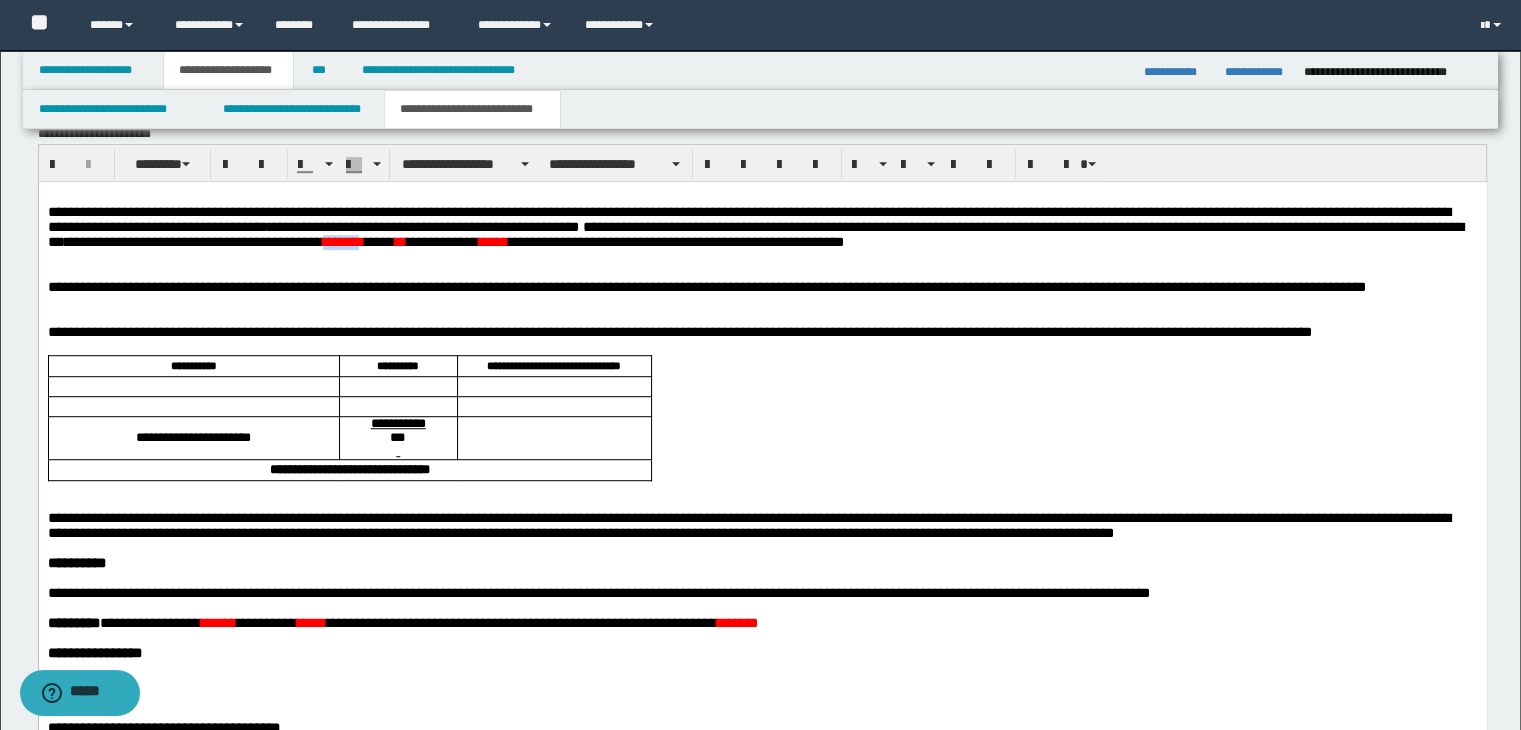 drag, startPoint x: 309, startPoint y: 249, endPoint x: 246, endPoint y: 254, distance: 63.1981 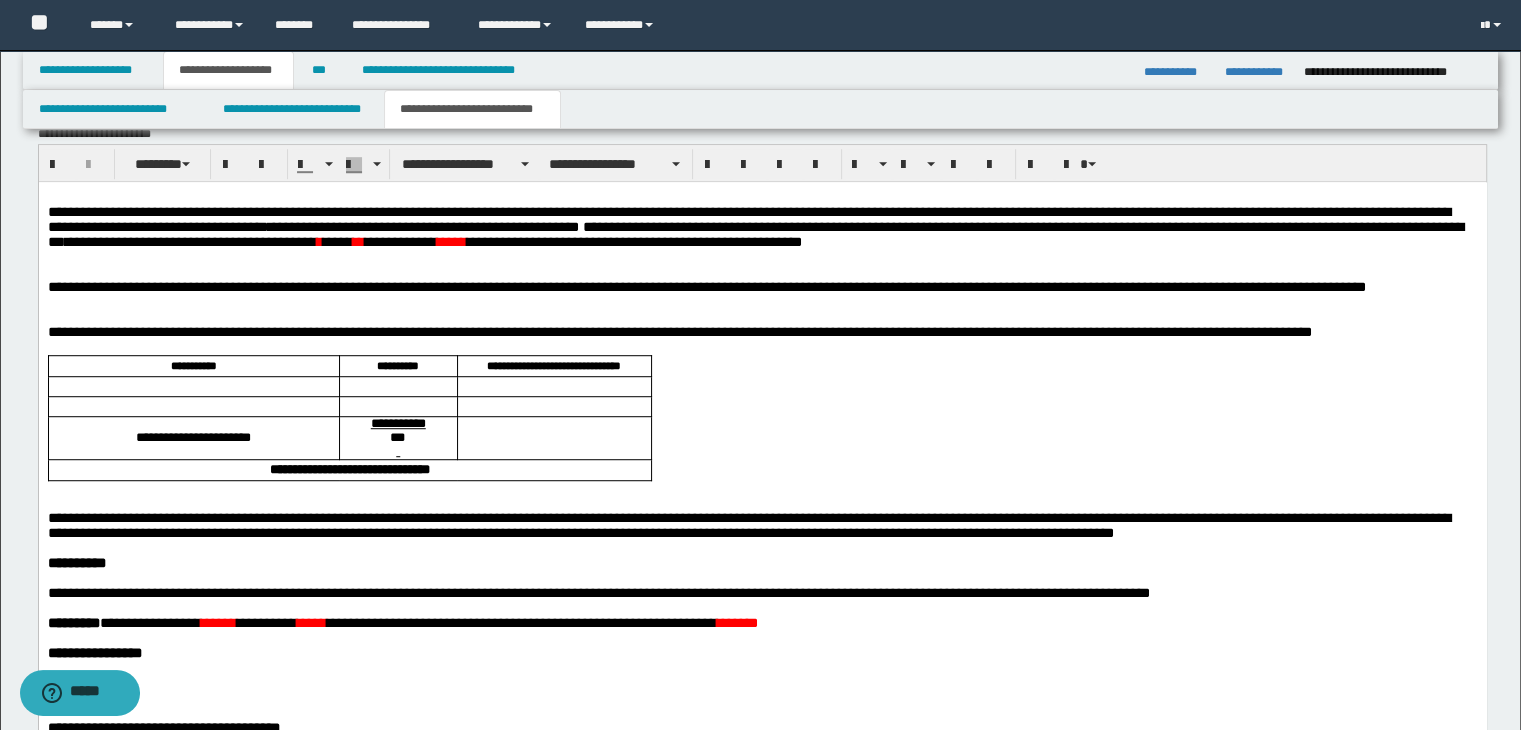 click on "**********" at bounding box center [762, 563] 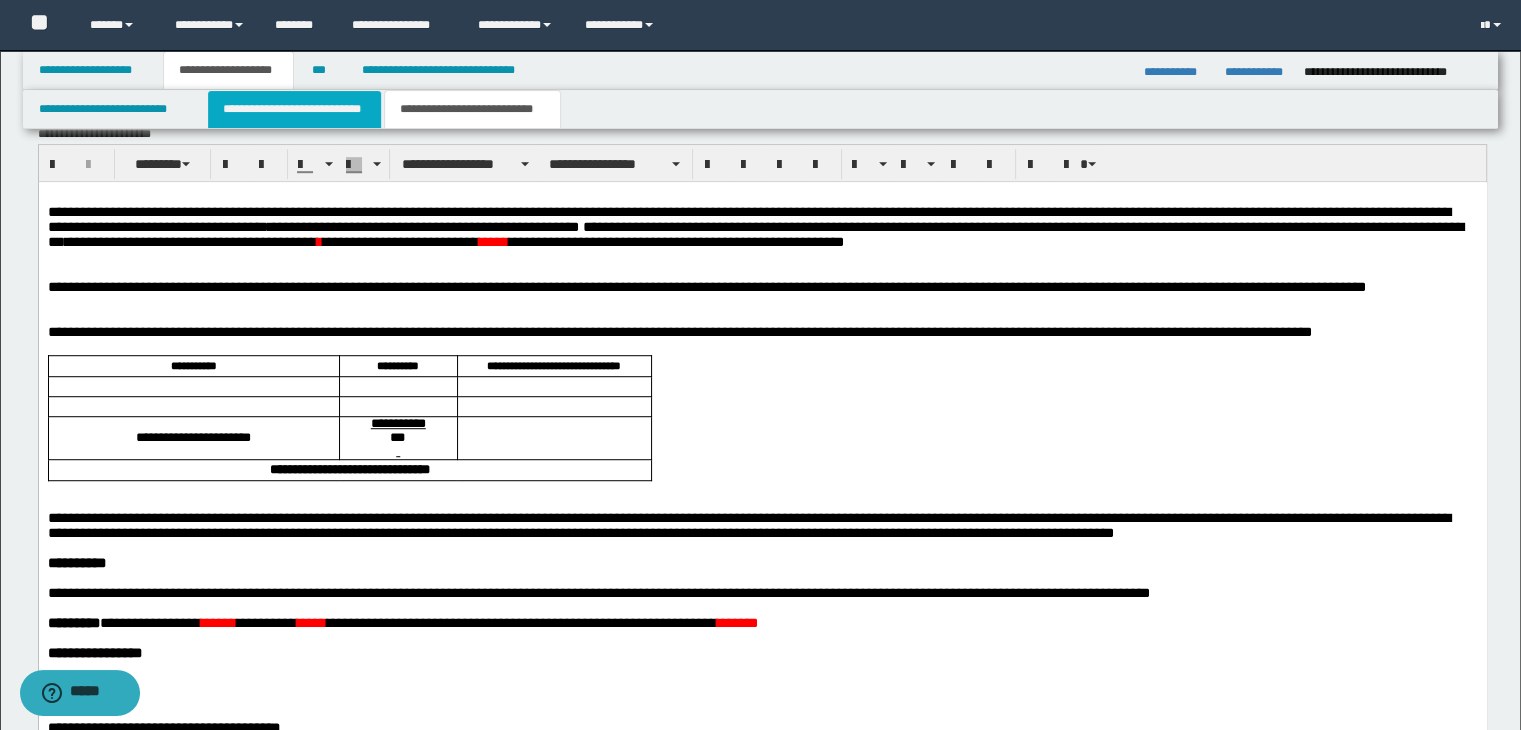 click on "**********" at bounding box center [294, 109] 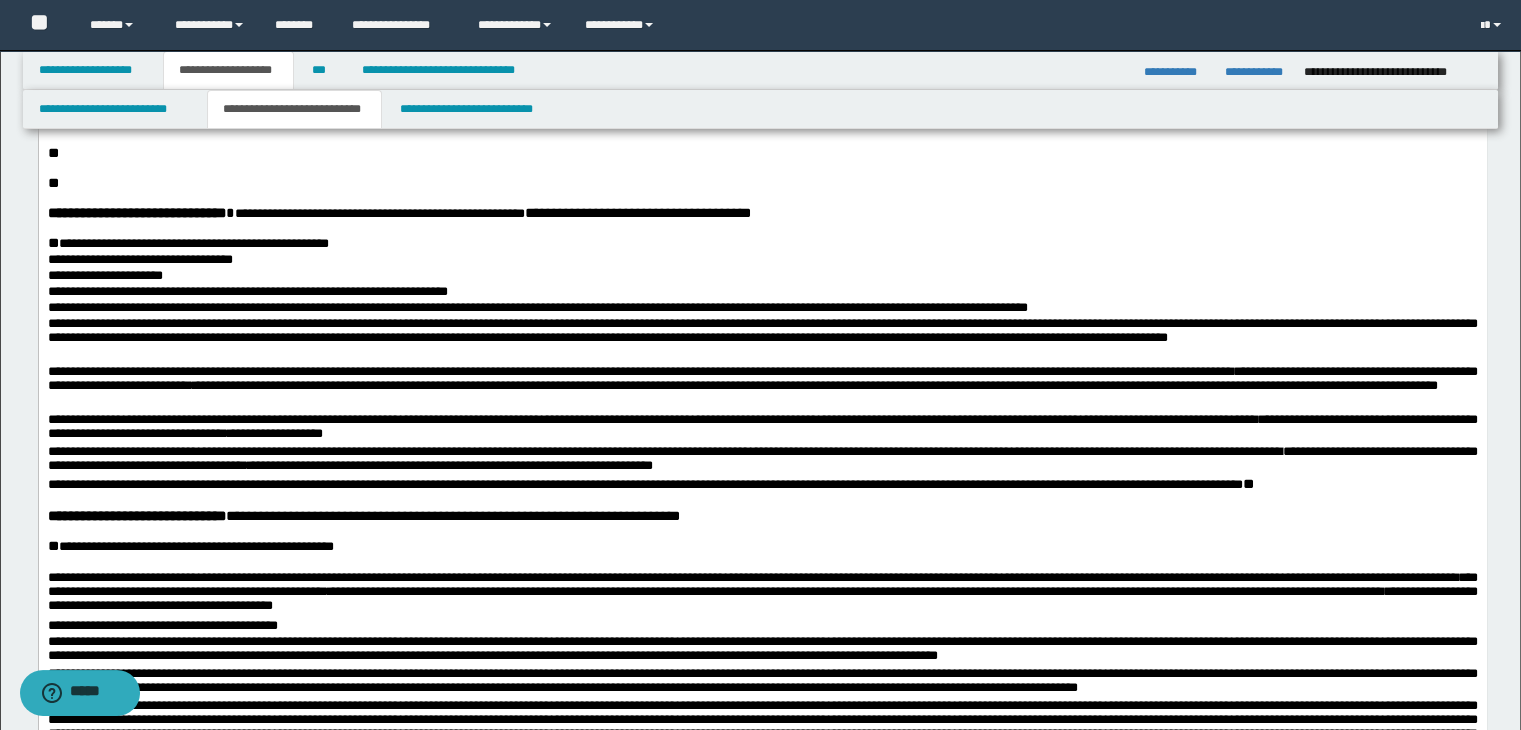 scroll, scrollTop: 800, scrollLeft: 0, axis: vertical 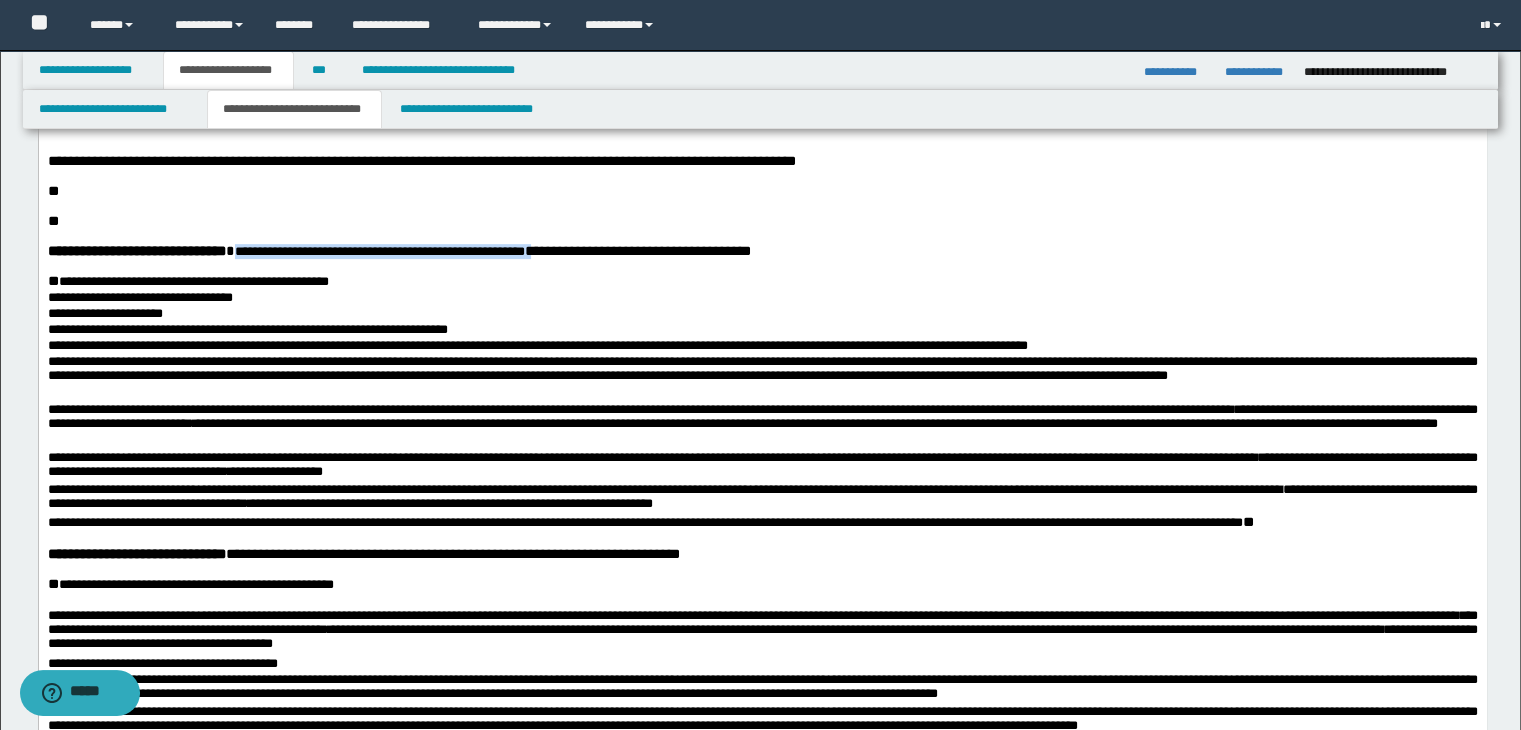 drag, startPoint x: 246, startPoint y: 343, endPoint x: 603, endPoint y: 346, distance: 357.0126 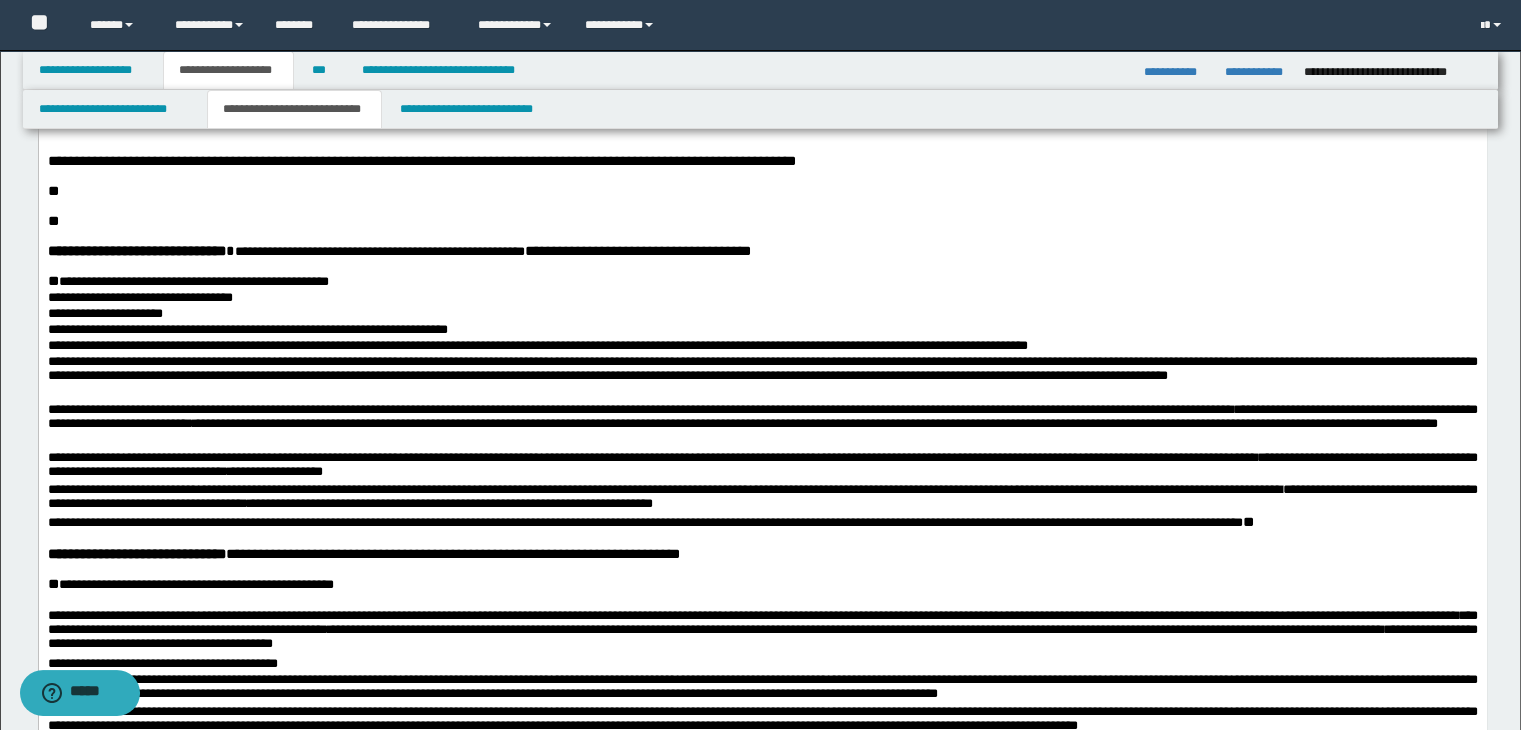 click on "**********" at bounding box center [762, 63] 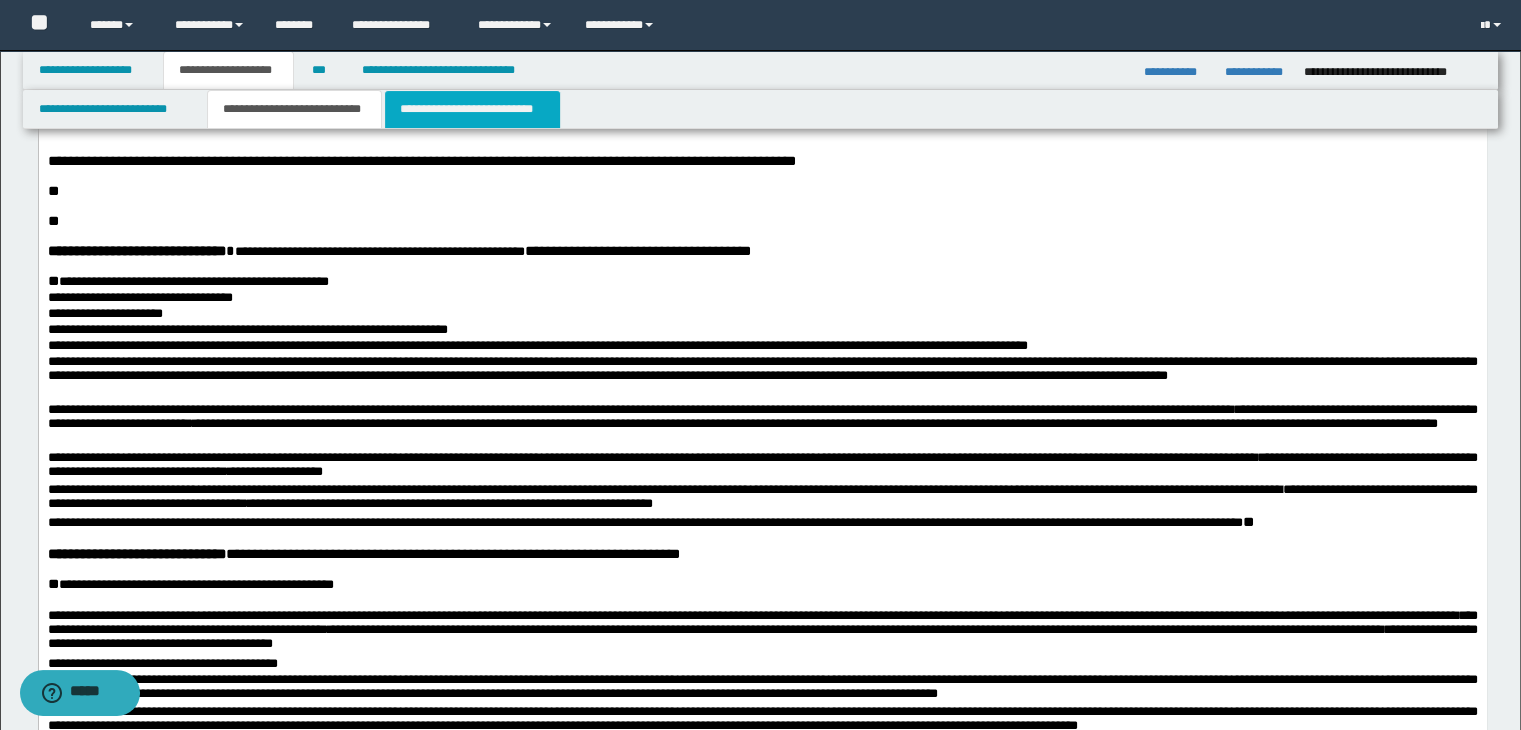 drag, startPoint x: 519, startPoint y: 105, endPoint x: 504, endPoint y: 125, distance: 25 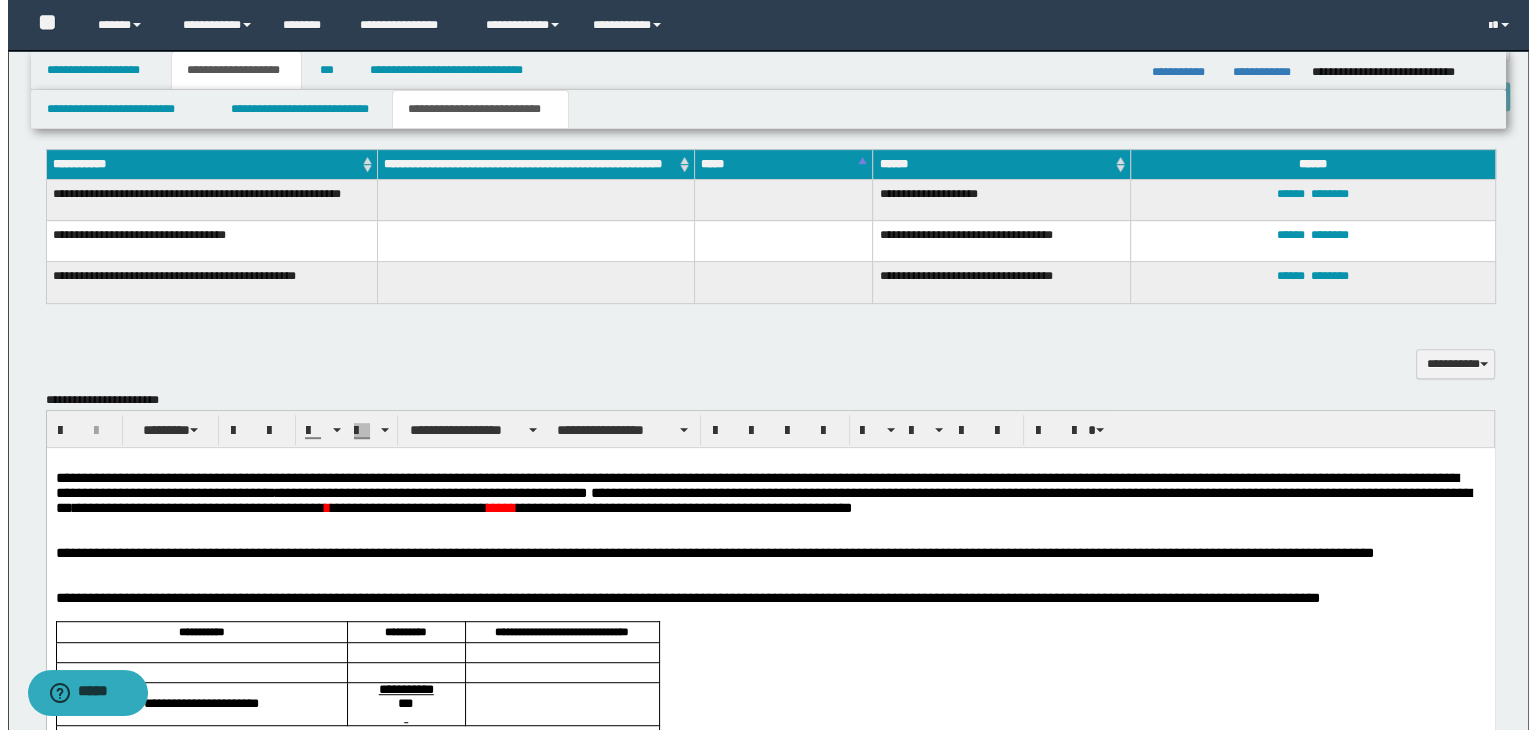 scroll, scrollTop: 1100, scrollLeft: 0, axis: vertical 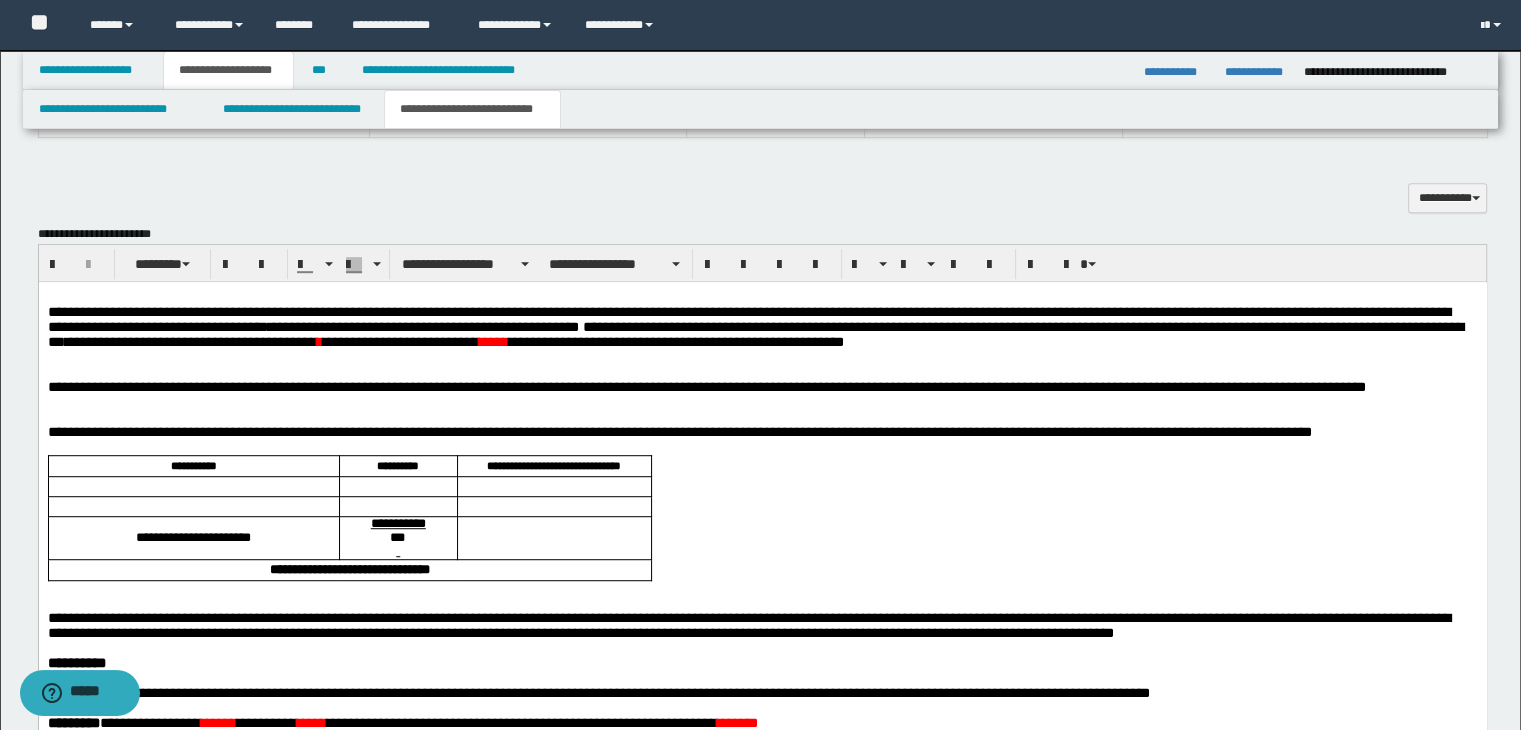 click on "**********" at bounding box center (755, 333) 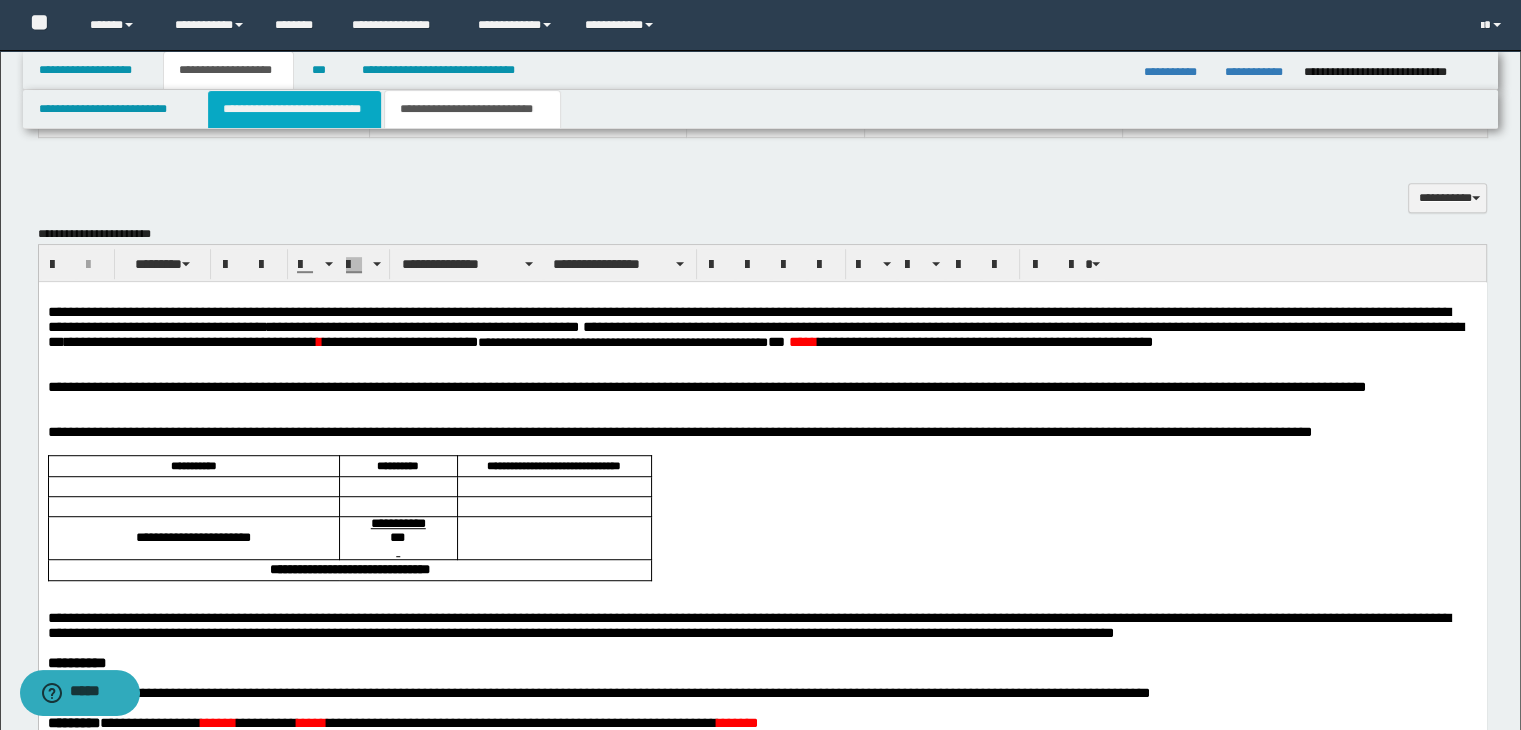 click on "**********" at bounding box center [294, 109] 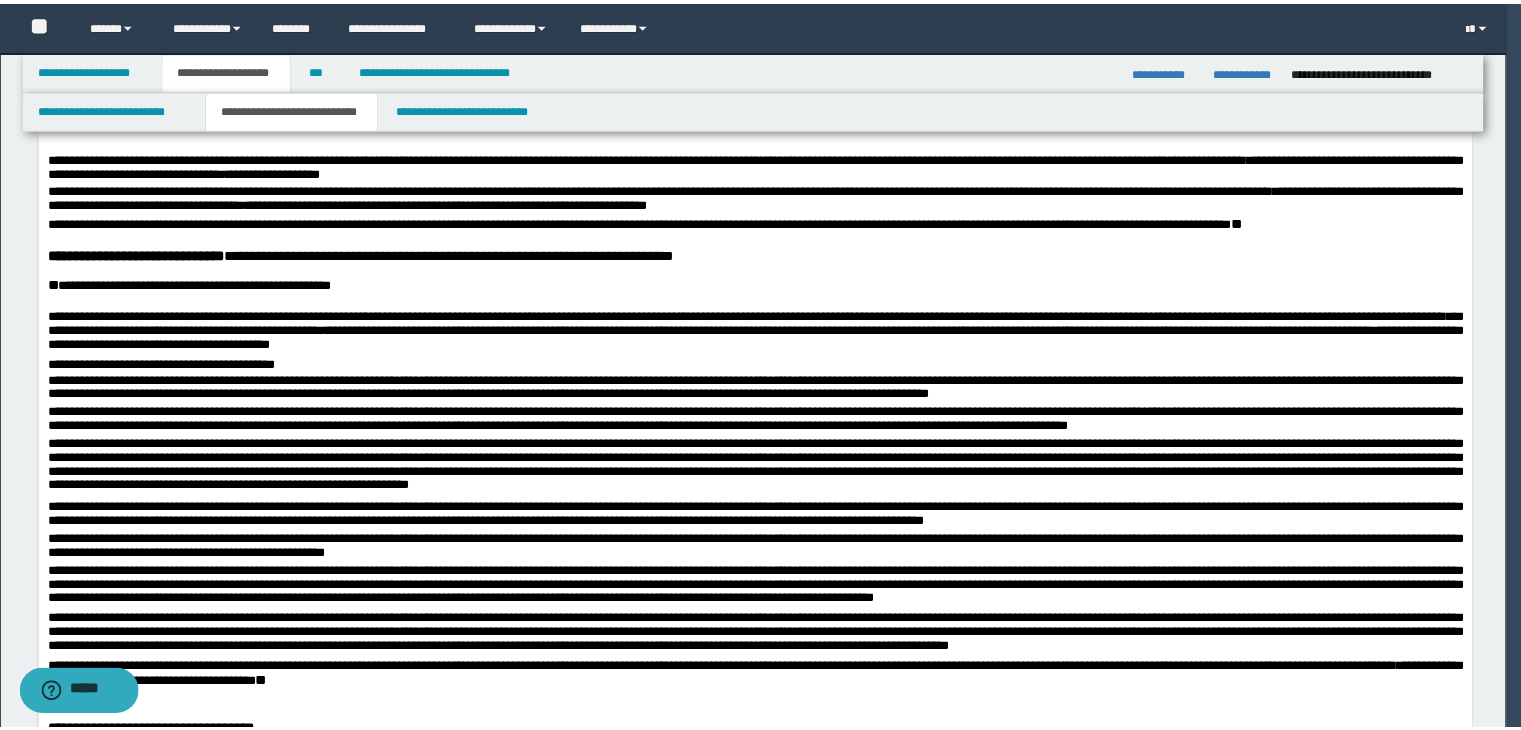 scroll, scrollTop: 1200, scrollLeft: 0, axis: vertical 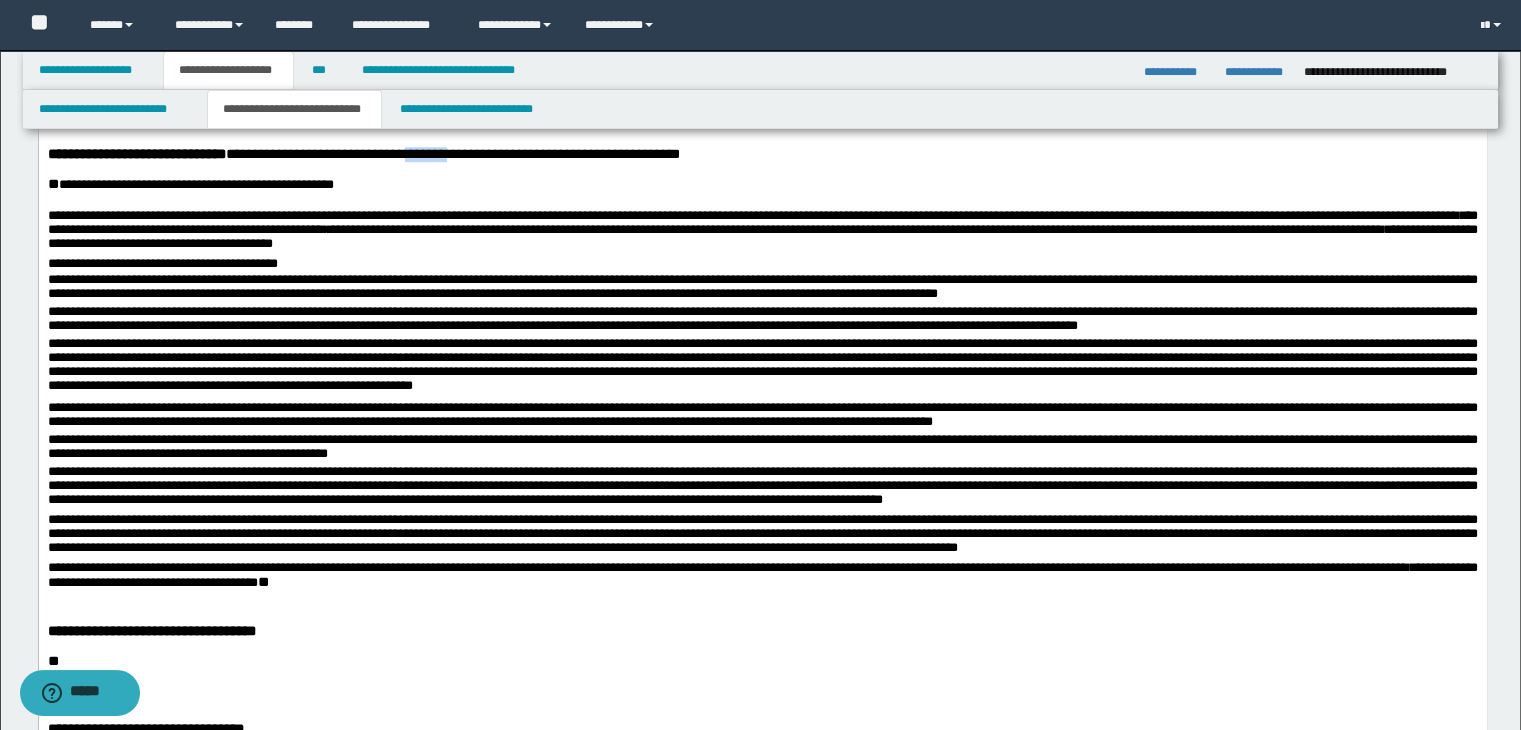 drag, startPoint x: 467, startPoint y: 254, endPoint x: 422, endPoint y: 259, distance: 45.276924 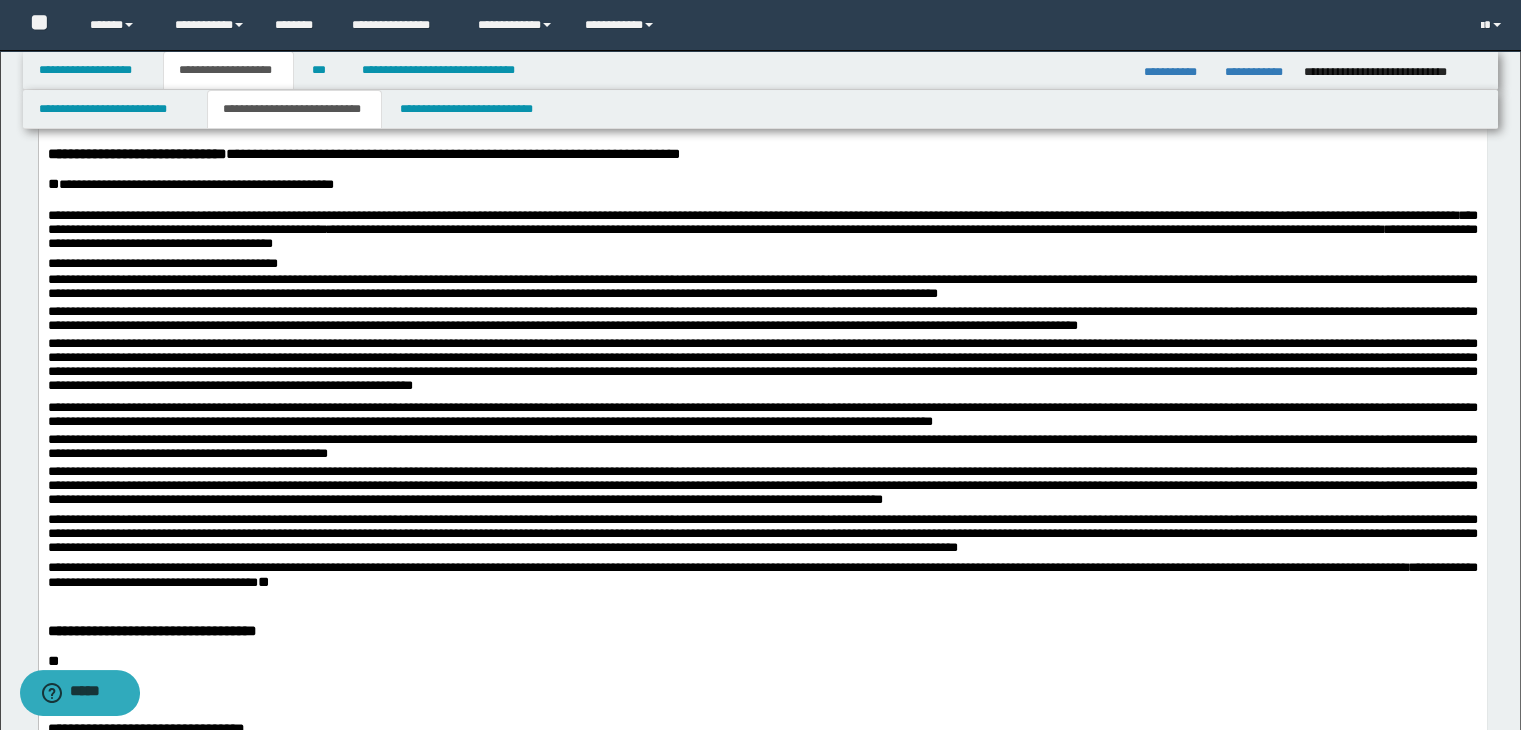 drag, startPoint x: 459, startPoint y: 266, endPoint x: 467, endPoint y: 259, distance: 10.630146 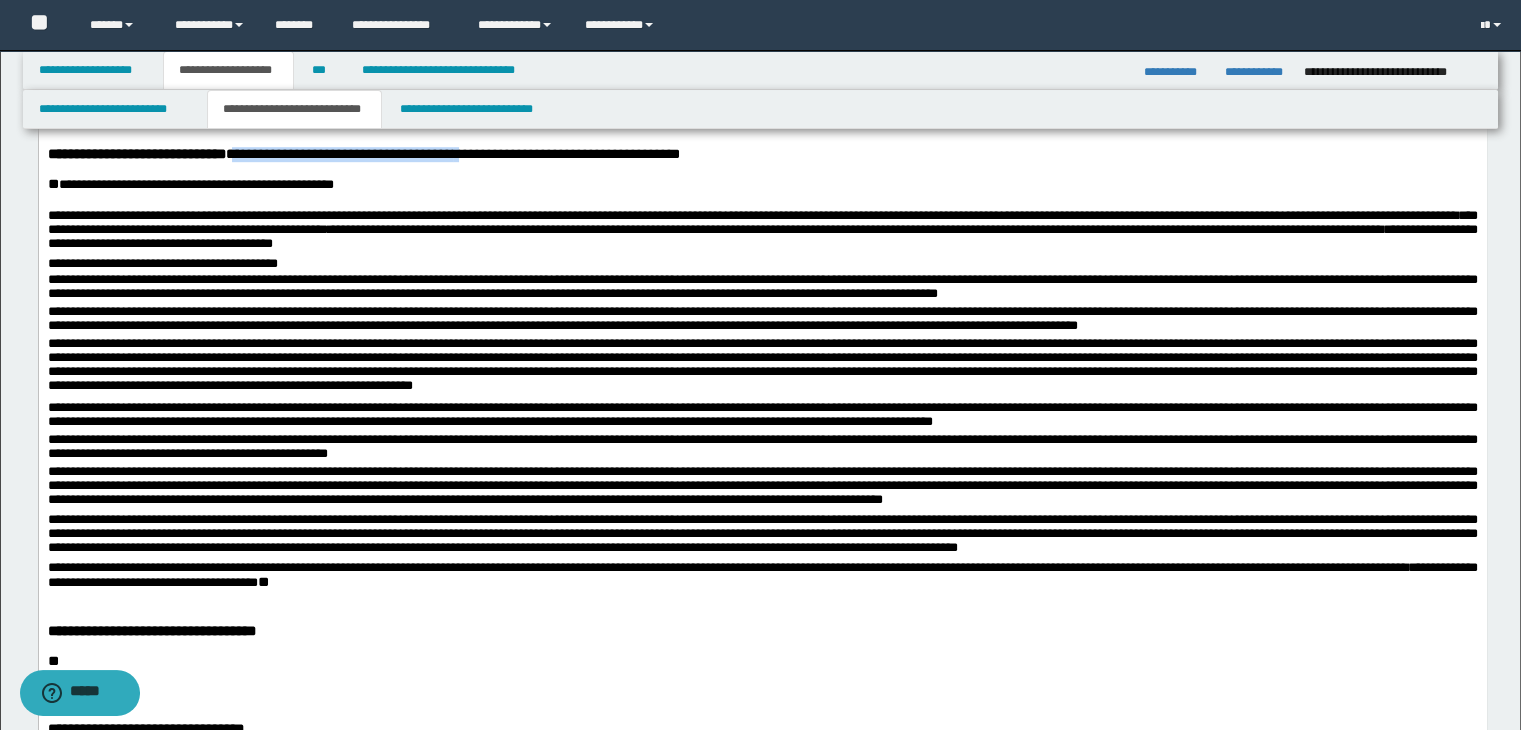 drag, startPoint x: 475, startPoint y: 257, endPoint x: 239, endPoint y: 250, distance: 236.10379 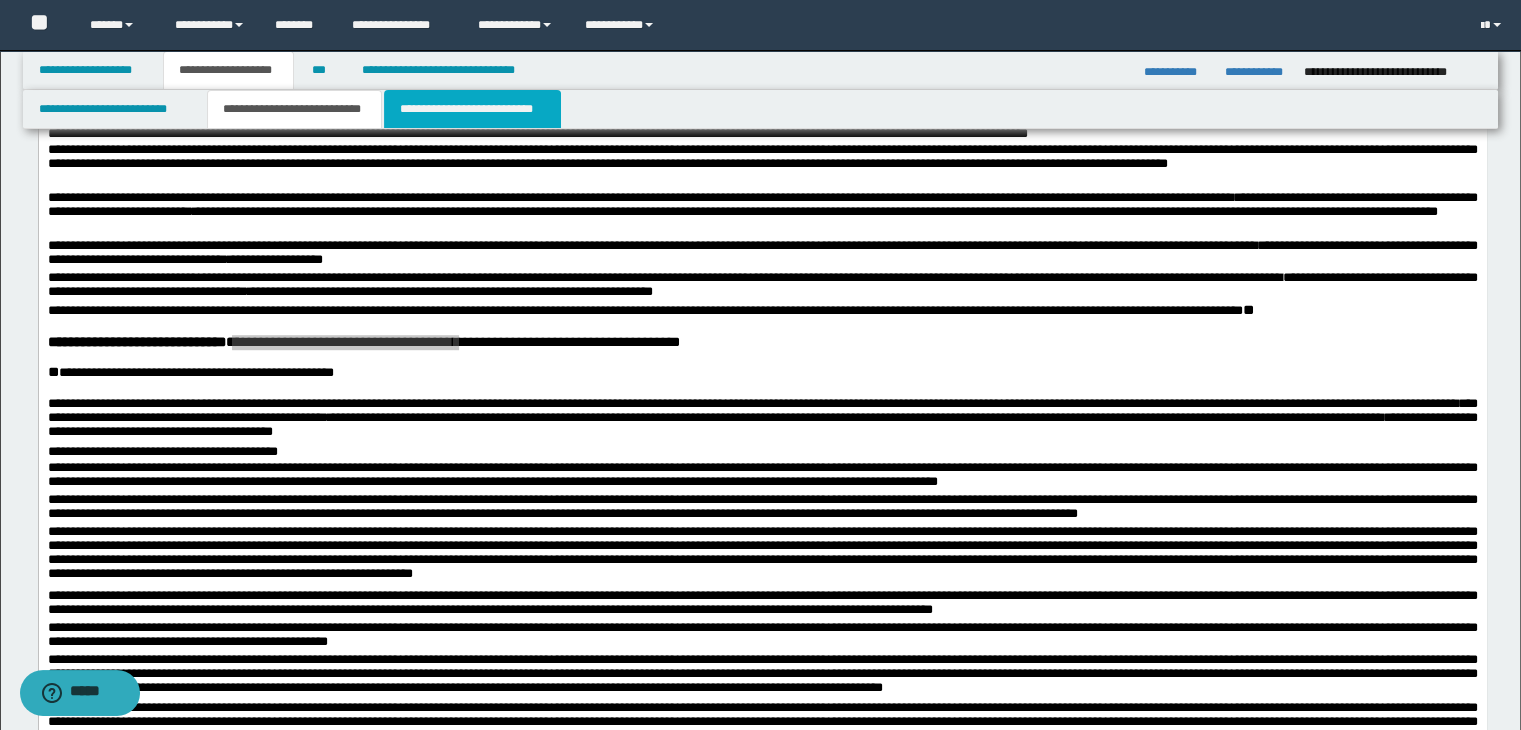 scroll, scrollTop: 1000, scrollLeft: 0, axis: vertical 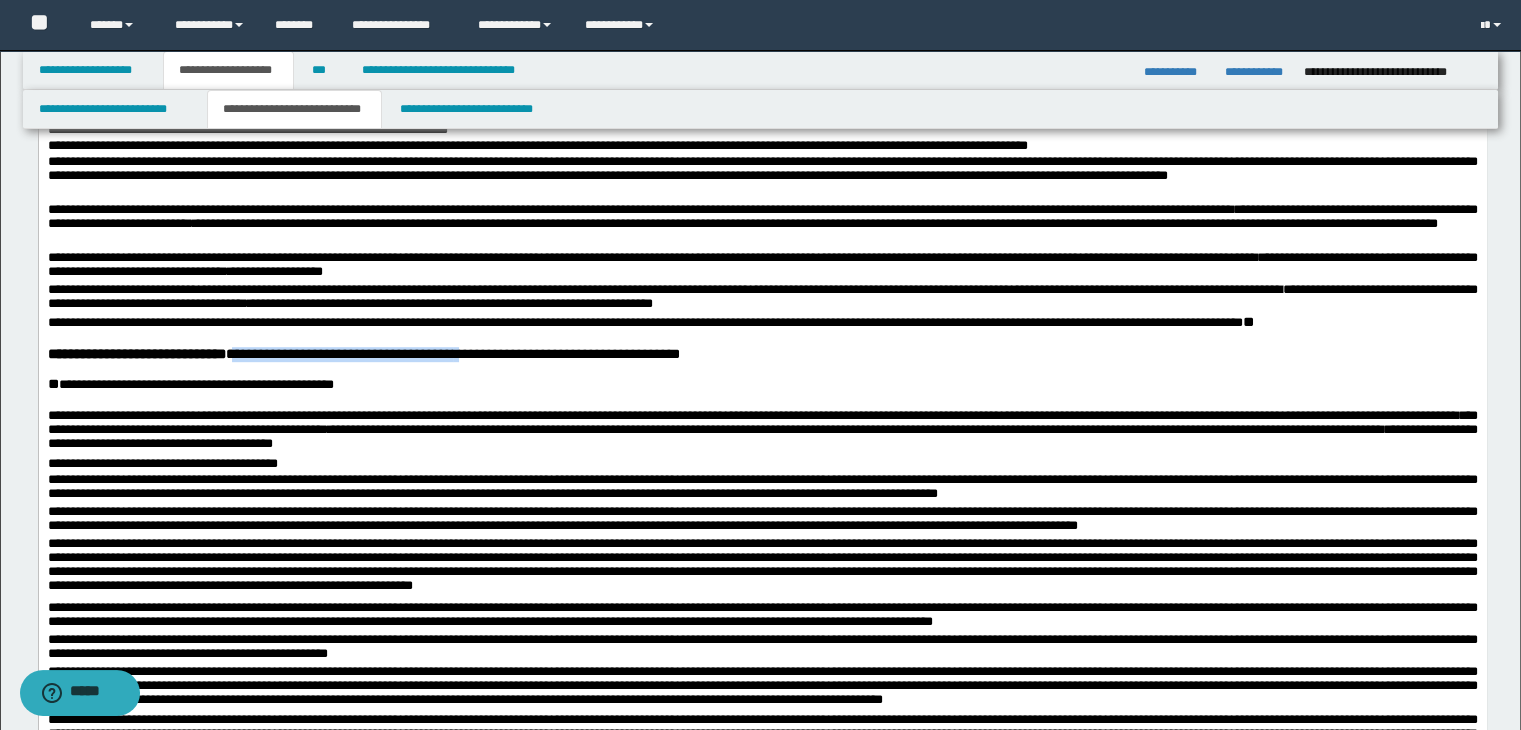 drag, startPoint x: 459, startPoint y: 536, endPoint x: 449, endPoint y: 492, distance: 45.122055 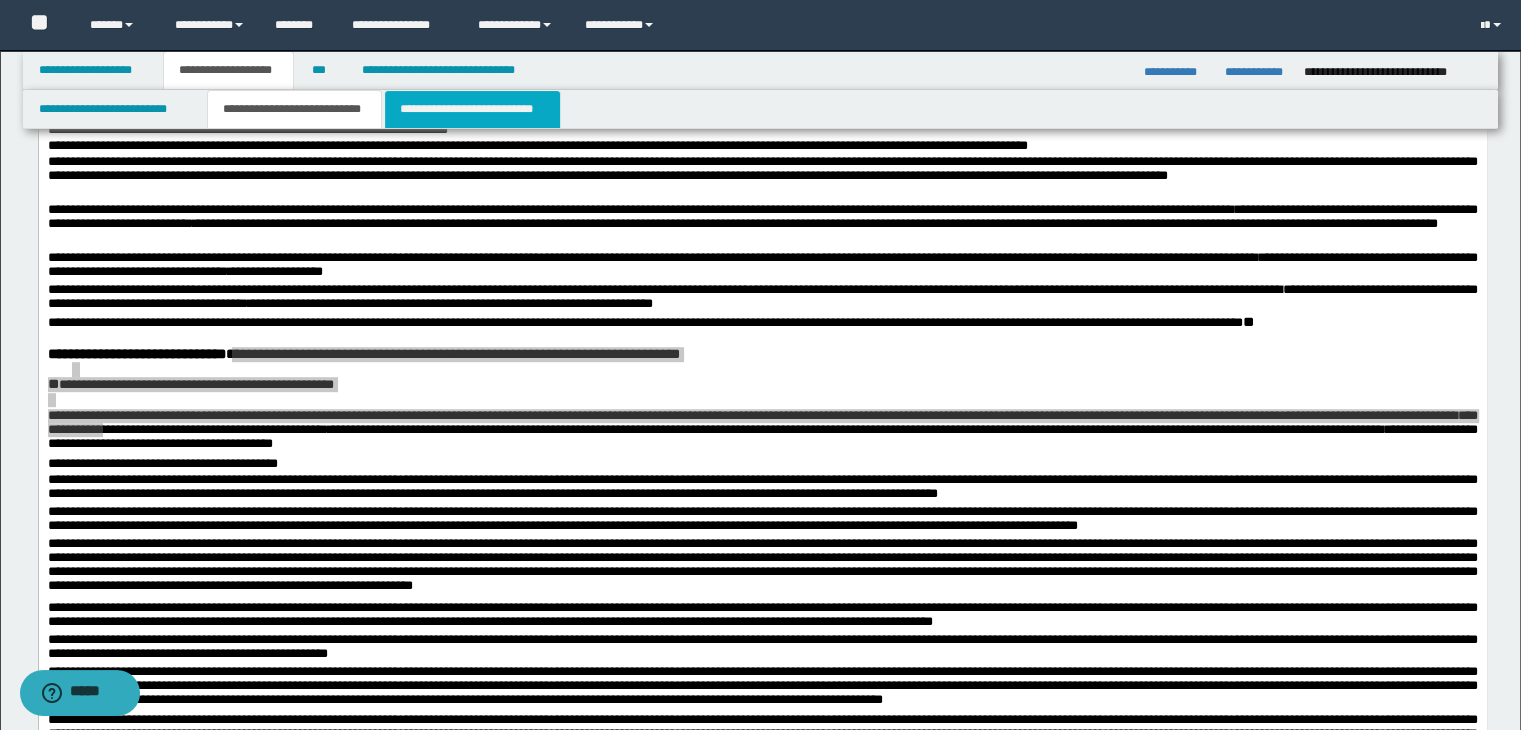 click on "**********" at bounding box center [472, 109] 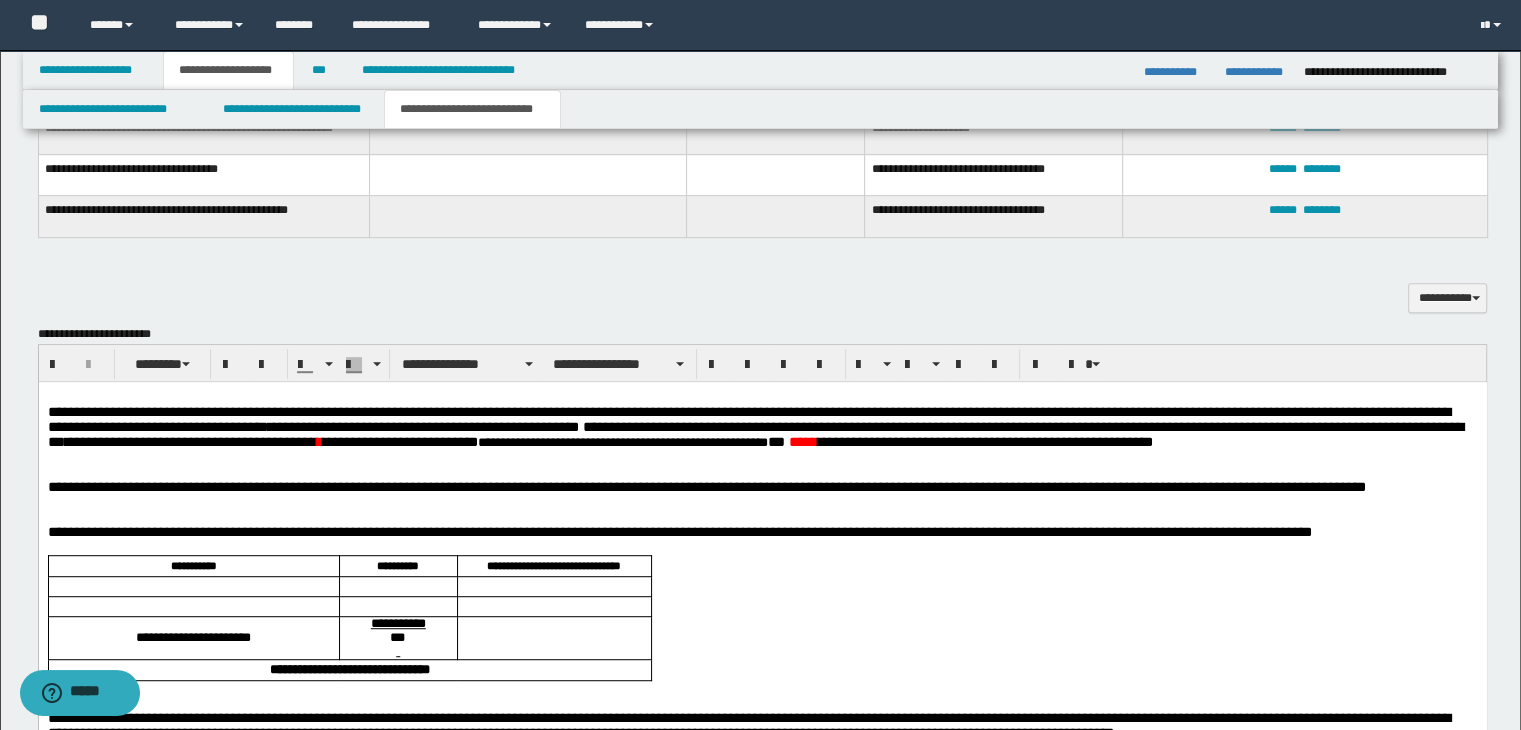 click on "**********" at bounding box center (755, 433) 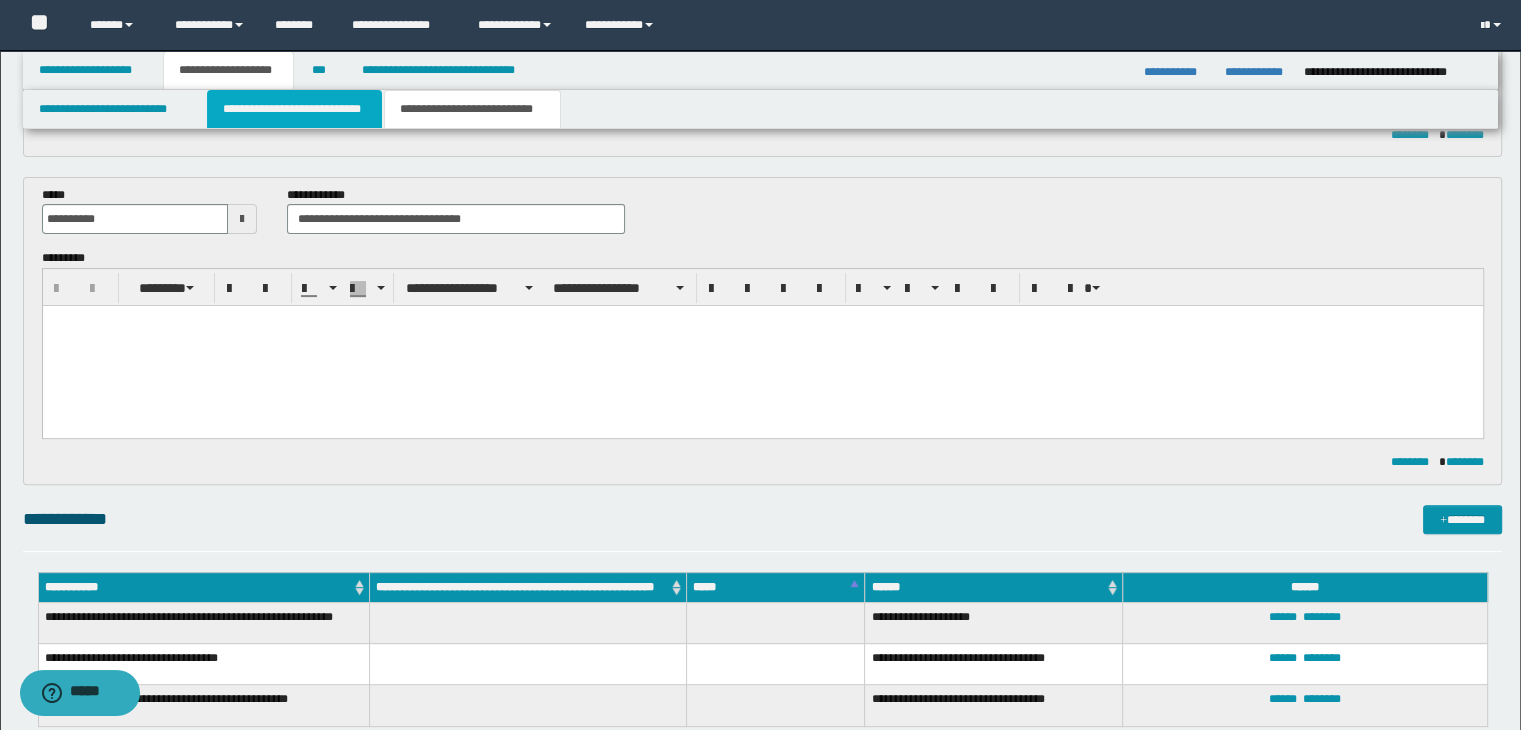 scroll, scrollTop: 500, scrollLeft: 0, axis: vertical 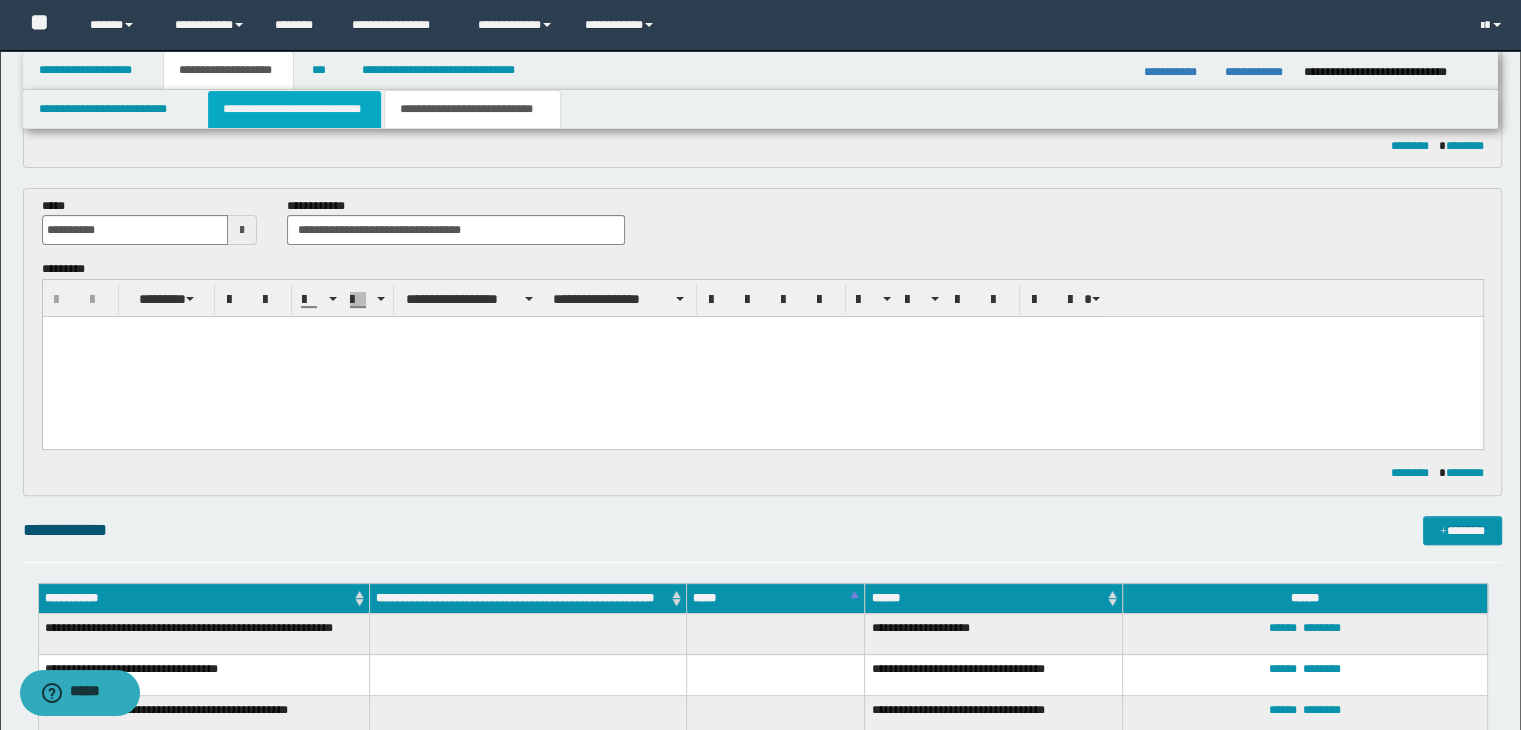 click on "**********" at bounding box center (294, 109) 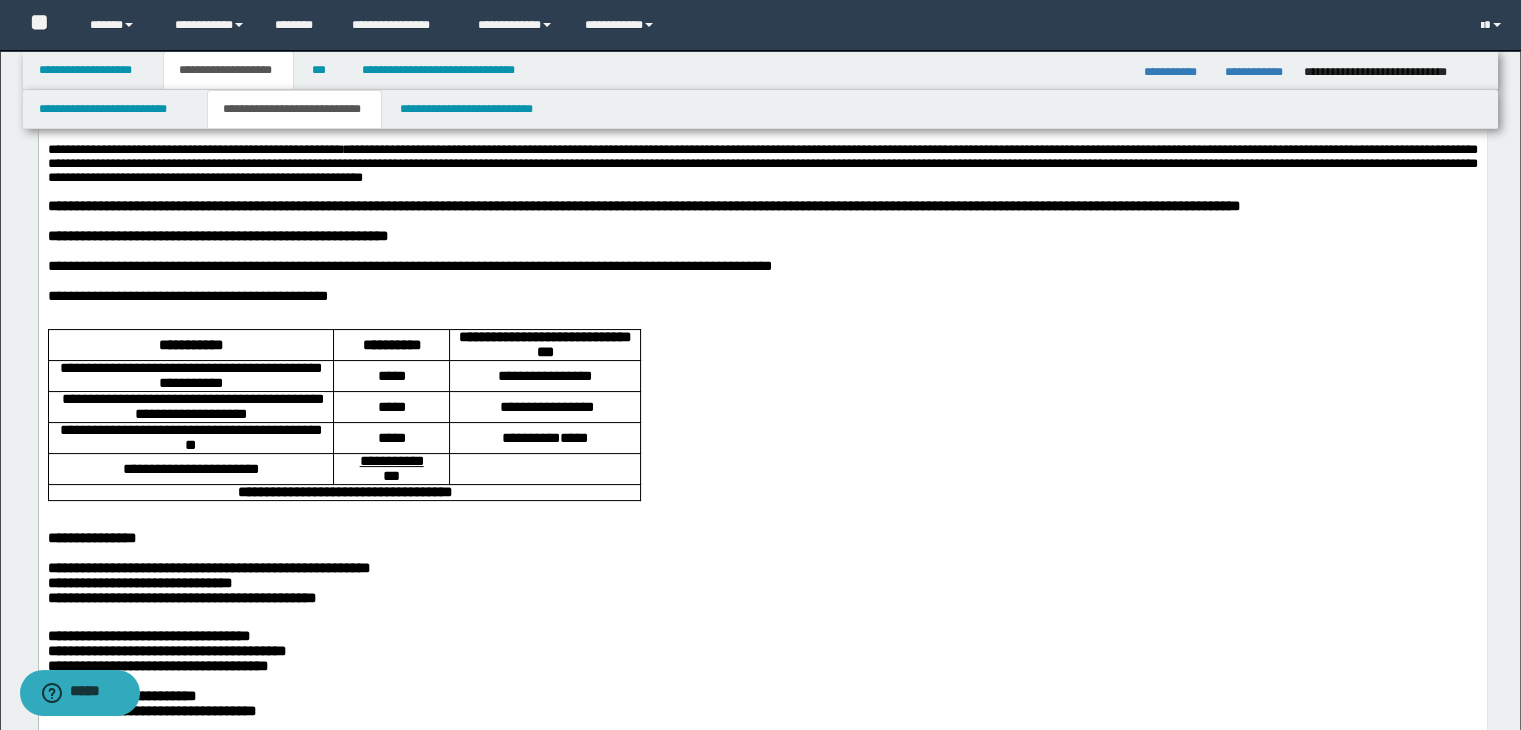 scroll, scrollTop: 200, scrollLeft: 0, axis: vertical 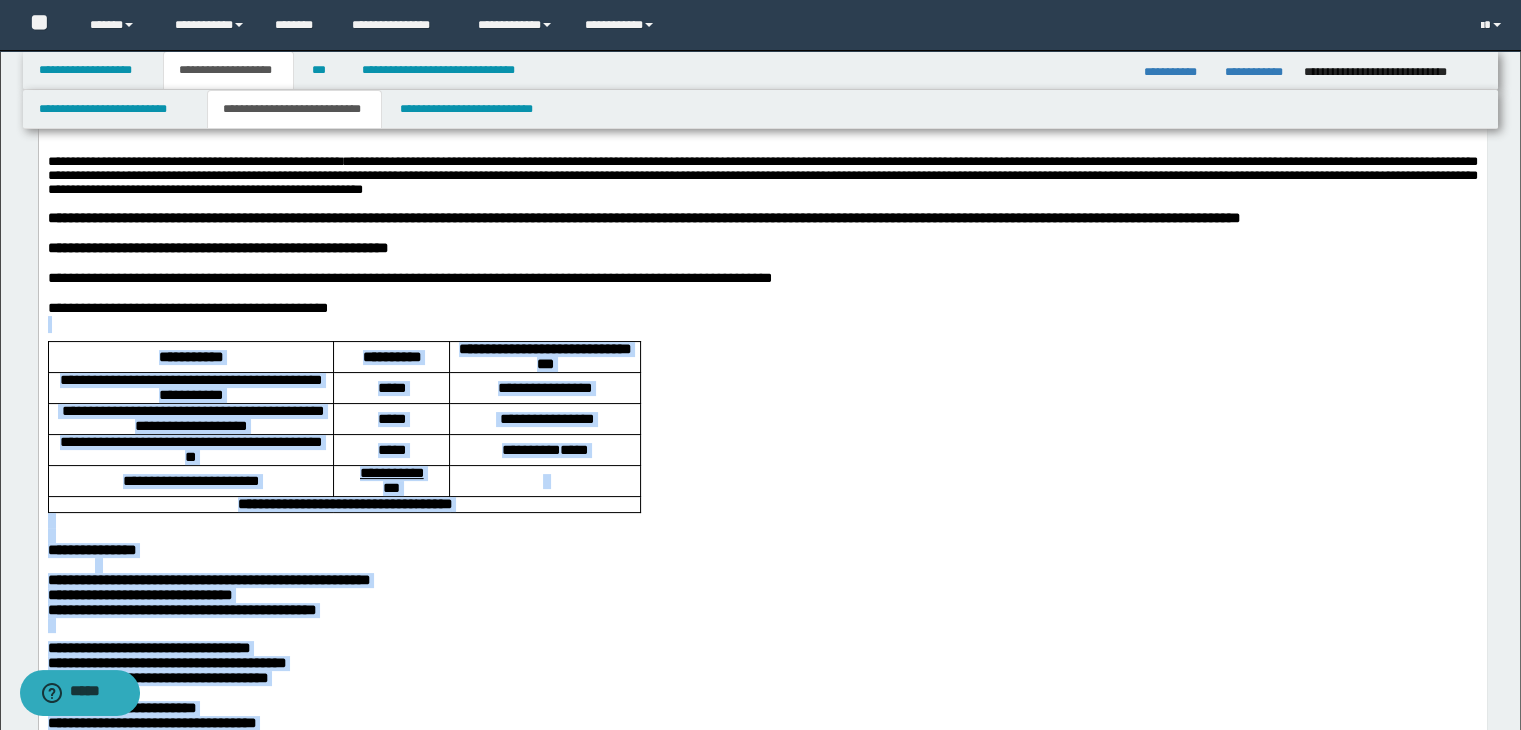 drag, startPoint x: 650, startPoint y: 560, endPoint x: 71, endPoint y: 373, distance: 608.44885 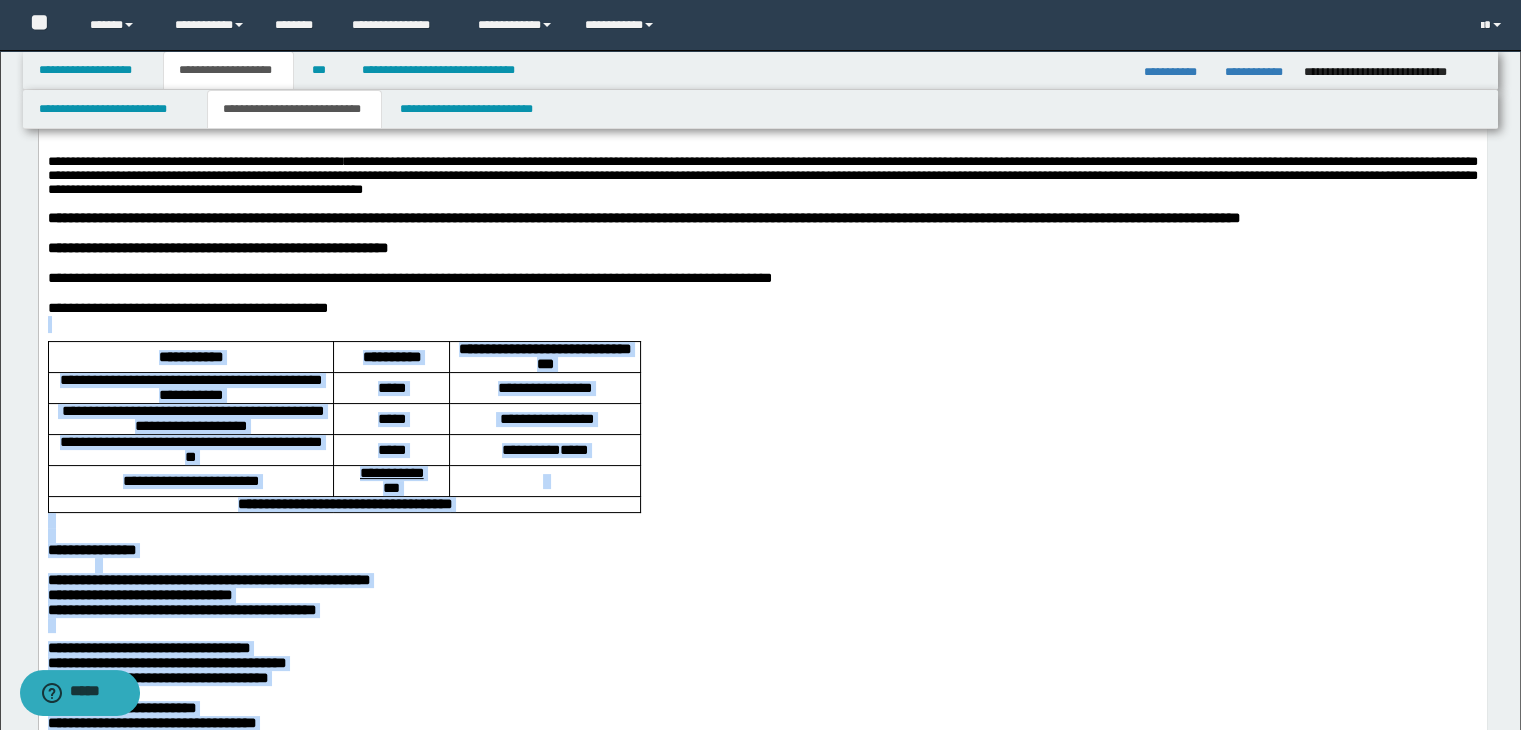 click on "**********" at bounding box center (762, 1030) 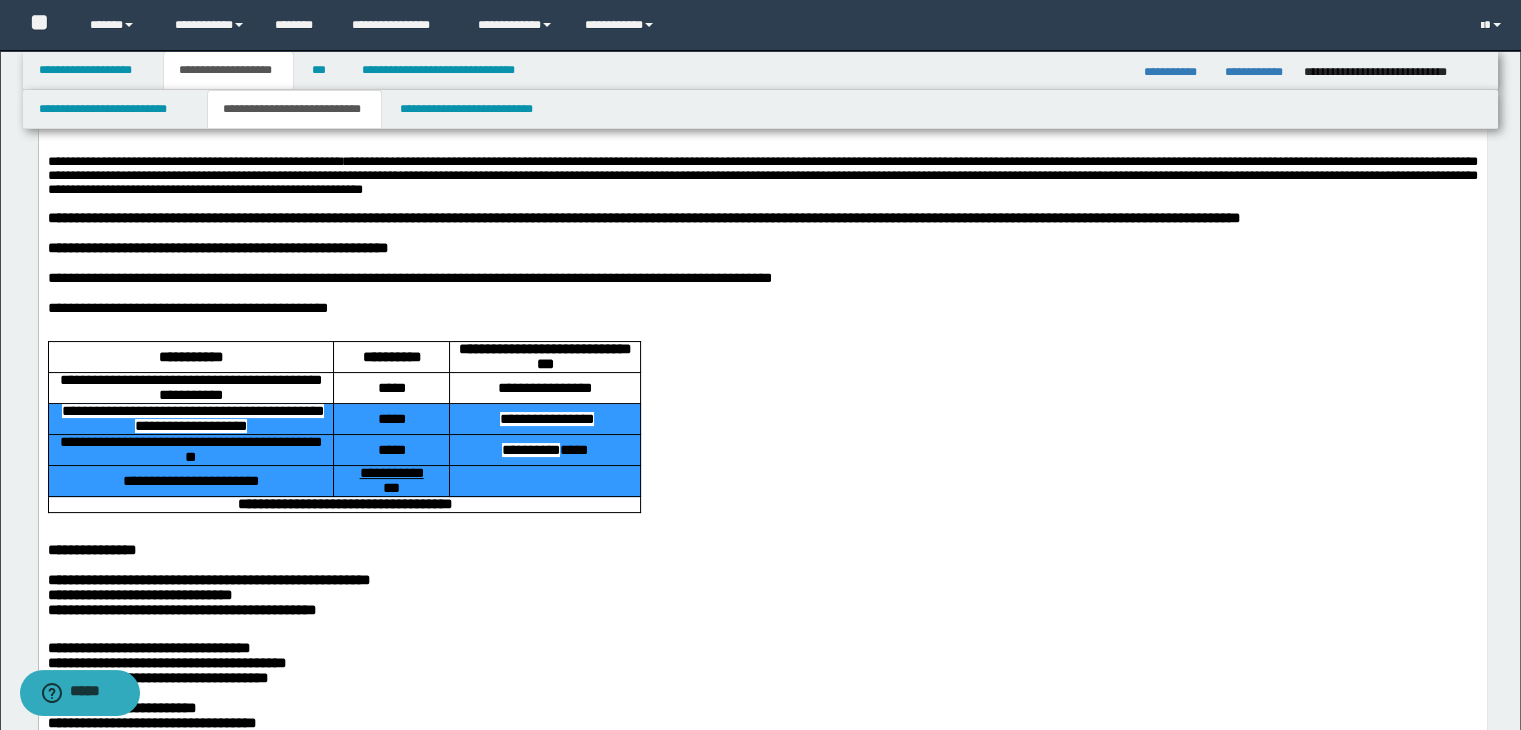 click at bounding box center (762, 519) 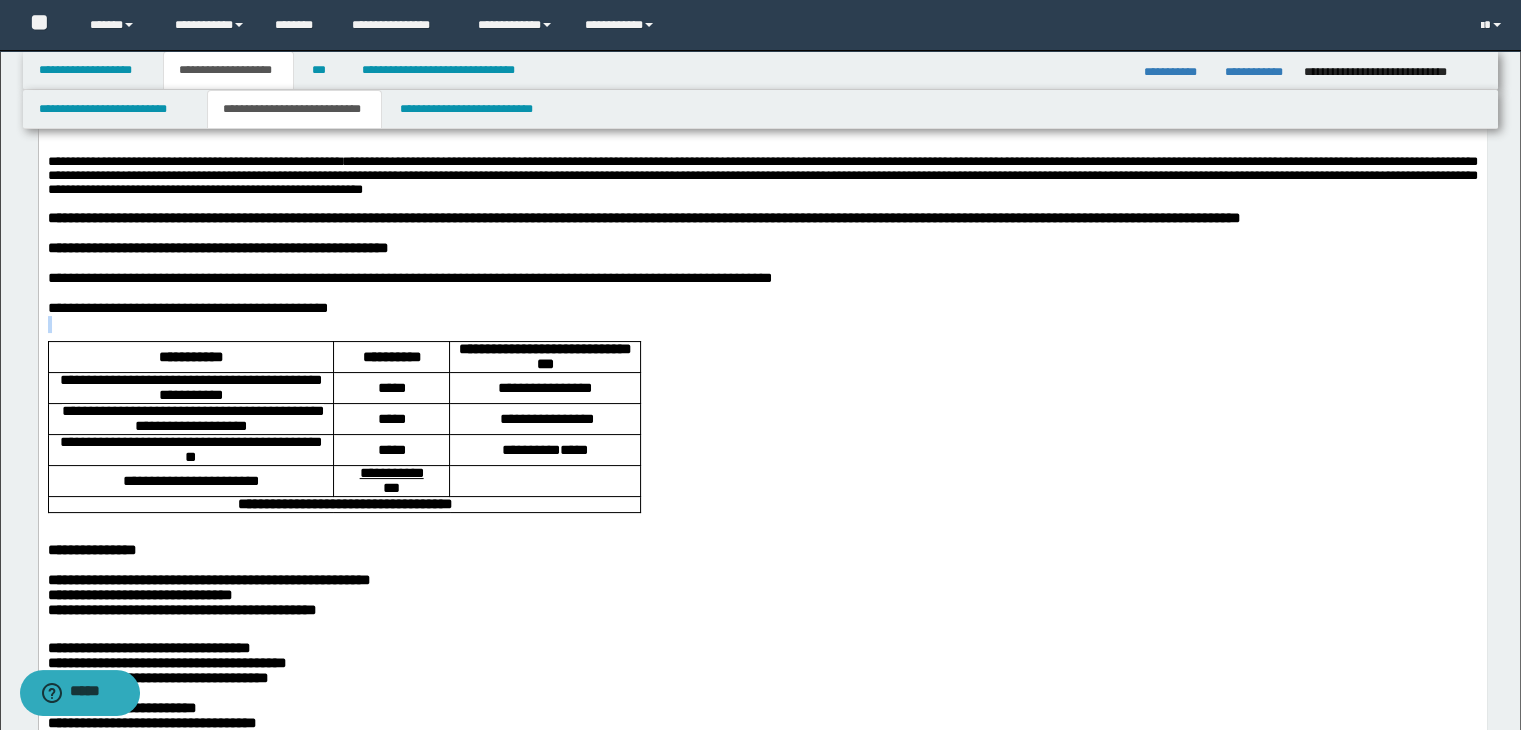 drag, startPoint x: 650, startPoint y: 556, endPoint x: 17, endPoint y: 355, distance: 664.14606 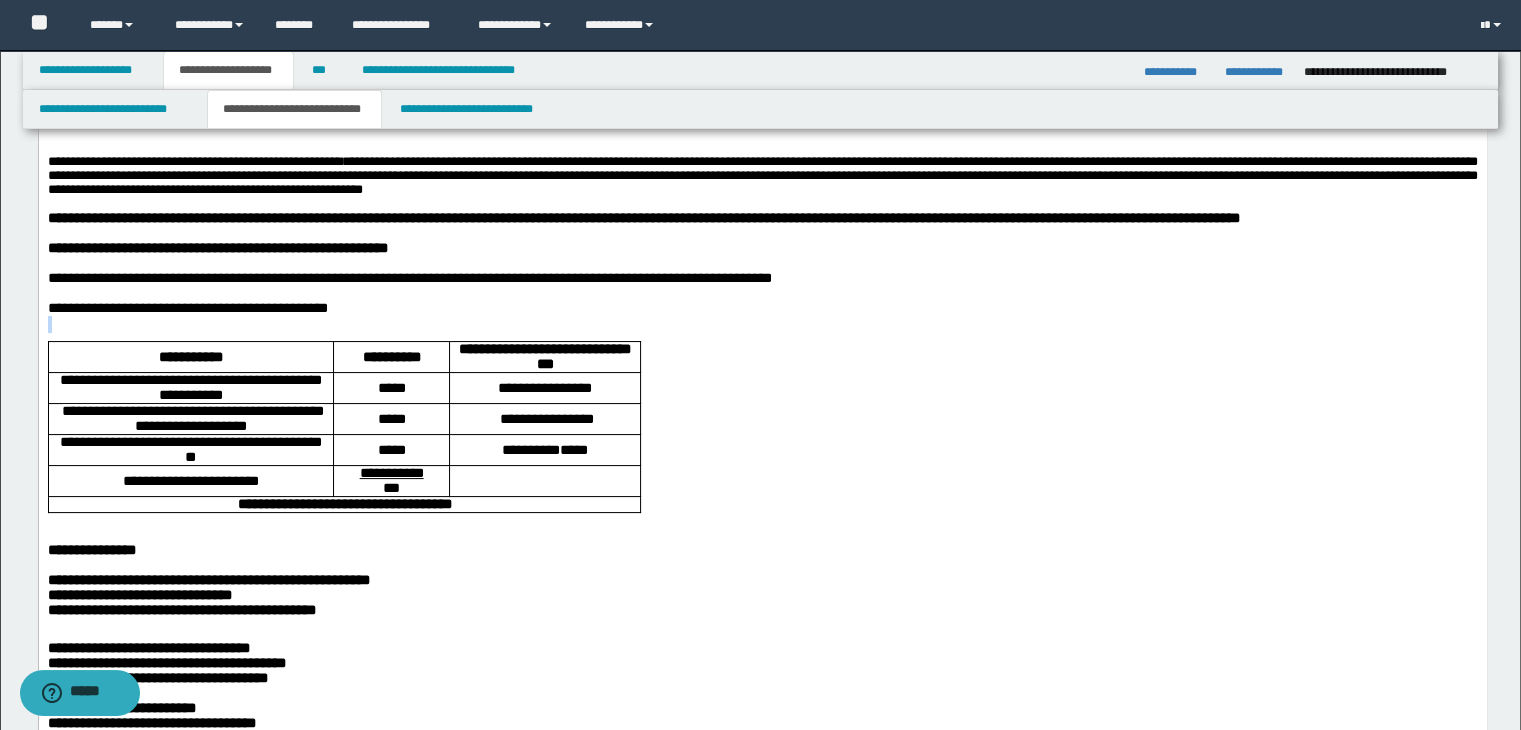 click on "**********" at bounding box center (762, 1030) 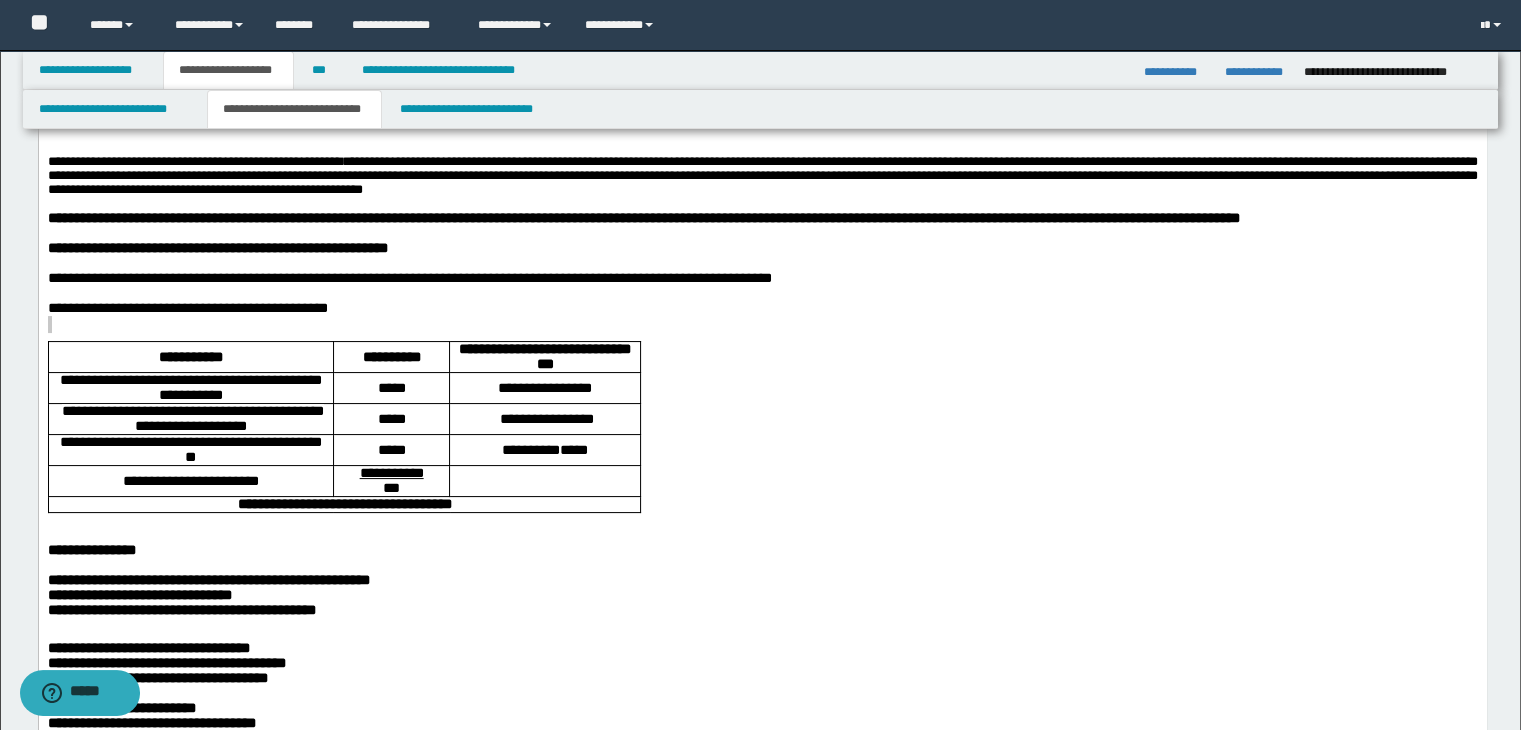 drag, startPoint x: 532, startPoint y: 114, endPoint x: 565, endPoint y: 165, distance: 60.74537 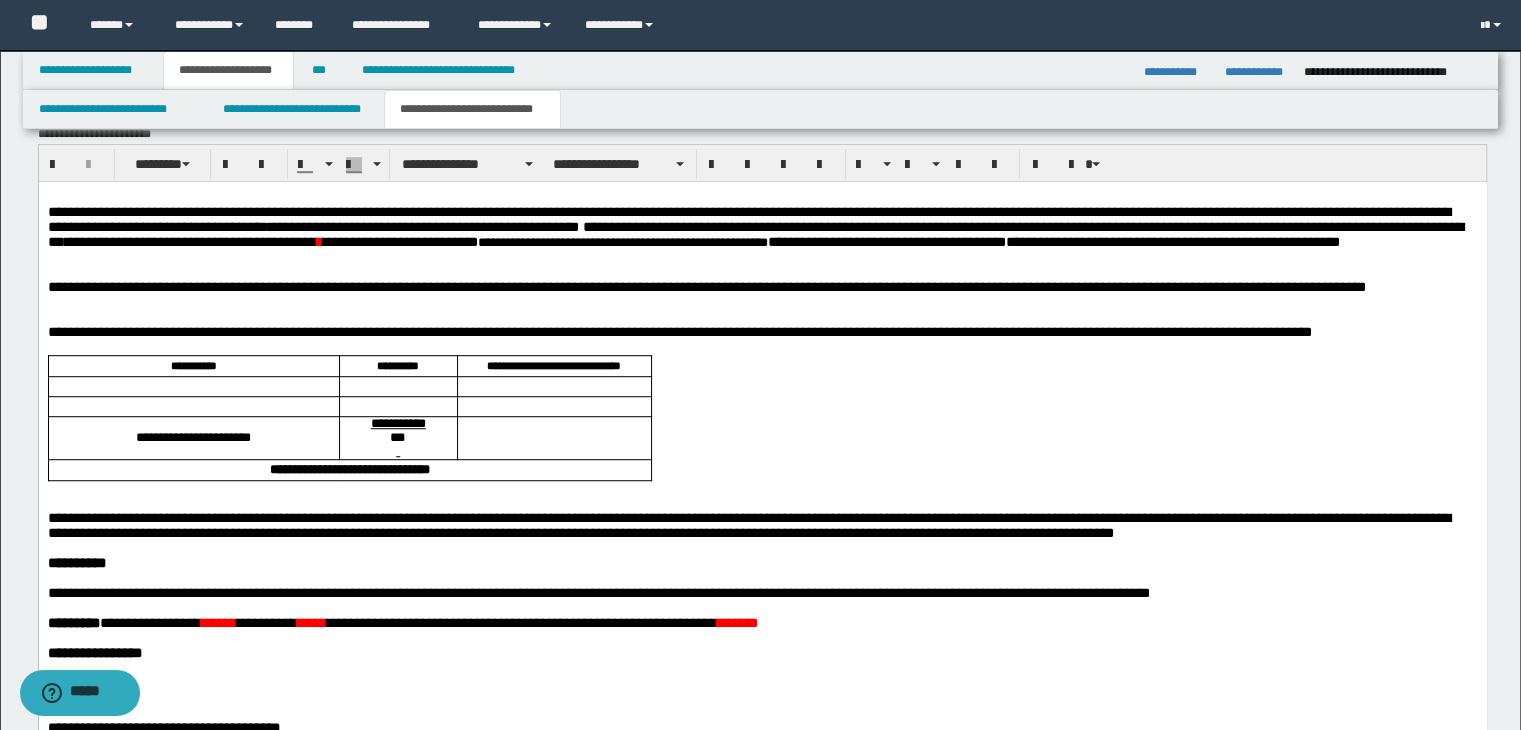 scroll, scrollTop: 1300, scrollLeft: 0, axis: vertical 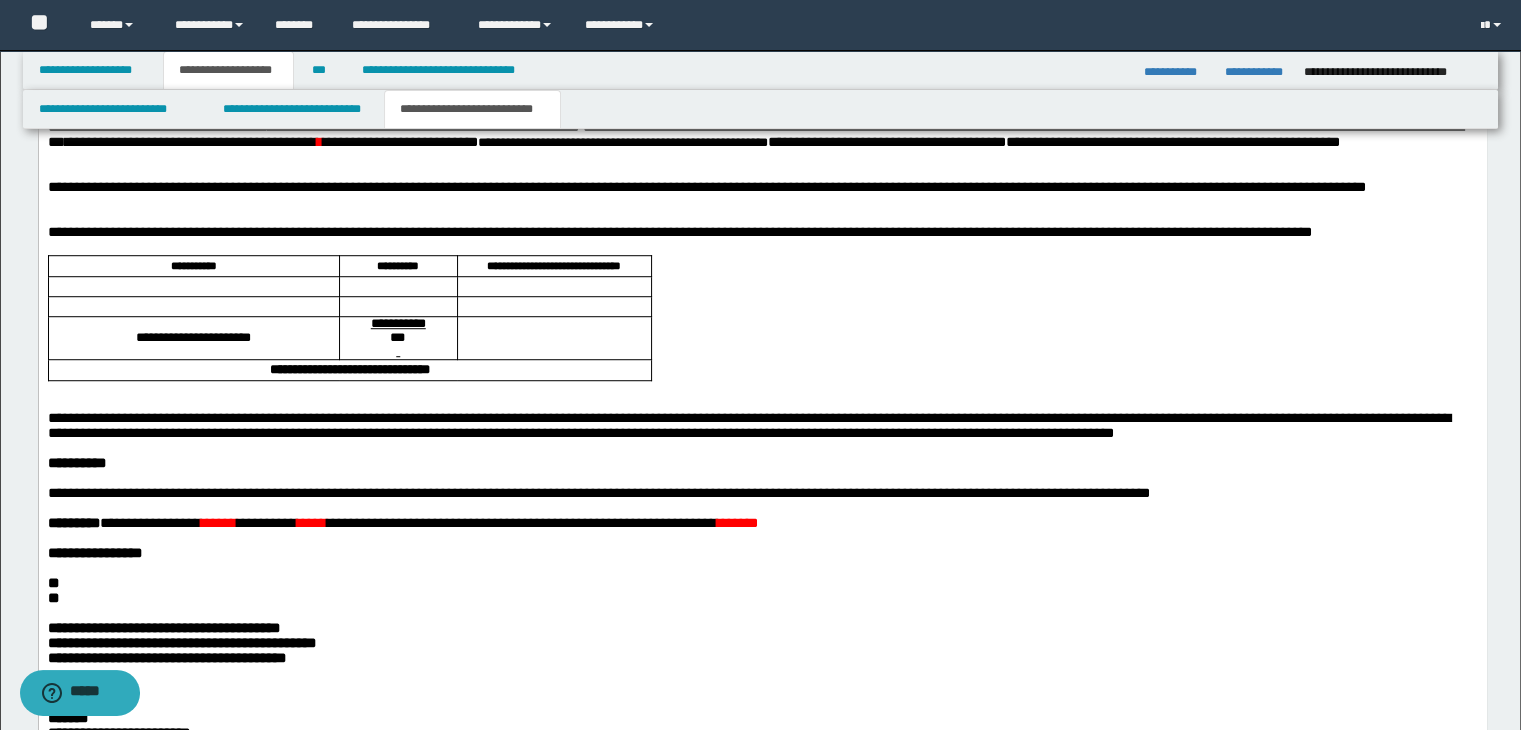 click at bounding box center [762, 171] 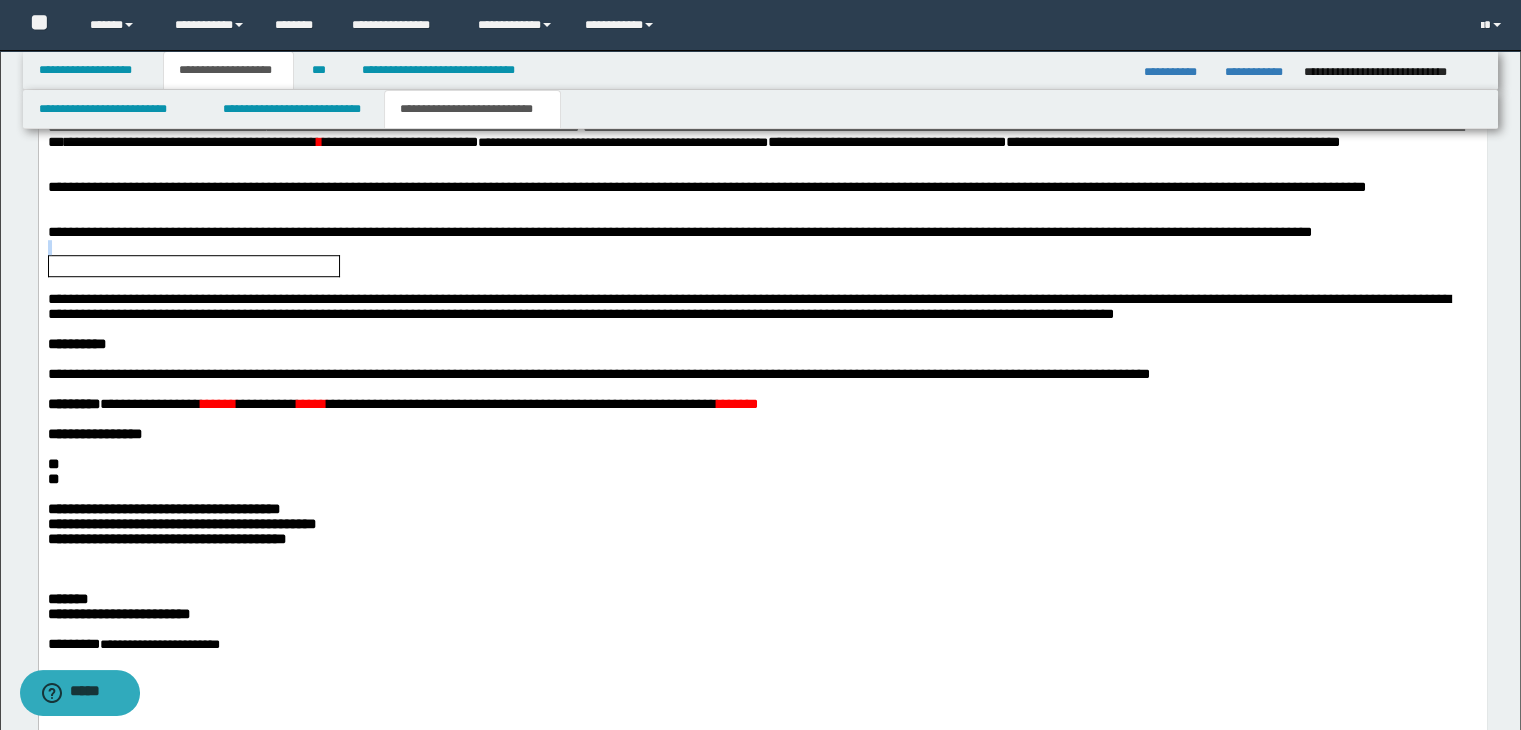 drag, startPoint x: 385, startPoint y: 275, endPoint x: 48, endPoint y: 258, distance: 337.4285 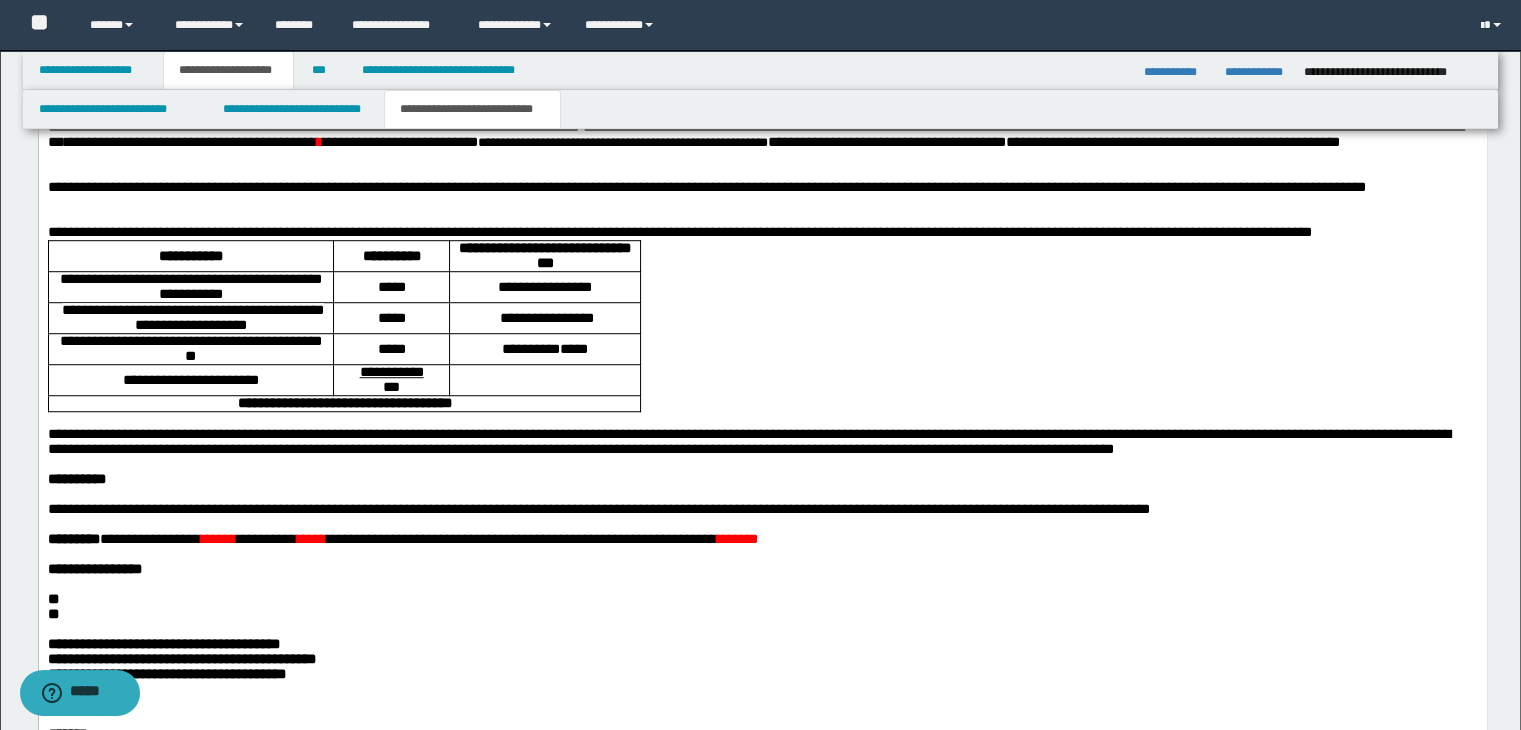 click on "**********" at bounding box center [762, 471] 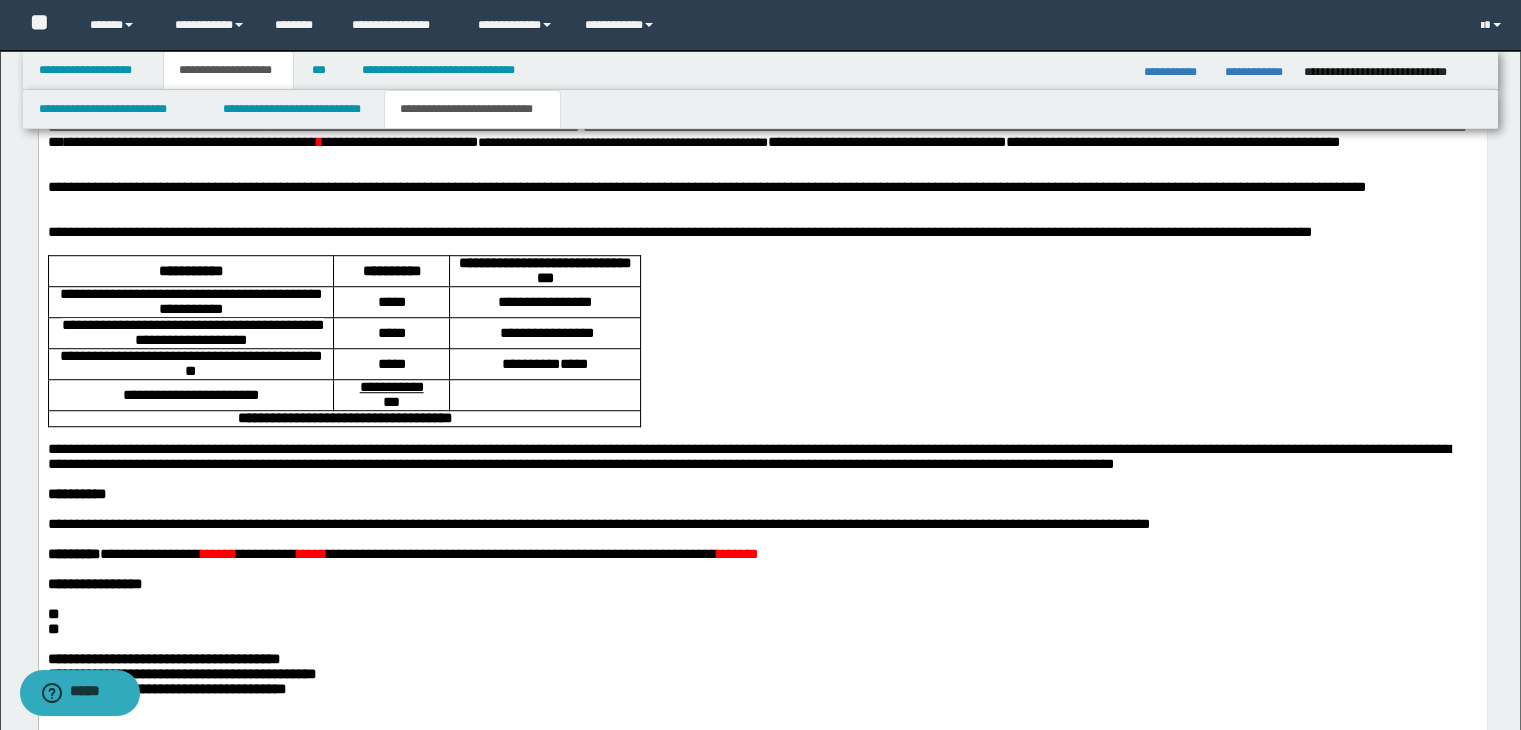 click at bounding box center [762, 433] 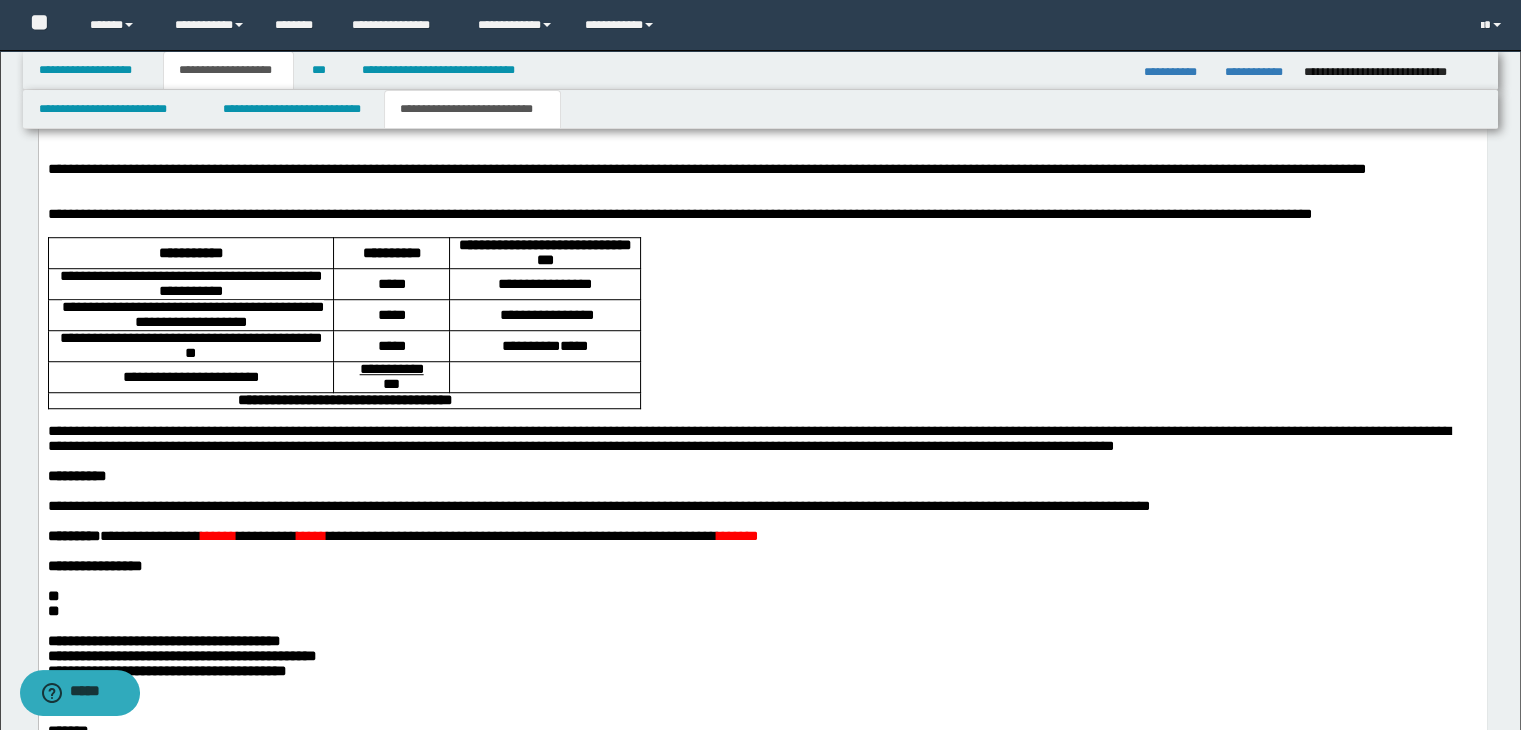 scroll, scrollTop: 1500, scrollLeft: 0, axis: vertical 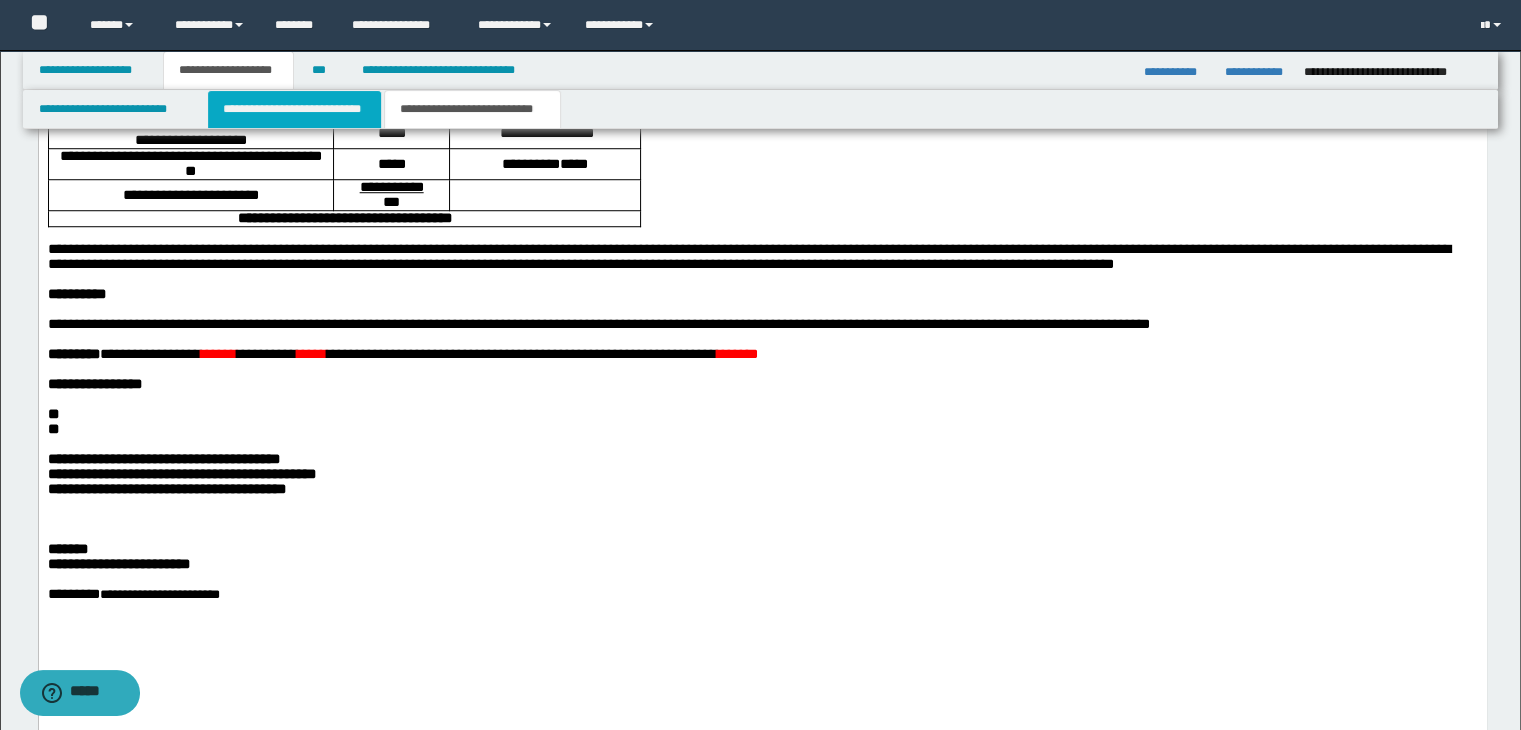 click on "**********" at bounding box center [294, 109] 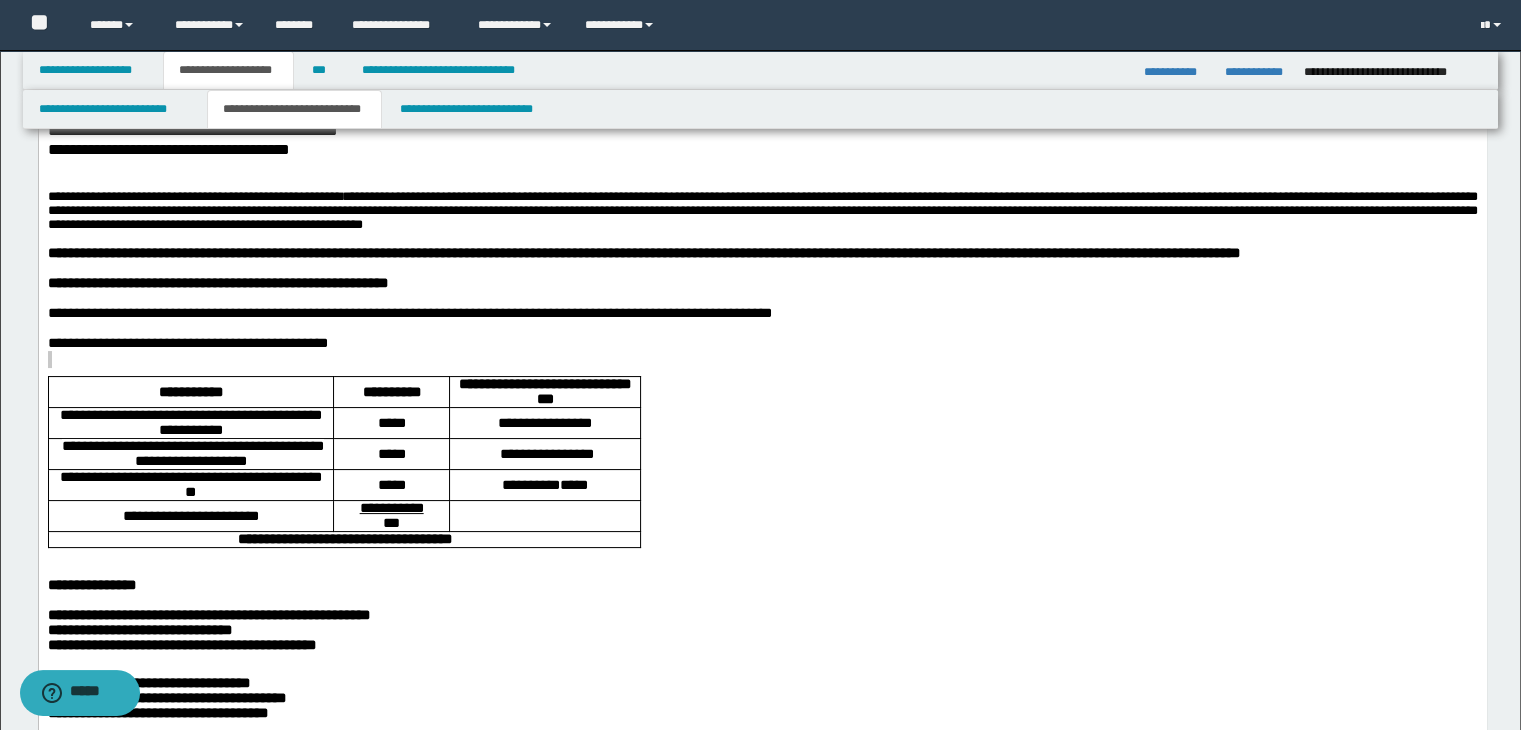 scroll, scrollTop: 100, scrollLeft: 0, axis: vertical 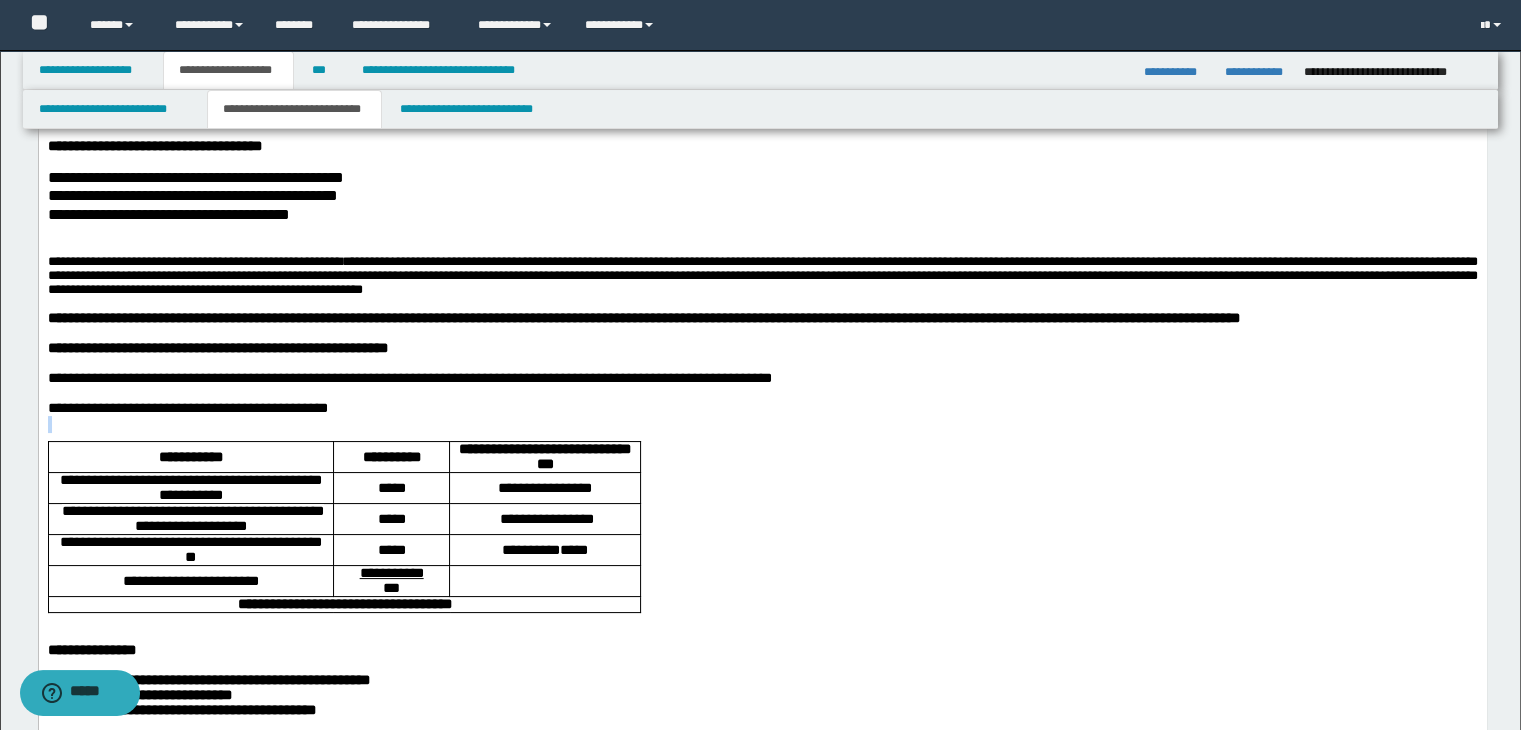 click at bounding box center [762, 423] 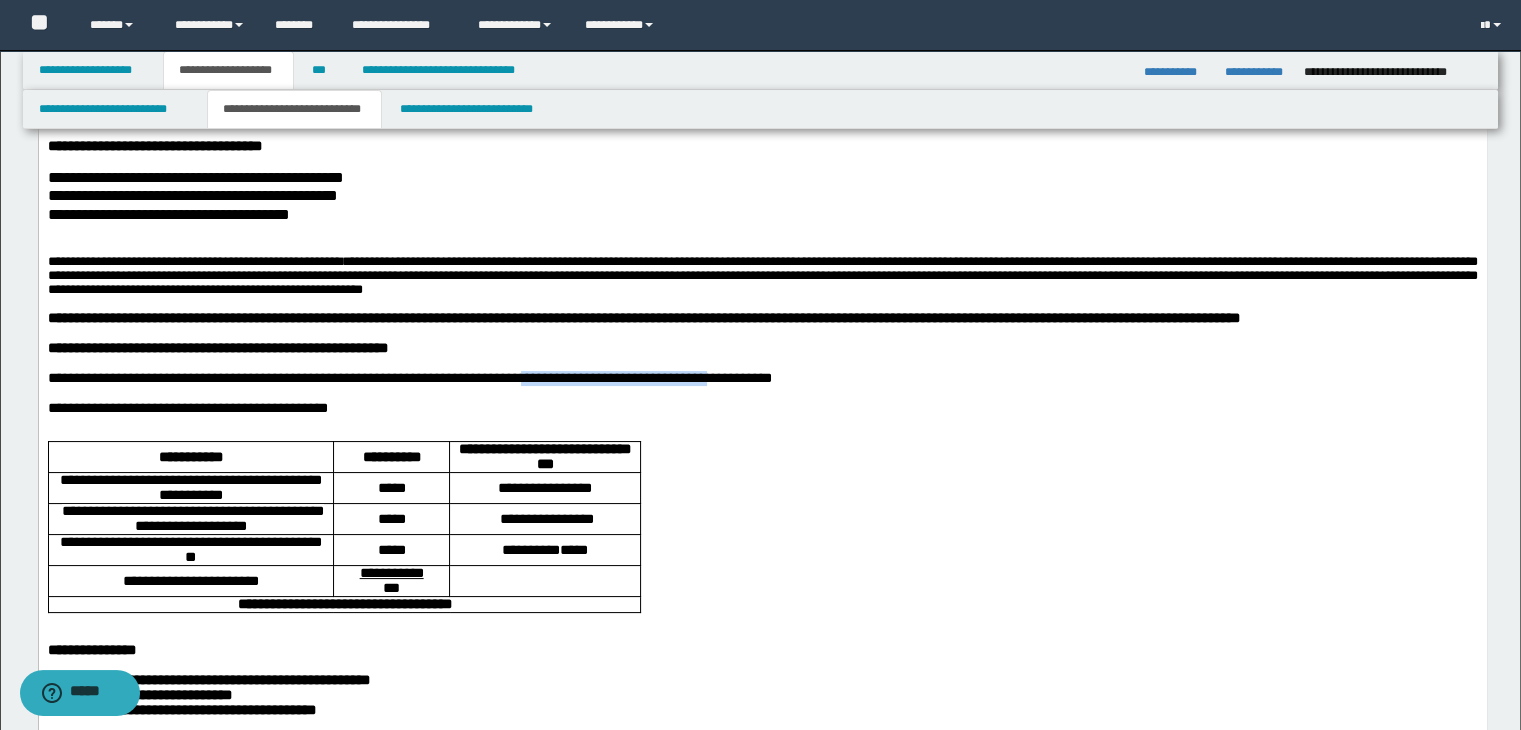 drag, startPoint x: 727, startPoint y: 405, endPoint x: 527, endPoint y: 405, distance: 200 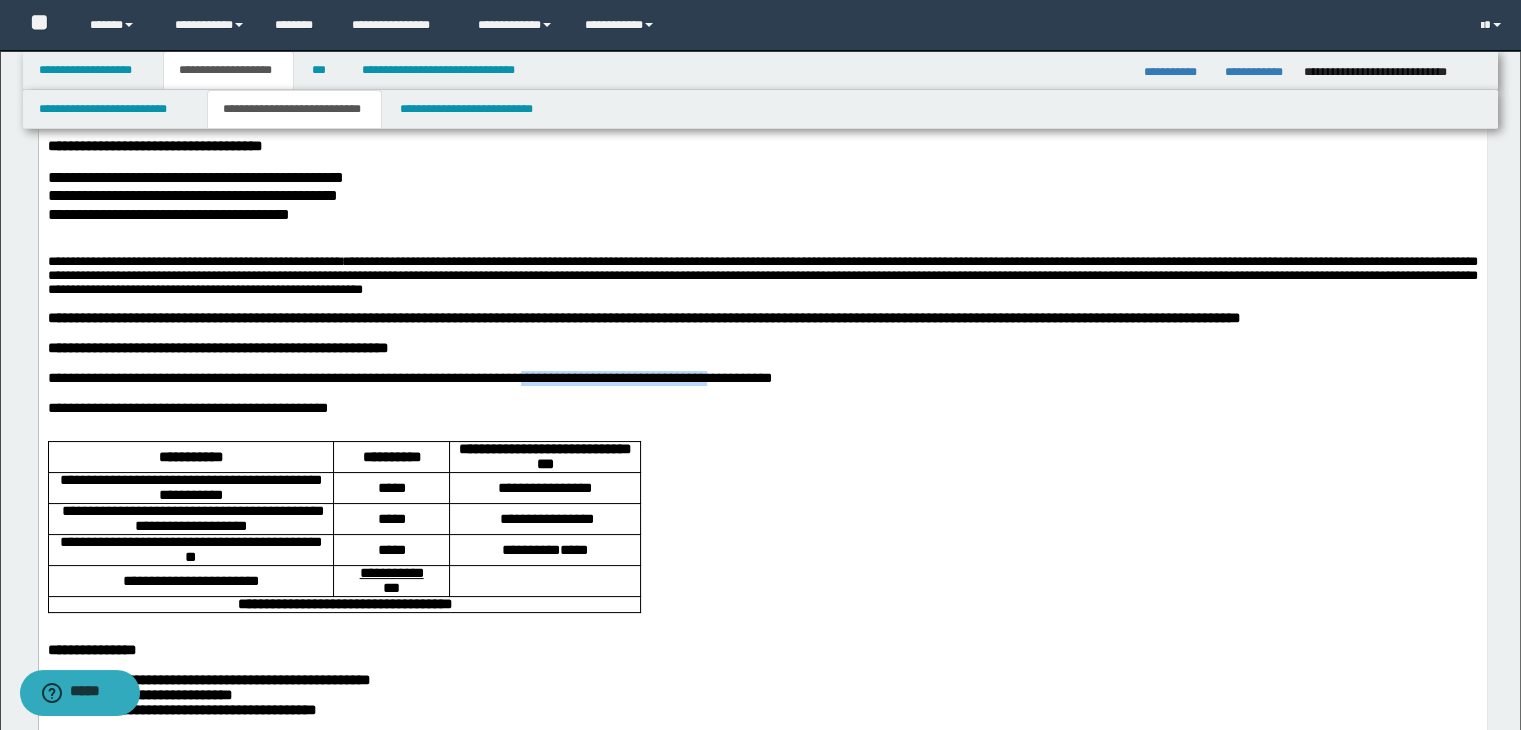 click on "**********" at bounding box center [409, 377] 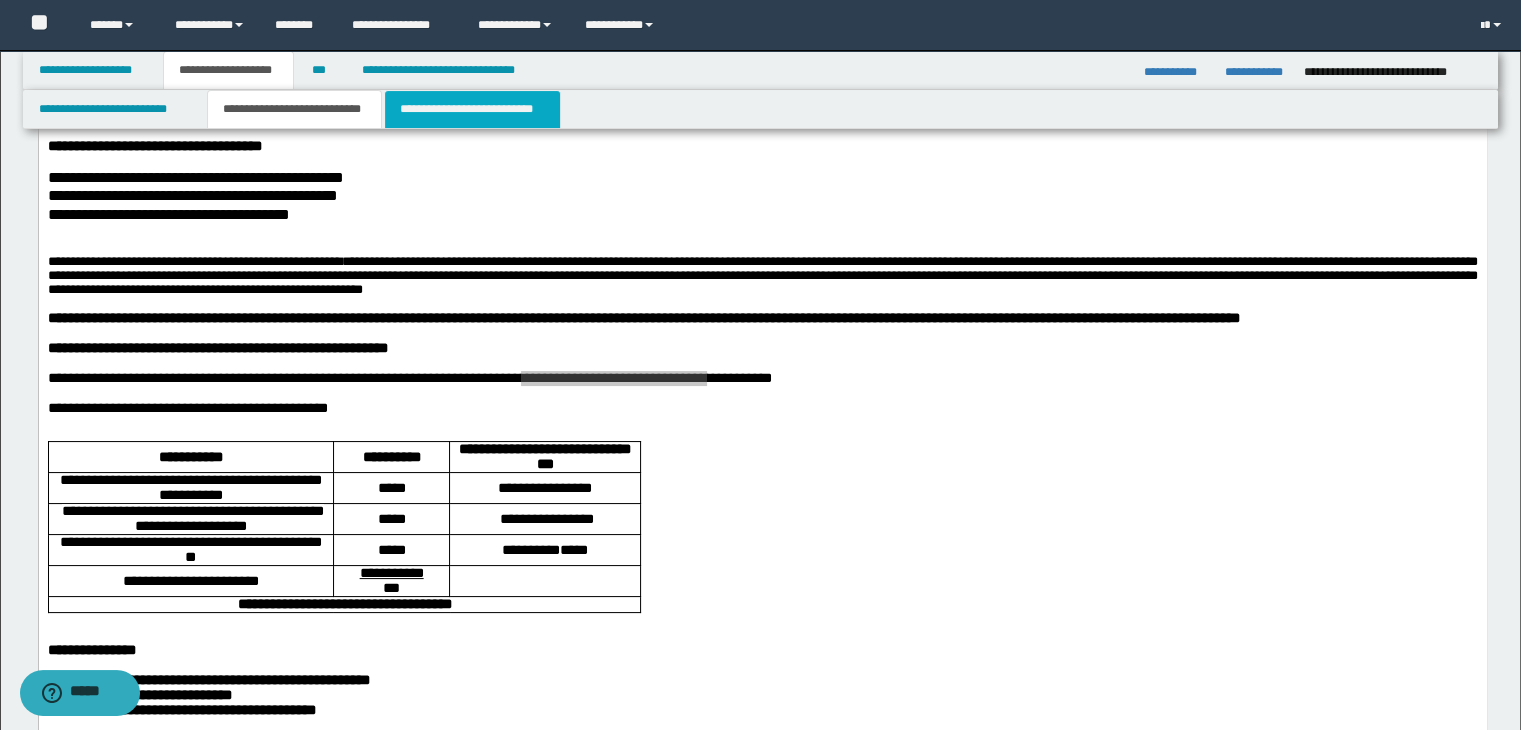 click on "**********" at bounding box center [472, 109] 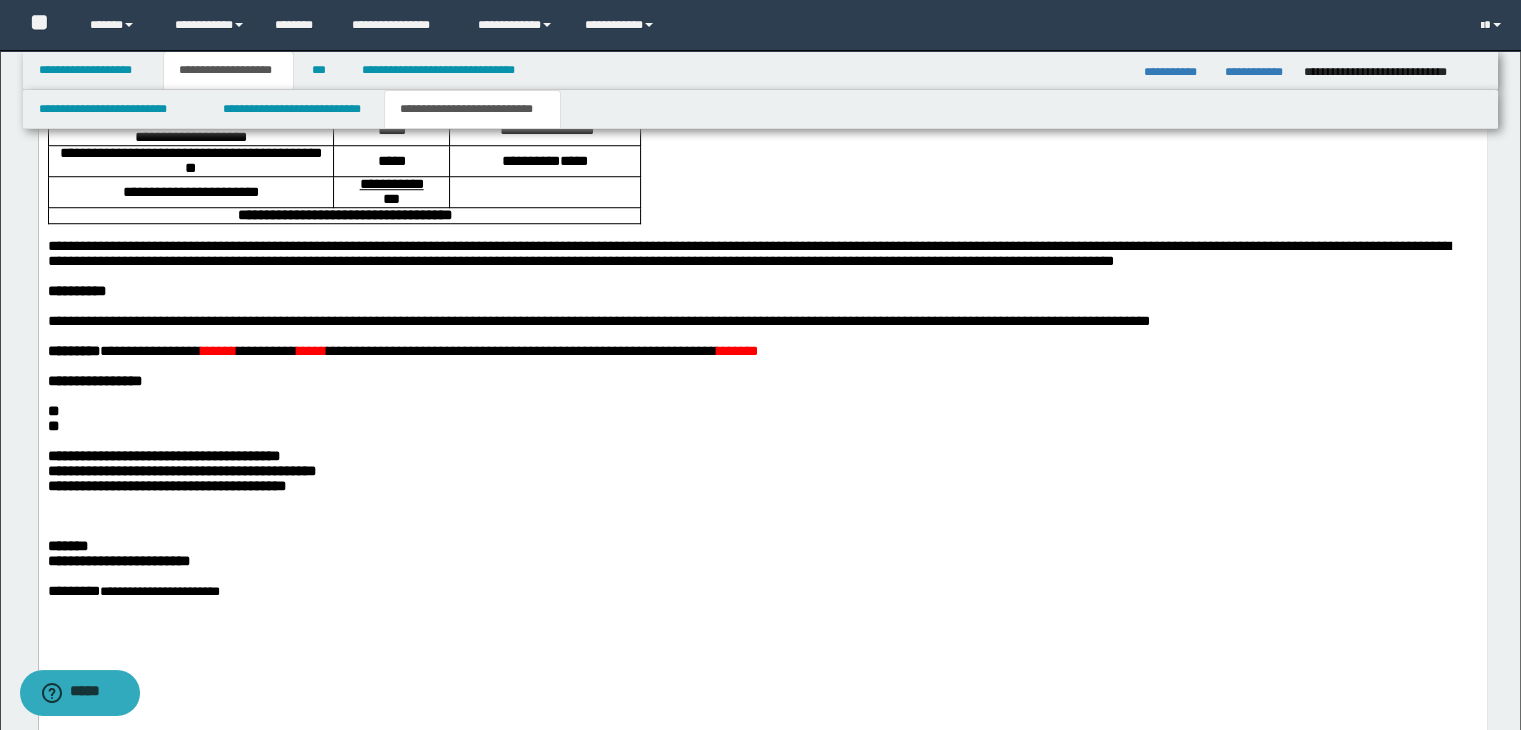 scroll, scrollTop: 1500, scrollLeft: 0, axis: vertical 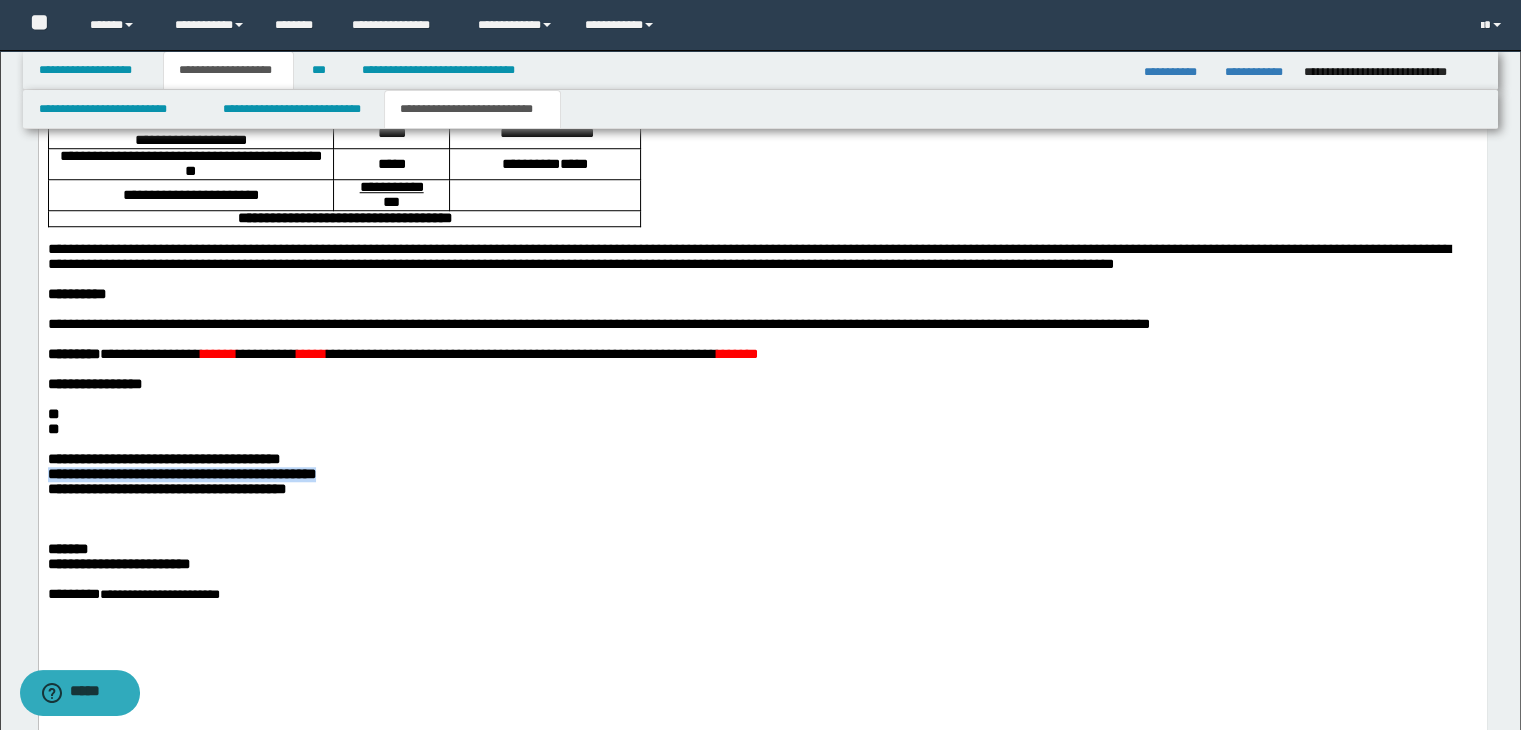 drag, startPoint x: 627, startPoint y: 539, endPoint x: 520, endPoint y: 443, distance: 143.75327 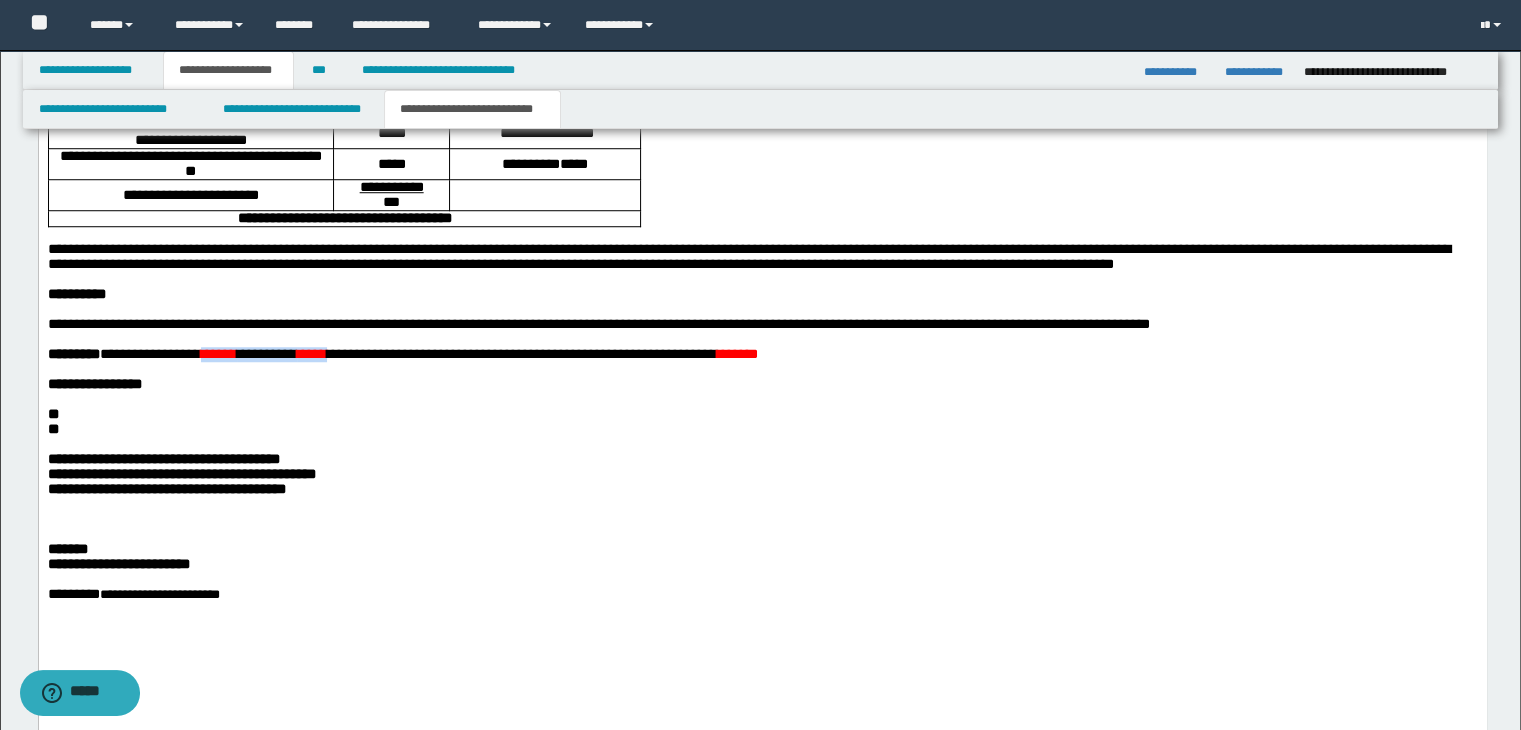 drag, startPoint x: 413, startPoint y: 414, endPoint x: 243, endPoint y: 419, distance: 170.07352 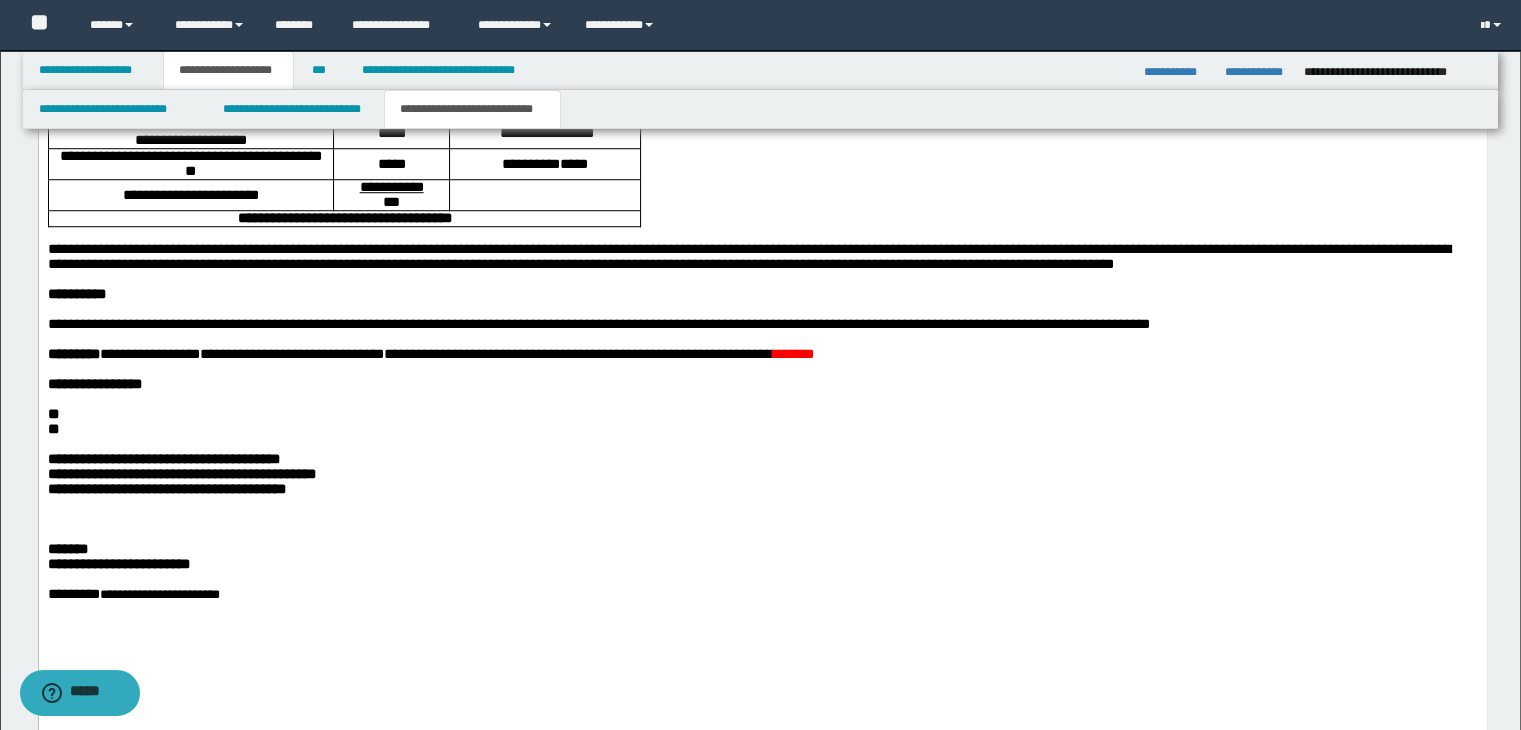 drag, startPoint x: 769, startPoint y: 487, endPoint x: 829, endPoint y: 435, distance: 79.397736 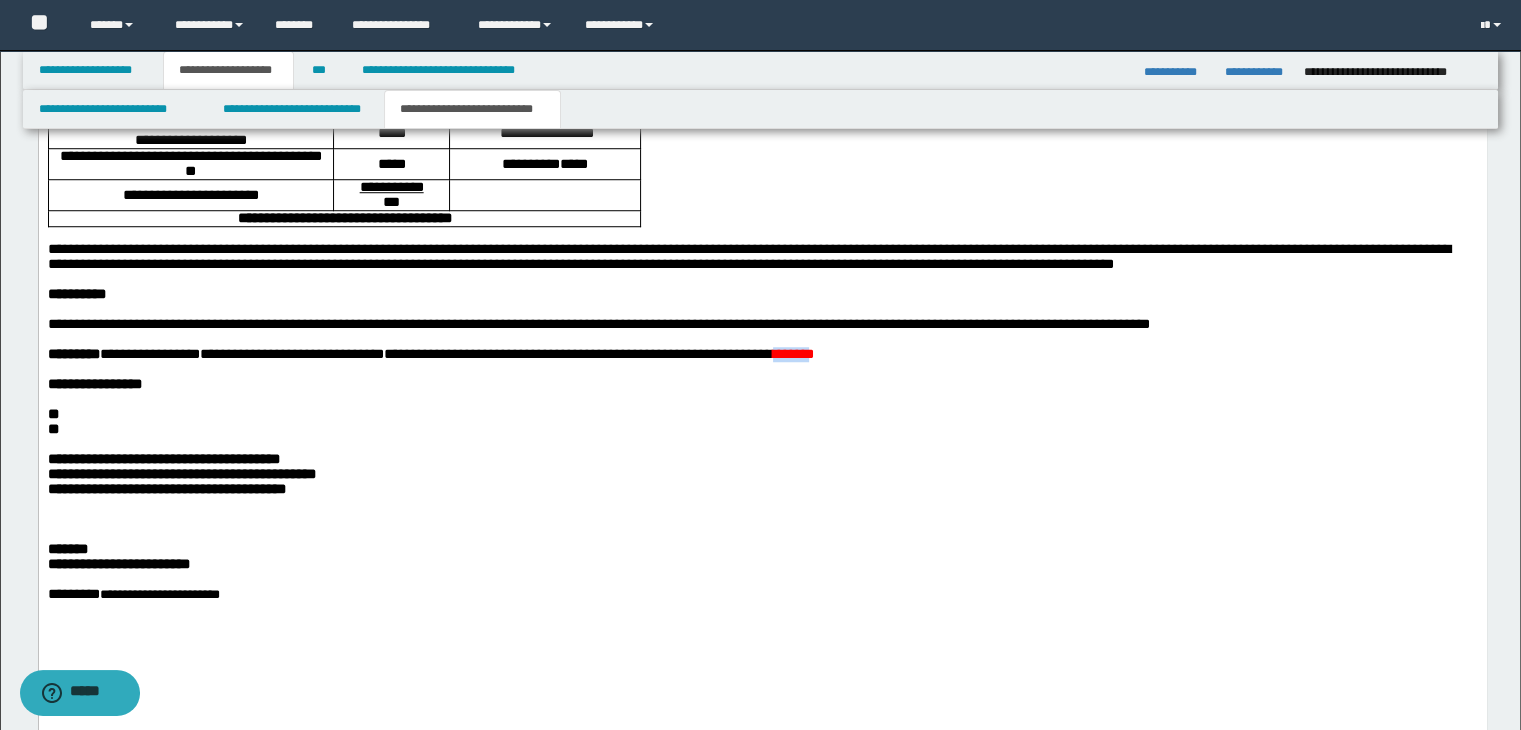drag, startPoint x: 885, startPoint y: 419, endPoint x: 819, endPoint y: 418, distance: 66.007576 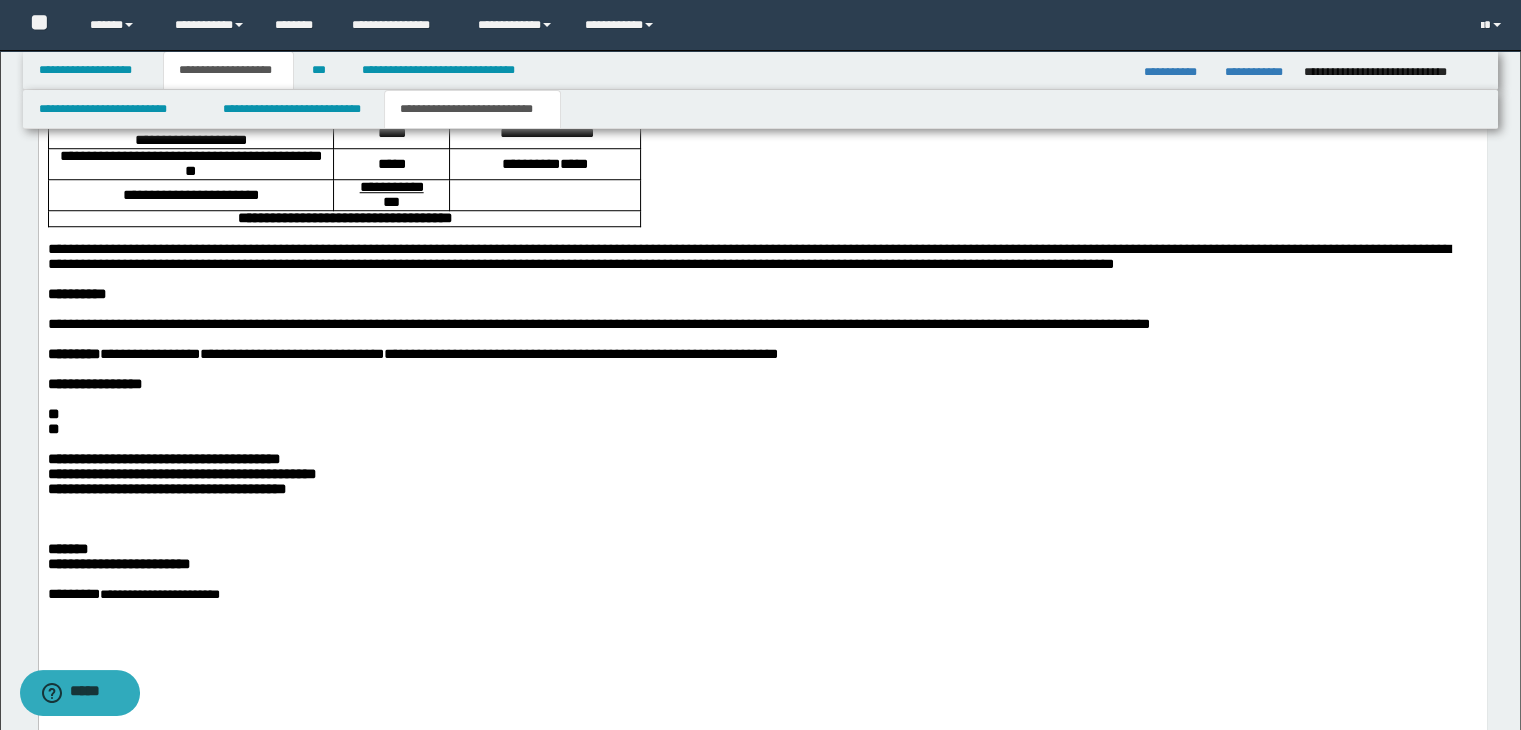 click at bounding box center [762, 369] 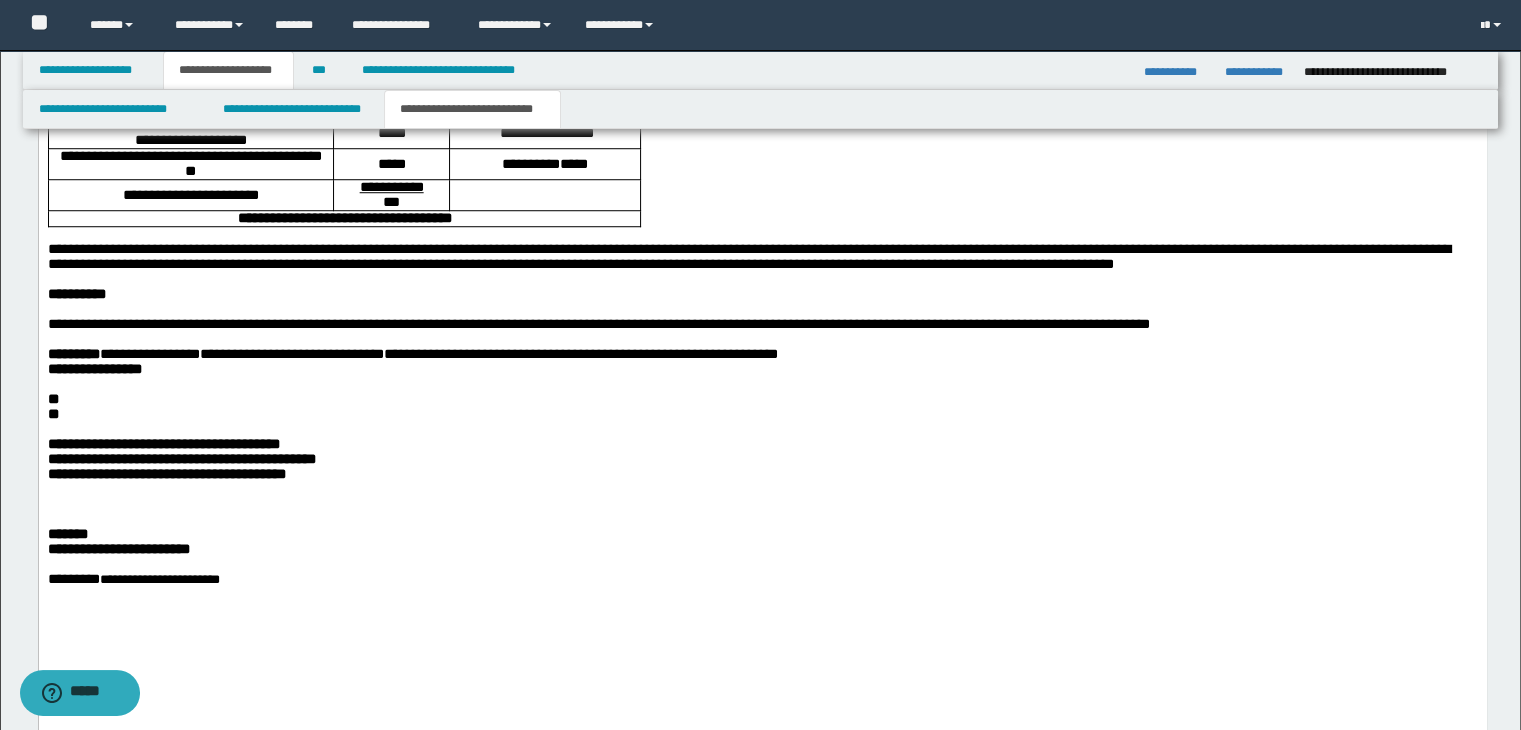 click on "**********" at bounding box center [762, 354] 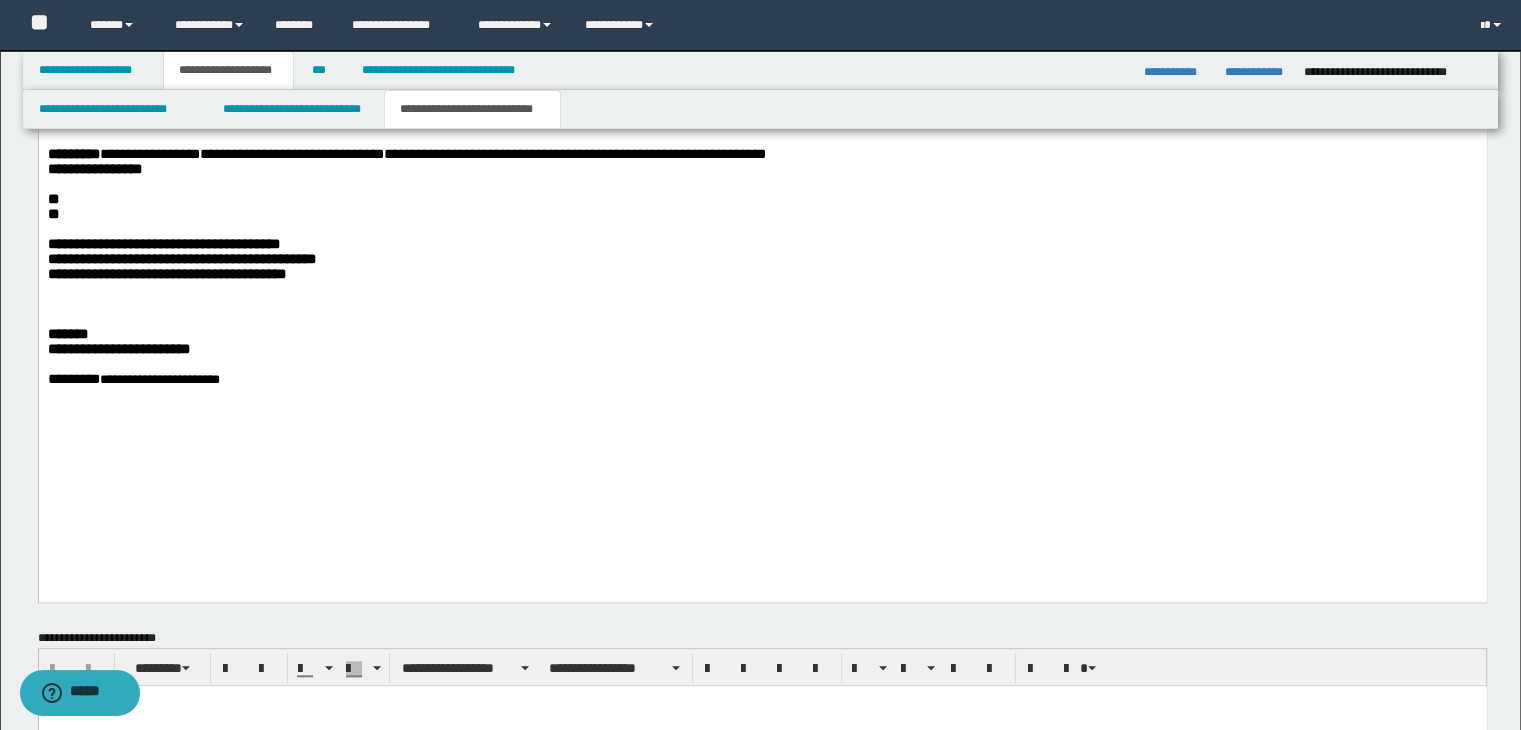 scroll, scrollTop: 1500, scrollLeft: 0, axis: vertical 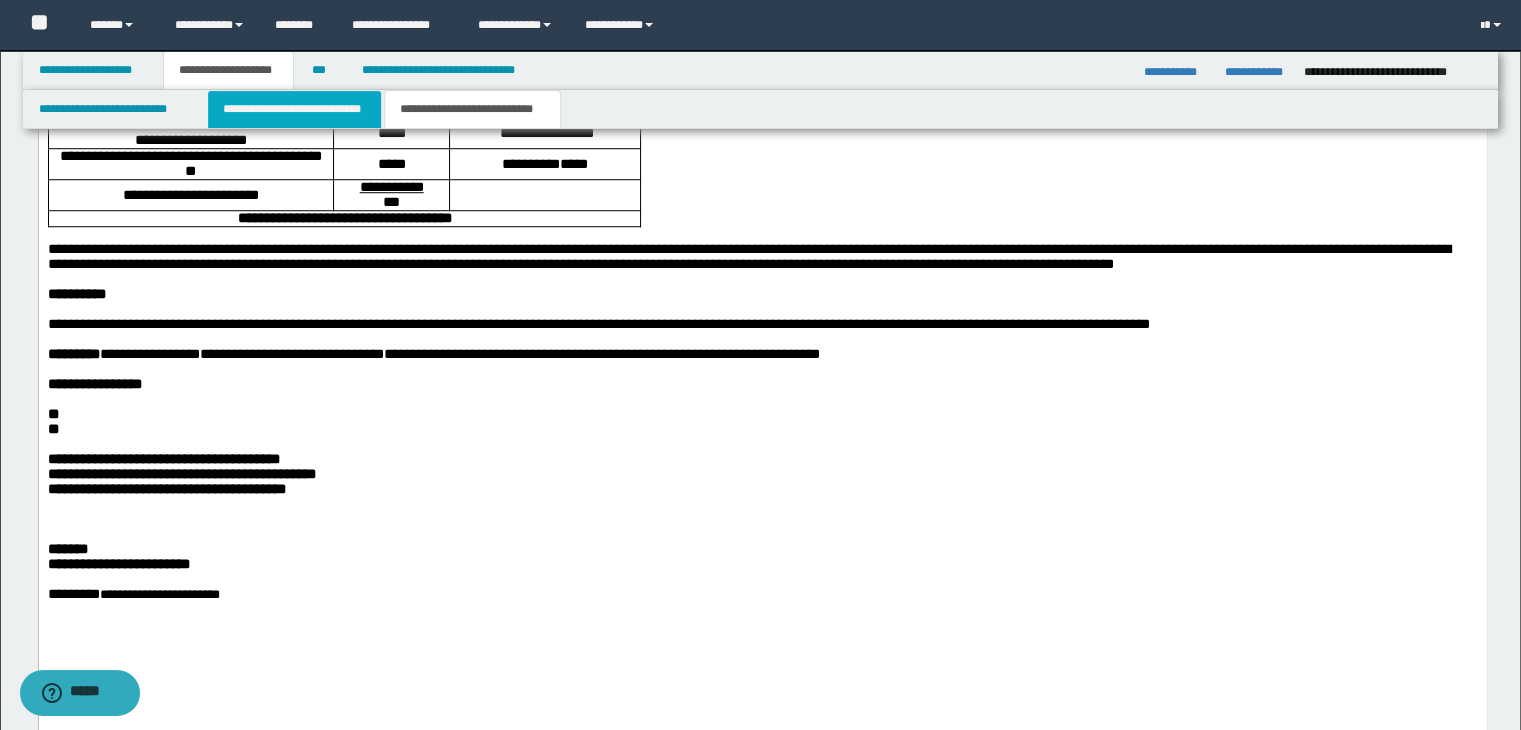 click on "**********" at bounding box center [294, 109] 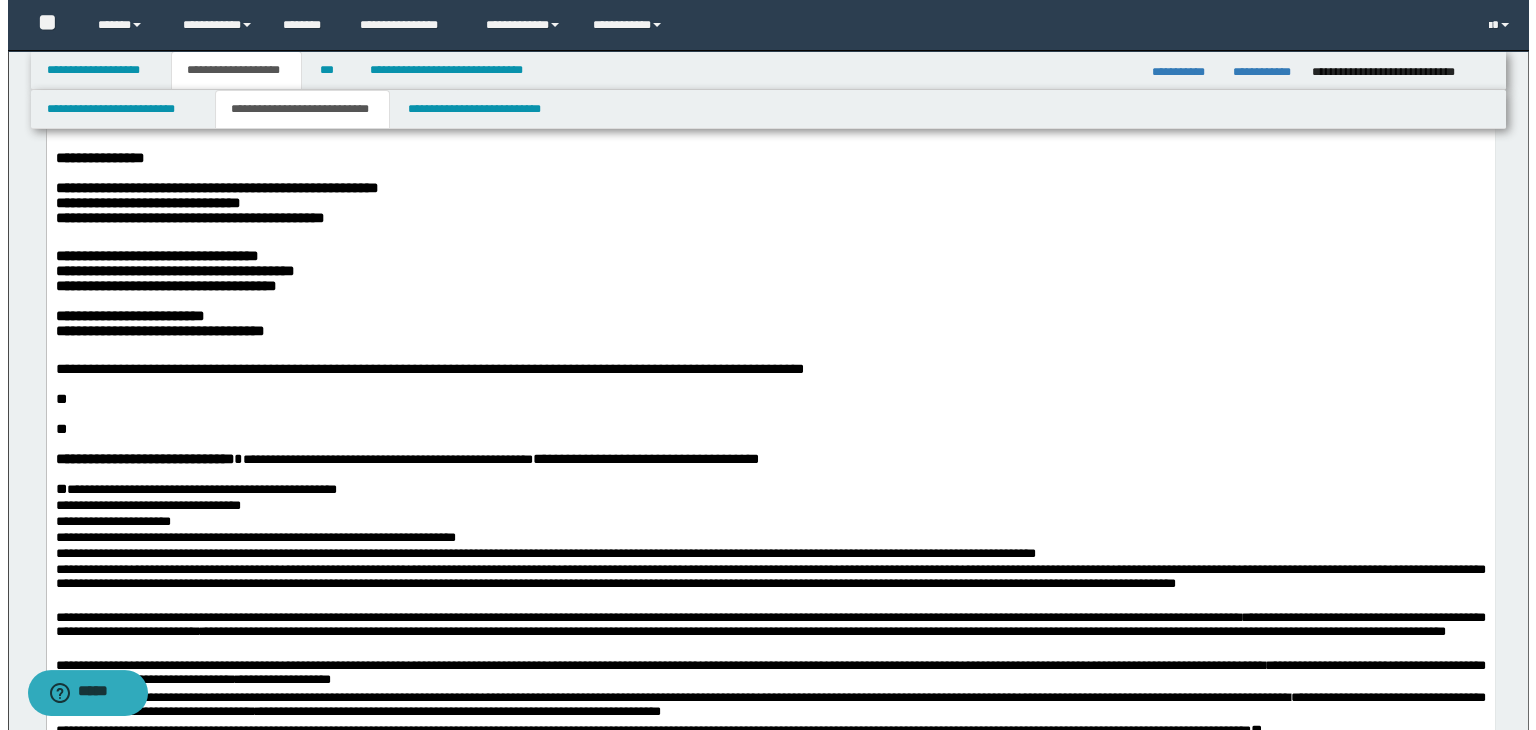 scroll, scrollTop: 600, scrollLeft: 0, axis: vertical 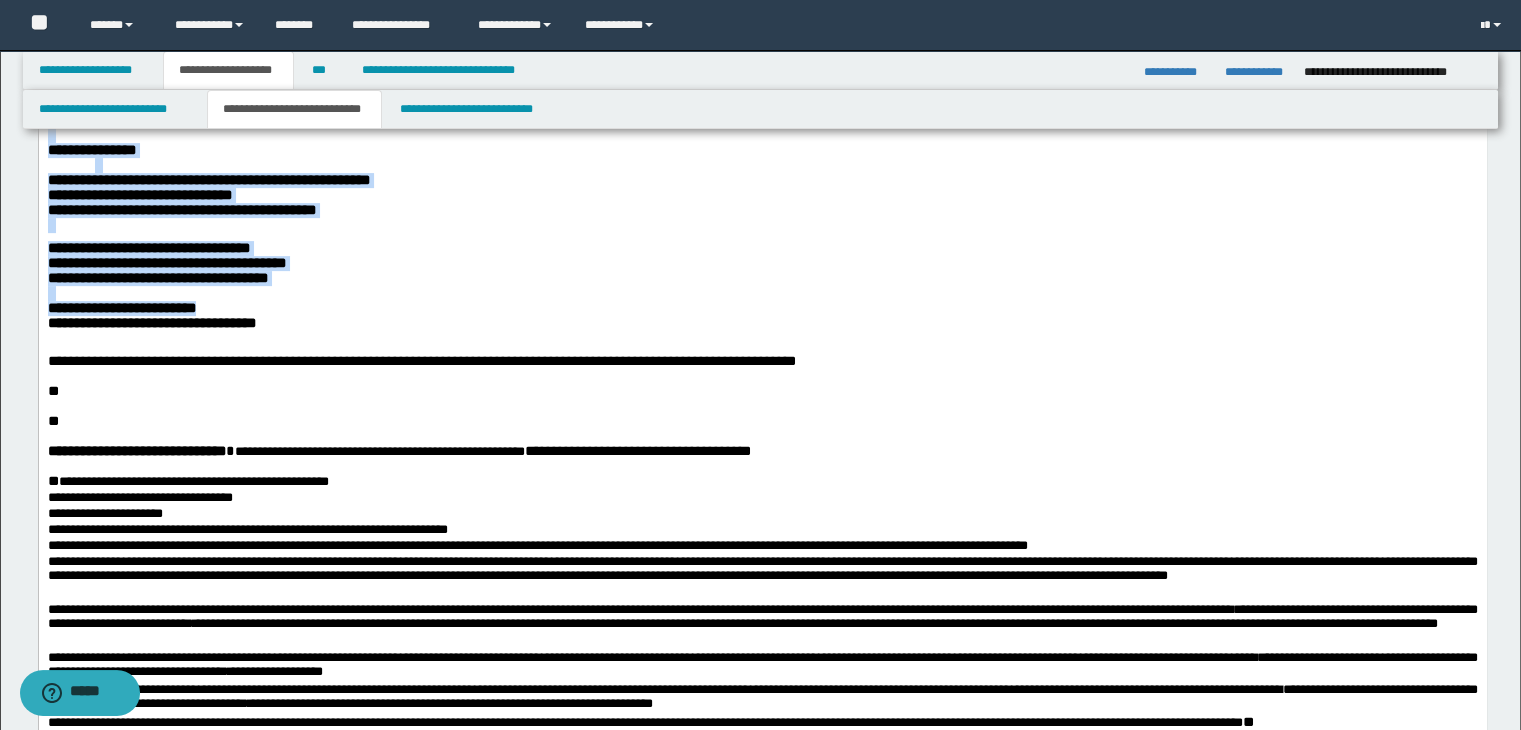 click on "**********" at bounding box center [762, 308] 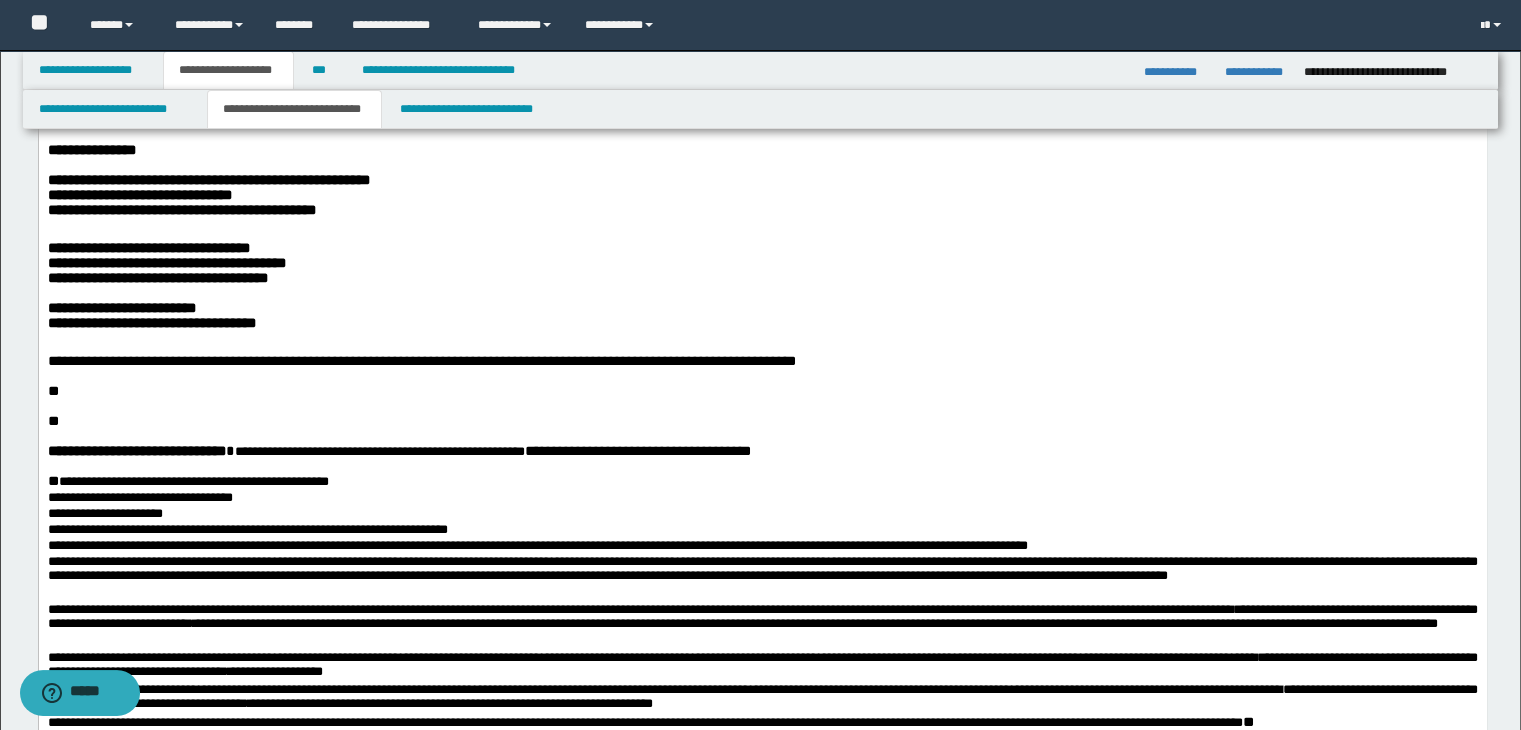 click on "**********" at bounding box center (762, 323) 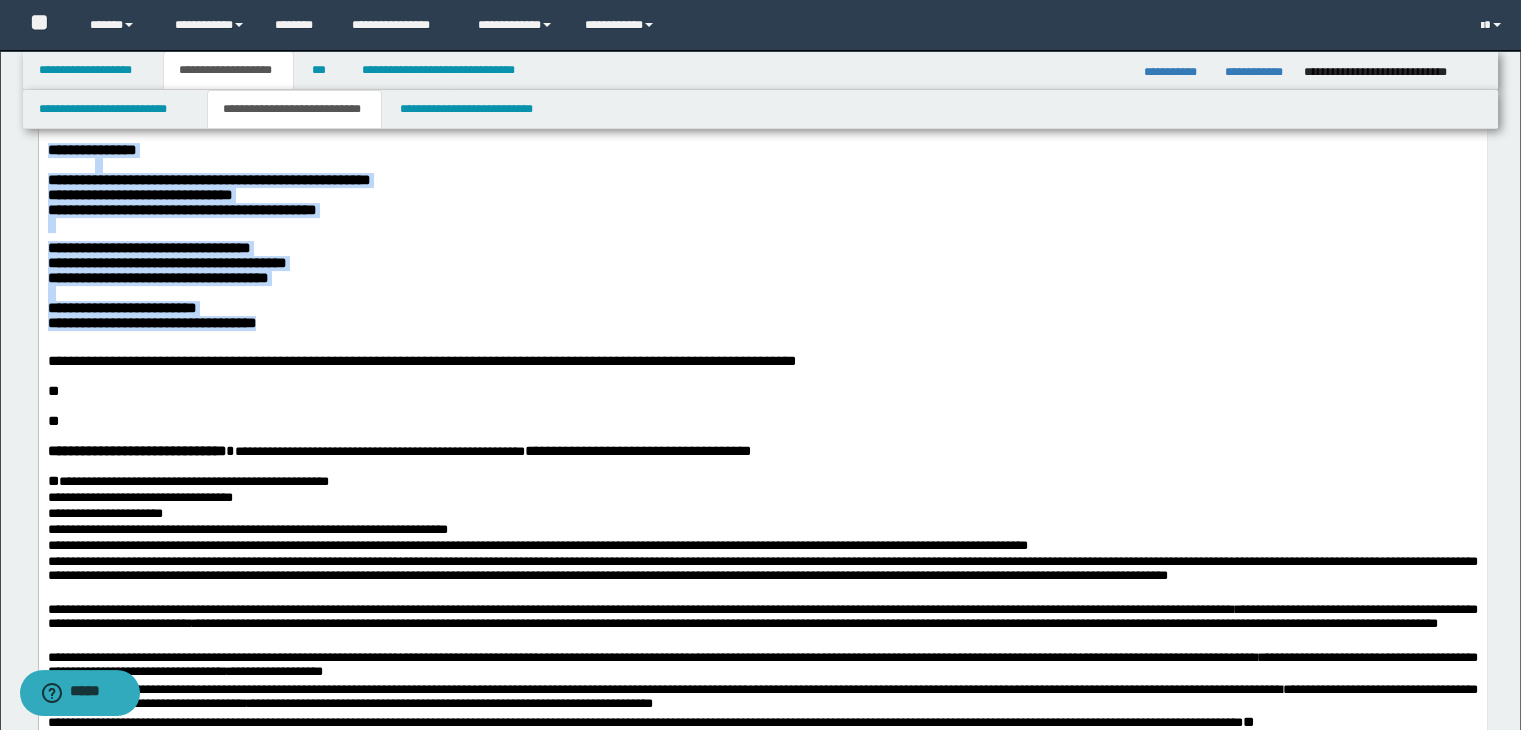 drag, startPoint x: 277, startPoint y: 396, endPoint x: 58, endPoint y: 214, distance: 284.75427 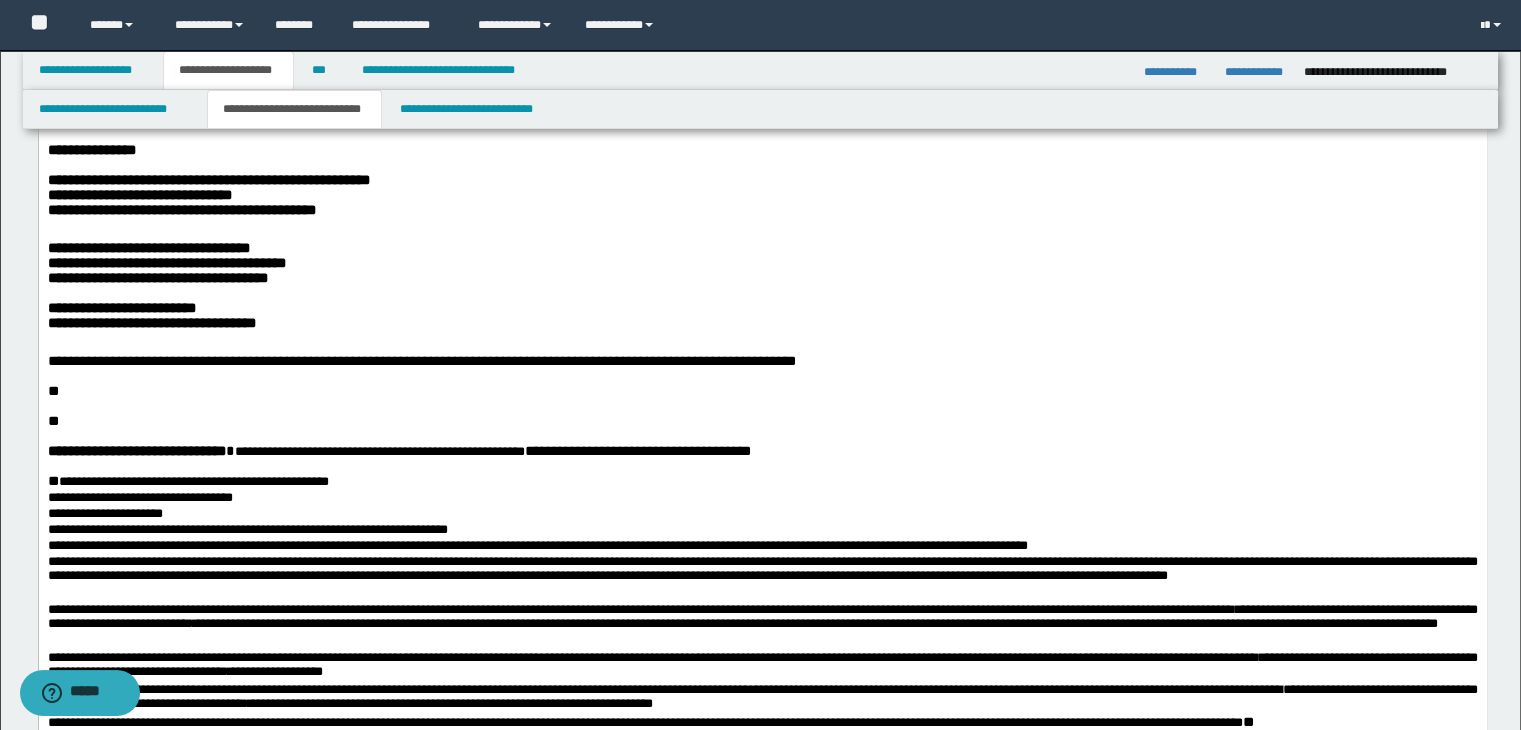 click at bounding box center [762, 120] 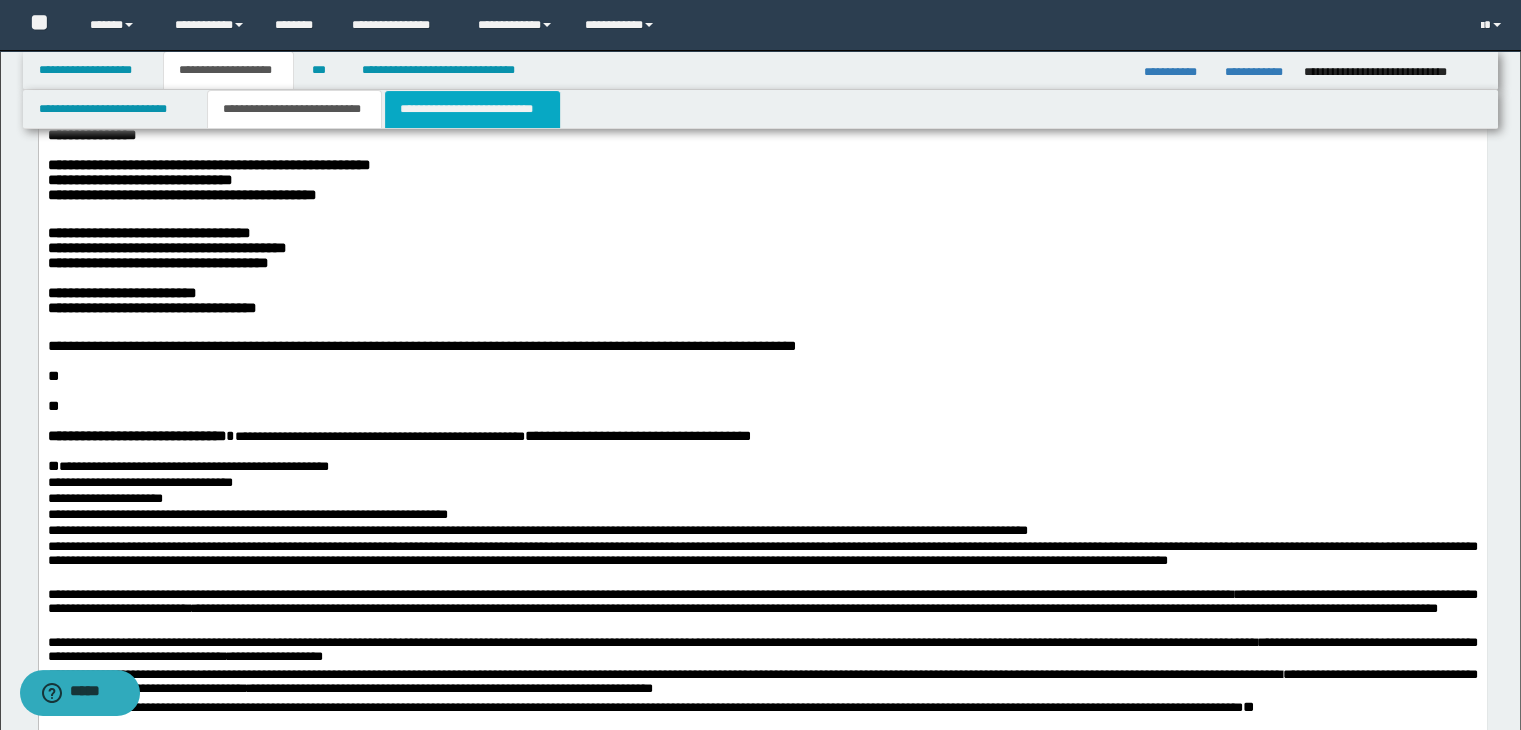 click on "**********" at bounding box center [472, 109] 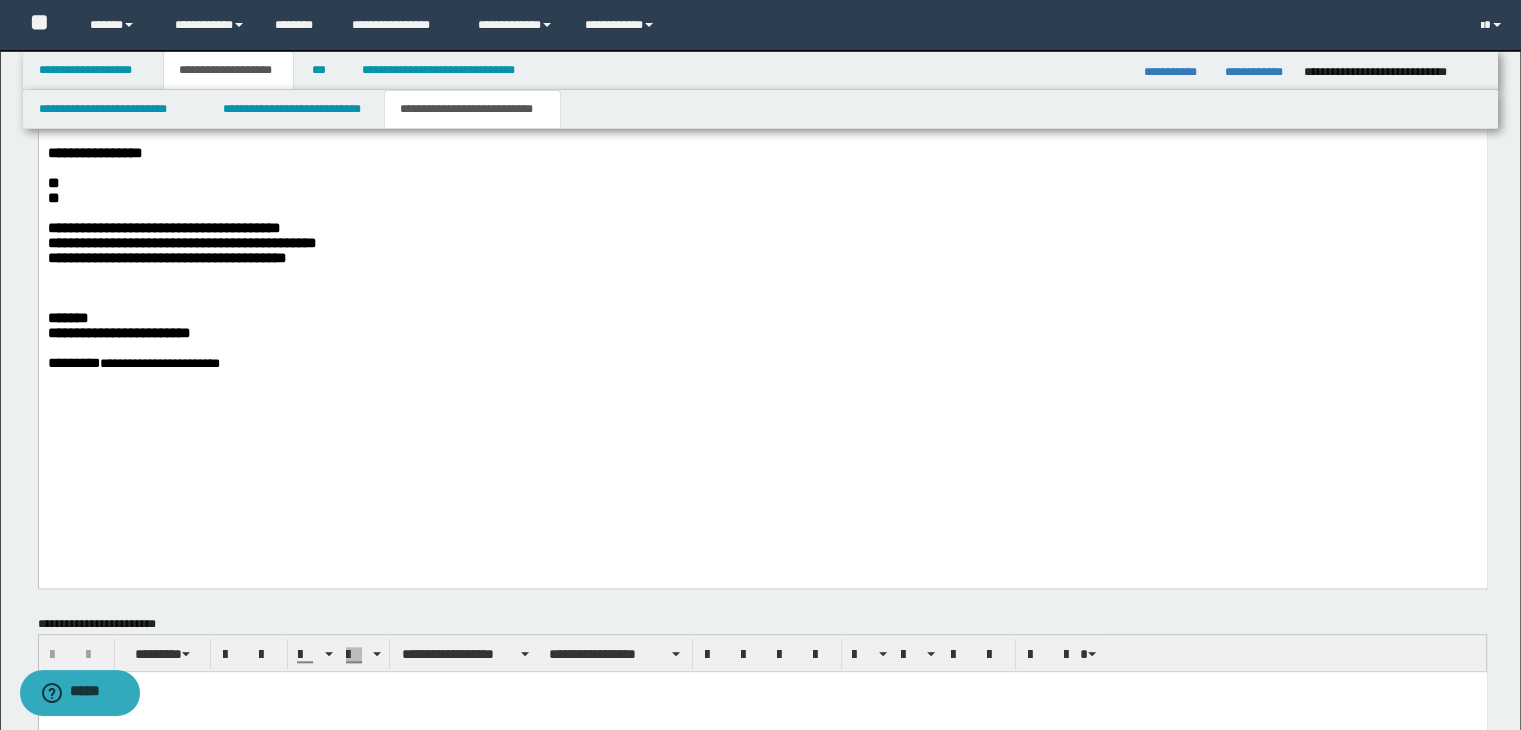 scroll, scrollTop: 1700, scrollLeft: 0, axis: vertical 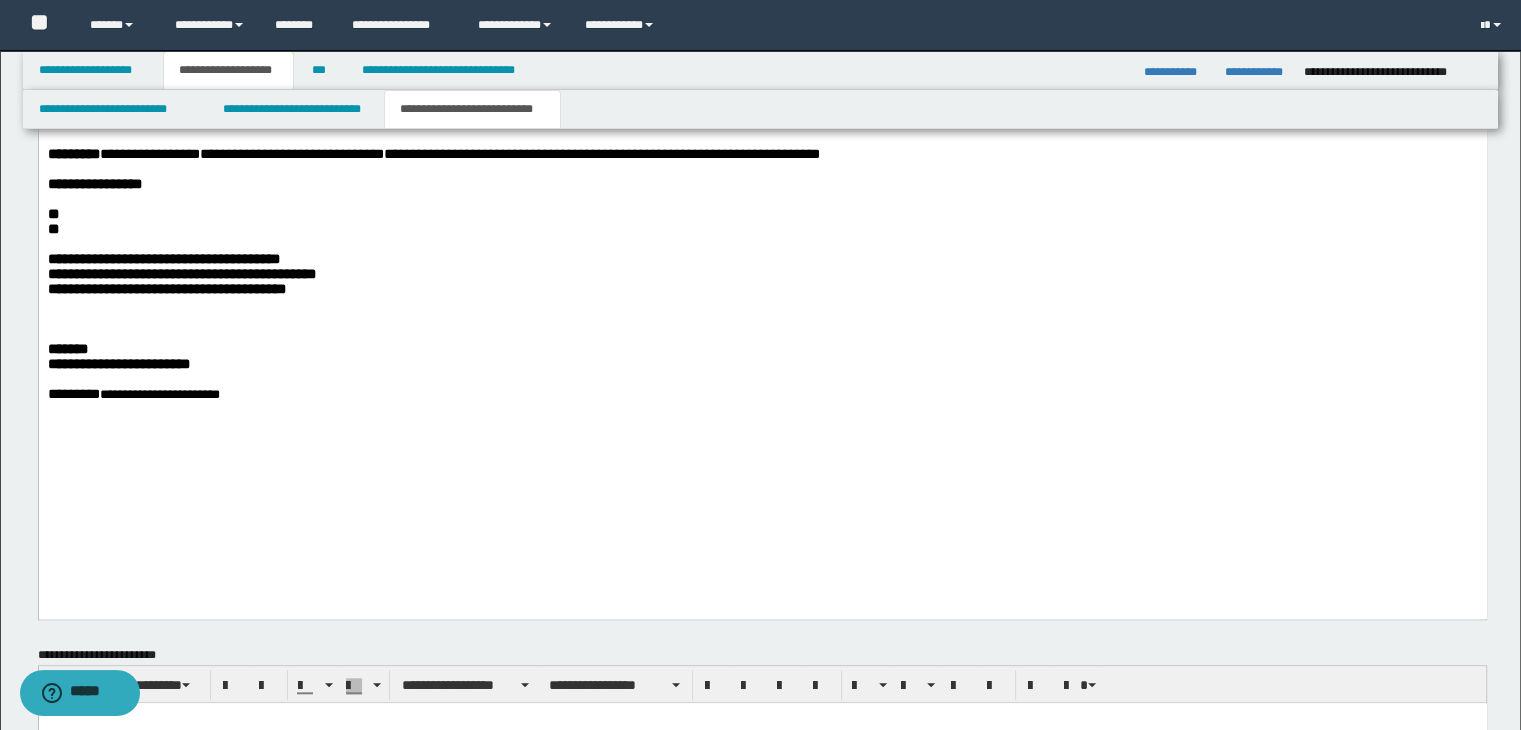 click on "**********" at bounding box center [181, 274] 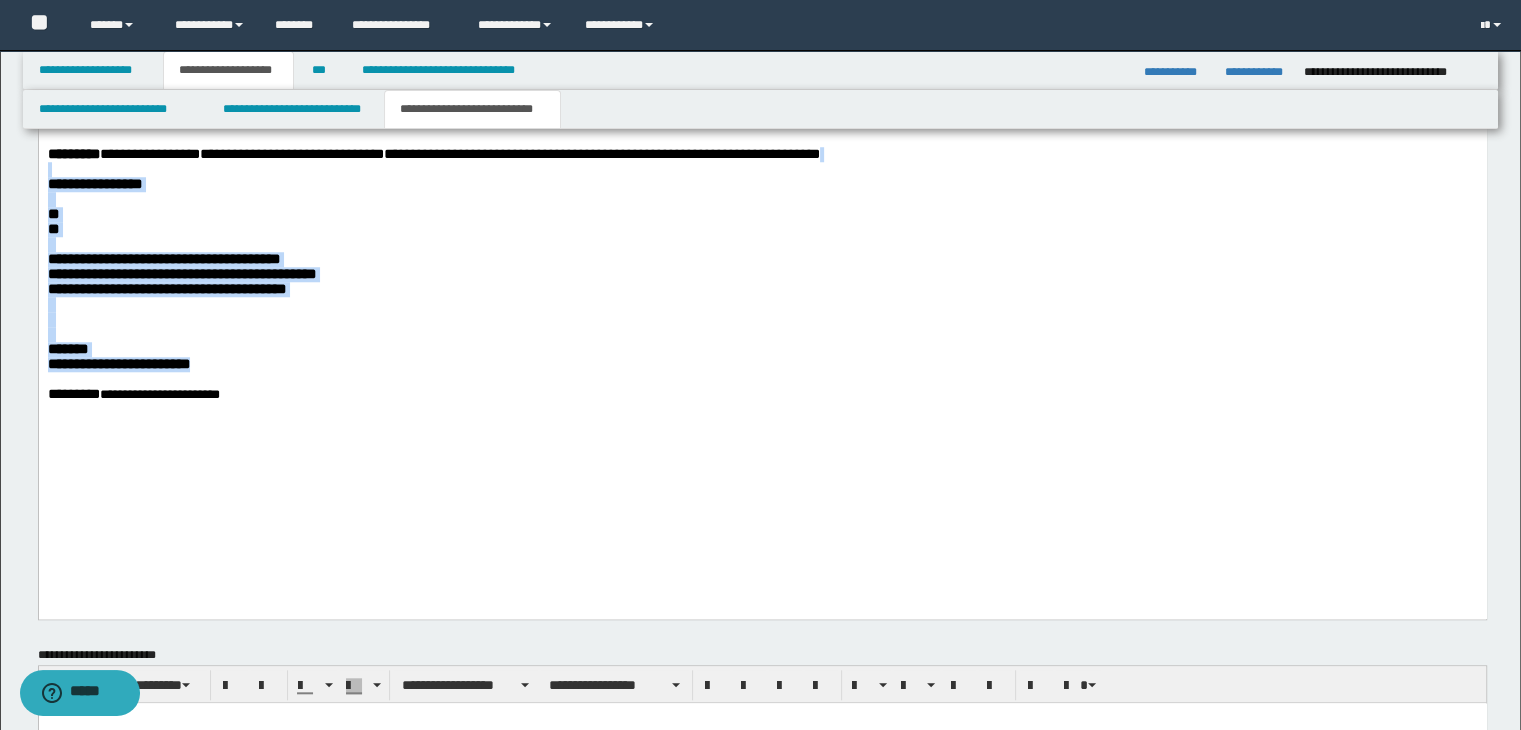 drag, startPoint x: 217, startPoint y: 452, endPoint x: 89, endPoint y: 232, distance: 254.52701 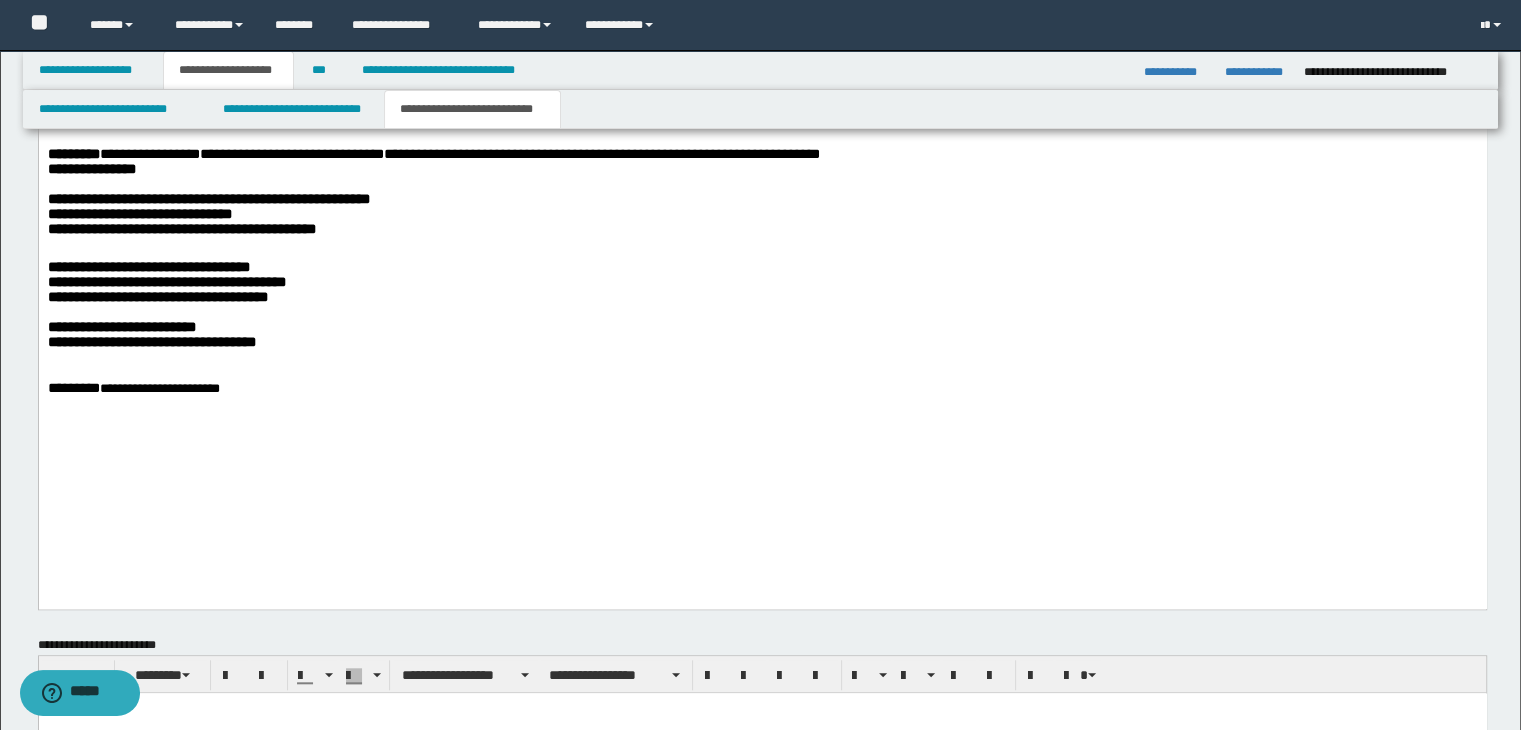 drag, startPoint x: 935, startPoint y: 225, endPoint x: 923, endPoint y: 224, distance: 12.0415945 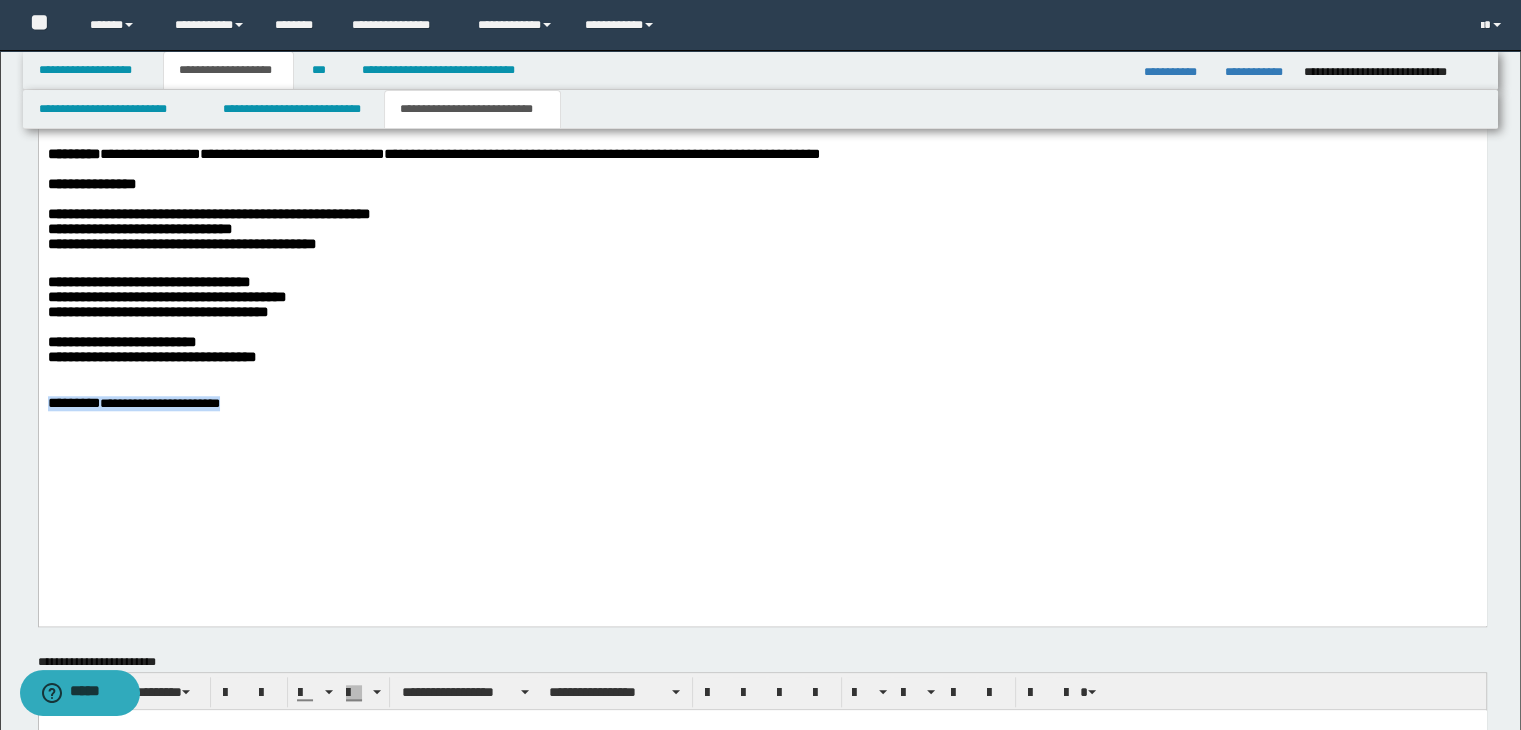 drag, startPoint x: 221, startPoint y: 497, endPoint x: 4, endPoint y: 486, distance: 217.27863 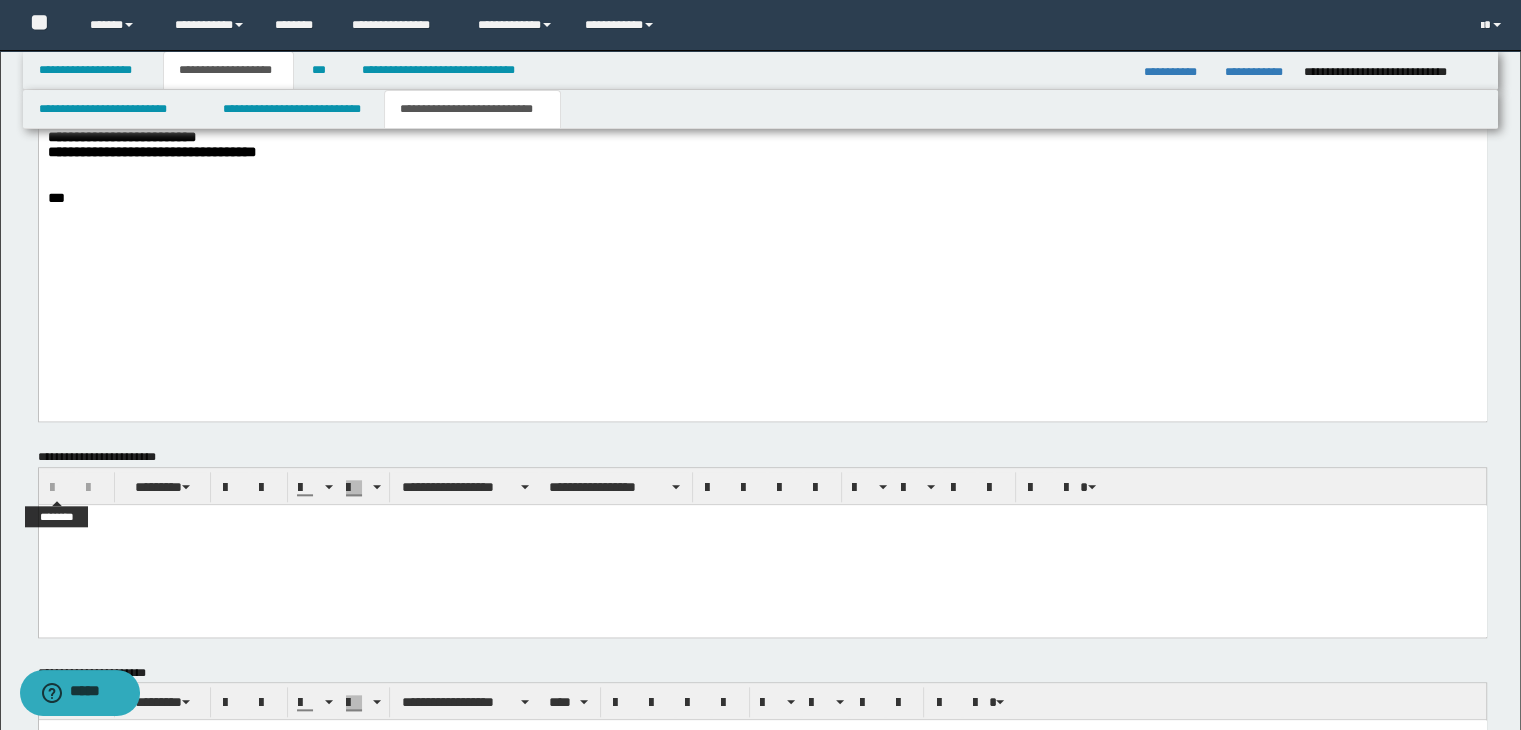 scroll, scrollTop: 1903, scrollLeft: 0, axis: vertical 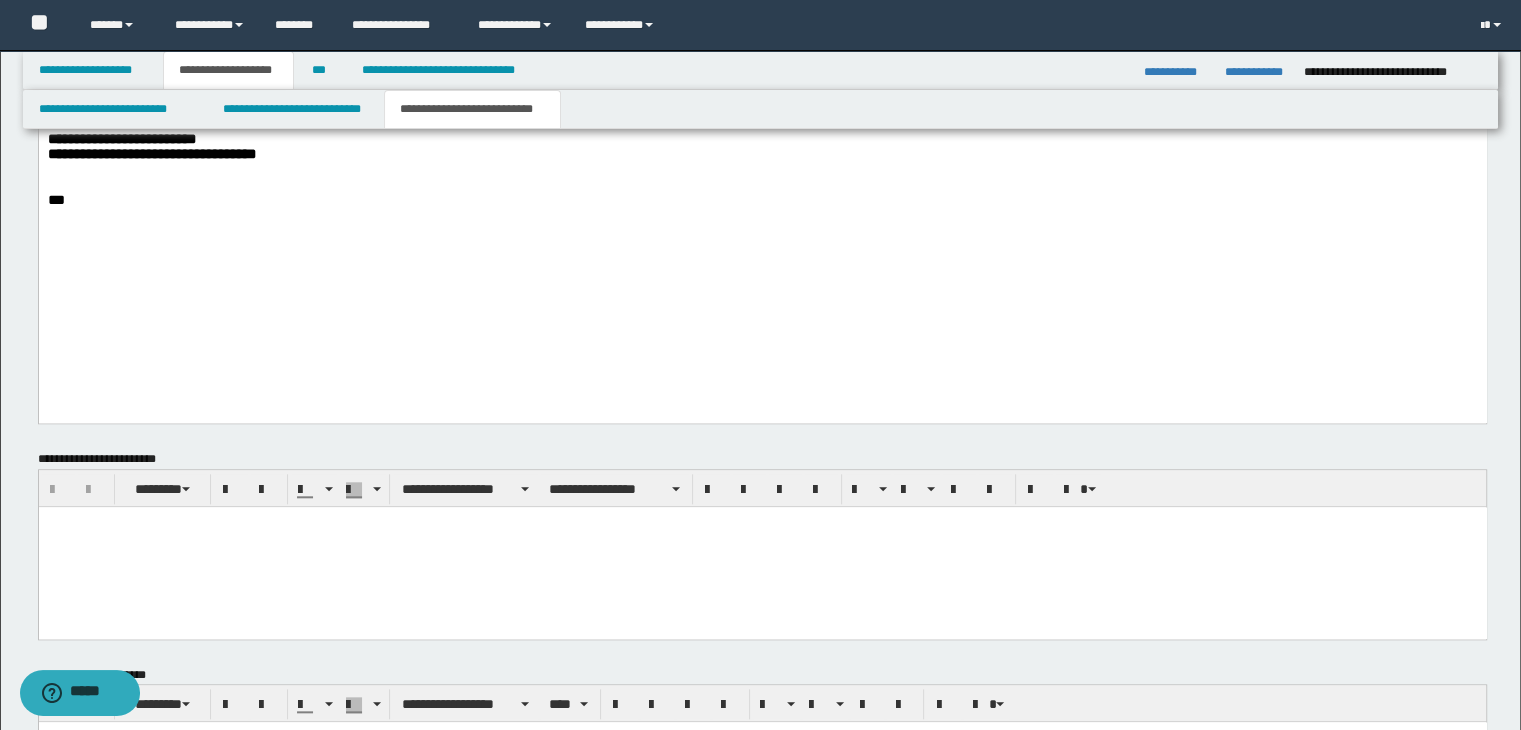 drag, startPoint x: 99, startPoint y: 381, endPoint x: 56, endPoint y: 120, distance: 264.51843 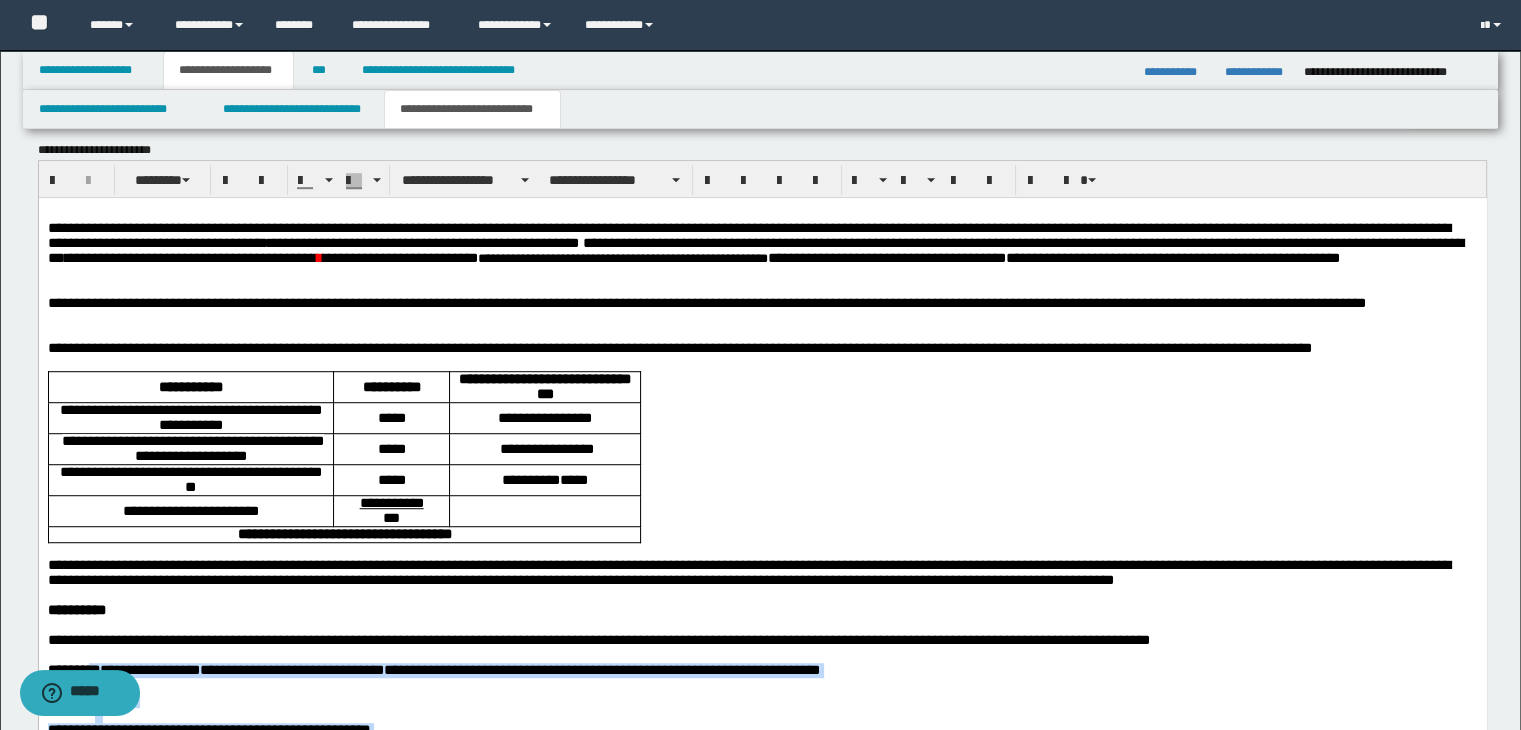 scroll, scrollTop: 1195, scrollLeft: 0, axis: vertical 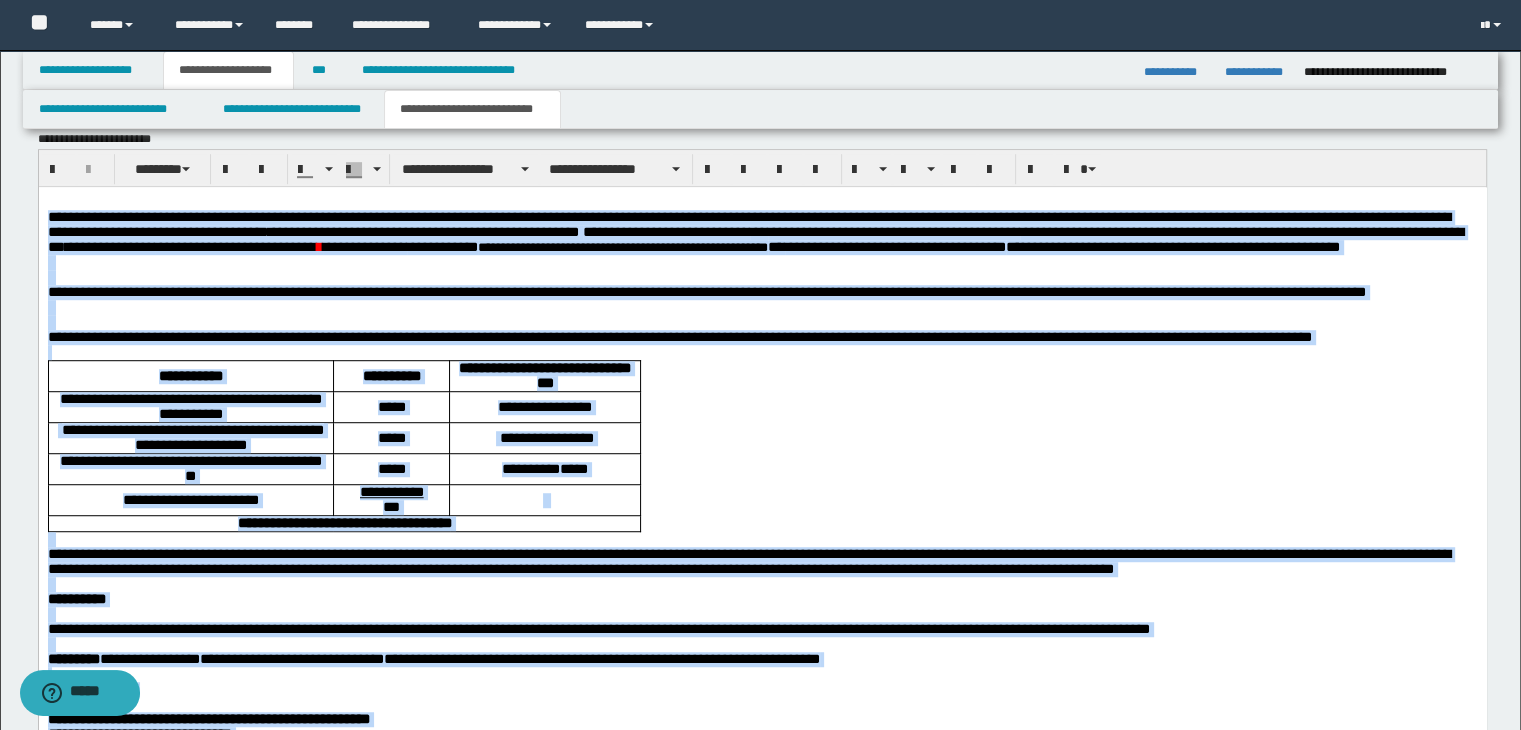 drag, startPoint x: 75, startPoint y: 995, endPoint x: 74, endPoint y: 399, distance: 596.00085 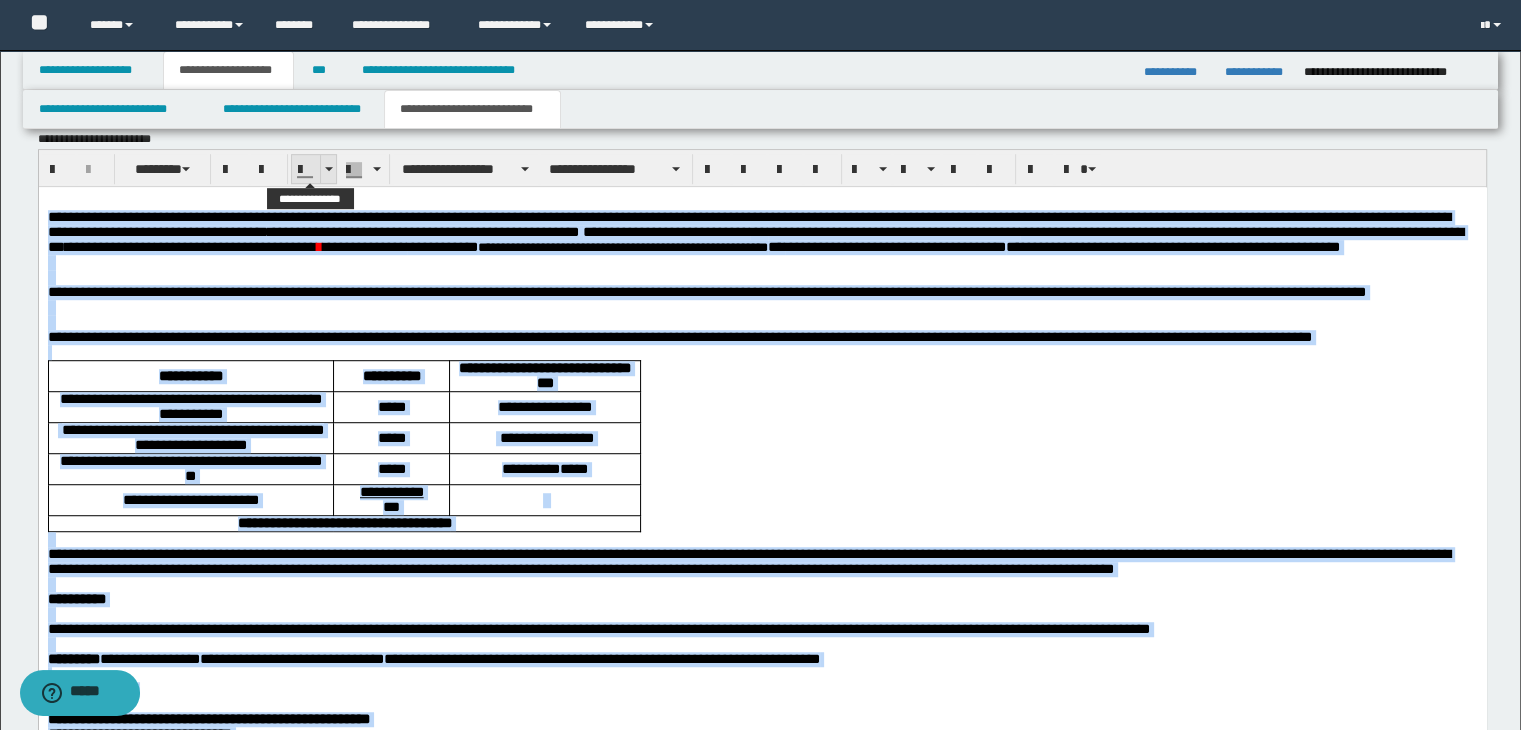 drag, startPoint x: 326, startPoint y: 158, endPoint x: 315, endPoint y: 172, distance: 17.804493 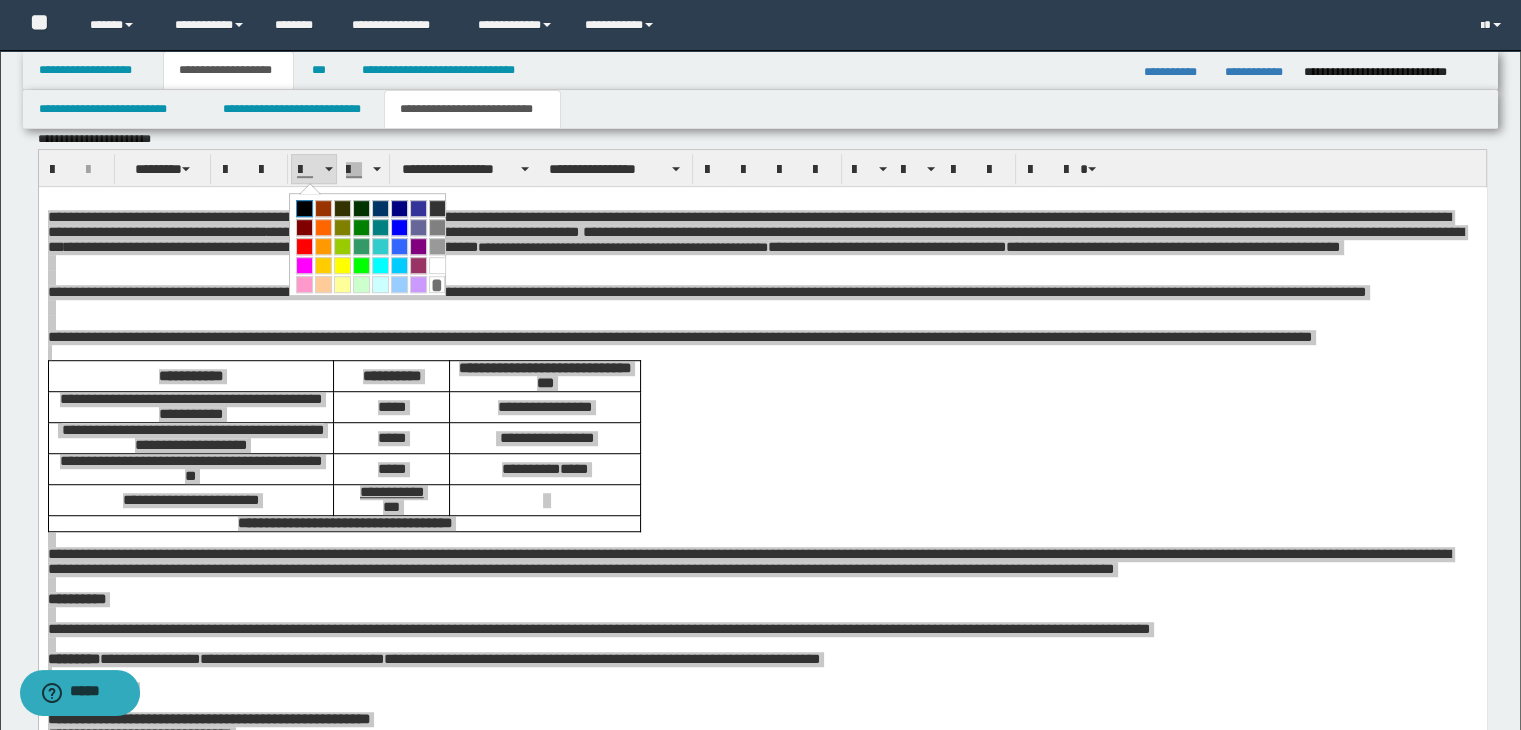 click at bounding box center [304, 208] 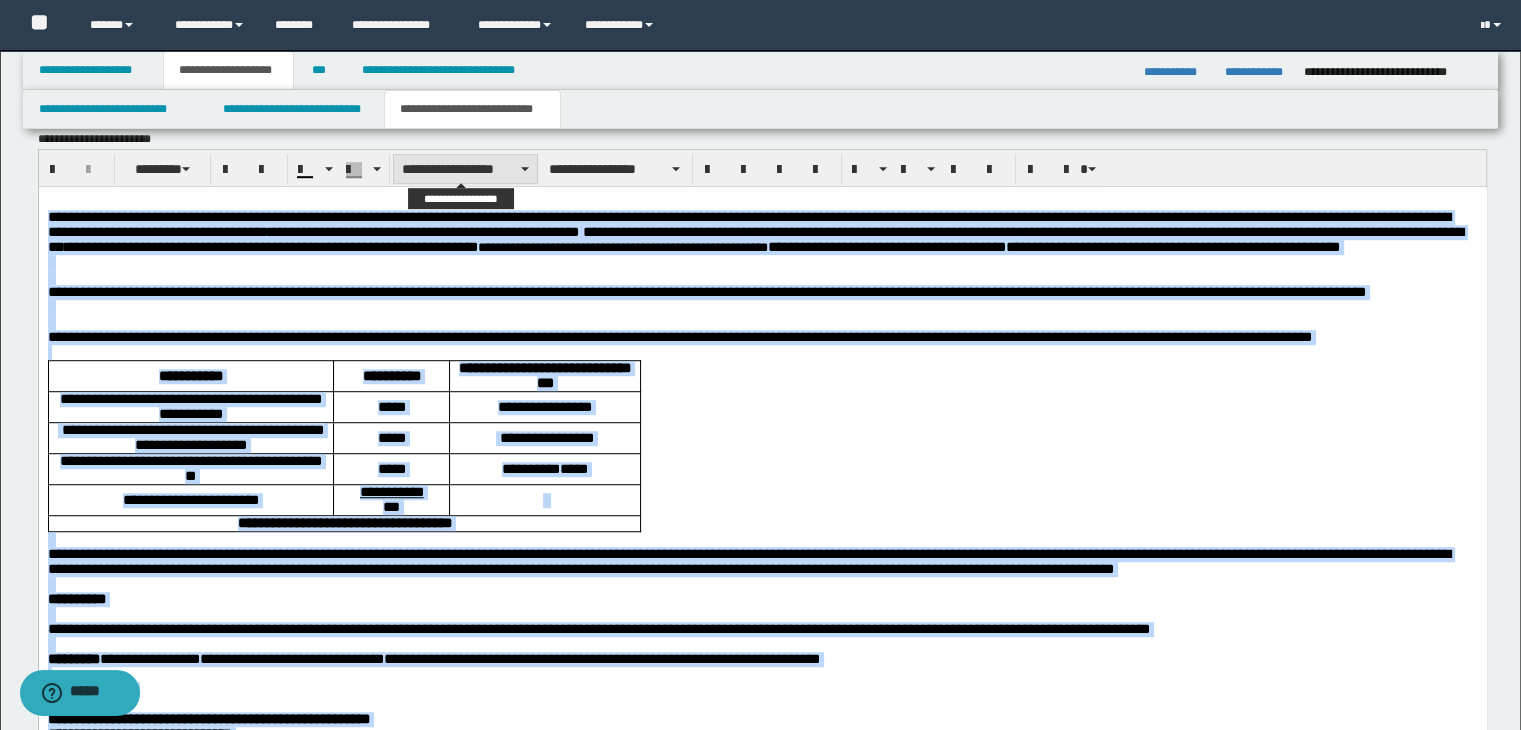 click on "**********" at bounding box center [465, 169] 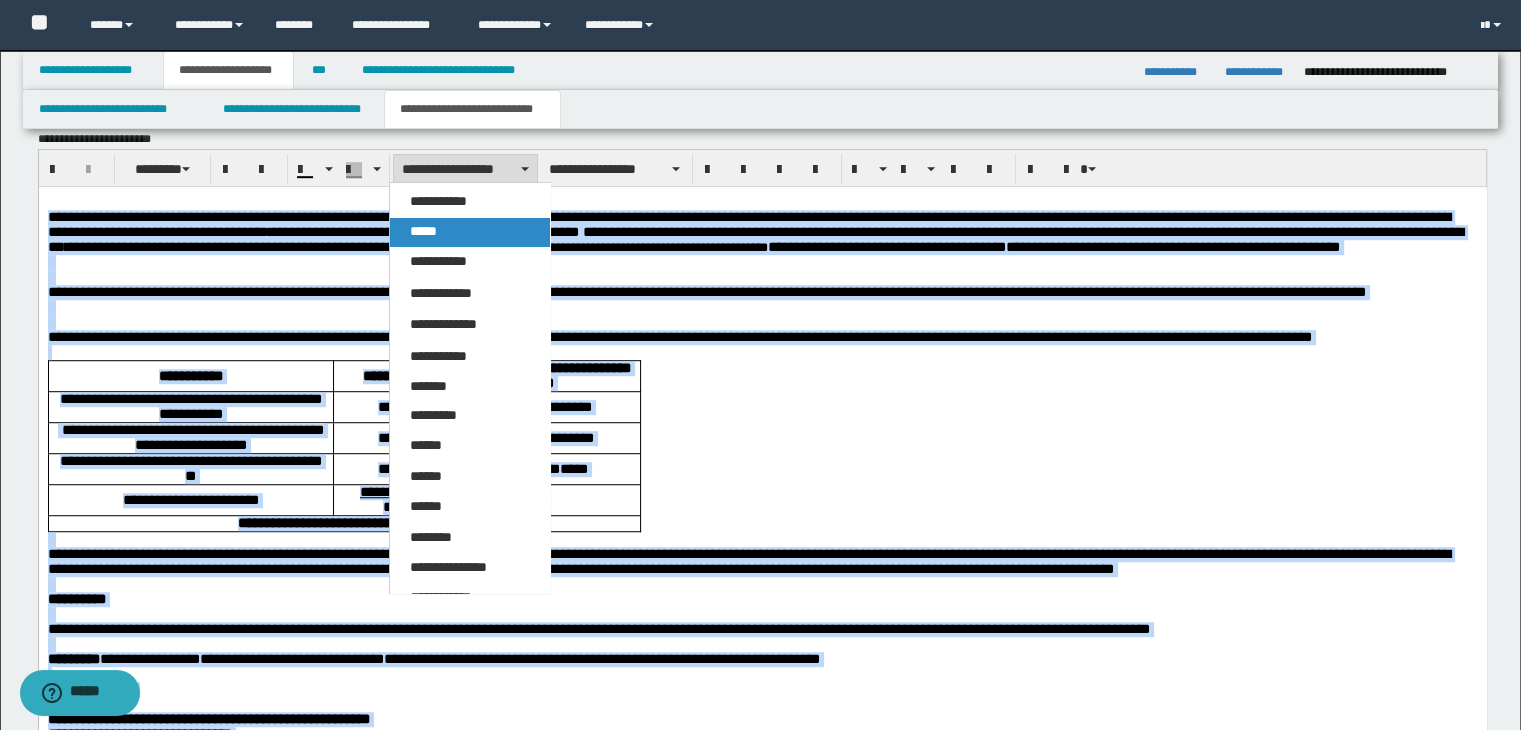 drag, startPoint x: 471, startPoint y: 229, endPoint x: 541, endPoint y: 1, distance: 238.50366 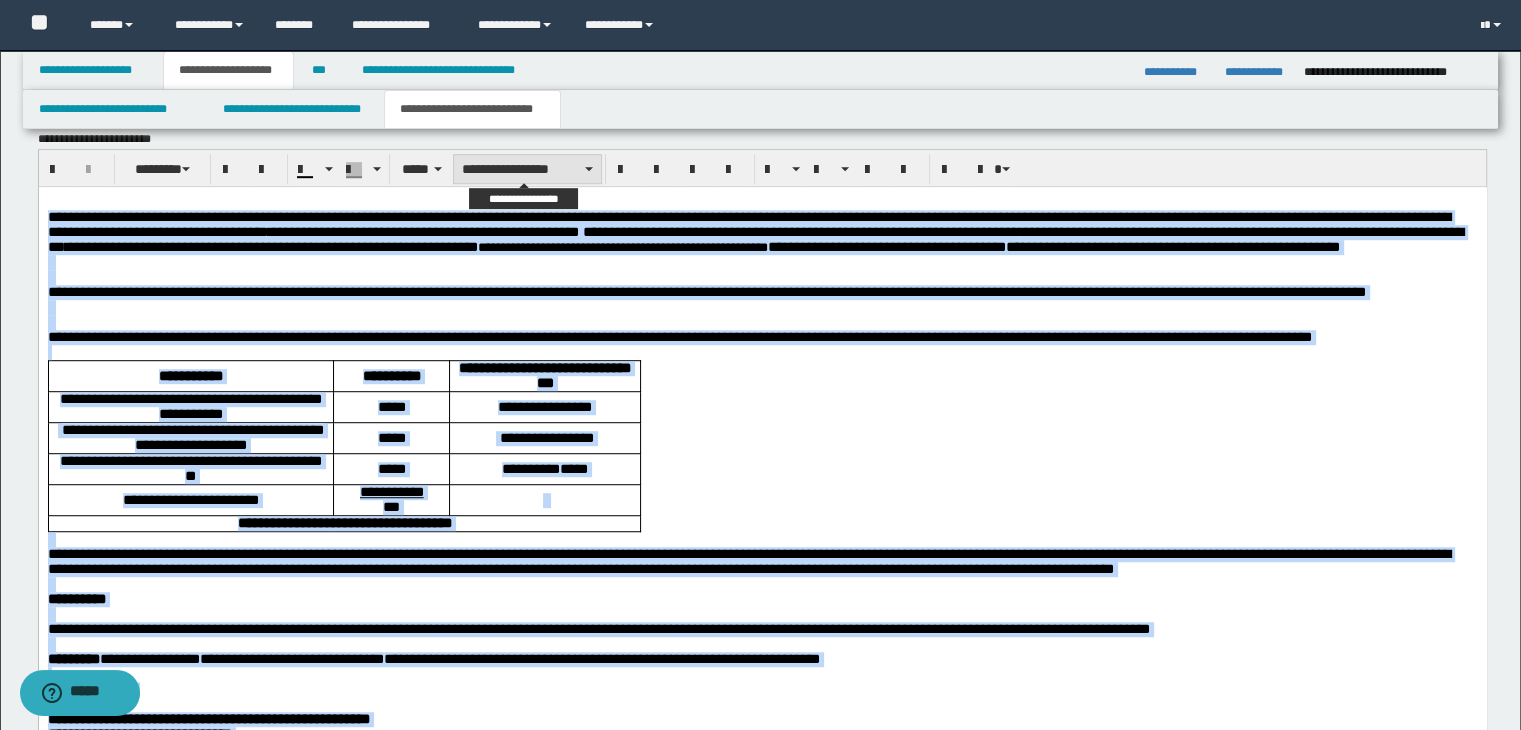 click at bounding box center [589, 169] 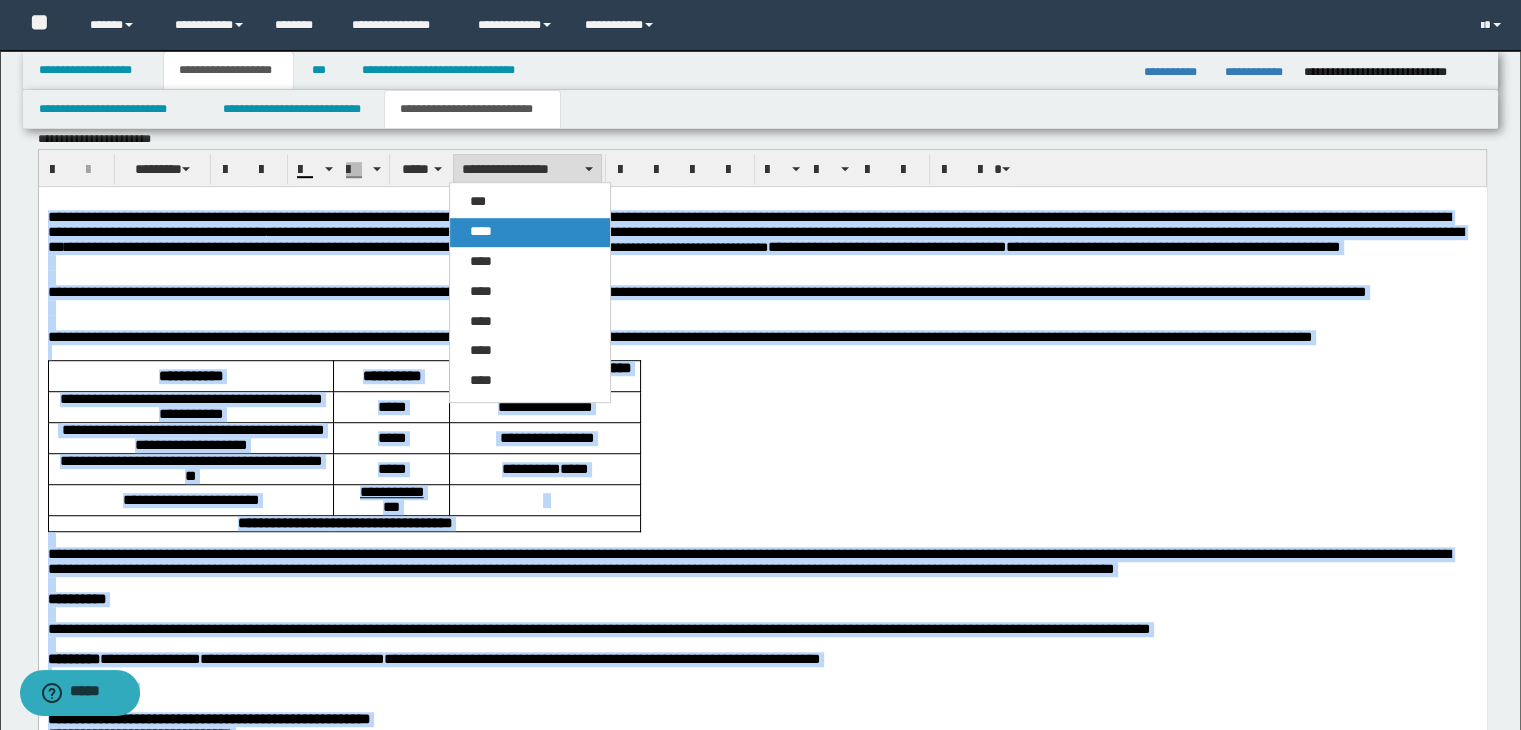click on "****" at bounding box center [530, 232] 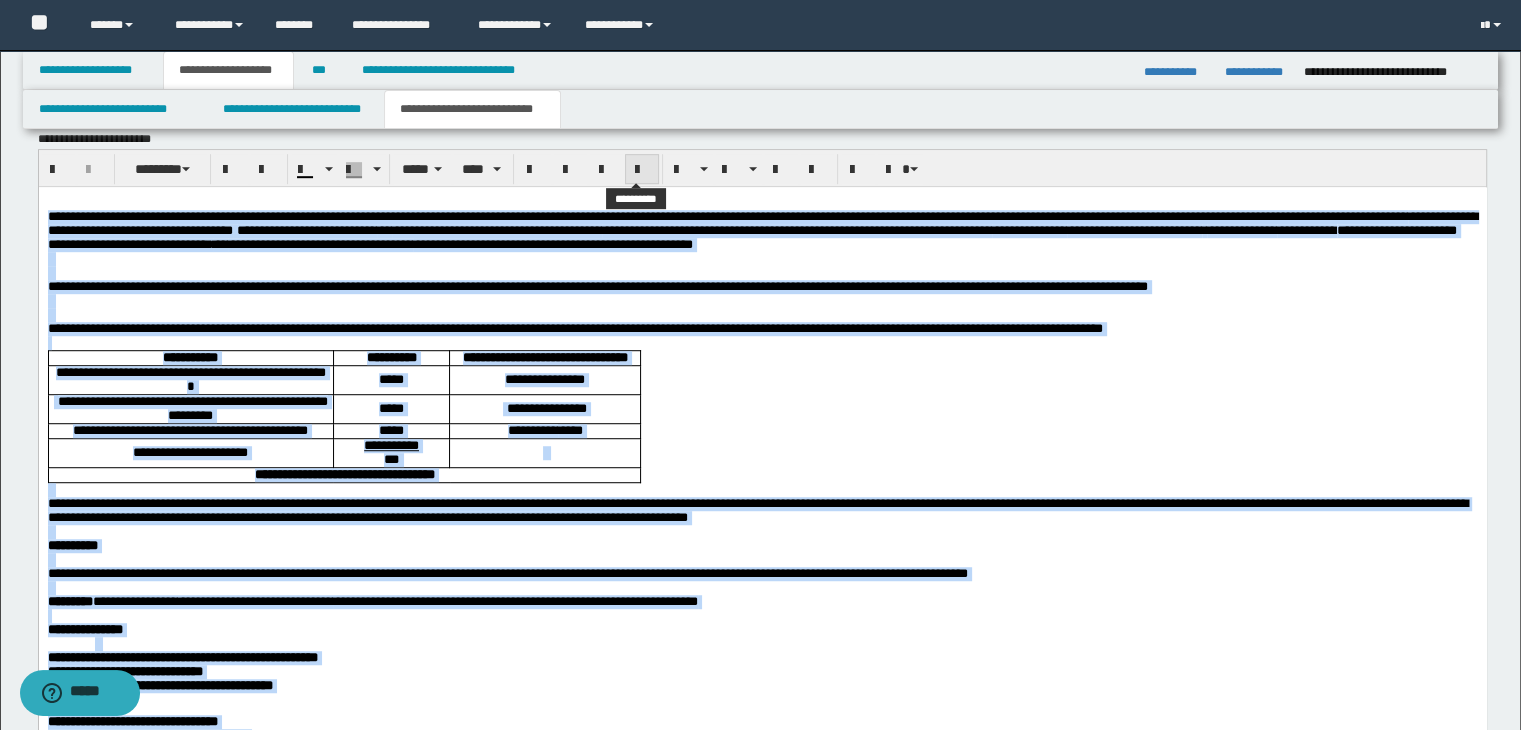 click at bounding box center [642, 170] 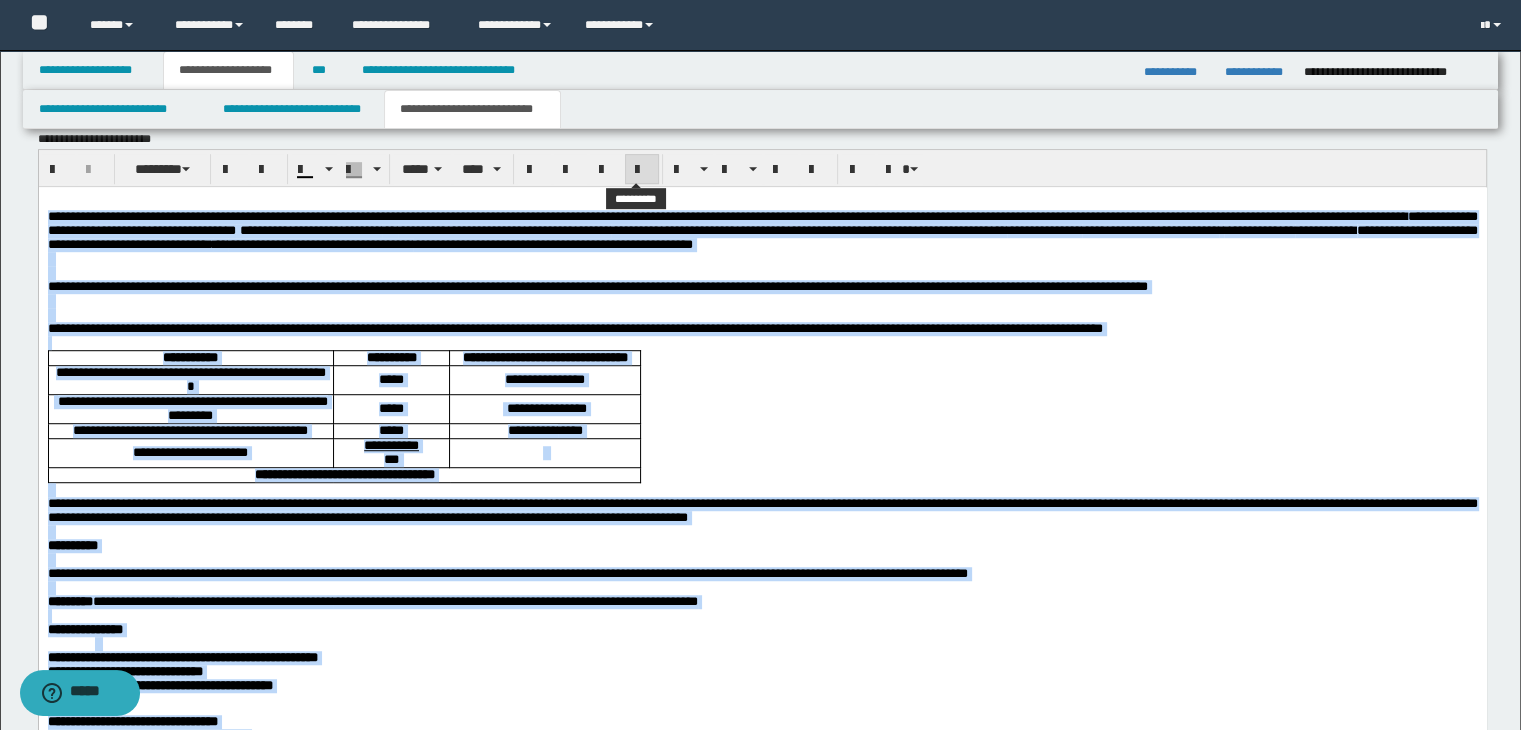 click at bounding box center (642, 170) 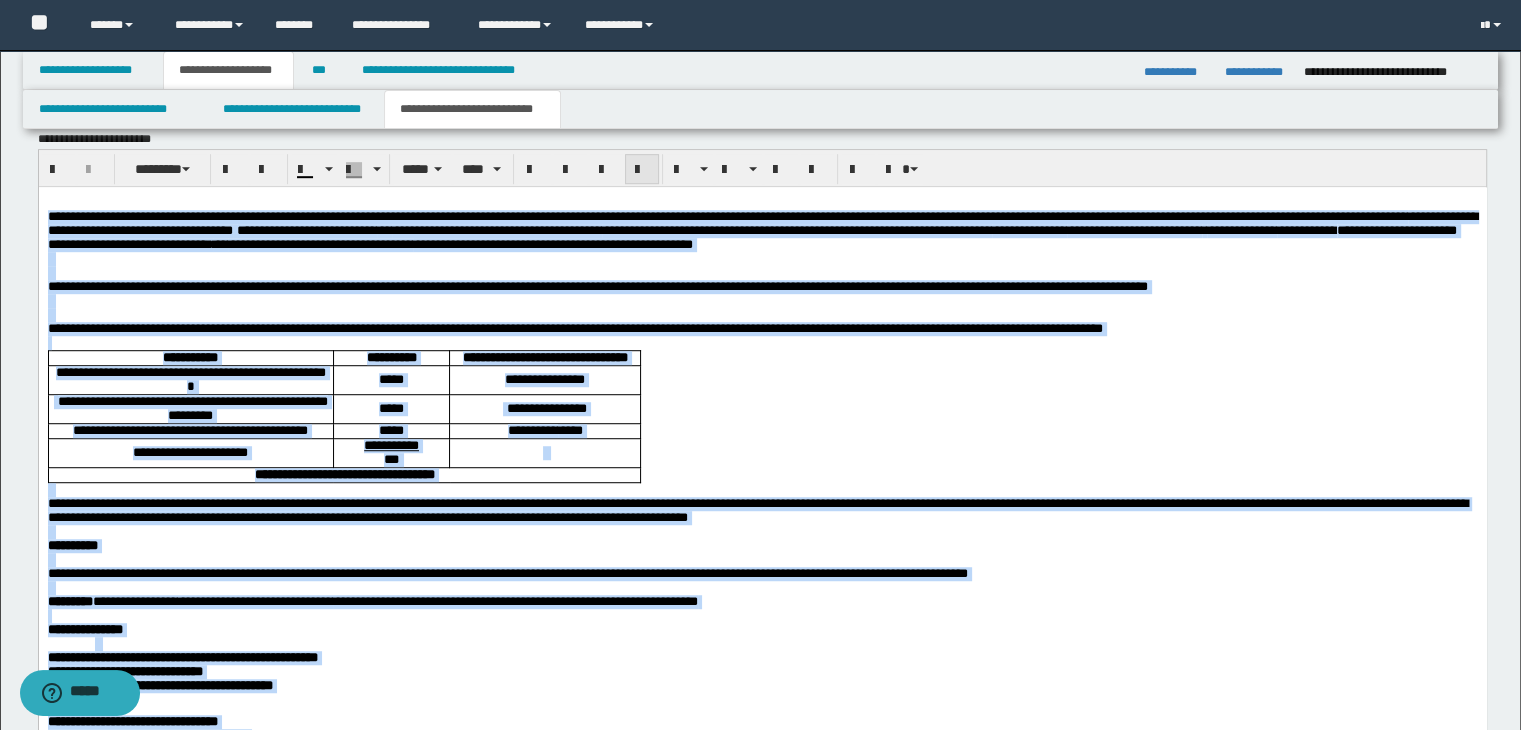click at bounding box center (642, 170) 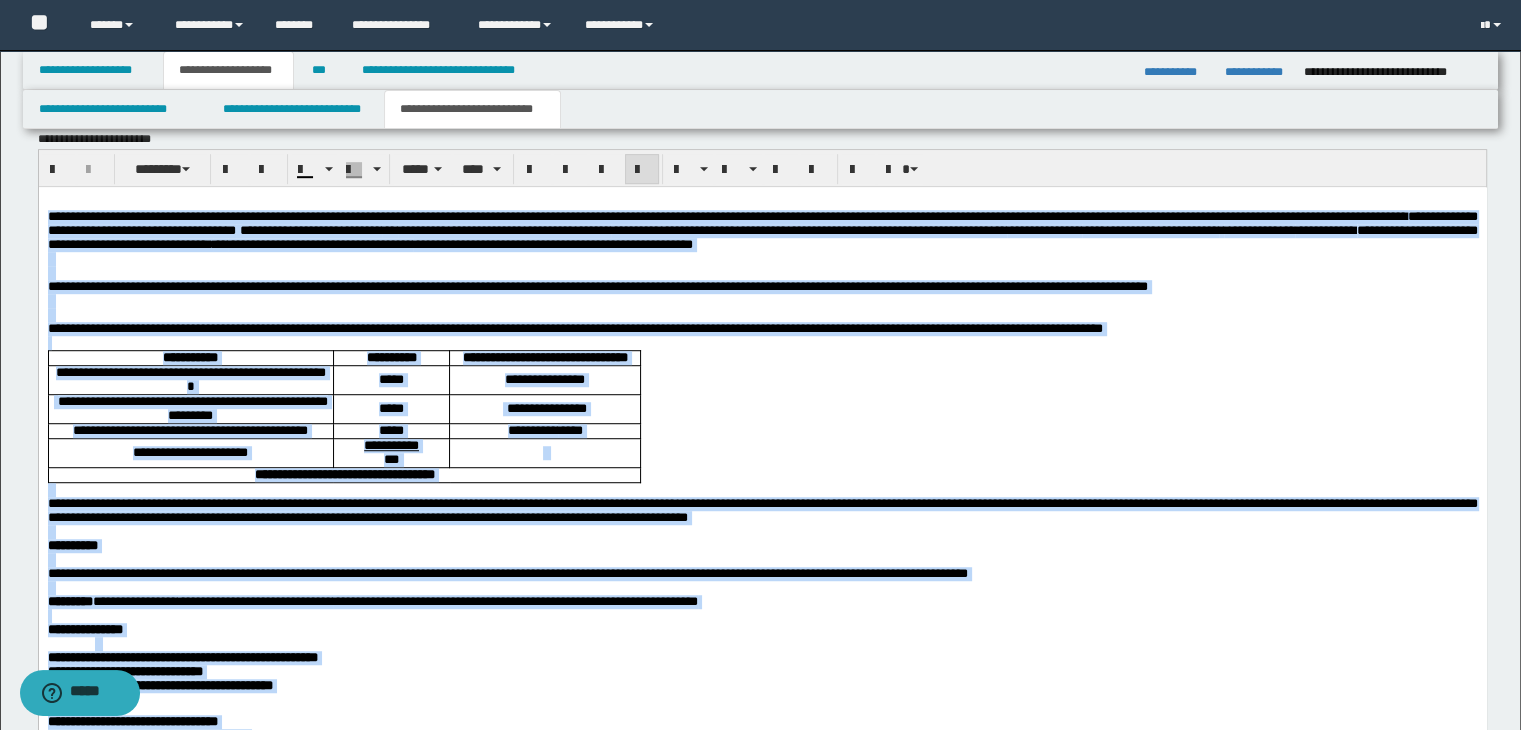 click on "**********" at bounding box center [762, 550] 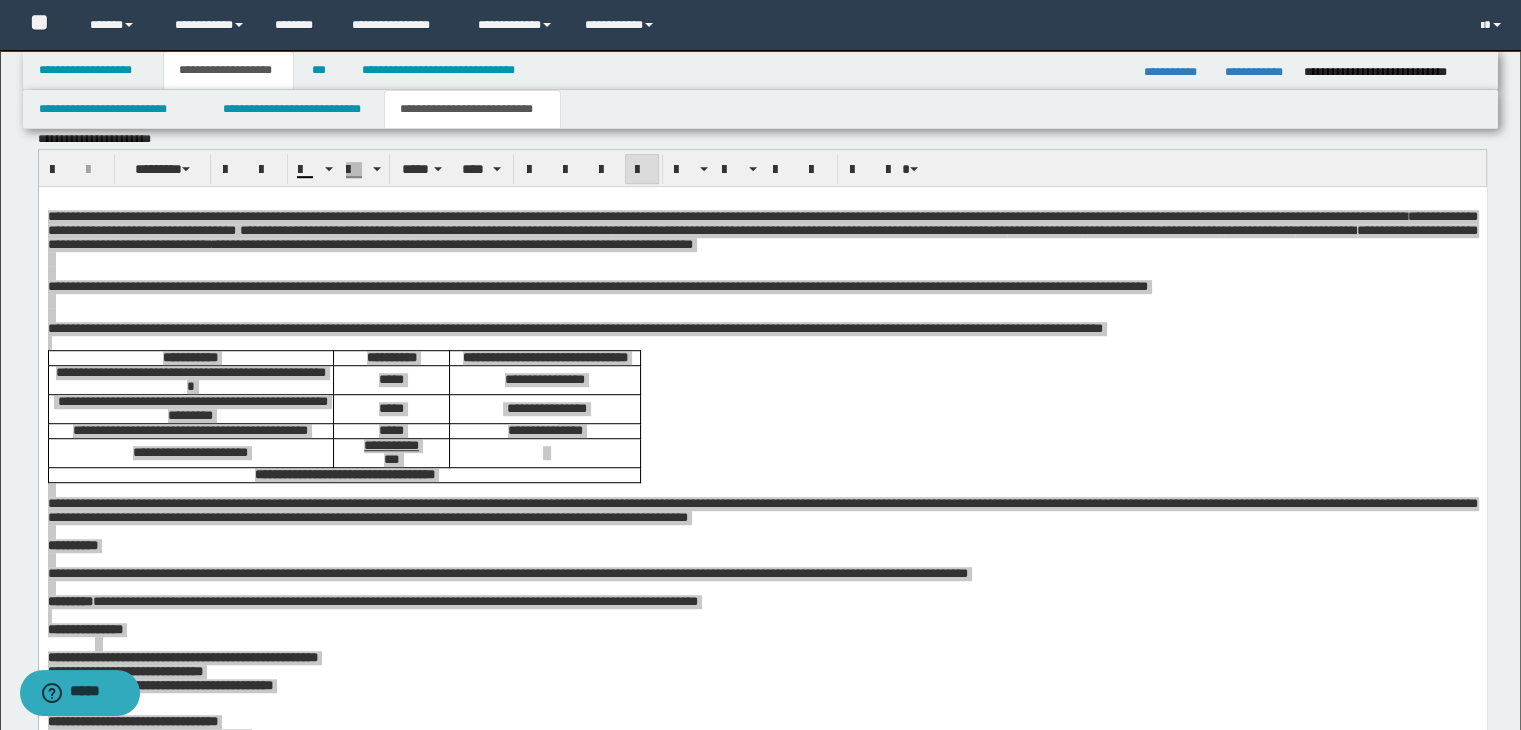 click on "**********" at bounding box center (760, 109) 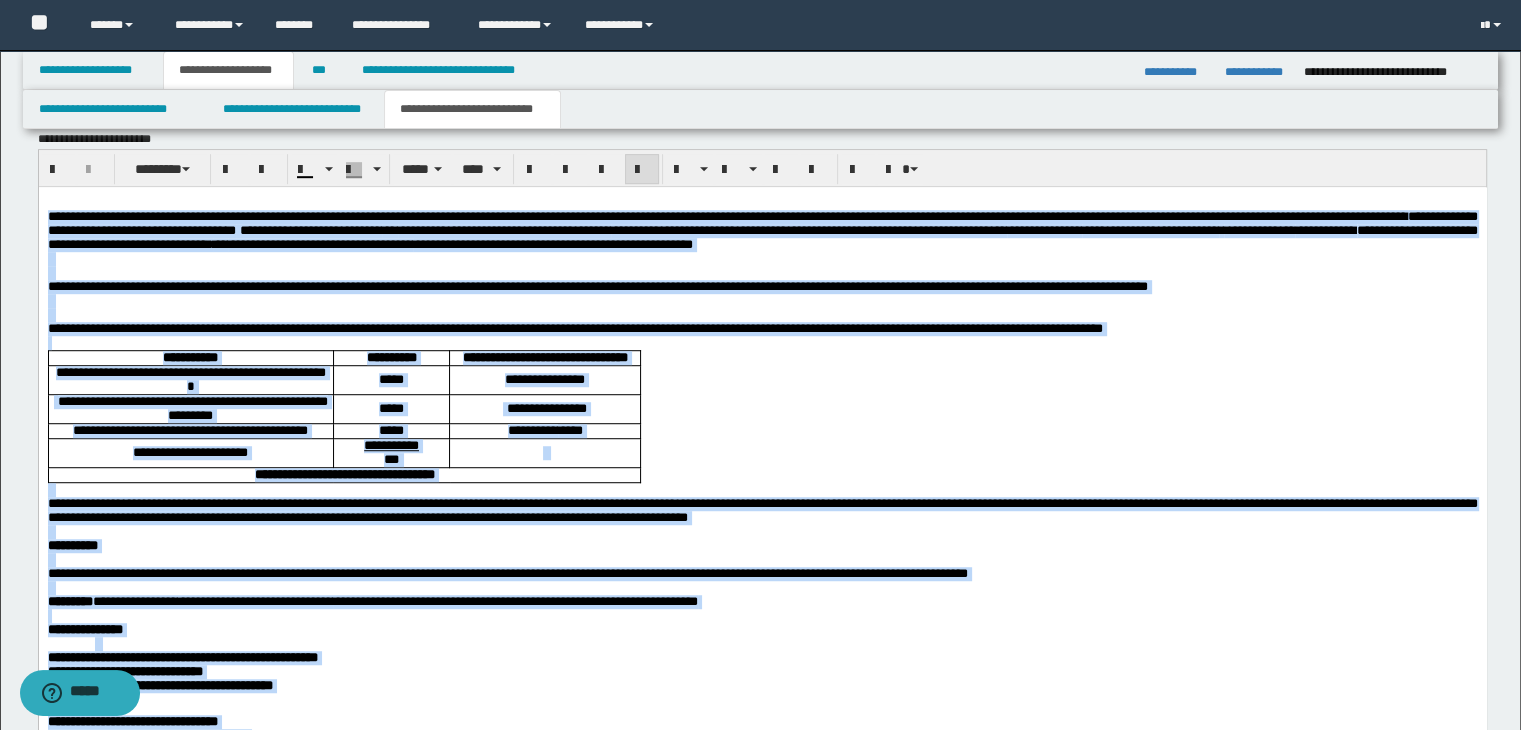 click on "**********" at bounding box center (762, 550) 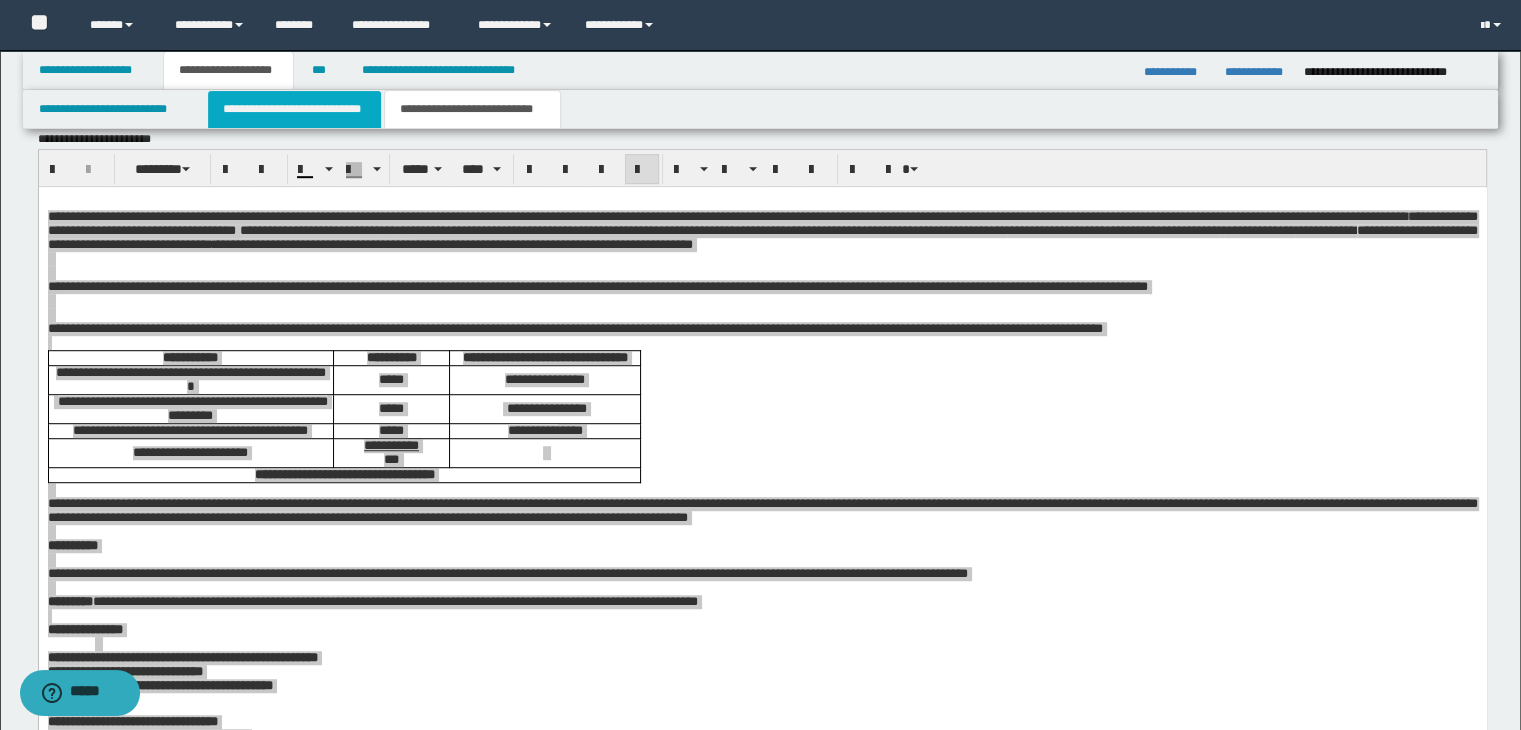 click on "**********" at bounding box center [294, 109] 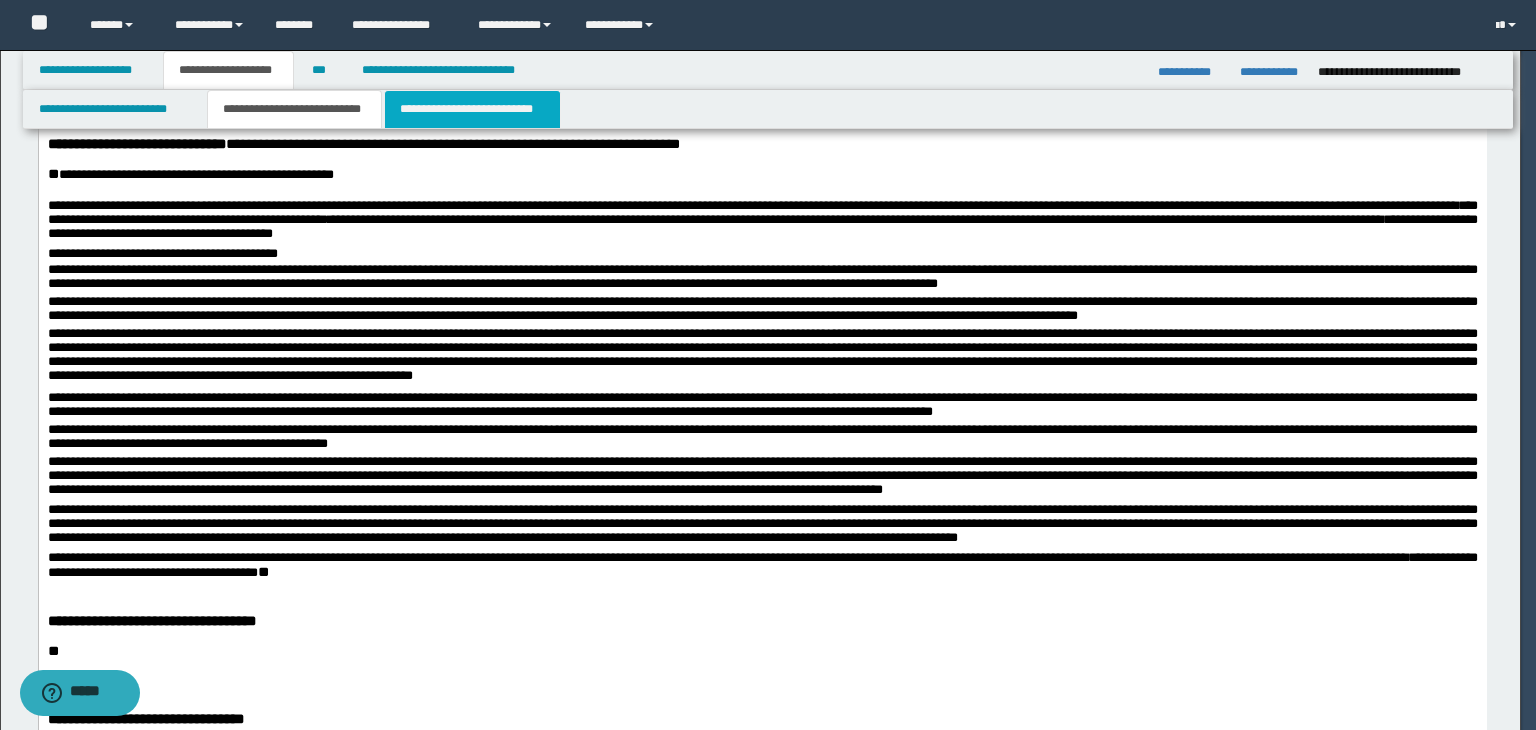 click on "**********" at bounding box center [472, 109] 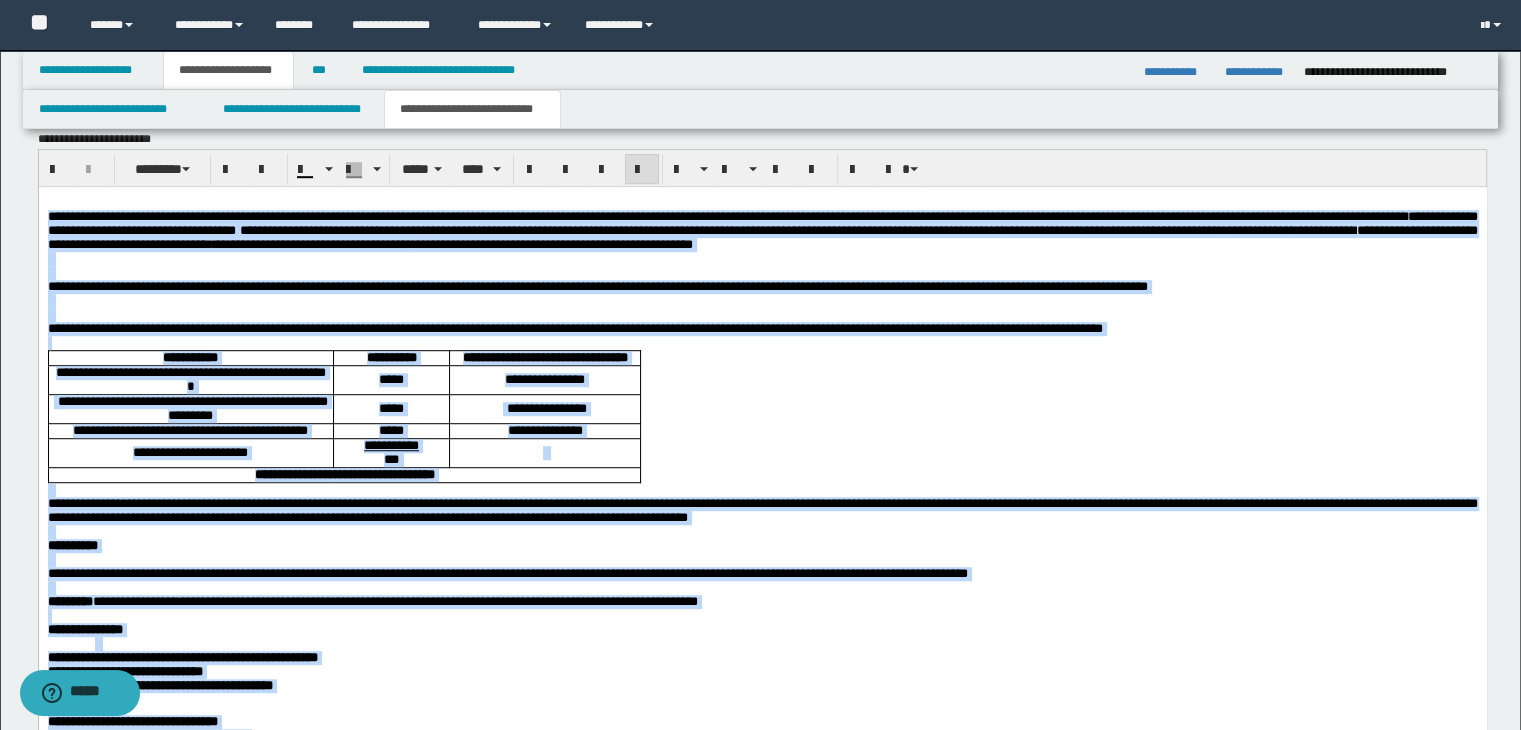 click at bounding box center (762, 258) 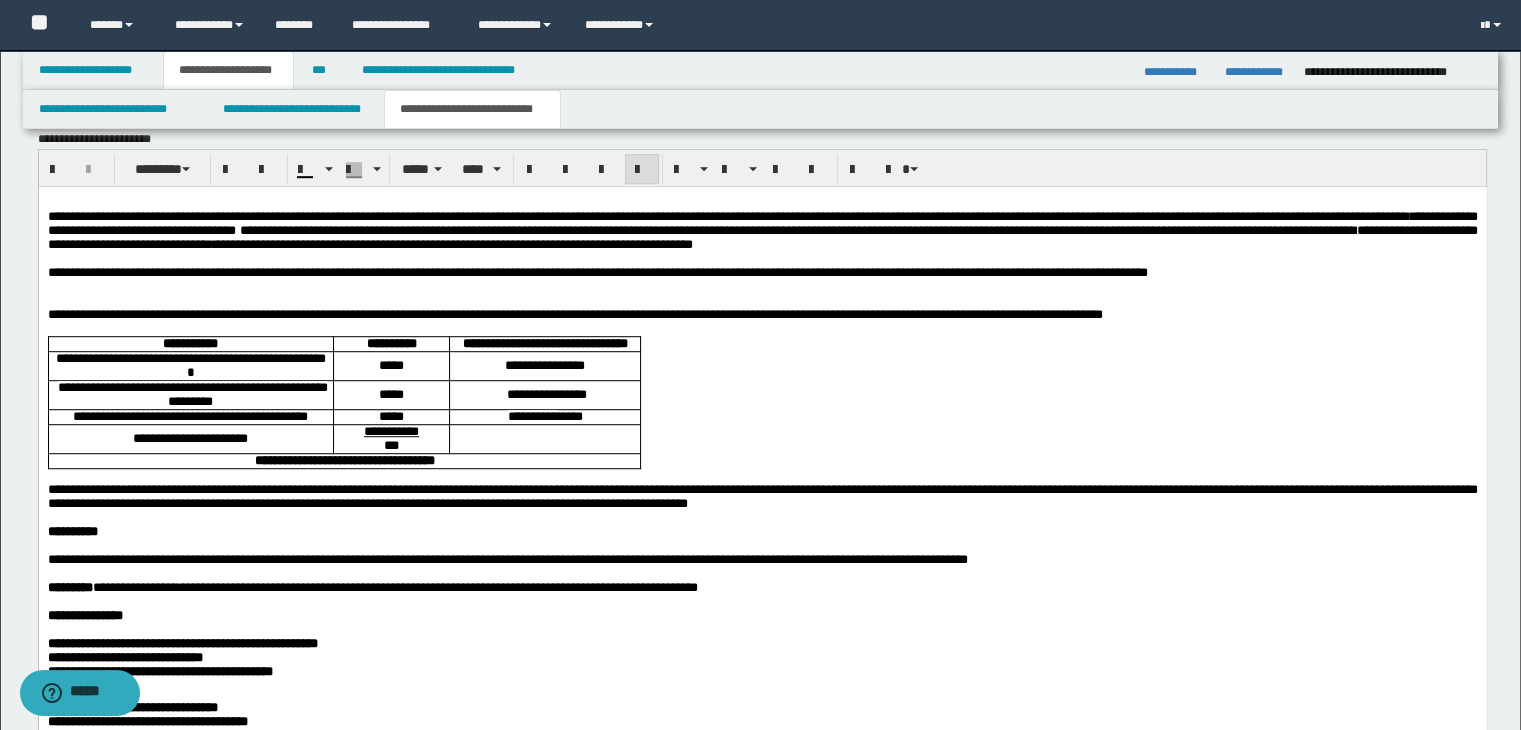 click at bounding box center (762, 300) 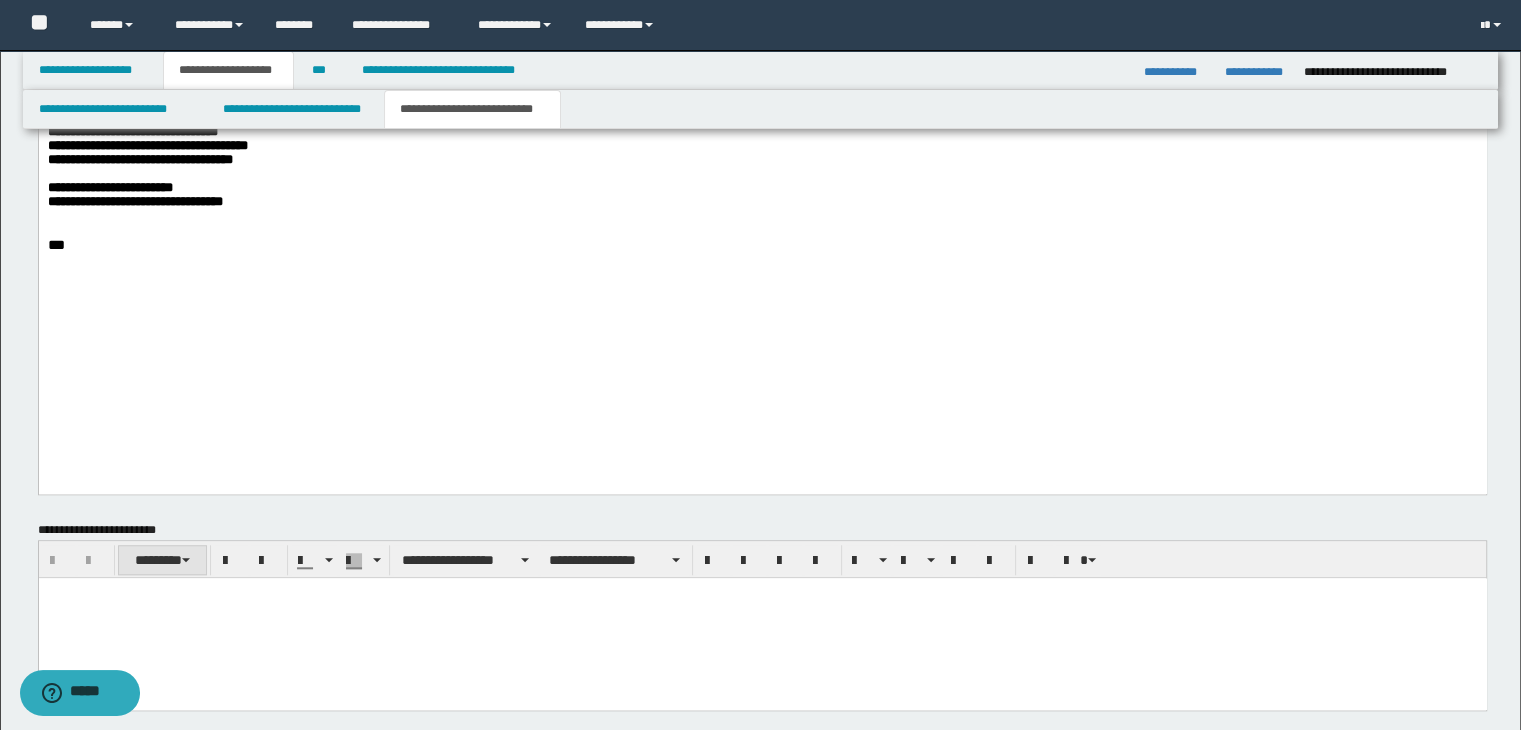 scroll, scrollTop: 1795, scrollLeft: 0, axis: vertical 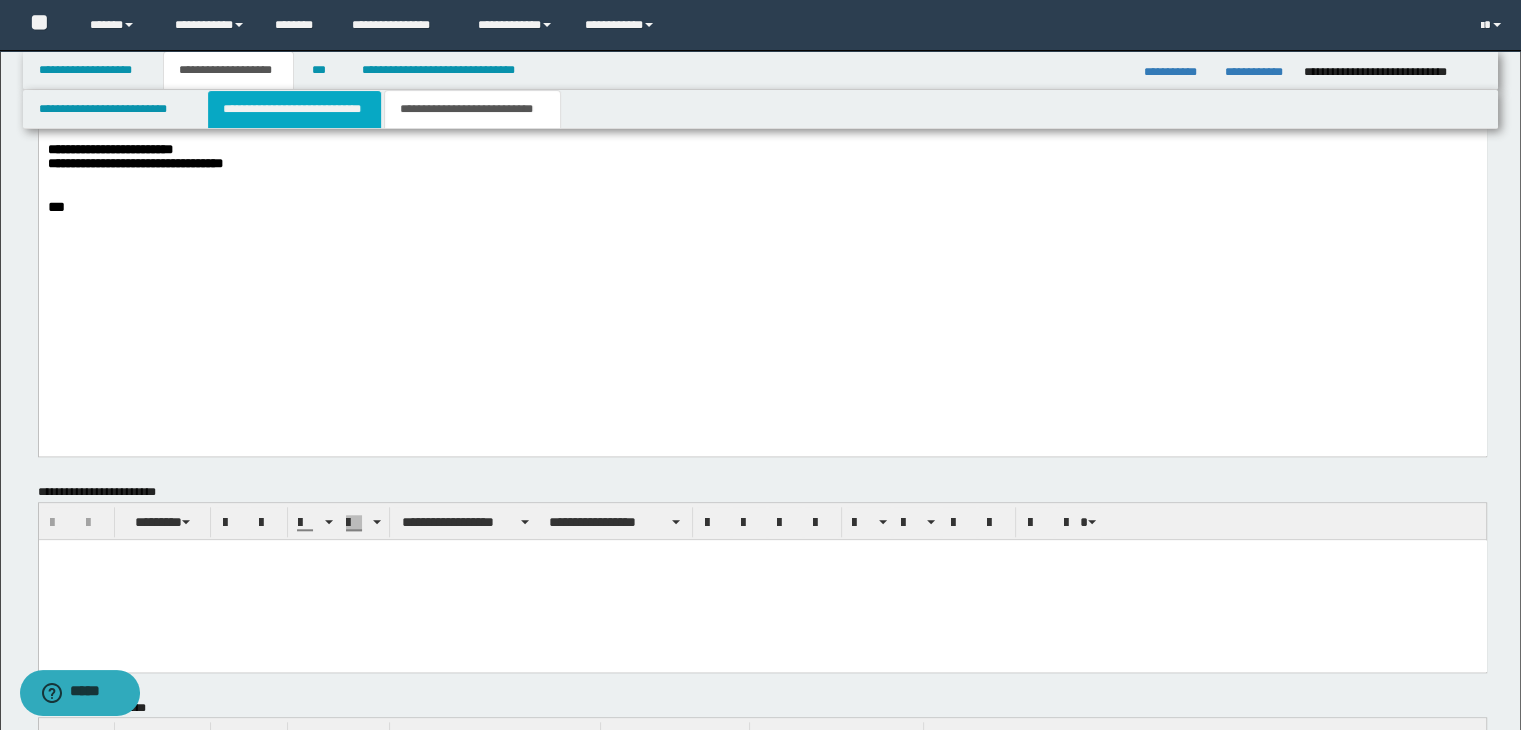 click on "**********" at bounding box center (294, 109) 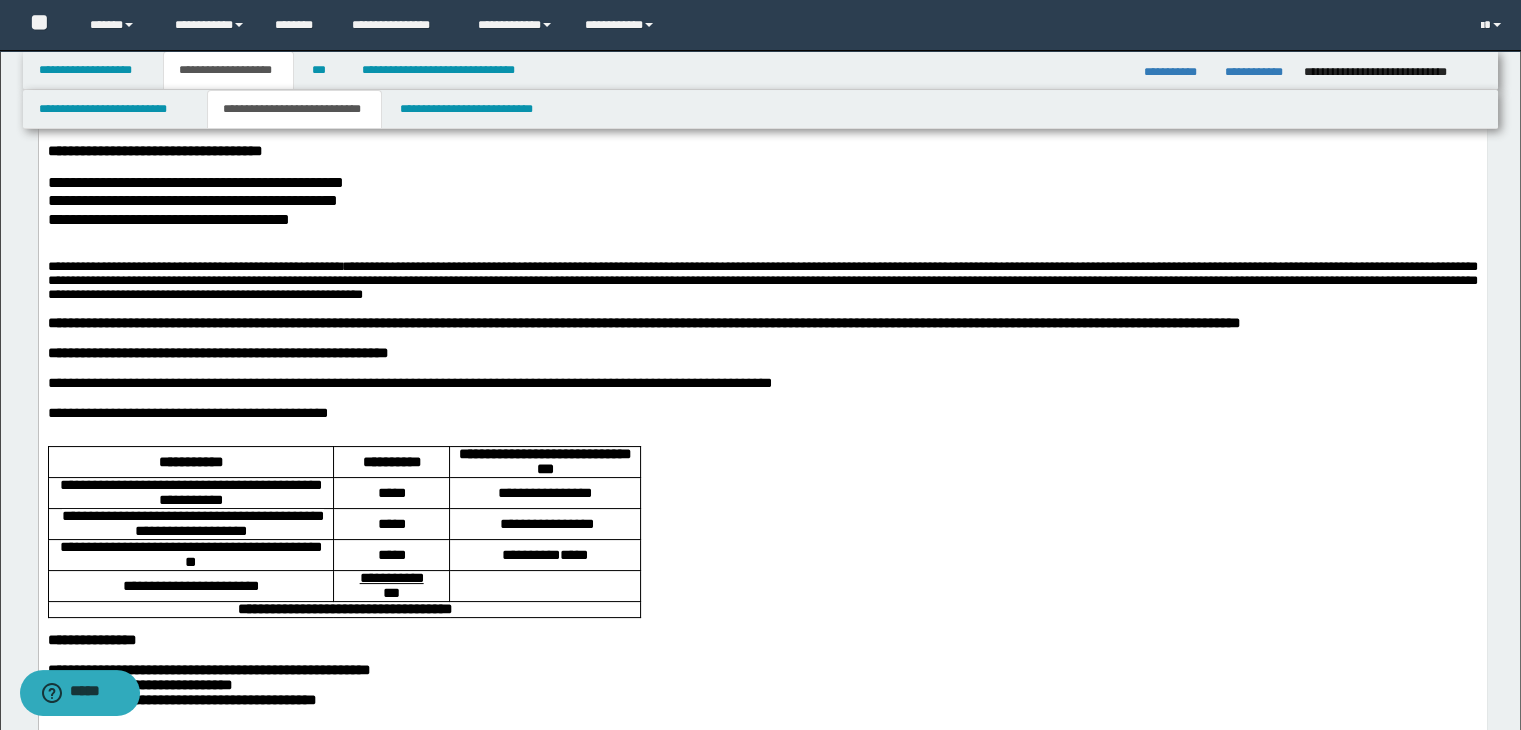 scroll, scrollTop: 0, scrollLeft: 0, axis: both 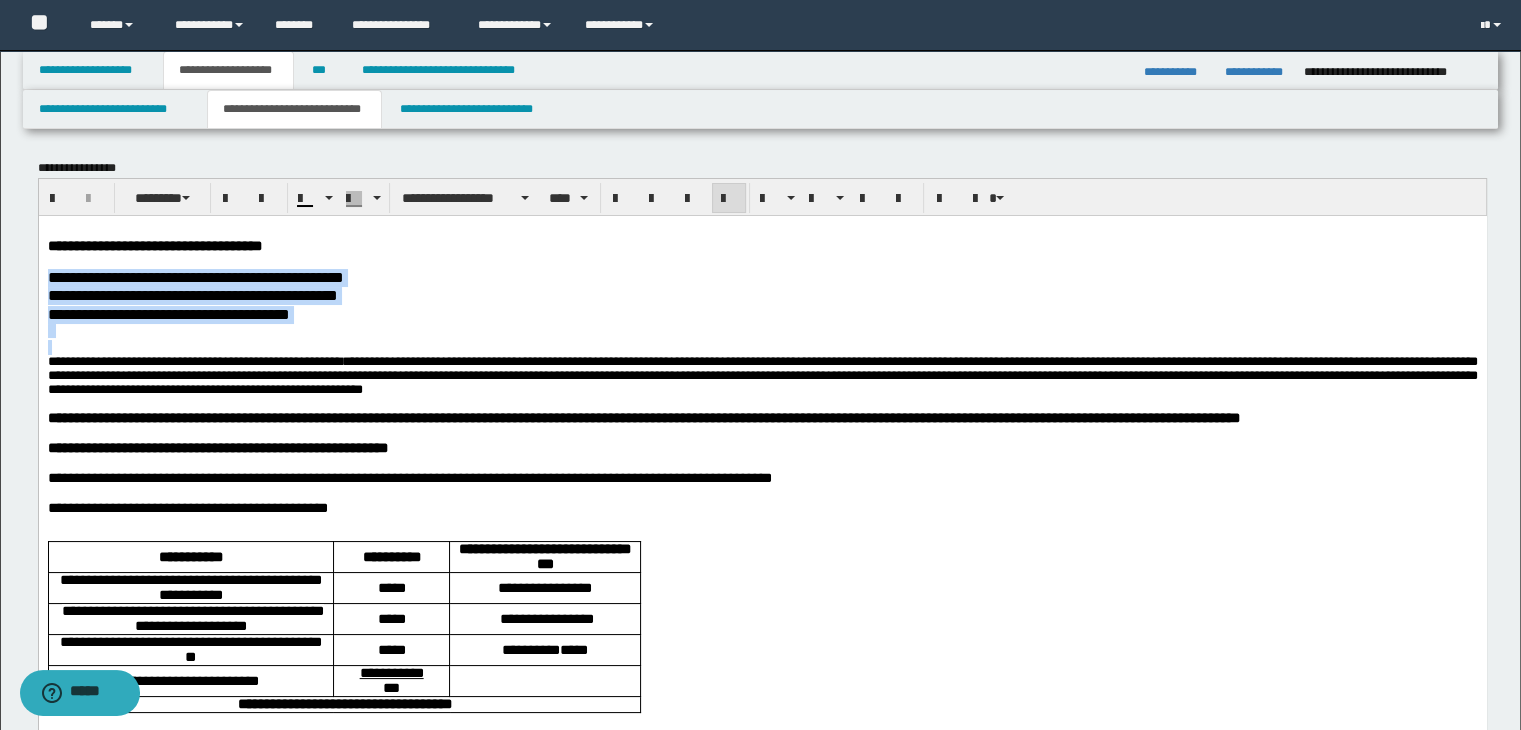 drag, startPoint x: 369, startPoint y: 349, endPoint x: -1, endPoint y: 284, distance: 375.66608 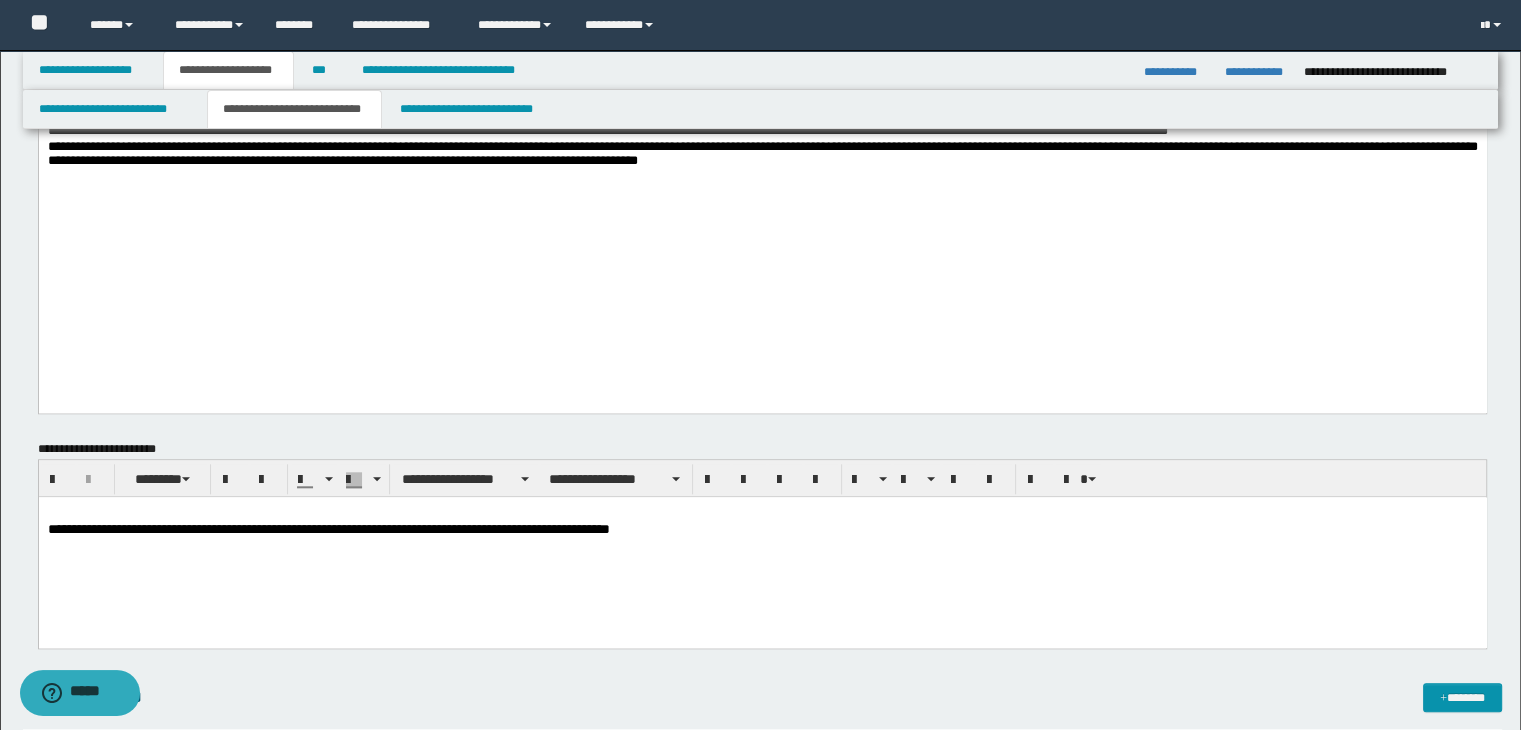 scroll, scrollTop: 2100, scrollLeft: 0, axis: vertical 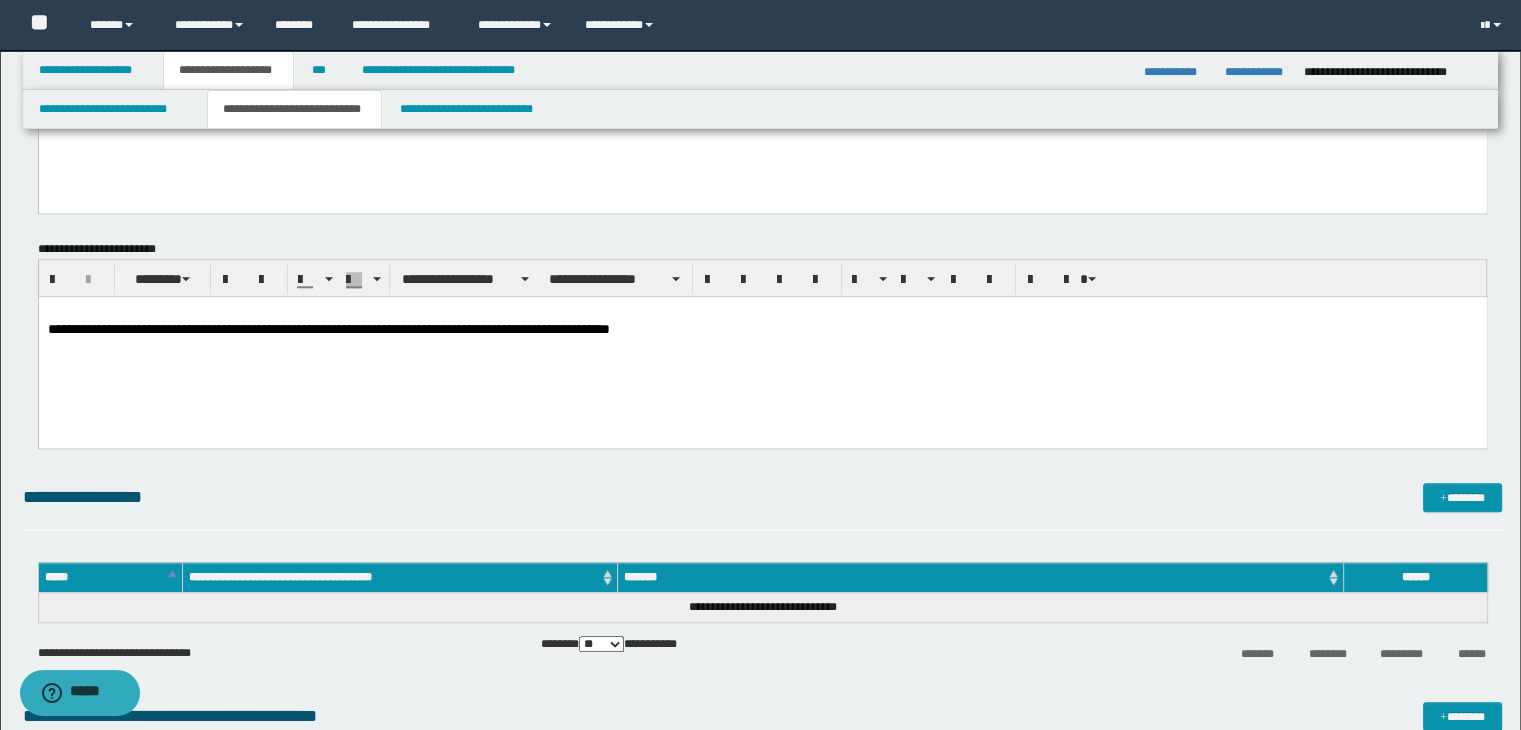 click on "**********" at bounding box center (763, 616) 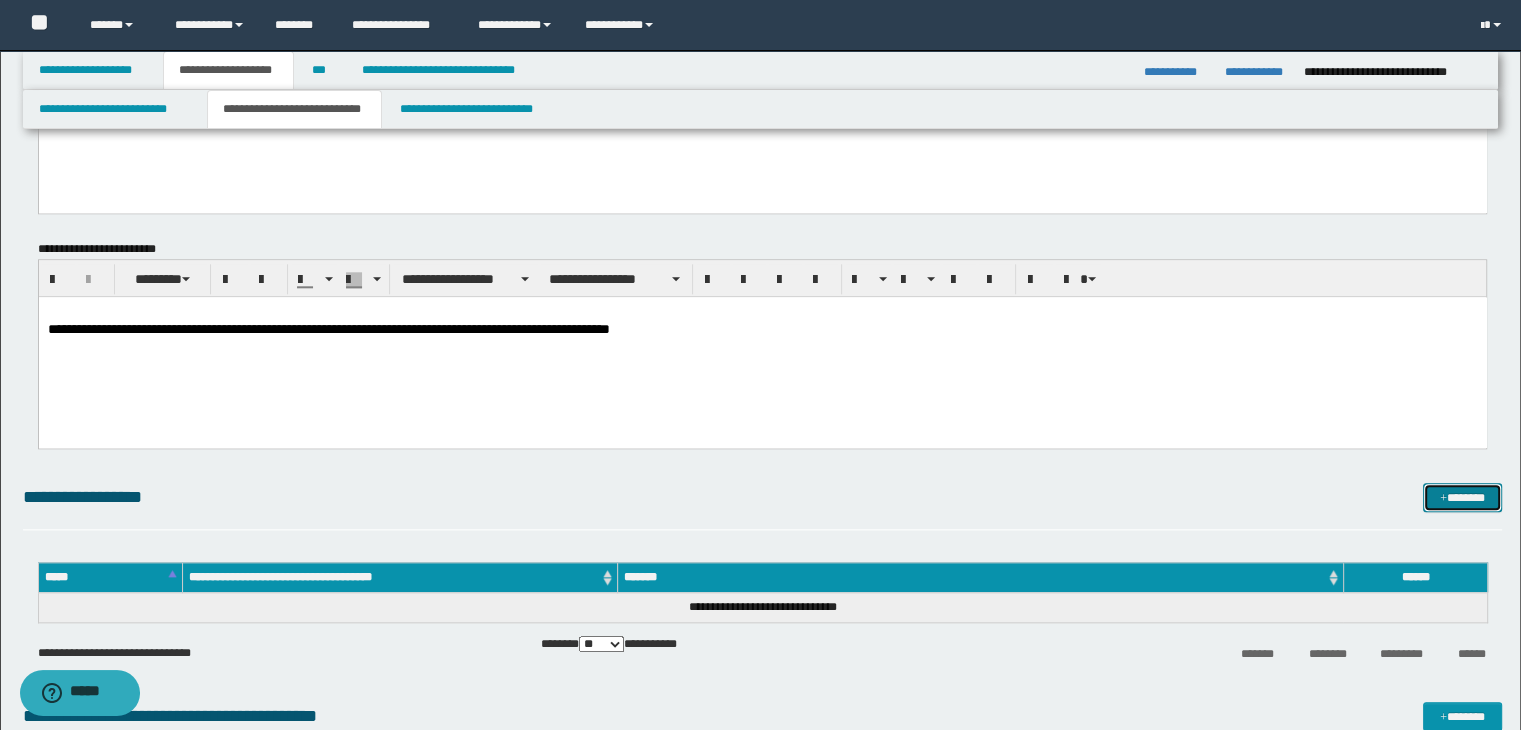 click on "*******" at bounding box center (1462, 498) 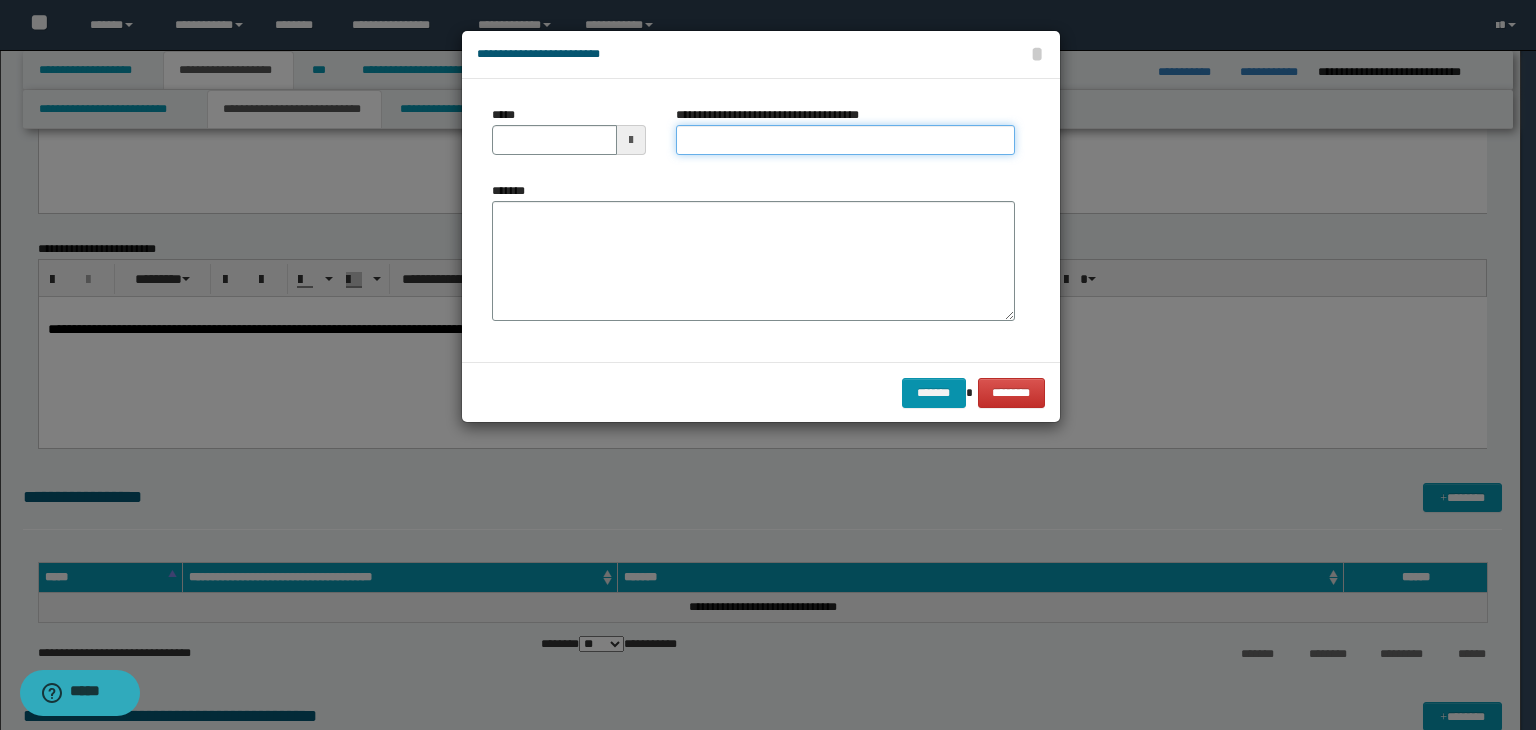 click on "**********" at bounding box center [845, 140] 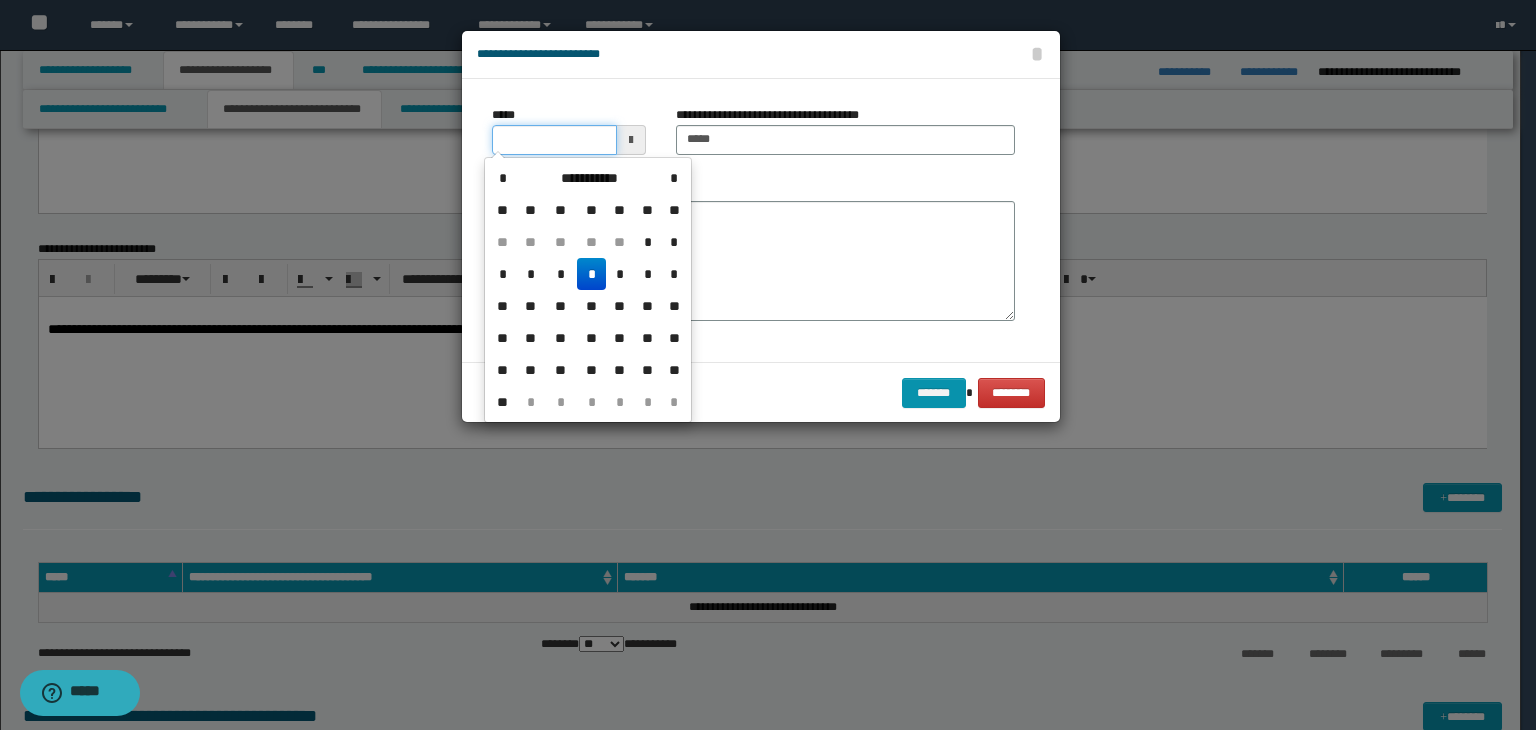 click on "*****" at bounding box center [554, 140] 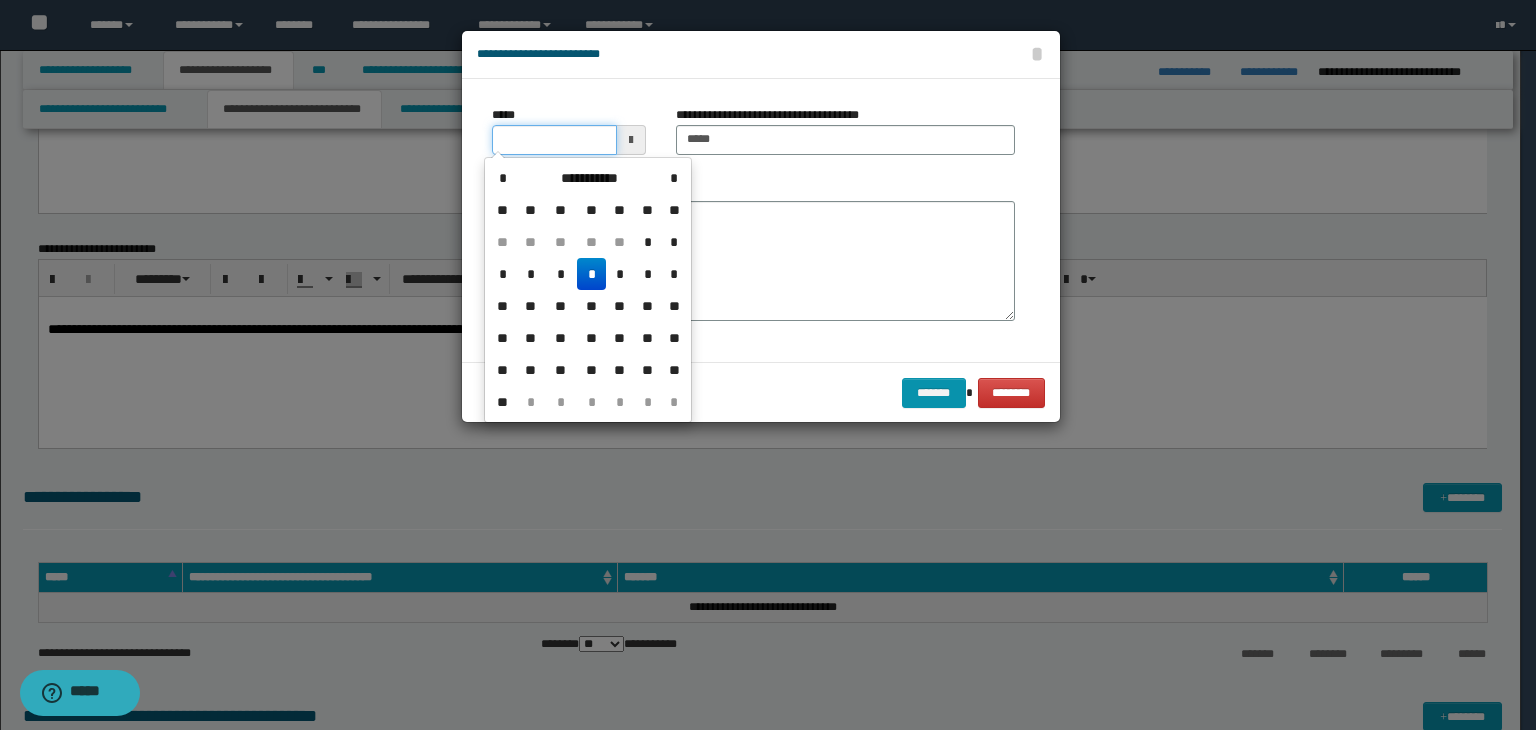 click on "*****" at bounding box center (554, 140) 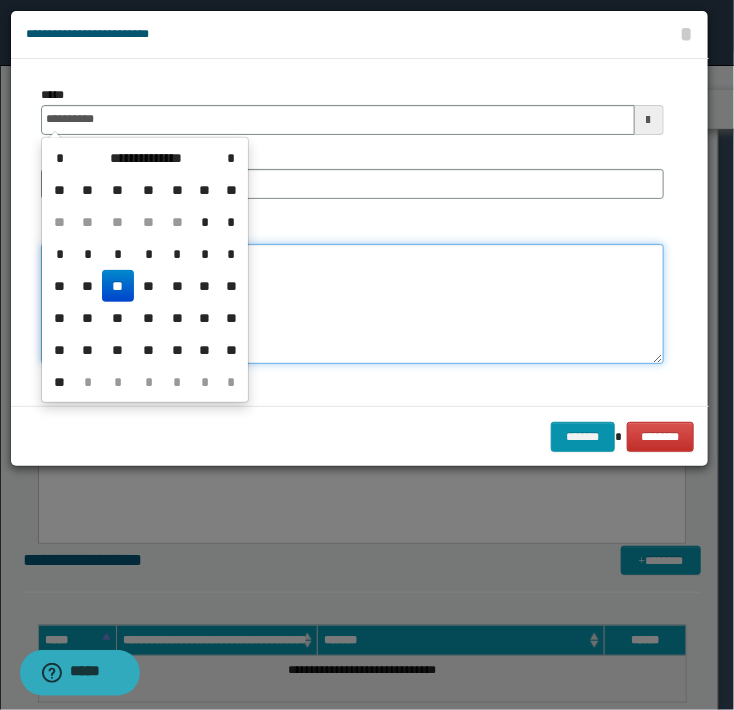 type on "**********" 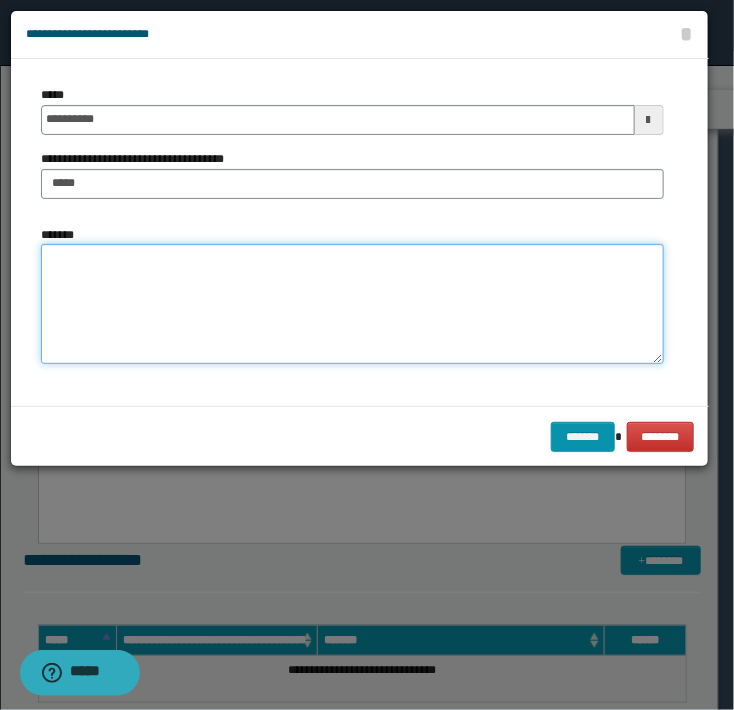 paste on "**********" 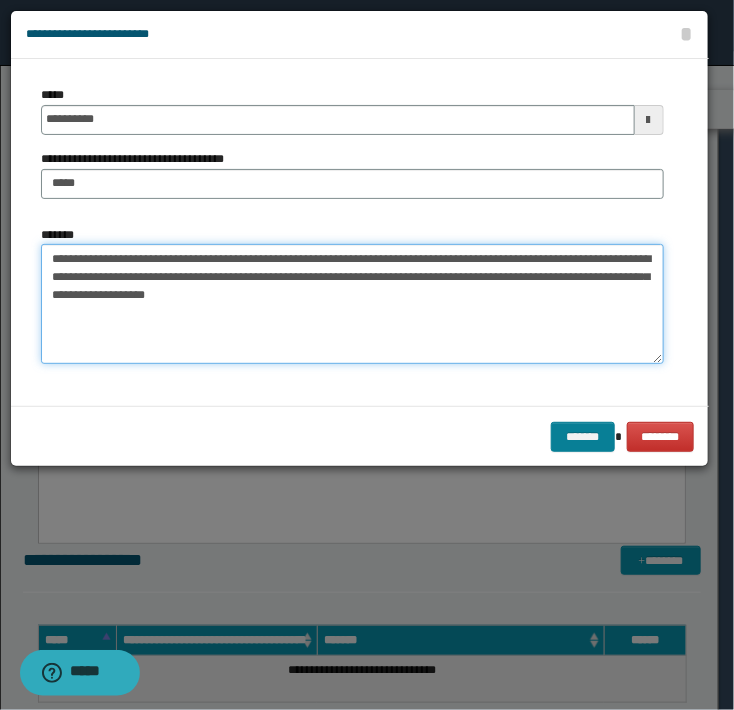 type on "**********" 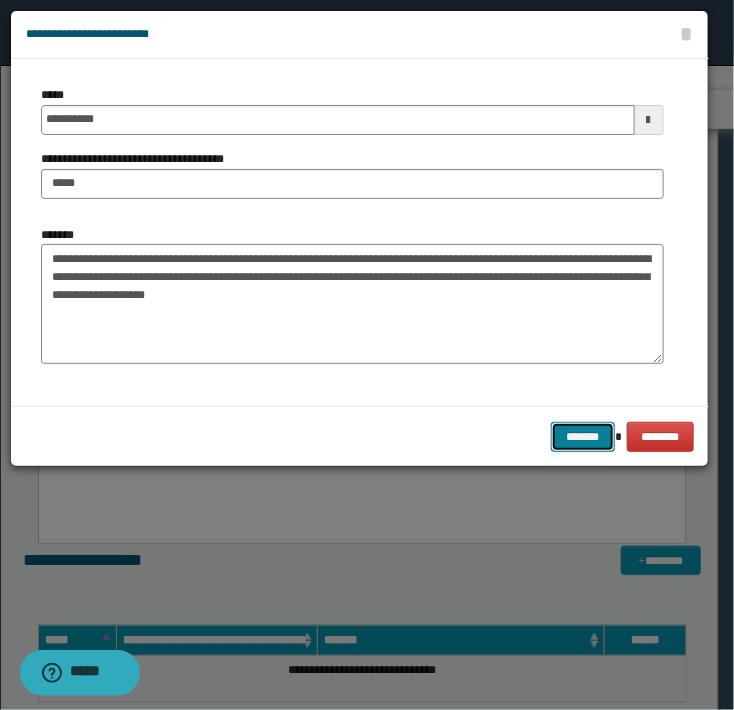 click on "*******" at bounding box center (583, 437) 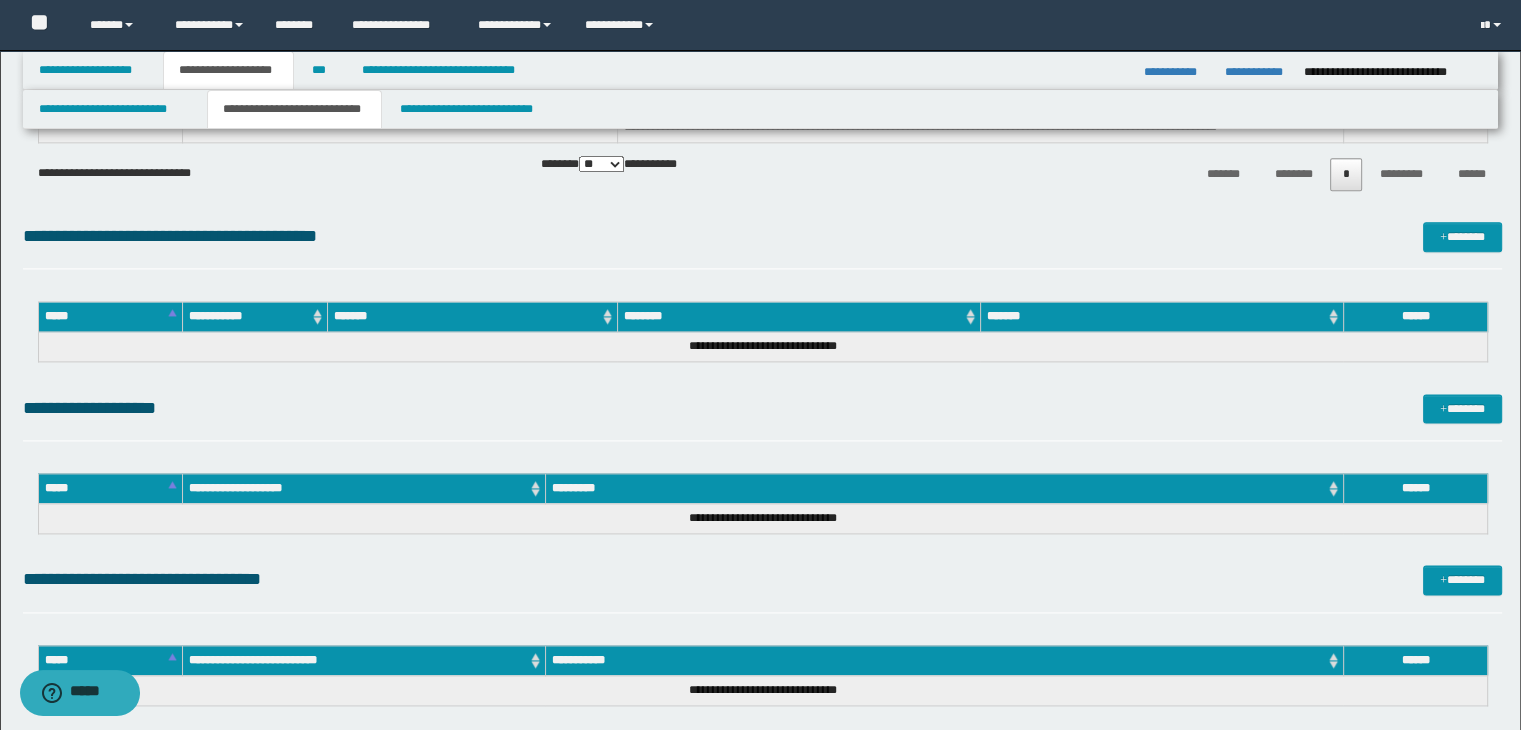 scroll, scrollTop: 2600, scrollLeft: 0, axis: vertical 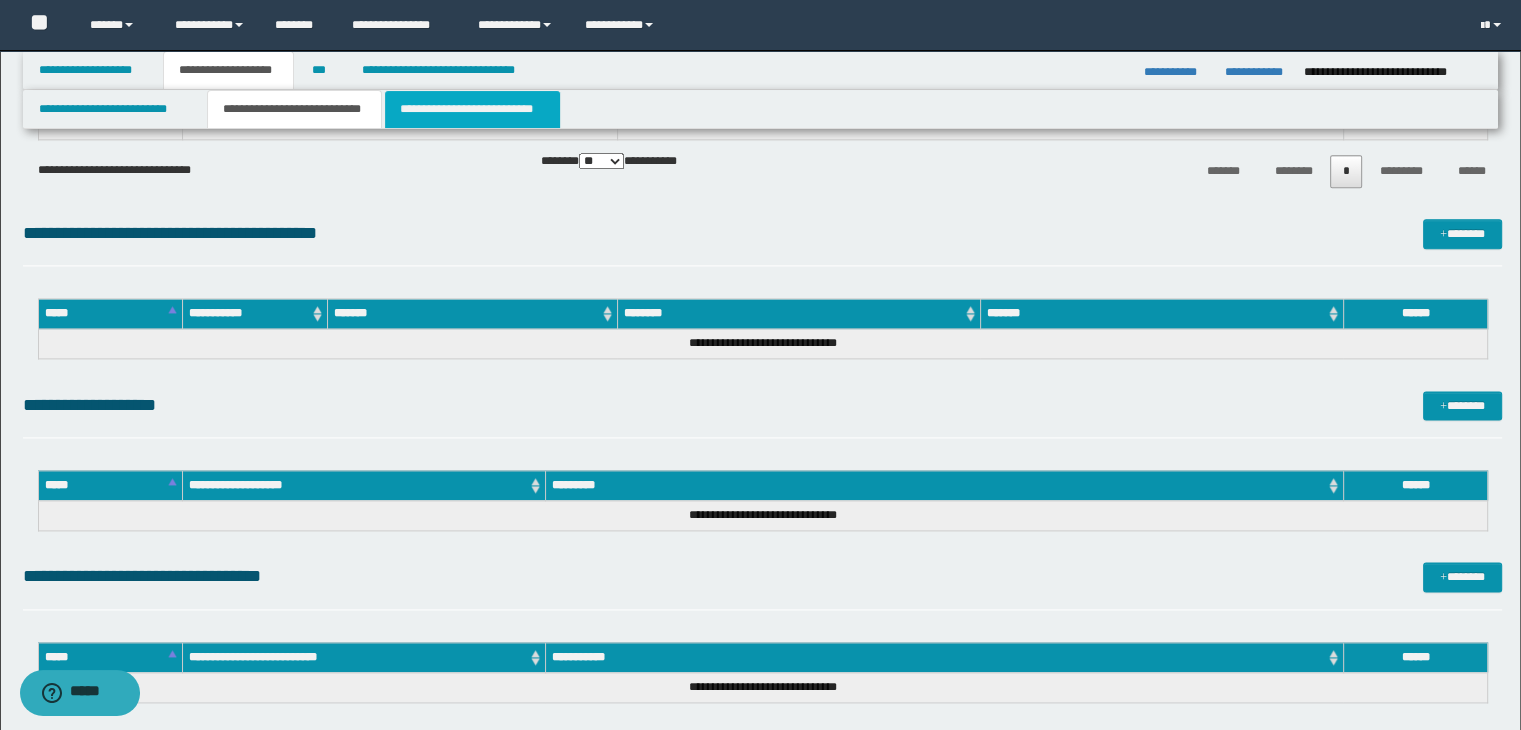 click on "**********" at bounding box center [472, 109] 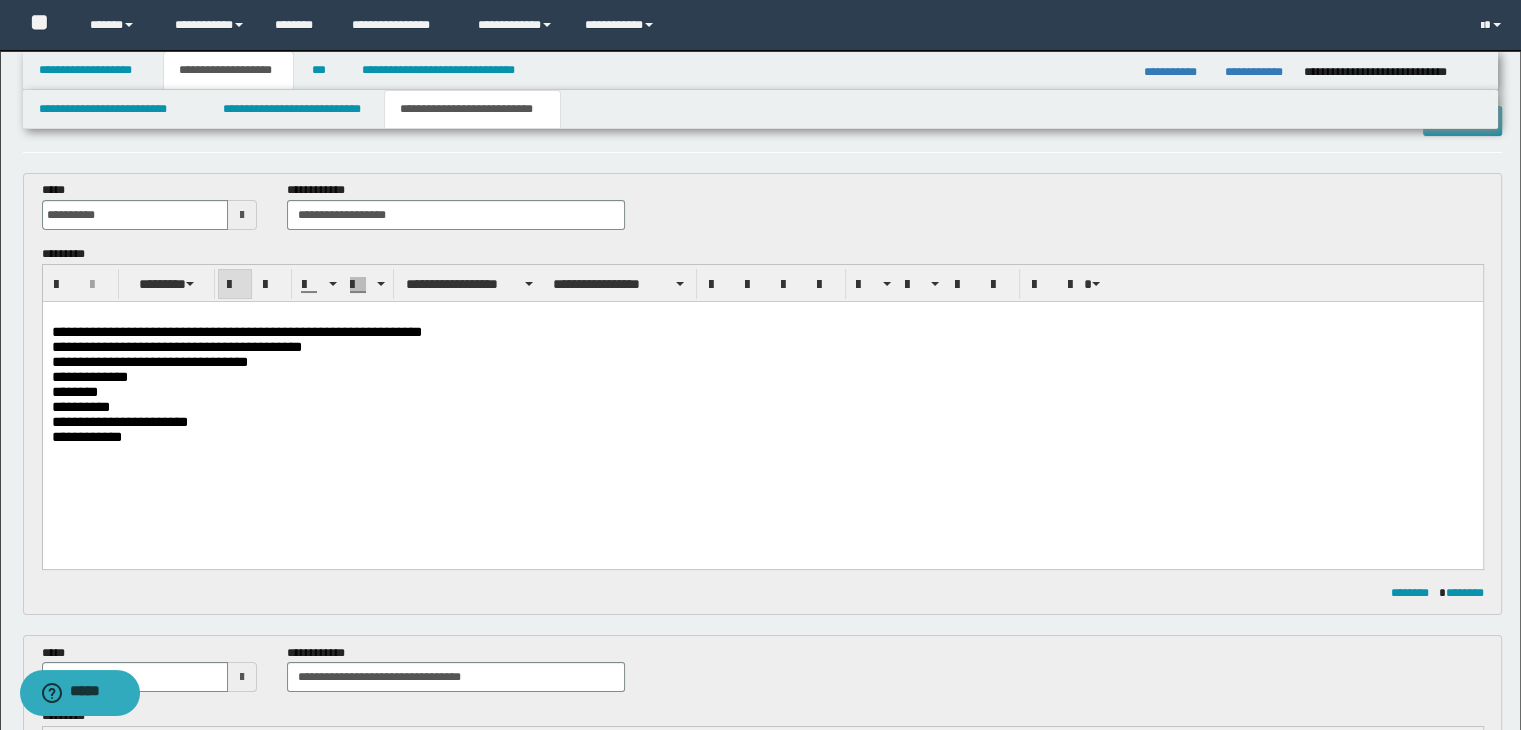scroll, scrollTop: 0, scrollLeft: 0, axis: both 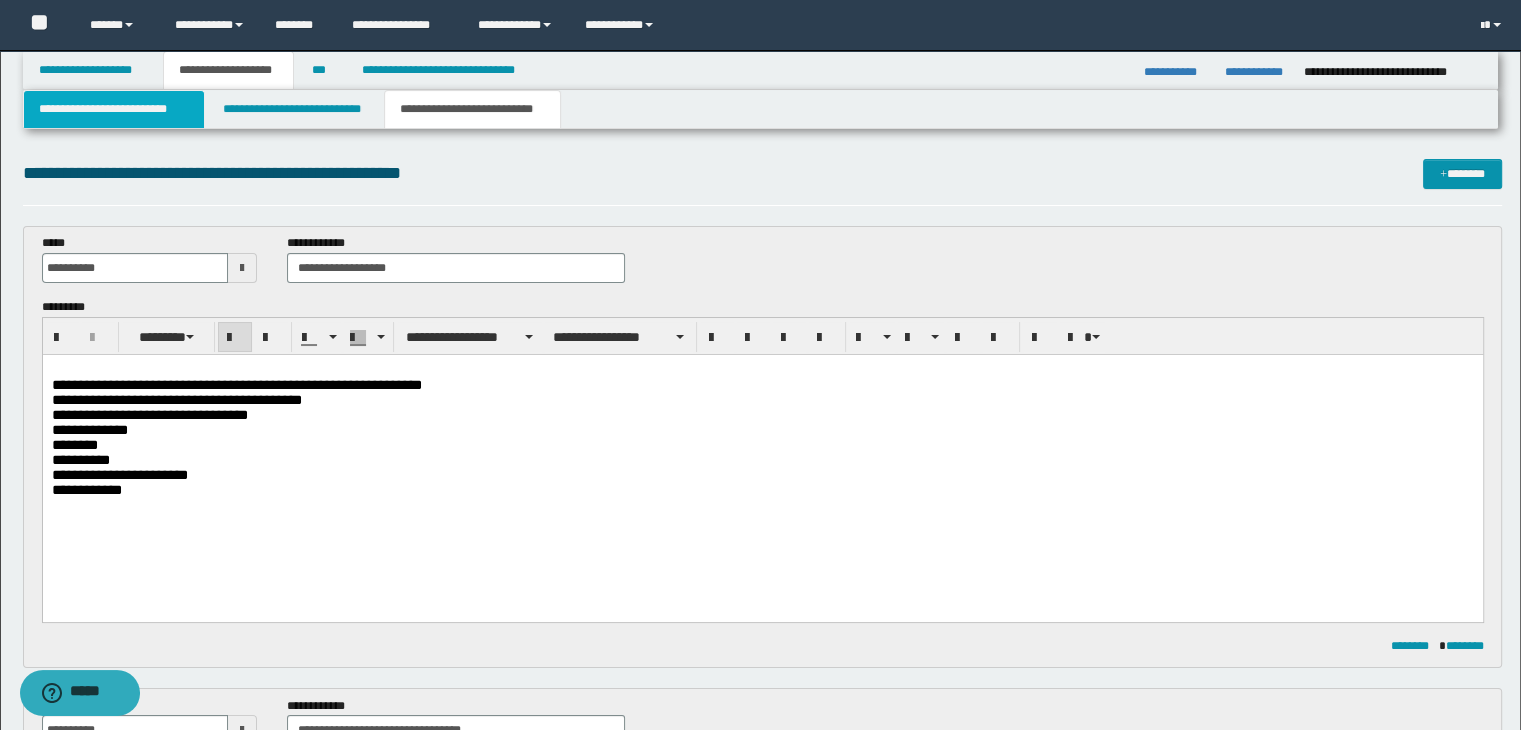 click on "**********" at bounding box center [114, 109] 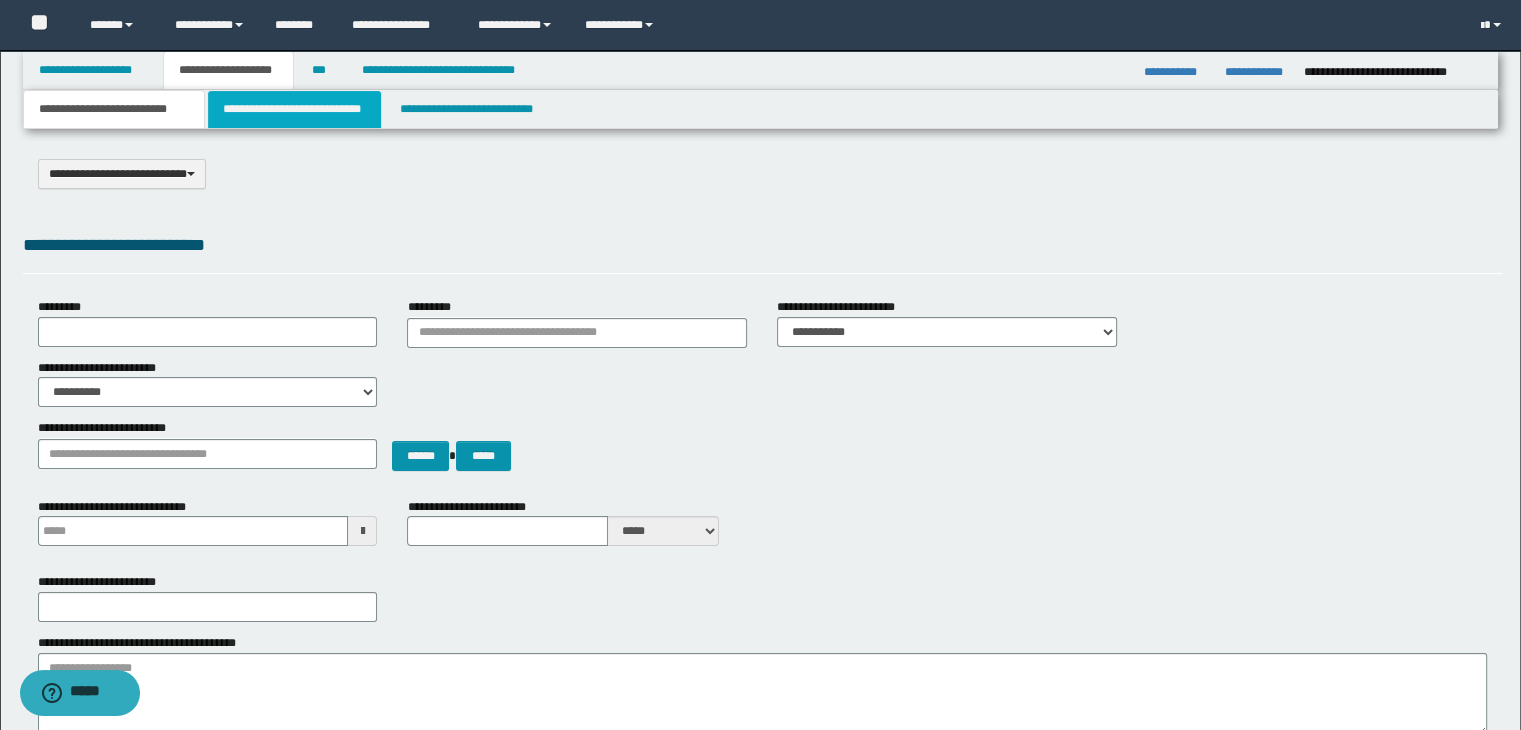 click on "**********" at bounding box center (294, 109) 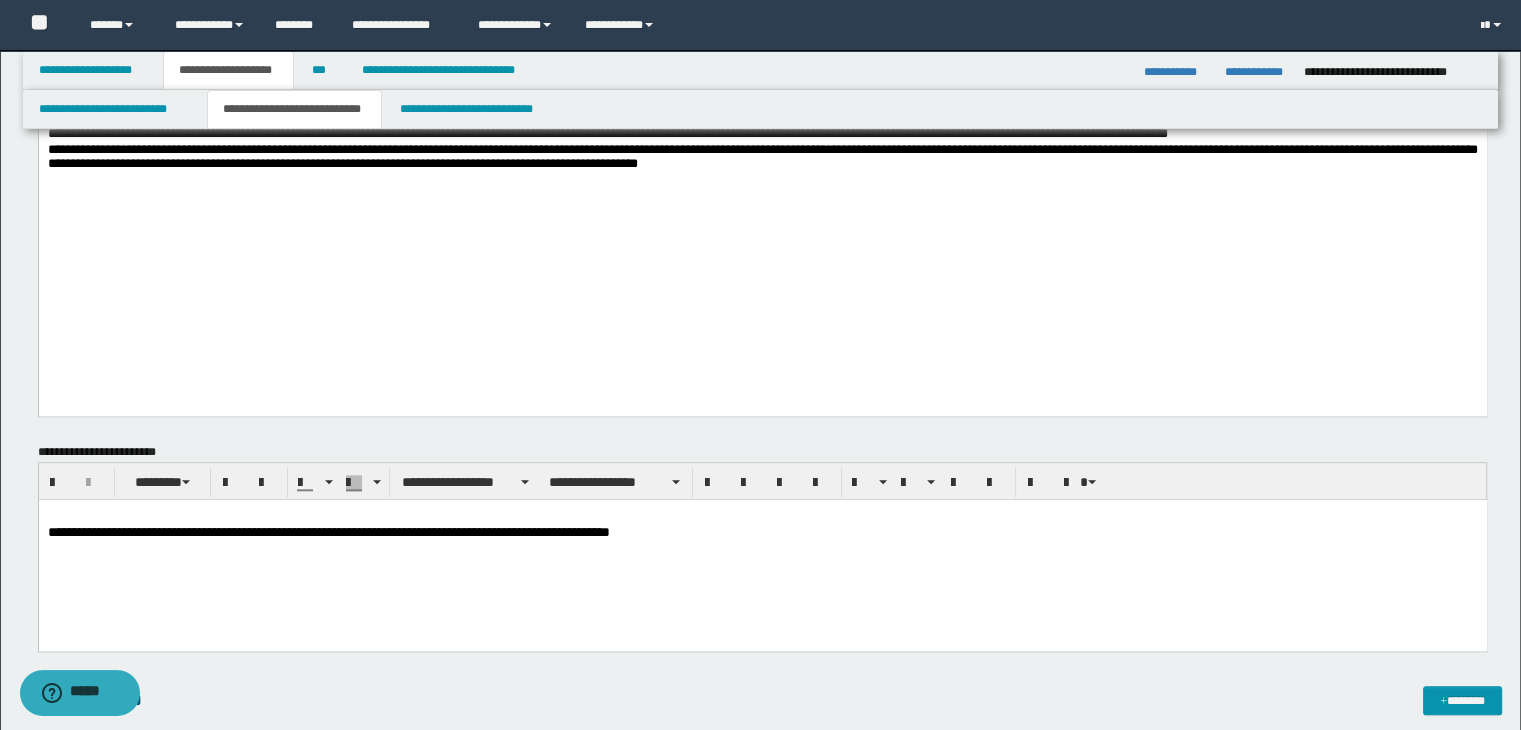 scroll, scrollTop: 1900, scrollLeft: 0, axis: vertical 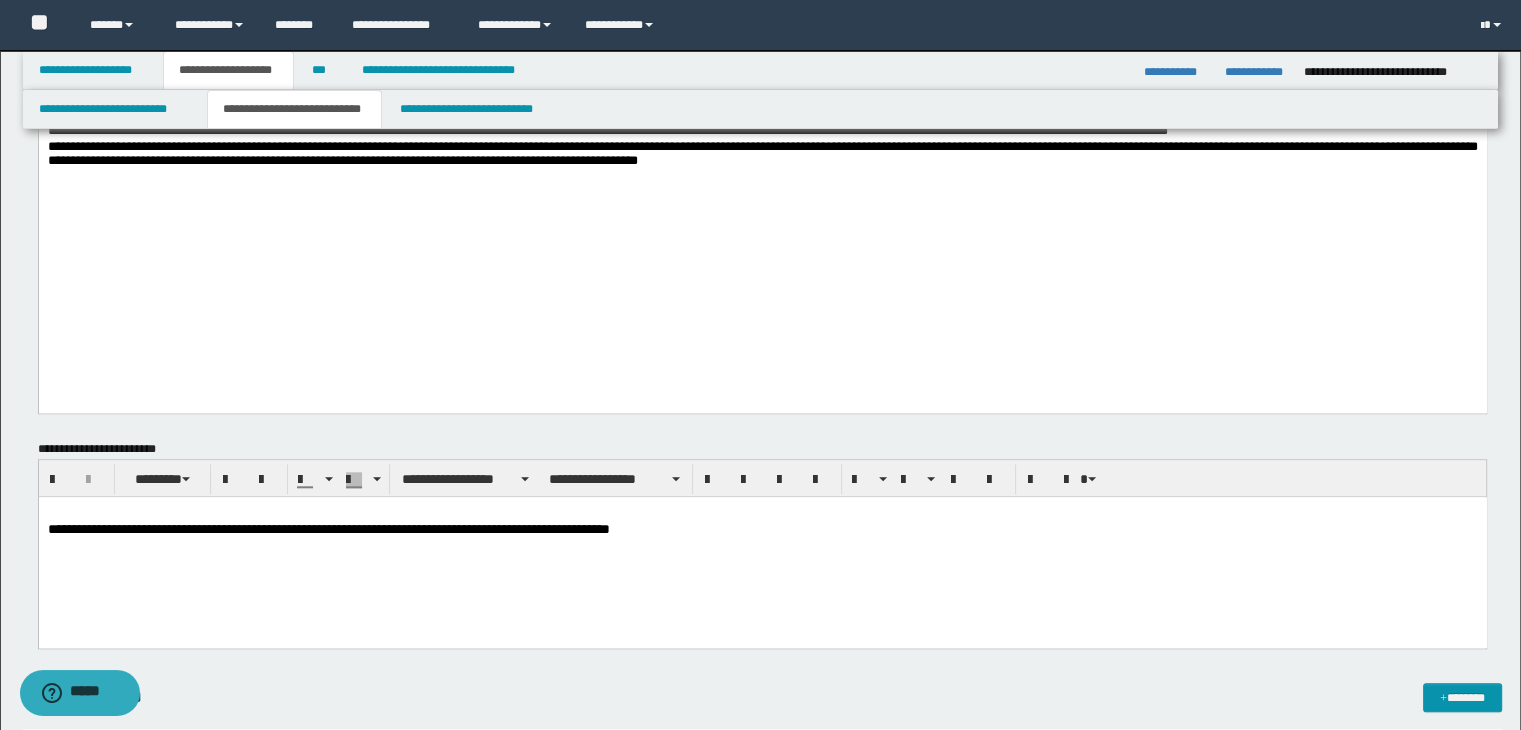click on "**********" at bounding box center (762, 156) 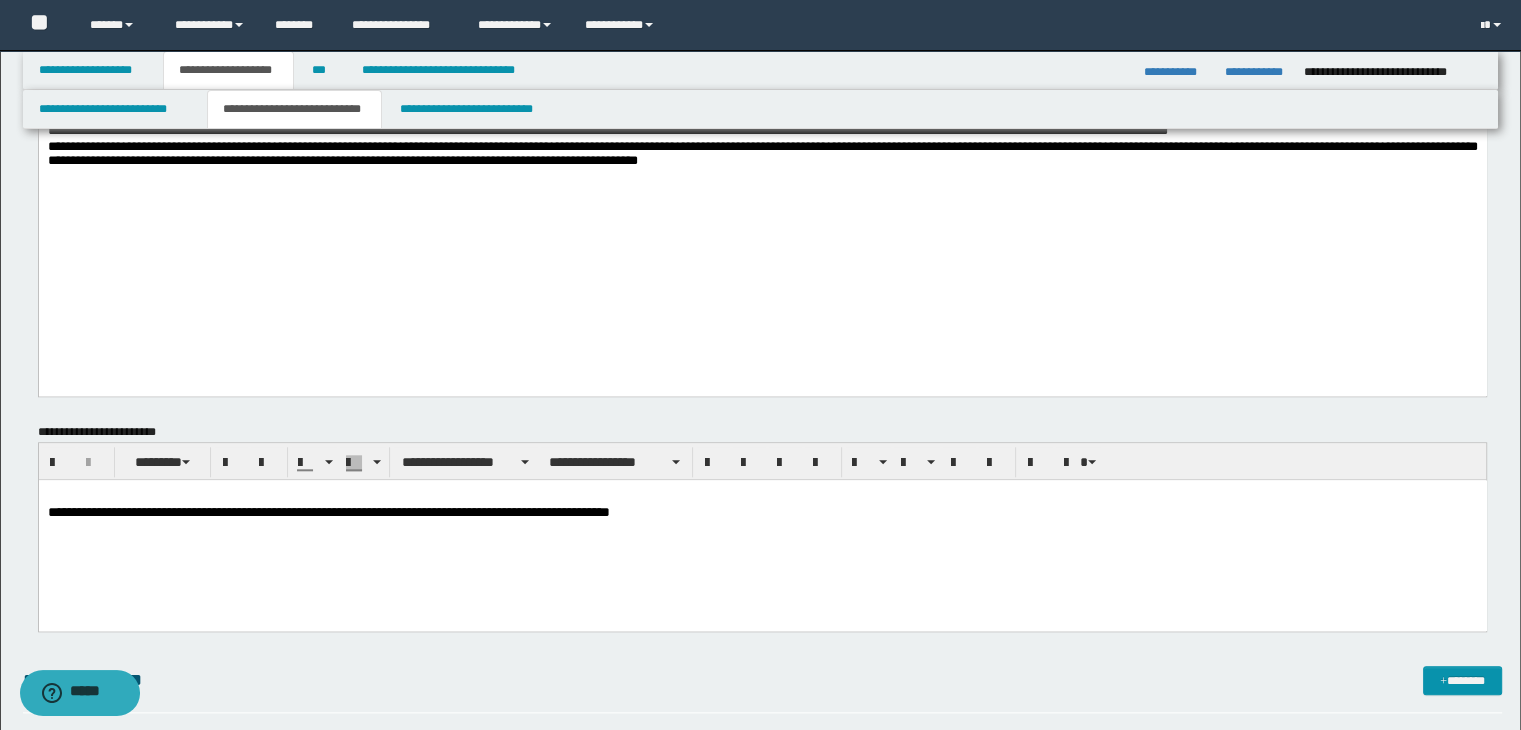 click on "**********" at bounding box center [762, -727] 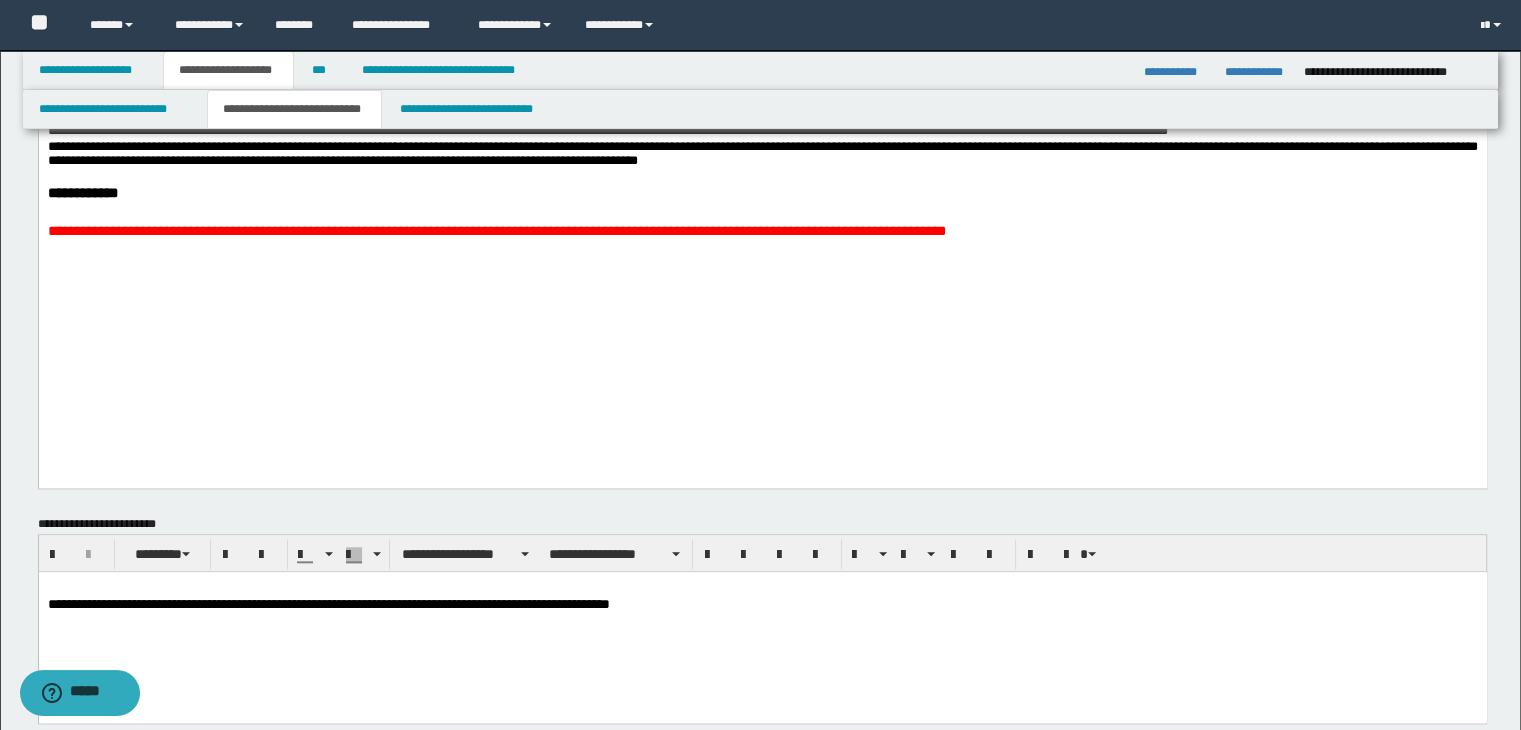 click on "**********" at bounding box center (762, 233) 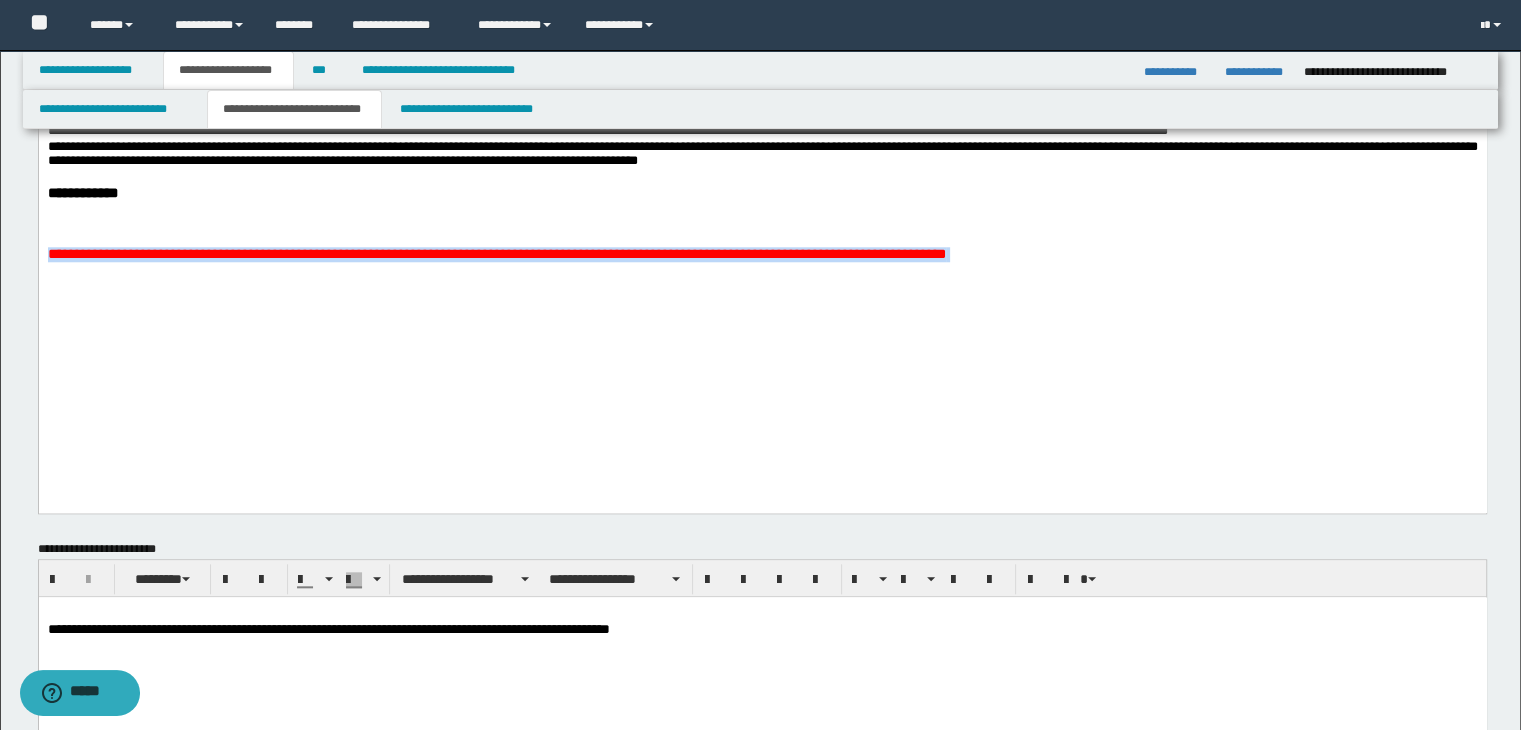 drag, startPoint x: 952, startPoint y: 377, endPoint x: 45, endPoint y: 376, distance: 907.00055 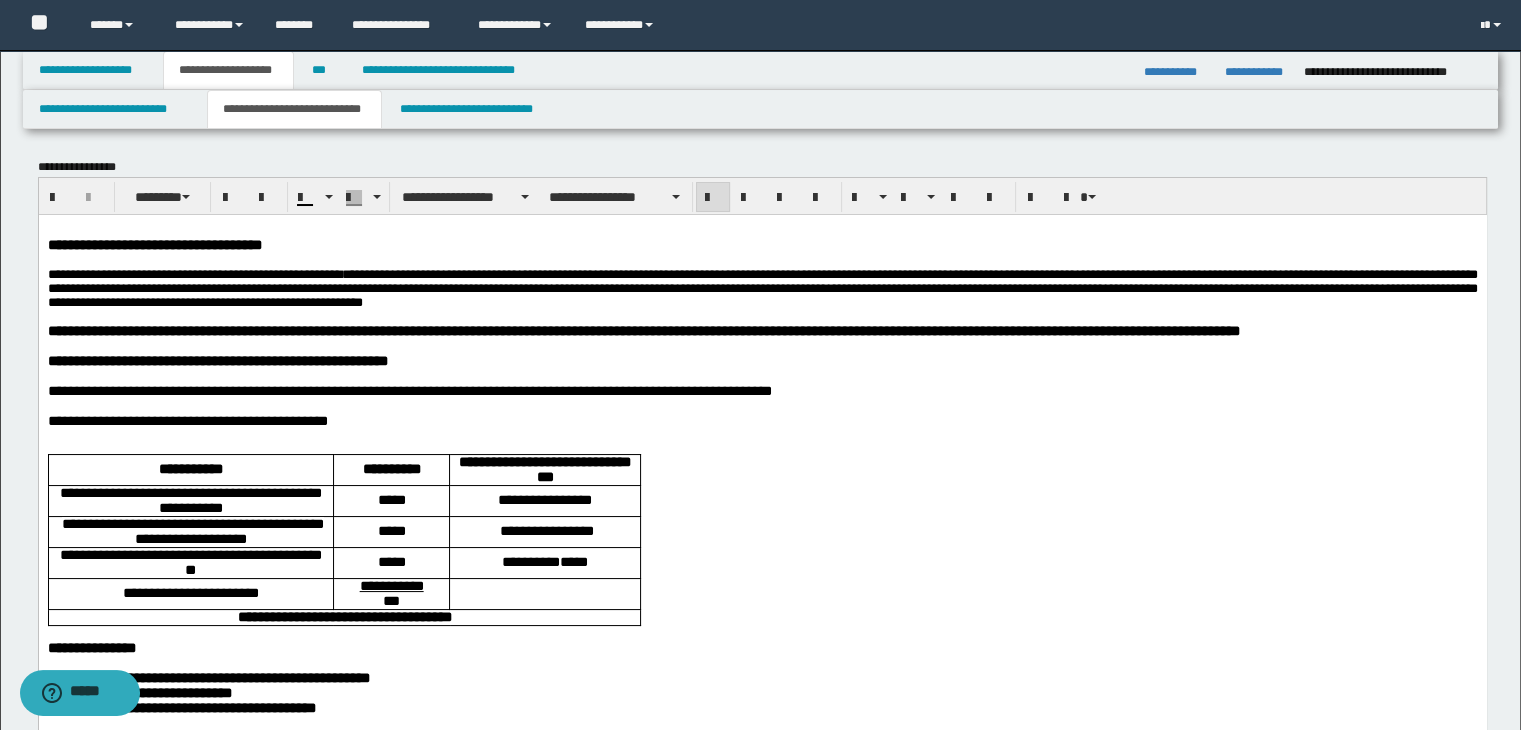 scroll, scrollTop: 0, scrollLeft: 0, axis: both 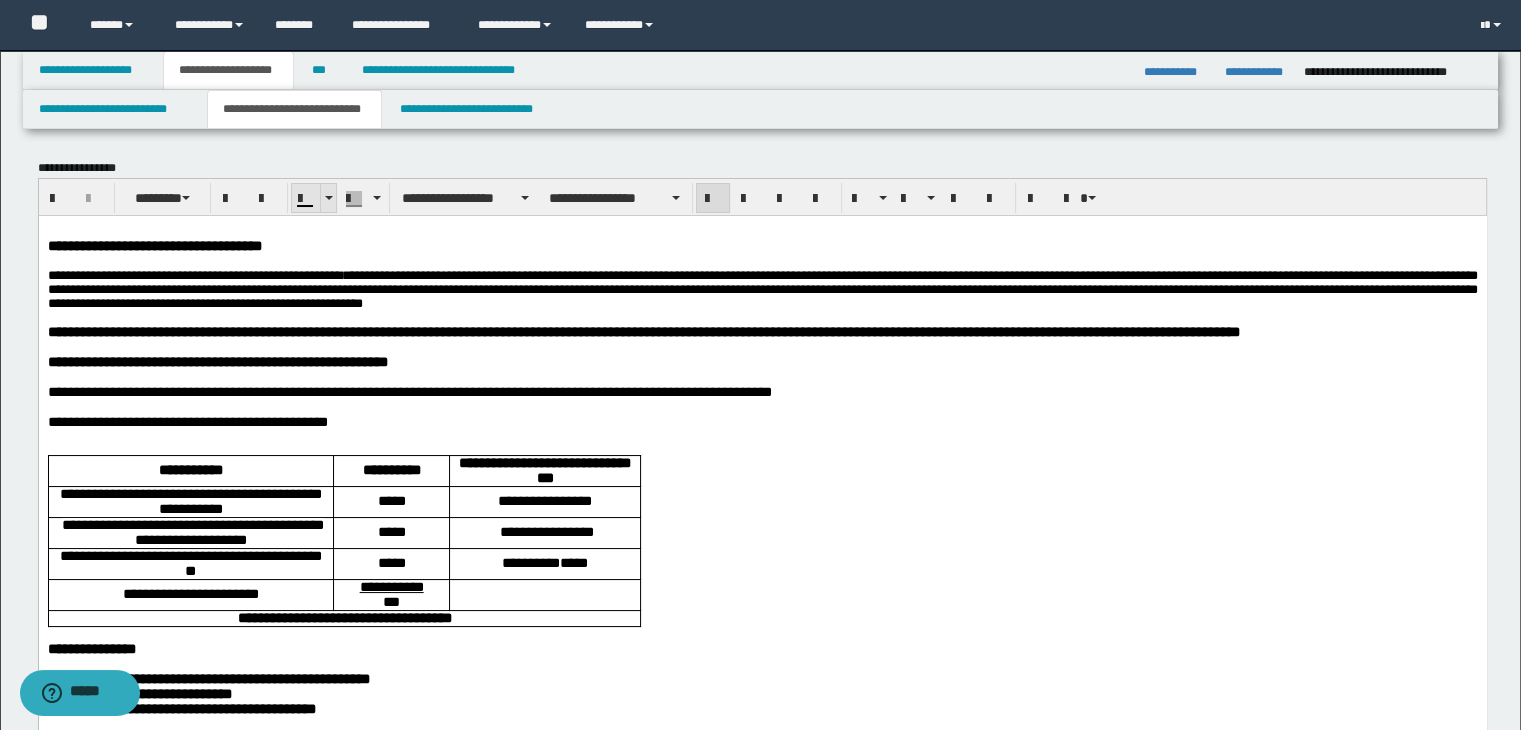 drag, startPoint x: 319, startPoint y: 188, endPoint x: 314, endPoint y: 198, distance: 11.18034 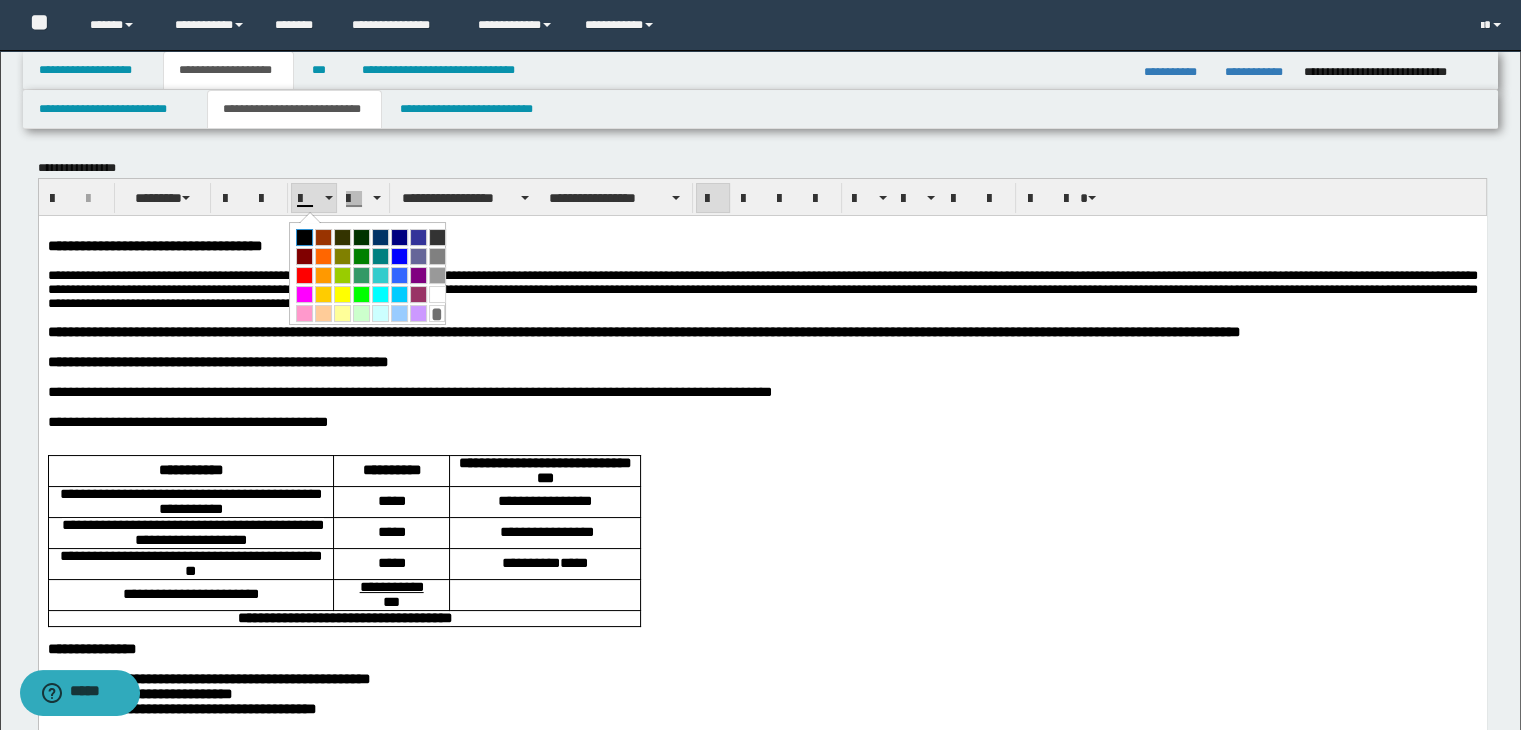 click at bounding box center [304, 237] 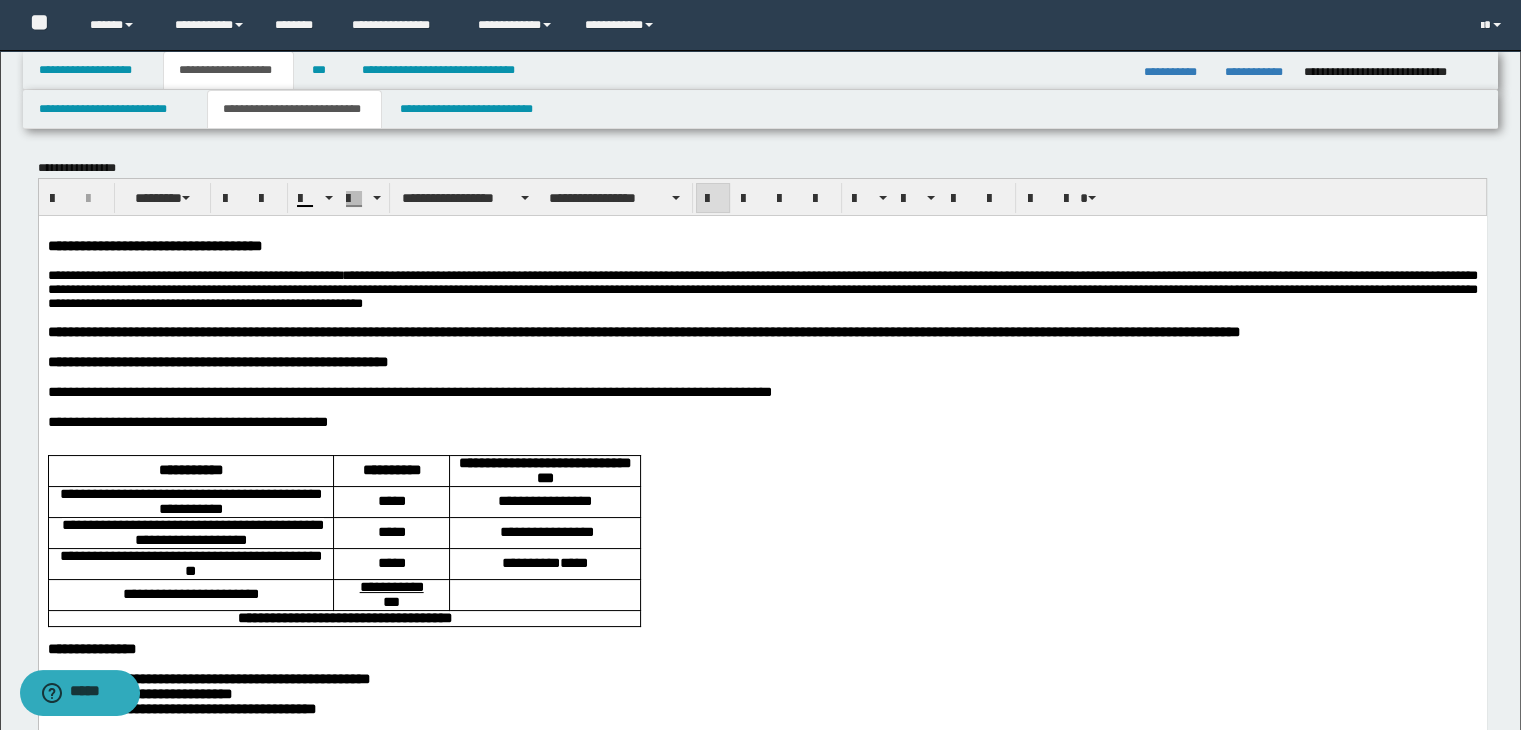 click on "**********" at bounding box center (762, 421) 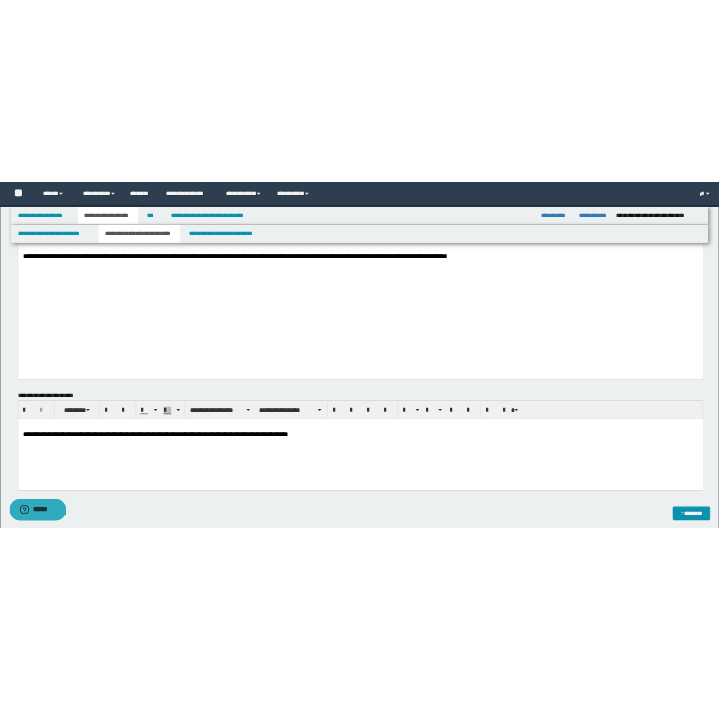 scroll, scrollTop: 1800, scrollLeft: 0, axis: vertical 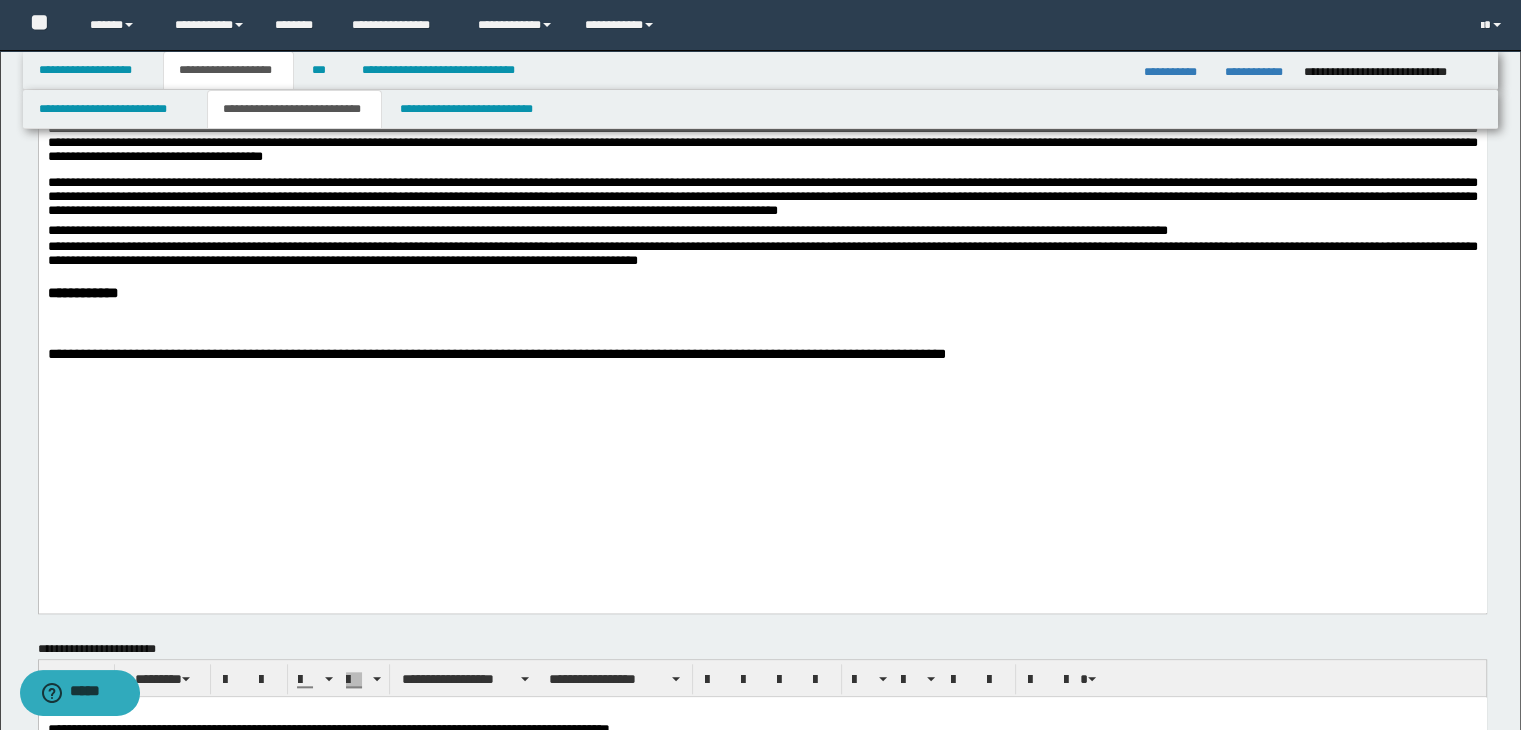 click on "**********" at bounding box center (762, 256) 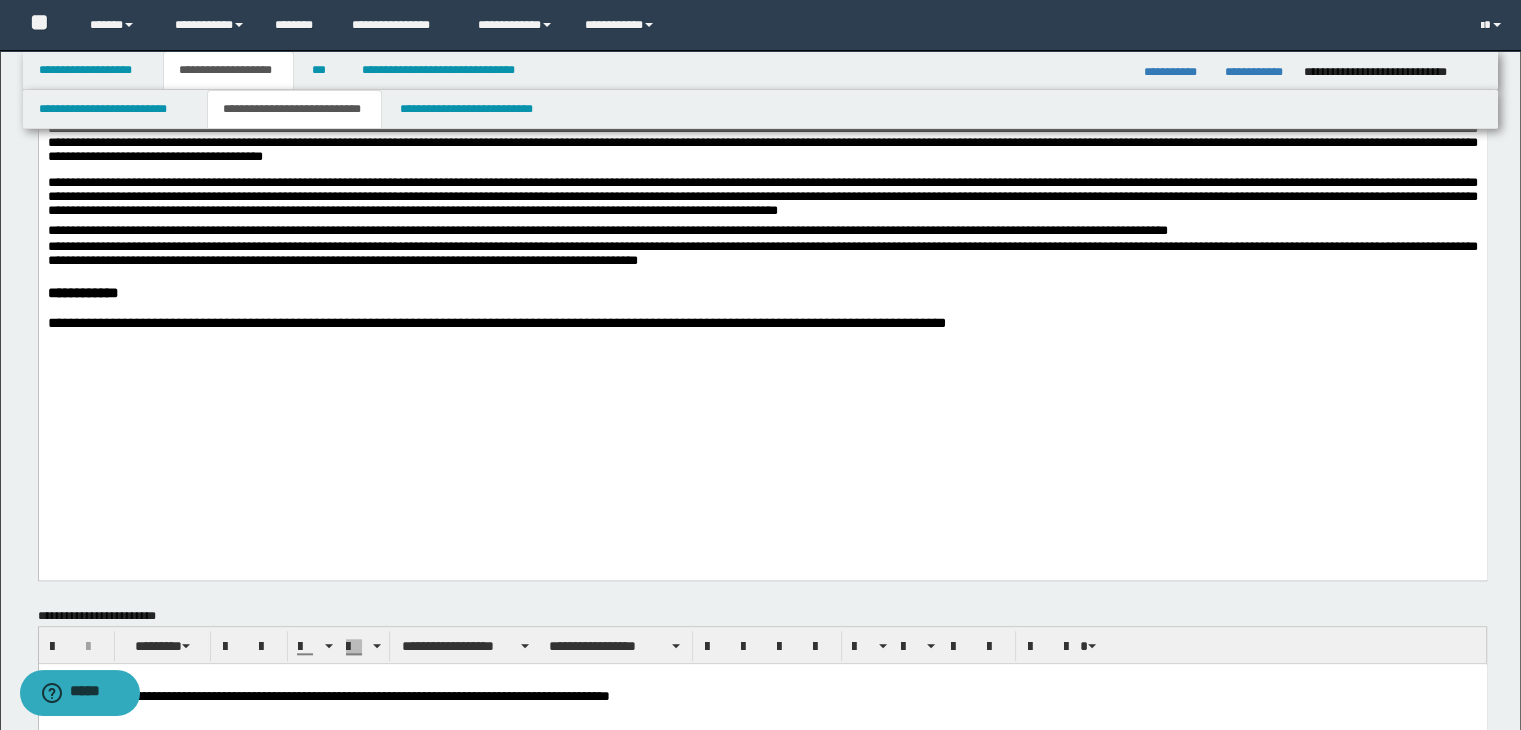 click on "**********" at bounding box center (496, 323) 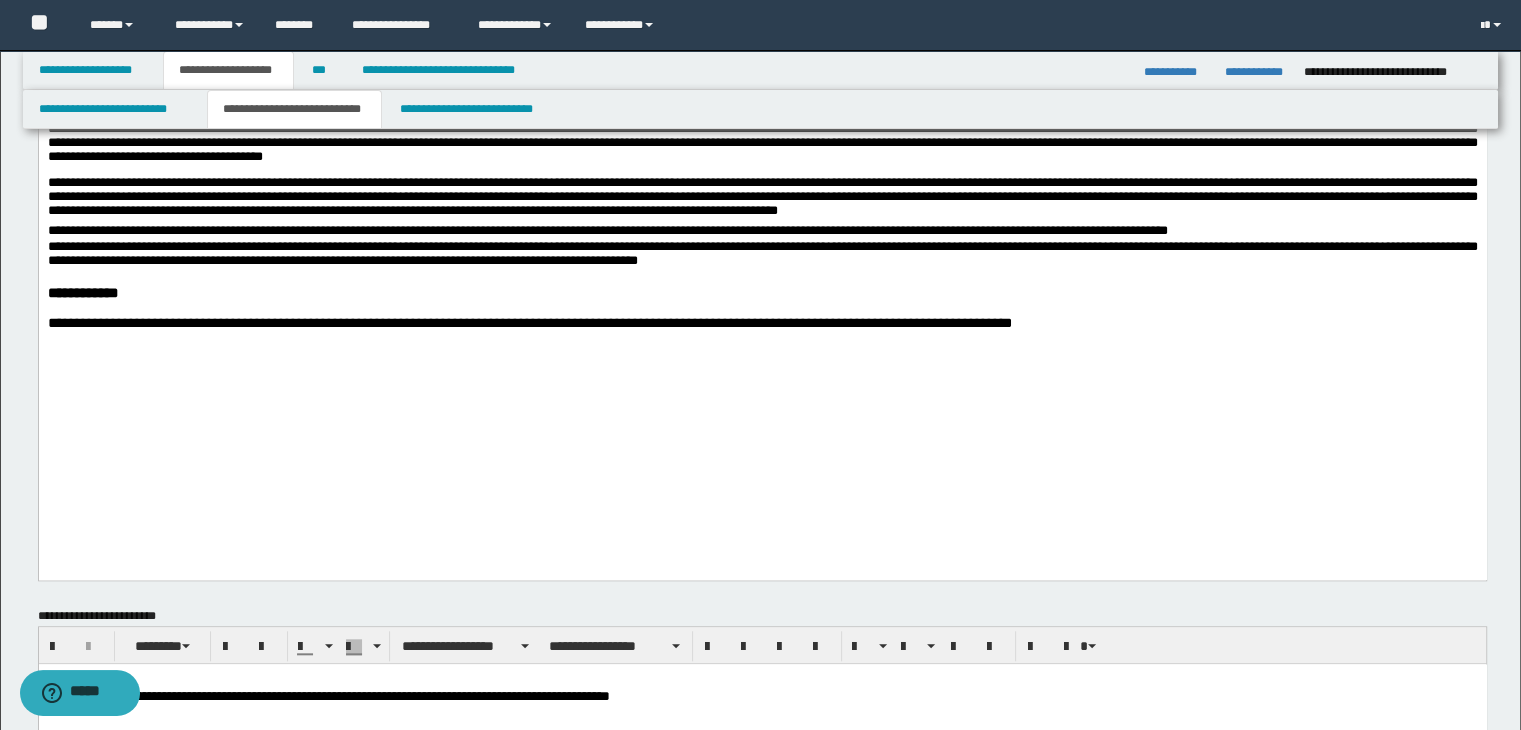 drag, startPoint x: 852, startPoint y: 429, endPoint x: 799, endPoint y: 460, distance: 61.400326 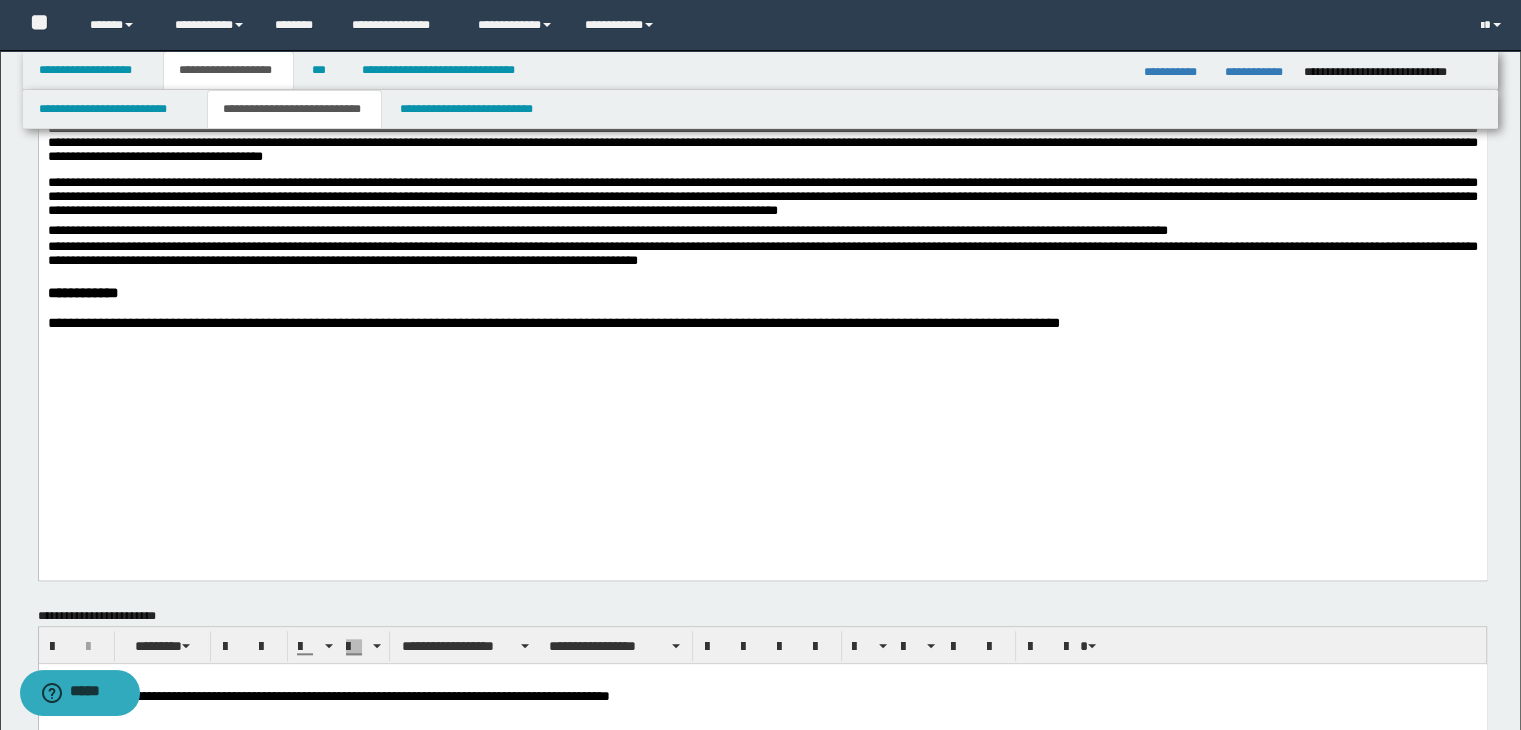 click on "**********" at bounding box center (762, -589) 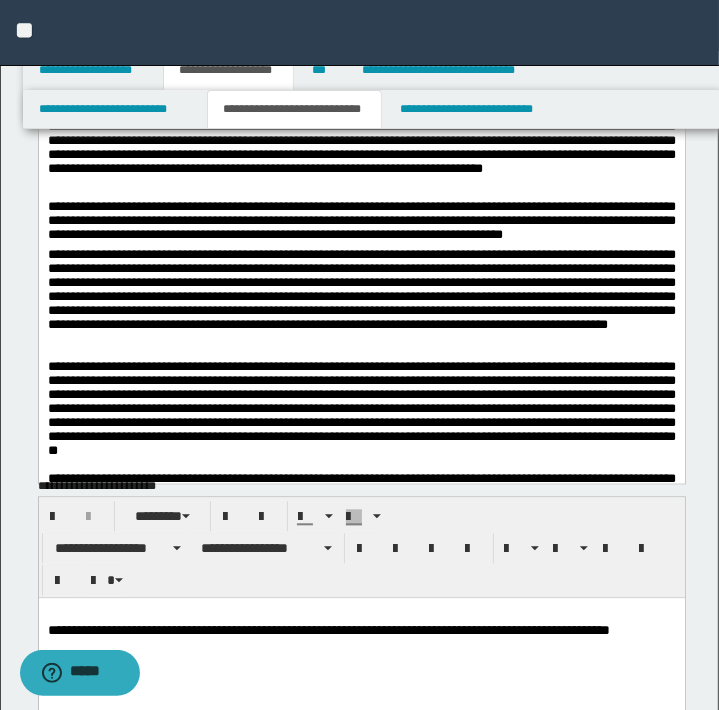 scroll, scrollTop: 1800, scrollLeft: 0, axis: vertical 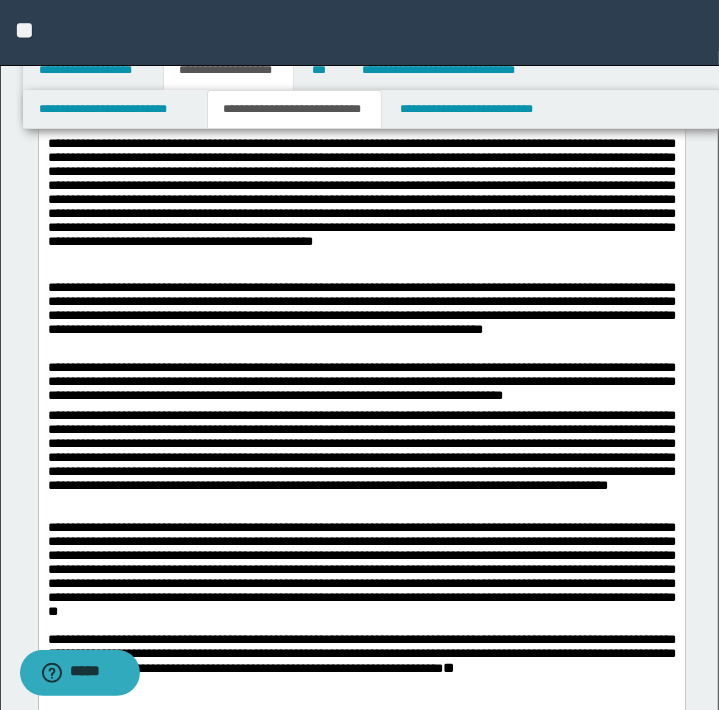 click on "**********" at bounding box center [361, 210] 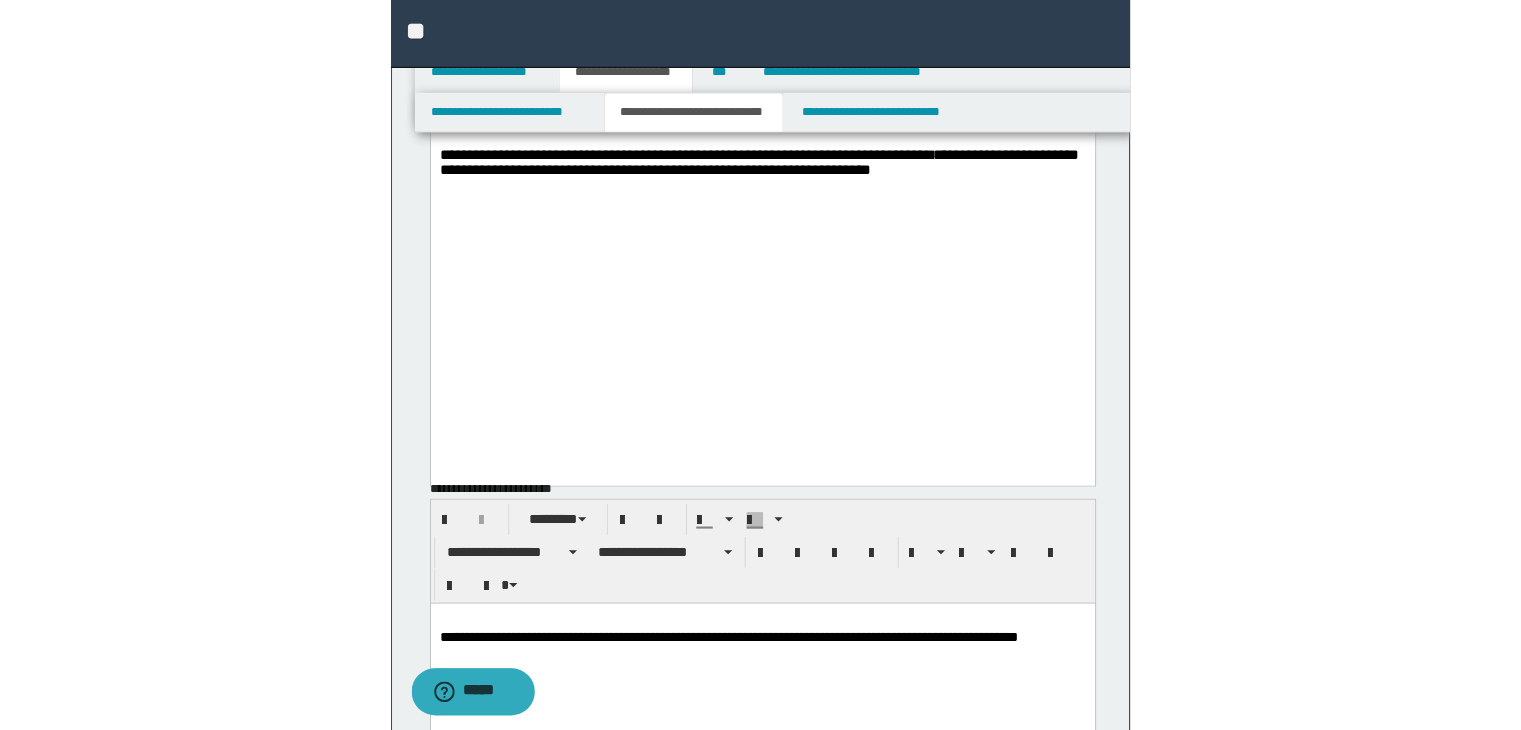 scroll, scrollTop: 2900, scrollLeft: 0, axis: vertical 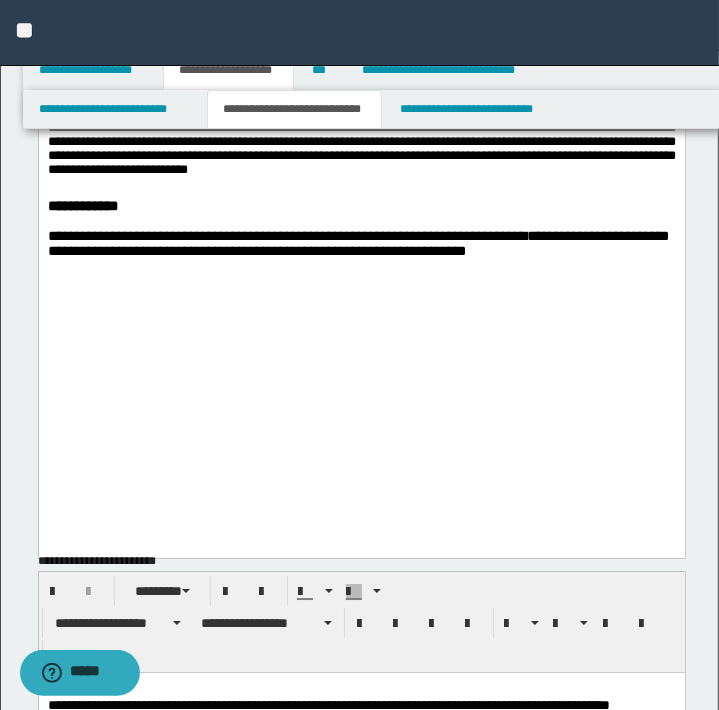 click on "**********" at bounding box center (357, 244) 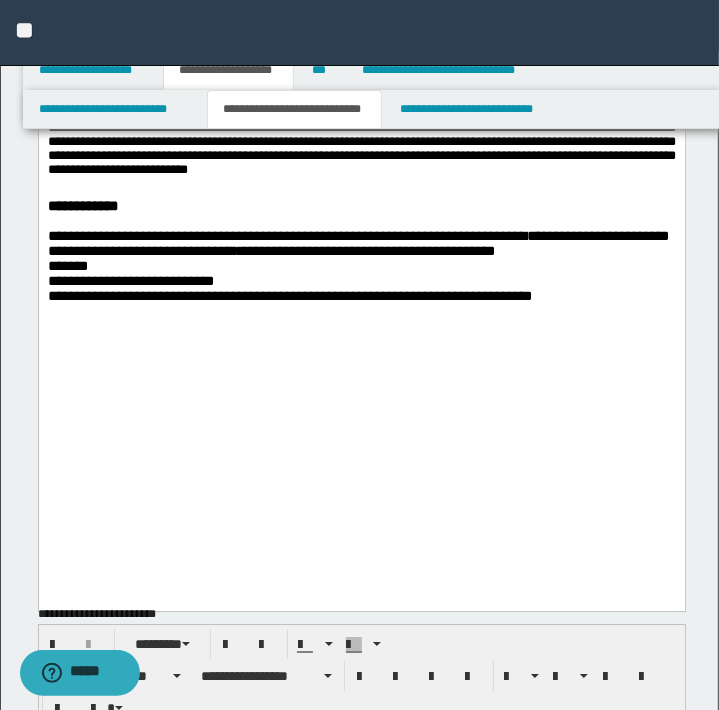 click on "**********" at bounding box center (361, -1114) 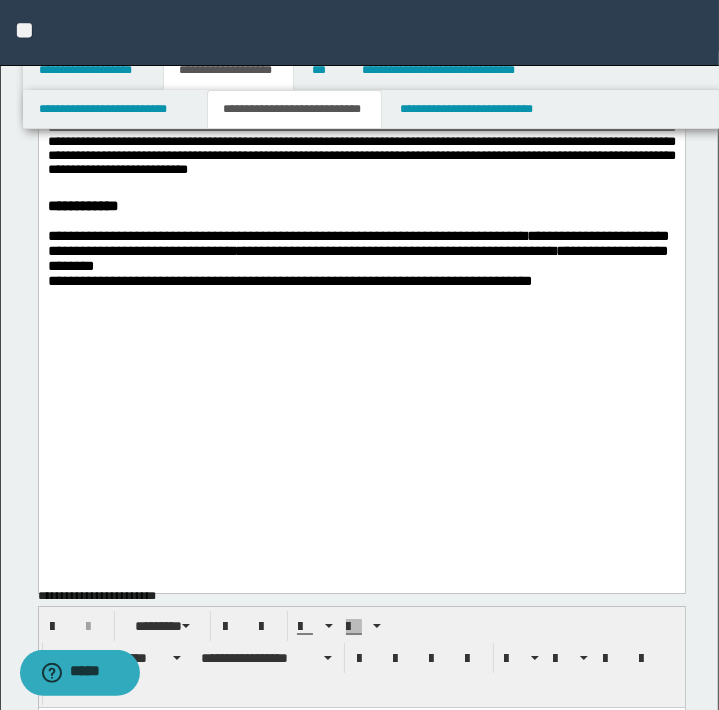 click on "**********" at bounding box center [357, 259] 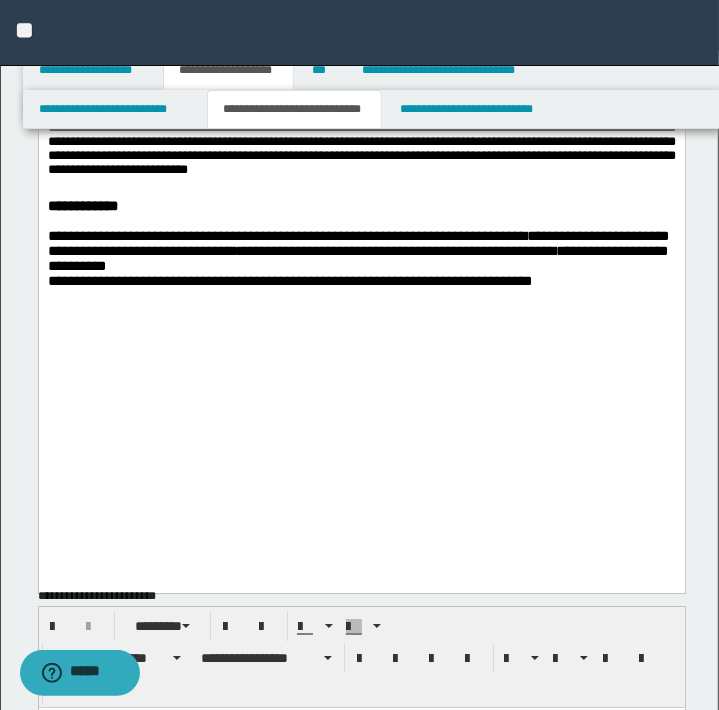 click on "**********" at bounding box center (361, -1123) 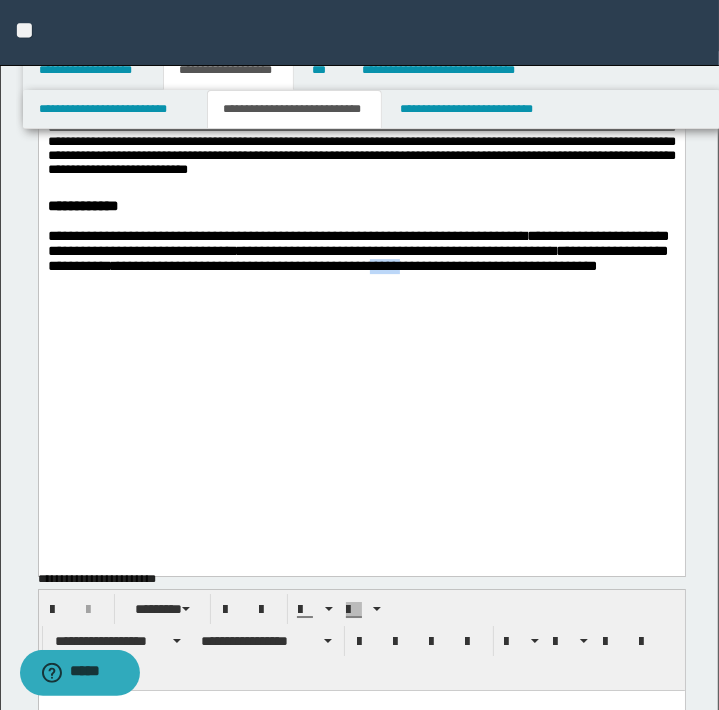 drag, startPoint x: 424, startPoint y: 441, endPoint x: 391, endPoint y: 445, distance: 33.24154 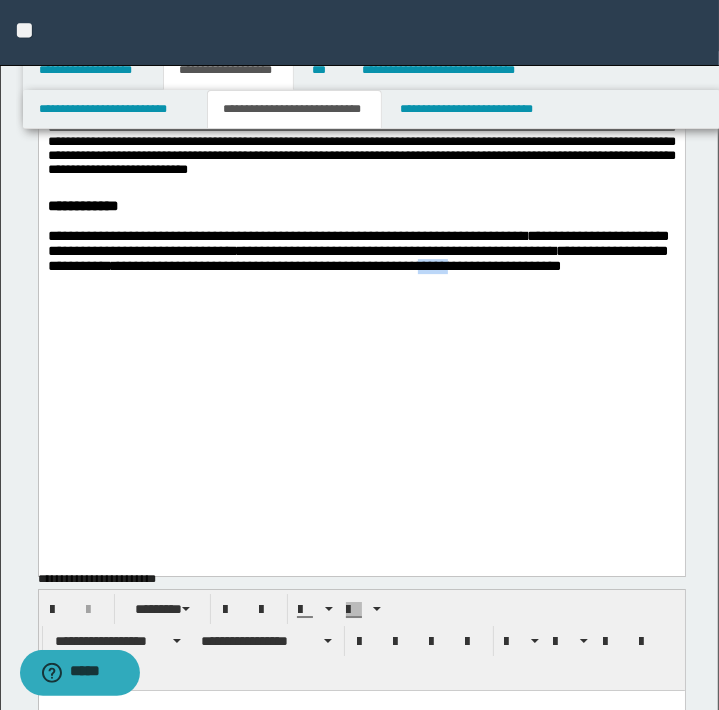 drag, startPoint x: 471, startPoint y: 441, endPoint x: 437, endPoint y: 443, distance: 34.058773 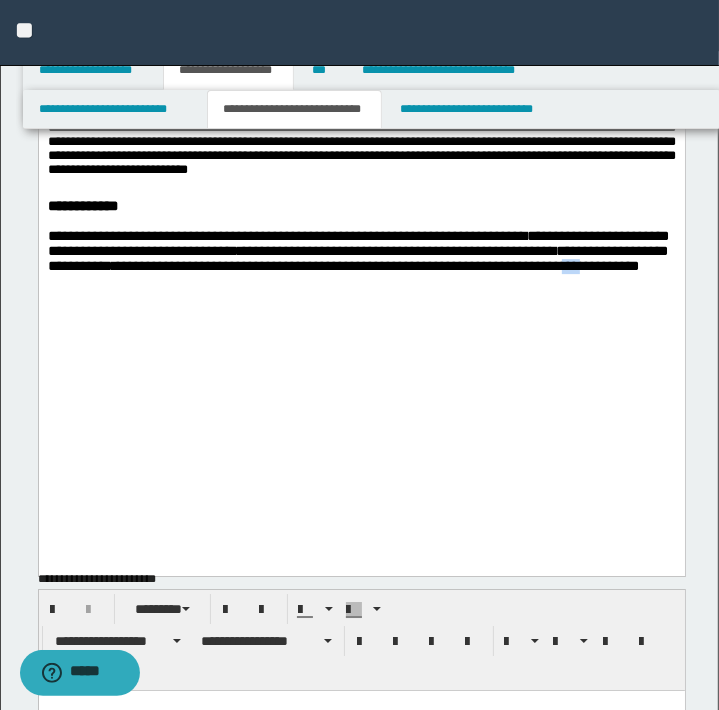 drag, startPoint x: 578, startPoint y: 441, endPoint x: 592, endPoint y: 442, distance: 14.035668 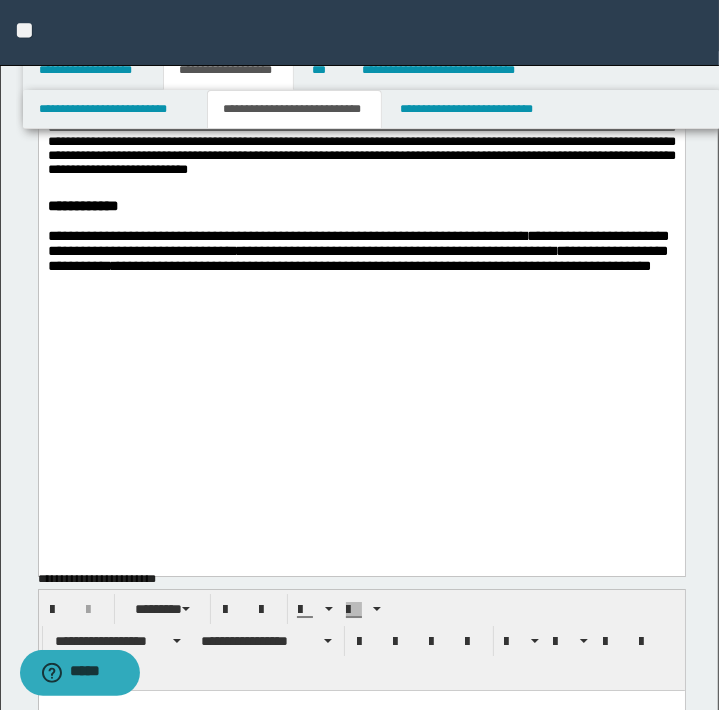click on "**********" at bounding box center [357, 252] 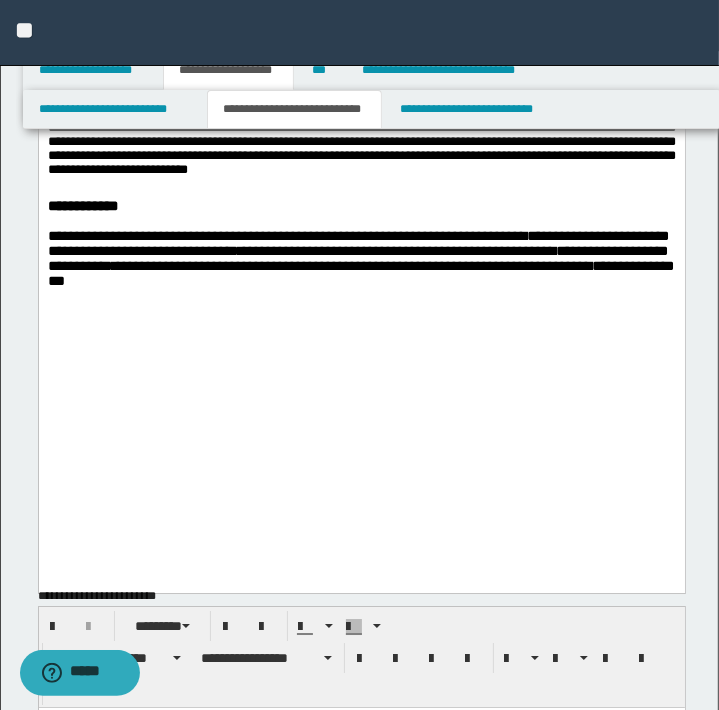 click on "**********" at bounding box center (361, -1123) 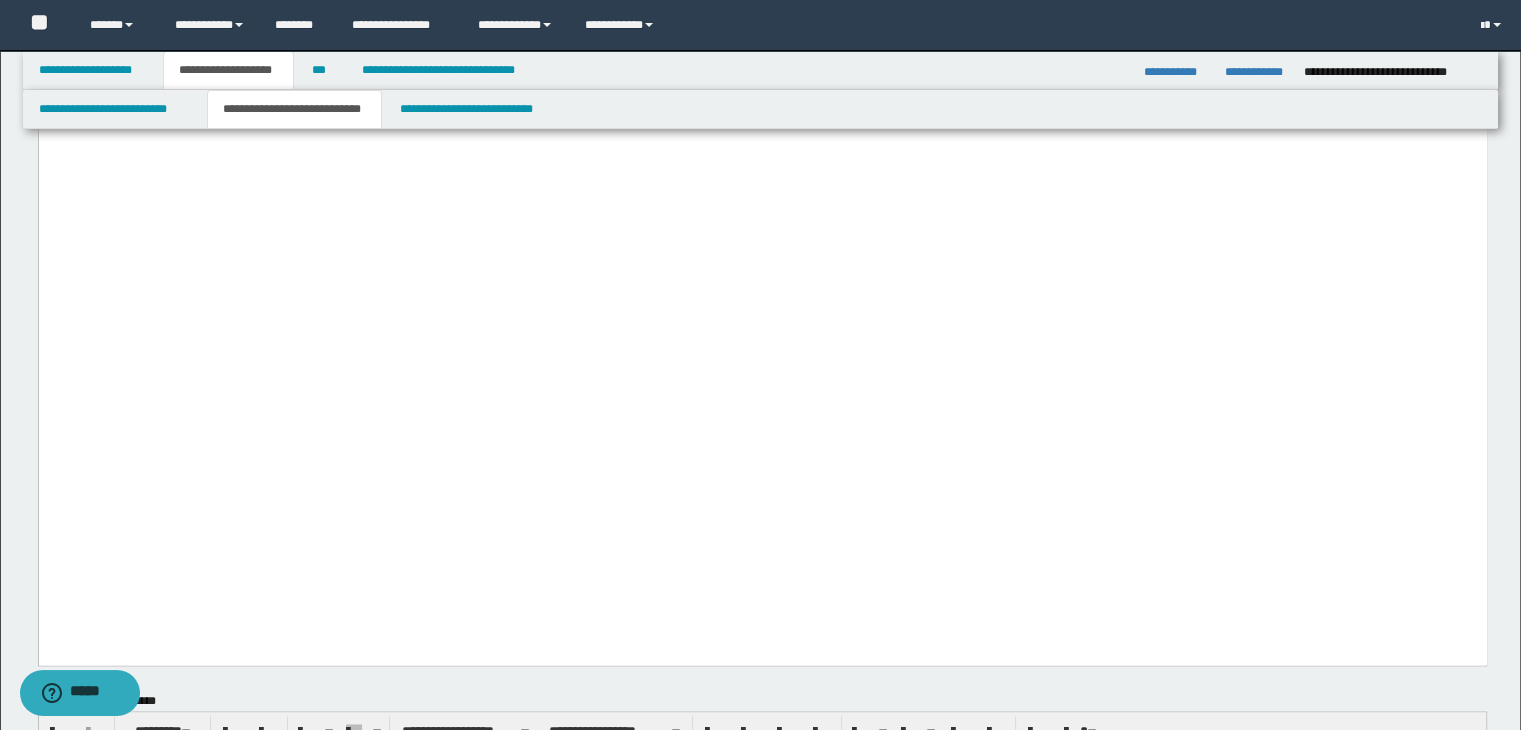 scroll, scrollTop: 2800, scrollLeft: 0, axis: vertical 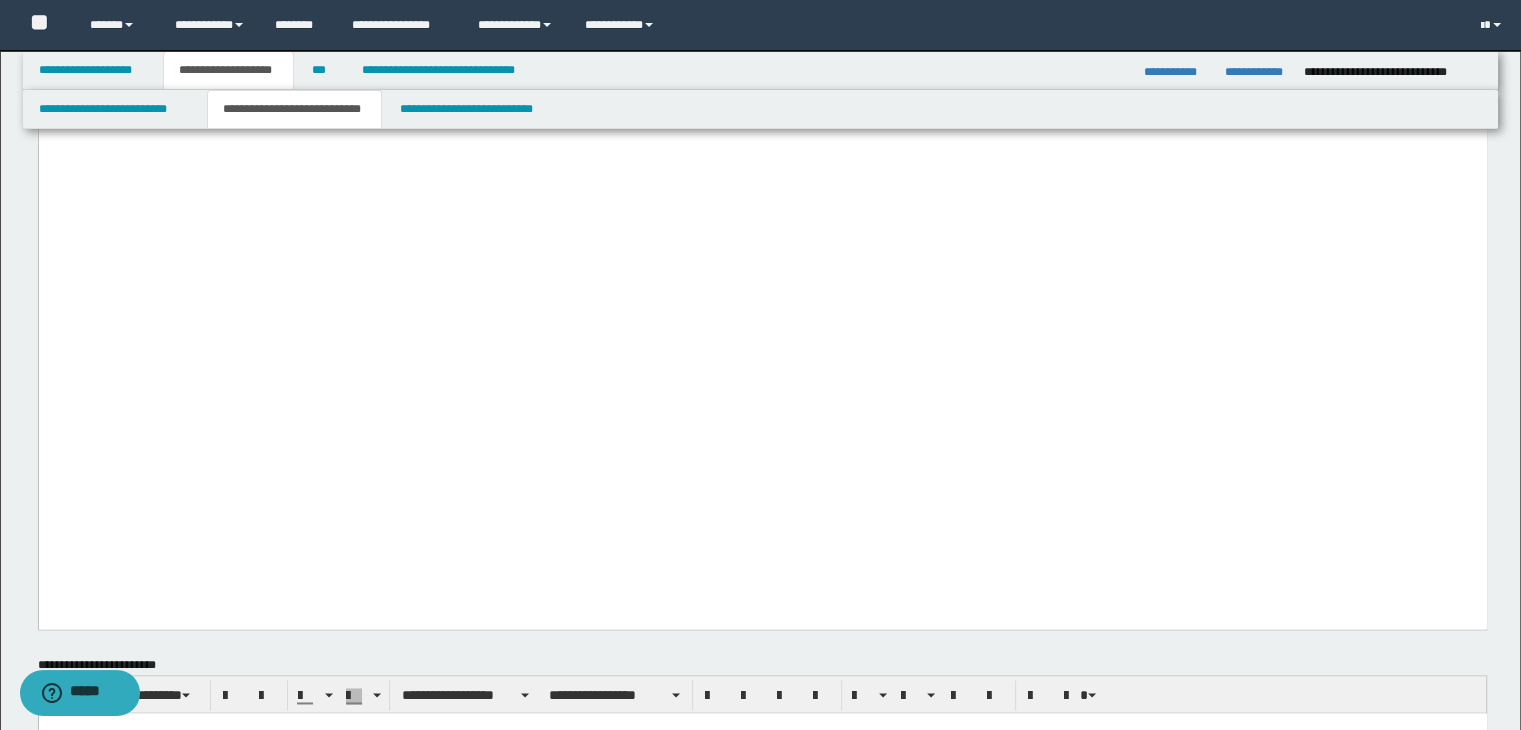 drag, startPoint x: 594, startPoint y: 550, endPoint x: 631, endPoint y: -2034, distance: 2584.265 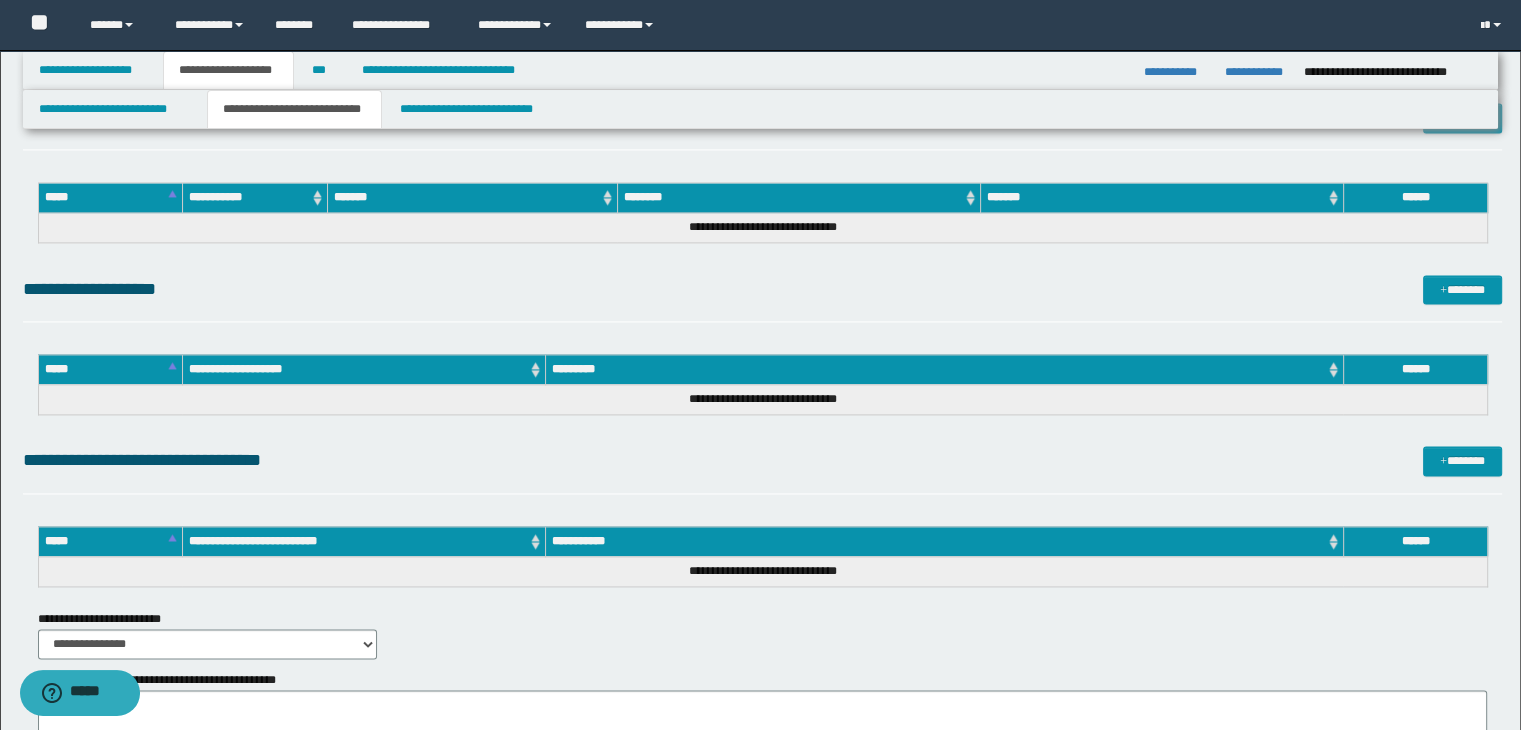 click on "**********" at bounding box center (763, 556) 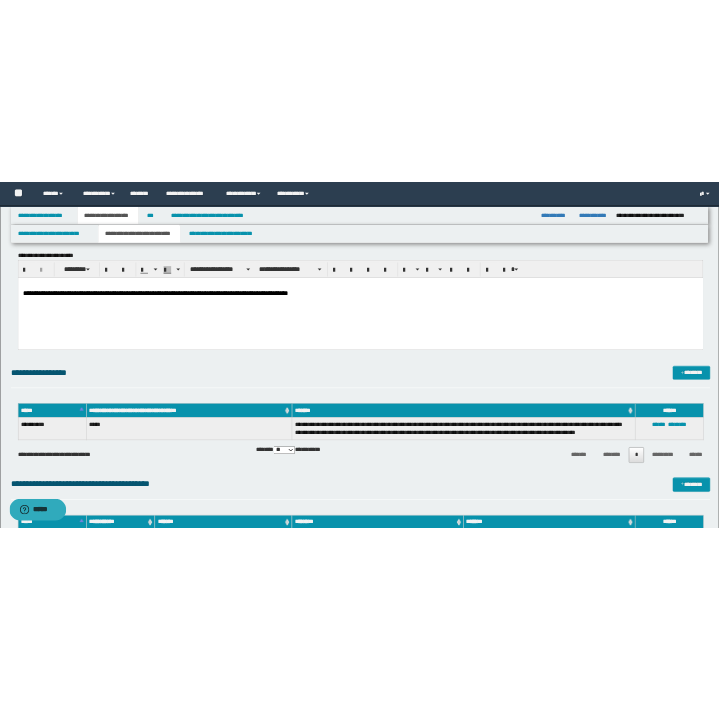 scroll, scrollTop: 2000, scrollLeft: 0, axis: vertical 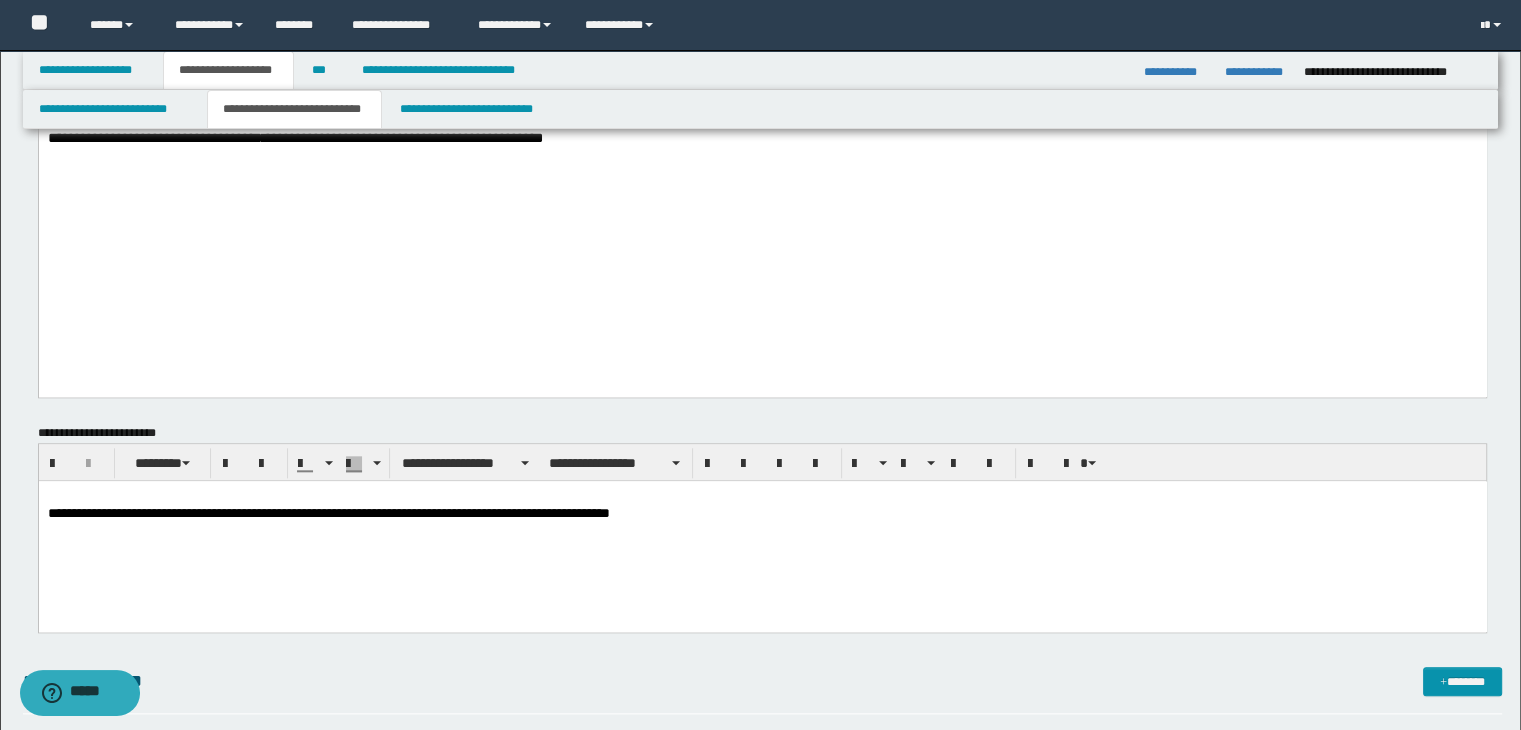 click on "**********" at bounding box center [762, -780] 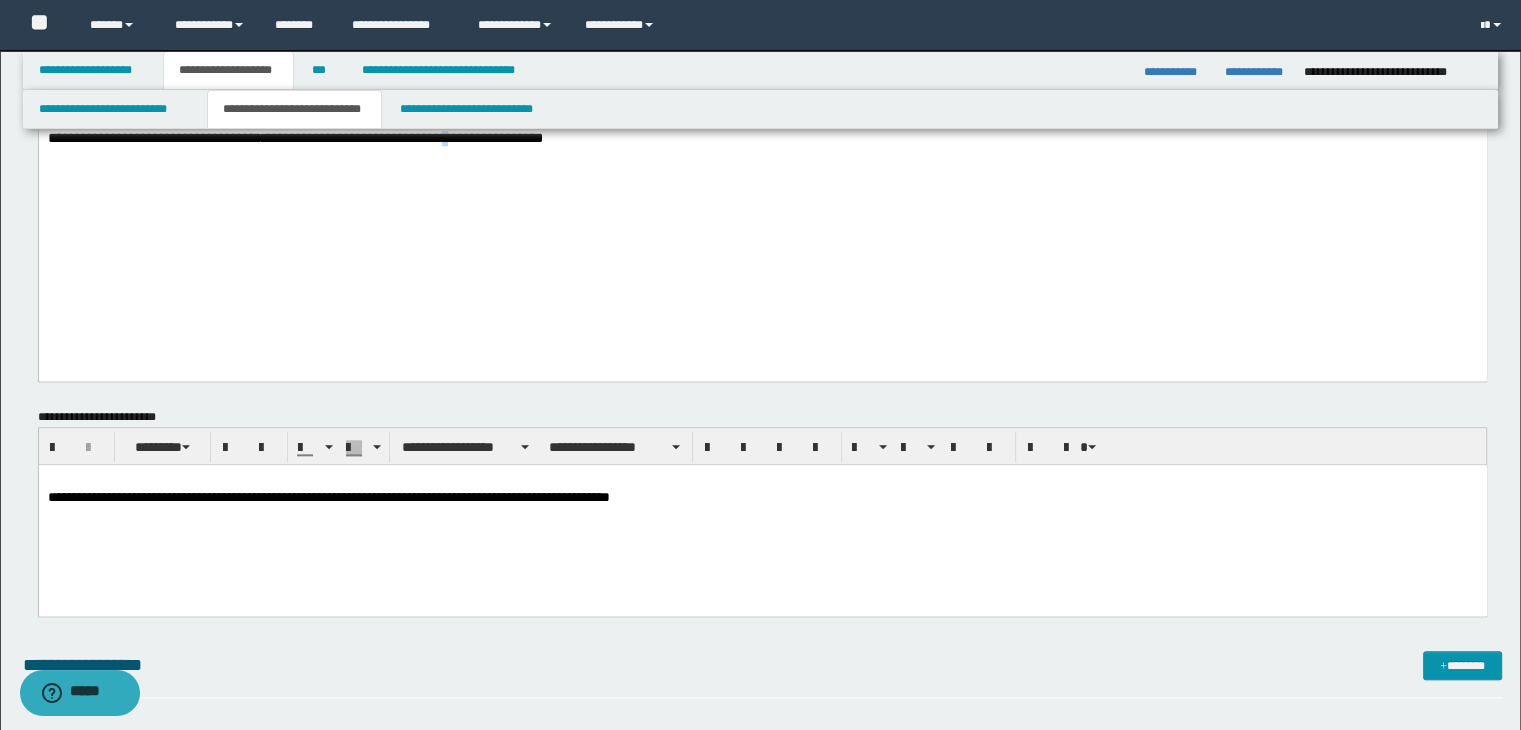 click on "**********" at bounding box center (750, 130) 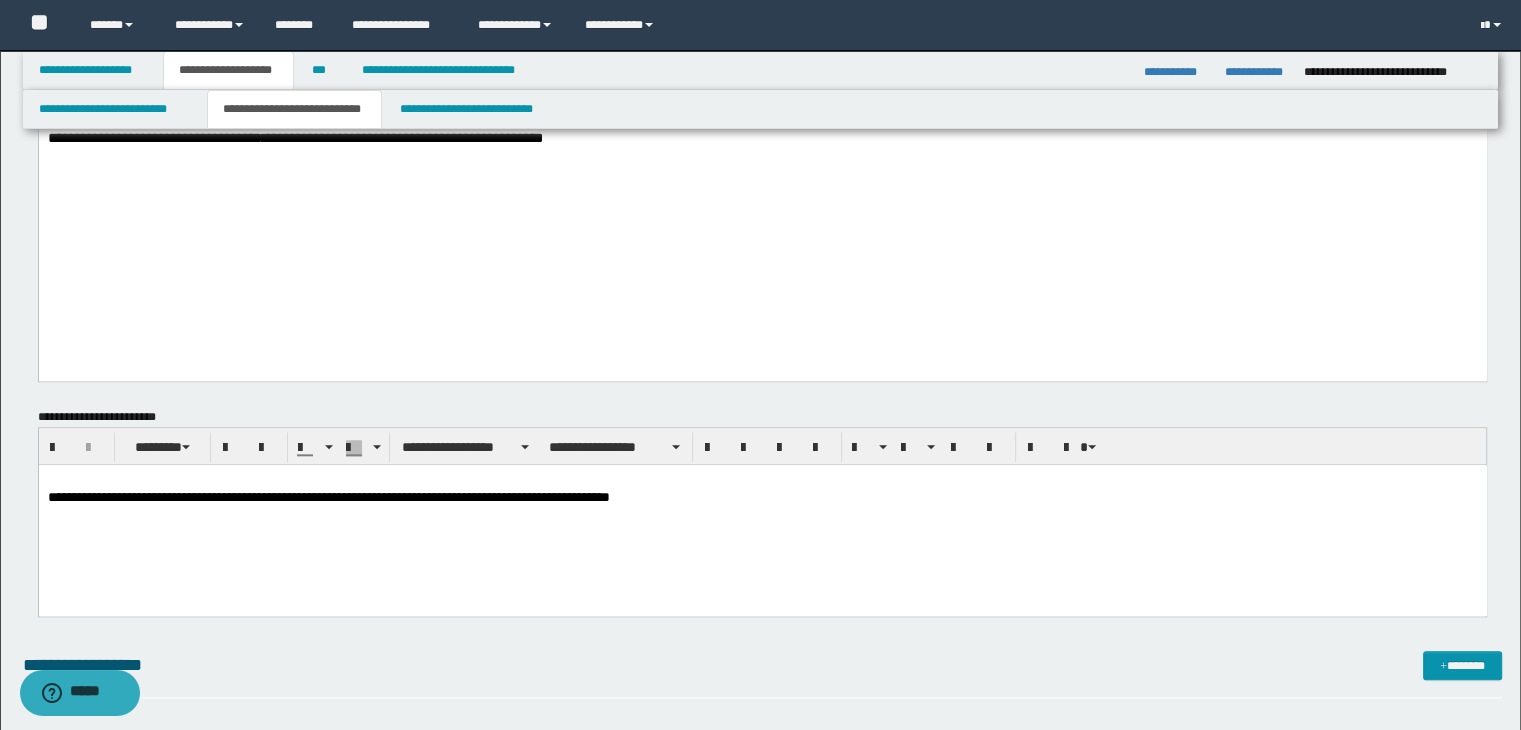click on "**********" at bounding box center (750, 130) 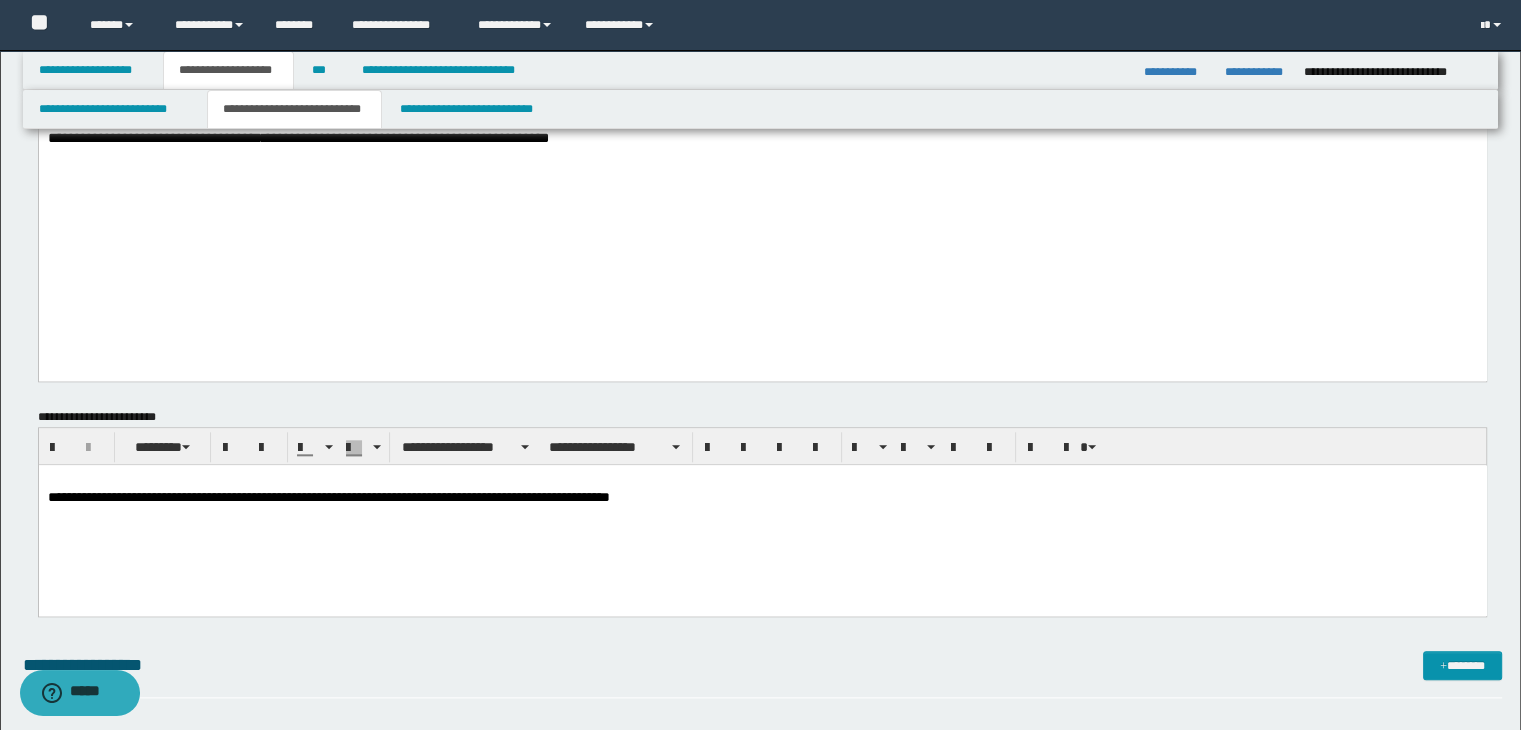 click on "**********" at bounding box center [763, 792] 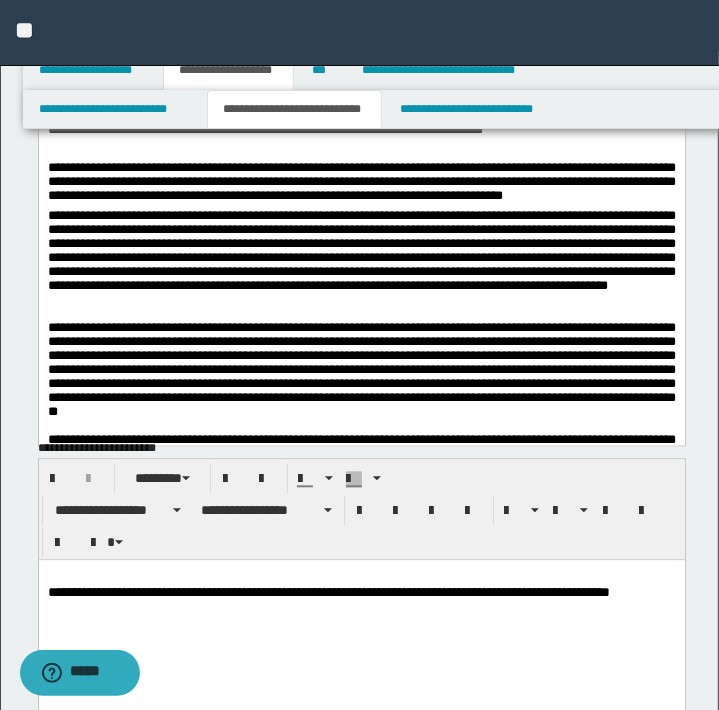 click on "**********" at bounding box center [328, 592] 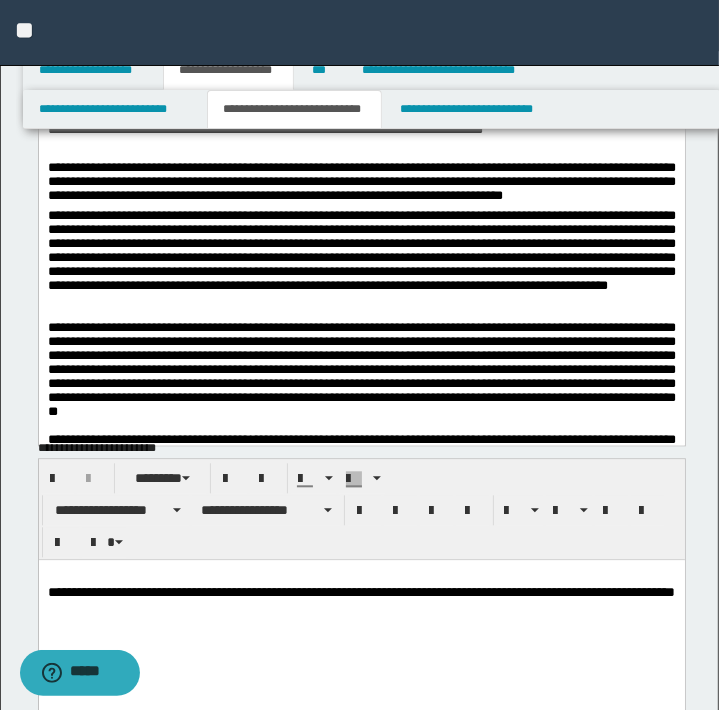 click on "**********" at bounding box center [361, 592] 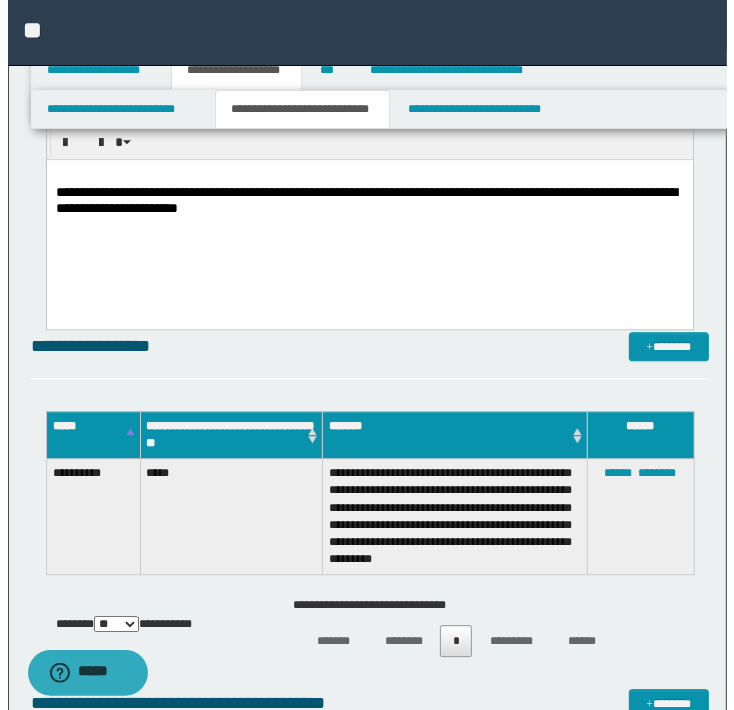 scroll, scrollTop: 2400, scrollLeft: 0, axis: vertical 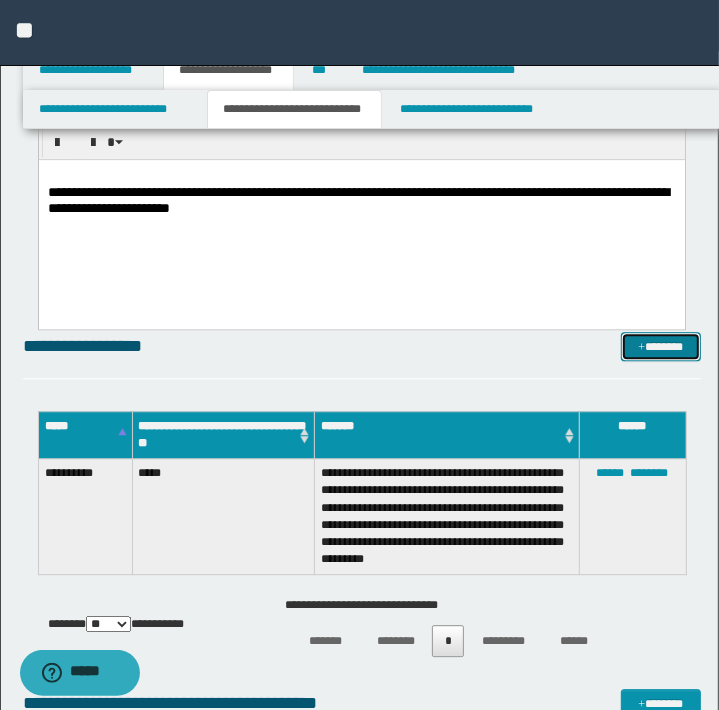 click at bounding box center [641, 348] 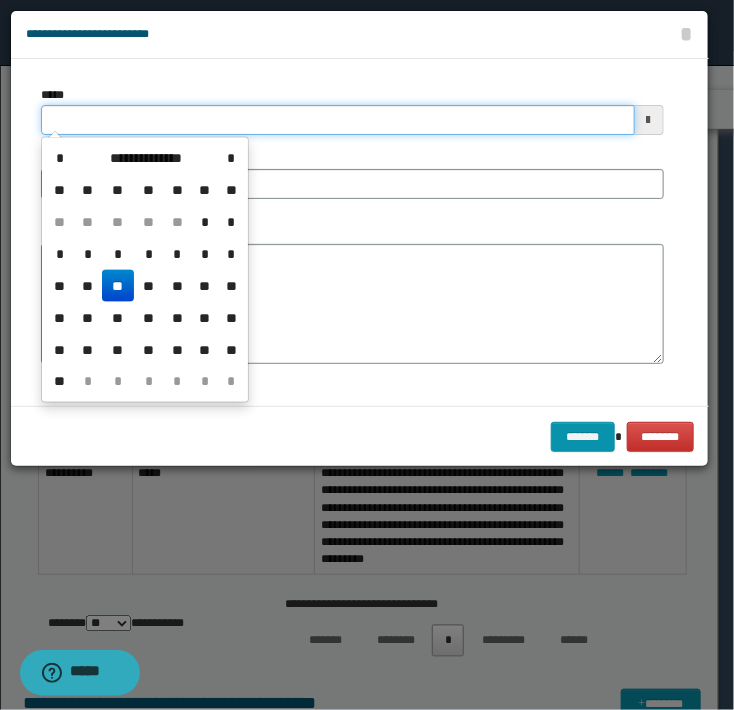 click on "*****" at bounding box center [338, 120] 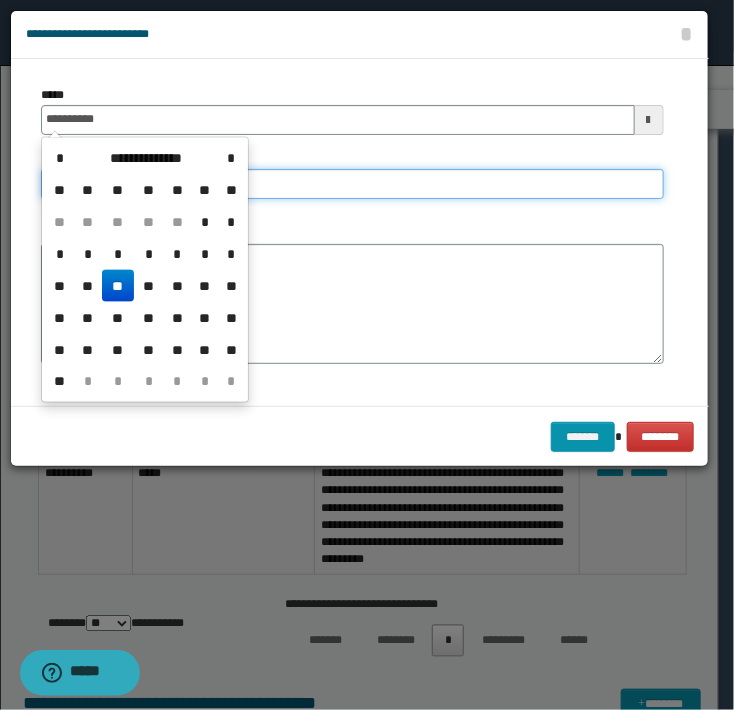 type on "**********" 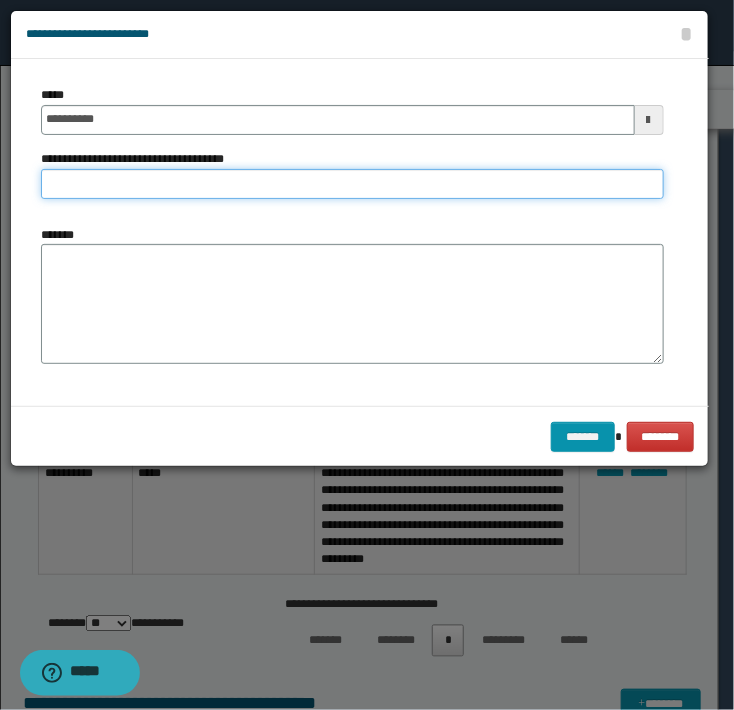 click on "**********" at bounding box center [352, 184] 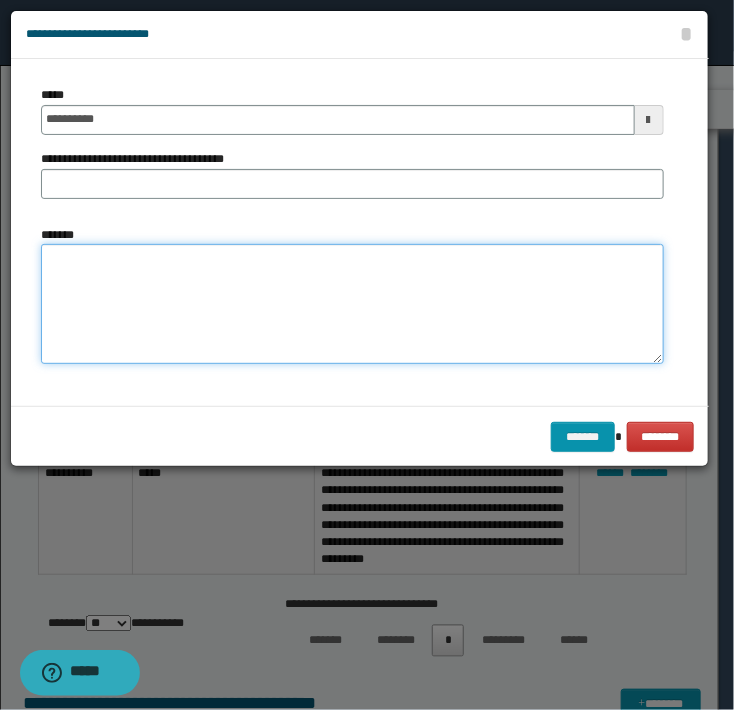 click on "*******" at bounding box center [352, 304] 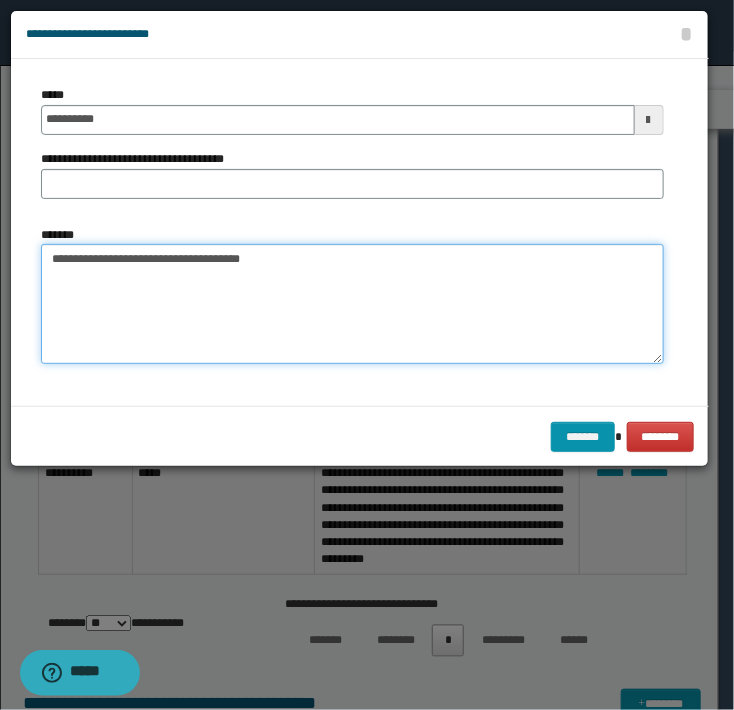 paste on "**********" 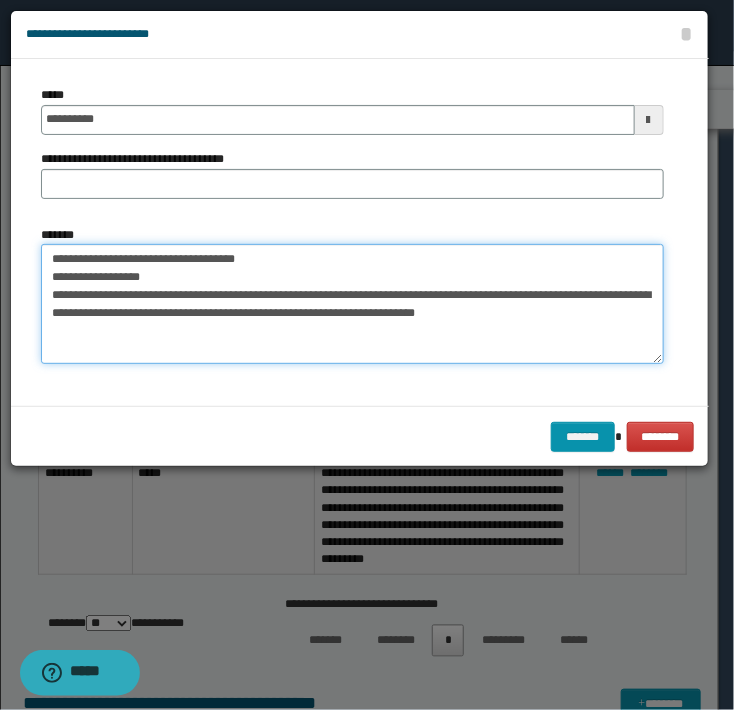 paste on "**********" 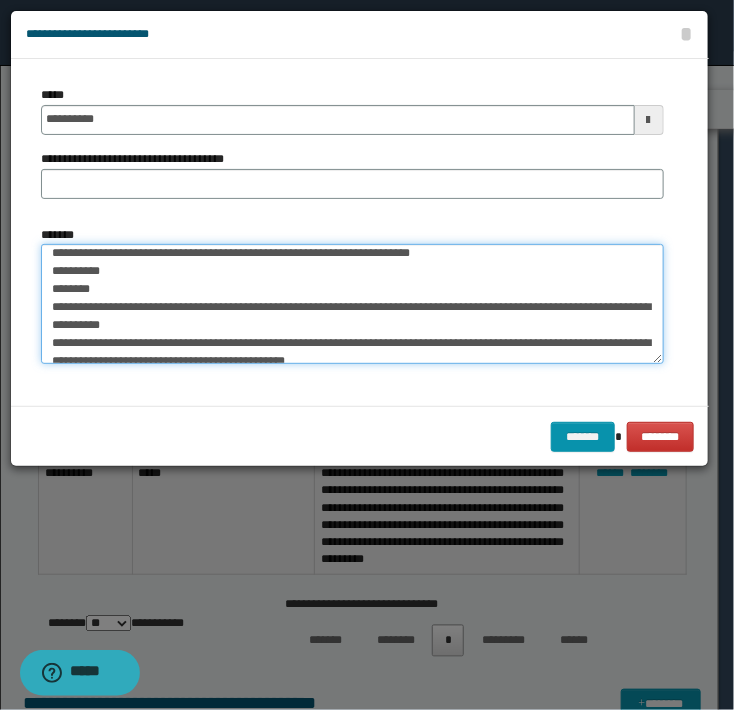 scroll, scrollTop: 89, scrollLeft: 0, axis: vertical 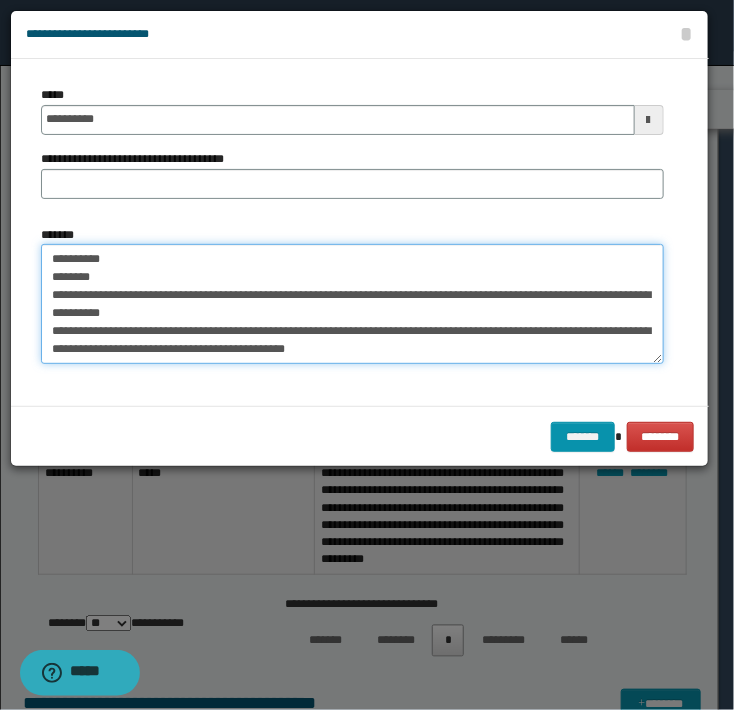 click on "**********" at bounding box center [352, 304] 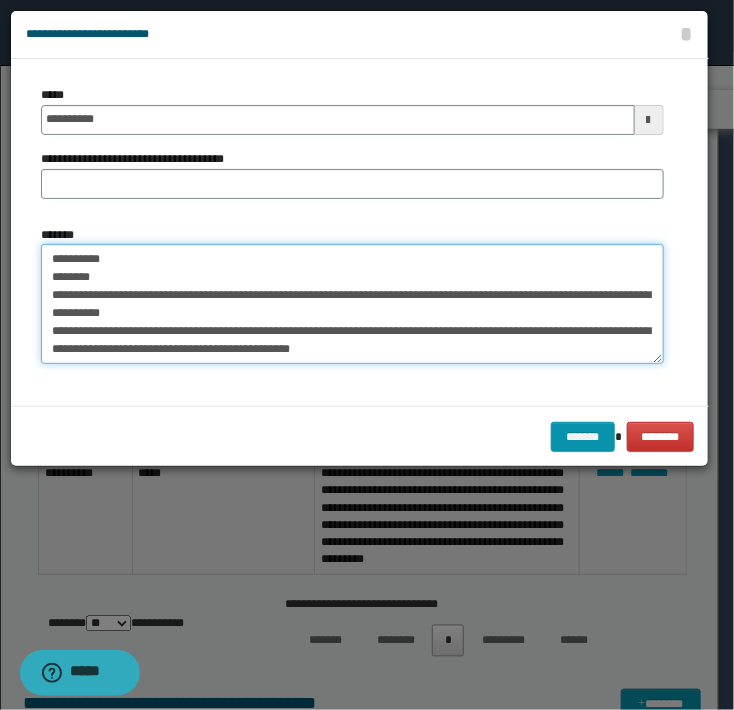 type on "**********" 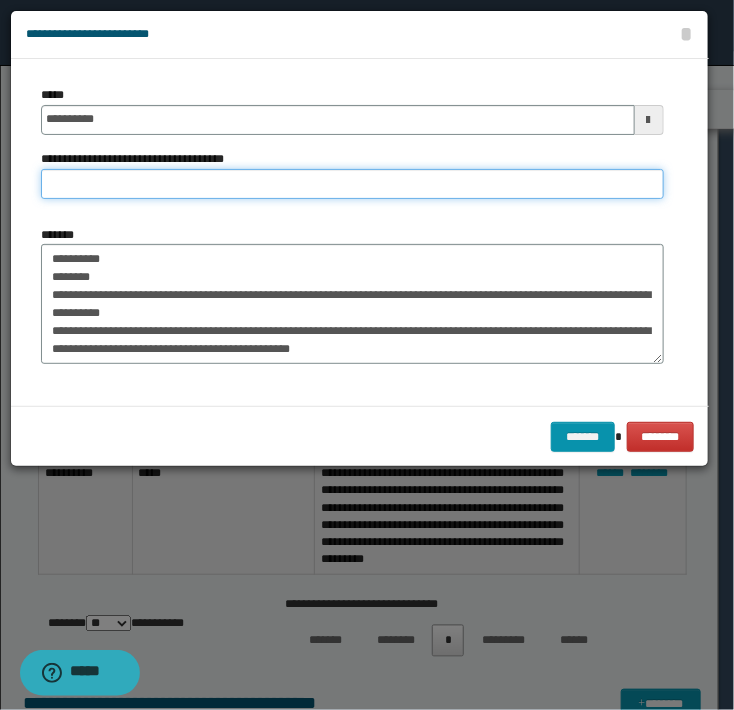 click on "**********" at bounding box center (352, 184) 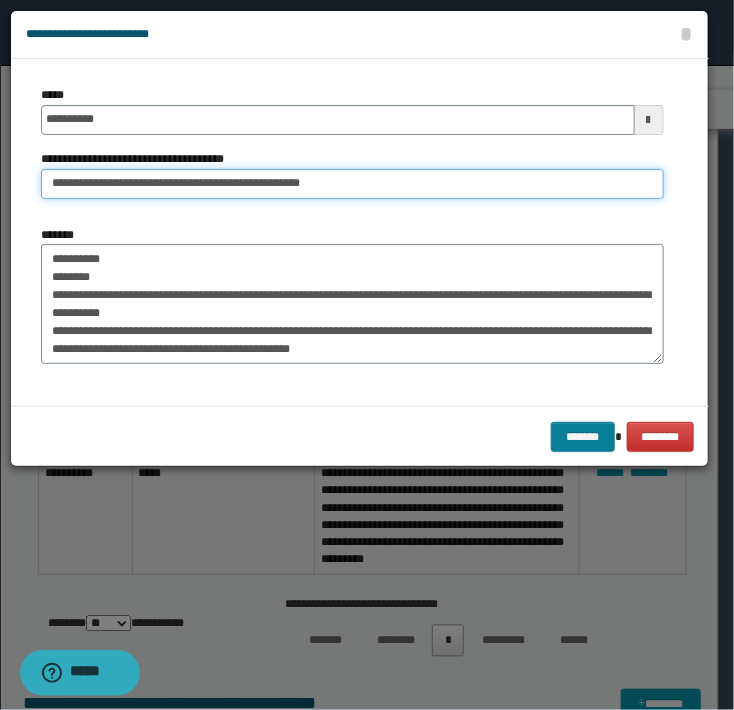type on "**********" 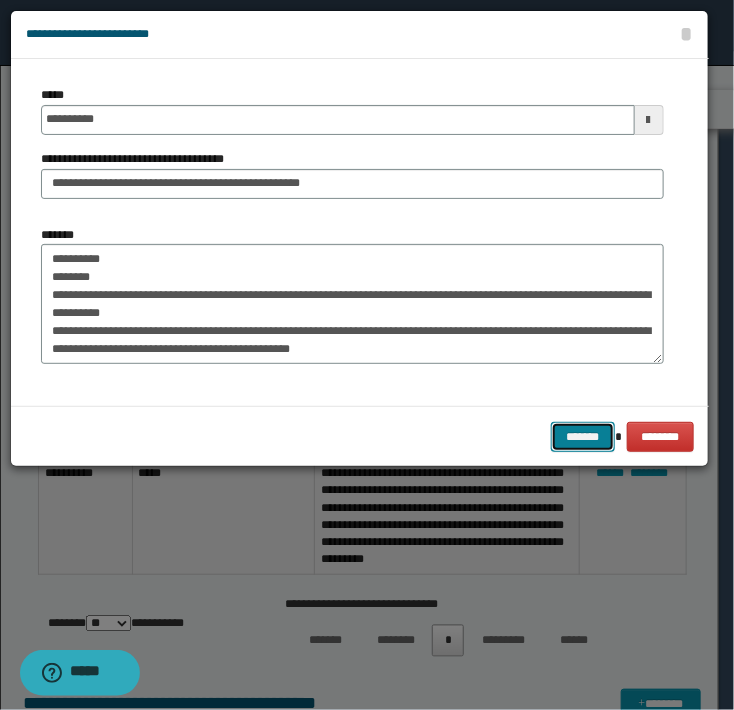 click on "*******" at bounding box center [583, 437] 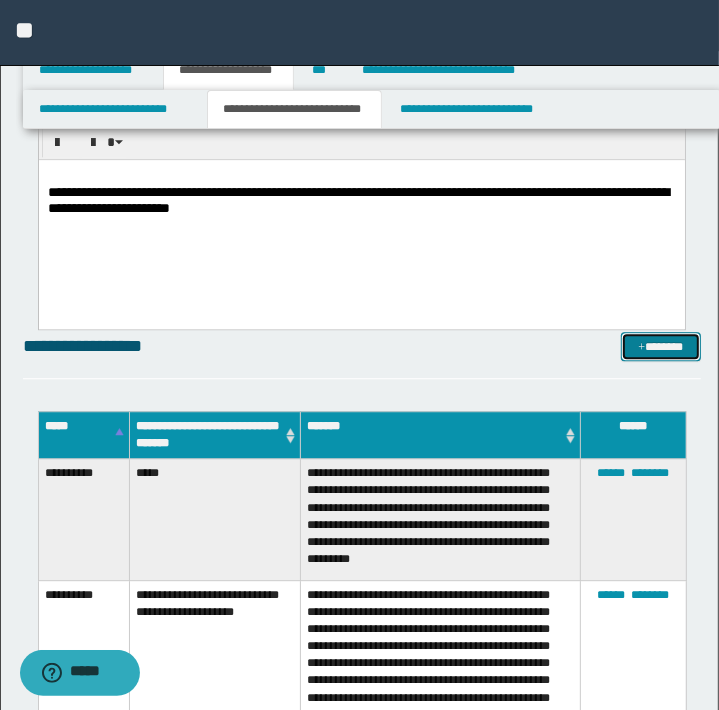 click on "*******" at bounding box center [660, 347] 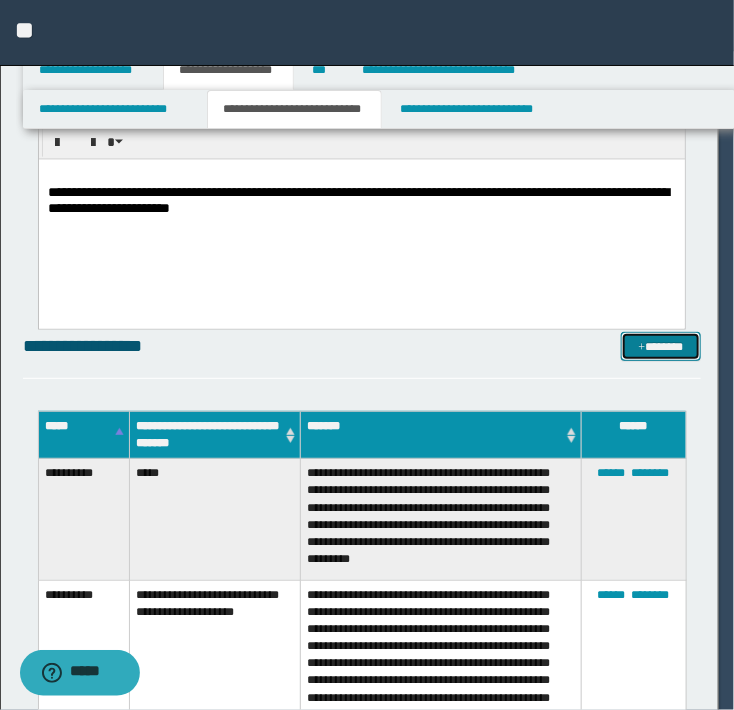 scroll, scrollTop: 0, scrollLeft: 0, axis: both 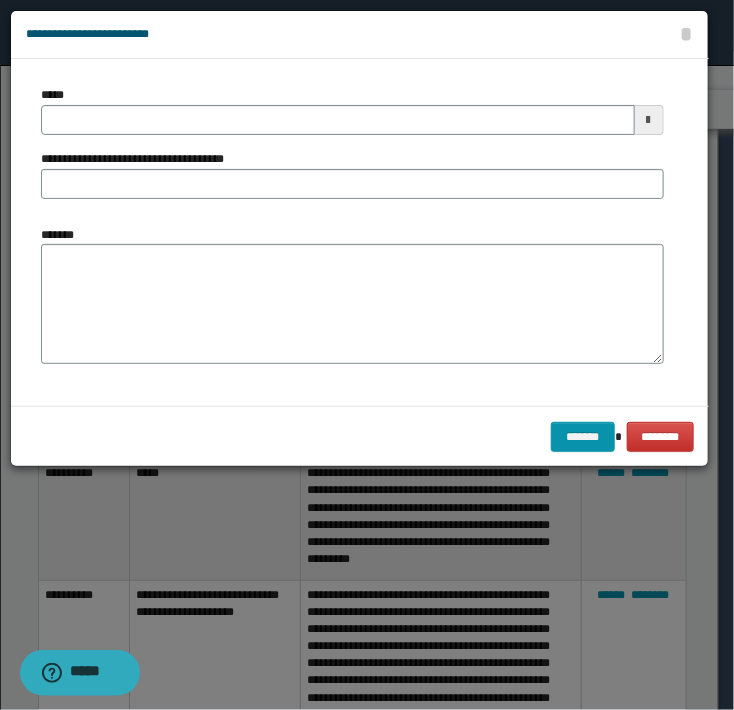 click on "**********" at bounding box center (352, 150) 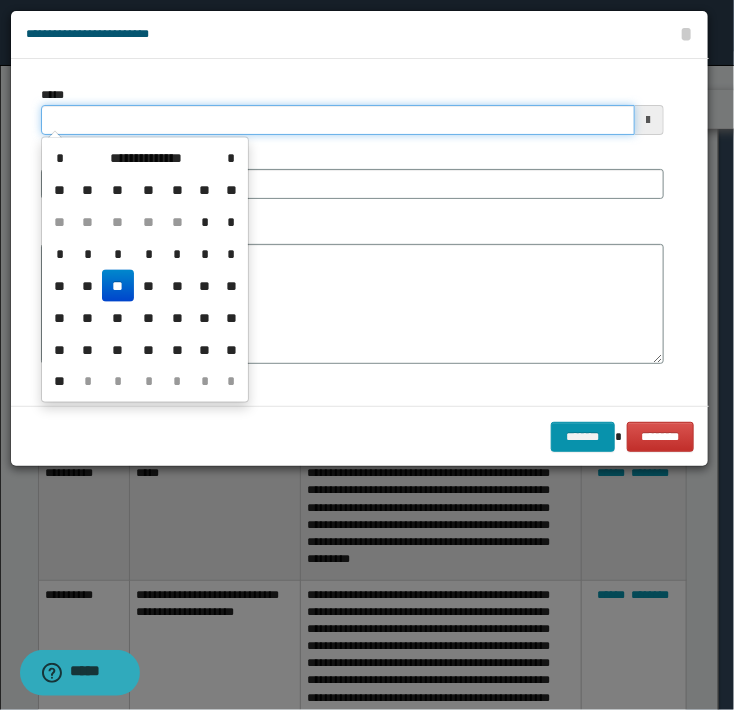 click on "*****" at bounding box center (338, 120) 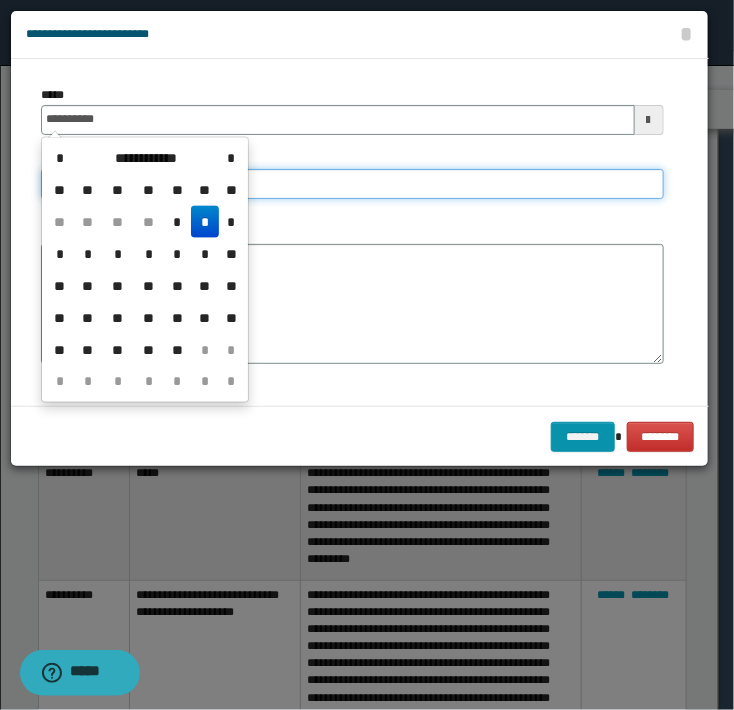 type on "**********" 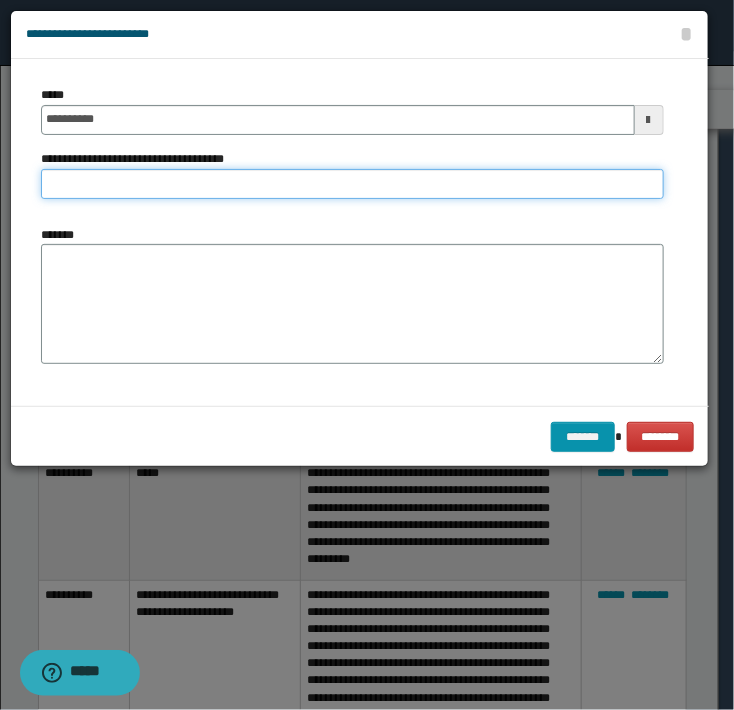 click on "**********" at bounding box center (352, 184) 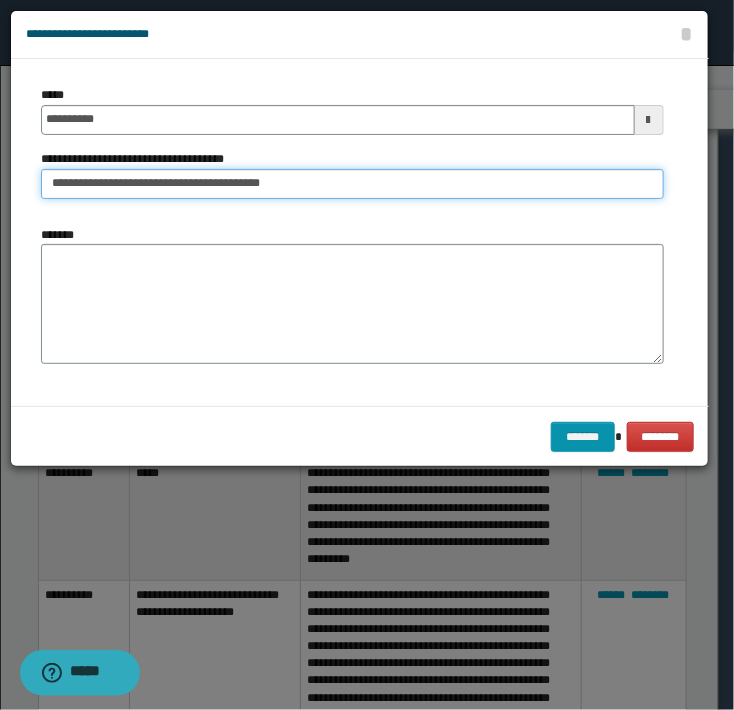 drag, startPoint x: 337, startPoint y: 181, endPoint x: 196, endPoint y: 187, distance: 141.12761 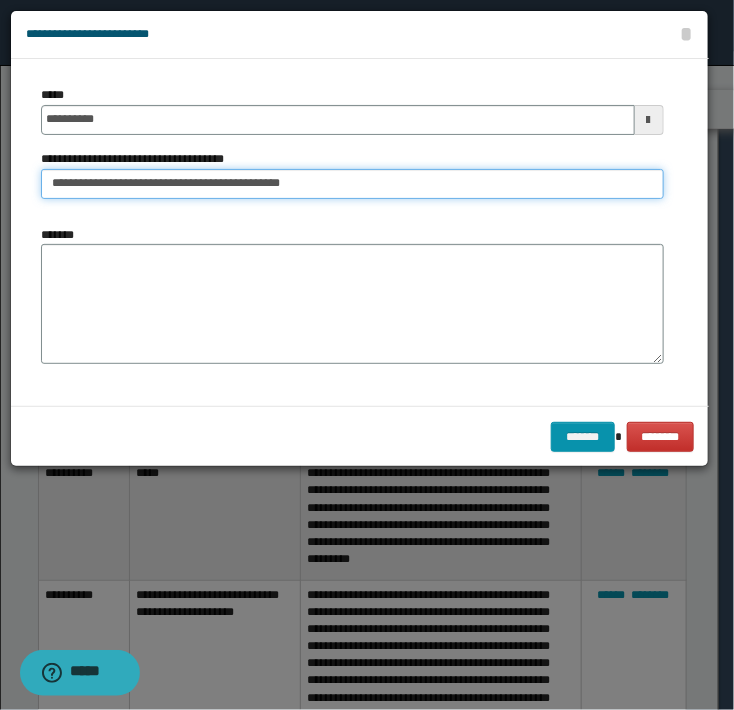 type on "**********" 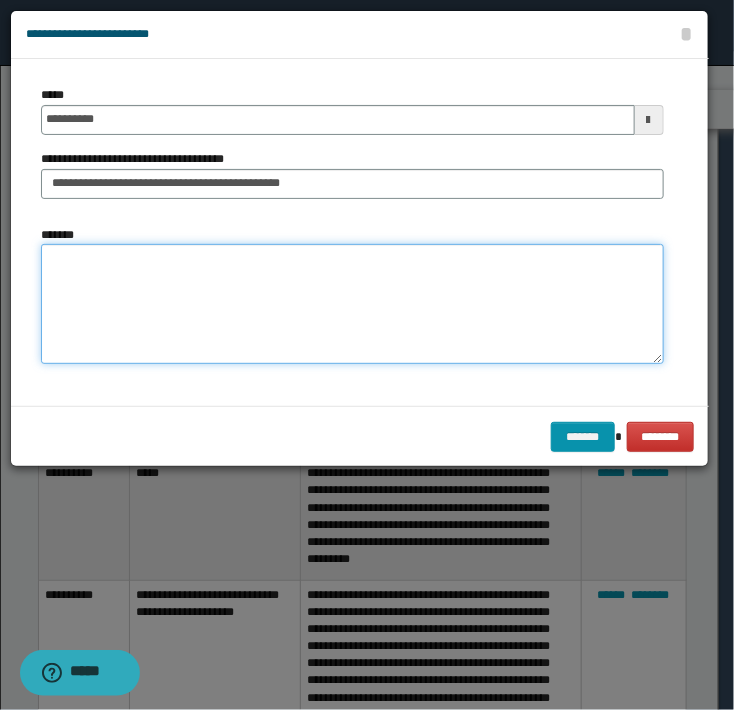 click on "*******" at bounding box center [352, 304] 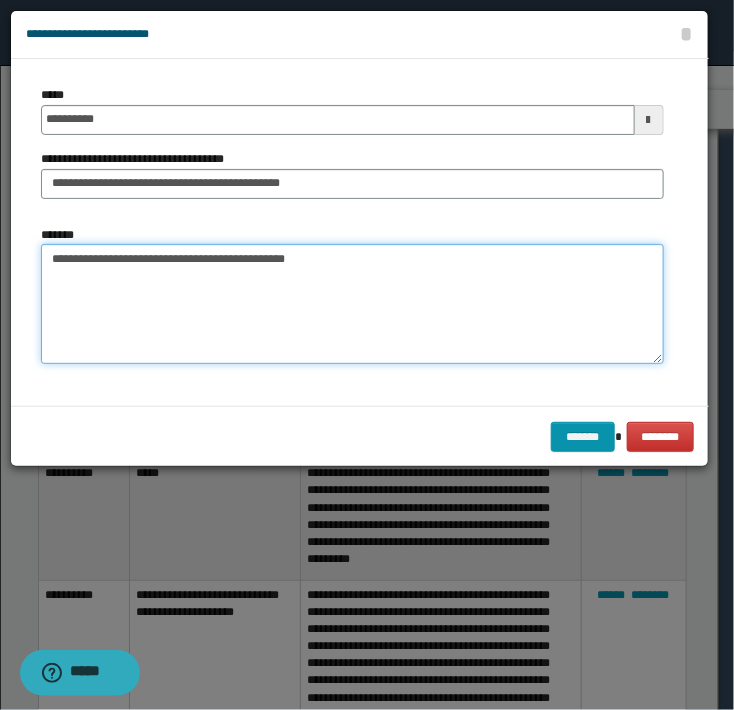 paste on "**********" 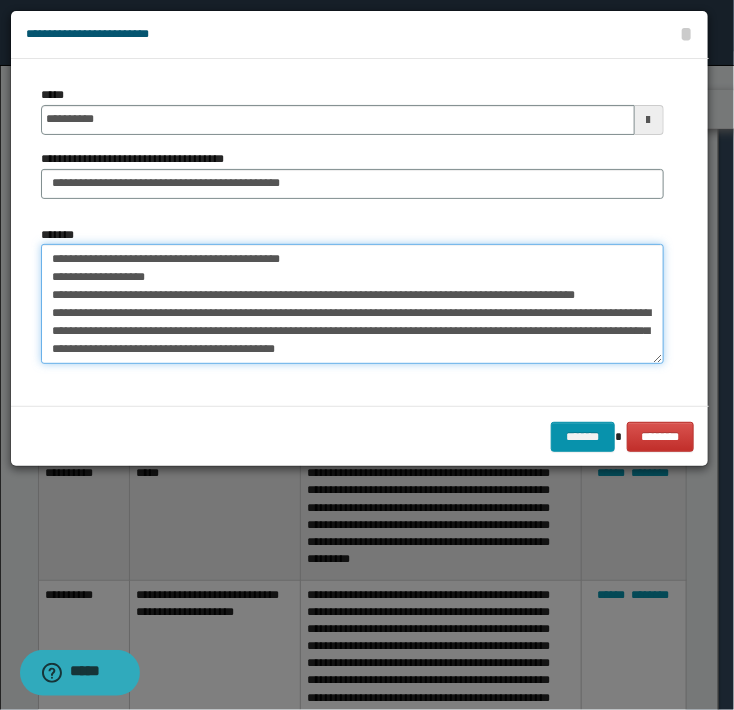 scroll, scrollTop: 12, scrollLeft: 0, axis: vertical 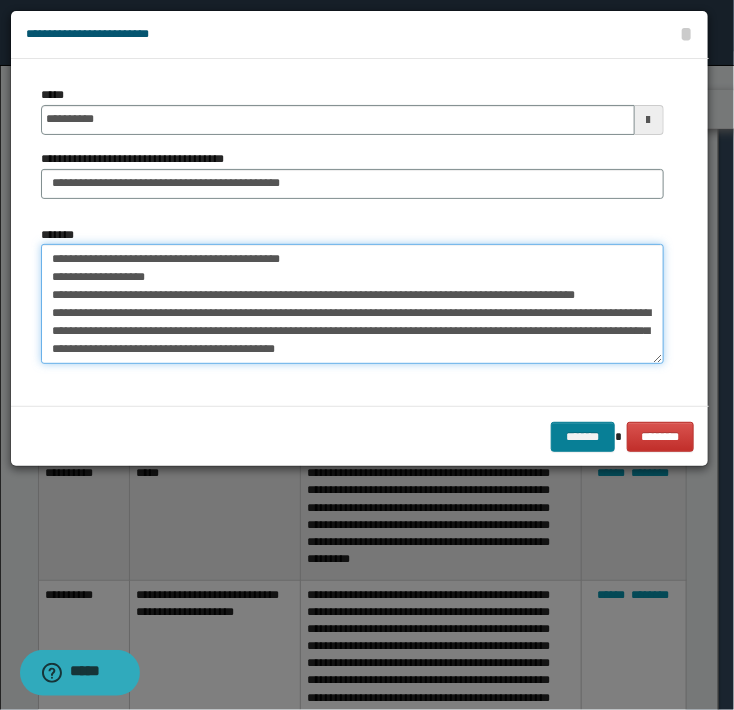 type on "**********" 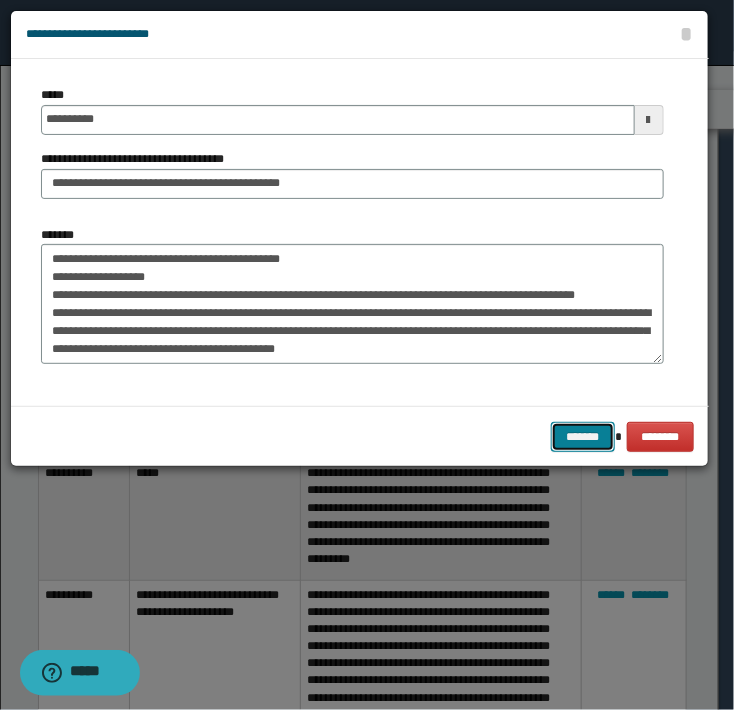 click on "*******" at bounding box center (583, 437) 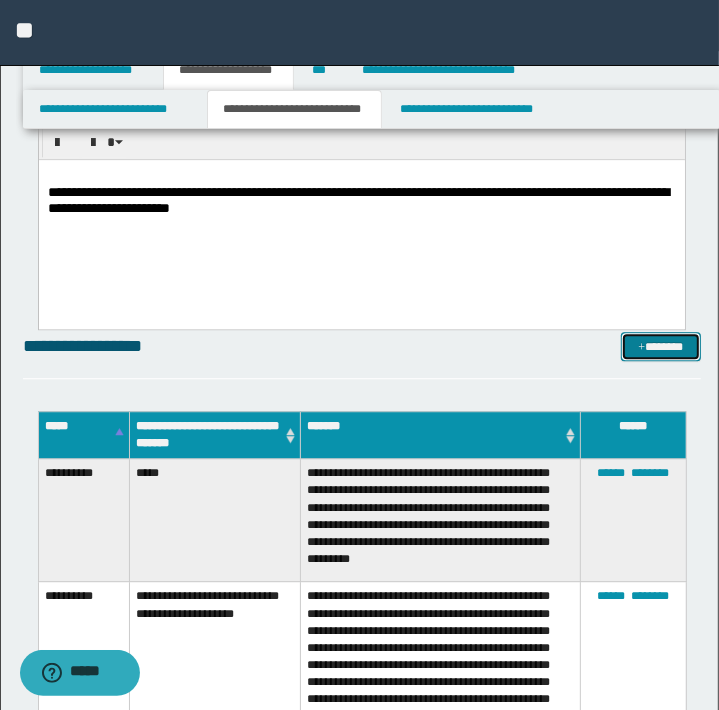 click on "*******" at bounding box center [660, 347] 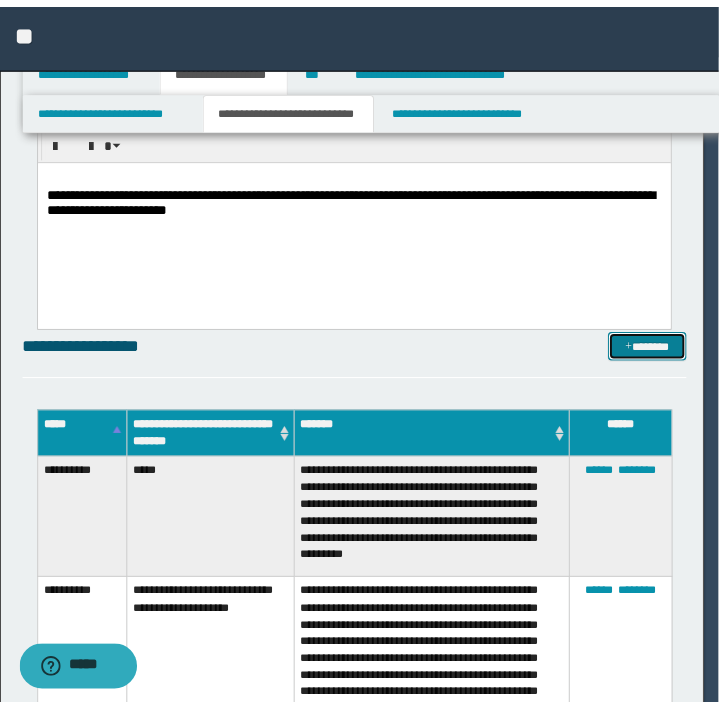scroll, scrollTop: 0, scrollLeft: 0, axis: both 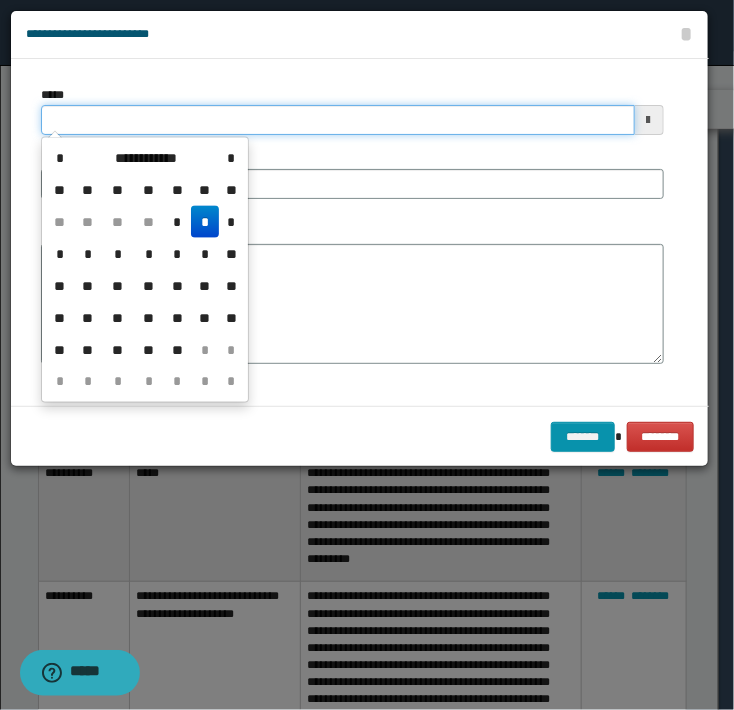 drag, startPoint x: 50, startPoint y: 115, endPoint x: 50, endPoint y: 126, distance: 11 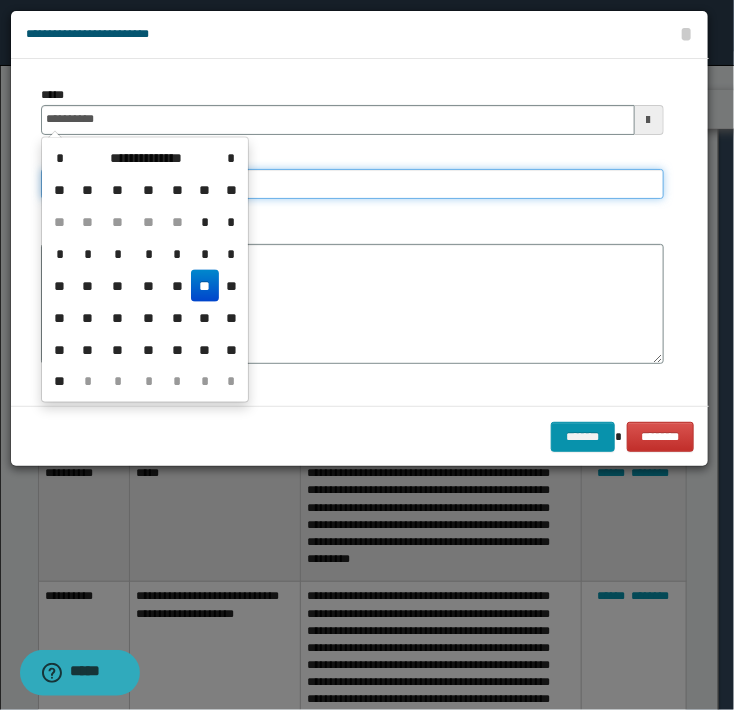 type on "**********" 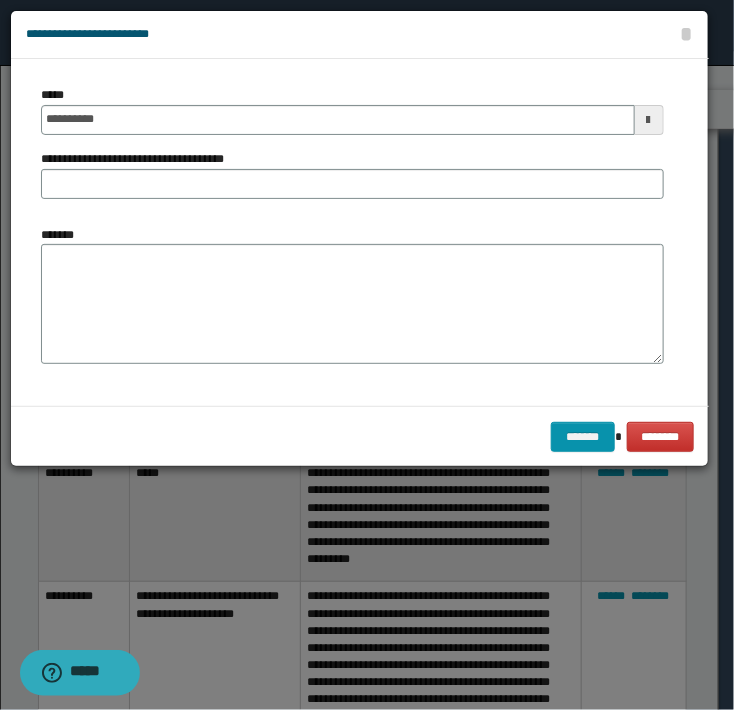 click on "**********" at bounding box center [360, 232] 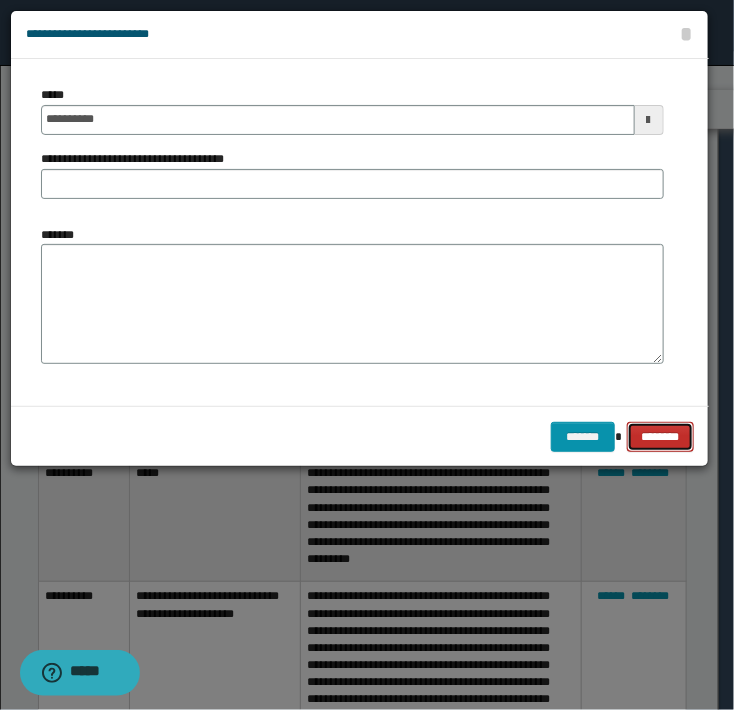 click on "********" at bounding box center [660, 437] 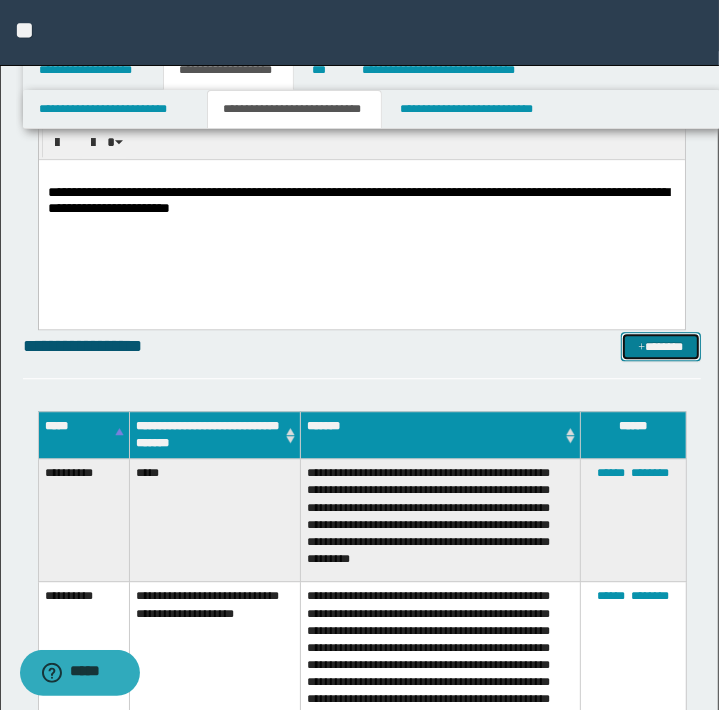 click on "*******" at bounding box center (660, 347) 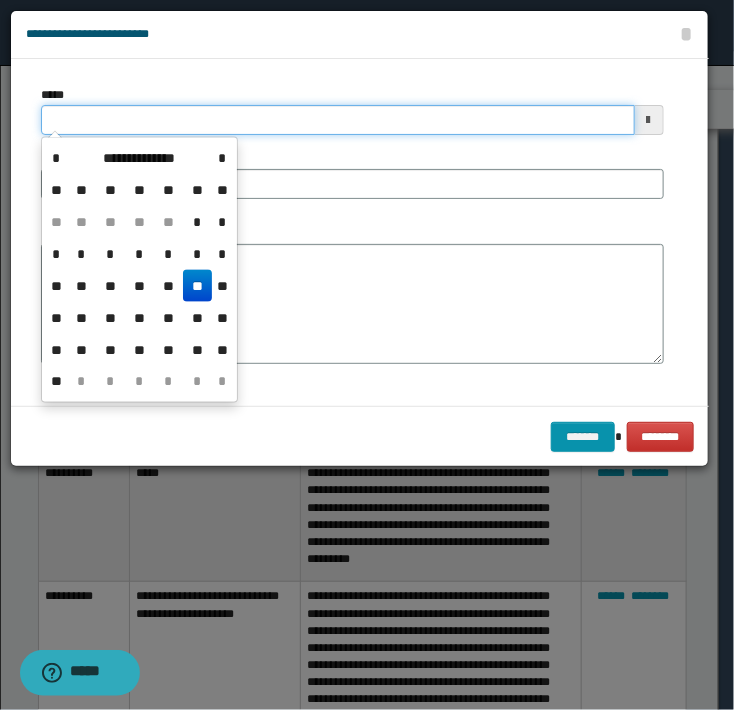 click on "*****" at bounding box center [338, 120] 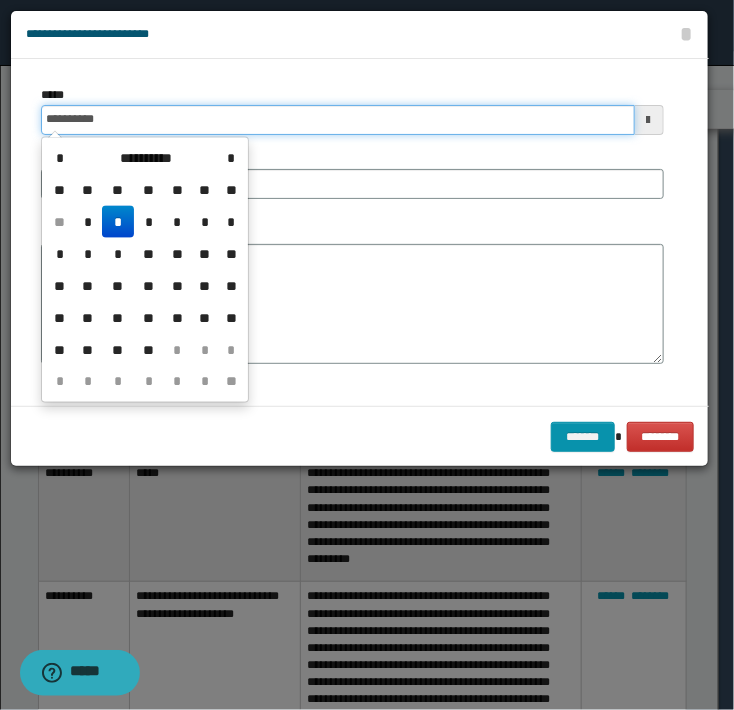 type on "**********" 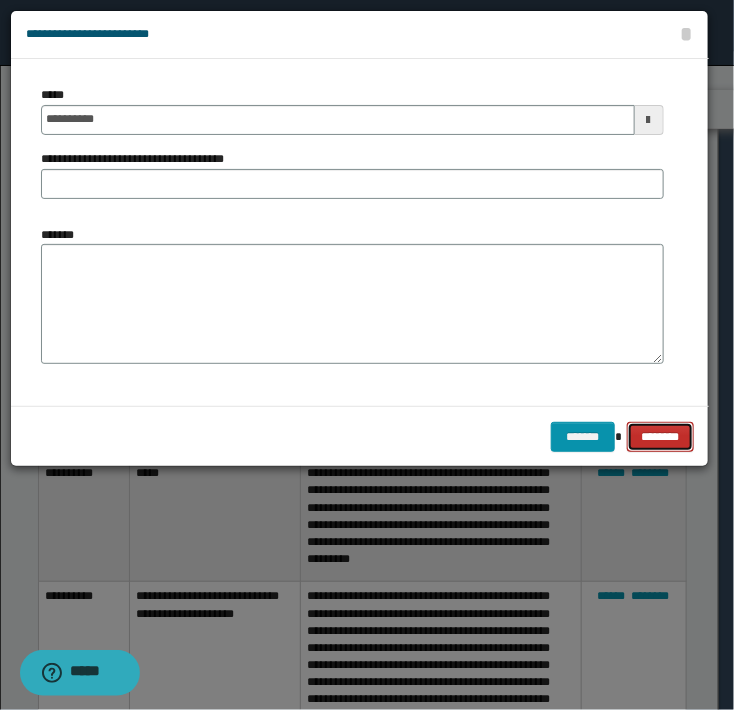 drag, startPoint x: 651, startPoint y: 445, endPoint x: 568, endPoint y: 429, distance: 84.5281 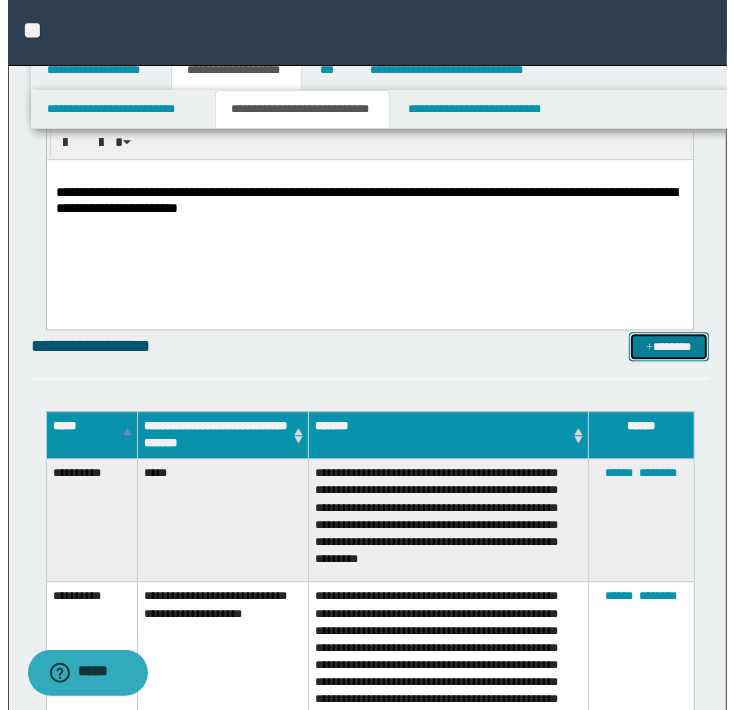 scroll, scrollTop: 2440, scrollLeft: 0, axis: vertical 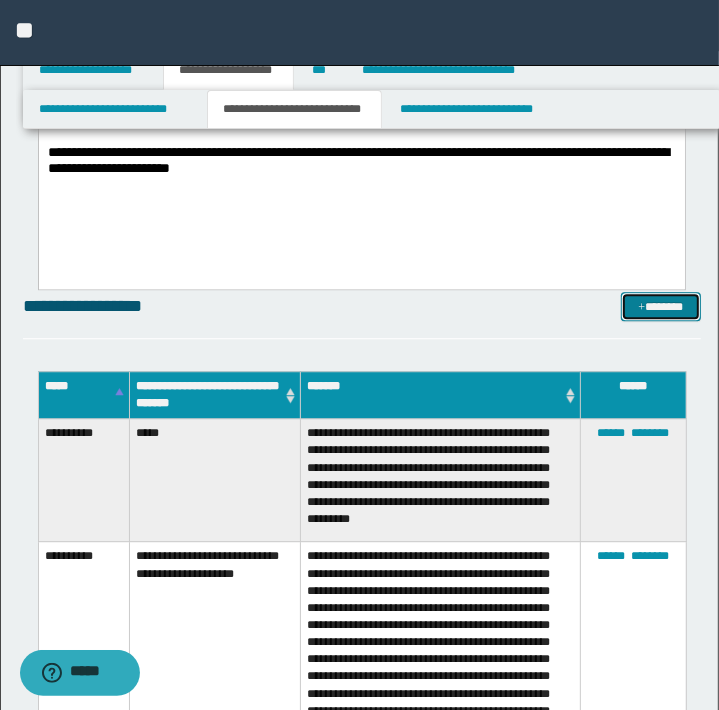 click on "*******" at bounding box center [660, 307] 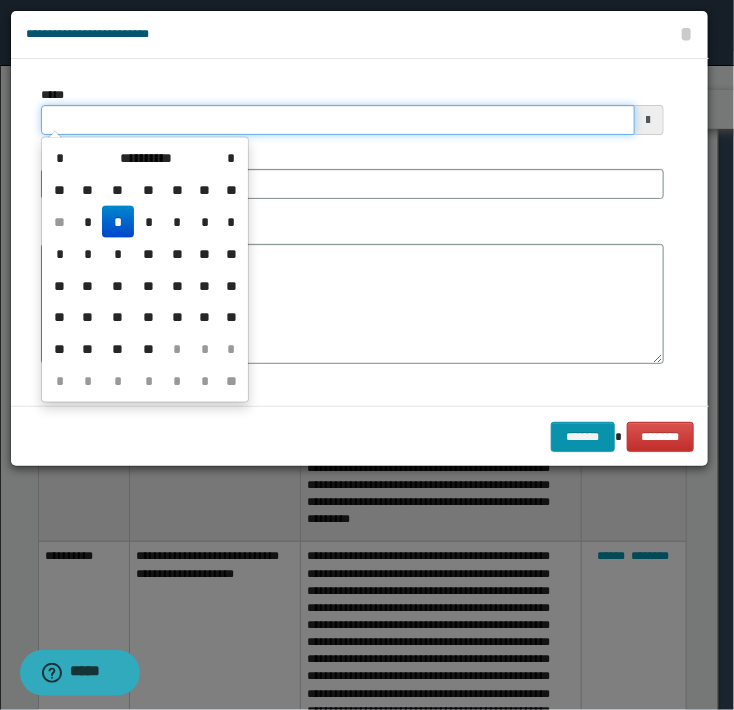 click on "*****" at bounding box center [338, 120] 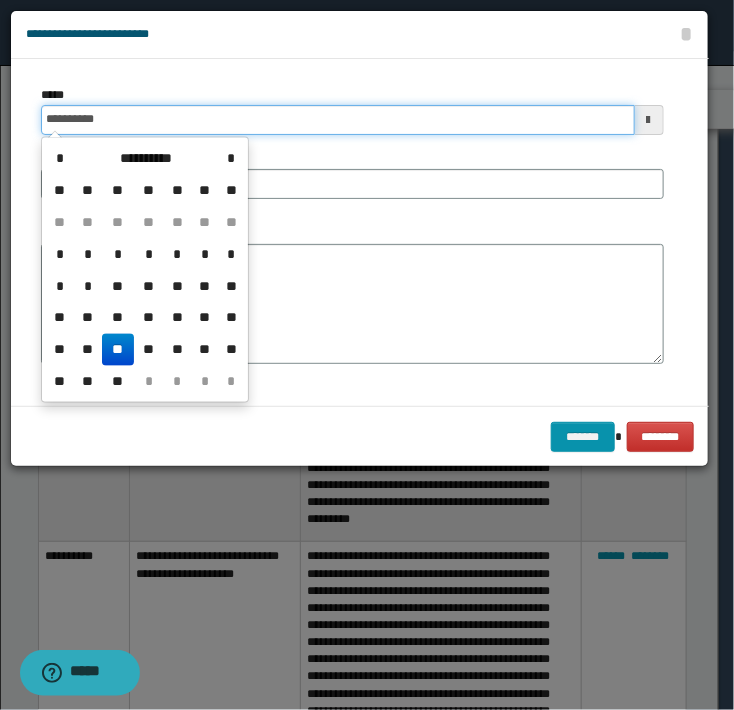 type on "**********" 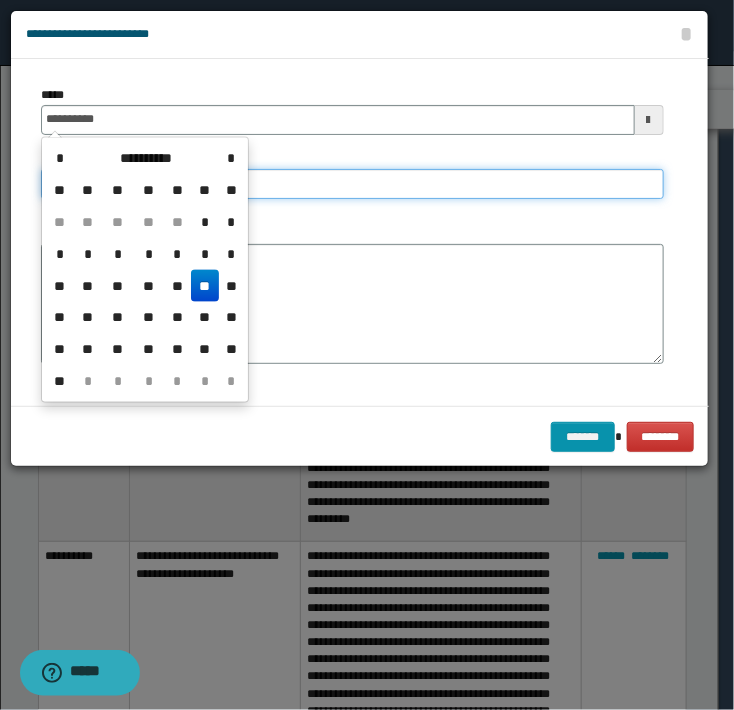 type on "**********" 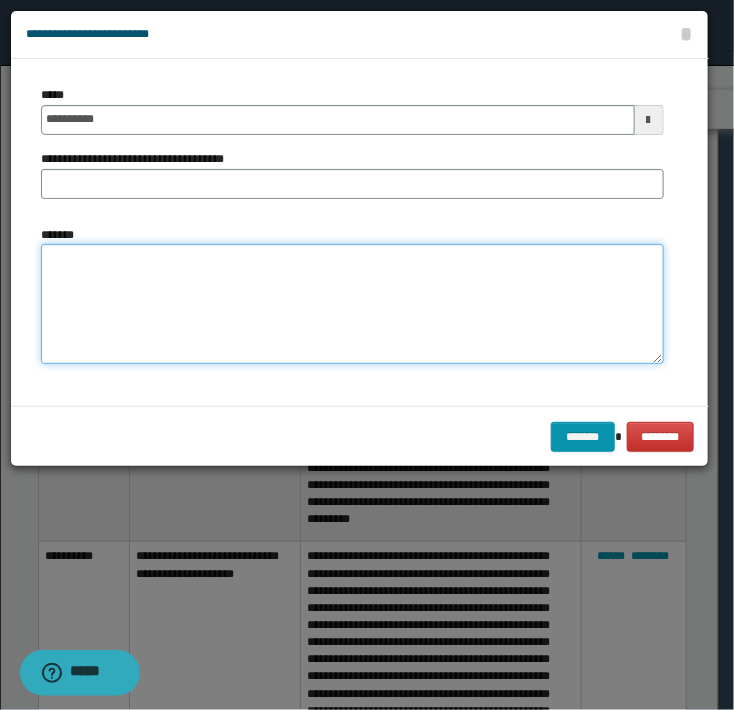 click on "*******" at bounding box center (352, 304) 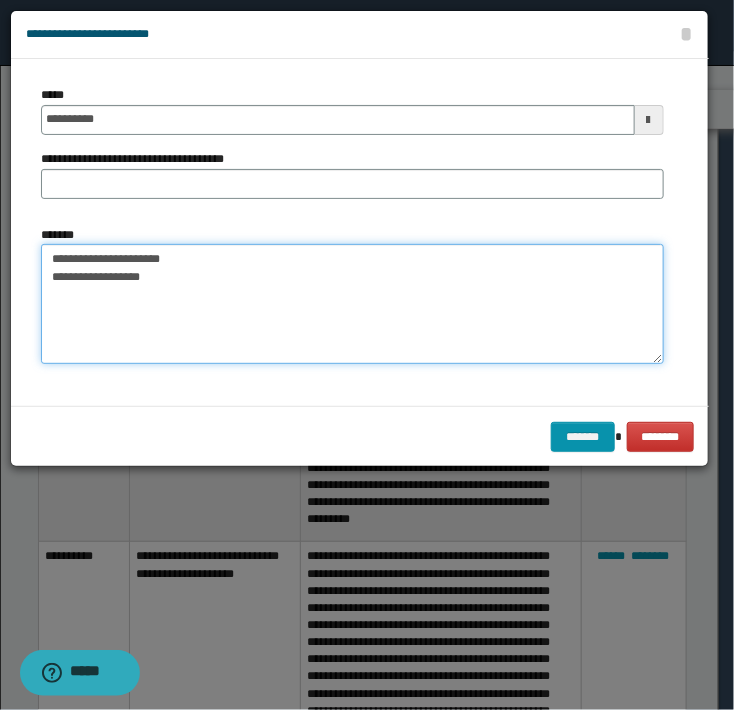click on "**********" at bounding box center (352, 304) 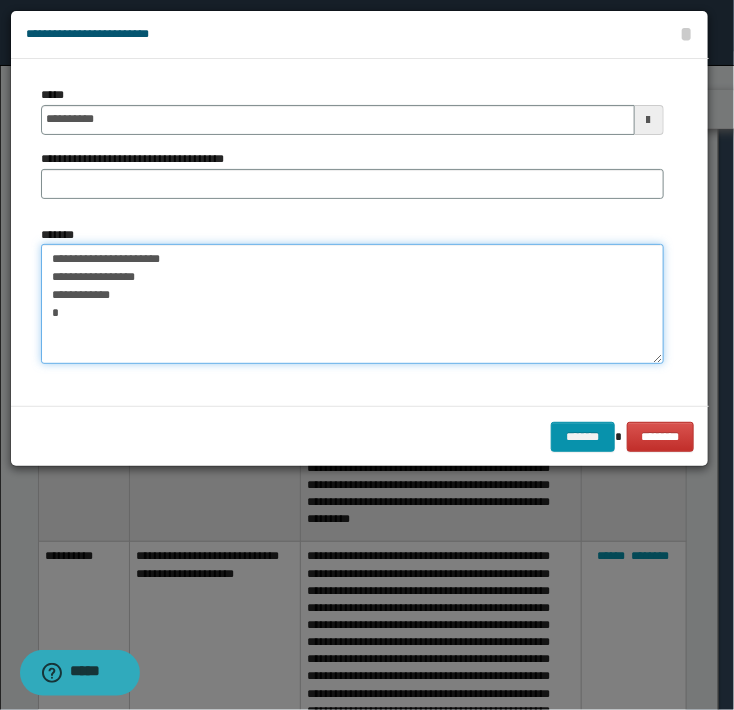 paste on "**********" 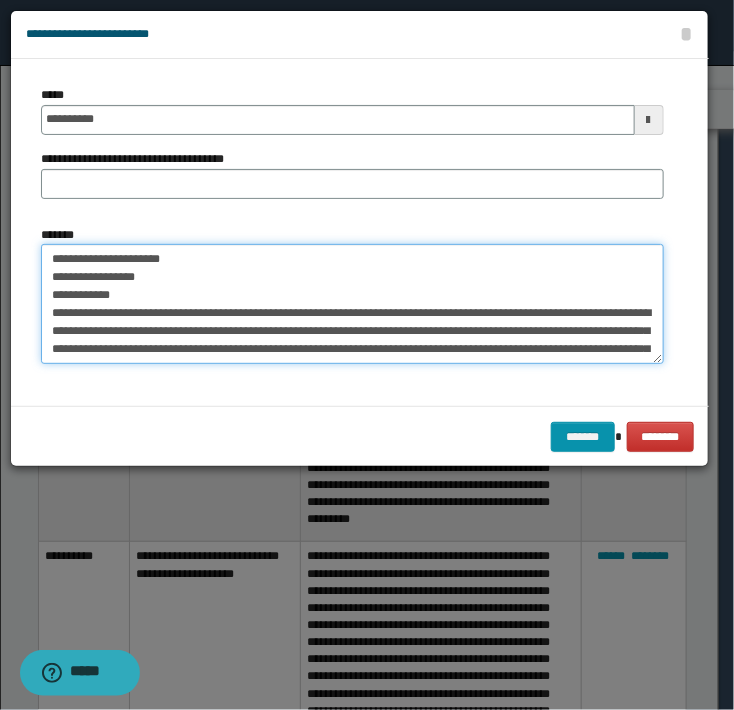 scroll, scrollTop: 48, scrollLeft: 0, axis: vertical 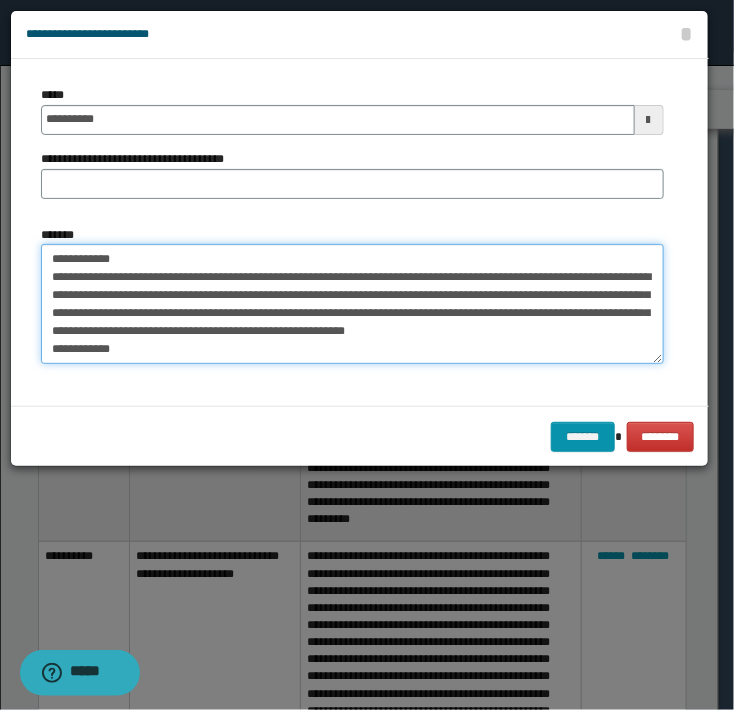 paste on "**********" 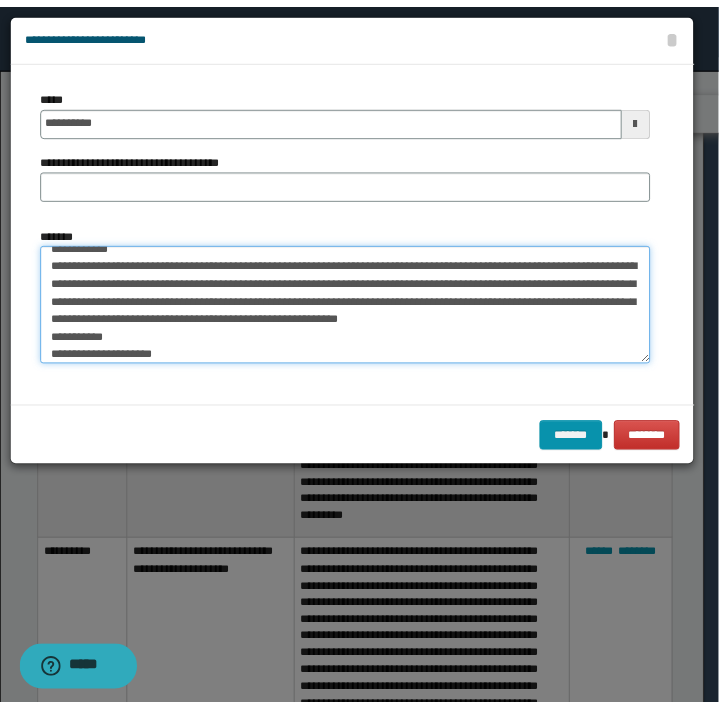 scroll, scrollTop: 84, scrollLeft: 0, axis: vertical 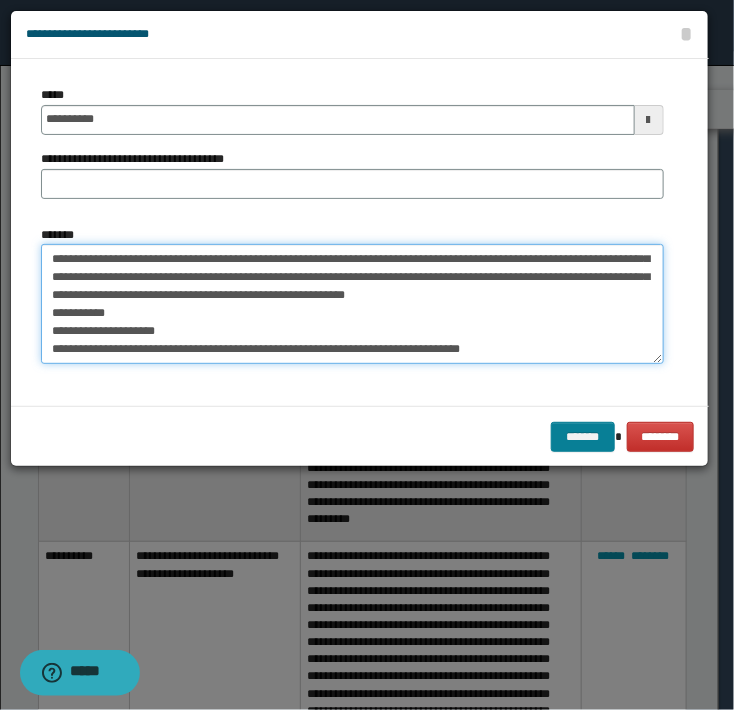 type on "**********" 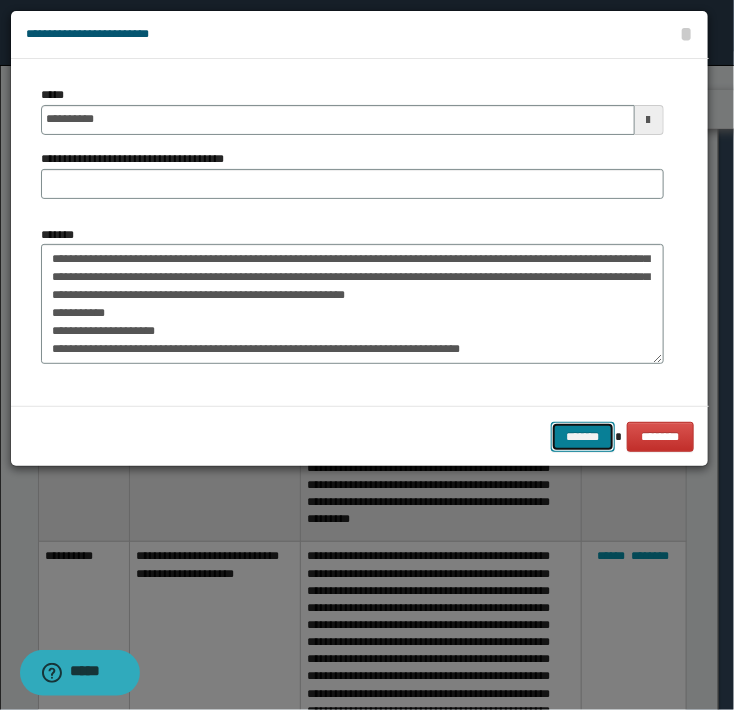 click on "*******" at bounding box center (583, 437) 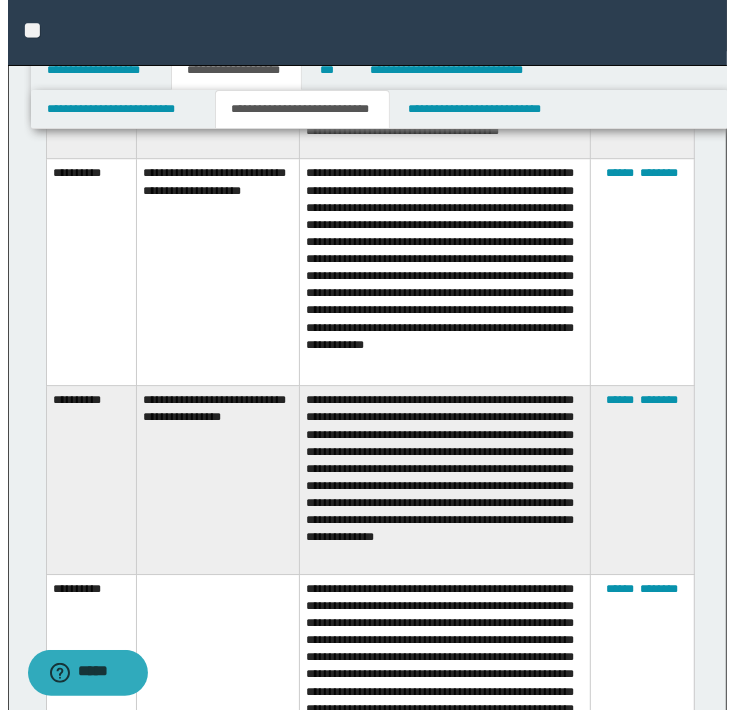 scroll, scrollTop: 2940, scrollLeft: 0, axis: vertical 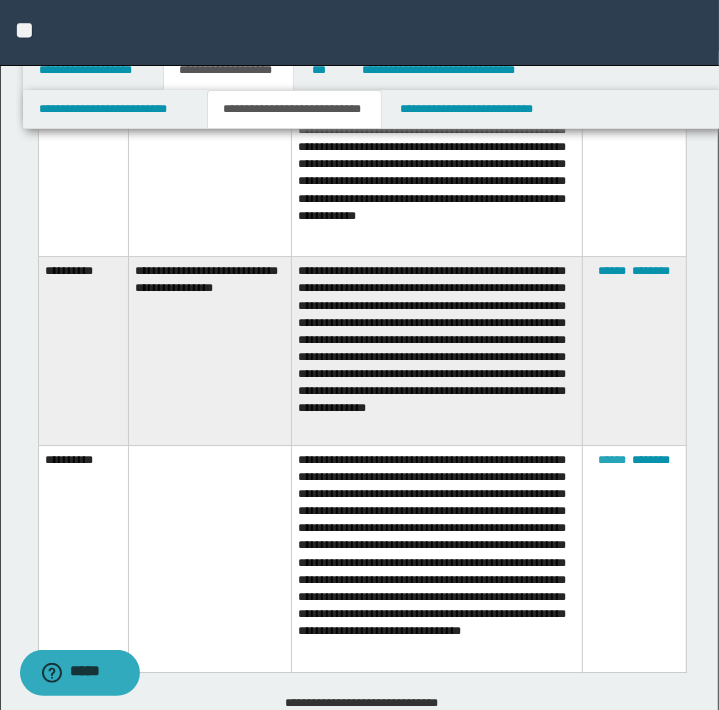 click on "******" at bounding box center [612, 460] 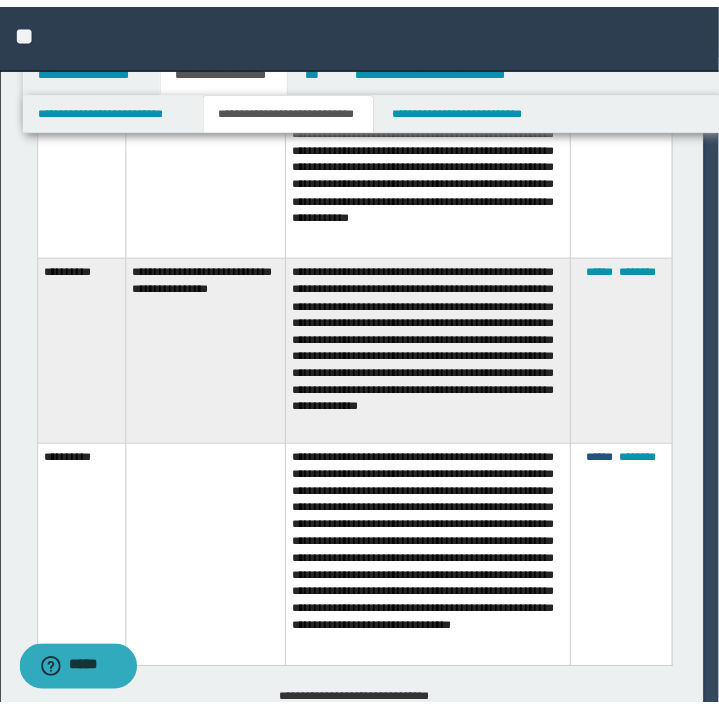 scroll, scrollTop: 0, scrollLeft: 0, axis: both 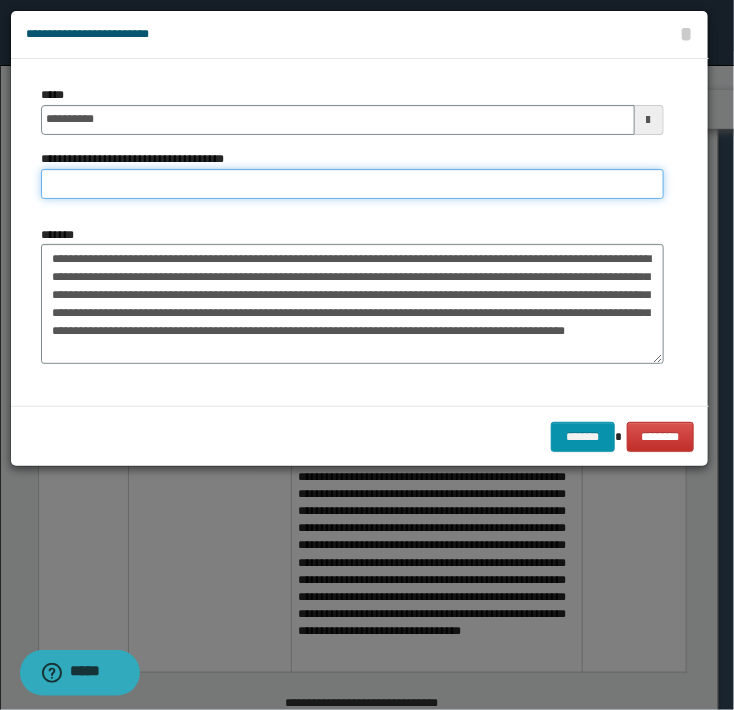 click on "**********" at bounding box center (352, 184) 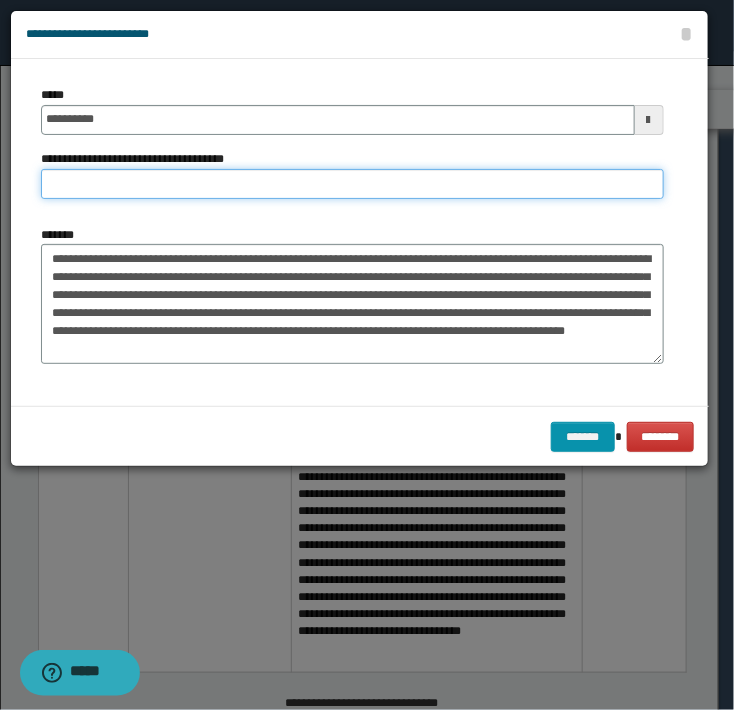 click on "**********" at bounding box center [352, 184] 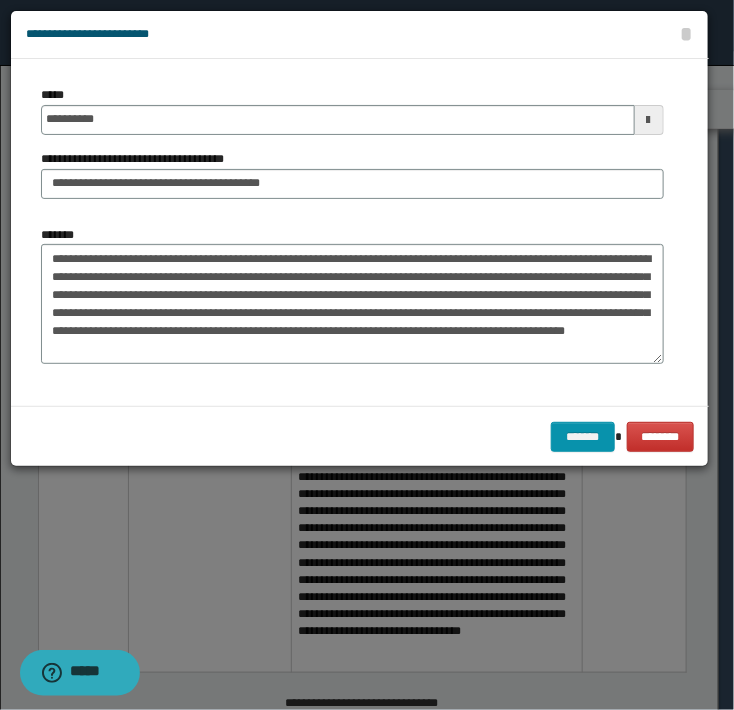 drag, startPoint x: 331, startPoint y: 199, endPoint x: 334, endPoint y: 186, distance: 13.341664 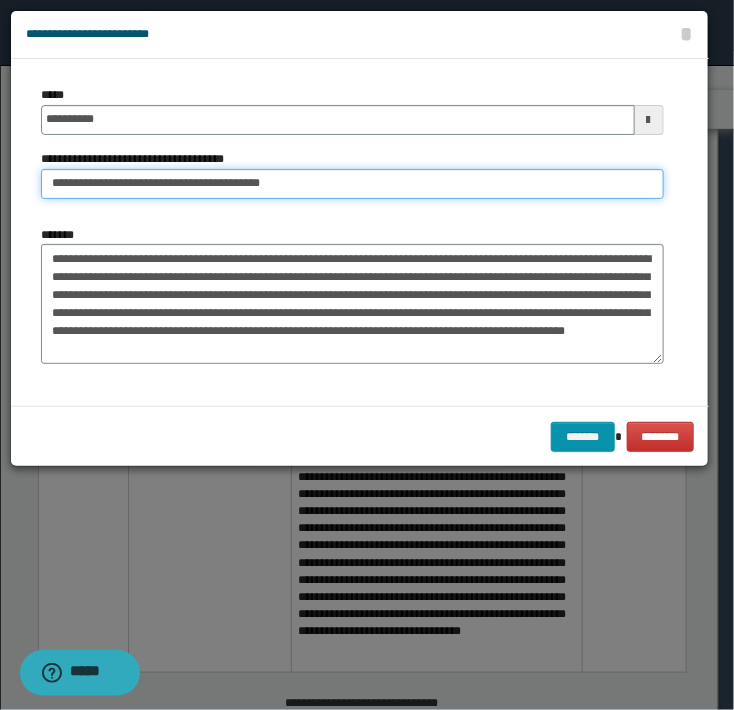 click on "**********" at bounding box center [352, 184] 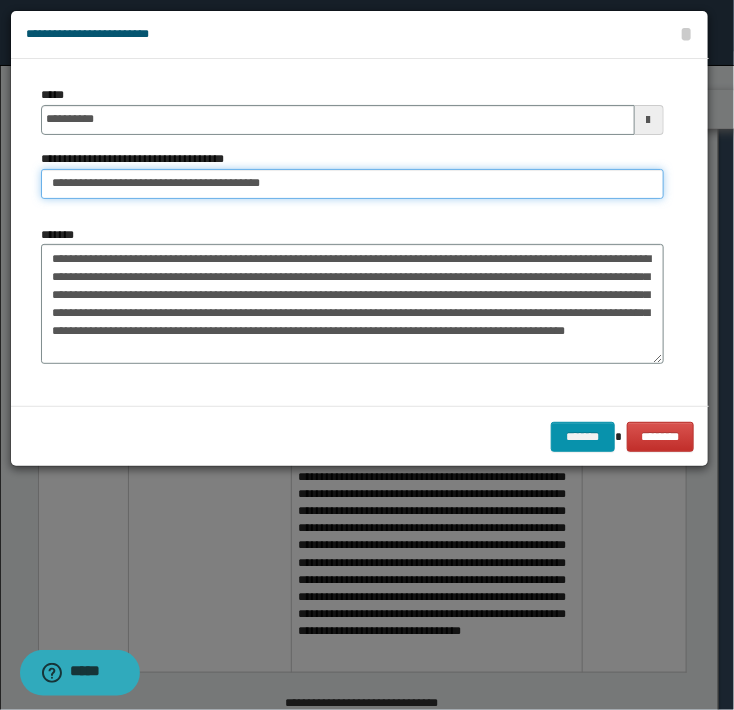 drag, startPoint x: 324, startPoint y: 182, endPoint x: 188, endPoint y: 173, distance: 136.29747 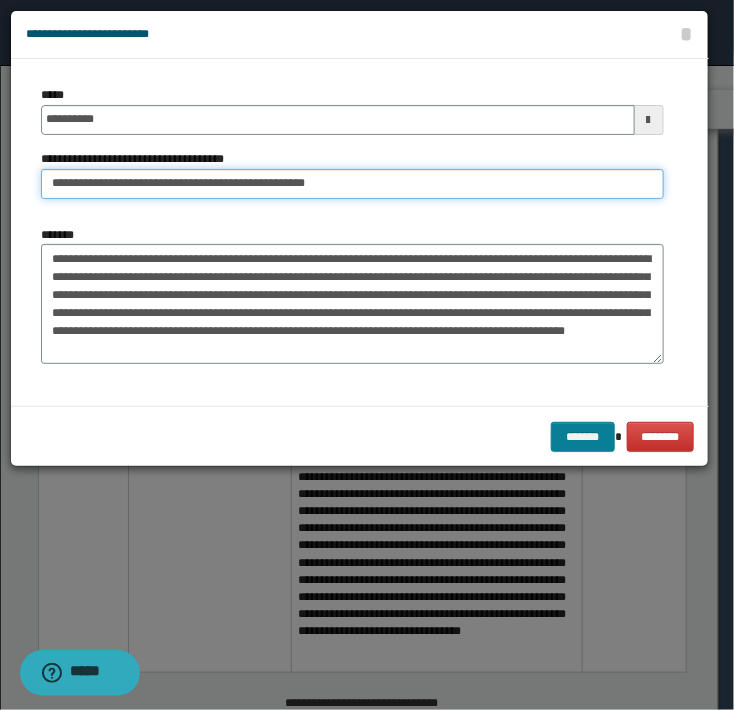 type on "**********" 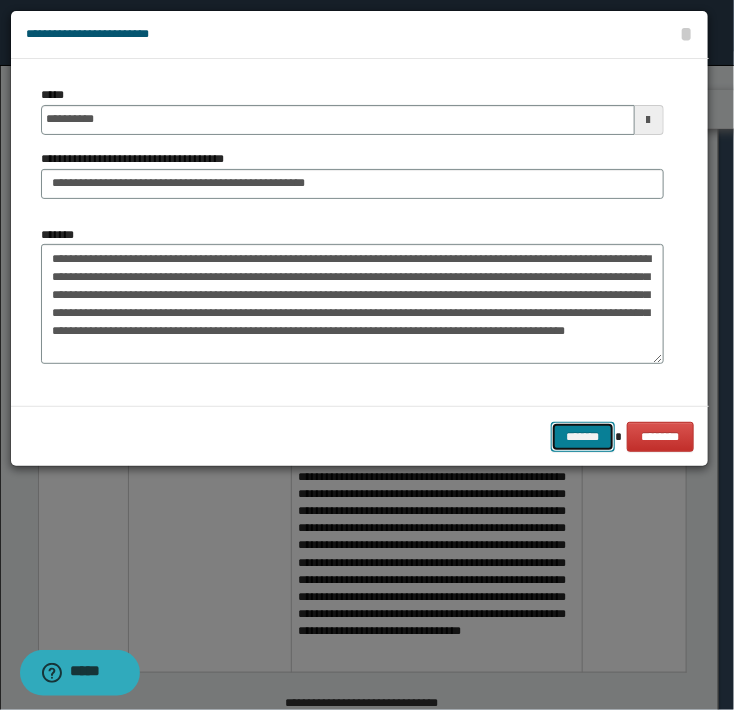 click on "*******" at bounding box center [583, 437] 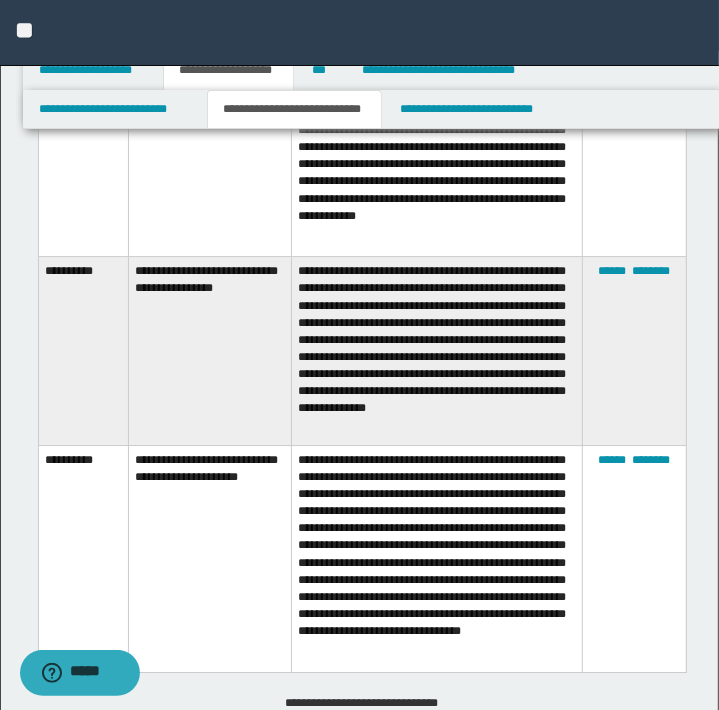 click on "**********" at bounding box center (436, 558) 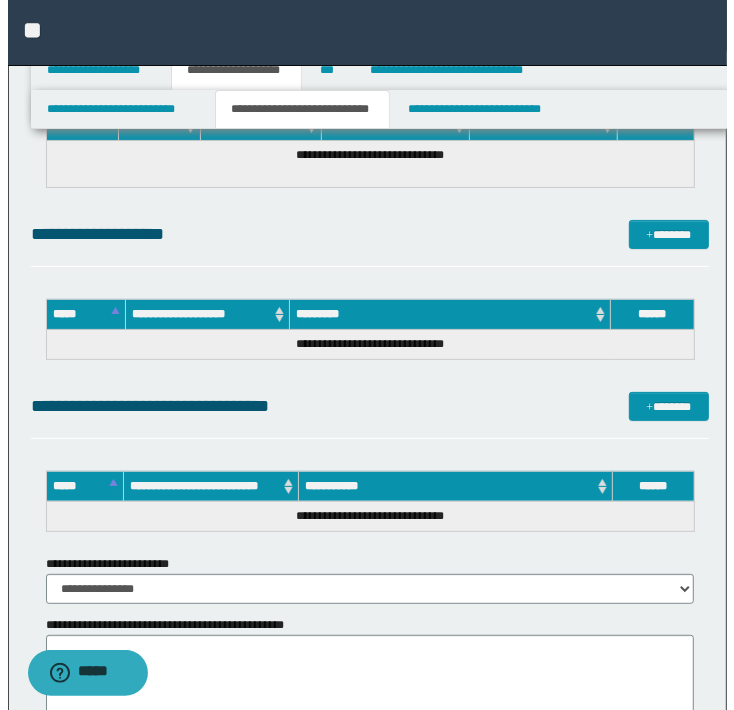 scroll, scrollTop: 3540, scrollLeft: 0, axis: vertical 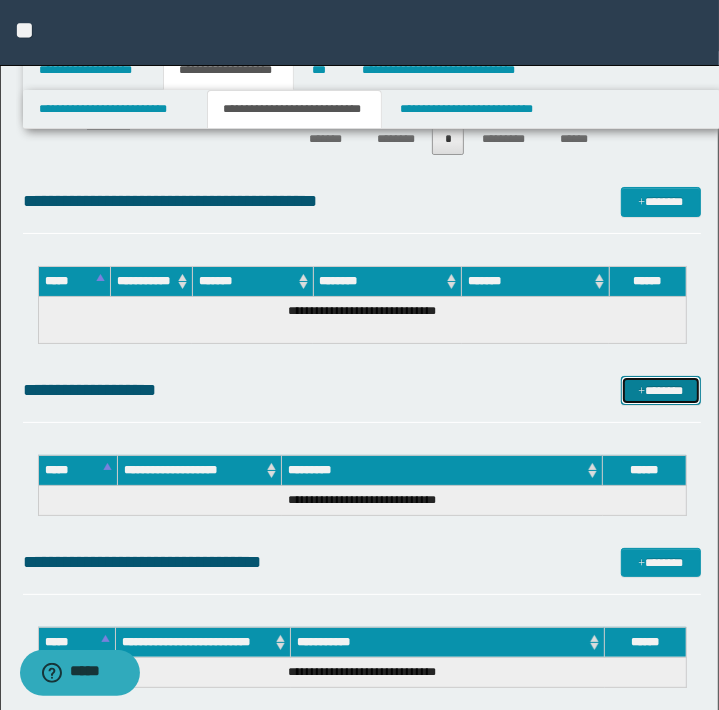 click on "*******" at bounding box center (660, 391) 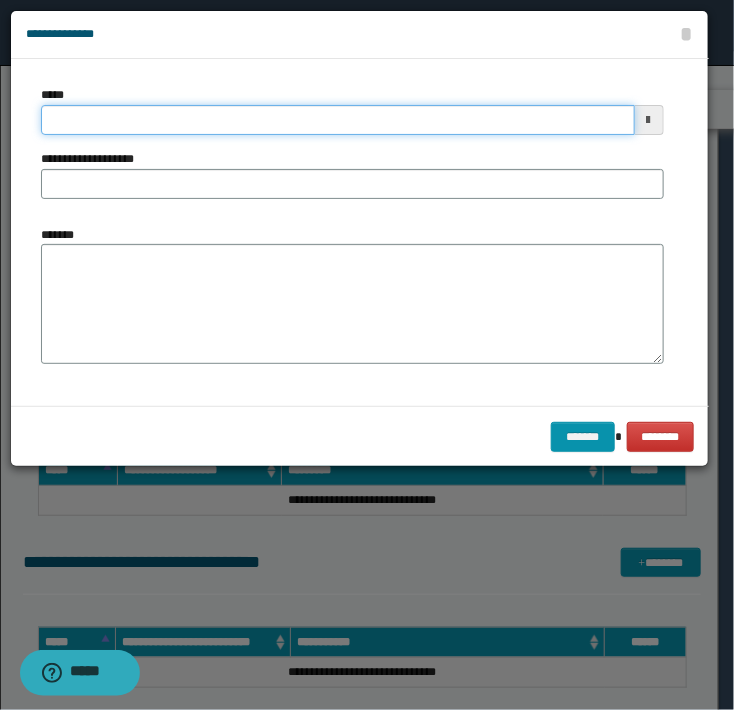 click on "*****" at bounding box center (338, 120) 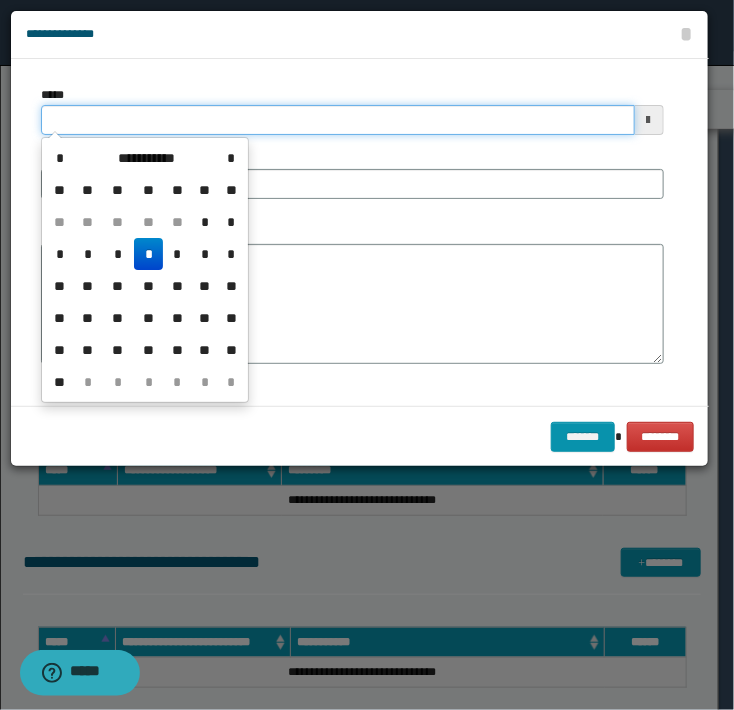 click on "*****" at bounding box center (338, 120) 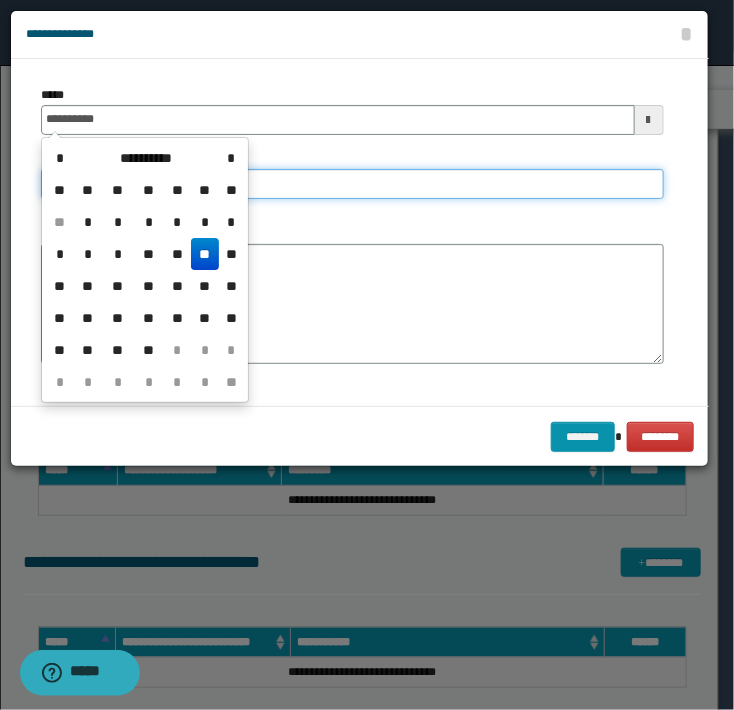 type on "**********" 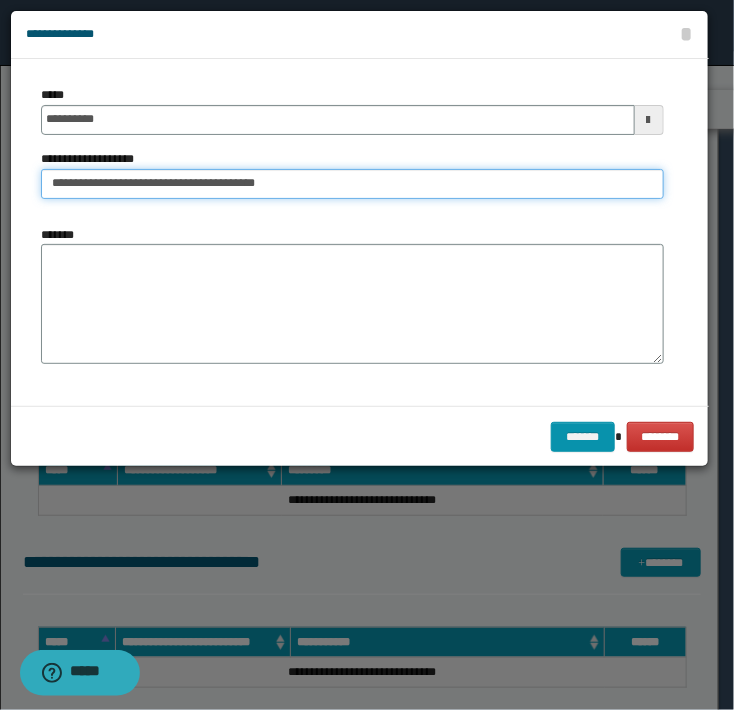 drag, startPoint x: 396, startPoint y: 189, endPoint x: 216, endPoint y: 180, distance: 180.22485 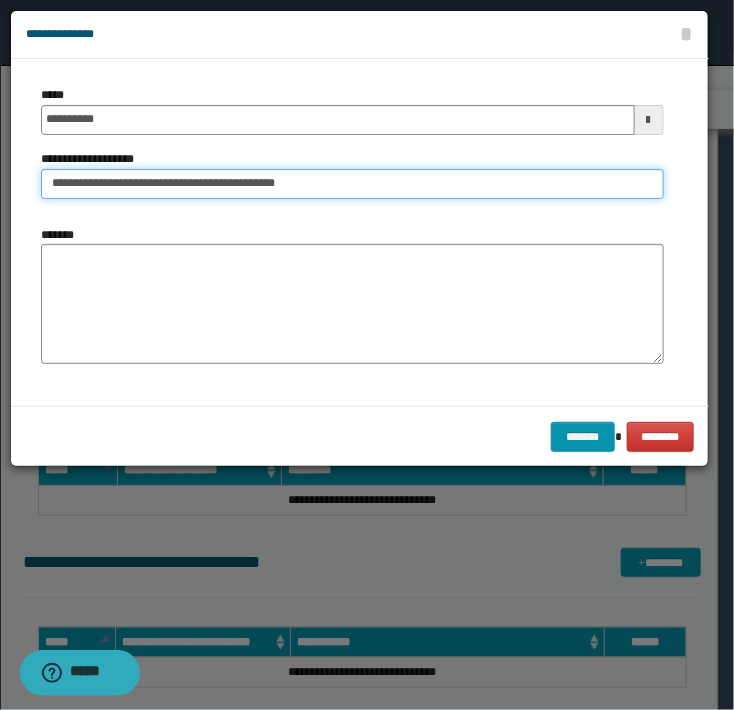 click on "**********" at bounding box center [352, 184] 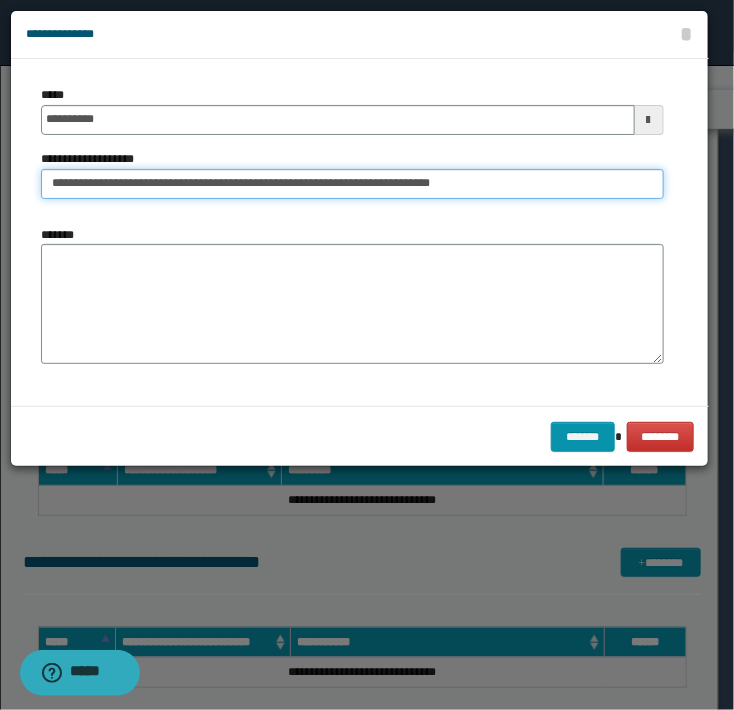 type on "**********" 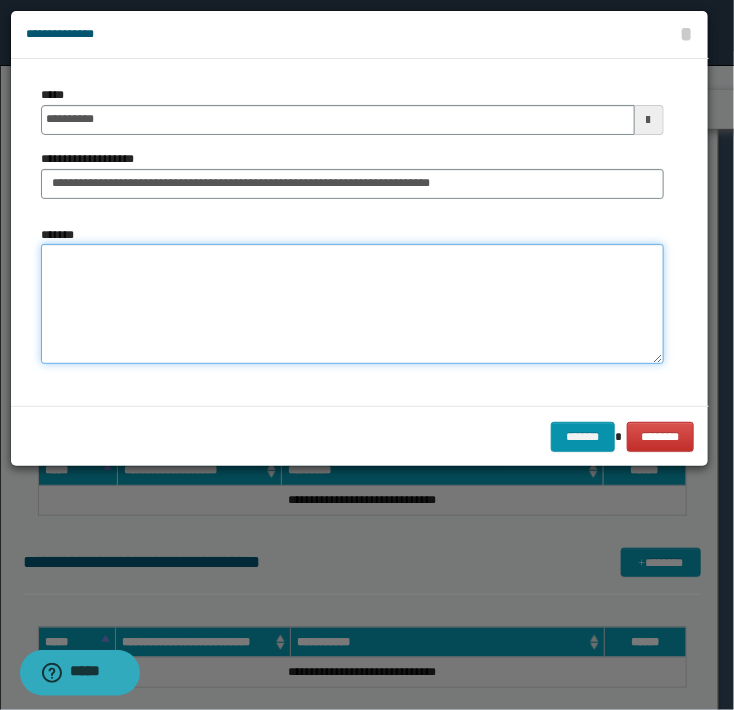 click on "*******" at bounding box center [352, 304] 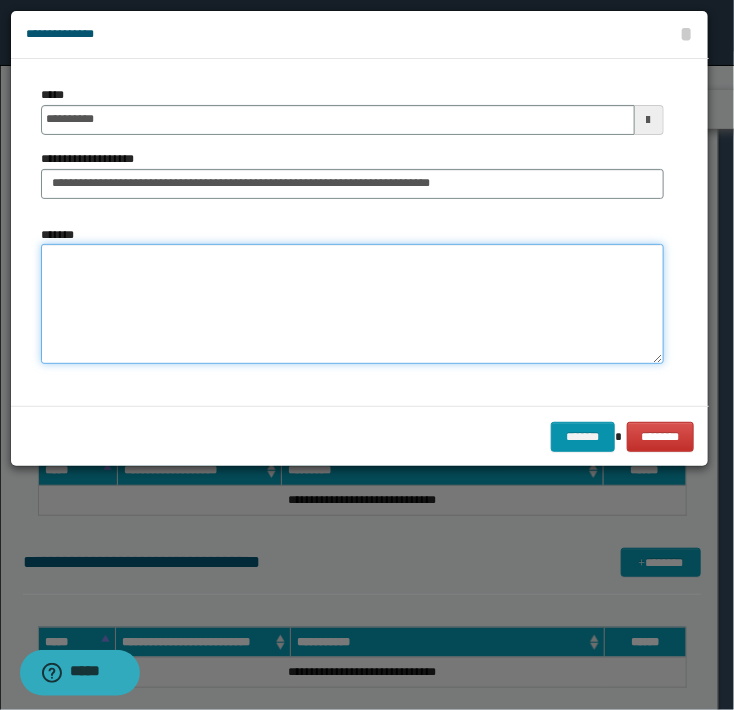 paste on "**********" 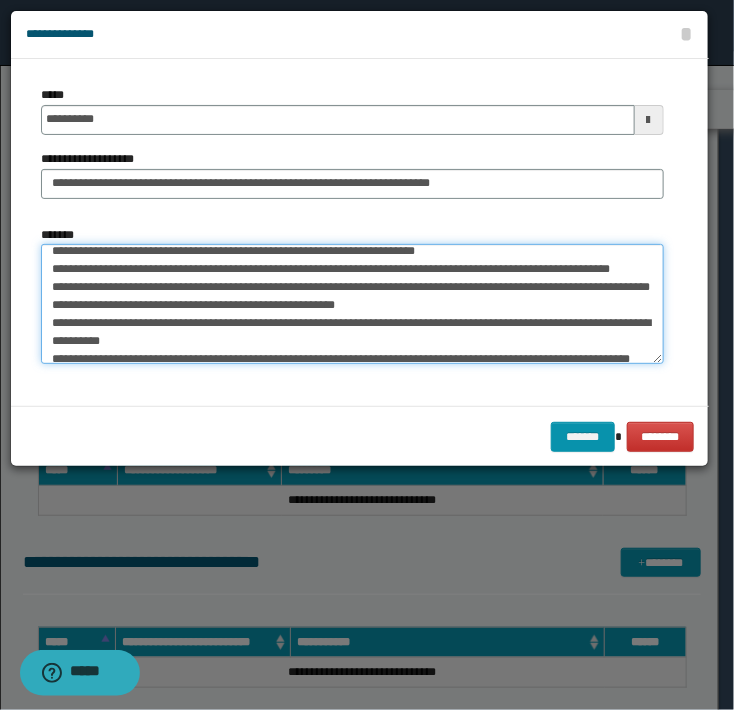 scroll, scrollTop: 0, scrollLeft: 0, axis: both 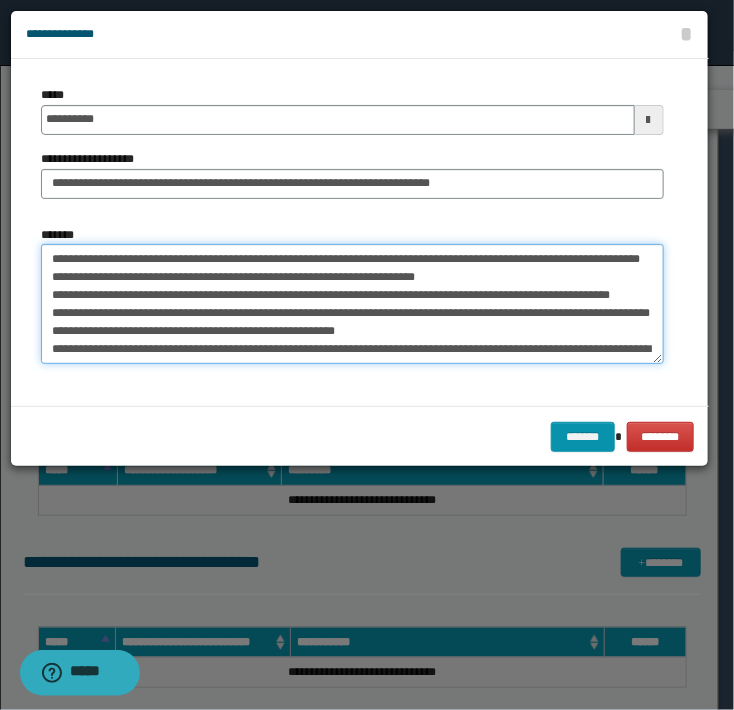 click on "*******" at bounding box center [352, 304] 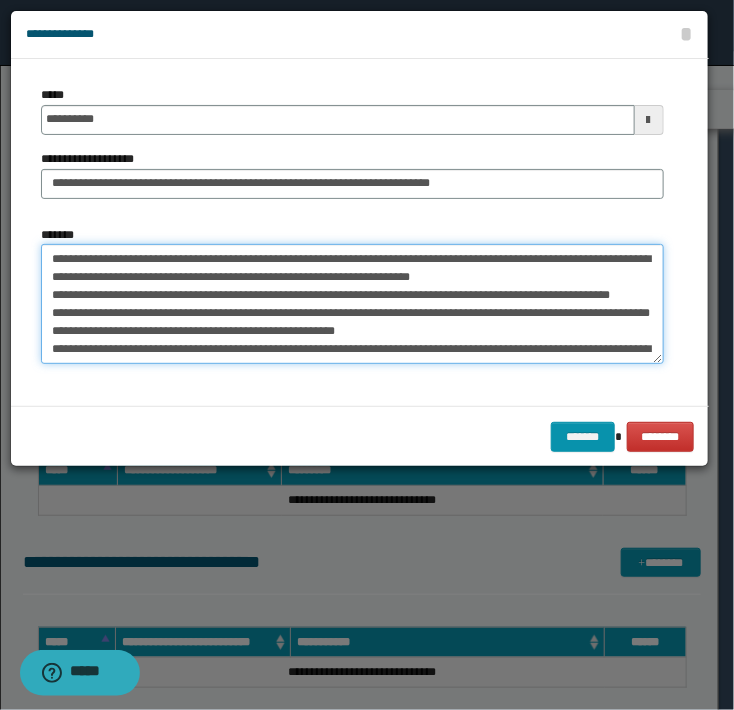 click on "*******" at bounding box center [352, 304] 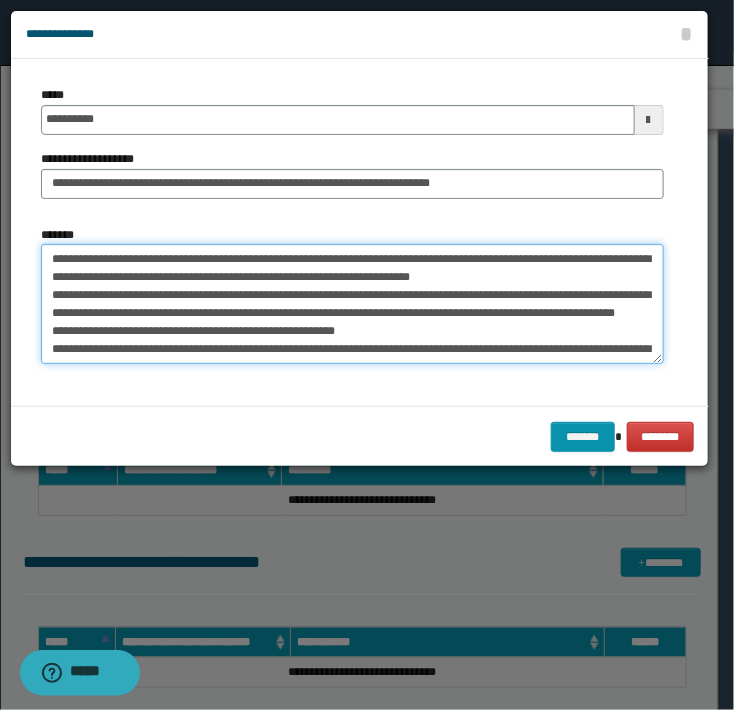 click on "*******" at bounding box center [352, 304] 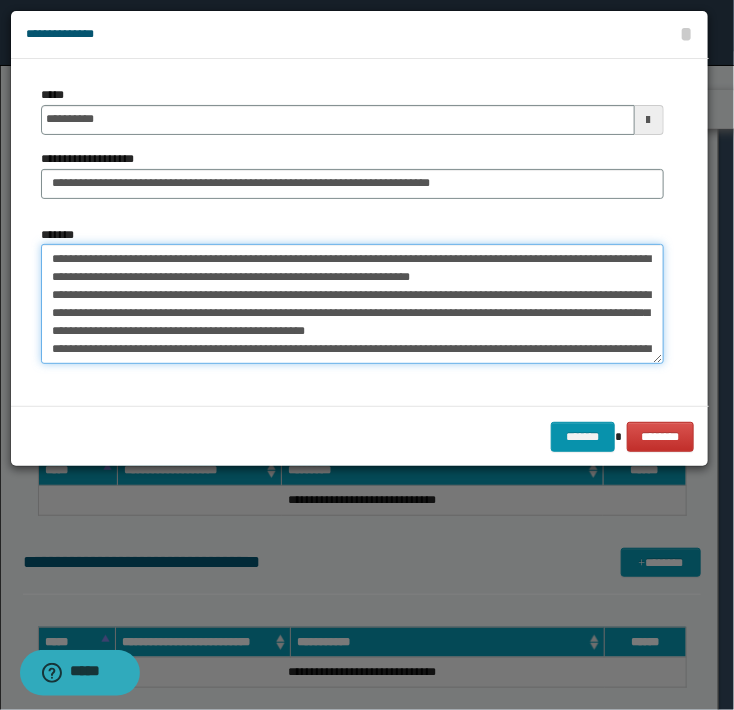 click on "*******" at bounding box center [352, 304] 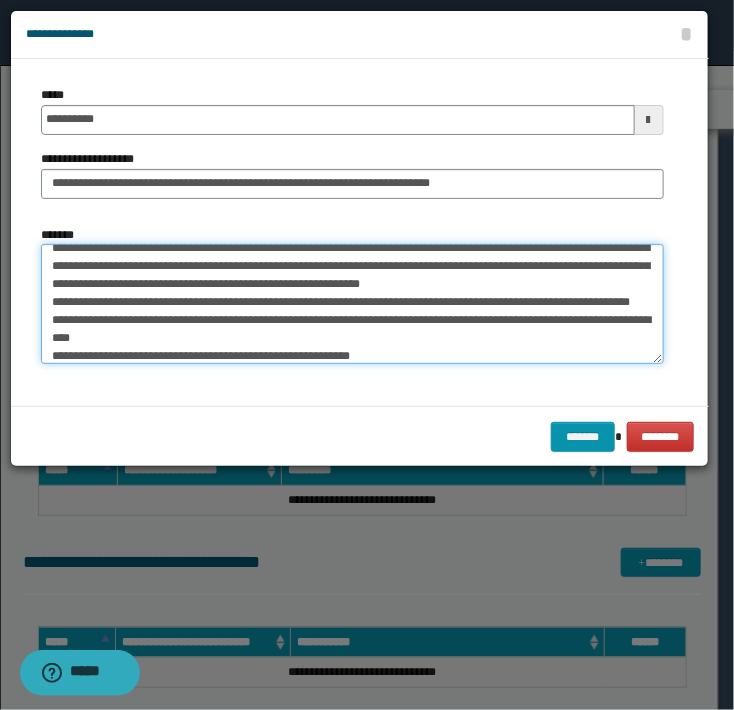 scroll, scrollTop: 100, scrollLeft: 0, axis: vertical 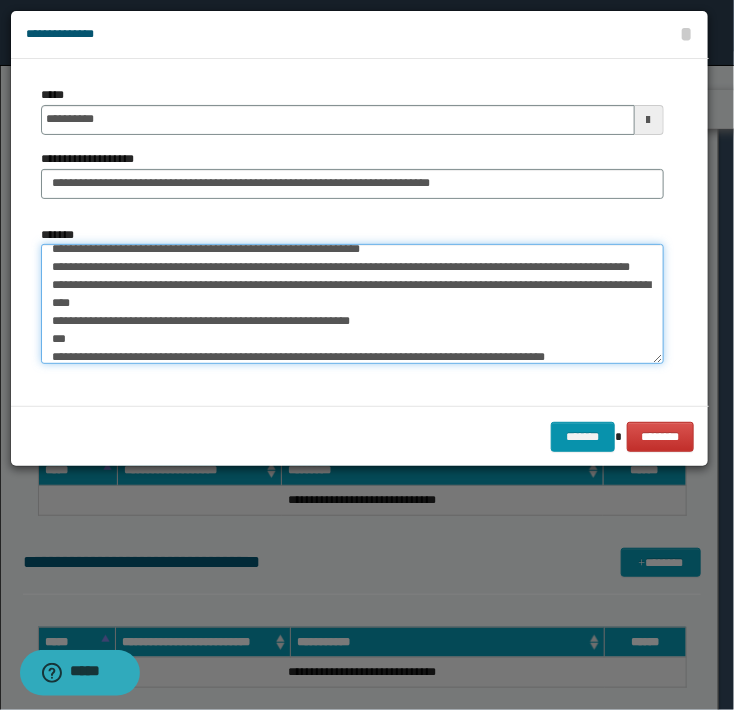 click on "*******" at bounding box center [352, 304] 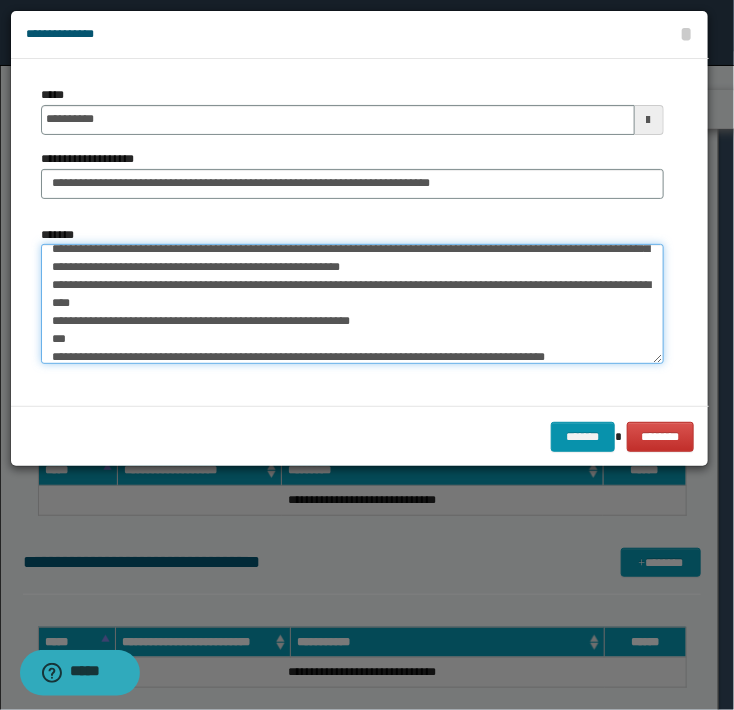 scroll, scrollTop: 82, scrollLeft: 0, axis: vertical 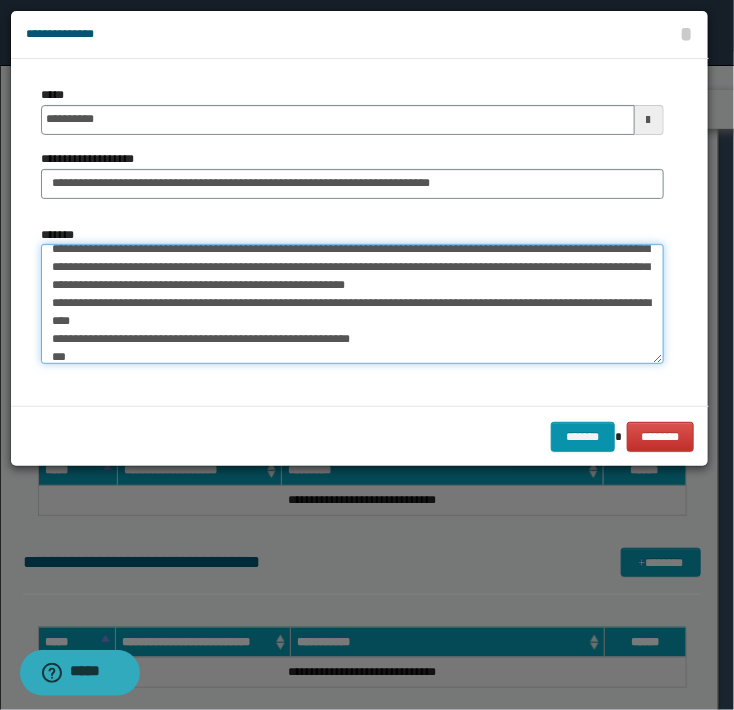 click on "*******" at bounding box center [352, 304] 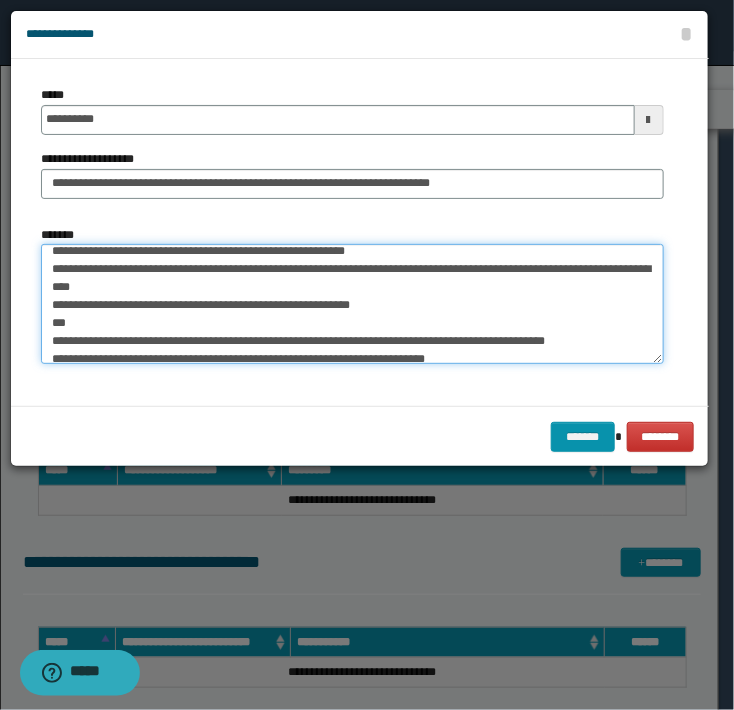scroll, scrollTop: 82, scrollLeft: 0, axis: vertical 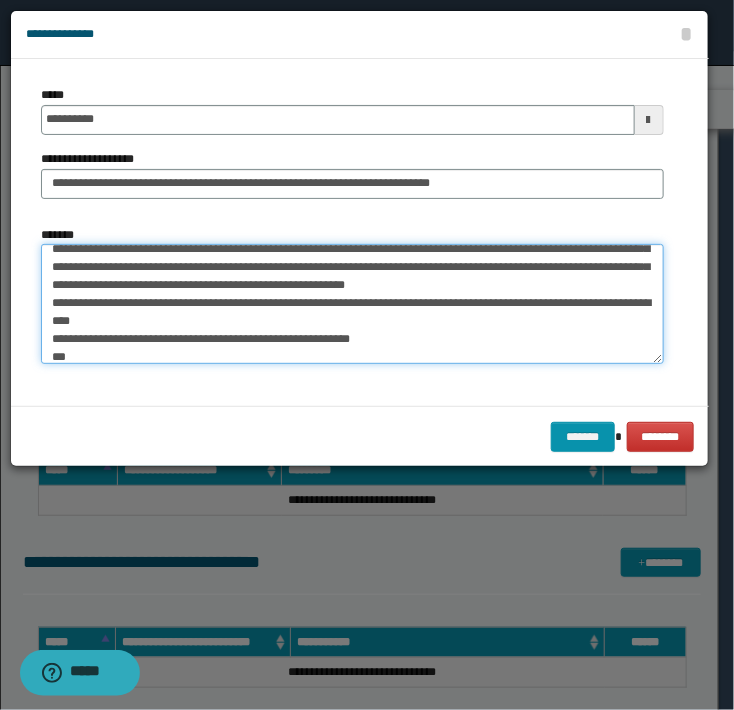 click on "*******" at bounding box center (352, 304) 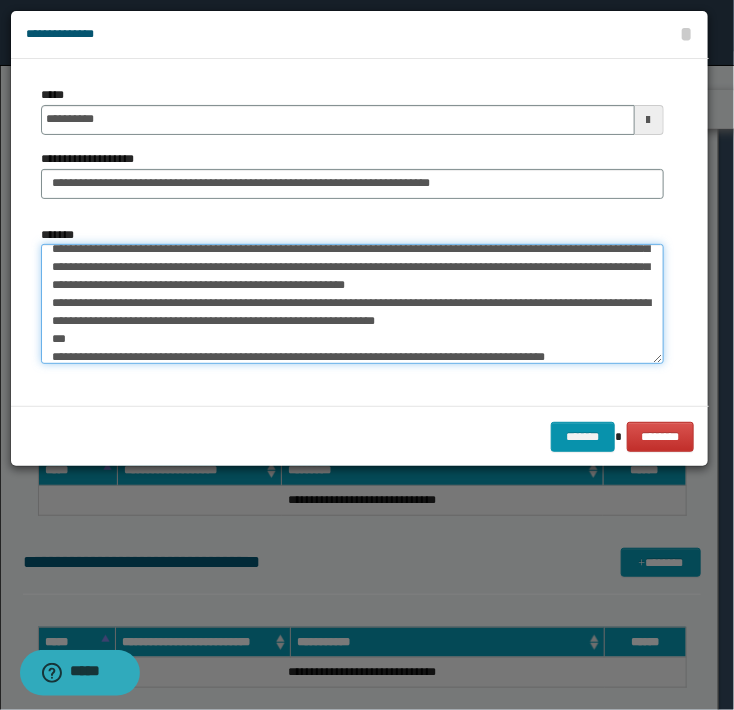 click on "*******" at bounding box center (352, 304) 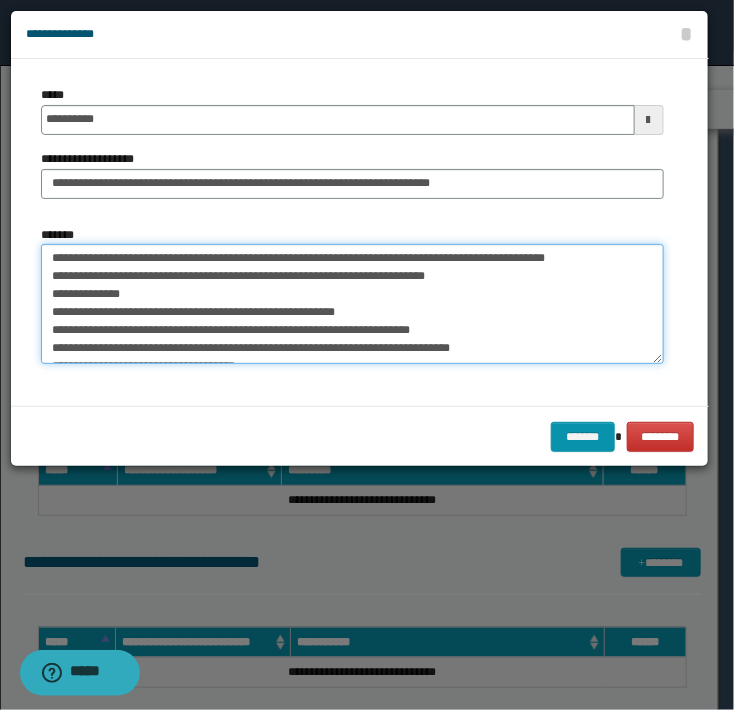 scroll, scrollTop: 182, scrollLeft: 0, axis: vertical 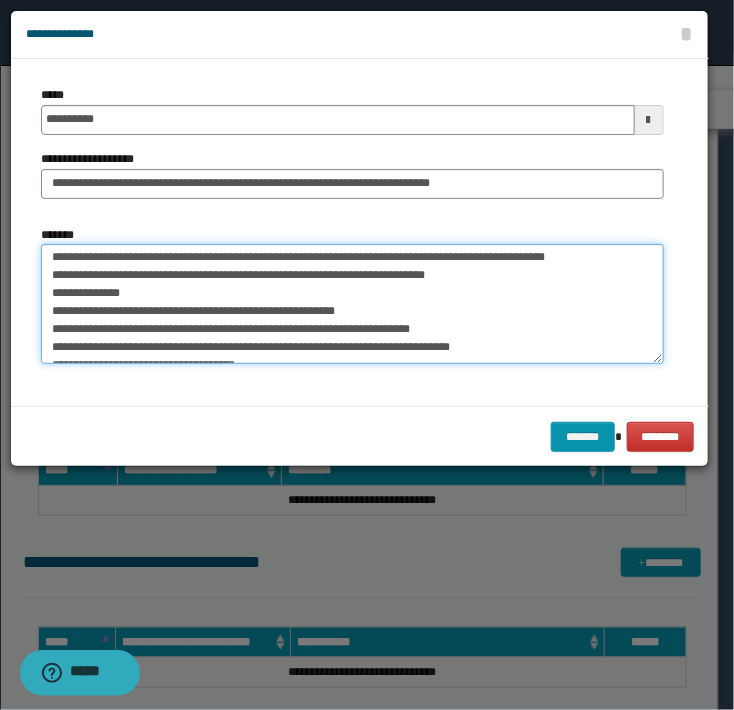 click on "*******" at bounding box center [352, 304] 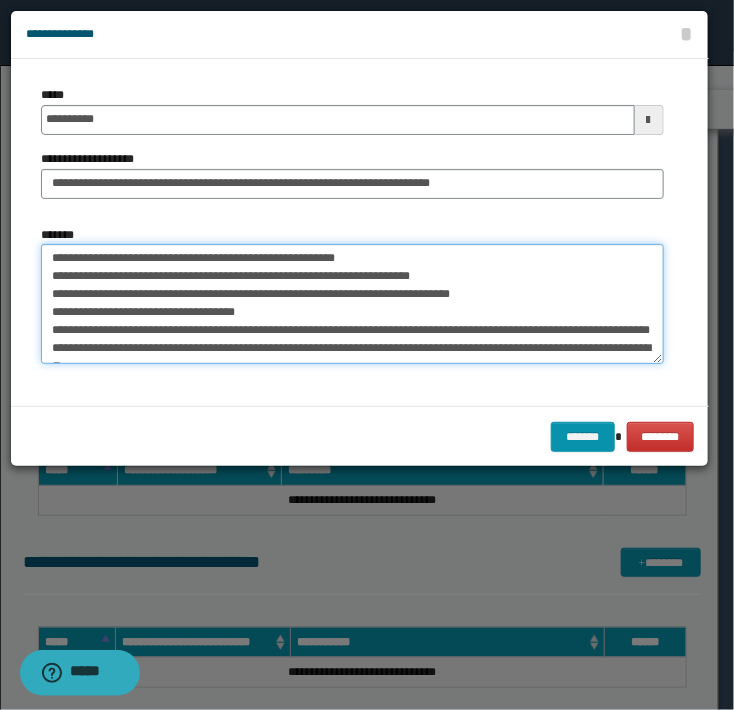 scroll, scrollTop: 182, scrollLeft: 0, axis: vertical 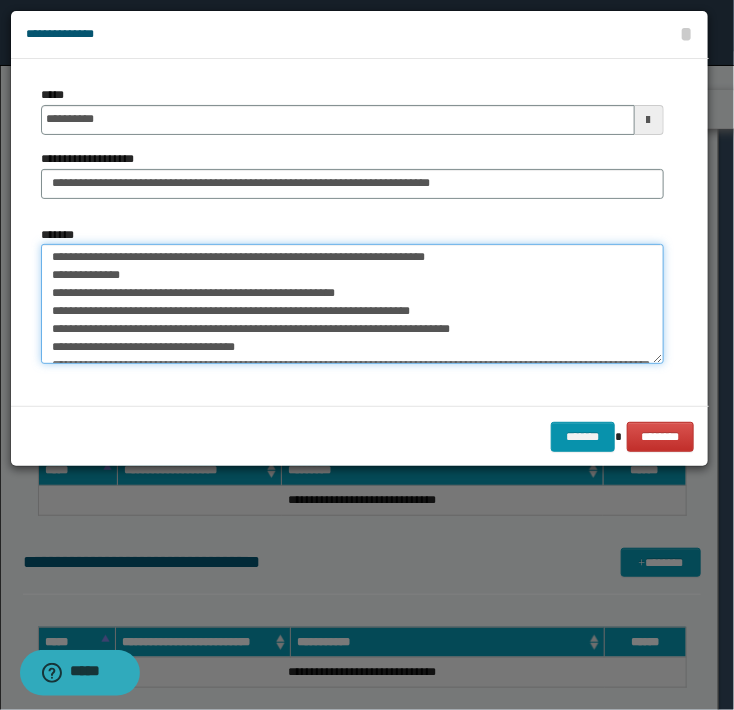 drag, startPoint x: 365, startPoint y: 333, endPoint x: 316, endPoint y: 288, distance: 66.52819 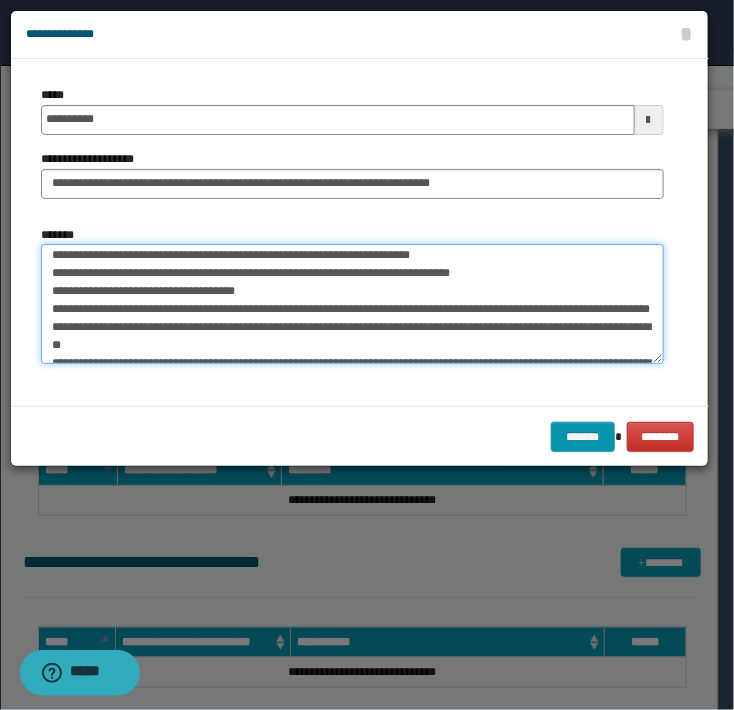 scroll, scrollTop: 282, scrollLeft: 0, axis: vertical 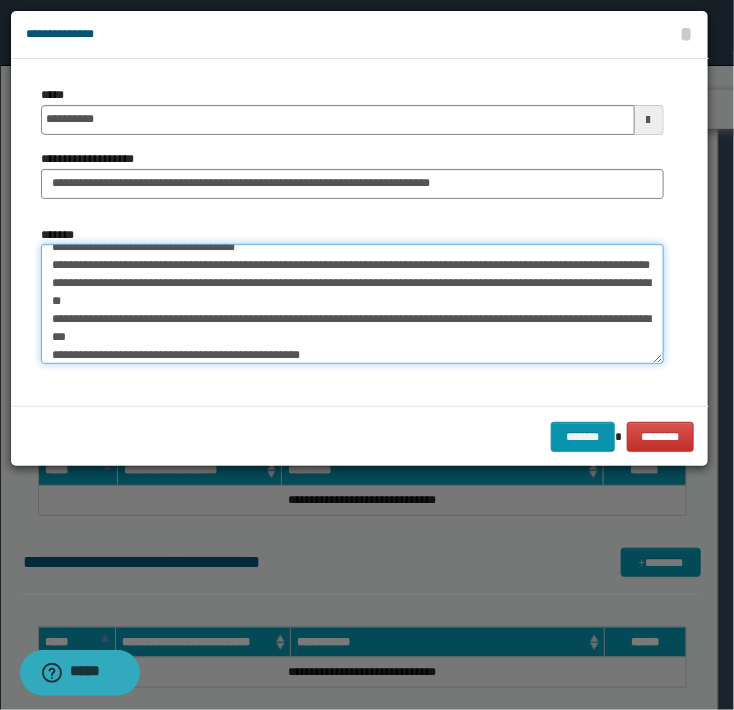 click on "*******" at bounding box center (352, 304) 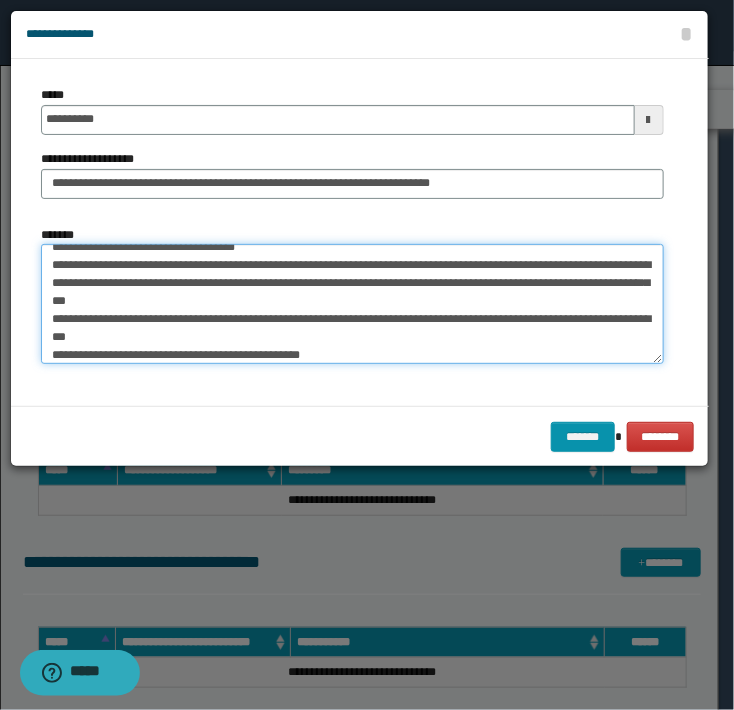 click on "*******" at bounding box center (352, 304) 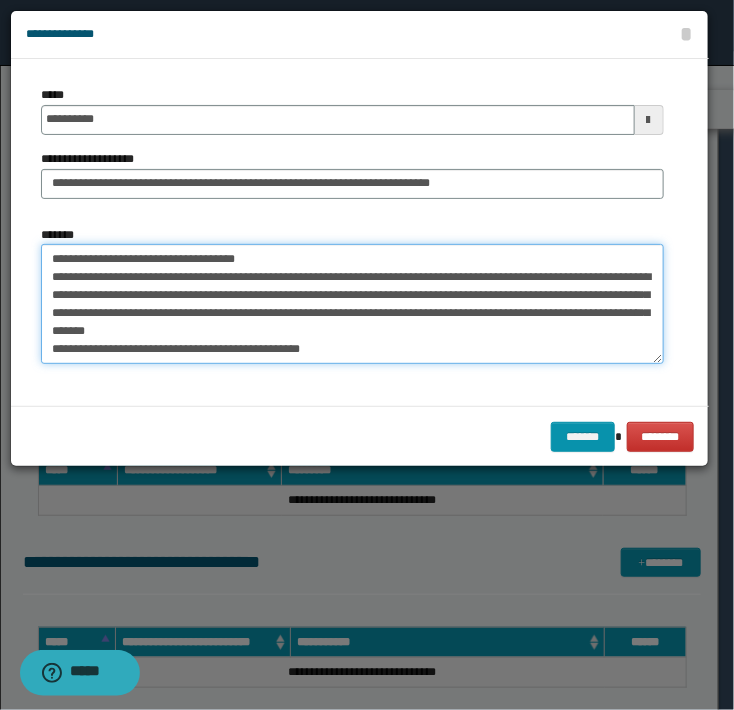 click on "*******" at bounding box center [352, 304] 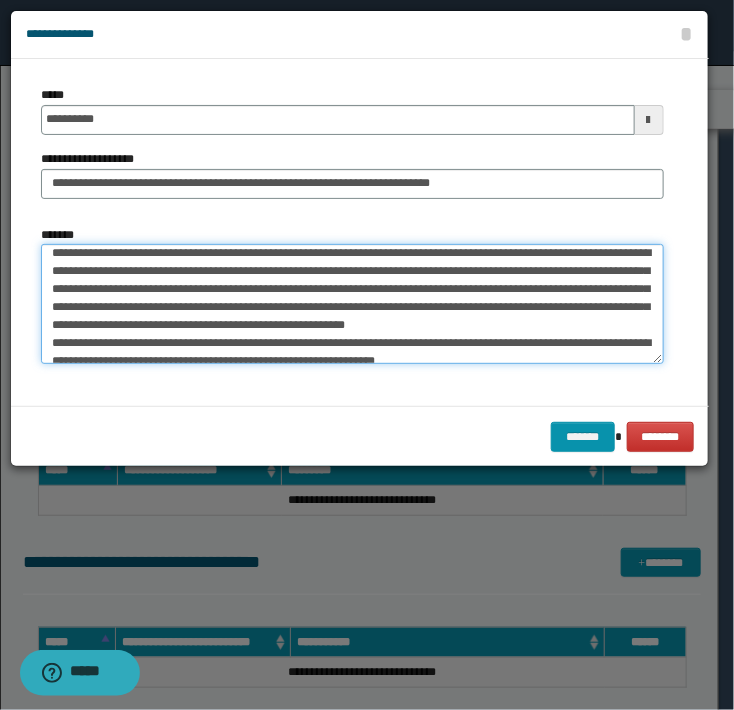 scroll, scrollTop: 0, scrollLeft: 0, axis: both 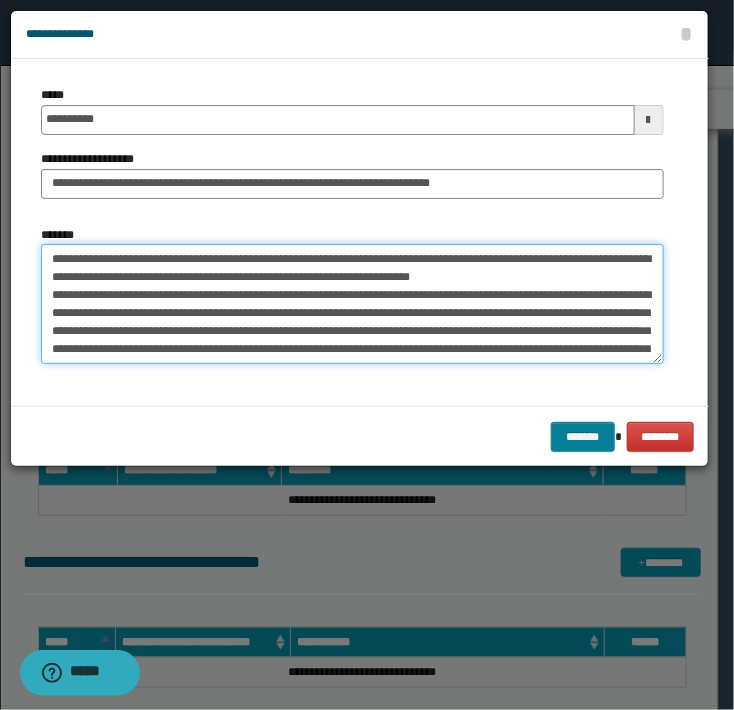 type on "**********" 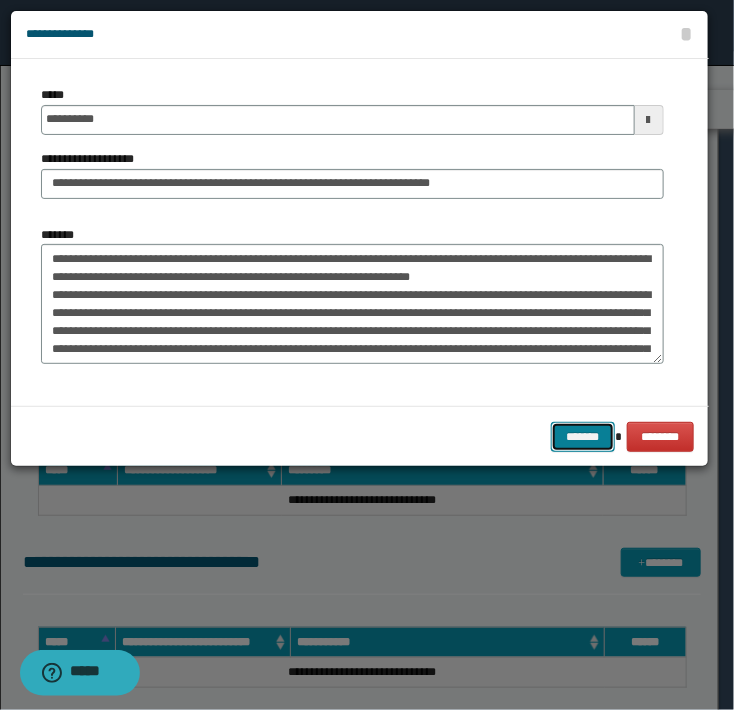 click on "*******" at bounding box center [583, 437] 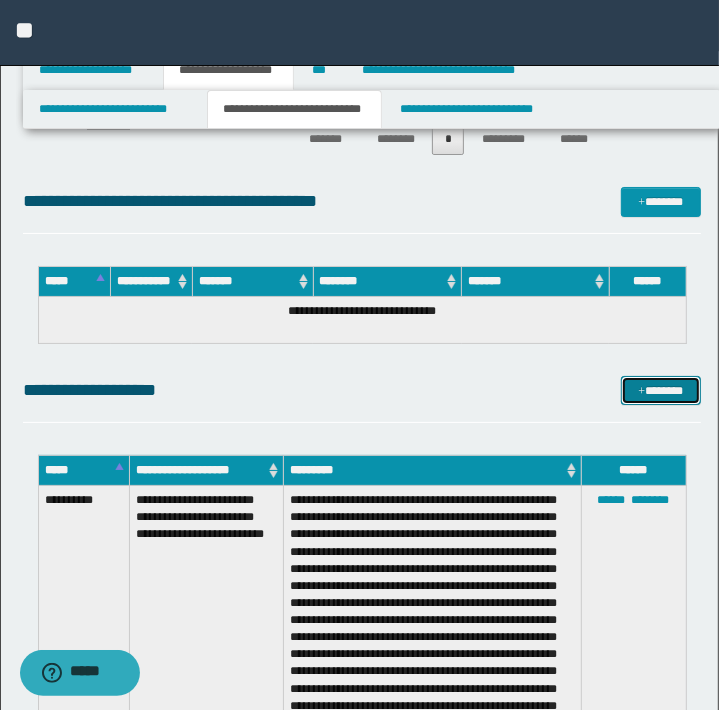 click on "*******" at bounding box center [660, 391] 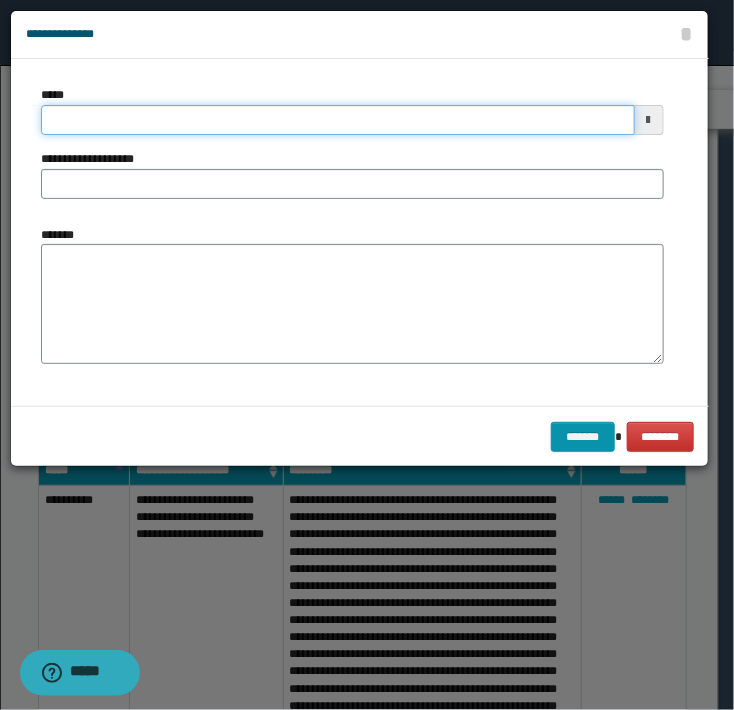 click on "*****" at bounding box center (338, 120) 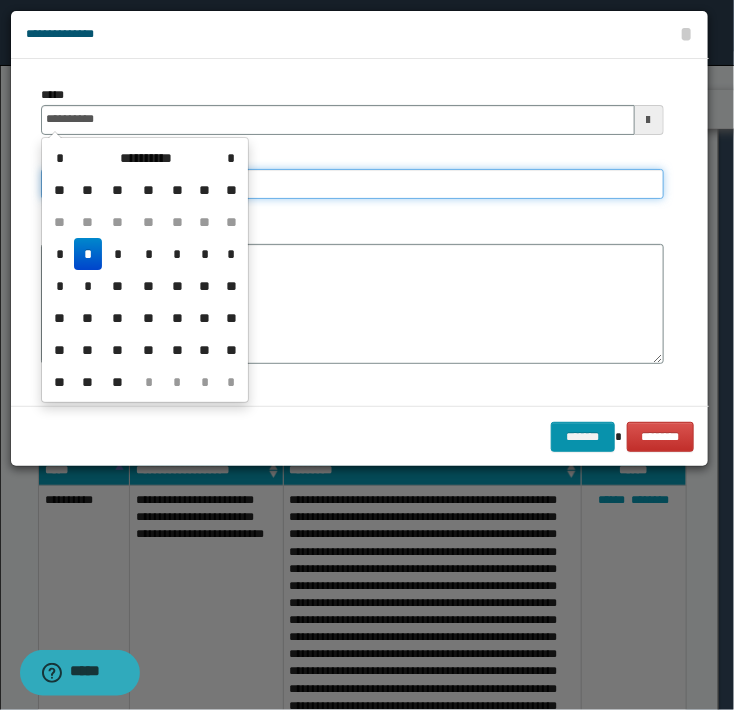 type on "**********" 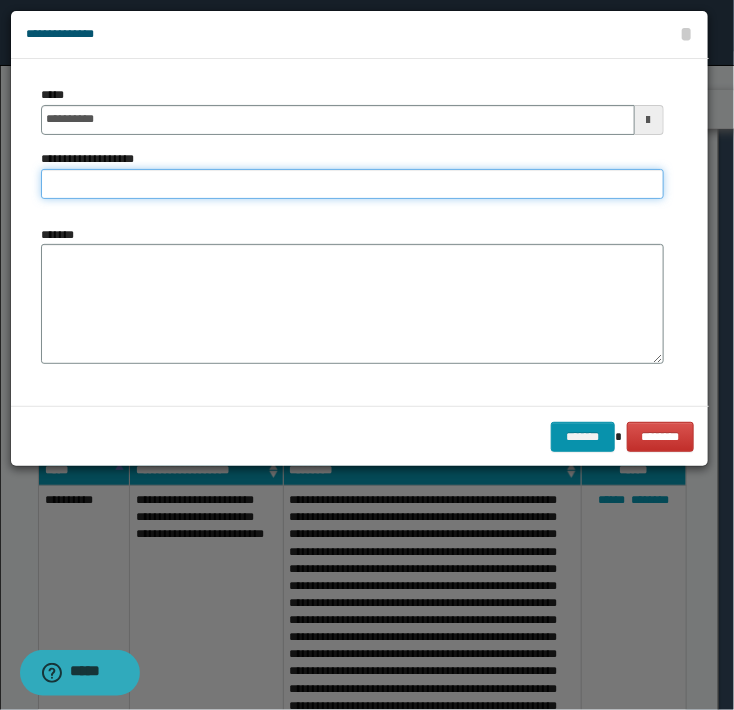 click on "**********" at bounding box center [352, 184] 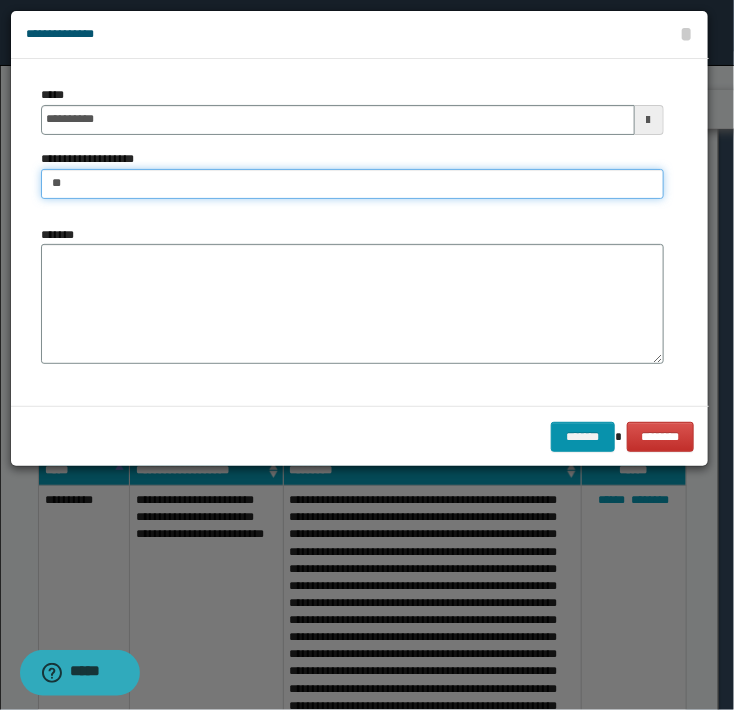 type on "*" 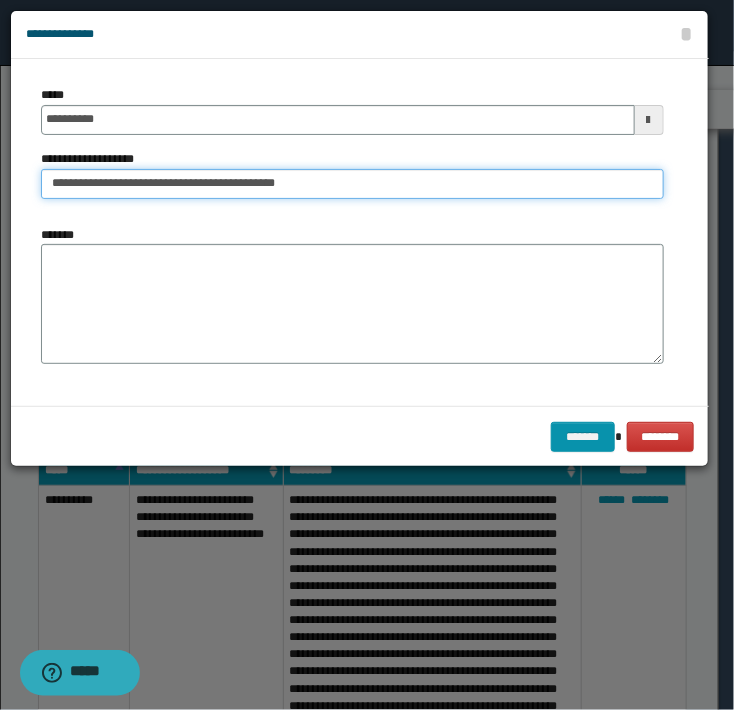 type on "**********" 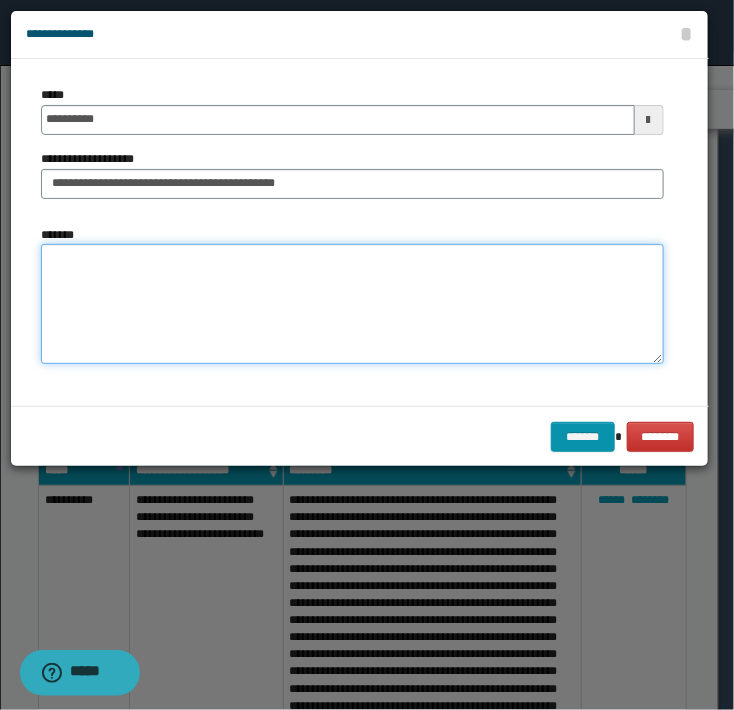click on "*******" at bounding box center [352, 304] 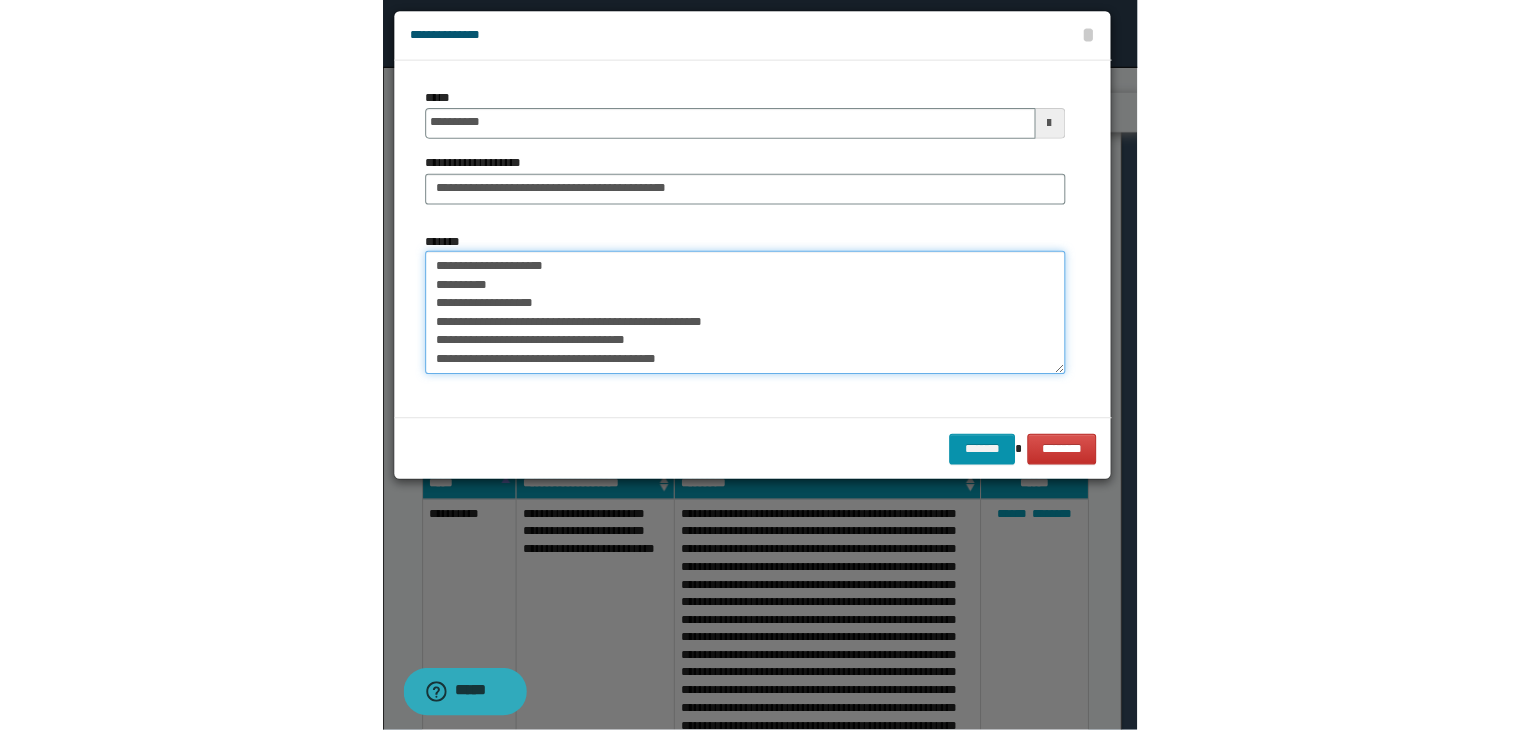 scroll, scrollTop: 138, scrollLeft: 0, axis: vertical 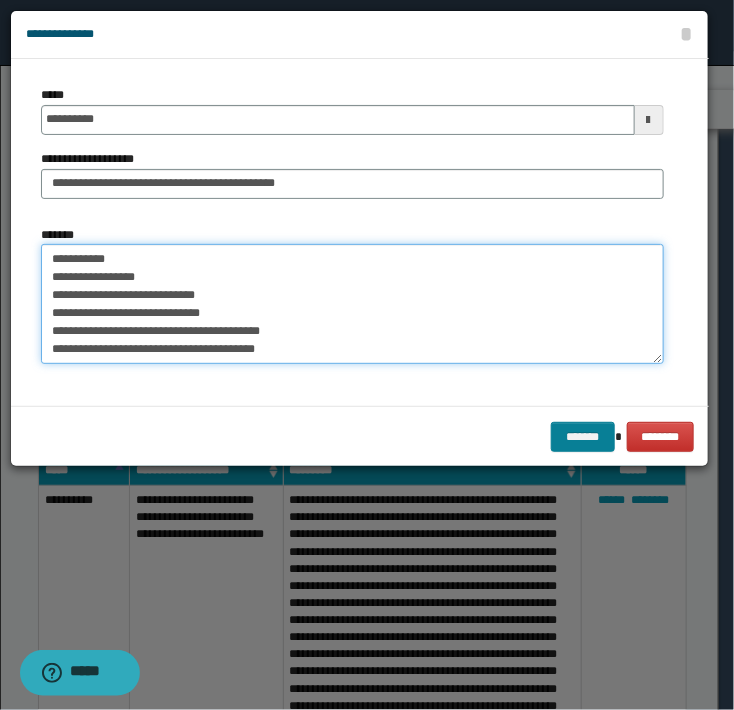 type on "**********" 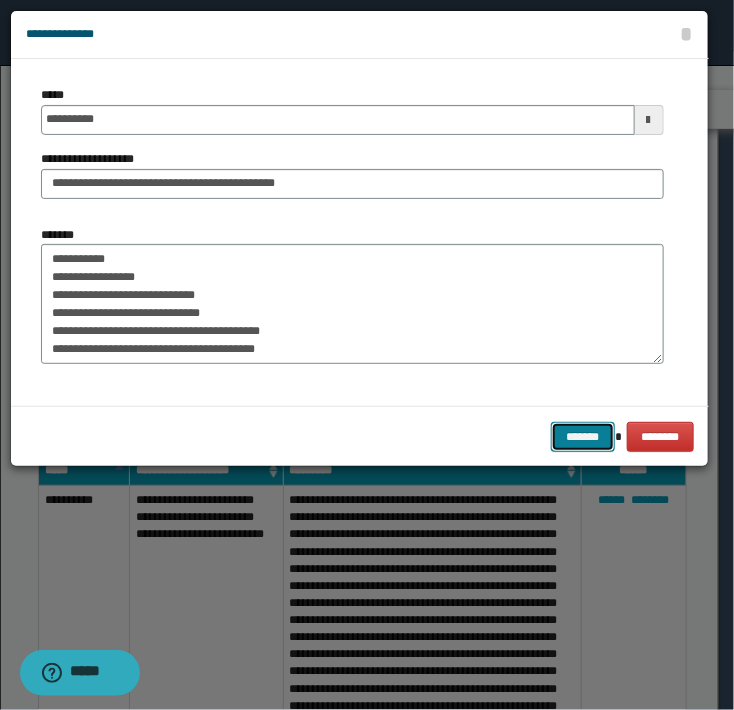 click on "*******" at bounding box center (583, 437) 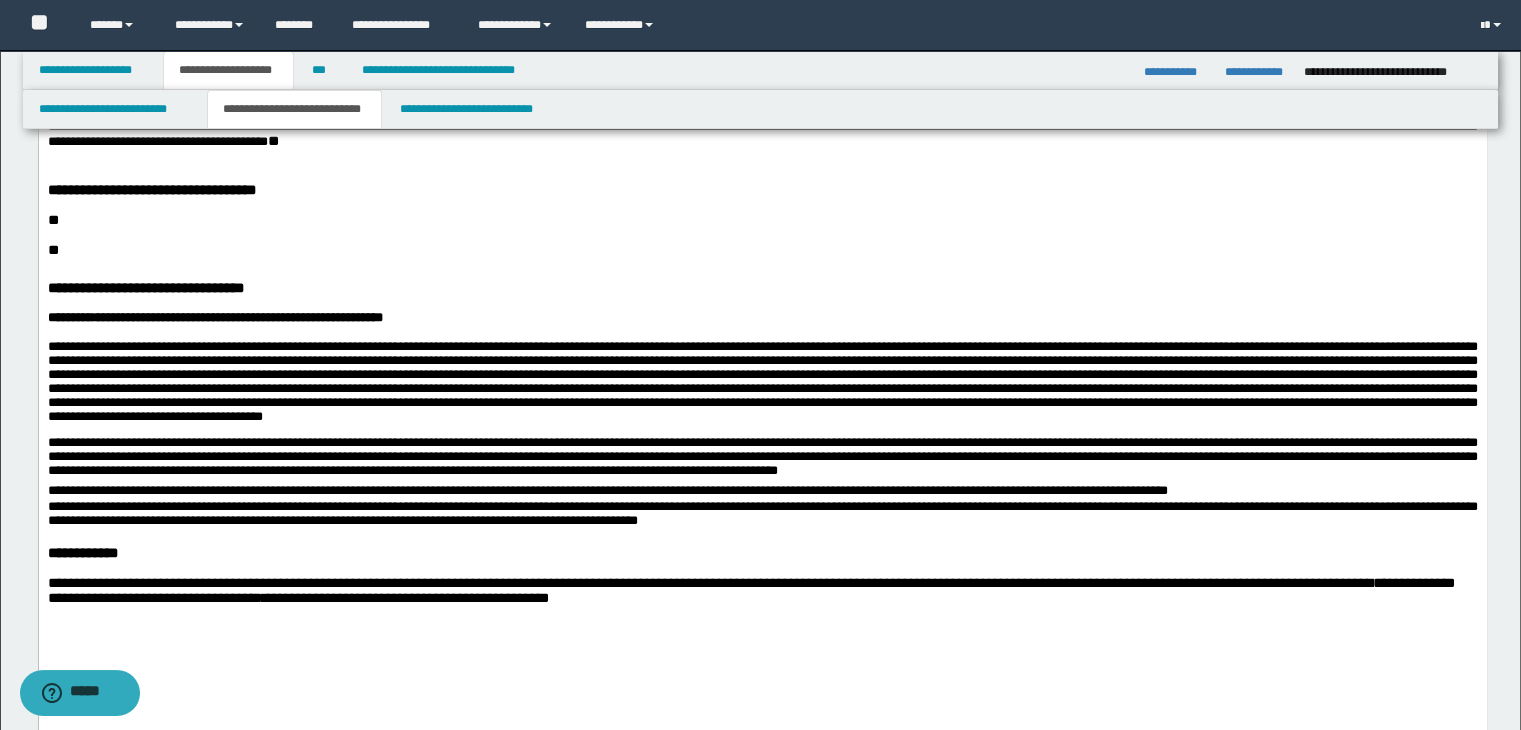 scroll, scrollTop: 1540, scrollLeft: 0, axis: vertical 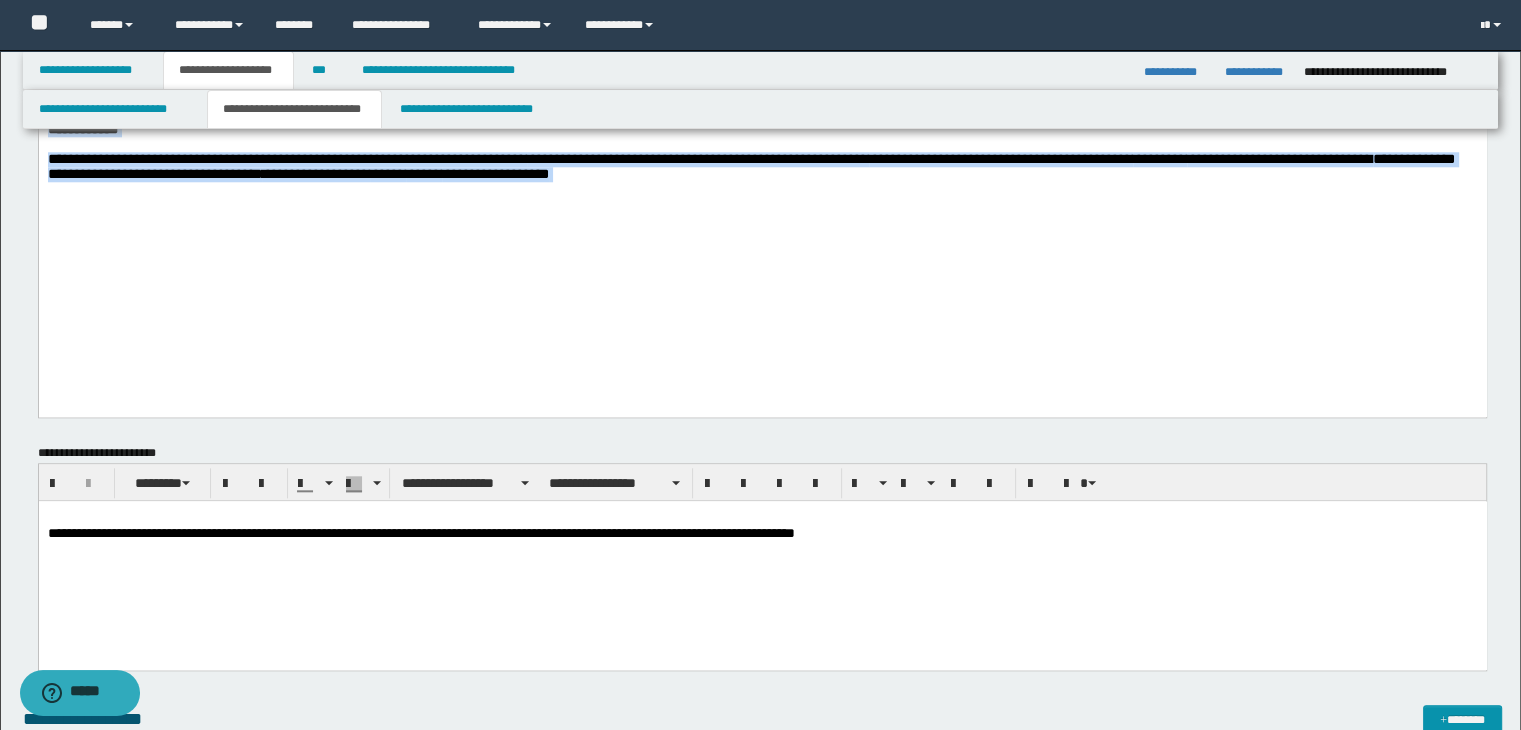 drag, startPoint x: 51, startPoint y: -1717, endPoint x: 835, endPoint y: -1270, distance: 902.4772 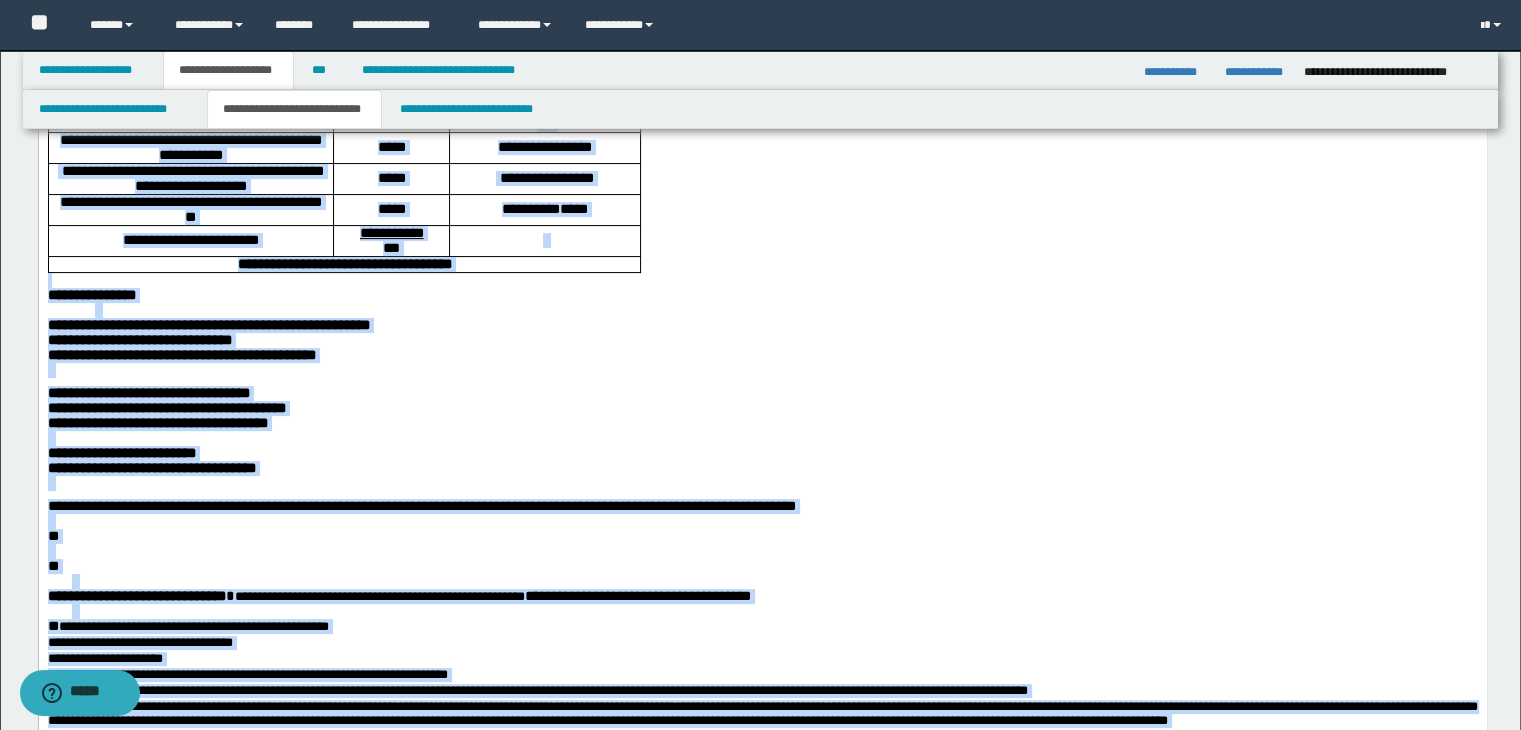 scroll, scrollTop: 0, scrollLeft: 0, axis: both 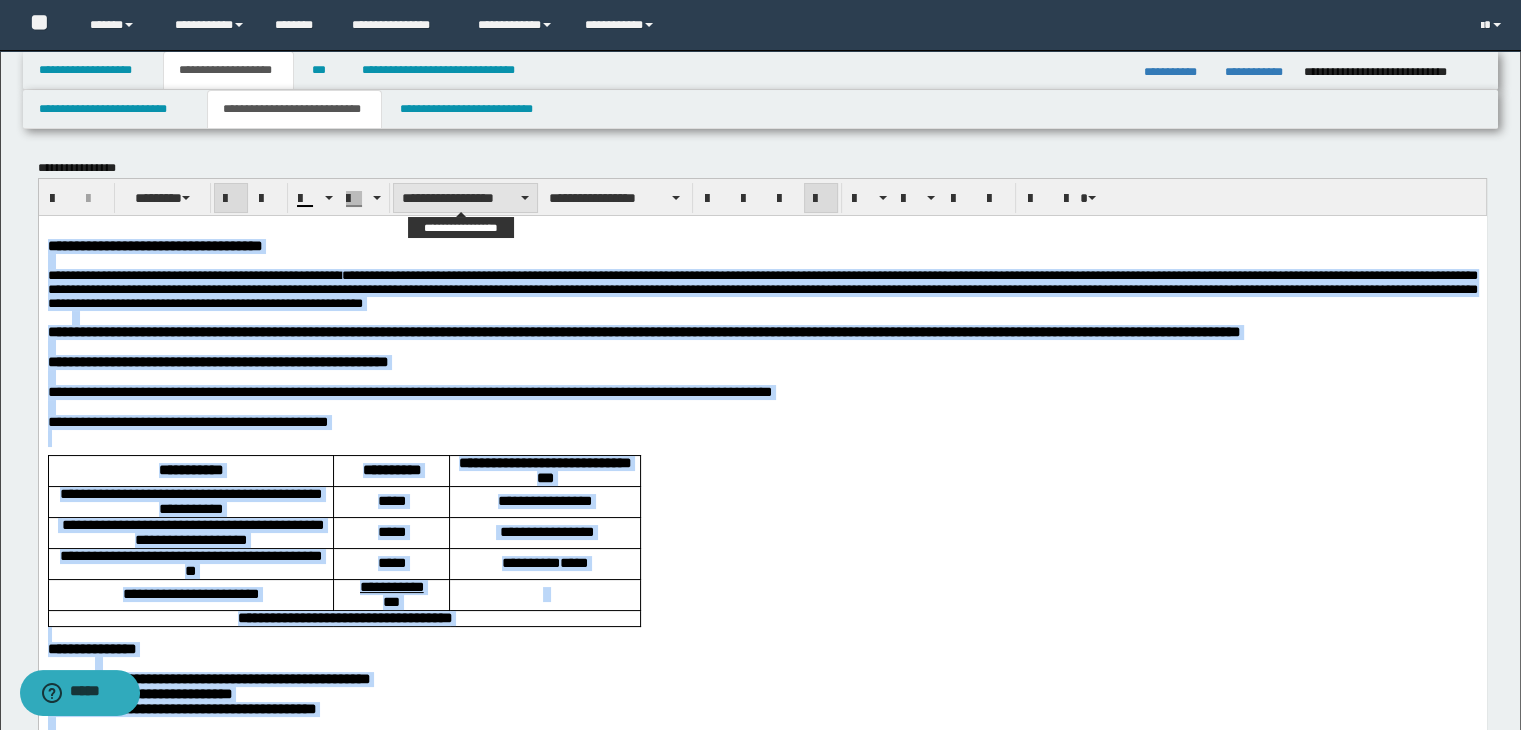 click on "**********" at bounding box center (465, 198) 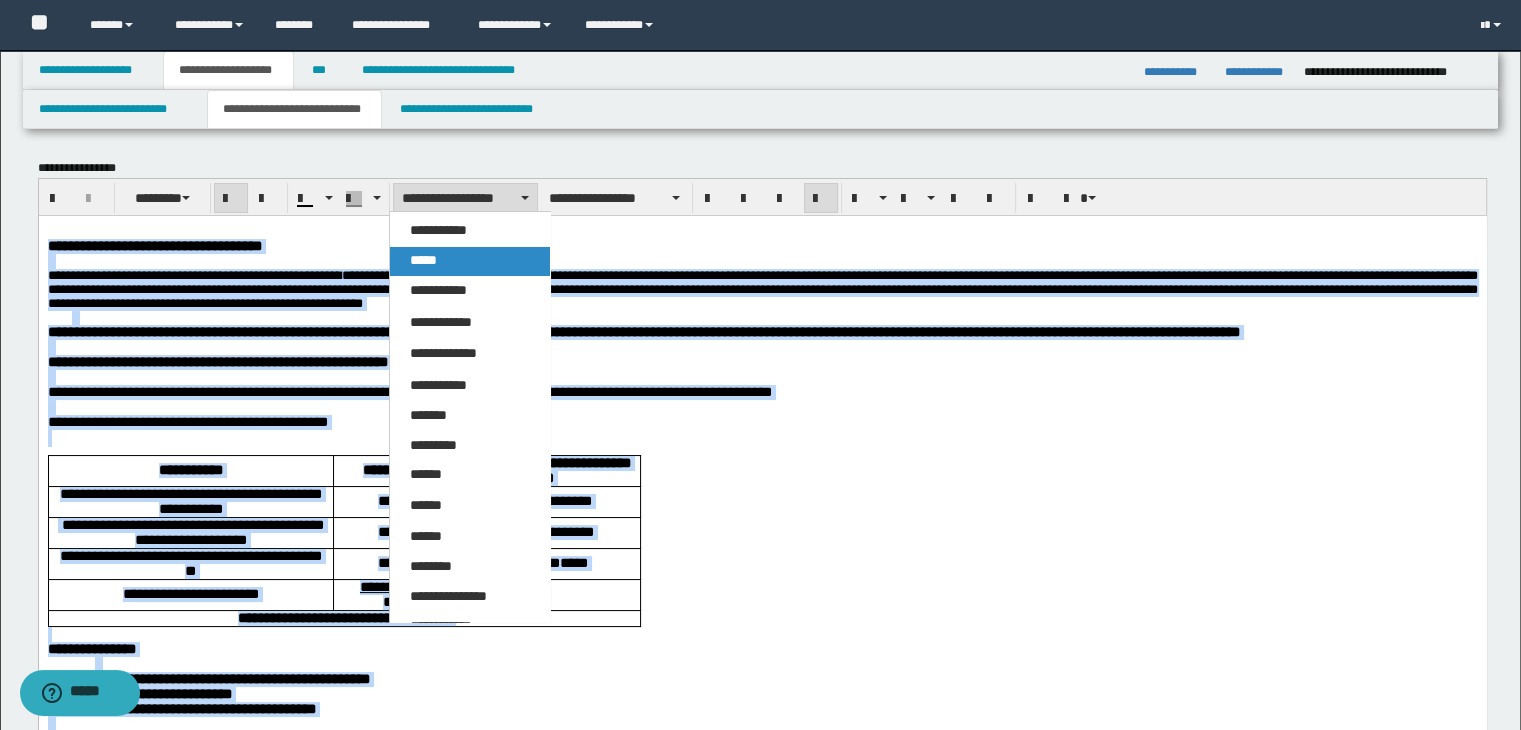 click on "*****" at bounding box center (470, 261) 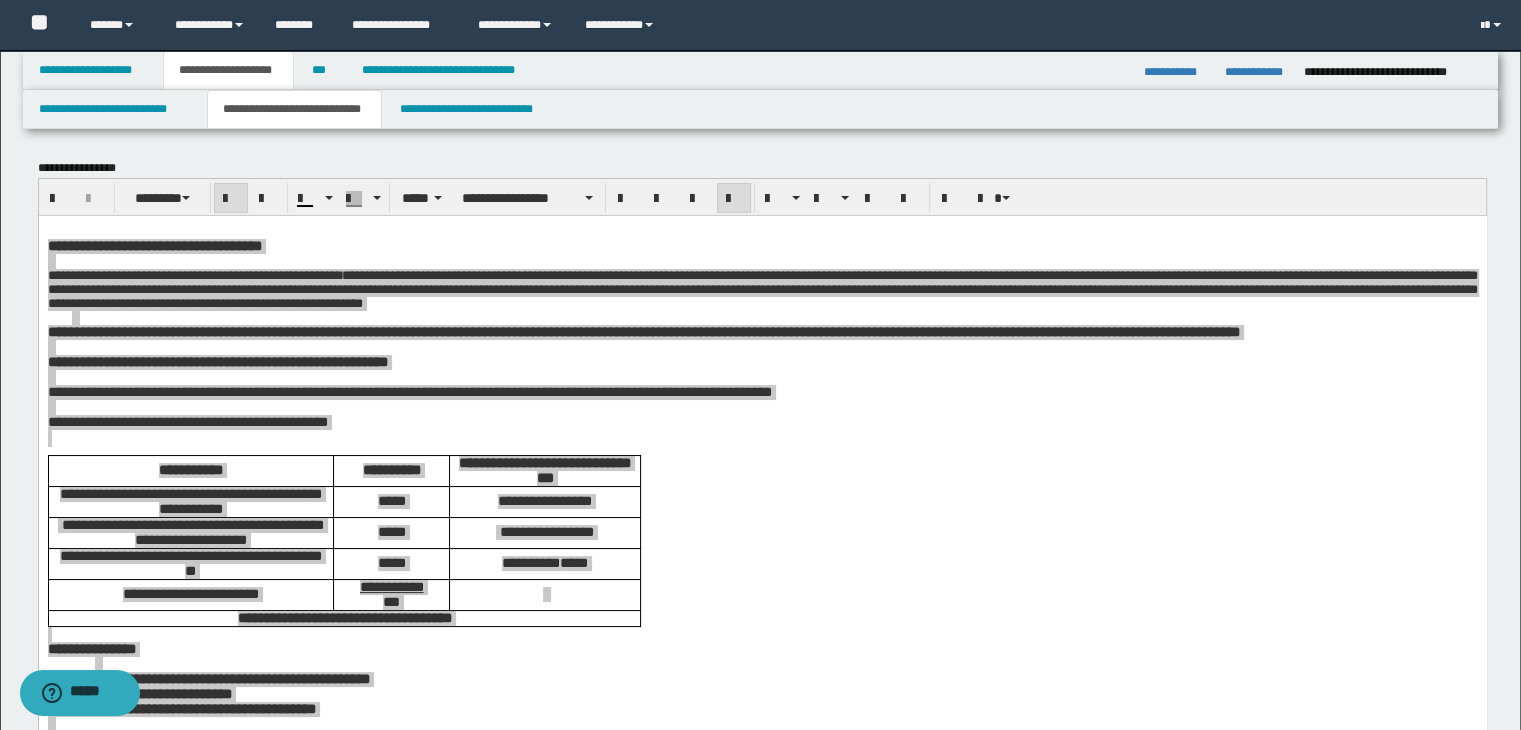 click at bounding box center (763, 1358) 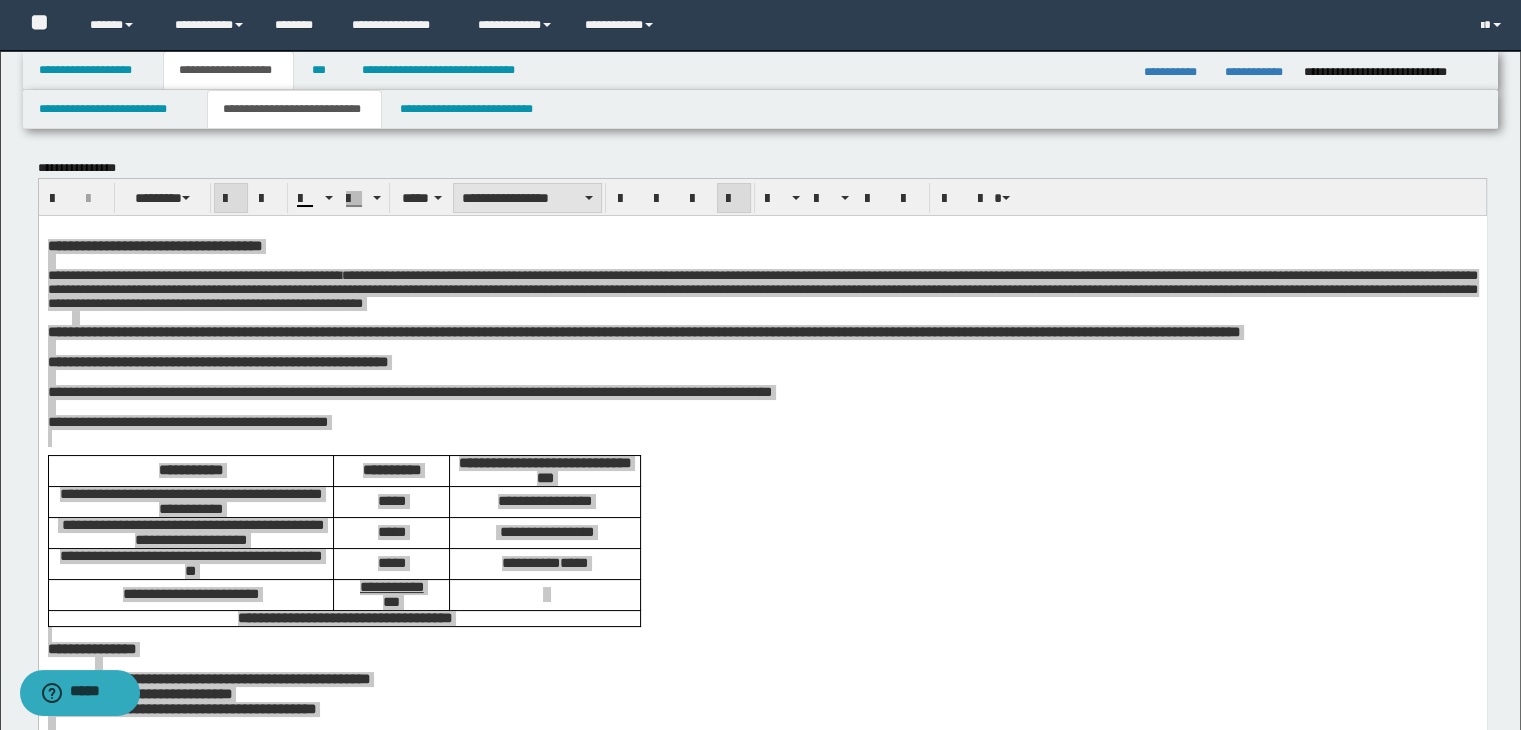 click on "**********" at bounding box center [527, 198] 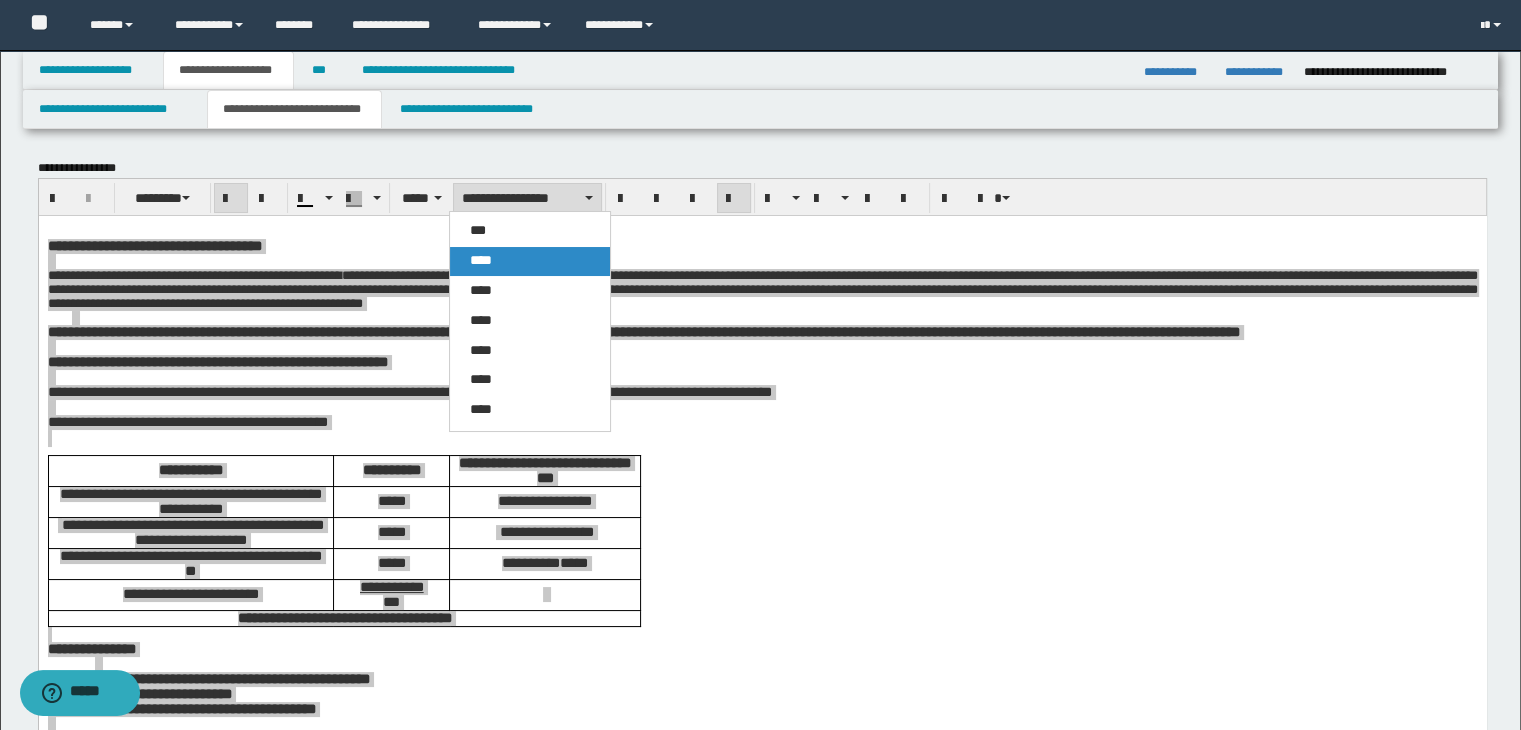click on "****" at bounding box center (530, 261) 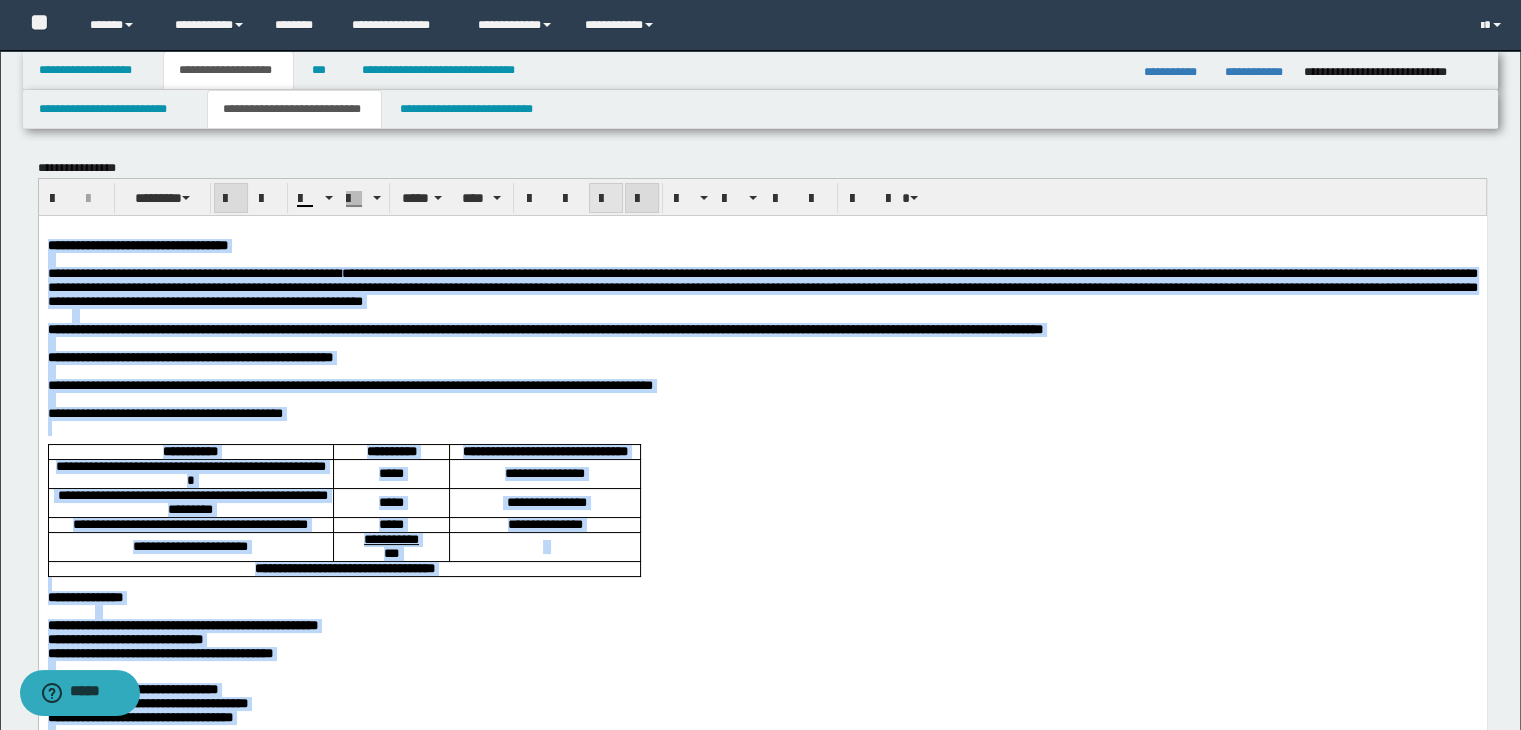 click at bounding box center (606, 199) 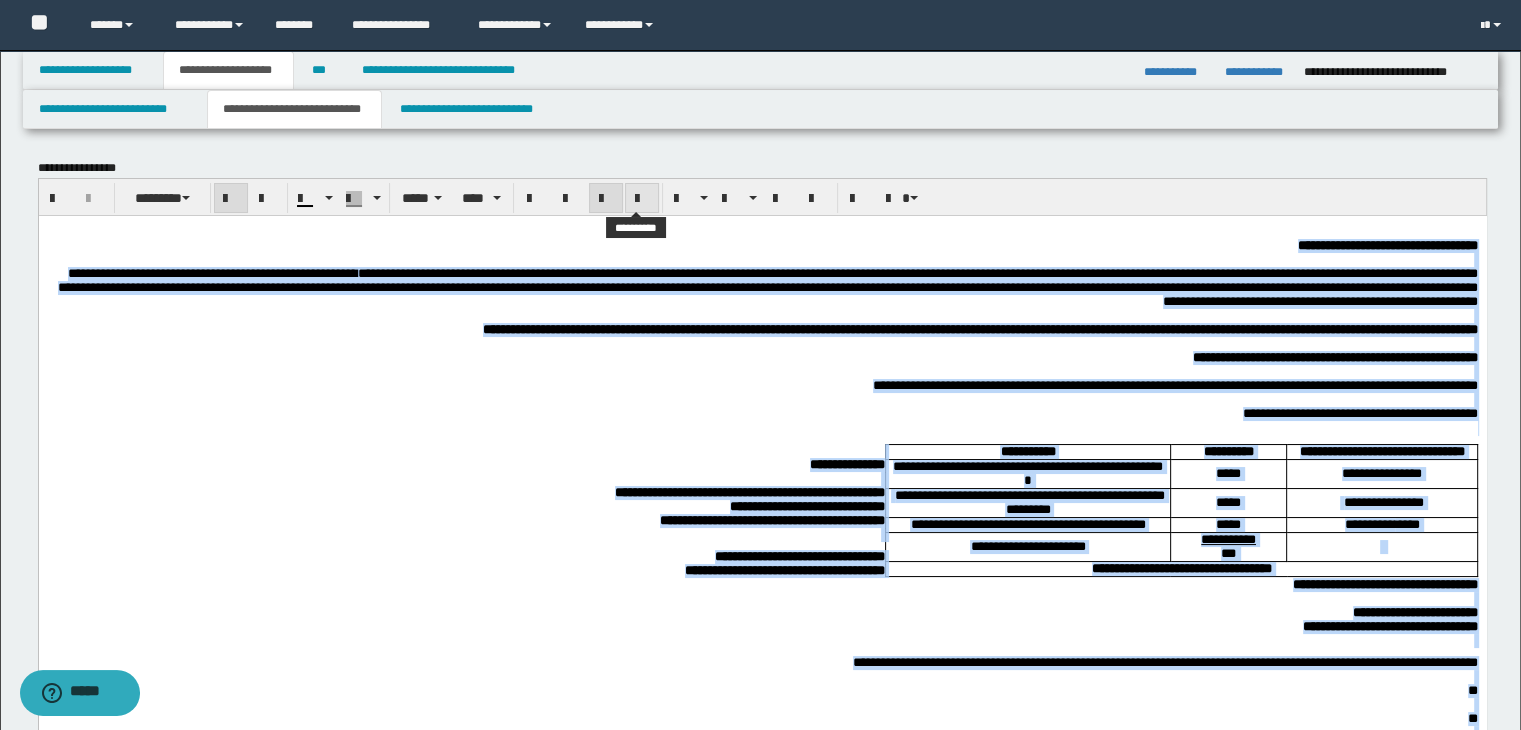drag, startPoint x: 642, startPoint y: 197, endPoint x: 625, endPoint y: 201, distance: 17.464249 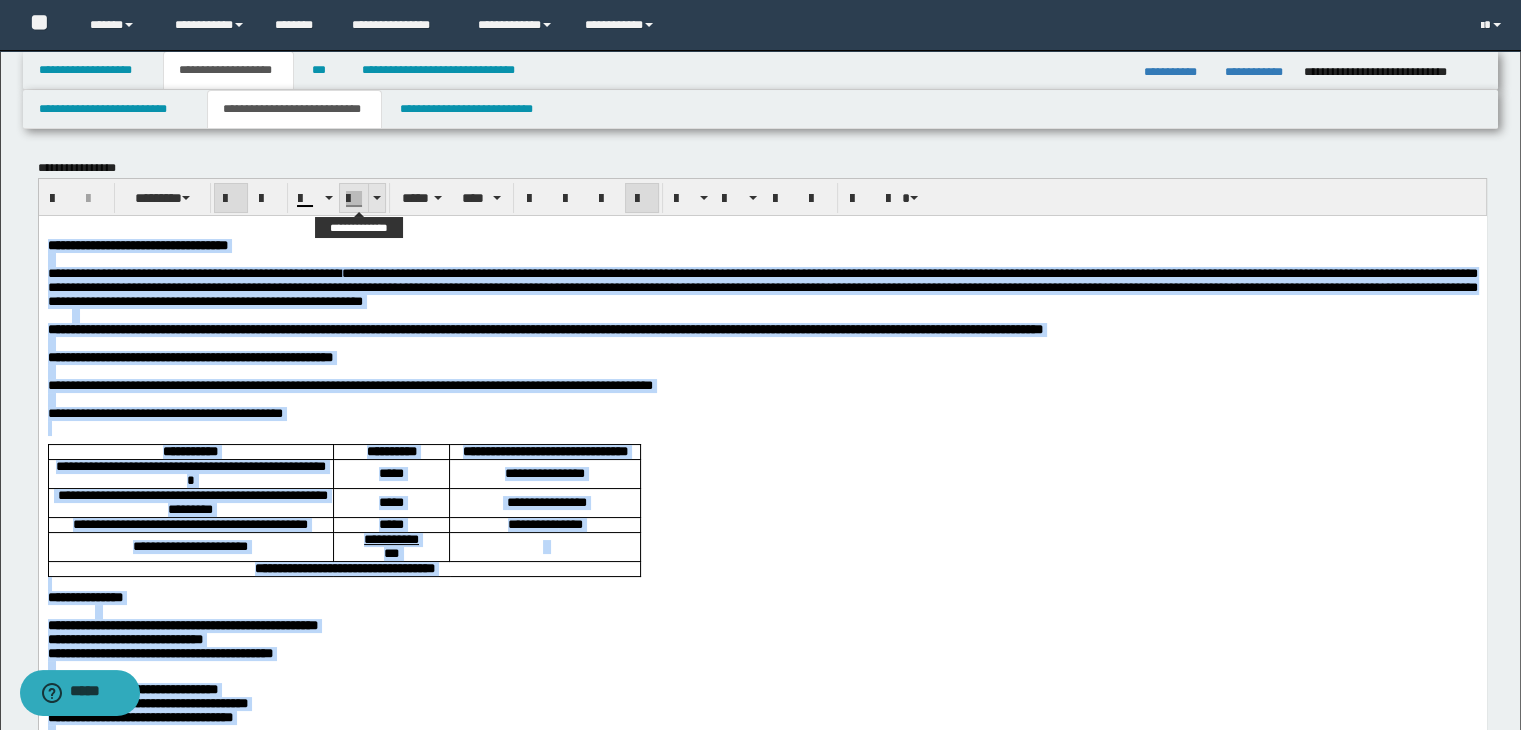 click at bounding box center [354, 198] 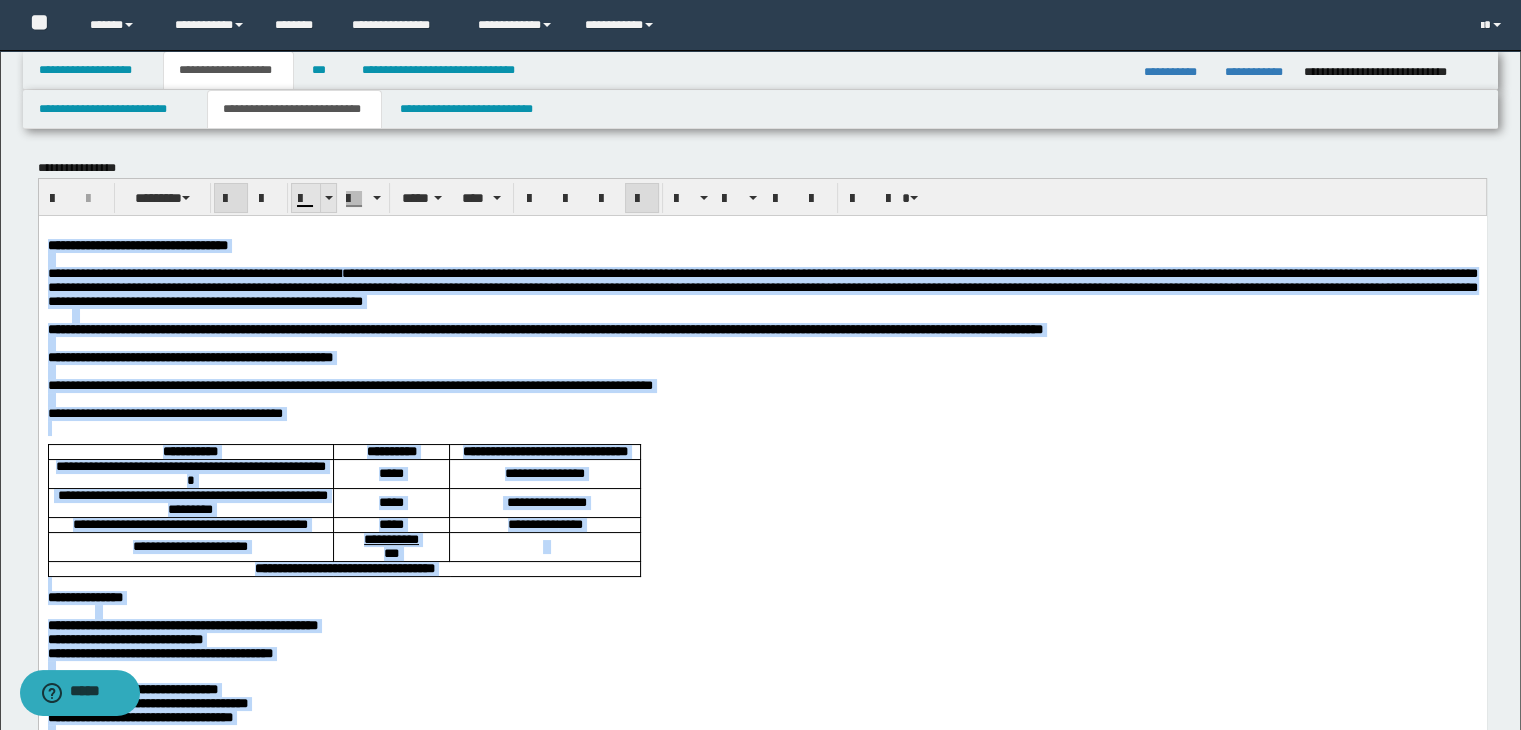 click at bounding box center (328, 198) 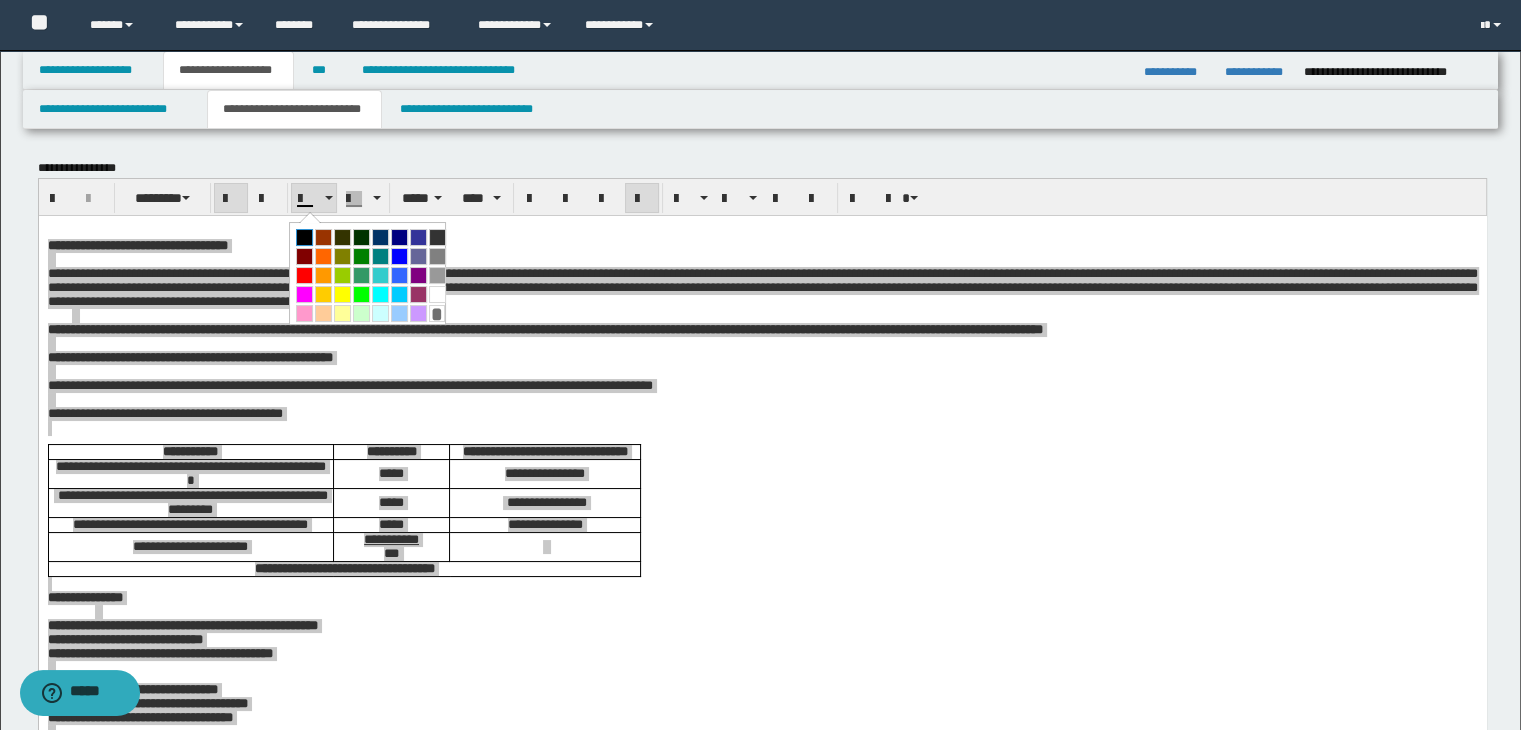 click at bounding box center (304, 237) 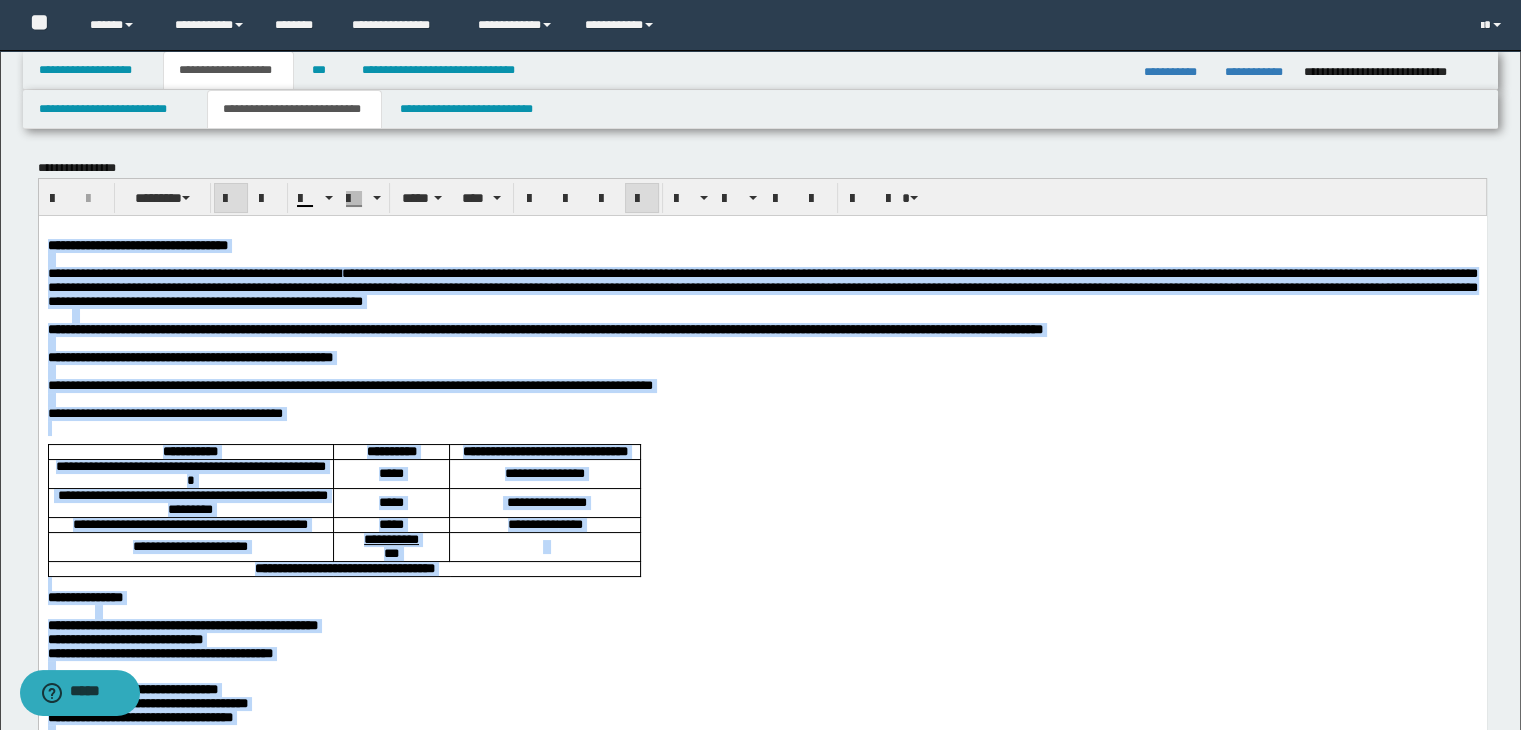 click on "**********" at bounding box center [349, 384] 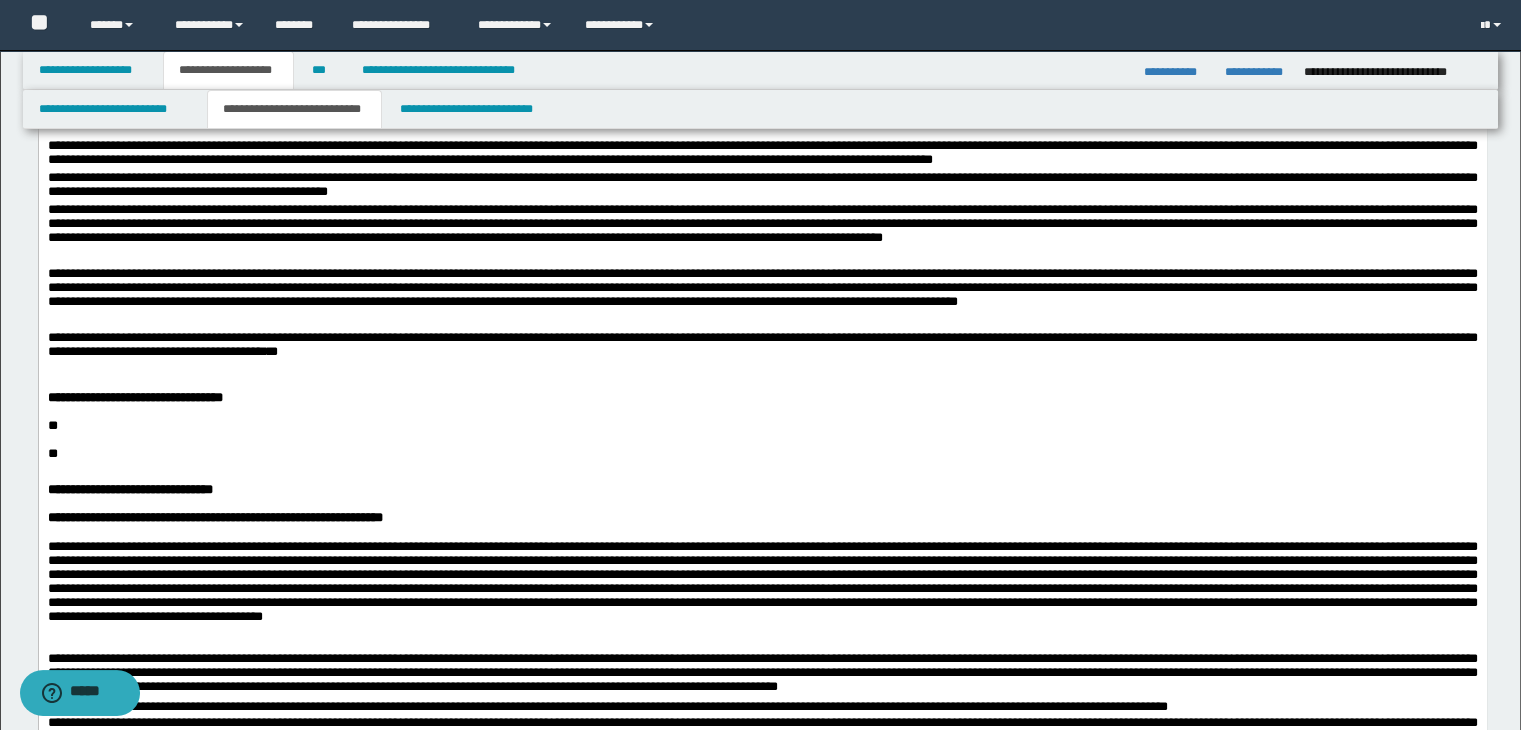 scroll, scrollTop: 1596, scrollLeft: 0, axis: vertical 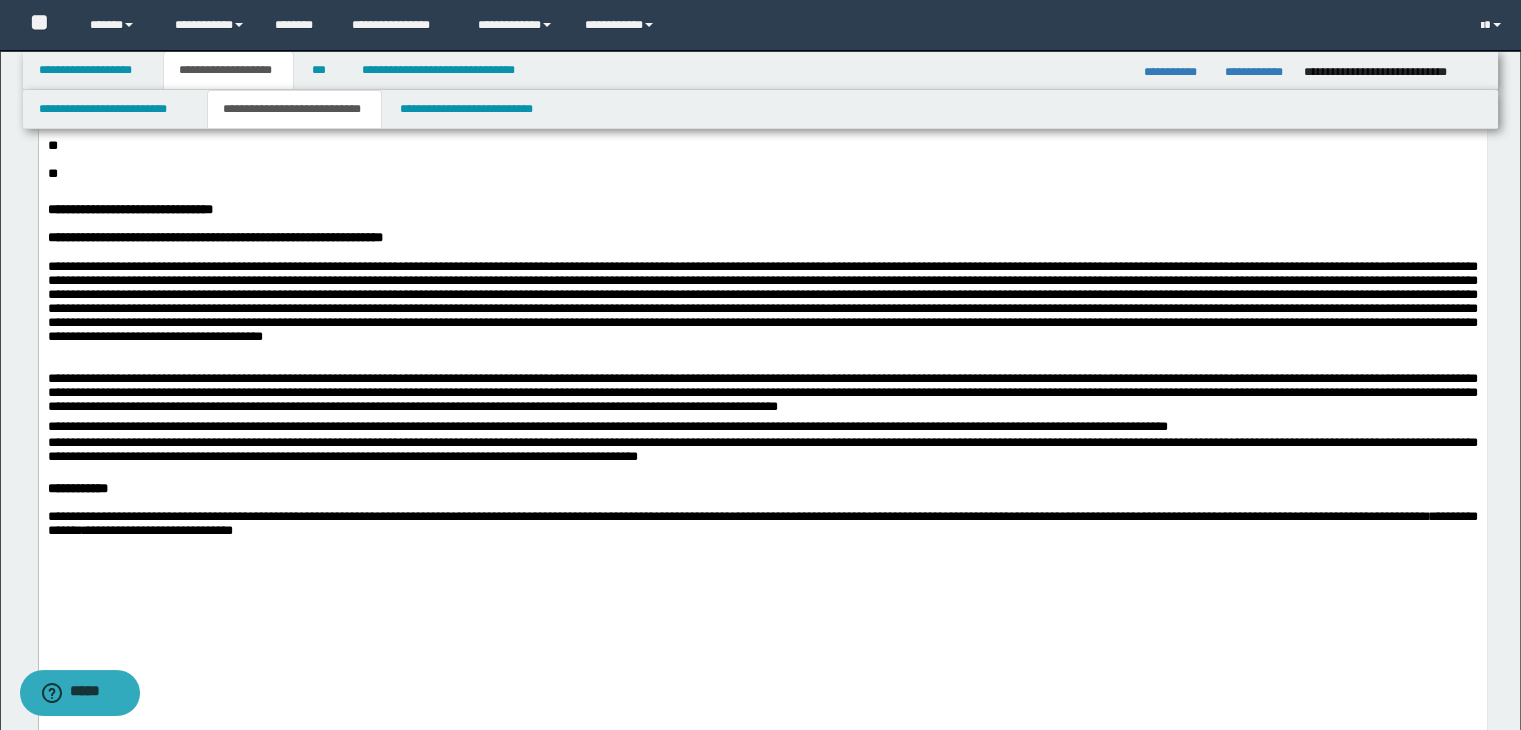 click at bounding box center (774, 160) 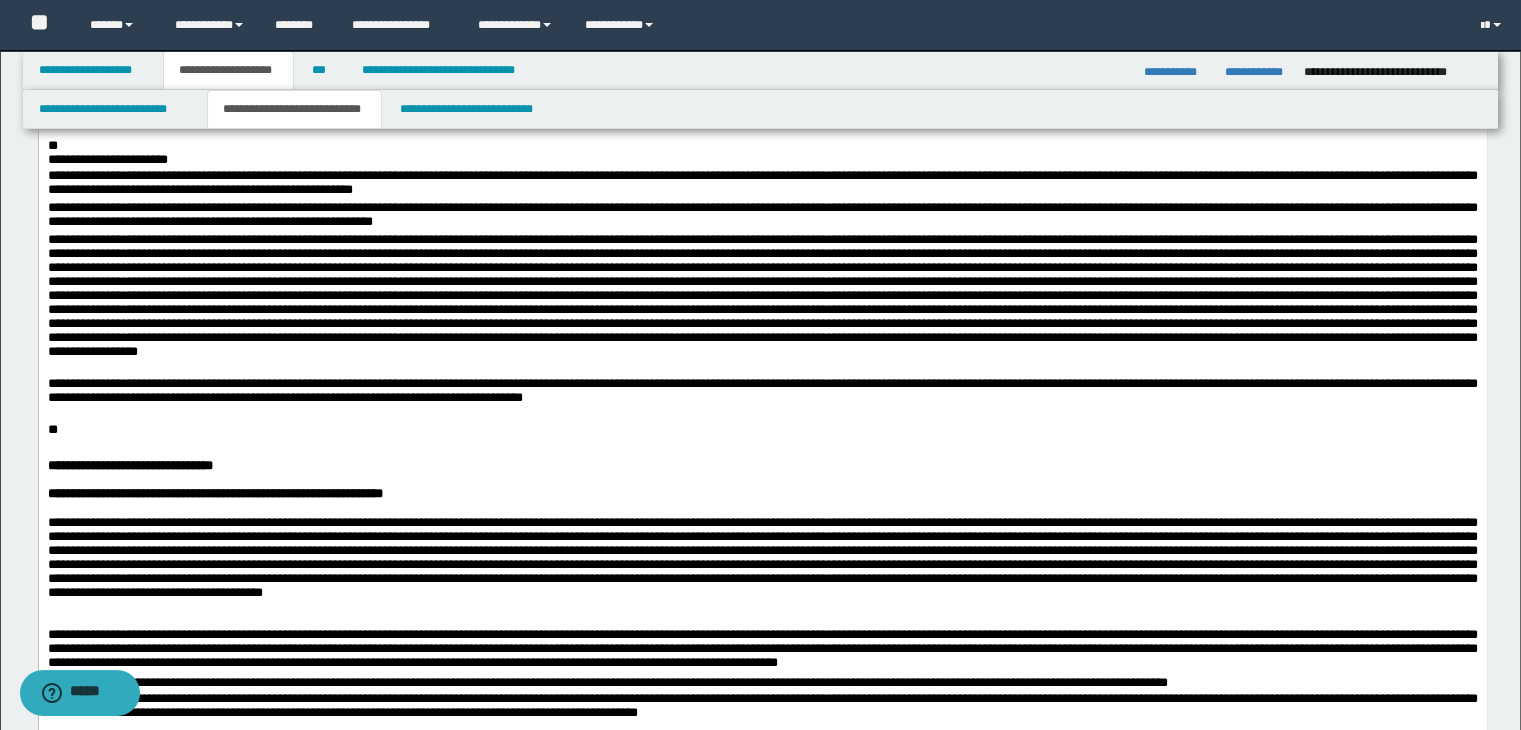 click on "**********" at bounding box center [762, -264] 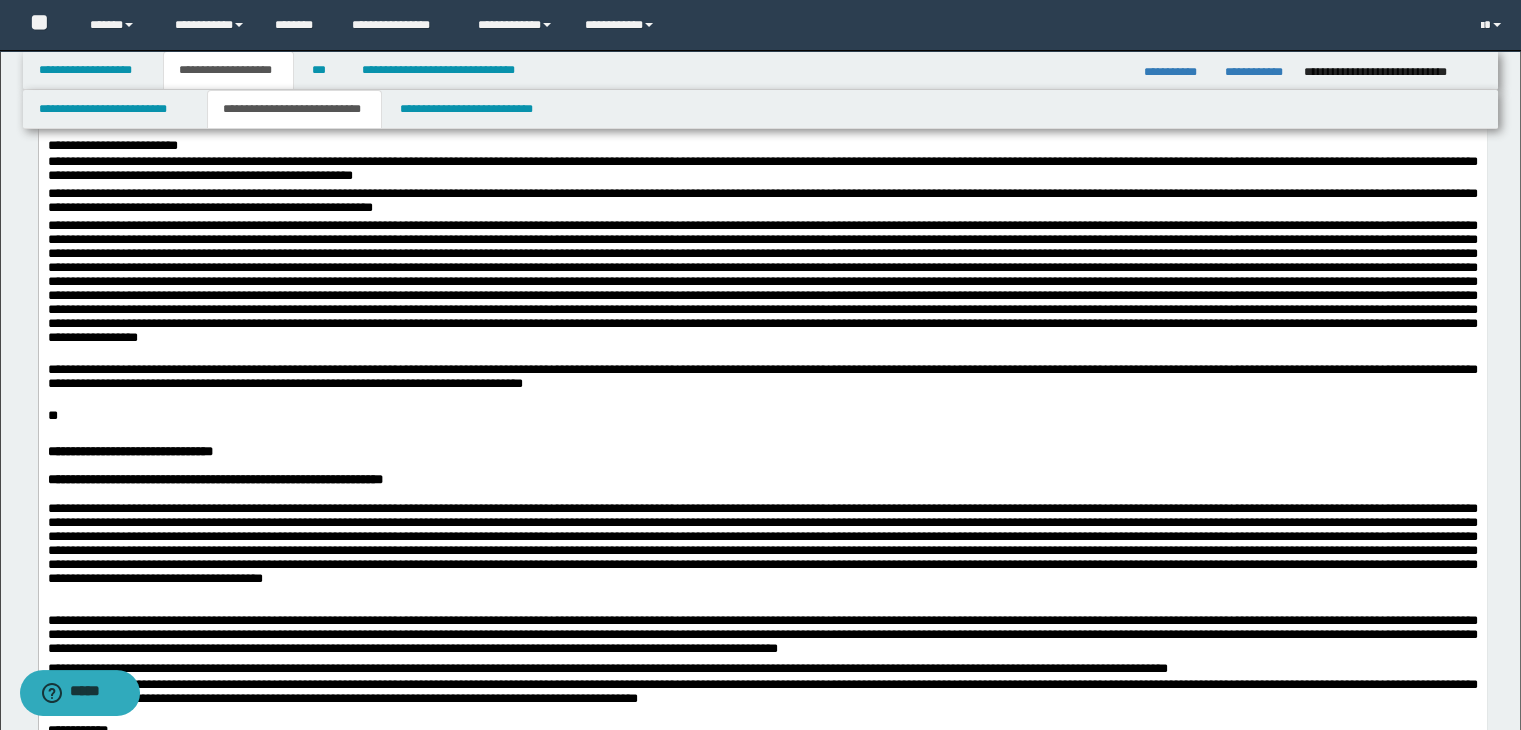 click on "**" at bounding box center (52, 415) 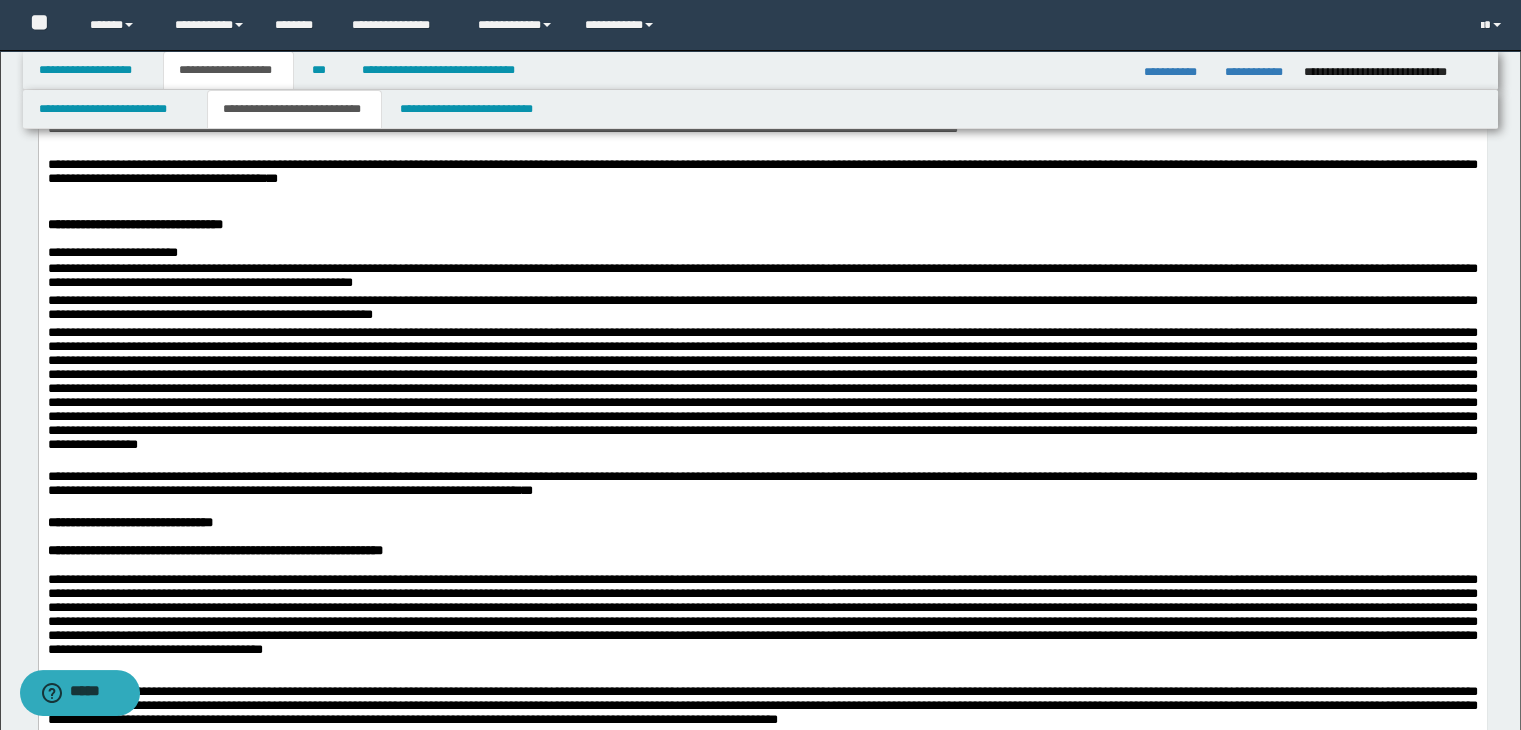 scroll, scrollTop: 1496, scrollLeft: 0, axis: vertical 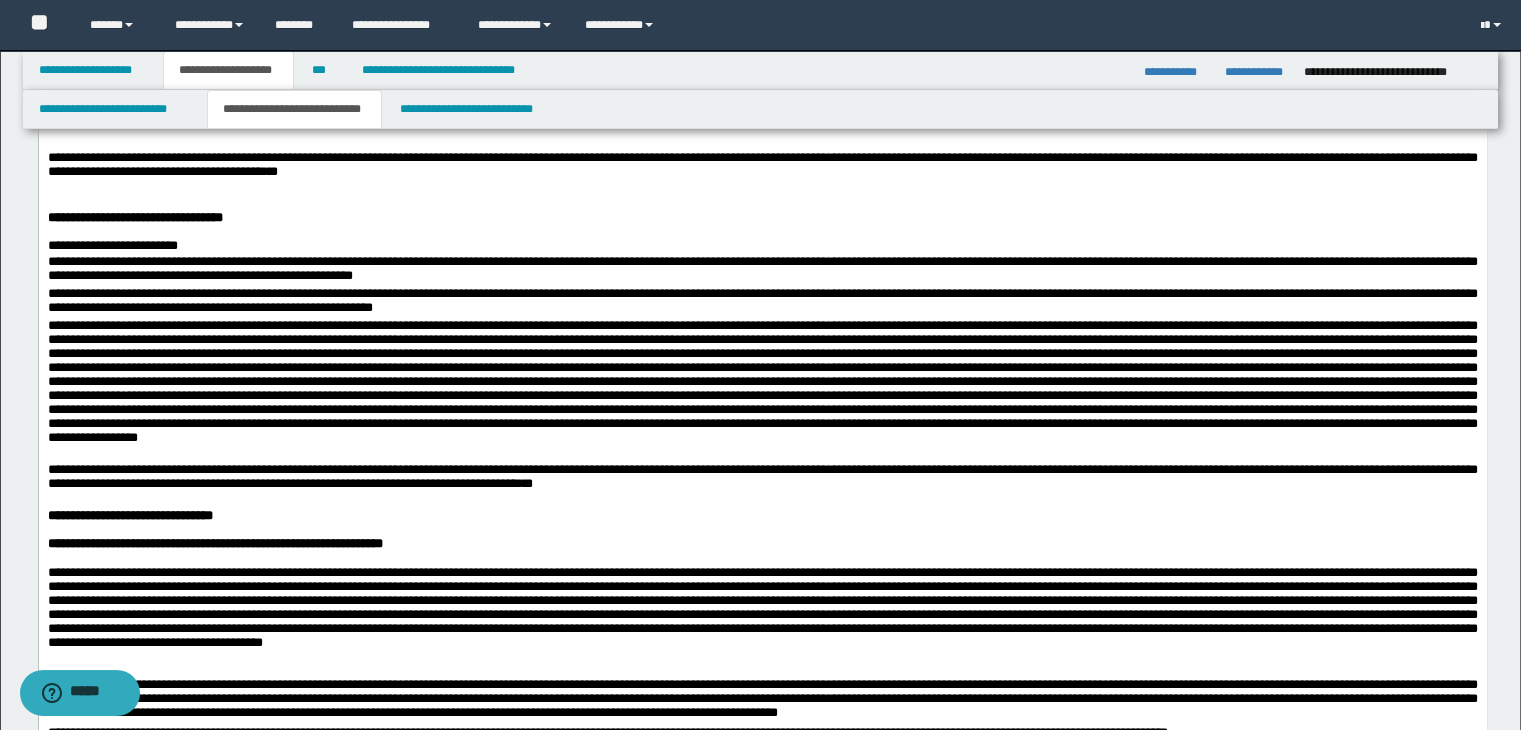 drag, startPoint x: 334, startPoint y: 553, endPoint x: 379, endPoint y: 562, distance: 45.891174 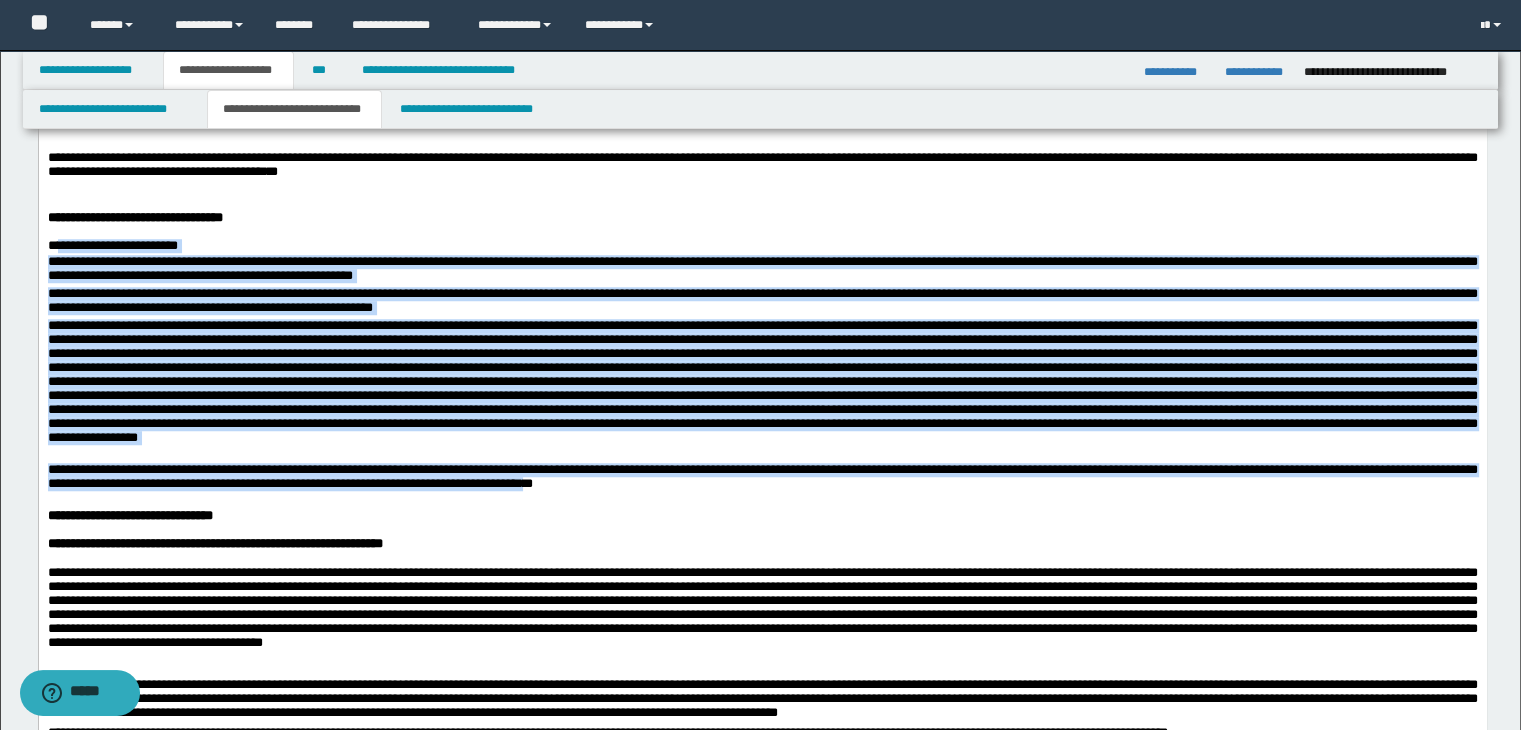 drag, startPoint x: 619, startPoint y: 618, endPoint x: 63, endPoint y: 381, distance: 604.40466 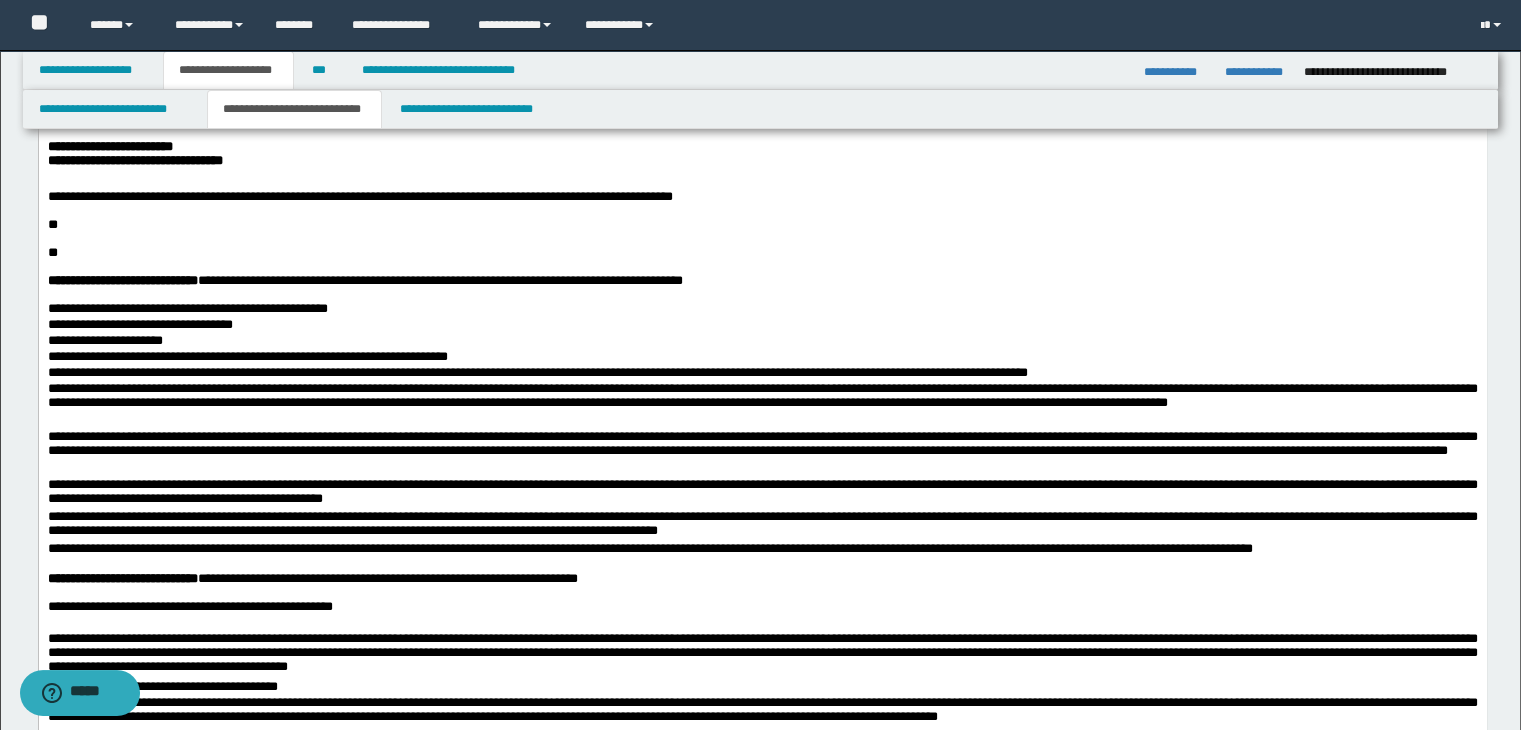 scroll, scrollTop: 596, scrollLeft: 0, axis: vertical 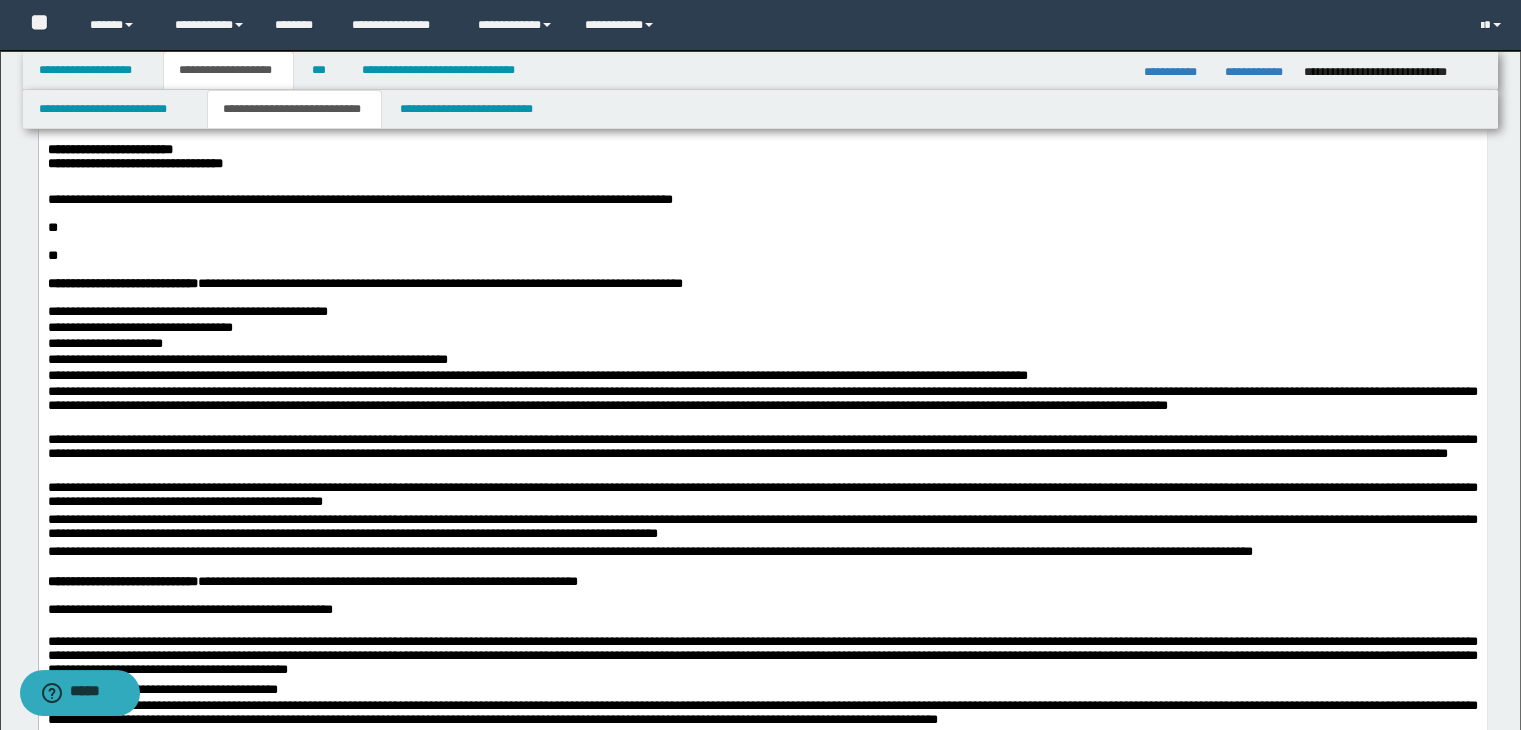 click on "**" at bounding box center [762, 228] 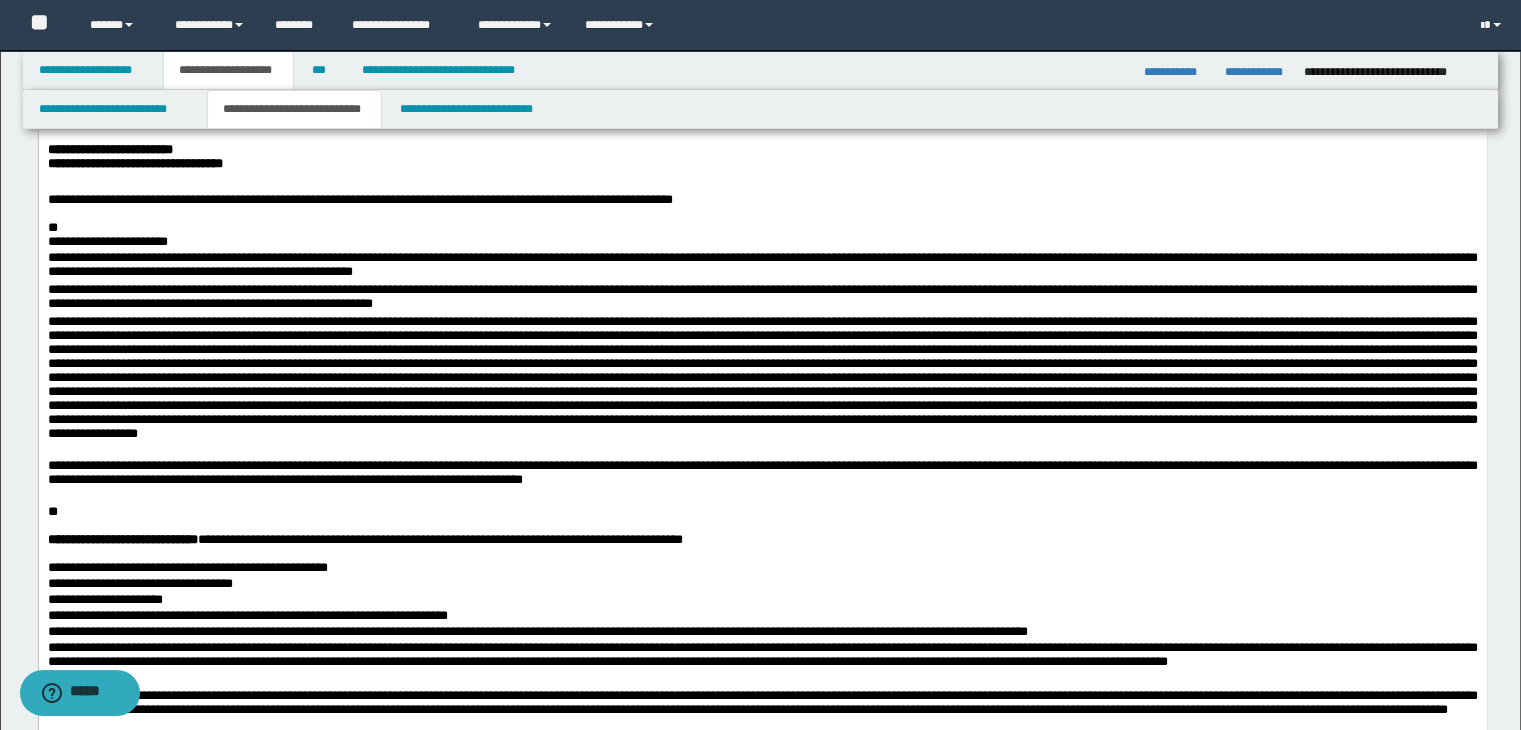 click on "**********" at bounding box center (762, 733) 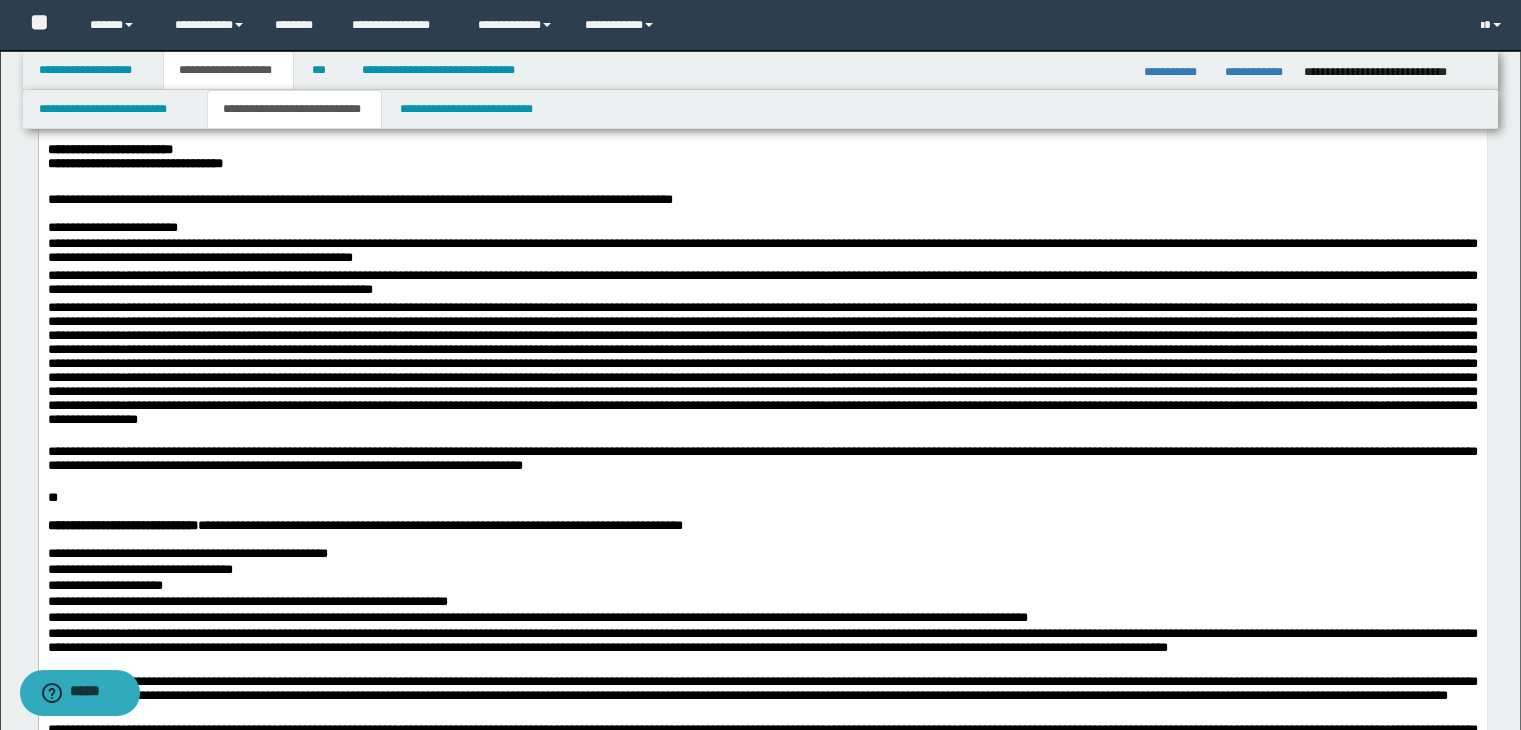 click on "**" at bounding box center [52, 497] 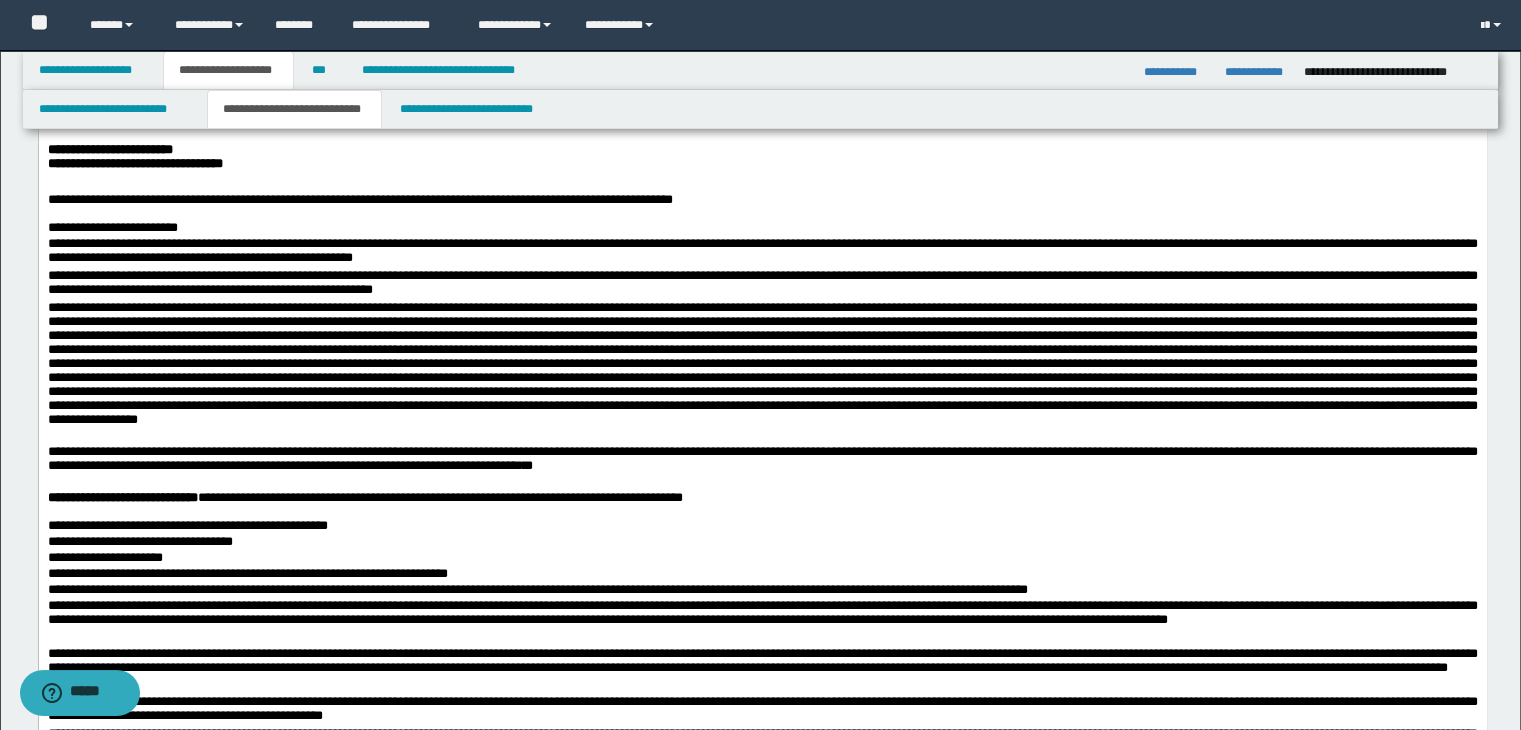 click on "**********" at bounding box center (762, 712) 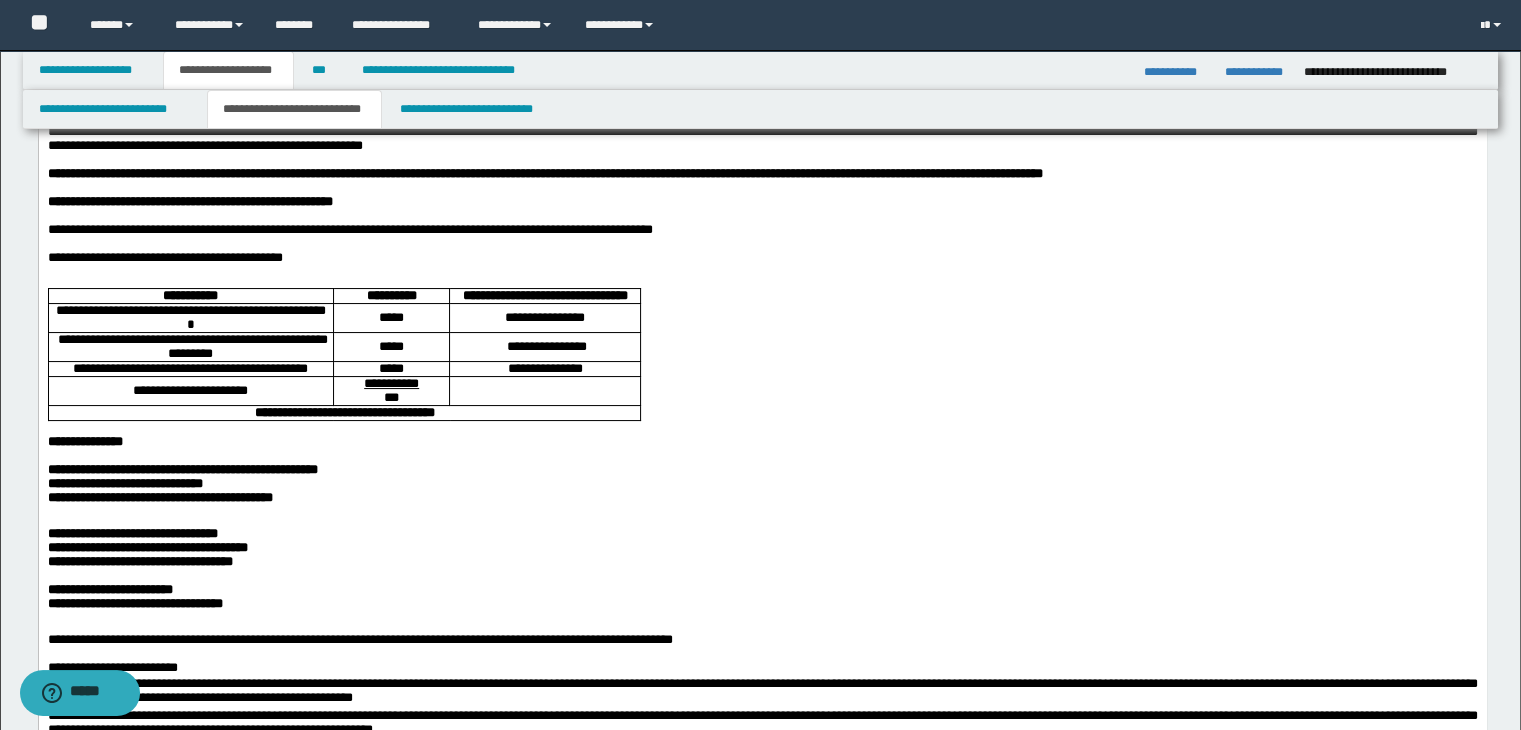 scroll, scrollTop: 0, scrollLeft: 0, axis: both 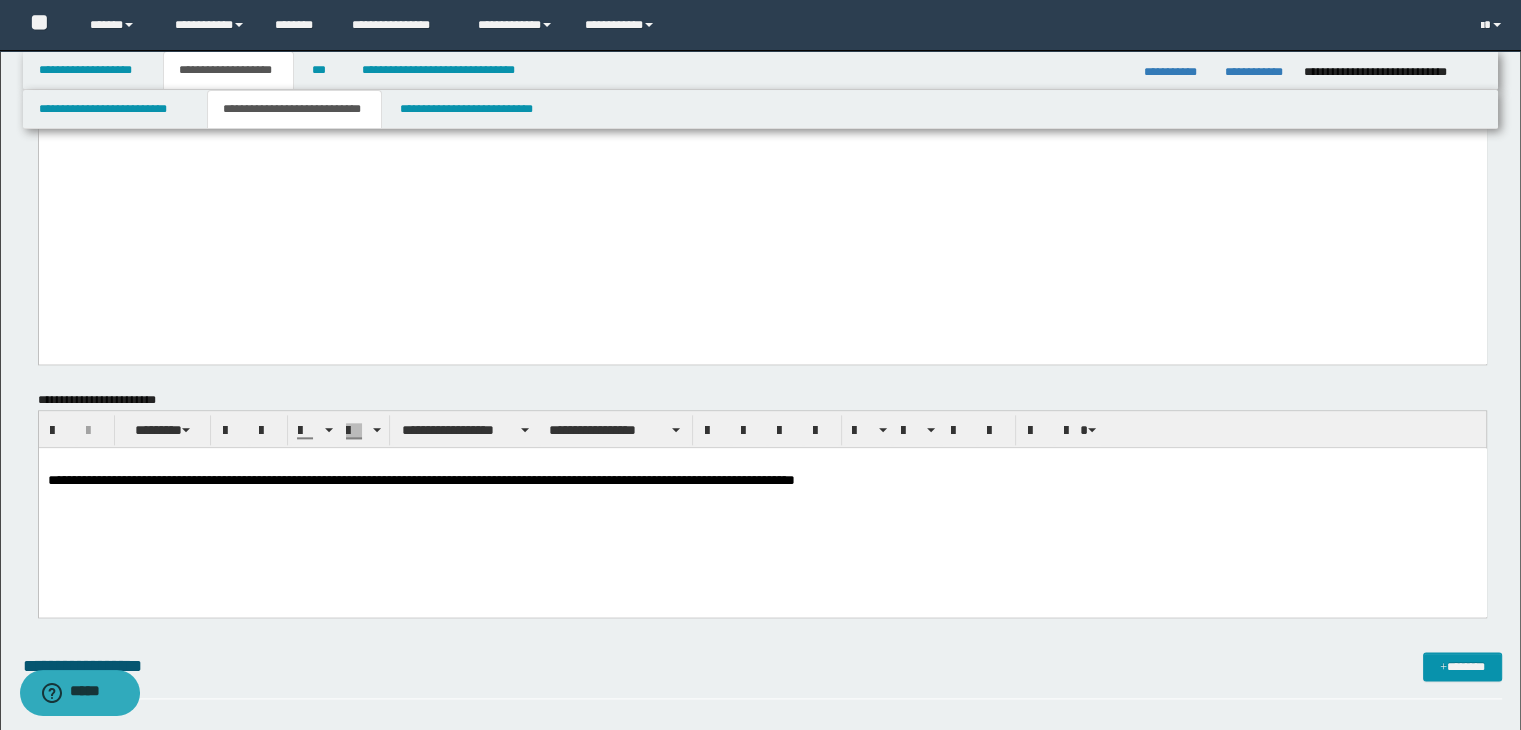 drag, startPoint x: 45, startPoint y: -1991, endPoint x: 623, endPoint y: 341, distance: 2402.5627 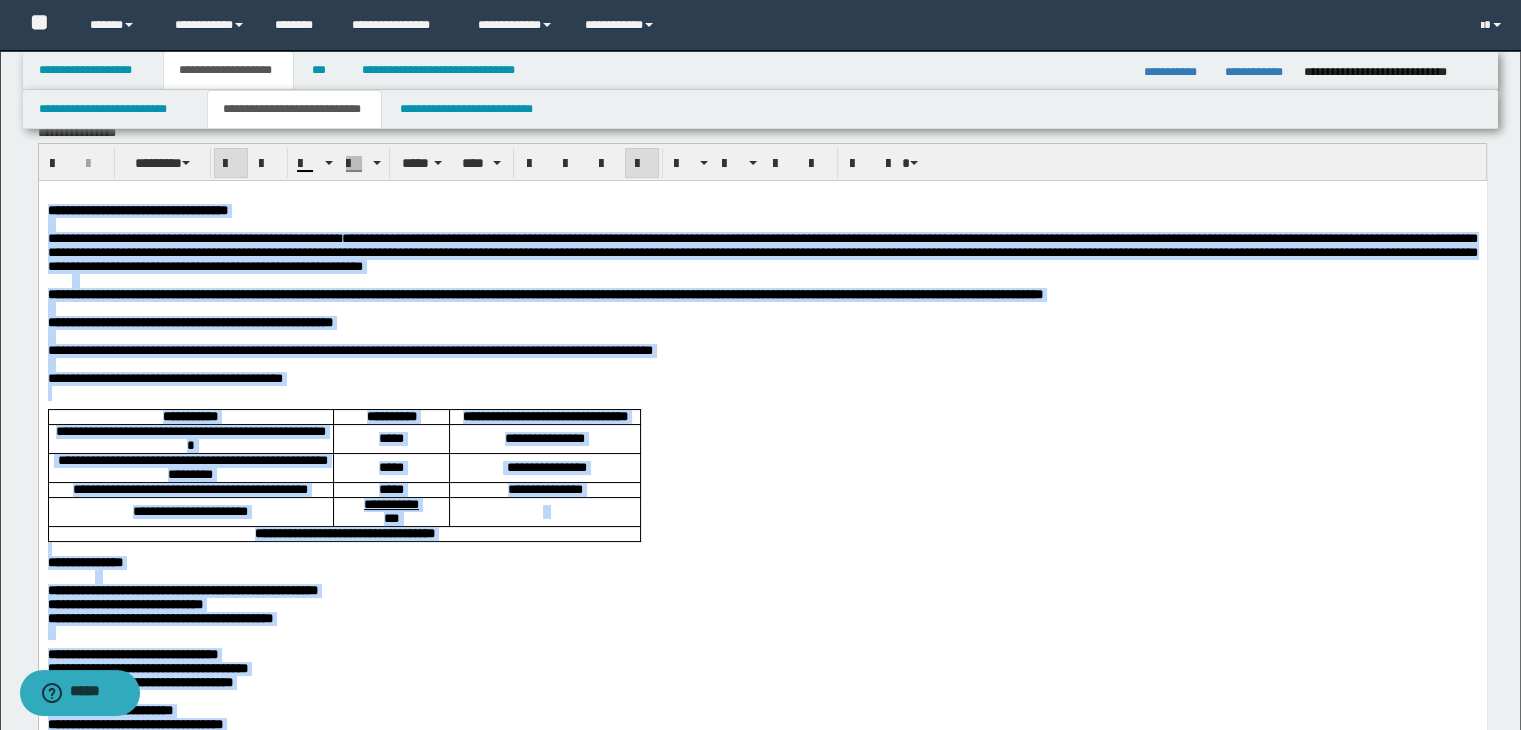scroll, scrollTop: 0, scrollLeft: 0, axis: both 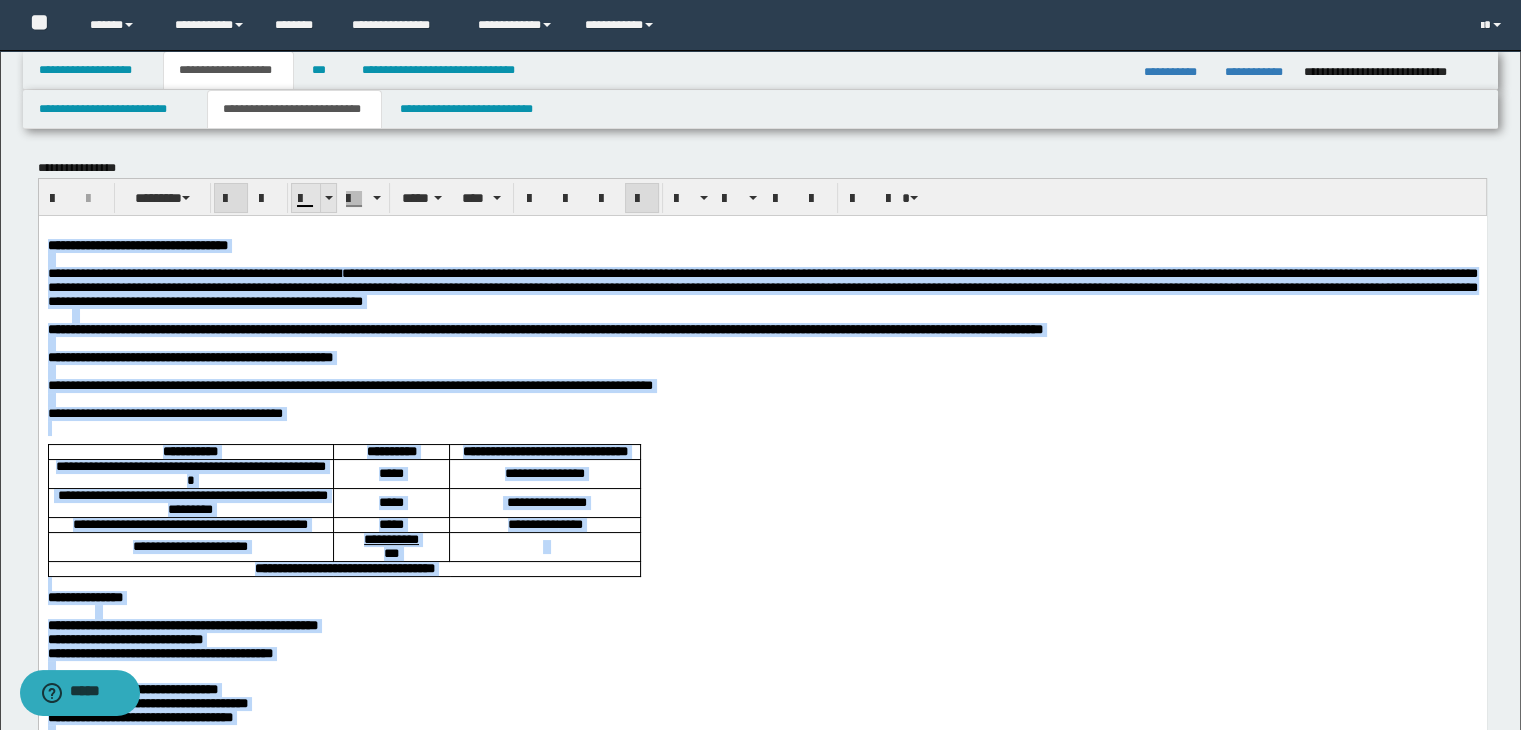 click at bounding box center (328, 198) 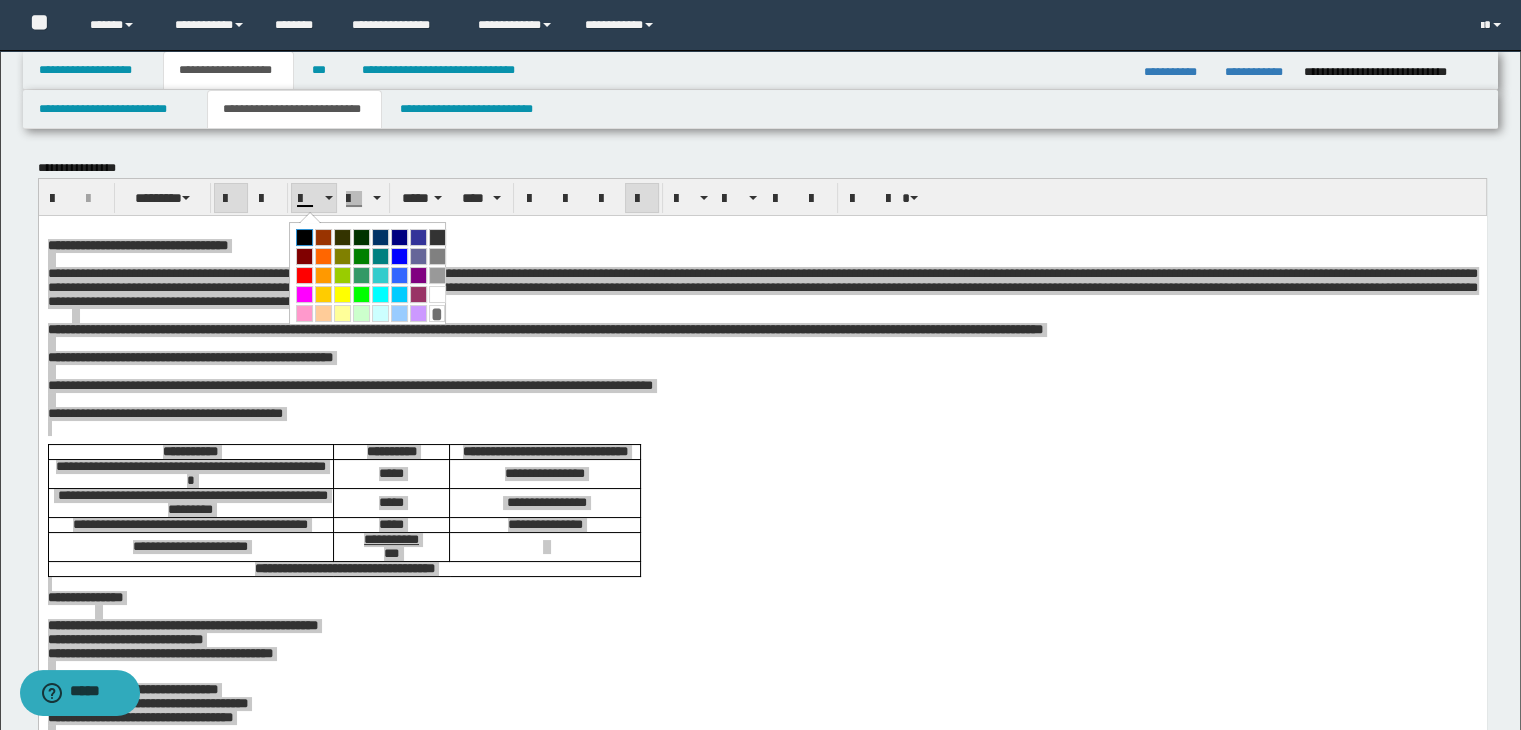 click at bounding box center (304, 237) 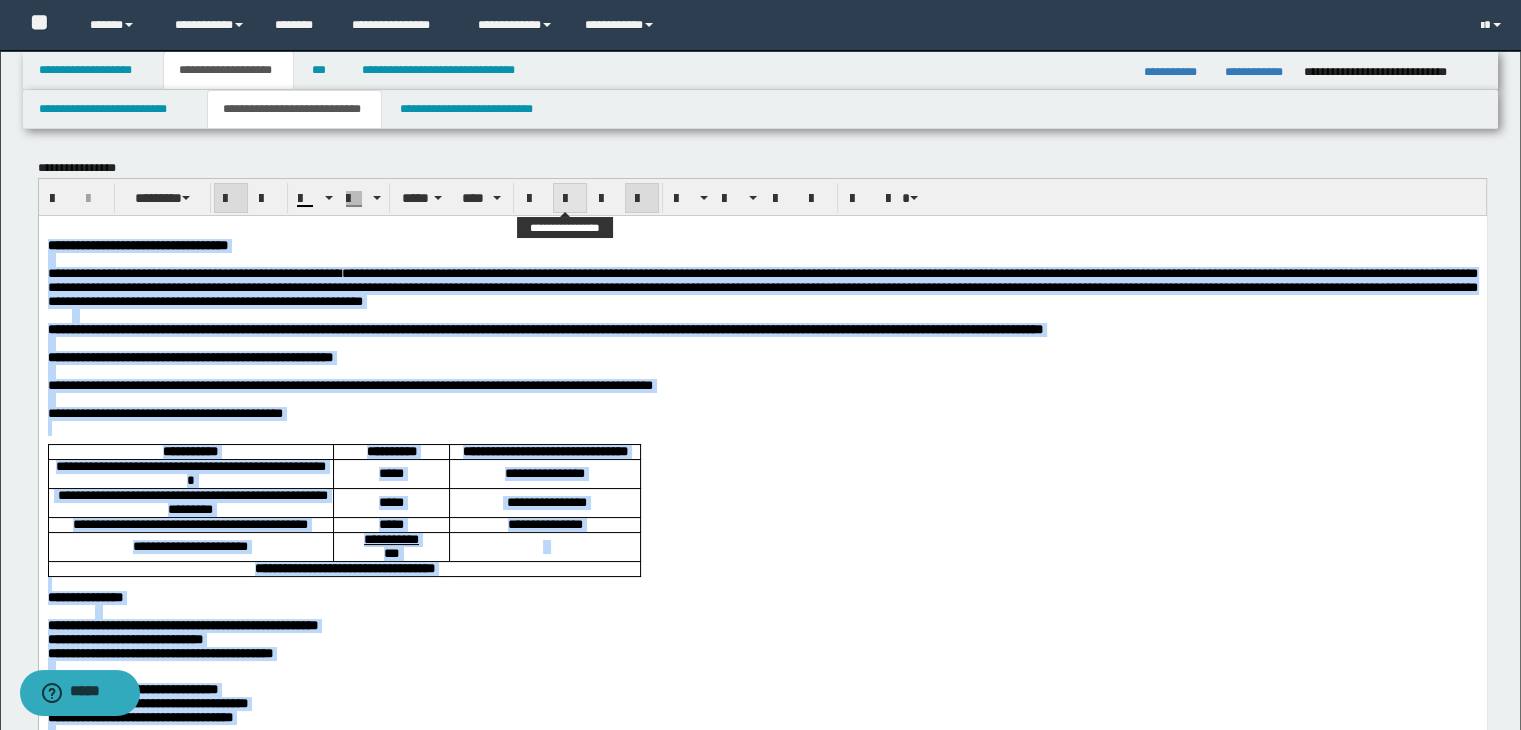 click at bounding box center [570, 198] 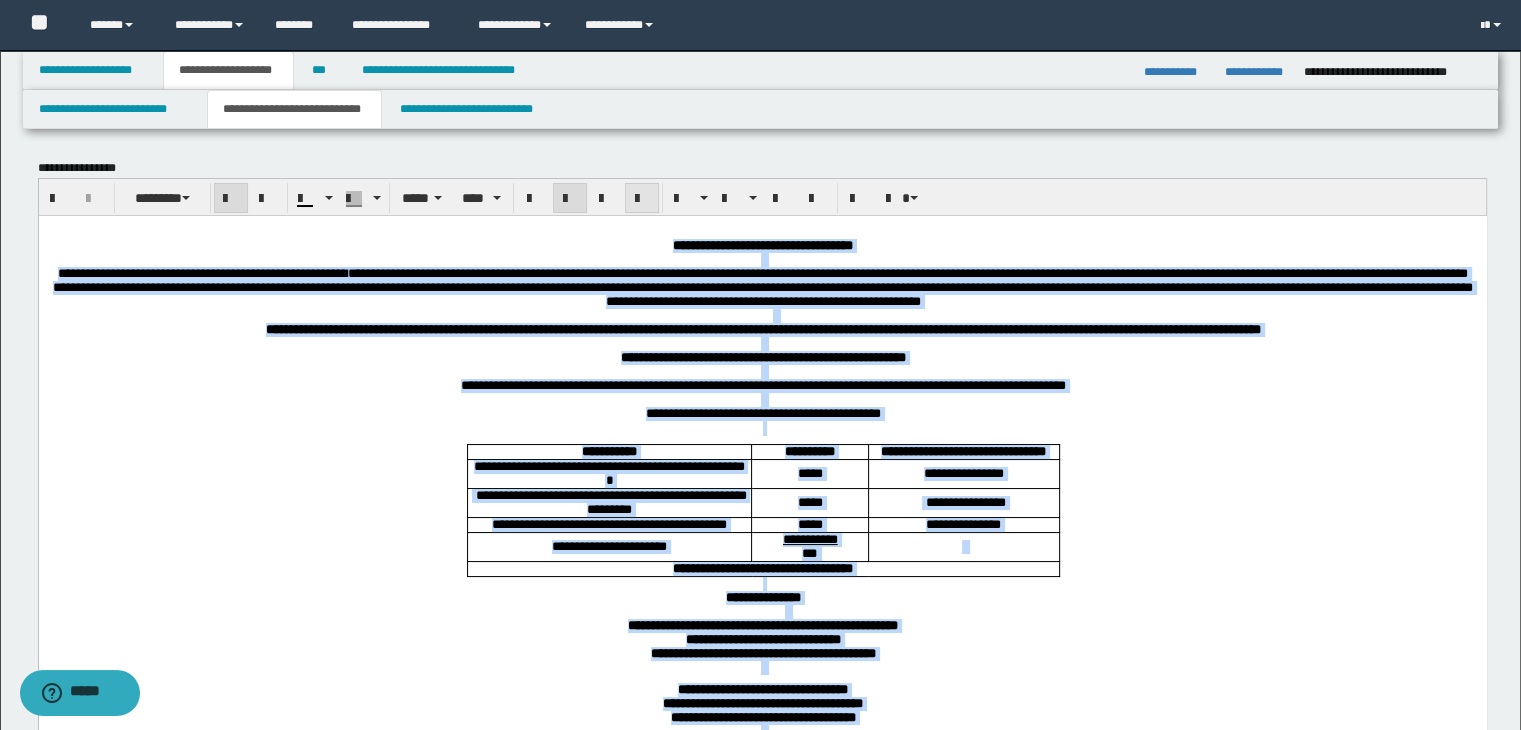 click at bounding box center (642, 199) 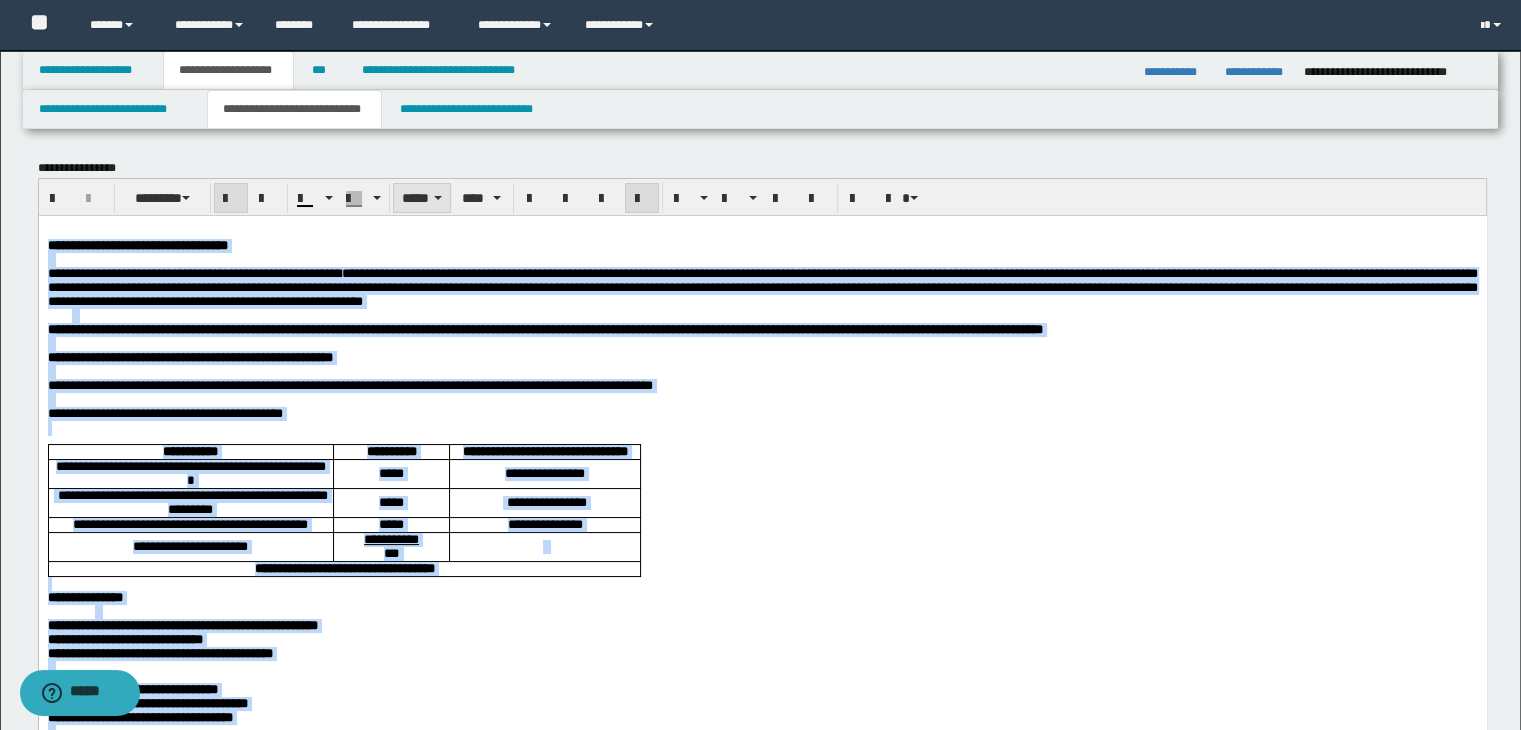 click on "*****" at bounding box center [422, 198] 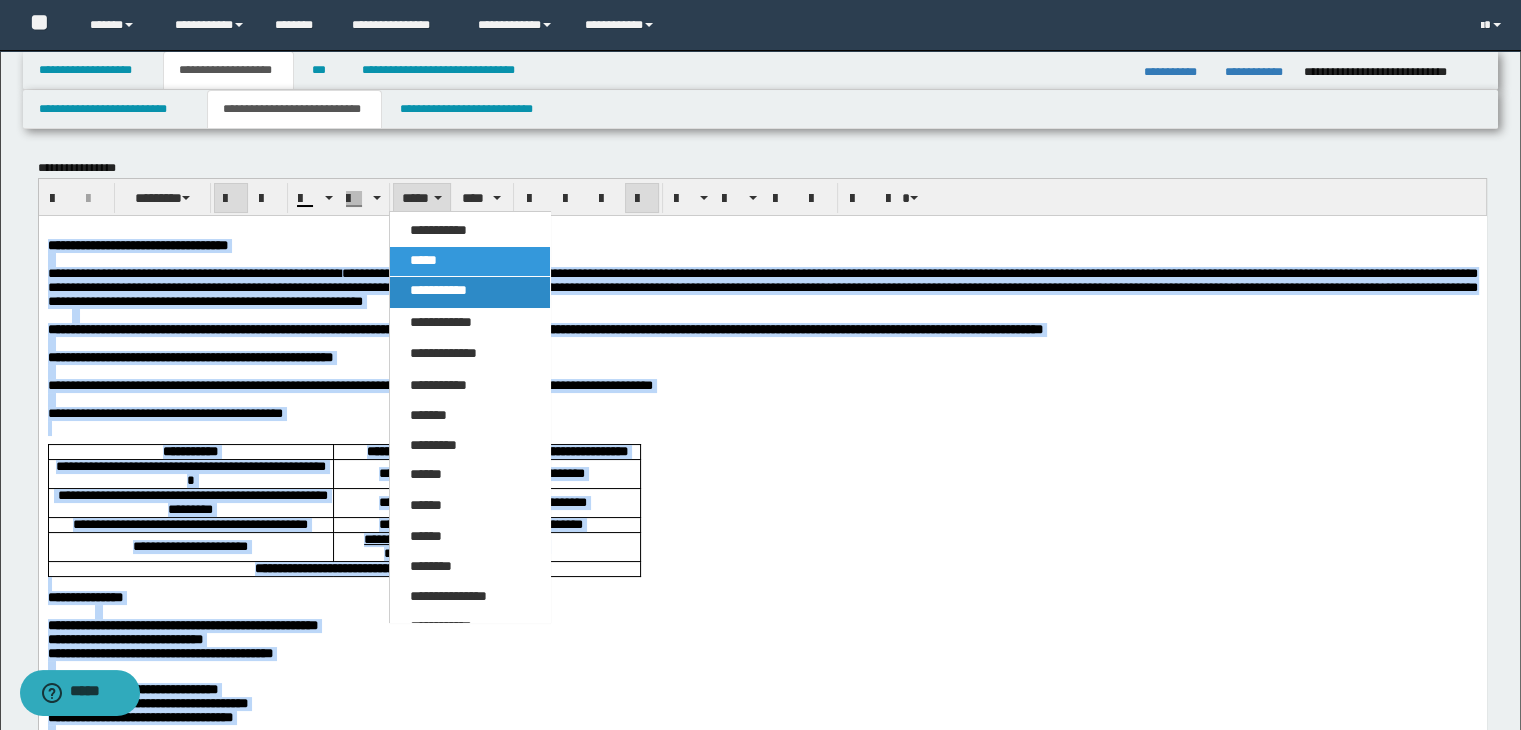 click on "**********" at bounding box center (470, 292) 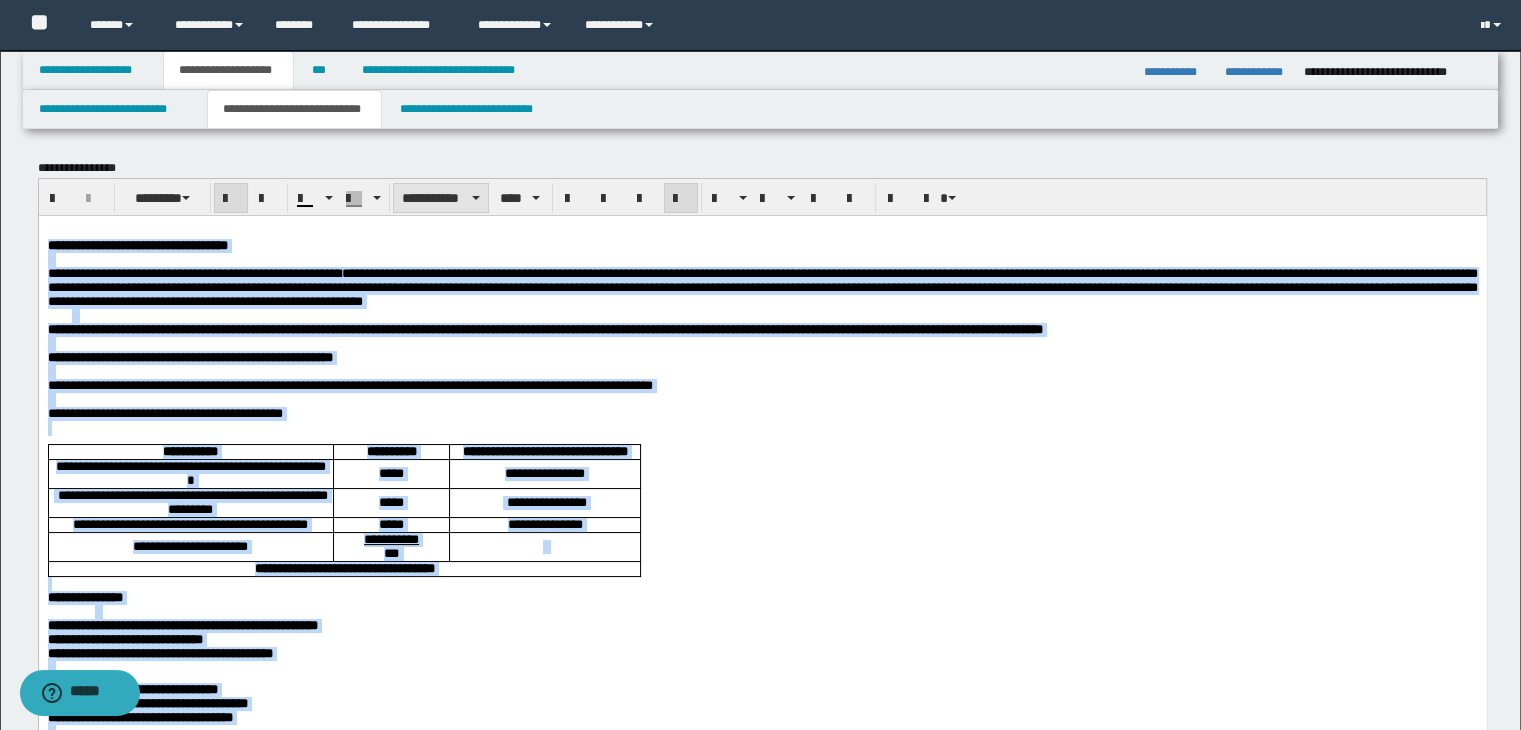 click on "**********" at bounding box center [441, 198] 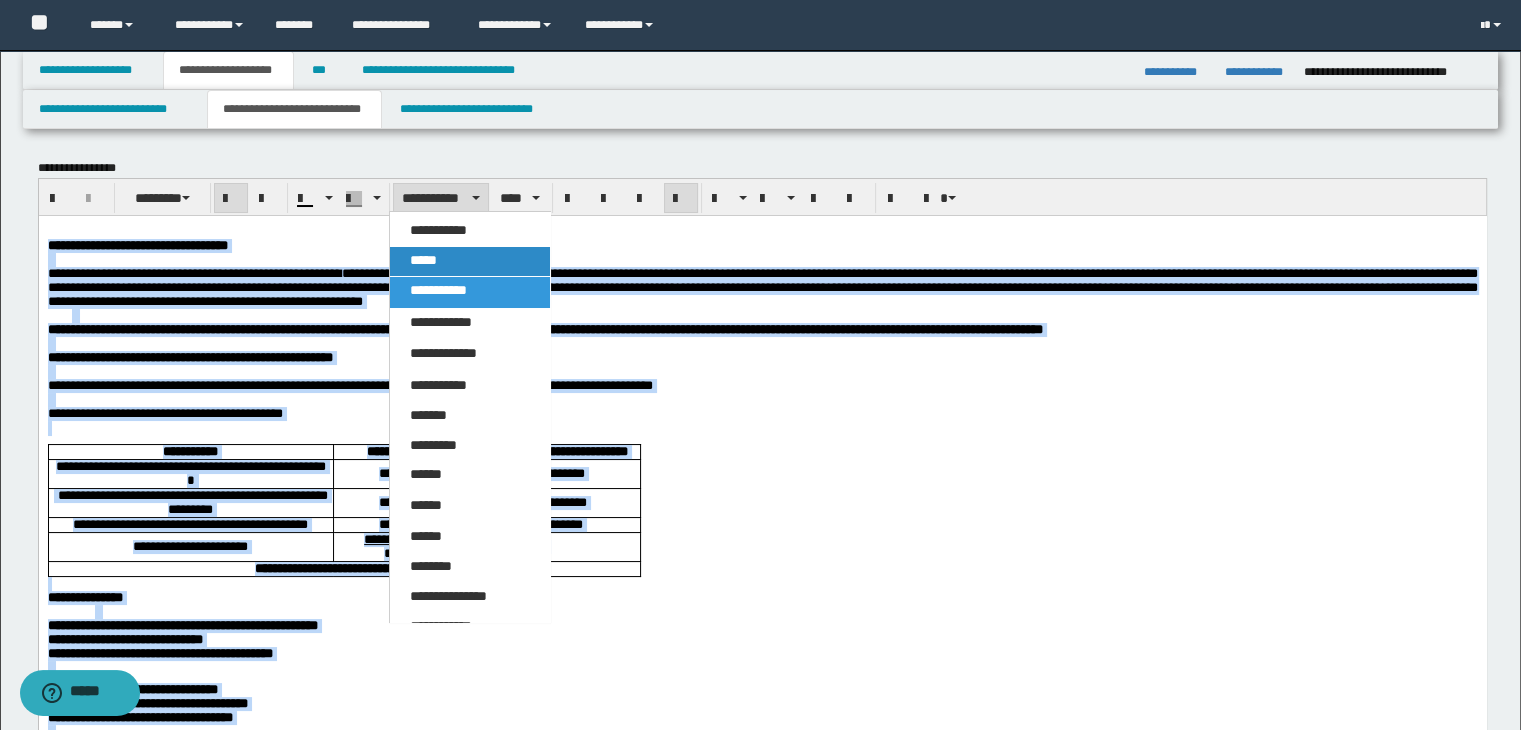 click on "*****" at bounding box center [470, 261] 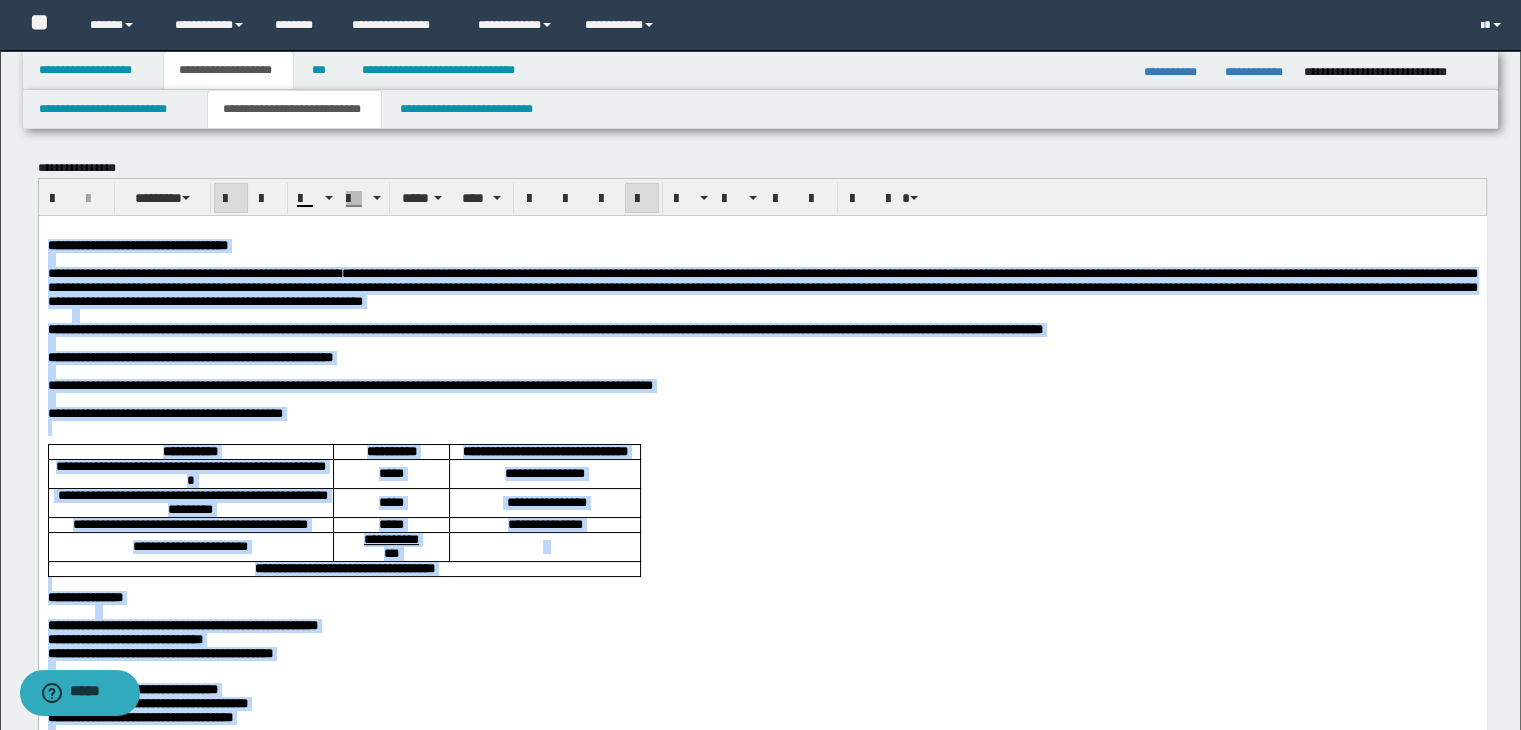 drag, startPoint x: 484, startPoint y: 201, endPoint x: 493, endPoint y: 272, distance: 71.568146 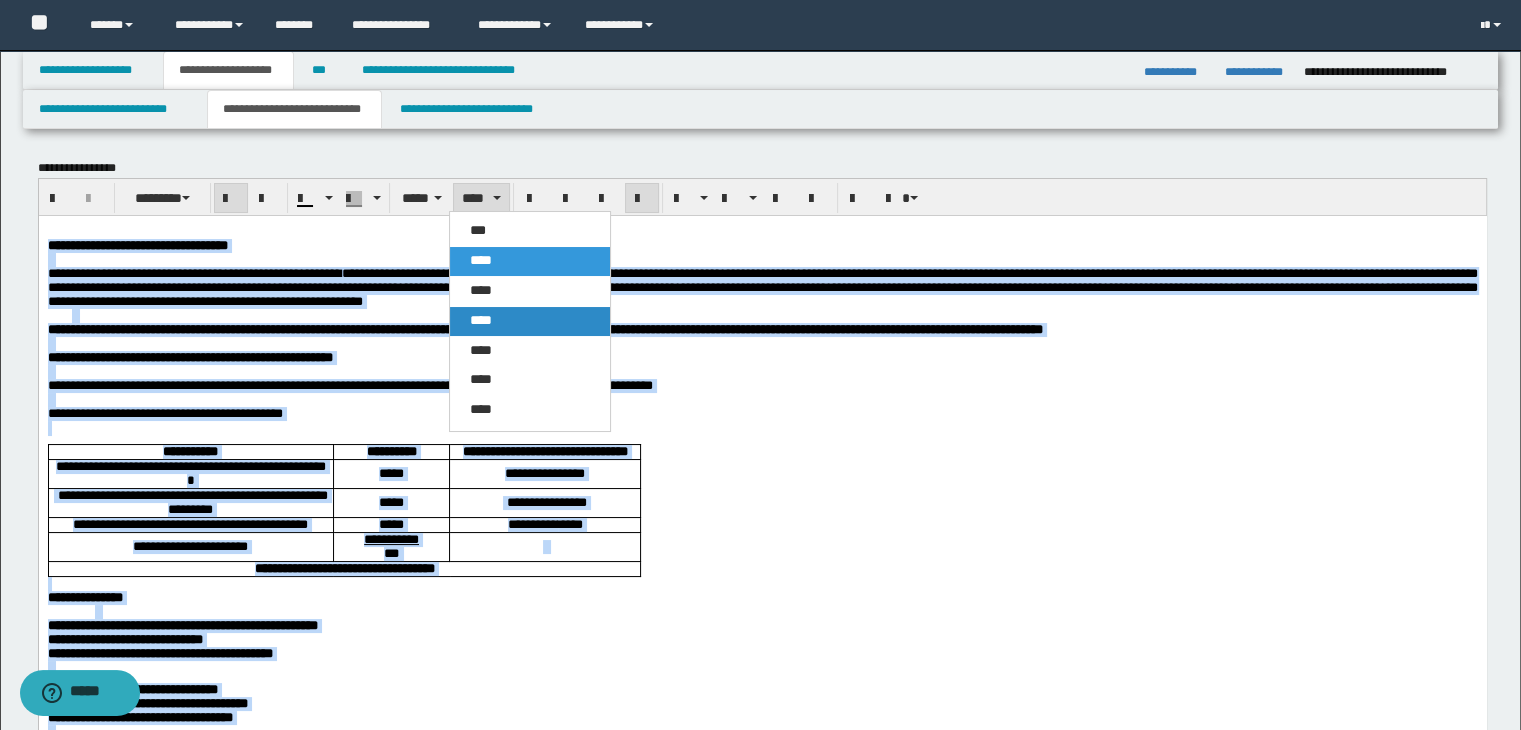 click on "****" at bounding box center (530, 321) 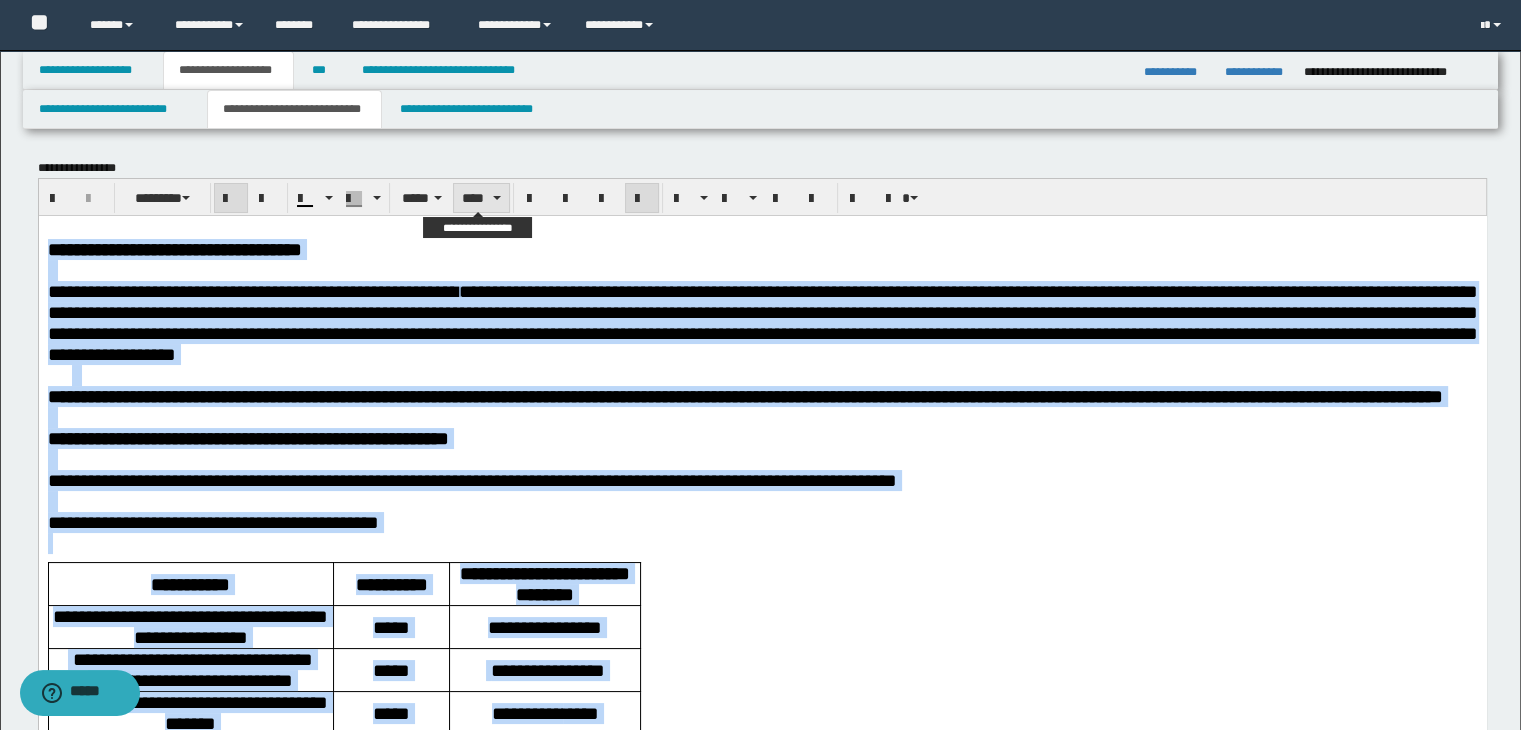 click on "****" at bounding box center [481, 198] 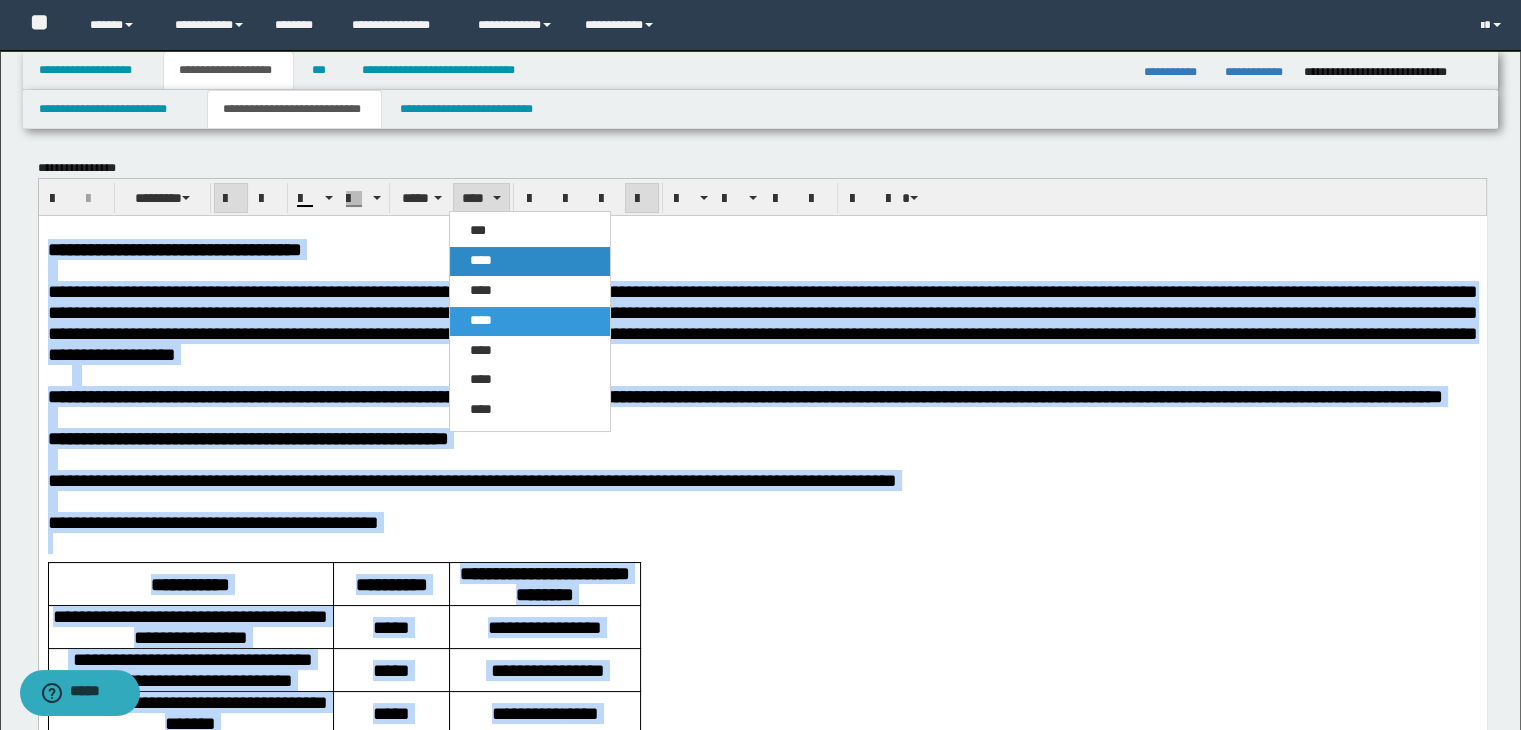 click on "****" at bounding box center (530, 261) 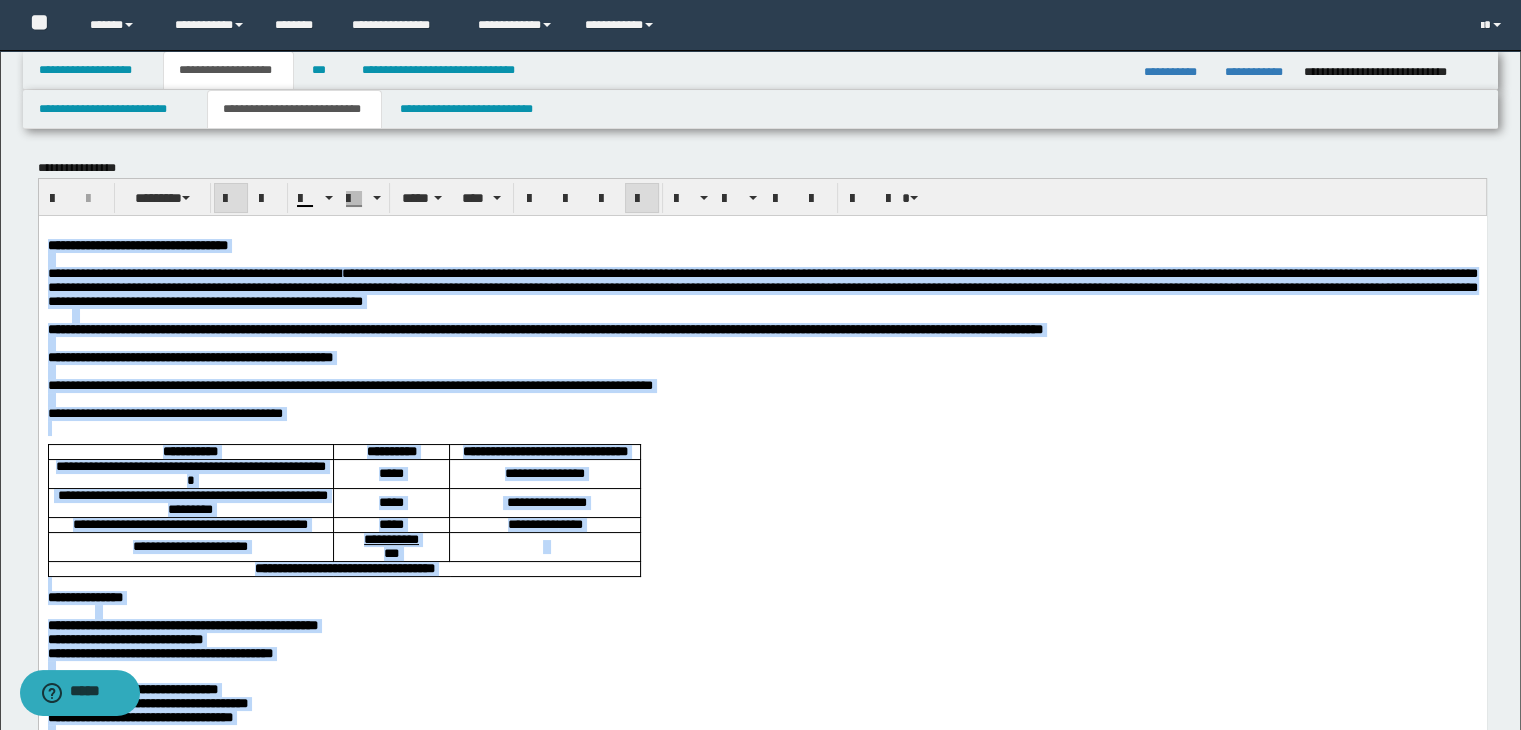 click at bounding box center (762, 371) 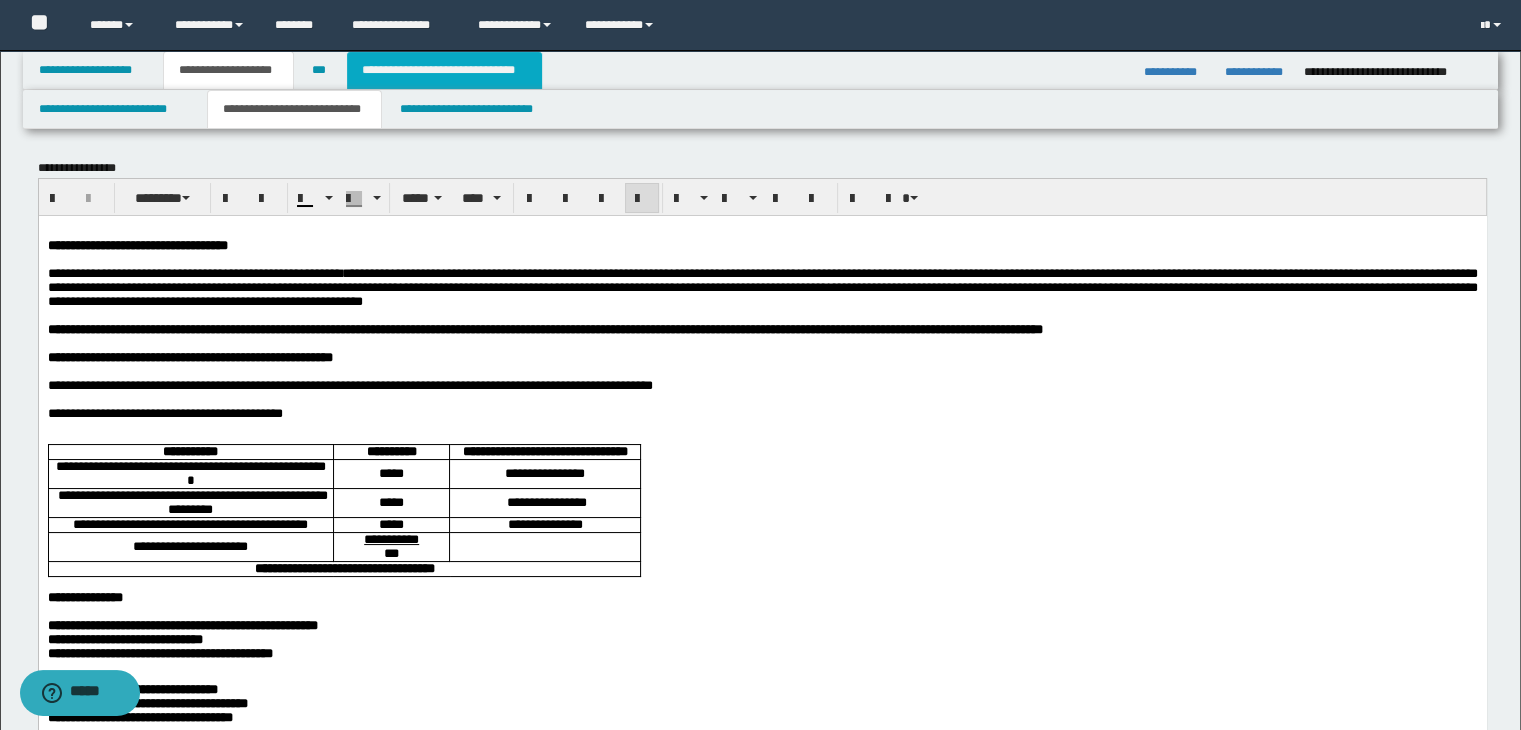 click on "**********" at bounding box center [444, 70] 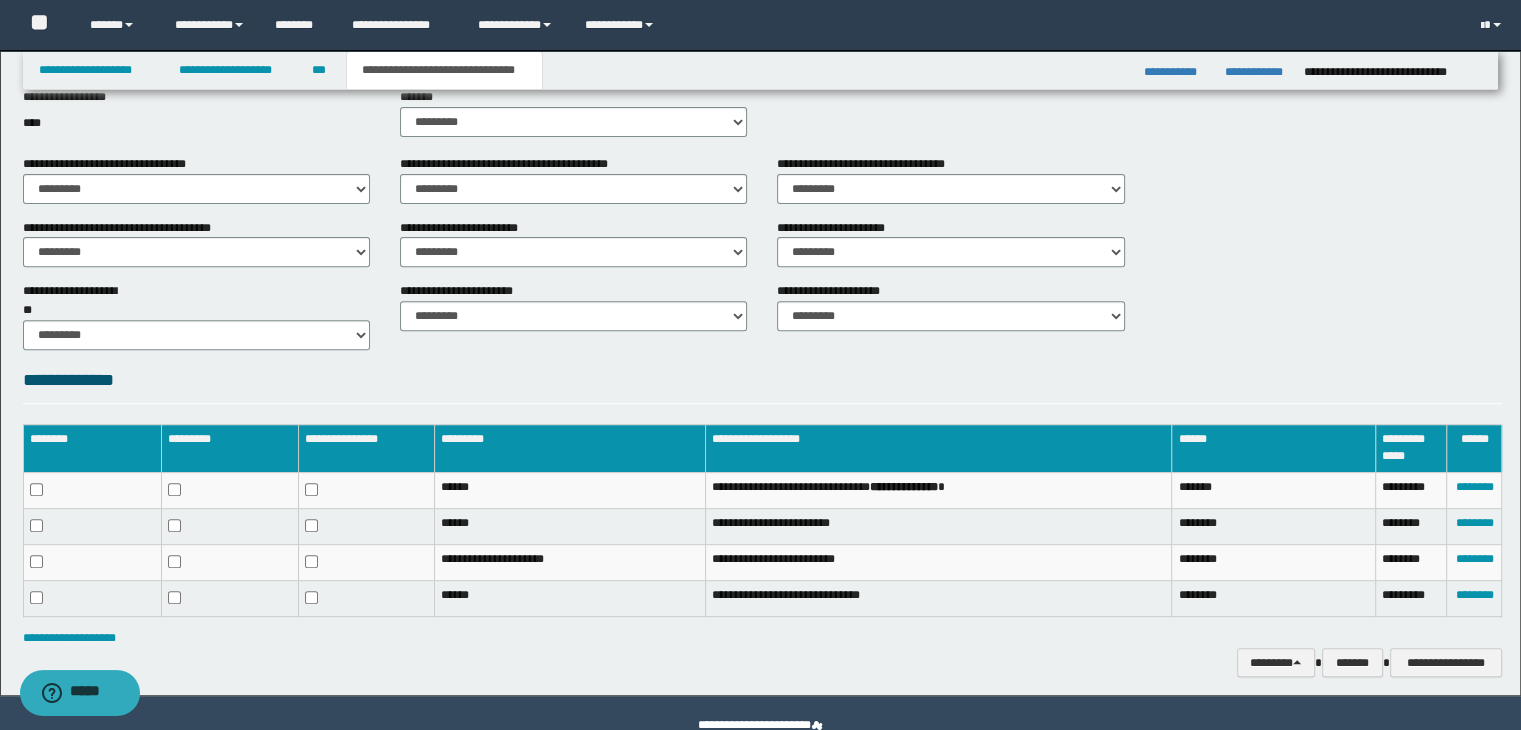 scroll, scrollTop: 748, scrollLeft: 0, axis: vertical 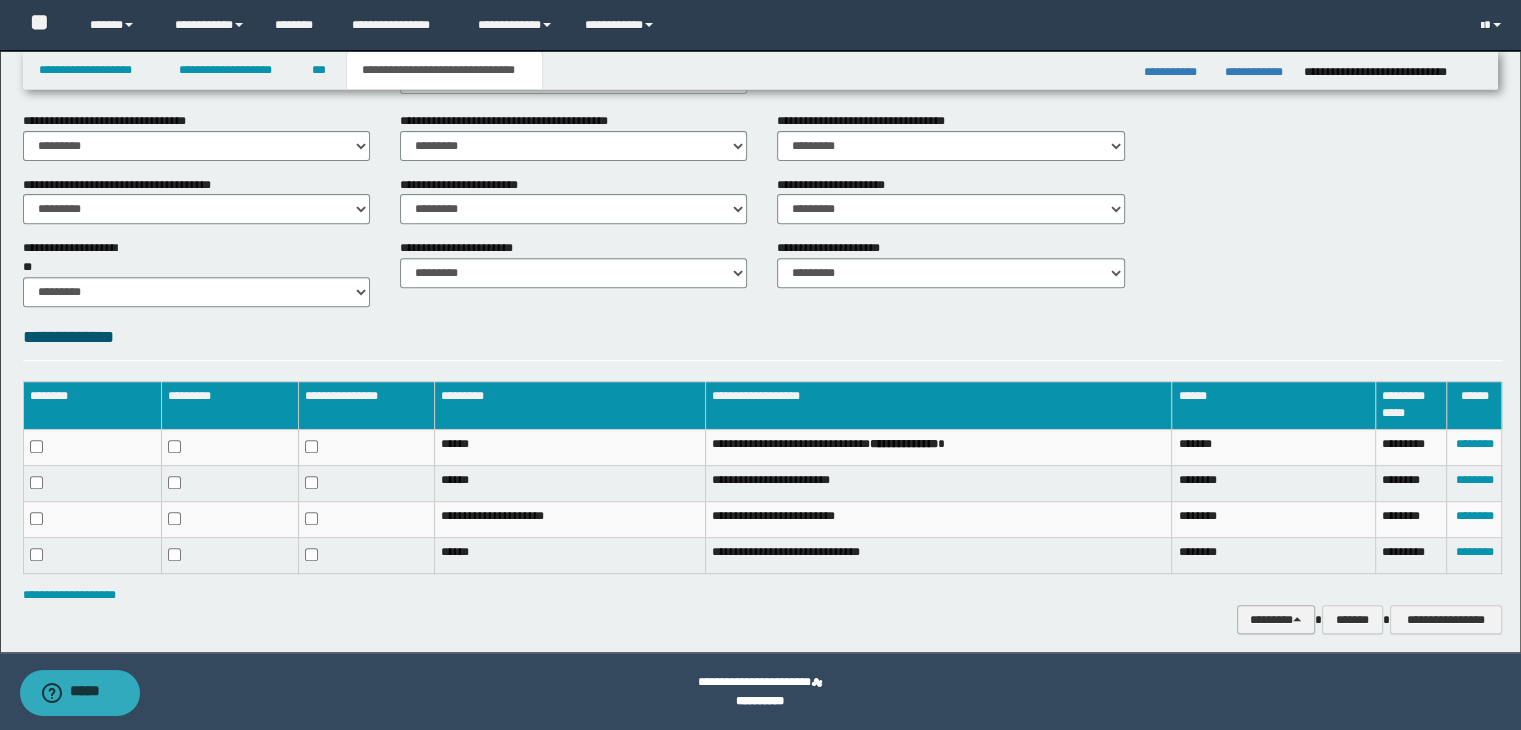click on "********" at bounding box center (1276, 620) 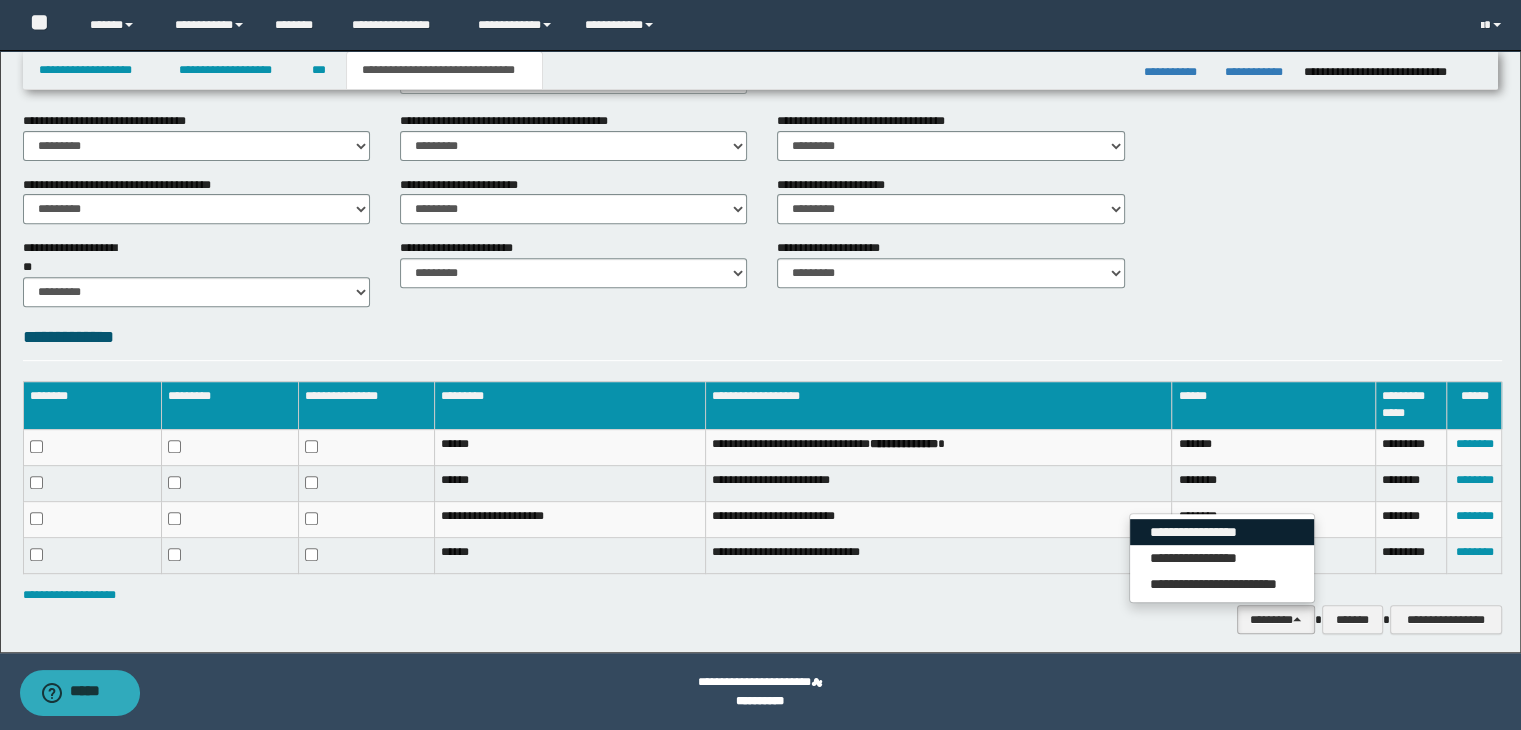 click on "**********" at bounding box center (1222, 532) 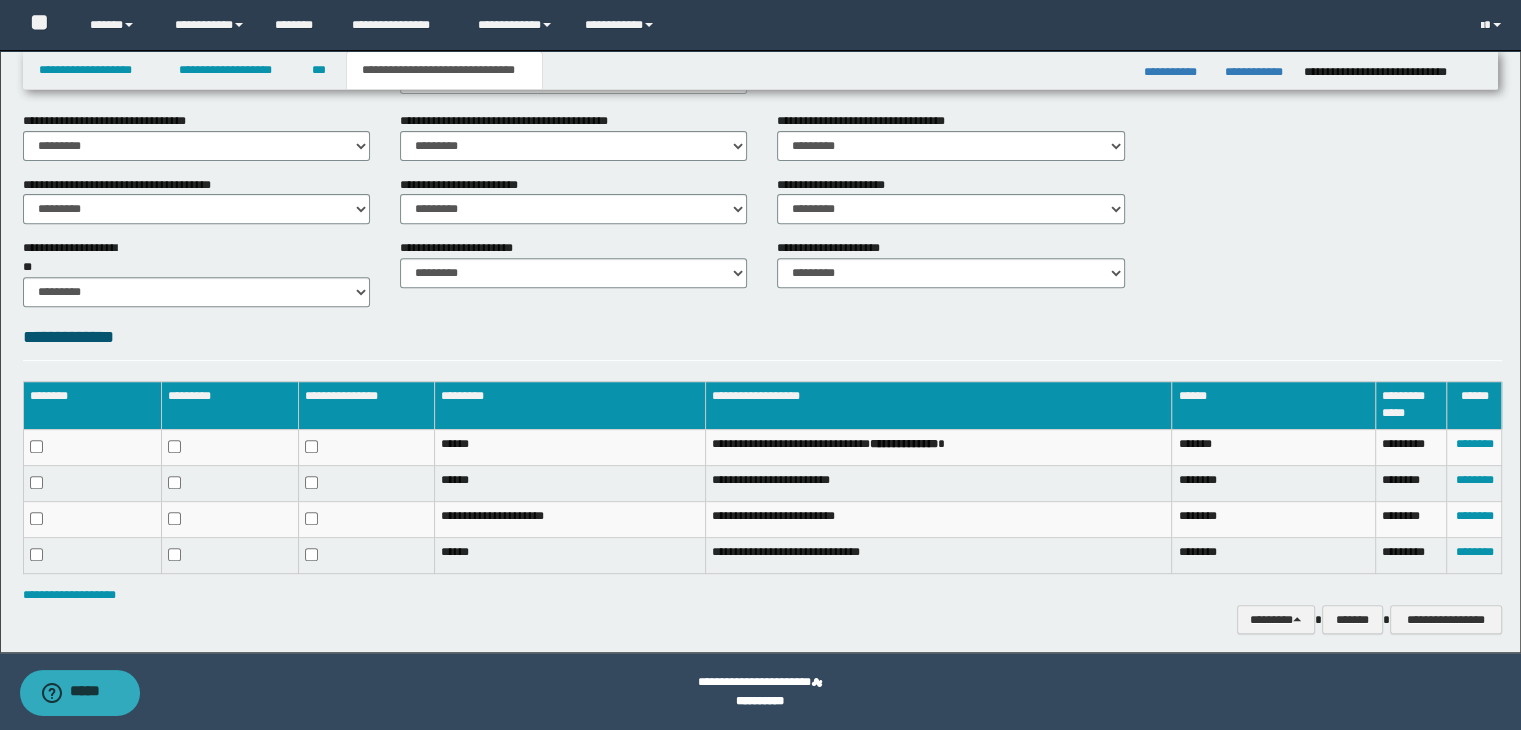 click on "**********" at bounding box center [763, 342] 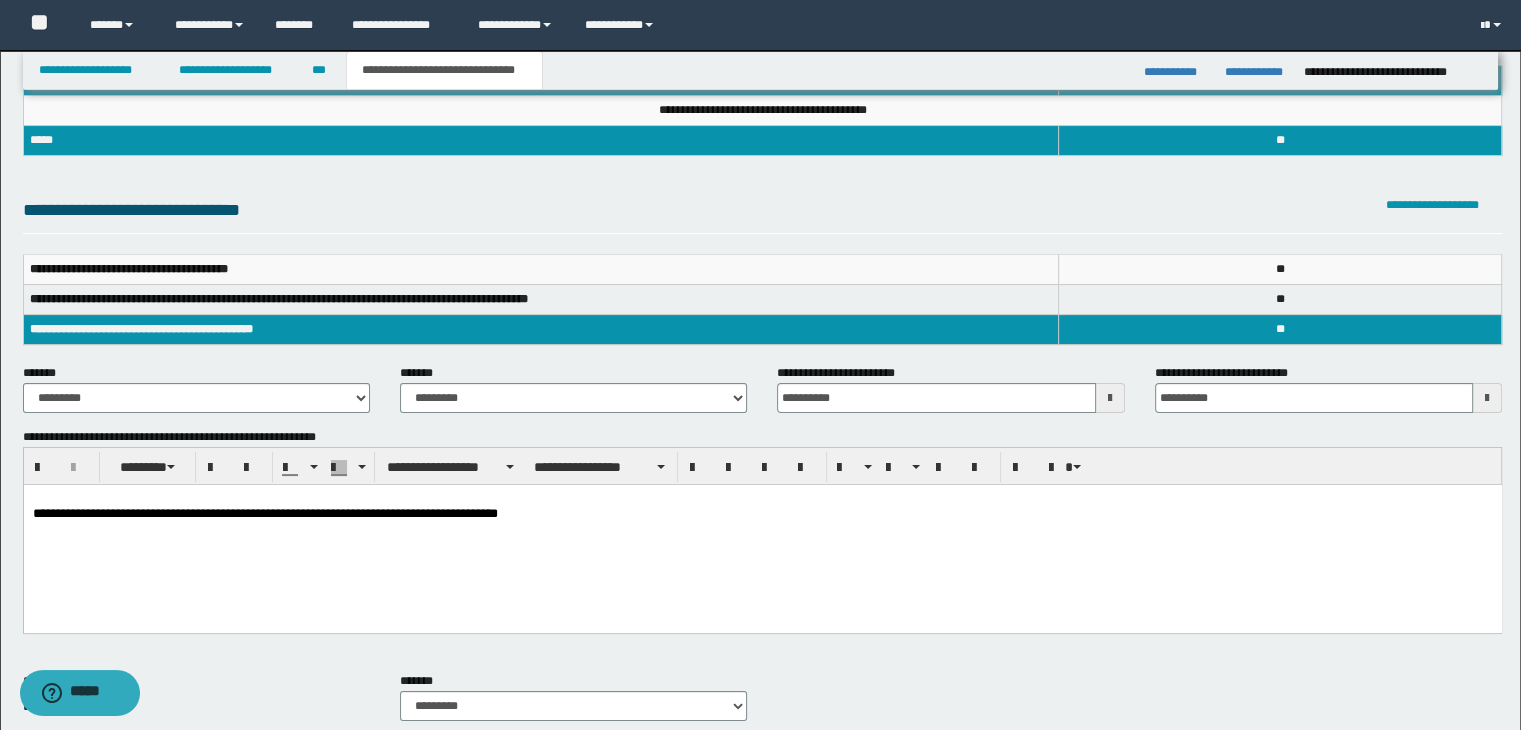 scroll, scrollTop: 0, scrollLeft: 0, axis: both 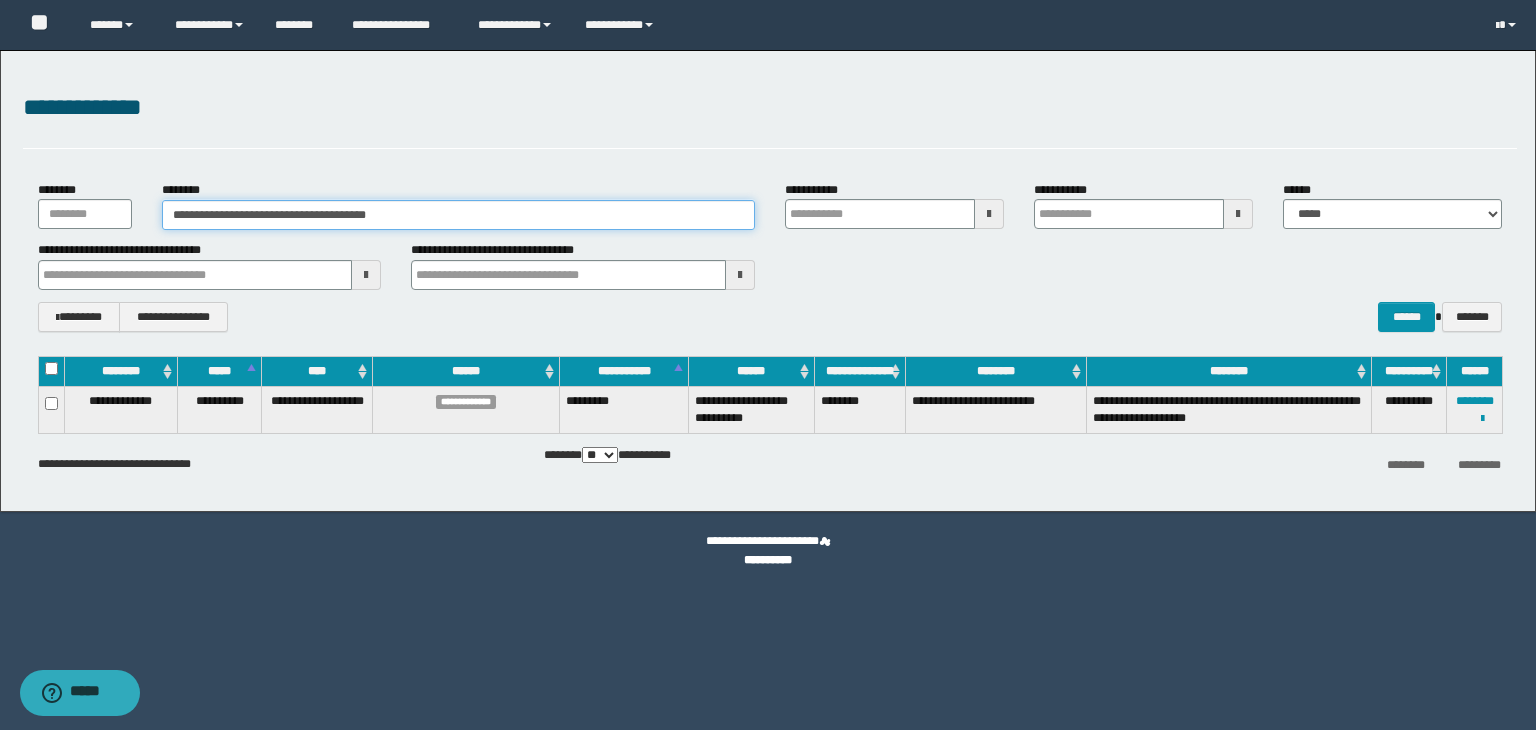 click on "**********" at bounding box center (458, 215) 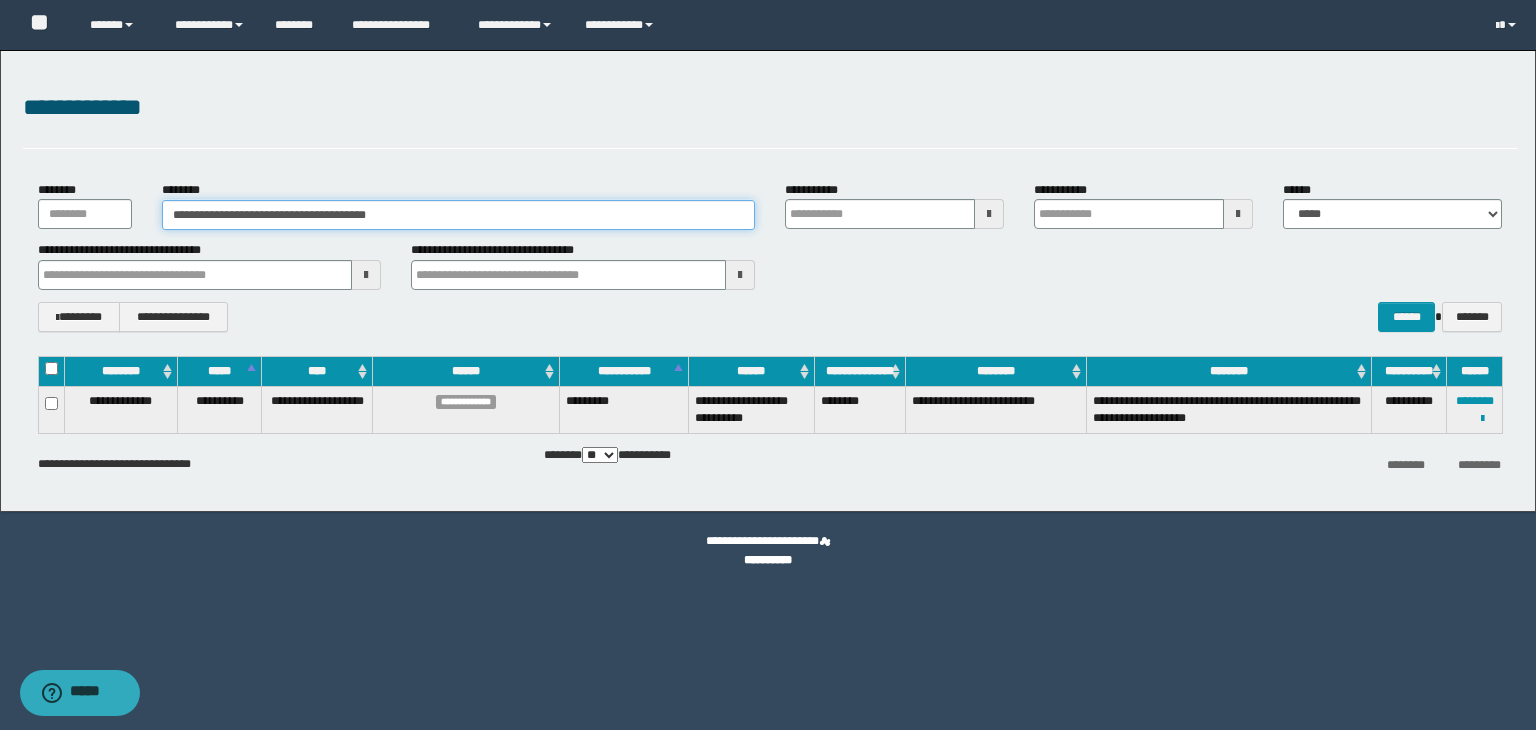 drag, startPoint x: 324, startPoint y: 181, endPoint x: 44, endPoint y: 171, distance: 280.17853 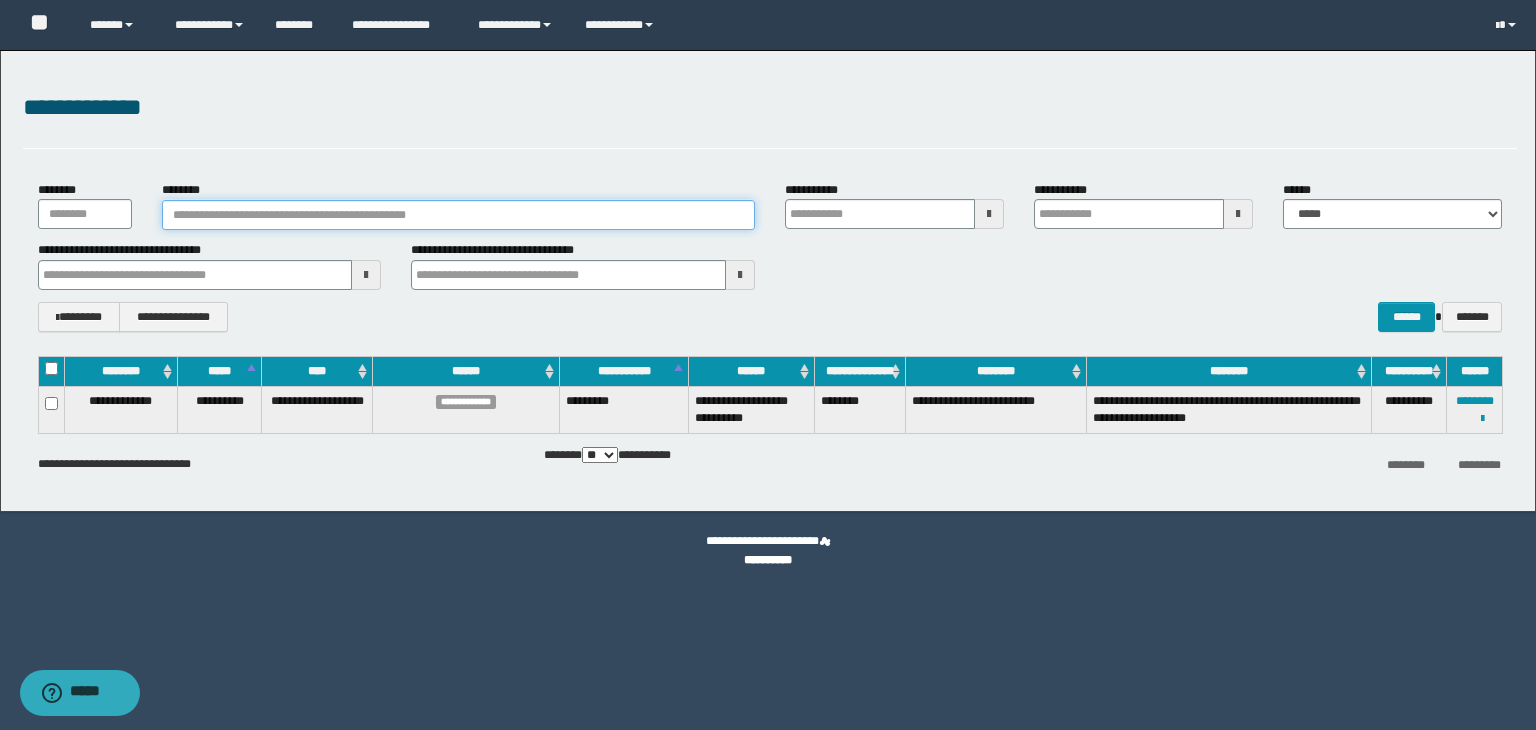 paste on "*******" 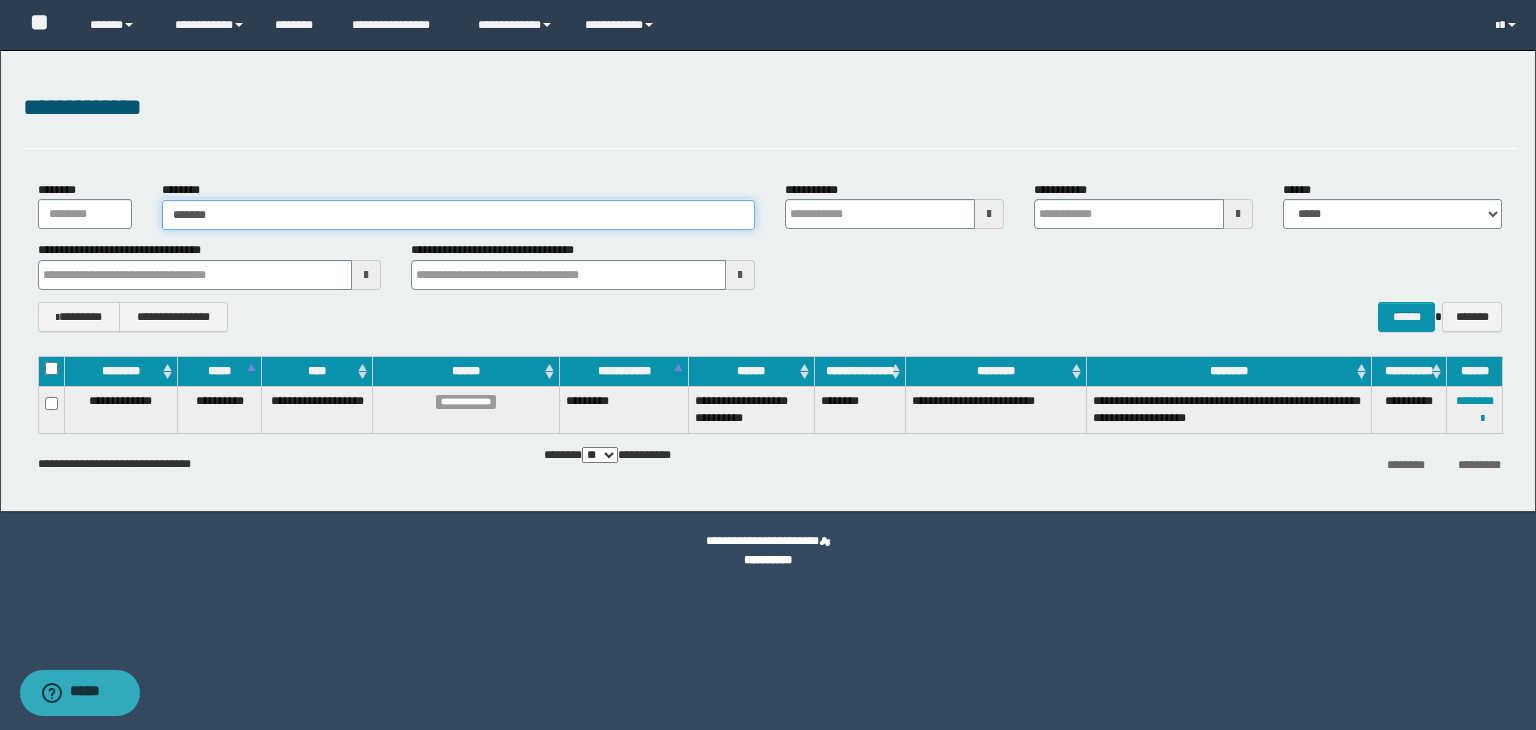 type on "*******" 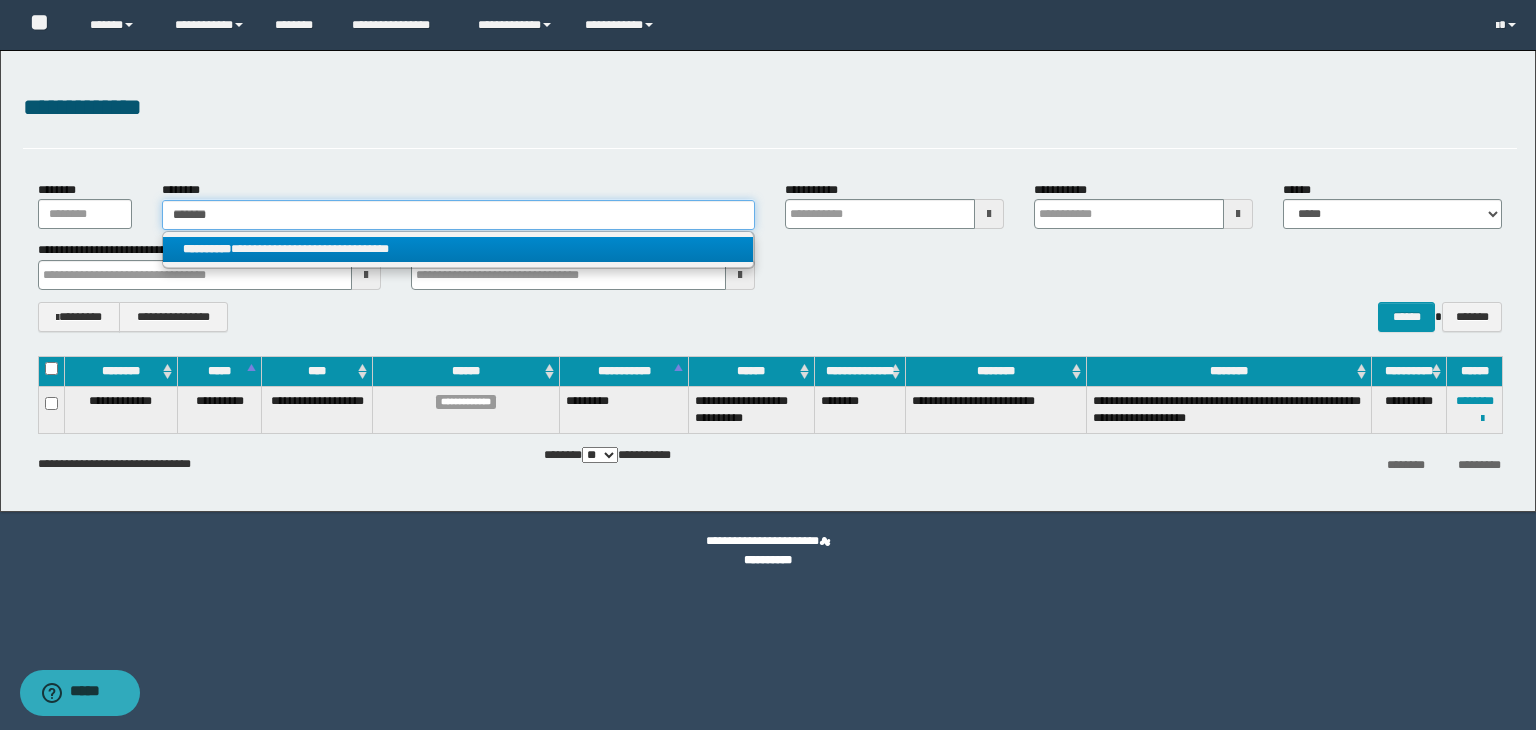 type on "*******" 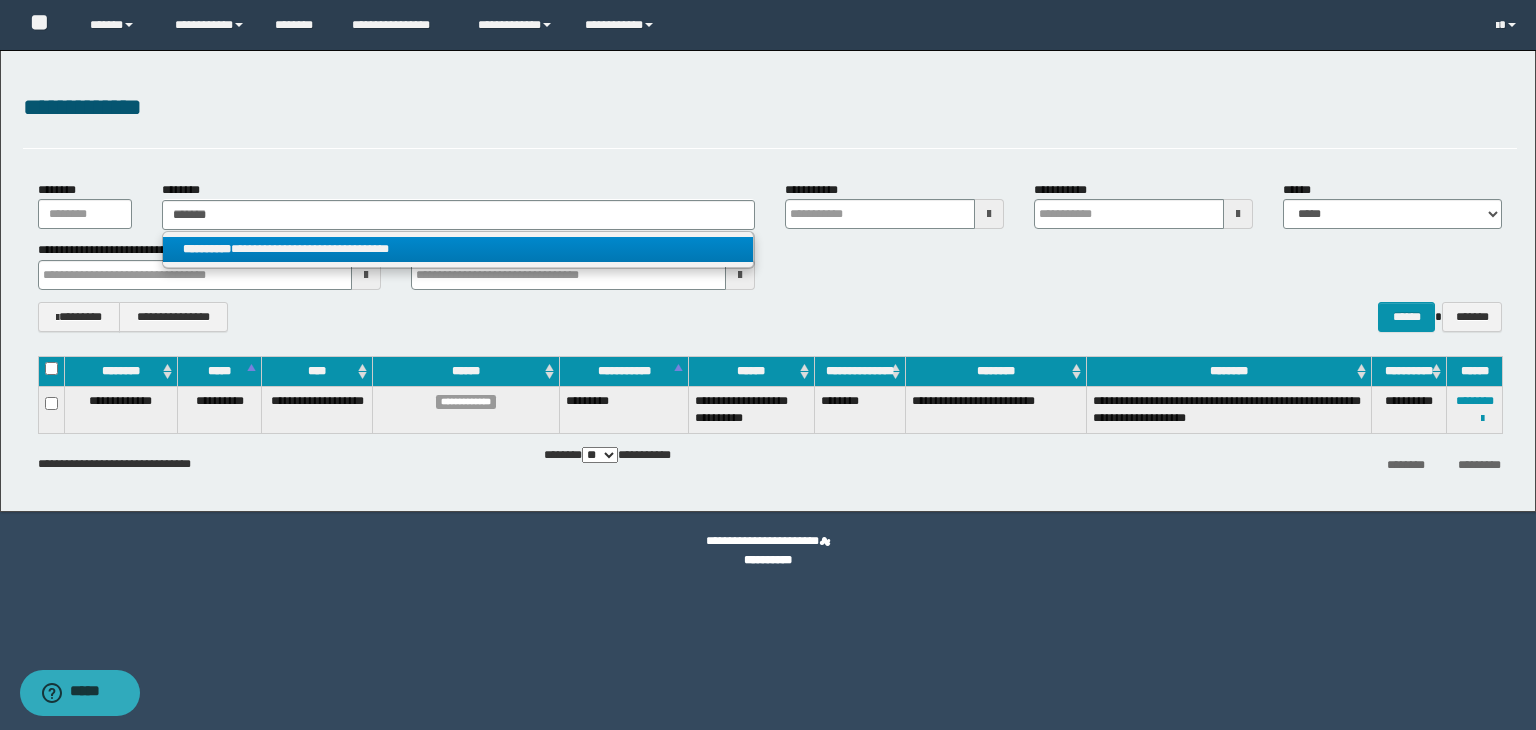 click on "**********" at bounding box center (458, 249) 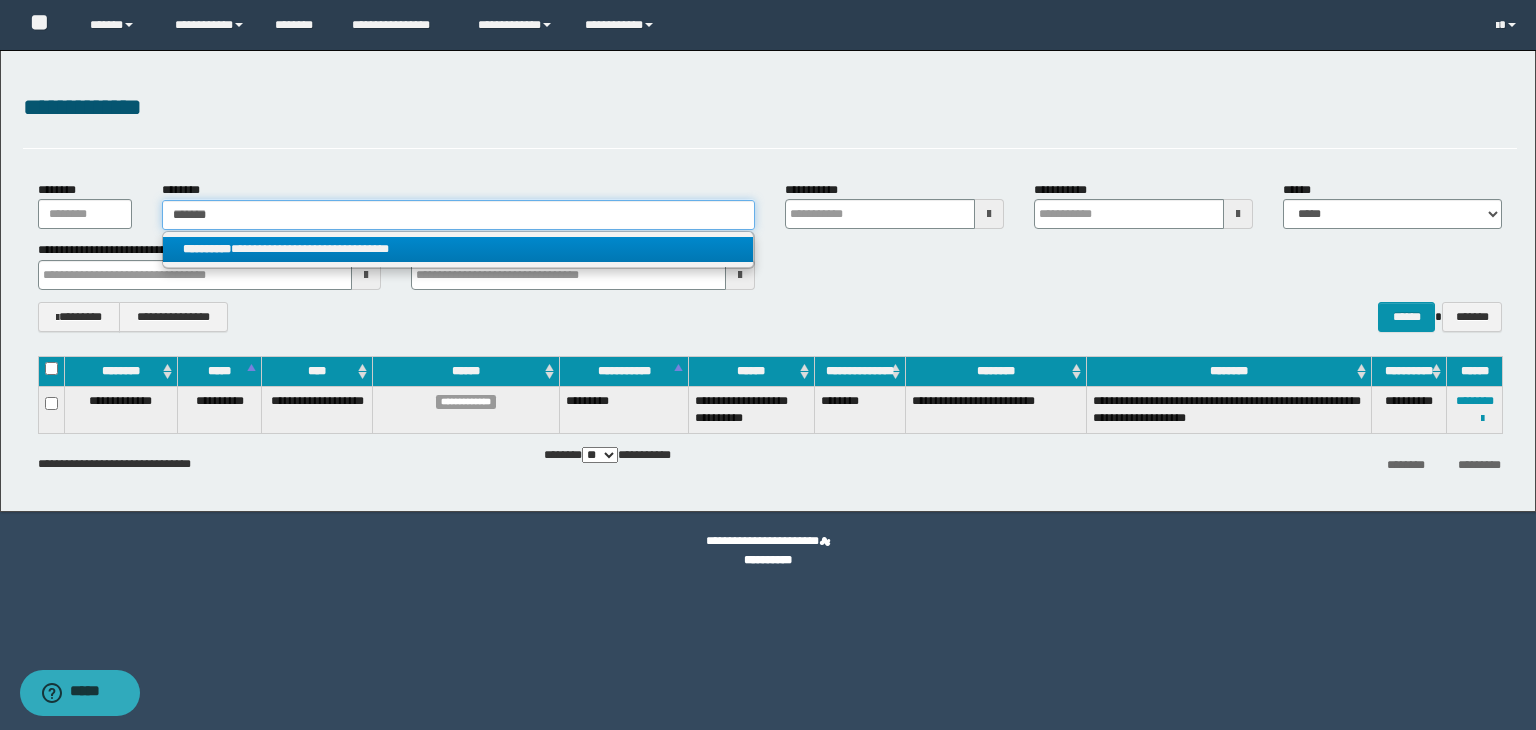 type 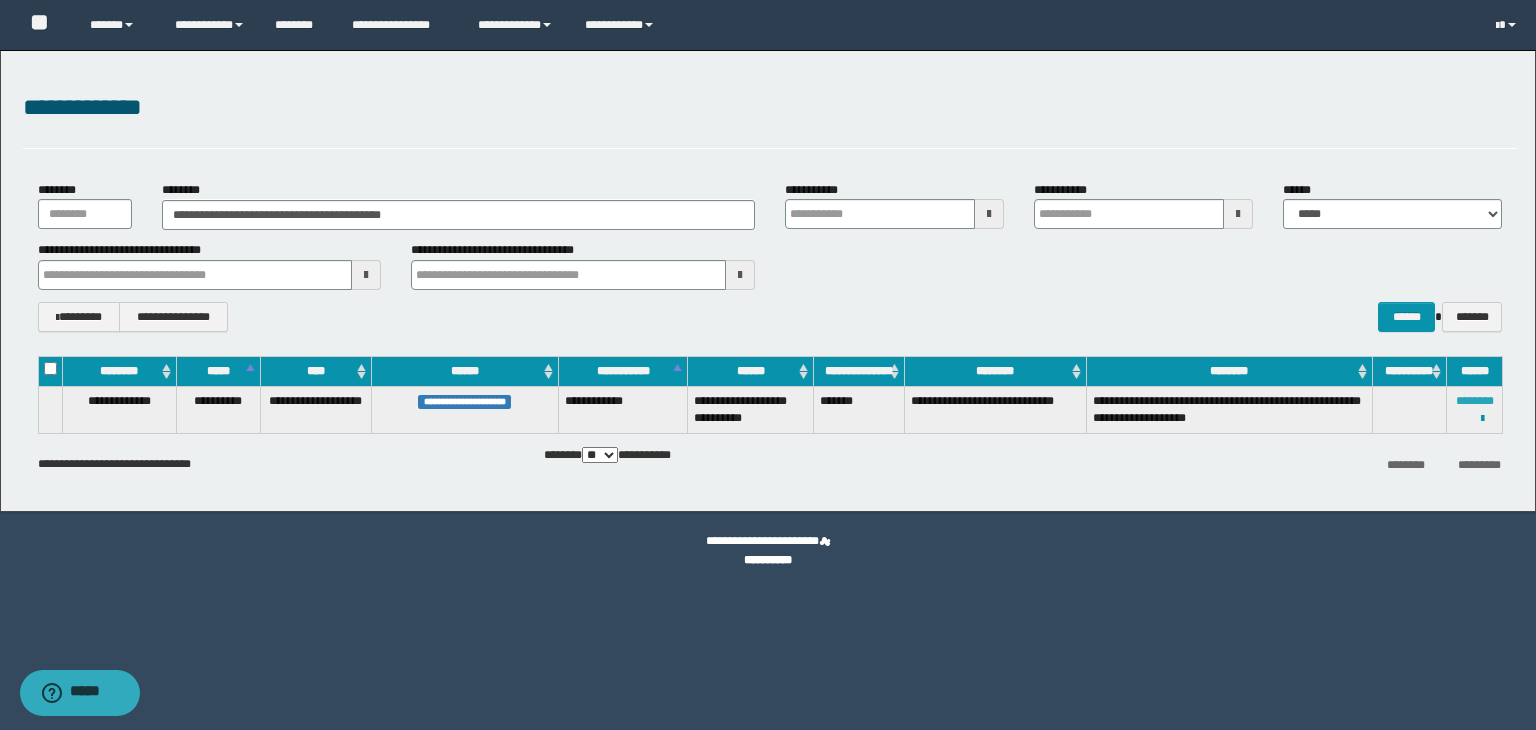 click on "********" at bounding box center [1475, 401] 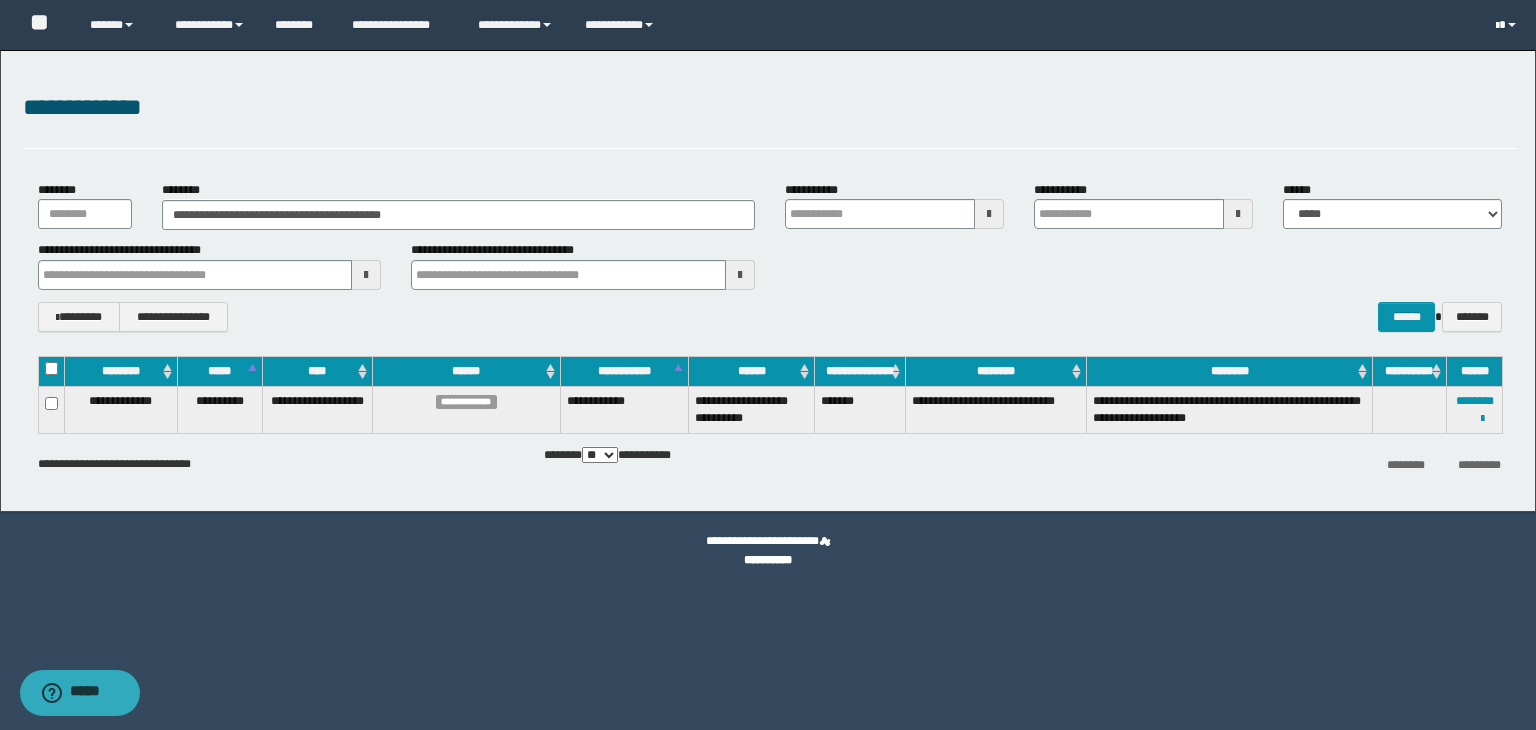 click at bounding box center [1497, 26] 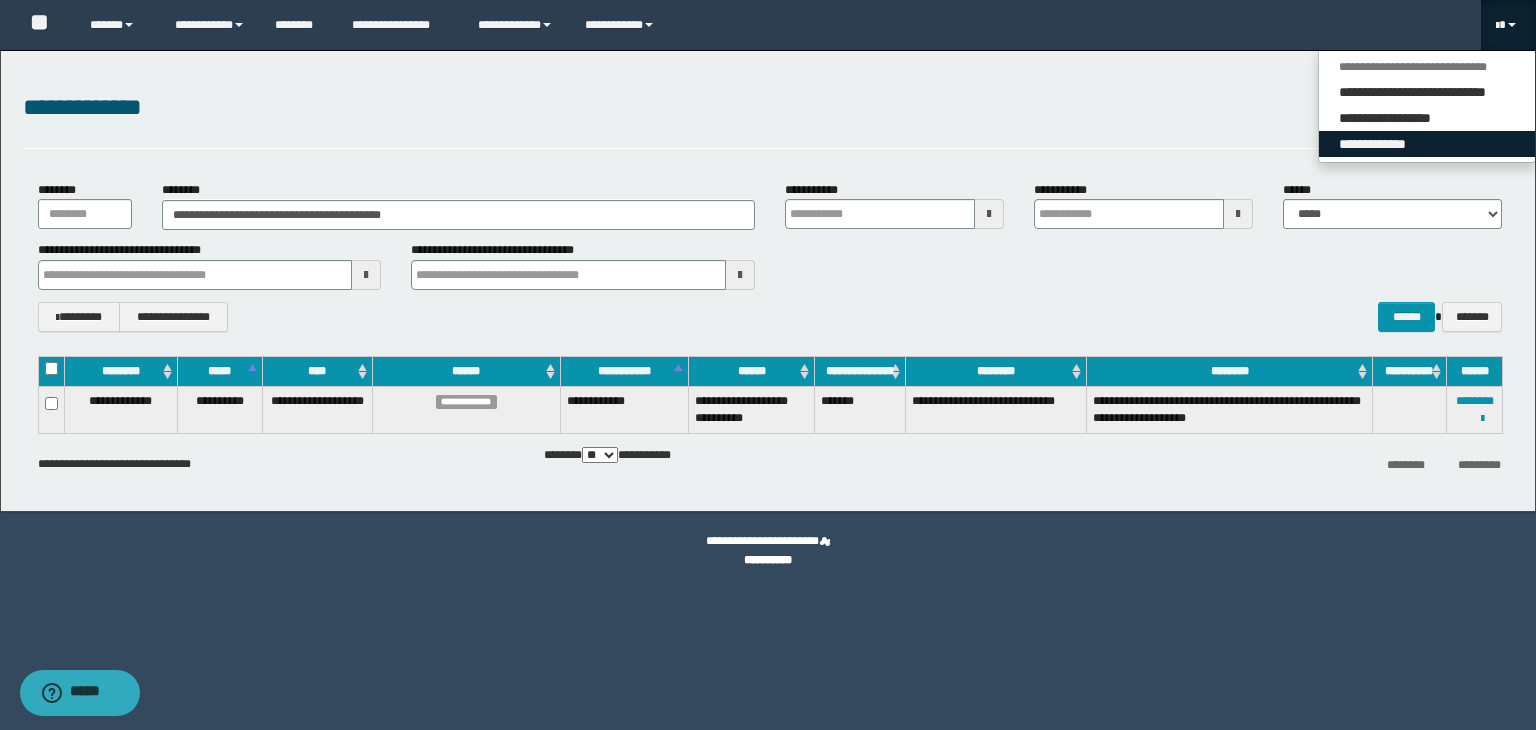 click on "**********" at bounding box center [1427, 144] 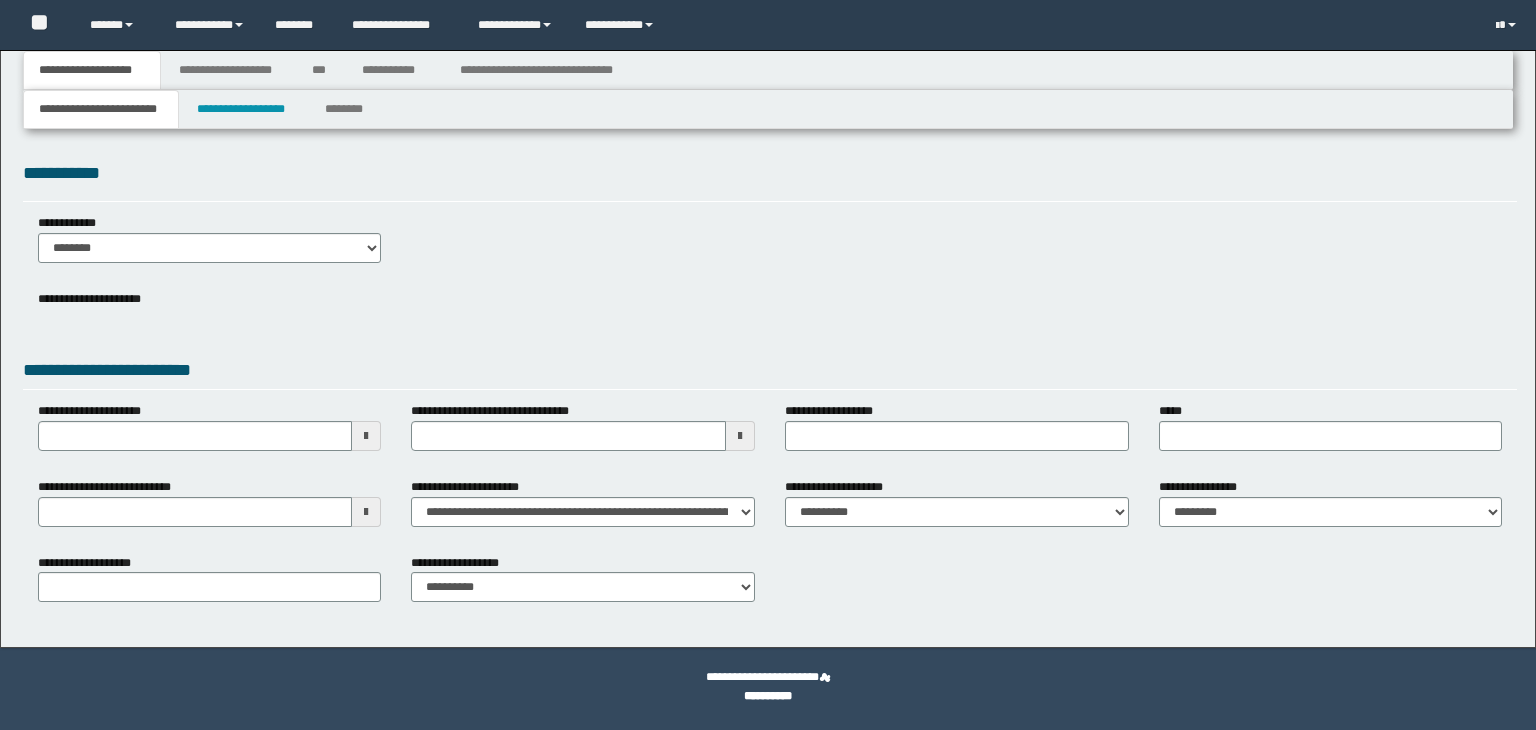 scroll, scrollTop: 0, scrollLeft: 0, axis: both 